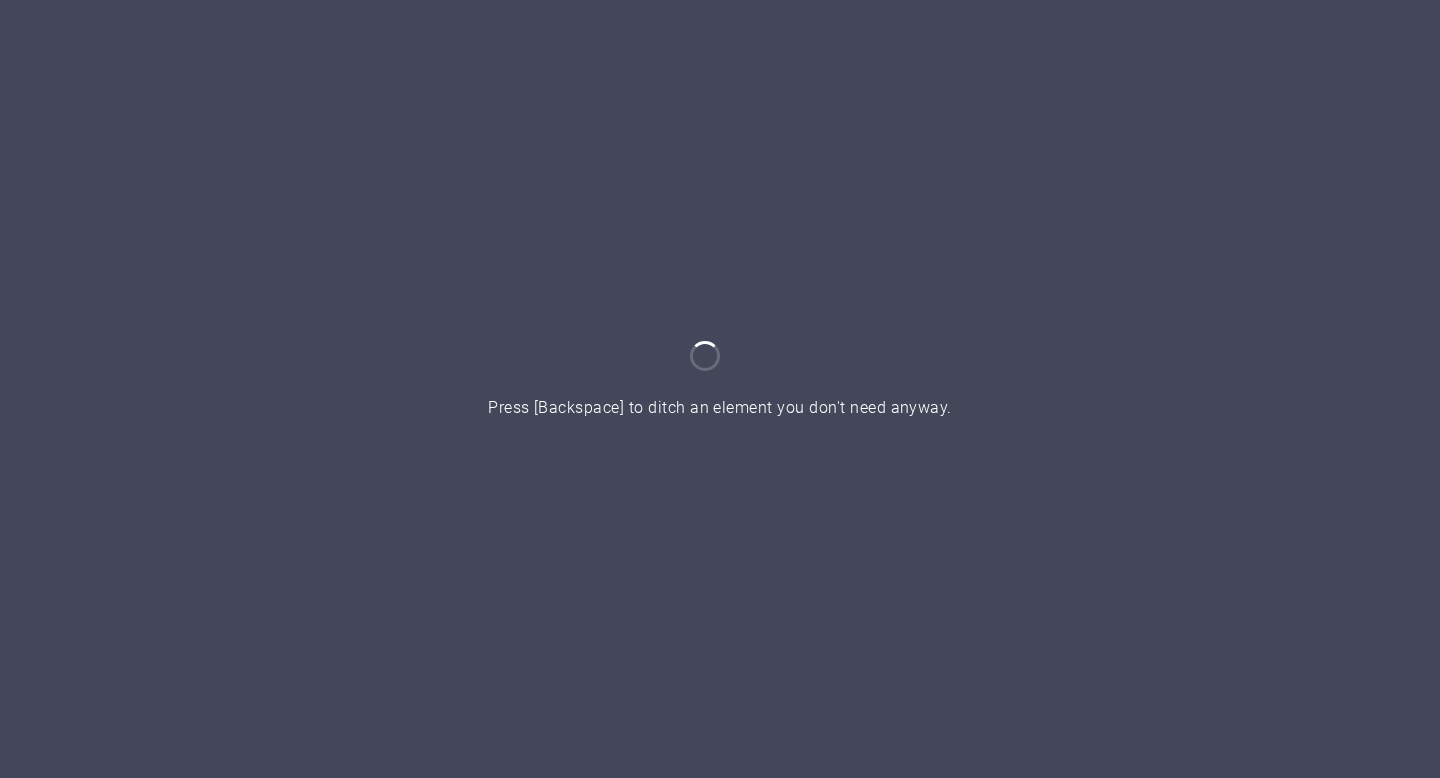 scroll, scrollTop: 0, scrollLeft: 0, axis: both 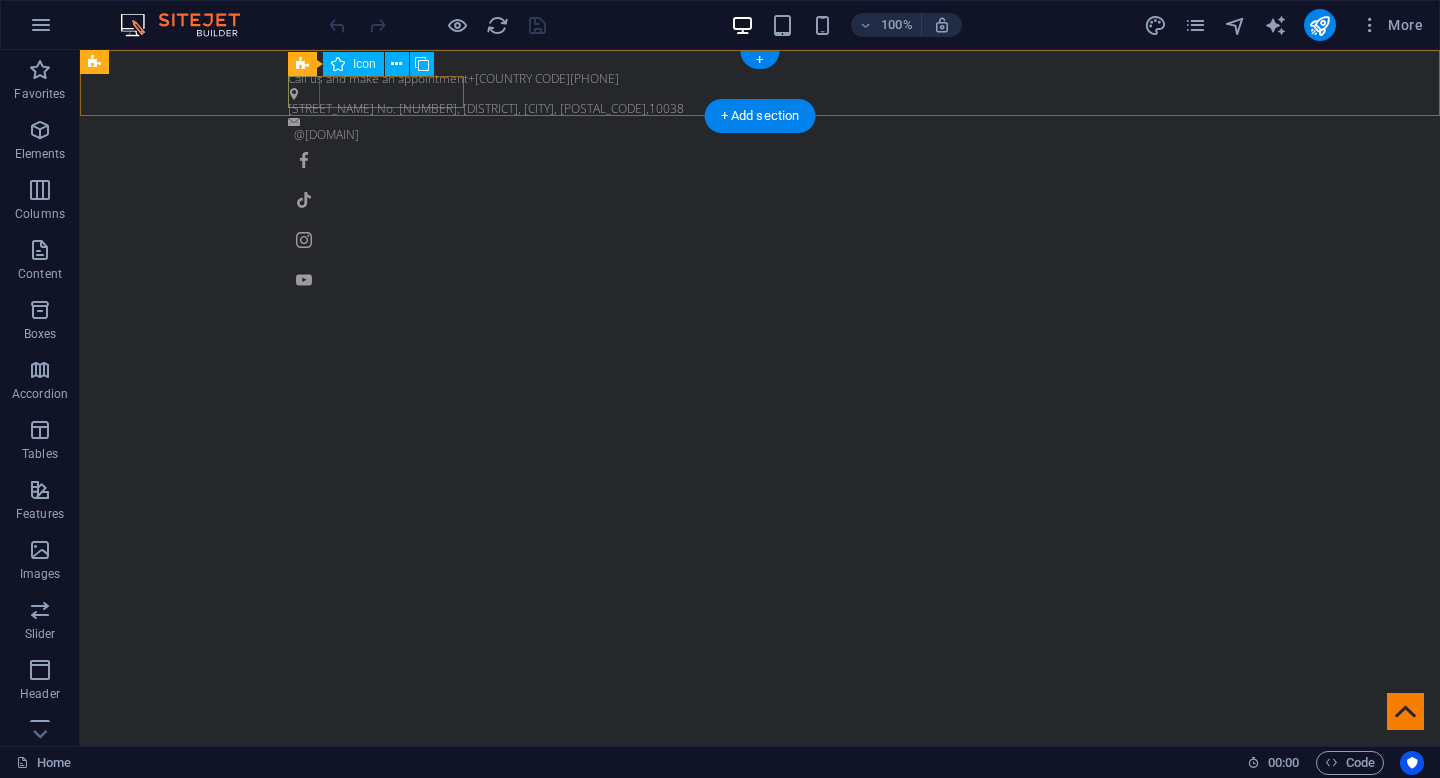 click at bounding box center [760, 160] 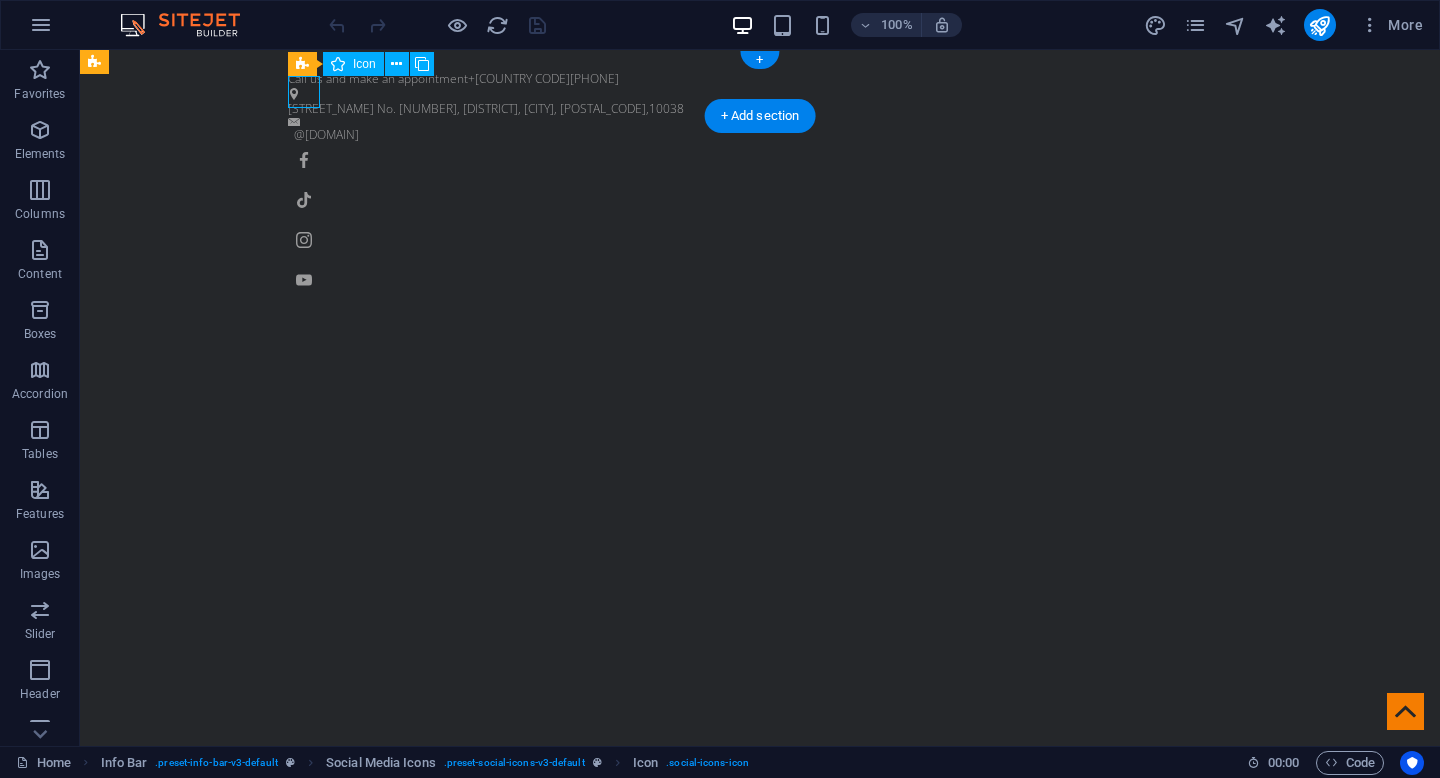 click at bounding box center [760, 160] 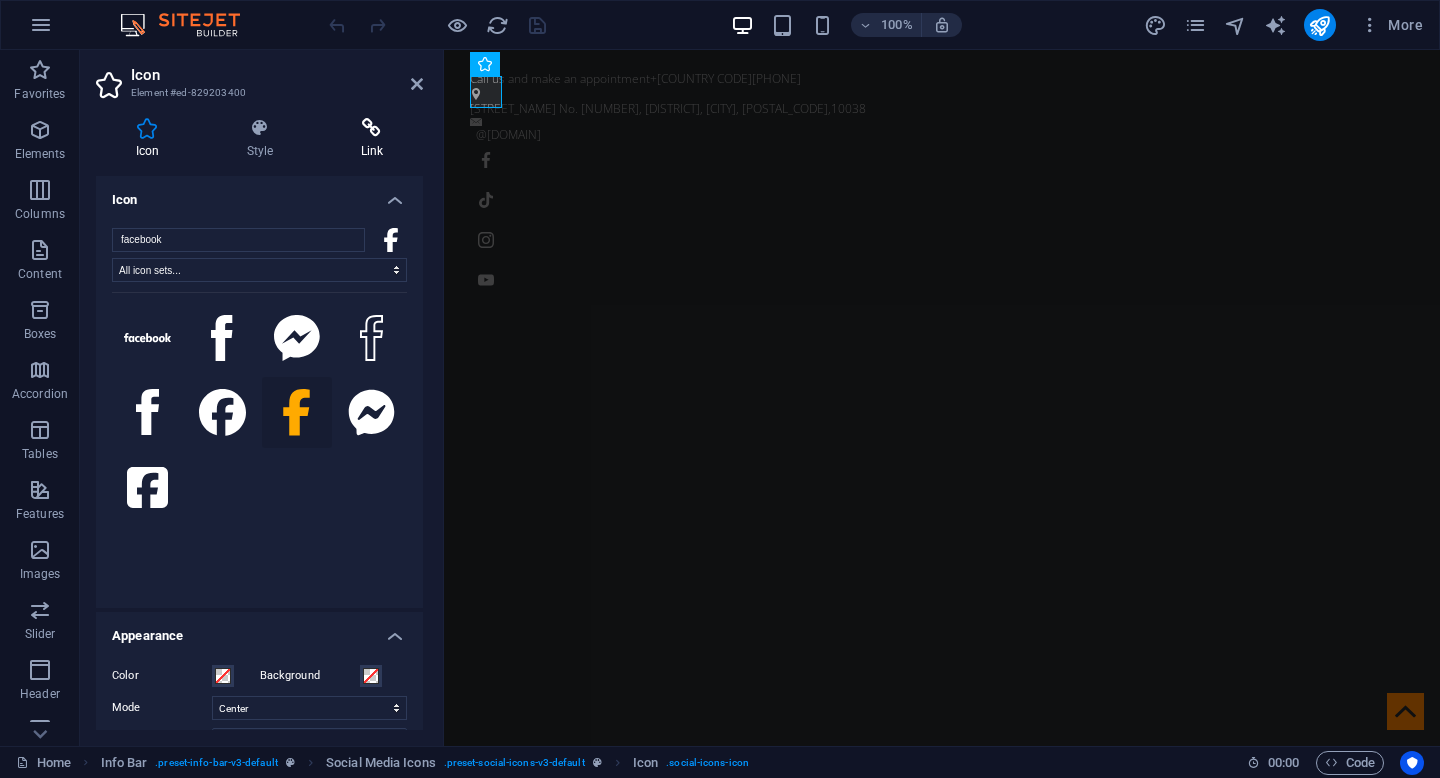 click at bounding box center [372, 128] 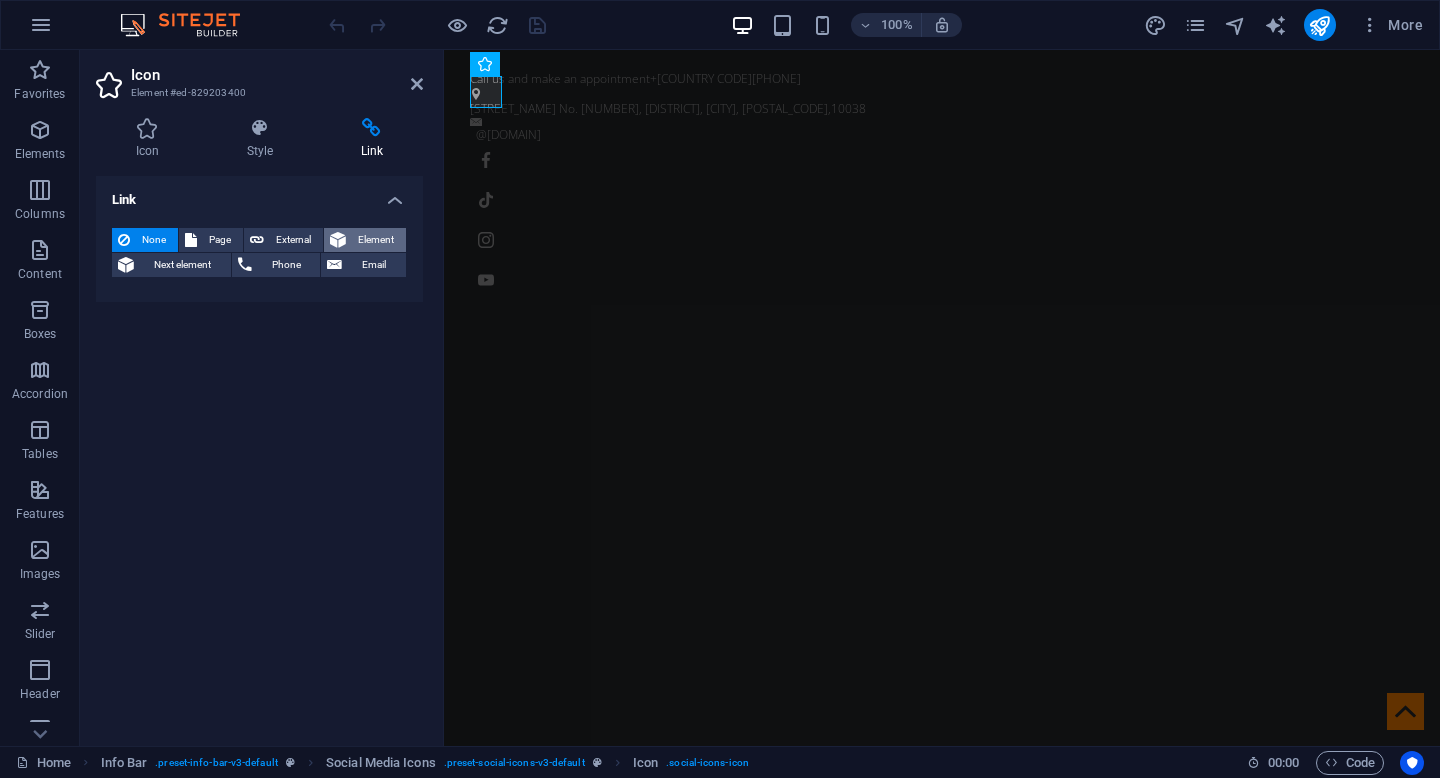 click on "Element" at bounding box center [376, 240] 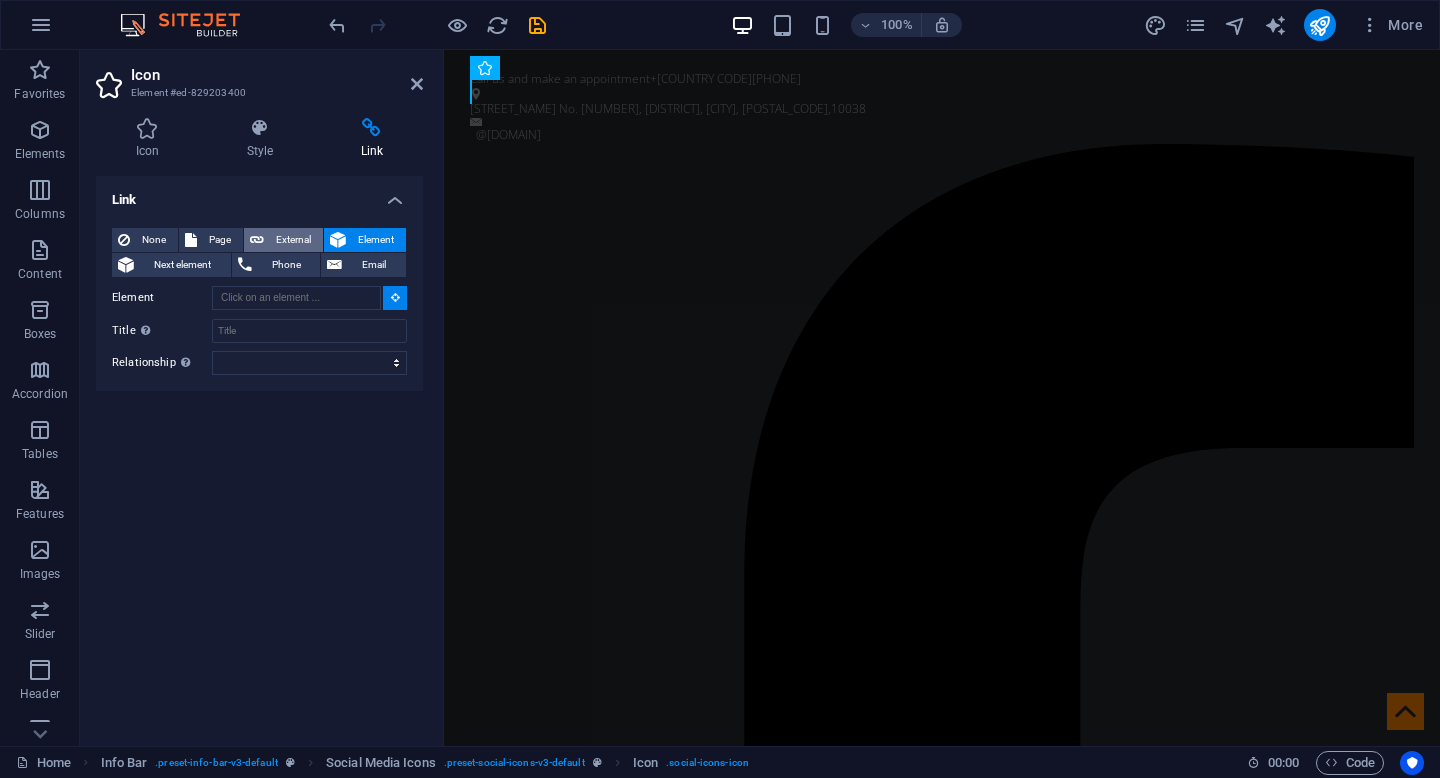 click on "External" at bounding box center (293, 240) 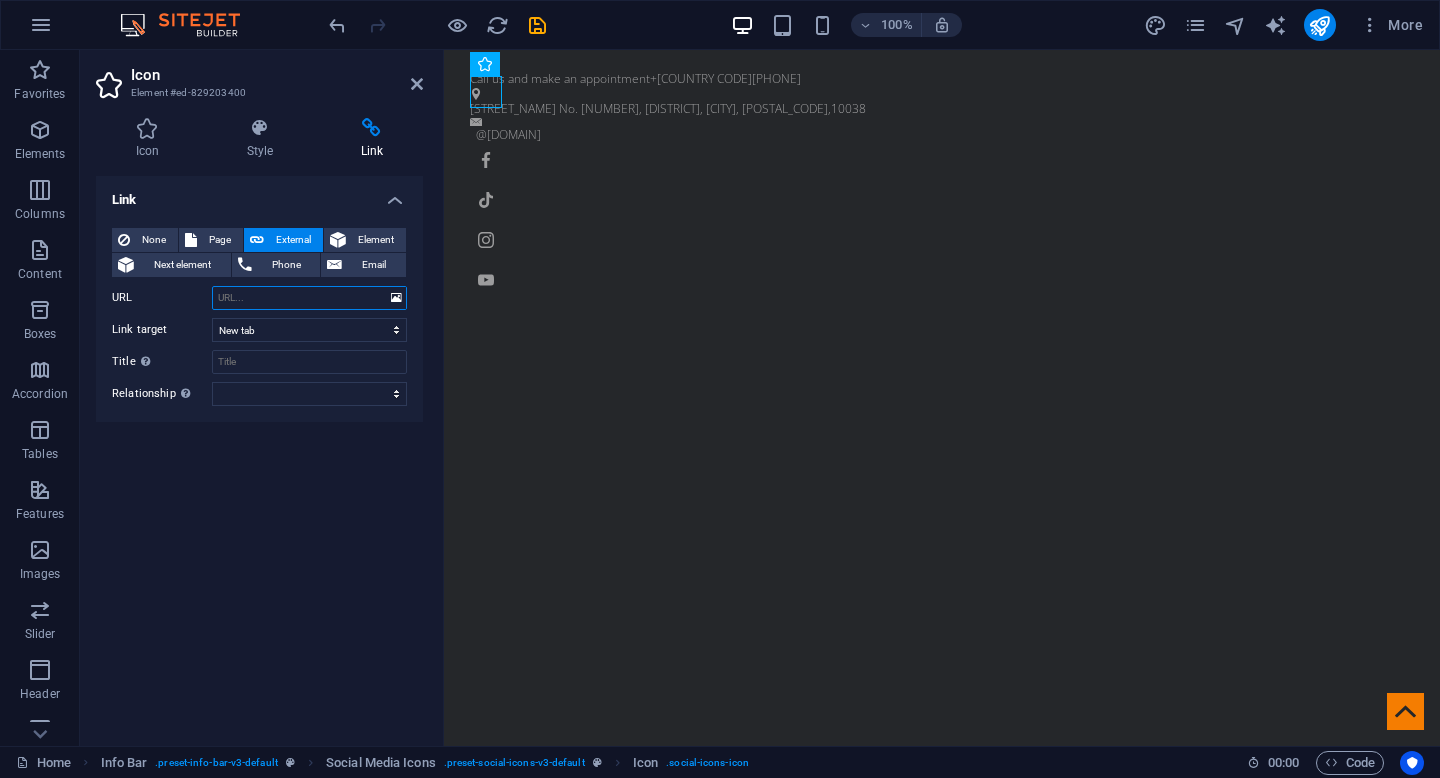 click on "URL" at bounding box center [309, 298] 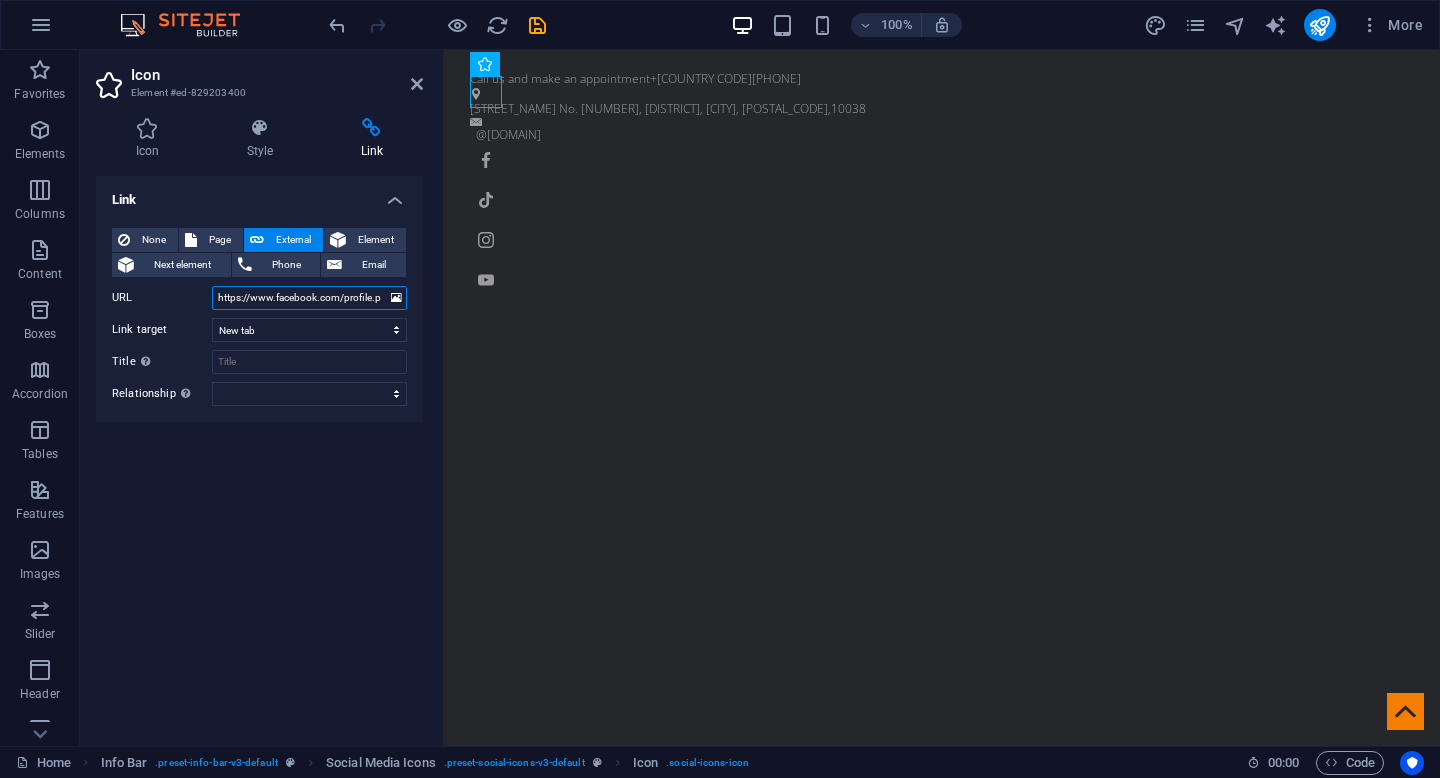 scroll, scrollTop: 0, scrollLeft: 106, axis: horizontal 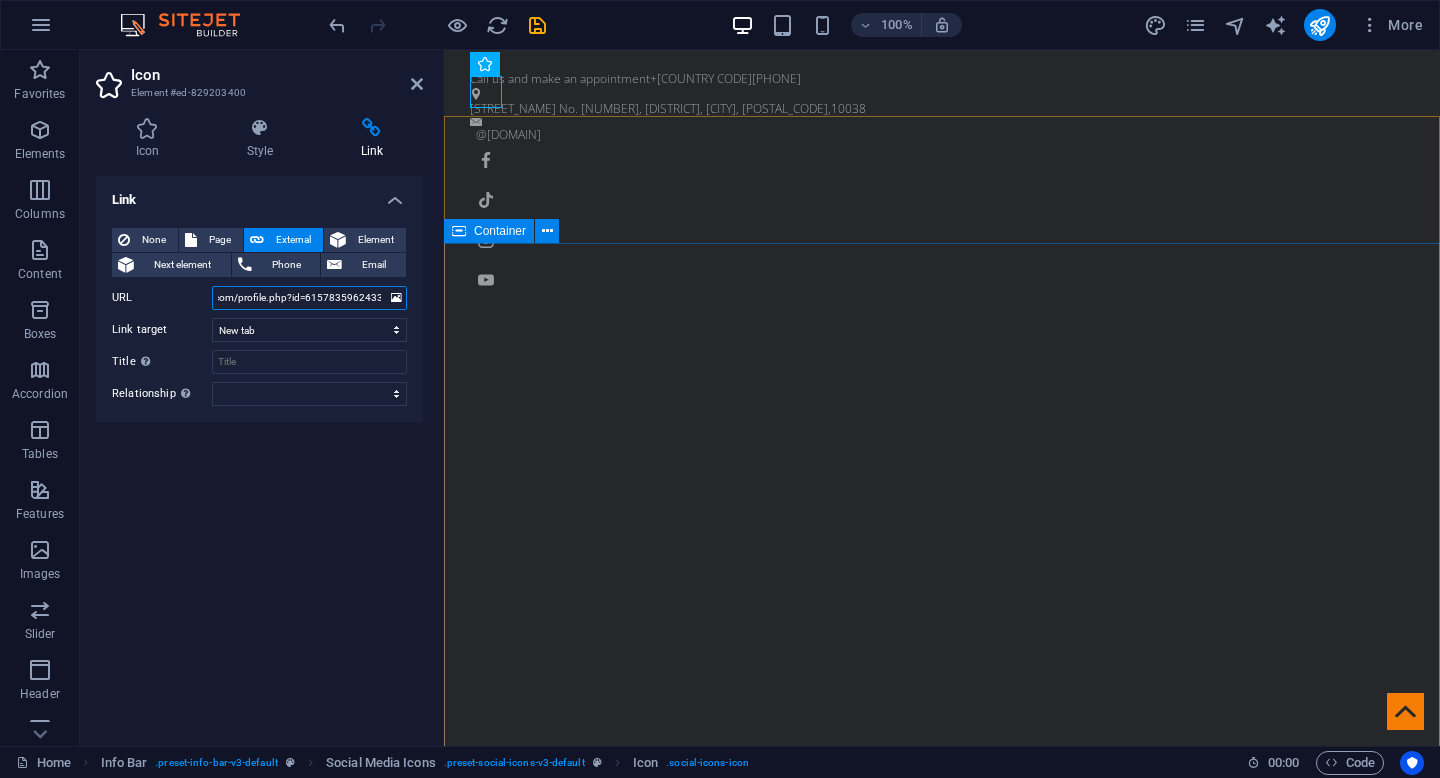 type on "https://www.facebook.com/profile.php?id=61578359624333" 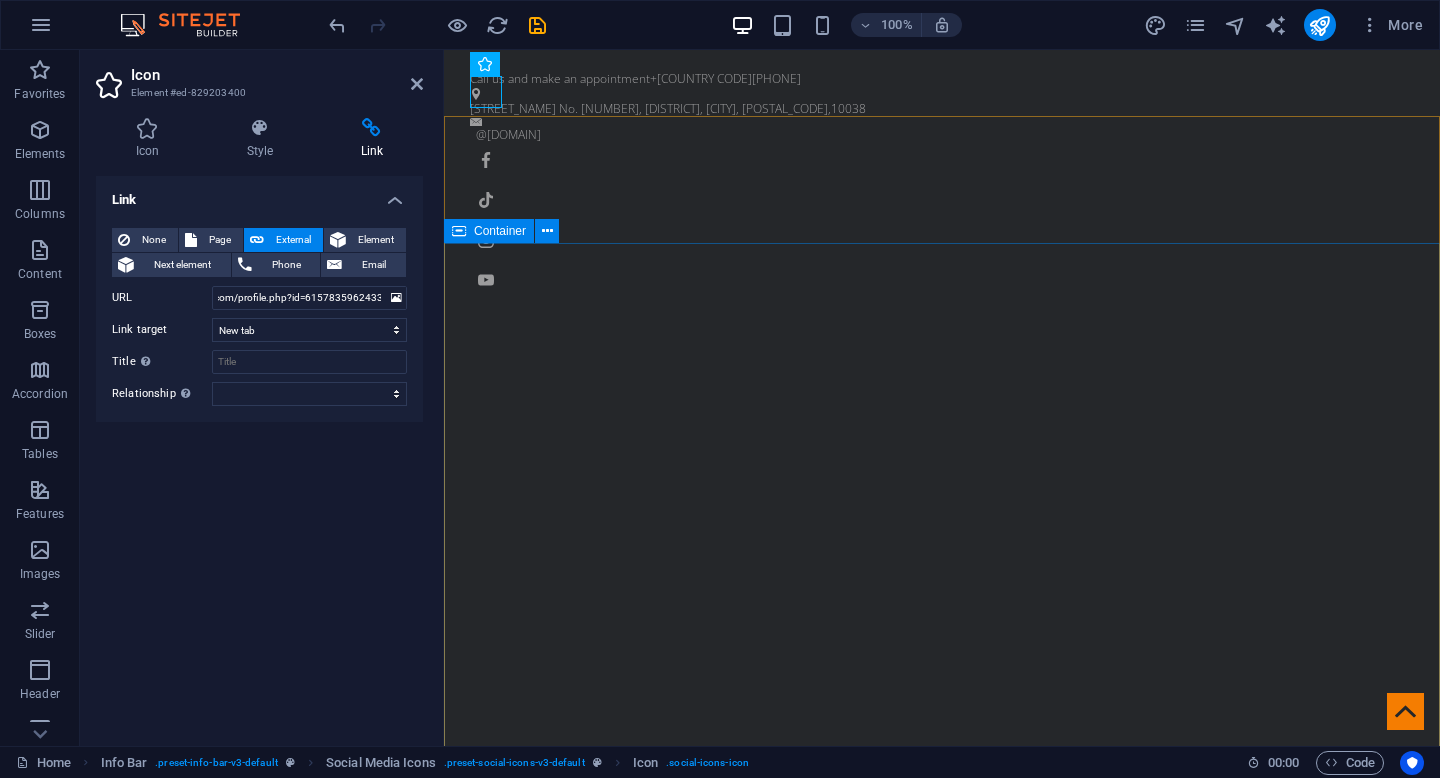 scroll, scrollTop: 0, scrollLeft: 0, axis: both 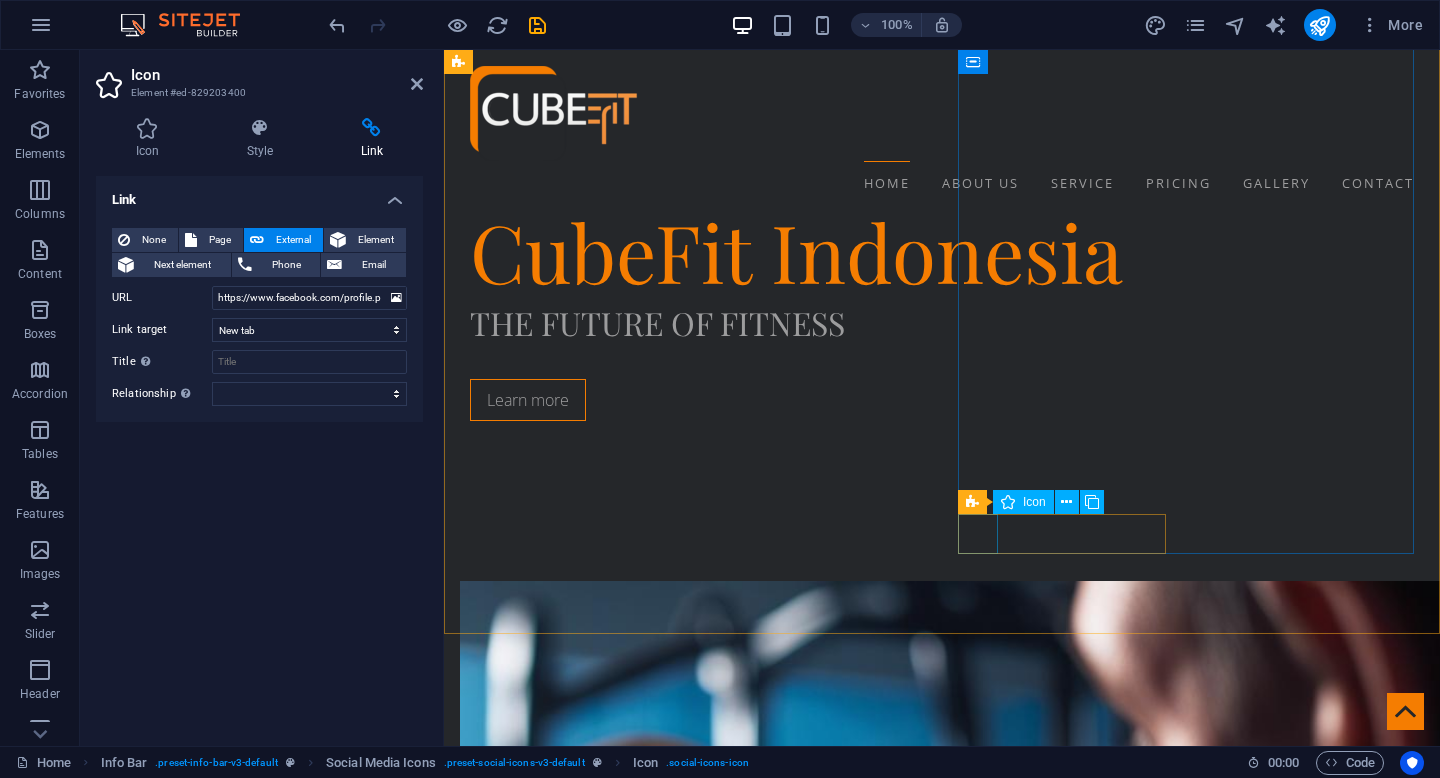 click at bounding box center [932, 2307] 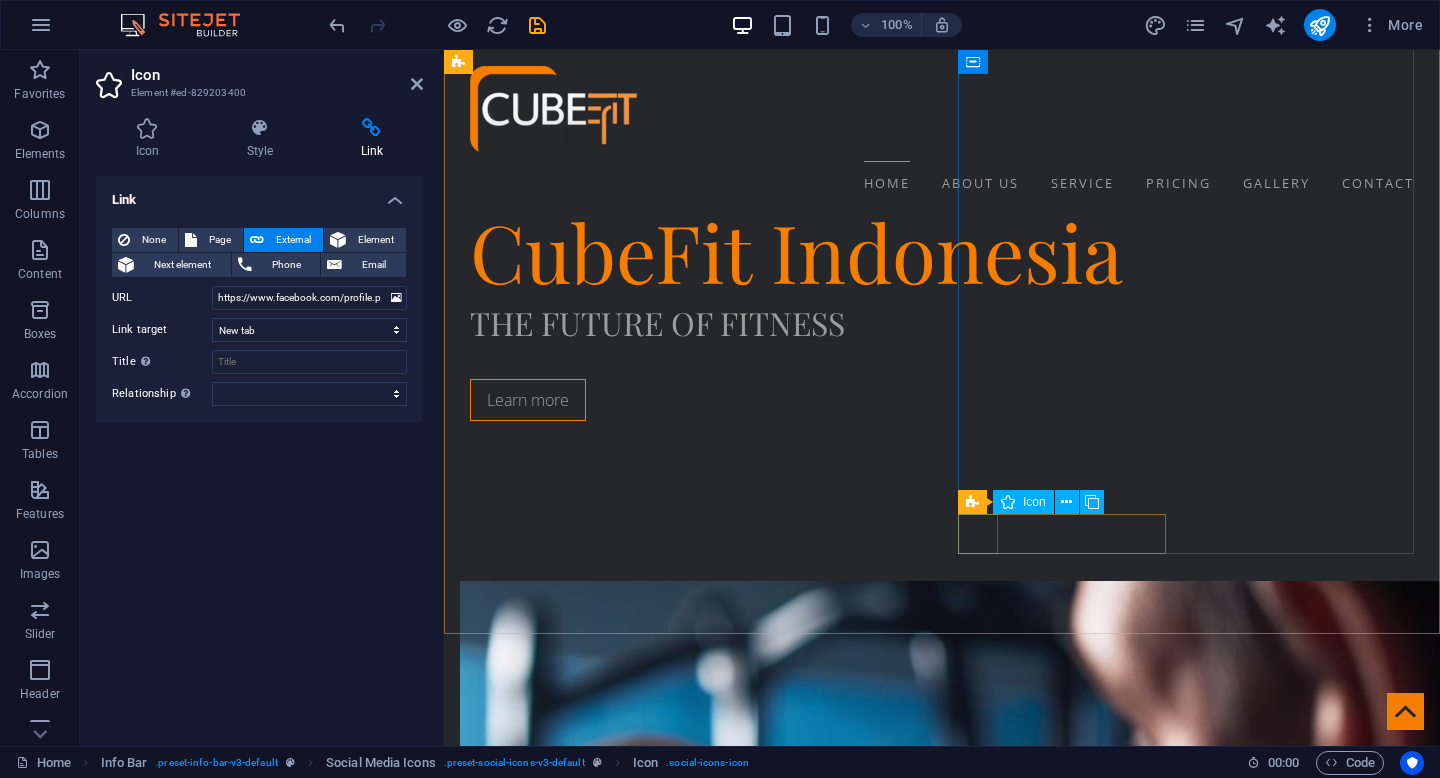 click at bounding box center (932, 2307) 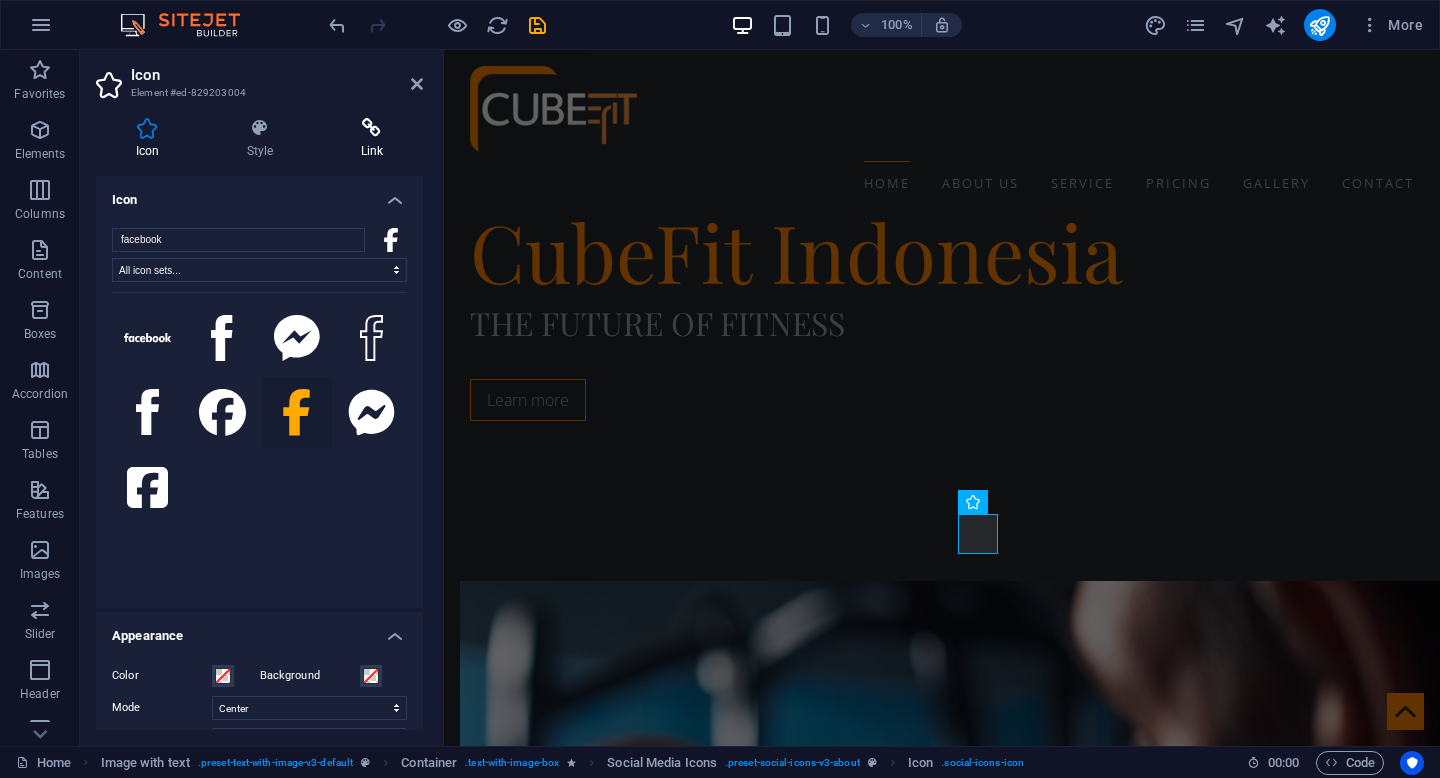 click on "Link" at bounding box center (372, 139) 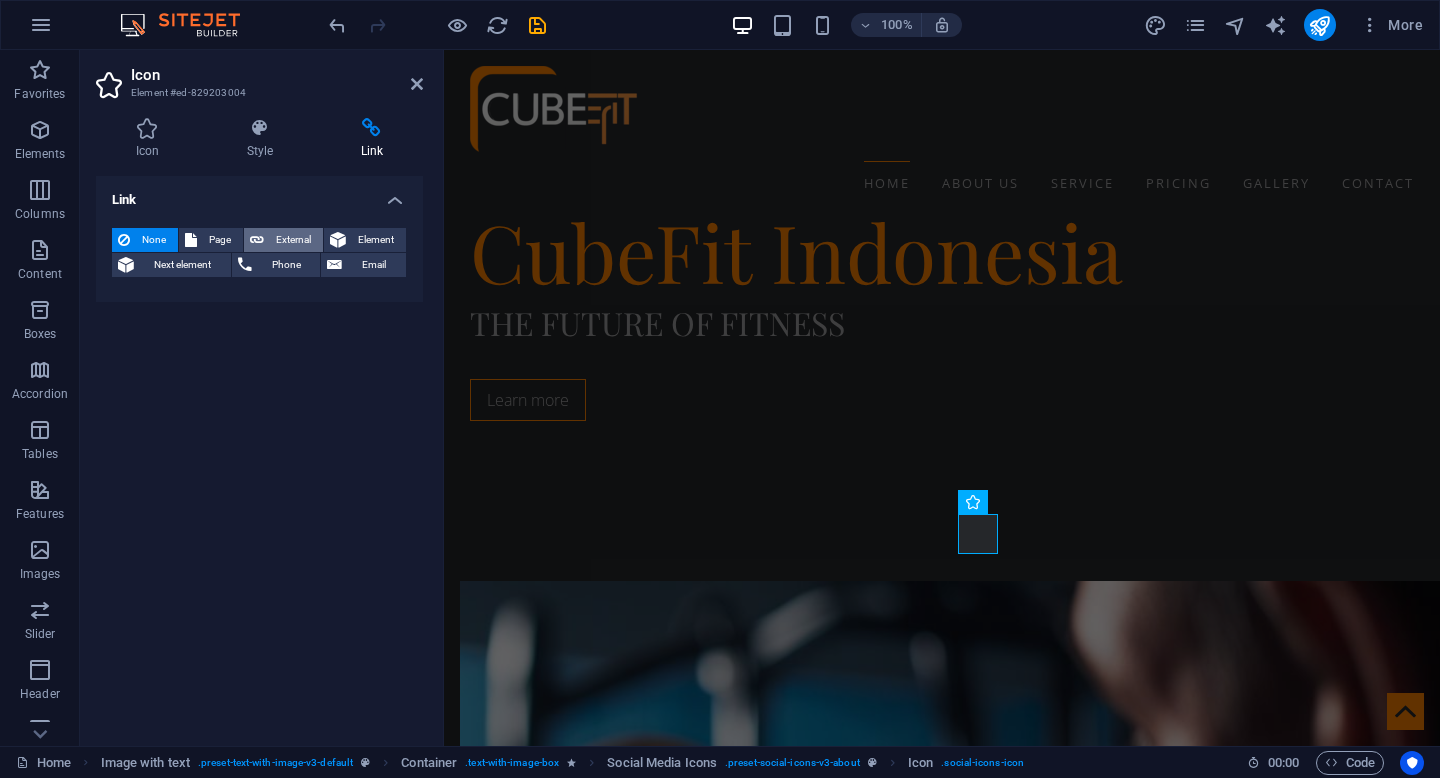 click on "External" at bounding box center [293, 240] 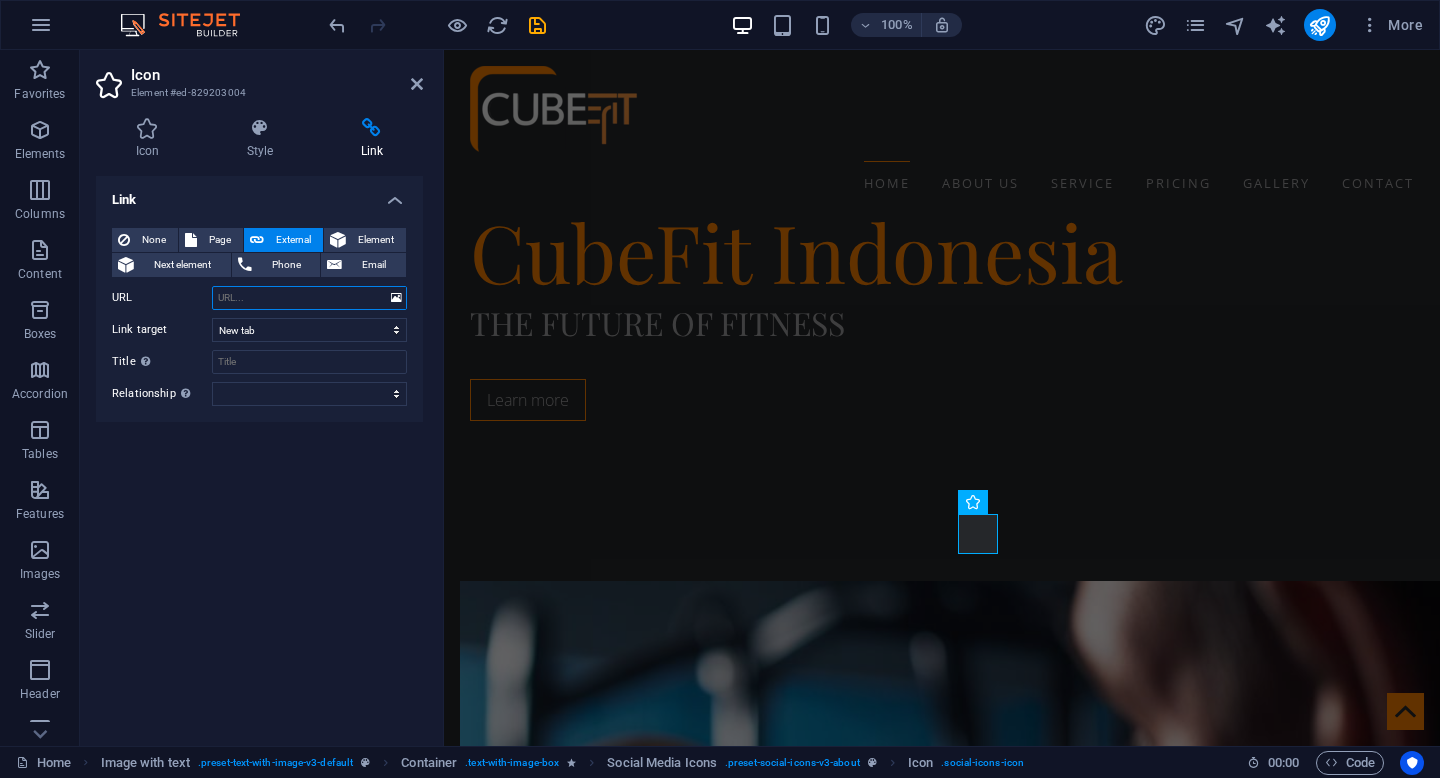 click on "URL" at bounding box center [309, 298] 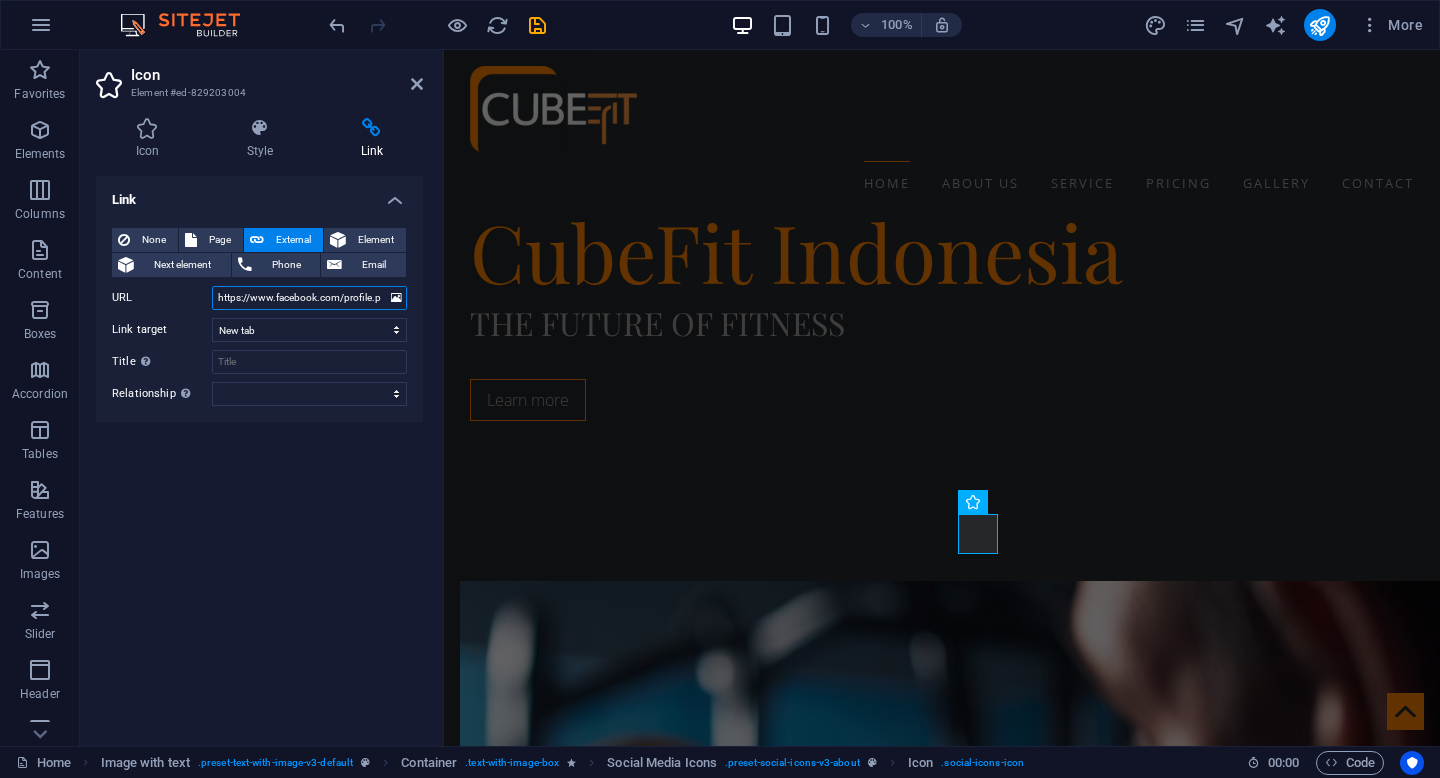 scroll, scrollTop: 0, scrollLeft: 106, axis: horizontal 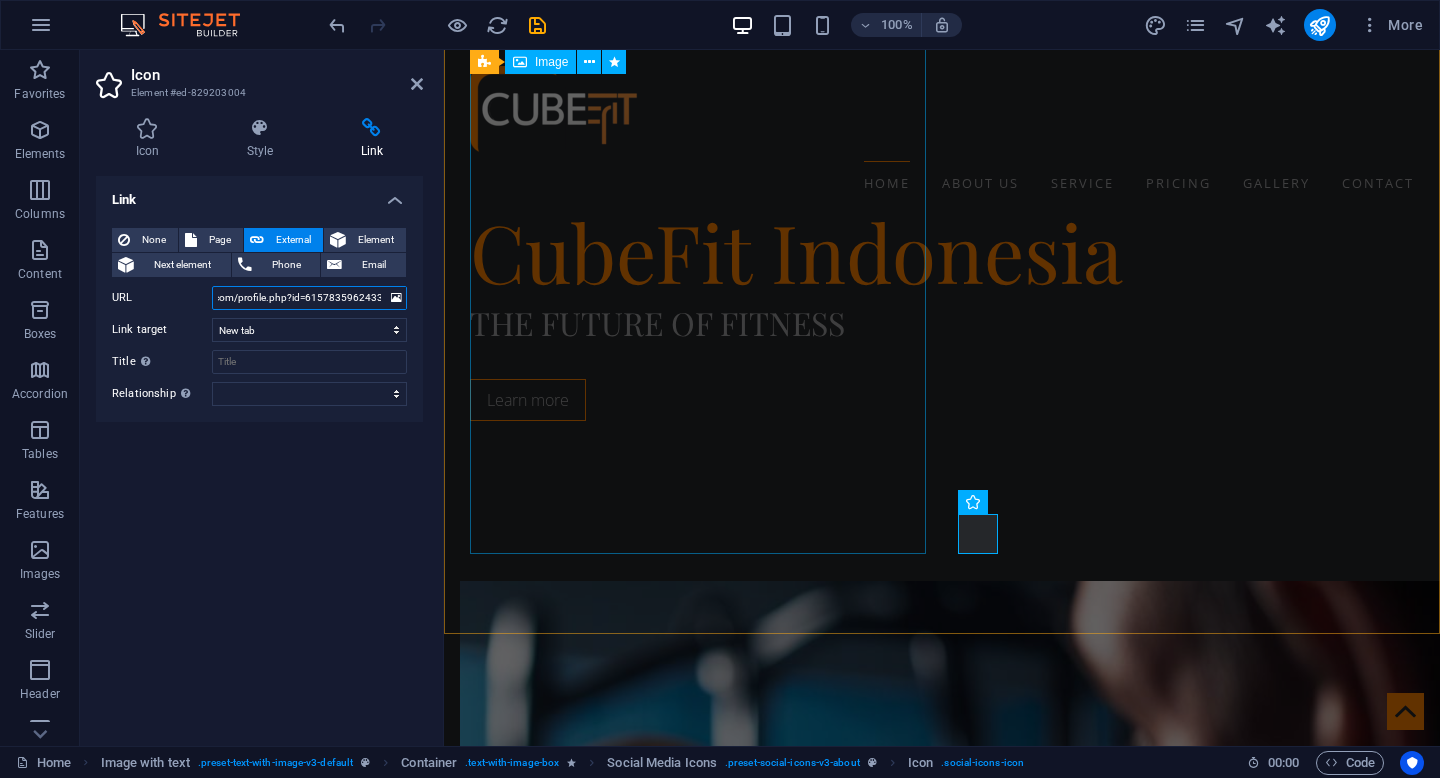 type on "https://www.facebook.com/profile.php?id=61578359624333" 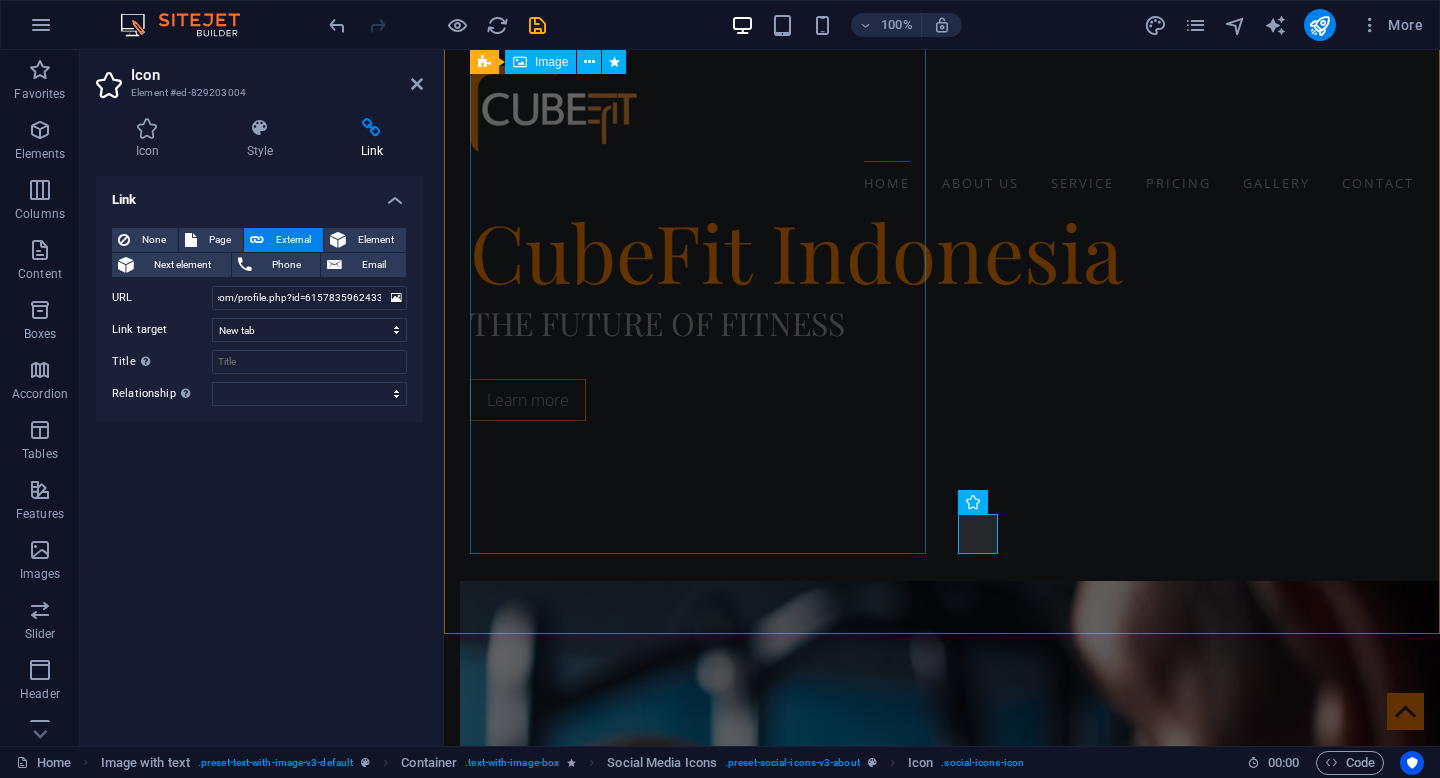 scroll, scrollTop: 1182, scrollLeft: 0, axis: vertical 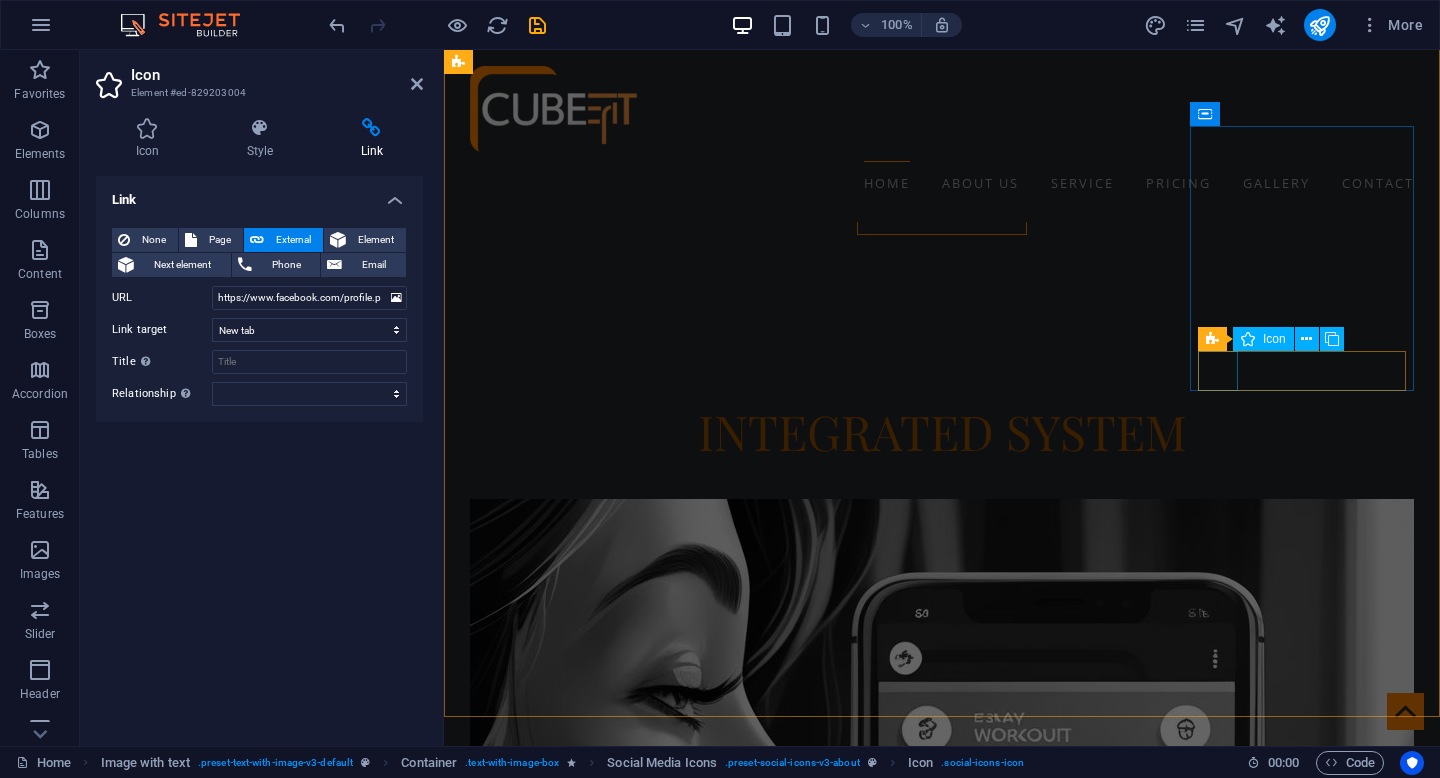 click at bounding box center [932, 10528] 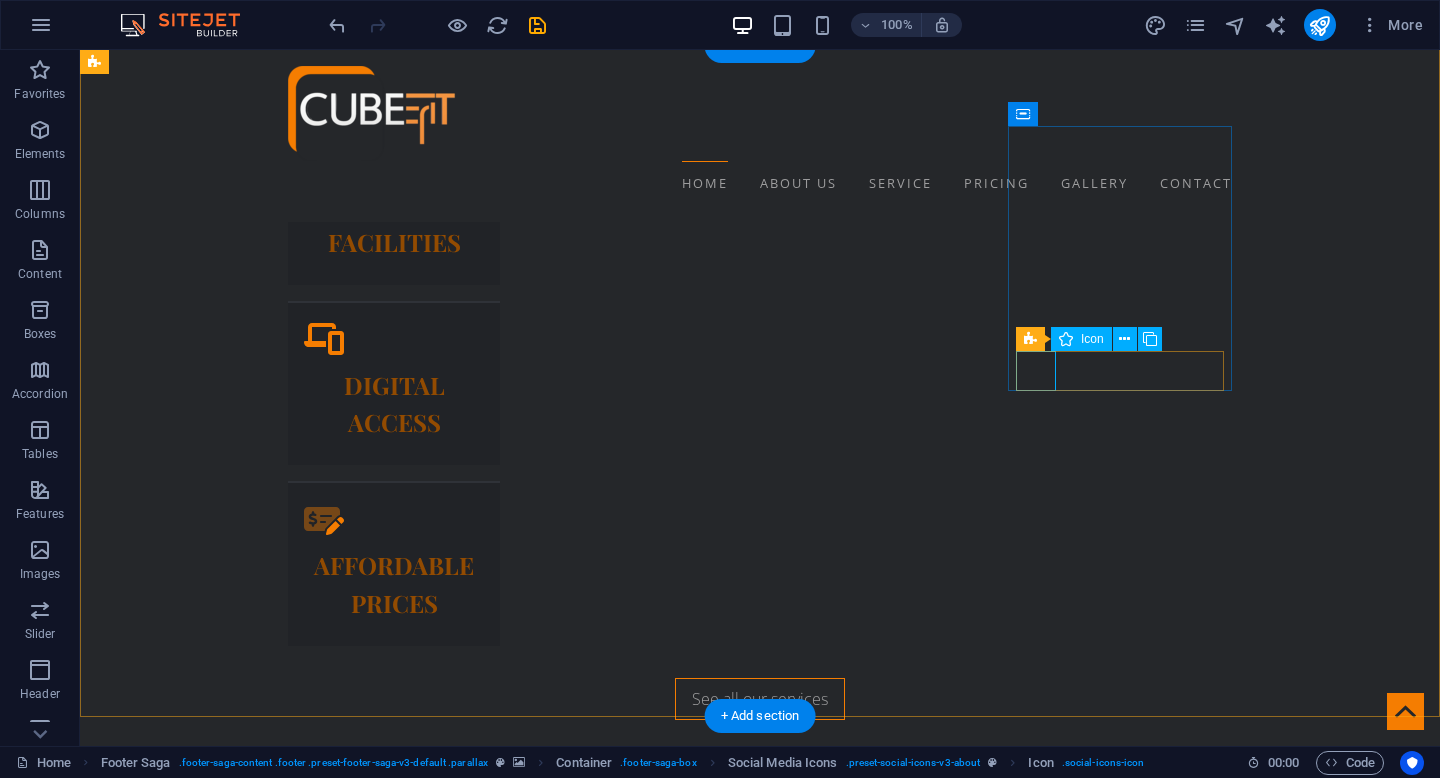 click at bounding box center (568, 11013) 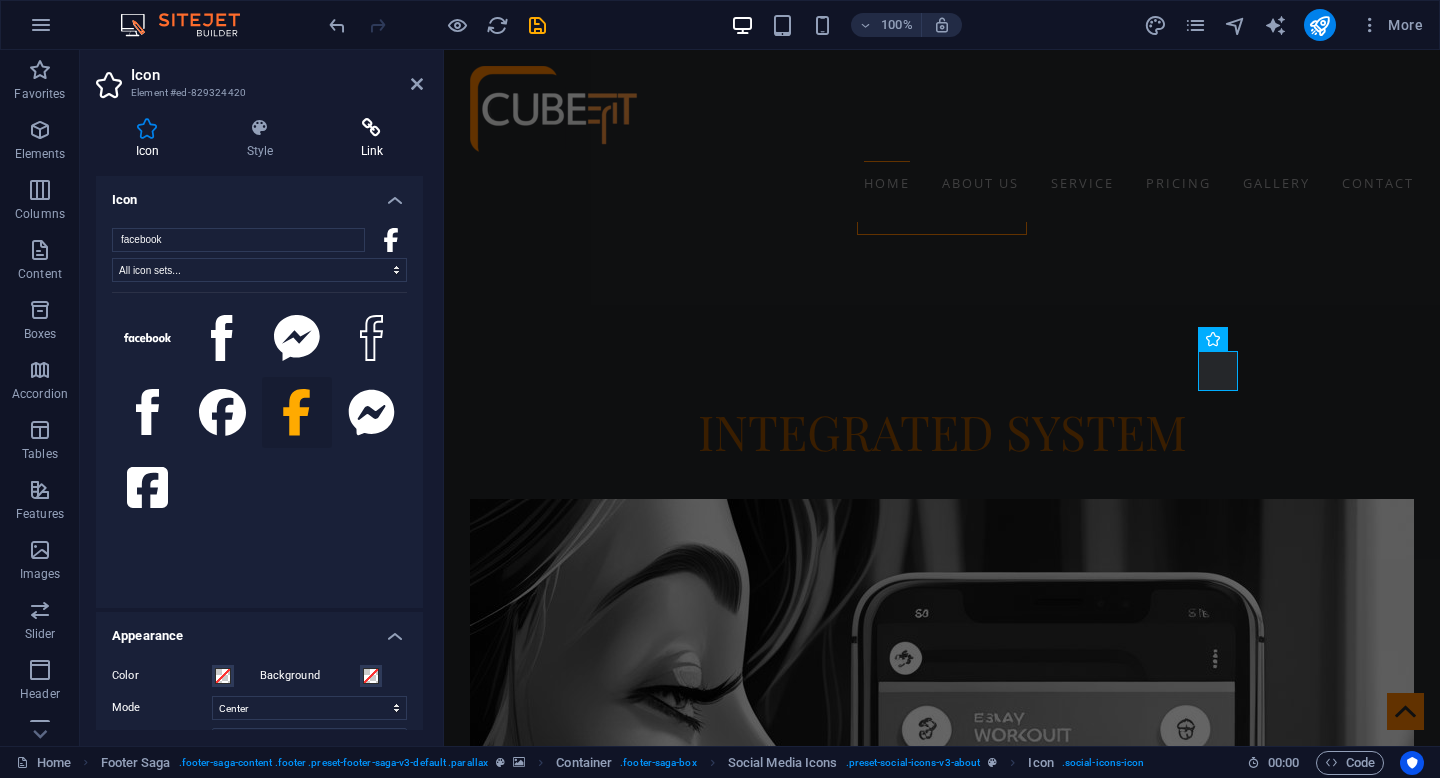 click on "Link" at bounding box center [372, 139] 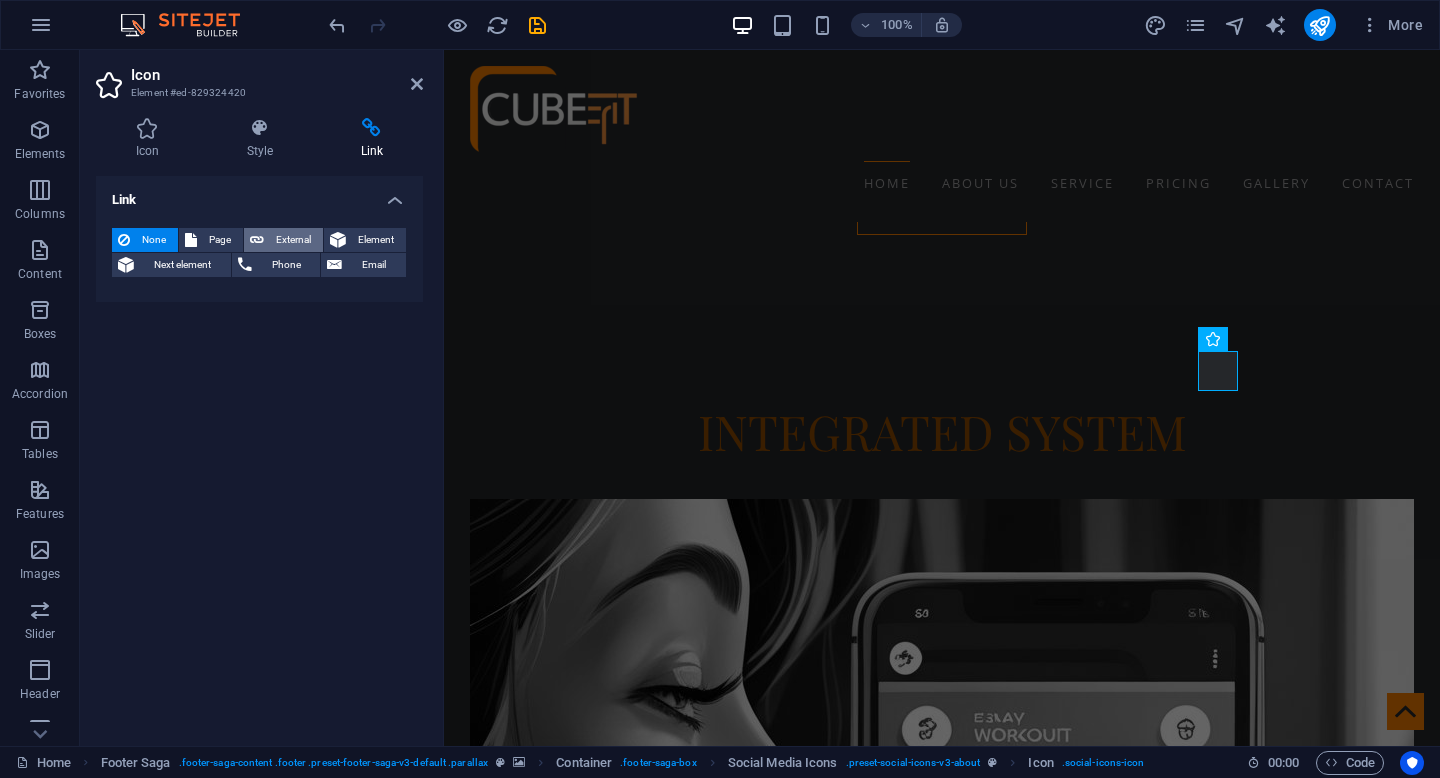 click on "External" at bounding box center [293, 240] 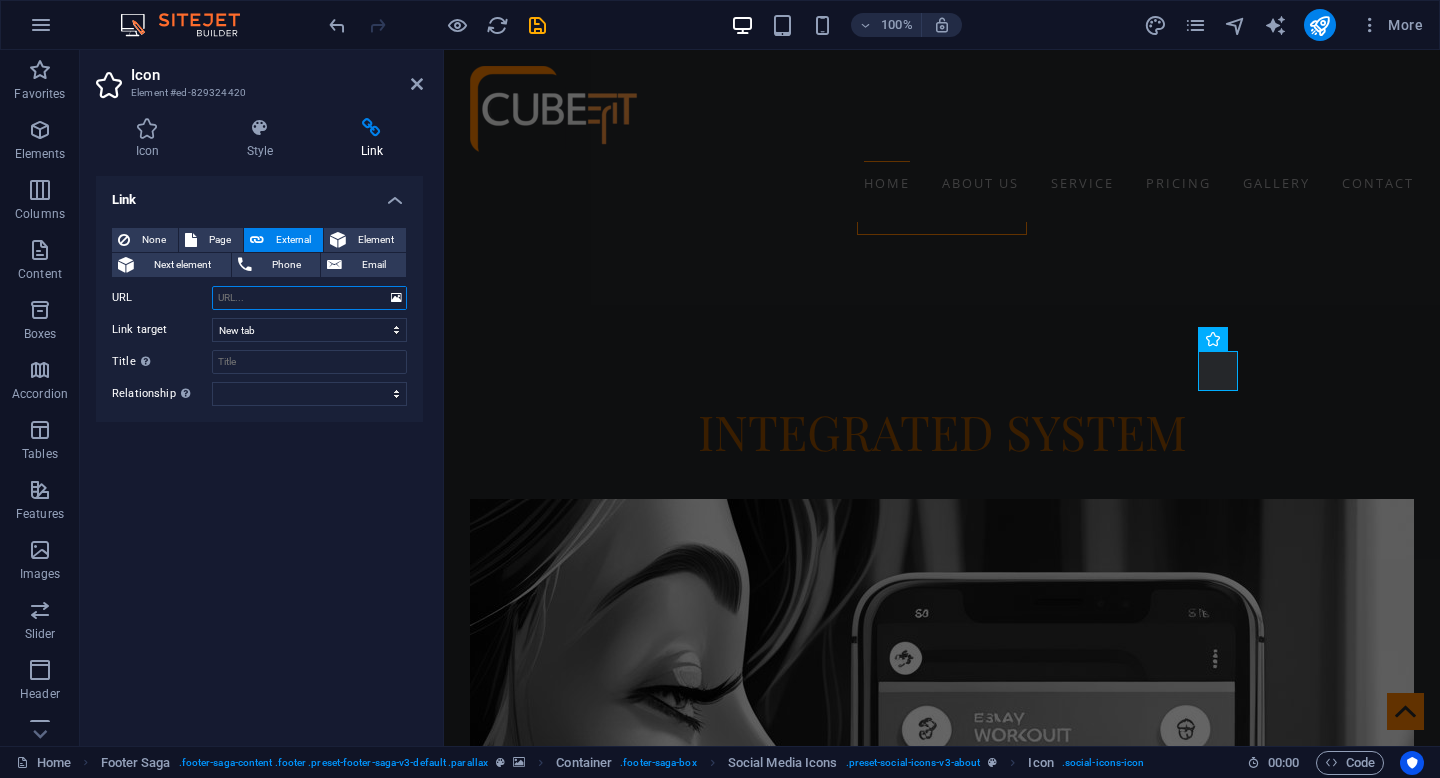 click on "URL" at bounding box center [309, 298] 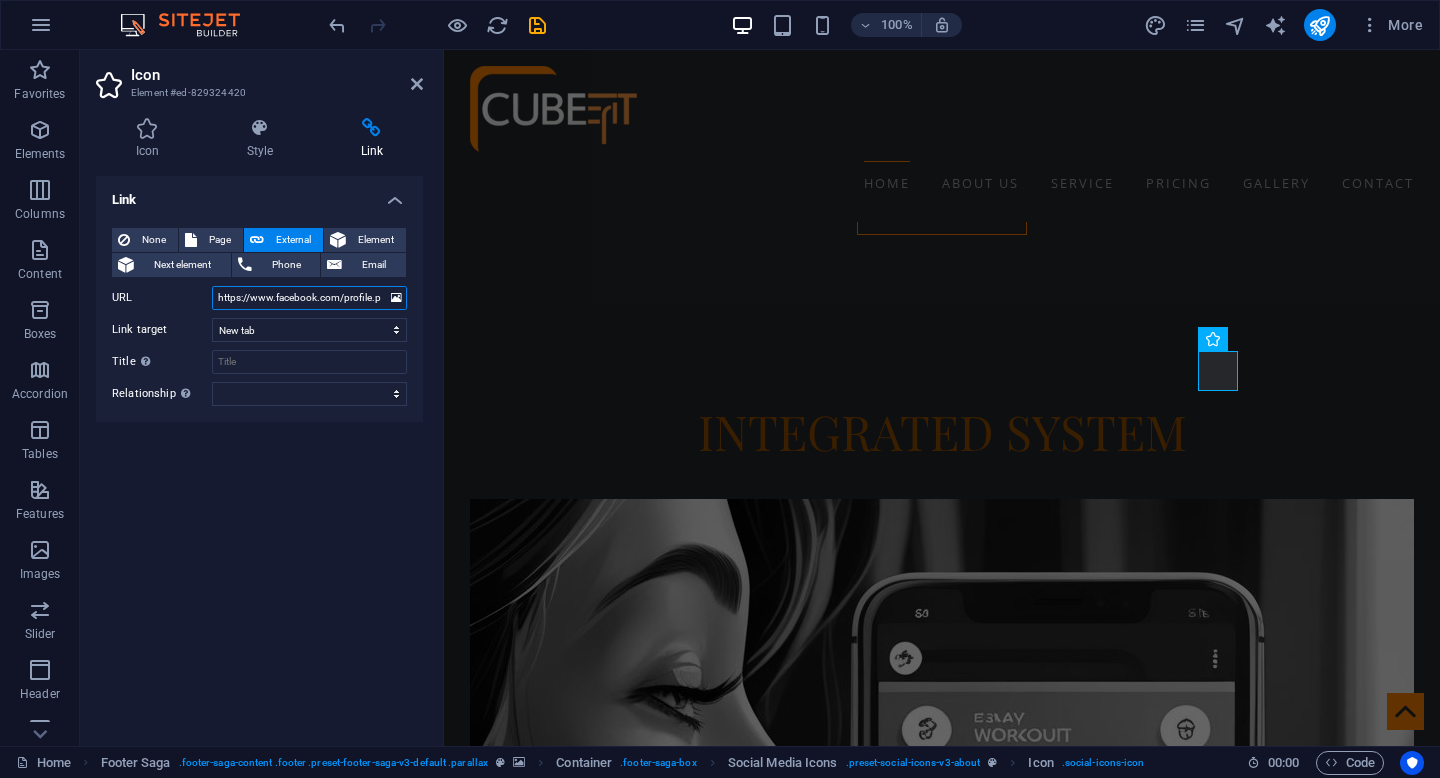 scroll, scrollTop: 0, scrollLeft: 106, axis: horizontal 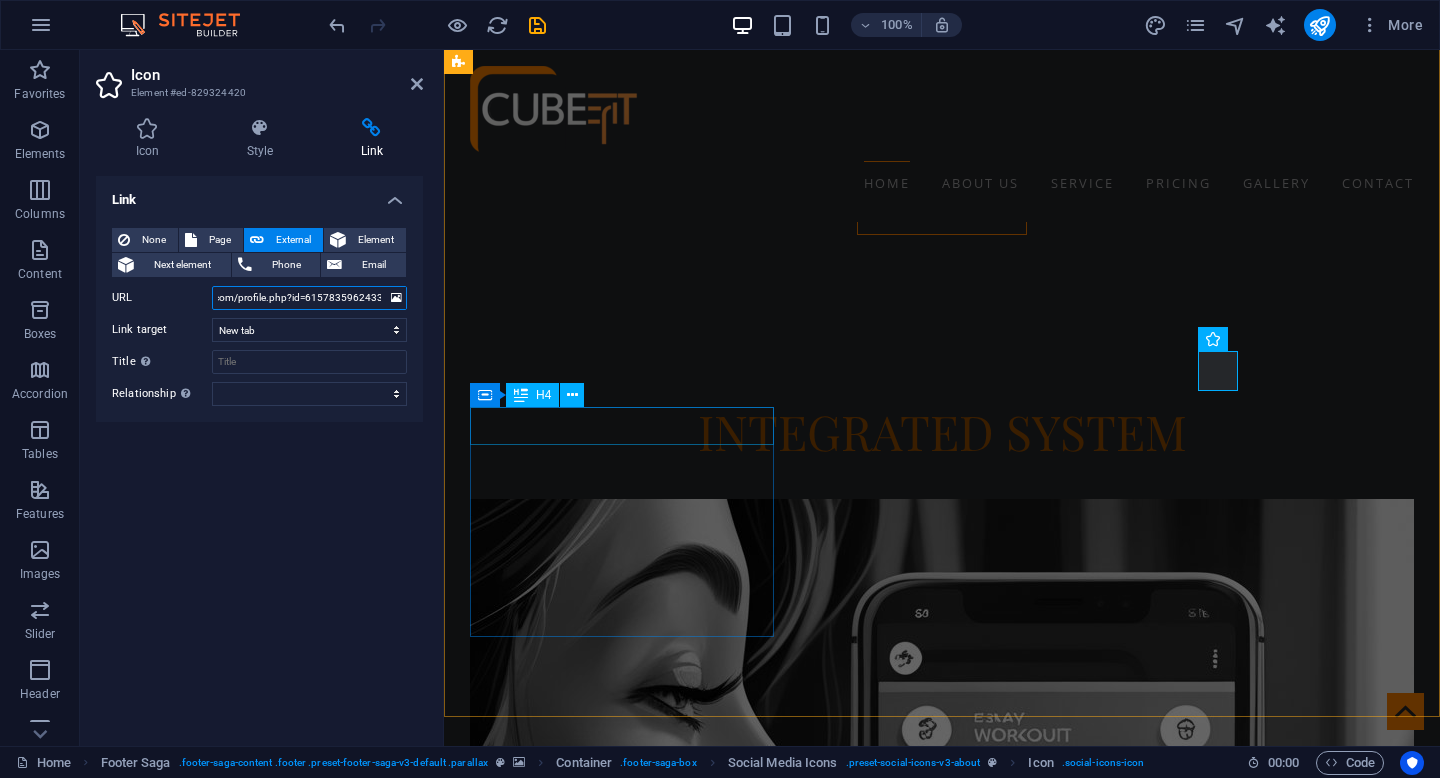 type on "https://www.facebook.com/profile.php?id=61578359624333" 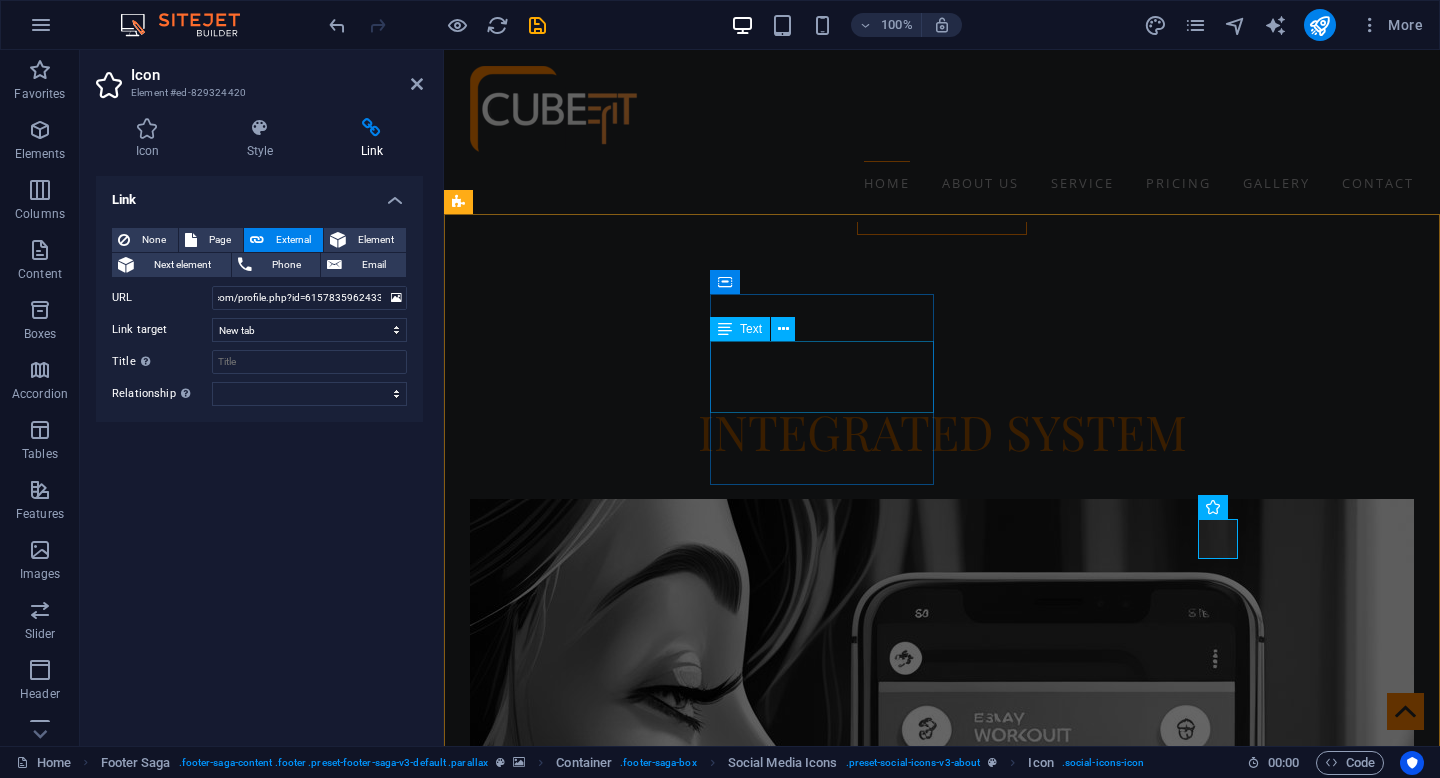 scroll, scrollTop: 0, scrollLeft: 0, axis: both 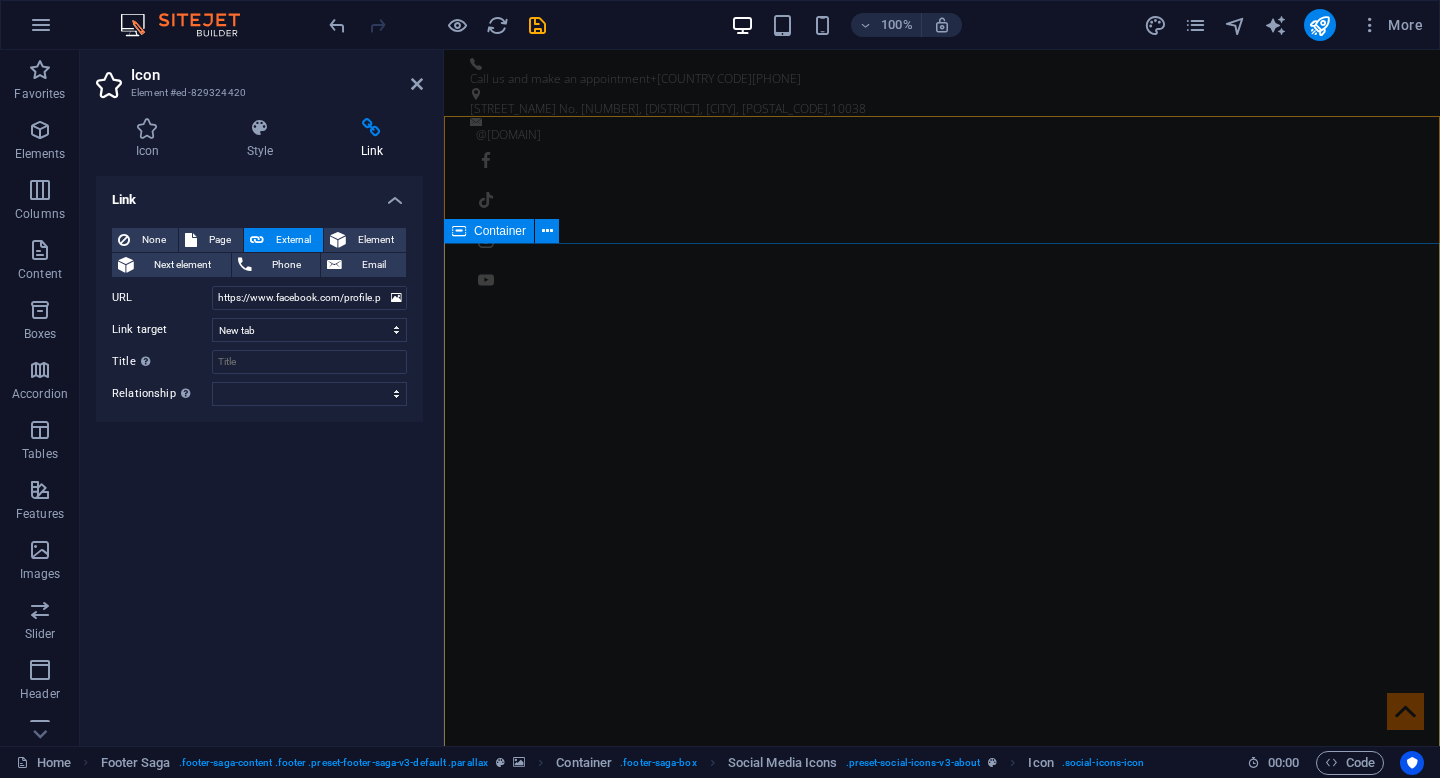 click on "CubeFit Indonesia The future of fitness Learn more" at bounding box center [942, 1361] 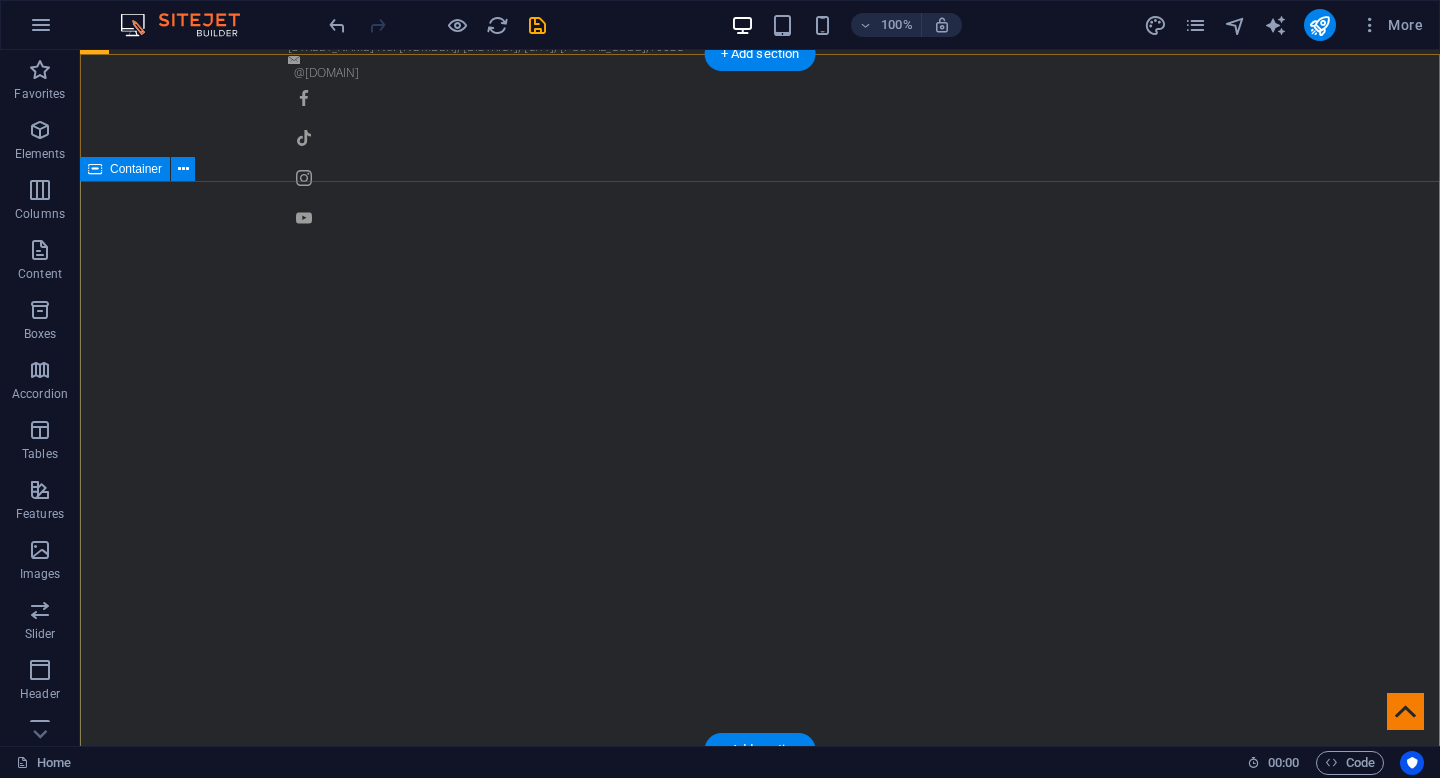 scroll, scrollTop: 0, scrollLeft: 0, axis: both 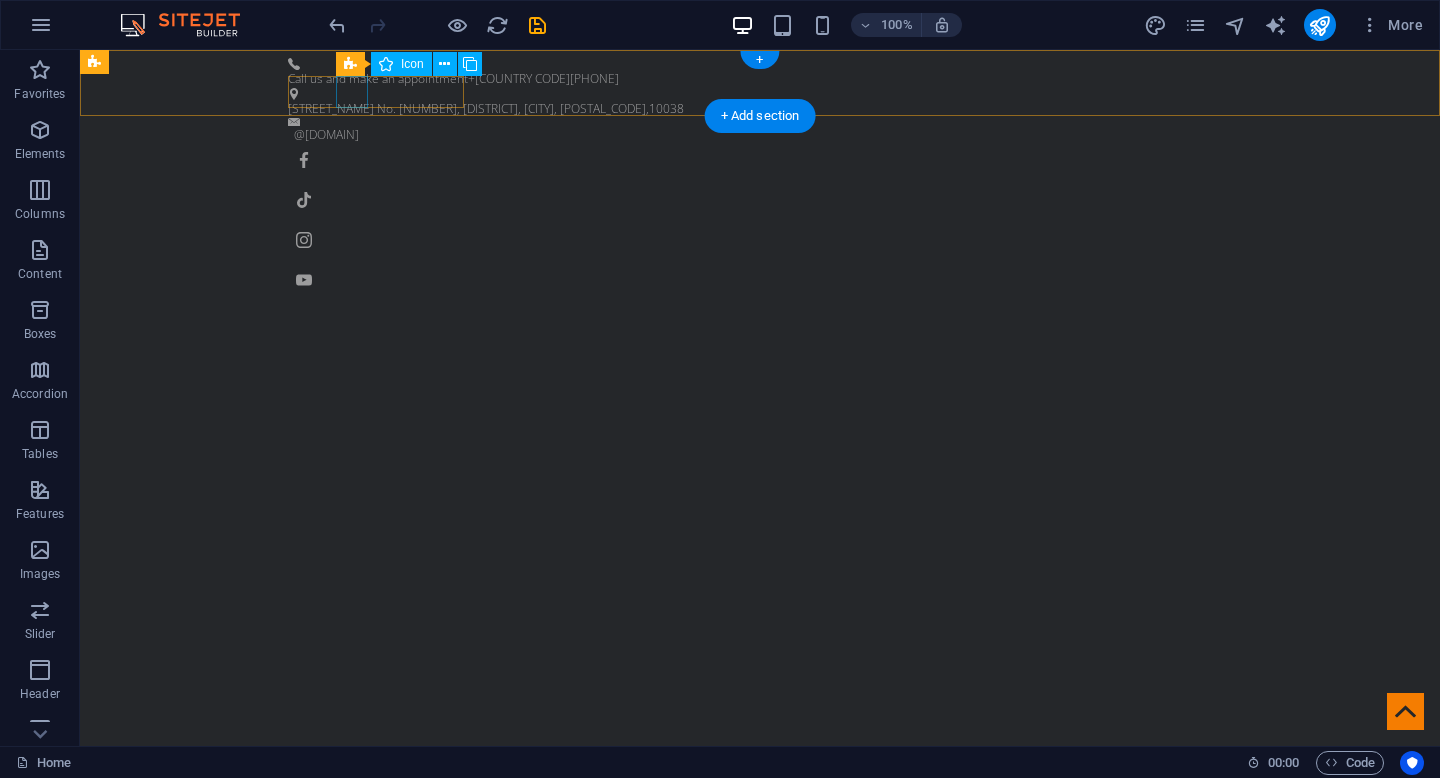 click at bounding box center [760, 200] 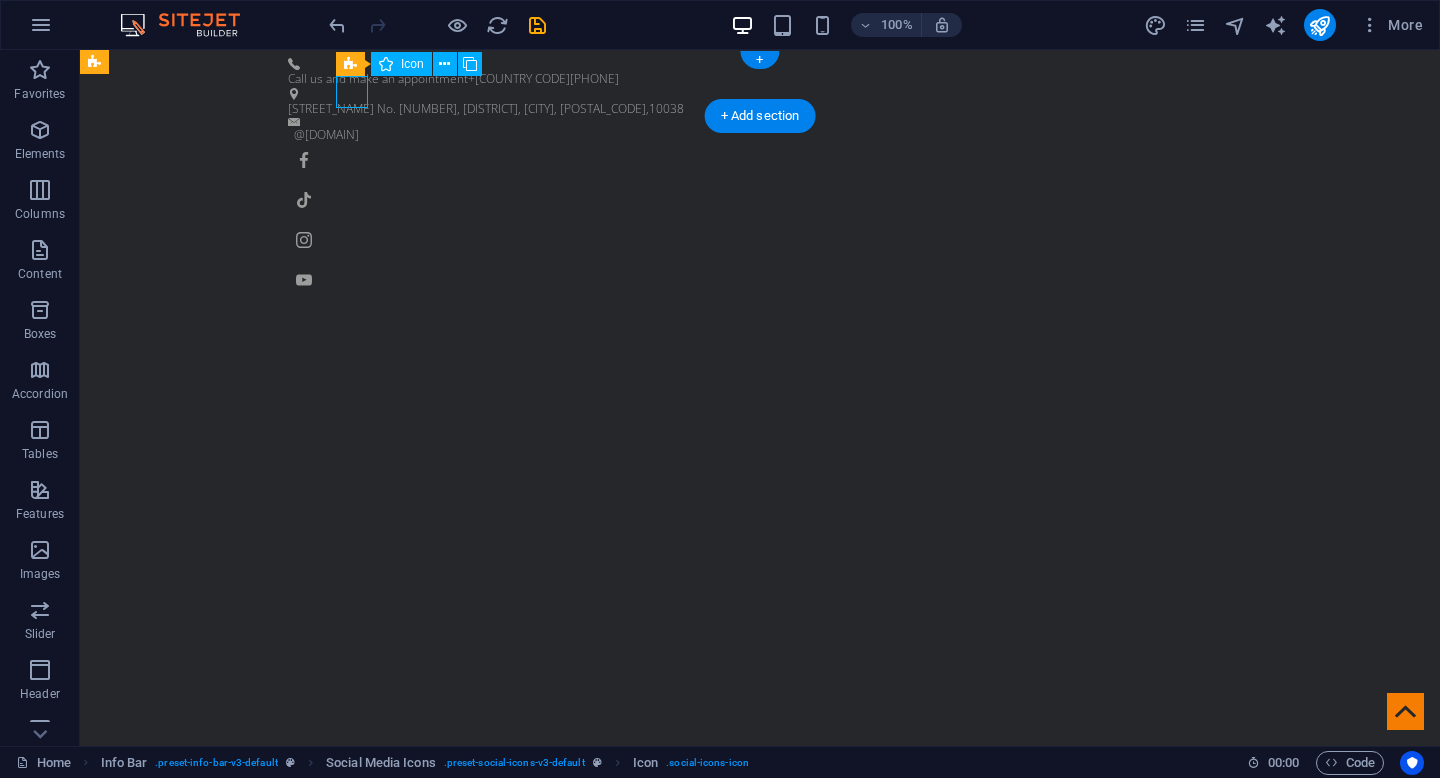 click at bounding box center (760, 200) 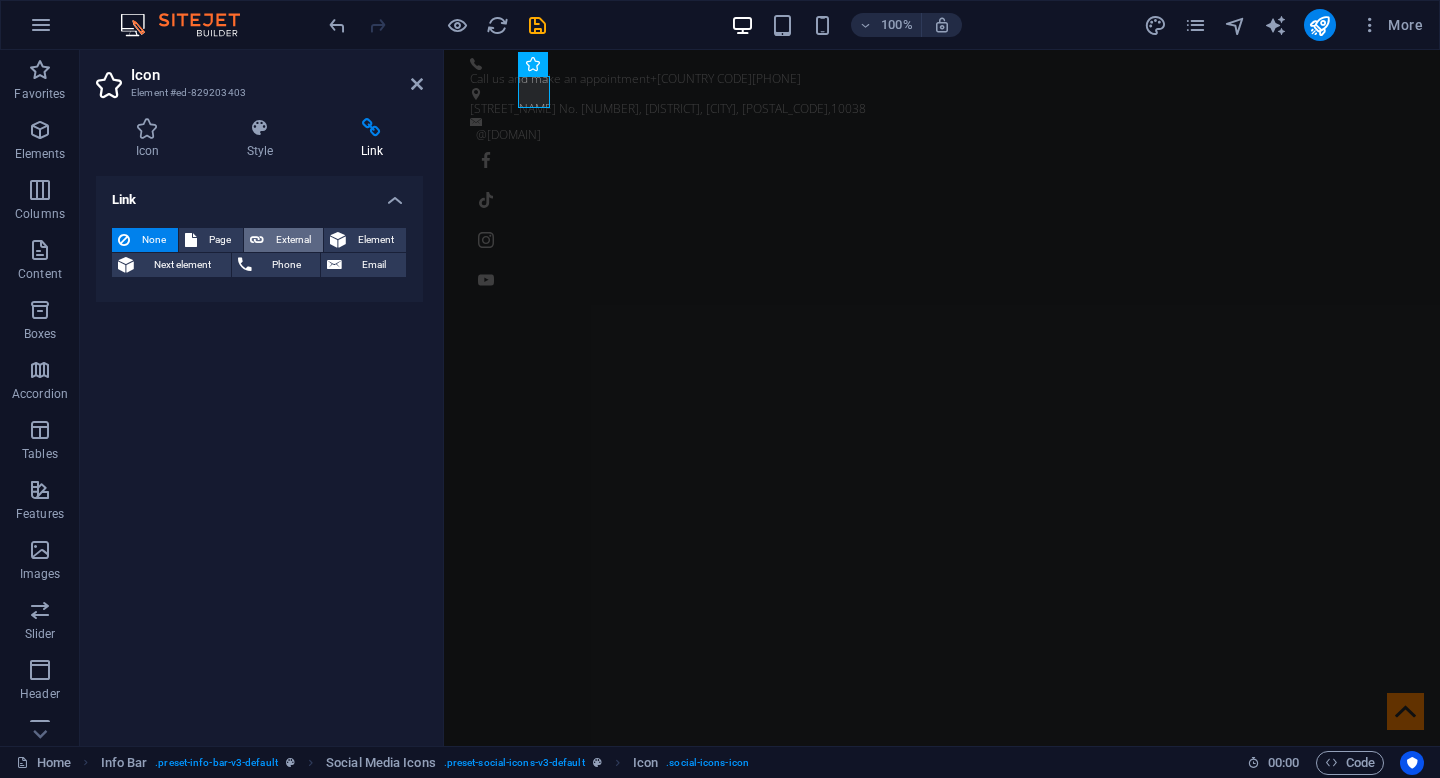 click on "External" at bounding box center (293, 240) 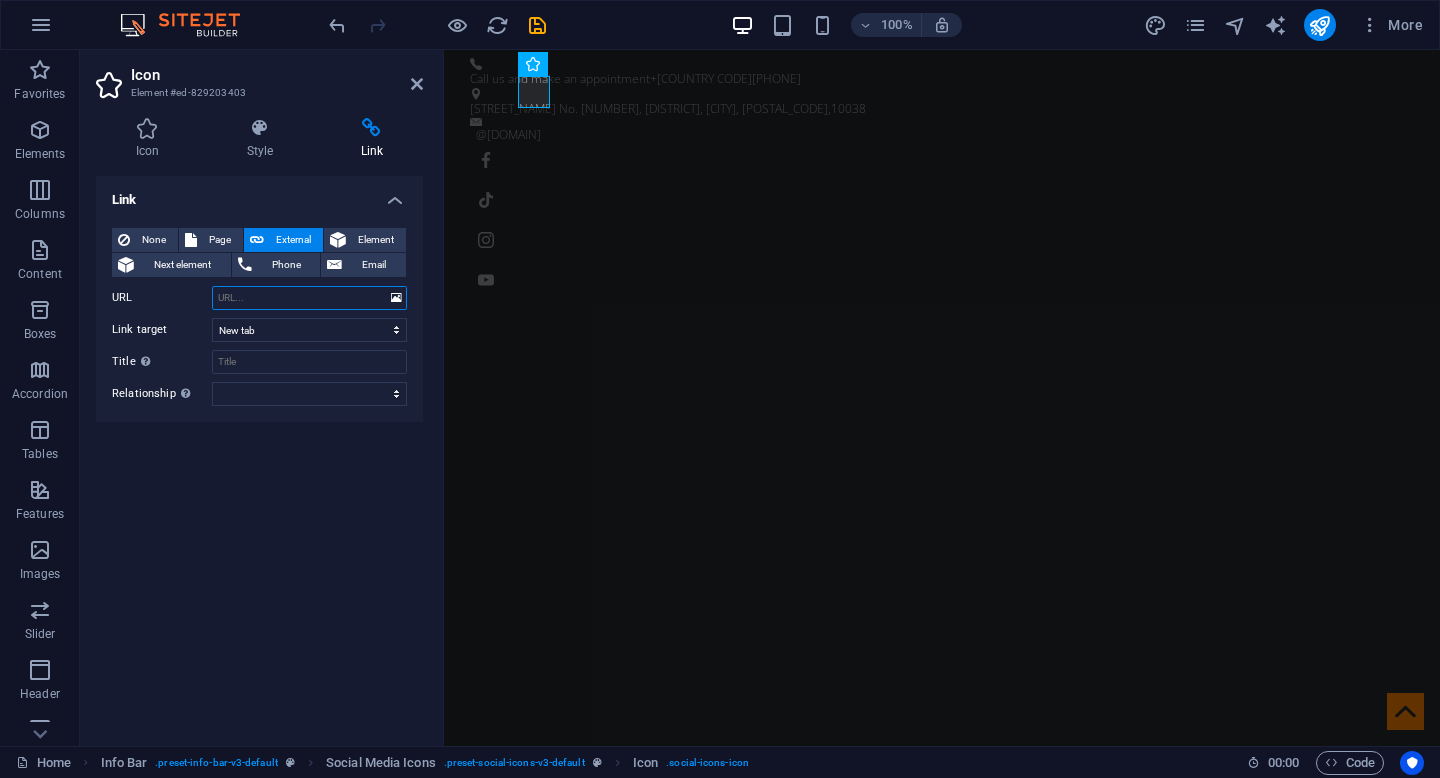 click on "URL" at bounding box center (309, 298) 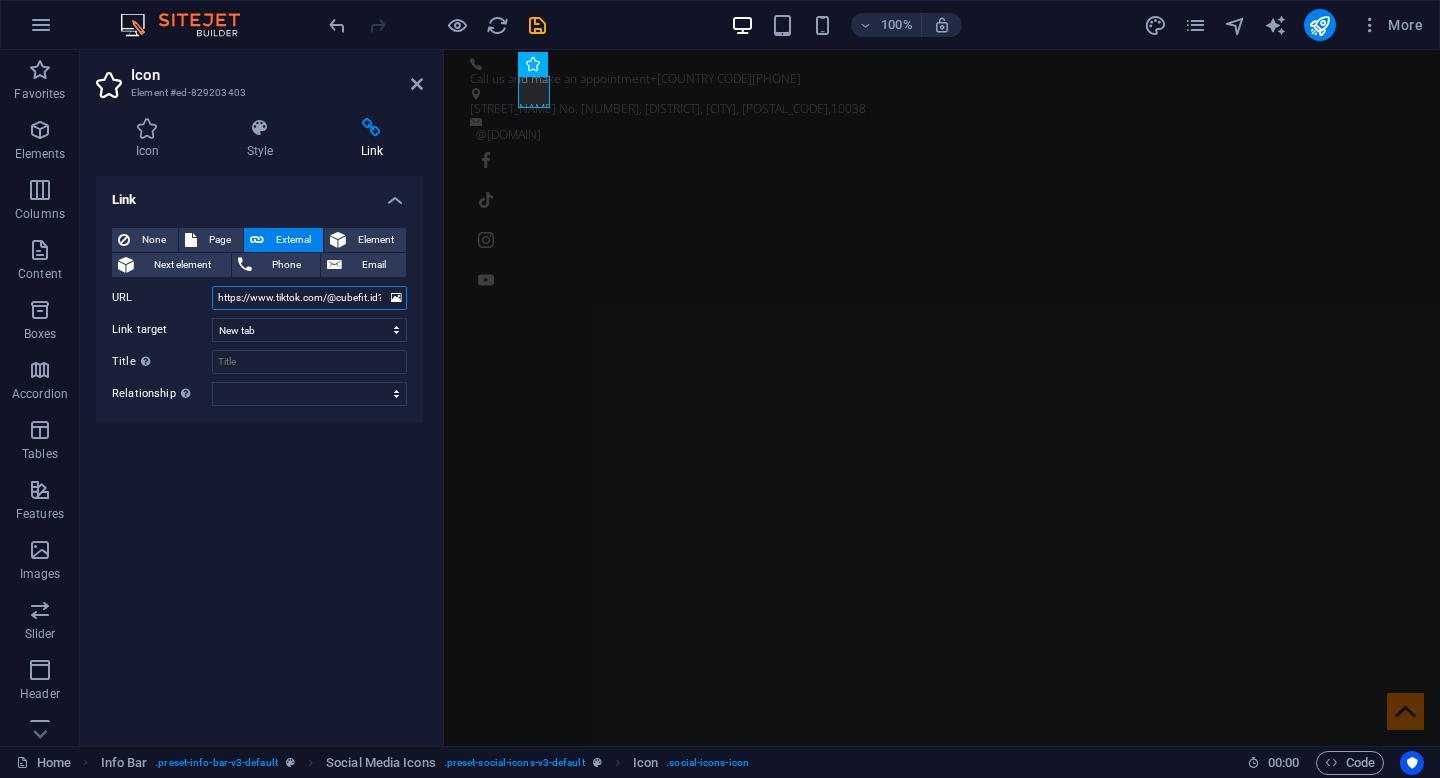 scroll, scrollTop: 0, scrollLeft: 117, axis: horizontal 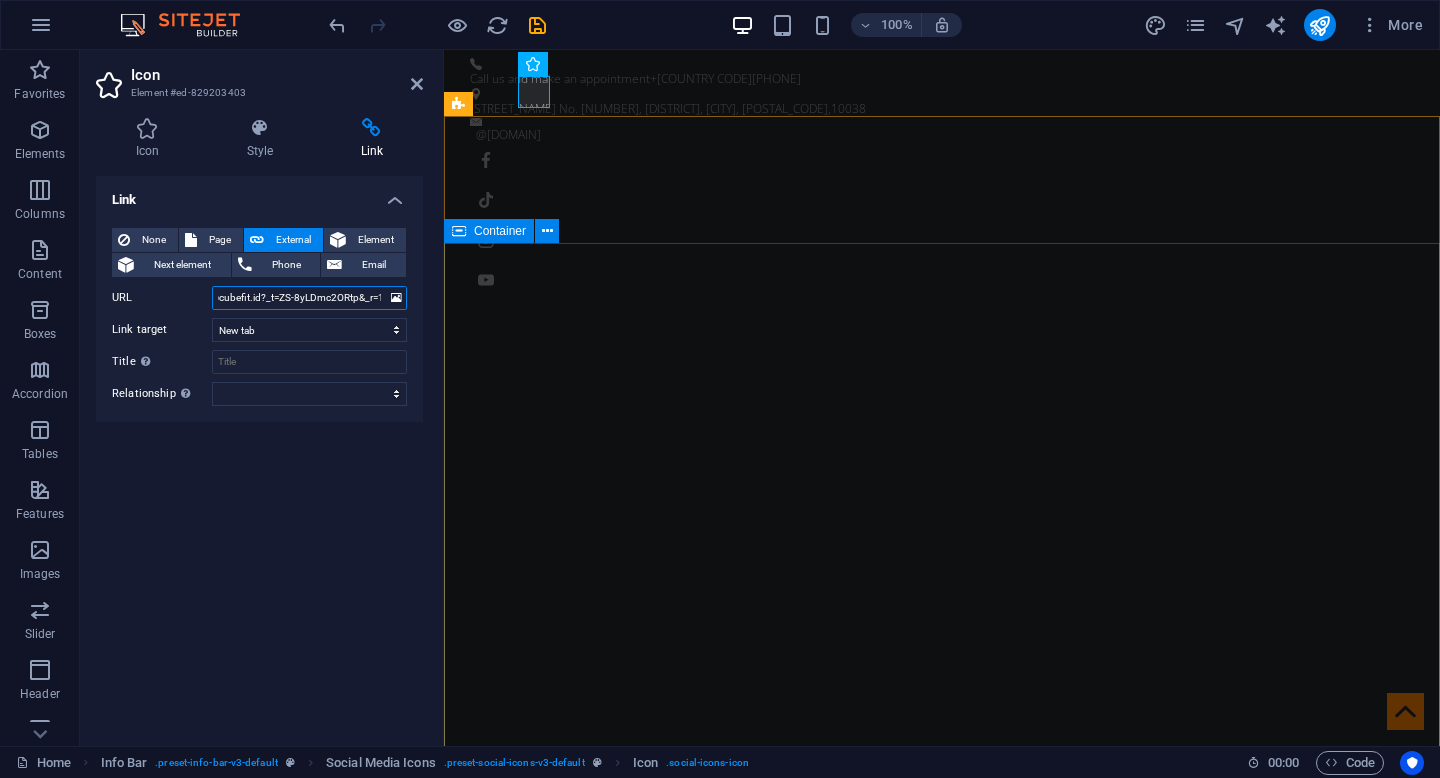 type on "https://www.tiktok.com/@cubefit.id?_t=ZS-8yLDmc2ORtp&_r=1" 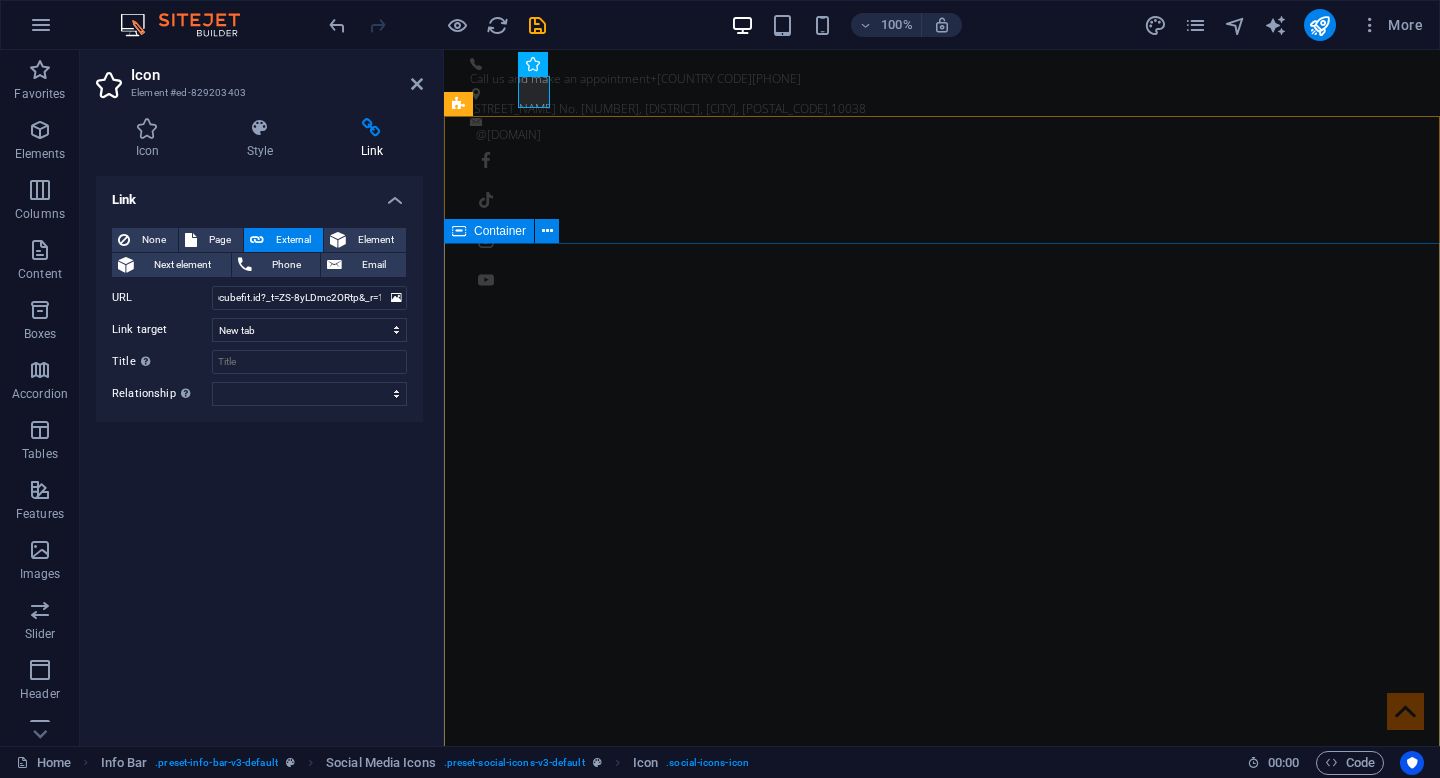 scroll, scrollTop: 0, scrollLeft: 0, axis: both 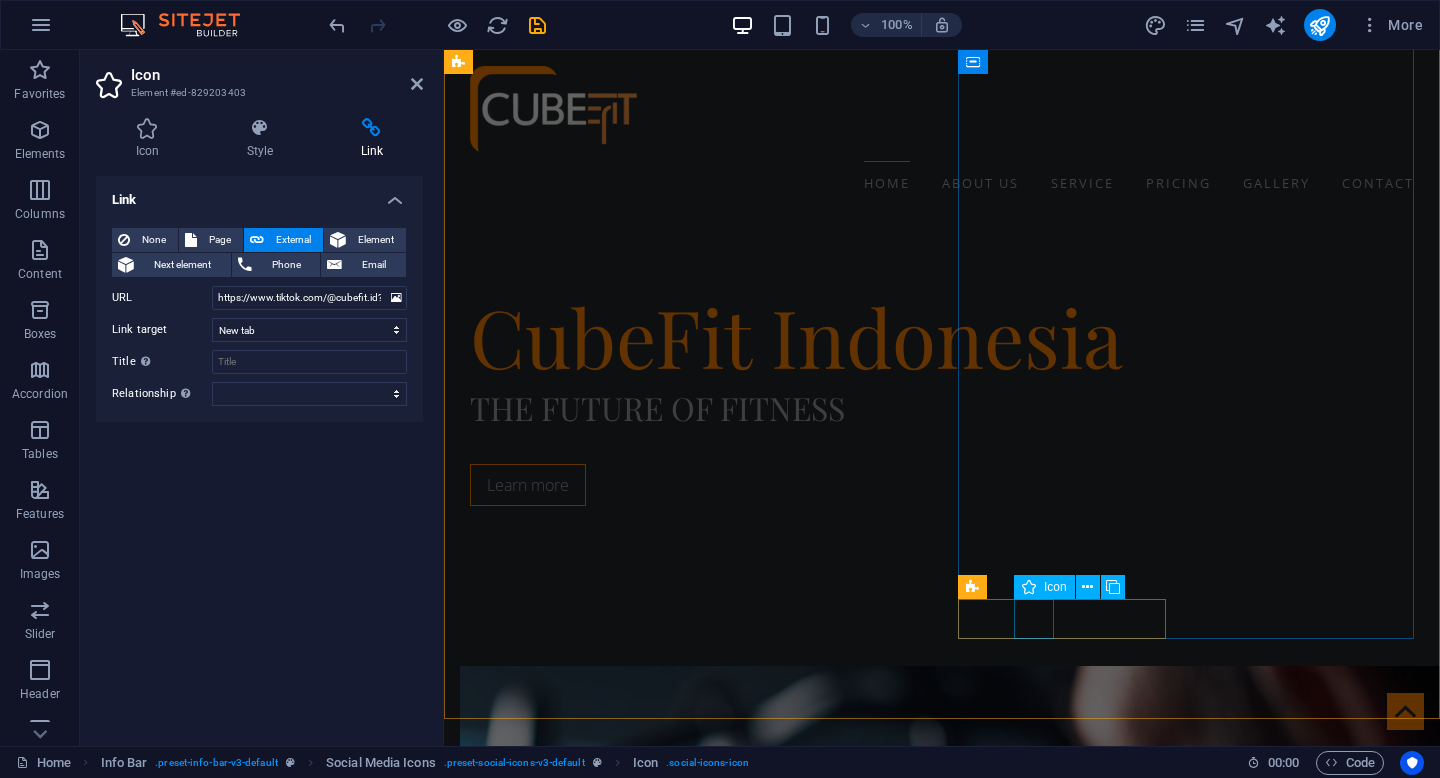 click at bounding box center (932, 2440) 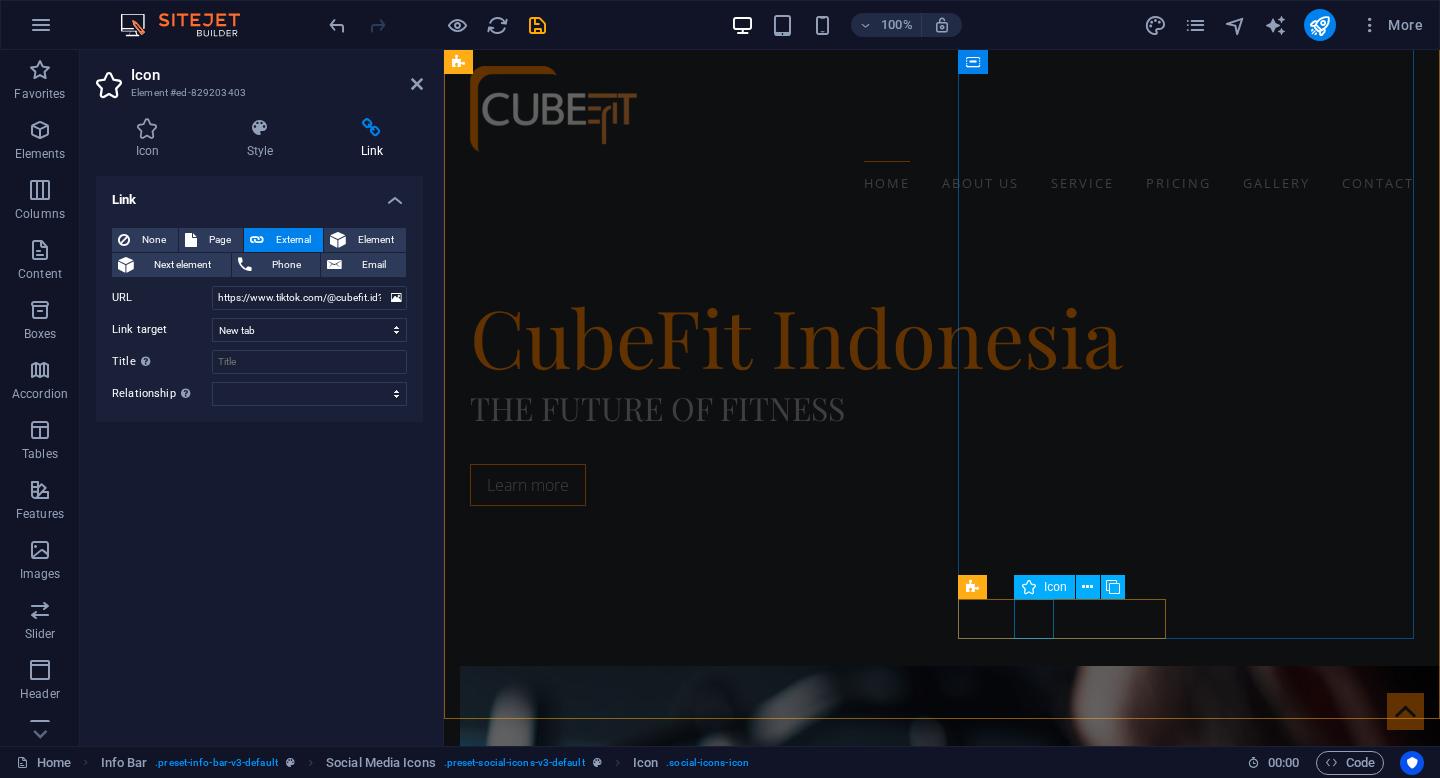 click at bounding box center [932, 2440] 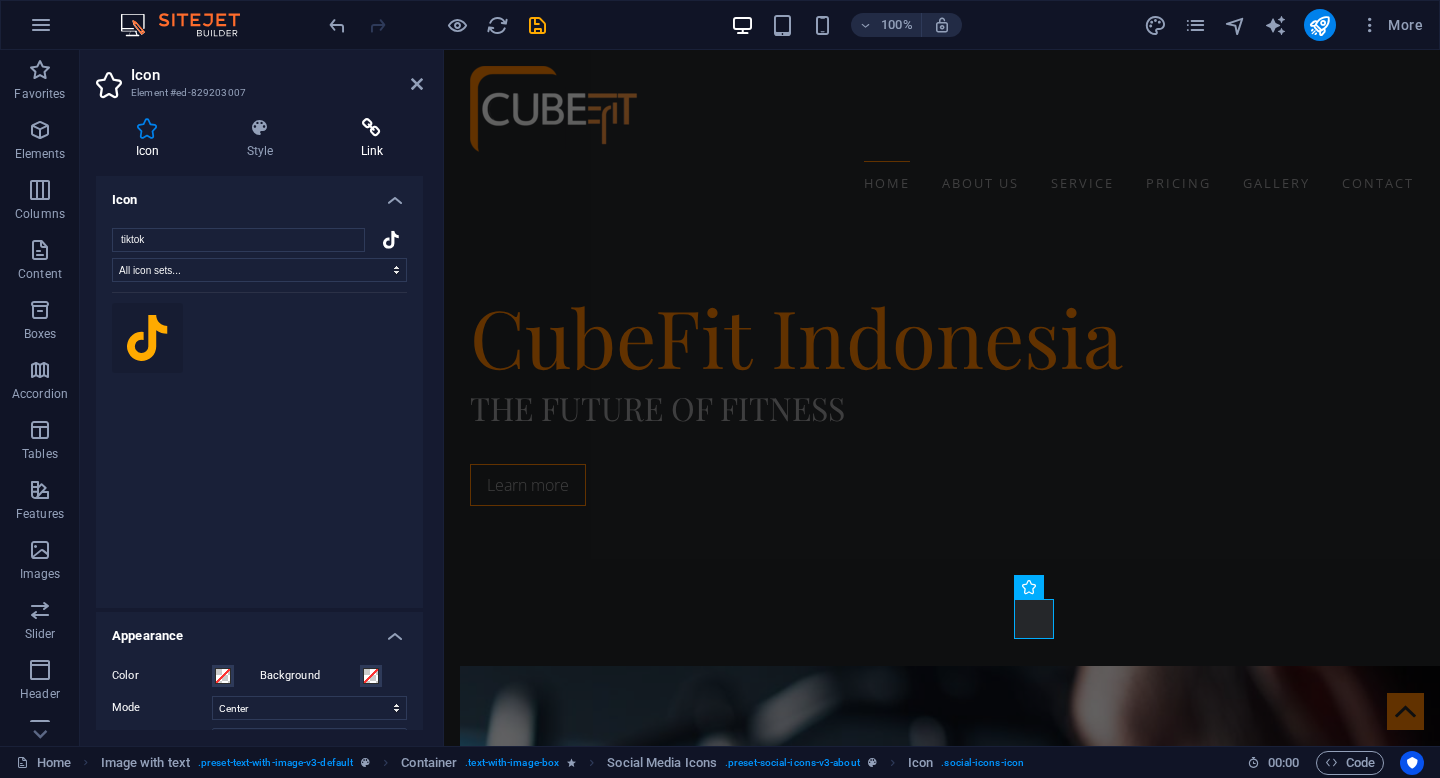 click at bounding box center [372, 128] 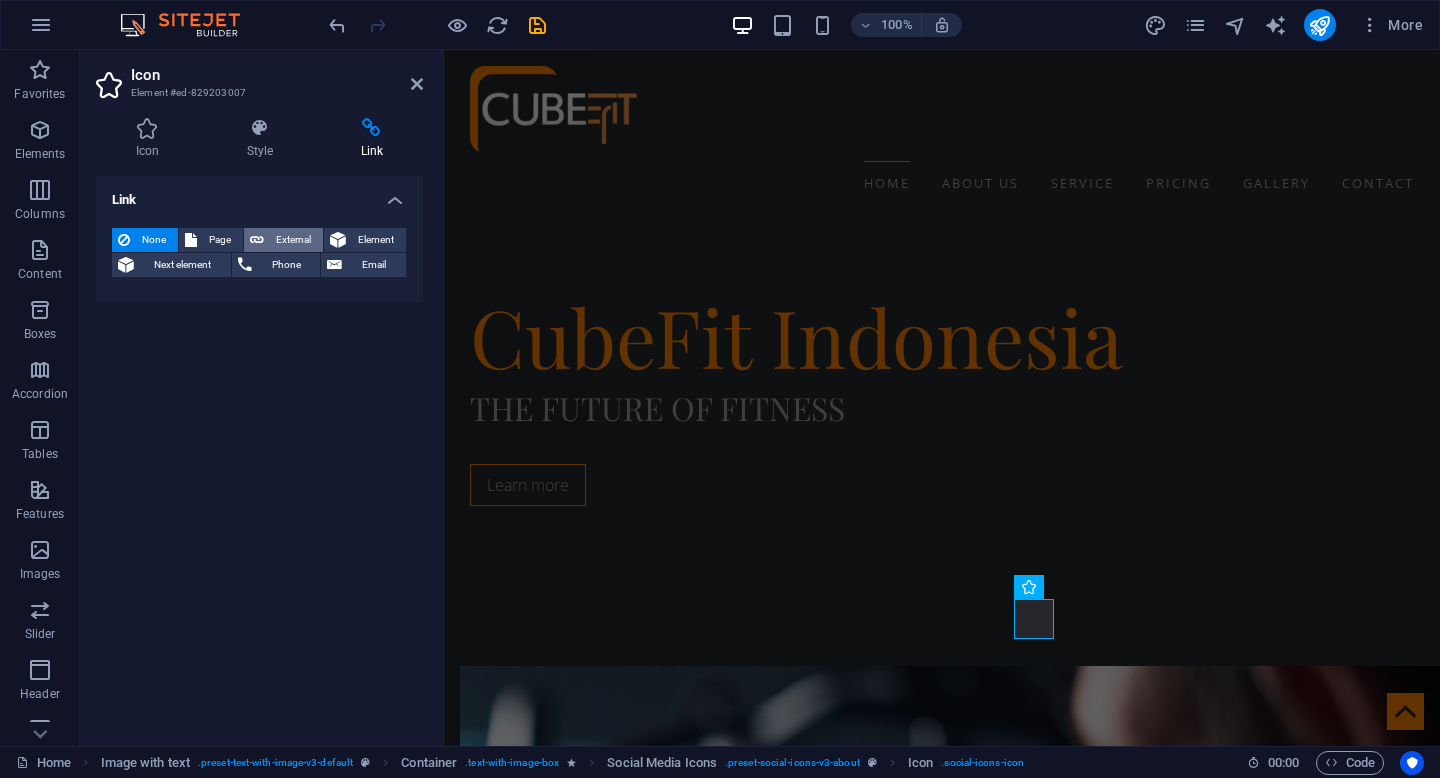 click on "External" at bounding box center (293, 240) 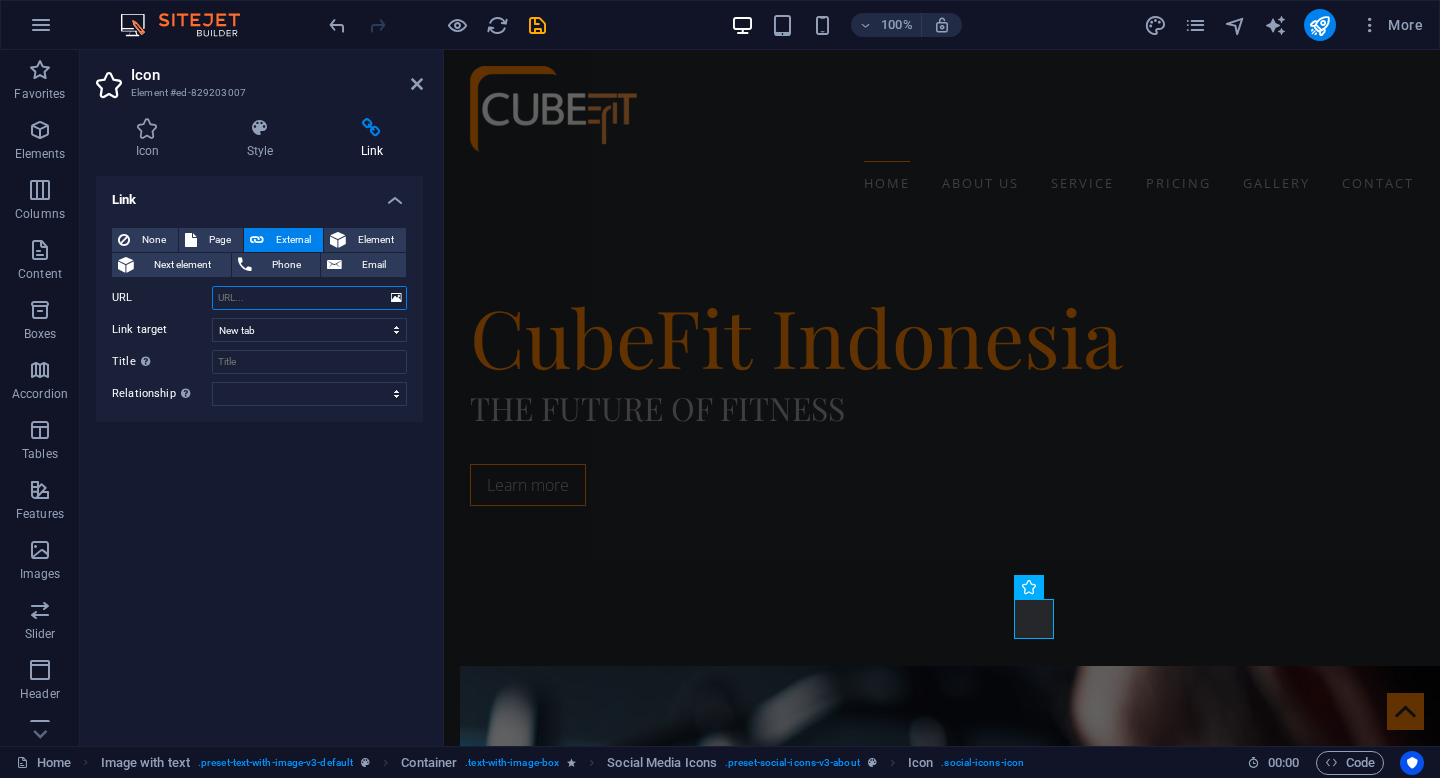 paste on "https://www.tiktok.com/@cubefit.id?_t=ZS-8yLDmc2ORtp&_r=1" 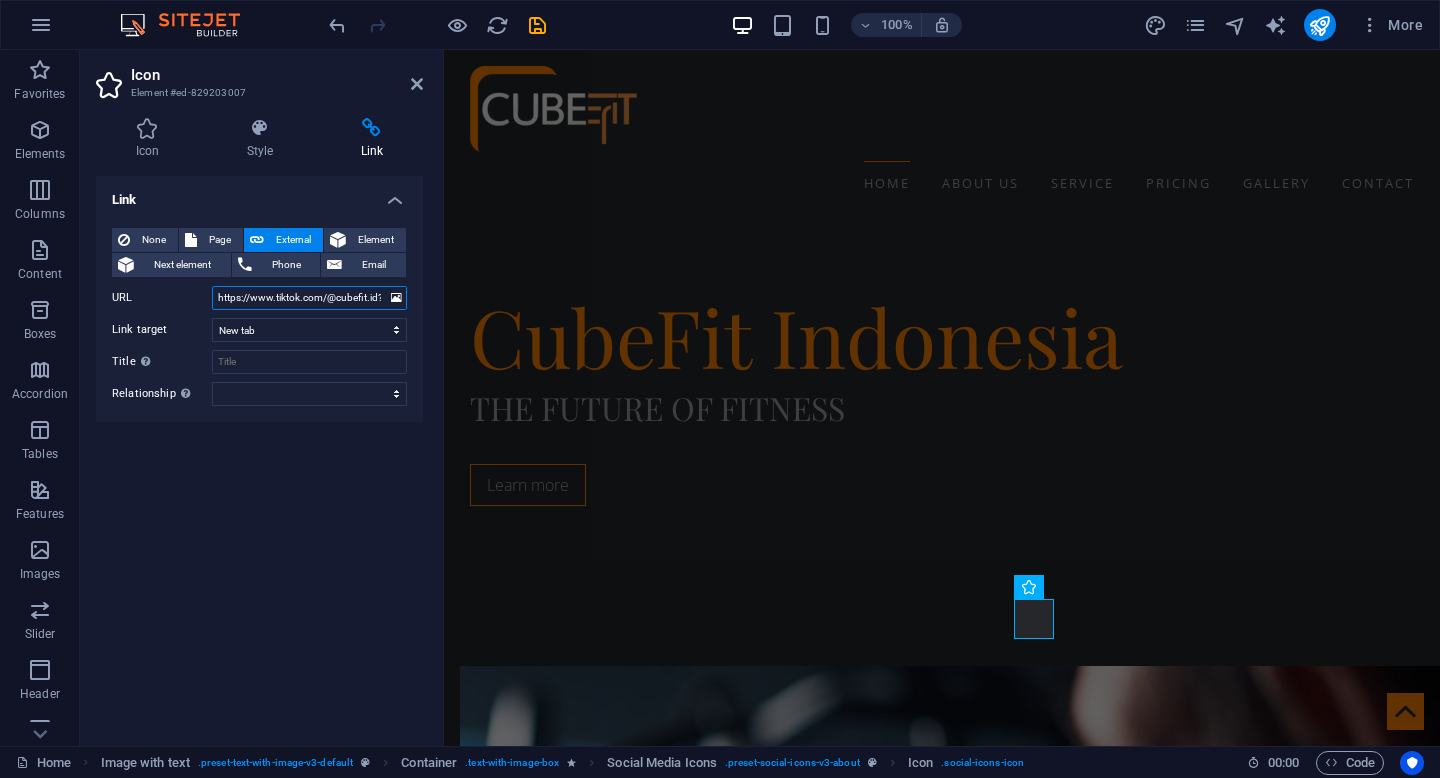 scroll, scrollTop: 0, scrollLeft: 117, axis: horizontal 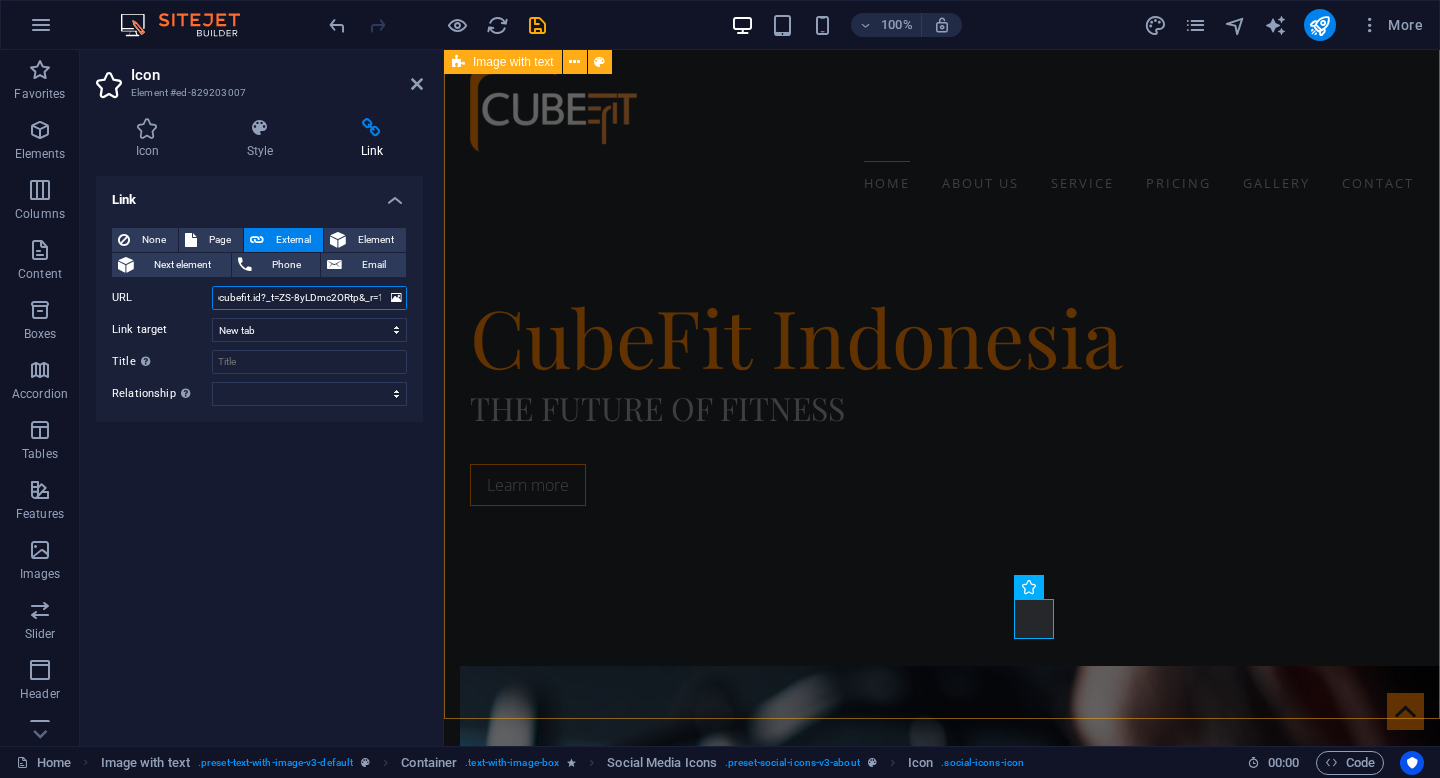 type on "https://www.tiktok.com/@cubefit.id?_t=ZS-8yLDmc2ORtp&_r=1" 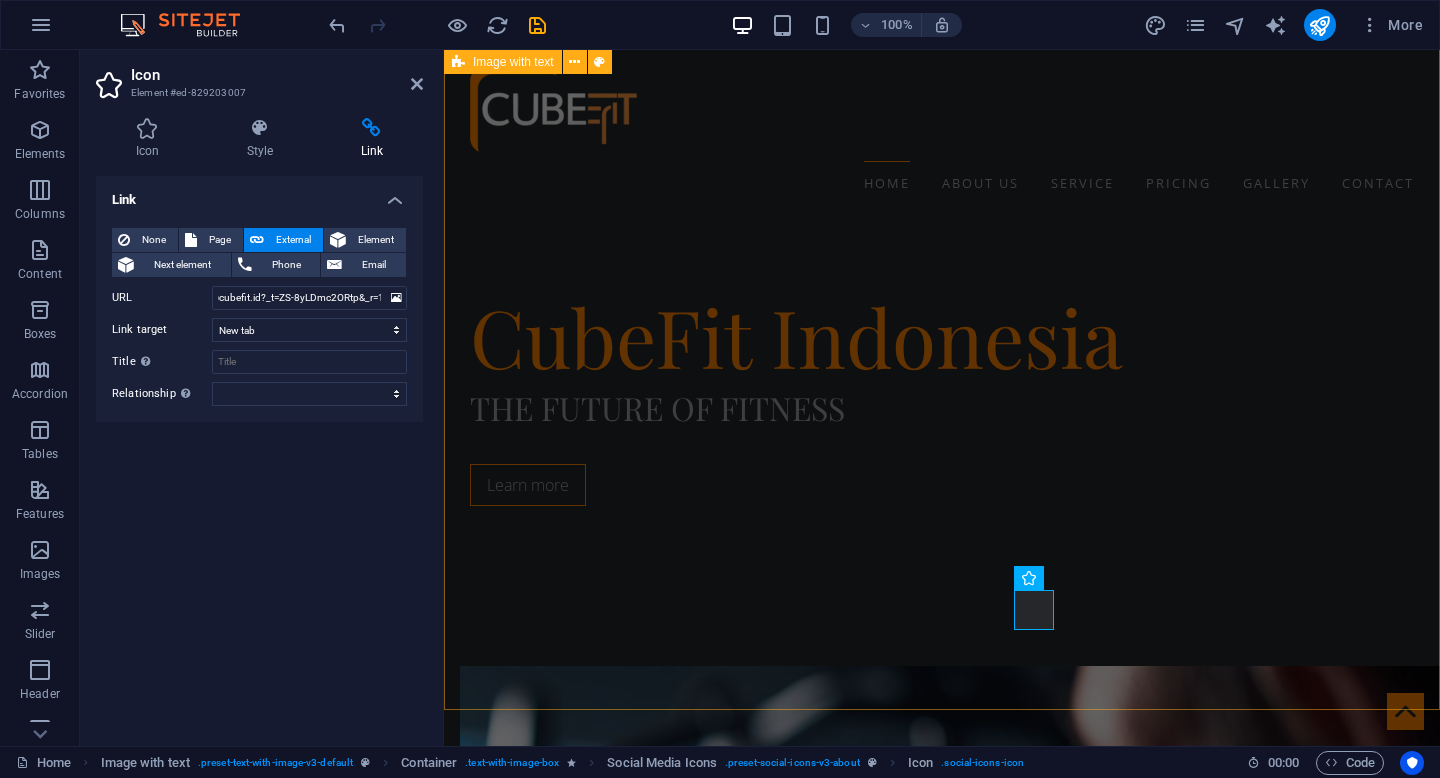 scroll, scrollTop: 934, scrollLeft: 0, axis: vertical 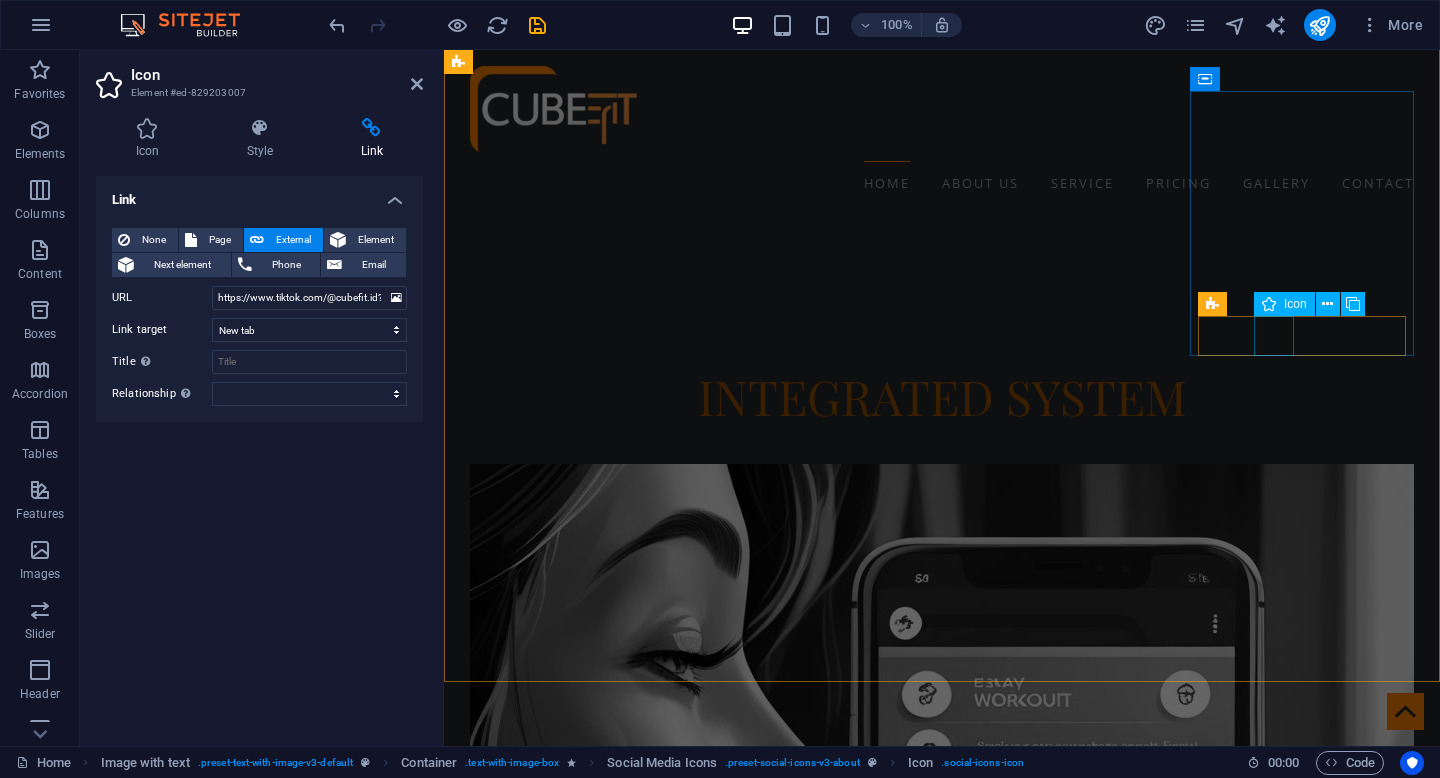 click at bounding box center (932, 10541) 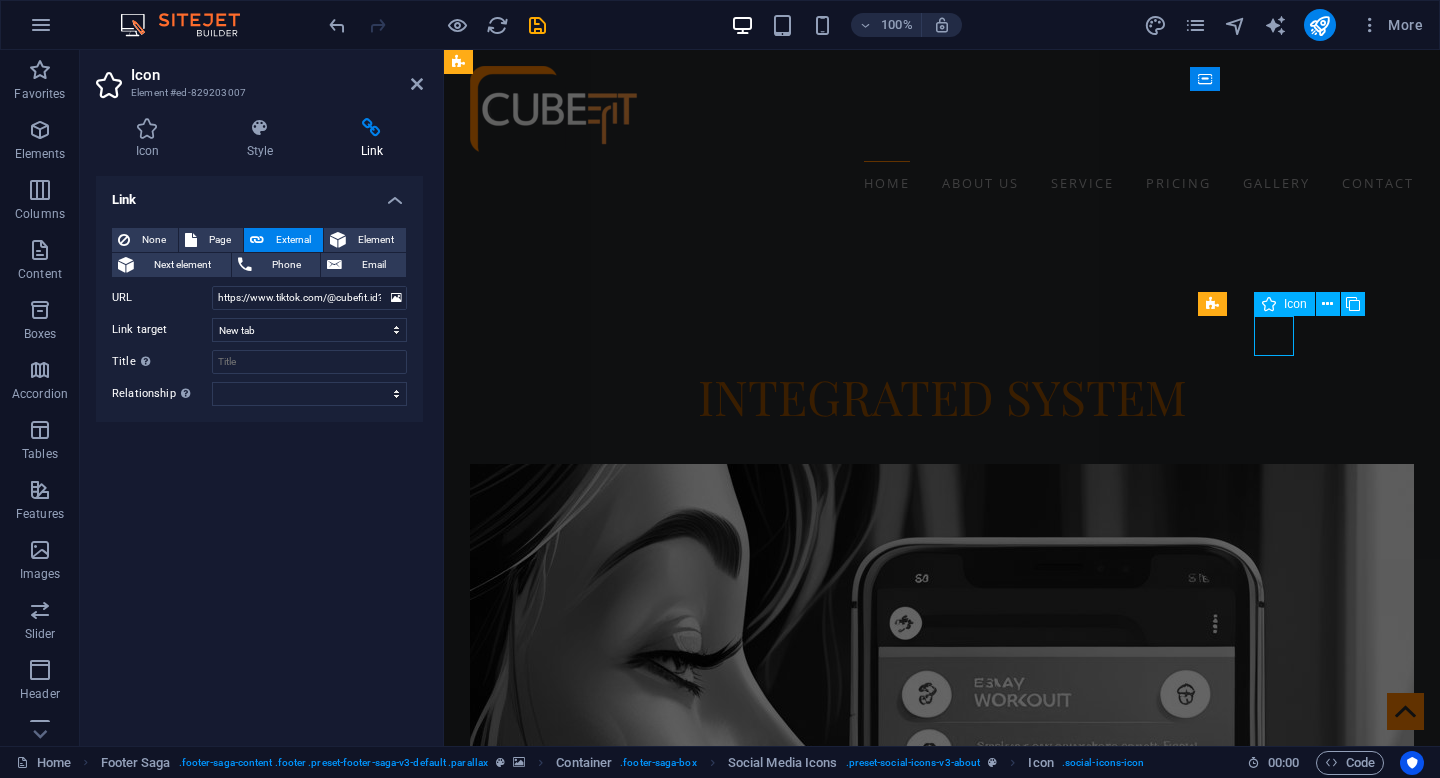 click at bounding box center (932, 10541) 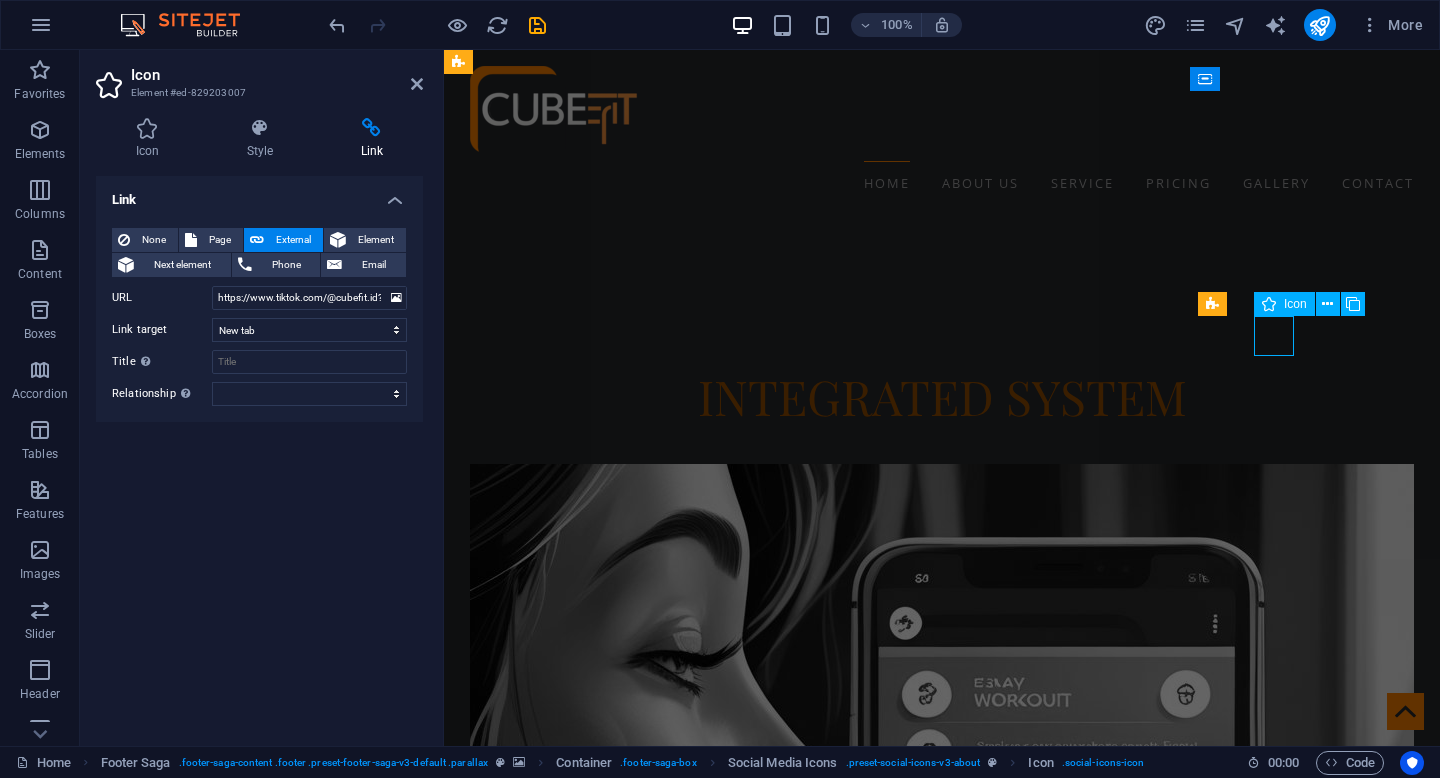 select on "xMidYMid" 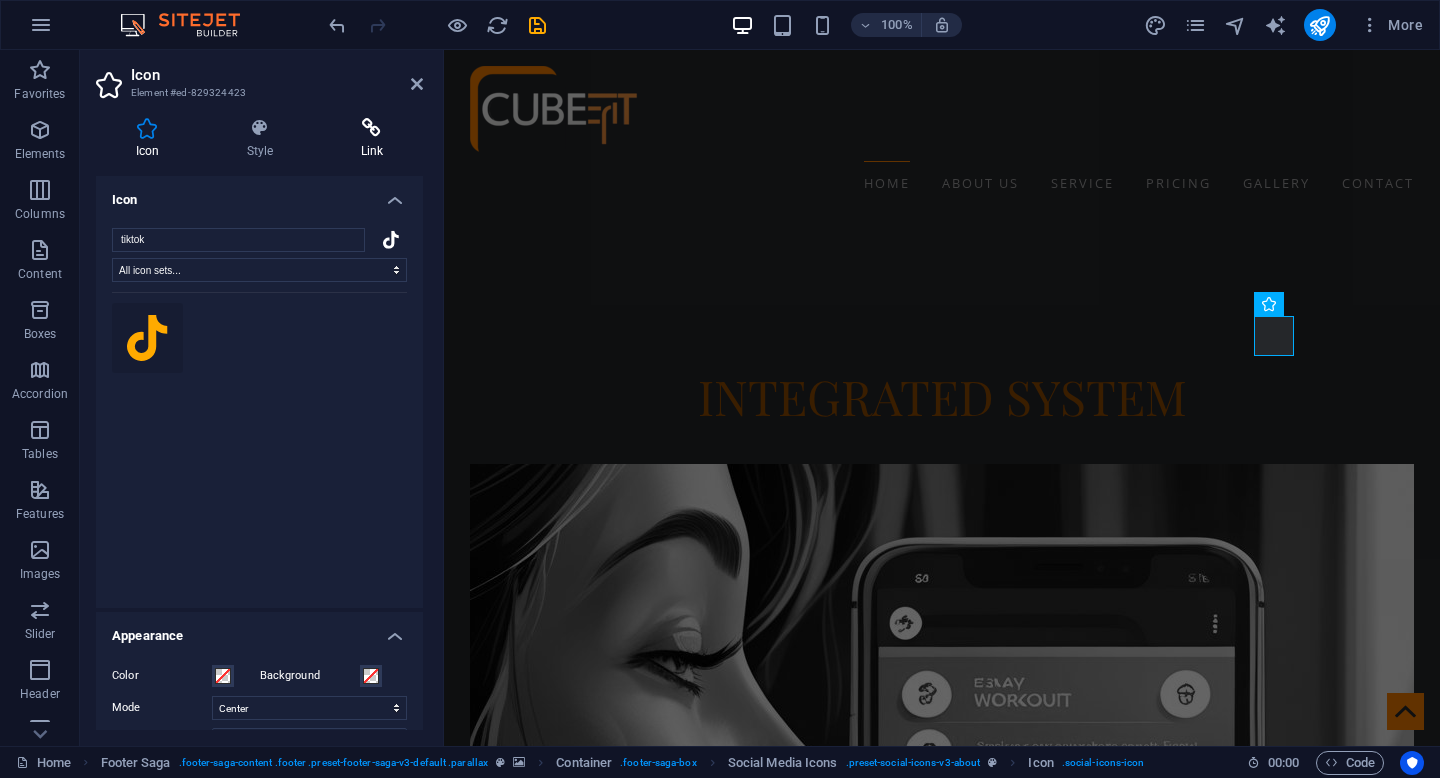 click at bounding box center (372, 128) 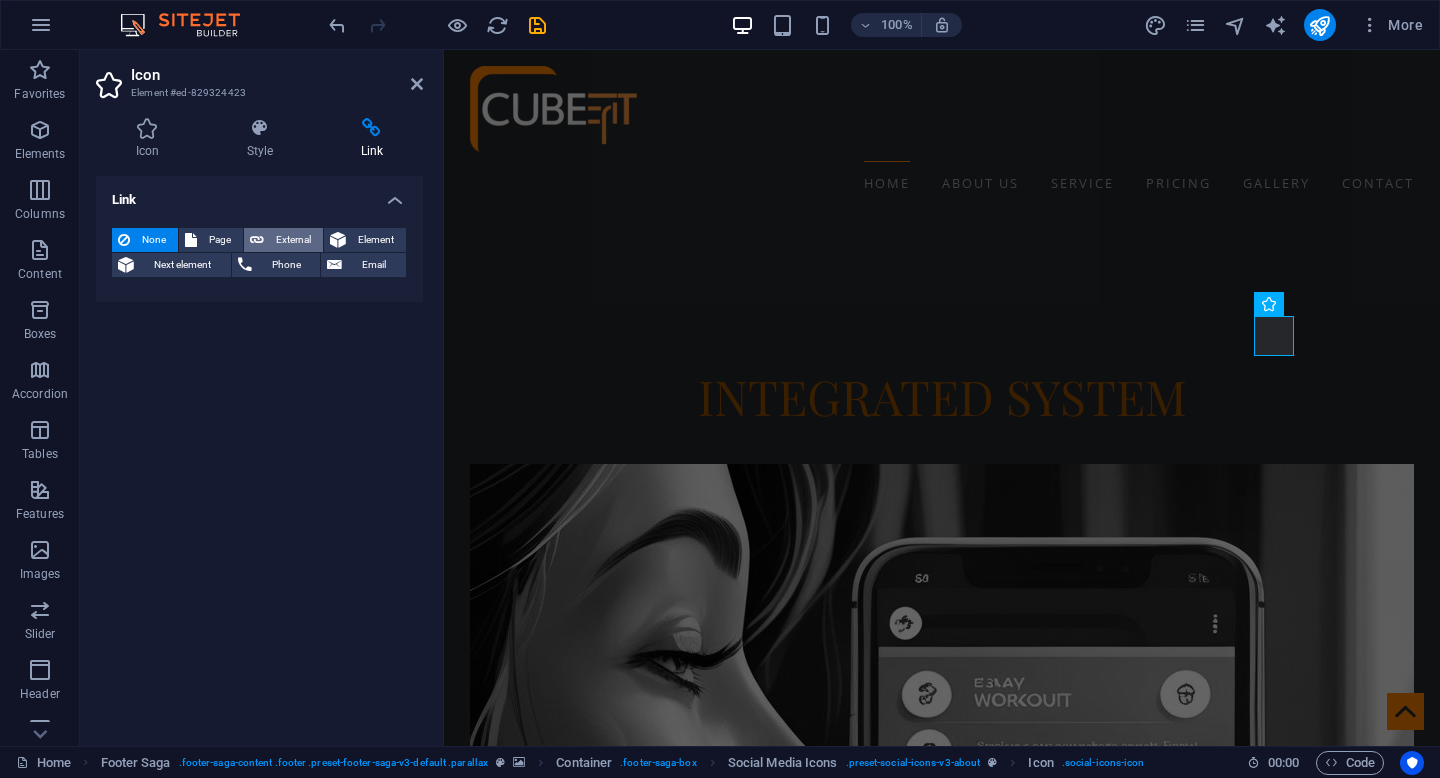 click on "External" at bounding box center (293, 240) 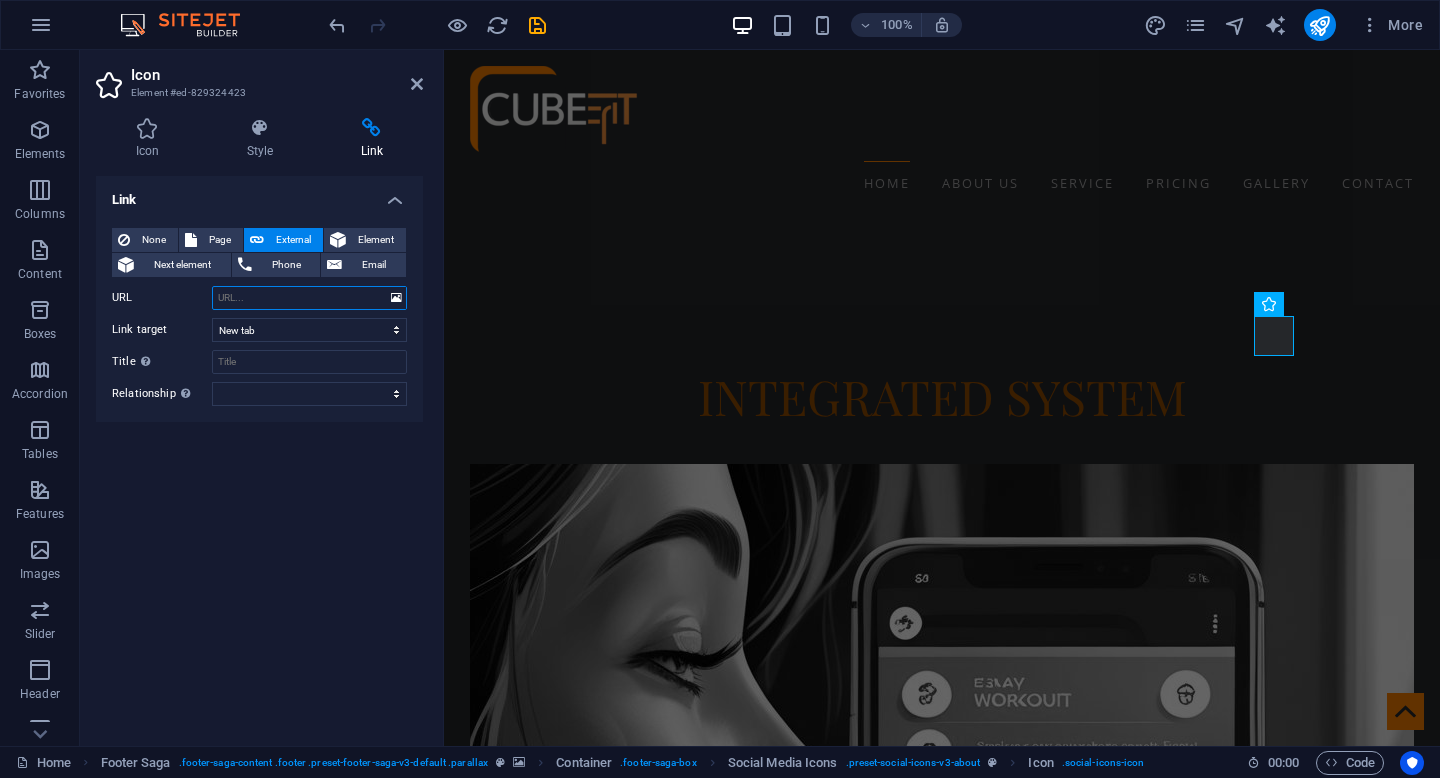 click on "URL" at bounding box center (309, 298) 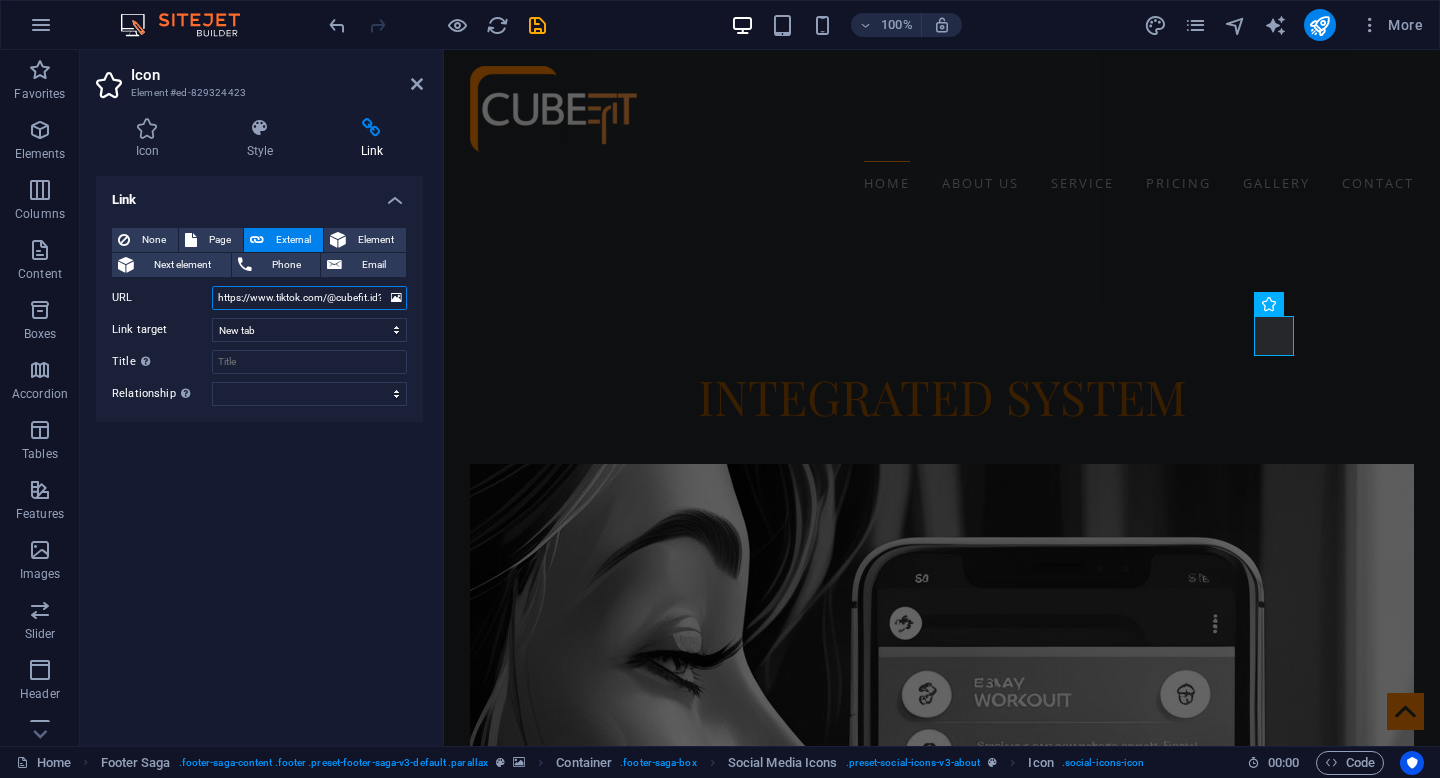 scroll, scrollTop: 0, scrollLeft: 117, axis: horizontal 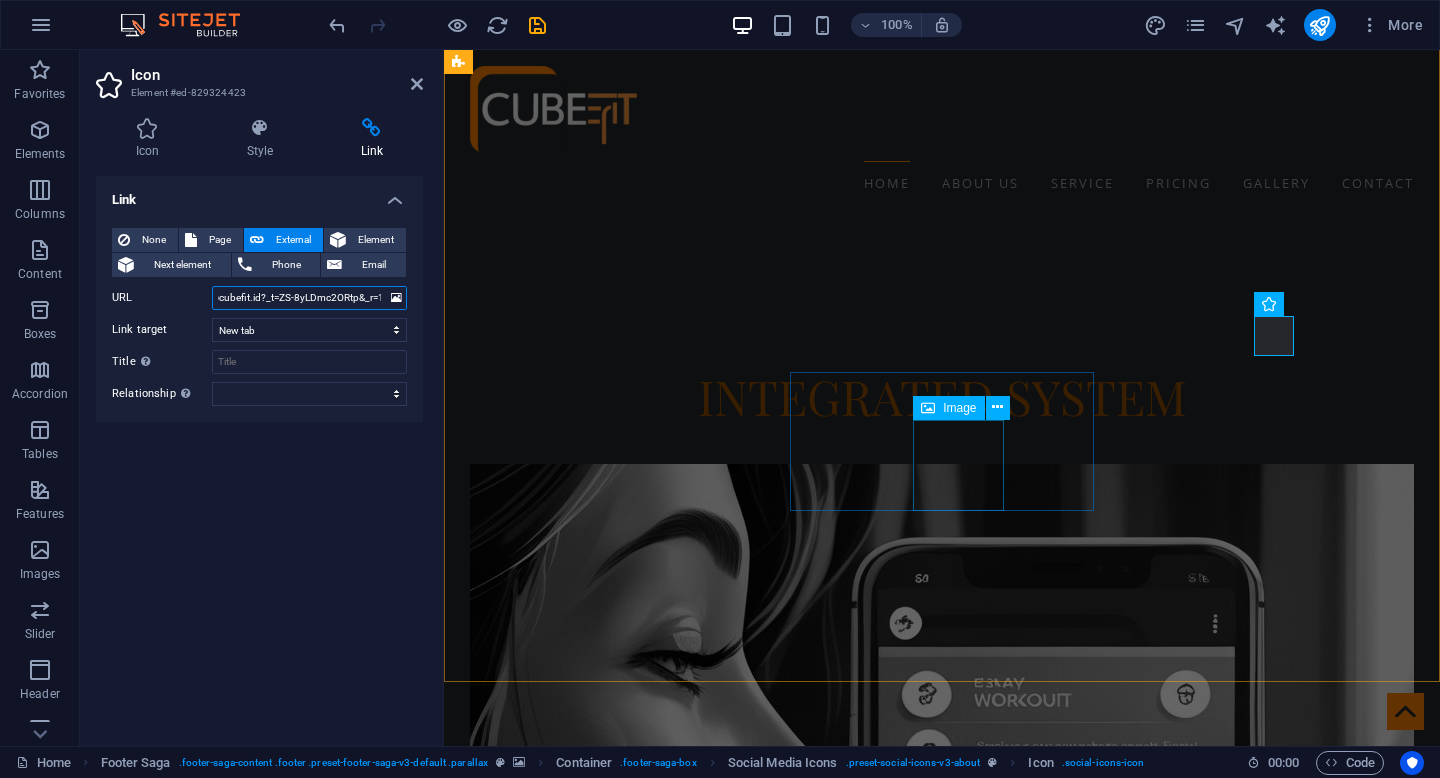 type on "https://www.tiktok.com/@cubefit.id?_t=ZS-8yLDmc2ORtp&_r=1" 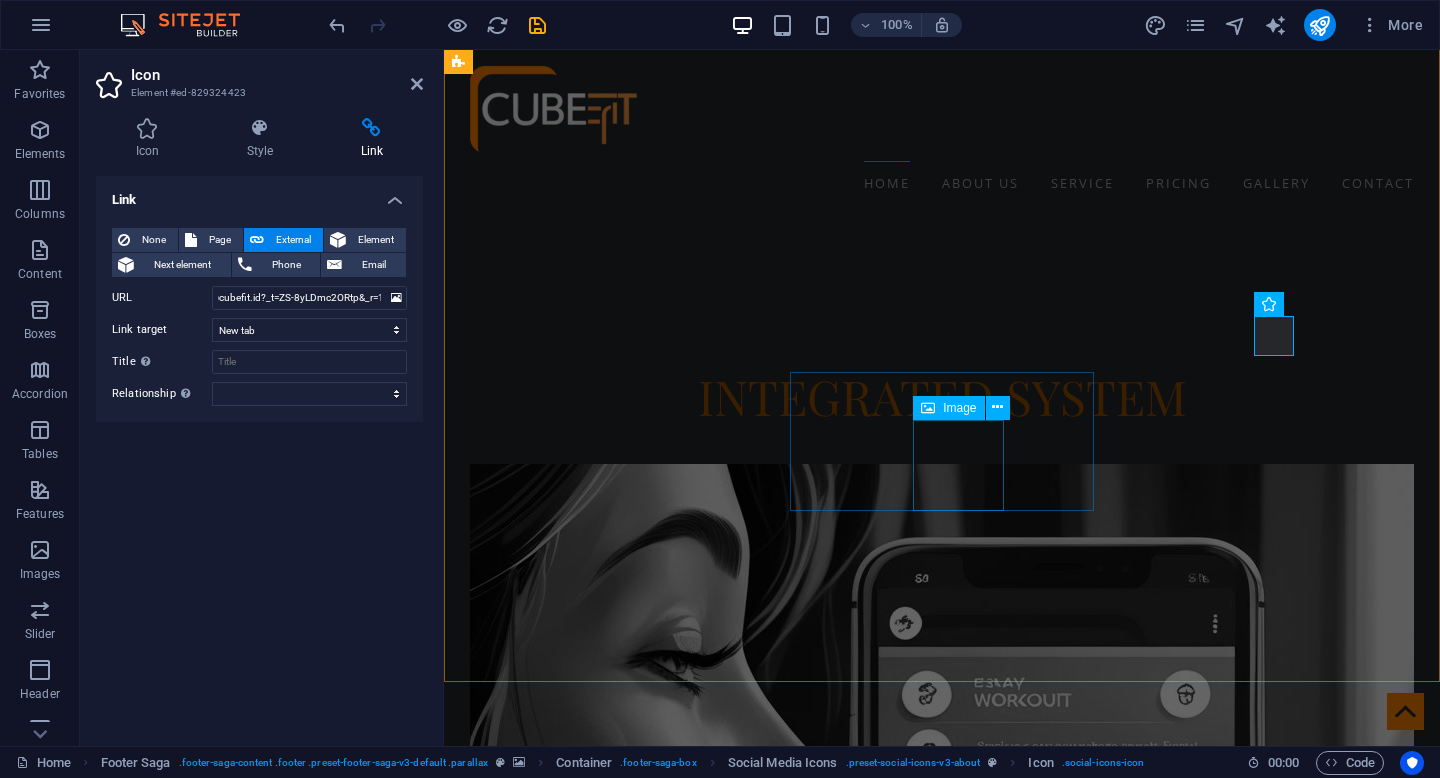 scroll, scrollTop: 0, scrollLeft: 0, axis: both 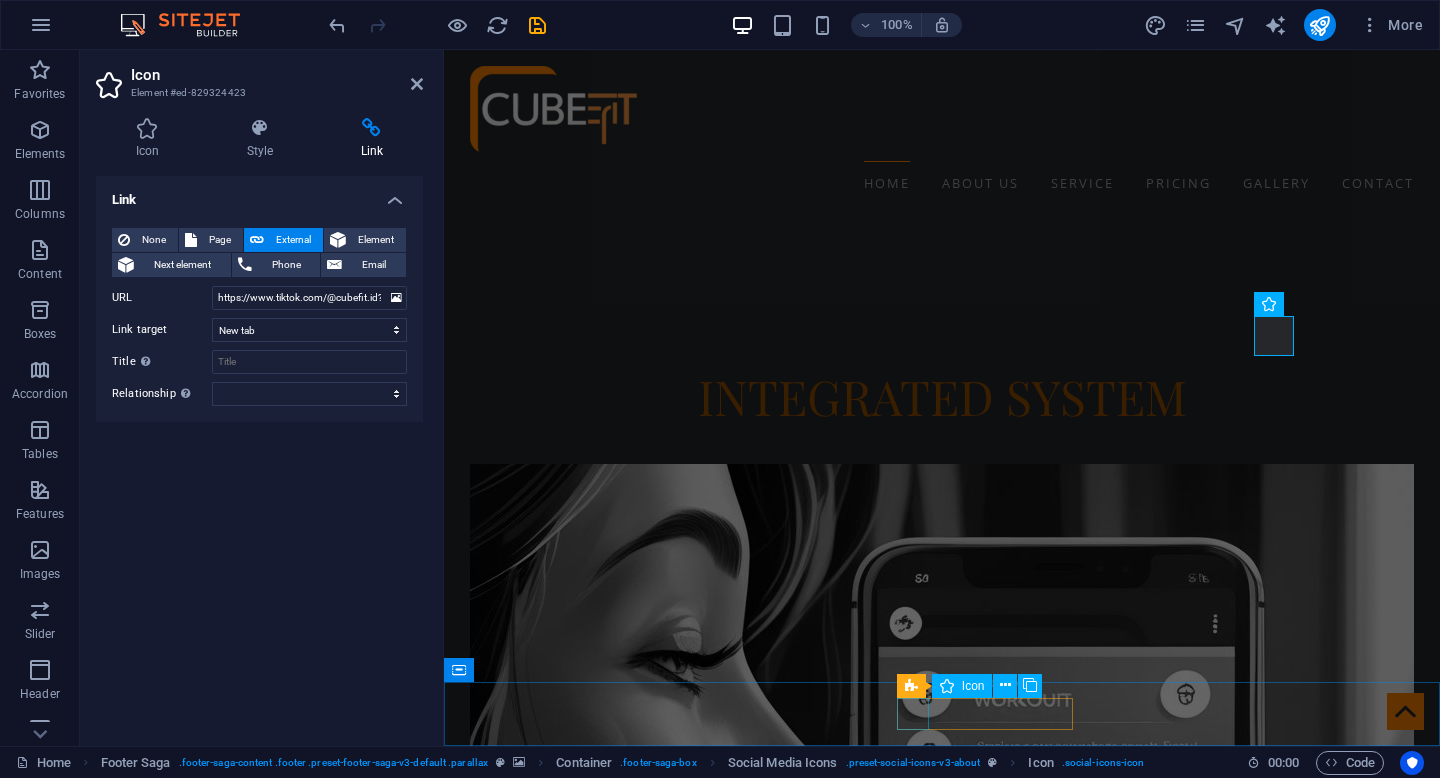 click at bounding box center [942, 11690] 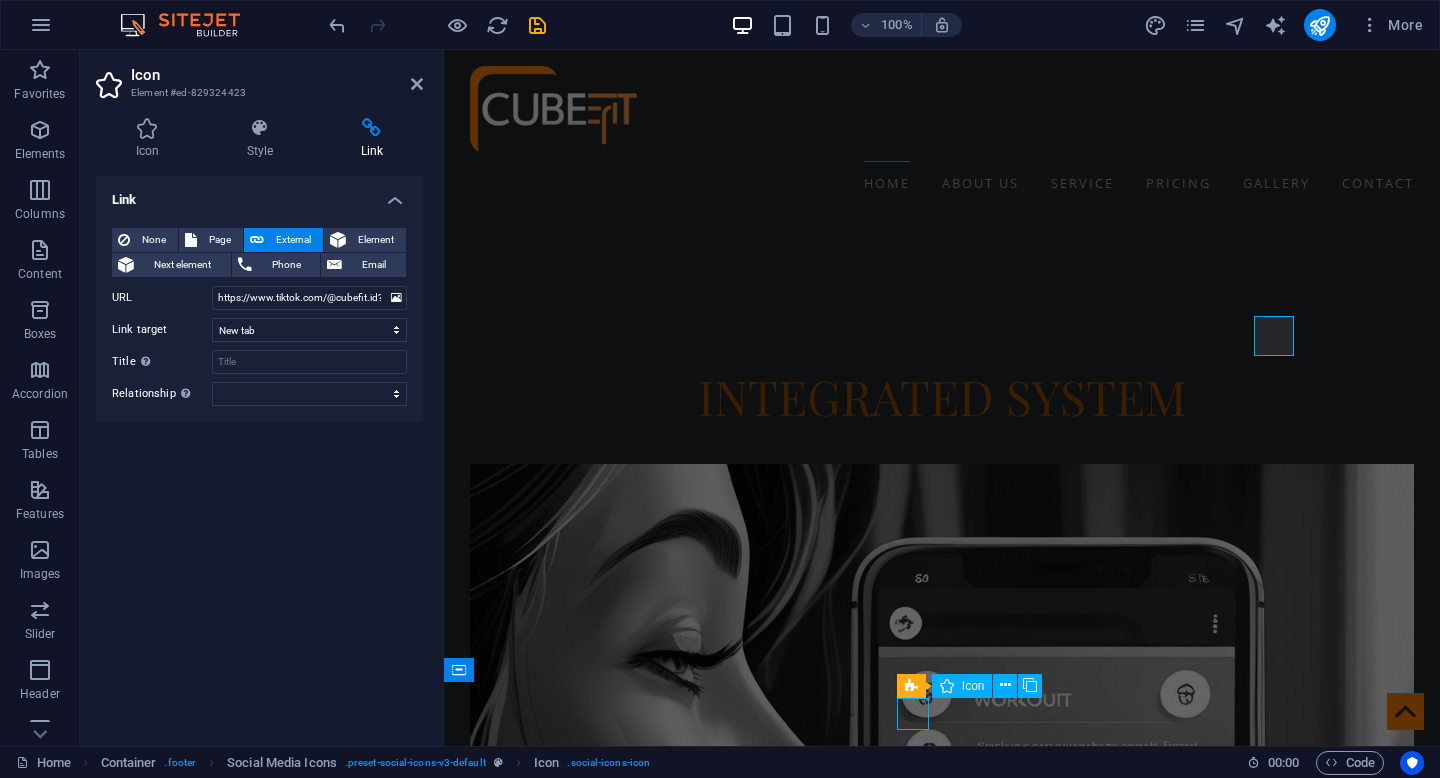click at bounding box center [942, 11690] 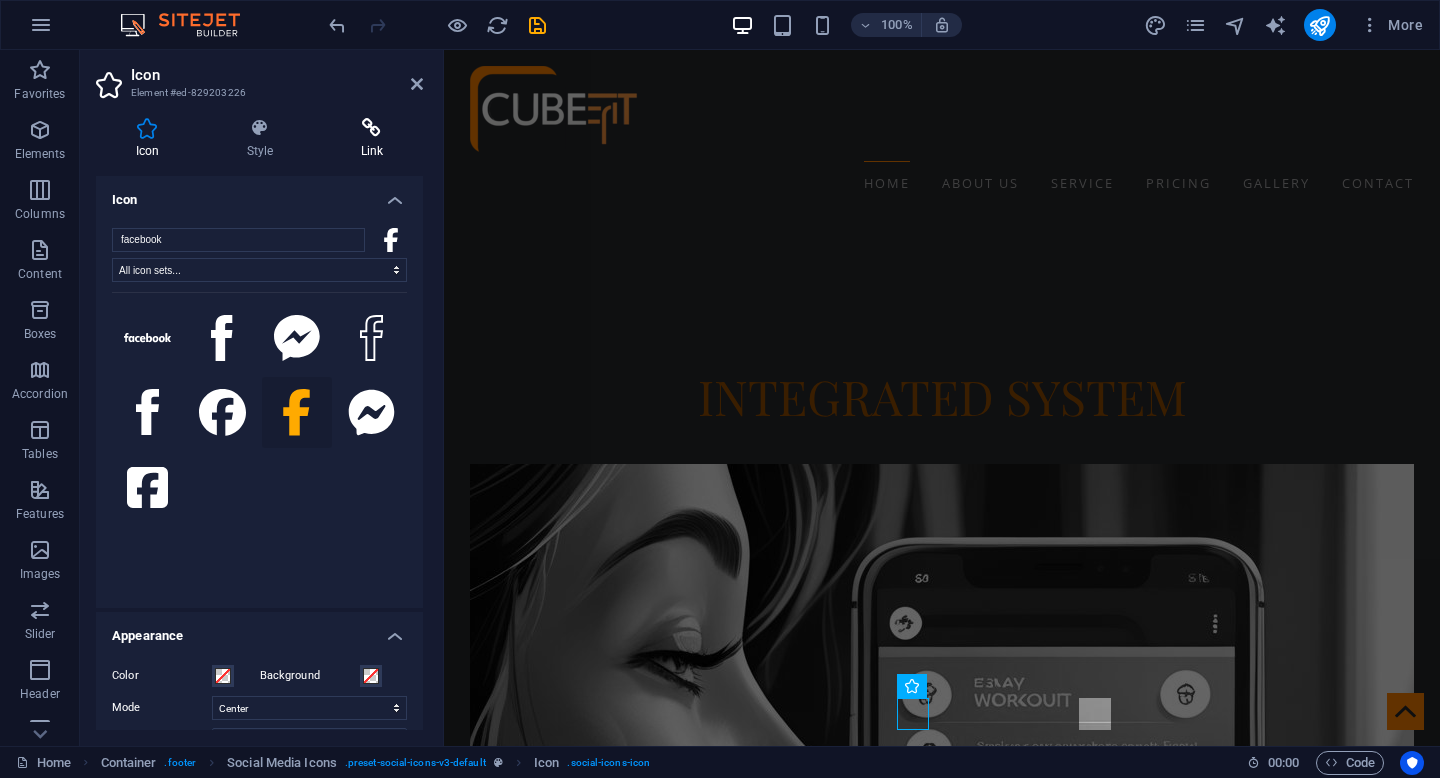 click at bounding box center [372, 128] 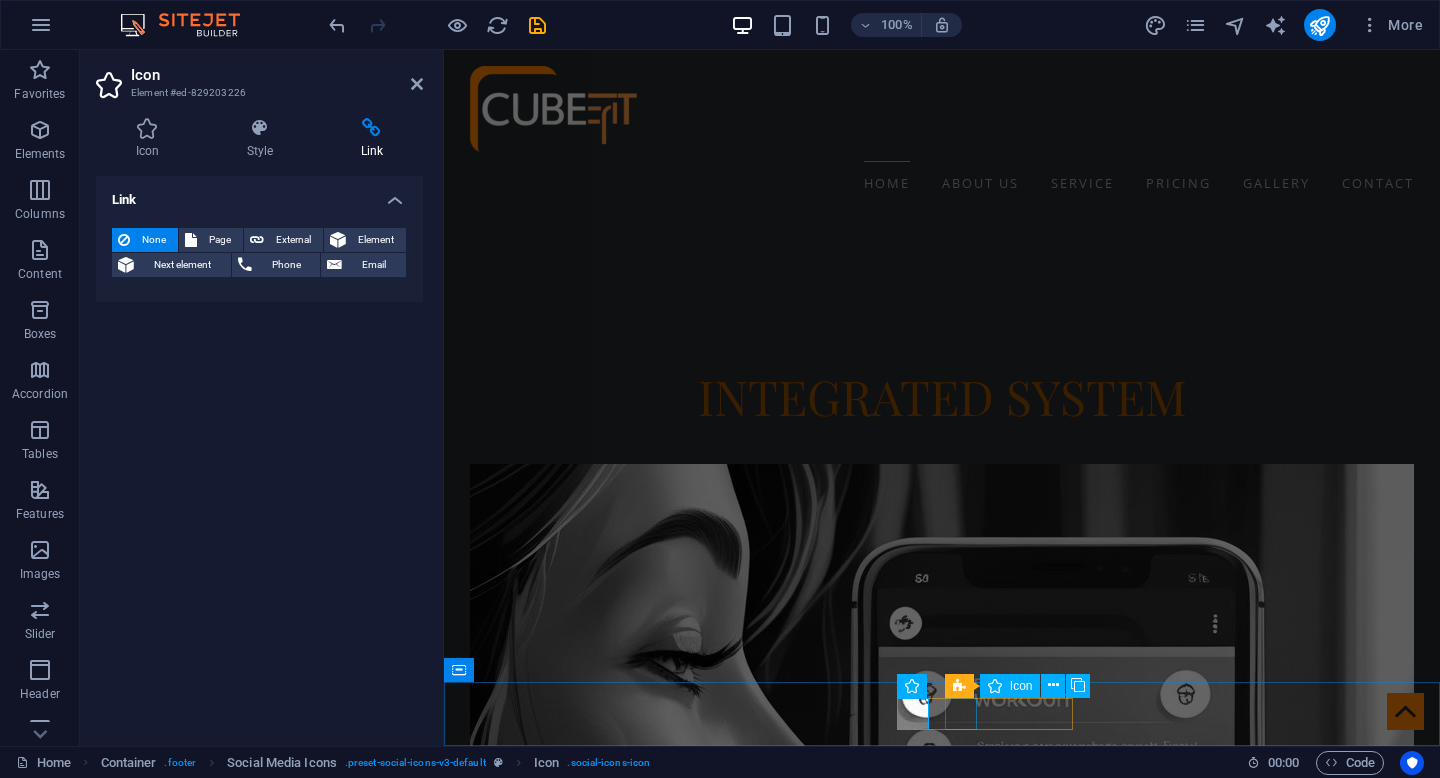 click at bounding box center (942, 11730) 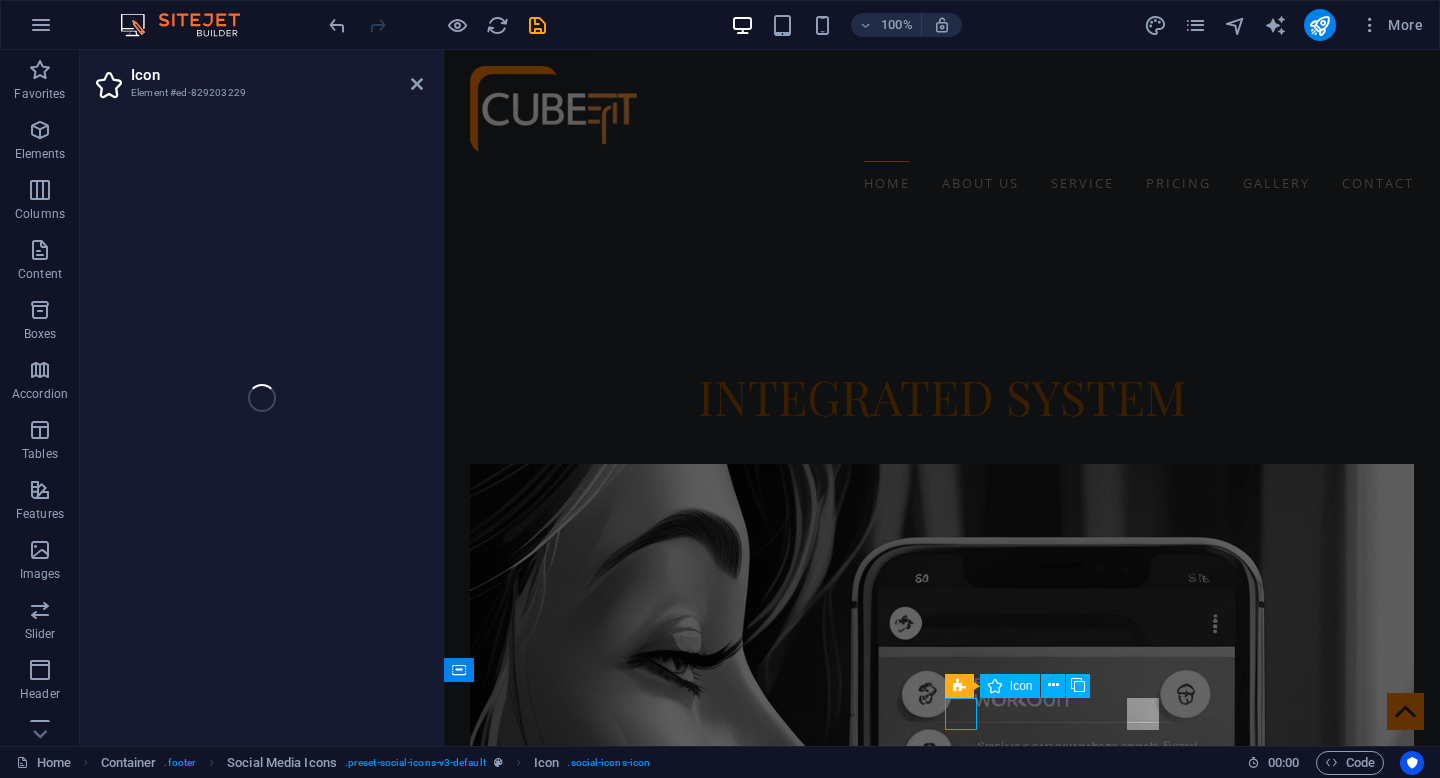 select on "xMidYMid" 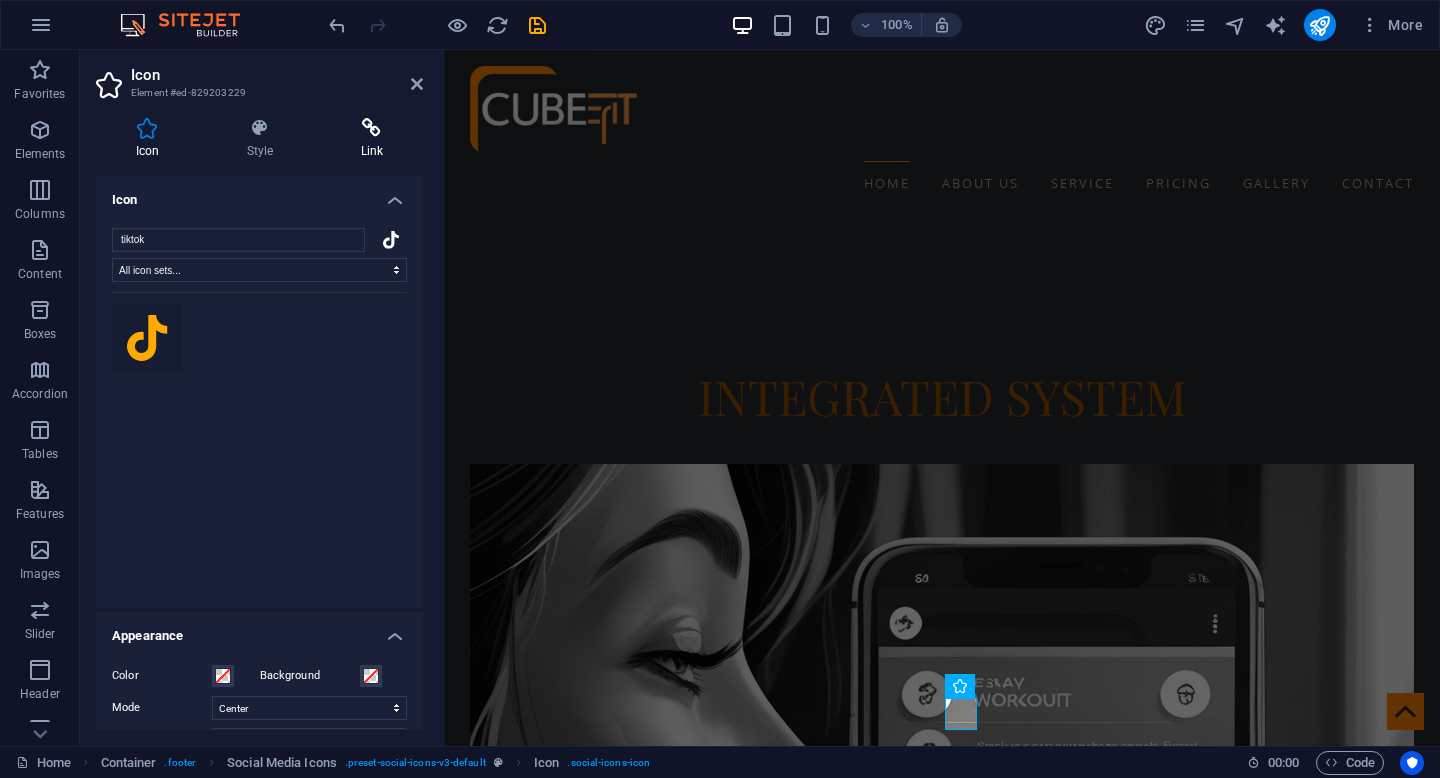 click at bounding box center [372, 128] 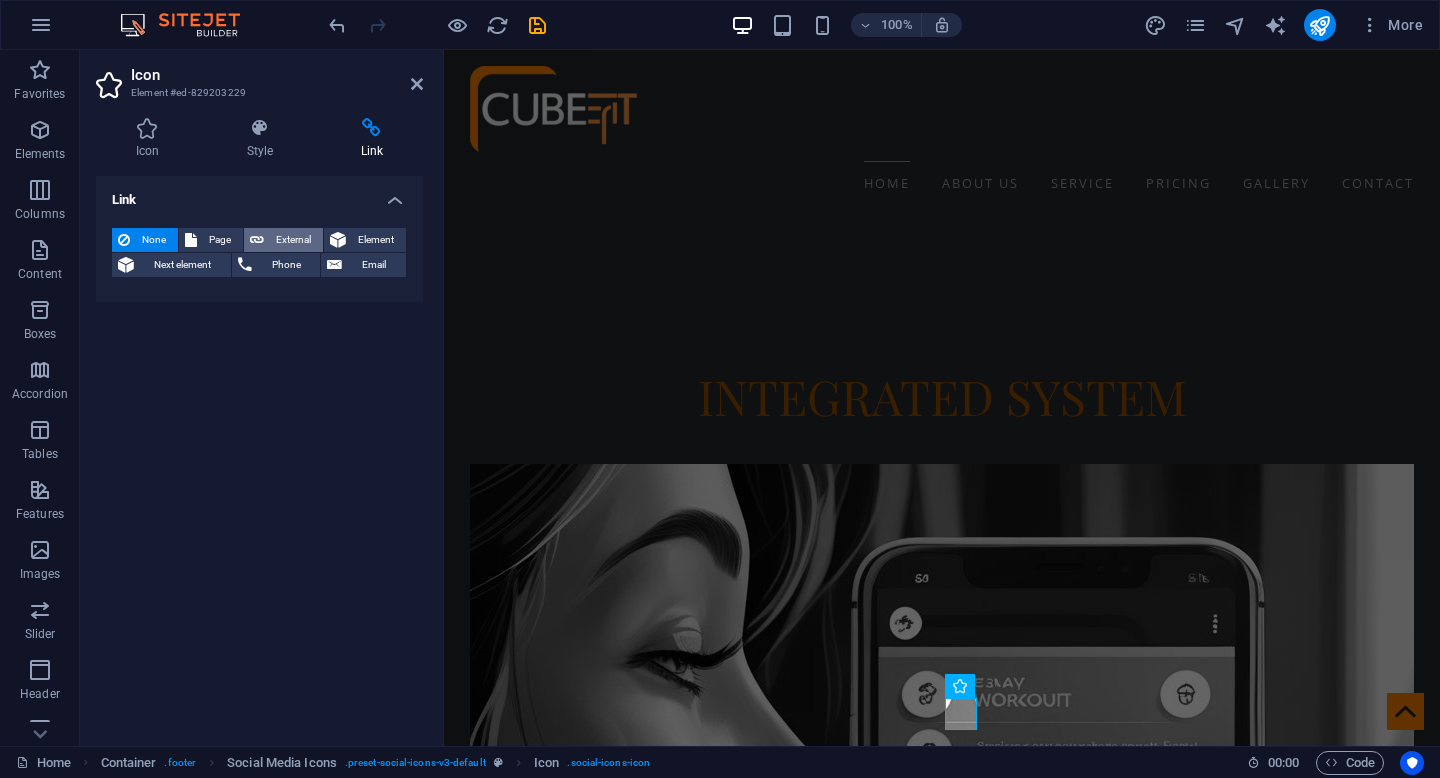 click on "External" at bounding box center [293, 240] 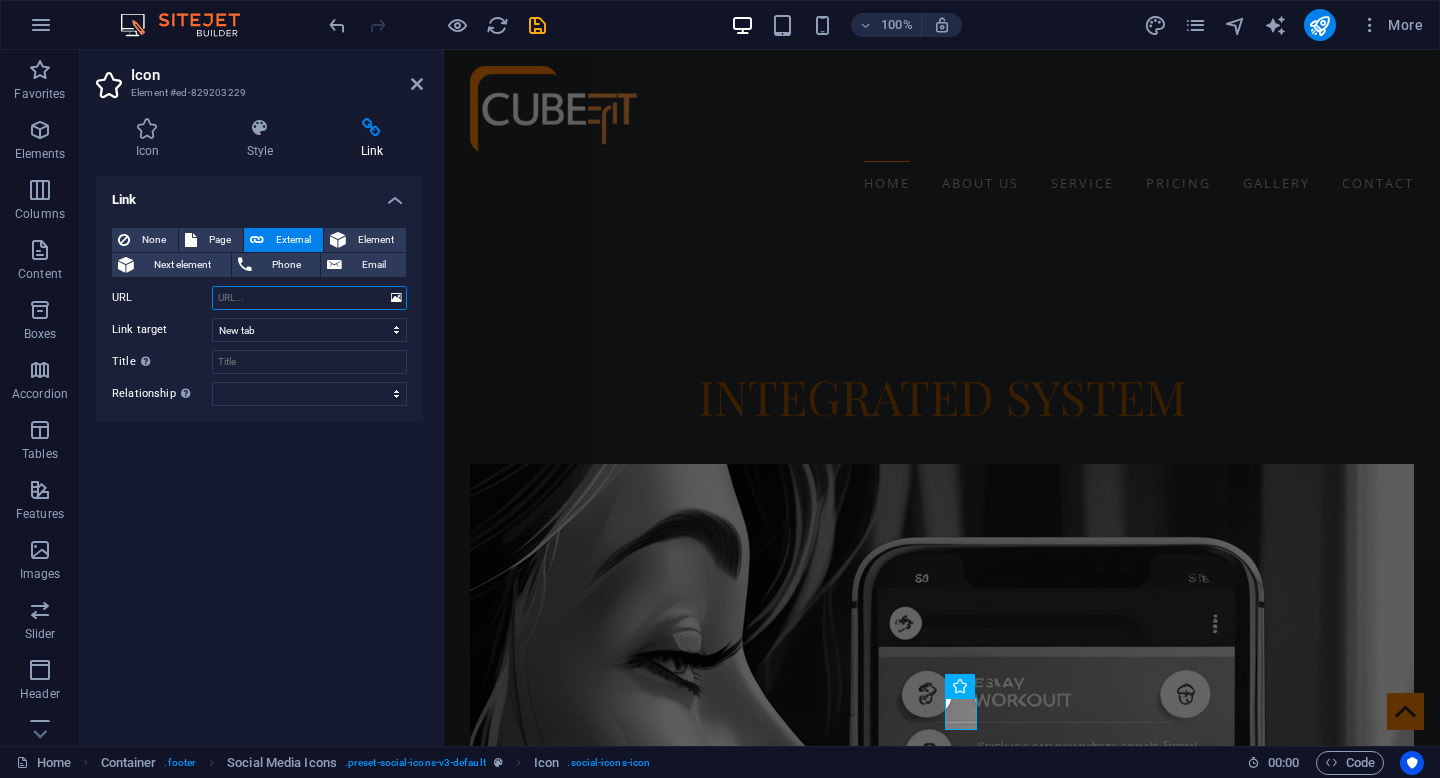 click on "URL" at bounding box center [309, 298] 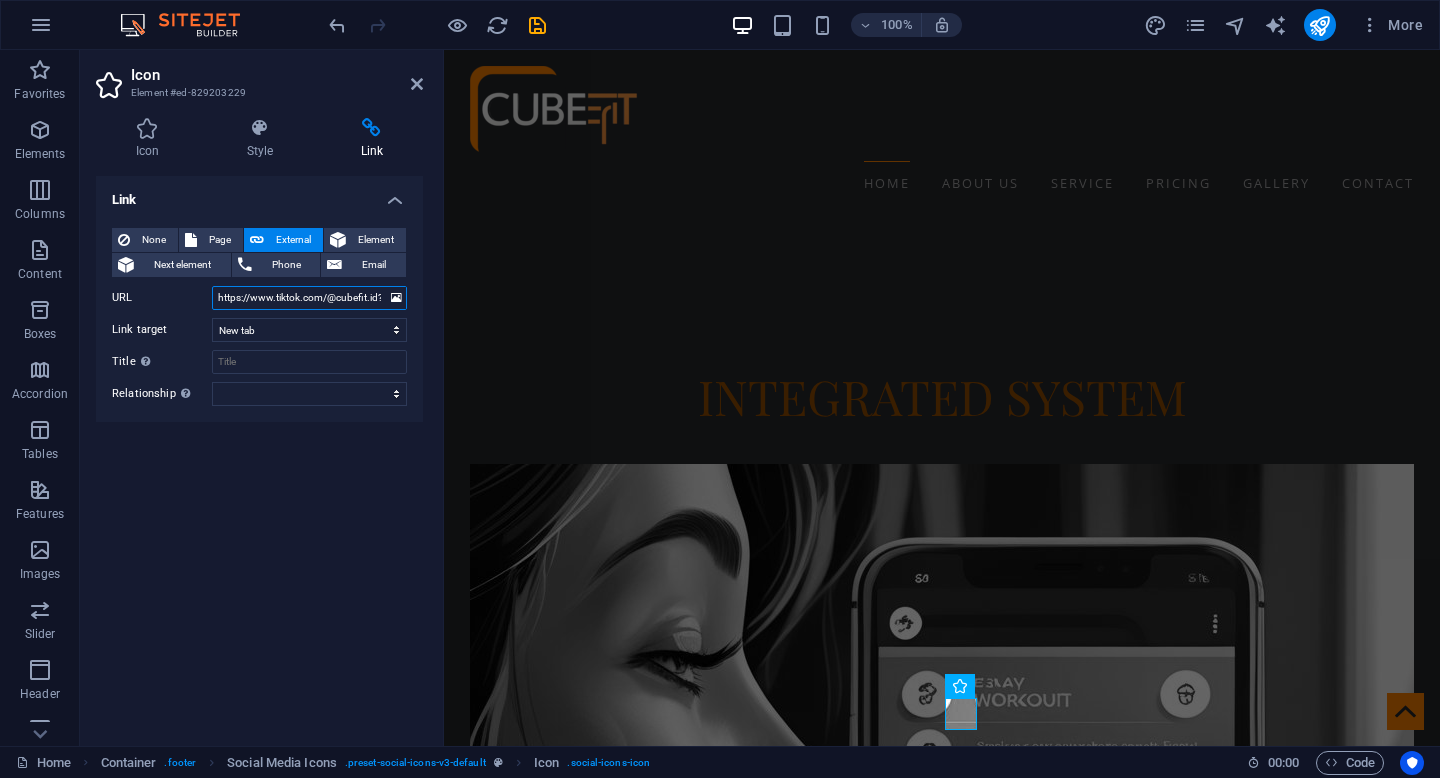 scroll, scrollTop: 0, scrollLeft: 117, axis: horizontal 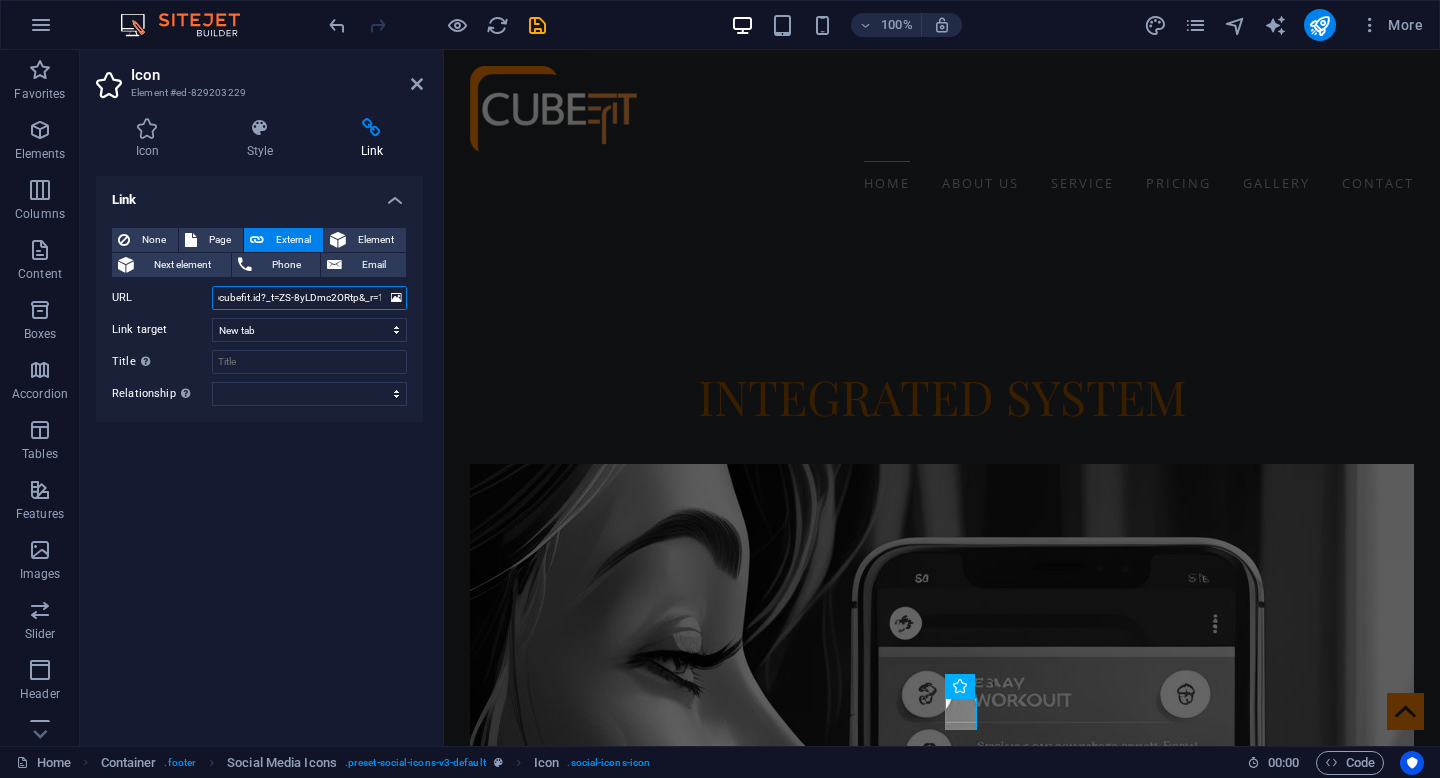 type on "https://www.tiktok.com/@cubefit.id?_t=ZS-8yLDmc2ORtp&_r=1" 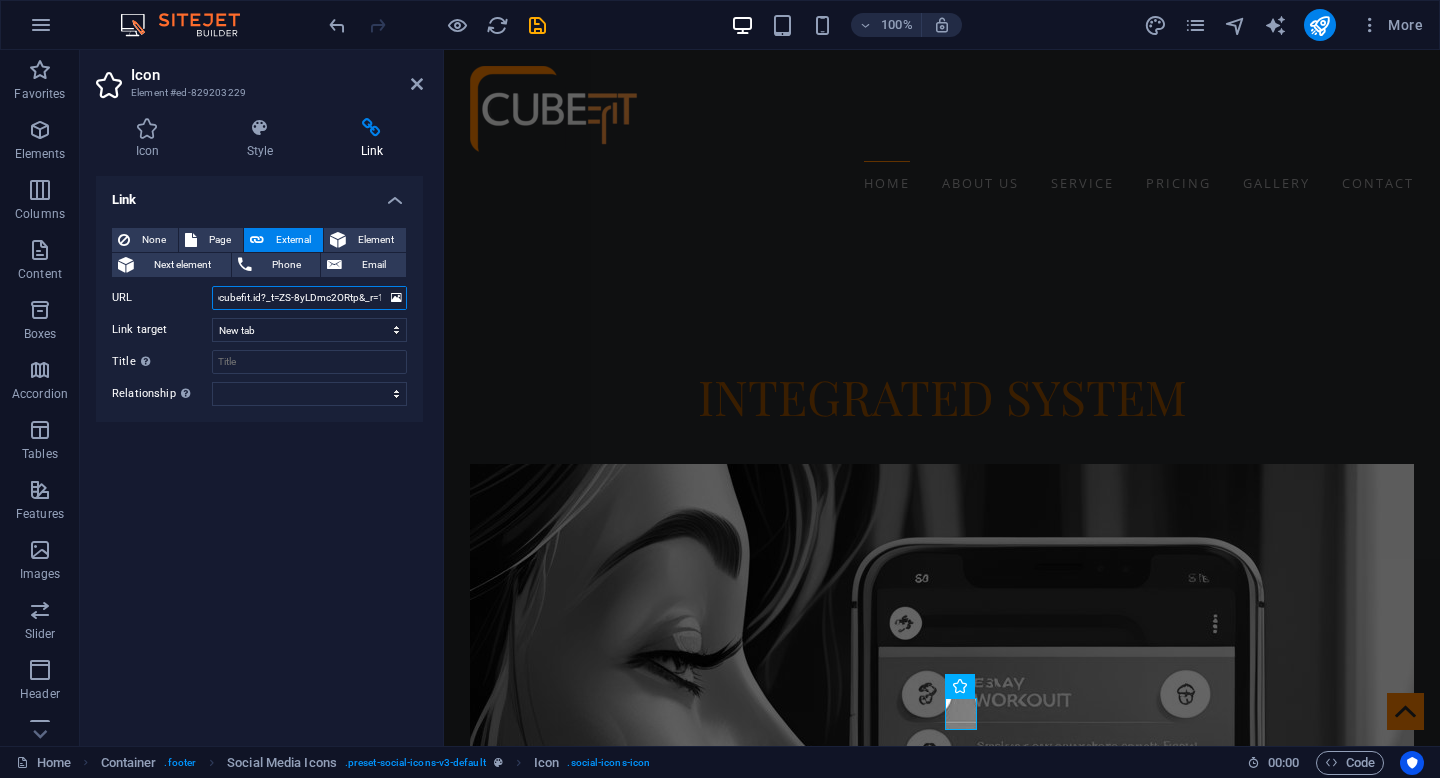 scroll, scrollTop: 0, scrollLeft: 0, axis: both 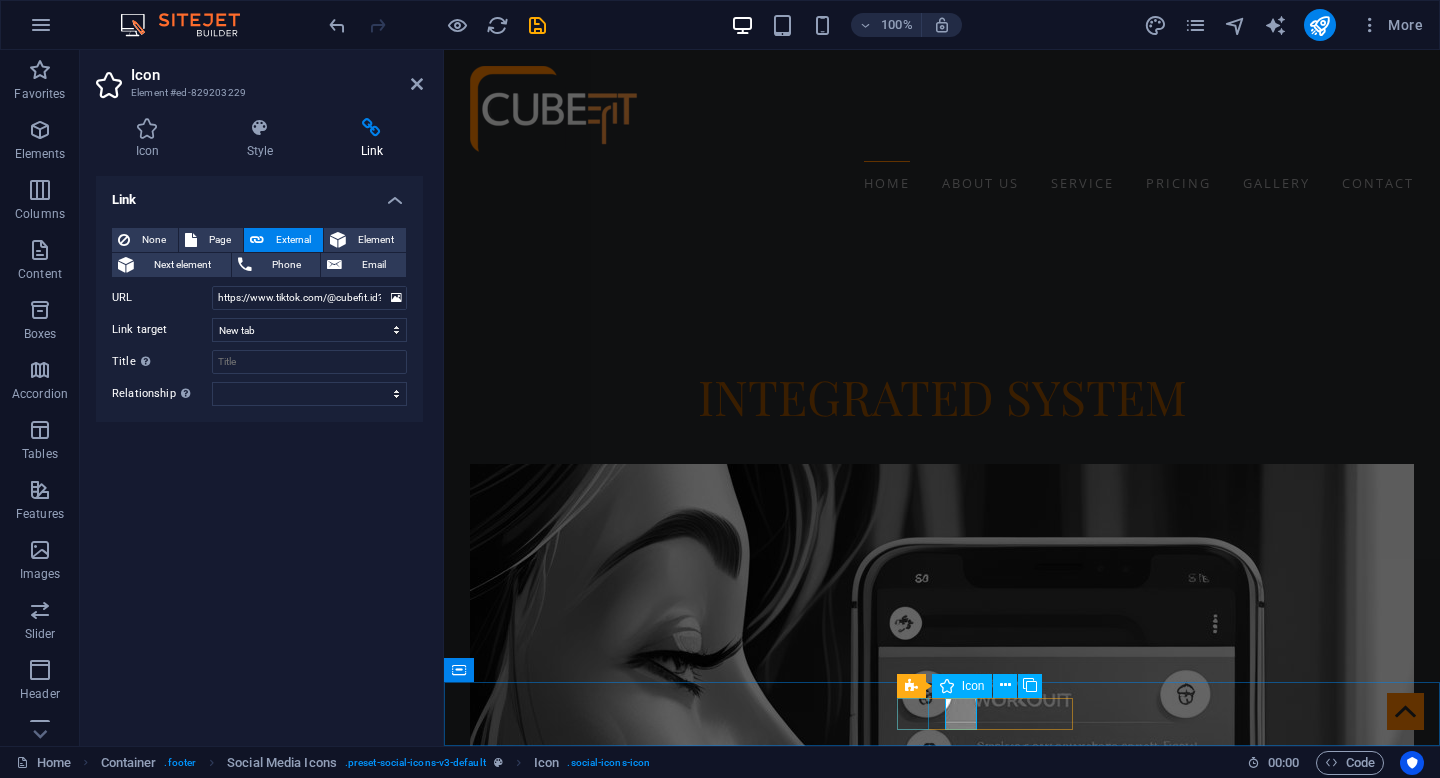 click at bounding box center [942, 11690] 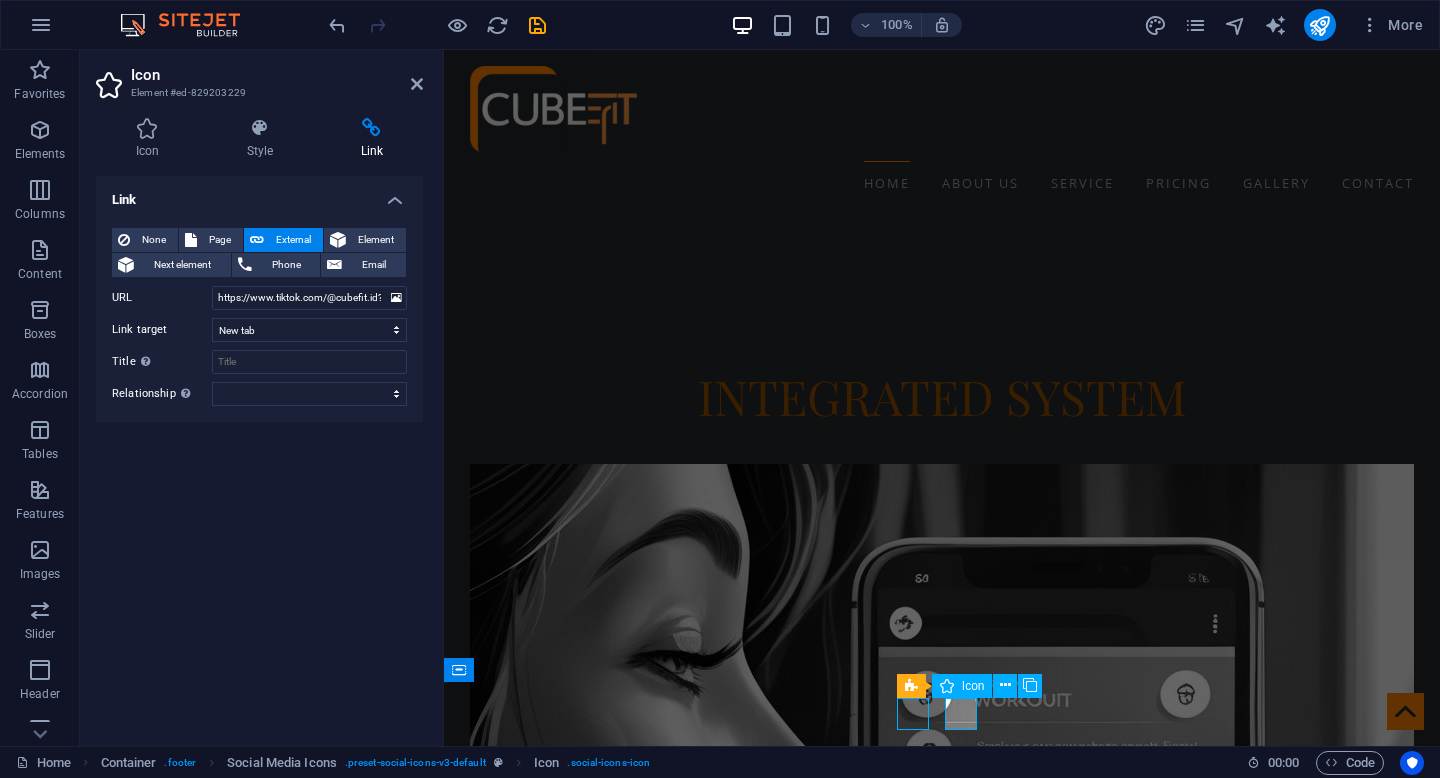 click at bounding box center [942, 11690] 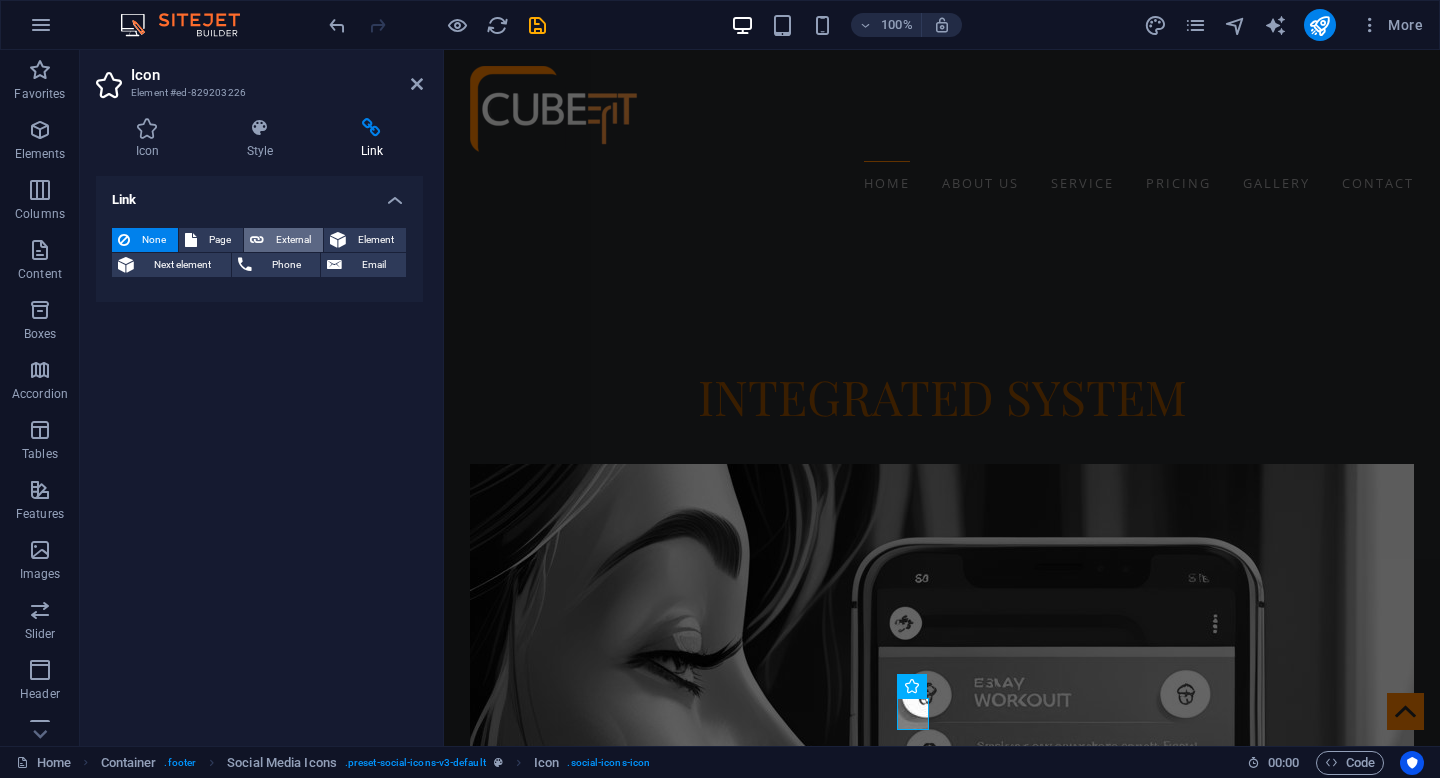 click on "External" at bounding box center (293, 240) 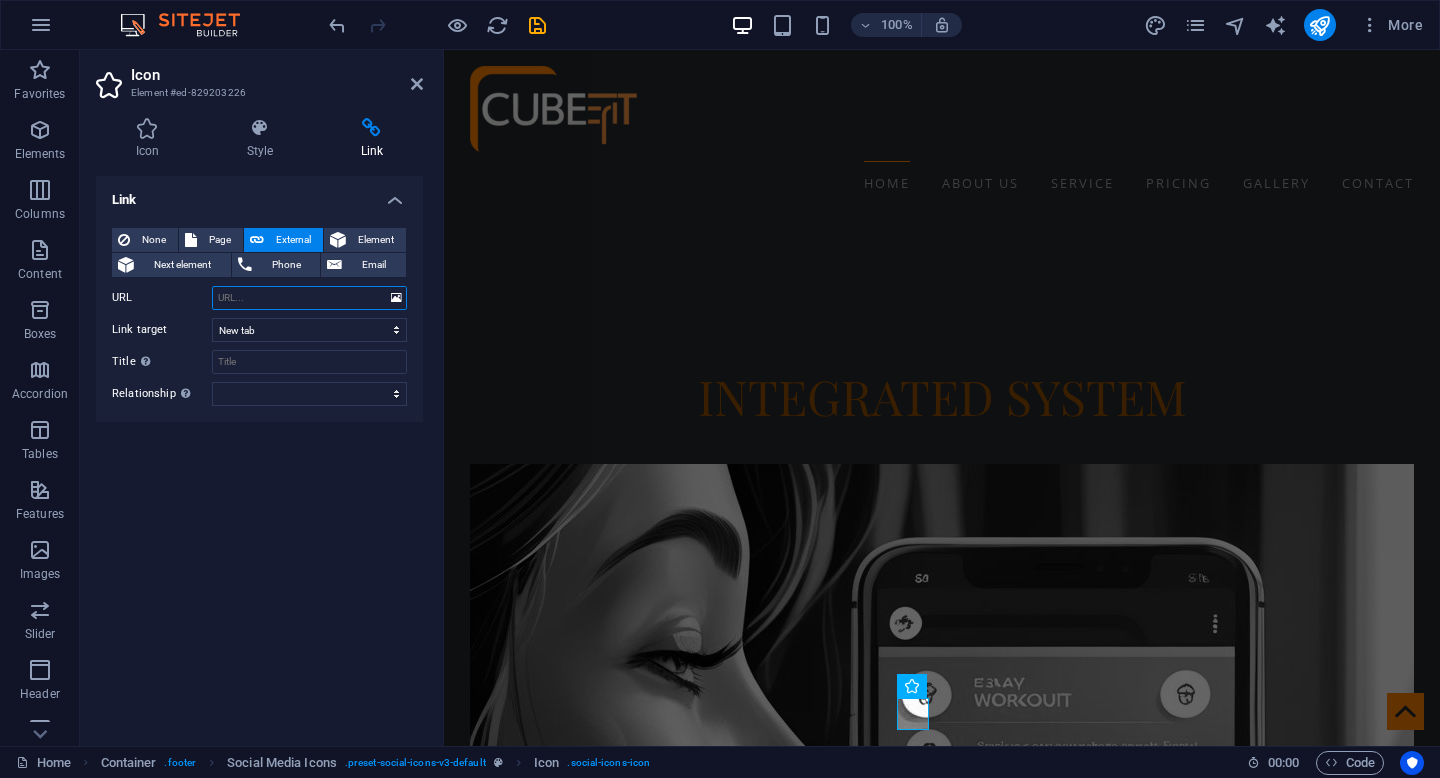 click on "URL" at bounding box center [309, 298] 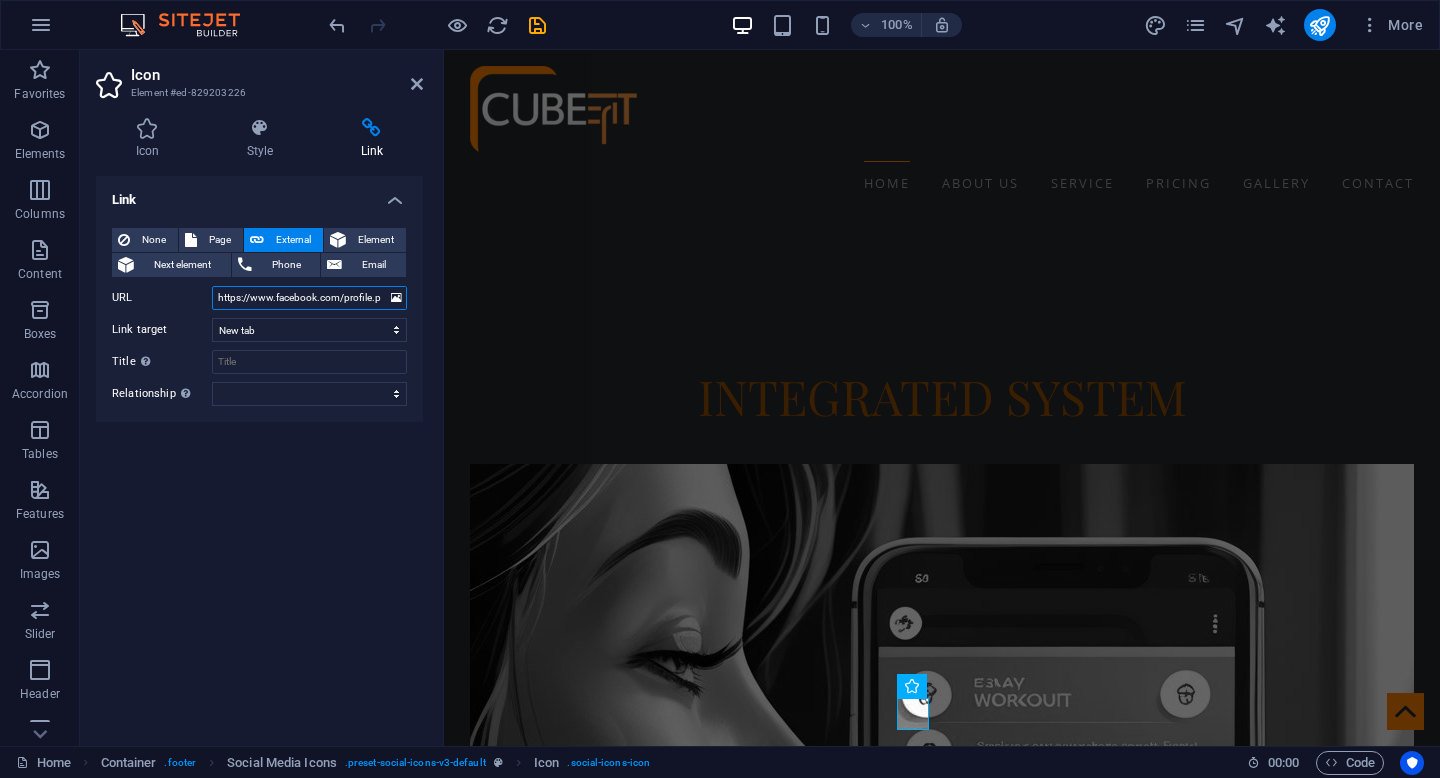 scroll, scrollTop: 0, scrollLeft: 106, axis: horizontal 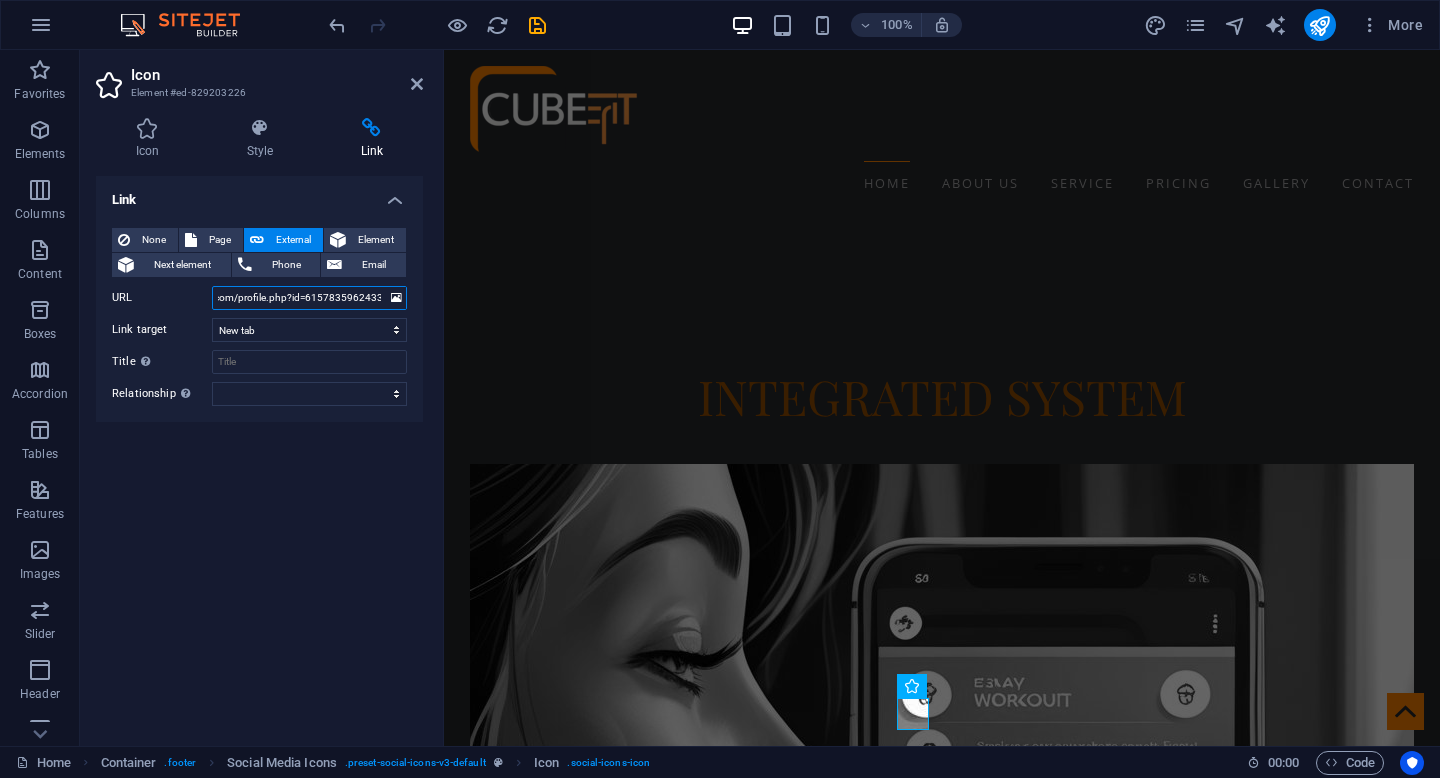 type on "https://www.facebook.com/profile.php?id=61578359624333" 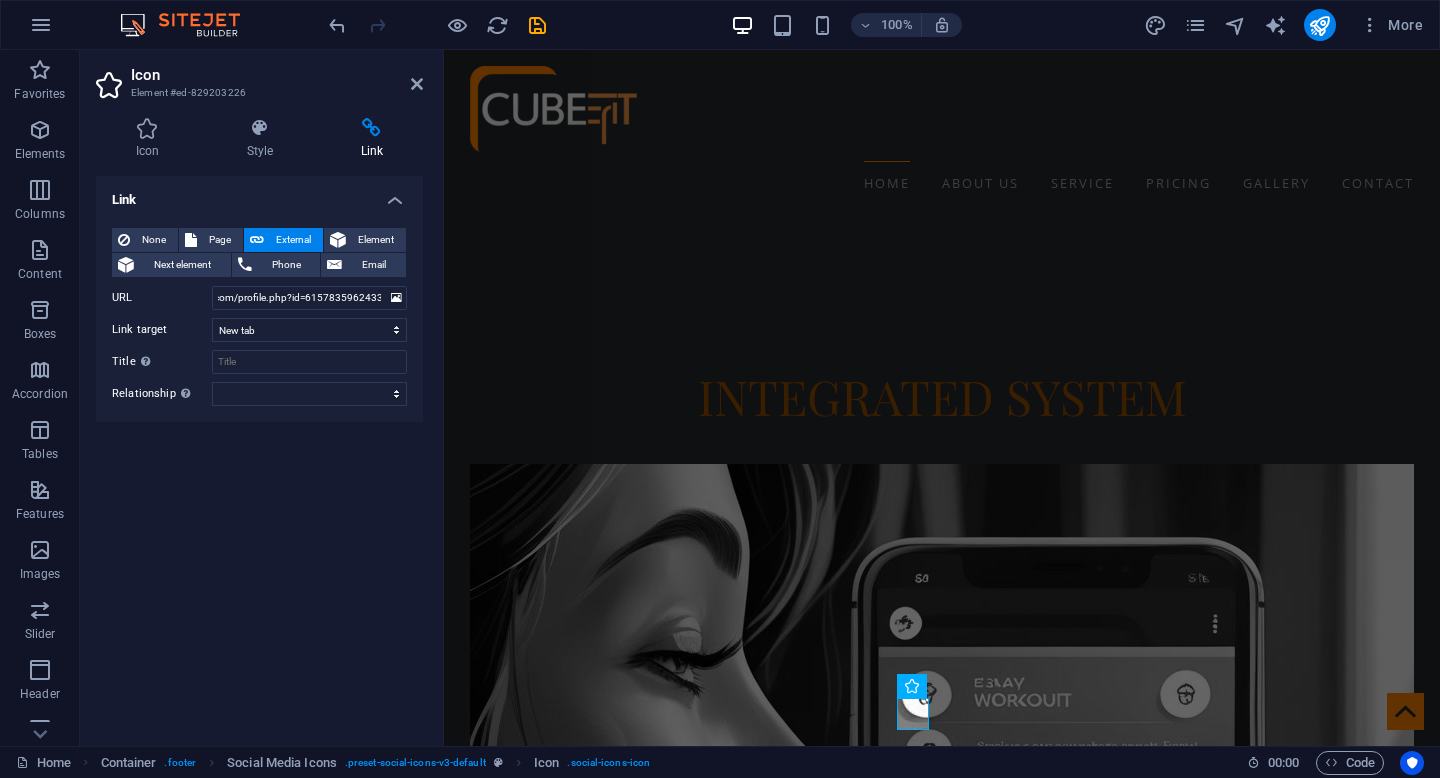 click at bounding box center (942, 8875) 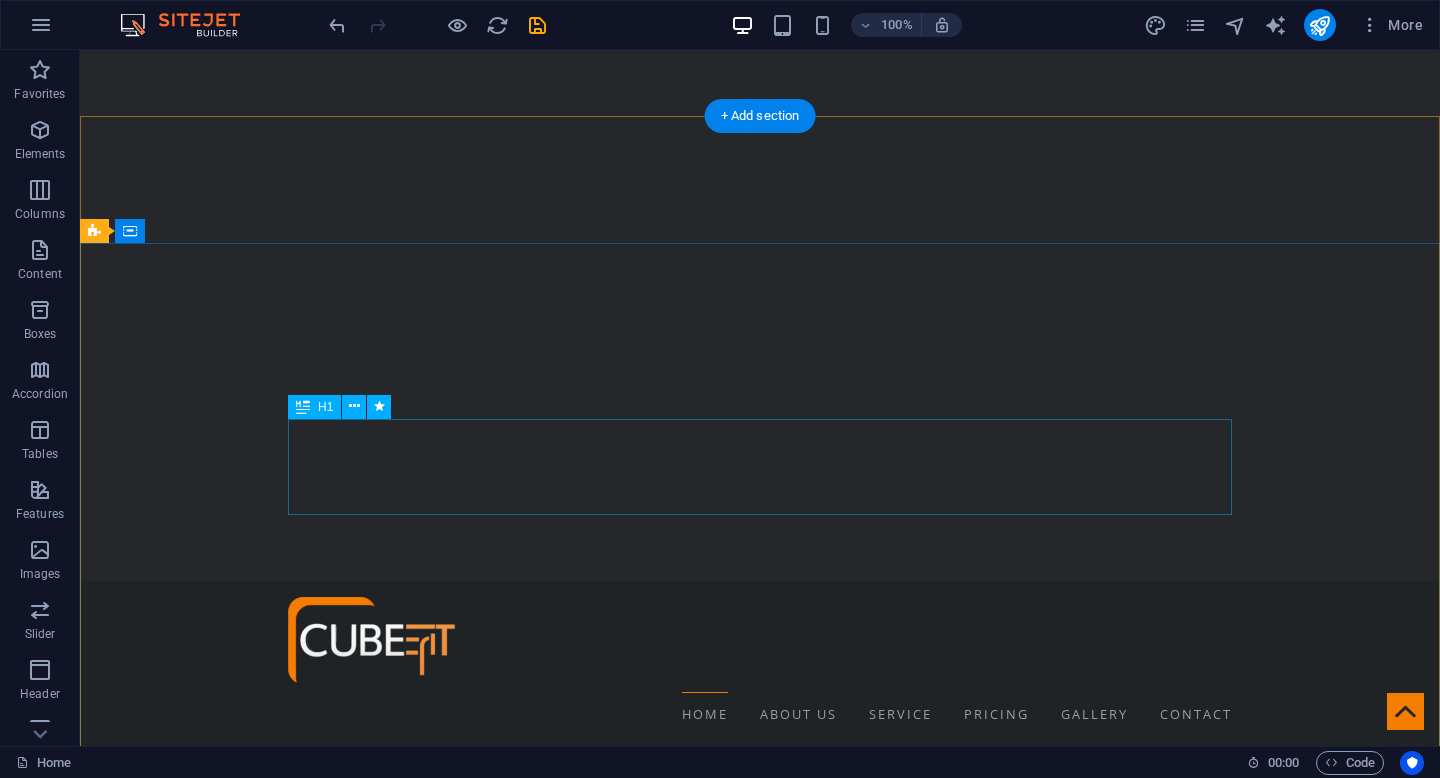 scroll, scrollTop: 0, scrollLeft: 0, axis: both 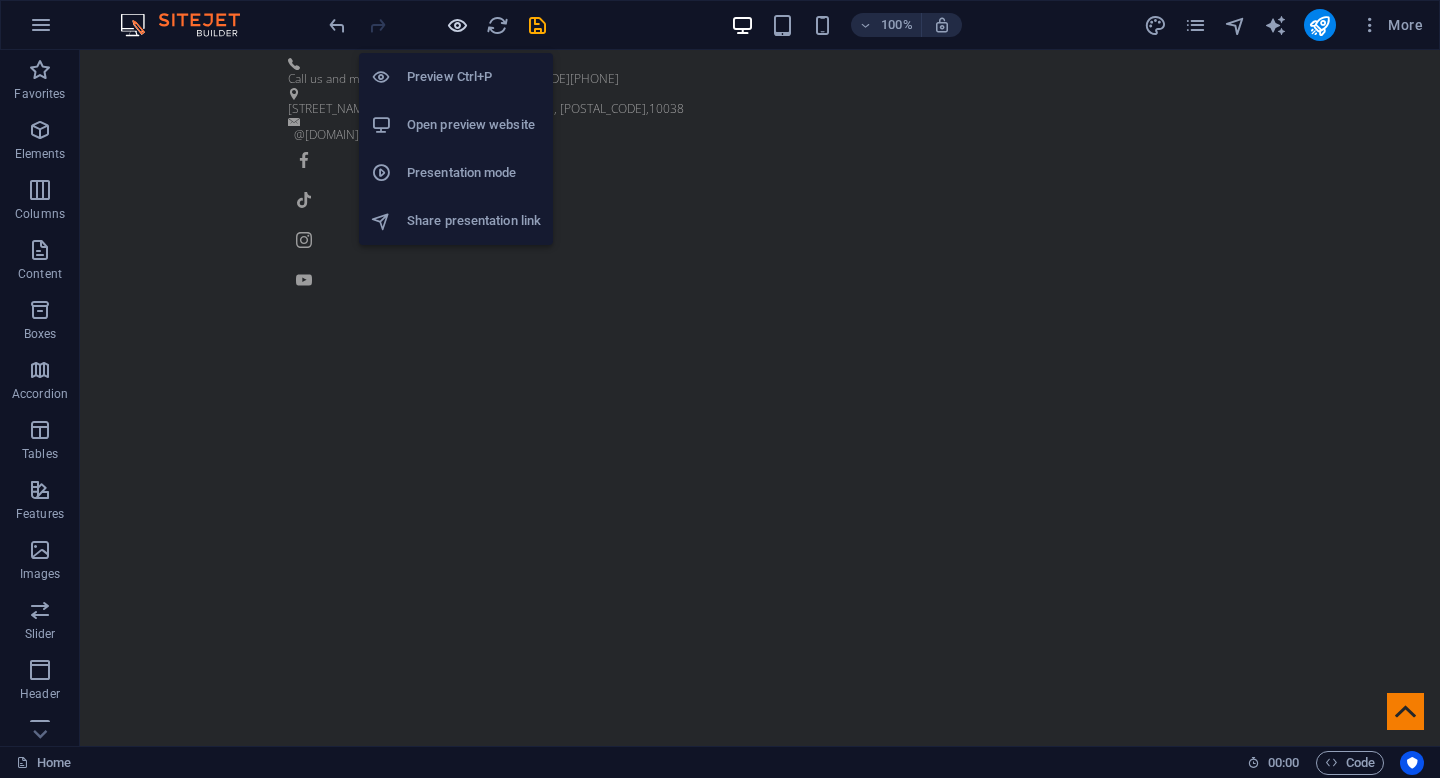 click at bounding box center (457, 25) 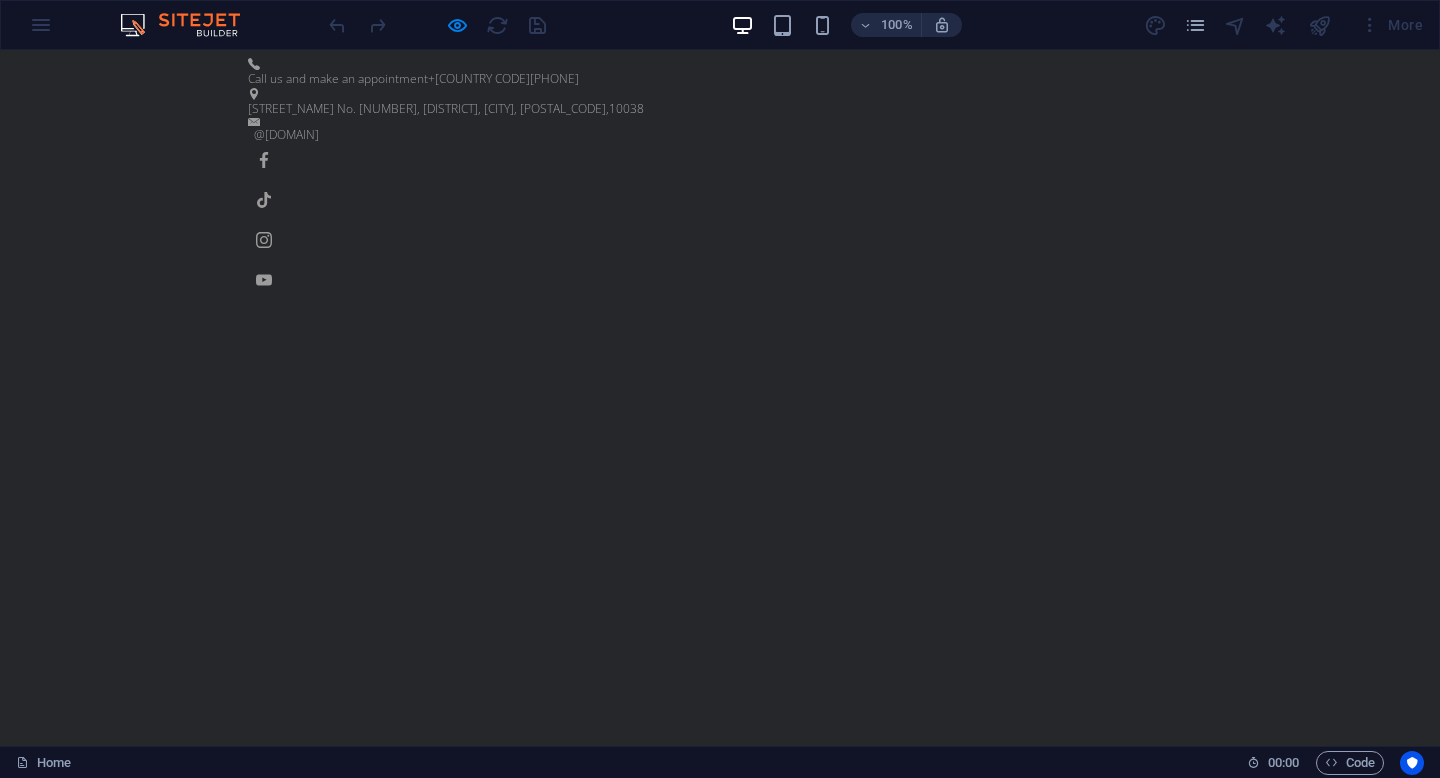 click on "About us" at bounding box center (758, 1133) 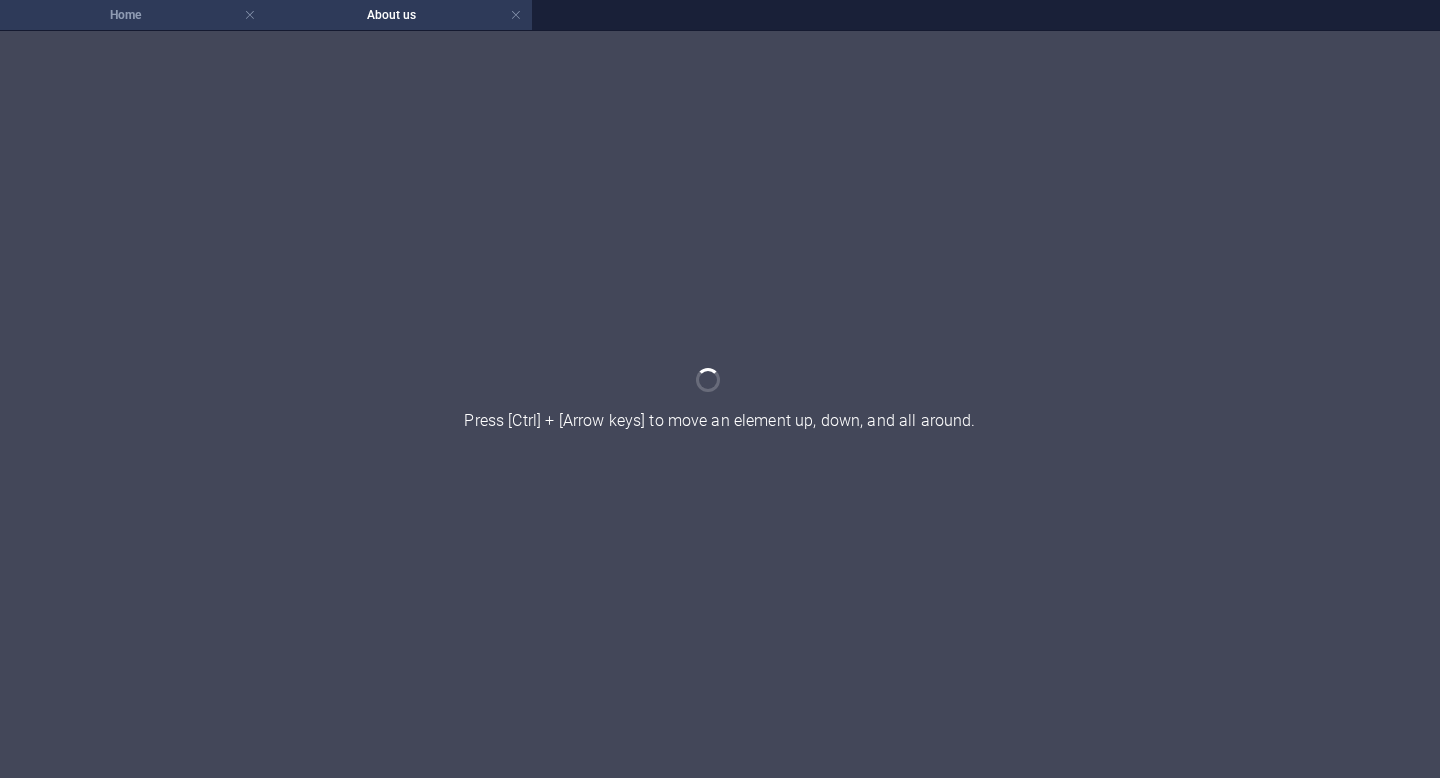 click on "Home" at bounding box center [133, 15] 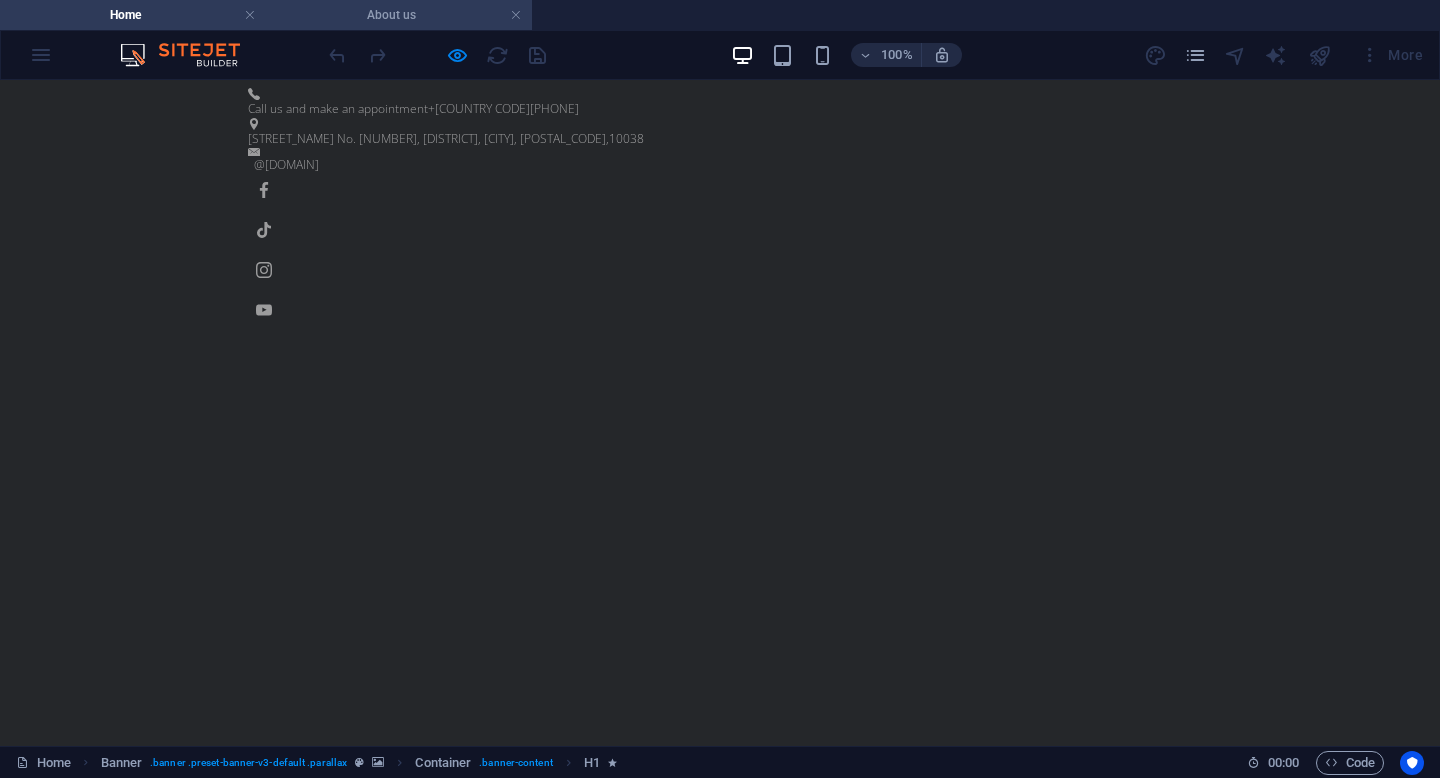 scroll, scrollTop: 0, scrollLeft: 0, axis: both 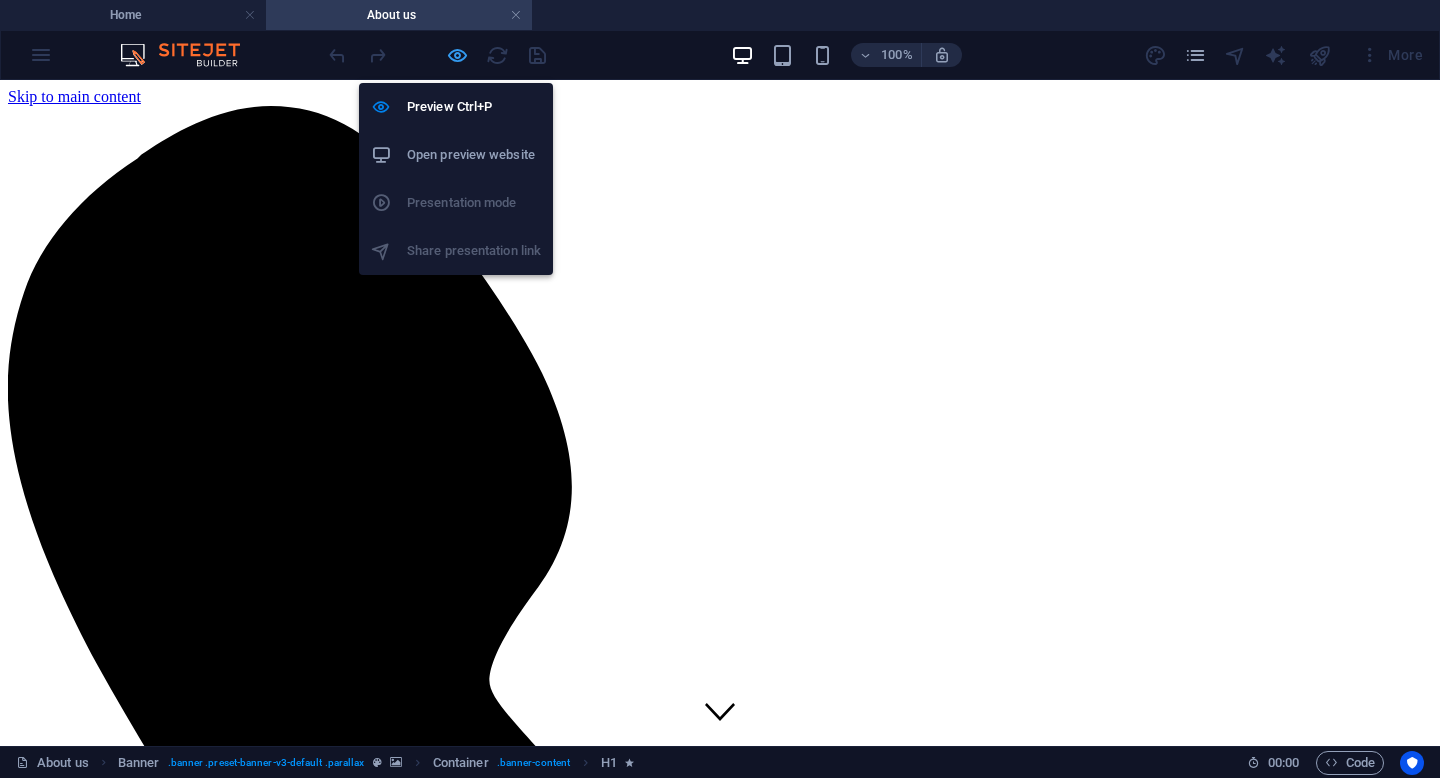 click at bounding box center [457, 55] 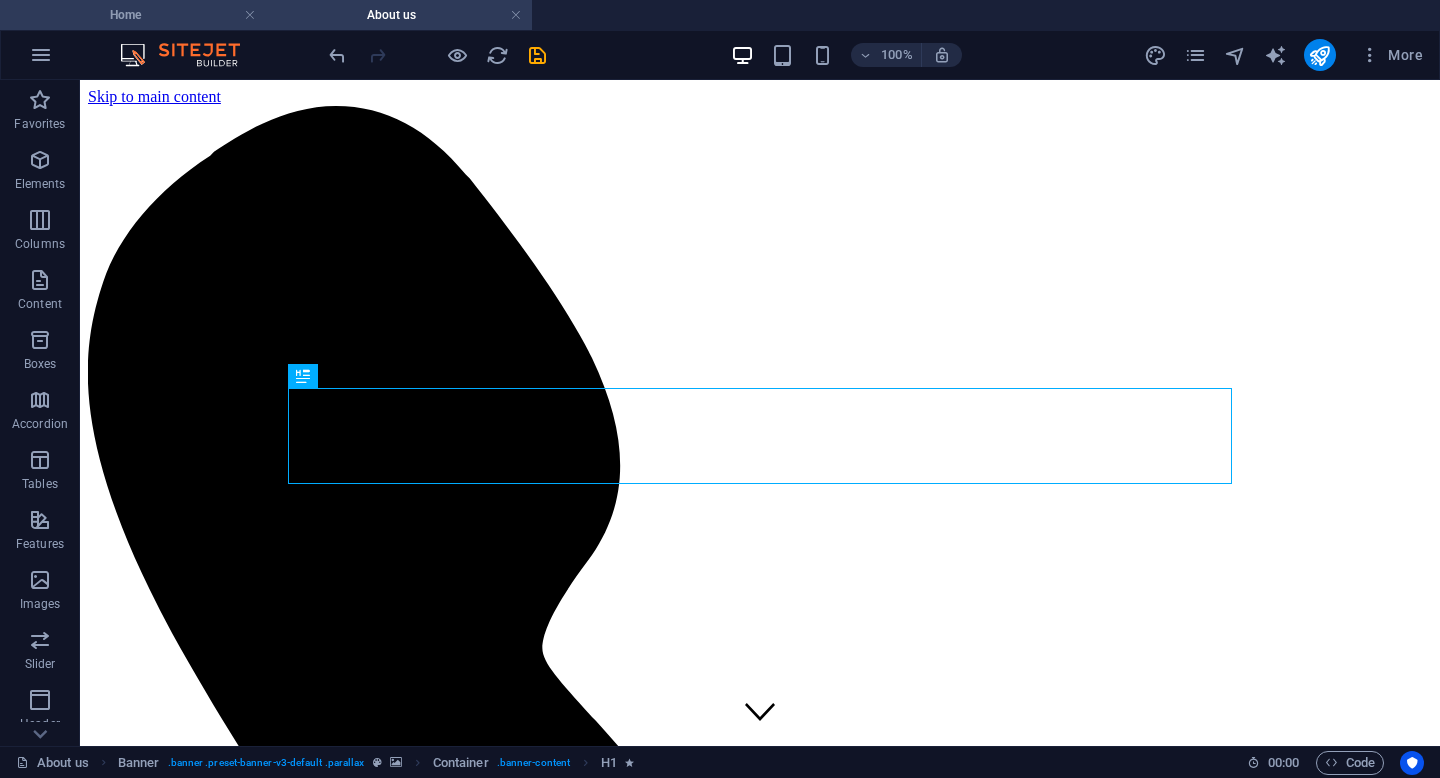 click on "Home" at bounding box center [133, 15] 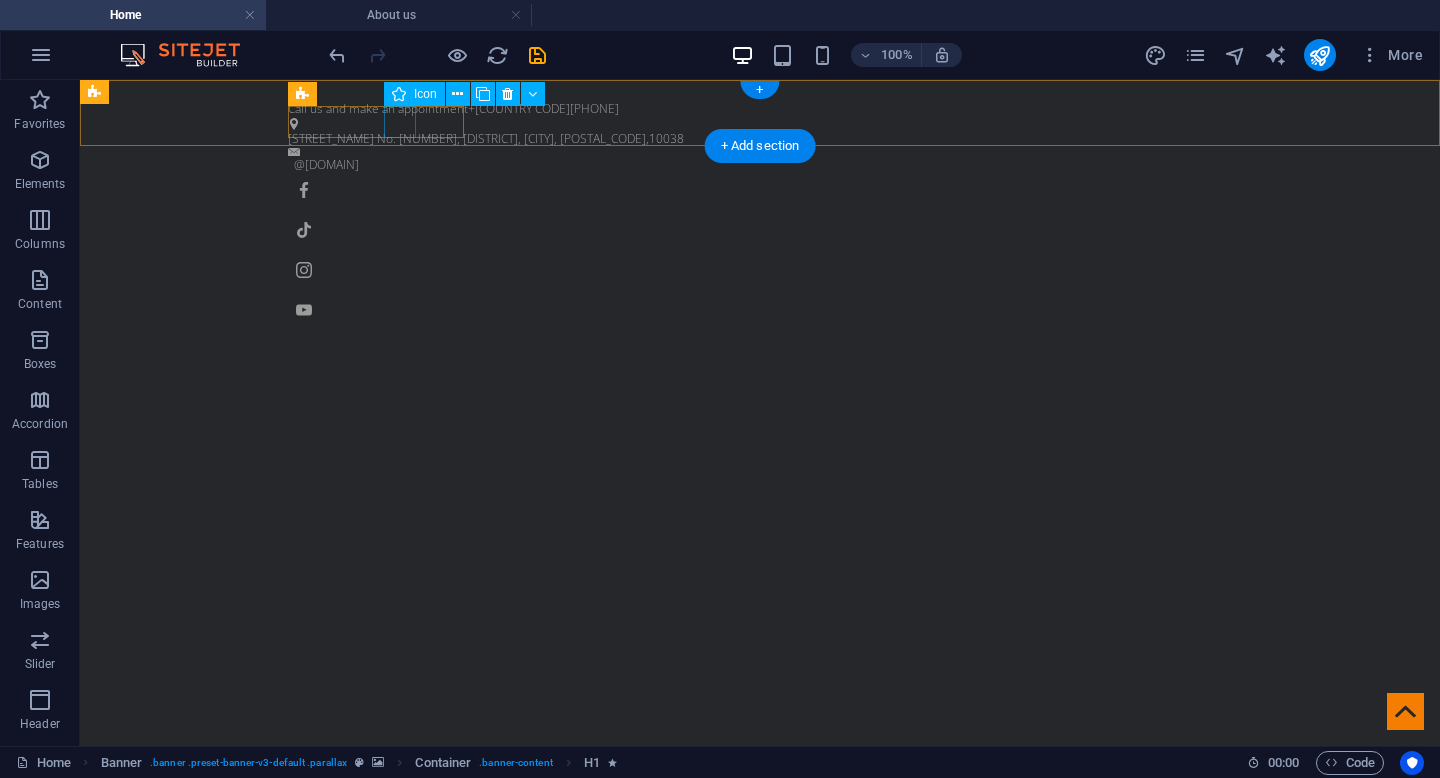 click at bounding box center [760, 270] 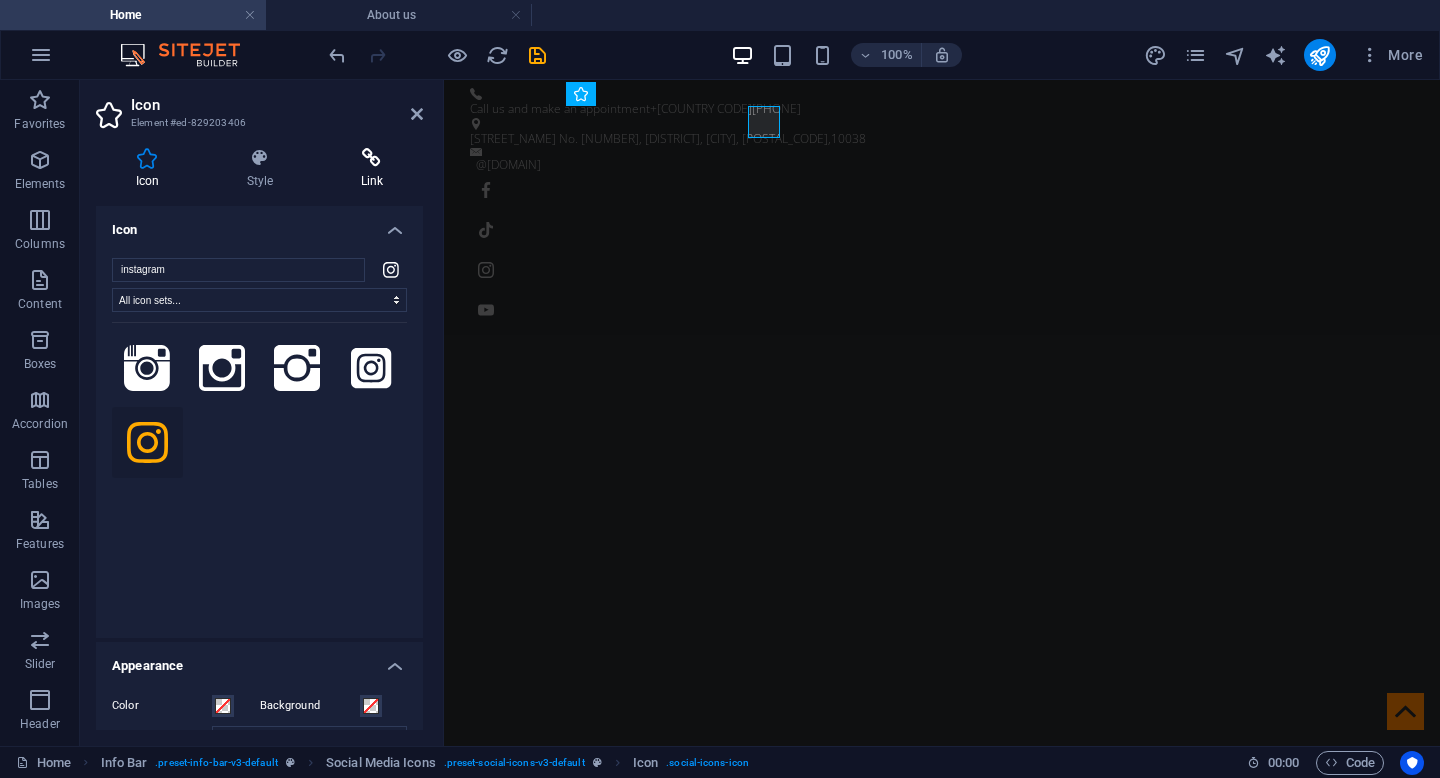 click on "Link" at bounding box center [372, 169] 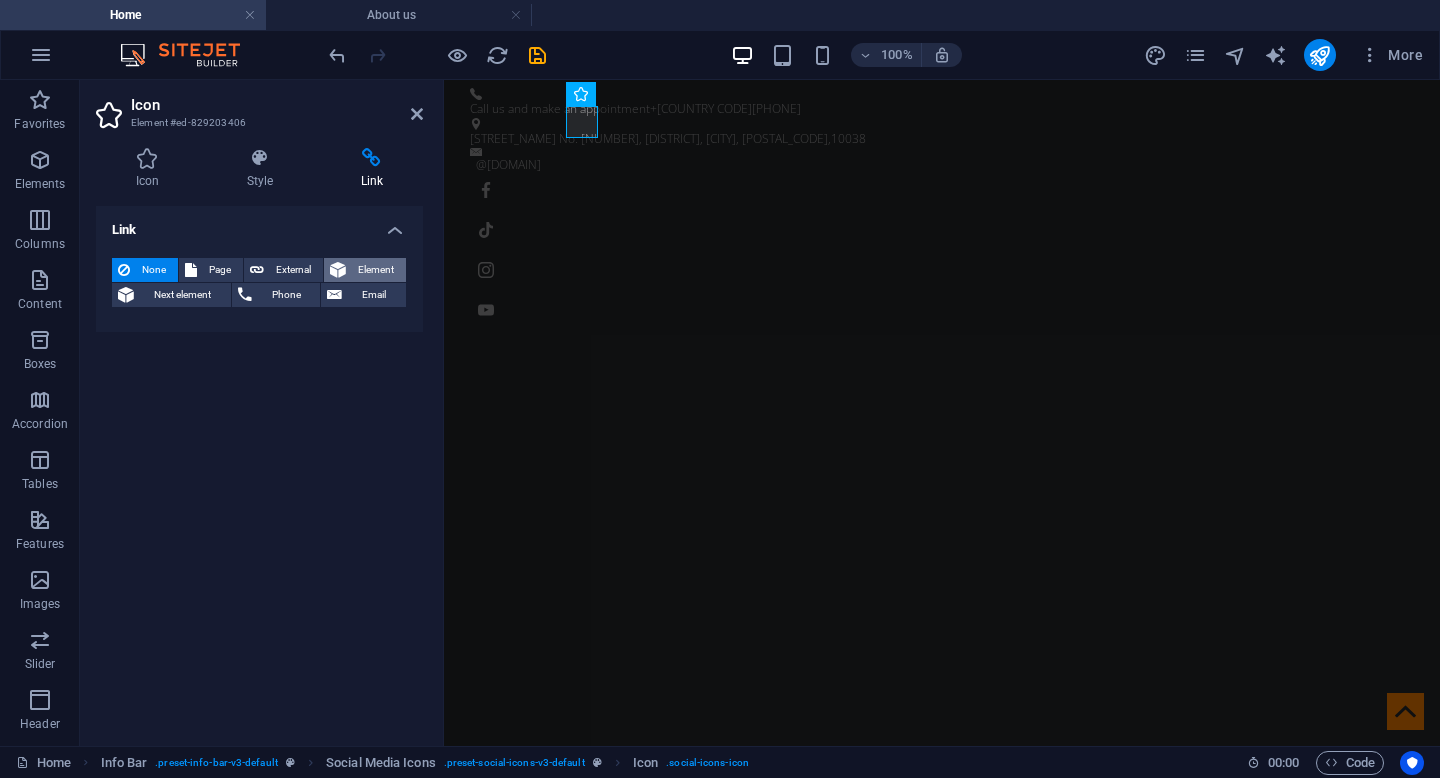 click on "Element" at bounding box center [376, 270] 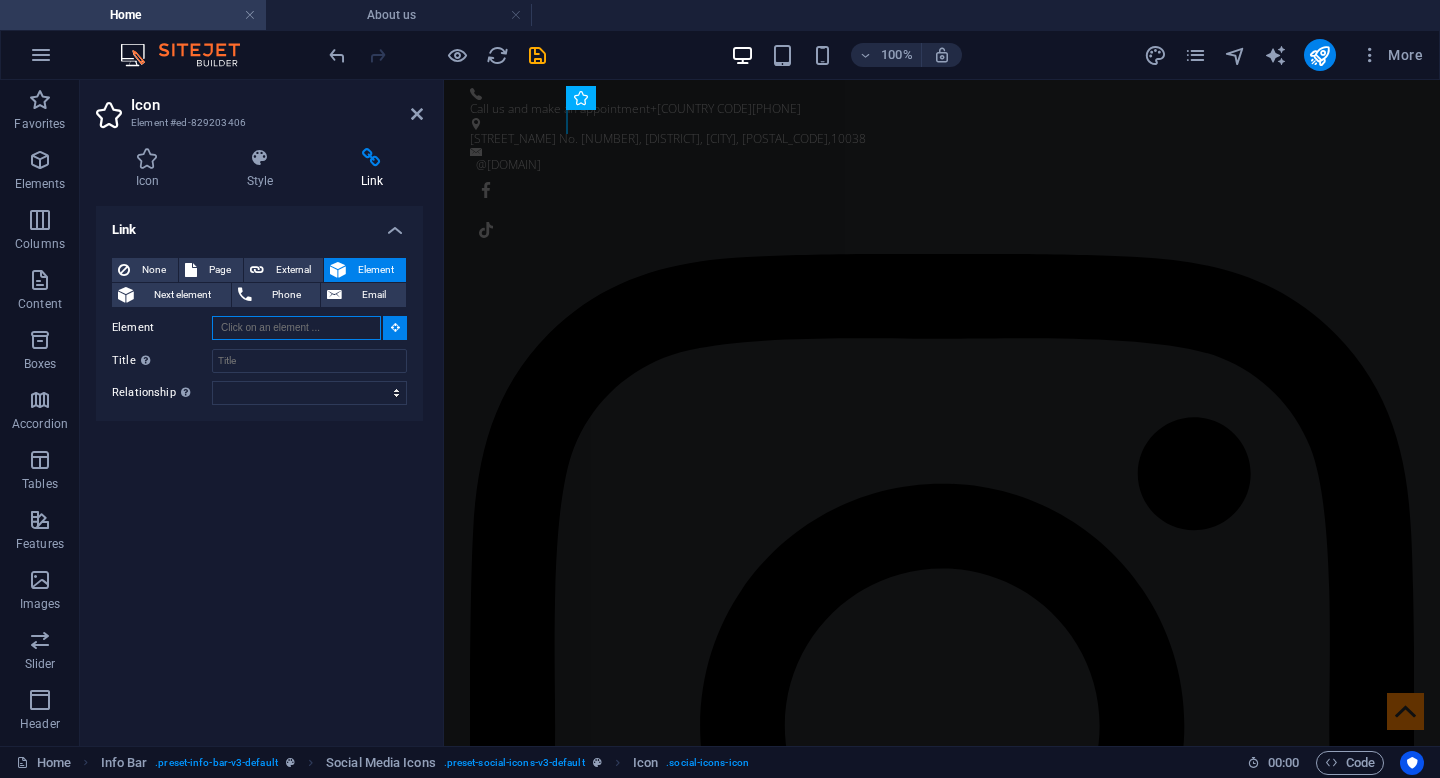 click on "Element" at bounding box center [296, 328] 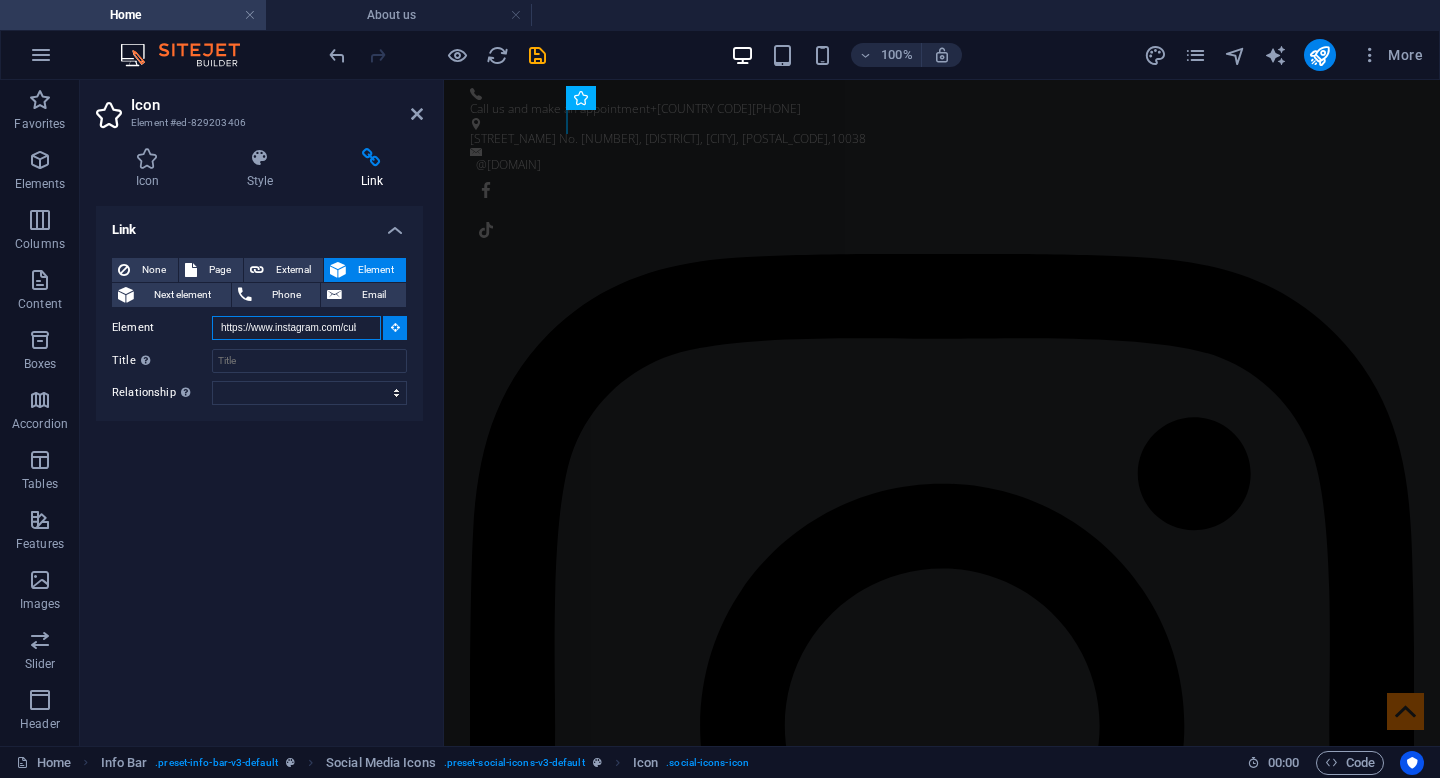 scroll, scrollTop: 0, scrollLeft: 30, axis: horizontal 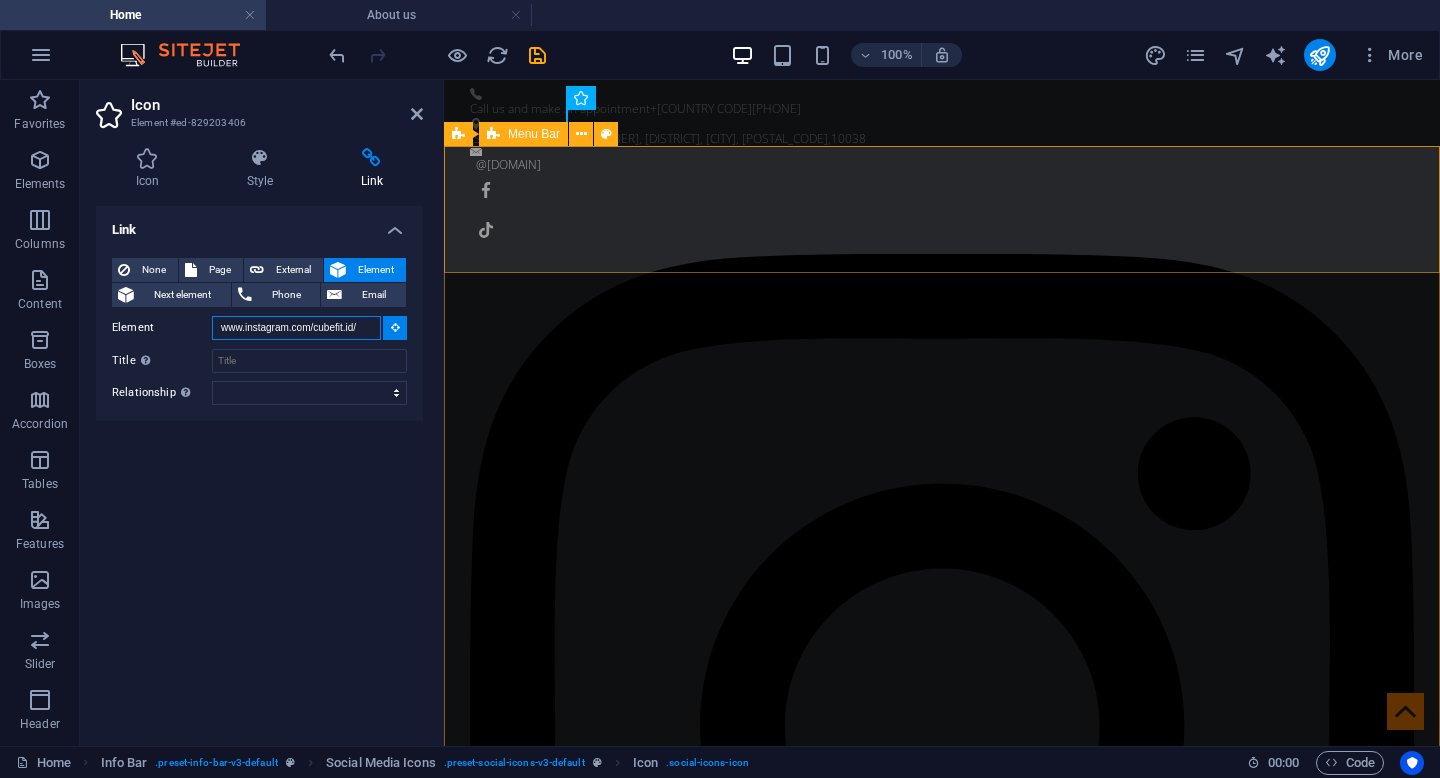 type on "https://www.instagram.com/cubefit.id/" 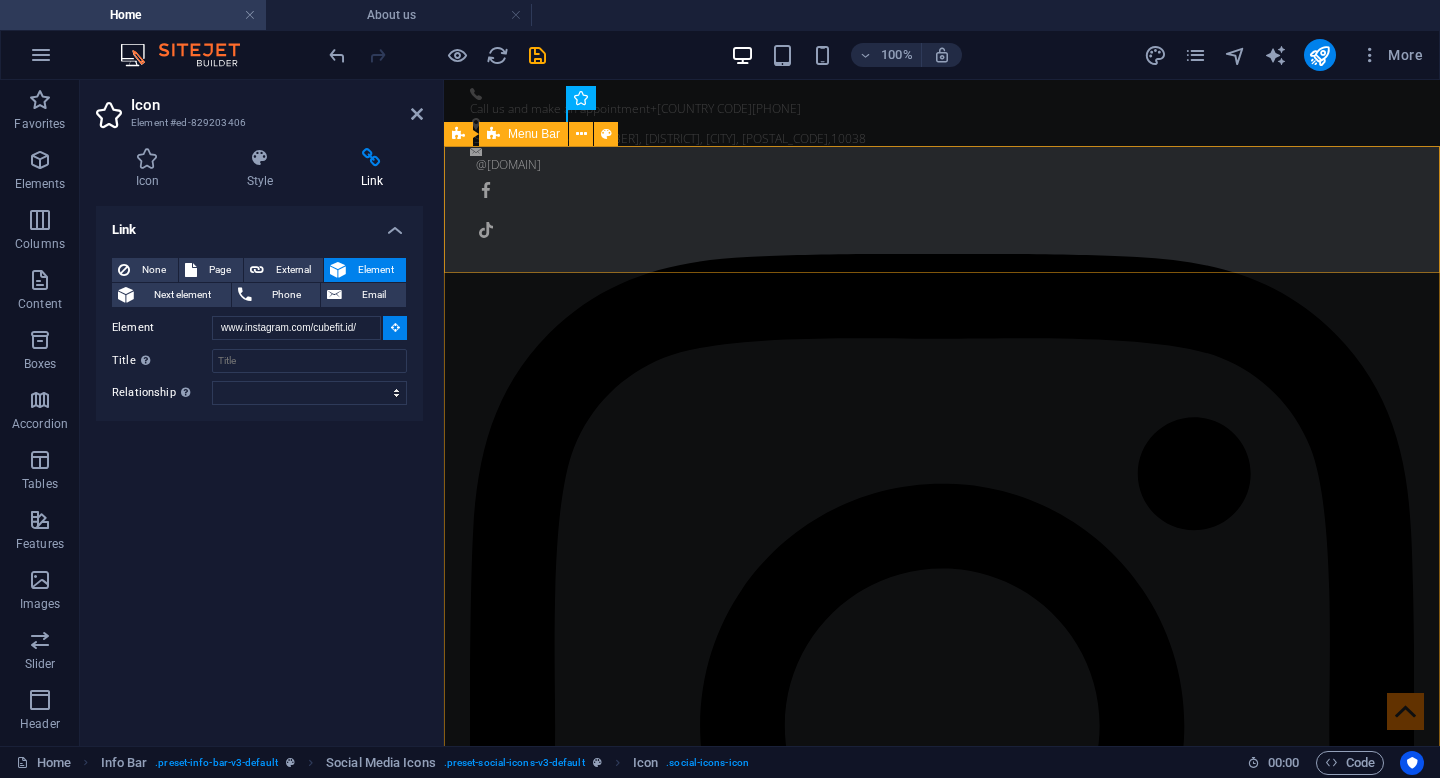 type 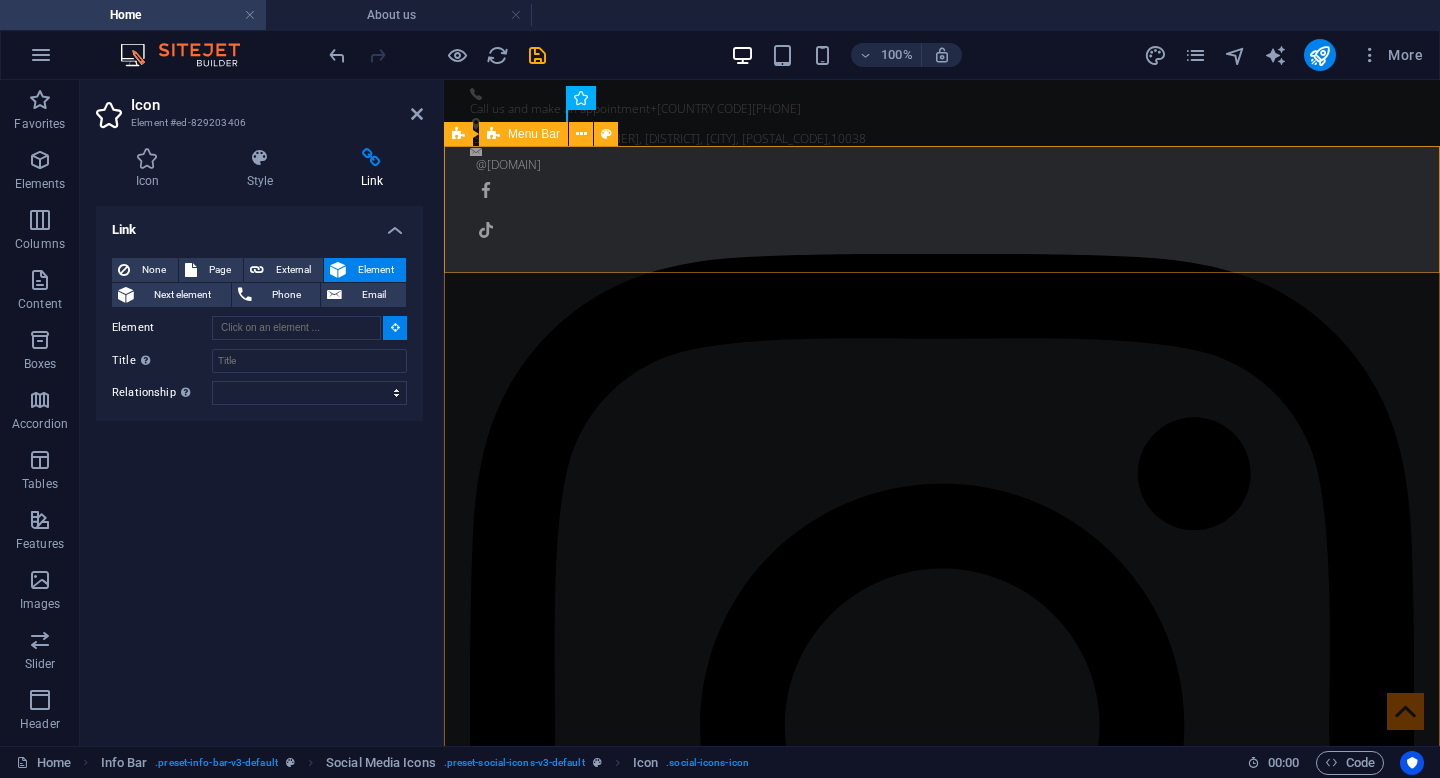 scroll, scrollTop: 0, scrollLeft: 0, axis: both 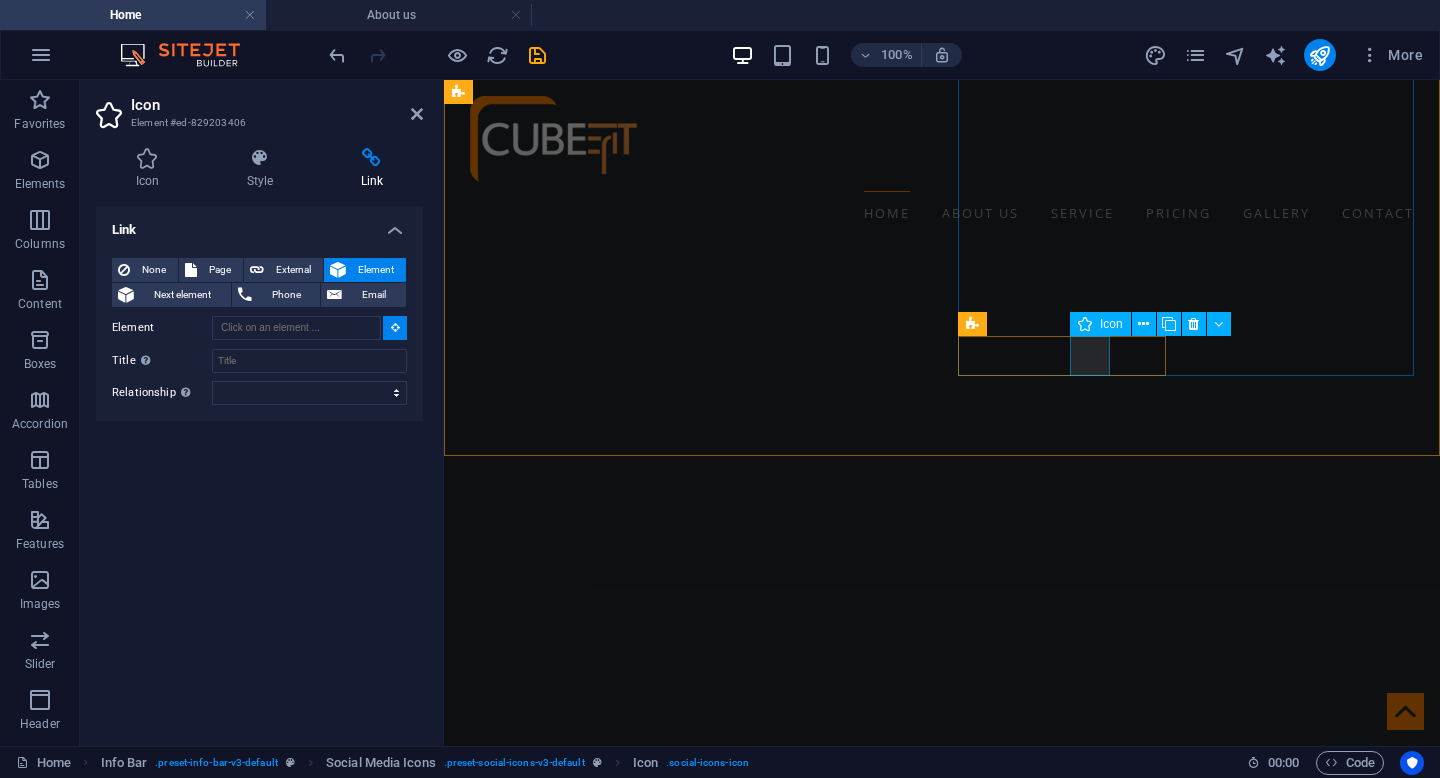 click at bounding box center (932, 3143) 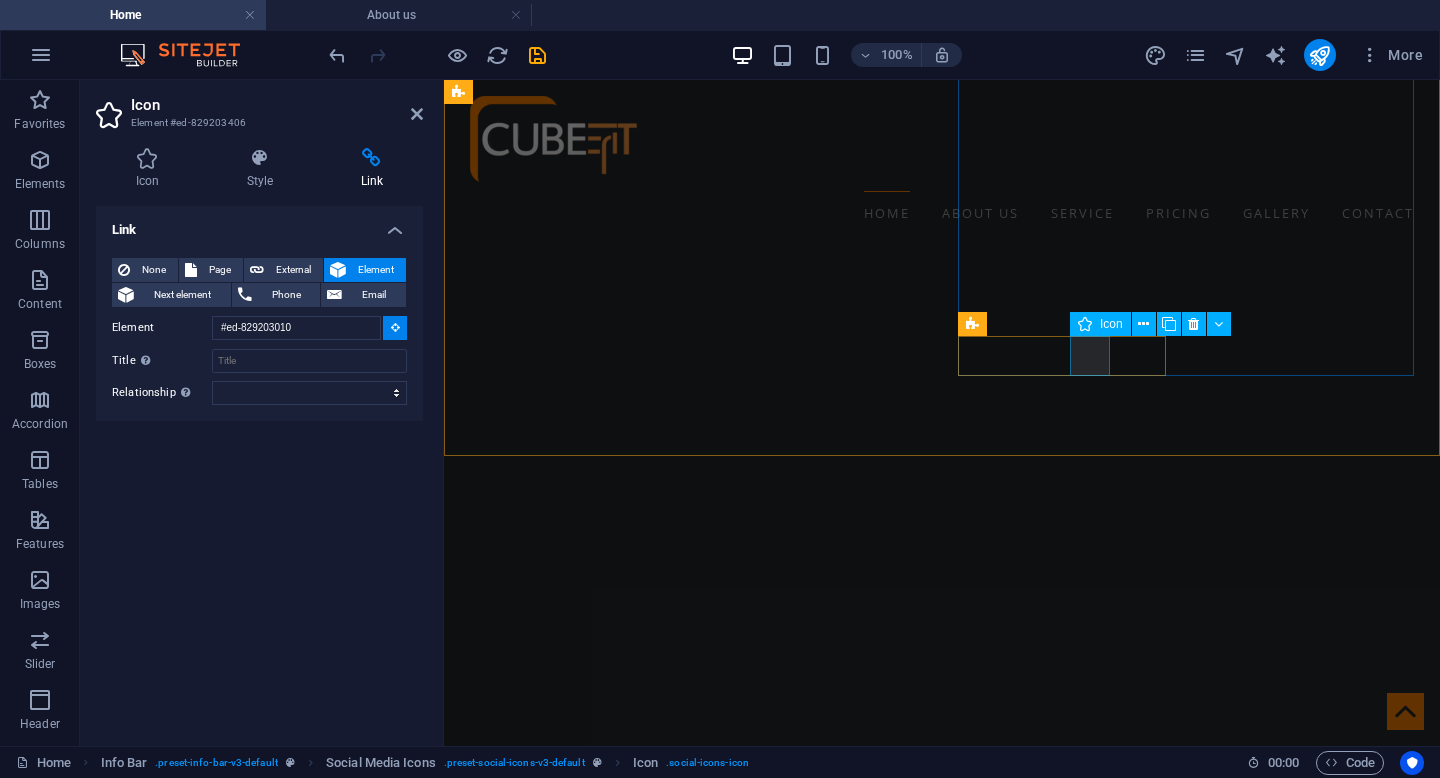 click on "The fitness industry is evolving, with consumers seeking personalized and convenient workout solutions. Private Gym Box meets this demand by offering reservable, private gym spaces designed for individuals and small groups. This innovative concept emphasizes exclusivity and comfort, addressing concerns about privacy and interruptions typical in traditional gyms. At Private Gym Box, users experience a dedicated workout atmosphere that enhances focus and confidence. The model stands out by providing individualized attention and tailored experiences, ideal for those wanting a controlled fitness approach on their own terms and pace. Overall, Private Gym Box redefines fitness by prioritizing individual needs in a dynamic market." at bounding box center [932, 2837] 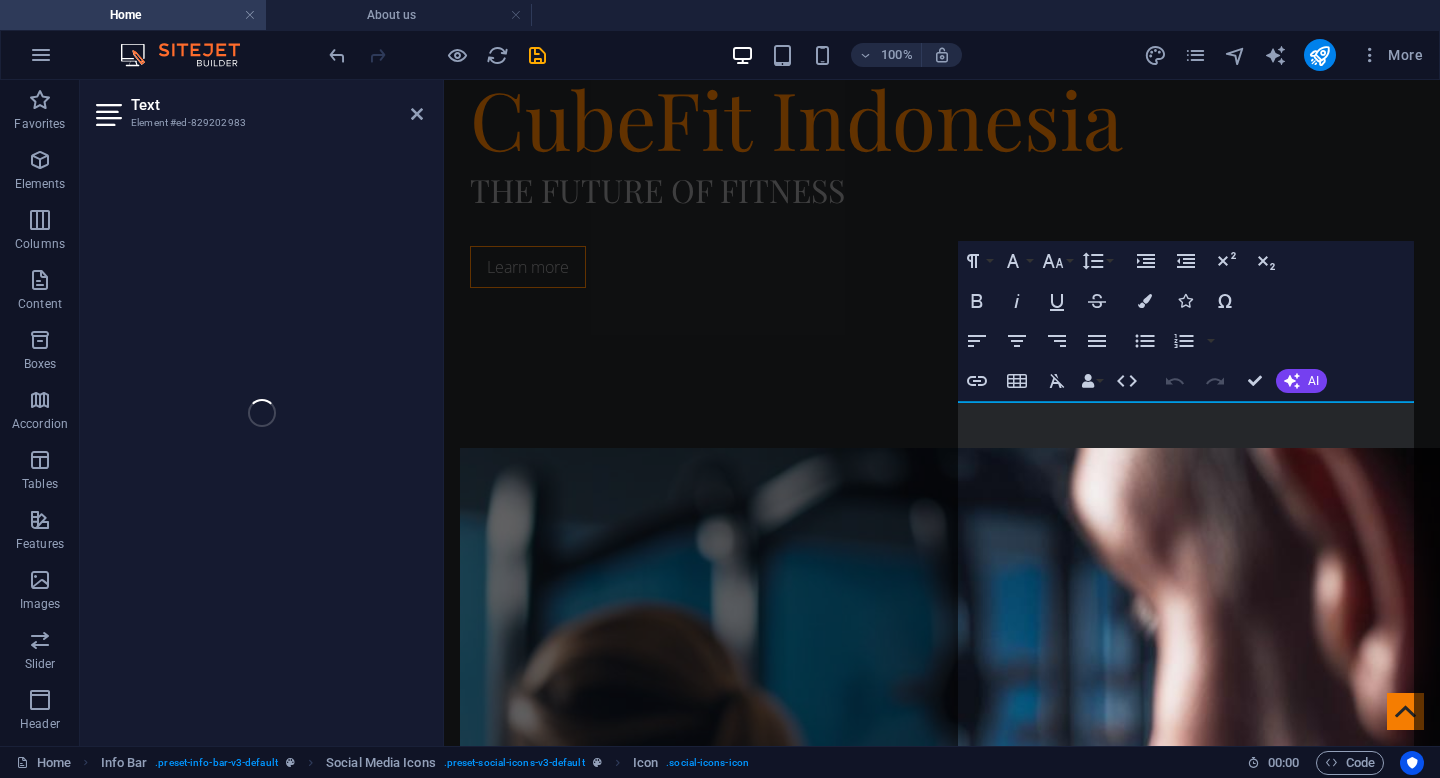 scroll, scrollTop: 651, scrollLeft: 0, axis: vertical 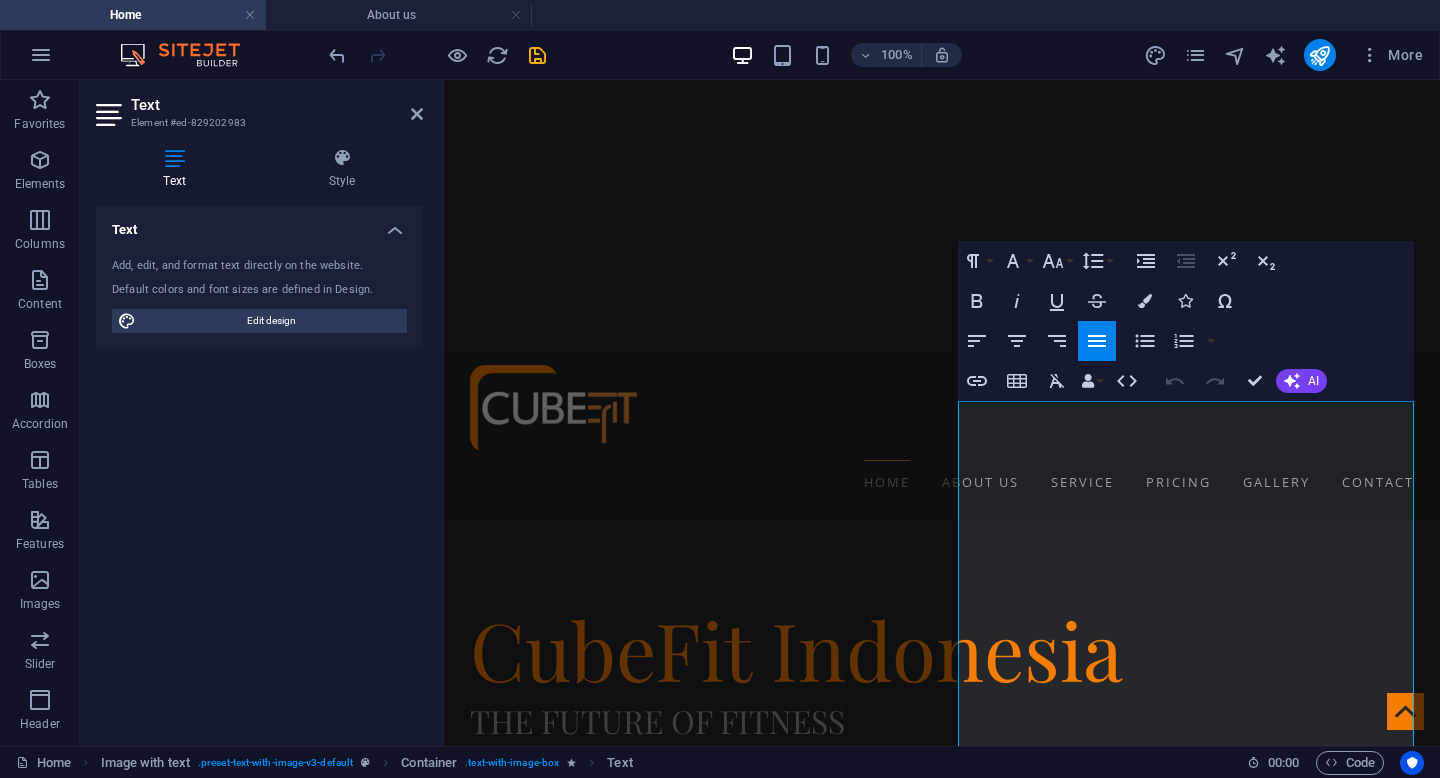 click at bounding box center (932, 1643) 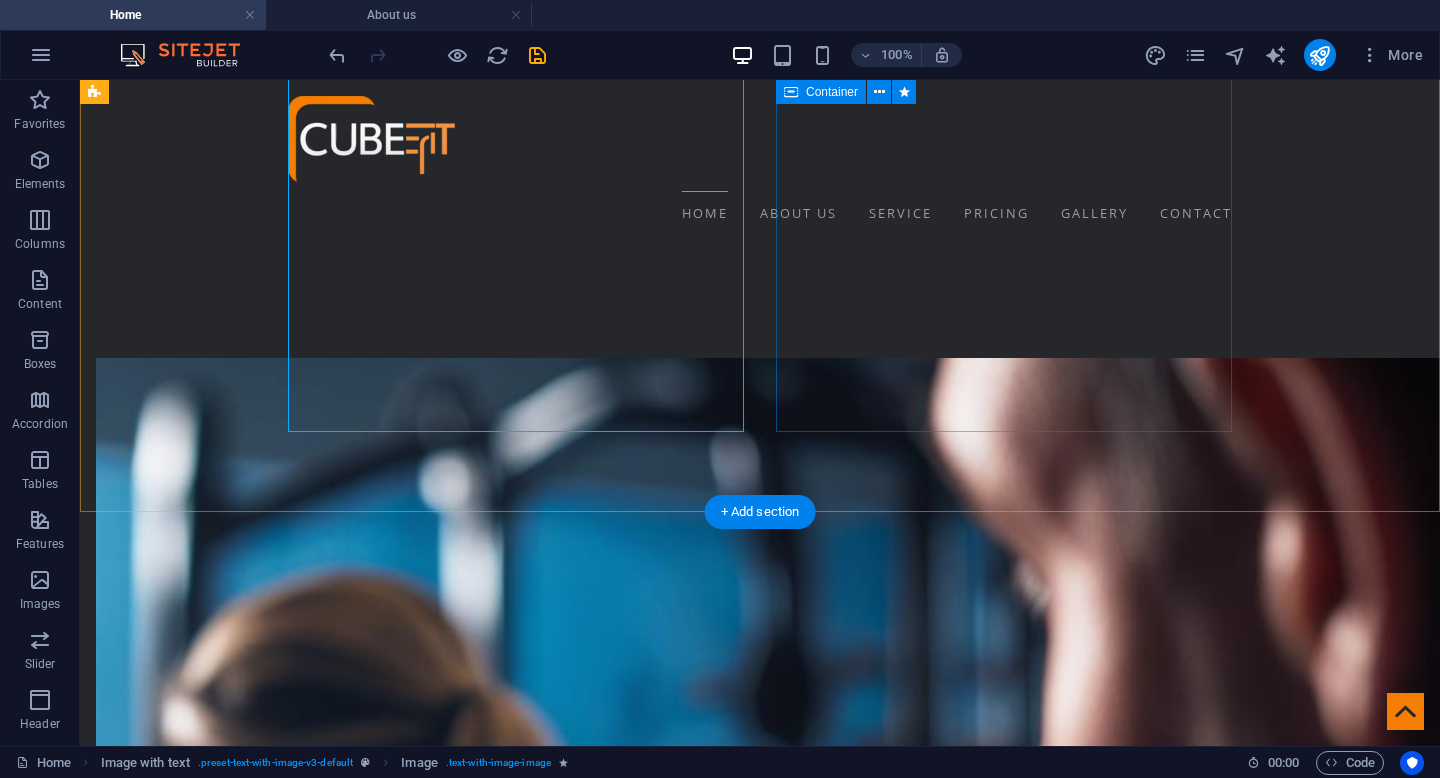 scroll, scrollTop: 1121, scrollLeft: 0, axis: vertical 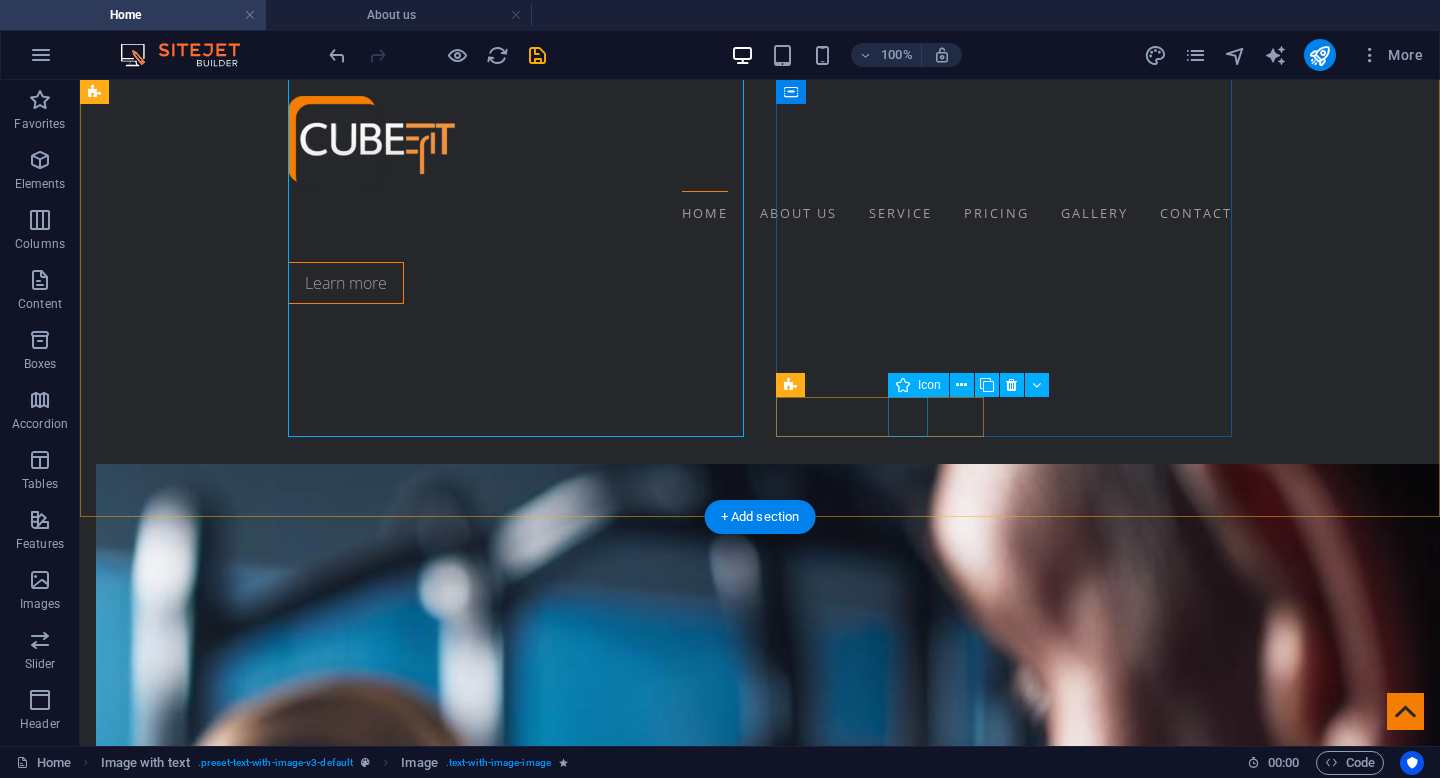 click at bounding box center (568, 2771) 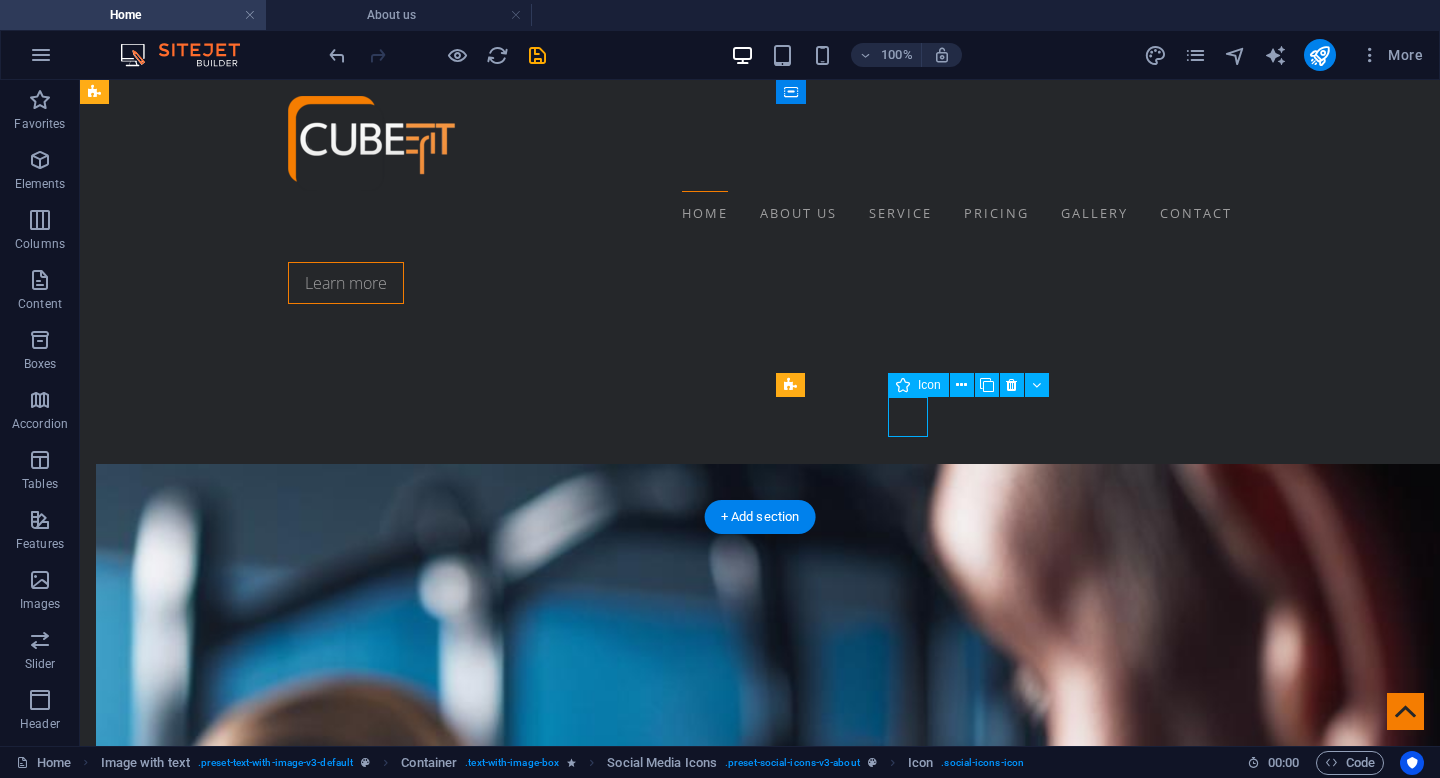 click at bounding box center (568, 2771) 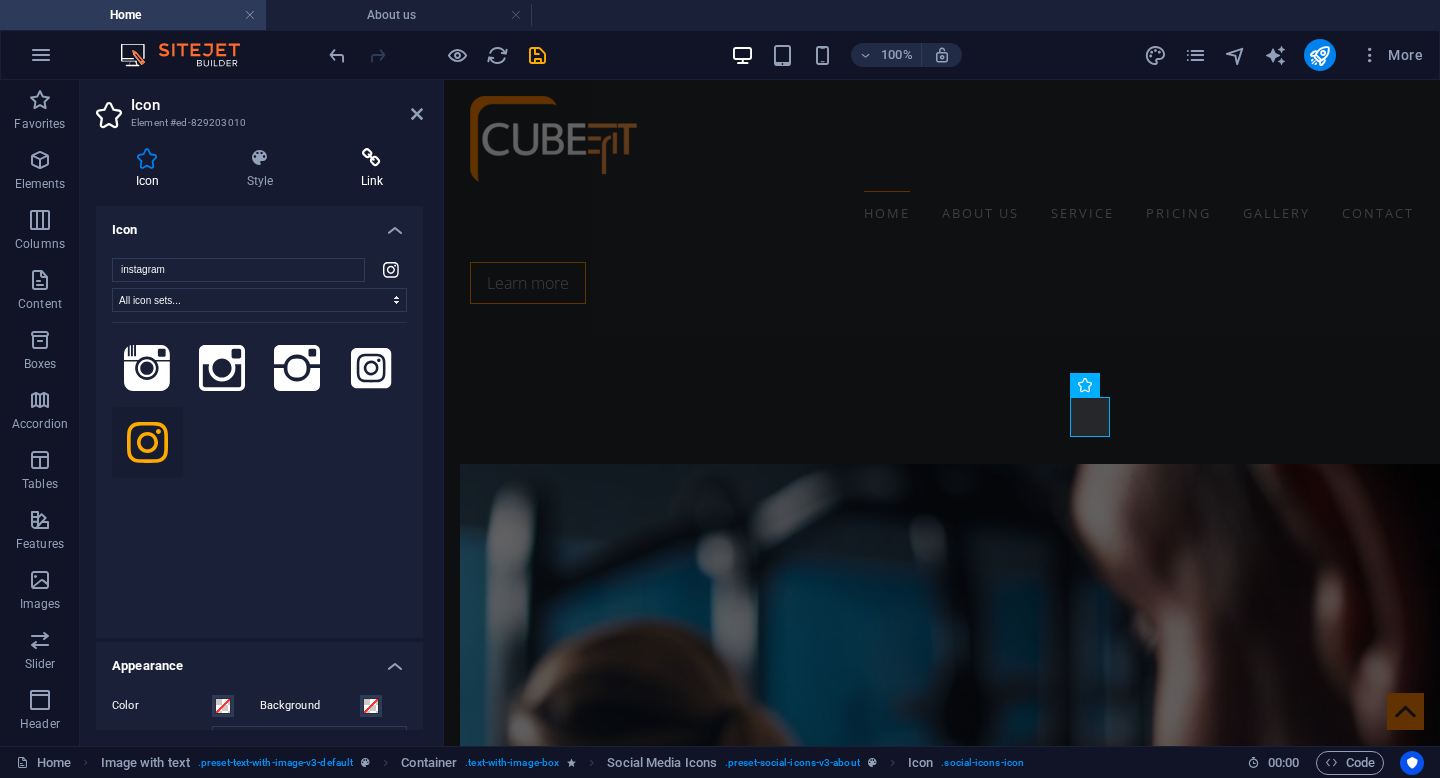 click on "Link" at bounding box center [372, 169] 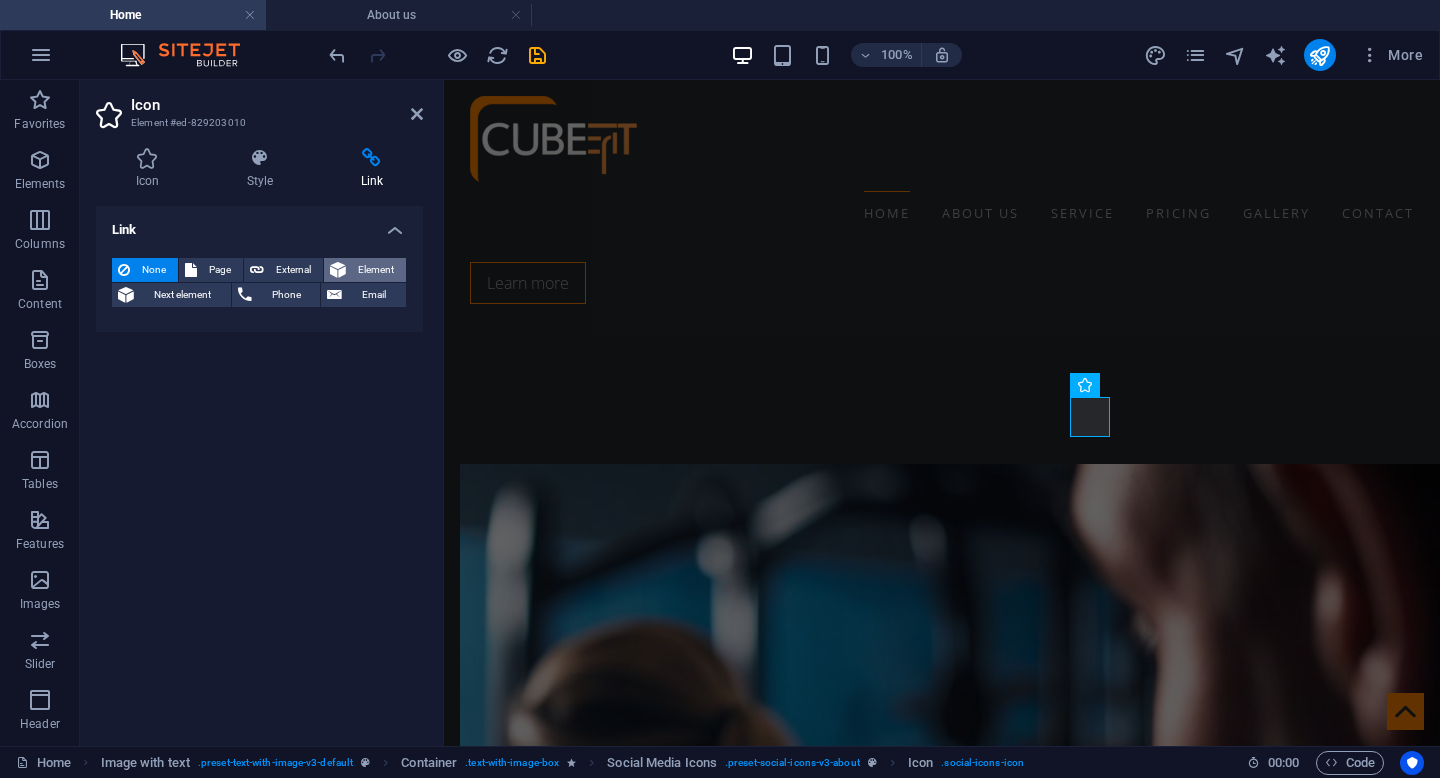 click on "Element" at bounding box center (376, 270) 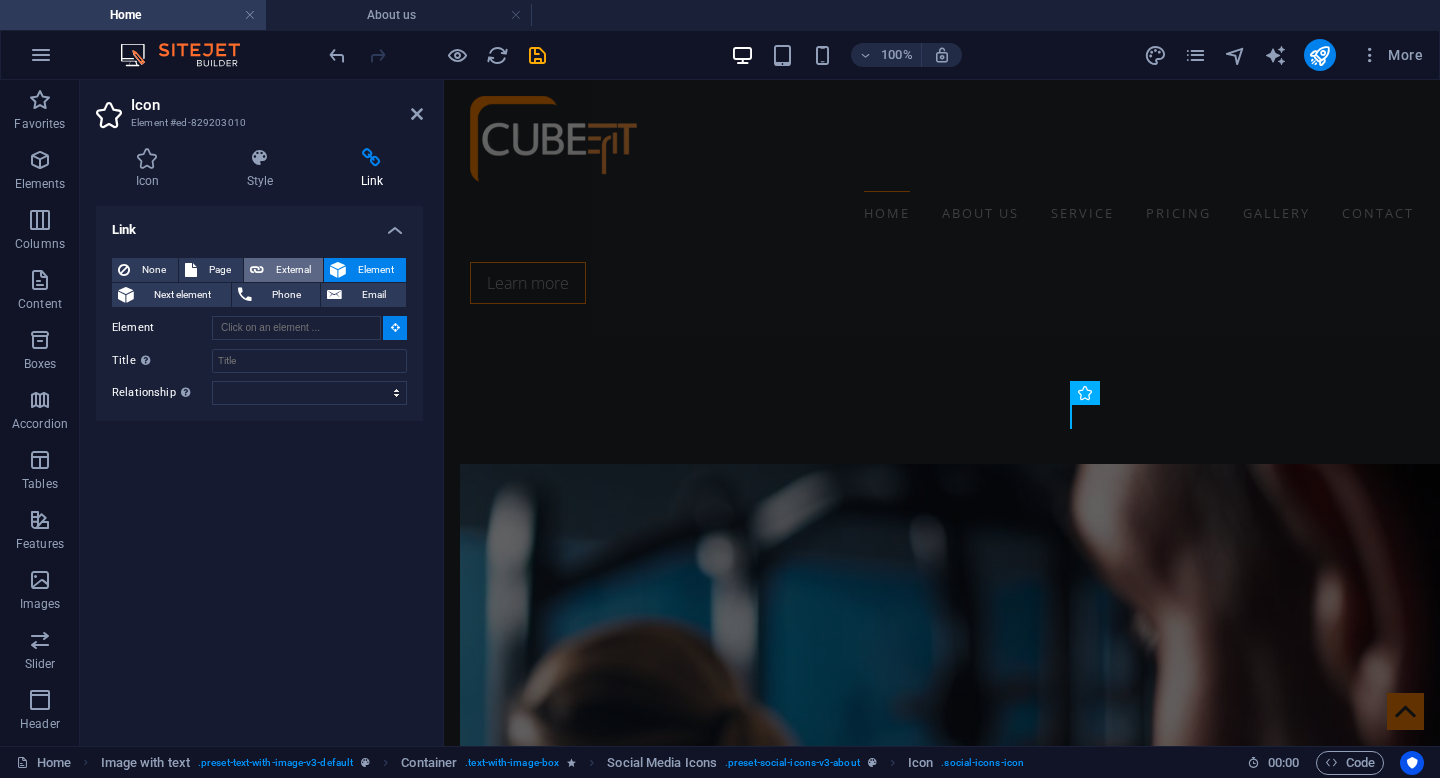 click on "External" at bounding box center [293, 270] 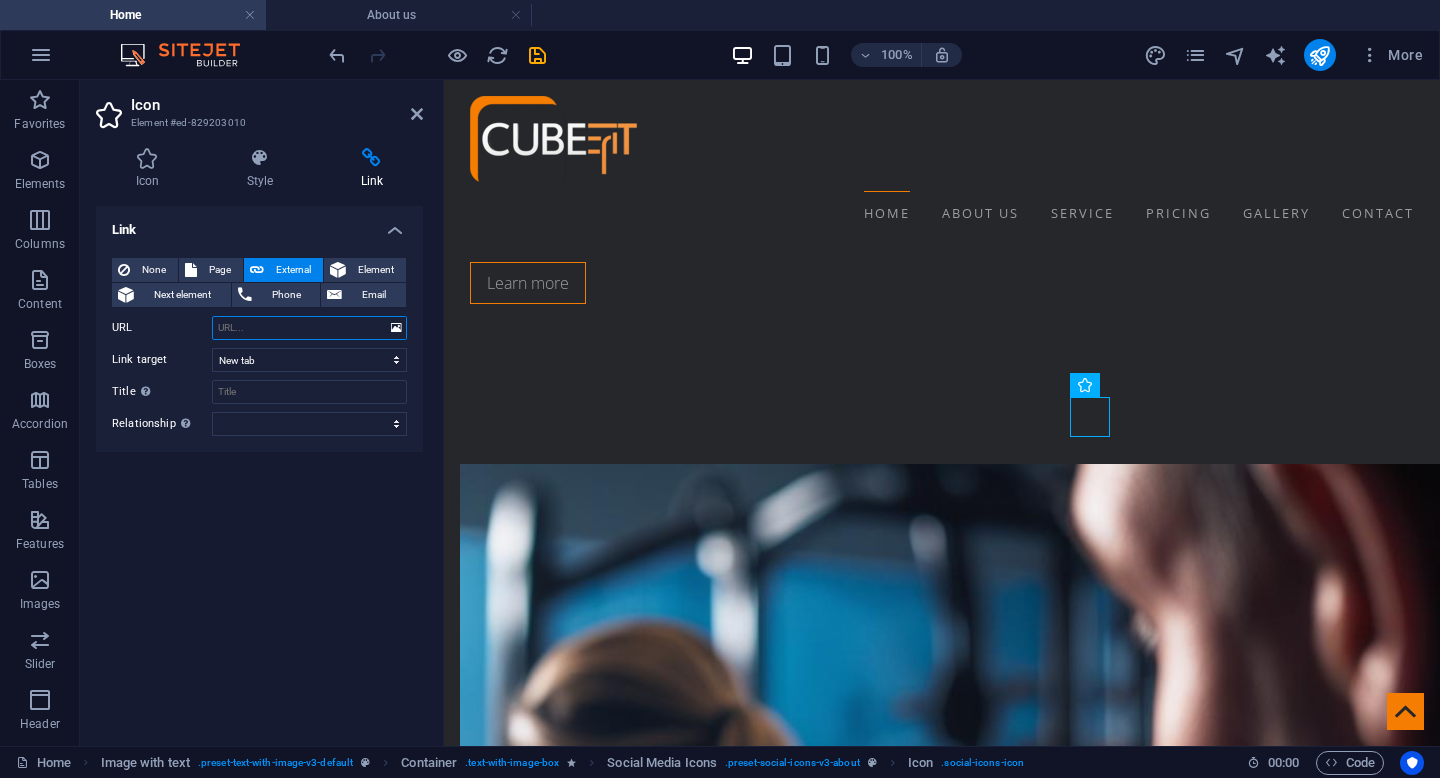 click on "URL" at bounding box center [309, 328] 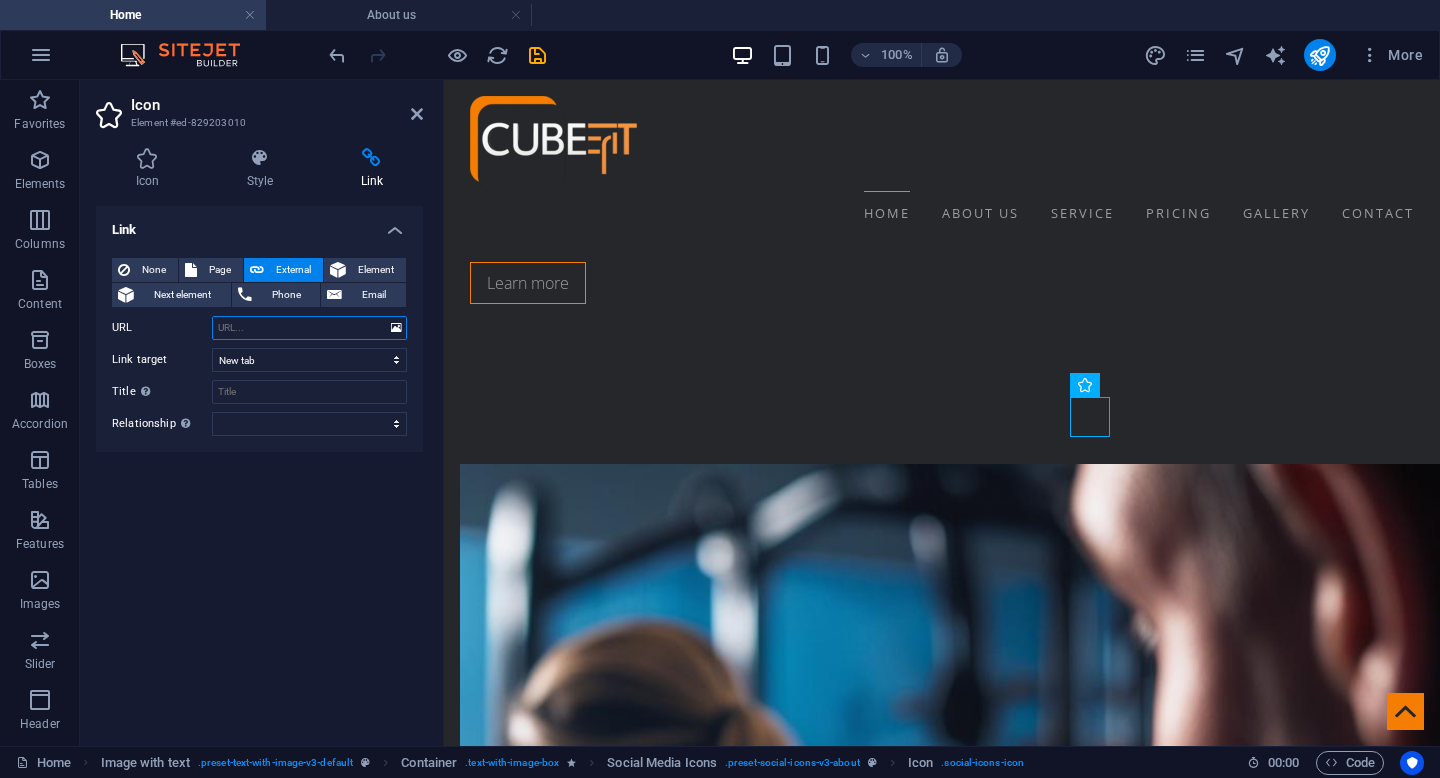paste on "https://www.instagram.com/cubefit.id/" 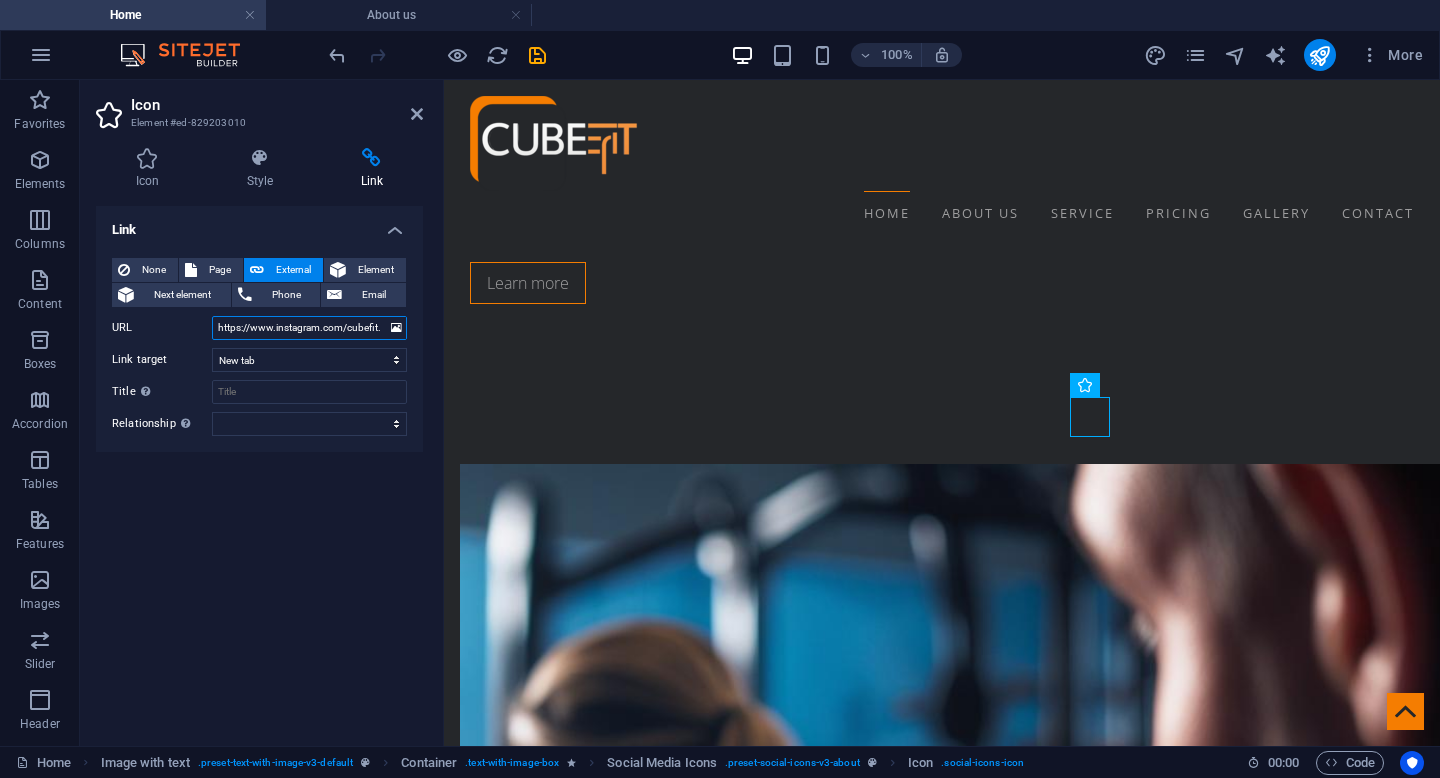 scroll, scrollTop: 0, scrollLeft: 10, axis: horizontal 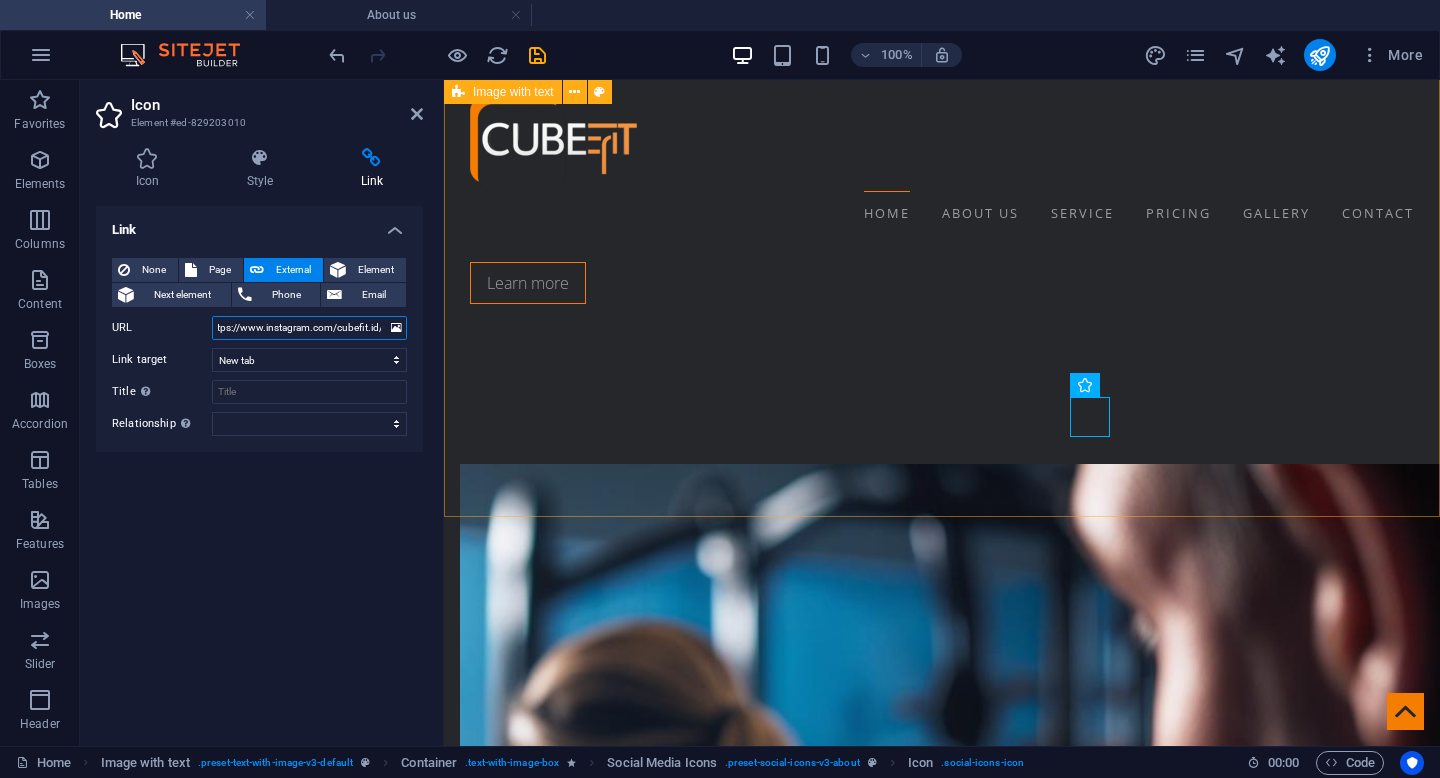 type on "https://www.instagram.com/cubefit.id/" 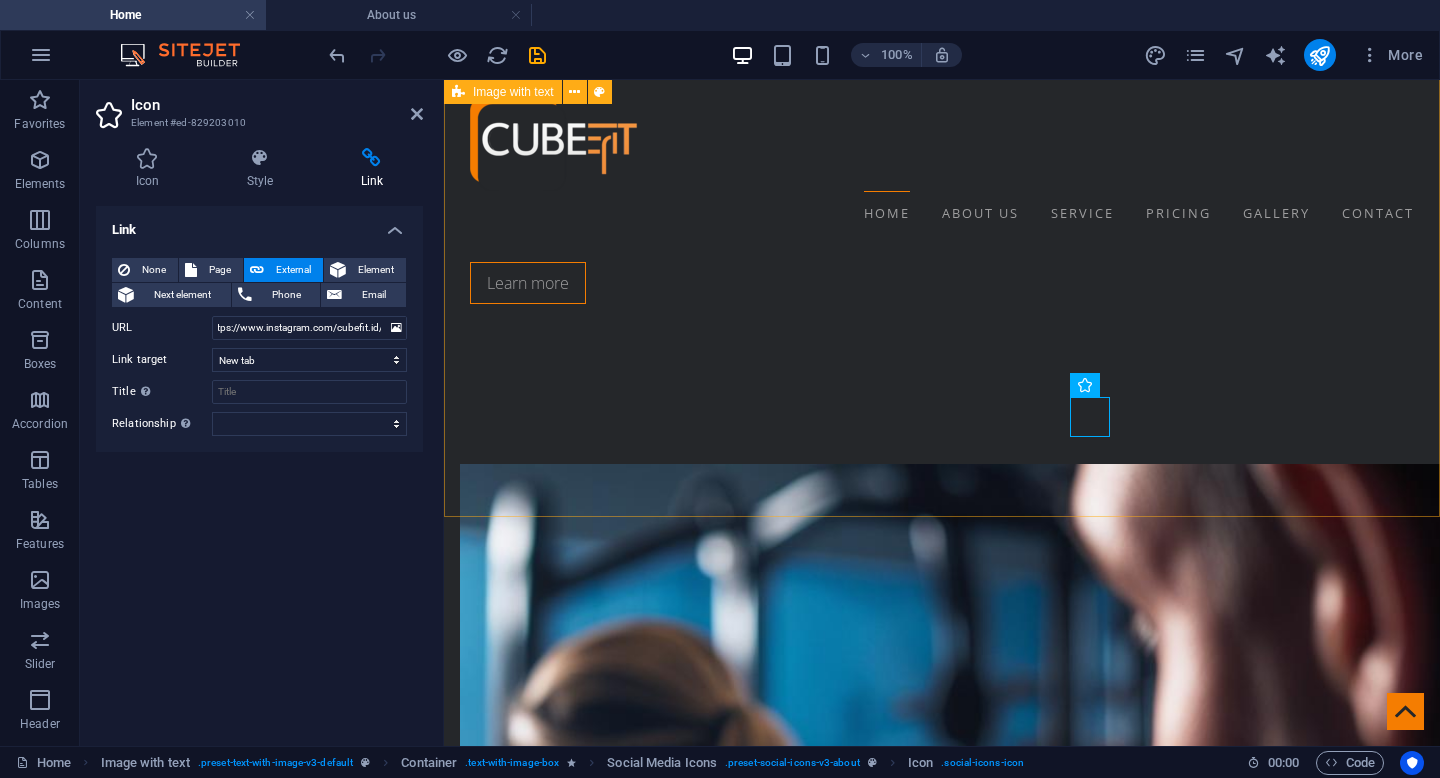 scroll, scrollTop: 0, scrollLeft: 0, axis: both 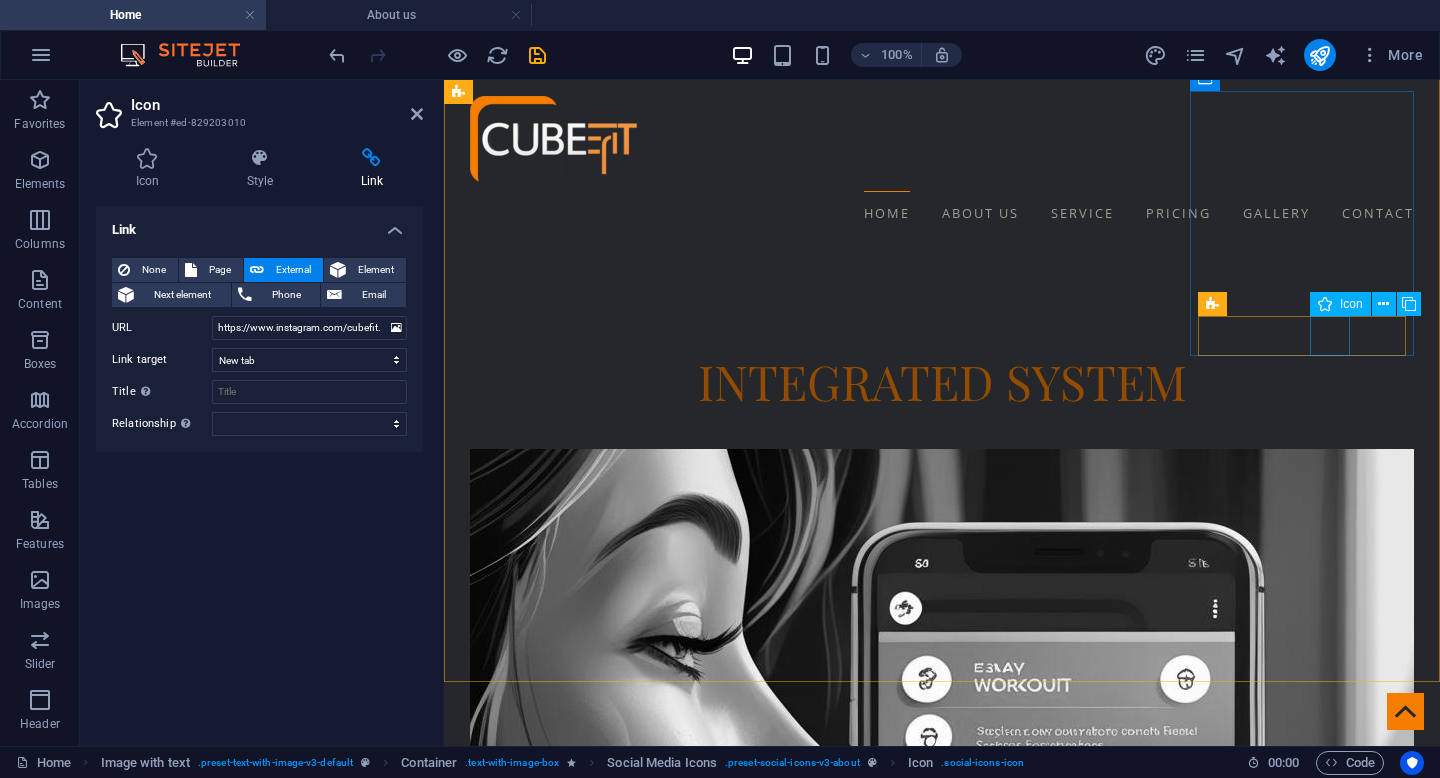 click at bounding box center (932, 10559) 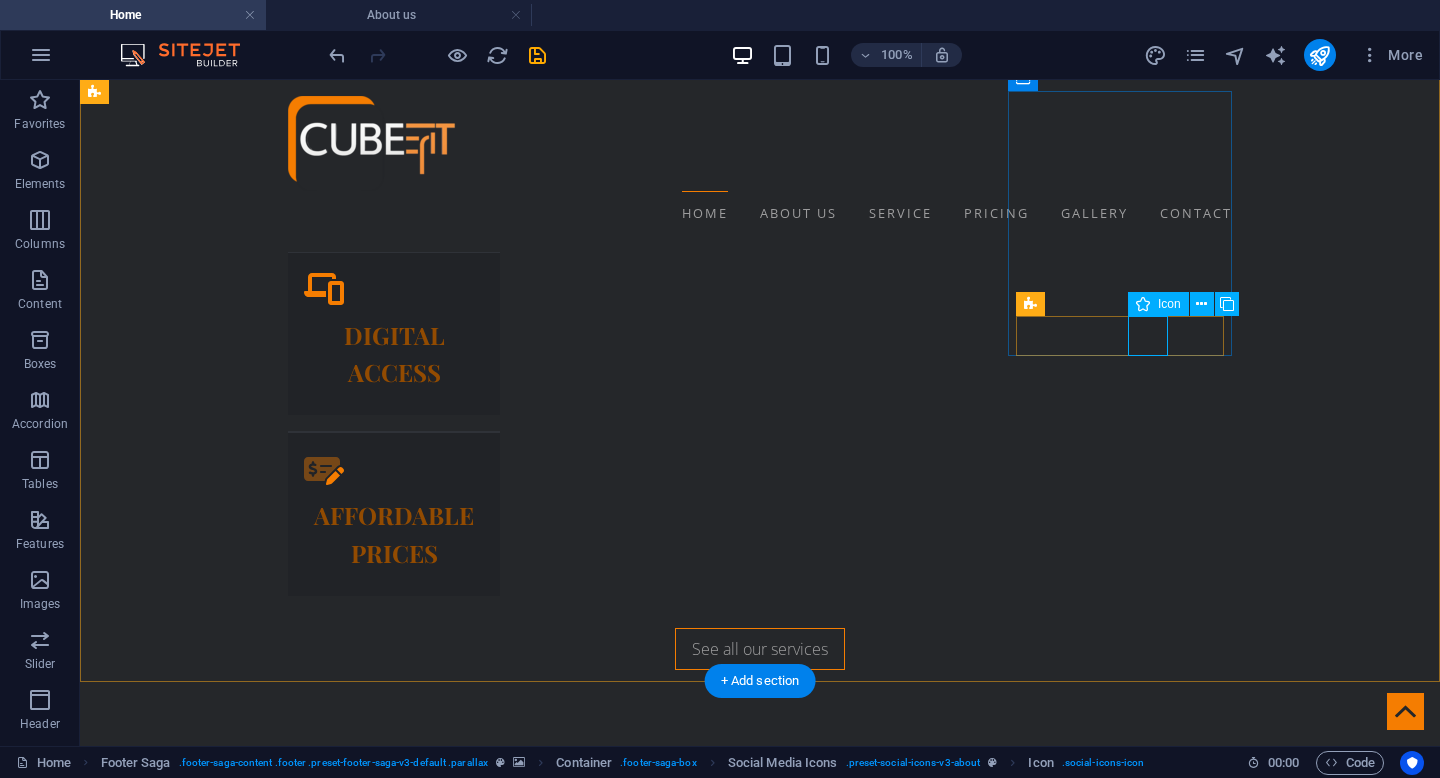 click at bounding box center (568, 11044) 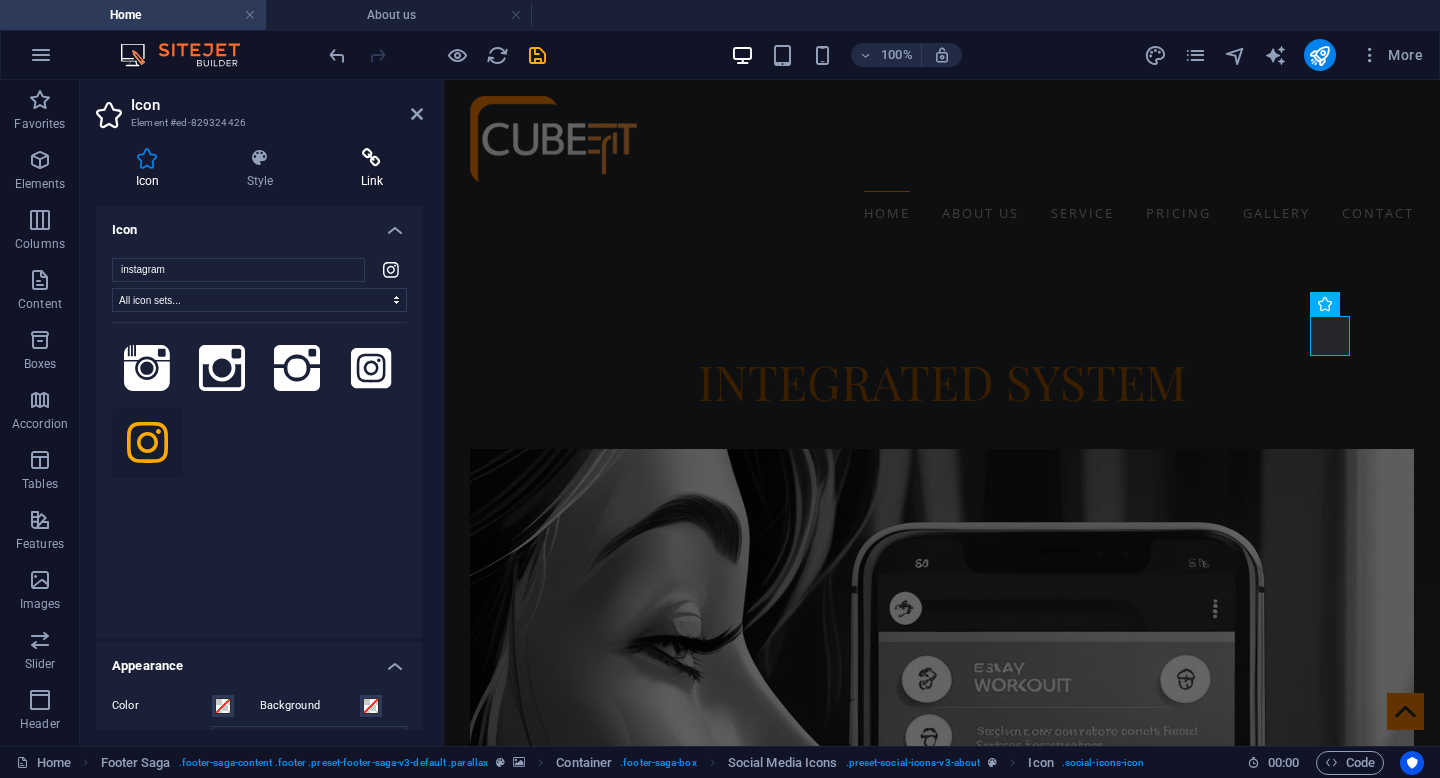 click at bounding box center (372, 158) 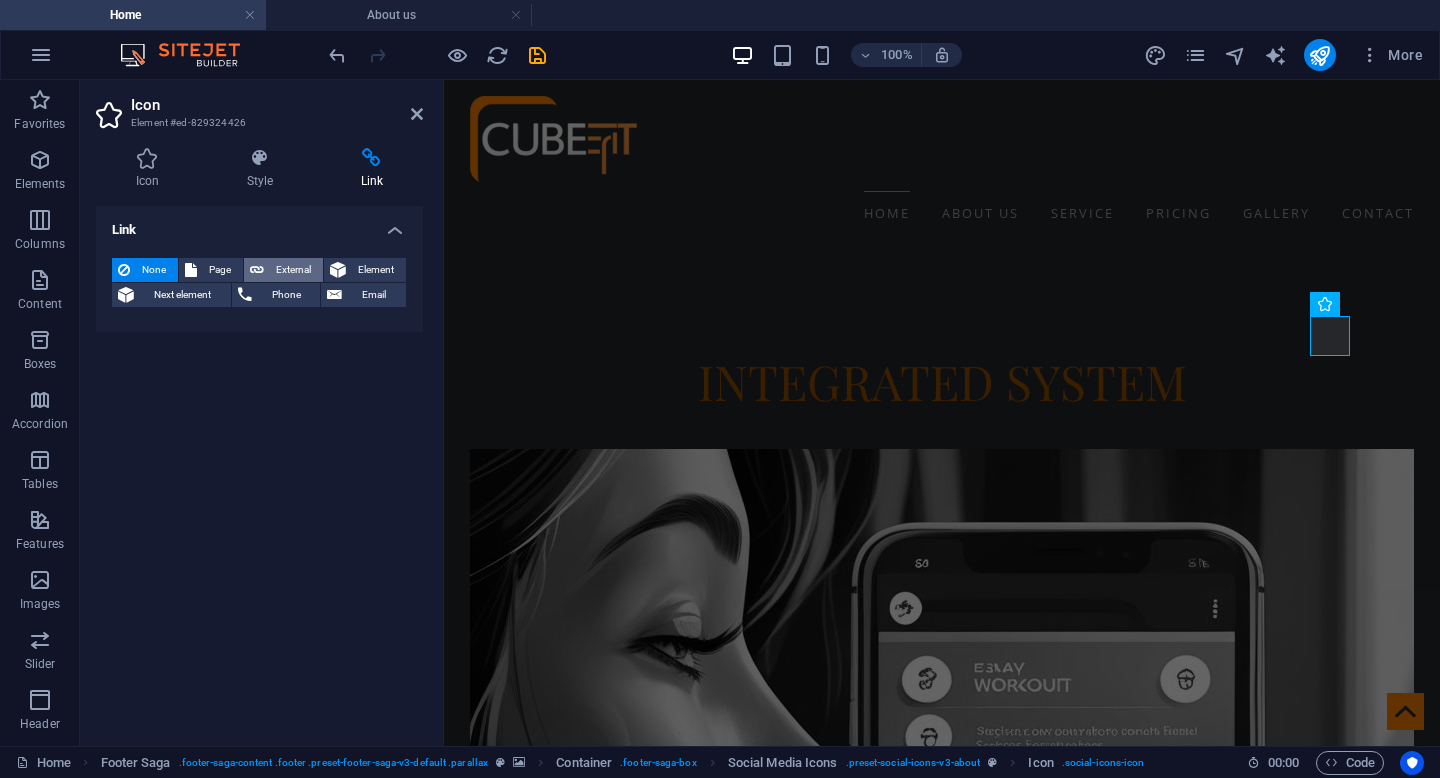 click on "External" at bounding box center [293, 270] 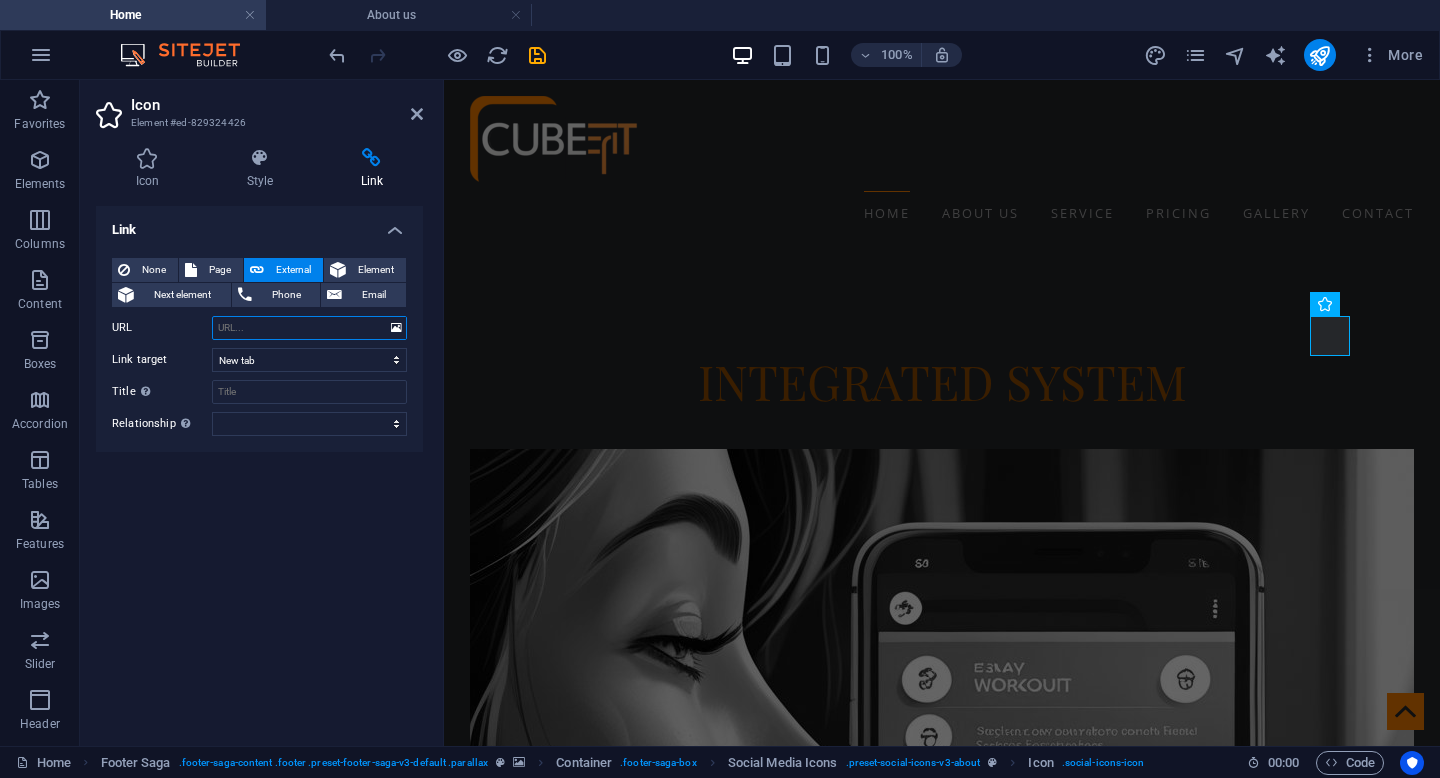 click on "URL" at bounding box center [309, 328] 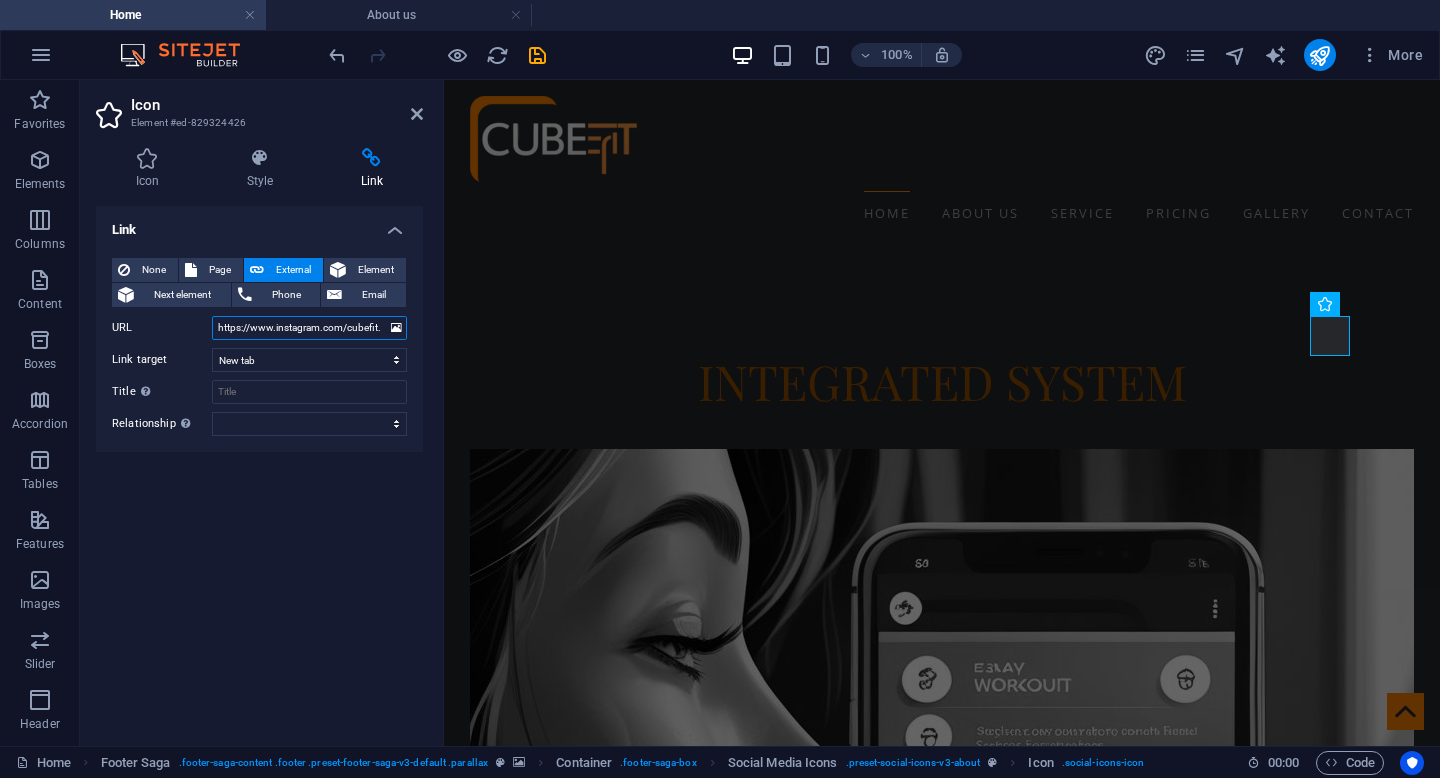 scroll, scrollTop: 0, scrollLeft: 10, axis: horizontal 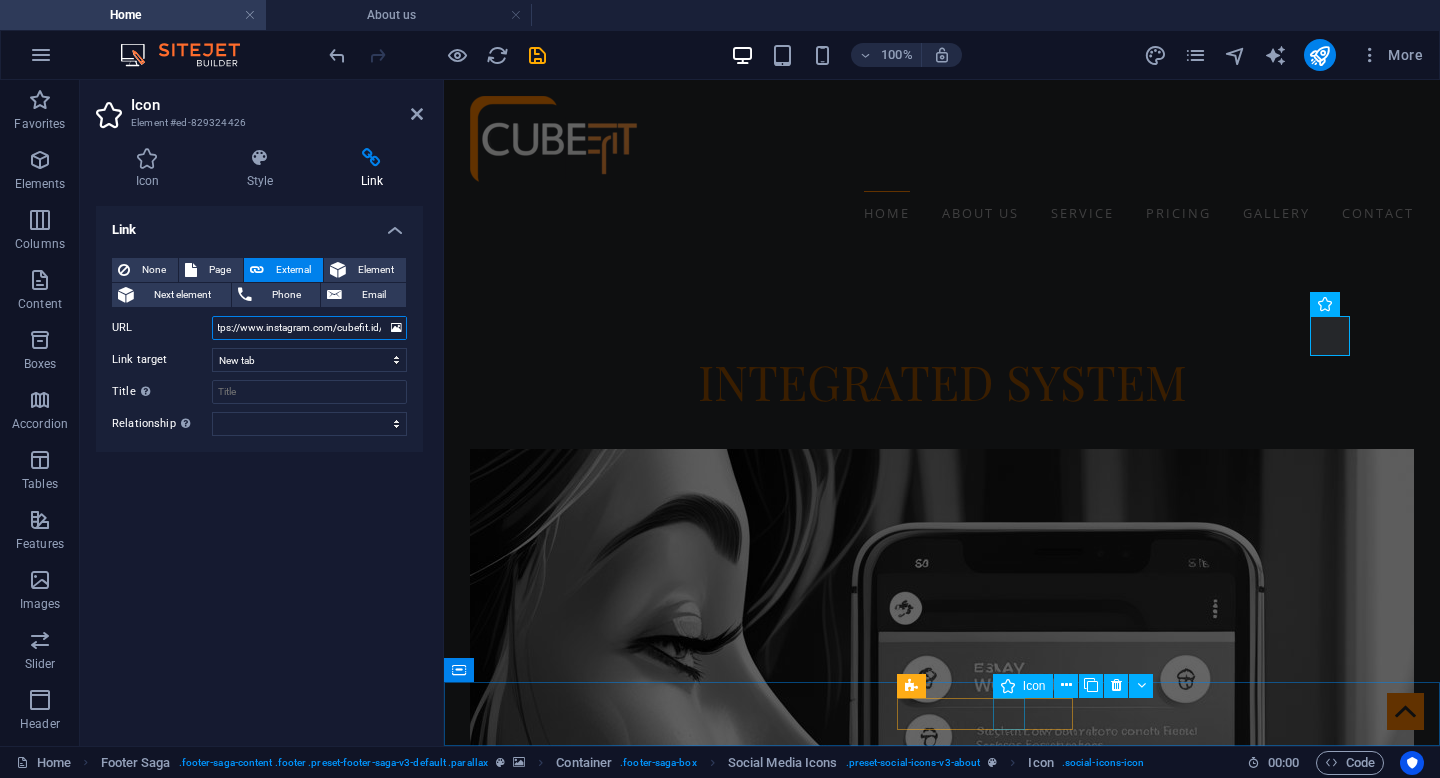 type on "https://www.instagram.com/cubefit.id/" 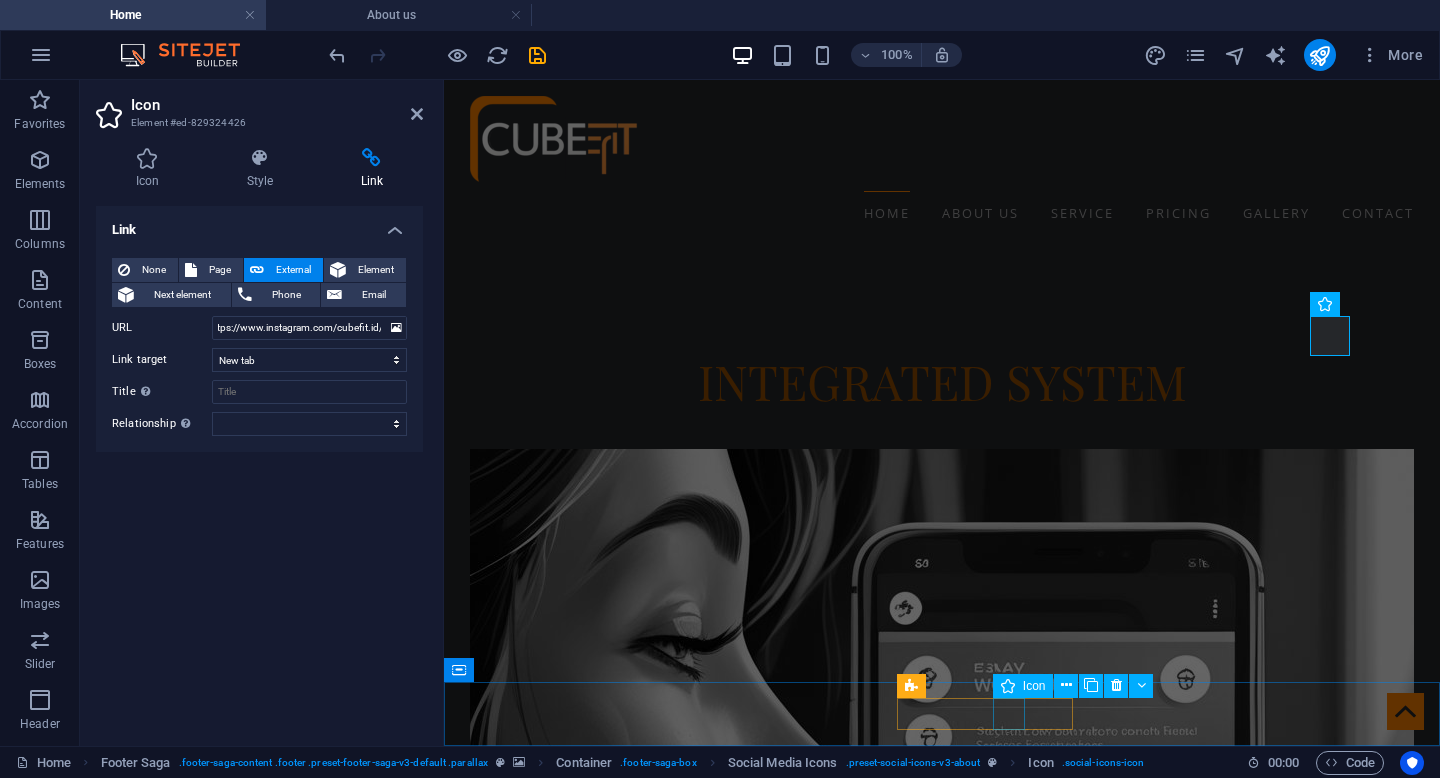 click at bounding box center (942, 11740) 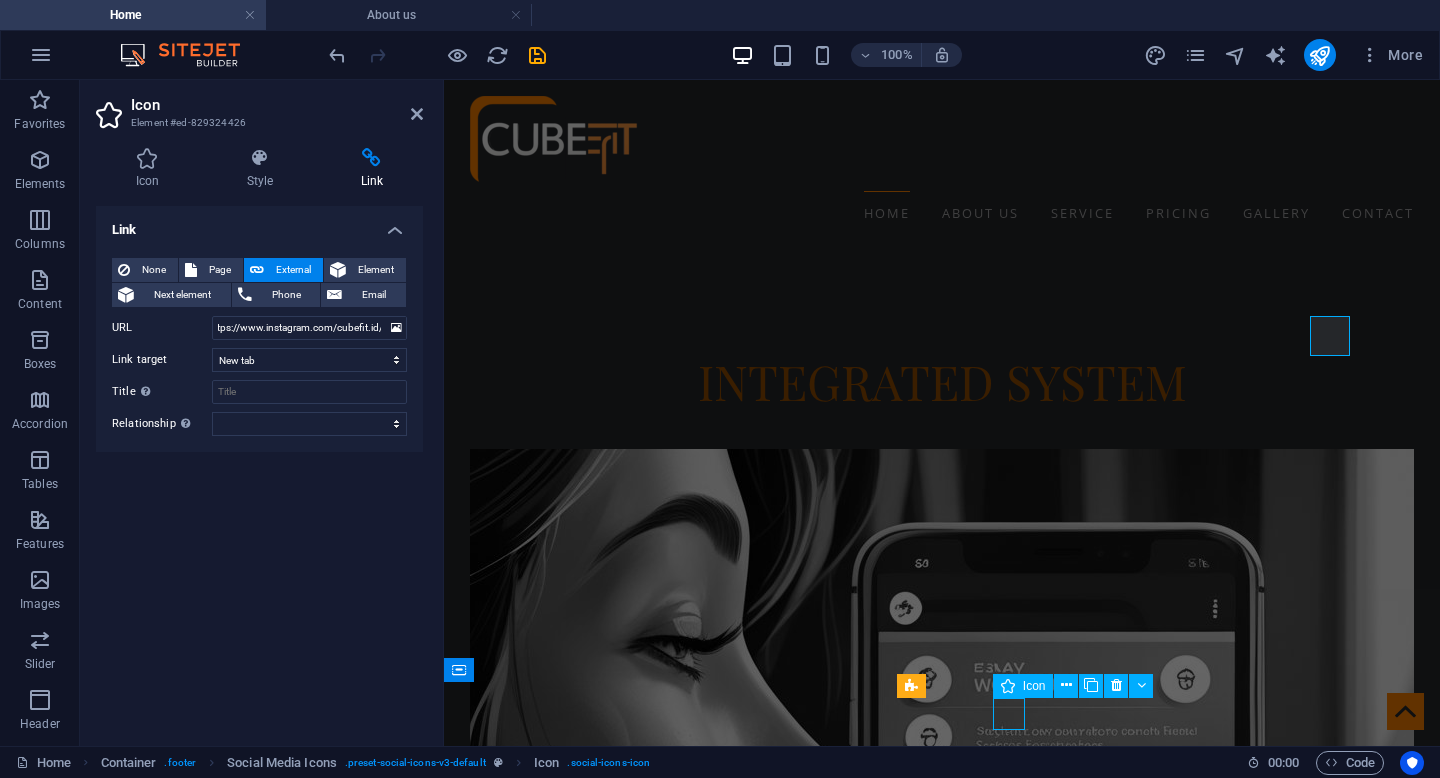 scroll, scrollTop: 0, scrollLeft: 0, axis: both 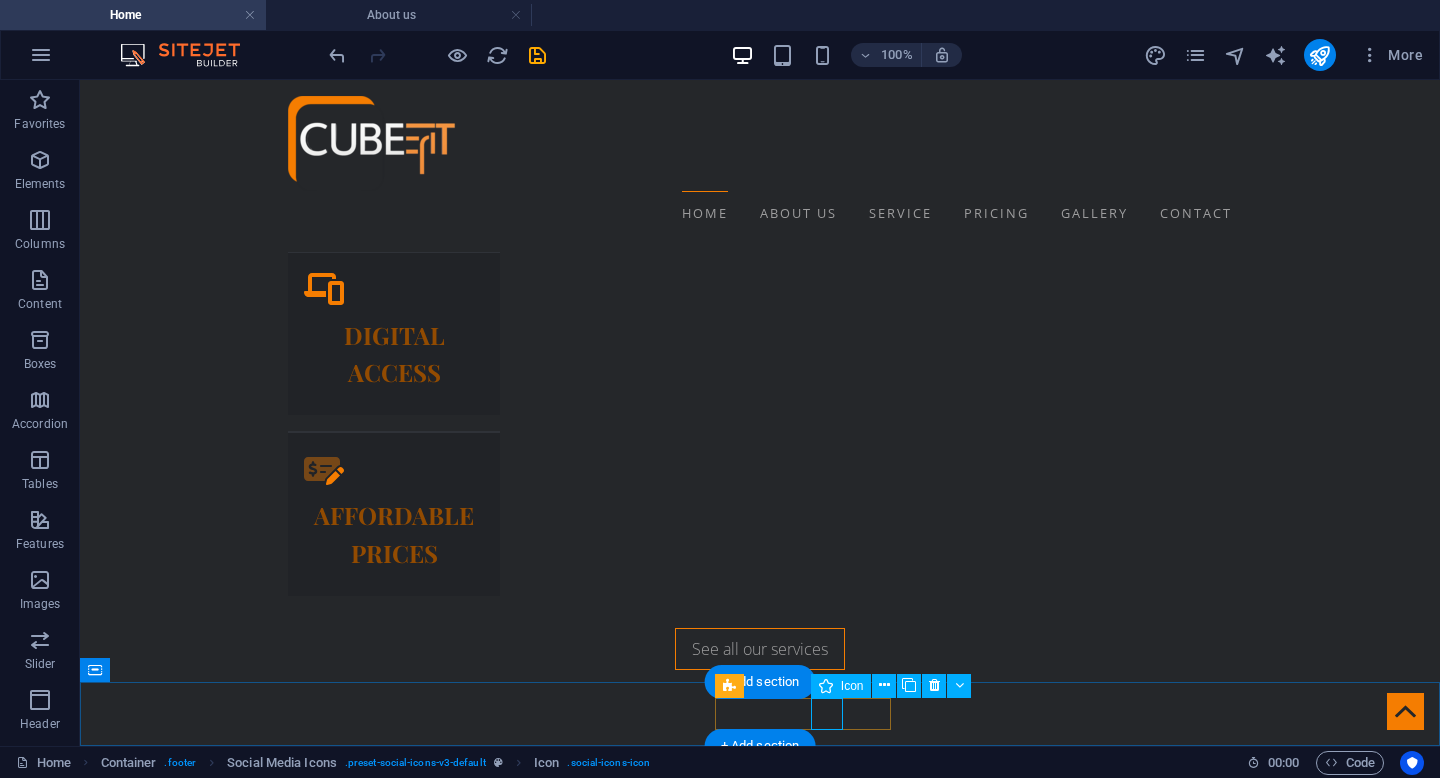 click at bounding box center (760, 12226) 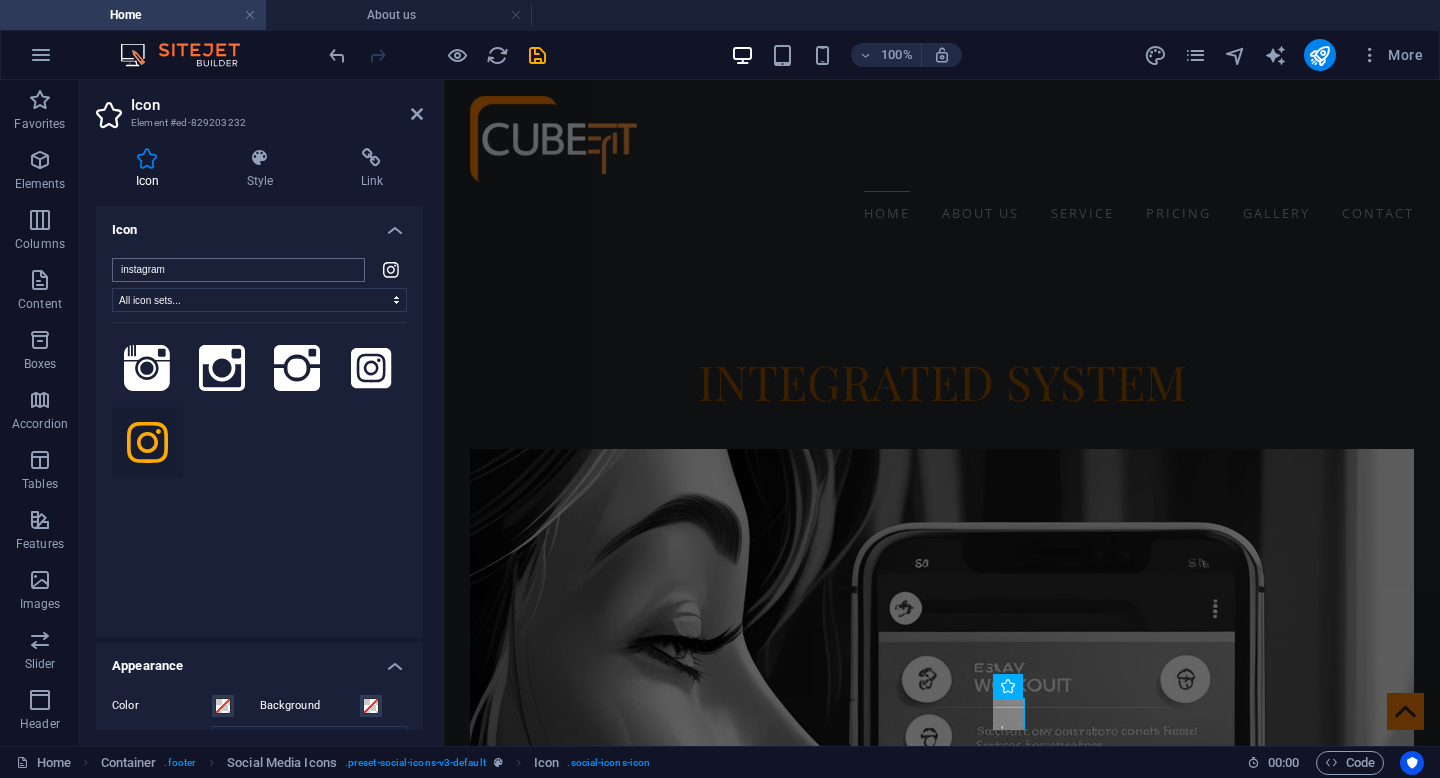 click on "instagram" at bounding box center (238, 270) 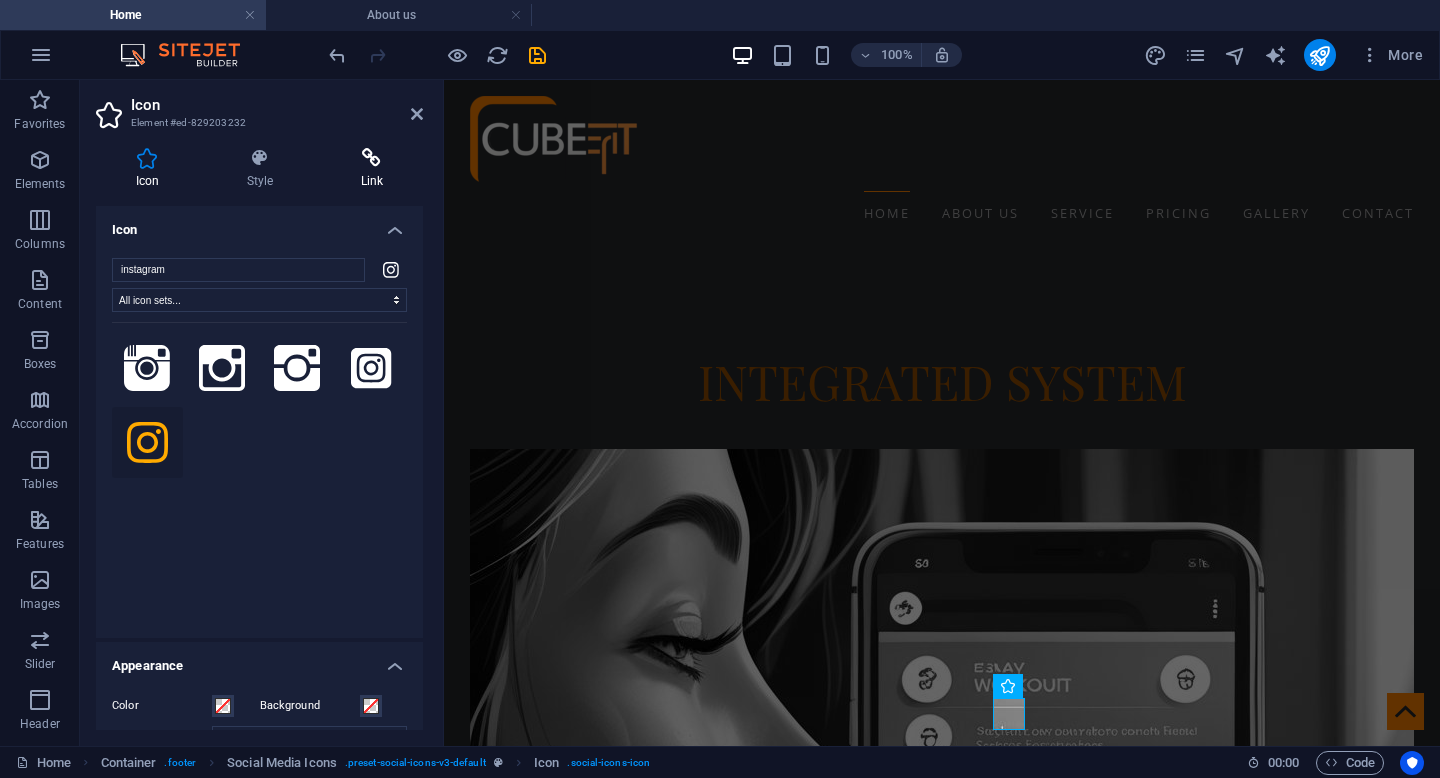 click on "Link" at bounding box center [372, 169] 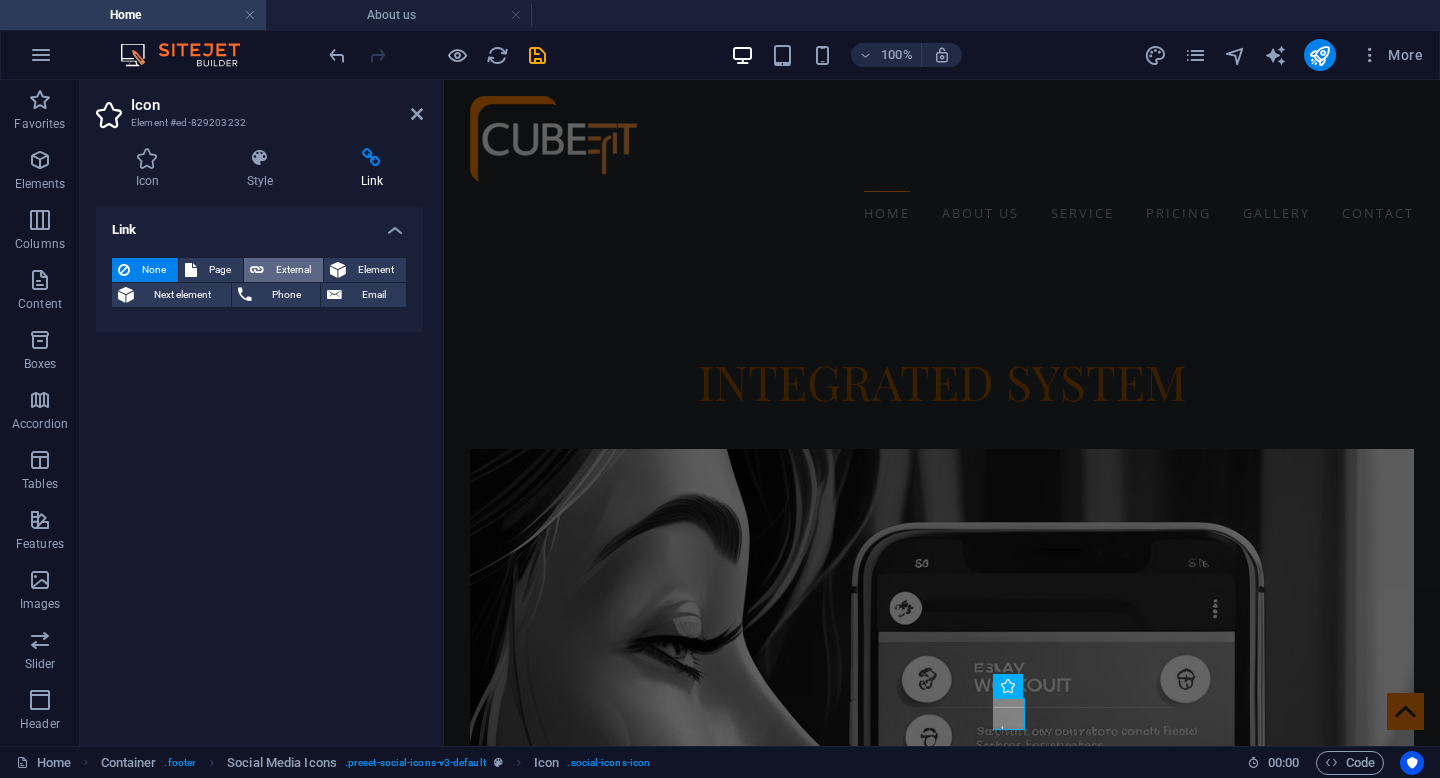 click on "External" at bounding box center (293, 270) 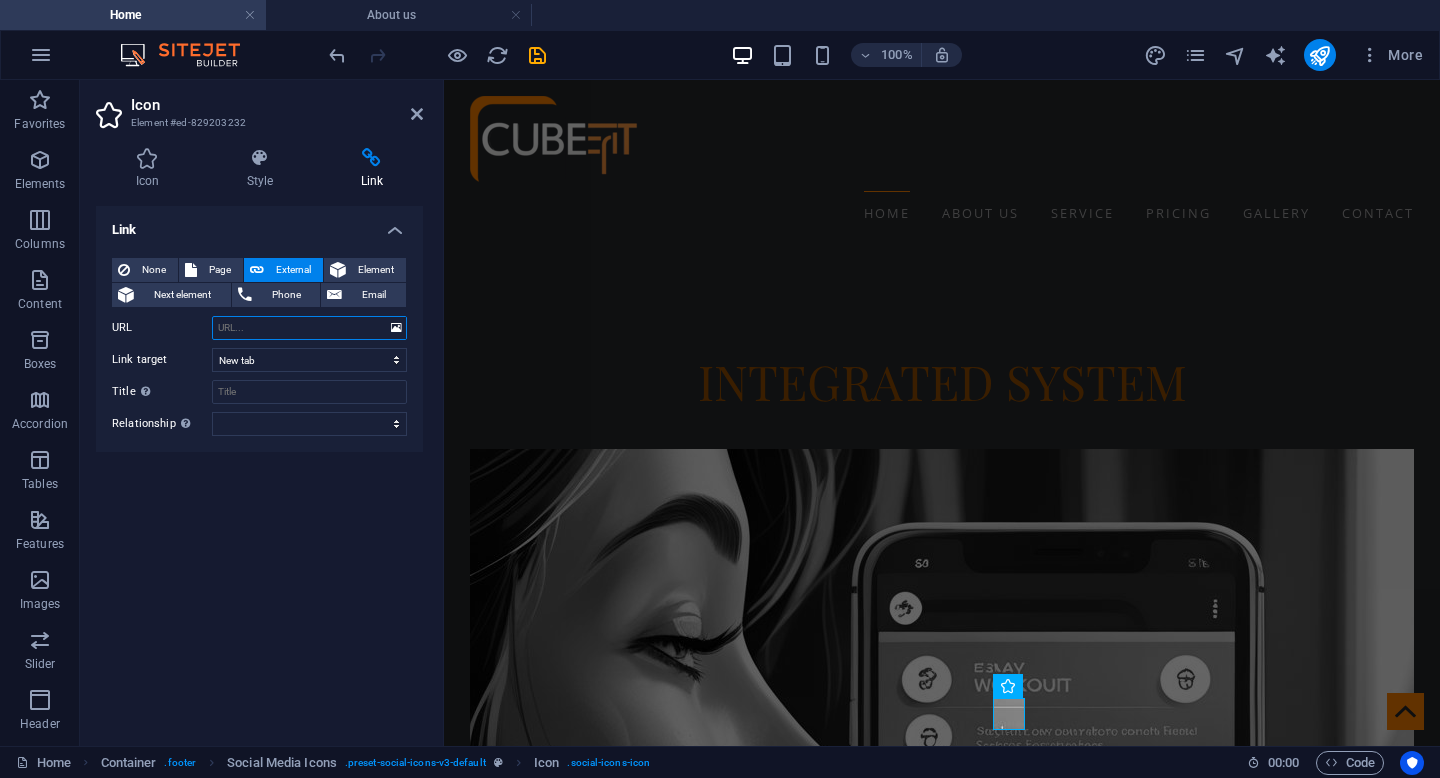click on "URL" at bounding box center (309, 328) 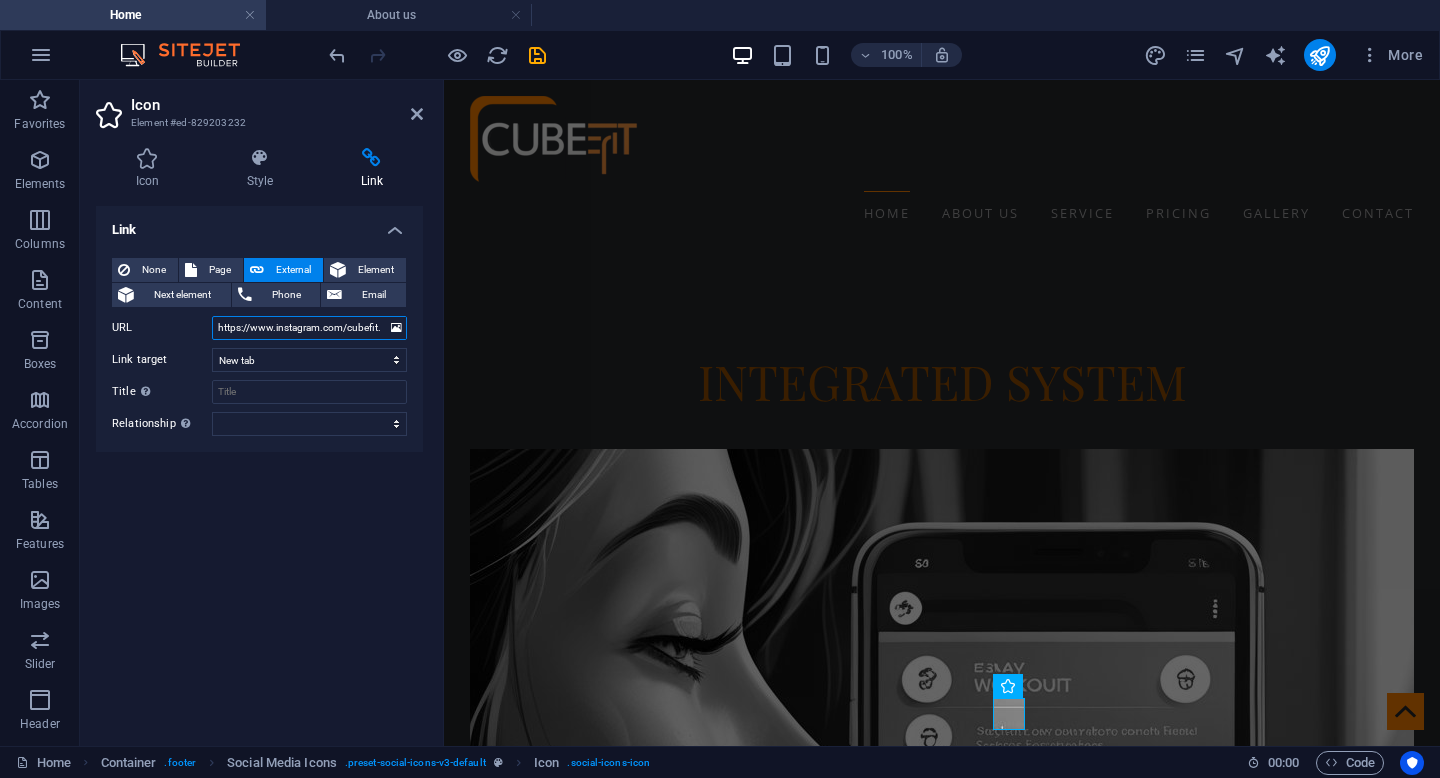 scroll, scrollTop: 0, scrollLeft: 10, axis: horizontal 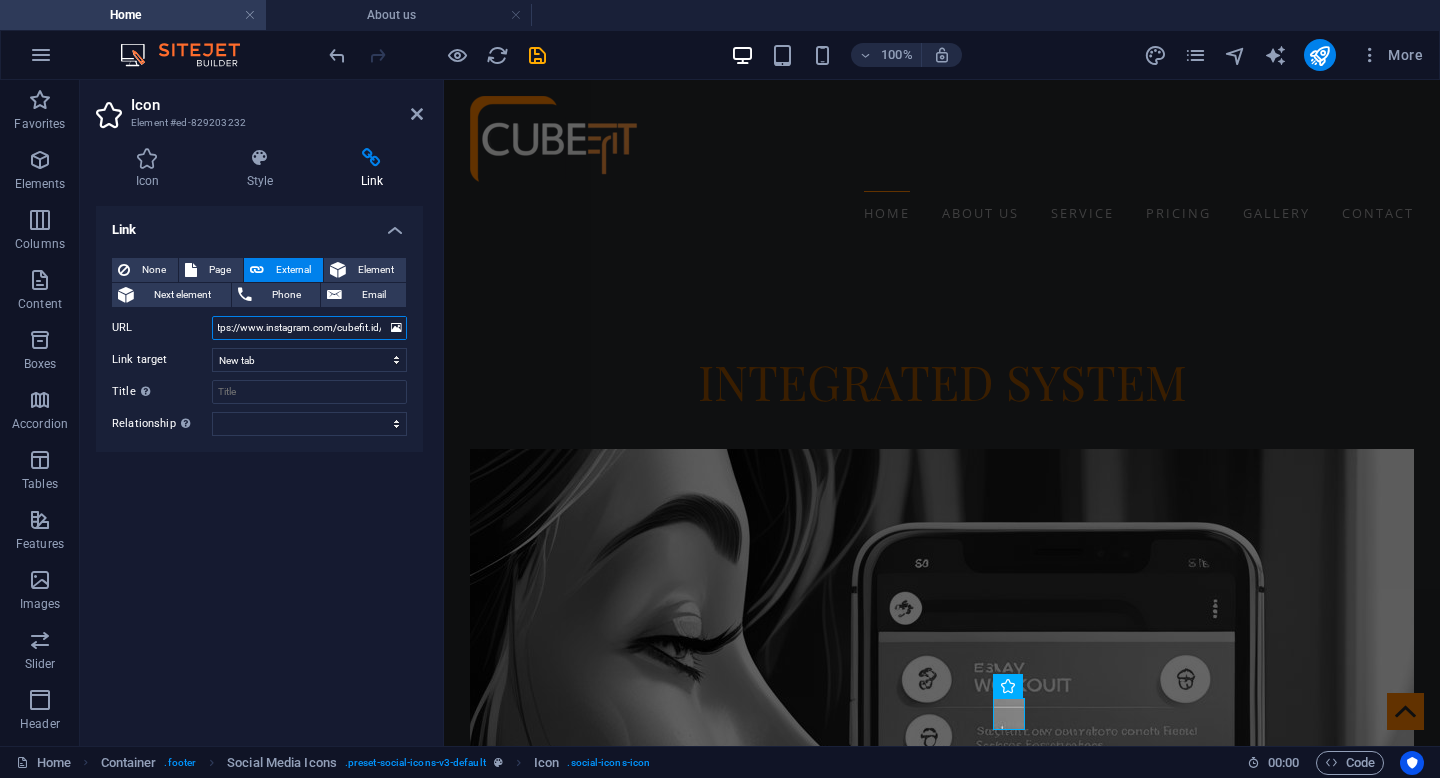 type on "https://www.instagram.com/cubefit.id/" 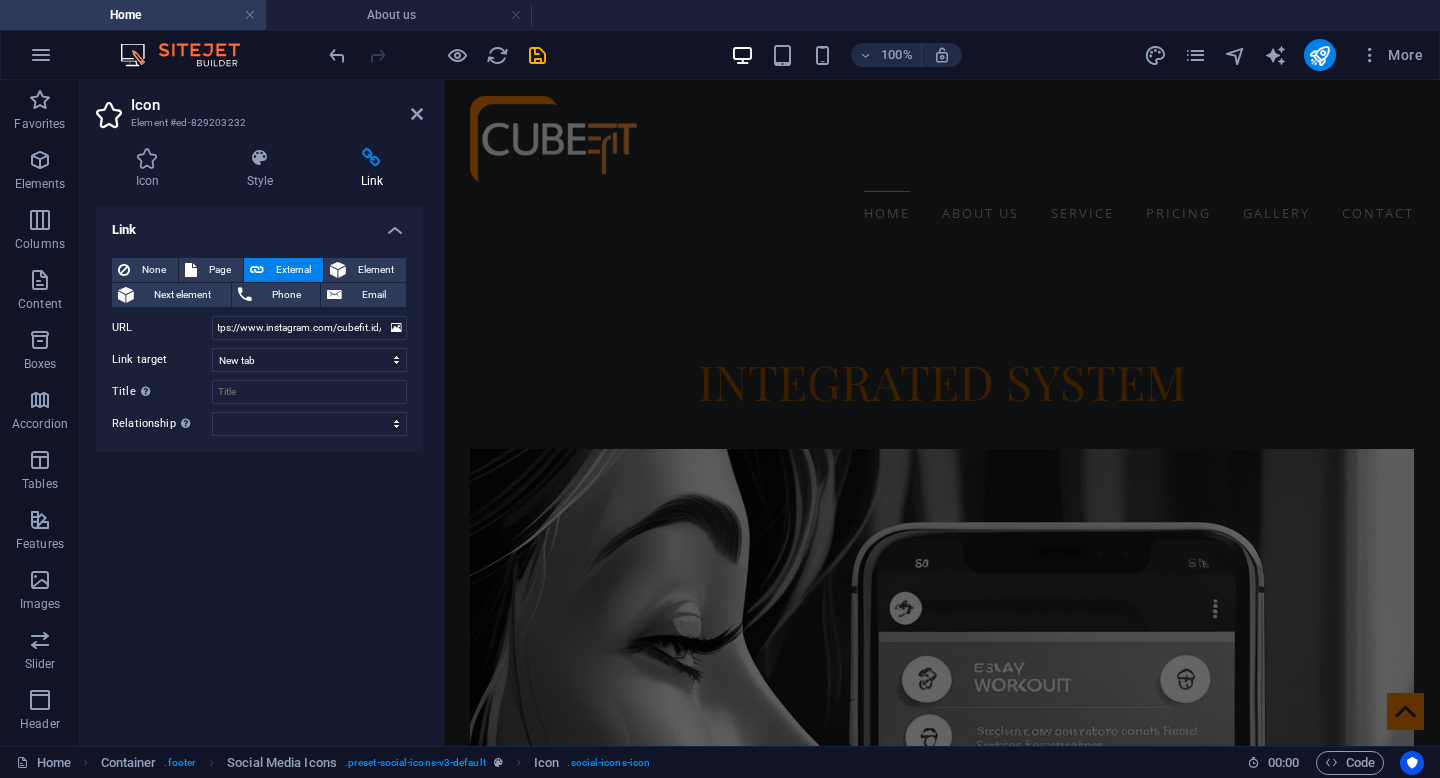 scroll, scrollTop: 4179, scrollLeft: 0, axis: vertical 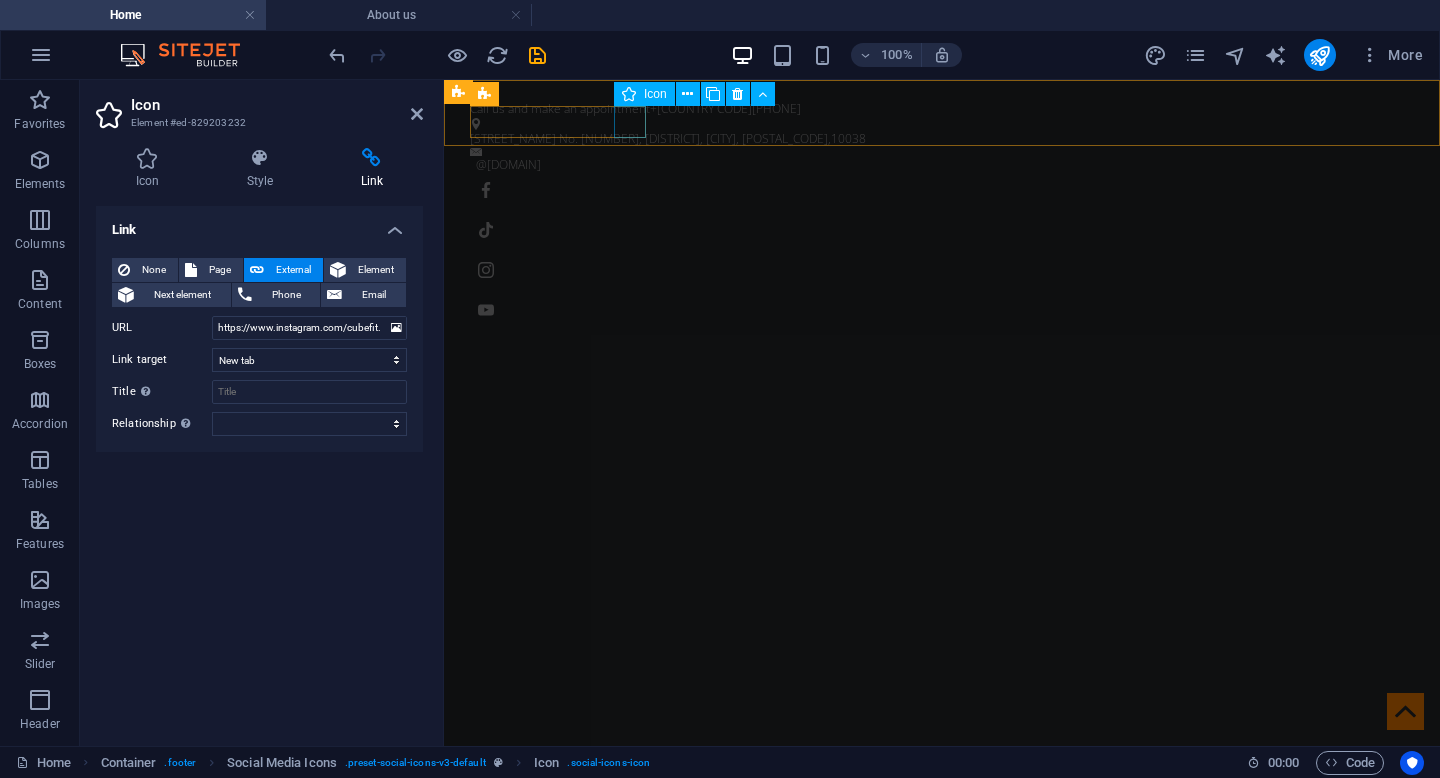 click at bounding box center (942, 310) 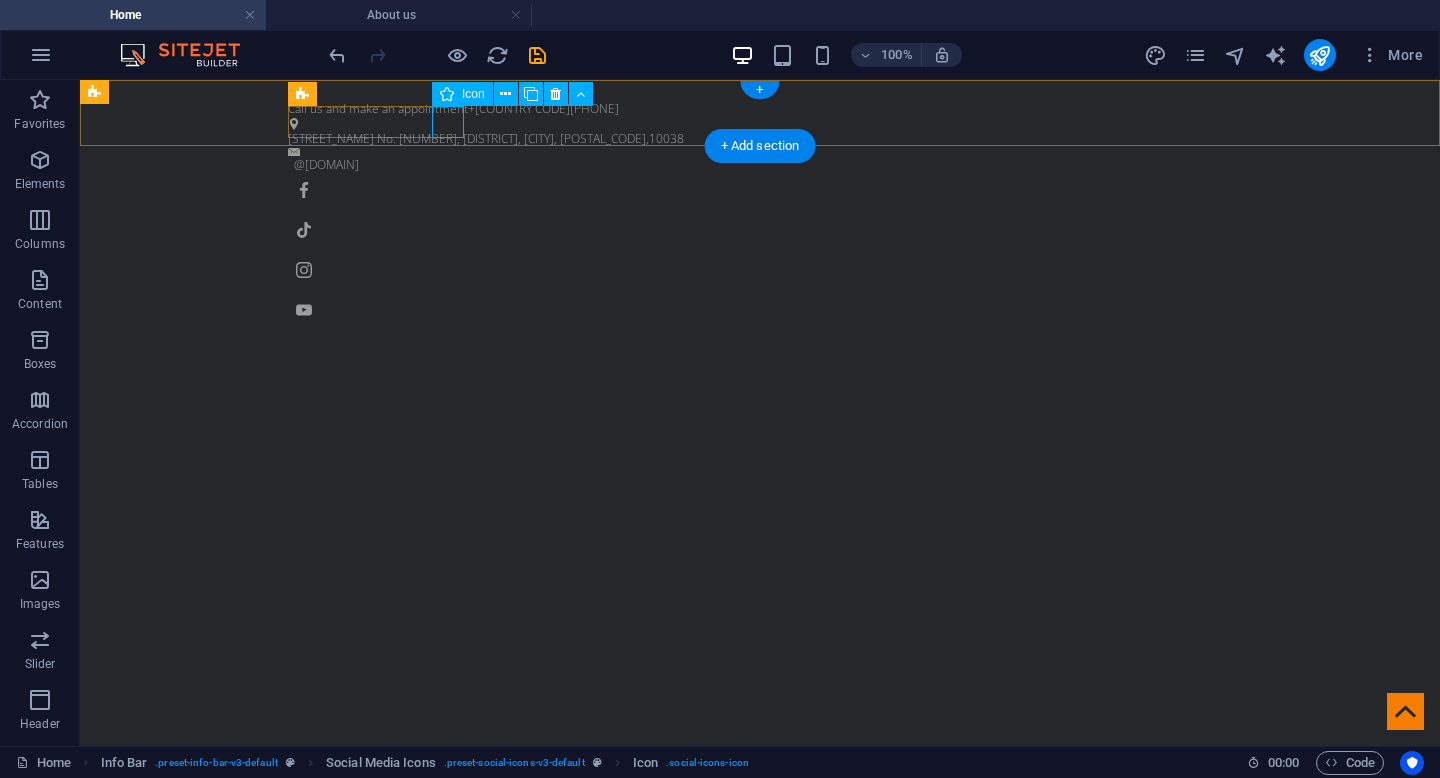 click at bounding box center [760, 310] 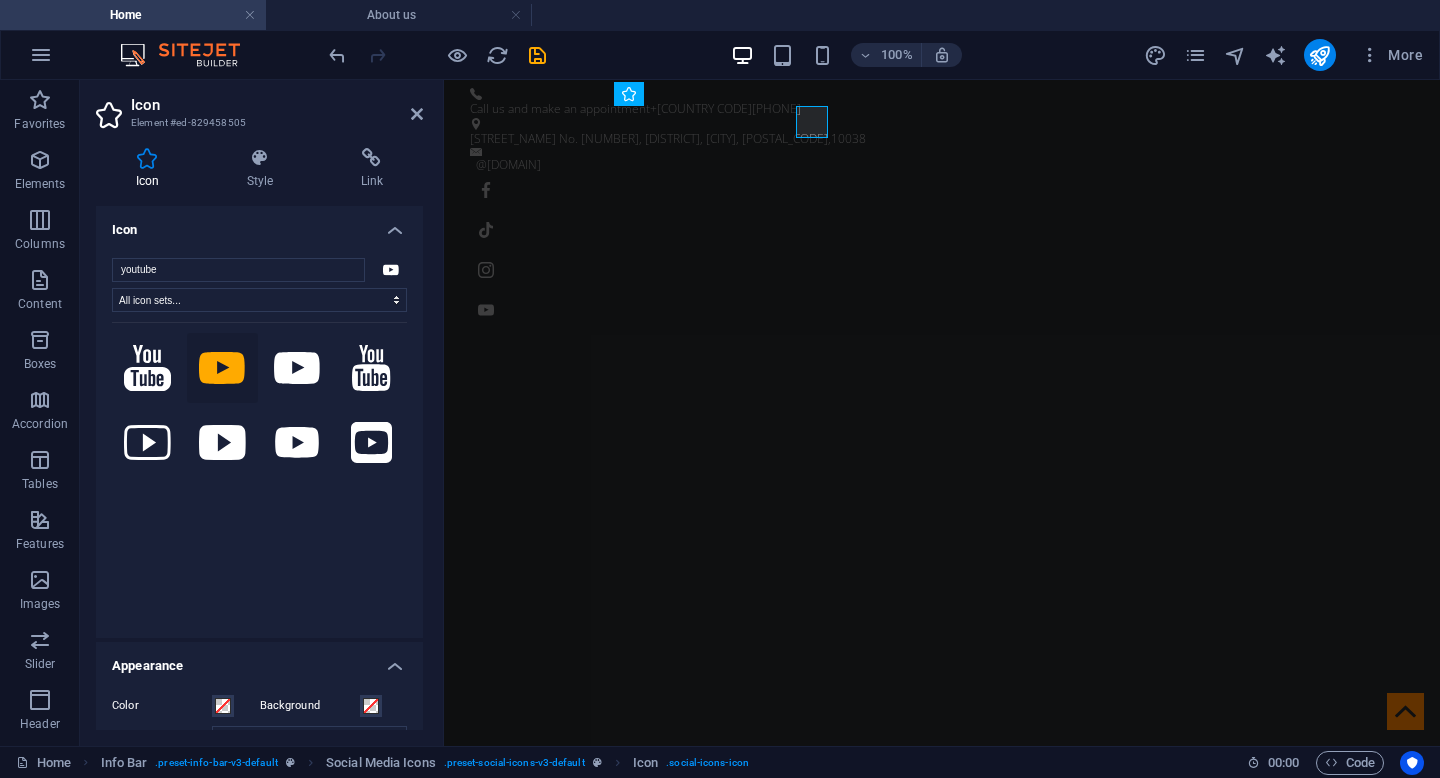 click on "Link" at bounding box center (372, 169) 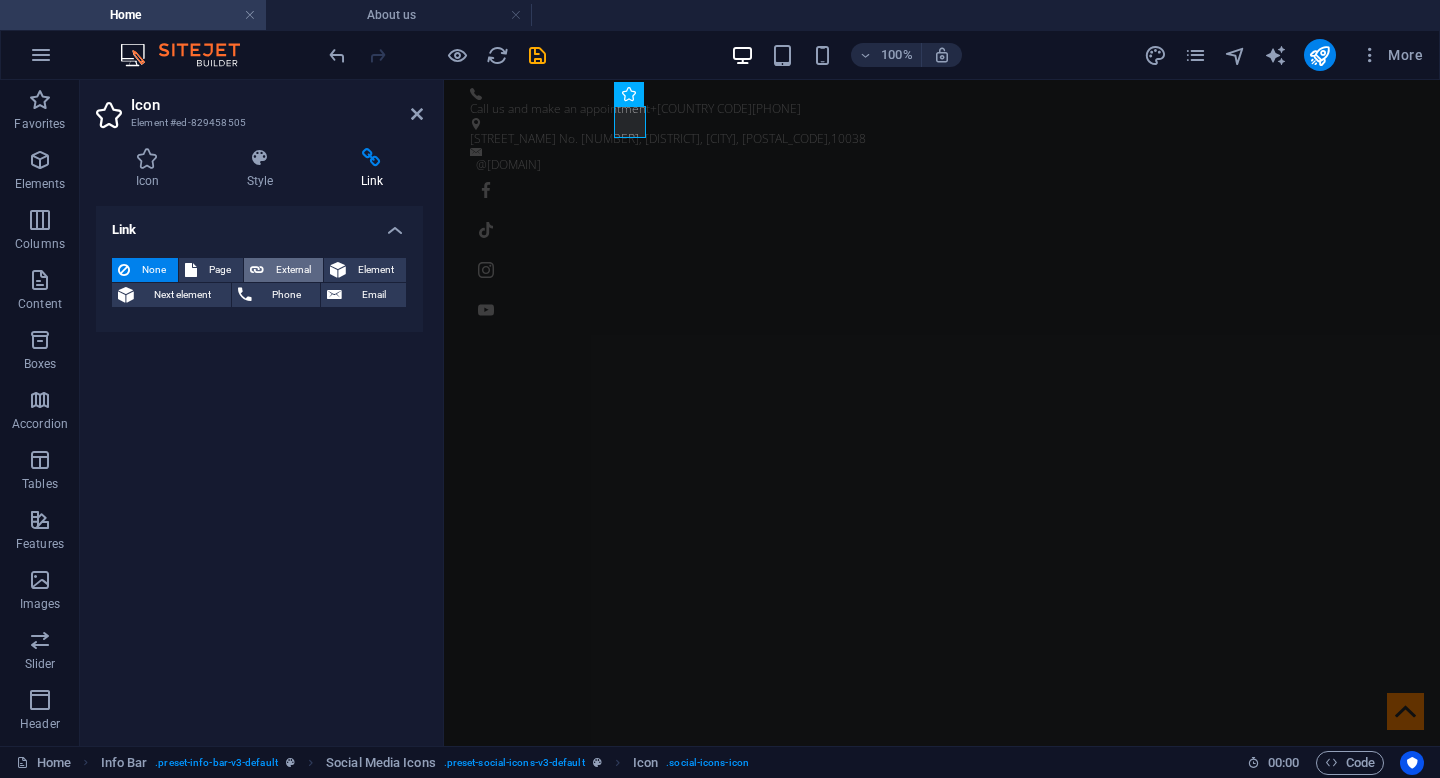 click on "External" at bounding box center [293, 270] 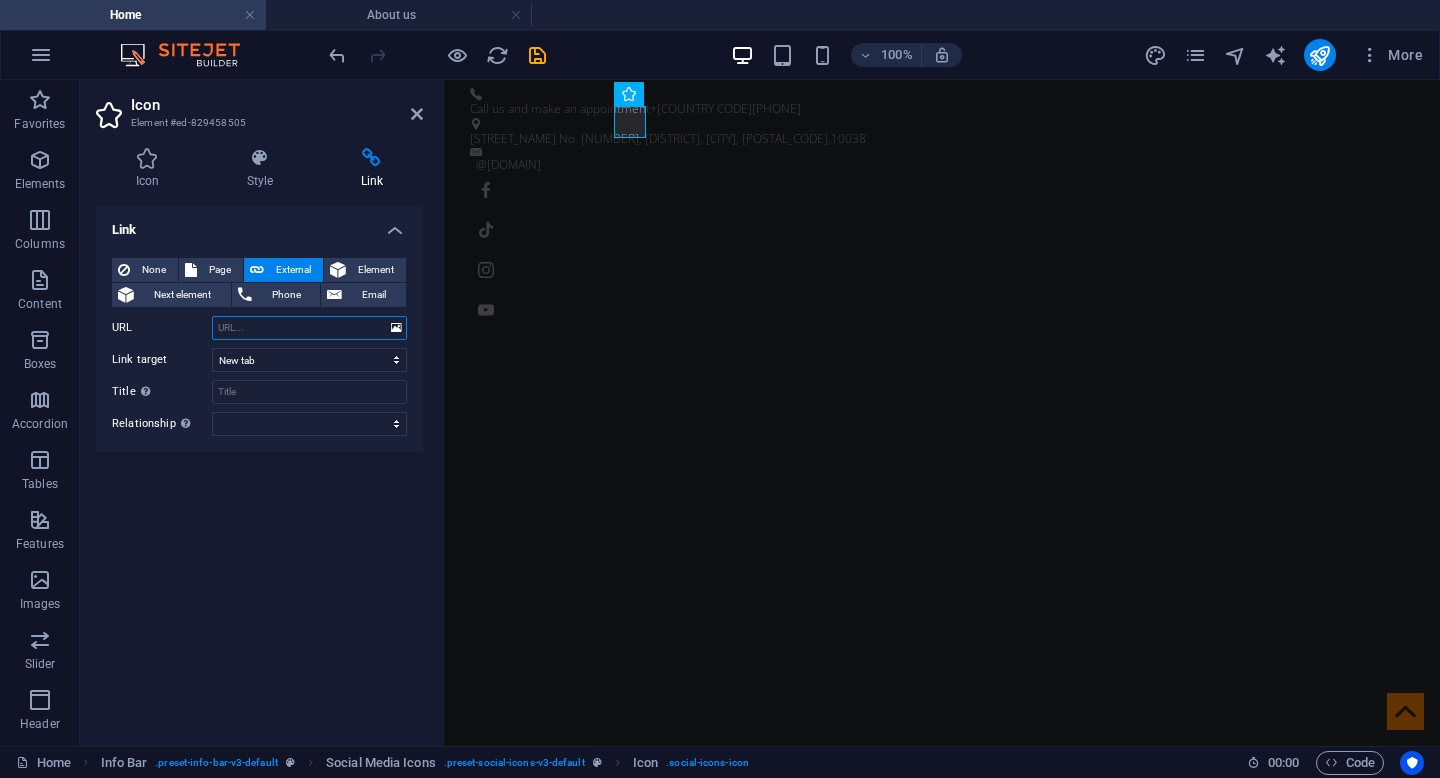 click on "URL" at bounding box center [309, 328] 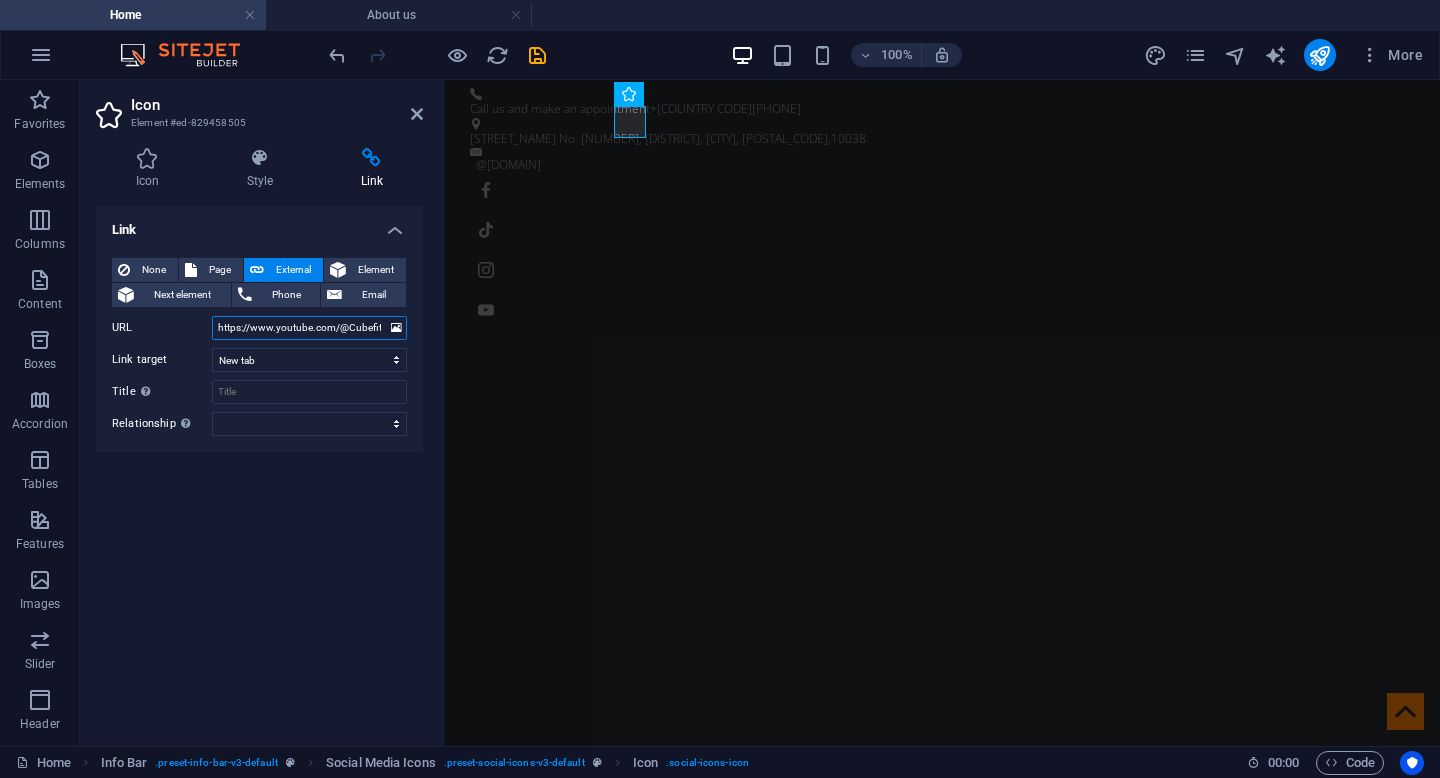 scroll, scrollTop: 0, scrollLeft: 40, axis: horizontal 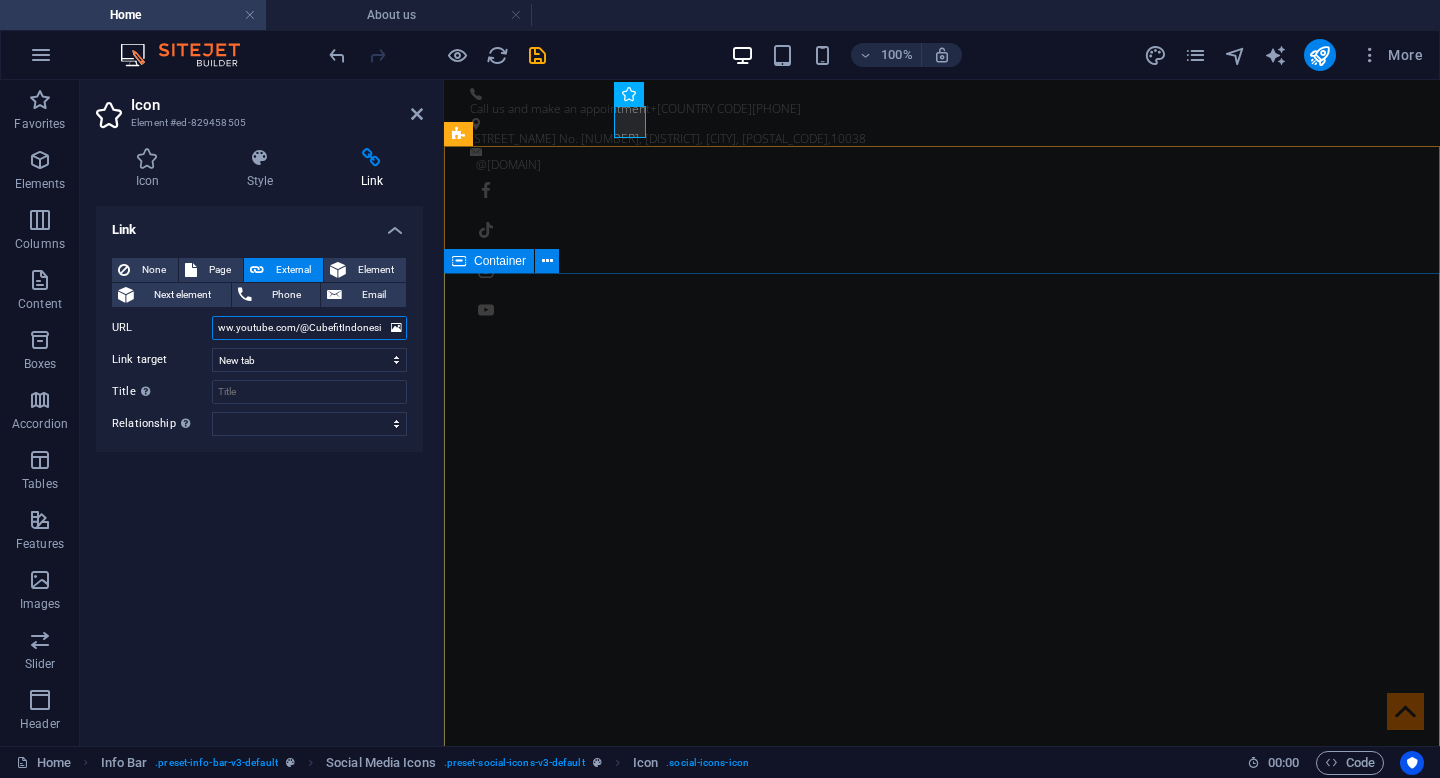 type on "https://www.youtube.com/@CubefitIndonesia" 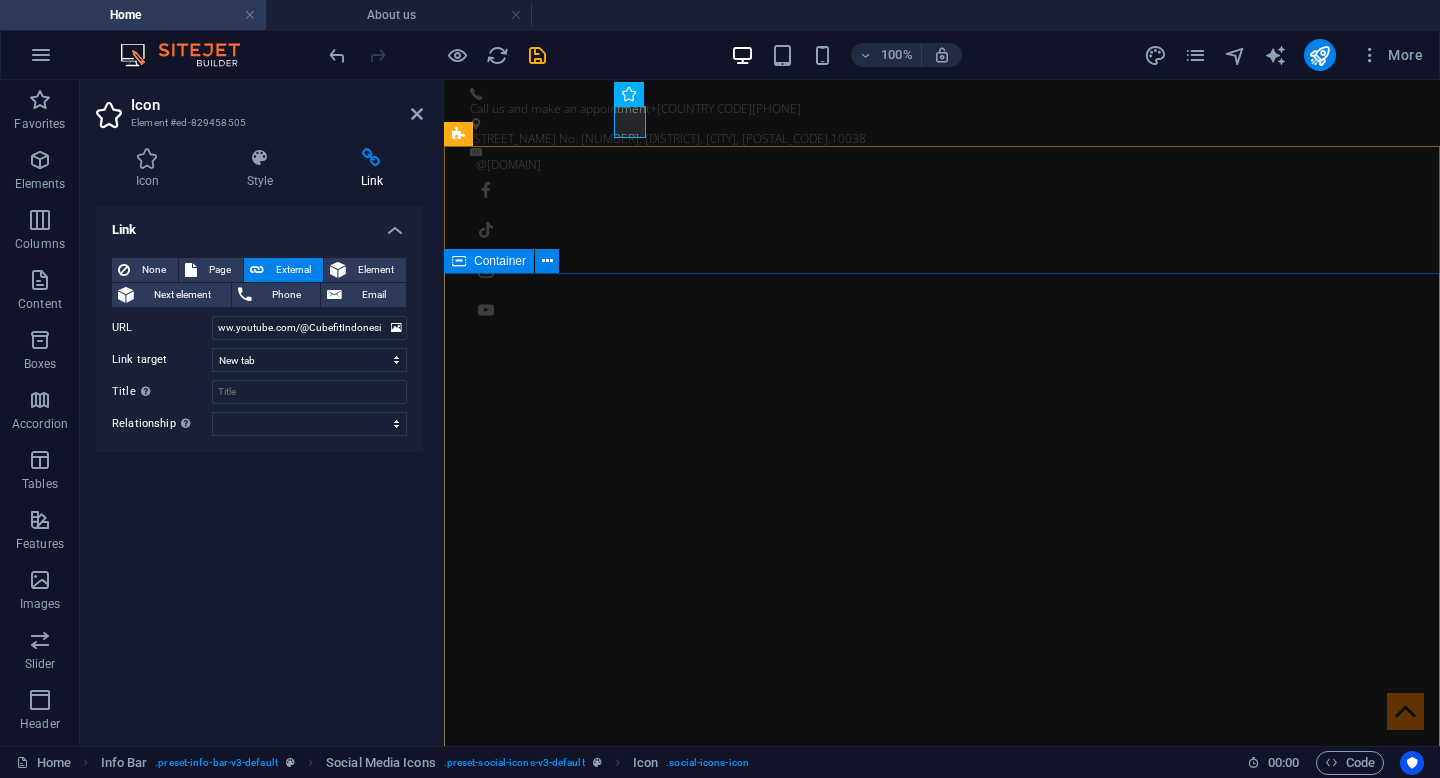 click on "CubeFit Indonesia The future of fitness Learn more" at bounding box center [942, 1361] 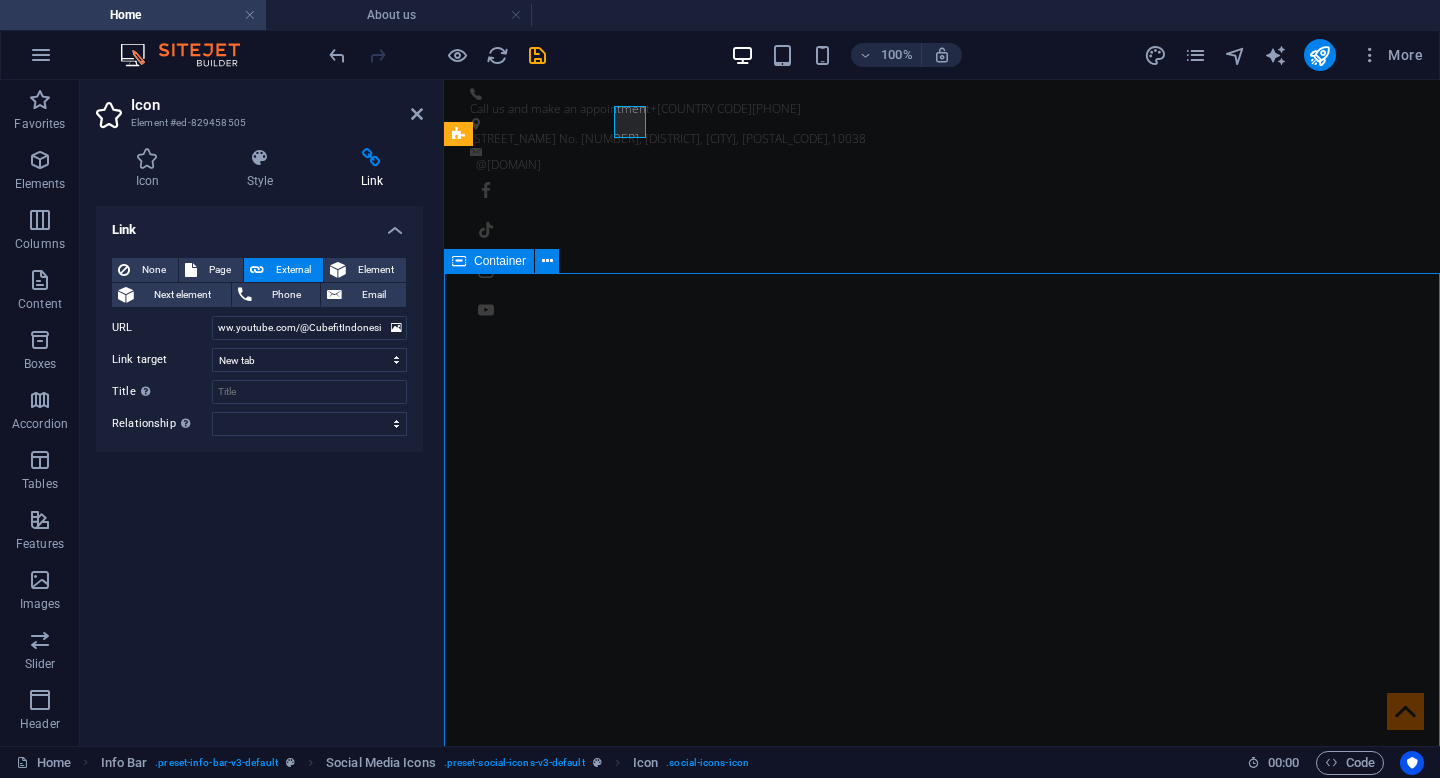 scroll, scrollTop: 0, scrollLeft: 0, axis: both 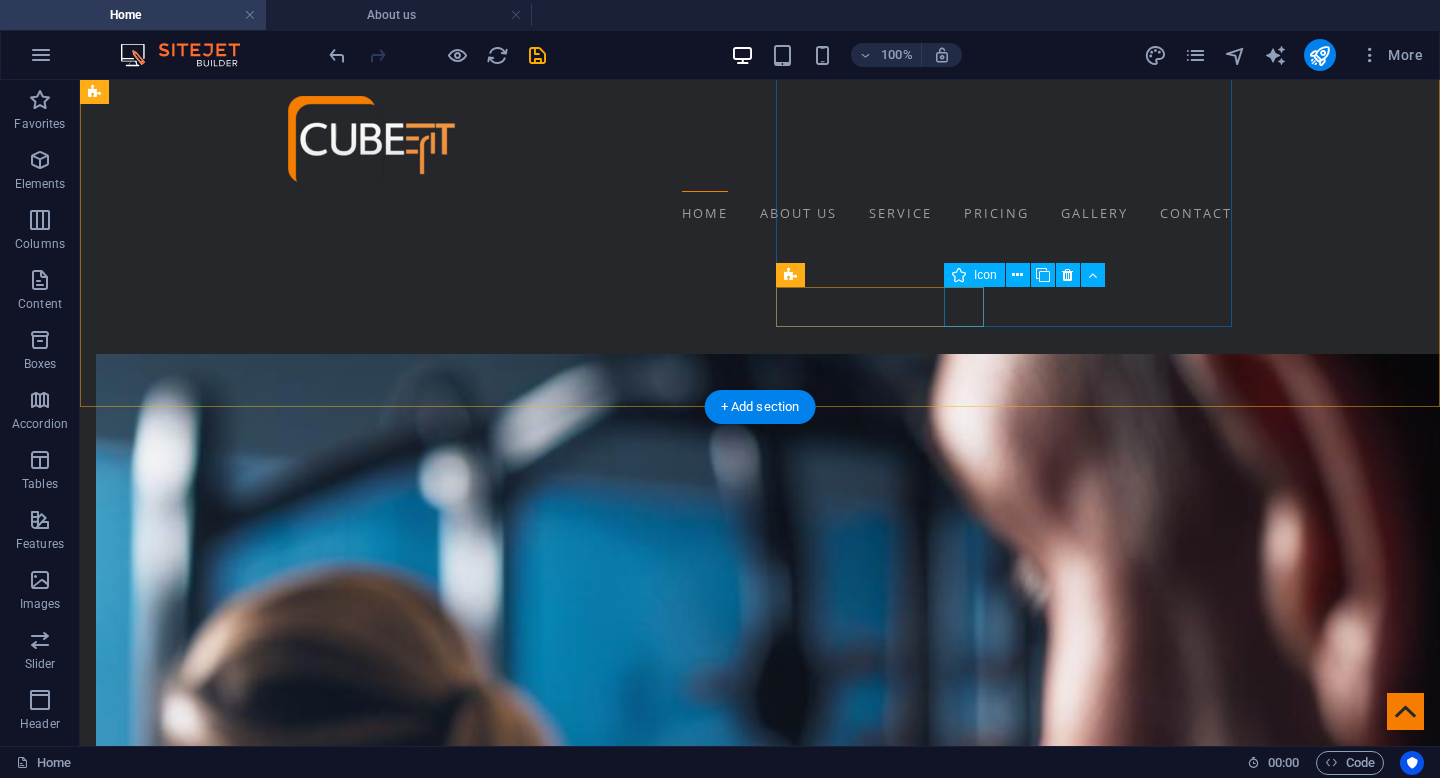 click at bounding box center (568, 2709) 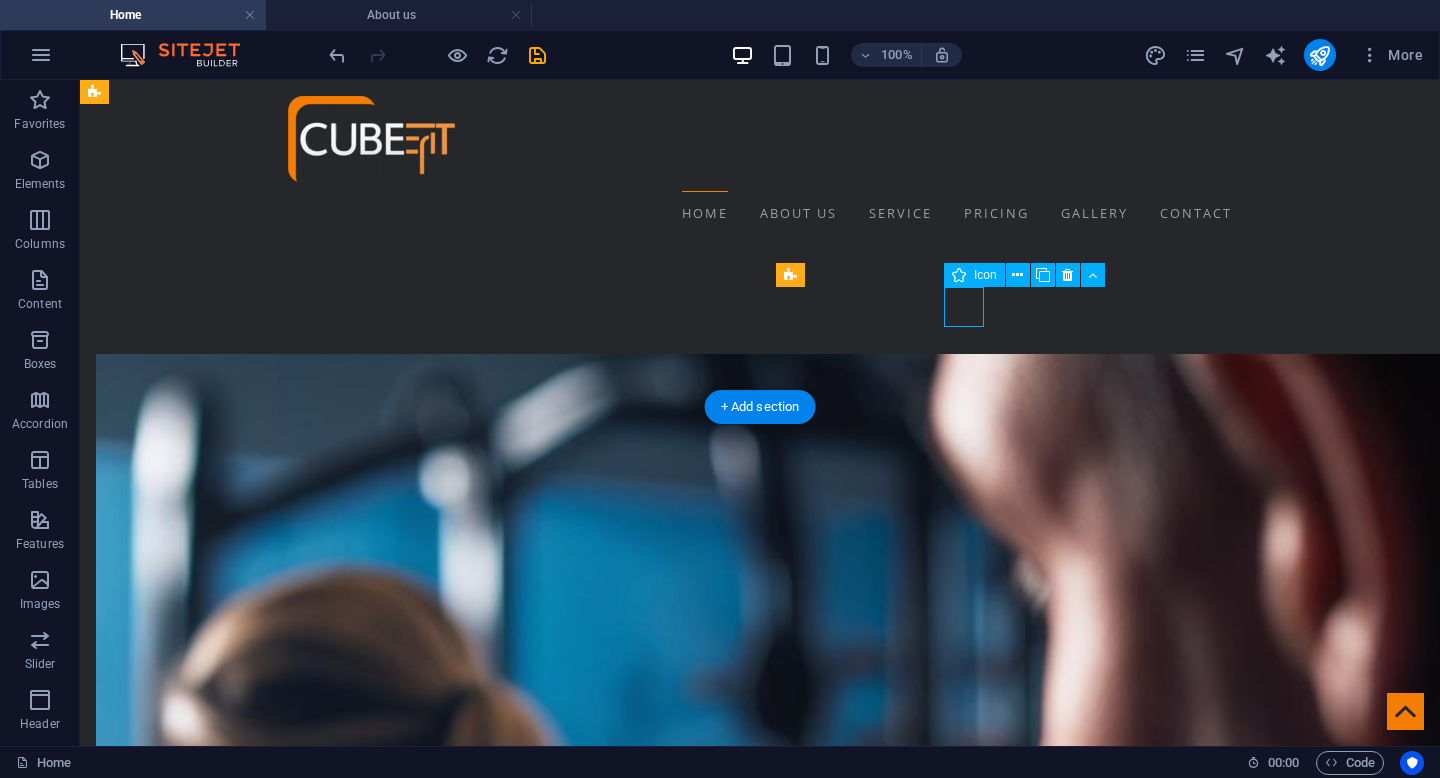 click at bounding box center (568, 2709) 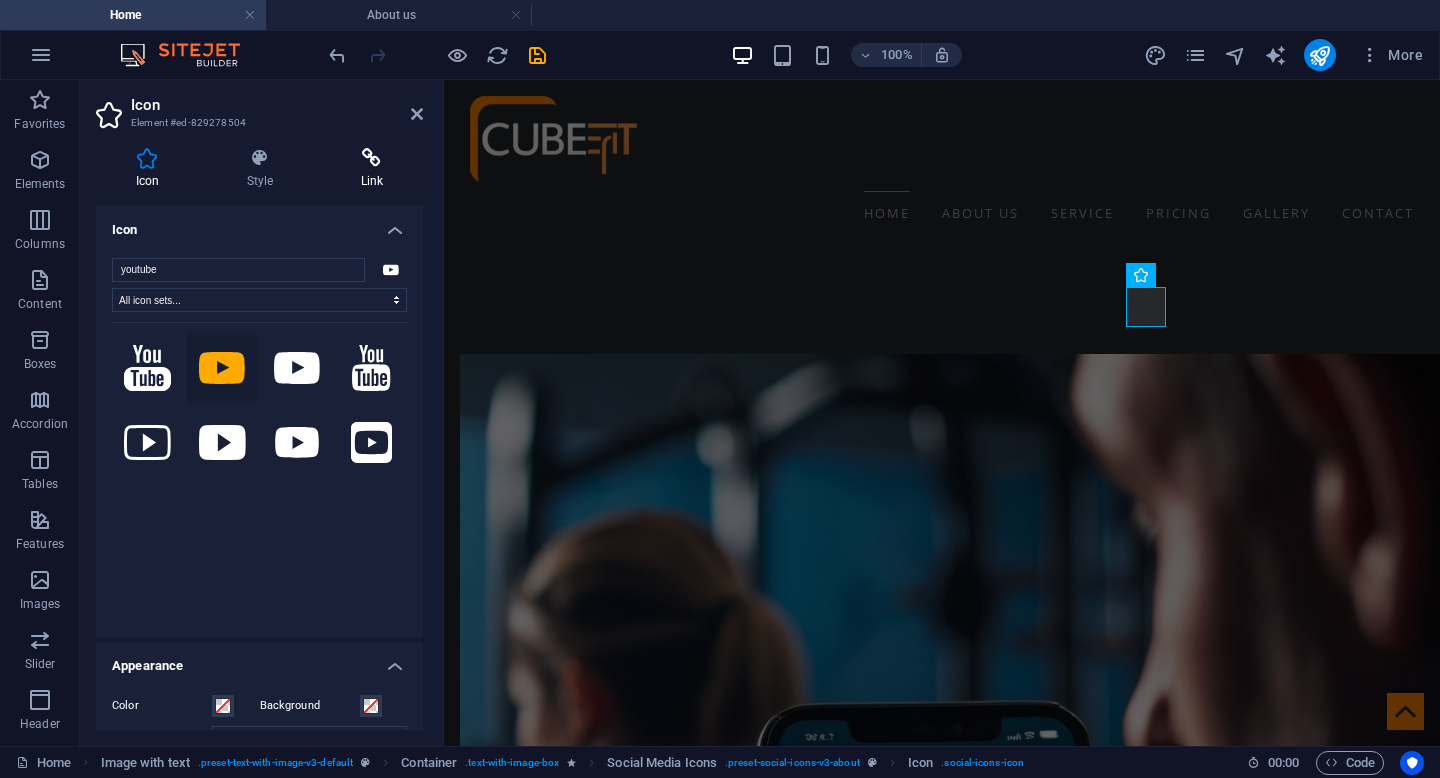 click at bounding box center (372, 158) 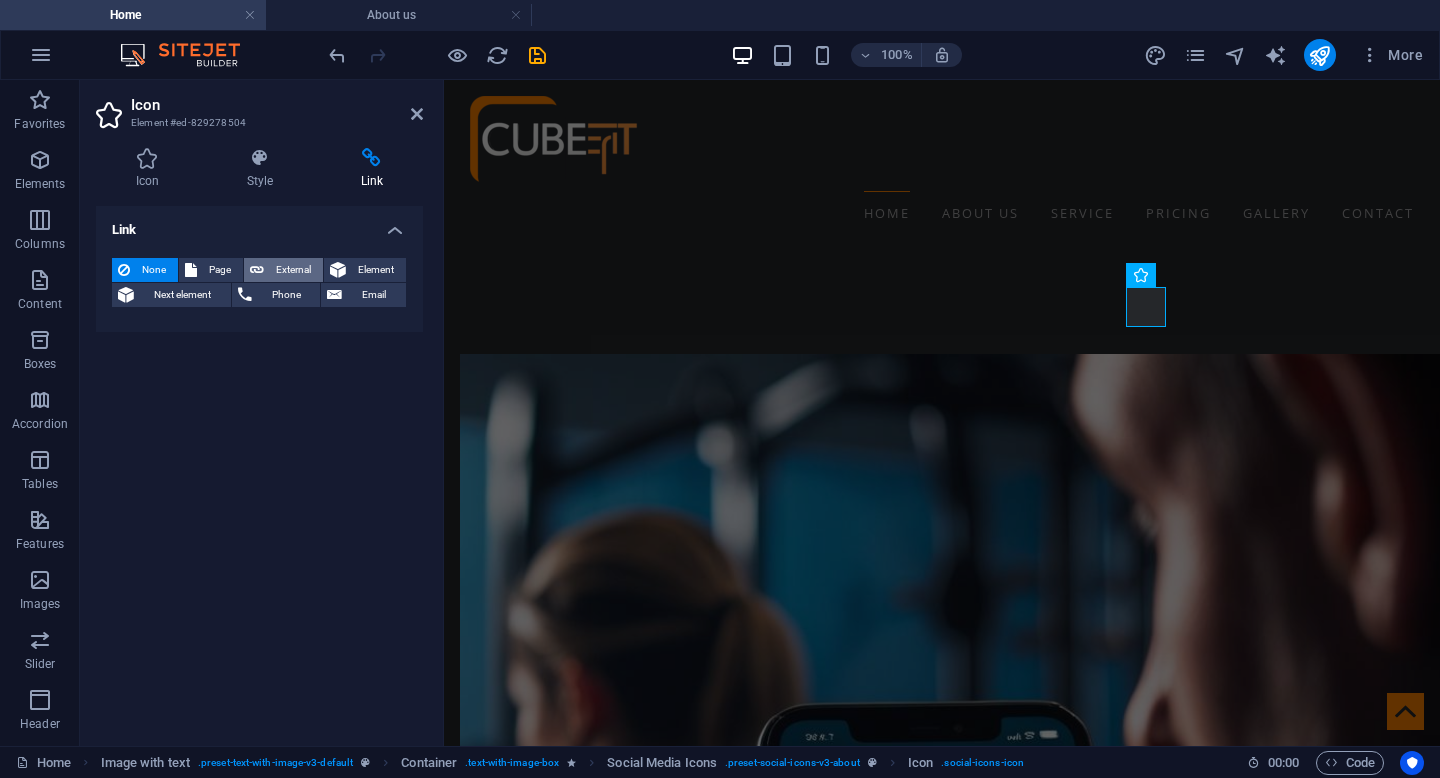 click on "External" at bounding box center [293, 270] 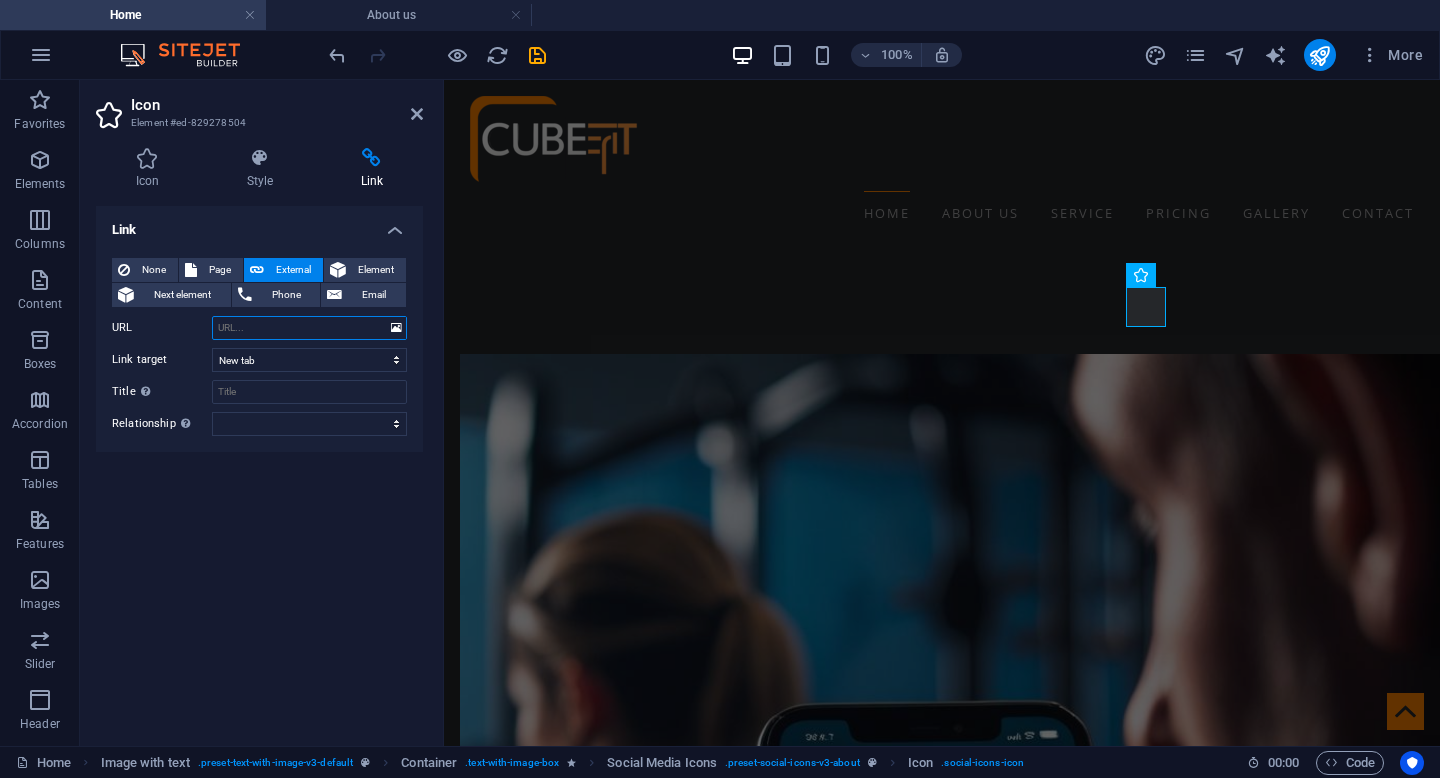 click on "URL" at bounding box center (309, 328) 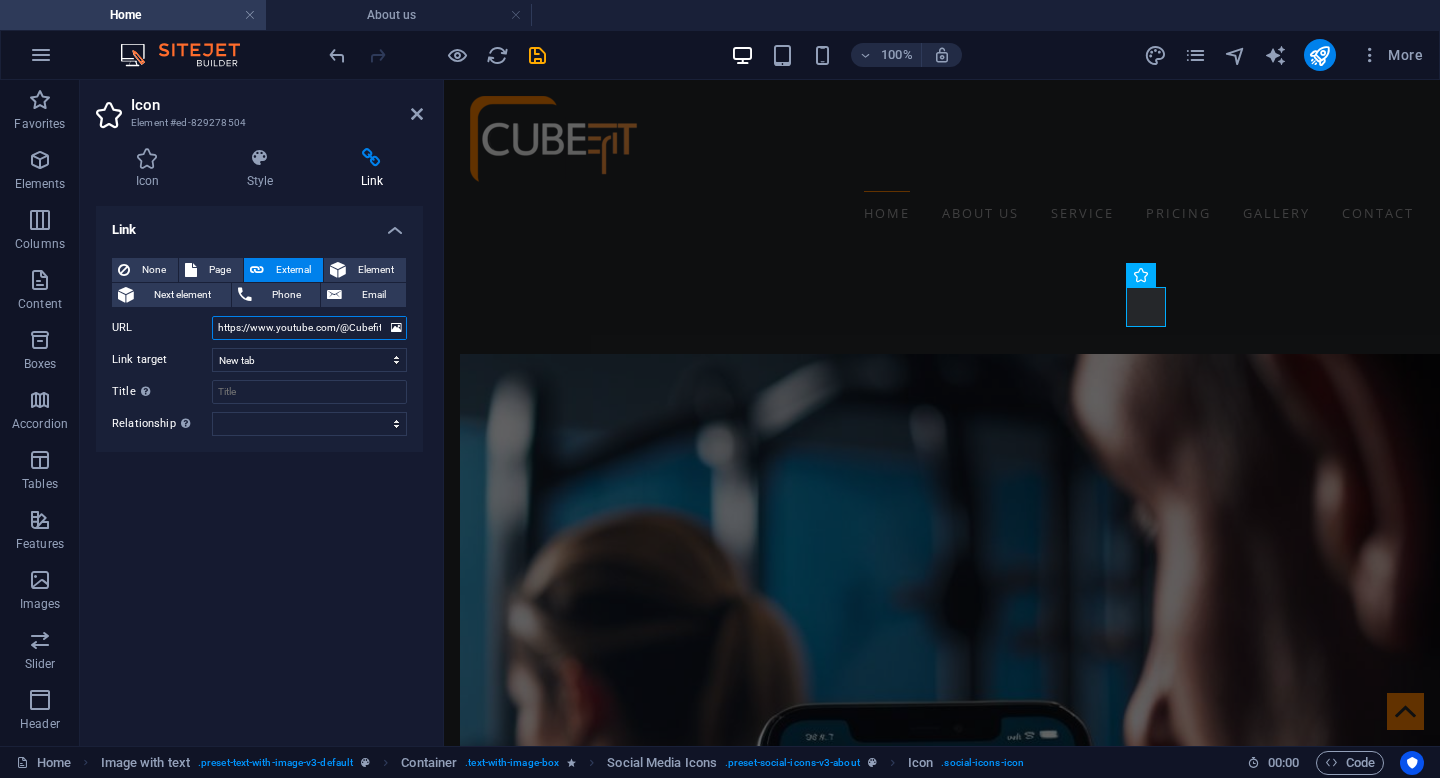 scroll, scrollTop: 0, scrollLeft: 40, axis: horizontal 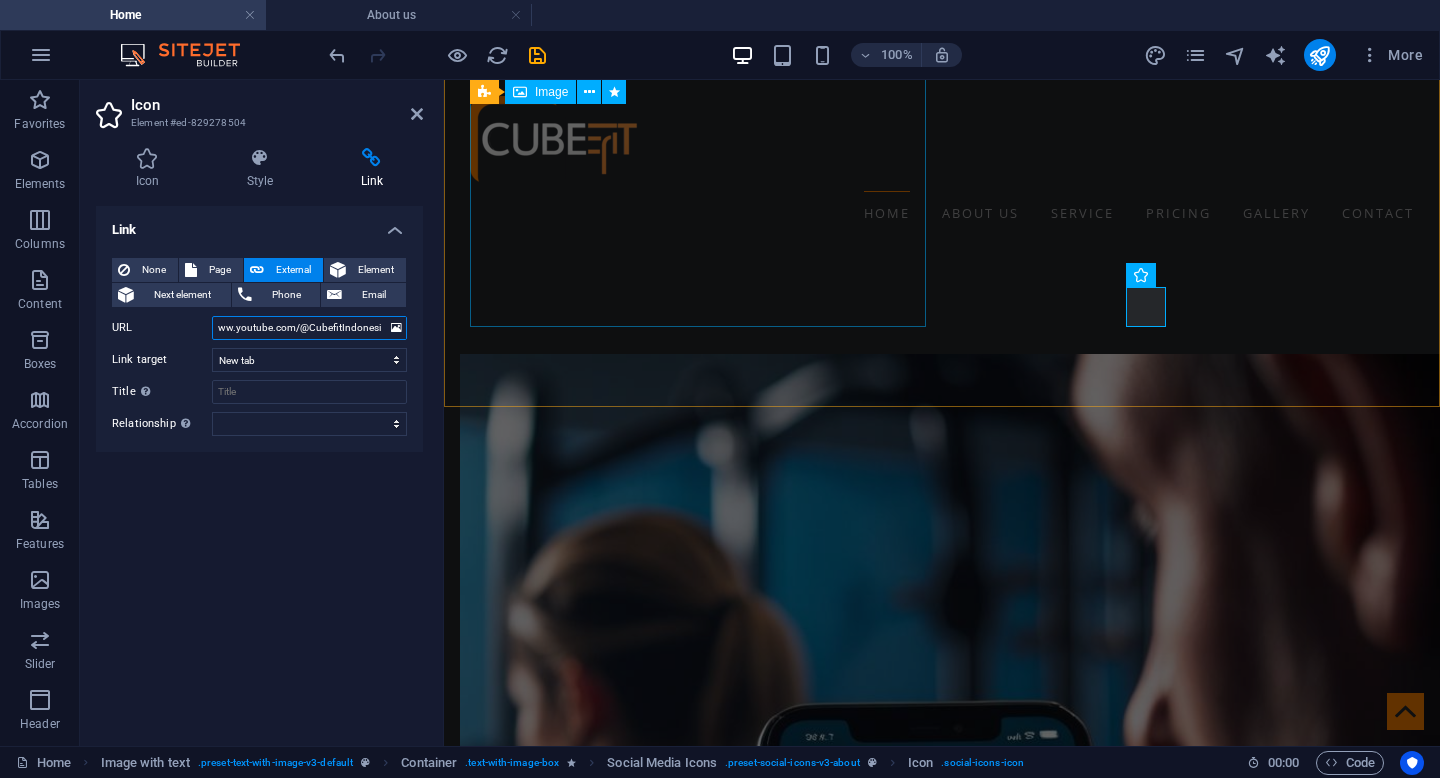 type on "https://www.youtube.com/@CubefitIndonesia" 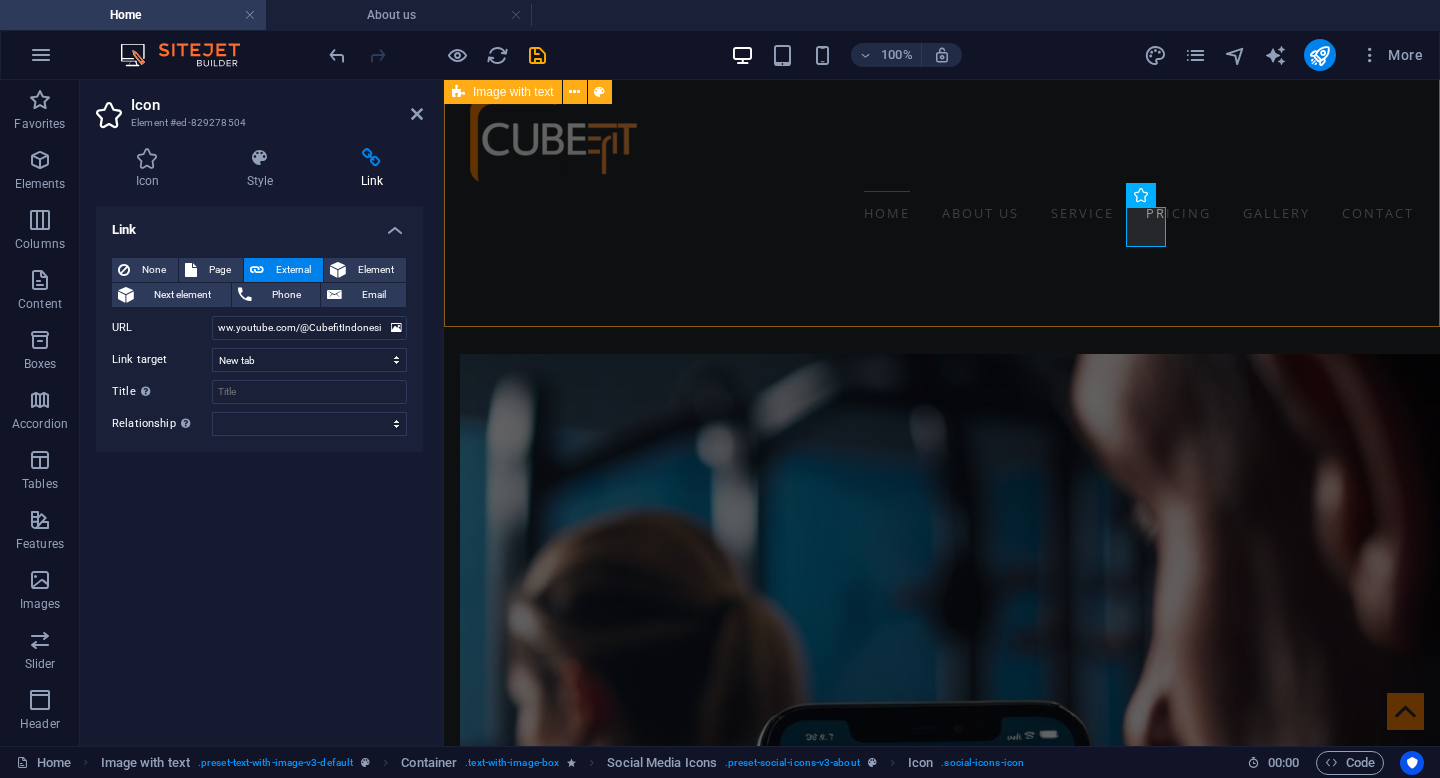 scroll, scrollTop: 0, scrollLeft: 0, axis: both 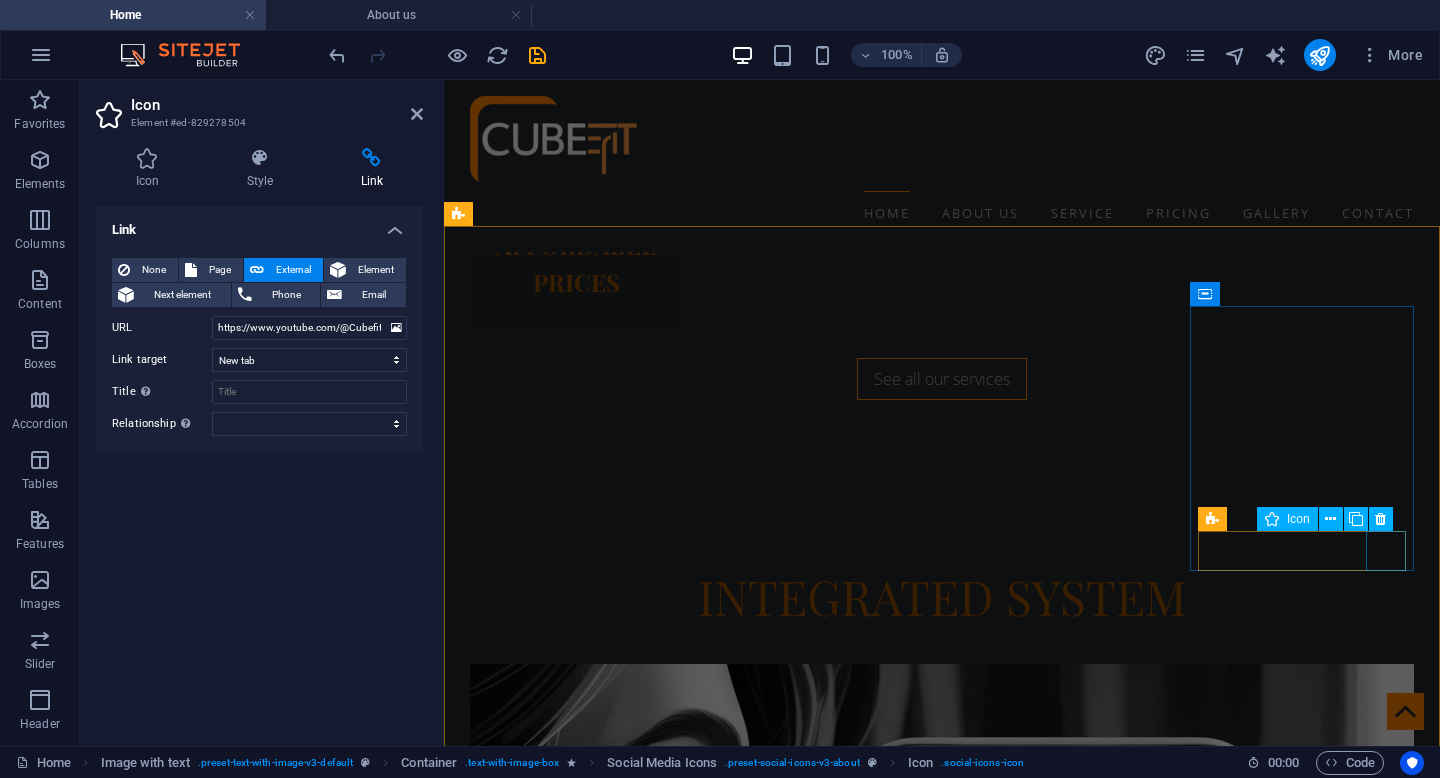 click at bounding box center [932, 10822] 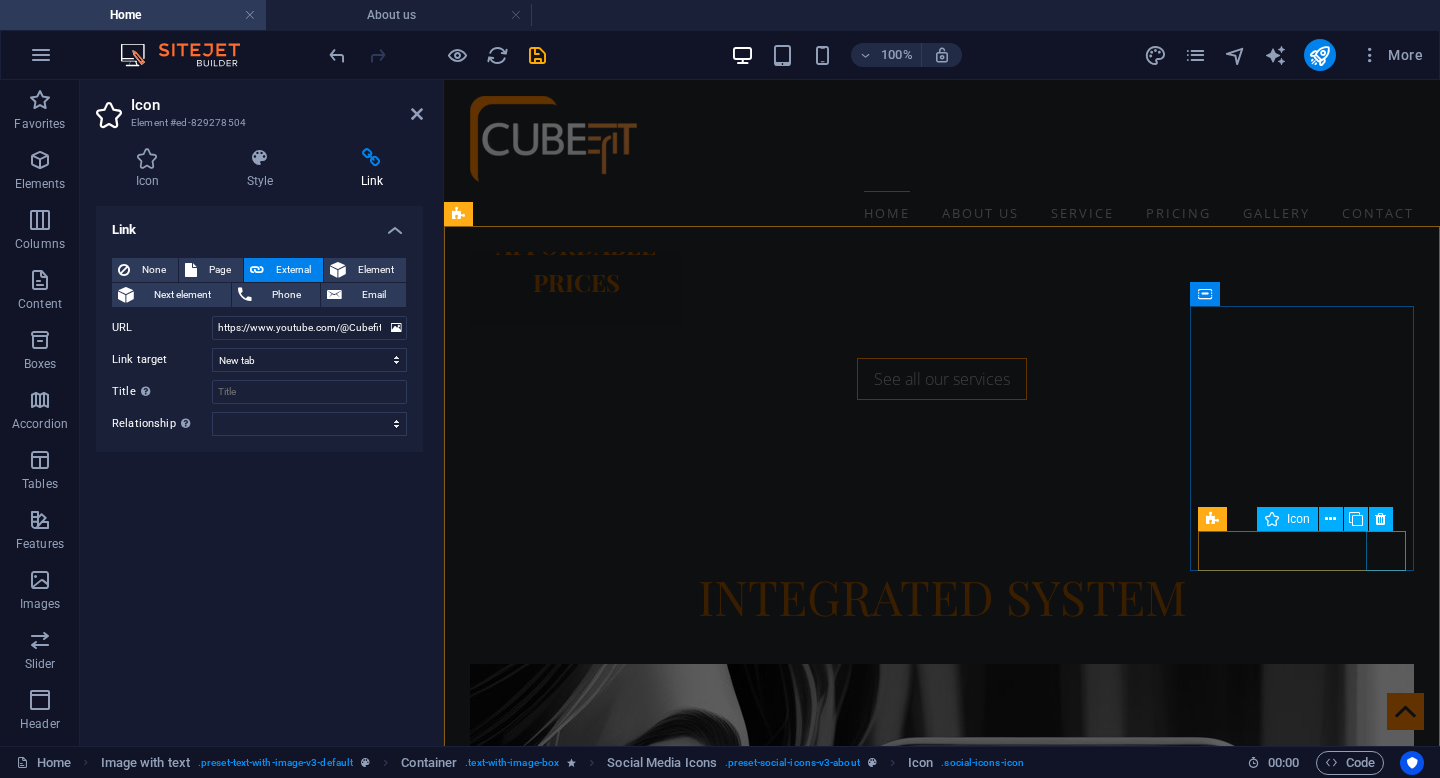 click at bounding box center (932, 10822) 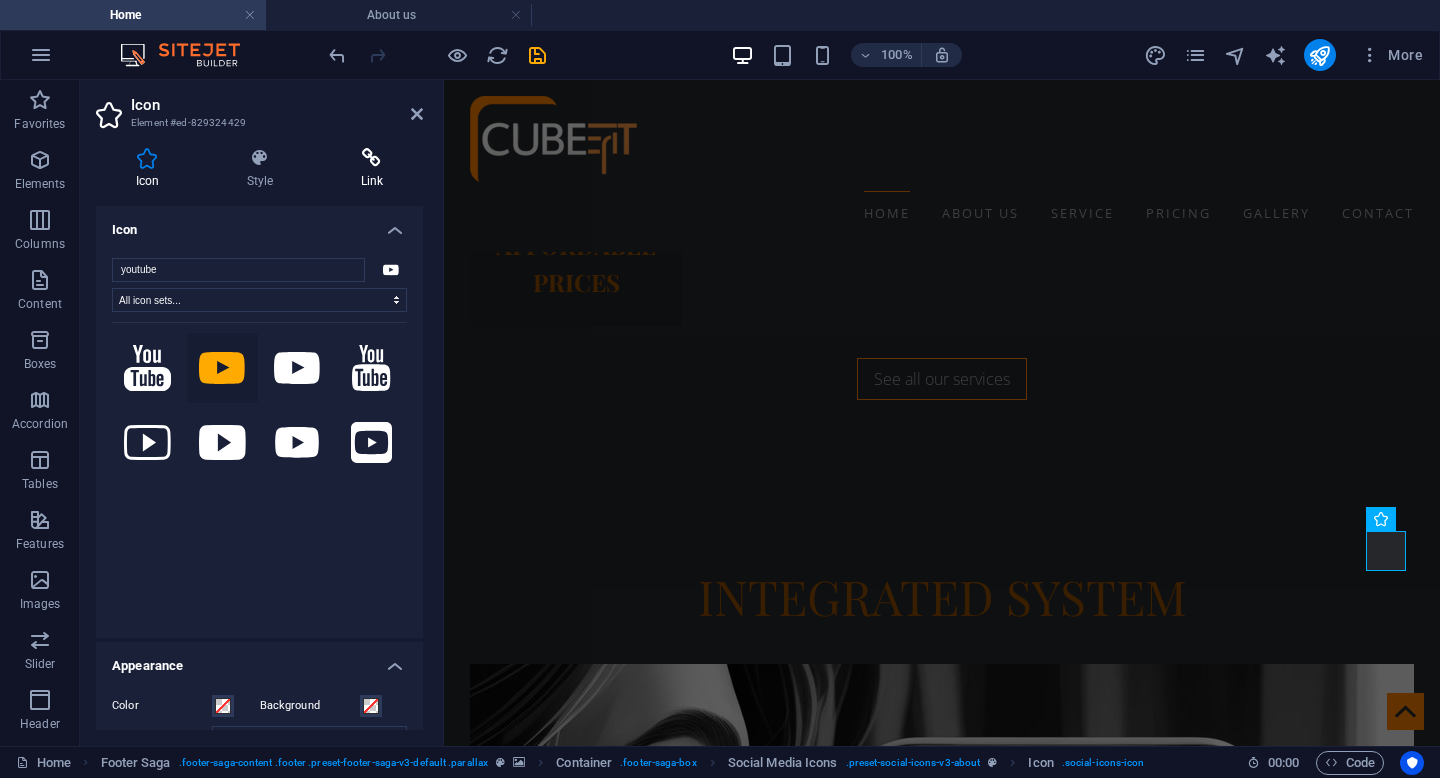 click on "Link" at bounding box center [372, 169] 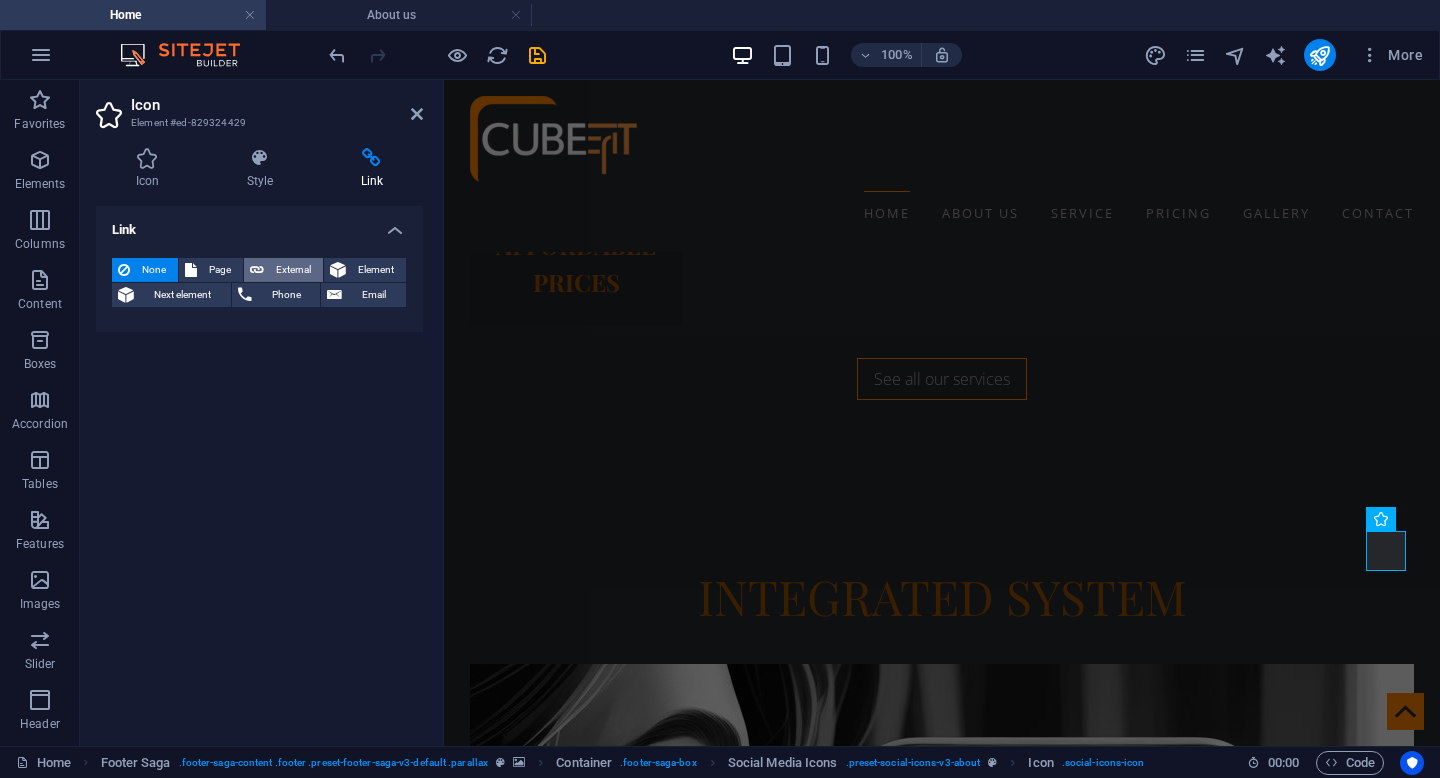 click on "External" at bounding box center (293, 270) 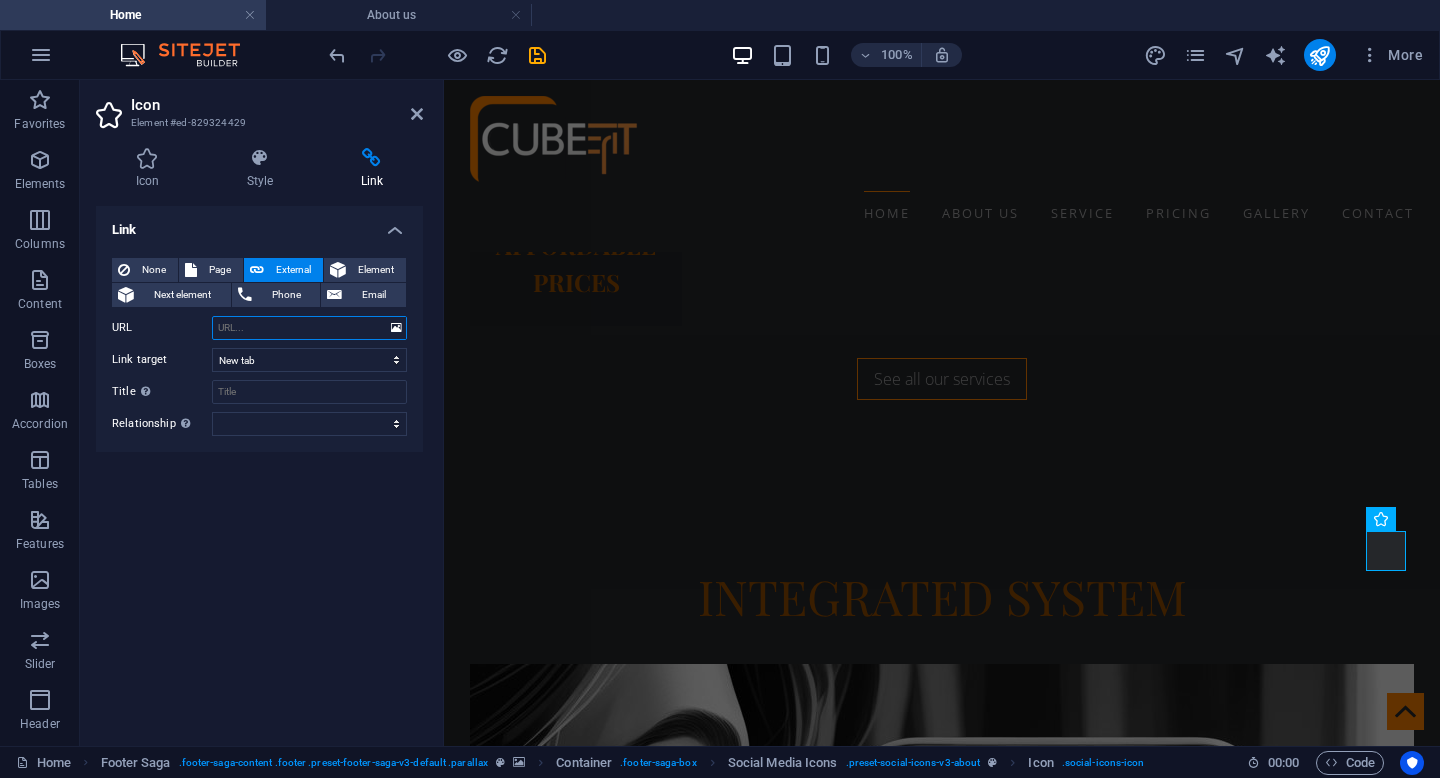click on "URL" at bounding box center (309, 328) 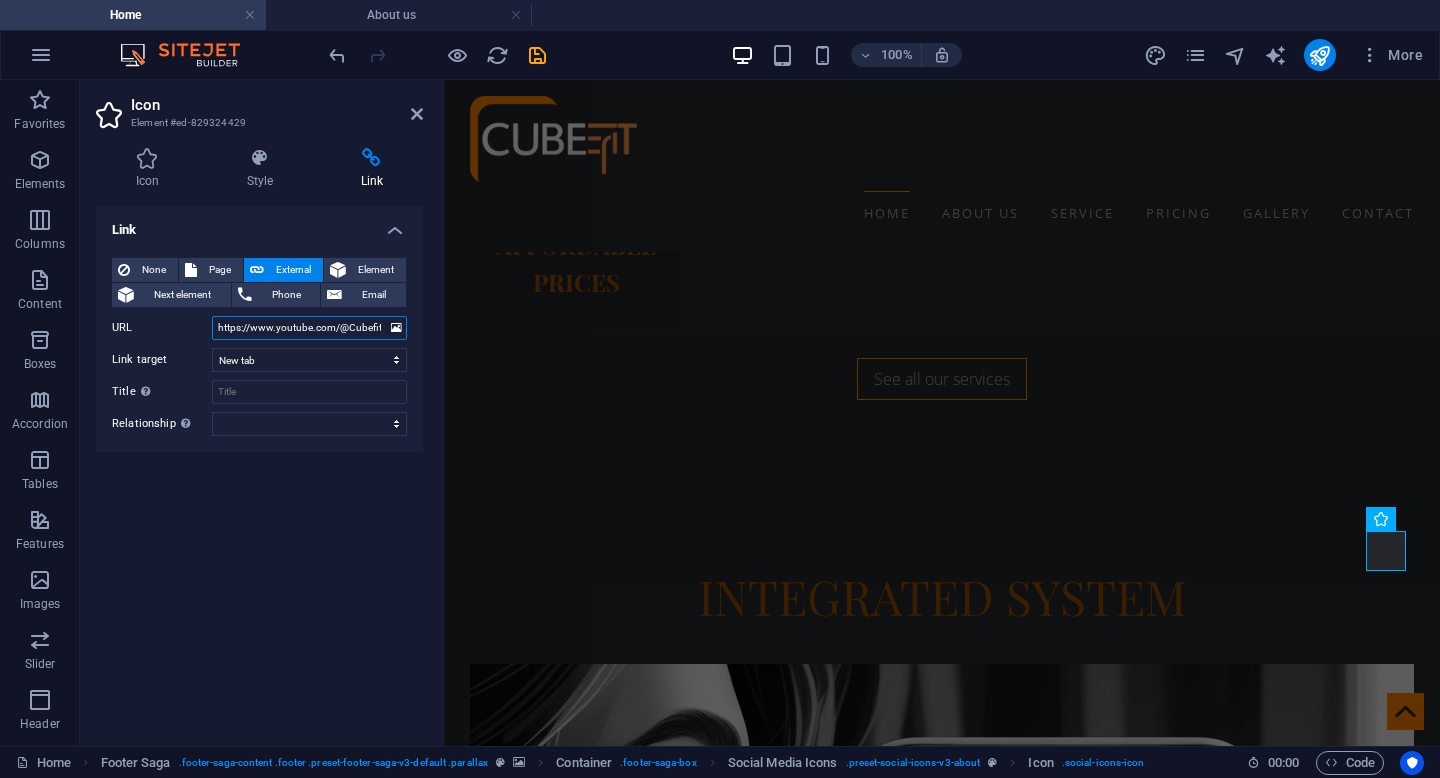 scroll, scrollTop: 0, scrollLeft: 40, axis: horizontal 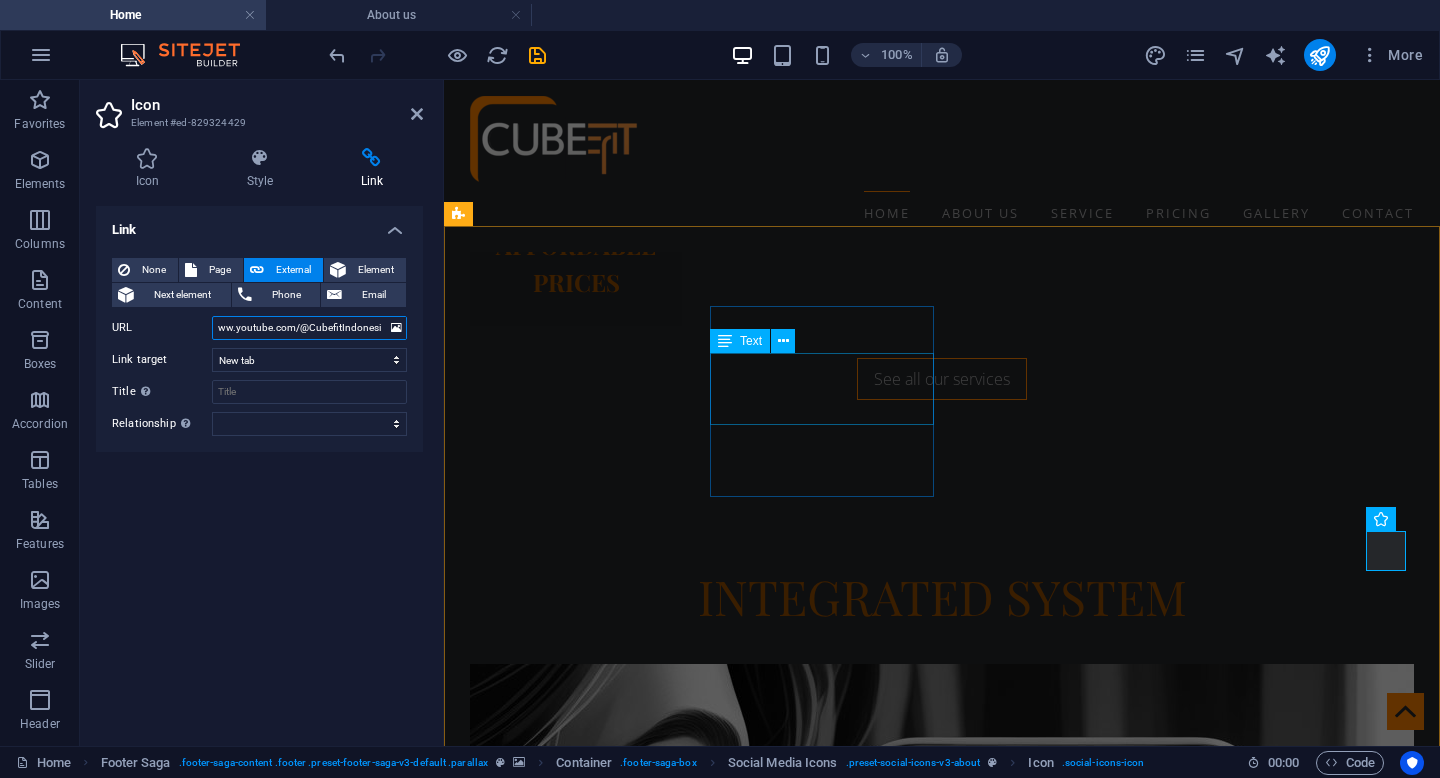 type on "https://www.youtube.com/@CubefitIndonesia" 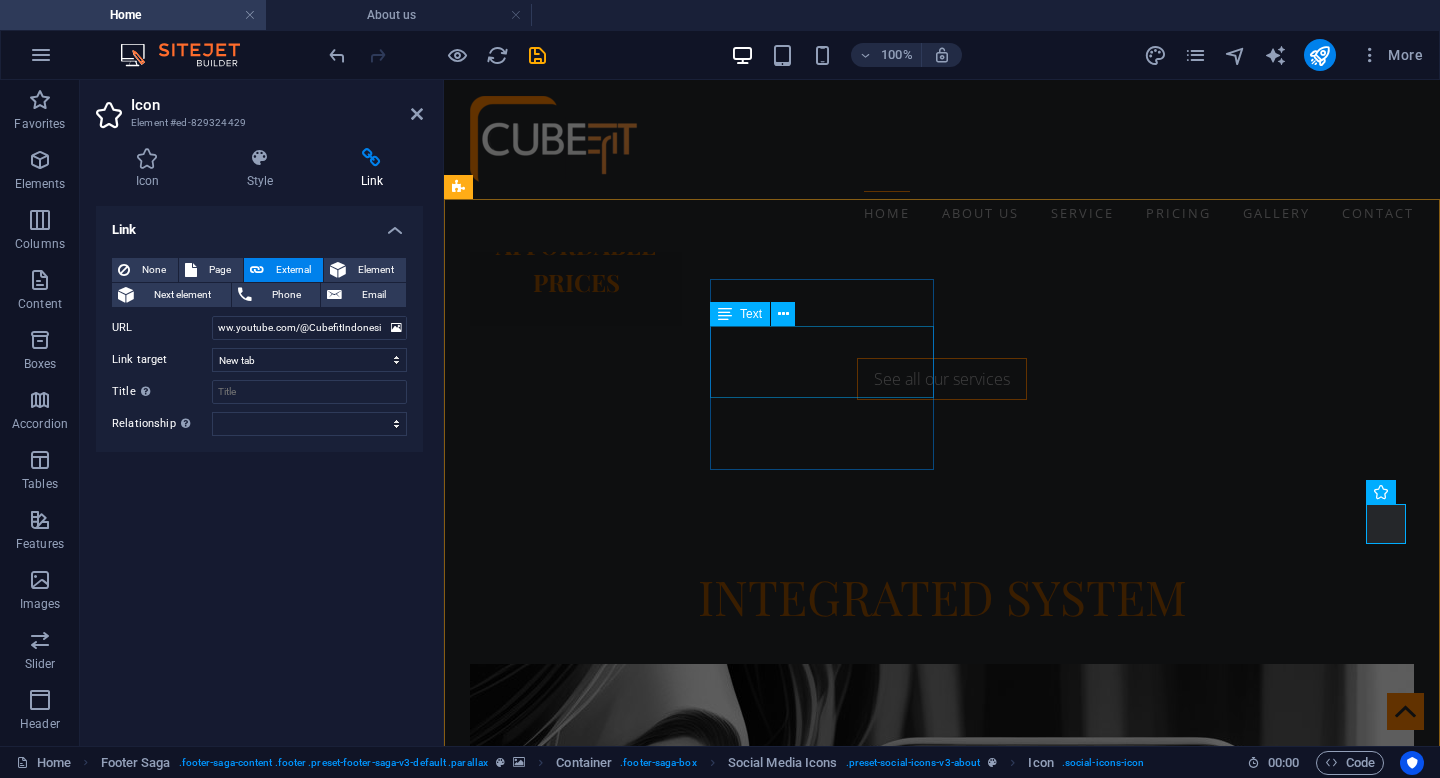 scroll, scrollTop: 0, scrollLeft: 0, axis: both 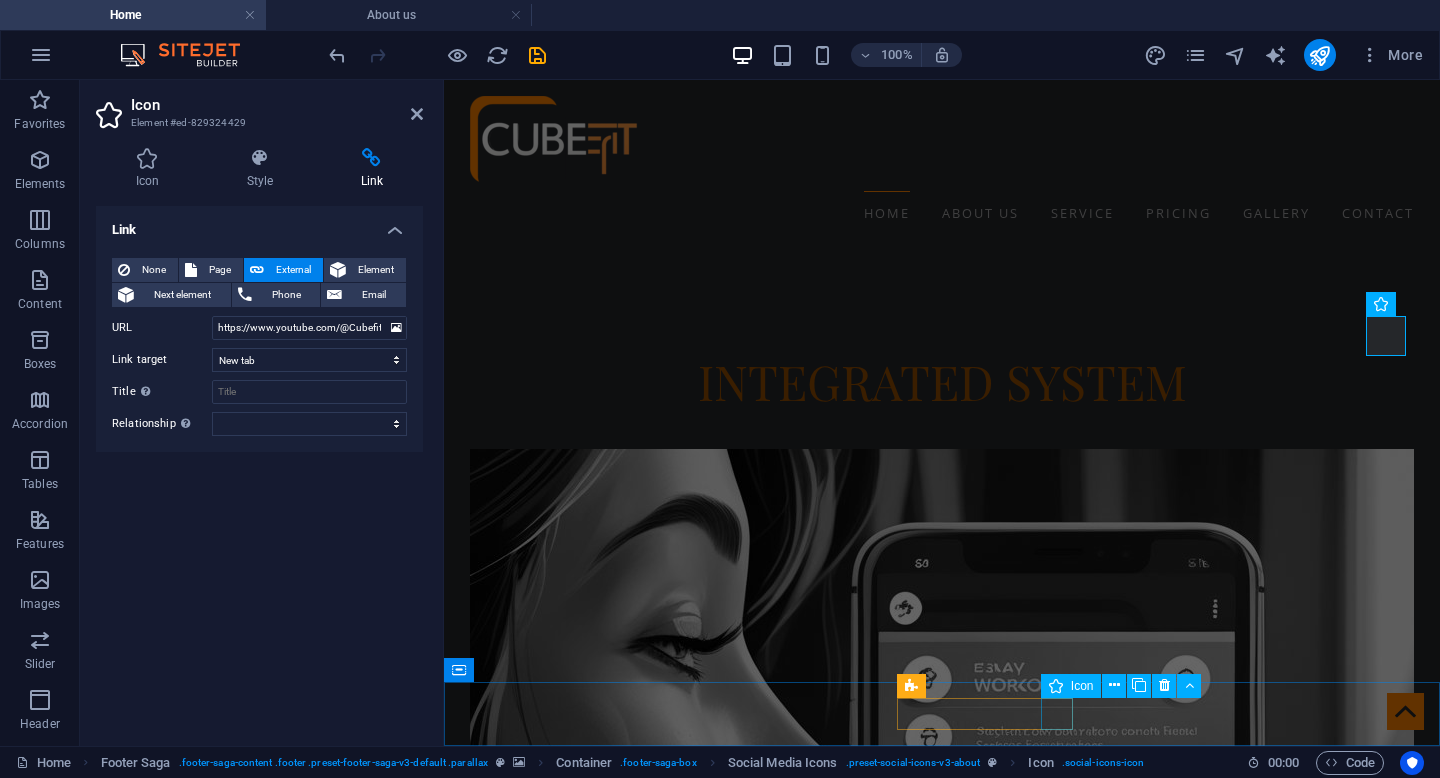 click at bounding box center [942, 11780] 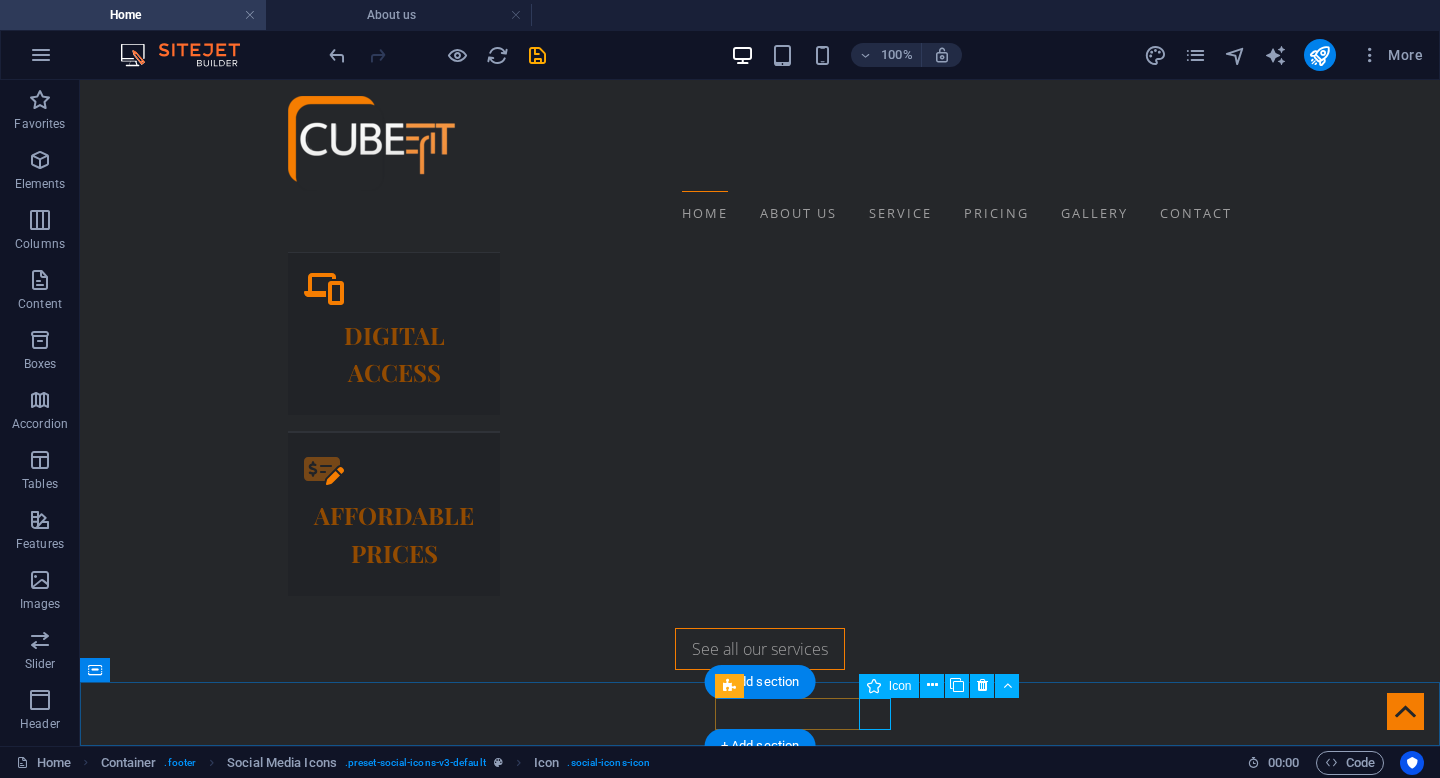 click at bounding box center [760, 12266] 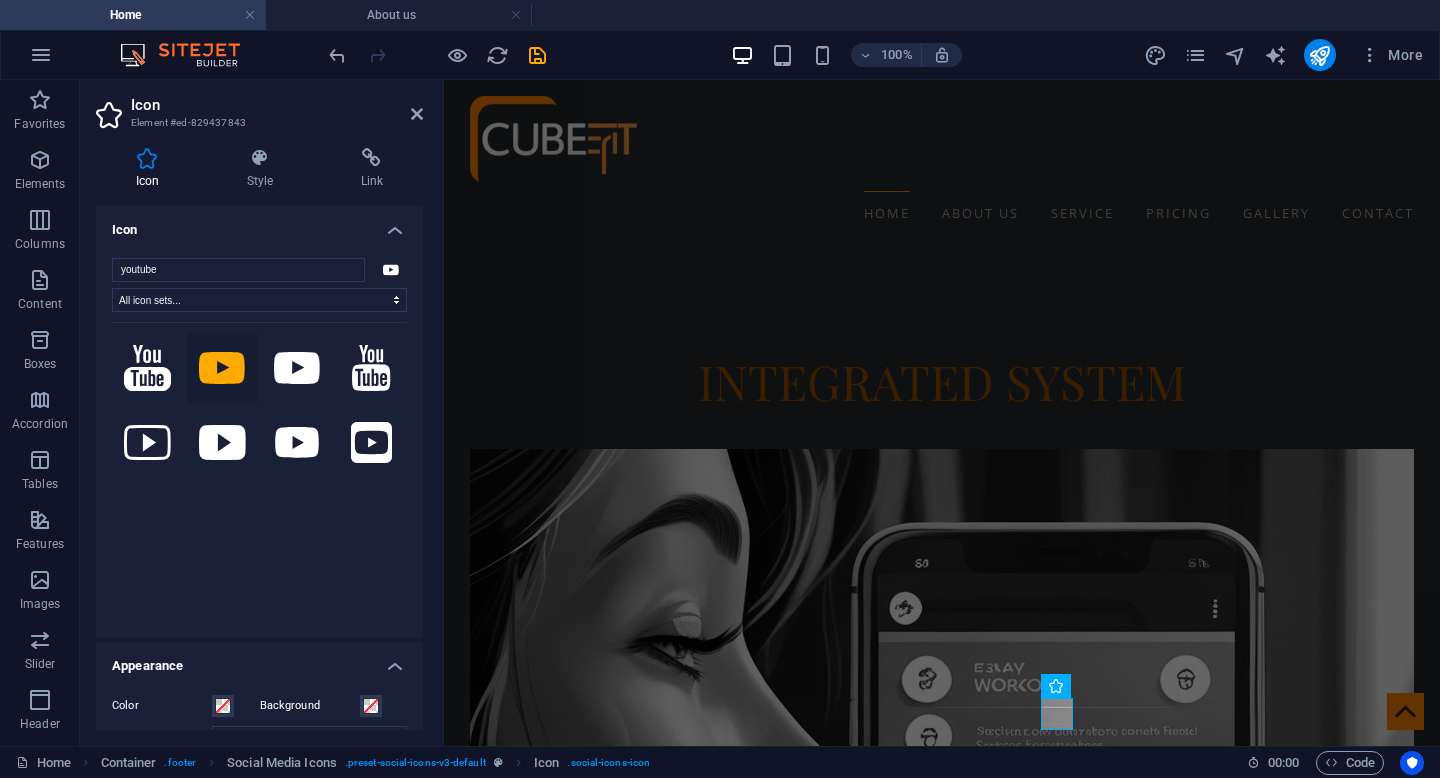 click at bounding box center [372, 158] 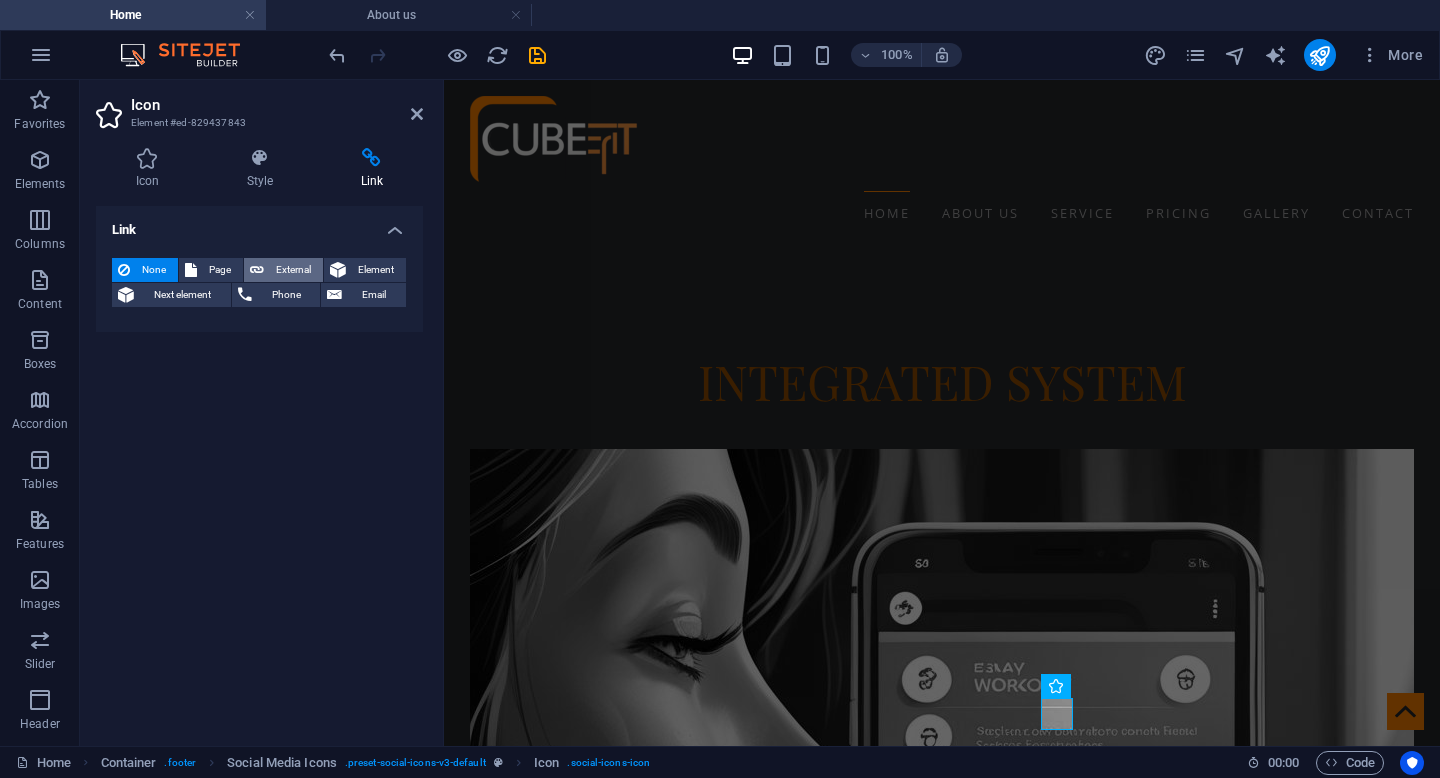 click on "External" at bounding box center (293, 270) 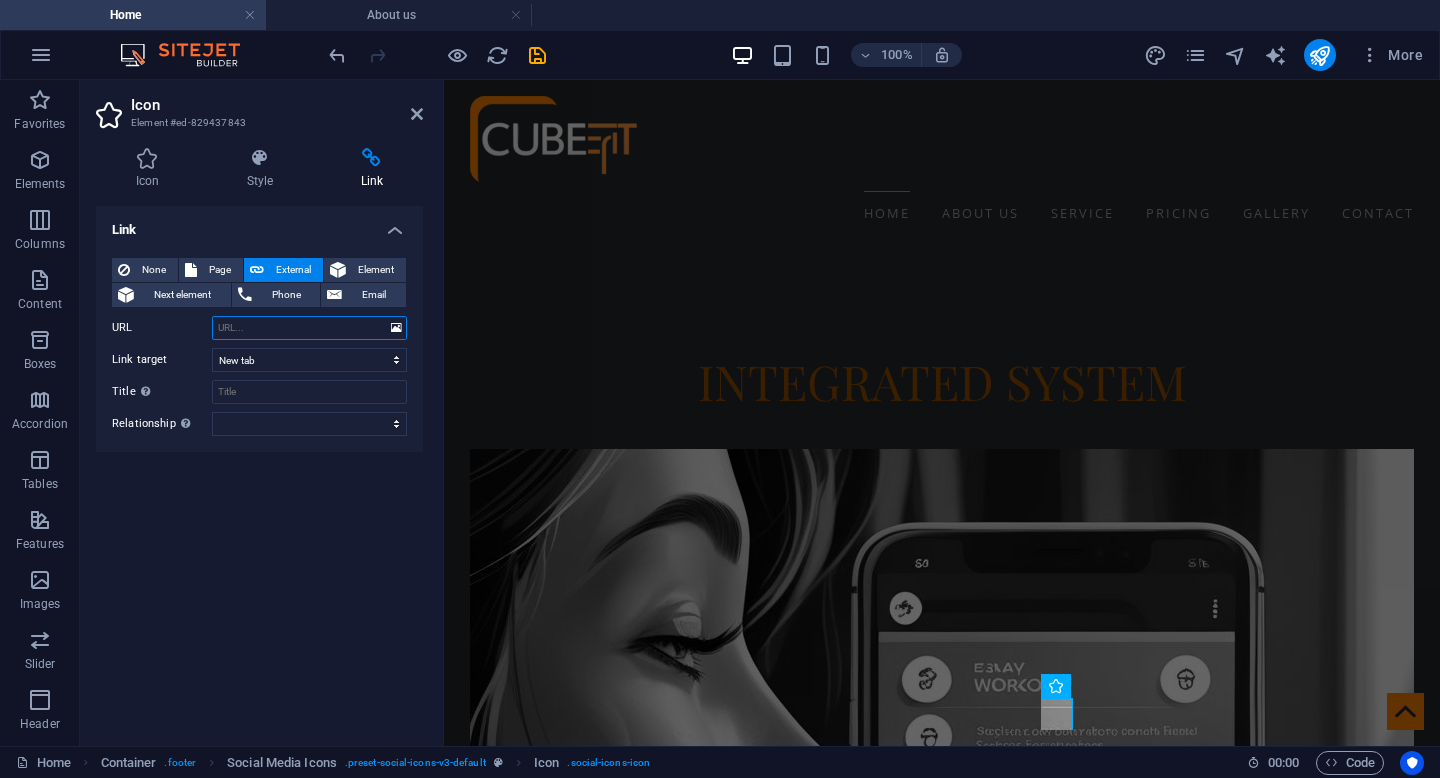 click on "URL" at bounding box center (309, 328) 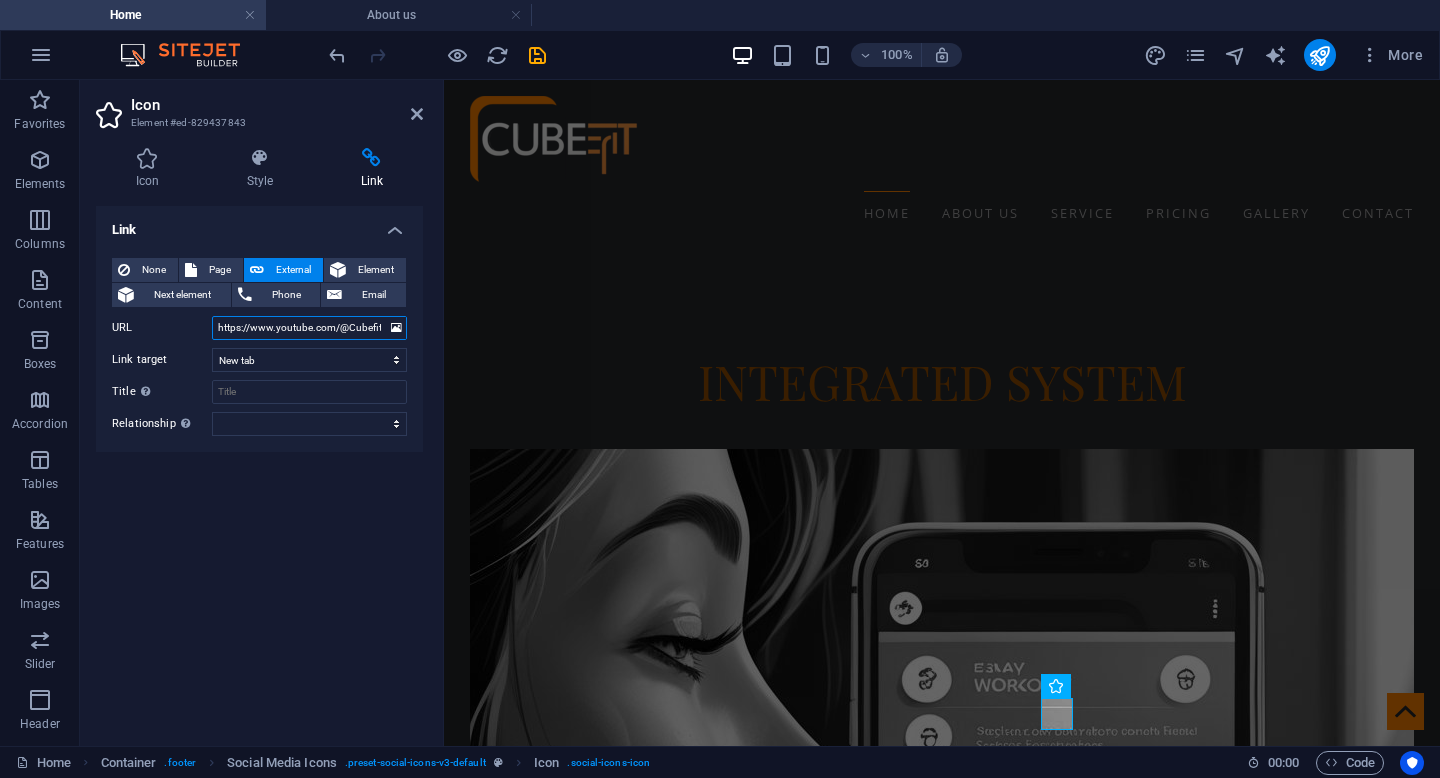 scroll, scrollTop: 0, scrollLeft: 40, axis: horizontal 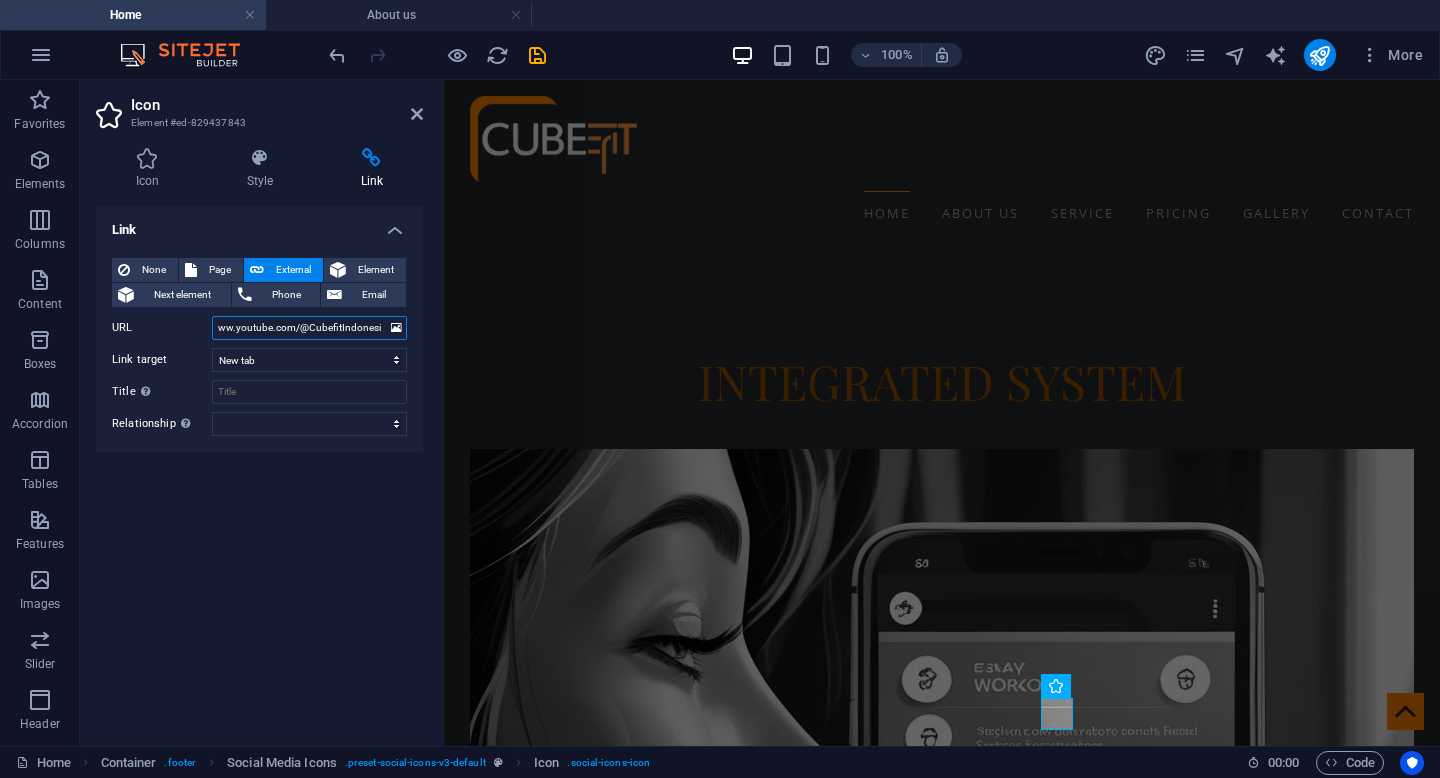 type on "https://www.youtube.com/@CubefitIndonesia" 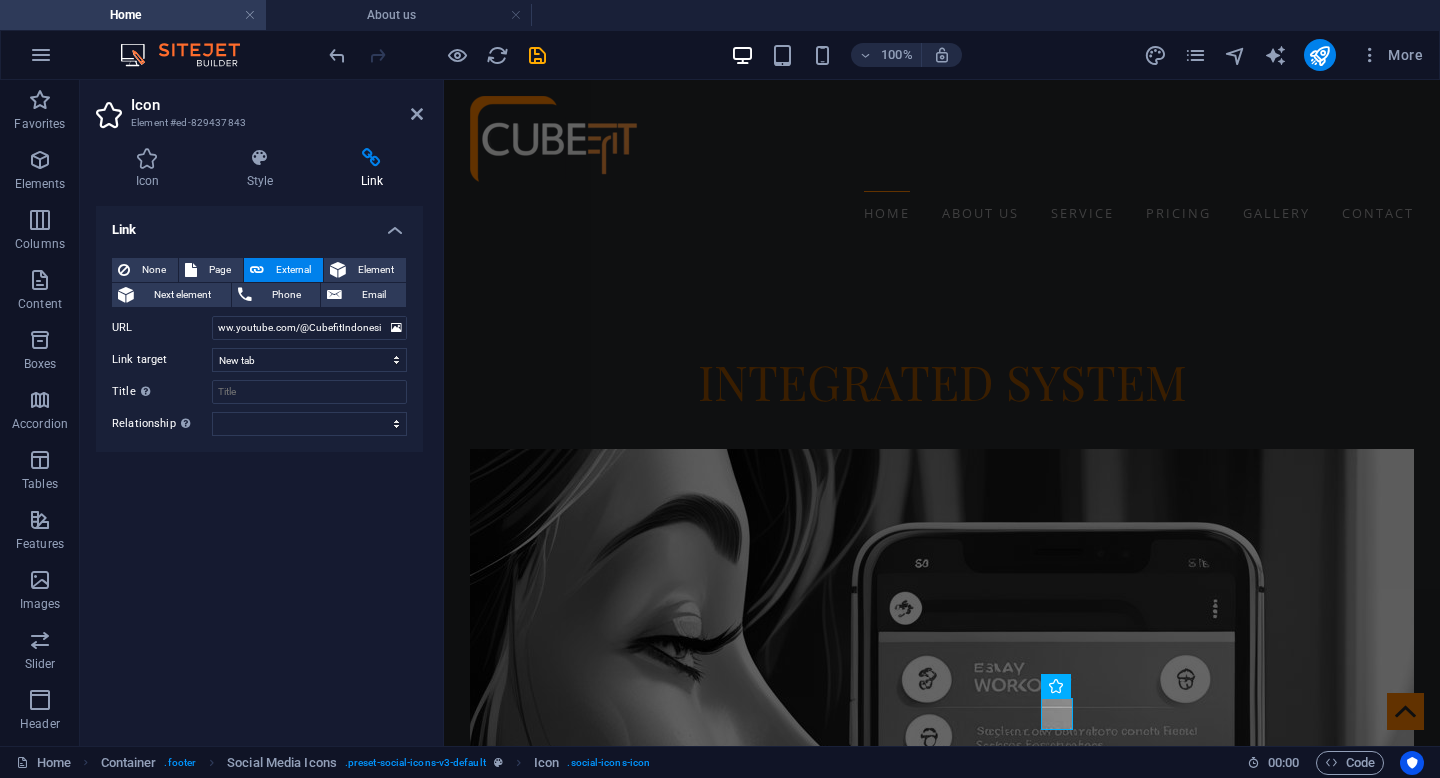 click at bounding box center (942, 8868) 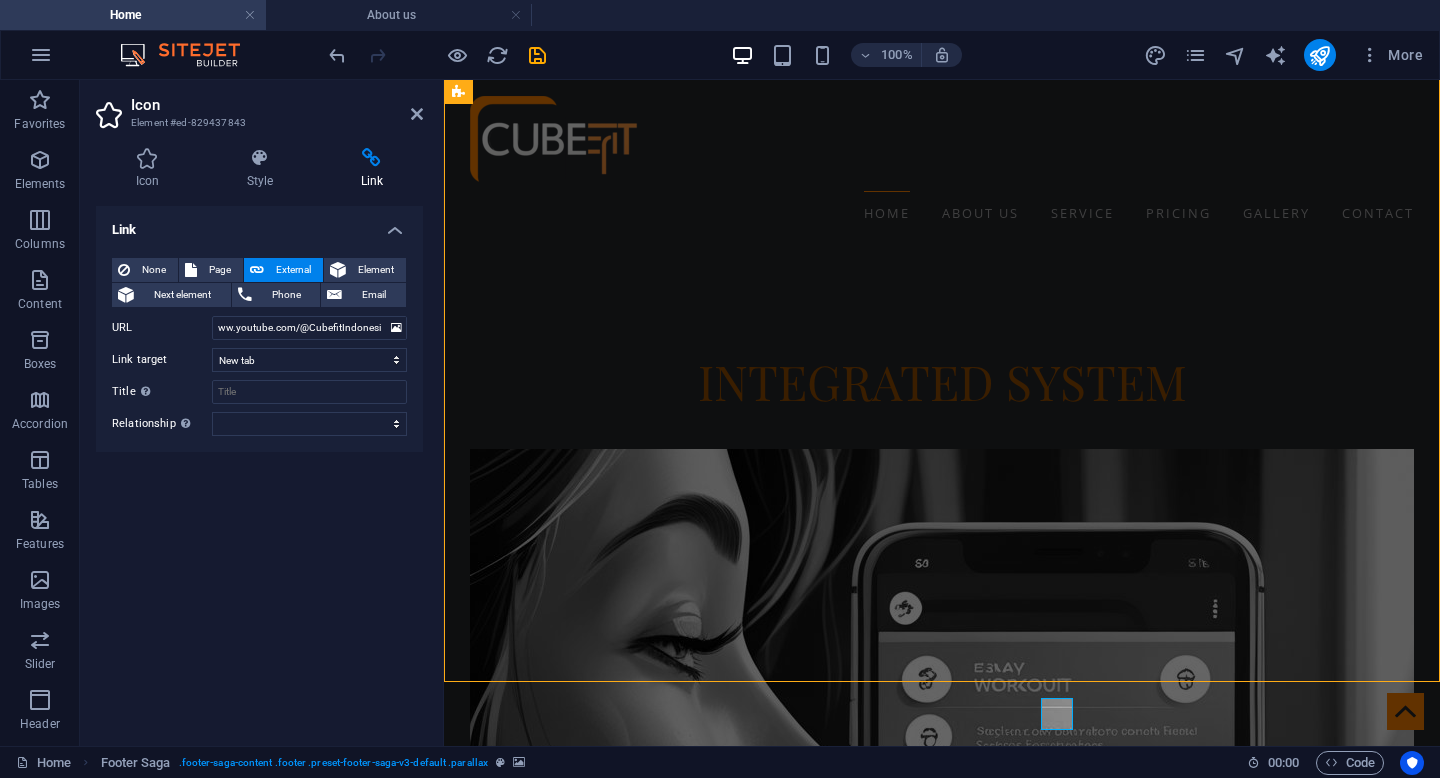 scroll, scrollTop: 0, scrollLeft: 0, axis: both 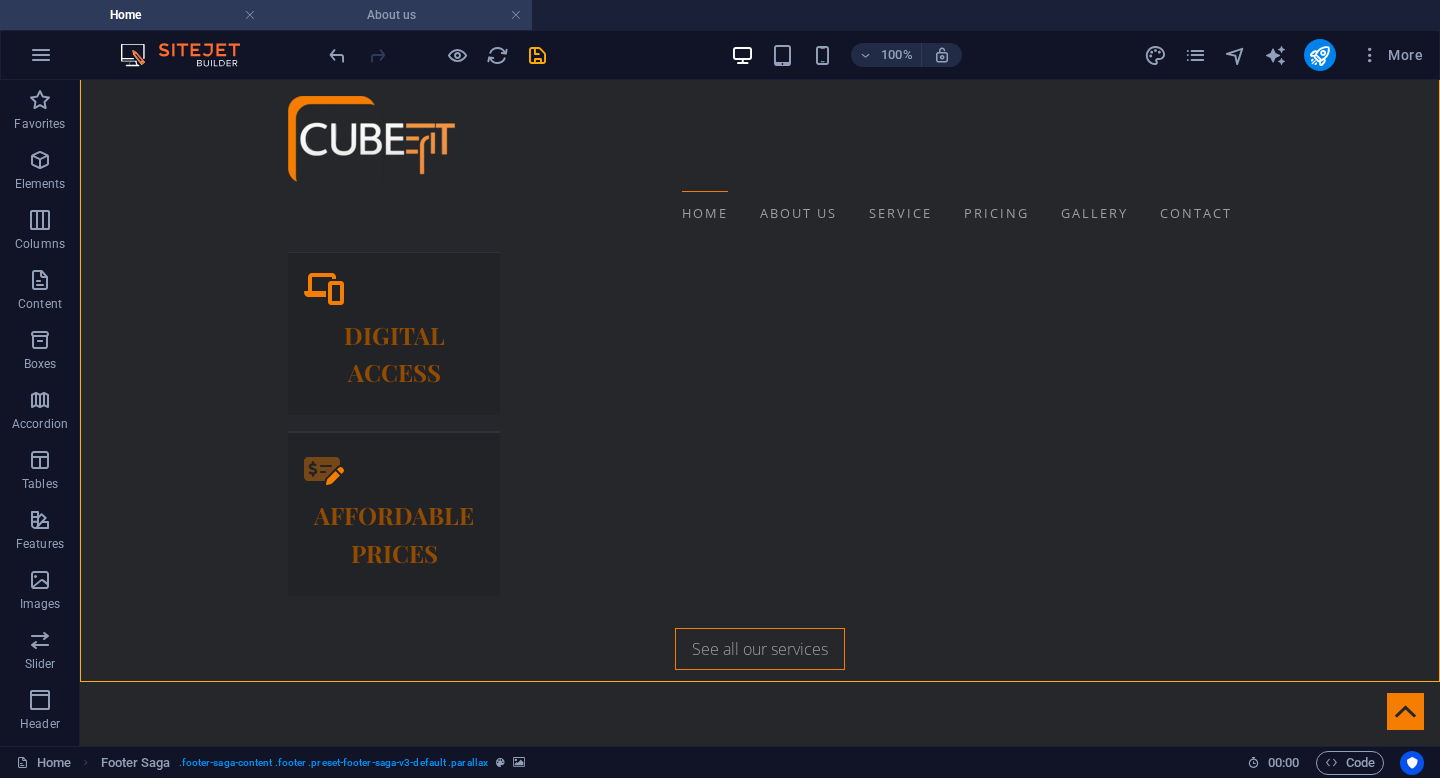 click on "About us" at bounding box center [399, 15] 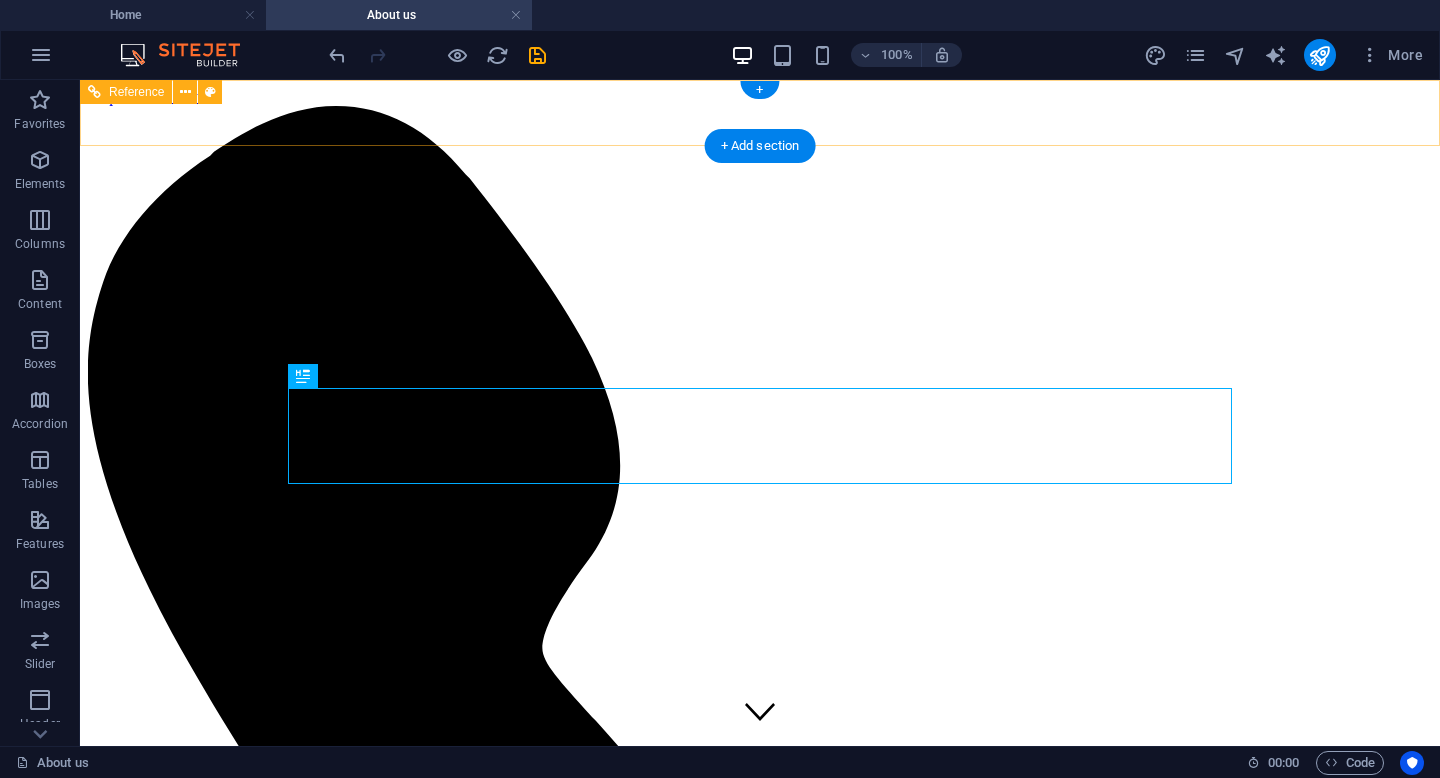 click at bounding box center (760, 10456) 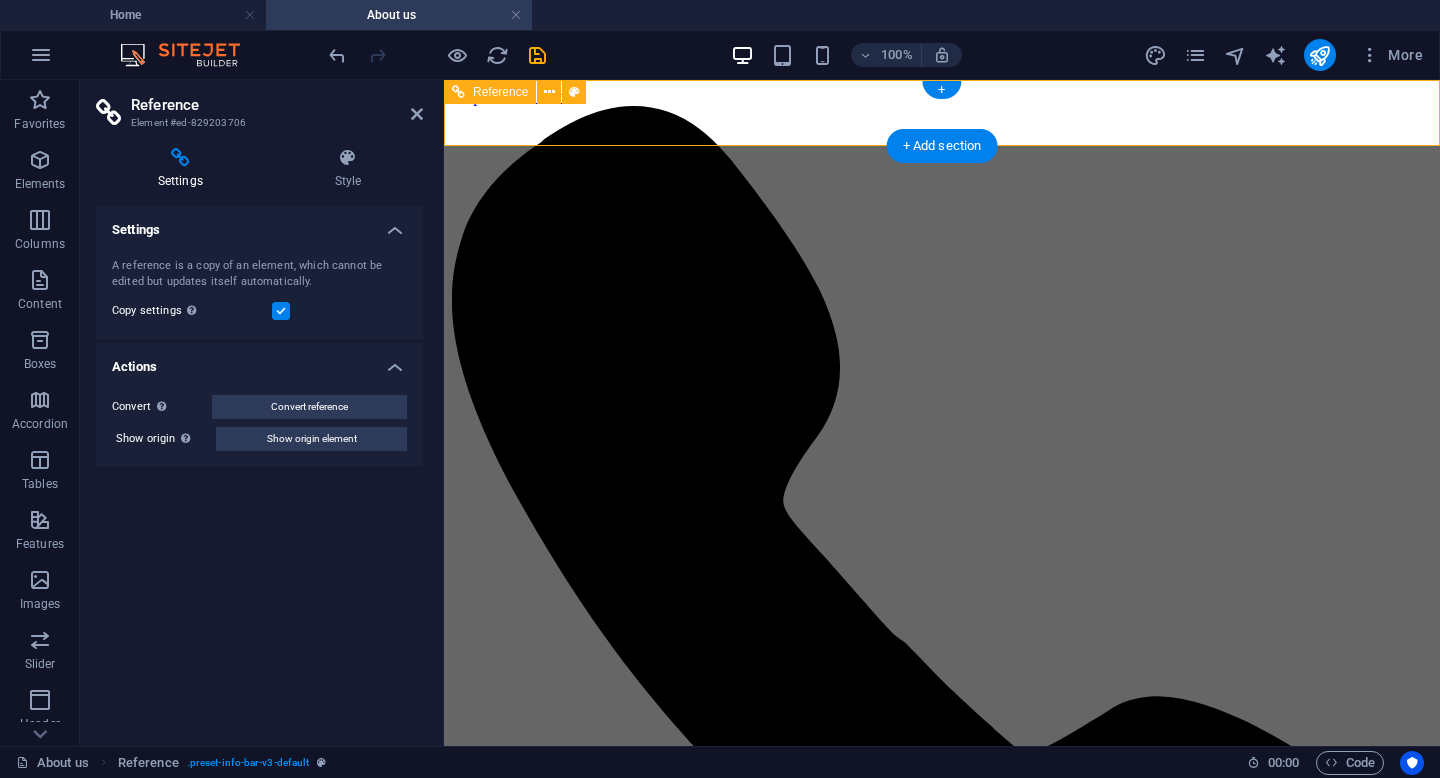 click at bounding box center (942, 7701) 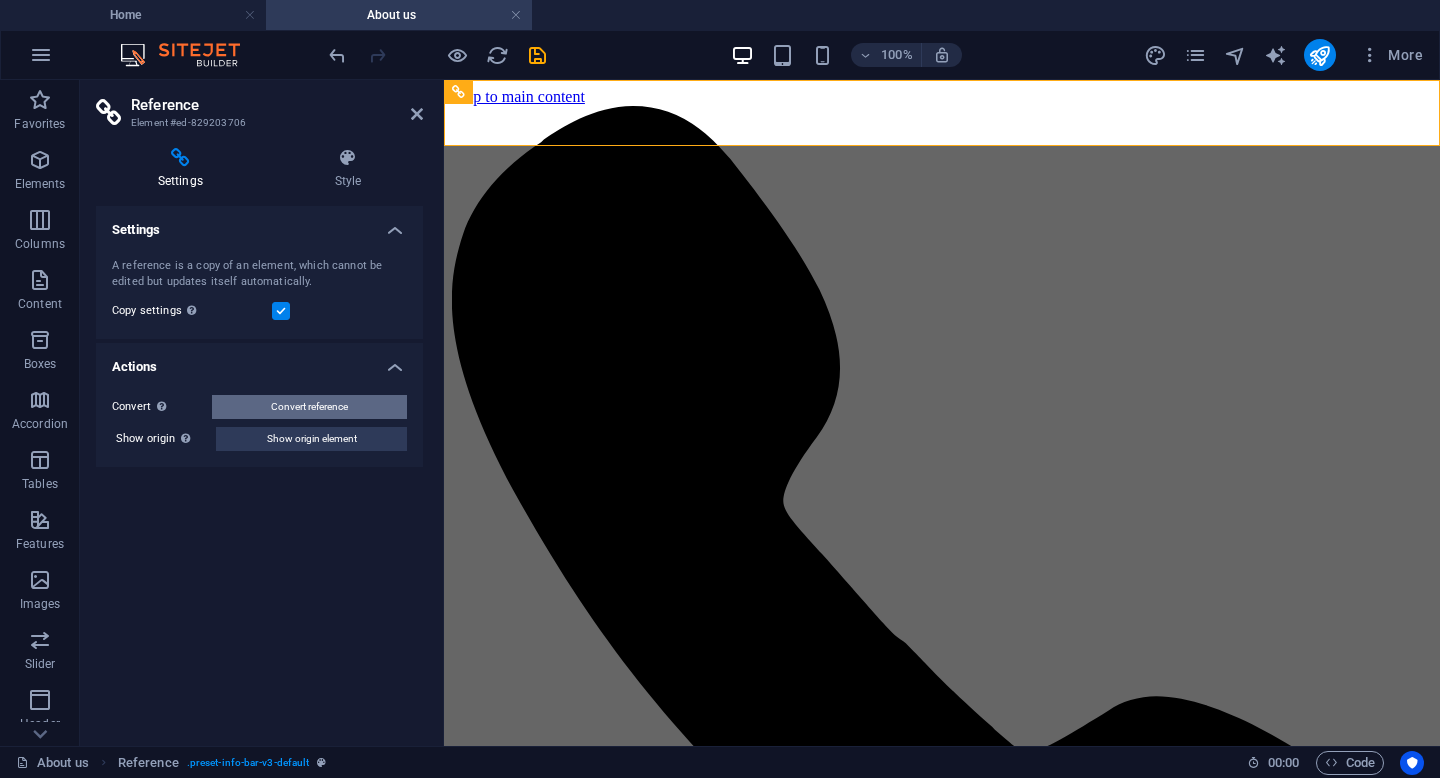 click on "Convert reference" at bounding box center (309, 407) 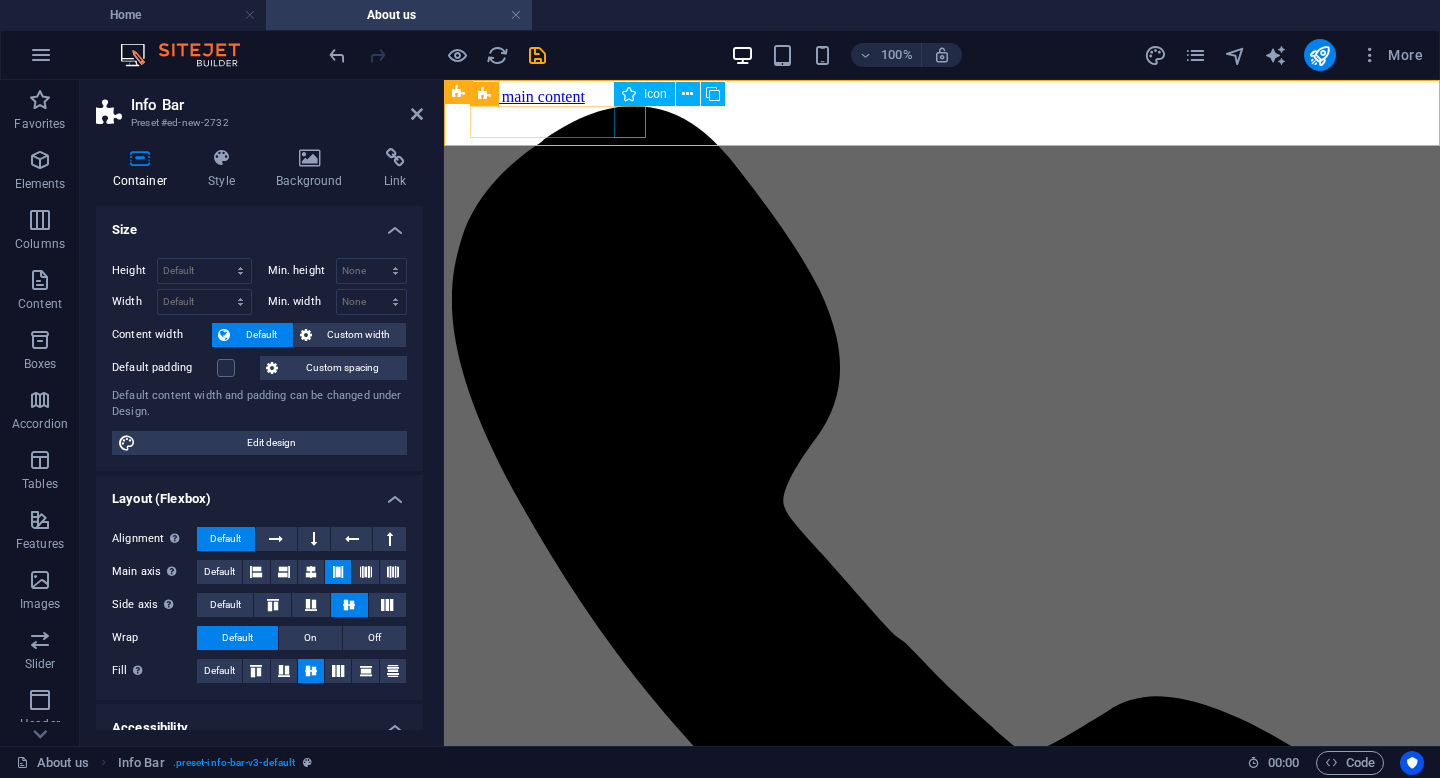 click at bounding box center (942, 7701) 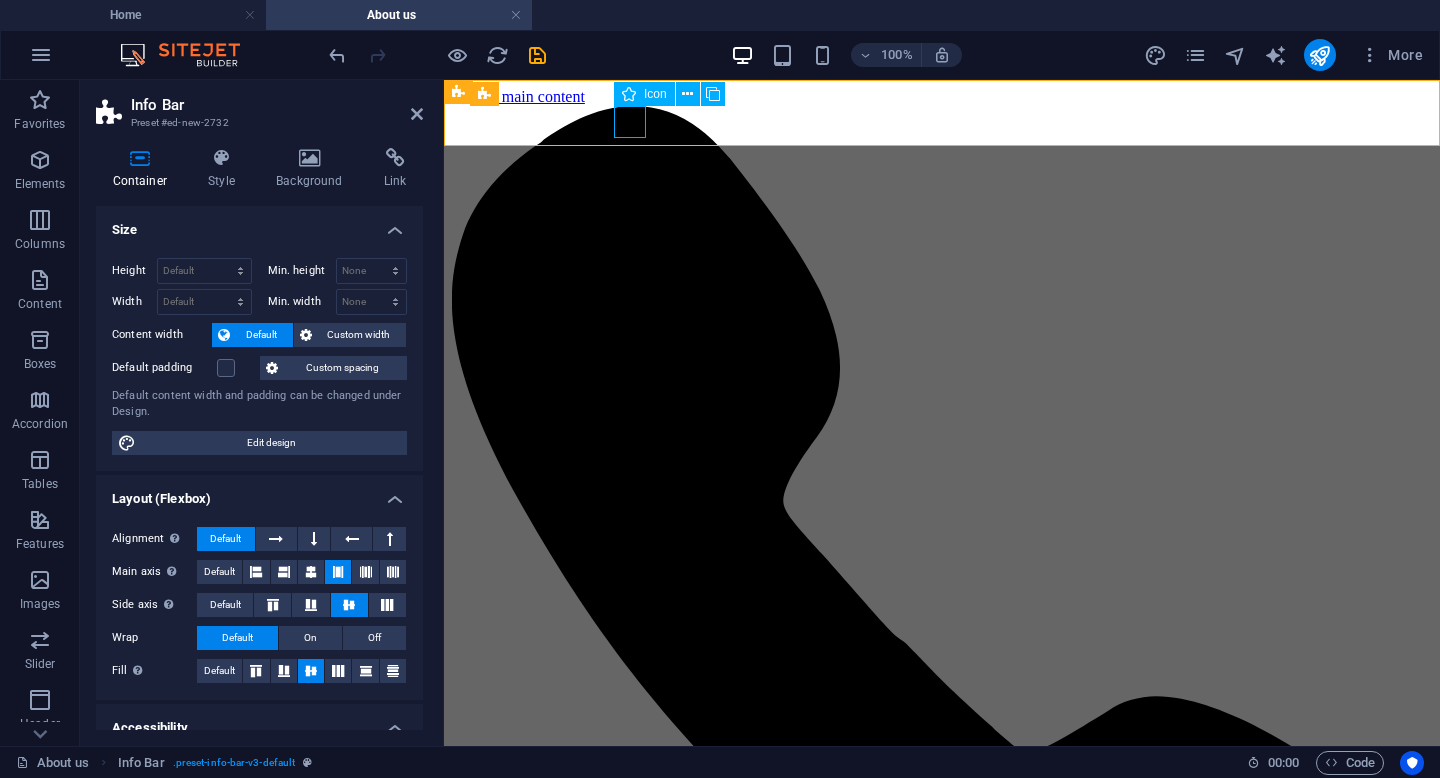 click at bounding box center [942, 7701] 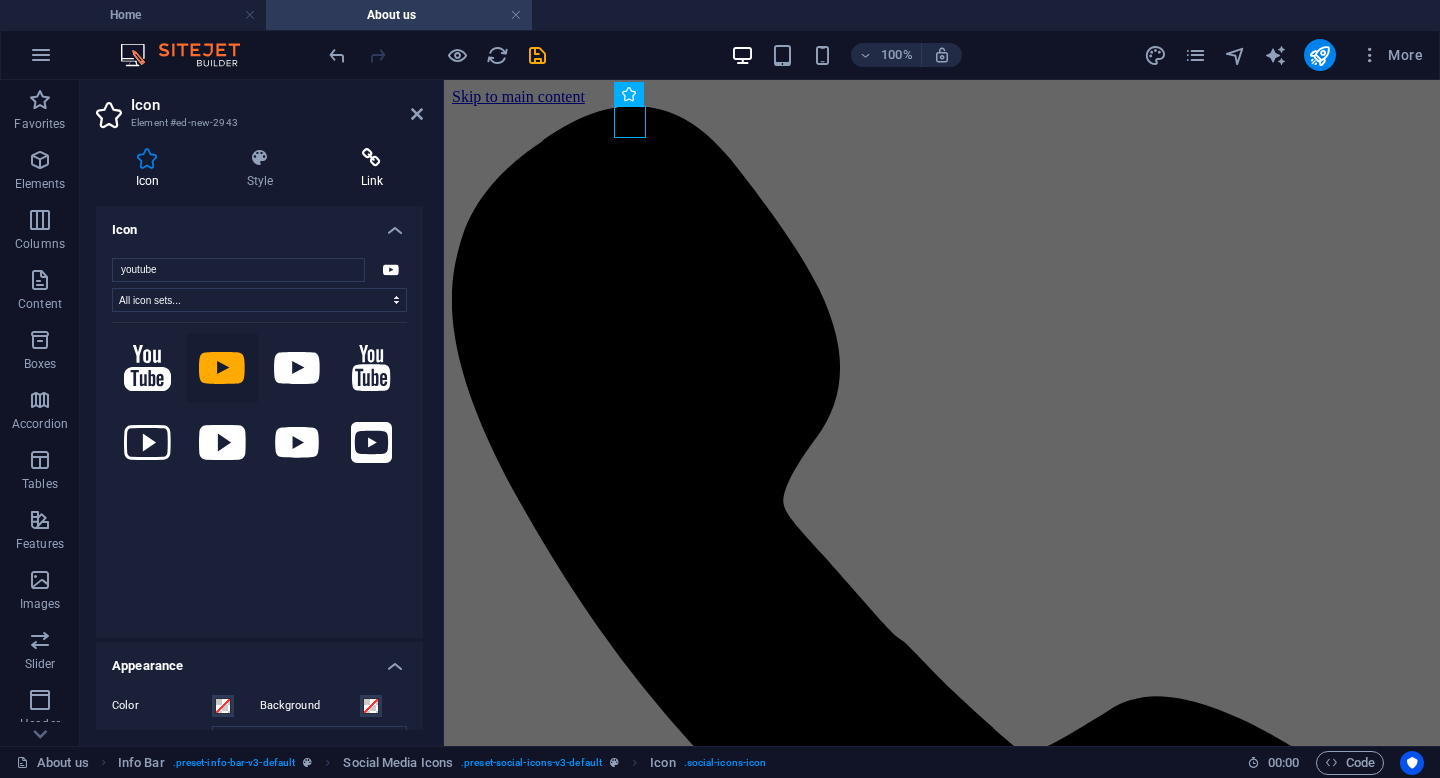 click on "Link" at bounding box center [372, 169] 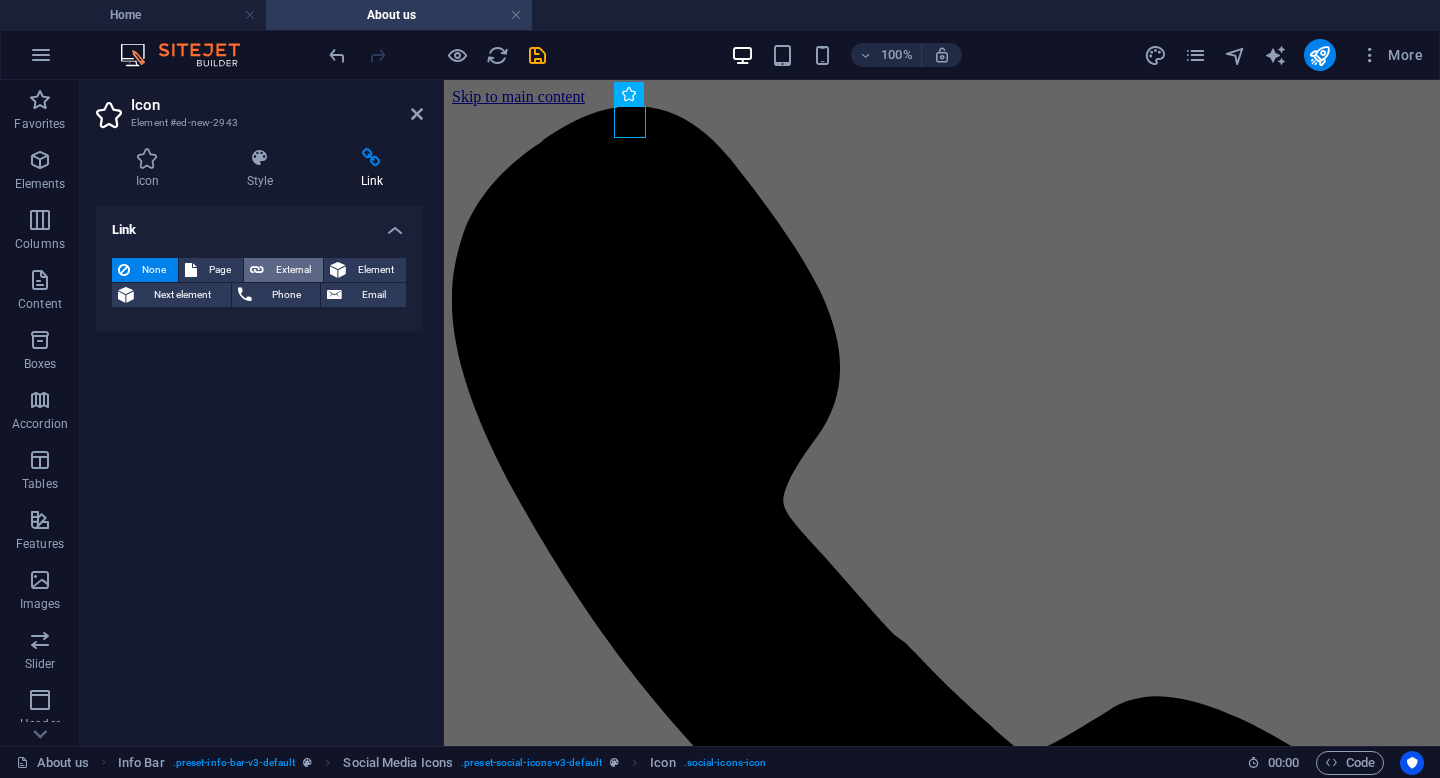 click on "External" at bounding box center (293, 270) 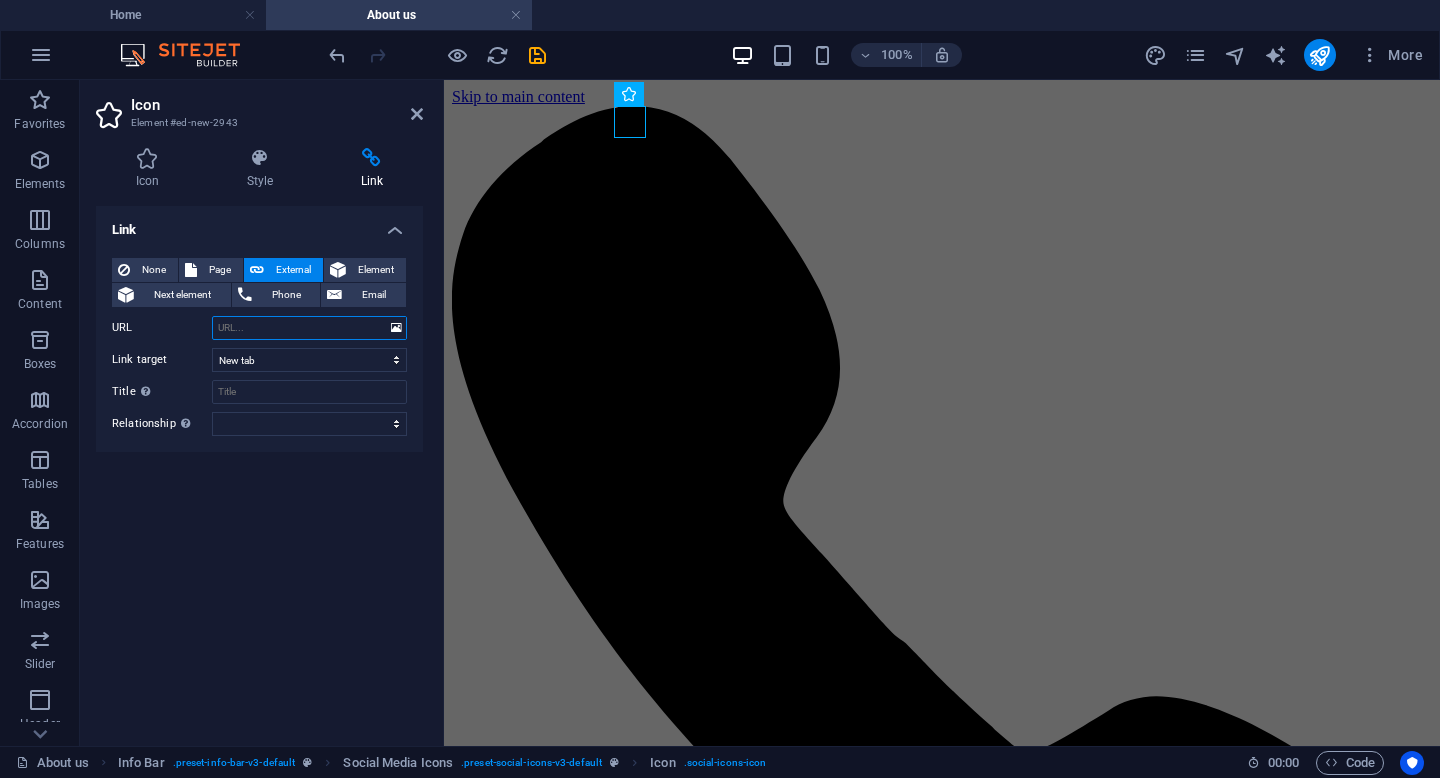 click on "URL" at bounding box center [309, 328] 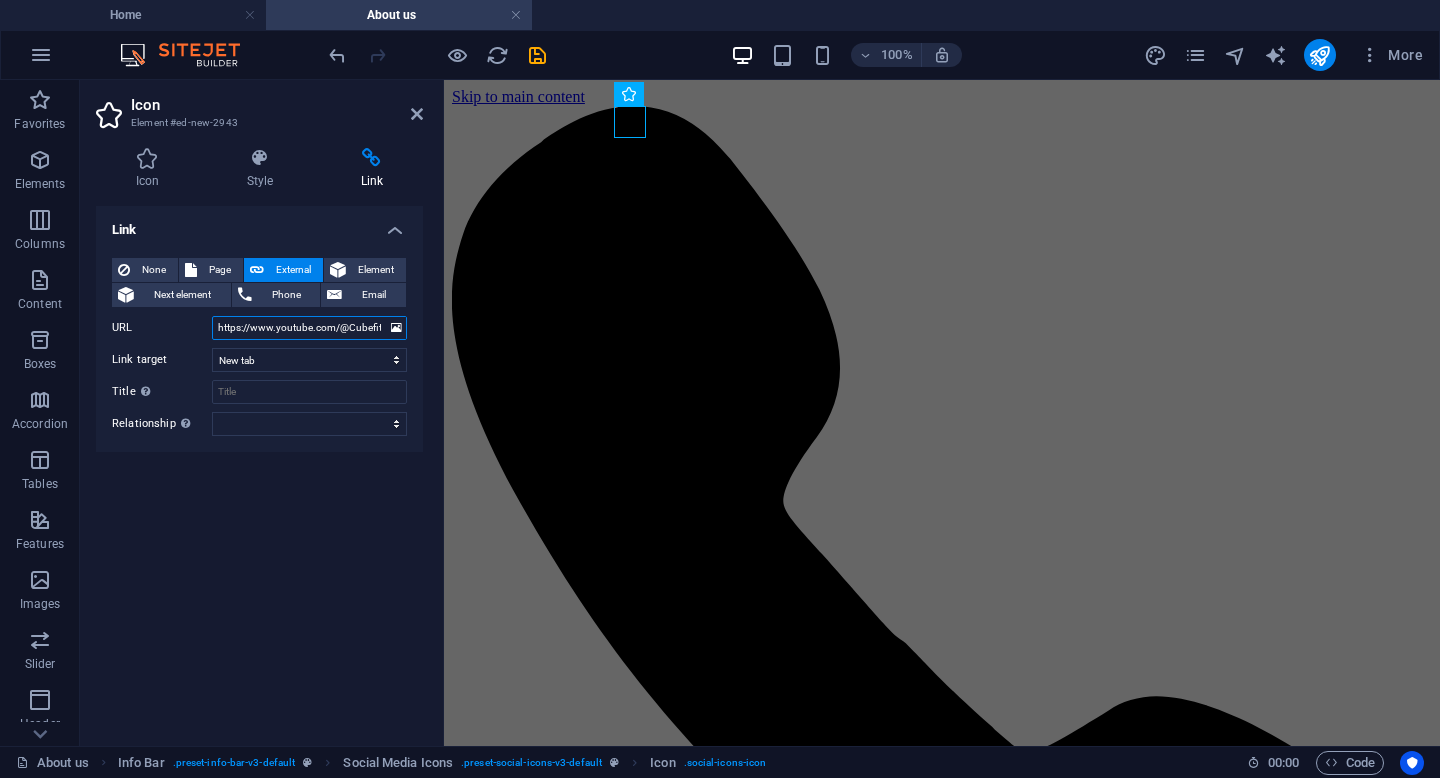 scroll, scrollTop: 0, scrollLeft: 40, axis: horizontal 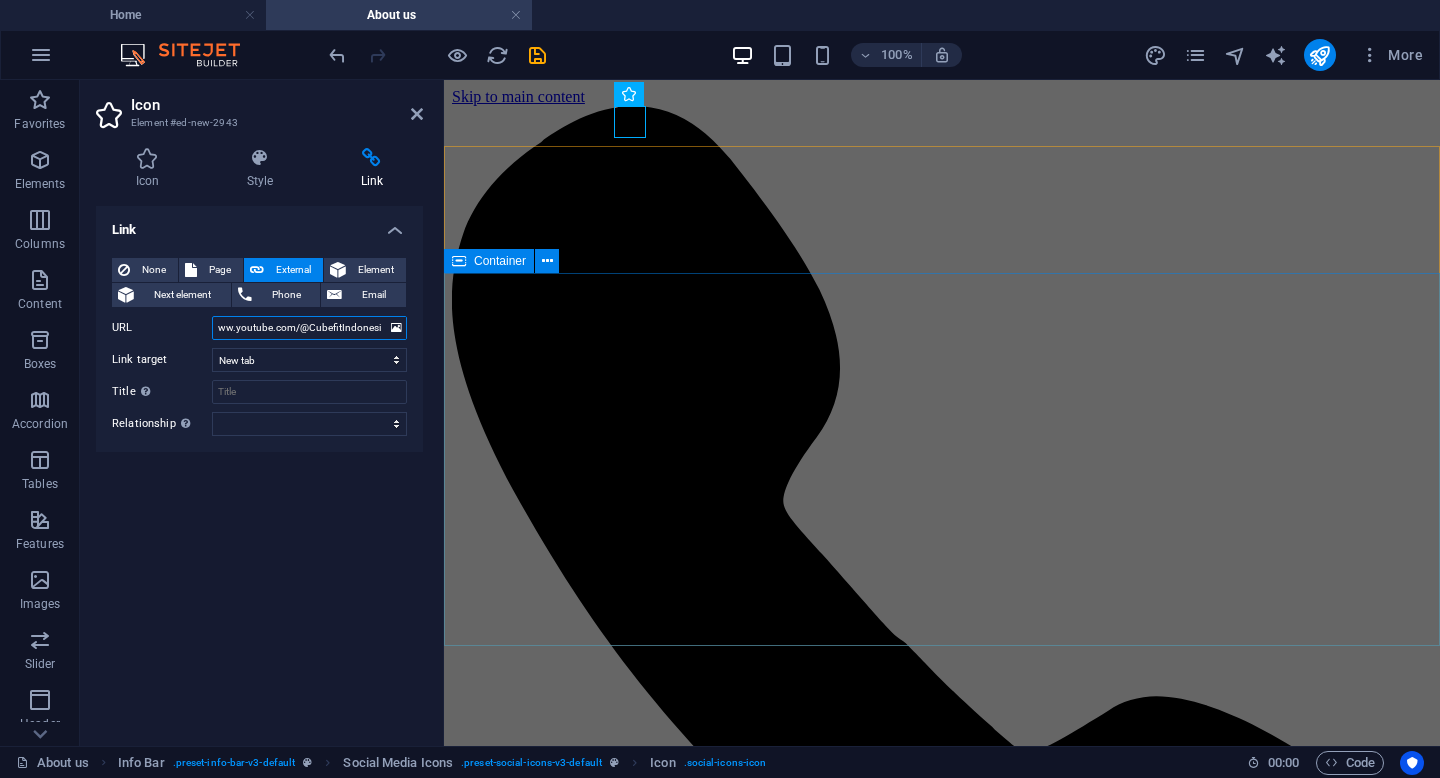 type on "https://www.youtube.com/@CubefitIndonesia" 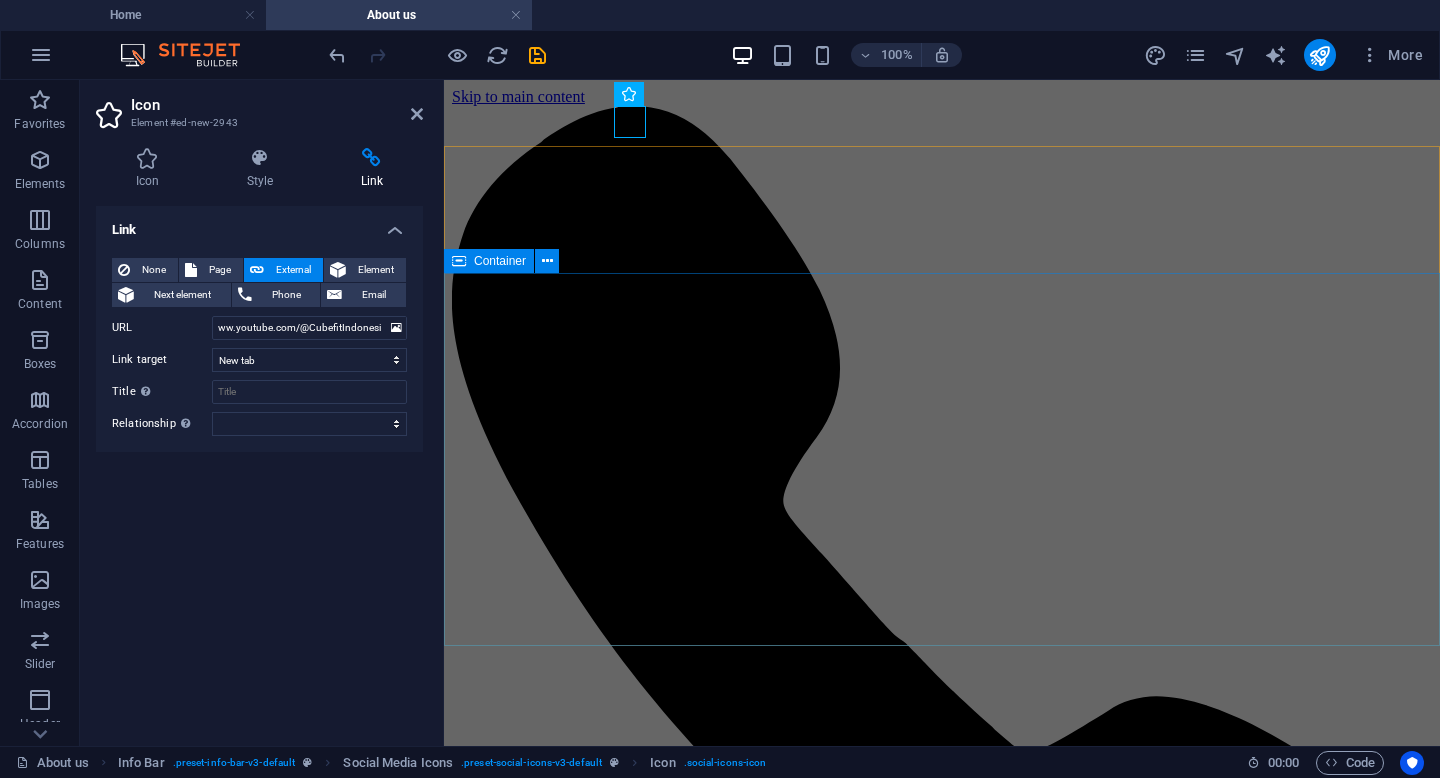 scroll, scrollTop: 0, scrollLeft: 0, axis: both 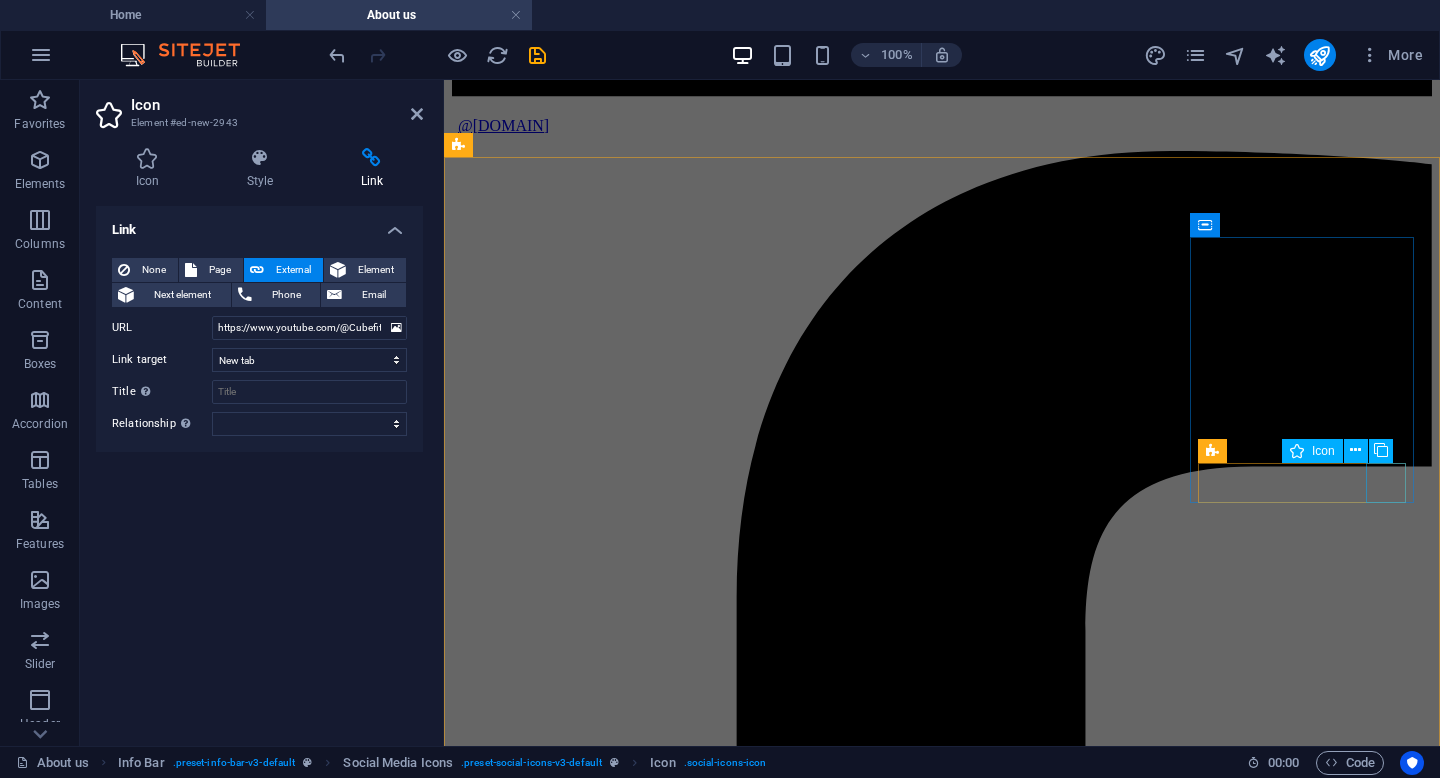 click at bounding box center [942, 24892] 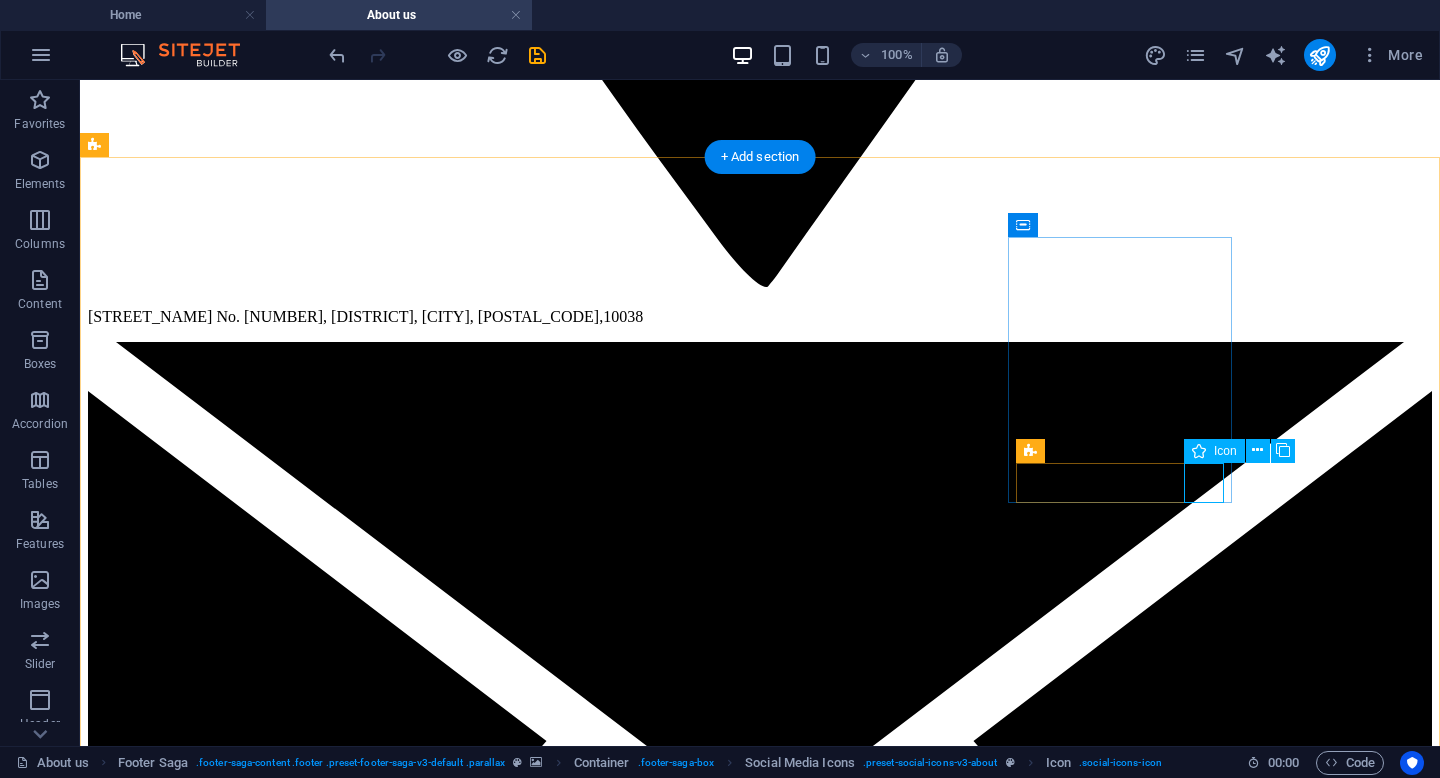 click at bounding box center (760, 33341) 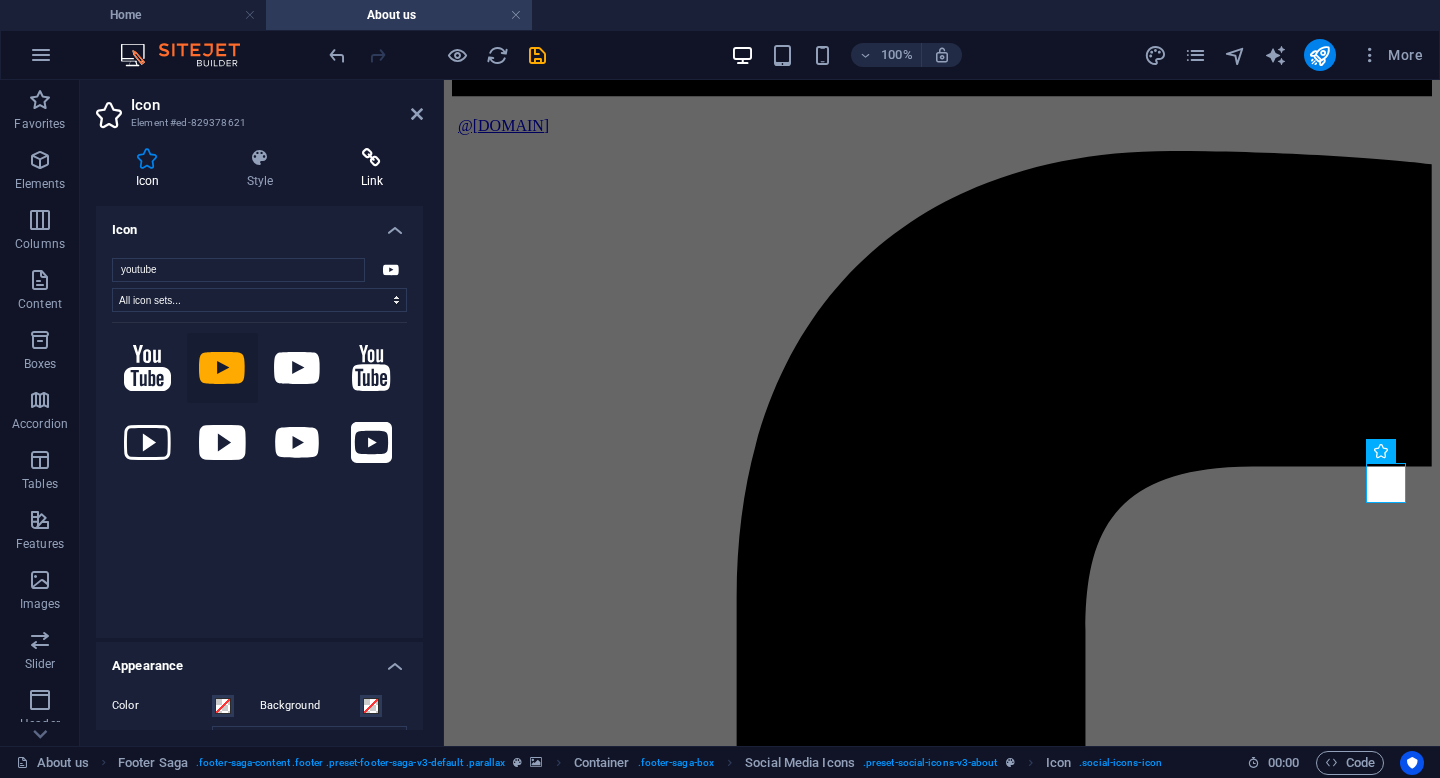 click at bounding box center (372, 158) 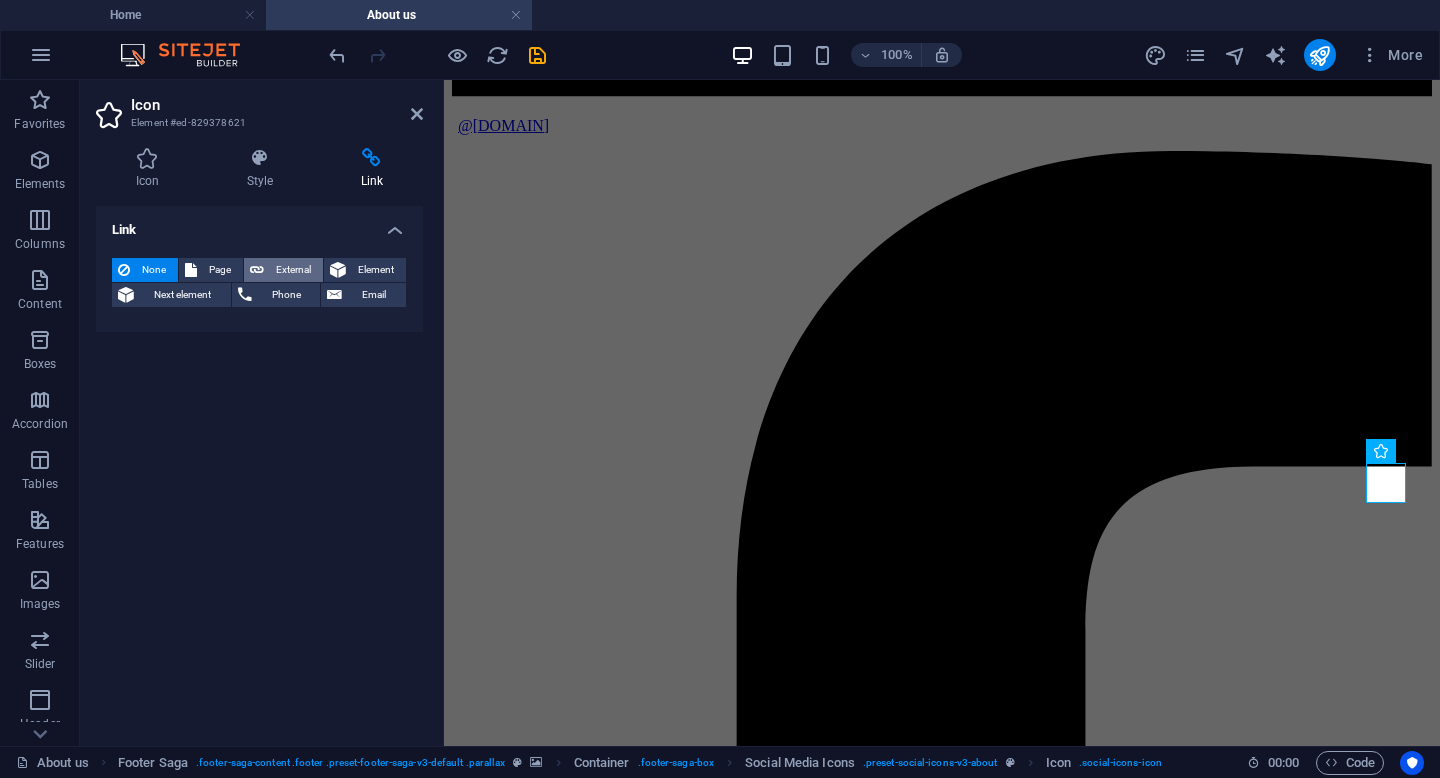 click on "External" at bounding box center (293, 270) 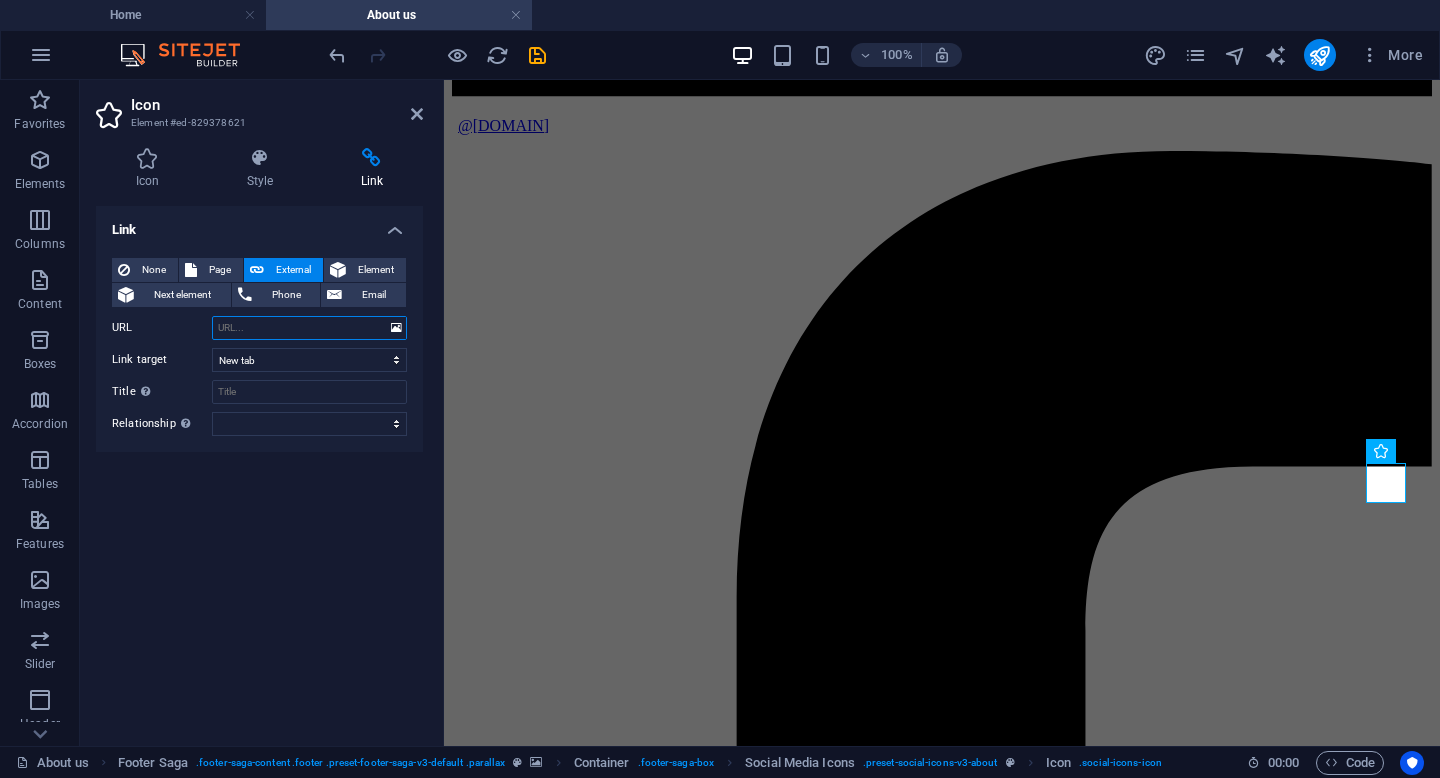 click on "URL" at bounding box center [309, 328] 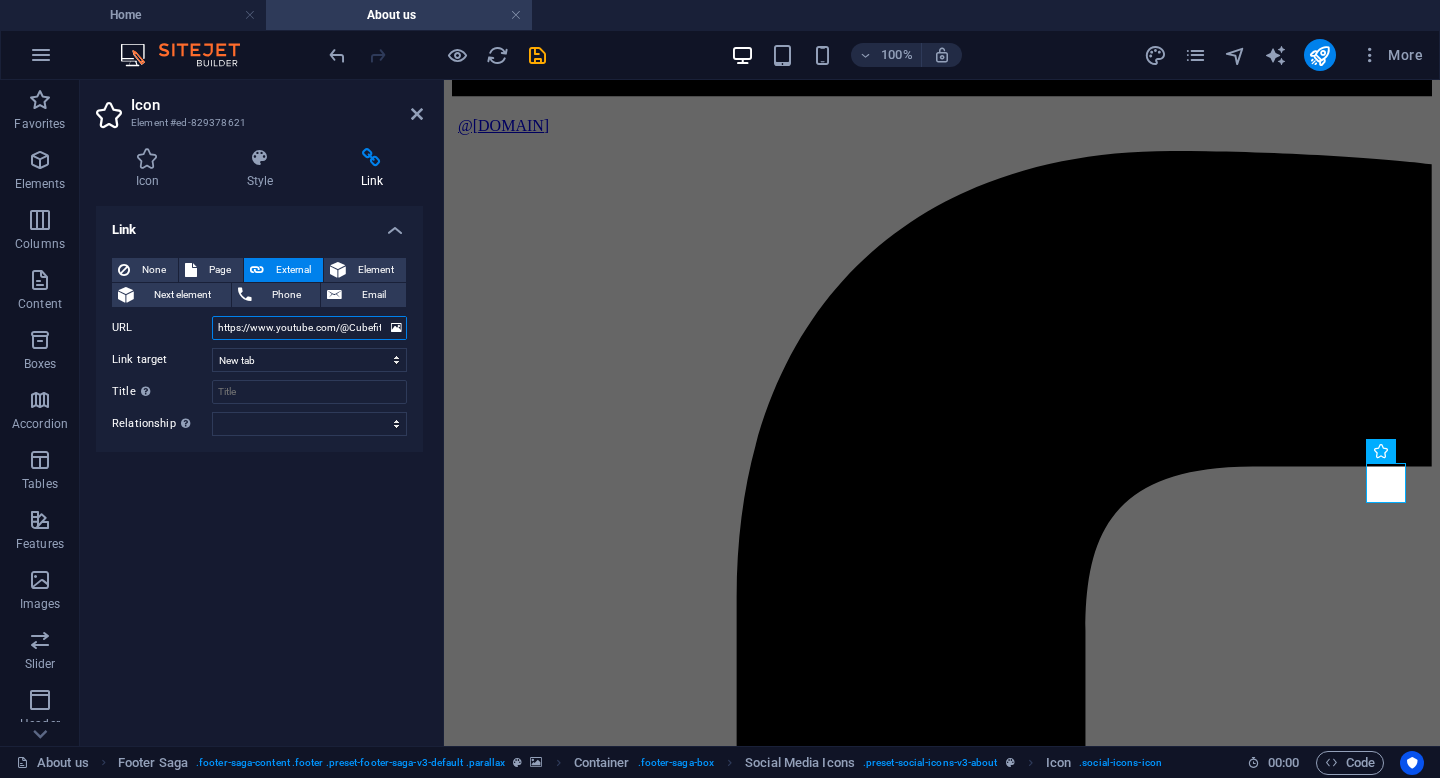 scroll, scrollTop: 0, scrollLeft: 40, axis: horizontal 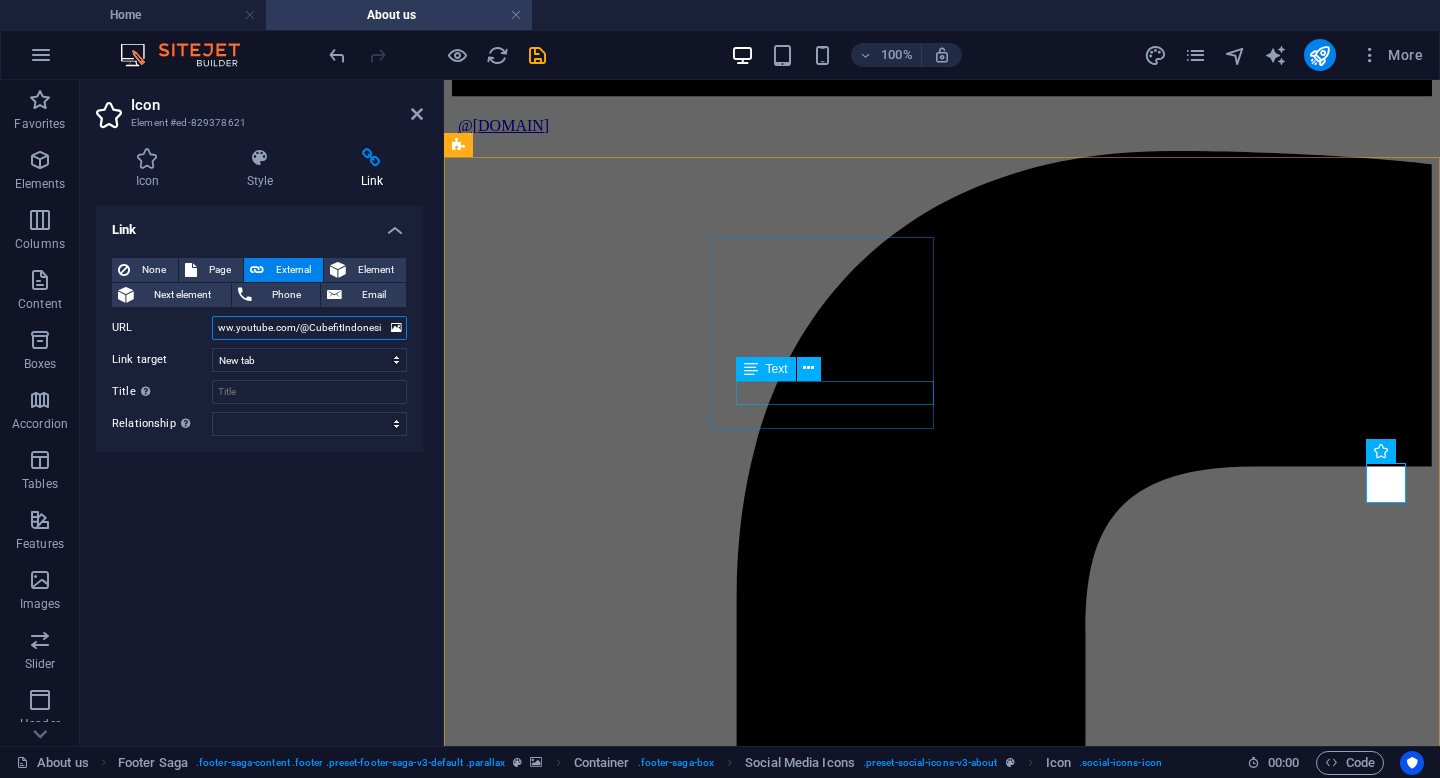 type on "https://www.youtube.com/@CubefitIndonesia" 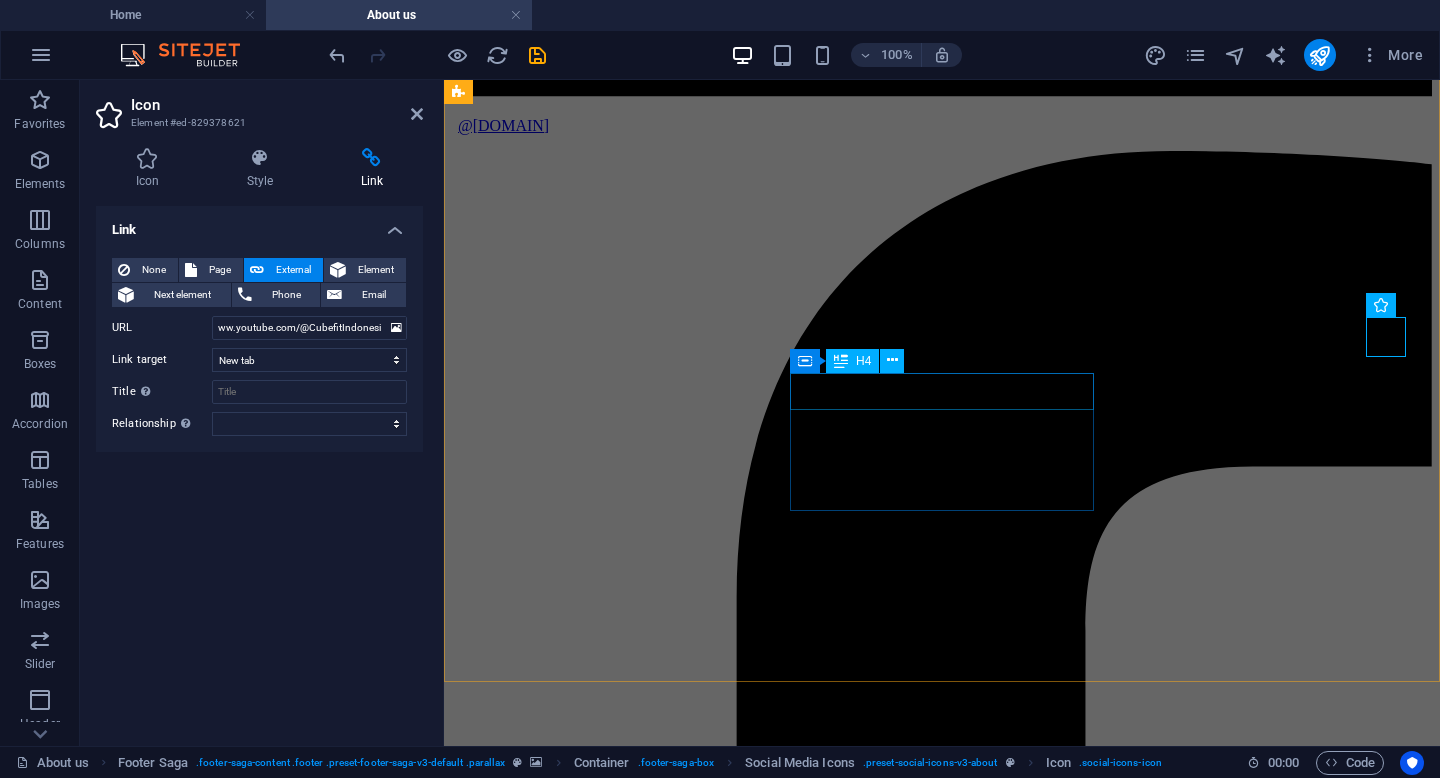 scroll, scrollTop: 0, scrollLeft: 0, axis: both 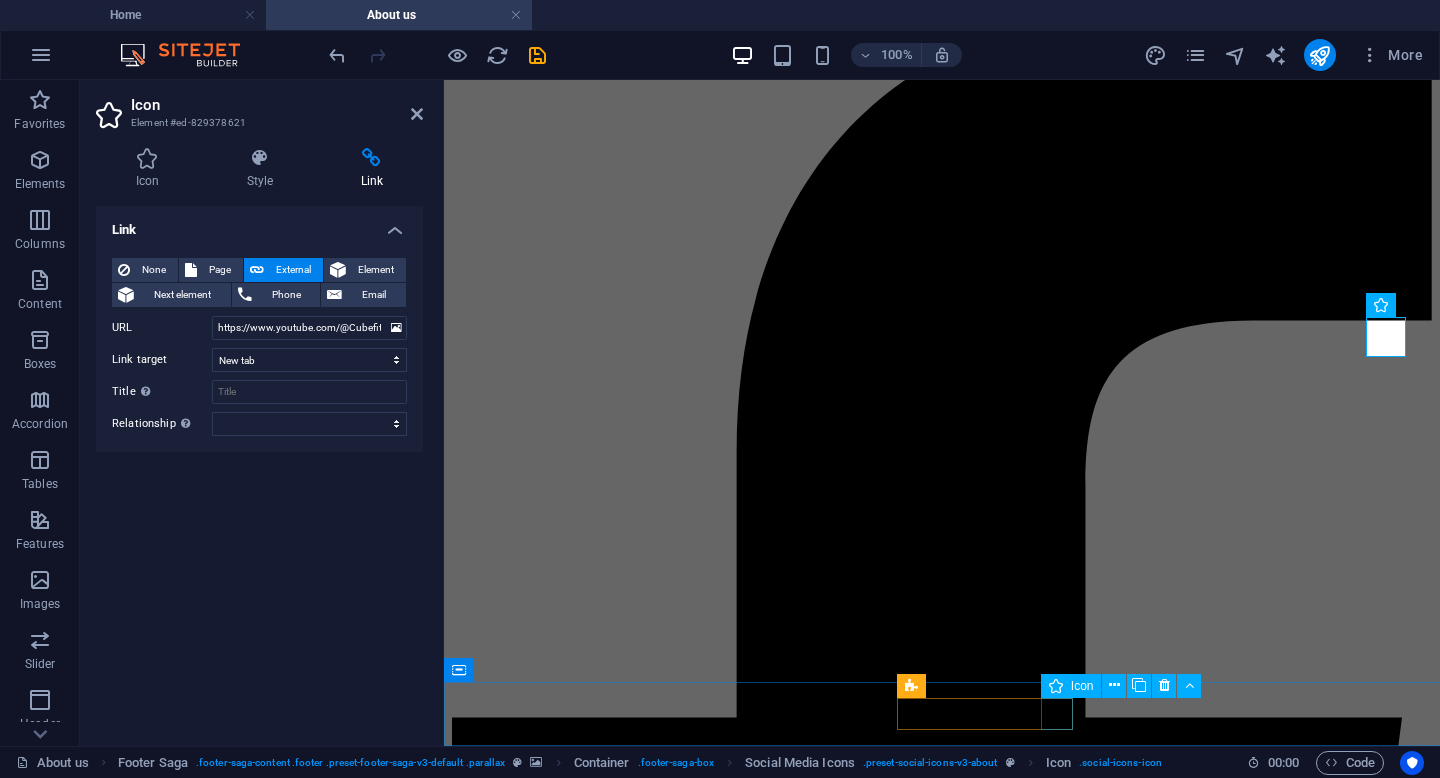 click at bounding box center (942, 30430) 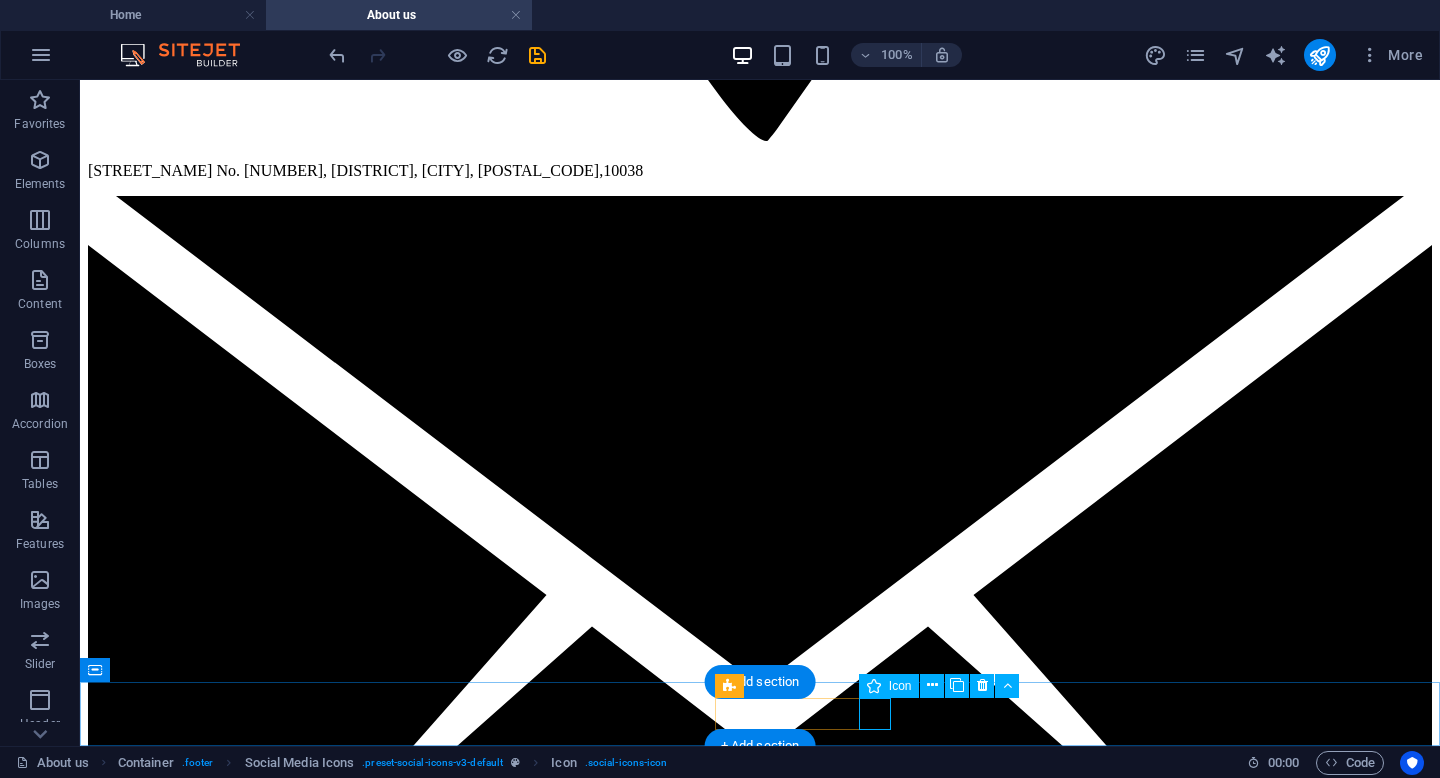 click at bounding box center (760, 40620) 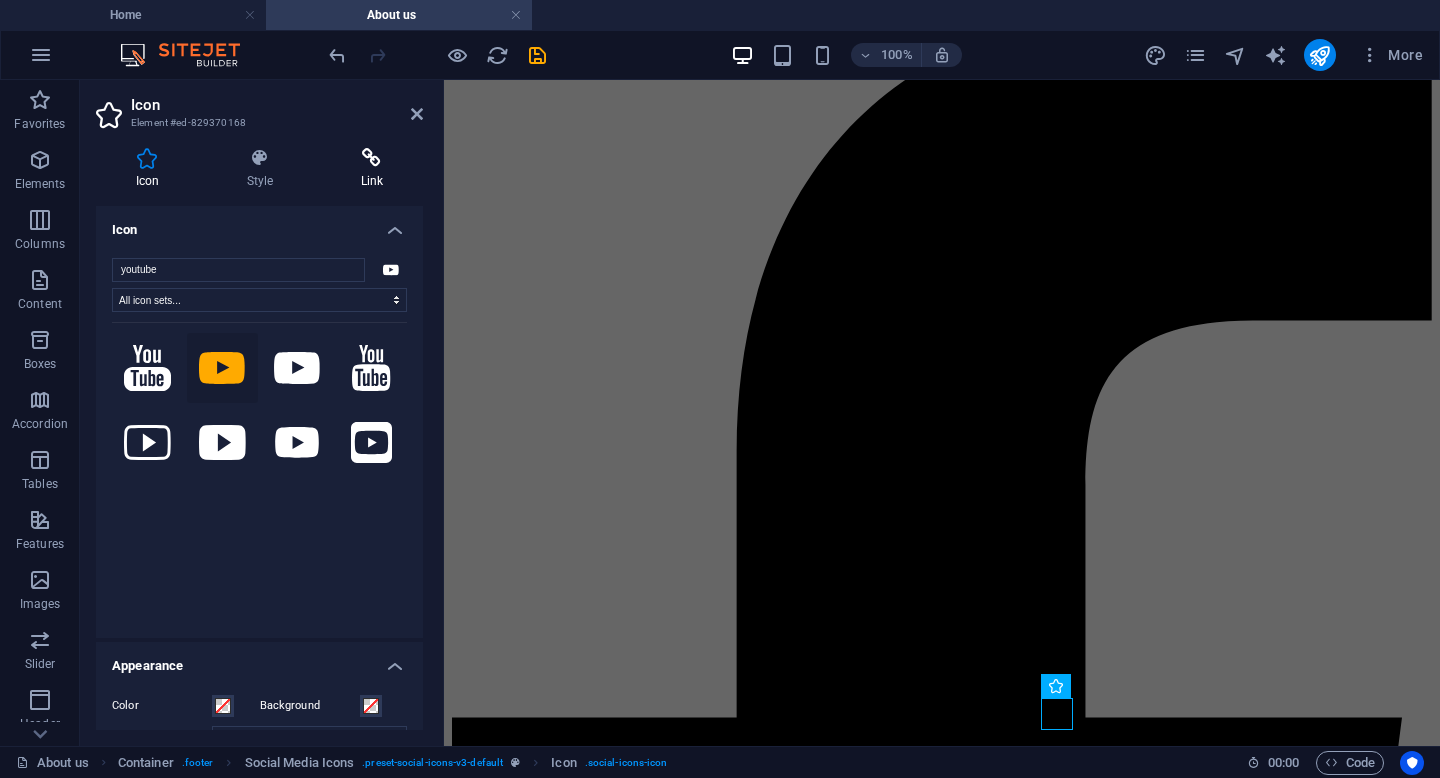 click at bounding box center (372, 158) 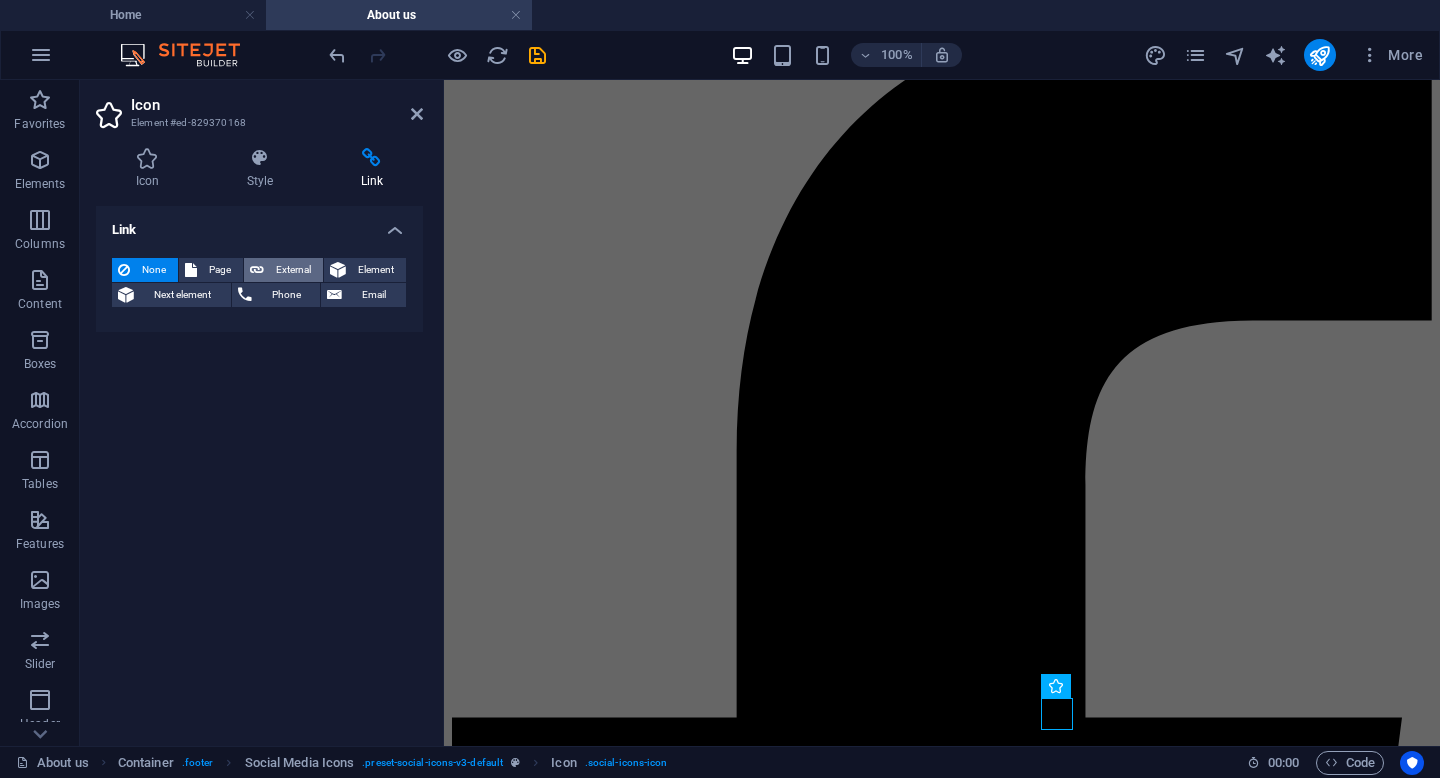 click on "External" at bounding box center (293, 270) 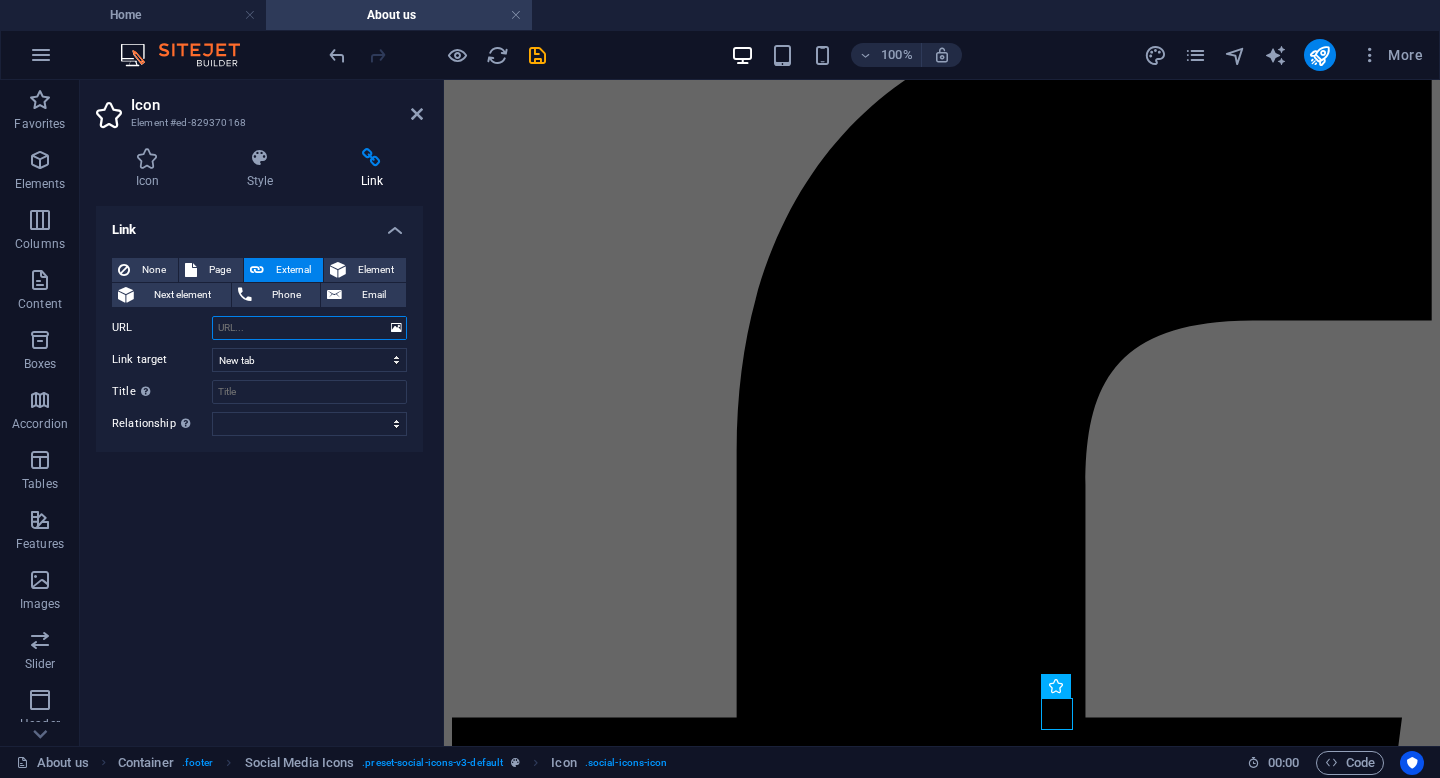 click on "URL" at bounding box center (309, 328) 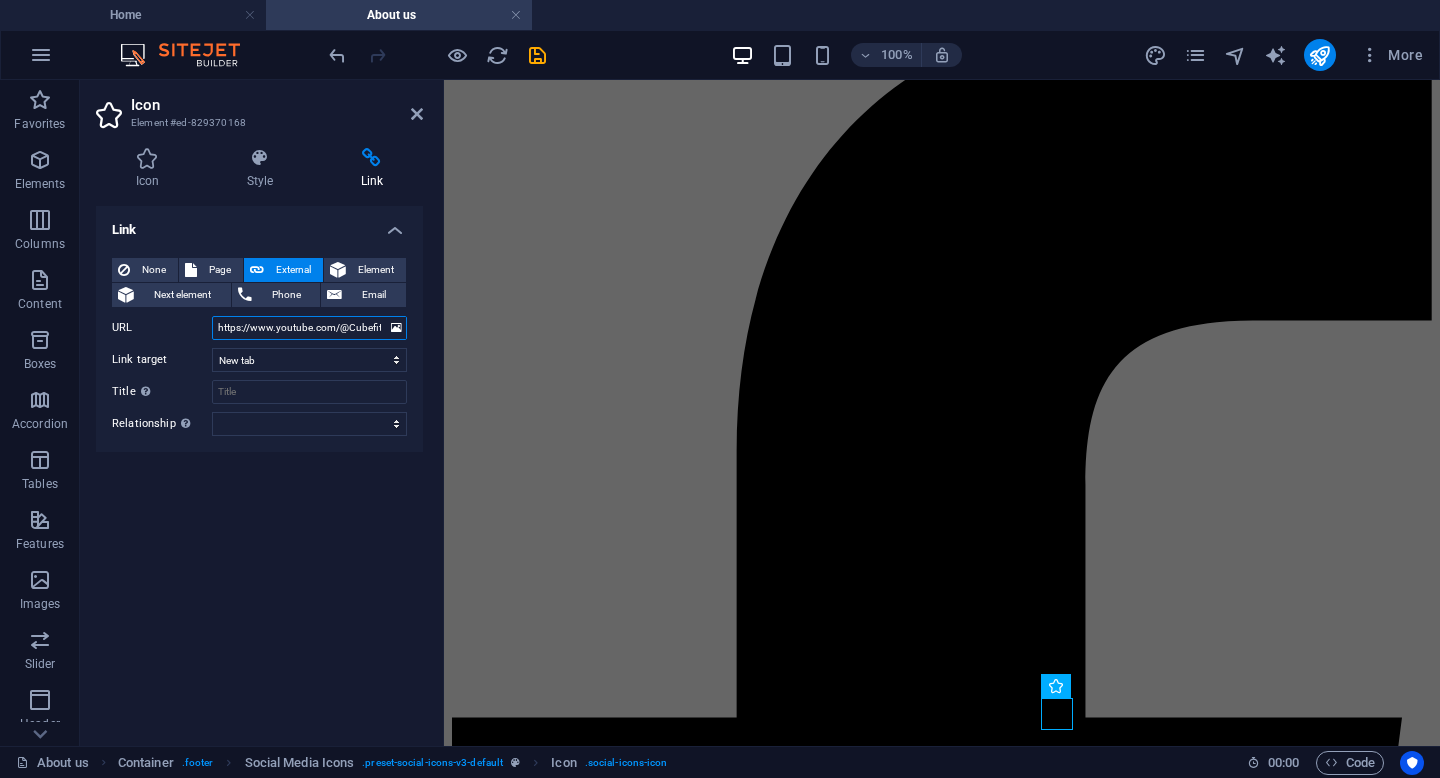 scroll, scrollTop: 0, scrollLeft: 40, axis: horizontal 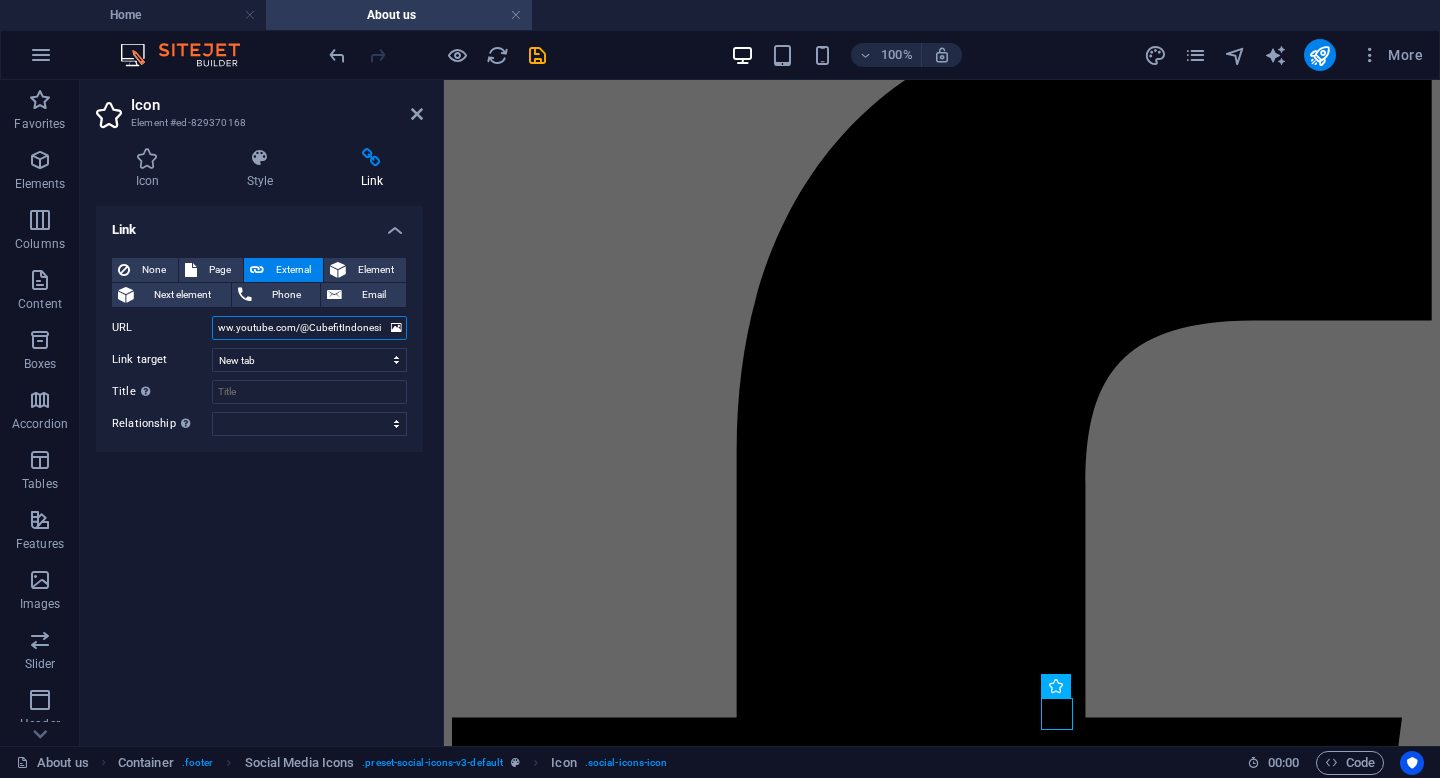 type on "https://www.youtube.com/@CubefitIndonesia" 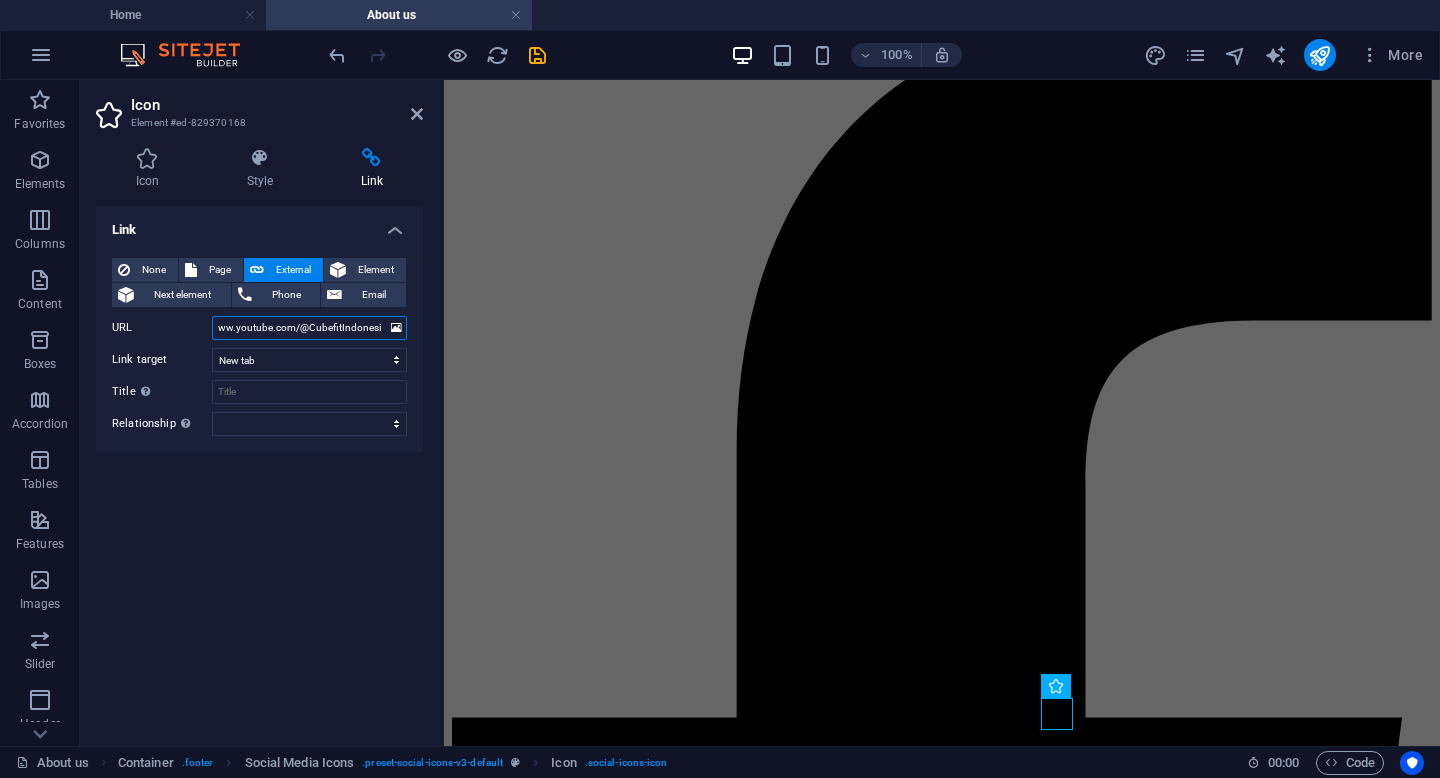 scroll, scrollTop: 0, scrollLeft: 0, axis: both 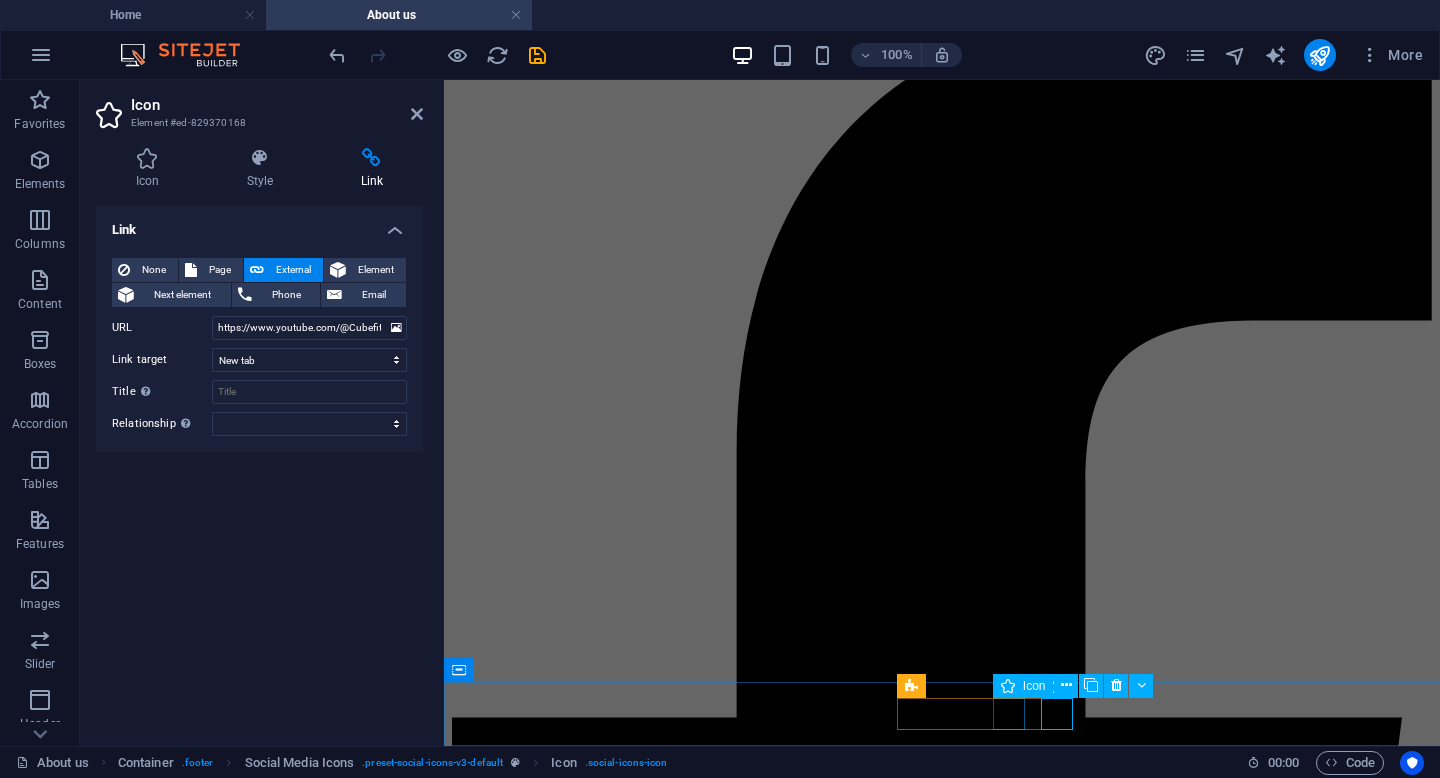 click at bounding box center [942, 29592] 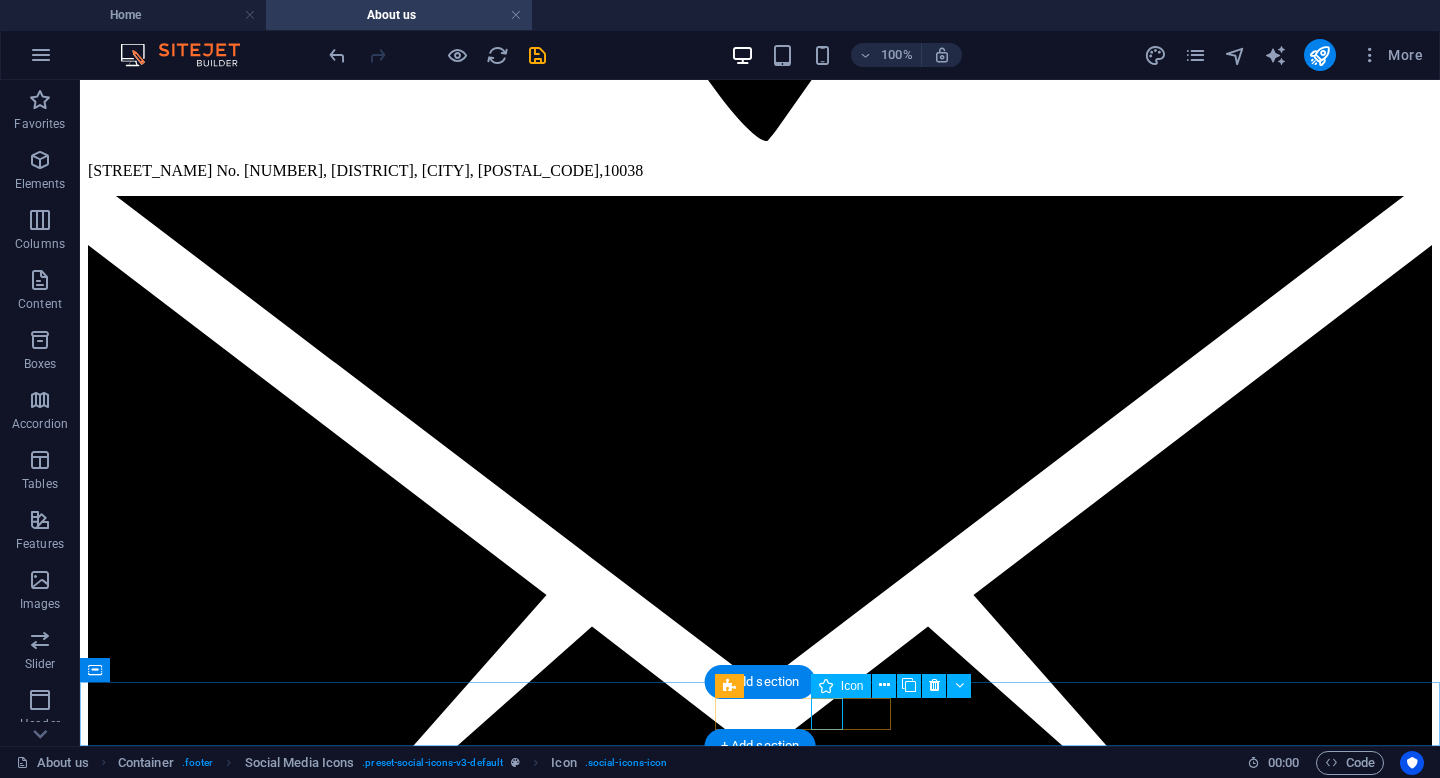 click at bounding box center [760, 39473] 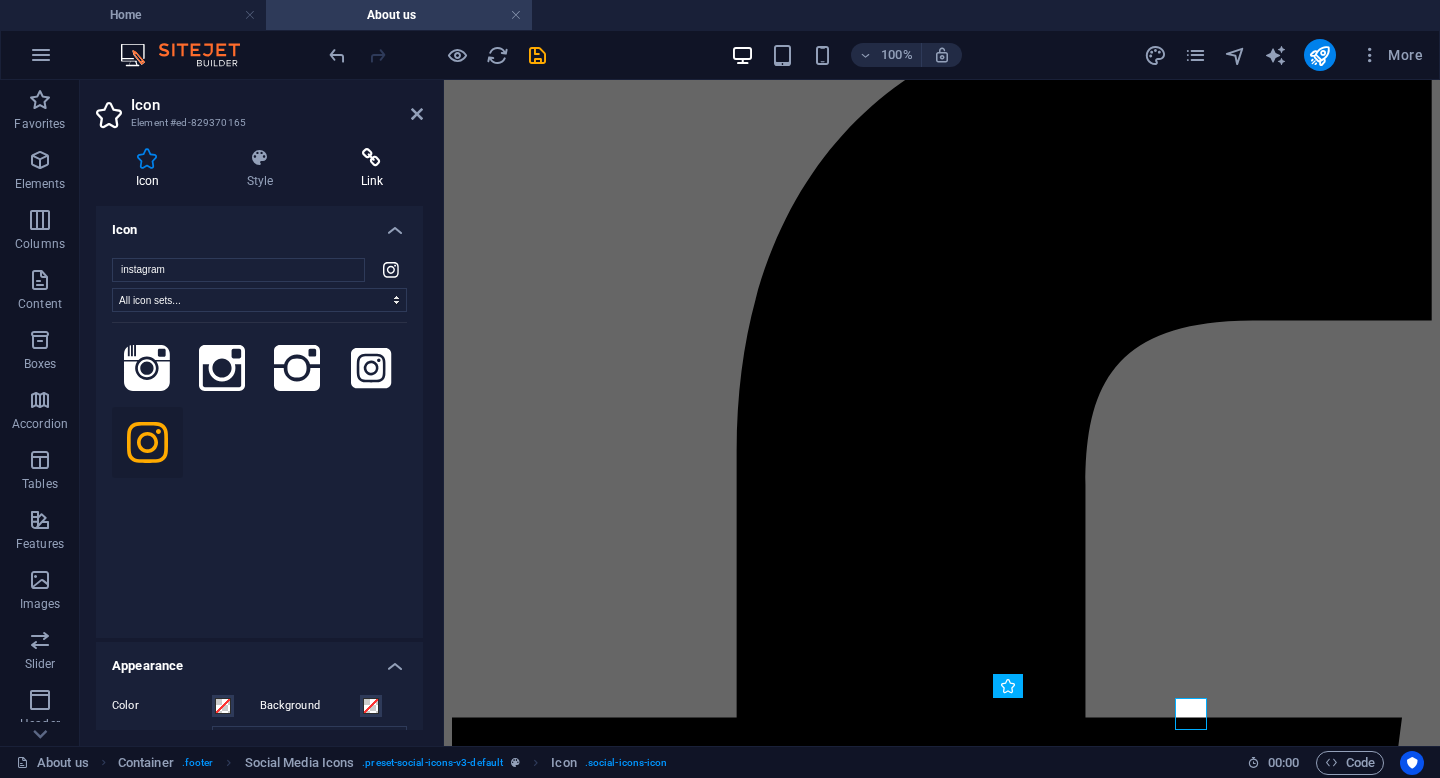 click at bounding box center (372, 158) 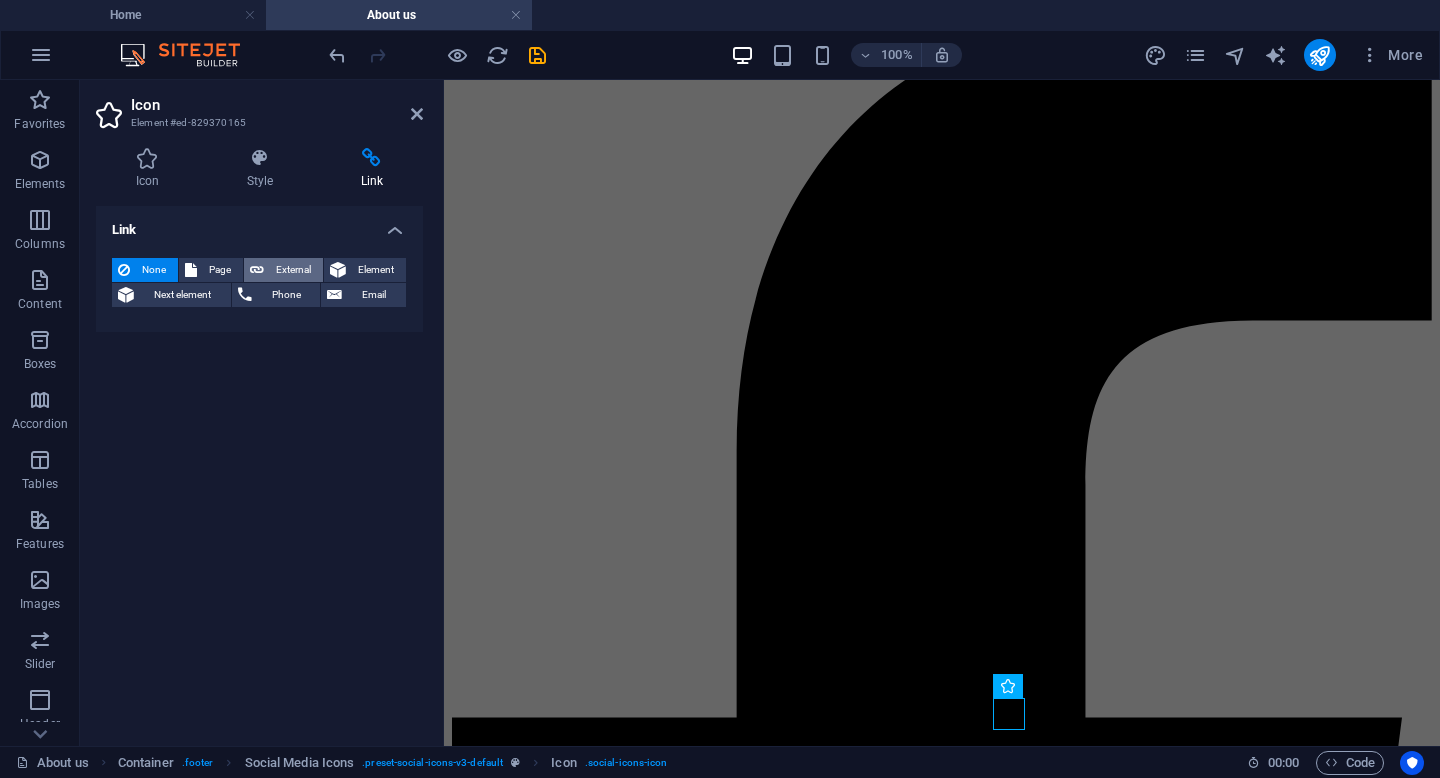click on "External" at bounding box center (293, 270) 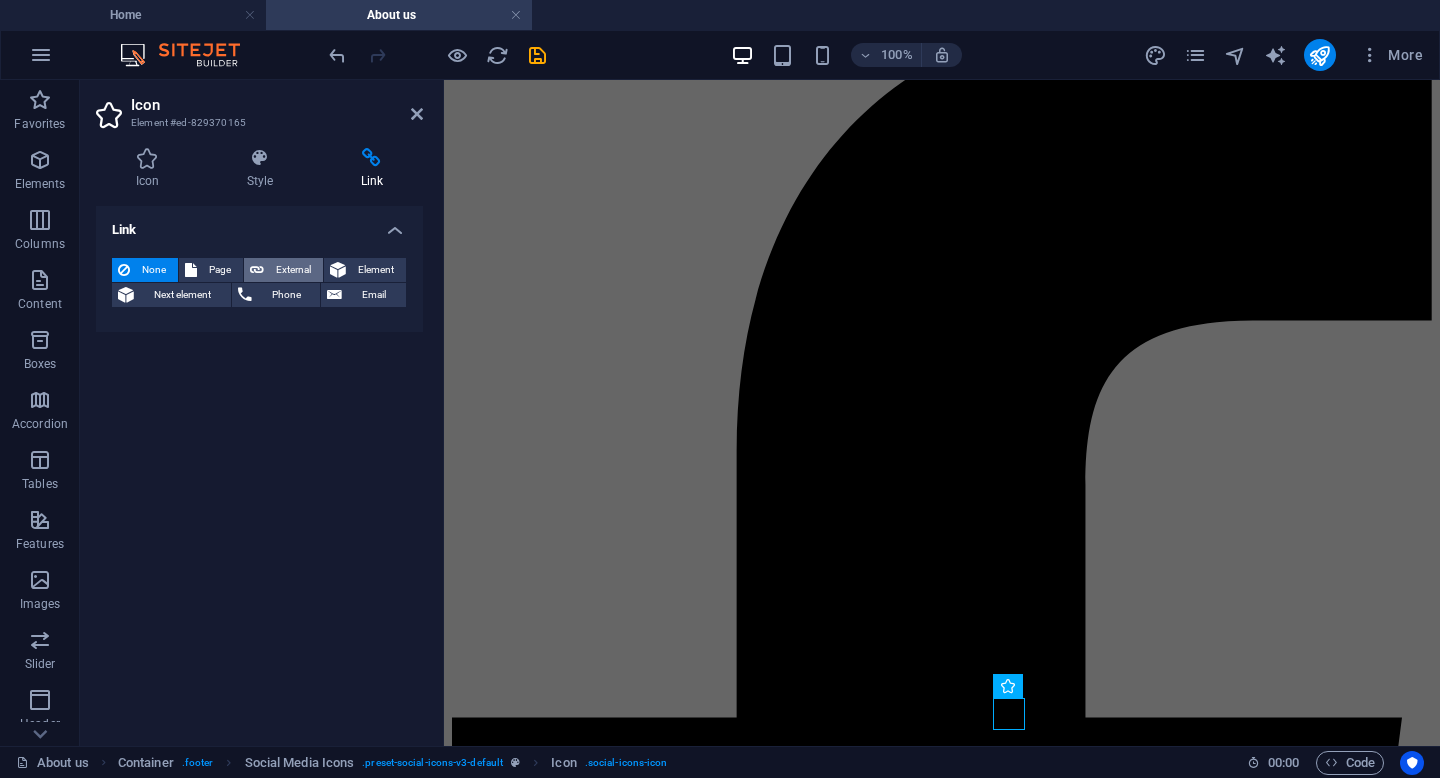 select on "blank" 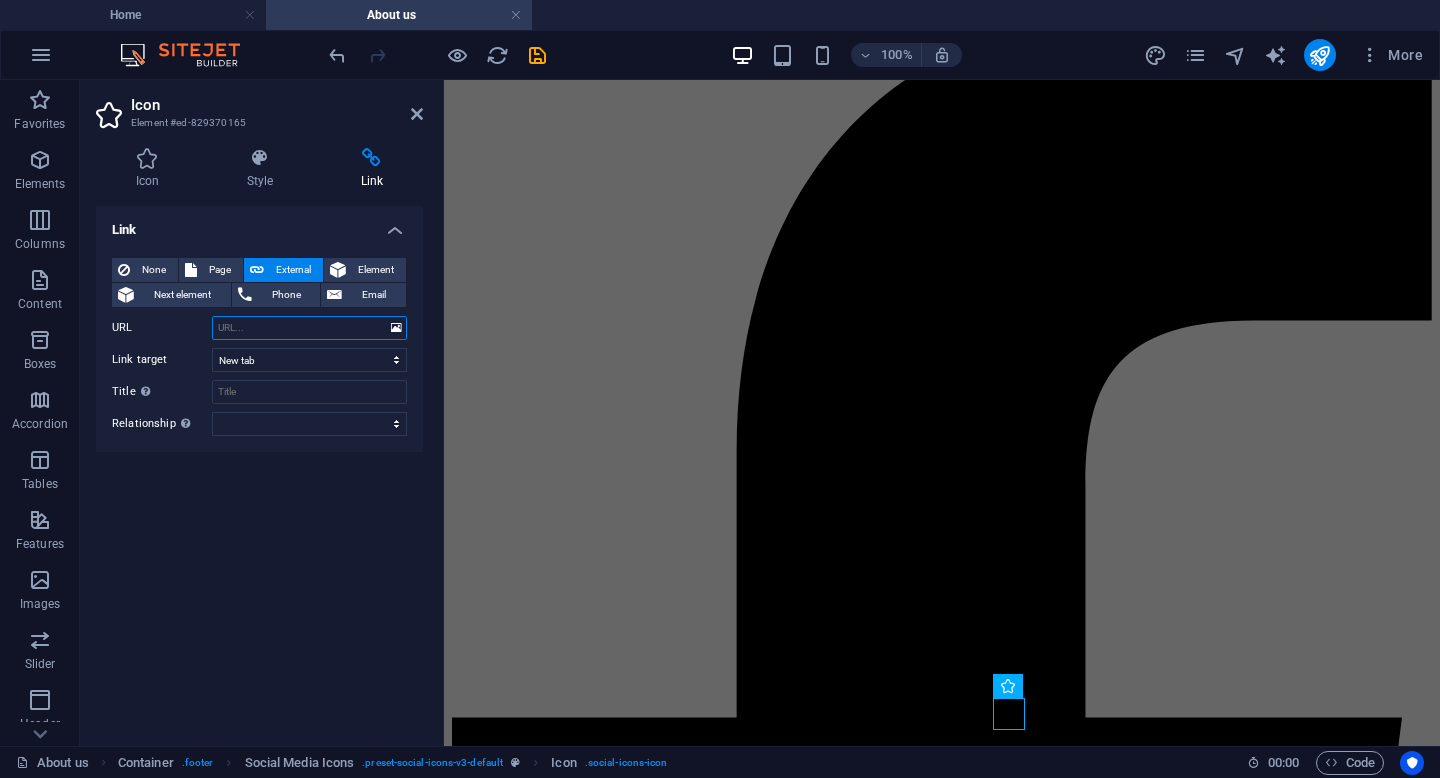 paste on "https://www.instagram.com/cubefit.id/" 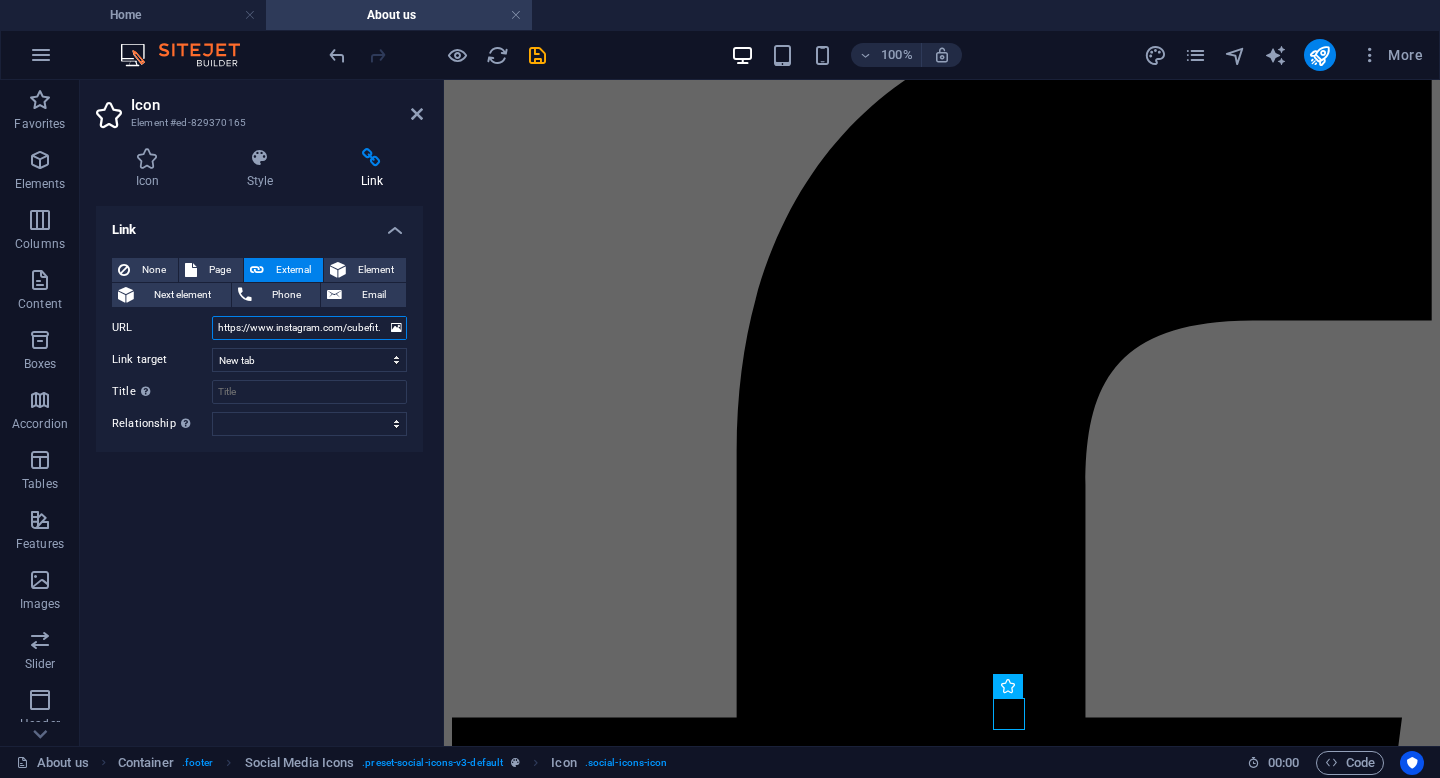 scroll, scrollTop: 0, scrollLeft: 10, axis: horizontal 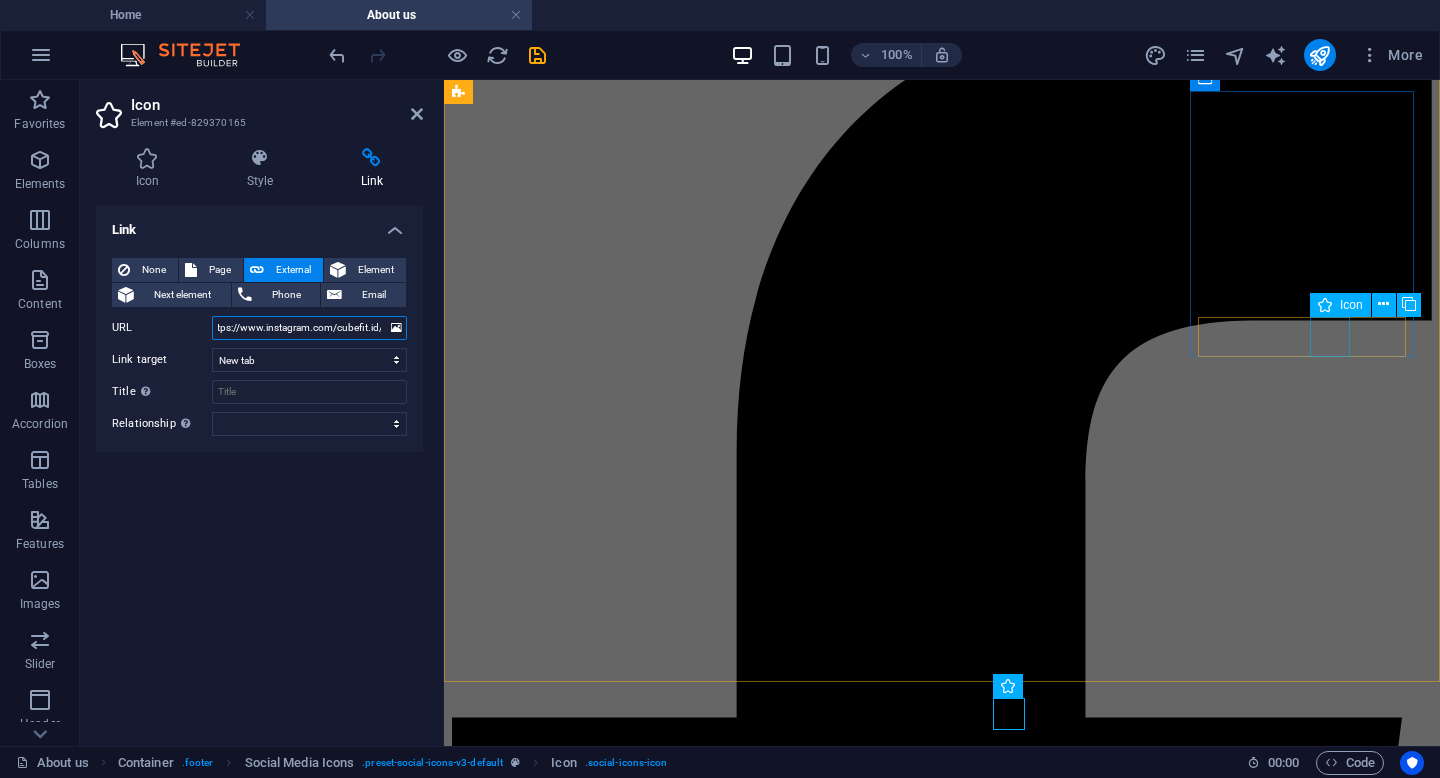 type on "https://www.instagram.com/cubefit.id/" 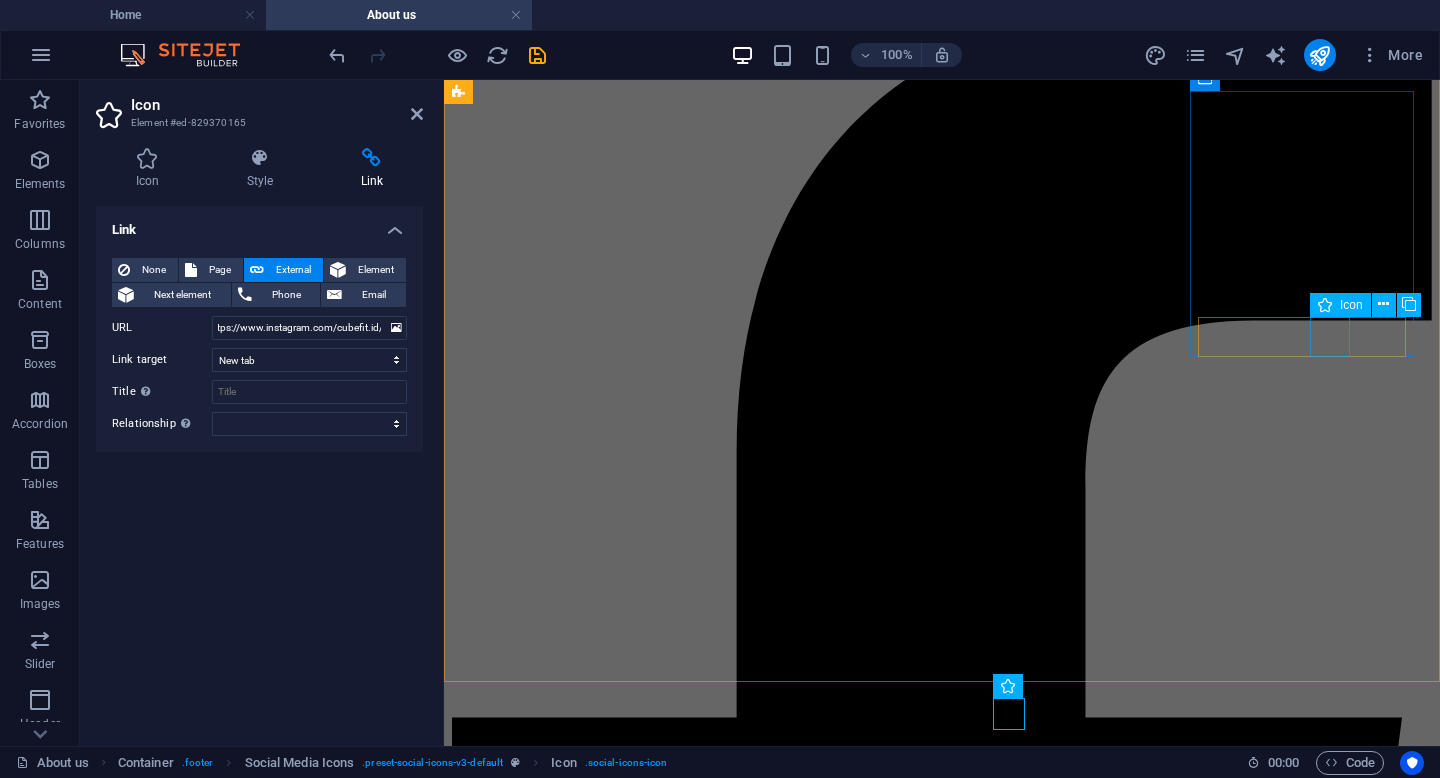 click at bounding box center (942, 23896) 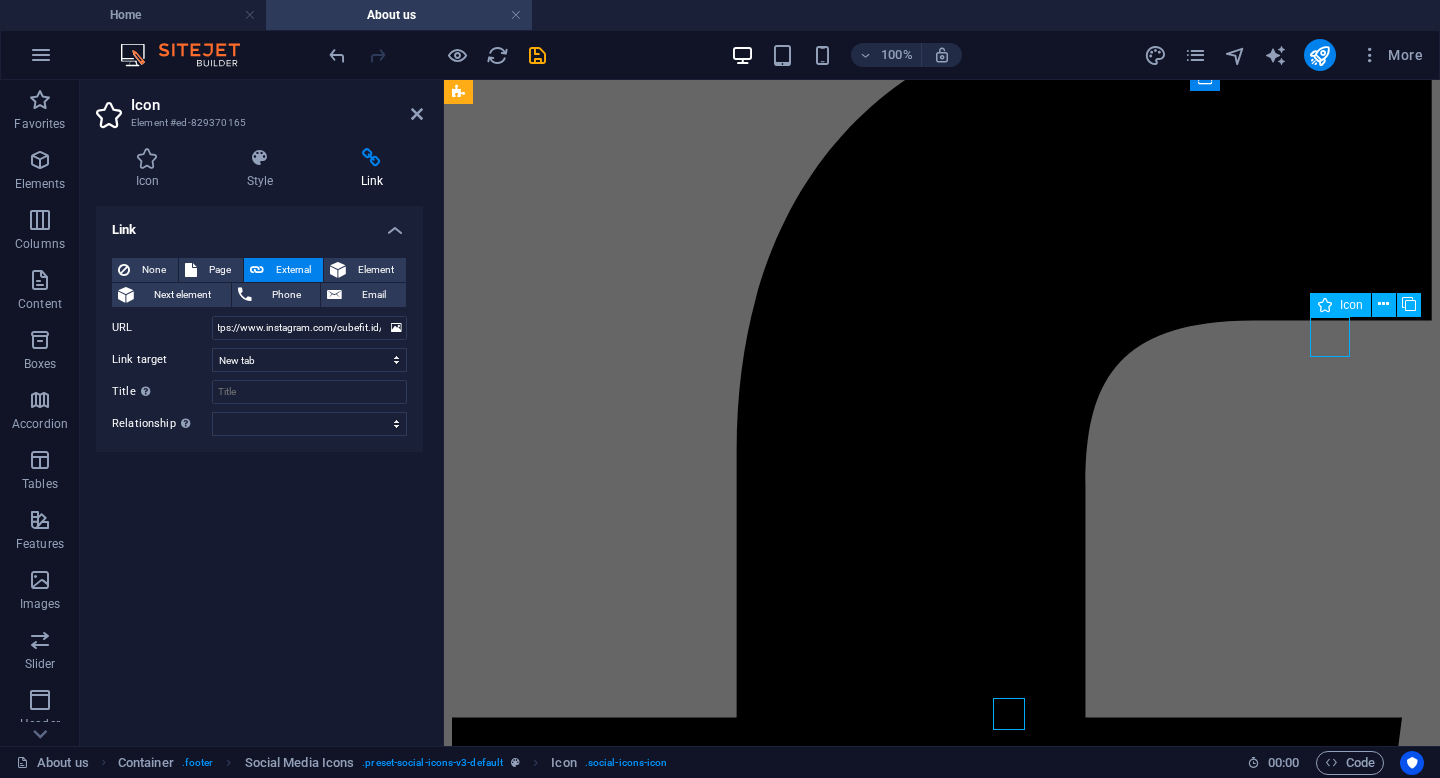 scroll, scrollTop: 0, scrollLeft: 0, axis: both 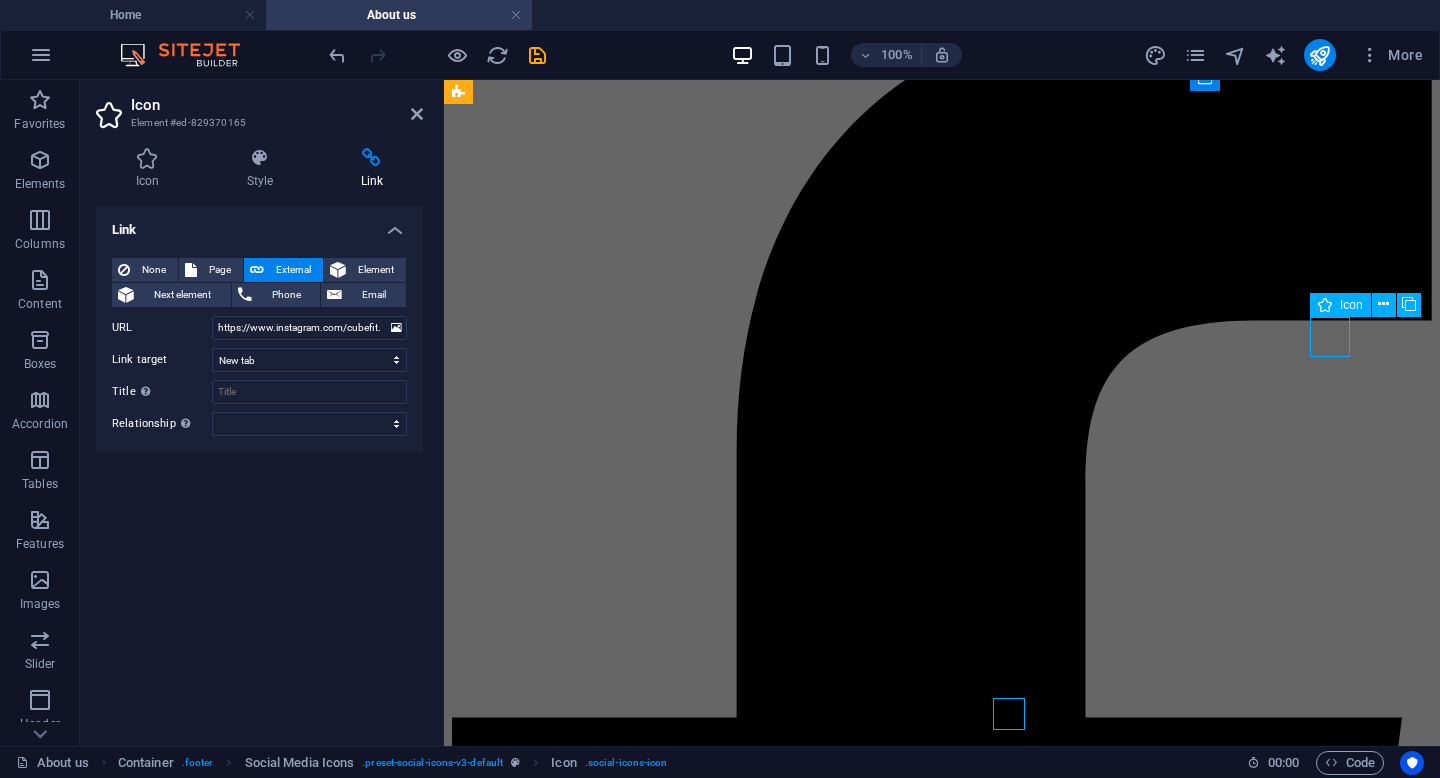 click at bounding box center (942, 23896) 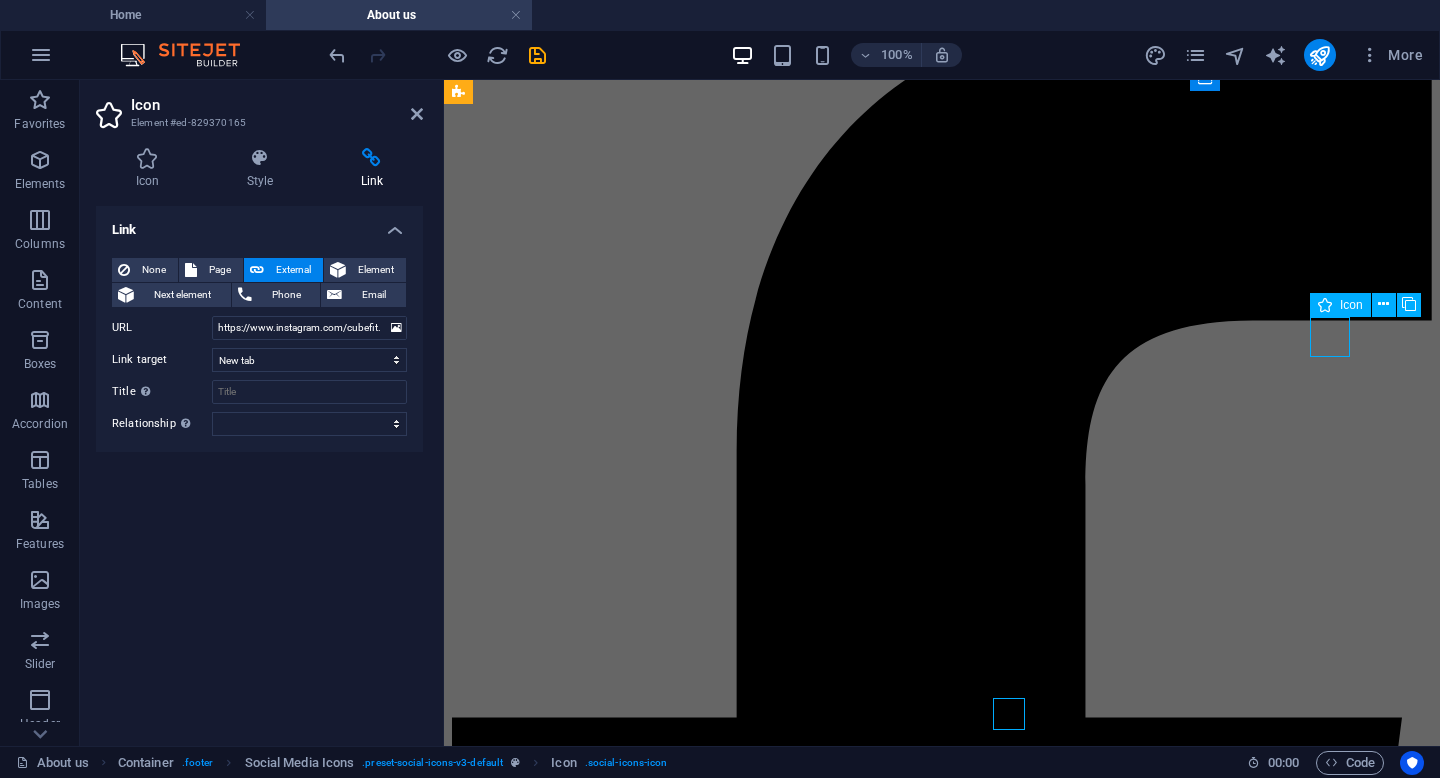 select on "px" 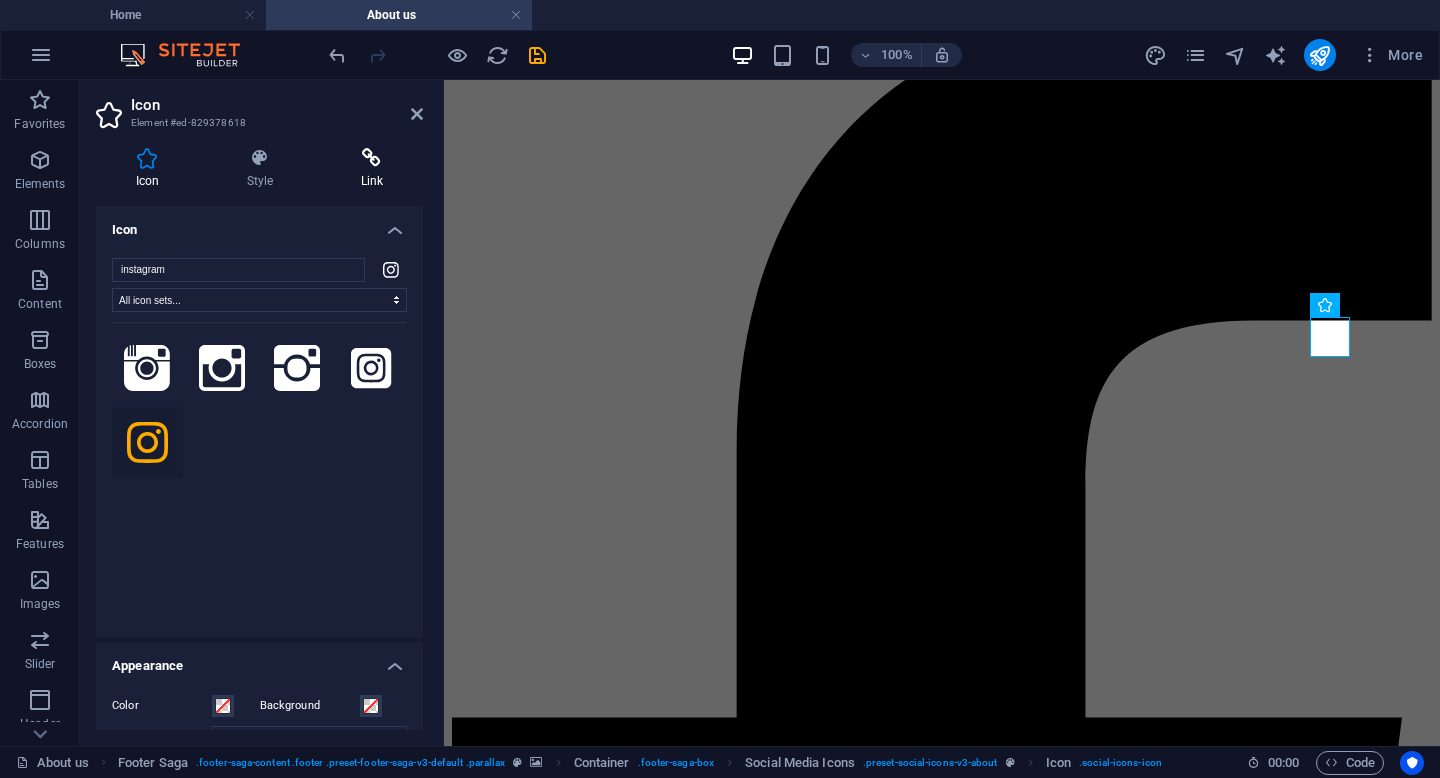 click on "Link" at bounding box center (372, 169) 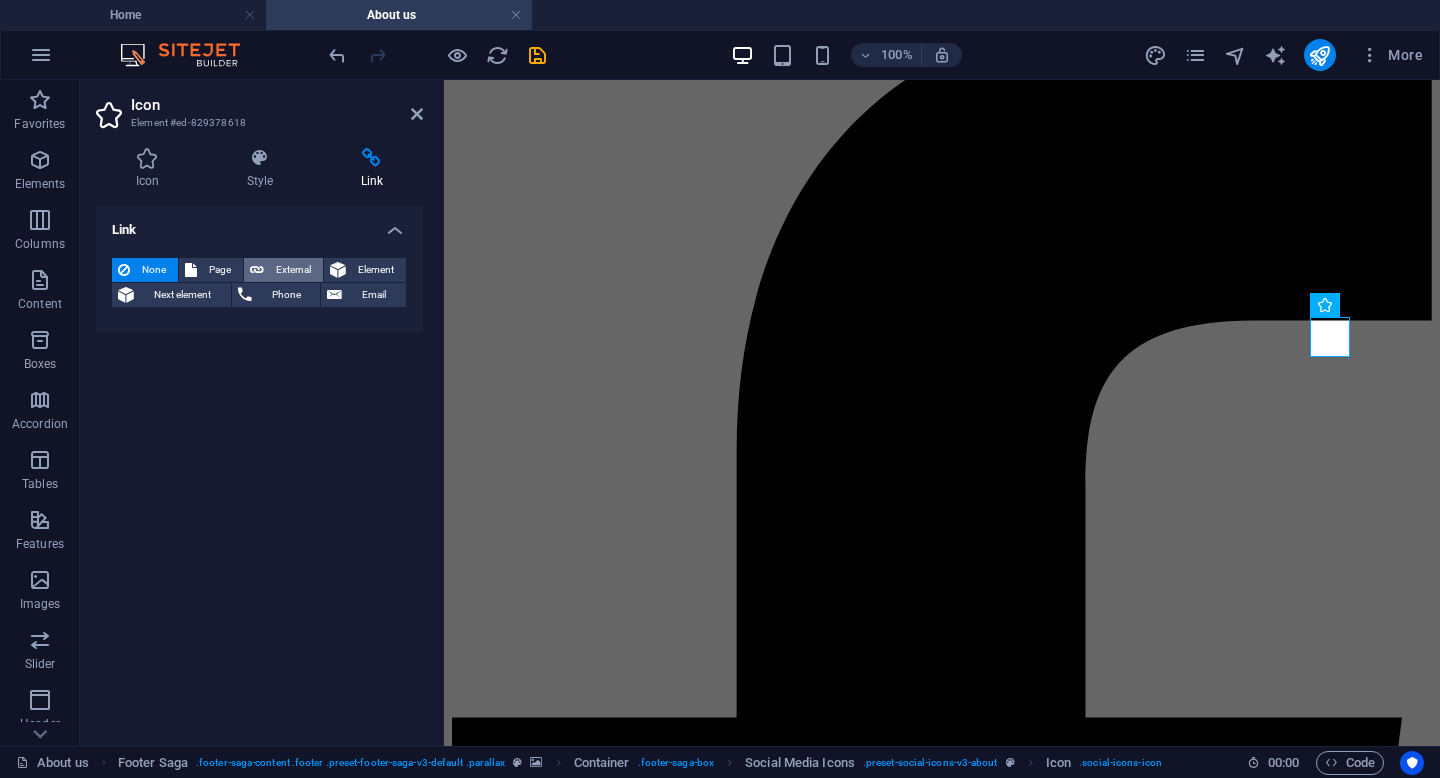 click on "External" at bounding box center (293, 270) 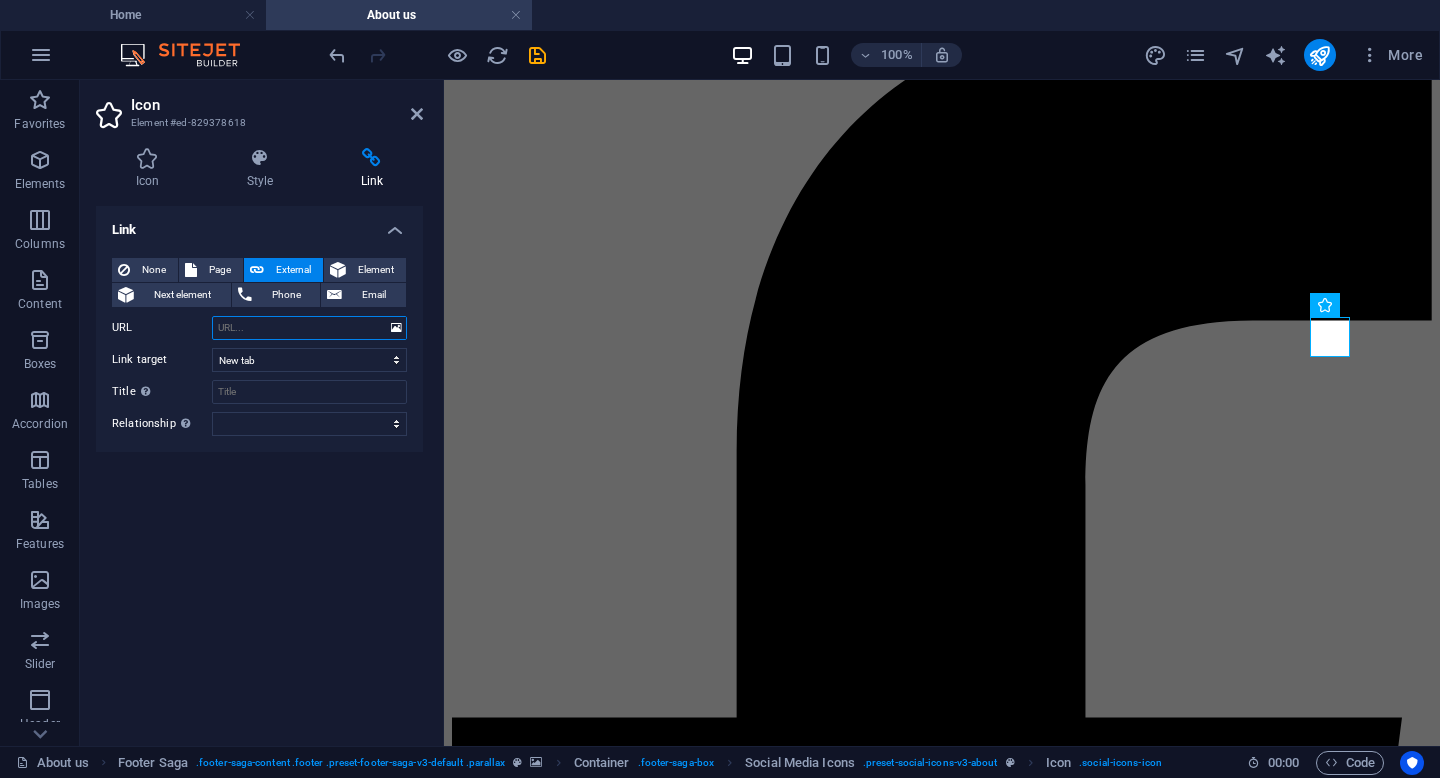 click on "URL" at bounding box center (309, 328) 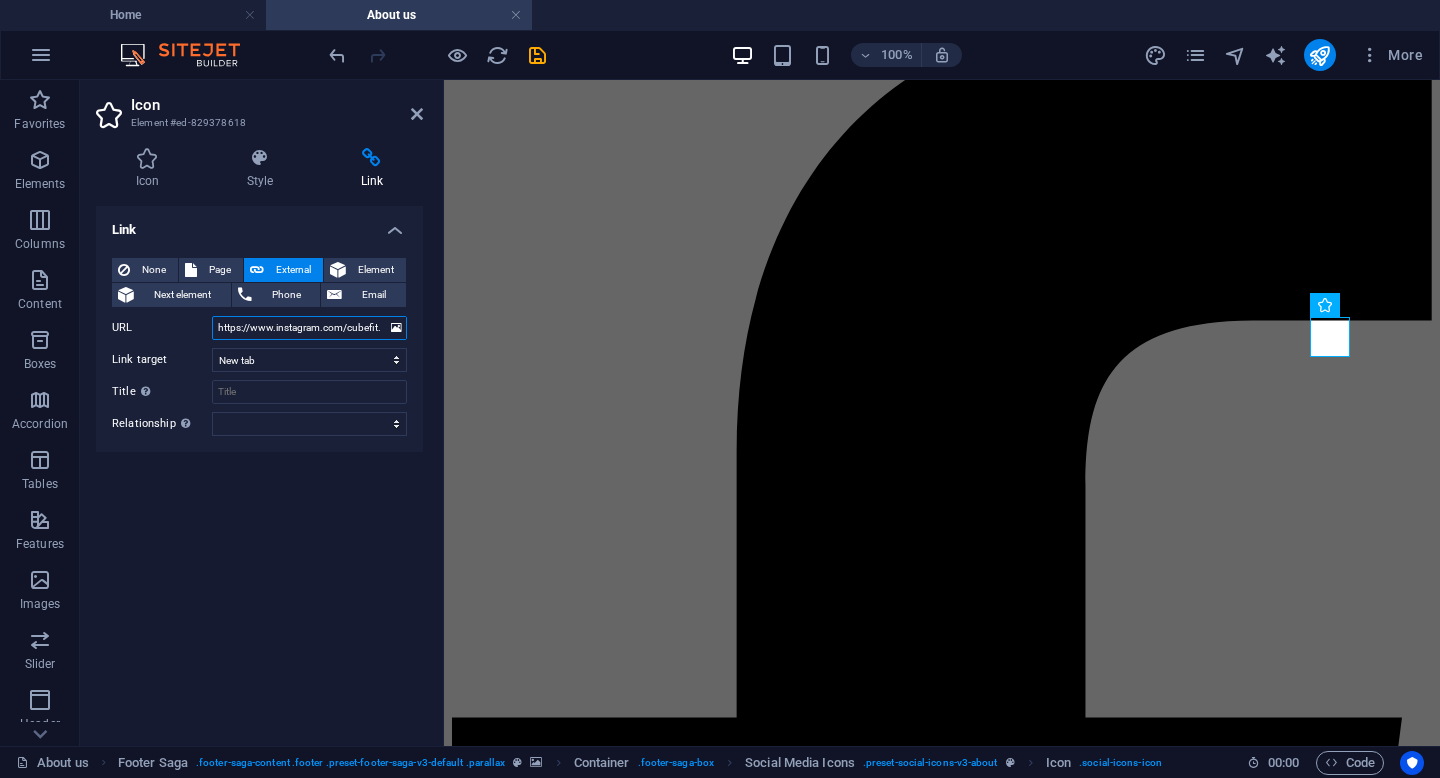 scroll, scrollTop: 0, scrollLeft: 10, axis: horizontal 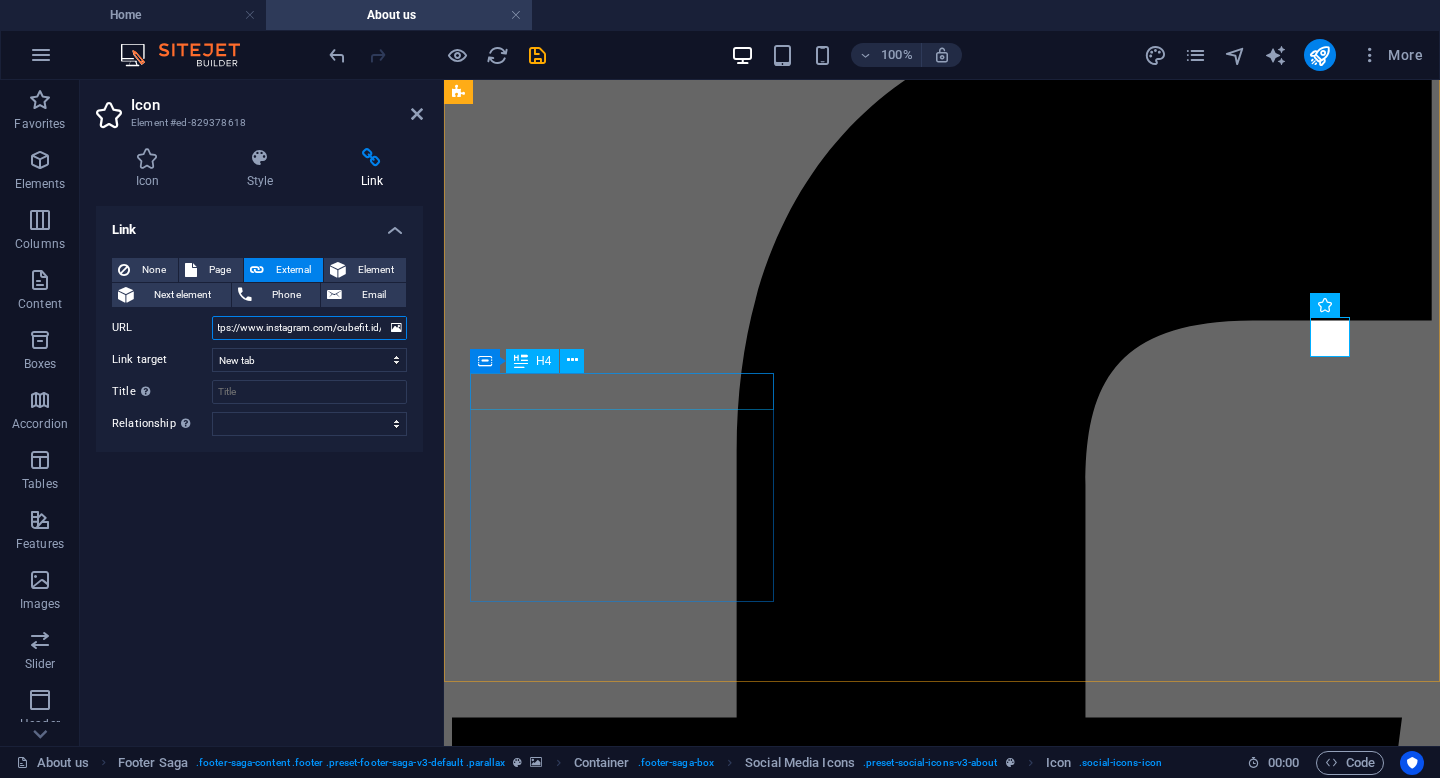 type on "https://www.instagram.com/cubefit.id/" 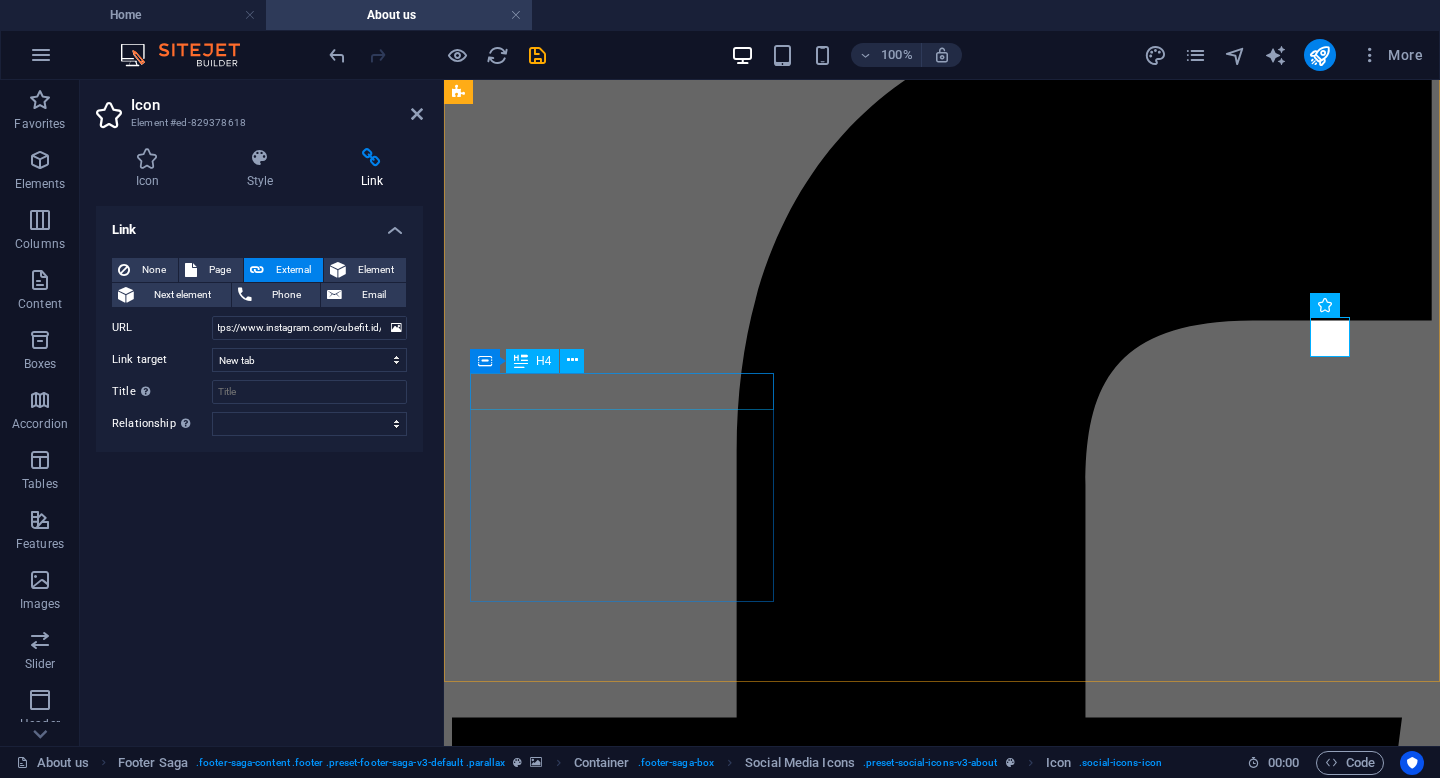scroll, scrollTop: 0, scrollLeft: 0, axis: both 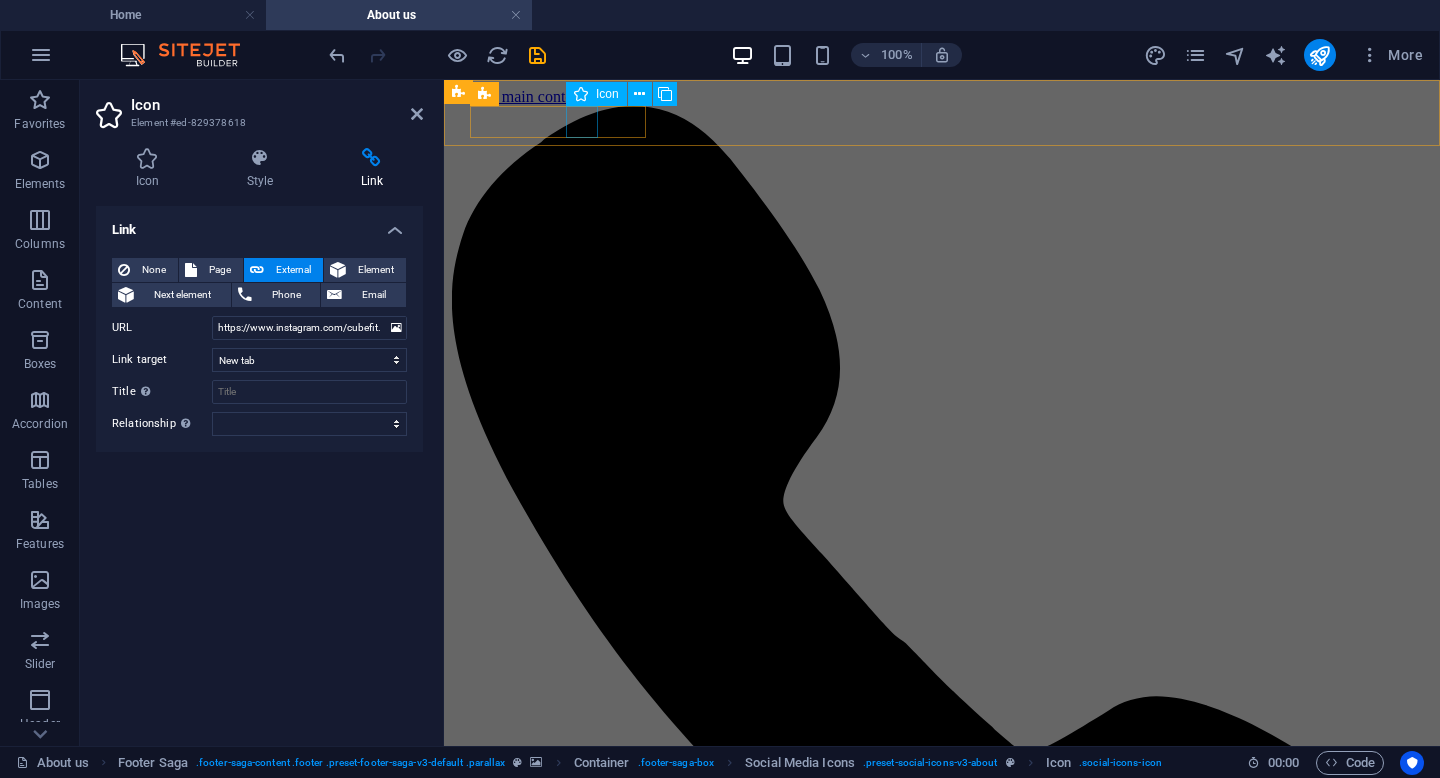 click at bounding box center [942, 6863] 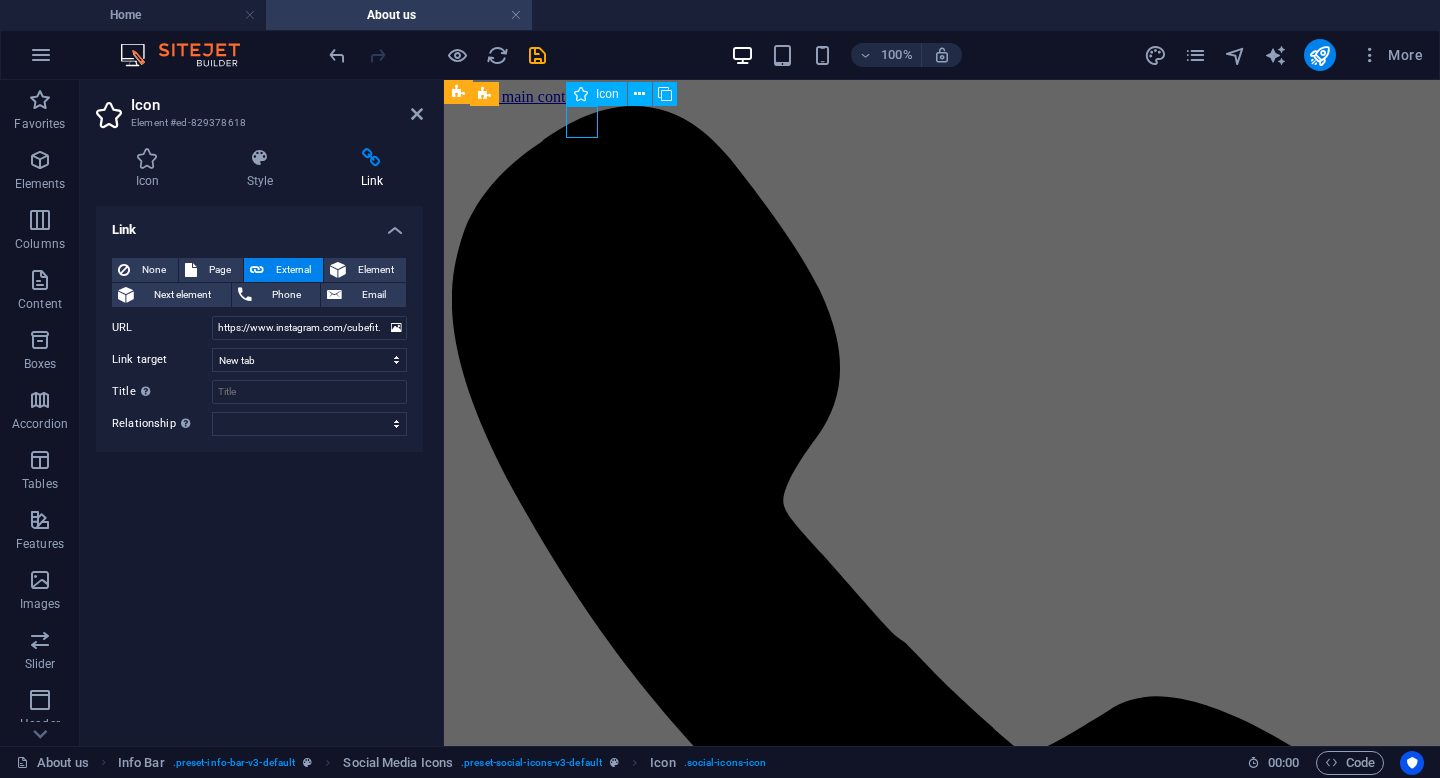 click at bounding box center [942, 6863] 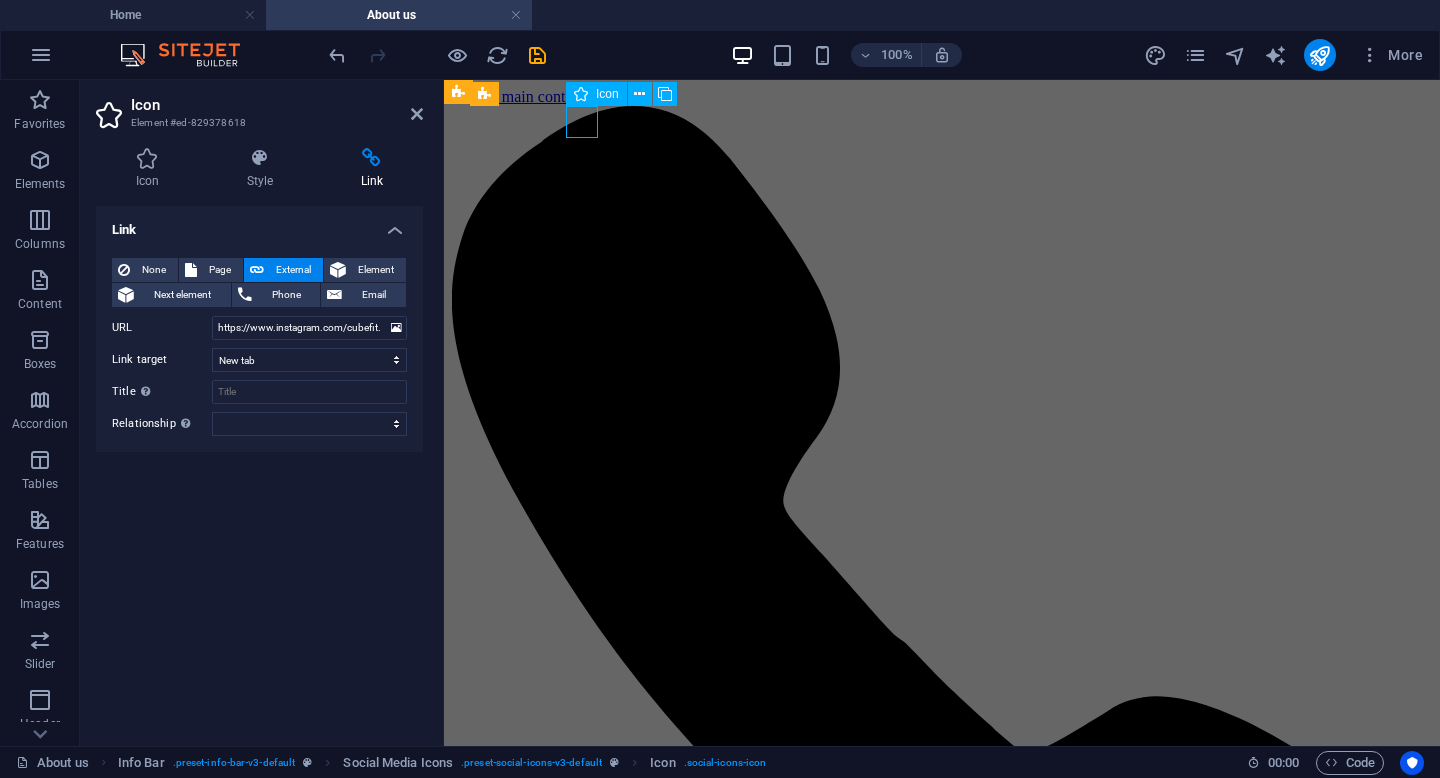 select on "xMidYMid" 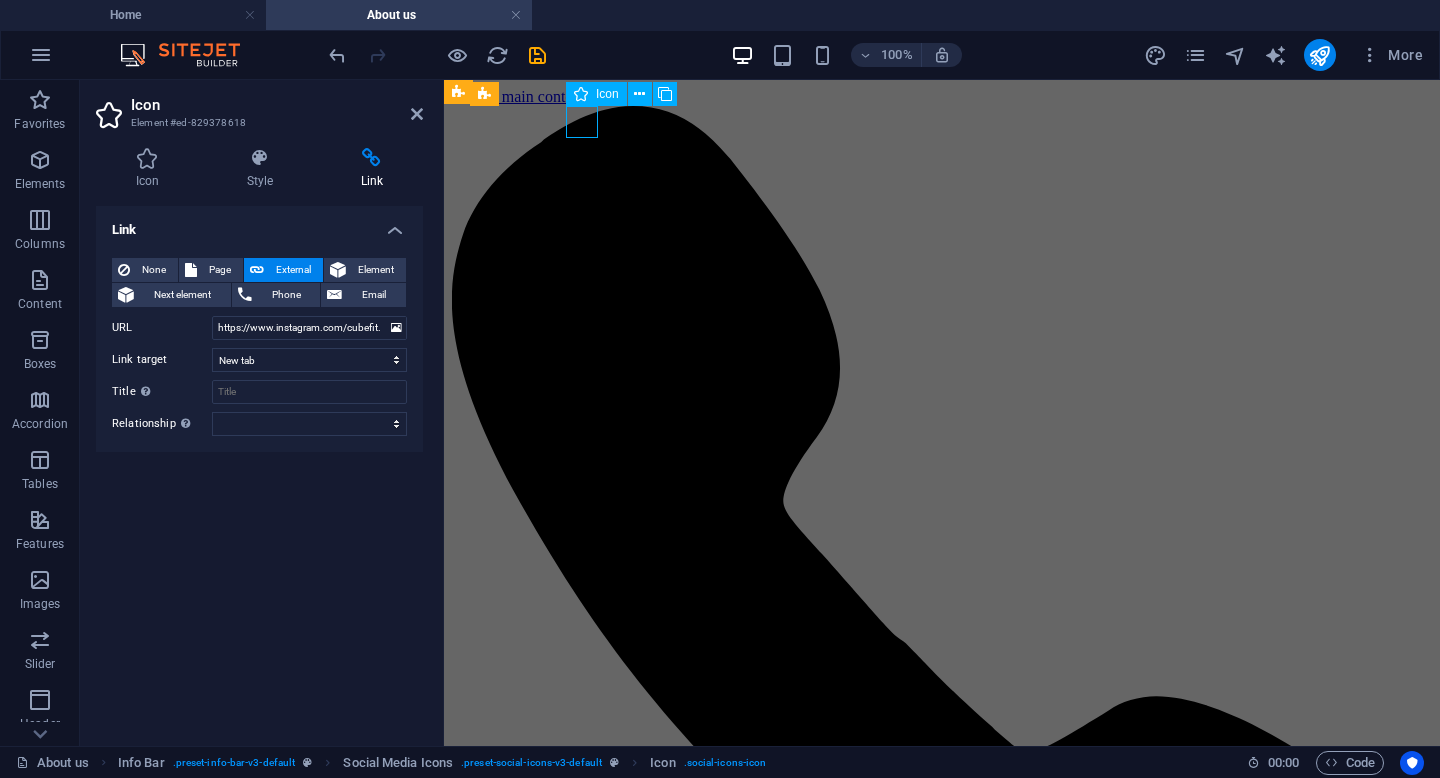 select on "px" 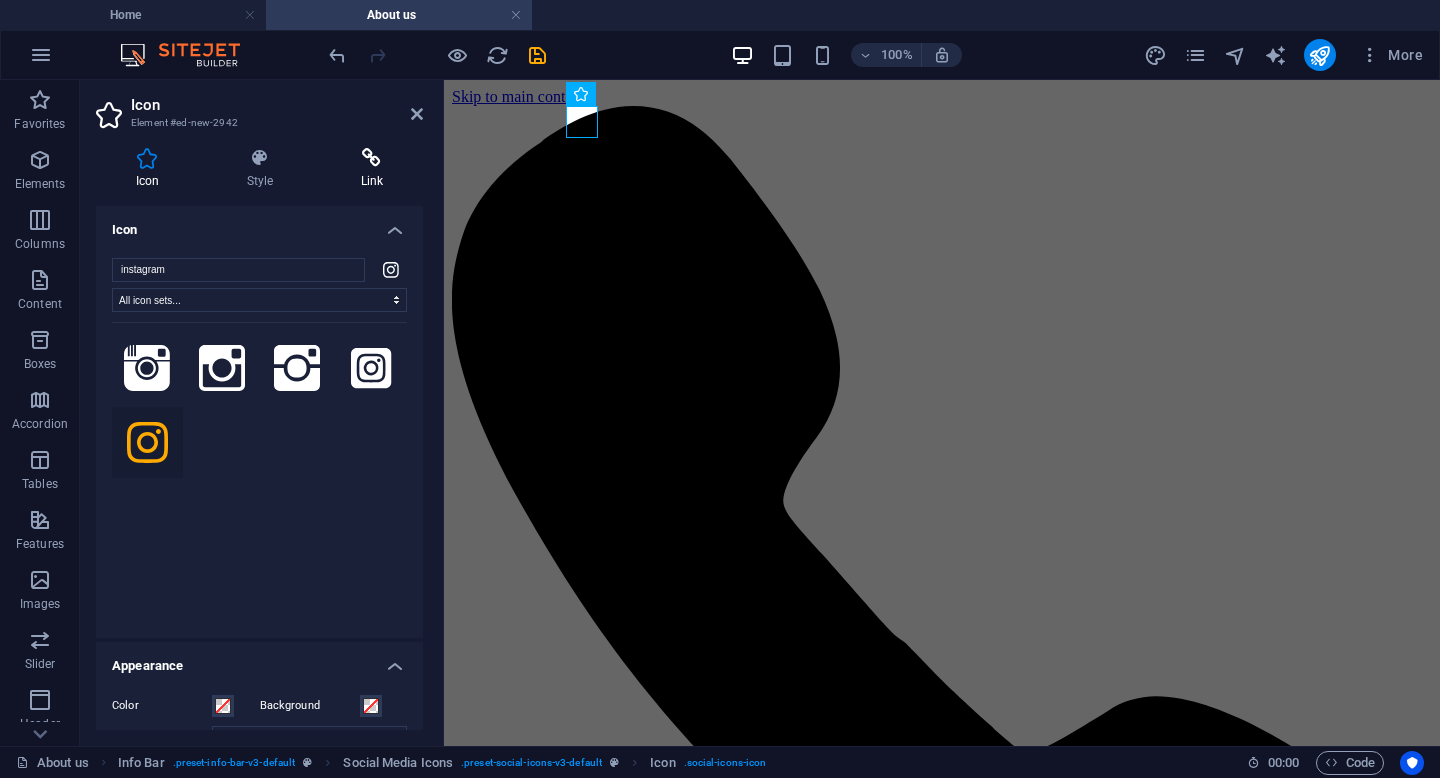 click at bounding box center [372, 158] 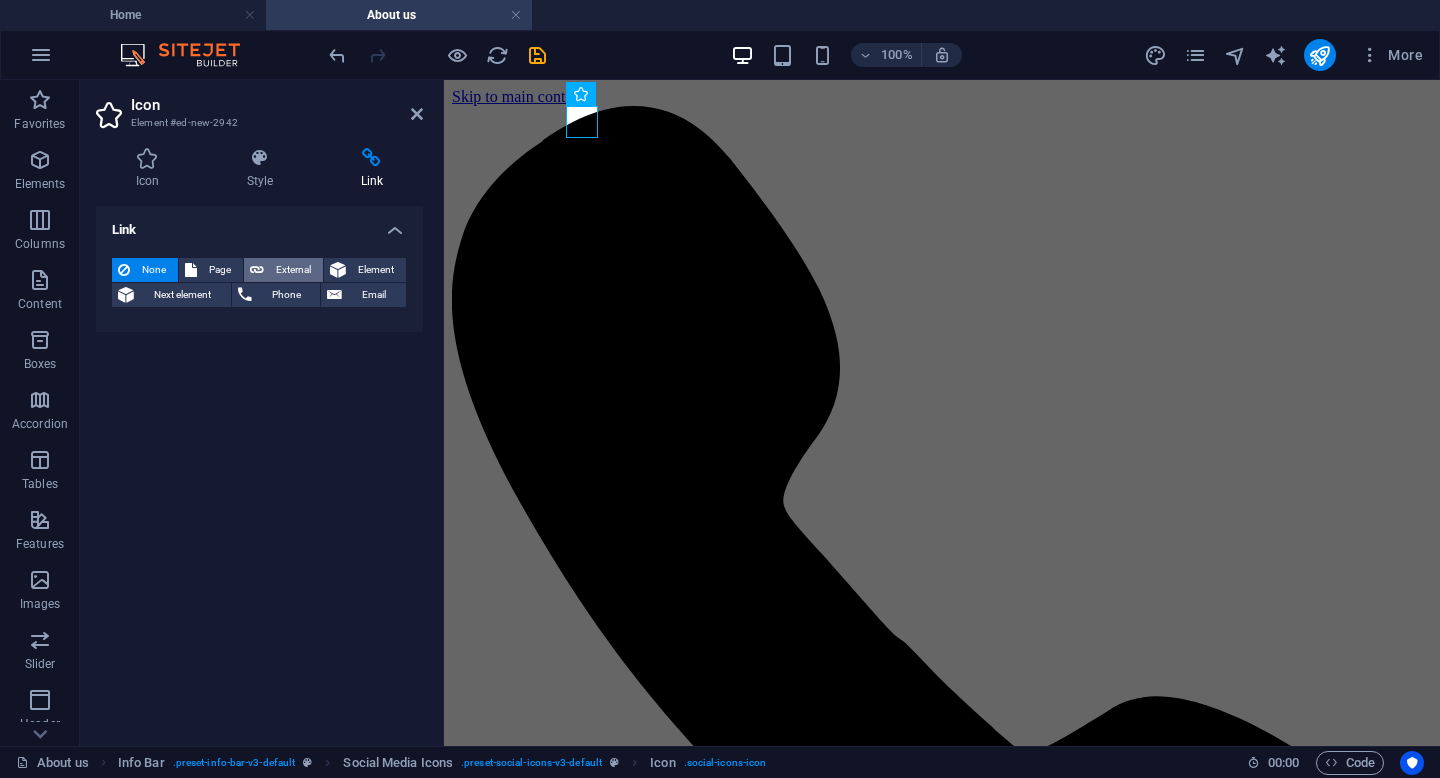 click on "External" at bounding box center [293, 270] 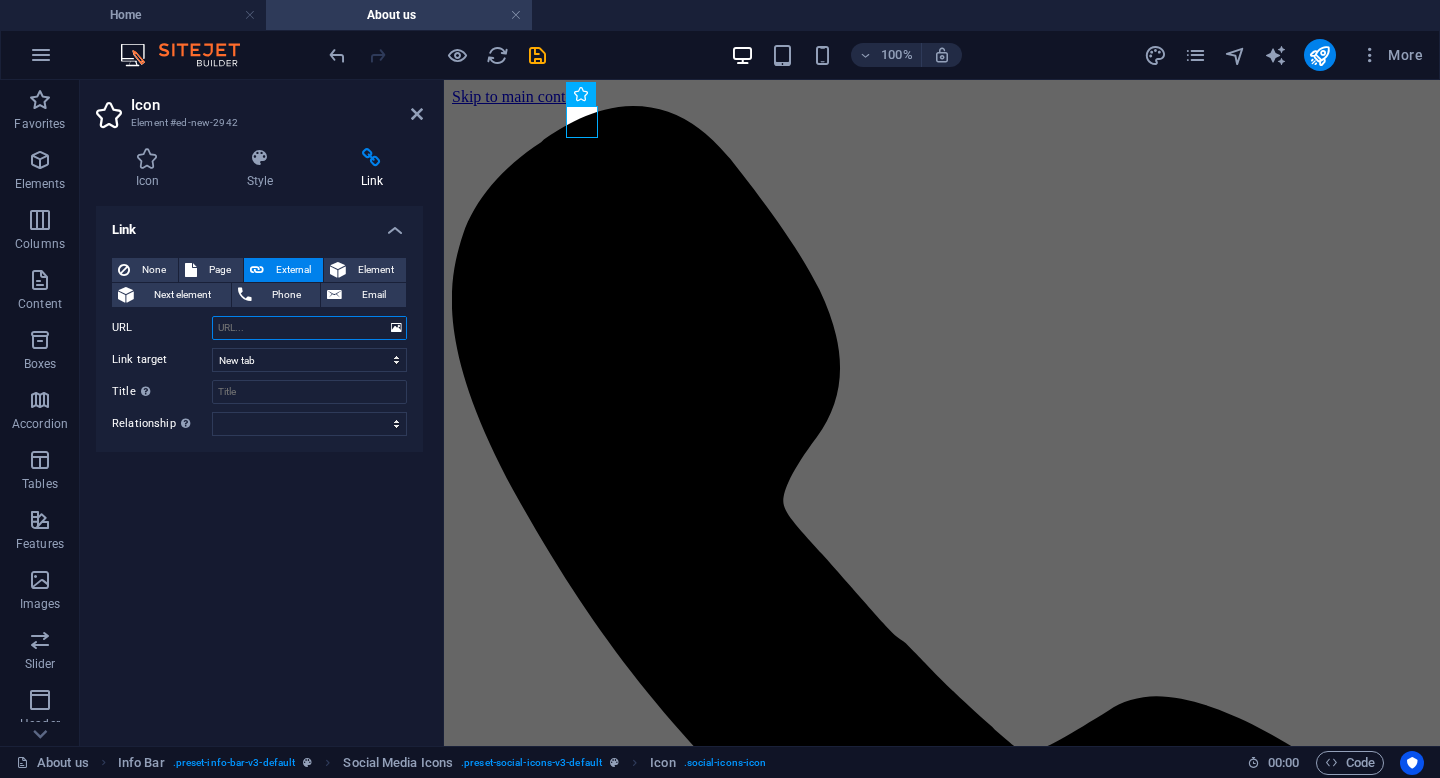 click on "URL" at bounding box center (309, 328) 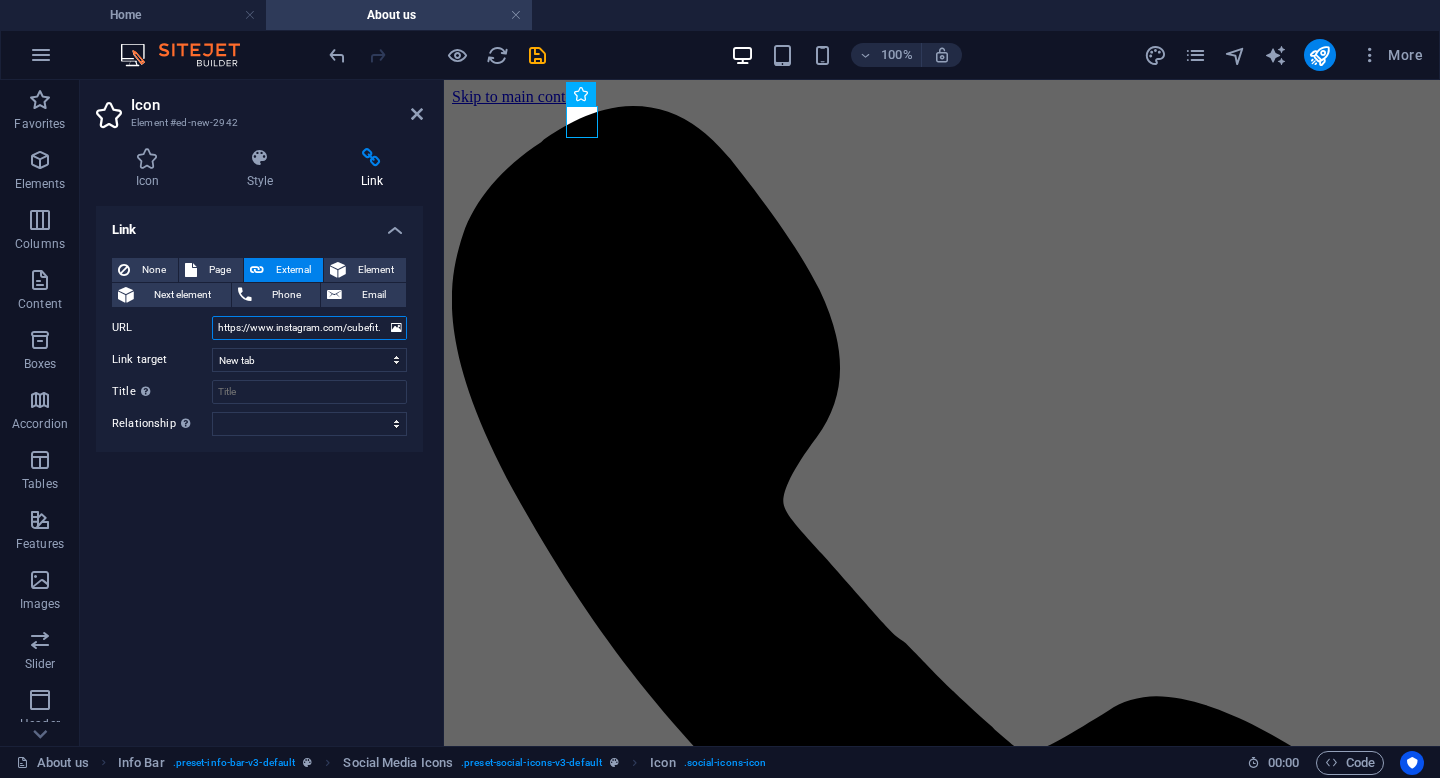 scroll, scrollTop: 0, scrollLeft: 10, axis: horizontal 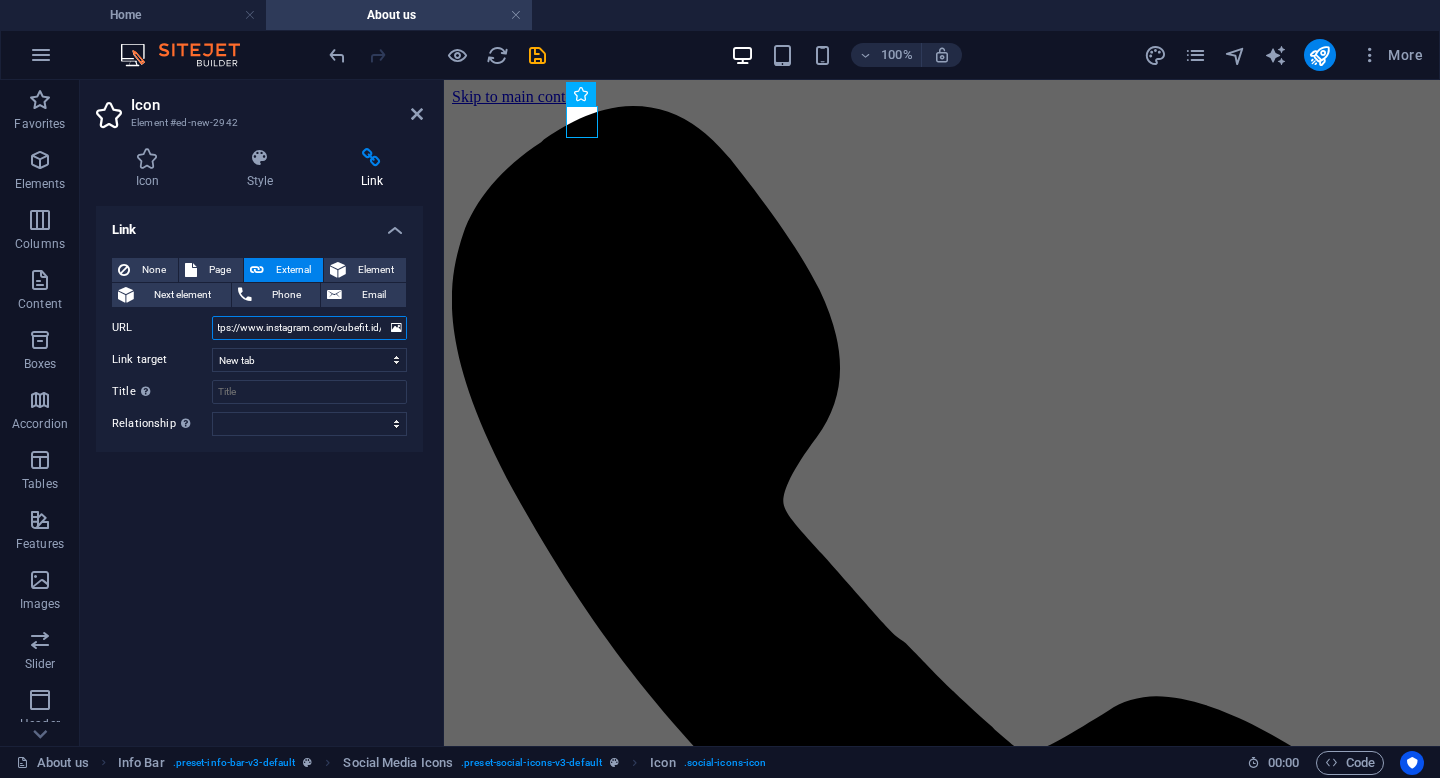 type on "https://www.instagram.com/cubefit.id/" 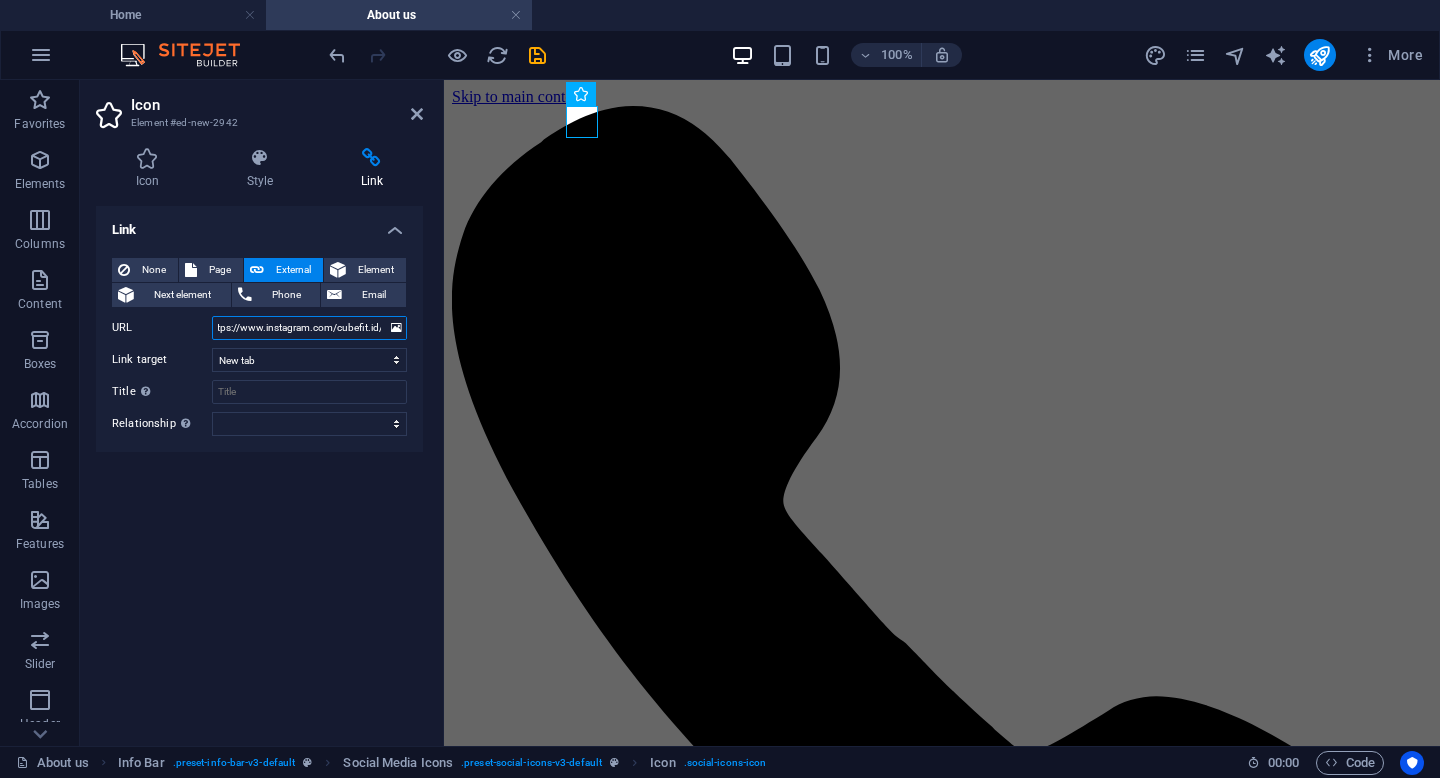 scroll, scrollTop: 0, scrollLeft: 0, axis: both 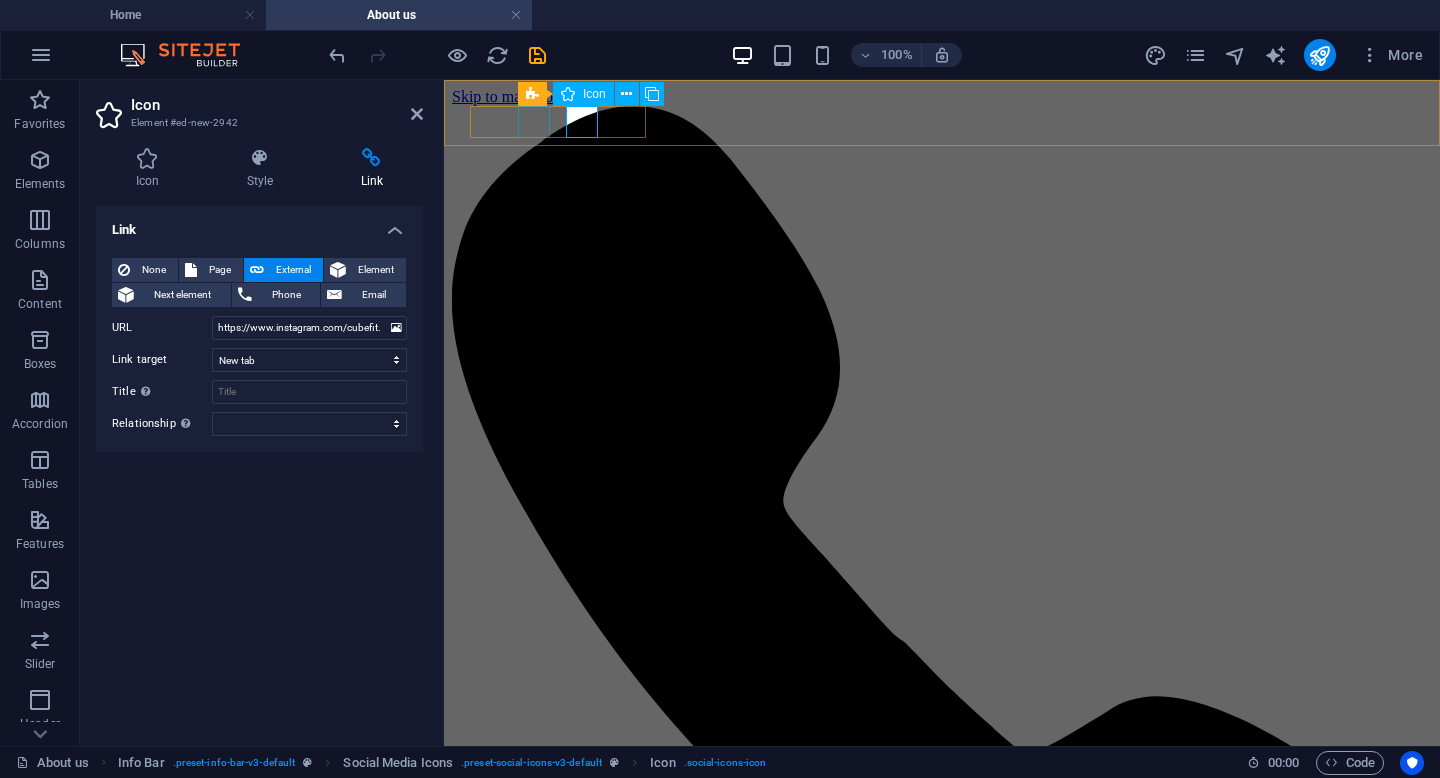 click at bounding box center [942, 5809] 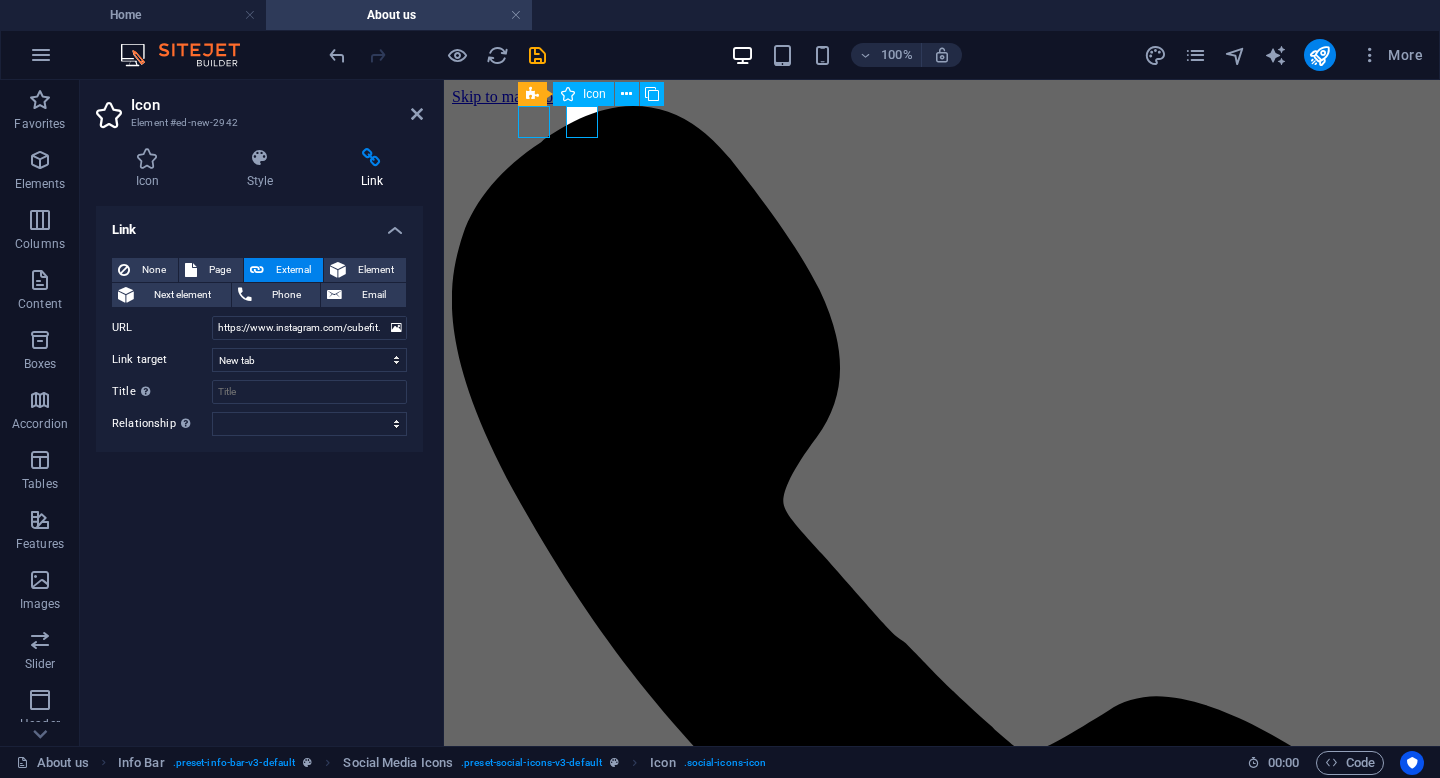 click at bounding box center [942, 5809] 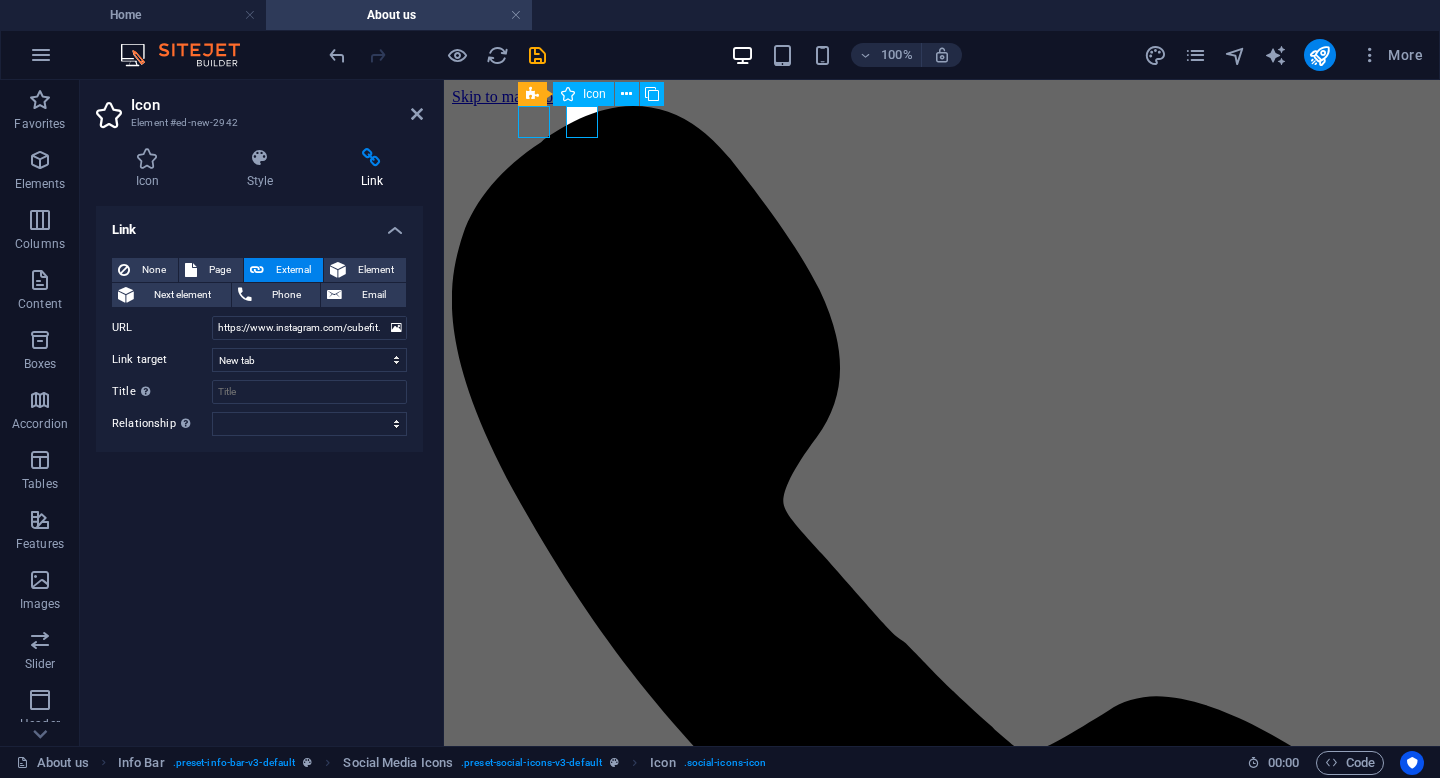select on "xMidYMid" 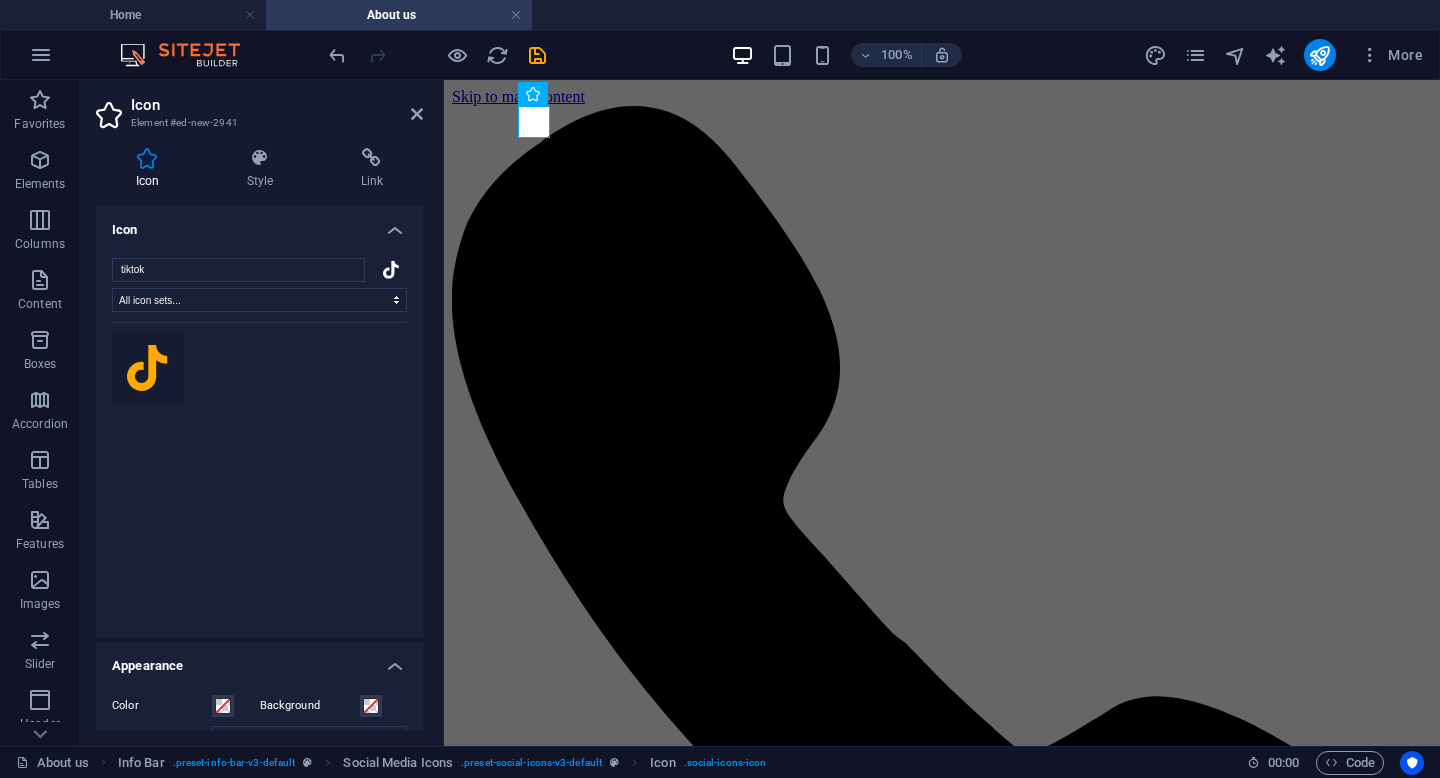 click at bounding box center (372, 158) 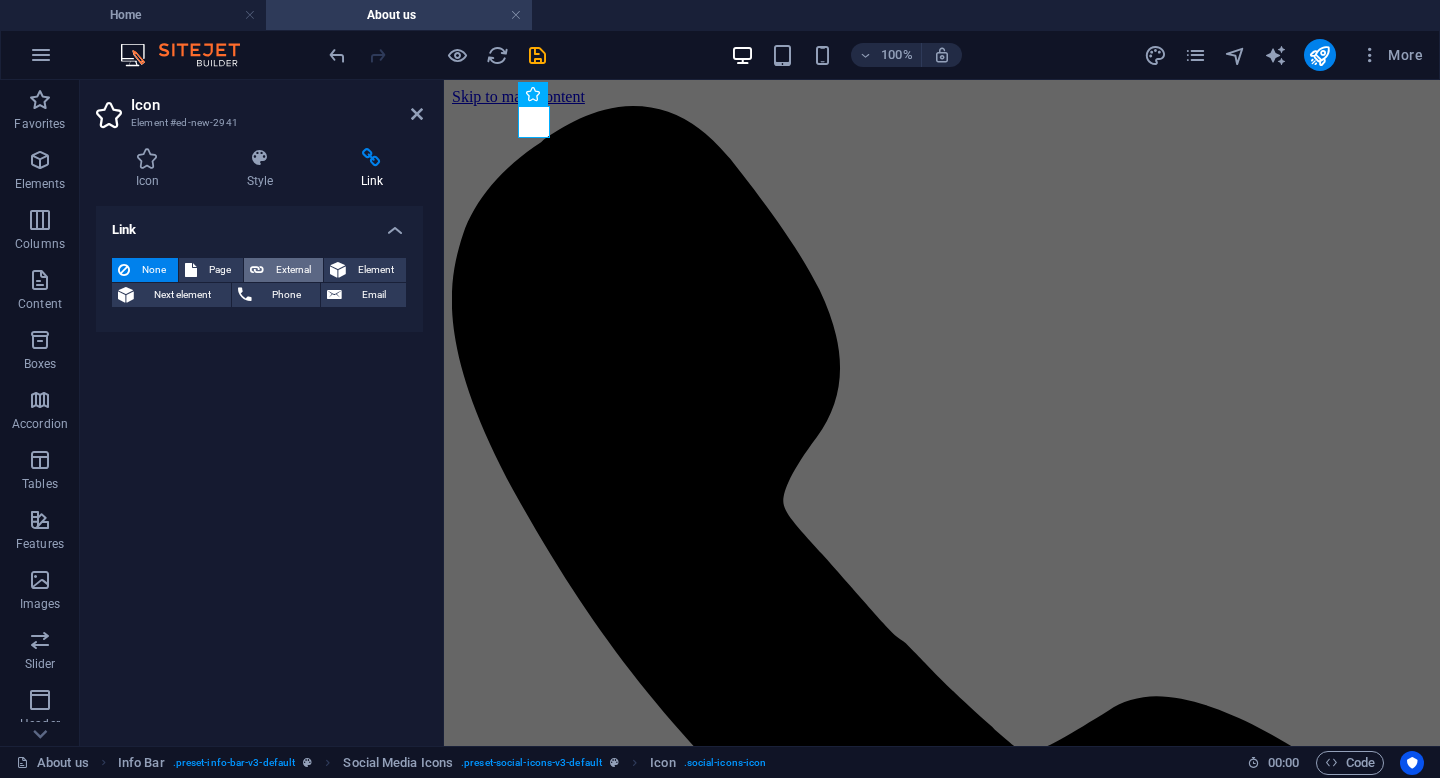 click on "External" at bounding box center [293, 270] 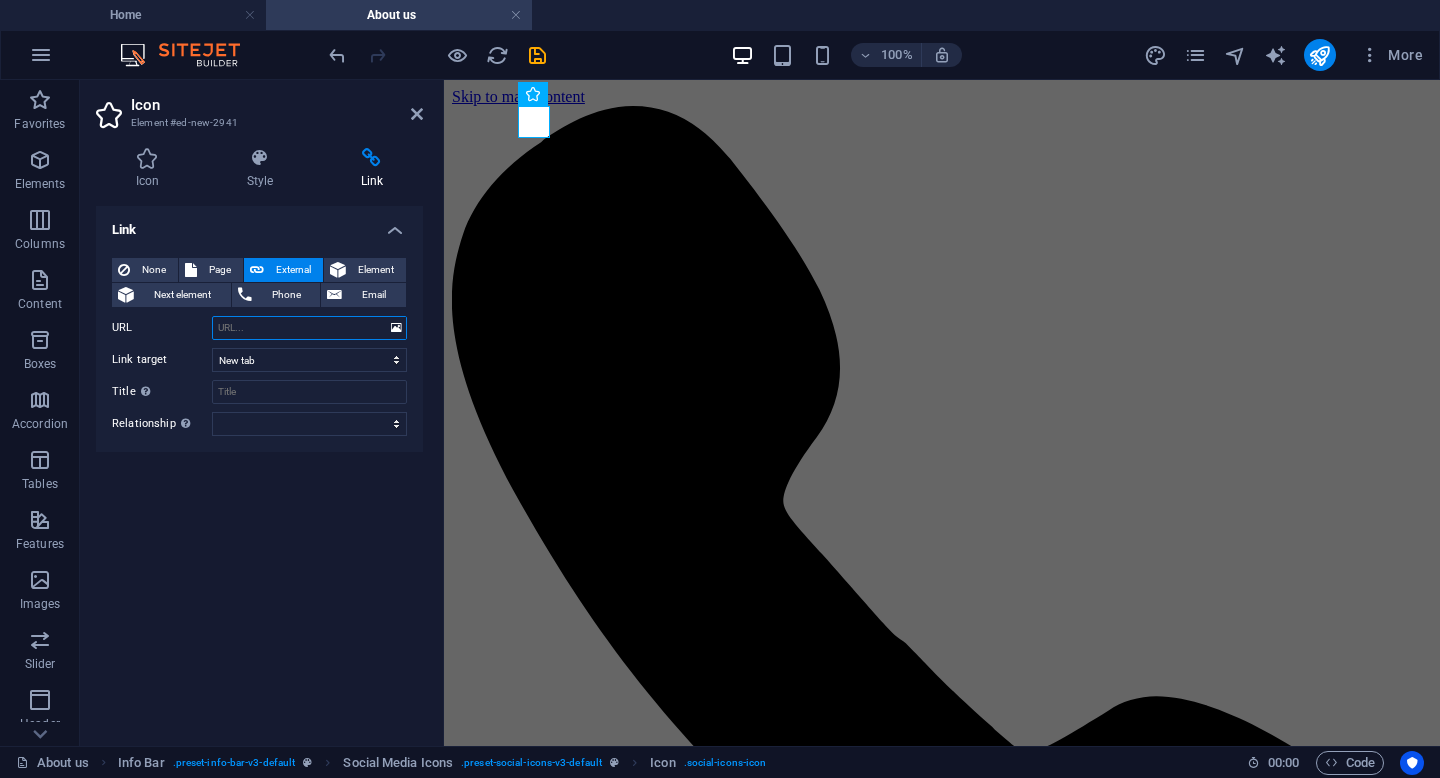 click on "URL" at bounding box center (309, 328) 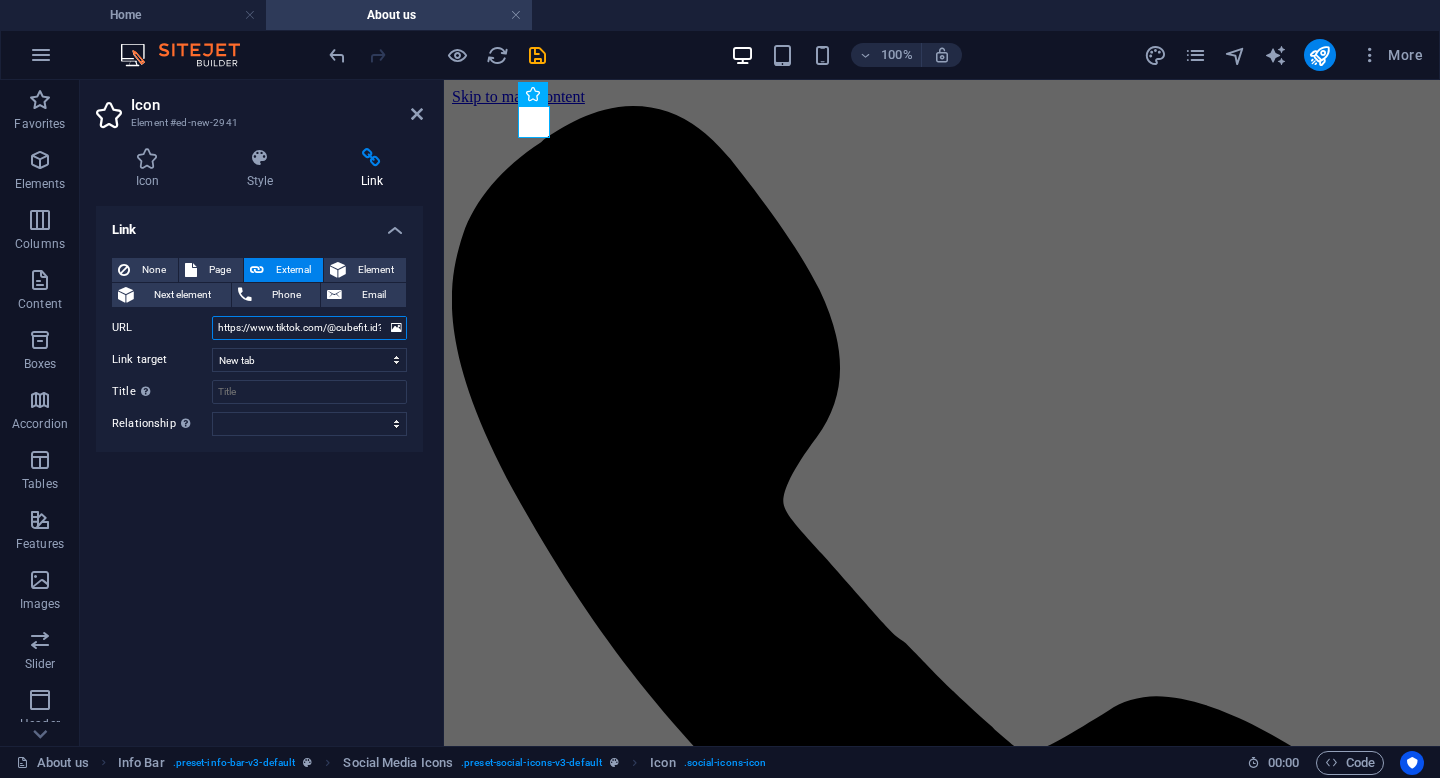scroll, scrollTop: 0, scrollLeft: 117, axis: horizontal 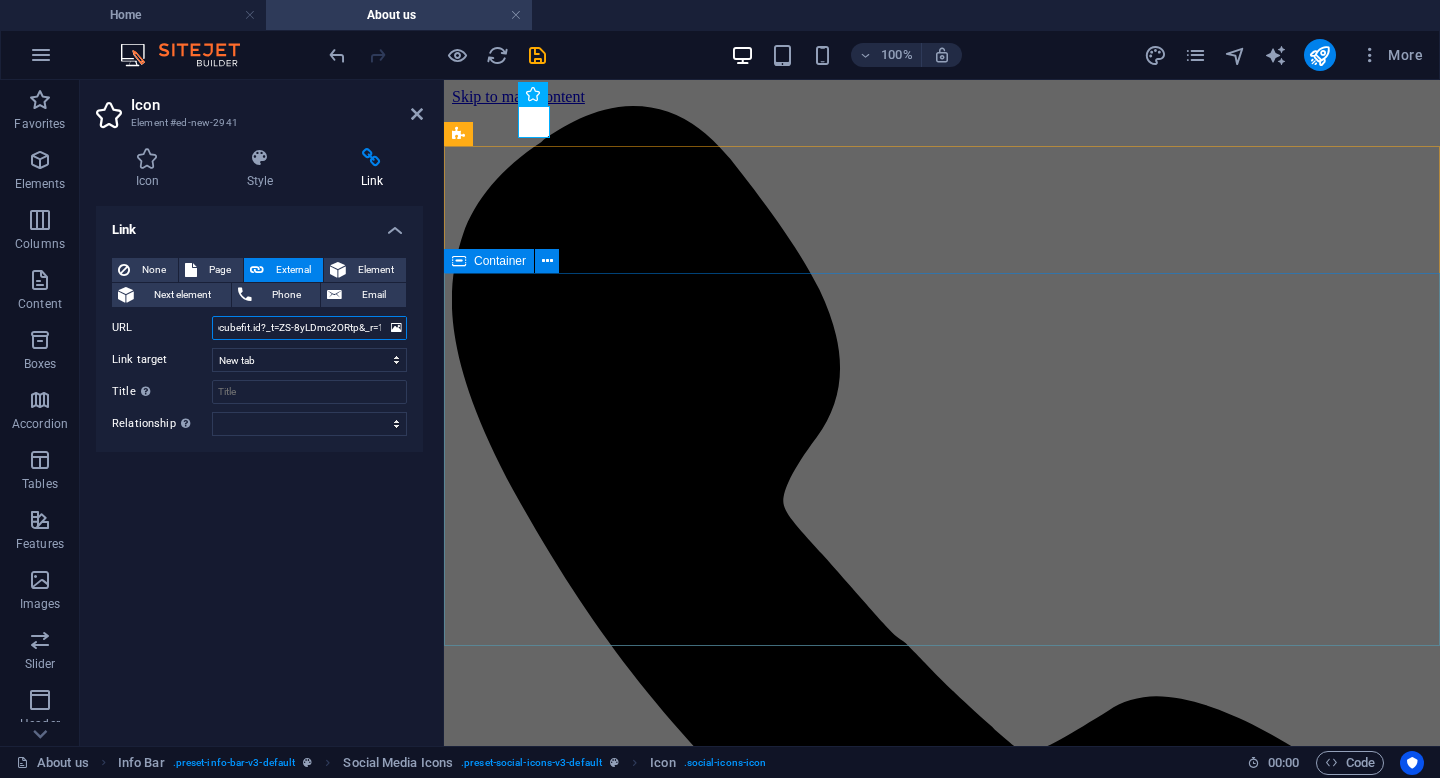 type on "https://www.tiktok.com/@cubefit.id?_t=ZS-8yLDmc2ORtp&_r=1" 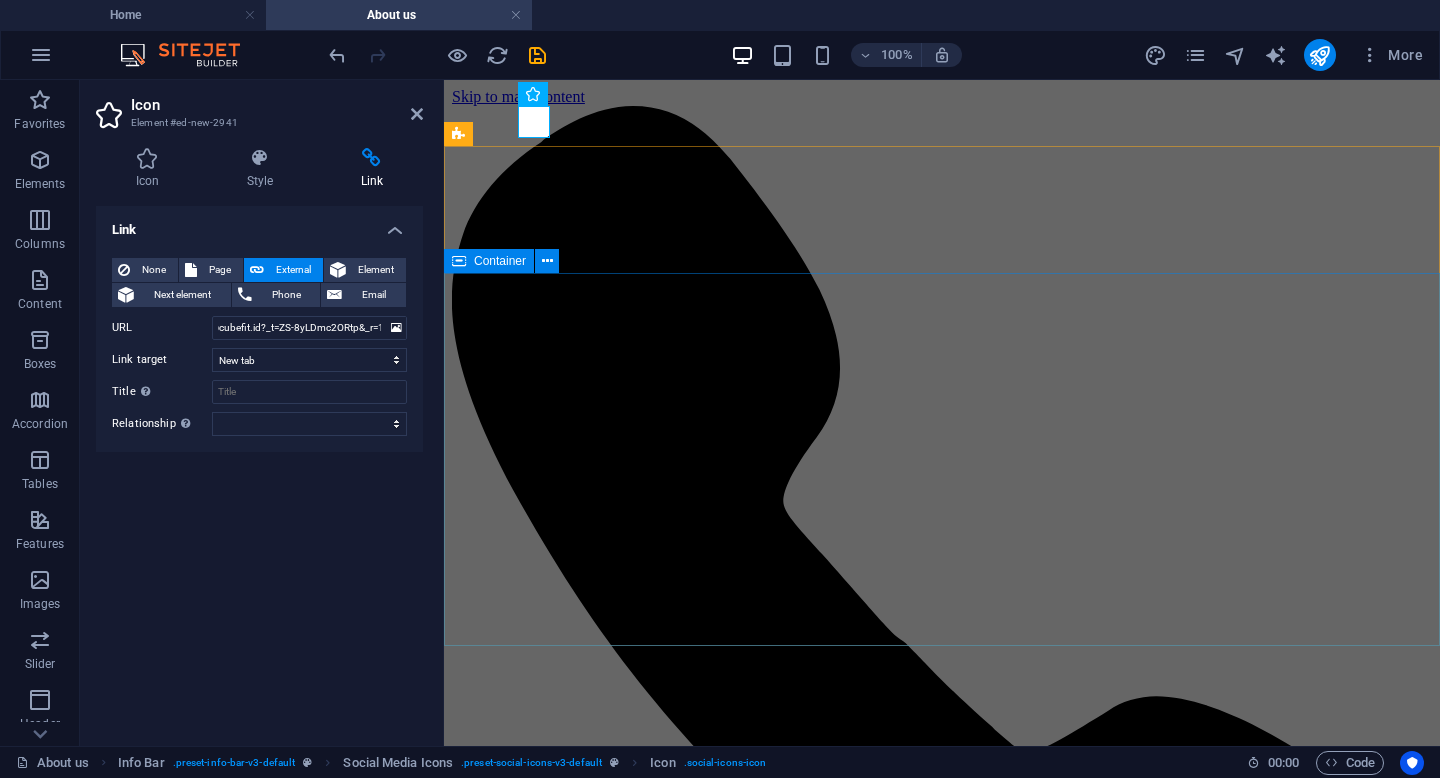 scroll, scrollTop: 0, scrollLeft: 0, axis: both 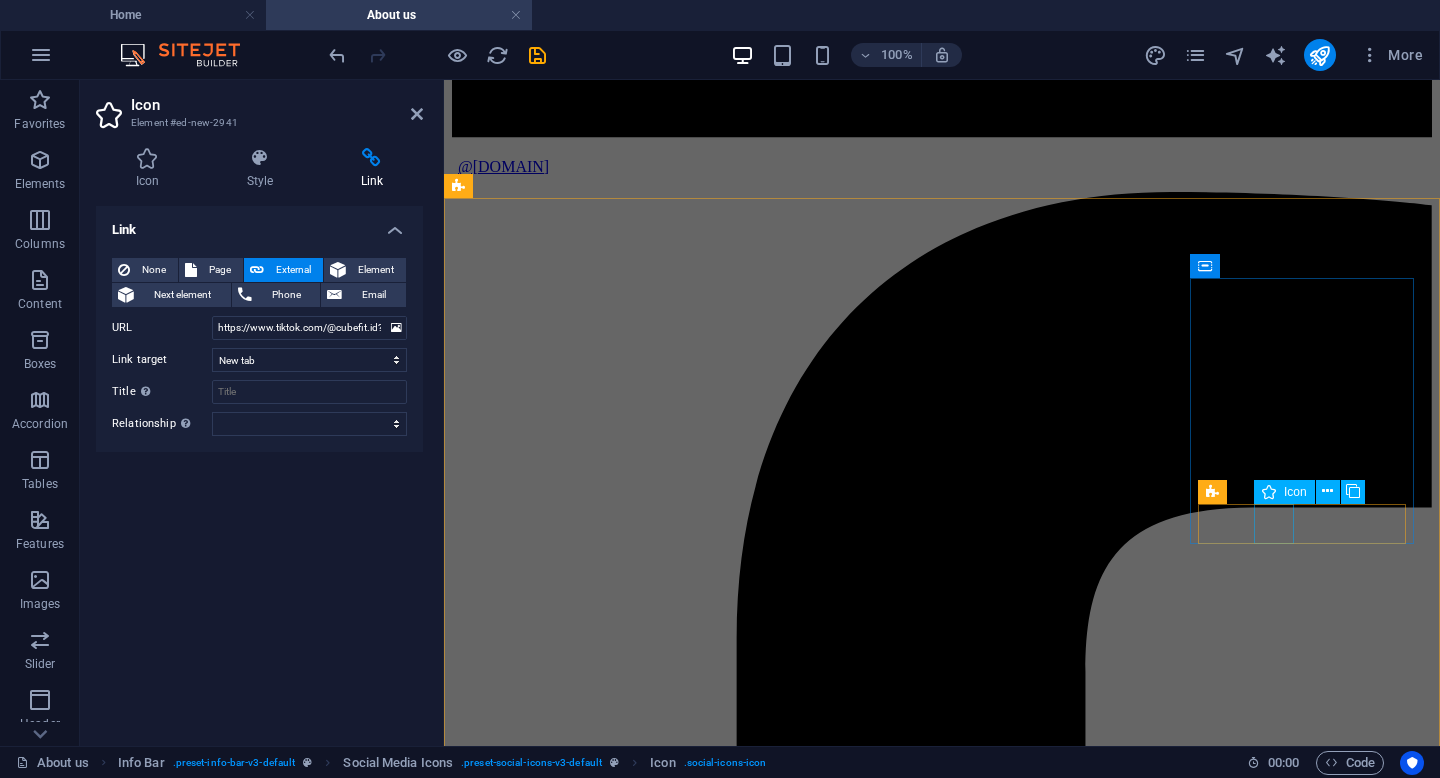 click at bounding box center (942, 23029) 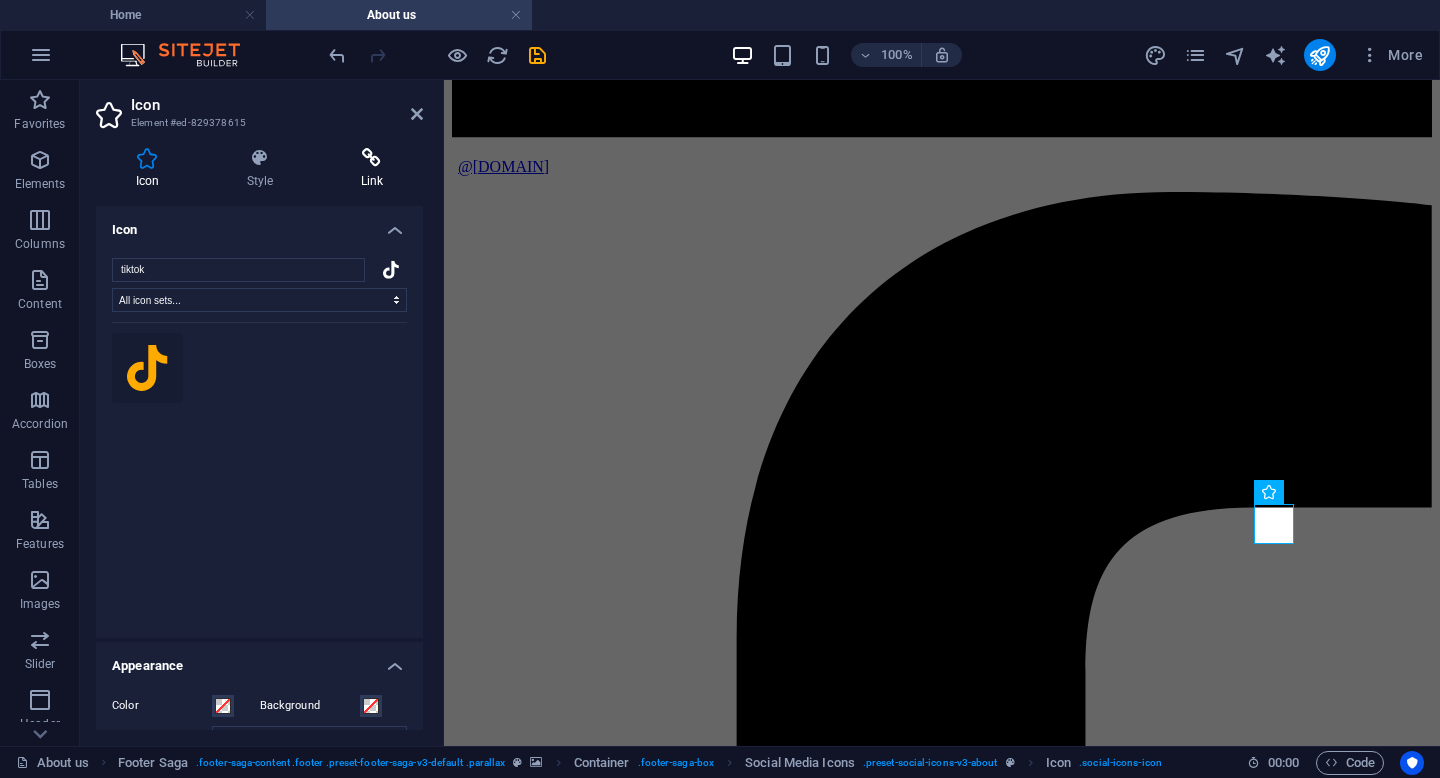 click at bounding box center (372, 158) 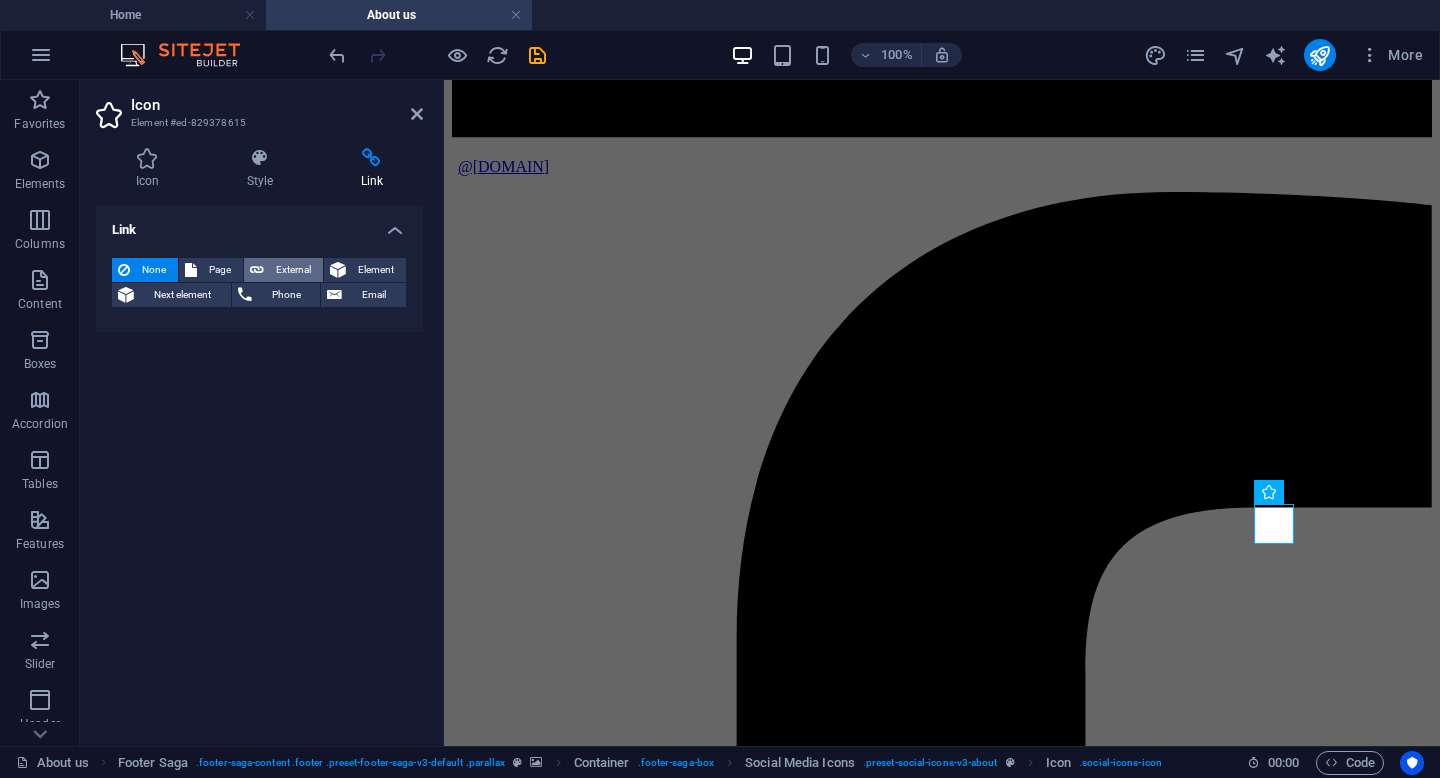 click on "External" at bounding box center (293, 270) 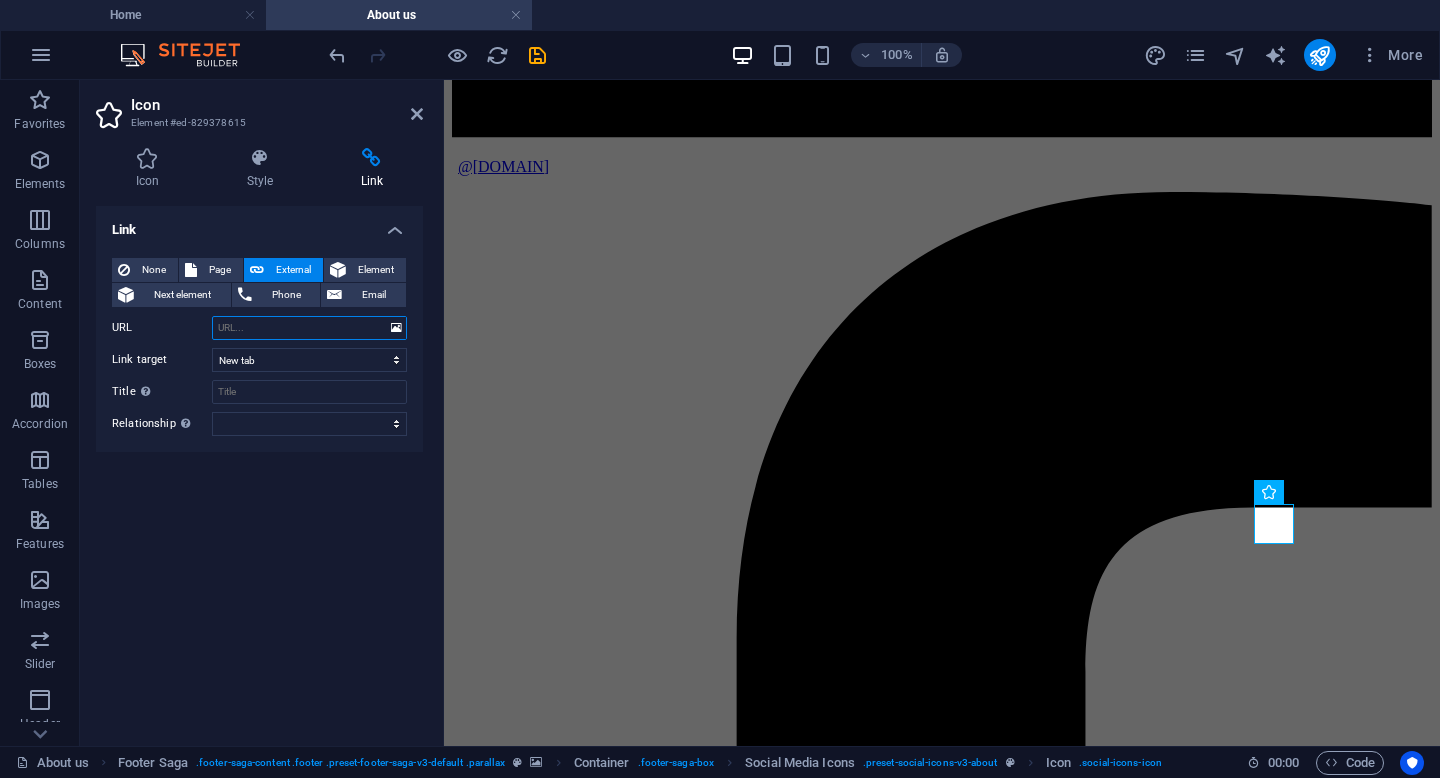 click on "URL" at bounding box center [309, 328] 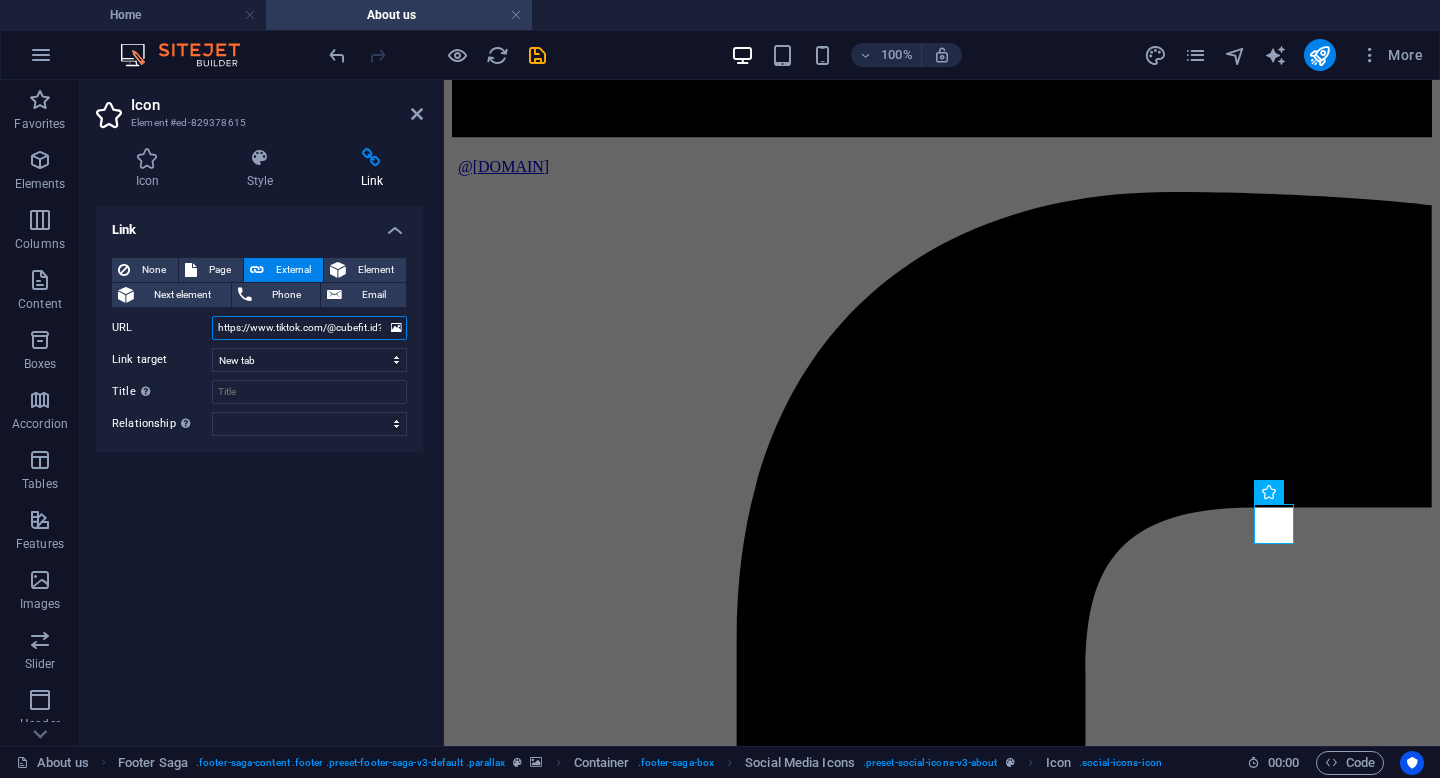 scroll, scrollTop: 0, scrollLeft: 117, axis: horizontal 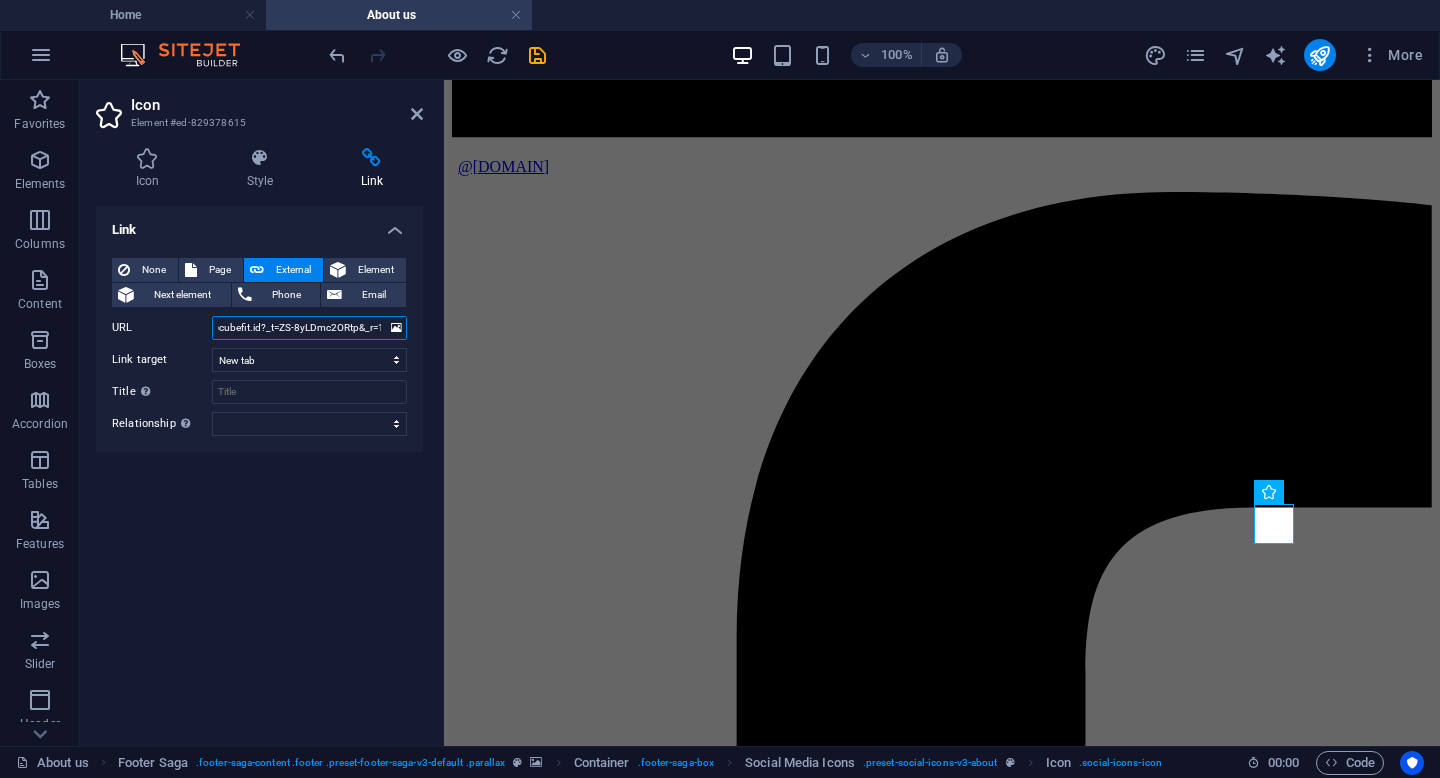 type on "https://www.tiktok.com/@cubefit.id?_t=ZS-8yLDmc2ORtp&_r=1" 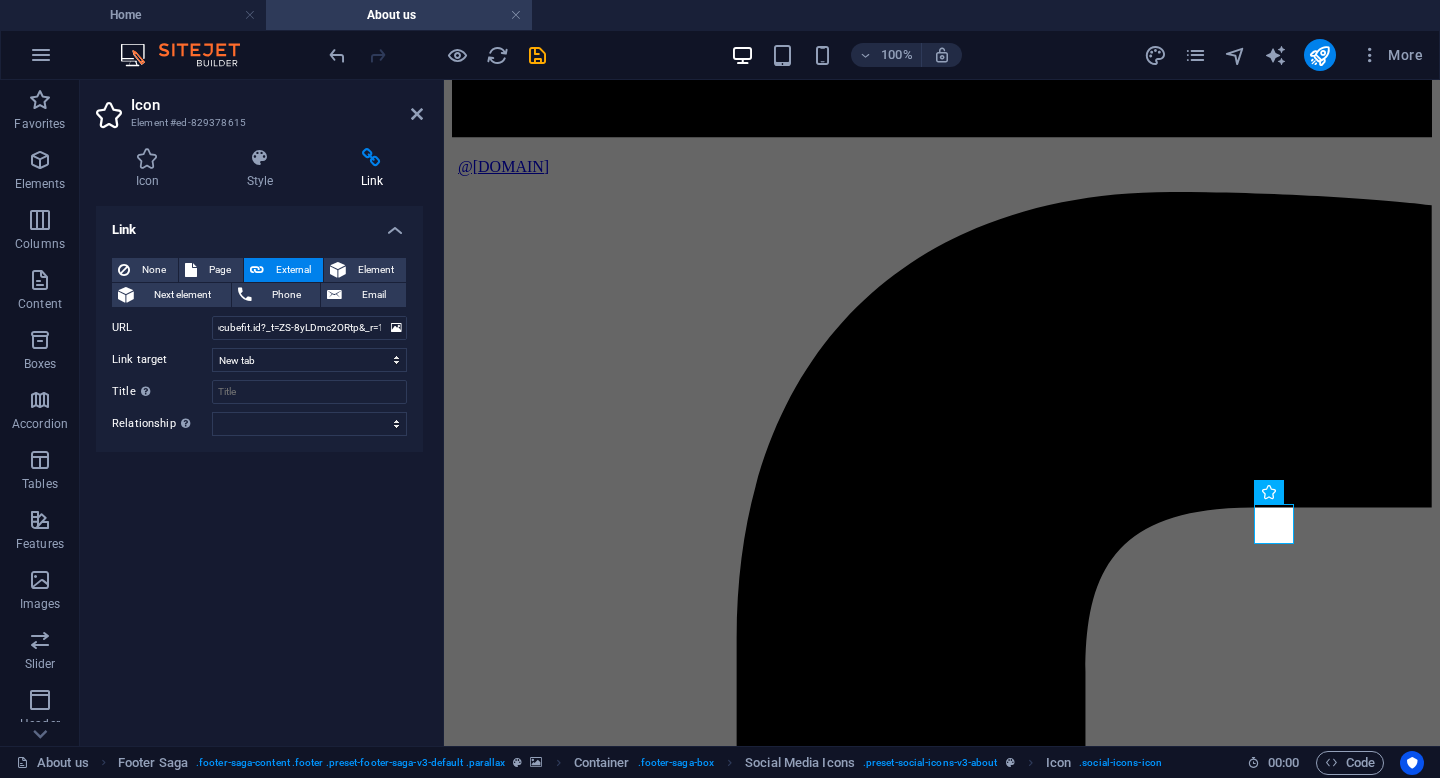 click at bounding box center (942, 14708) 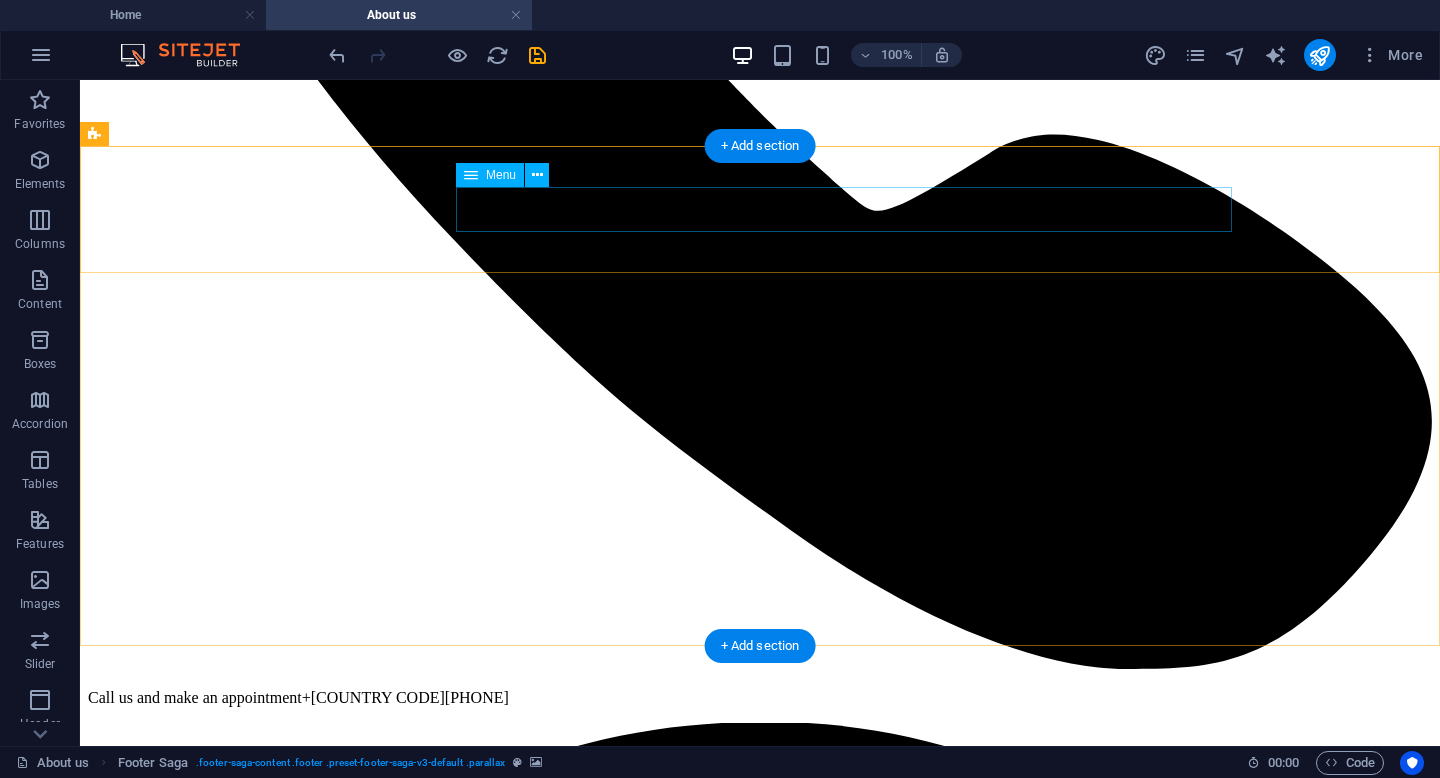 scroll, scrollTop: 0, scrollLeft: 0, axis: both 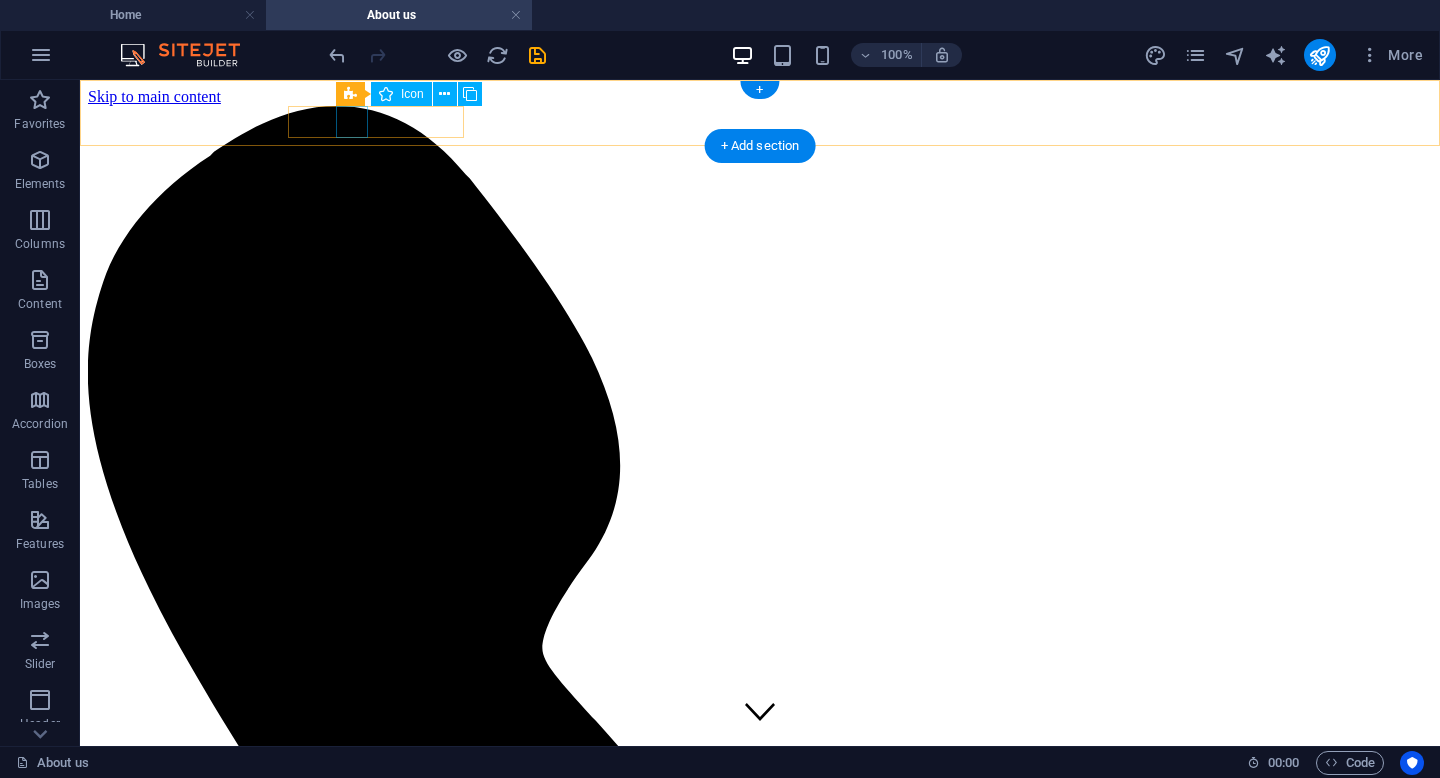 click at bounding box center [760, 7865] 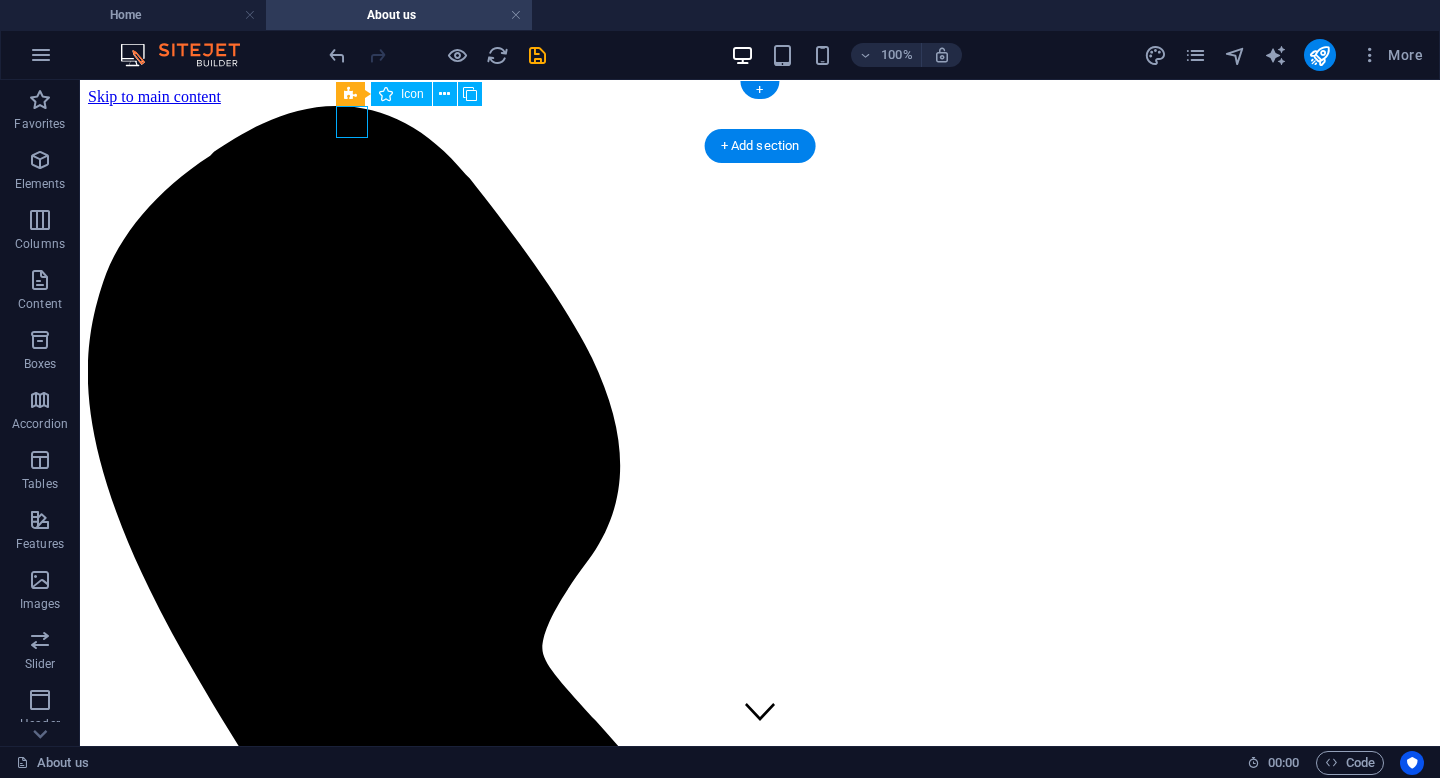 click at bounding box center [760, 7865] 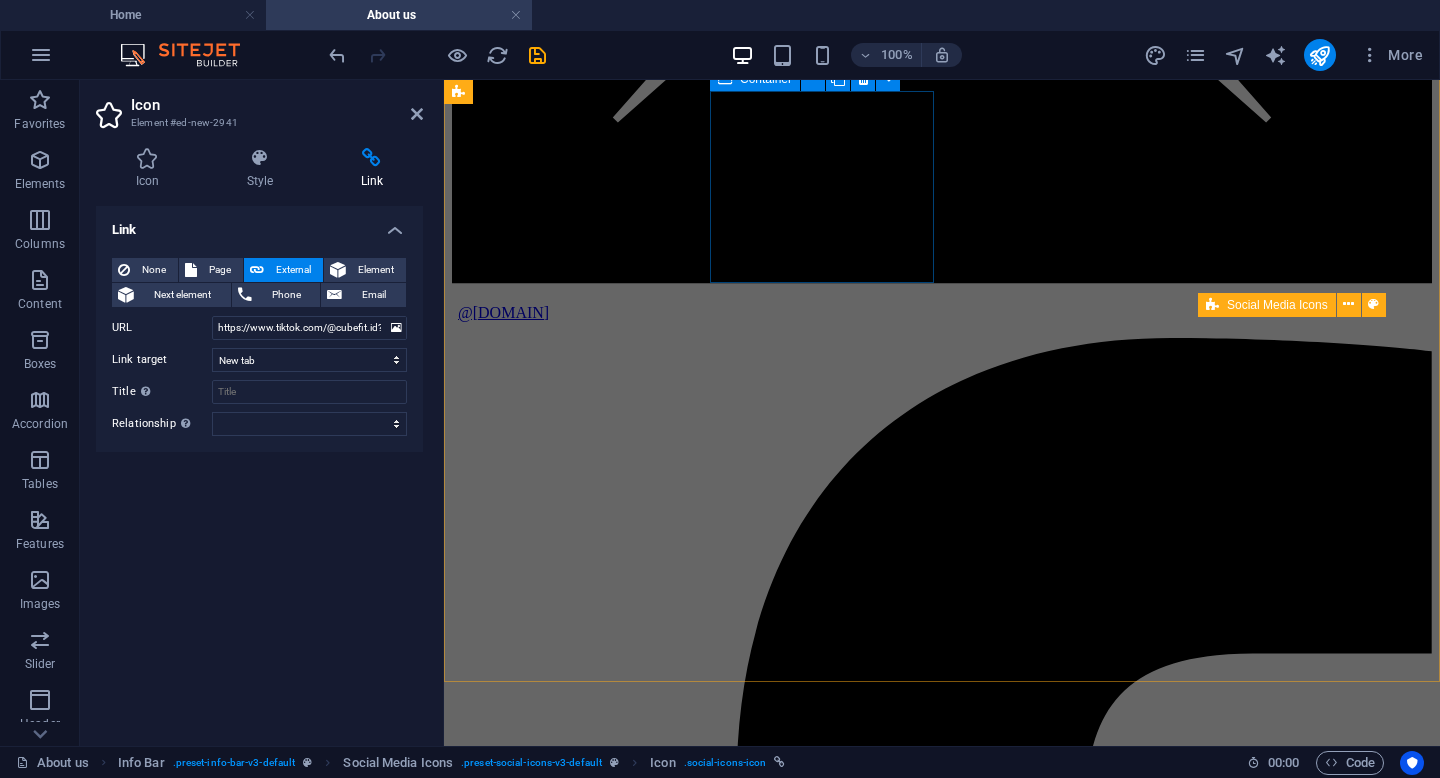 scroll, scrollTop: 3338, scrollLeft: 0, axis: vertical 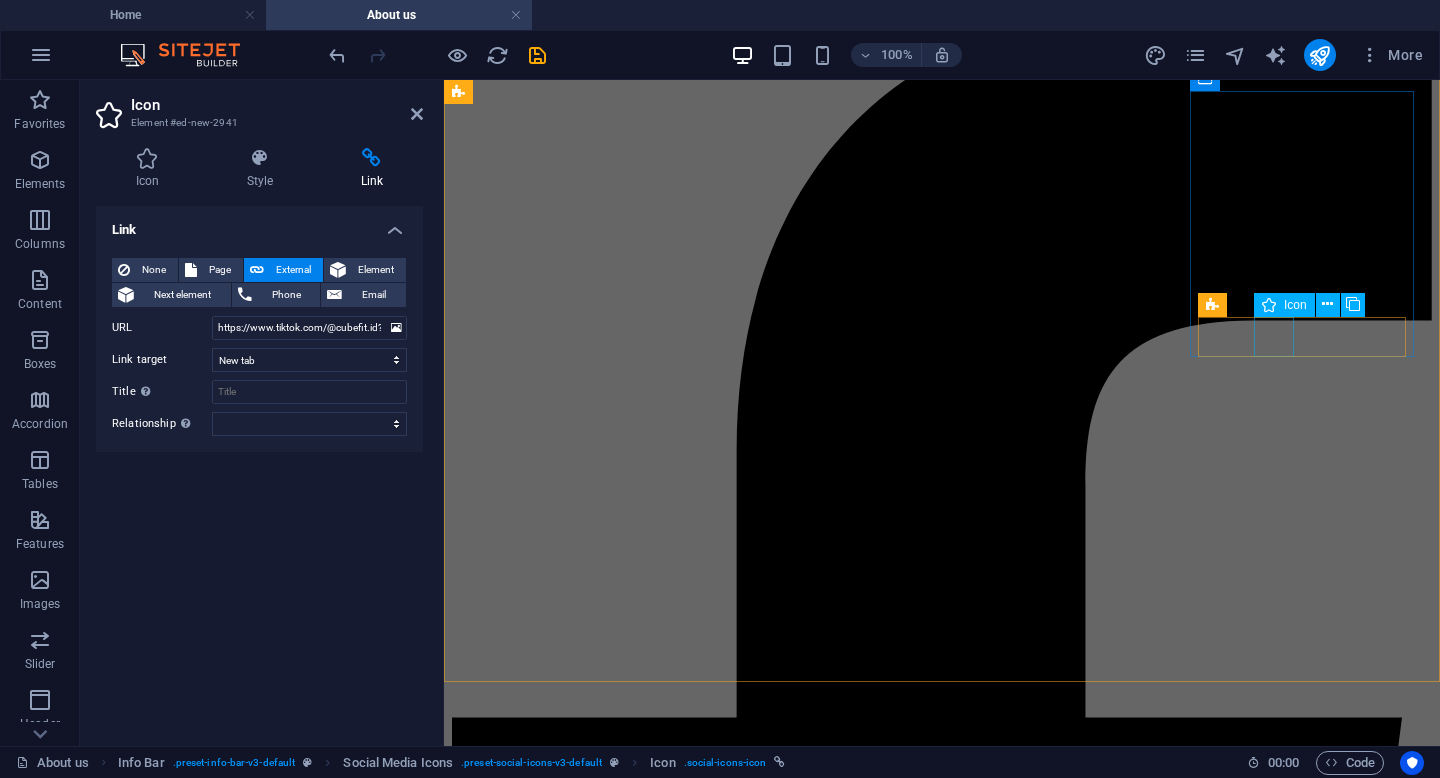 click at bounding box center [942, 22842] 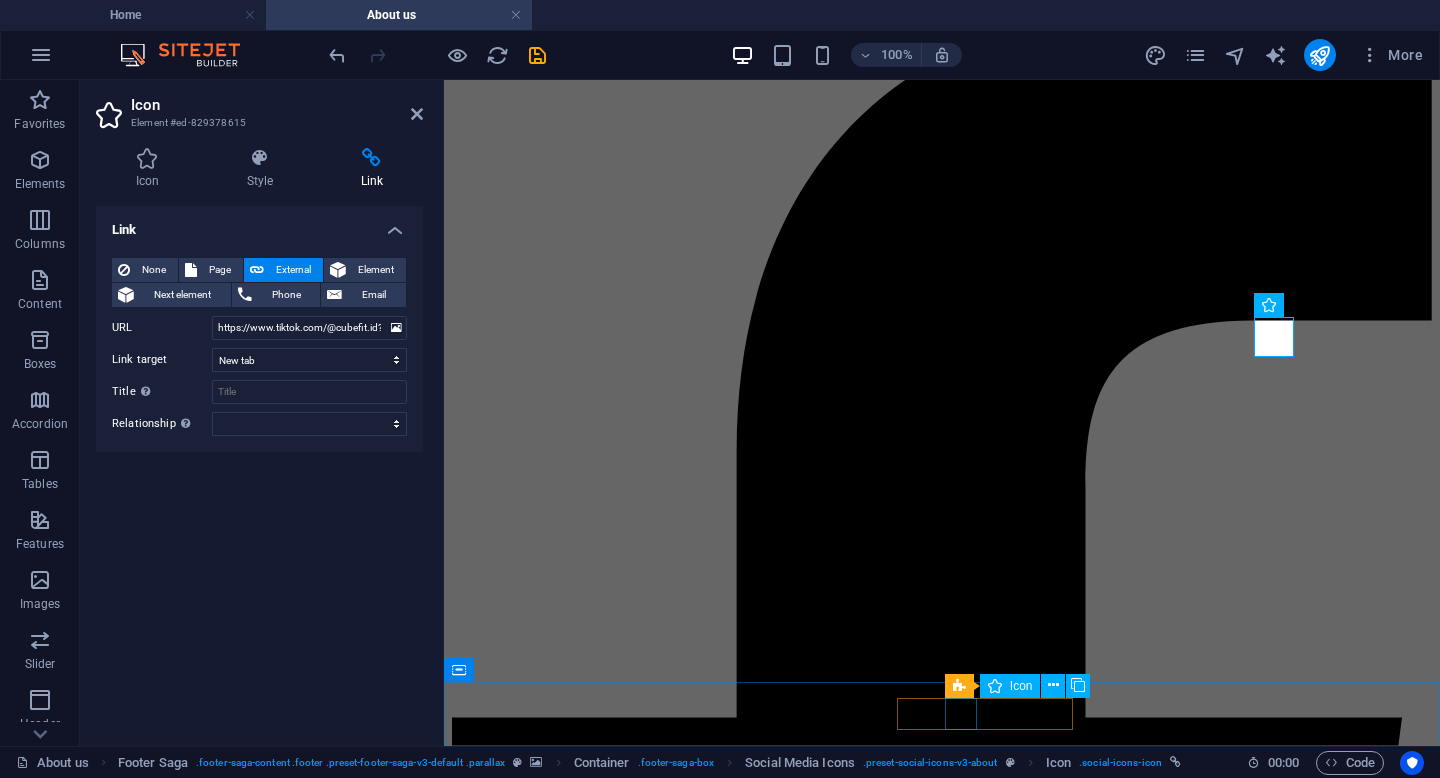 click at bounding box center [942, 28538] 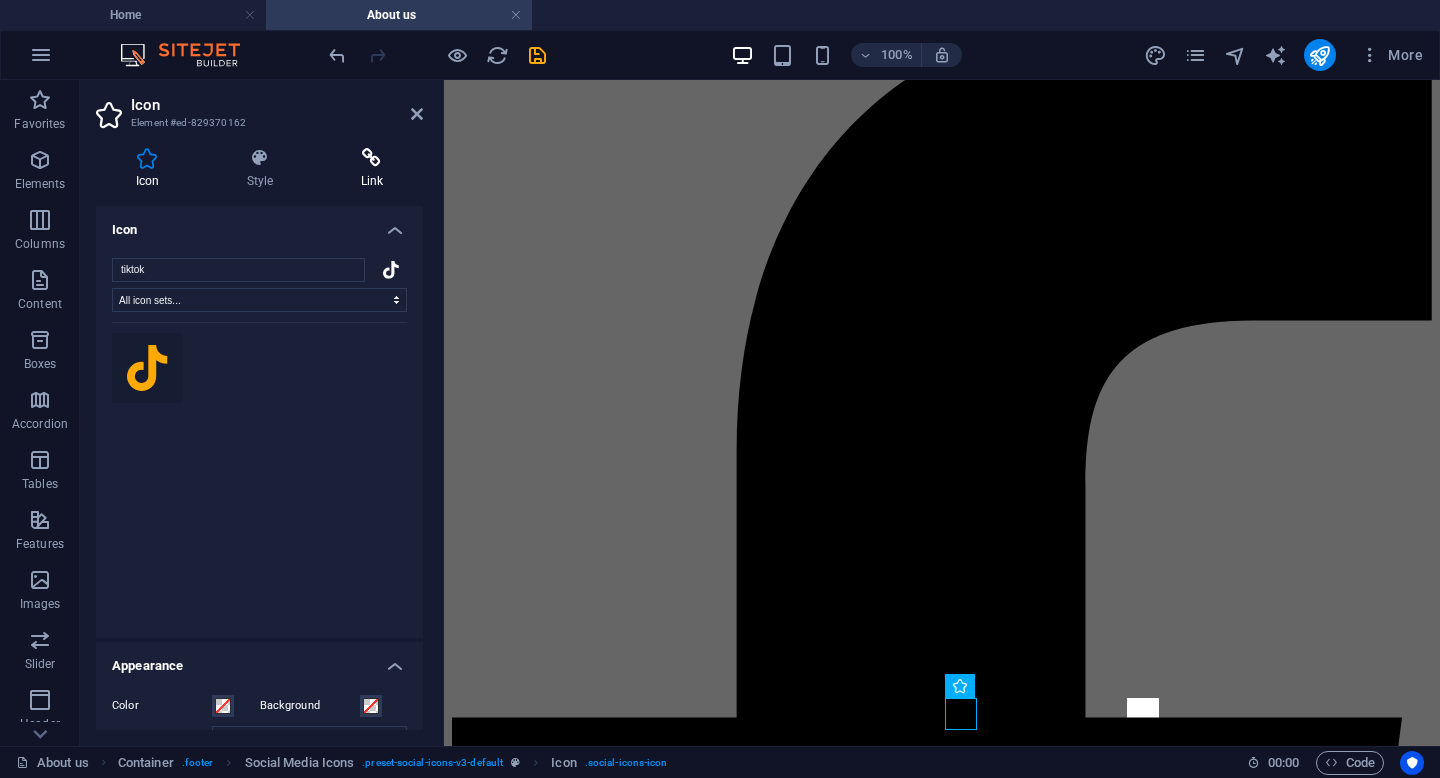 click at bounding box center [372, 158] 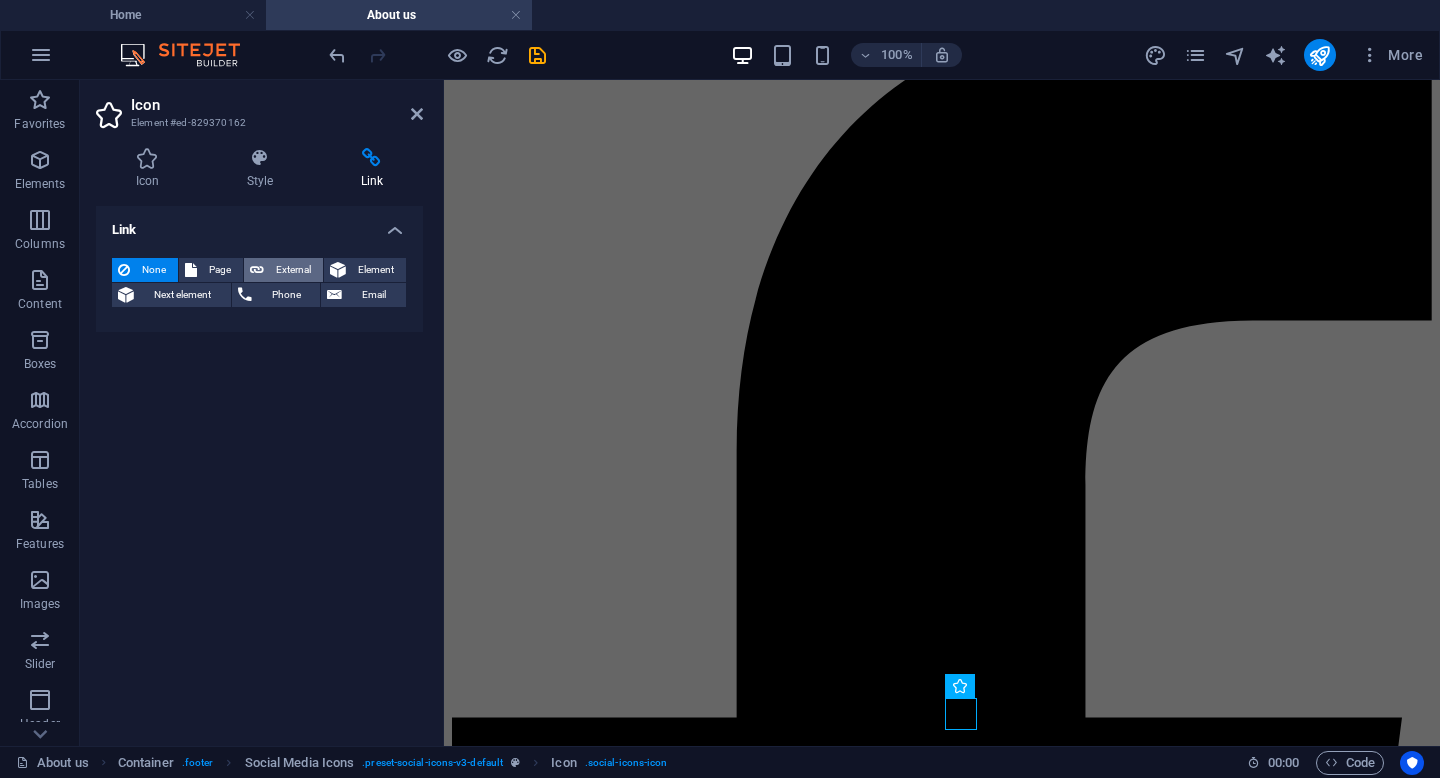 click on "External" at bounding box center (293, 270) 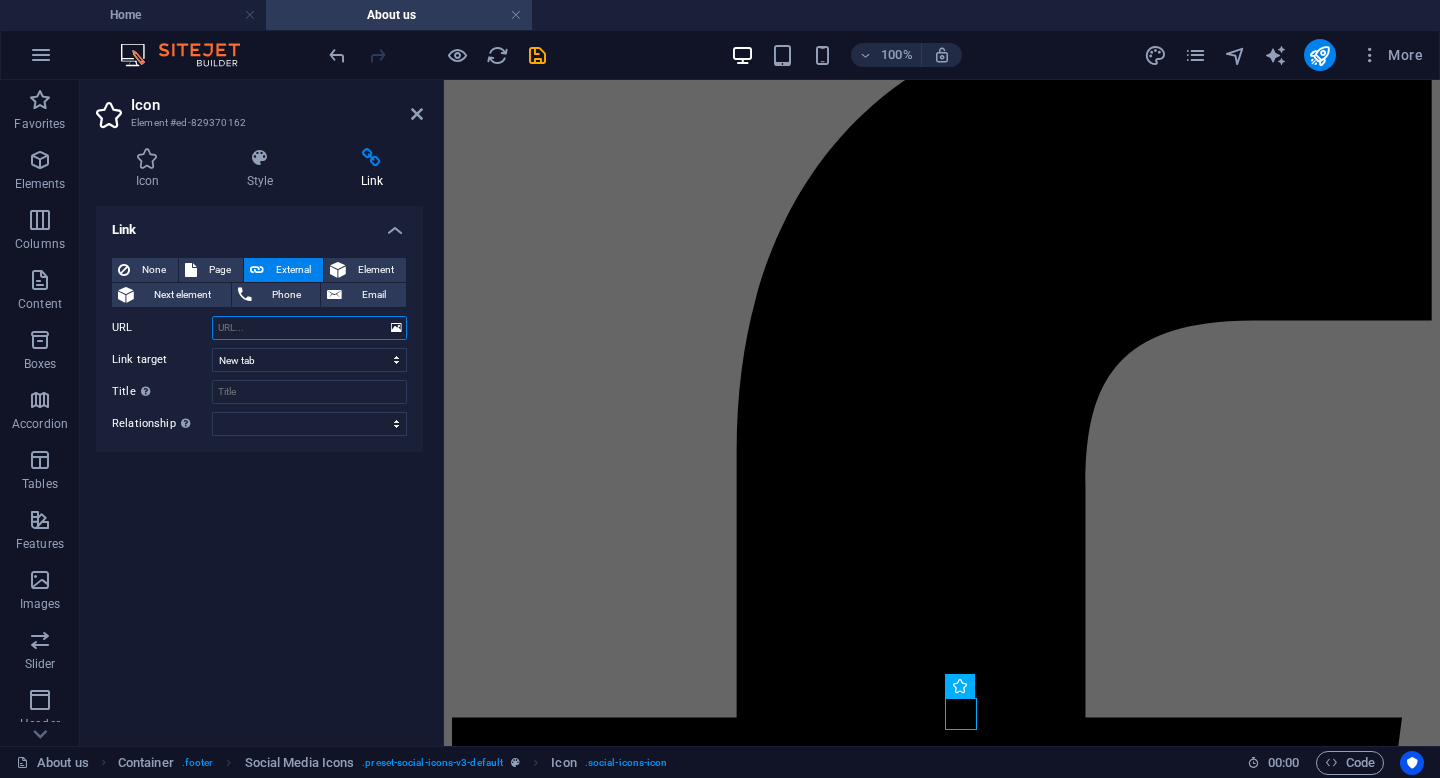 click on "URL" at bounding box center (309, 328) 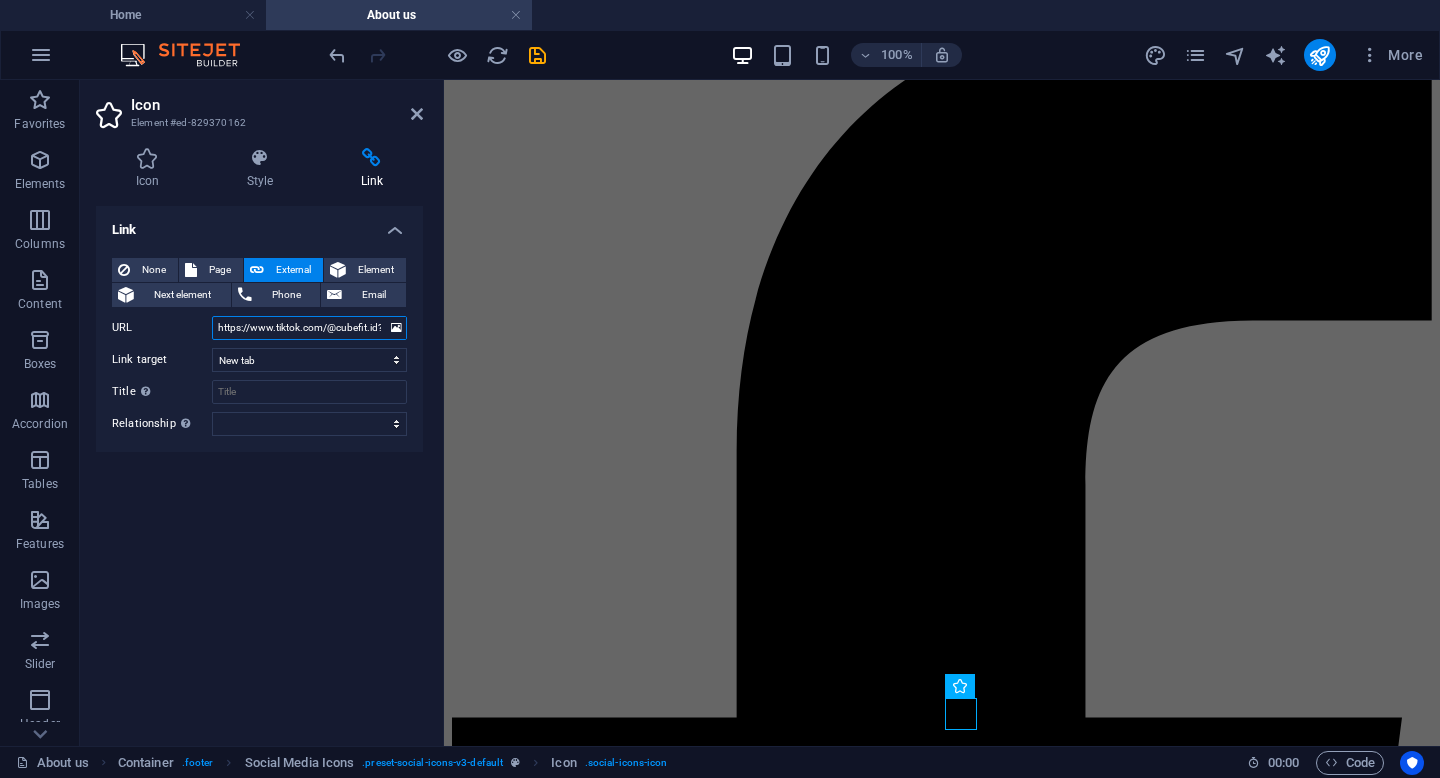 scroll, scrollTop: 0, scrollLeft: 117, axis: horizontal 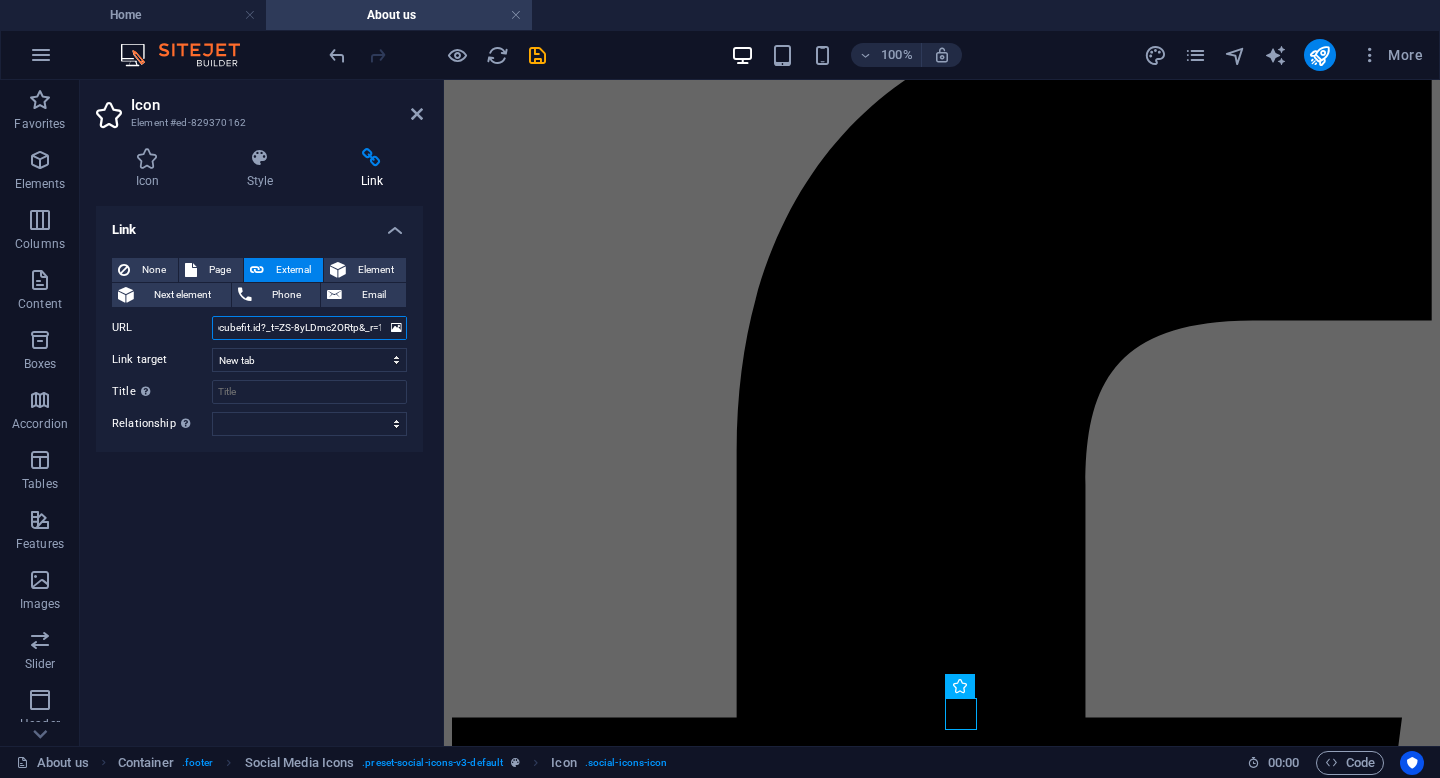 type on "https://www.tiktok.com/@cubefit.id?_t=ZS-8yLDmc2ORtp&_r=1" 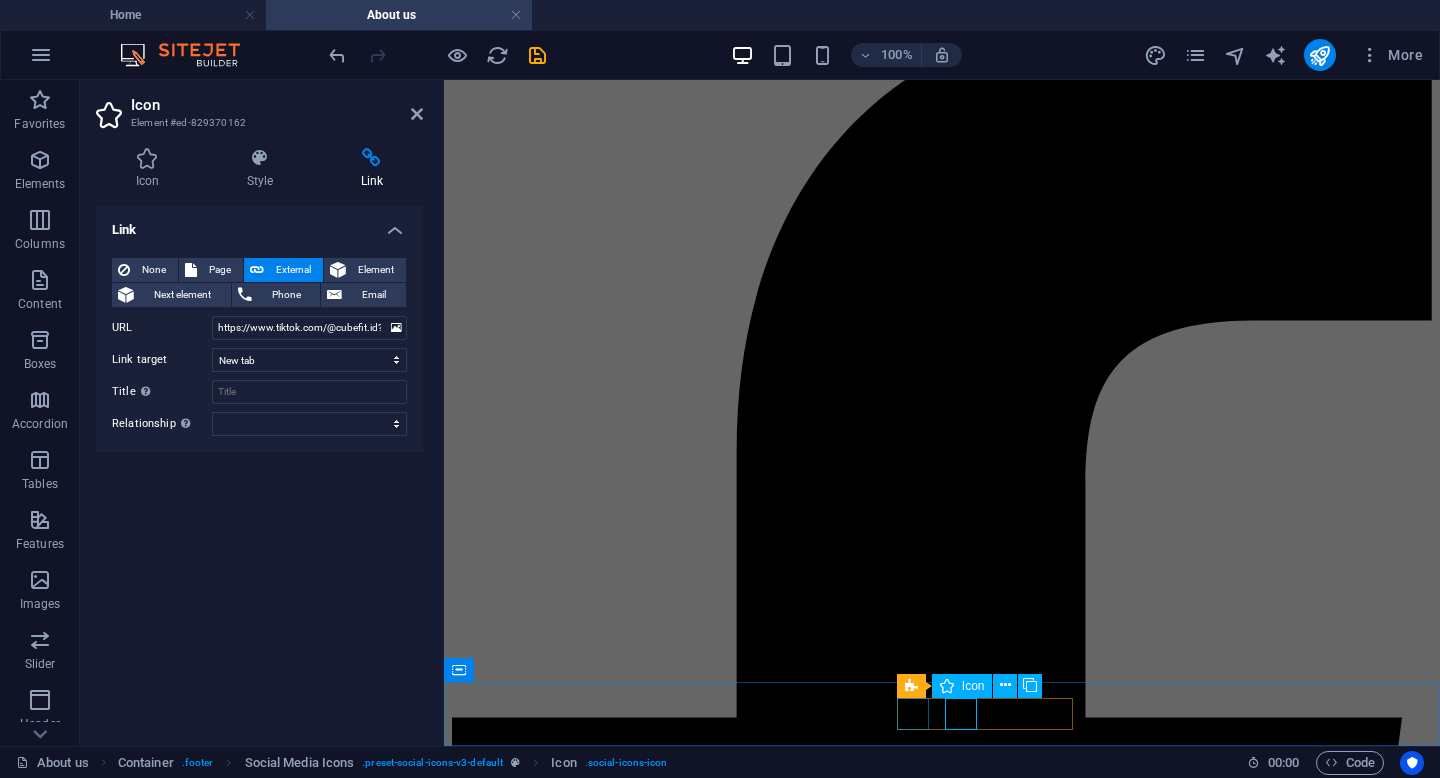 click at bounding box center [942, 27023] 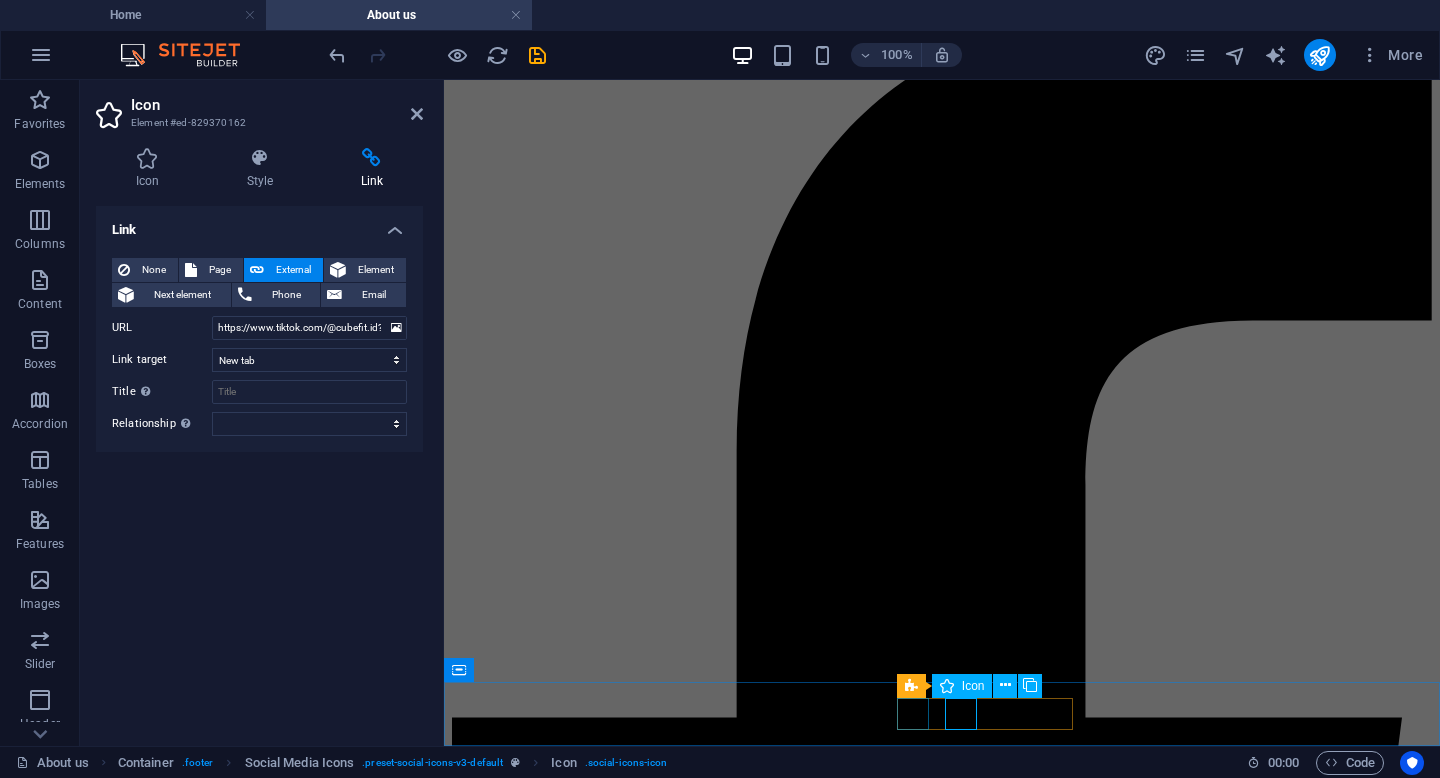 select on "xMidYMid" 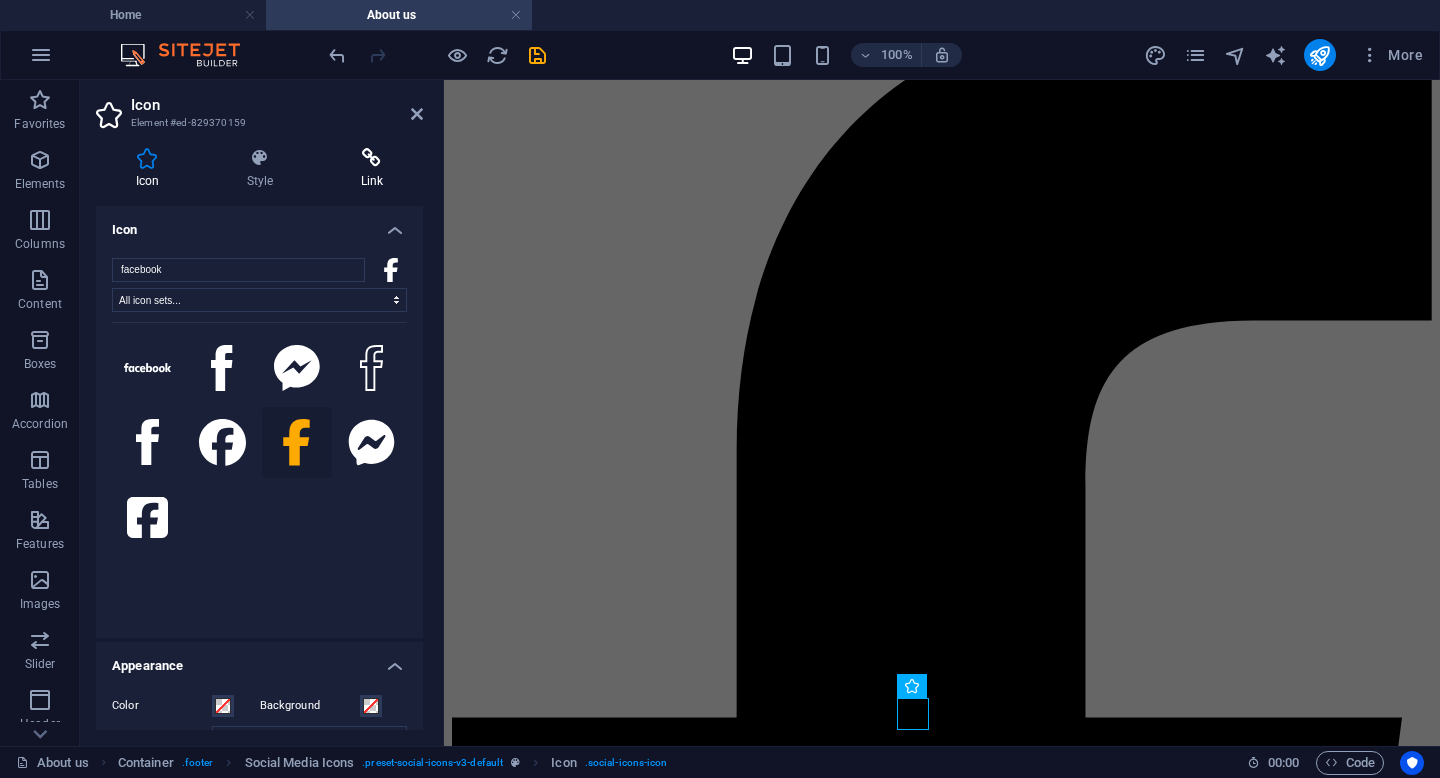 click at bounding box center [372, 158] 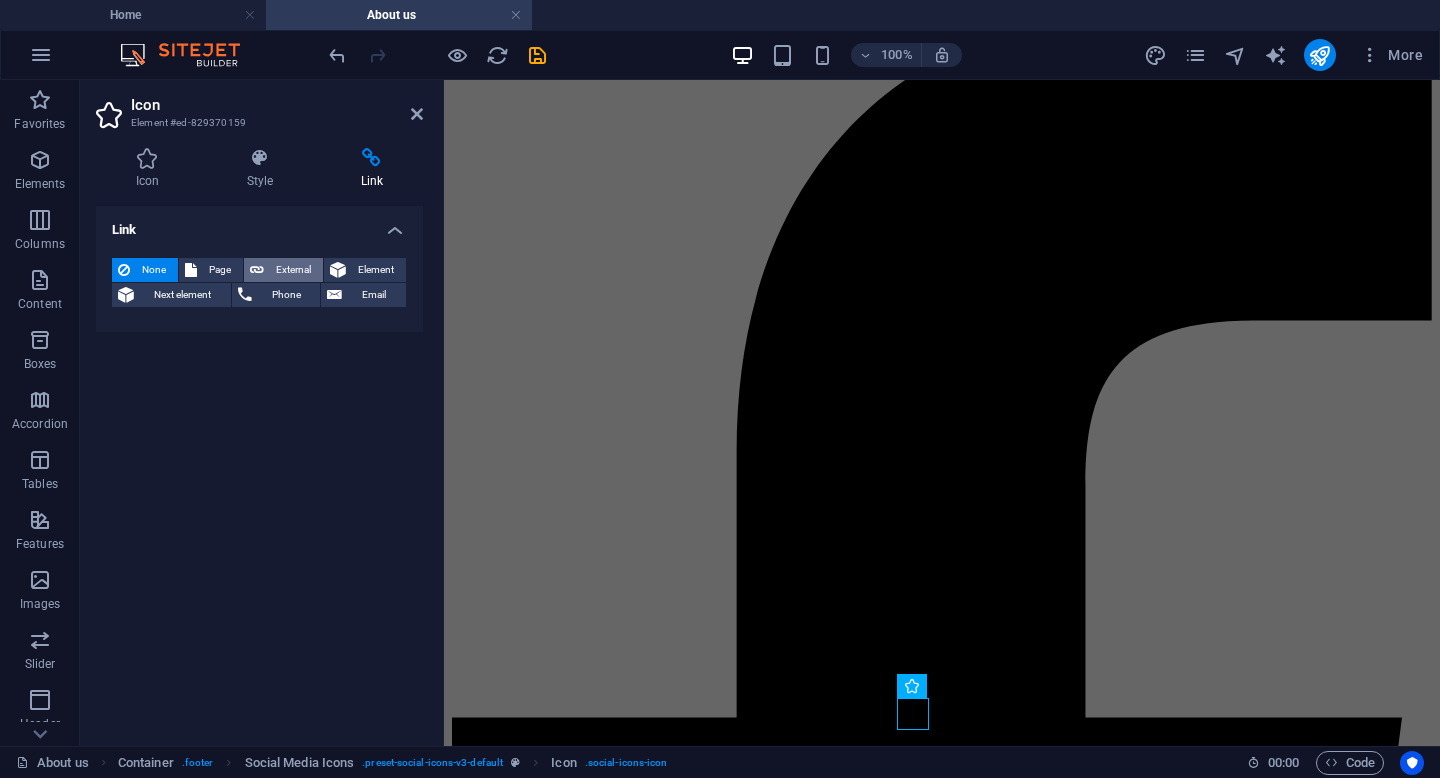 click on "External" at bounding box center [293, 270] 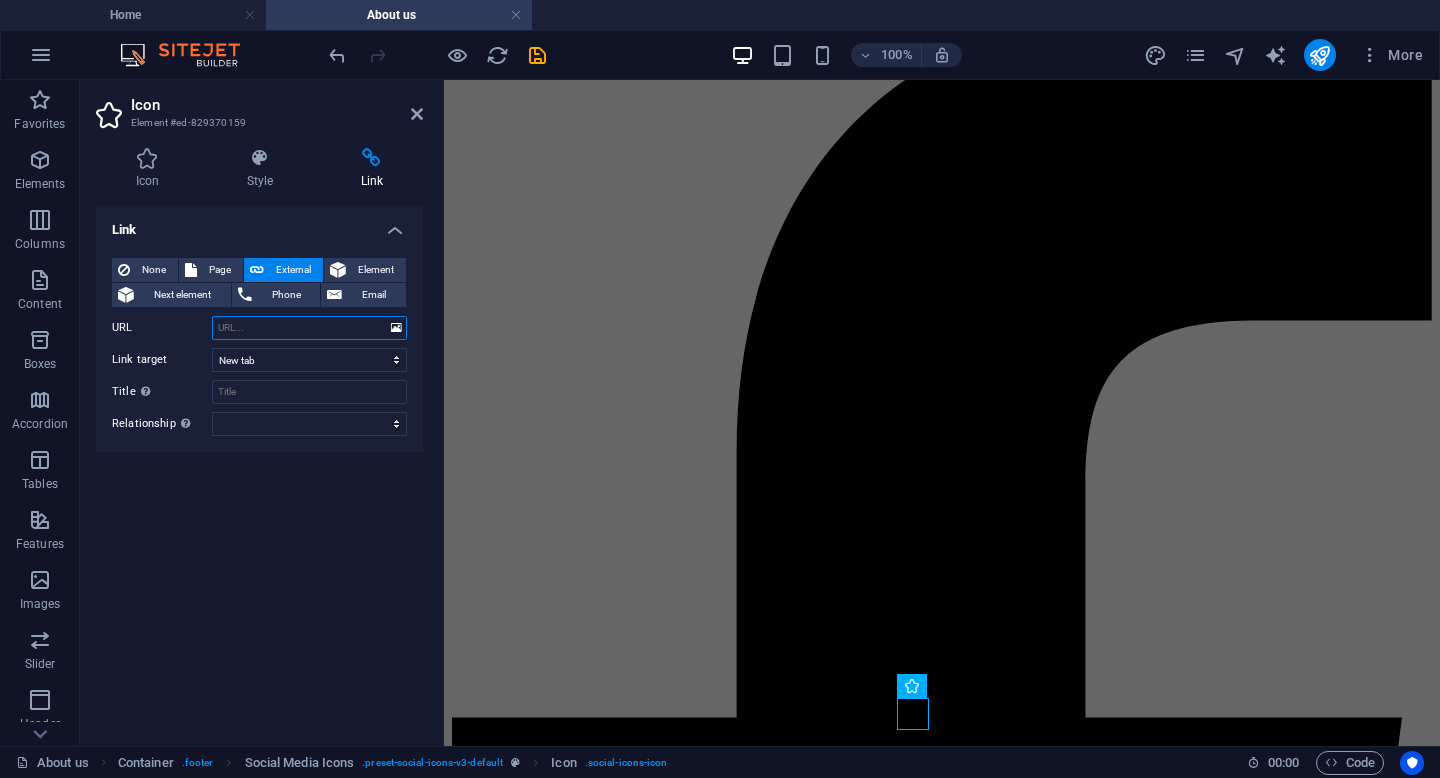 paste on "https://www.facebook.com/profile.php?id=61578359624333" 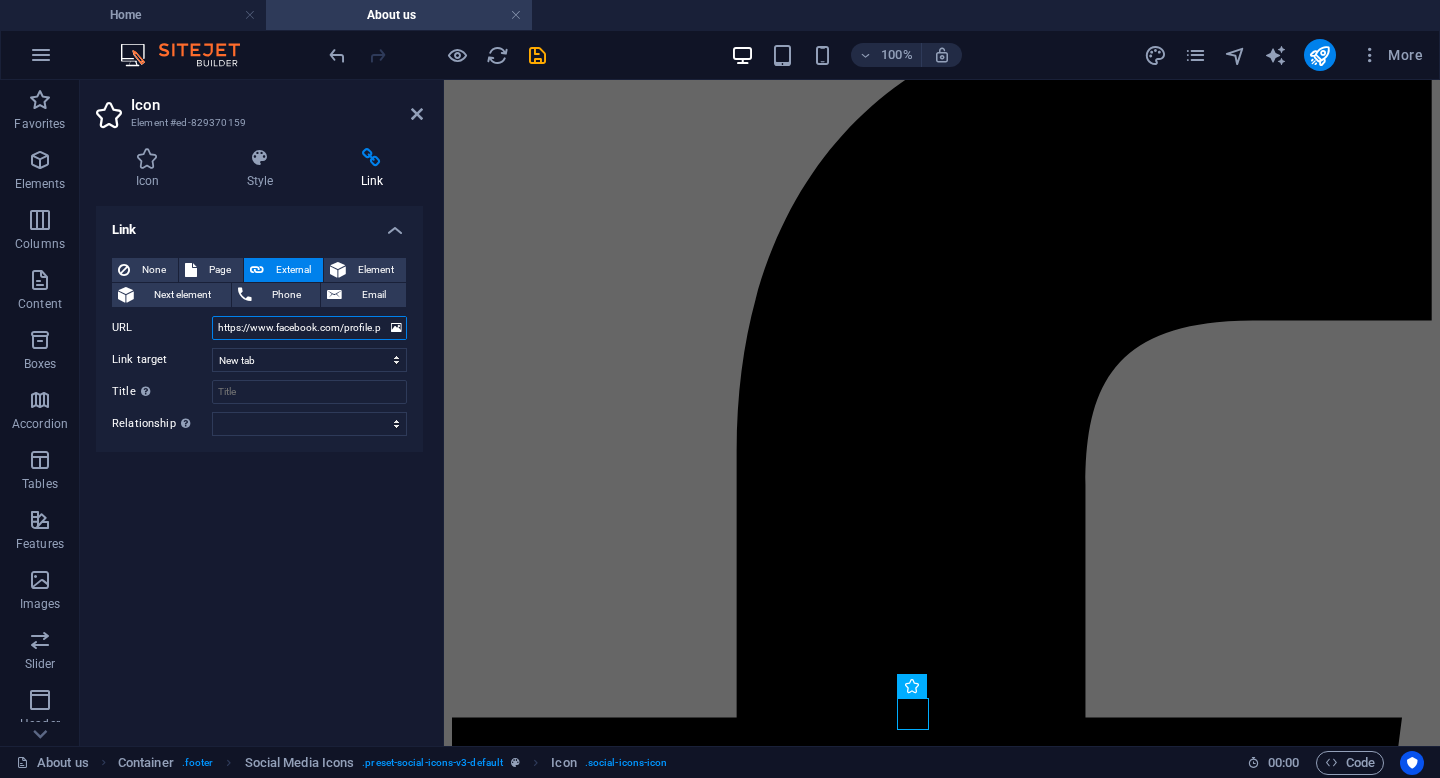 scroll, scrollTop: 0, scrollLeft: 106, axis: horizontal 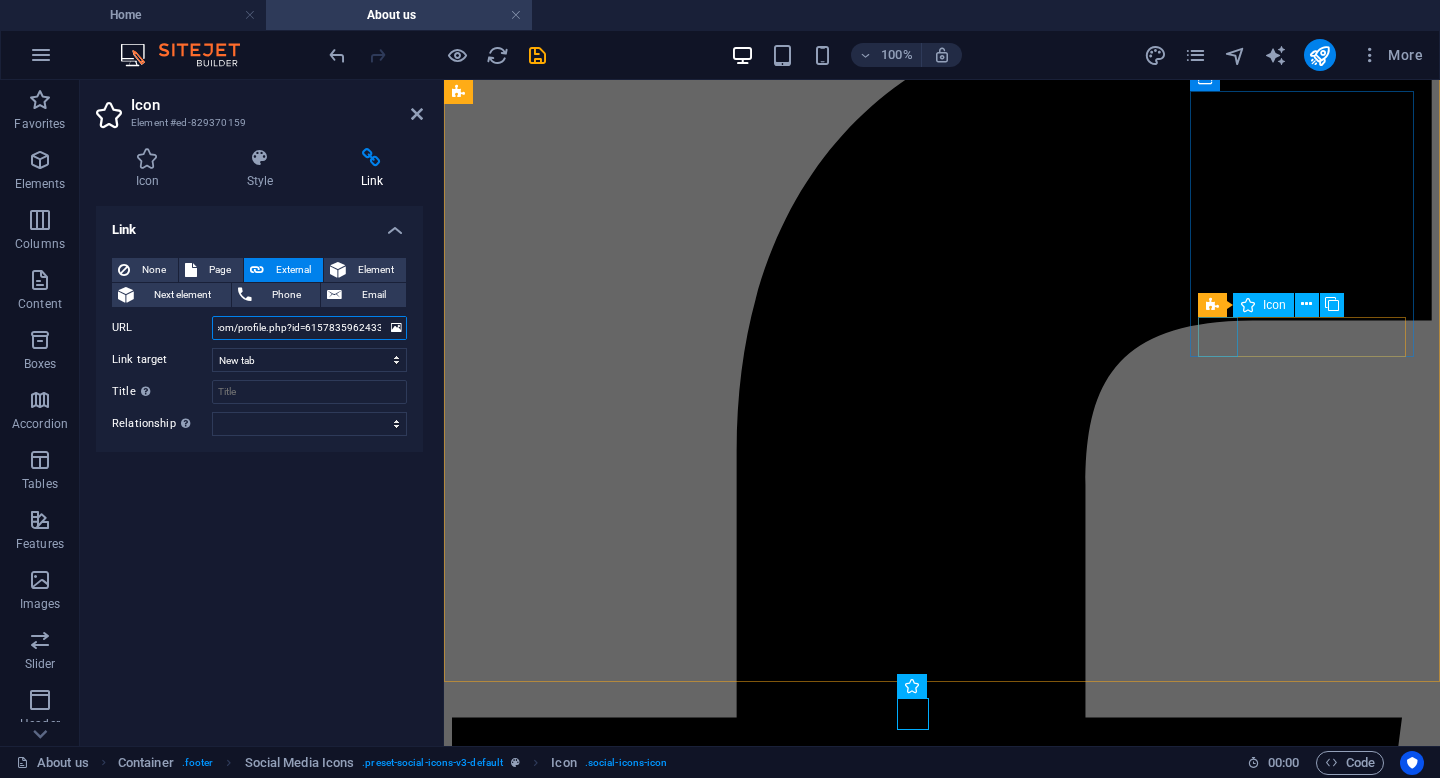 type on "https://www.facebook.com/profile.php?id=61578359624333" 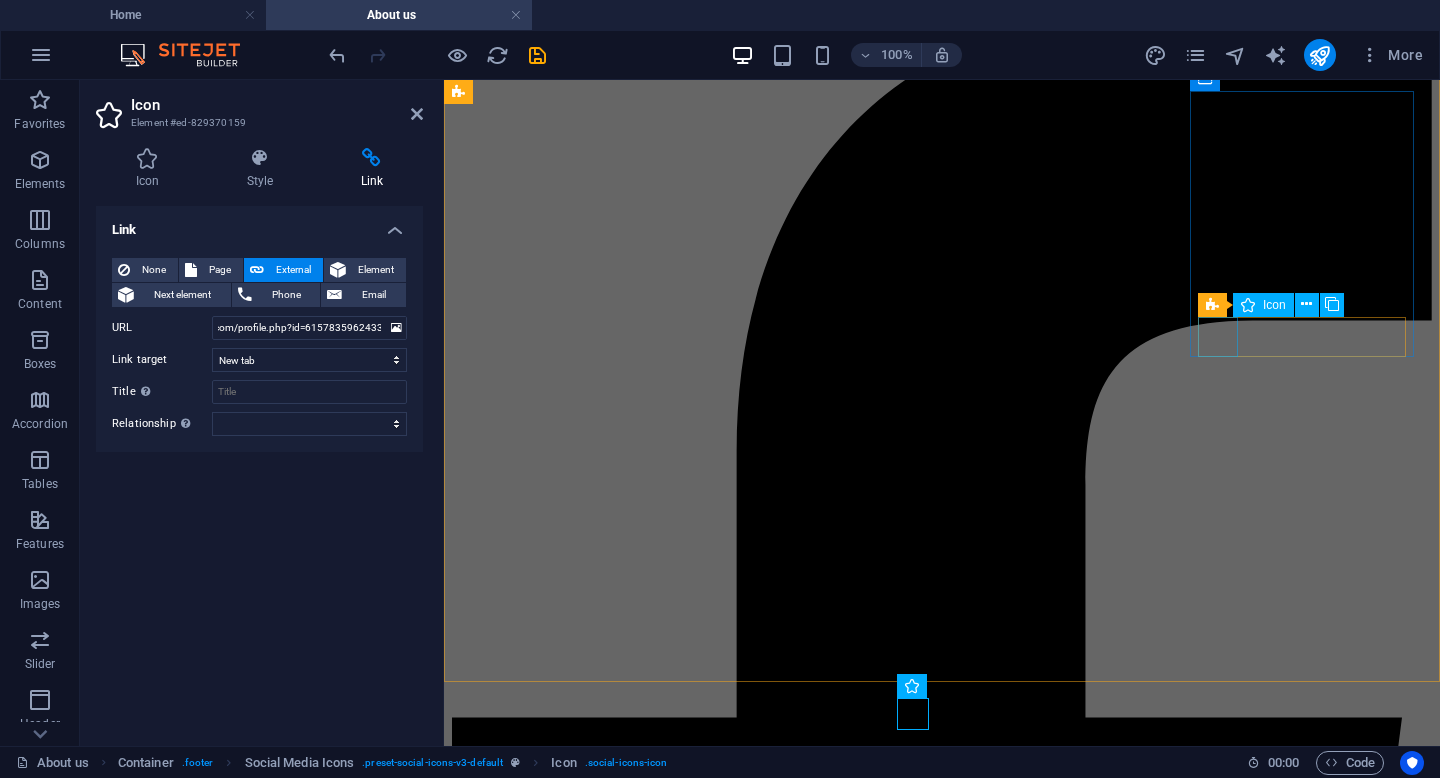 click at bounding box center [942, 21327] 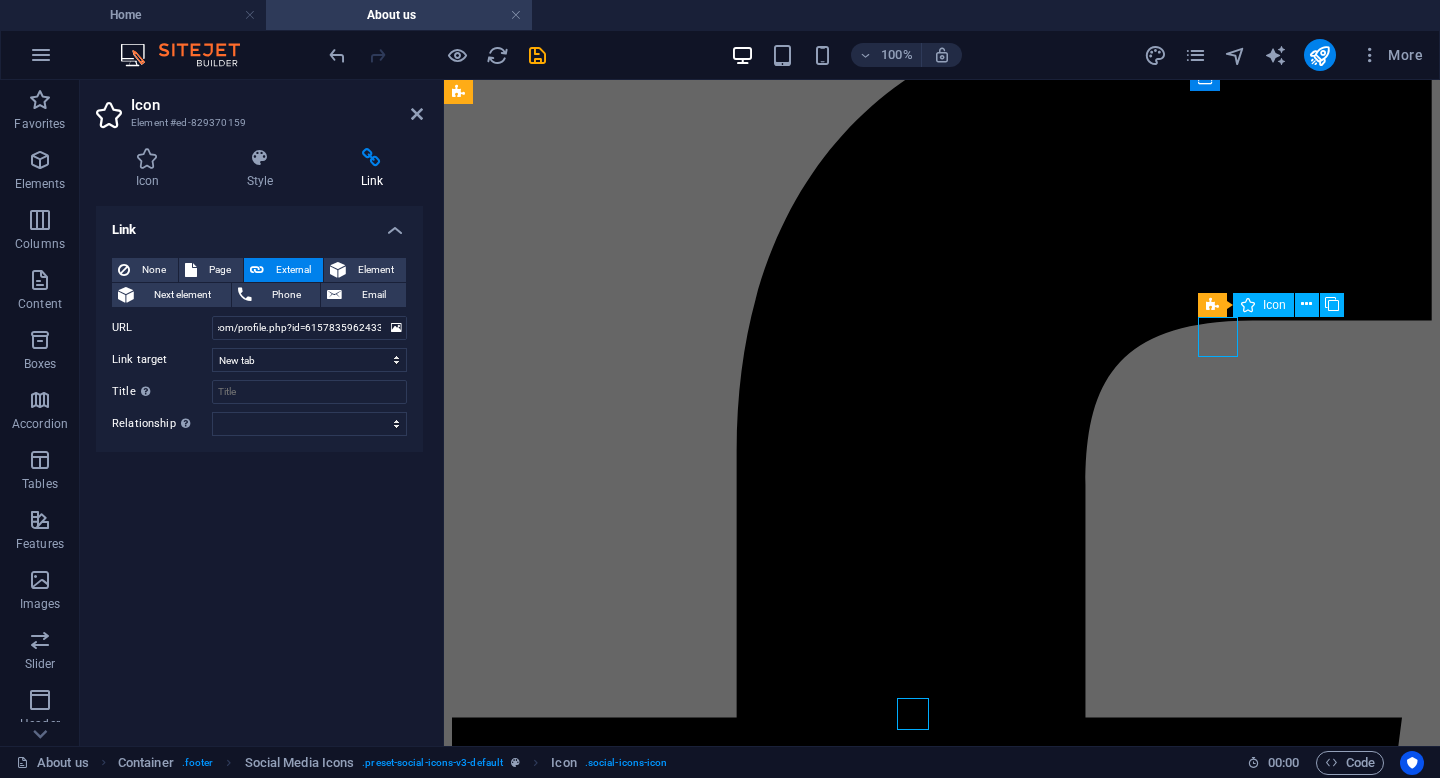 scroll, scrollTop: 0, scrollLeft: 0, axis: both 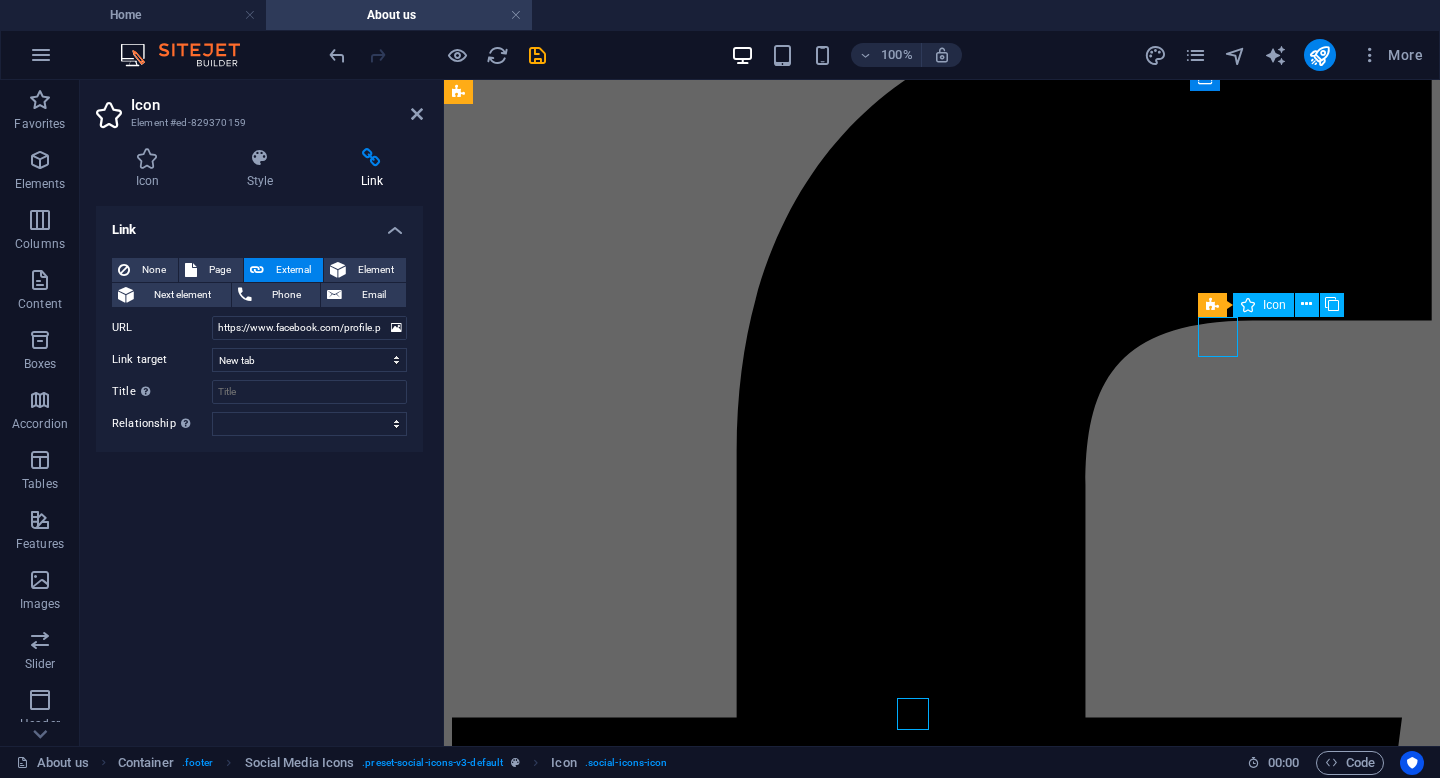 click at bounding box center (942, 21327) 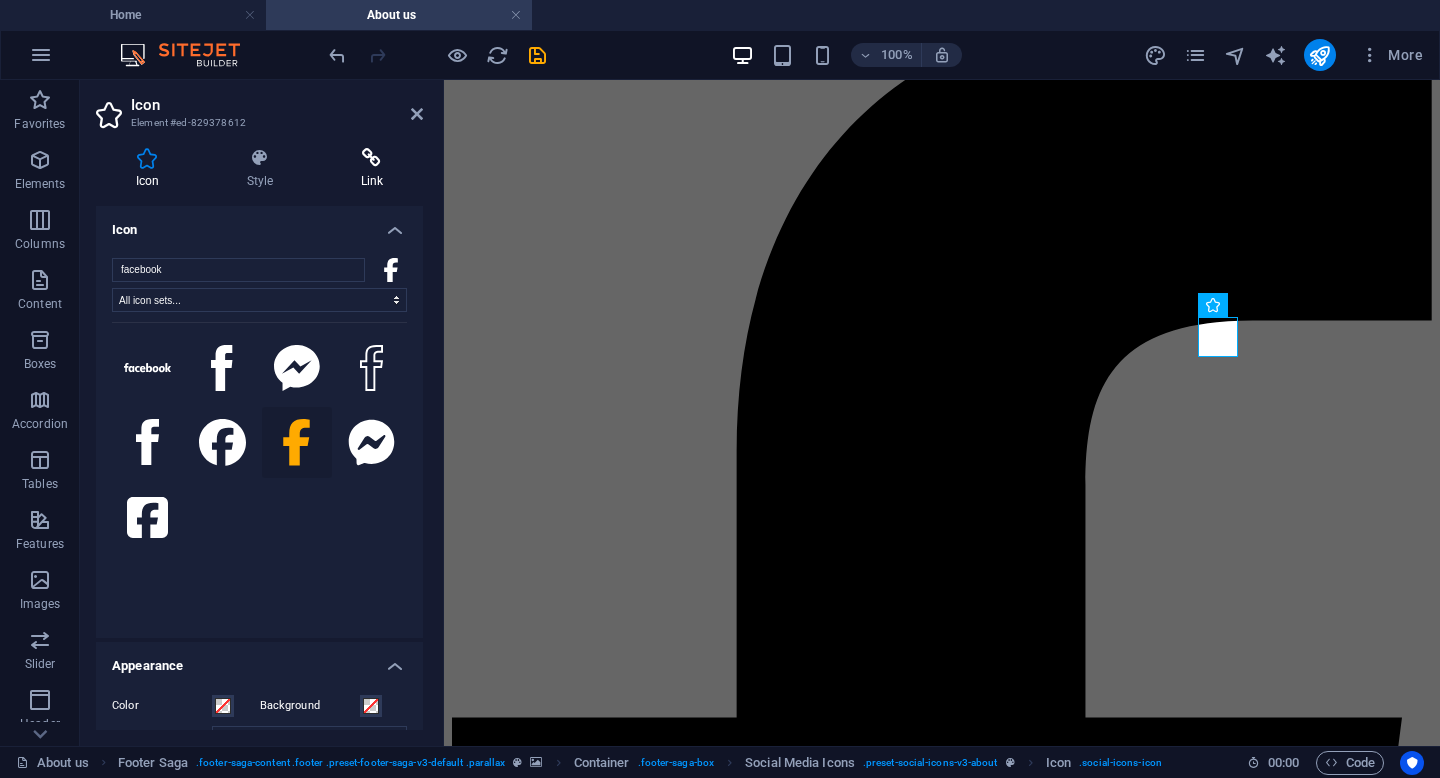 click on "Link" at bounding box center [372, 169] 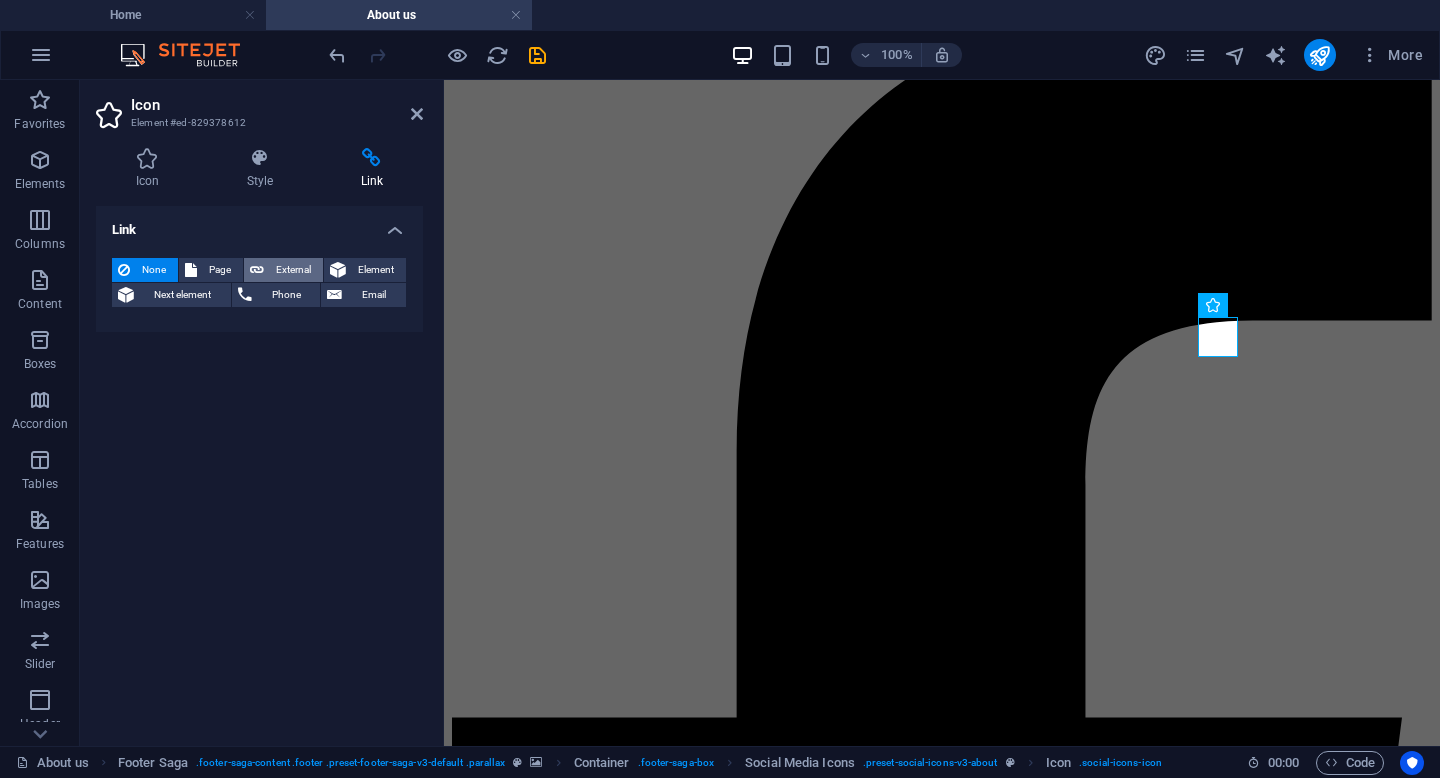 click on "External" at bounding box center (293, 270) 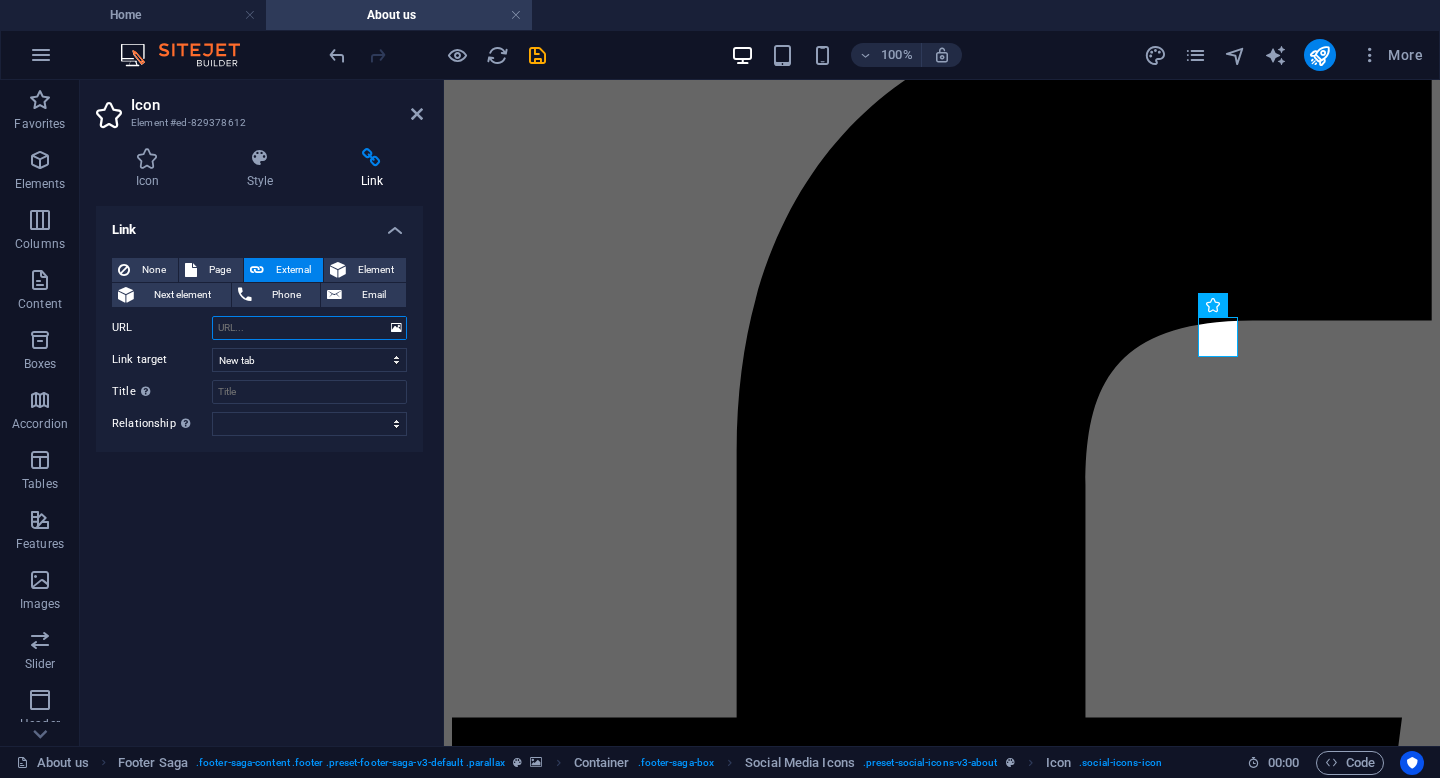 click on "URL" at bounding box center [309, 328] 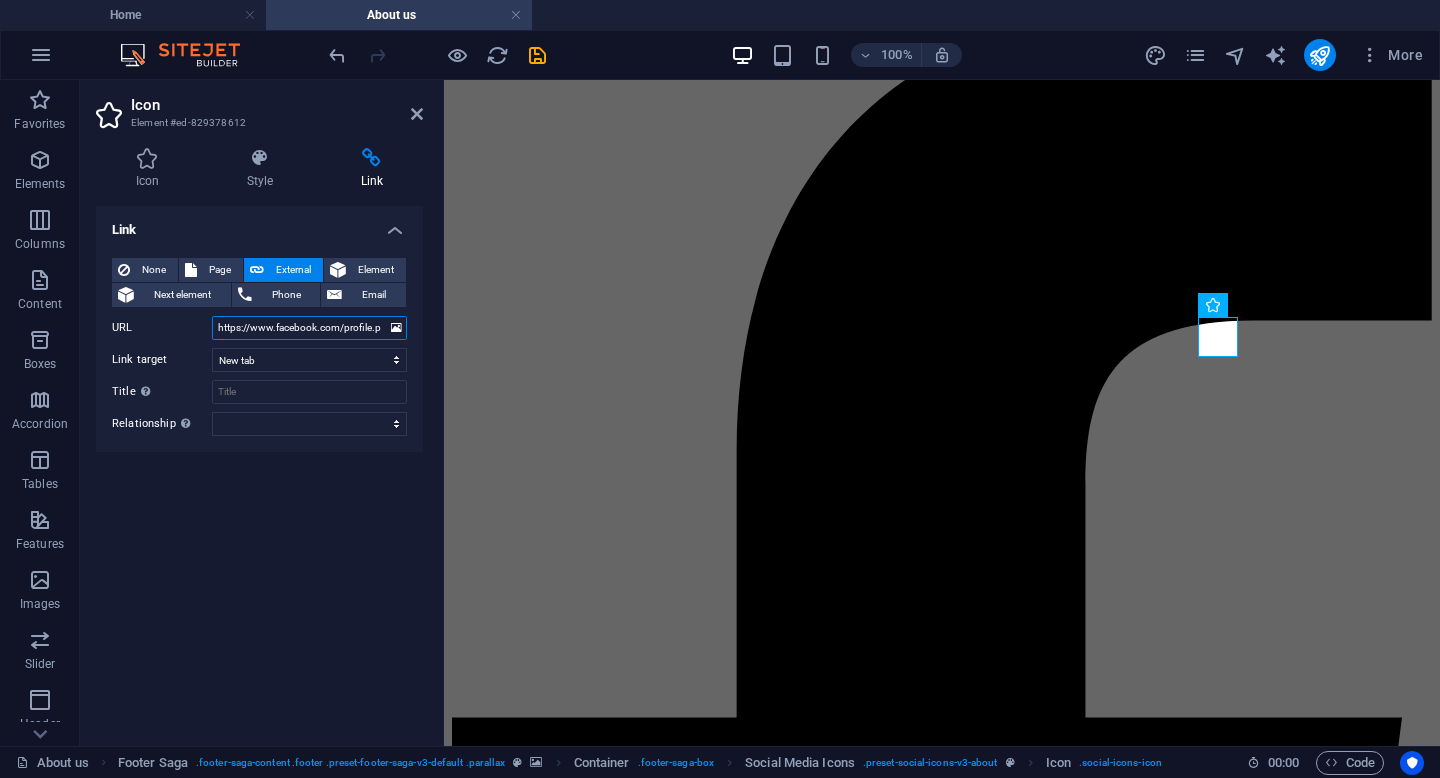 scroll, scrollTop: 0, scrollLeft: 106, axis: horizontal 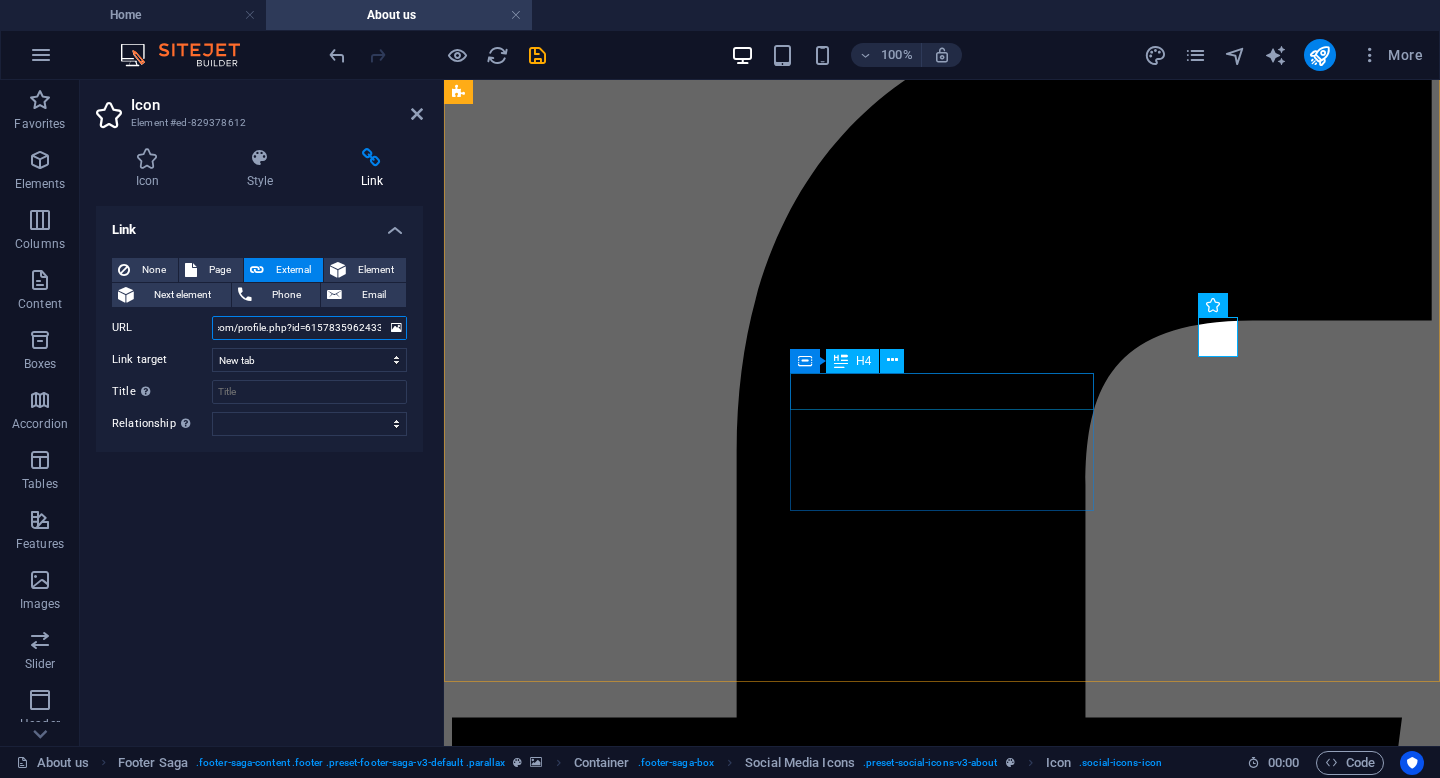 type on "https://www.facebook.com/profile.php?id=61578359624333" 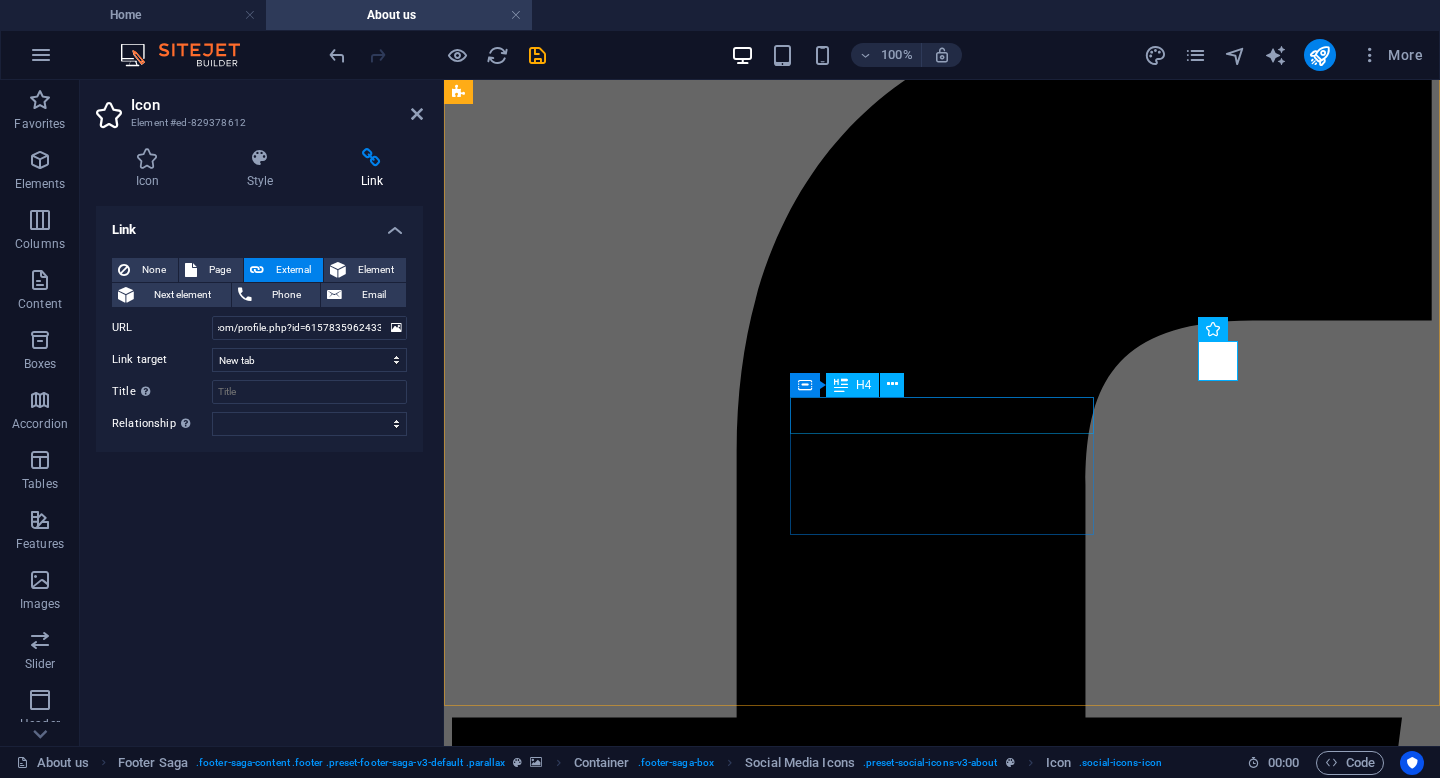 scroll, scrollTop: 0, scrollLeft: 0, axis: both 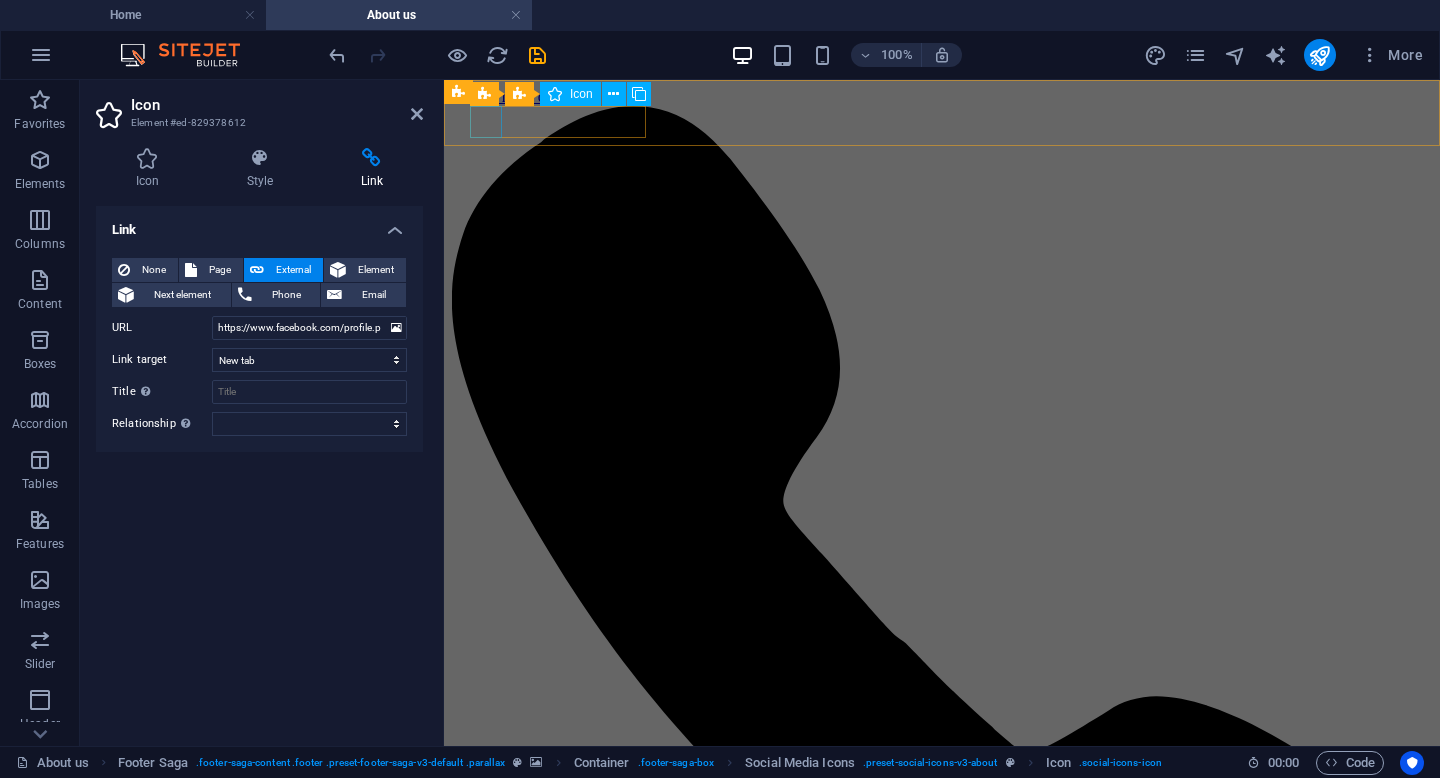 click at bounding box center [942, 4295] 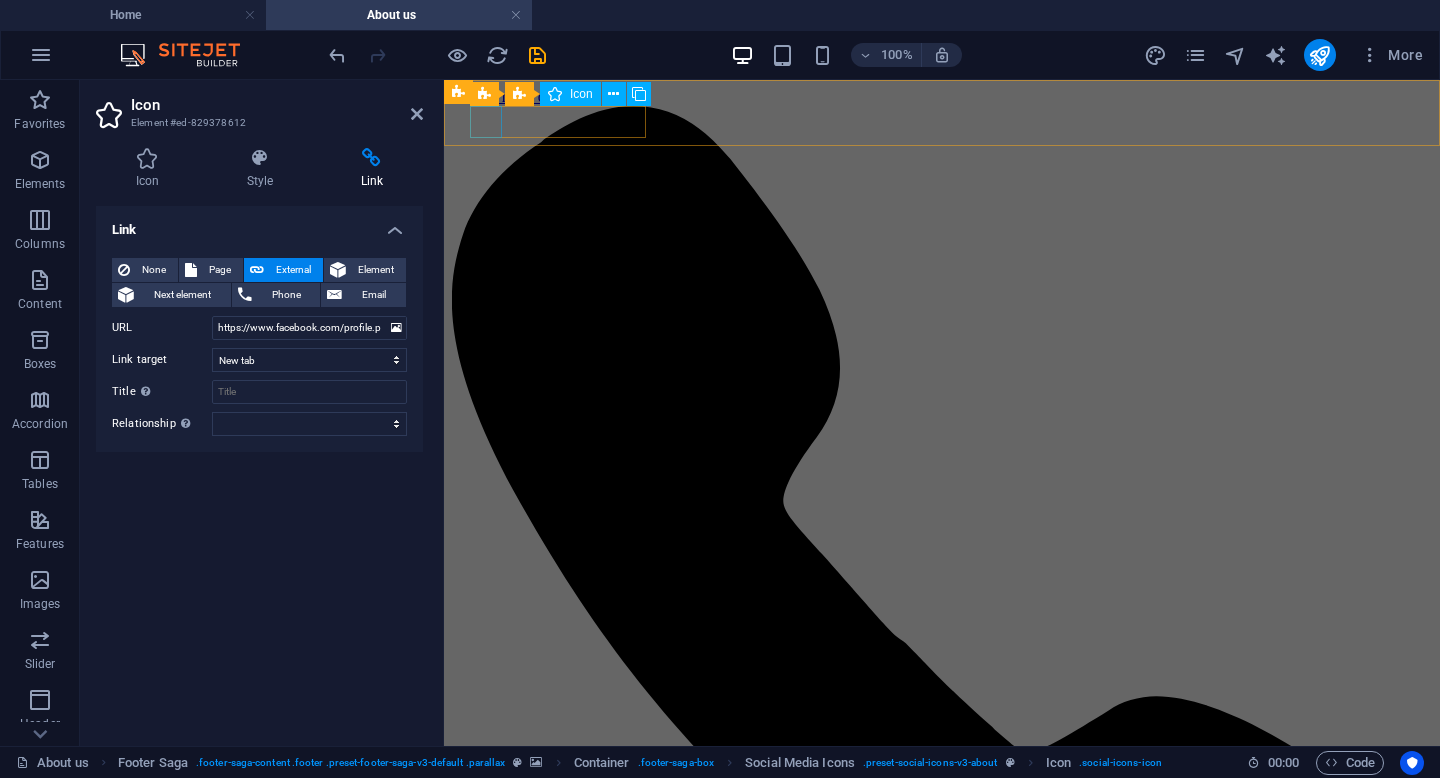 click at bounding box center [942, 4295] 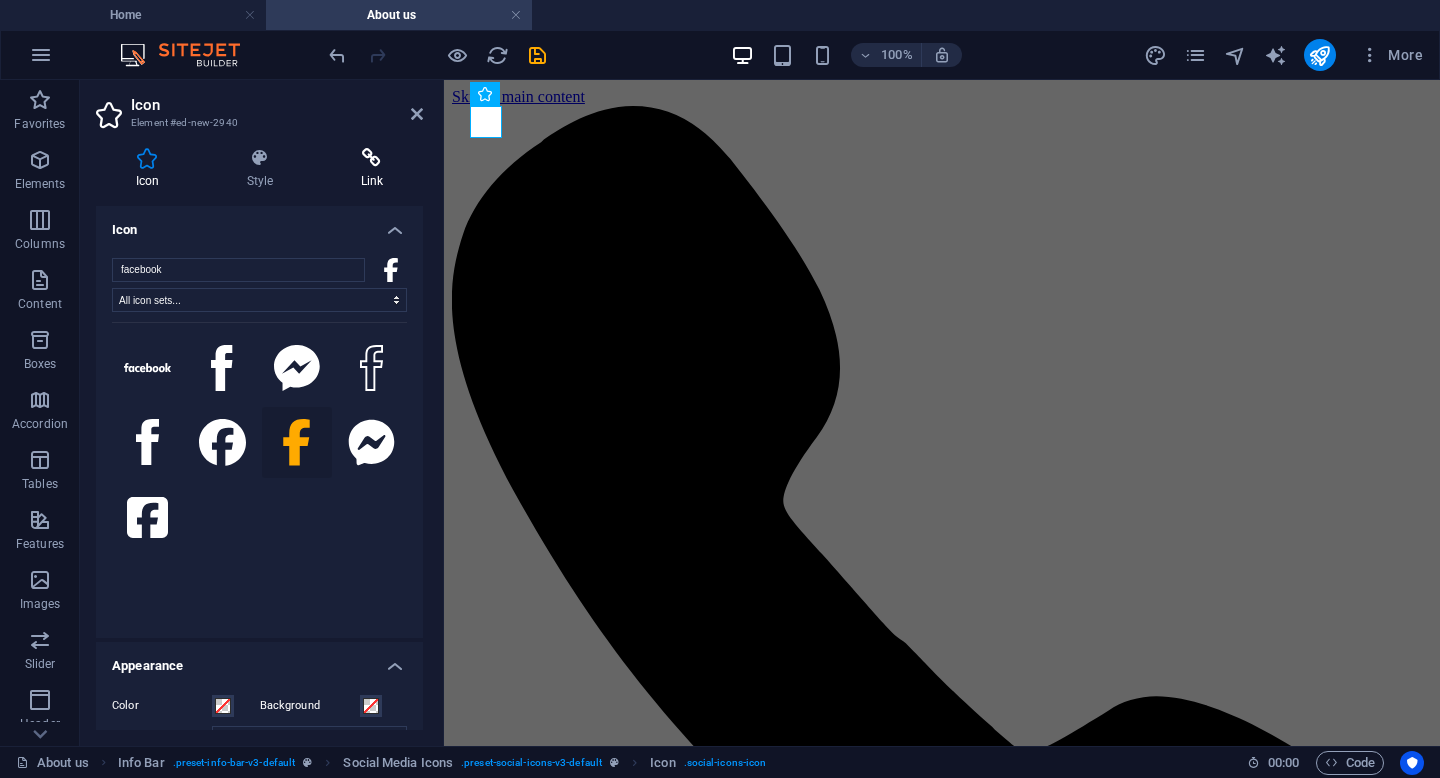 click at bounding box center (372, 158) 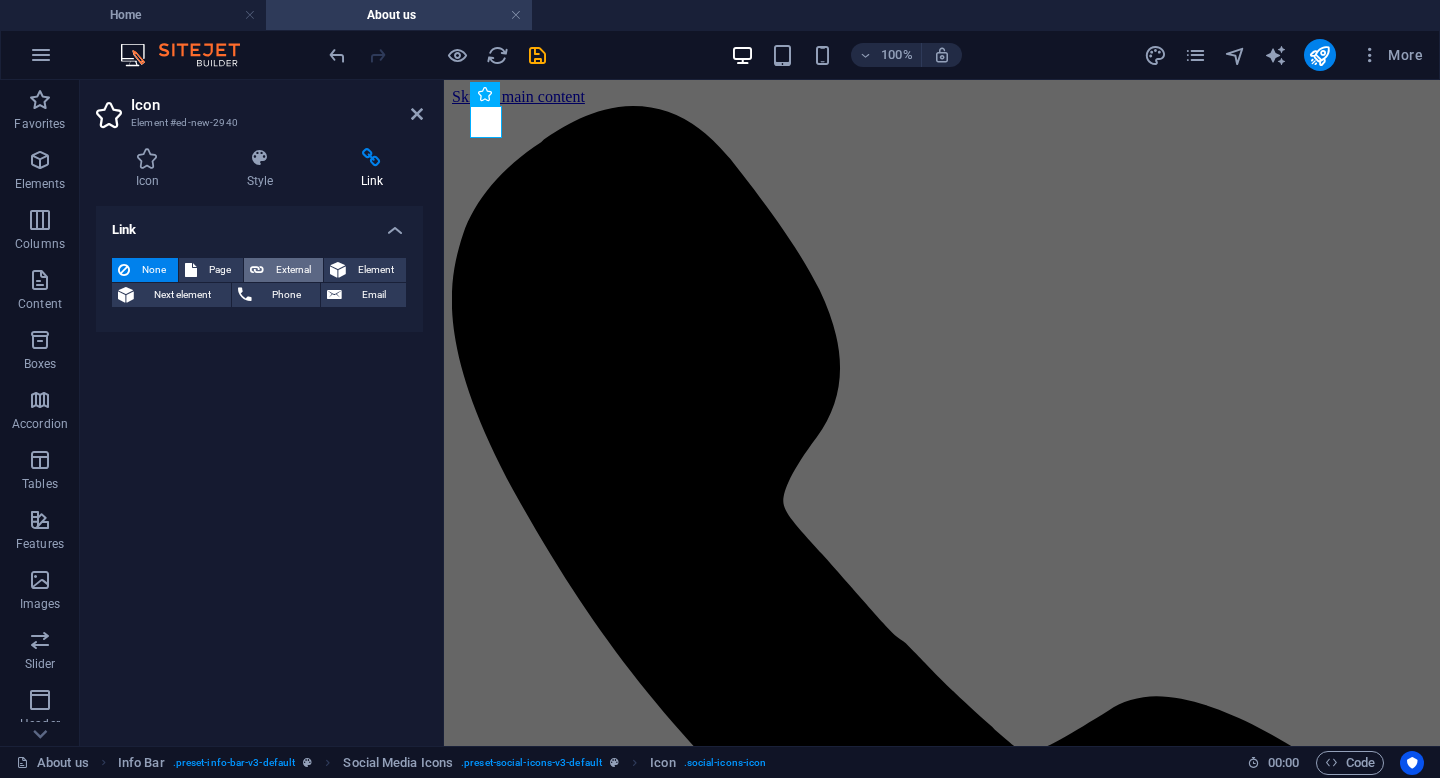 click on "External" at bounding box center (293, 270) 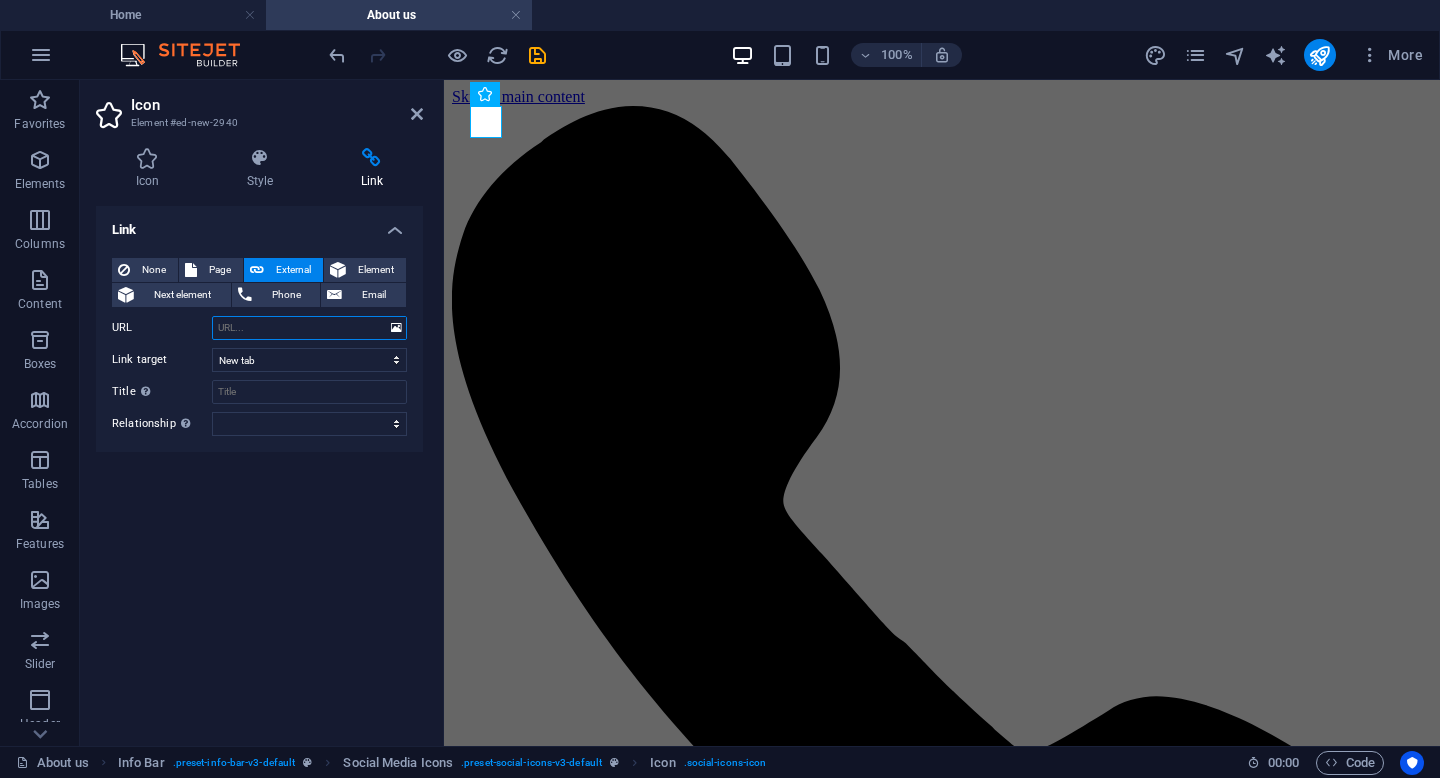 click on "URL" at bounding box center [309, 328] 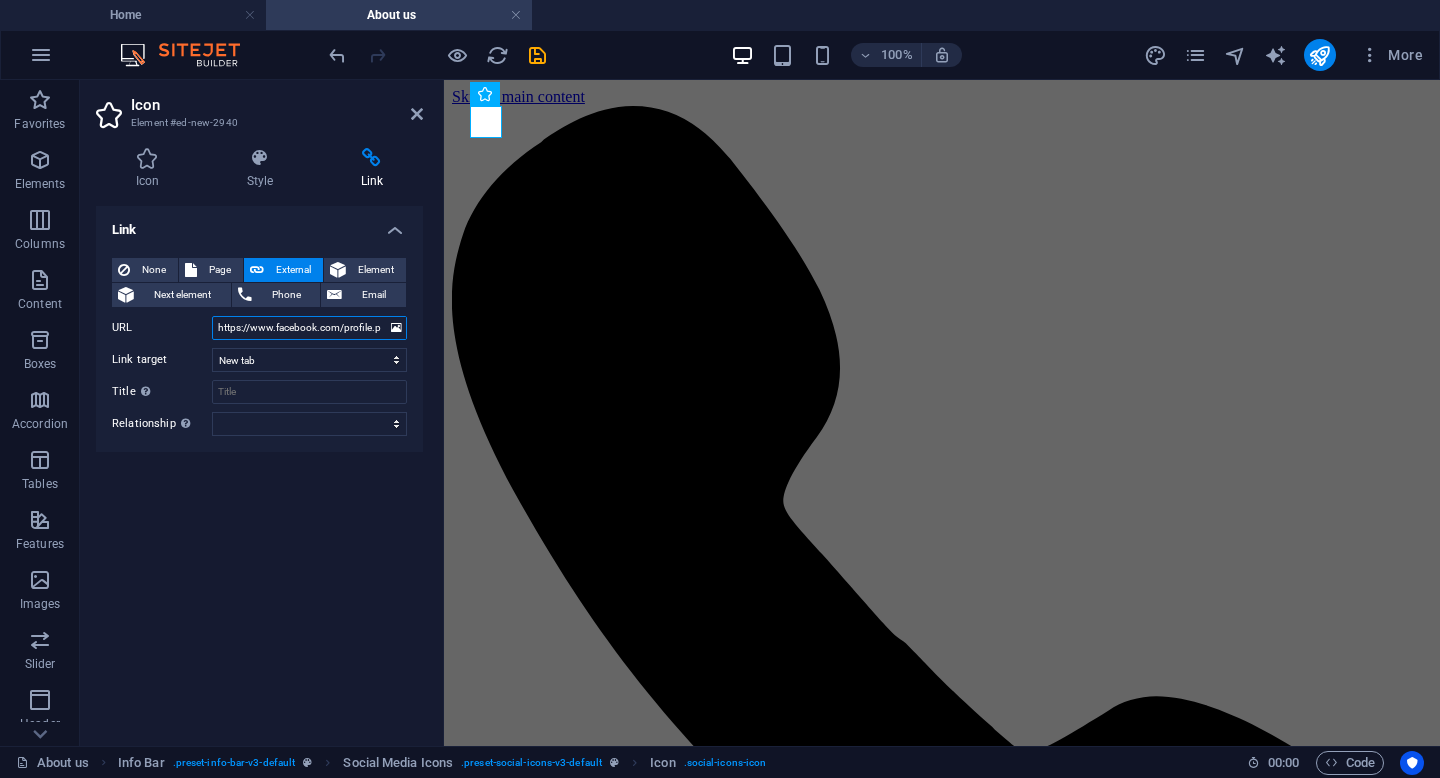 scroll, scrollTop: 0, scrollLeft: 106, axis: horizontal 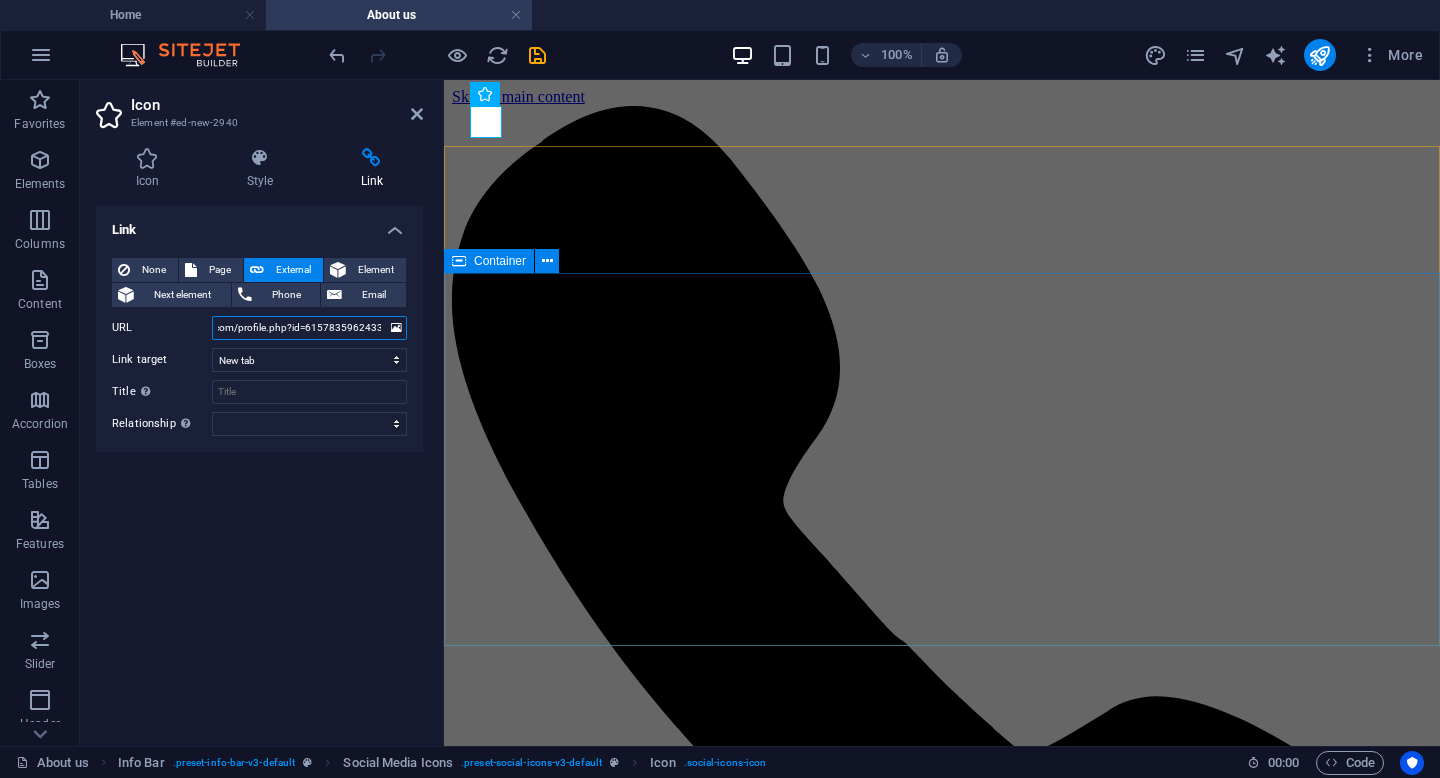 type on "https://www.facebook.com/profile.php?id=61578359624333" 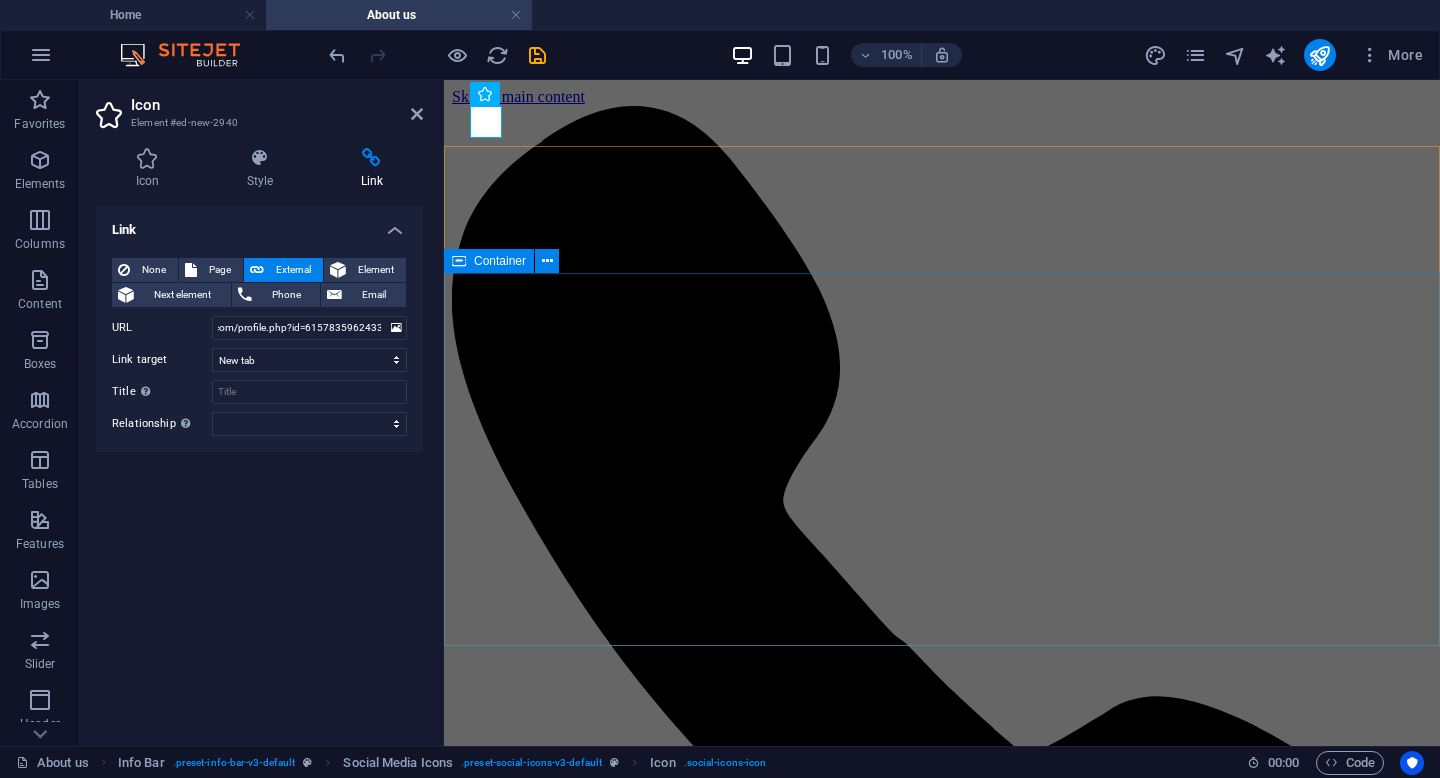 scroll, scrollTop: 124, scrollLeft: 0, axis: vertical 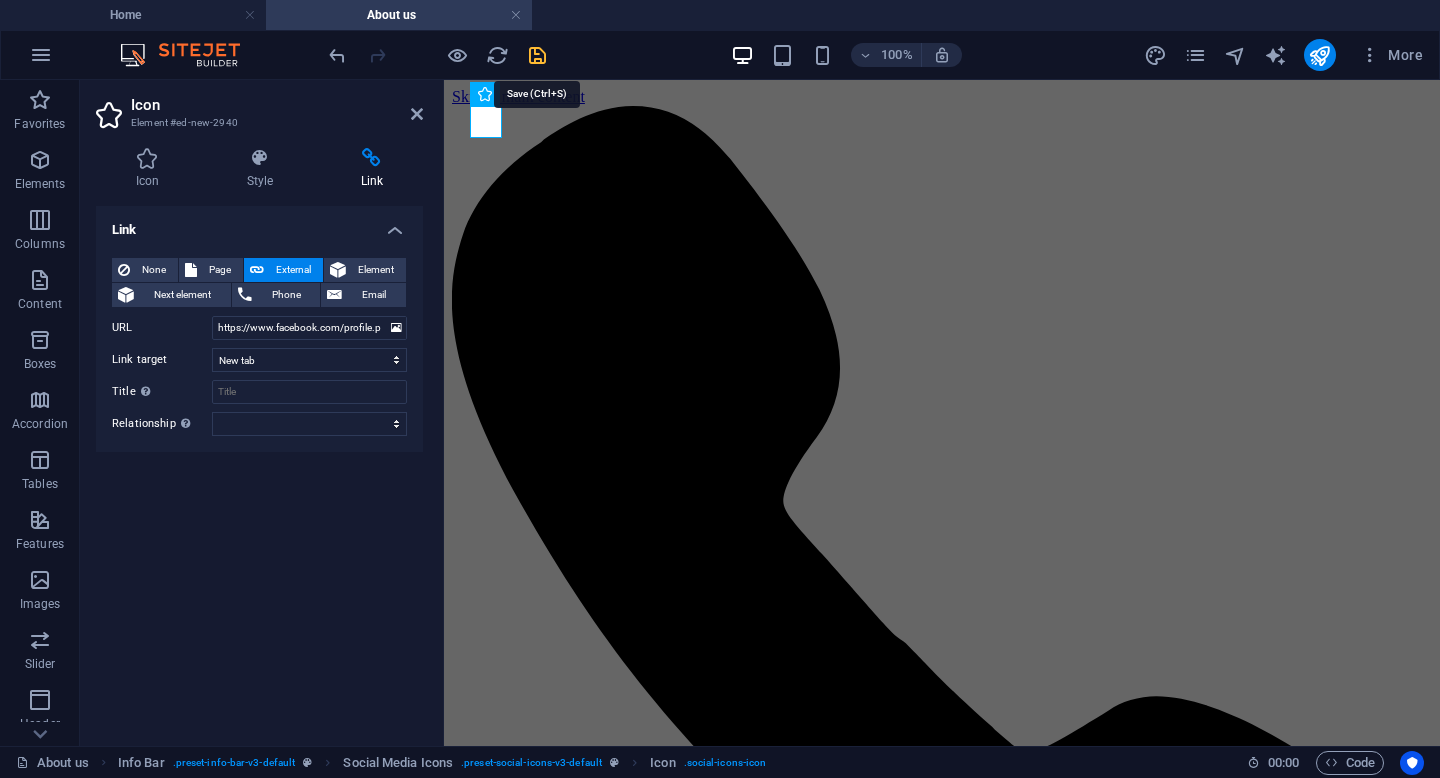 click at bounding box center [537, 55] 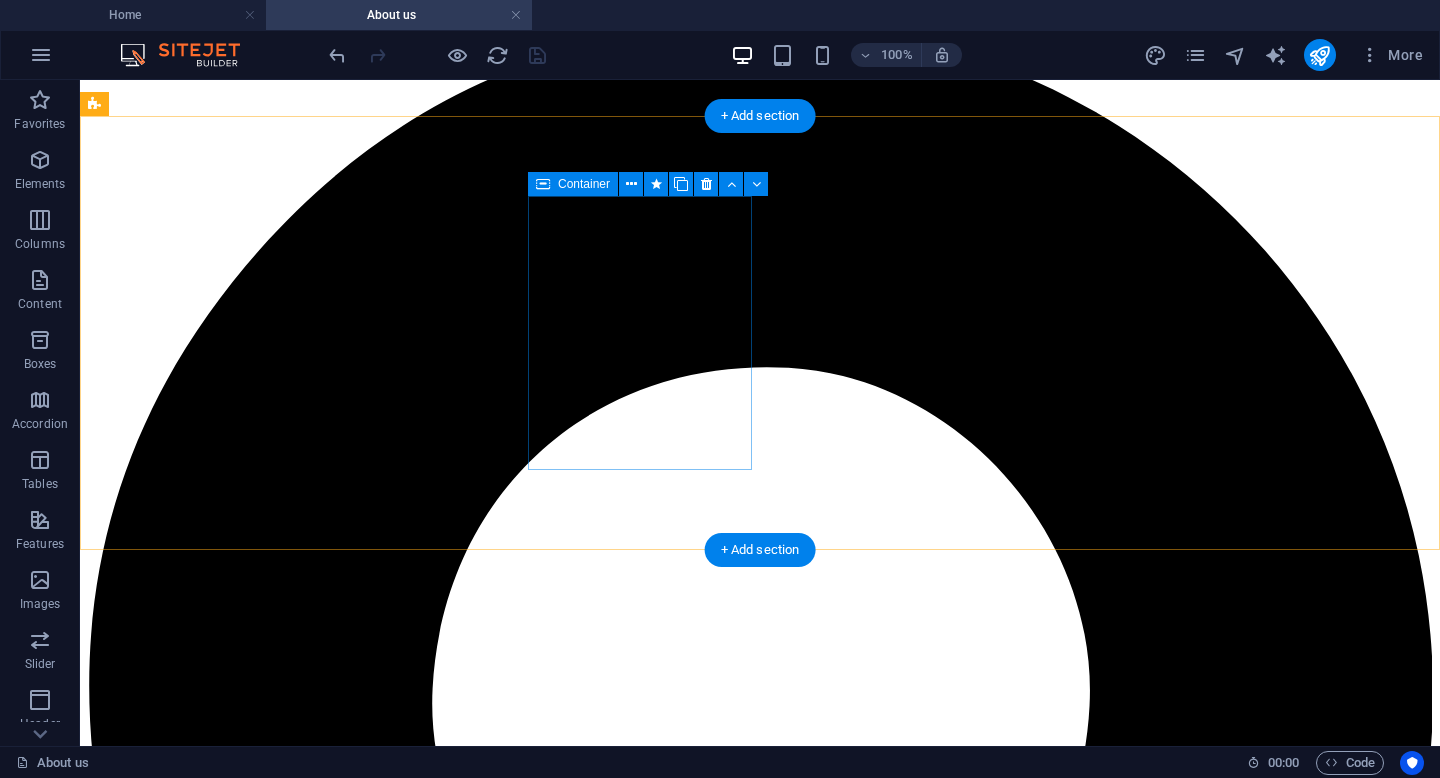 scroll, scrollTop: 811, scrollLeft: 0, axis: vertical 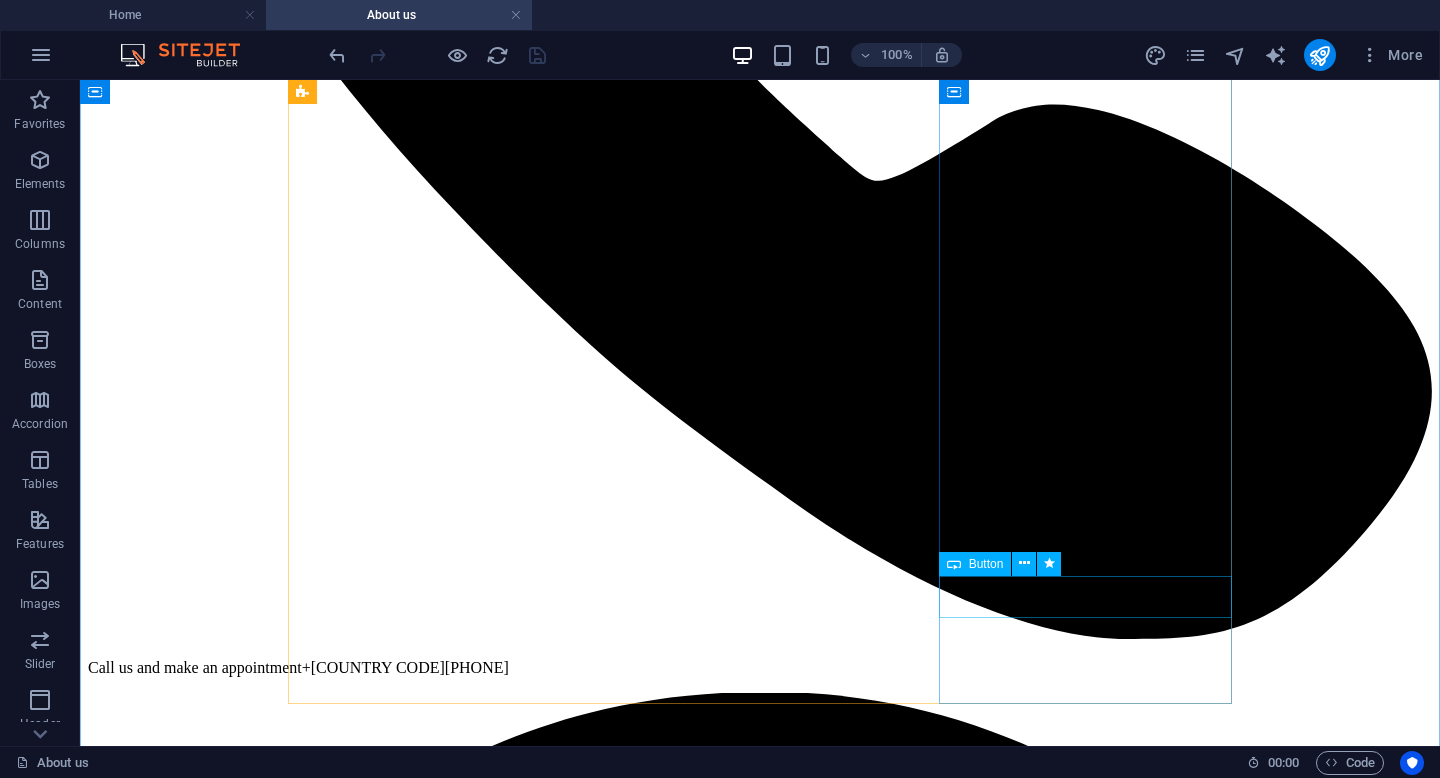 click on "Get an appointment" at bounding box center [760, 15243] 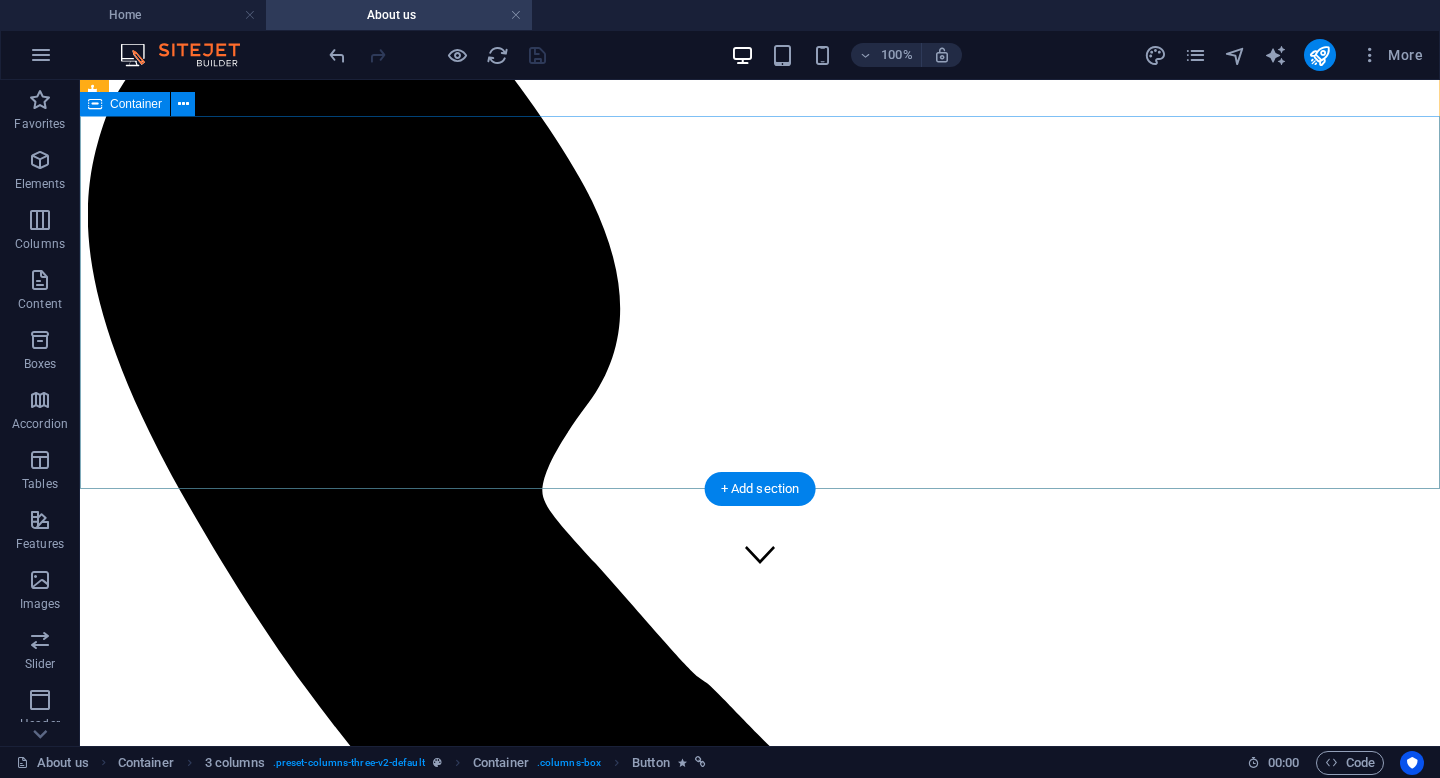 scroll, scrollTop: 0, scrollLeft: 0, axis: both 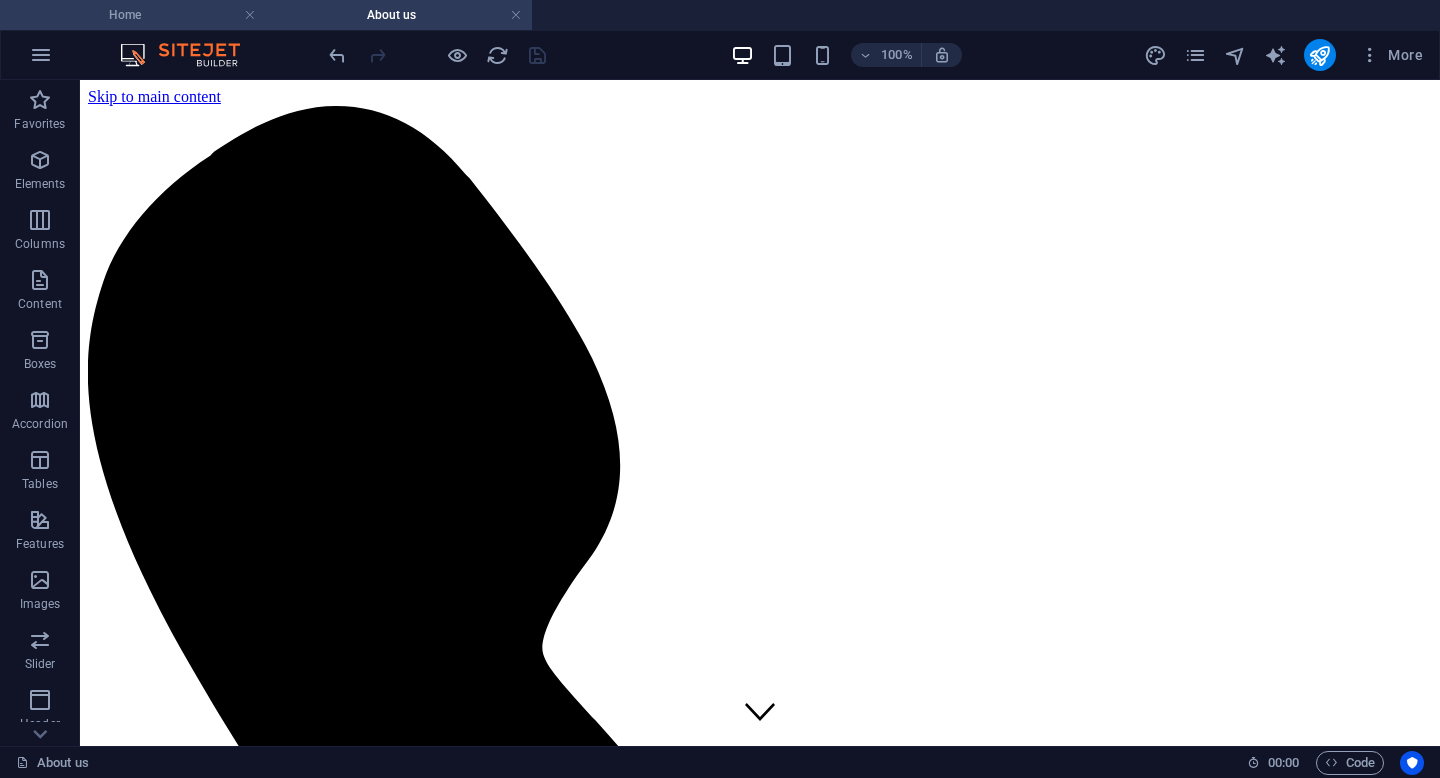 click on "Home" at bounding box center [133, 15] 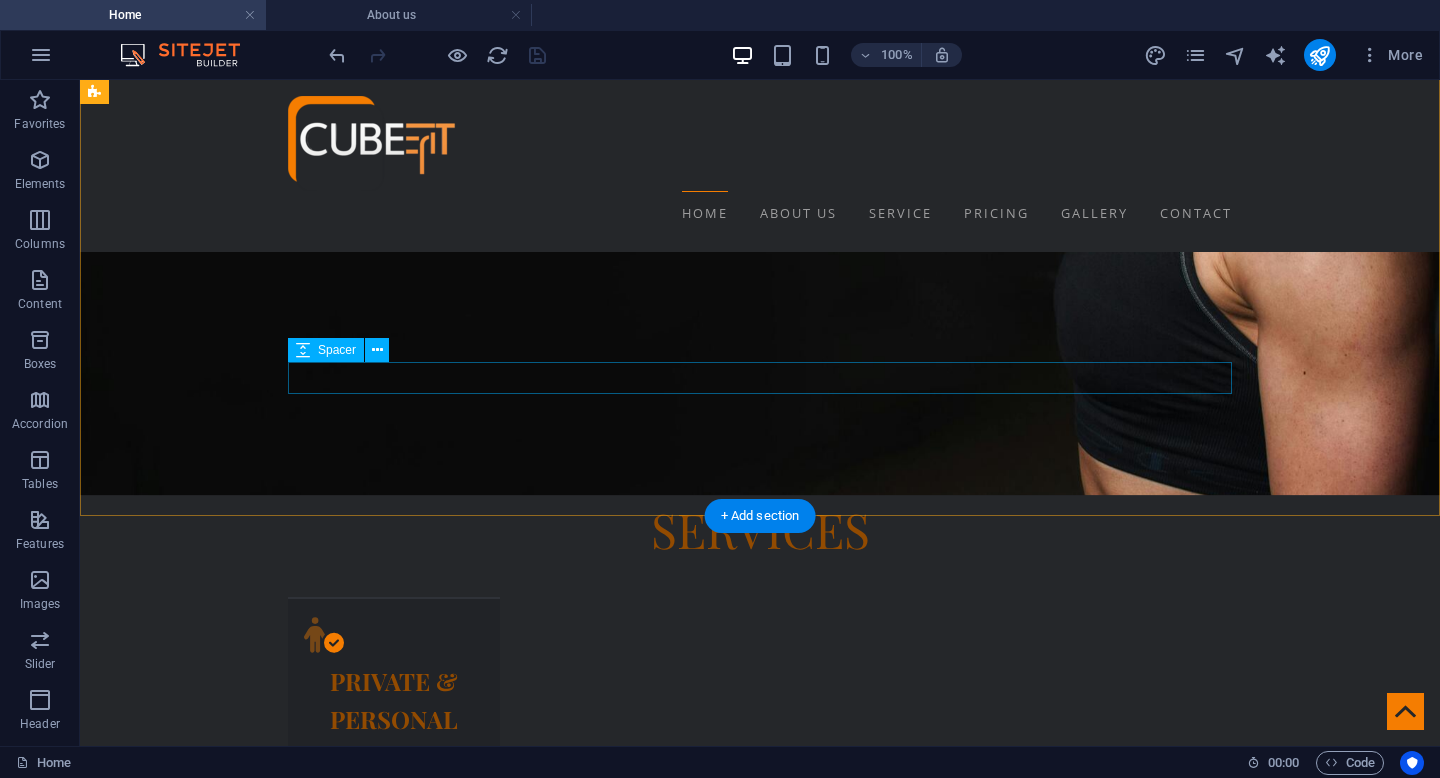 scroll, scrollTop: 4197, scrollLeft: 0, axis: vertical 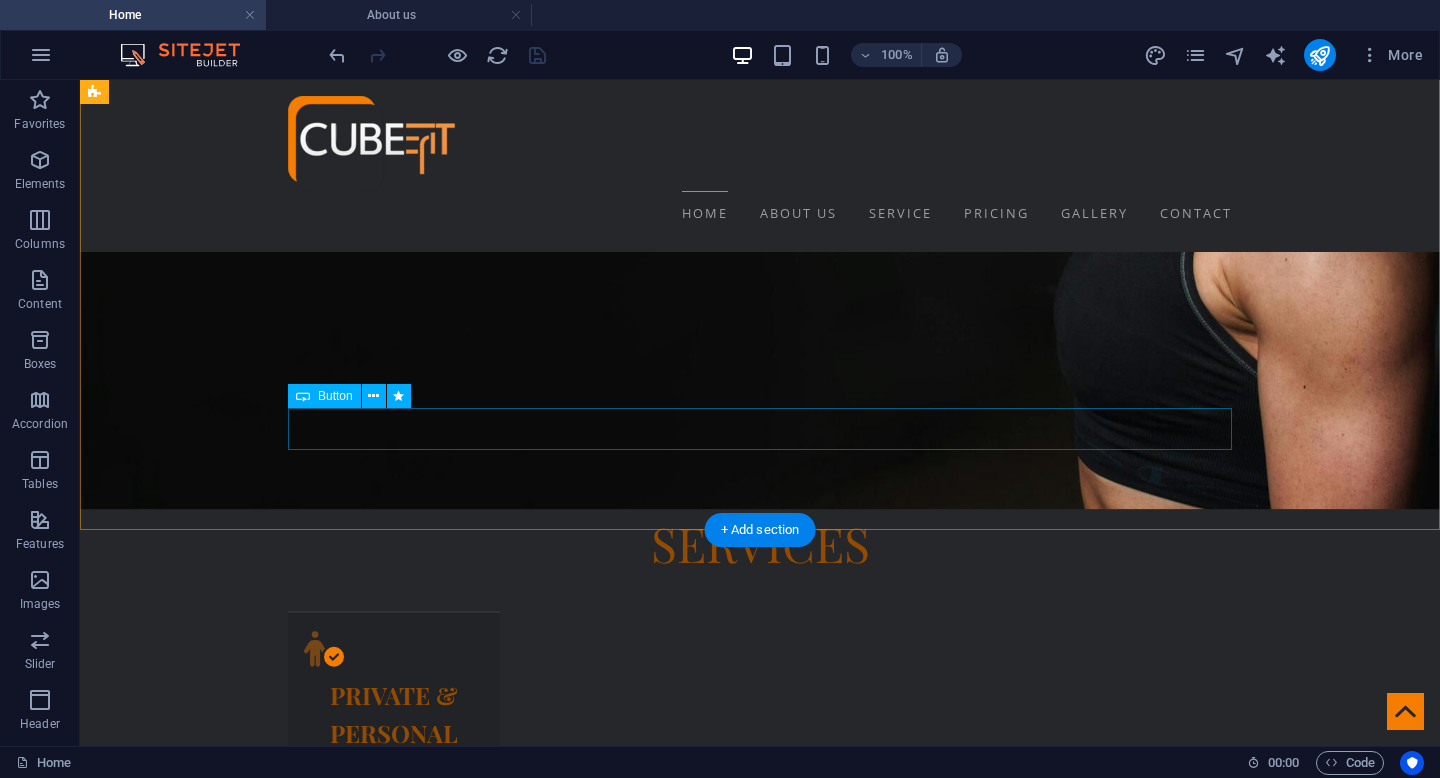 click on "See About Us" at bounding box center [568, 9348] 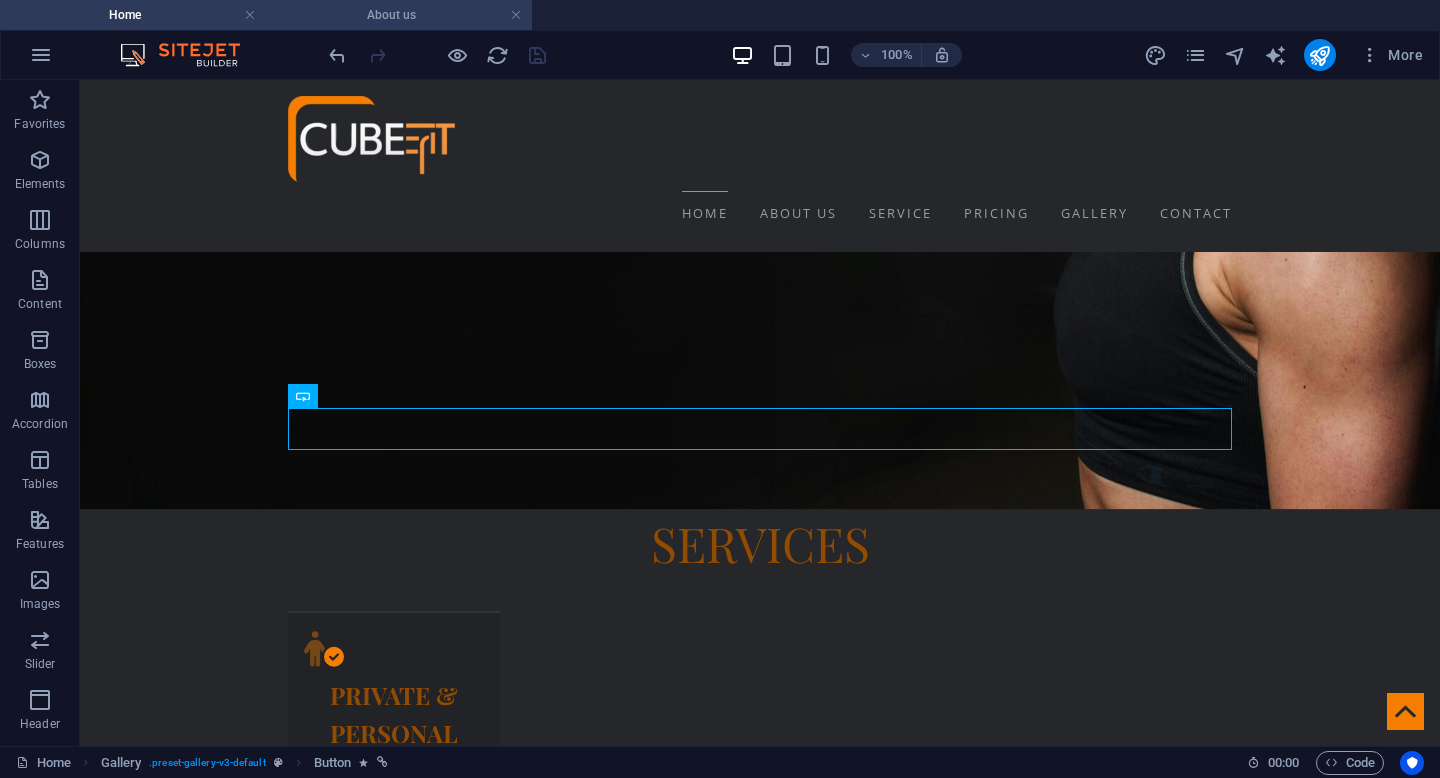 click on "About us" at bounding box center (399, 15) 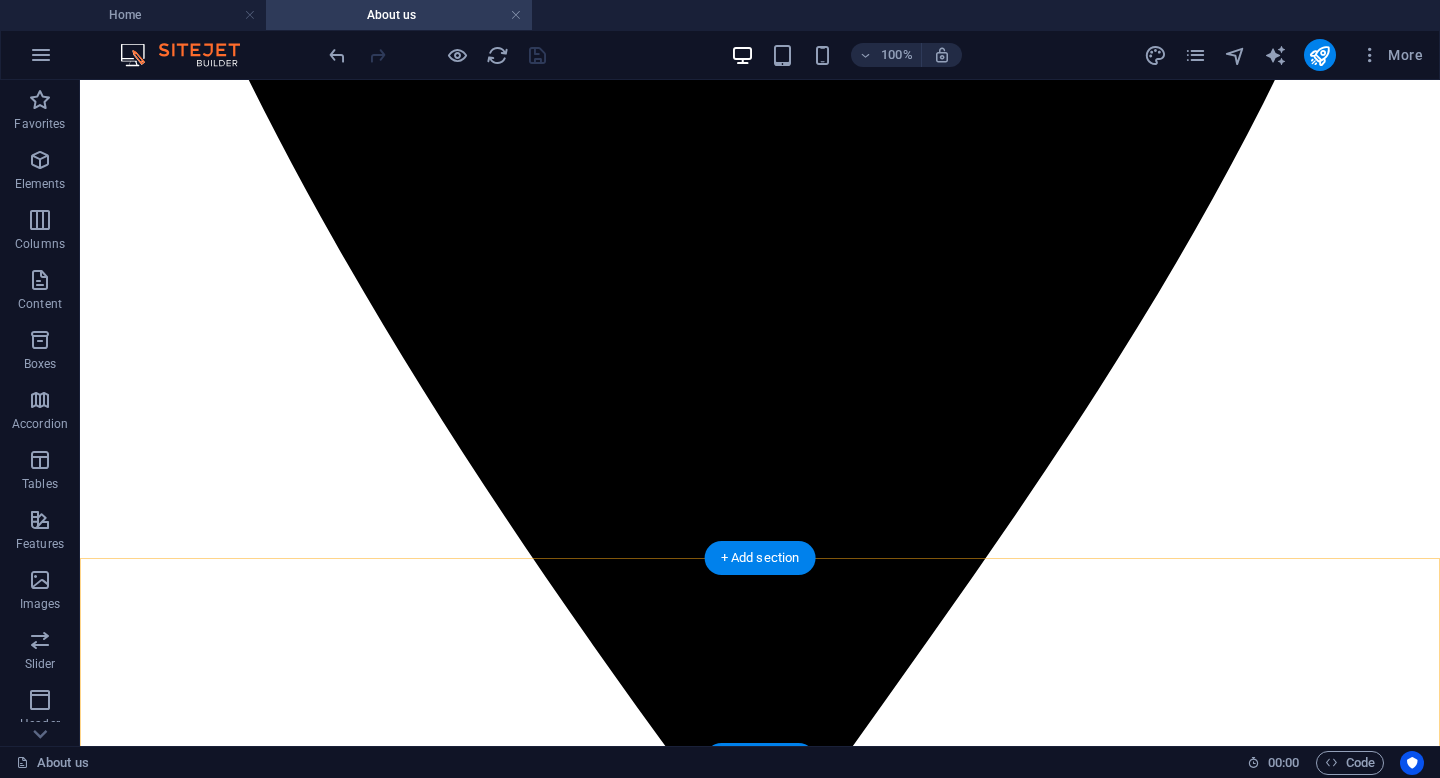 scroll, scrollTop: 2587, scrollLeft: 0, axis: vertical 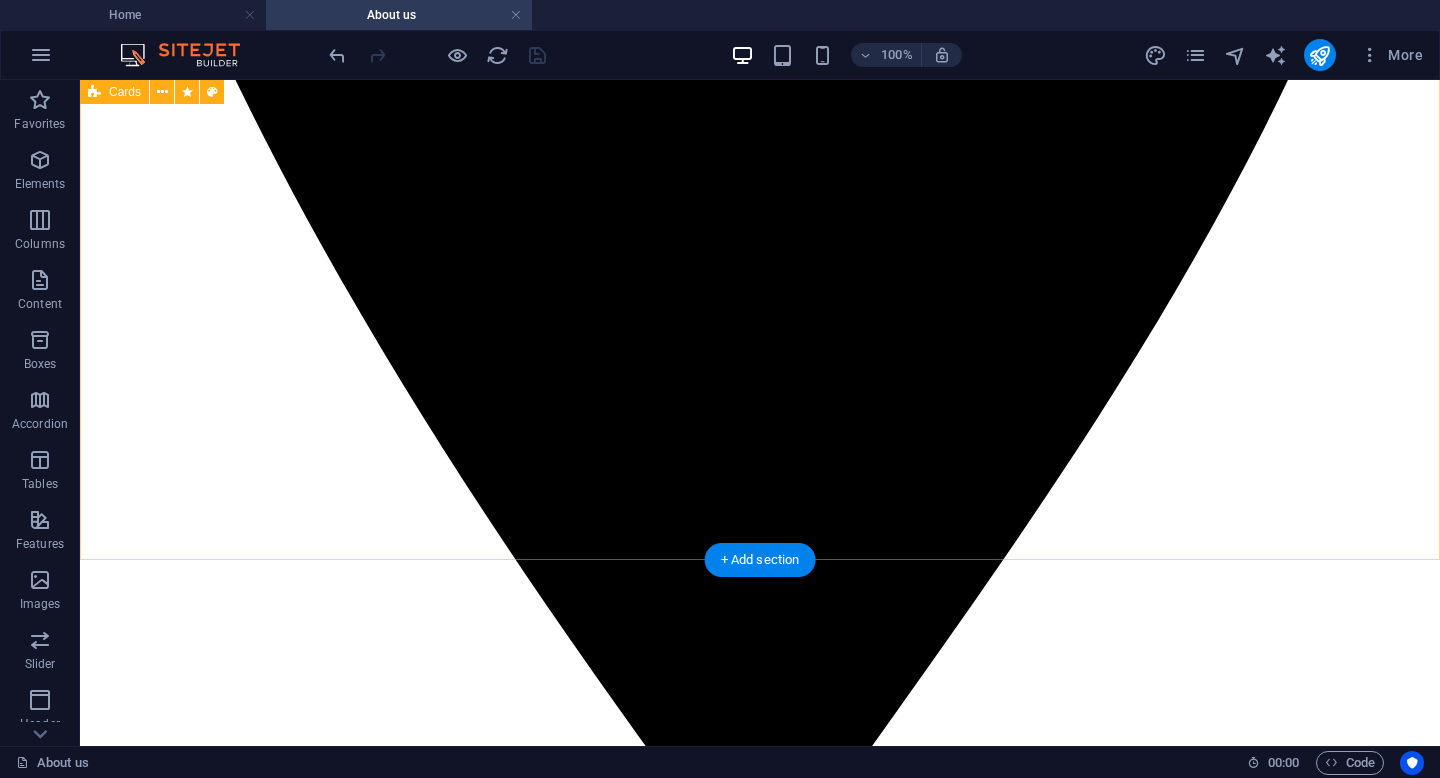 click on "Android / Ios Discover the ultimate ease of ordering with CubeFit through your favorite app, which is readily available on both Android and iOS devices. Our user-friendly platform is designed to make your experience as smooth as possible, allowing you to conveniently manage all your orders directly from your smartphone. Whether you’re at home, at work, or on the go, you can rely on our app to deliver a seamless and hassle-free experience every single time you use it. Take advantage of the flexibility and convenience that comes with having everything you need just a tap away—enjoy the freedom of ordering on your terms! AI & iot cube" at bounding box center [760, 17530] 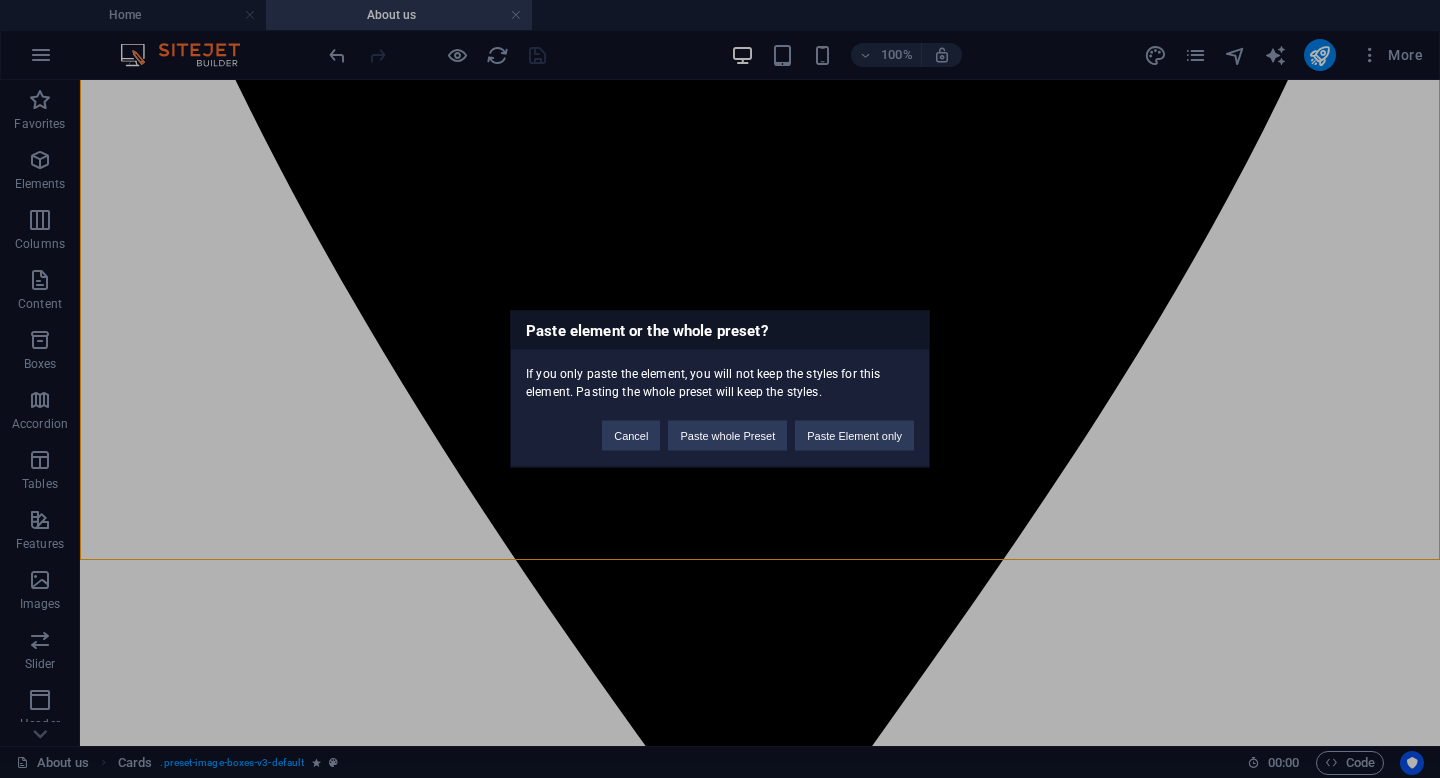 type 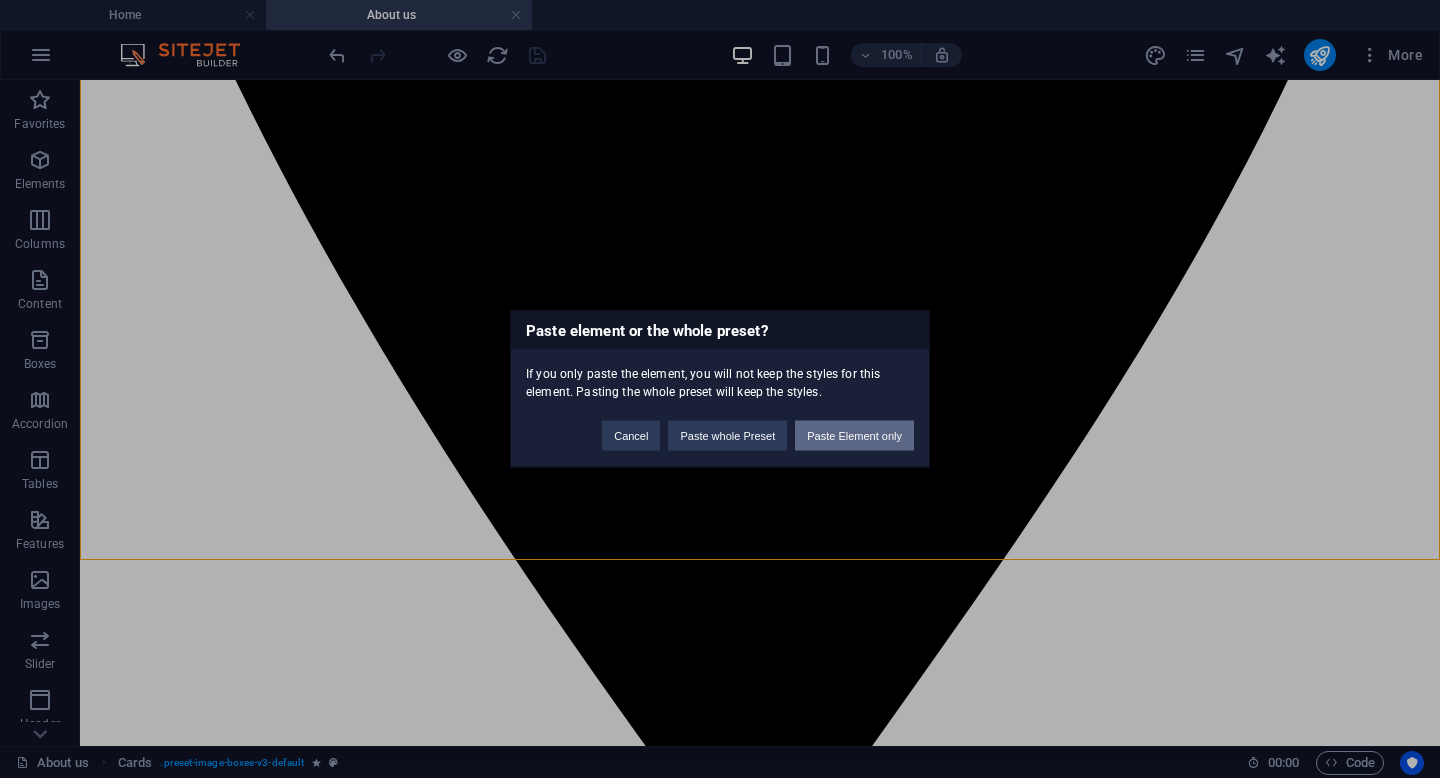 click on "Paste Element only" at bounding box center [854, 436] 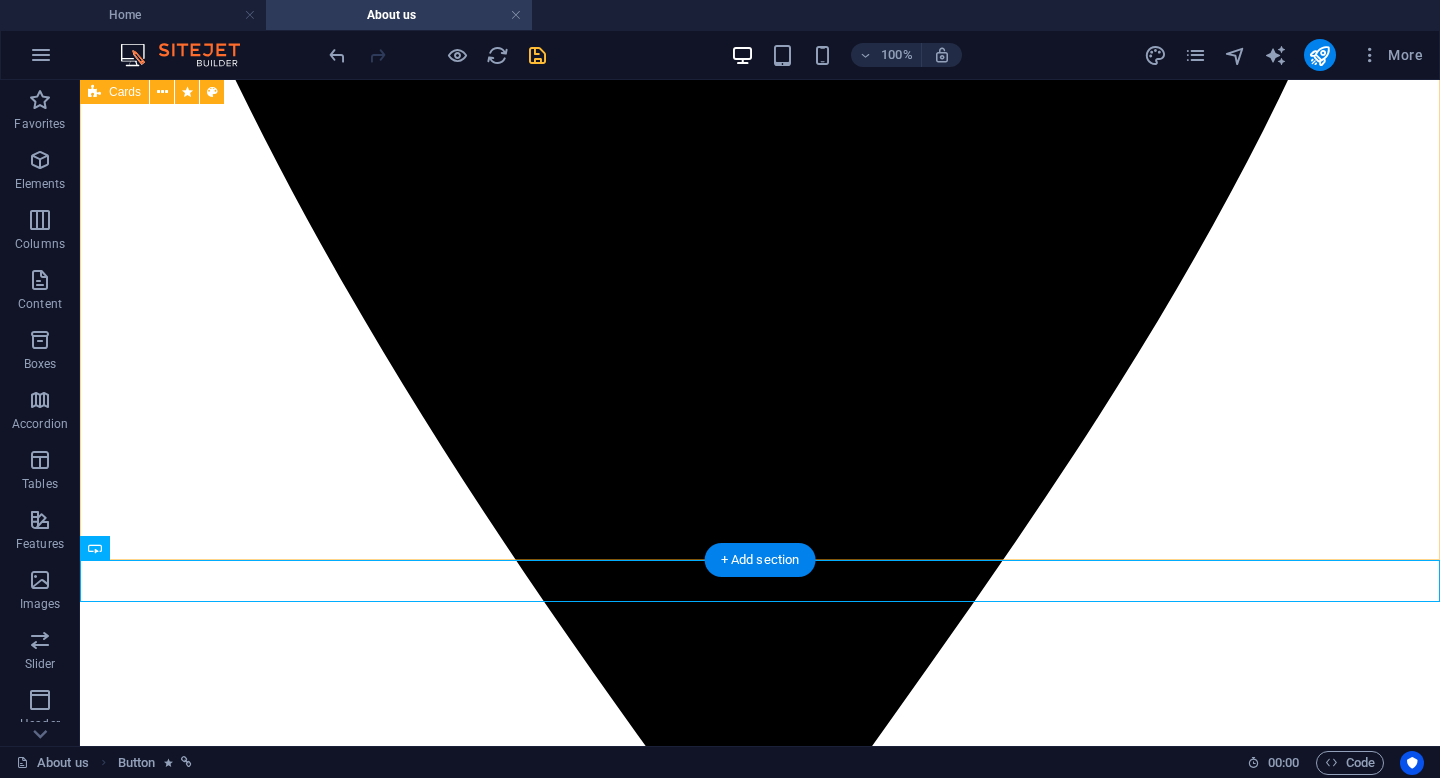 scroll, scrollTop: 2687, scrollLeft: 0, axis: vertical 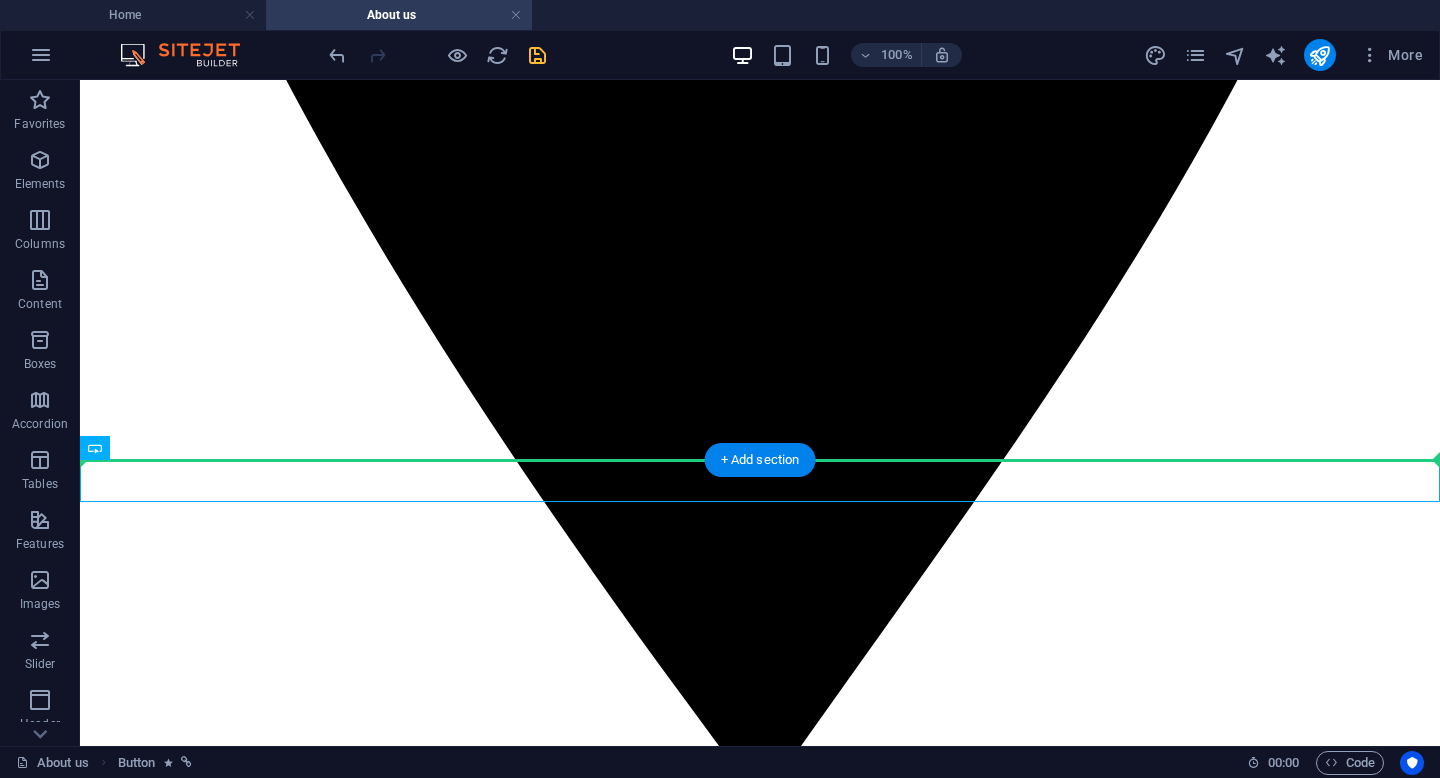 drag, startPoint x: 198, startPoint y: 484, endPoint x: 578, endPoint y: 432, distance: 383.54138 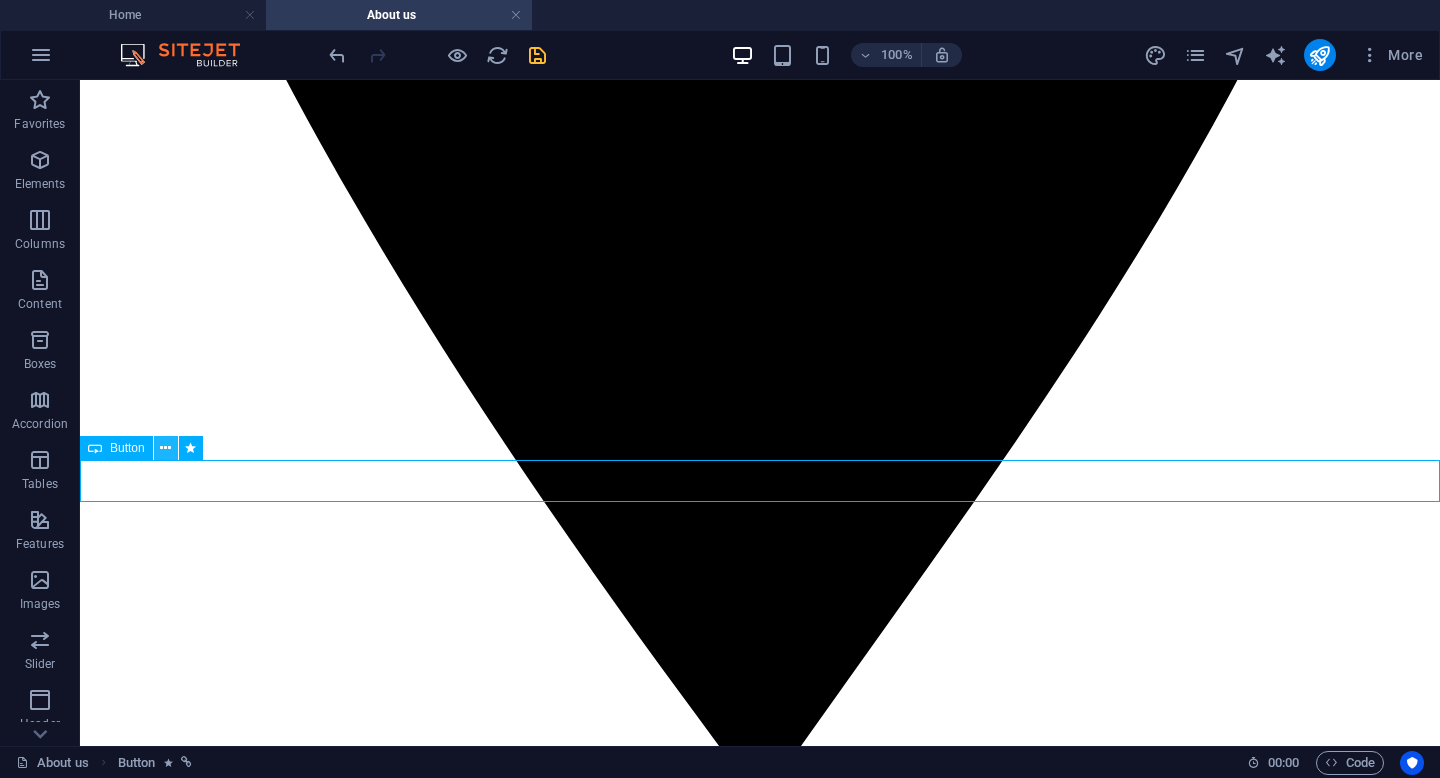 click at bounding box center (165, 448) 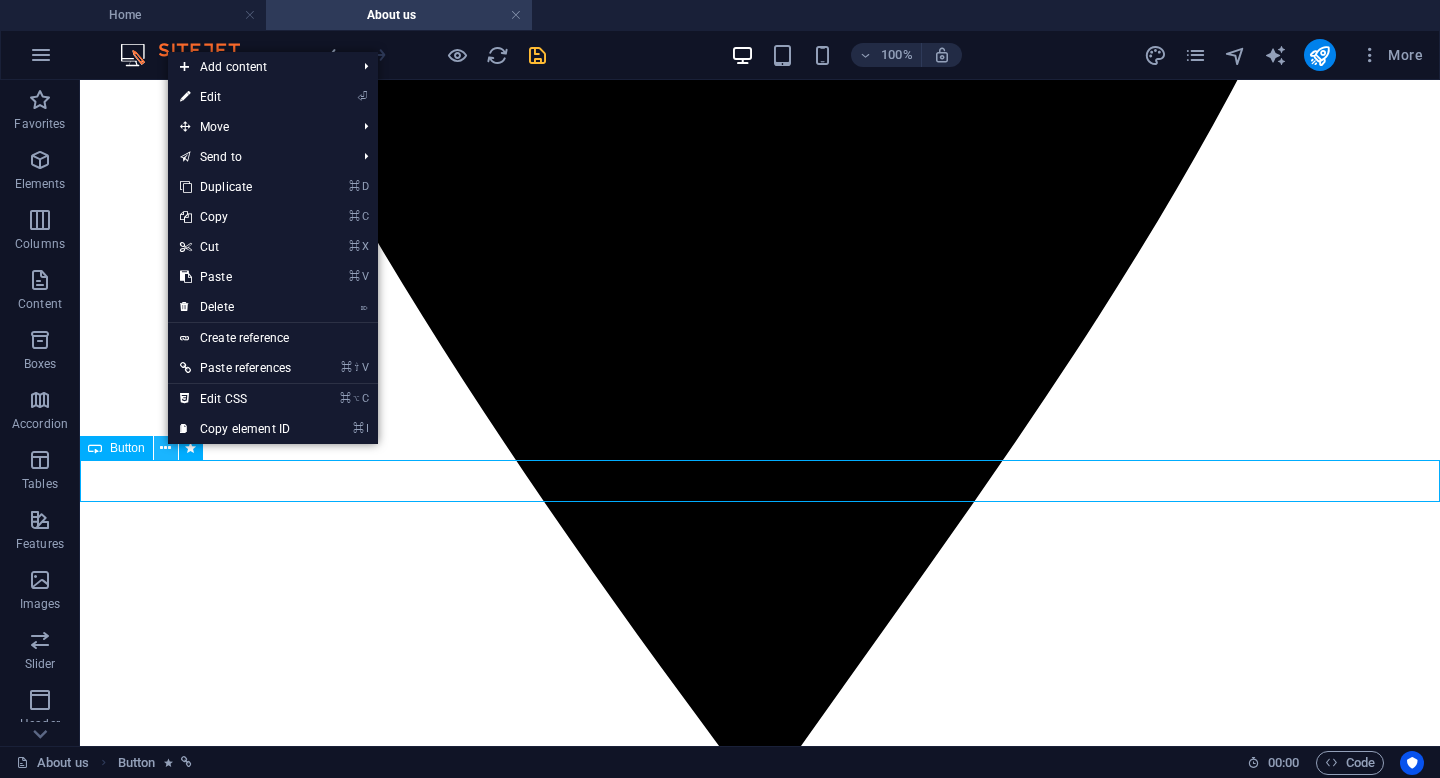 click at bounding box center (165, 448) 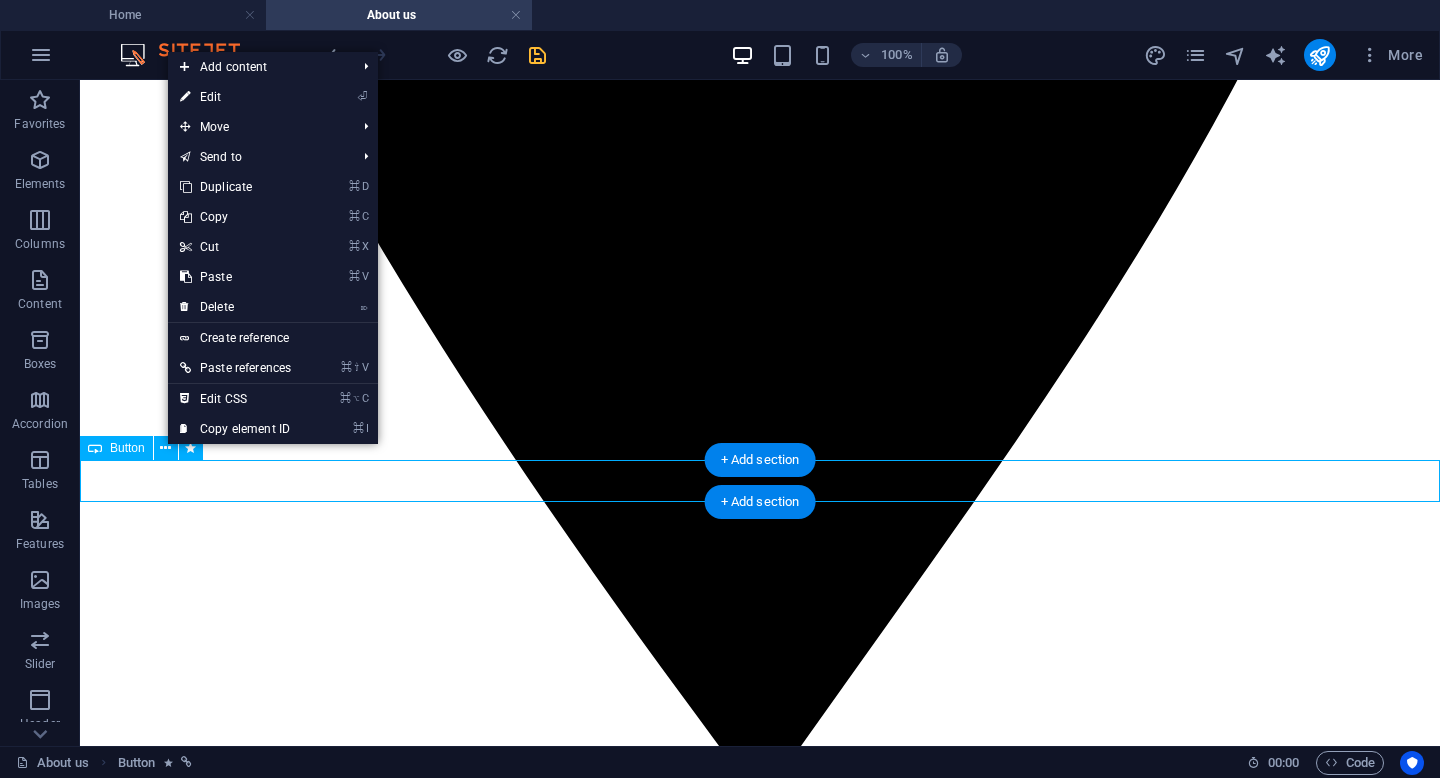 click on "See About Us" at bounding box center [760, 20362] 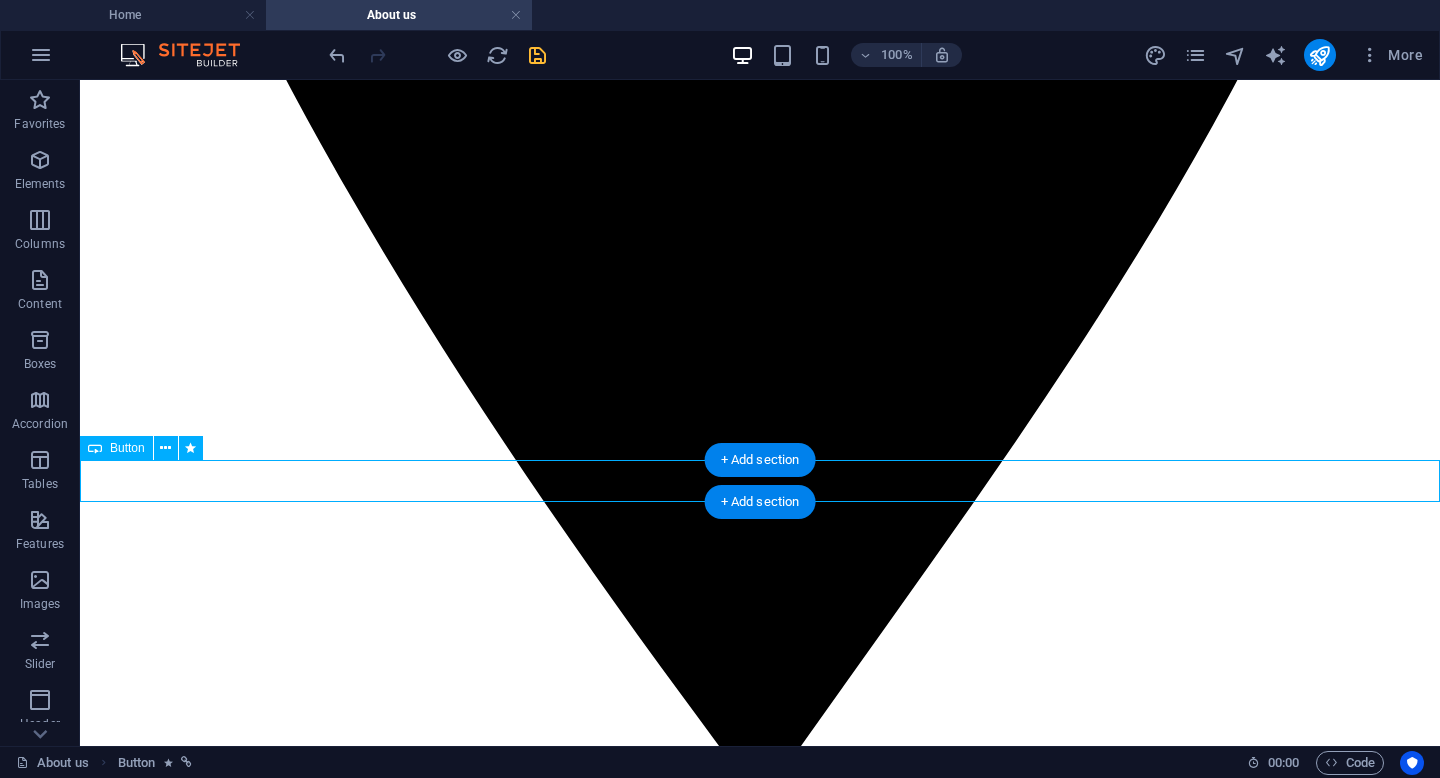 click on "See About Us" at bounding box center (760, 20362) 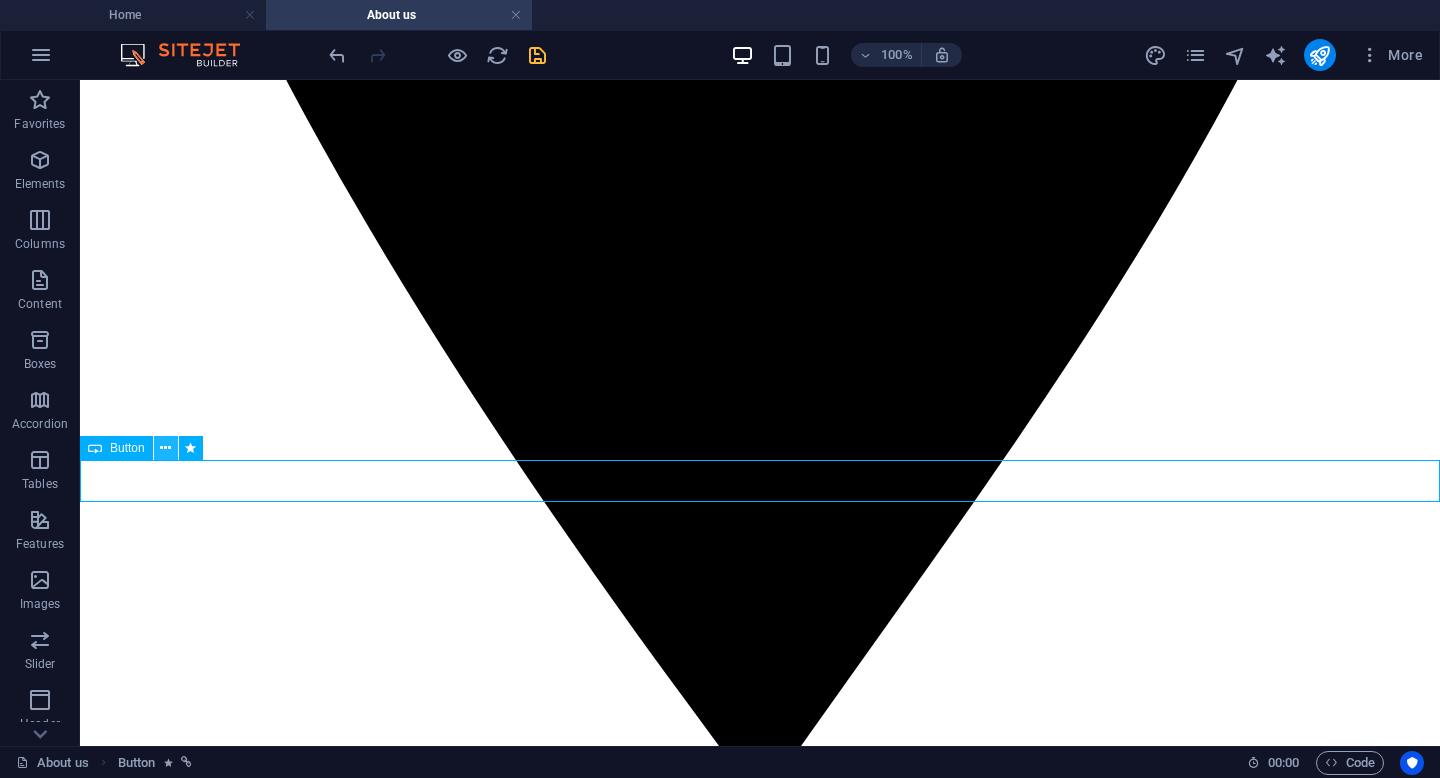 click at bounding box center [165, 448] 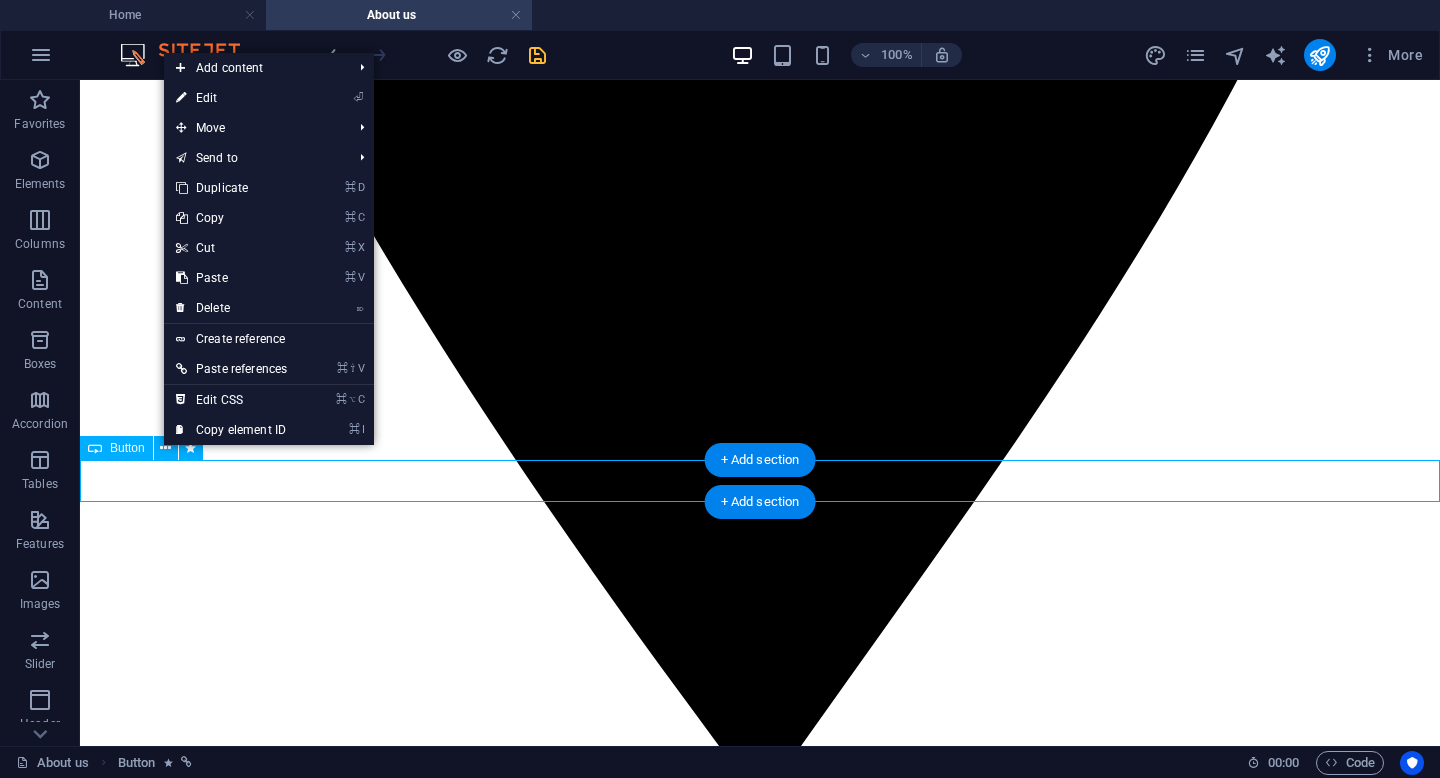 click on "See About Us" at bounding box center [760, 20362] 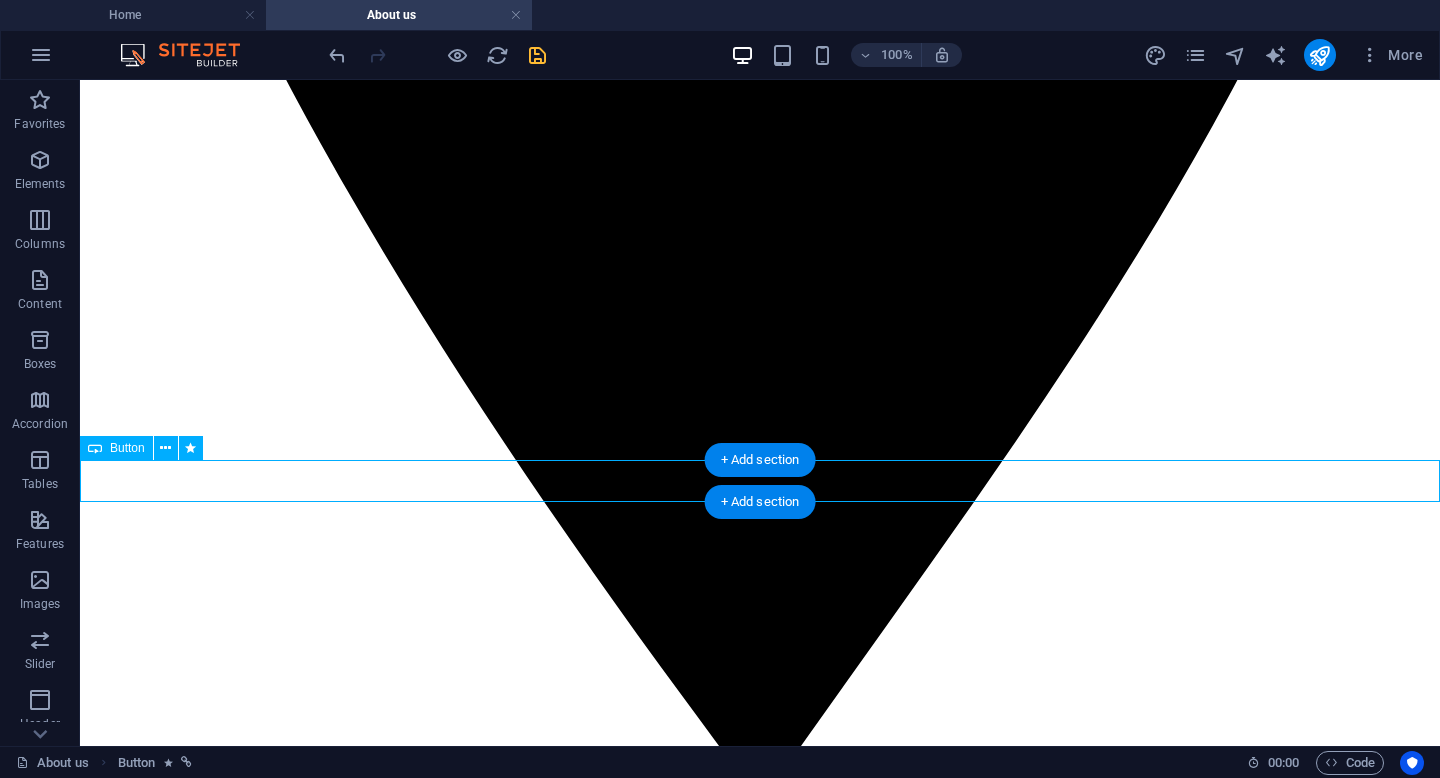 click on "See About Us" at bounding box center [760, 20362] 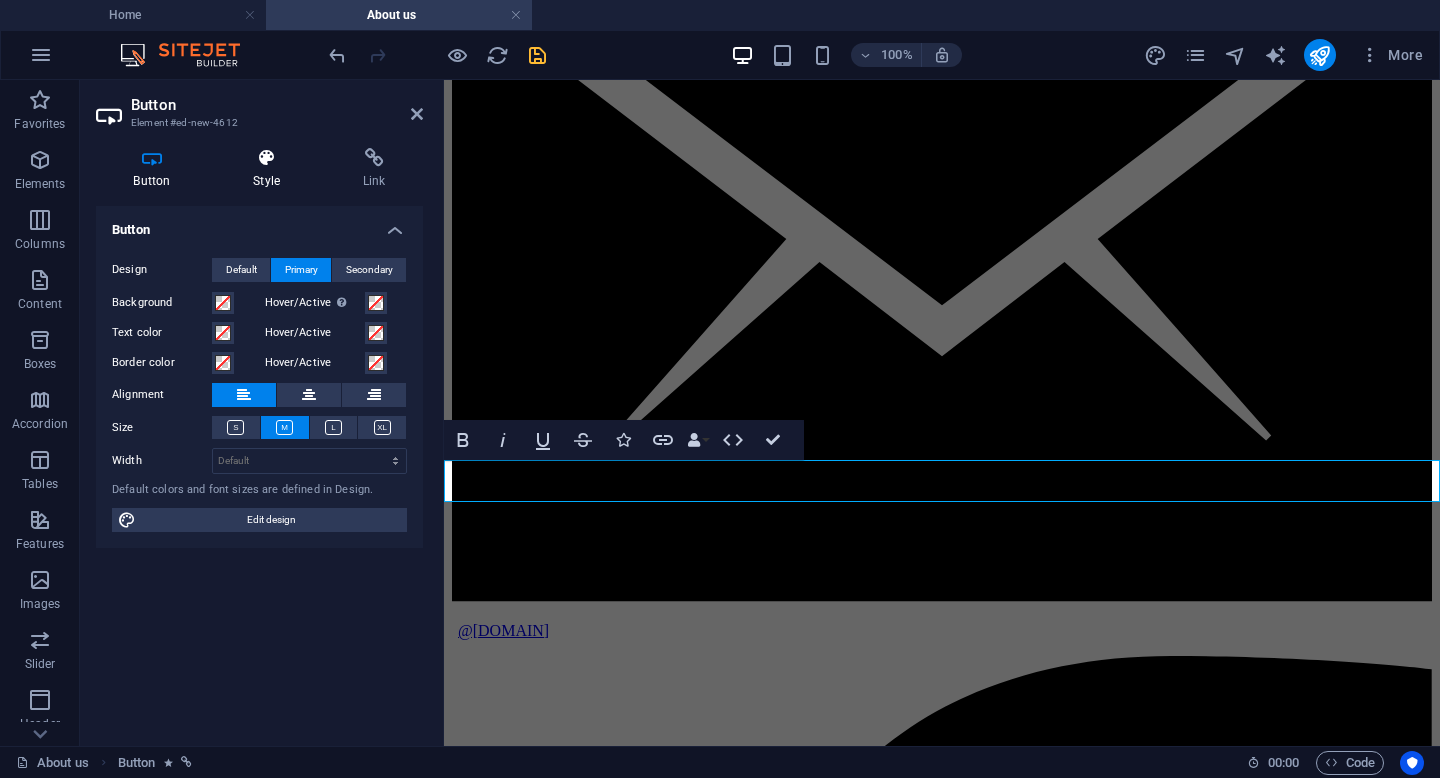 click at bounding box center [267, 158] 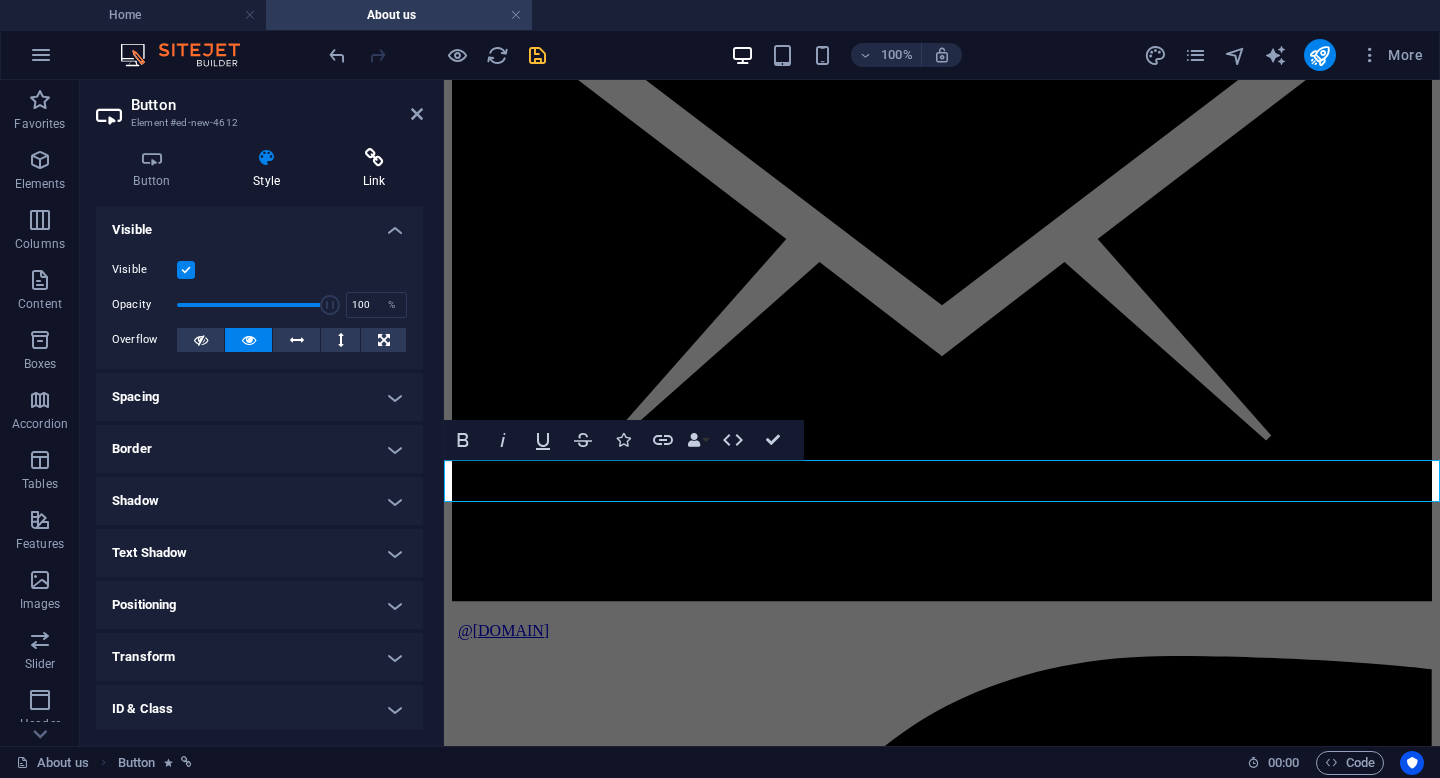click at bounding box center [374, 158] 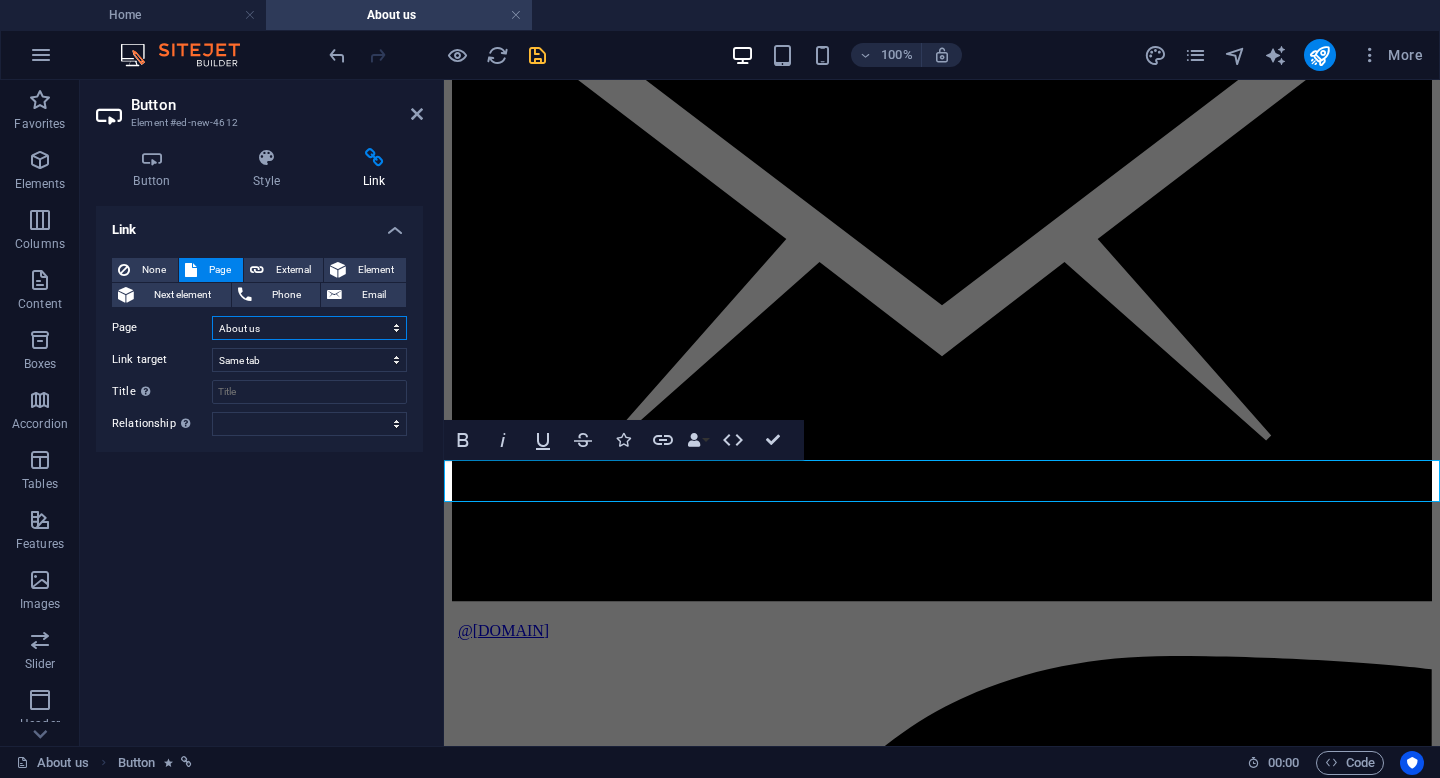 click on "Home About us Service Pricing Gallery Contact Legal Notice Privacy" at bounding box center [309, 328] 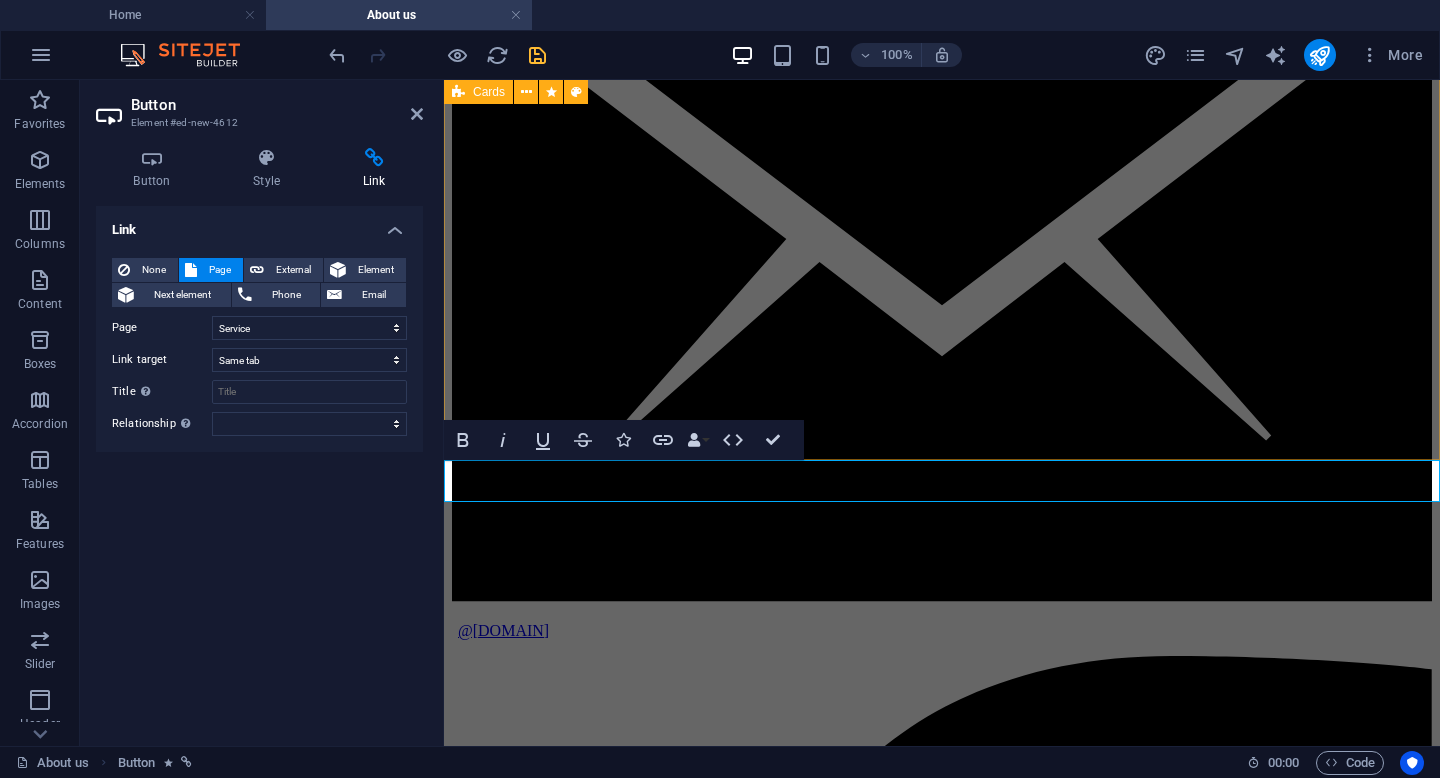 click on "Android / Ios Discover the ultimate ease of ordering with CubeFit through your favorite app, which is readily available on both Android and iOS devices. Our user-friendly platform is designed to make your experience as smooth as possible, allowing you to conveniently manage all your orders directly from your smartphone. Whether you’re at home, at work, or on the go, you can rely on our app to deliver a seamless and hassle-free experience every single time you use it. Take advantage of the flexibility and convenience that comes with having everything you need just a tap away—enjoy the freedom of ordering on your terms! AI & iot cube" at bounding box center (942, 12922) 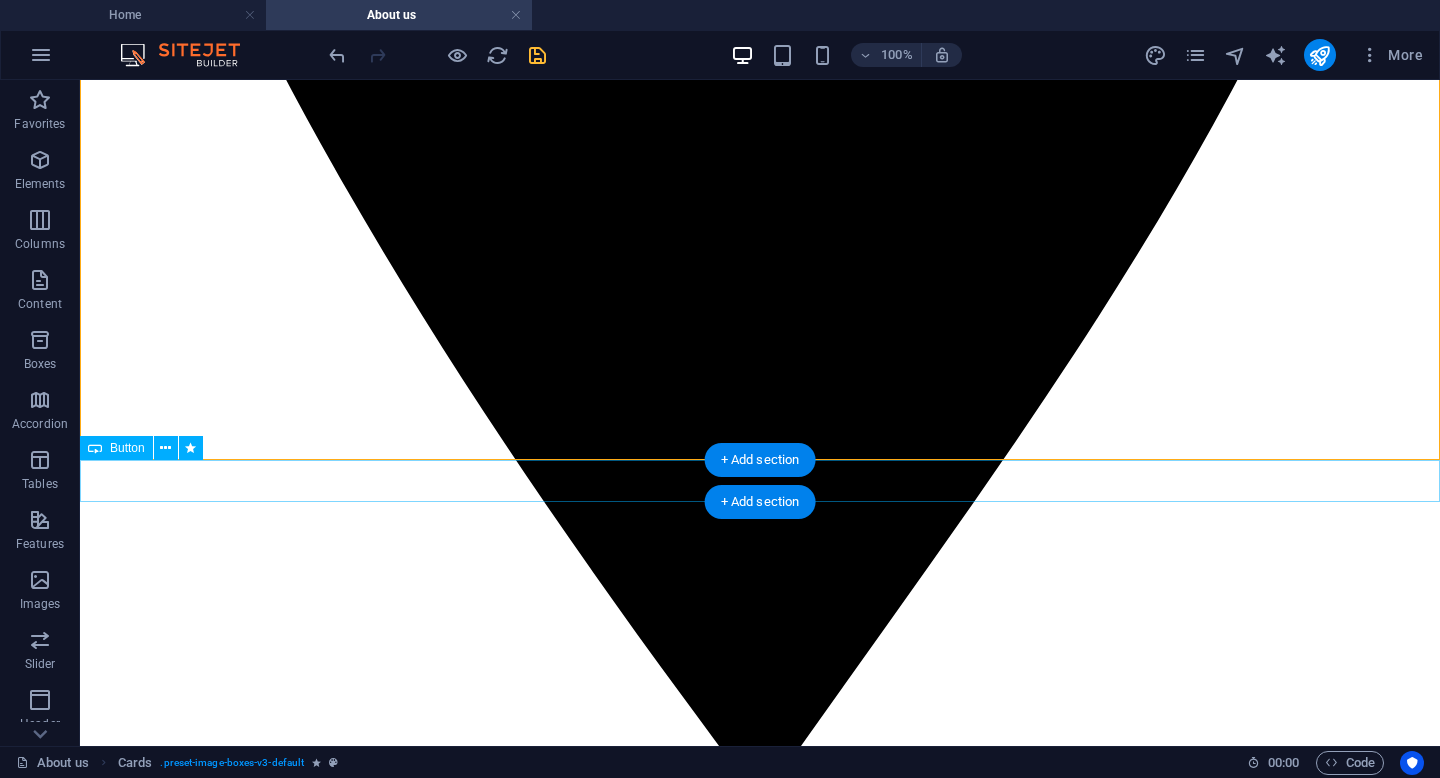 click on "See About Us" at bounding box center (760, 20362) 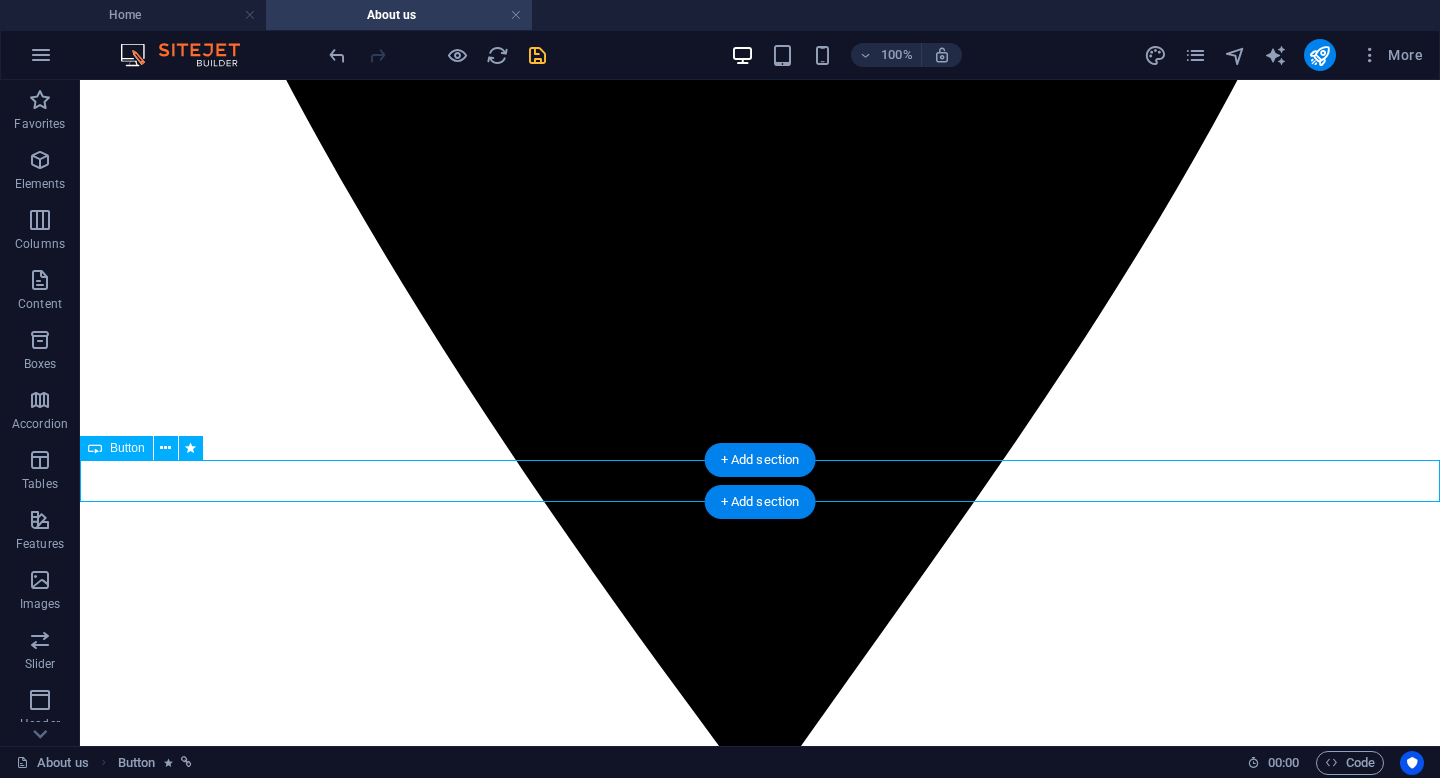 click on "See About Us" at bounding box center [760, 20362] 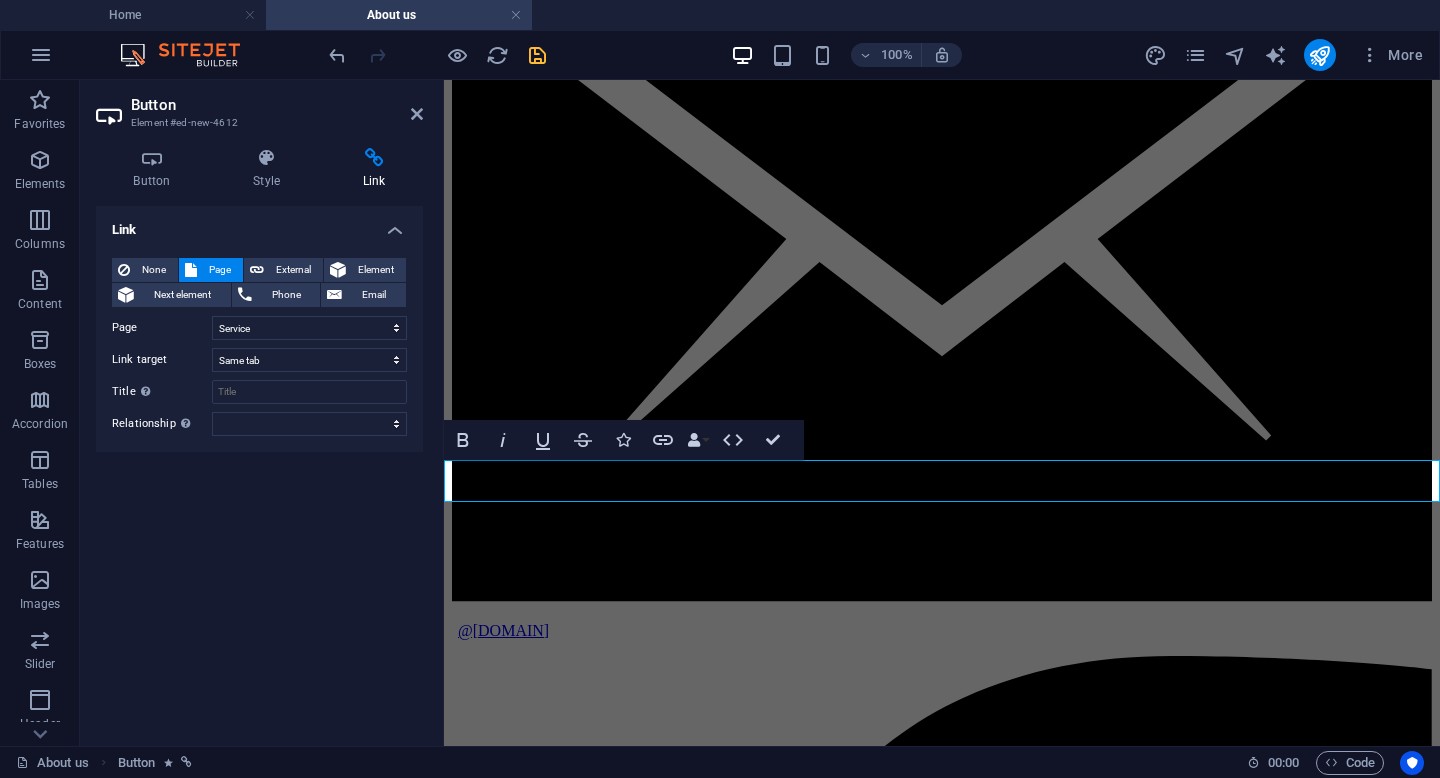 click on "See About Us" at bounding box center (496, 15161) 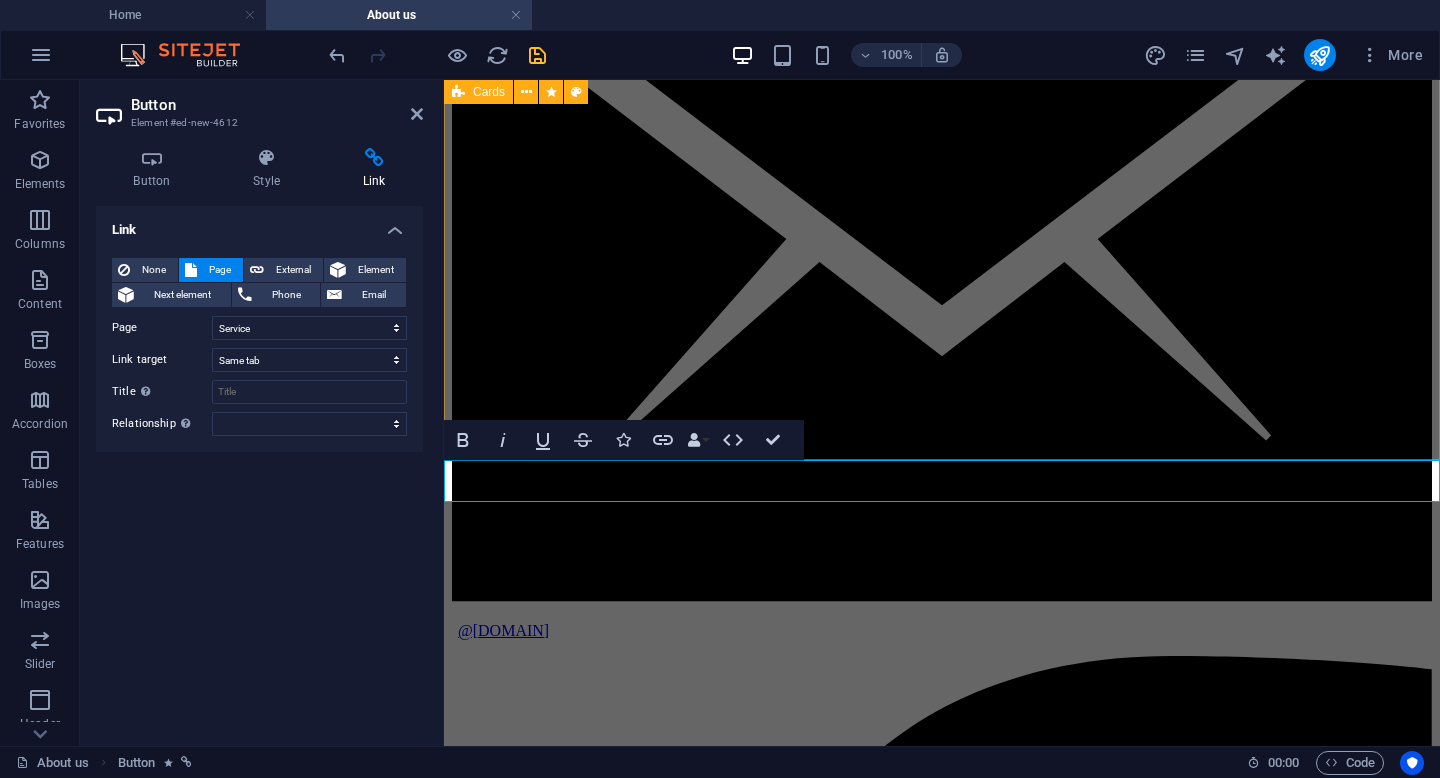 click on "Android / Ios Discover the ultimate ease of ordering with CubeFit through your favorite app, which is readily available on both Android and iOS devices. Our user-friendly platform is designed to make your experience as smooth as possible, allowing you to conveniently manage all your orders directly from your smartphone. Whether you’re at home, at work, or on the go, you can rely on our app to deliver a seamless and hassle-free experience every single time you use it. Take advantage of the flexibility and convenience that comes with having everything you need just a tap away—enjoy the freedom of ordering on your terms! AI & iot cube" at bounding box center (942, 12922) 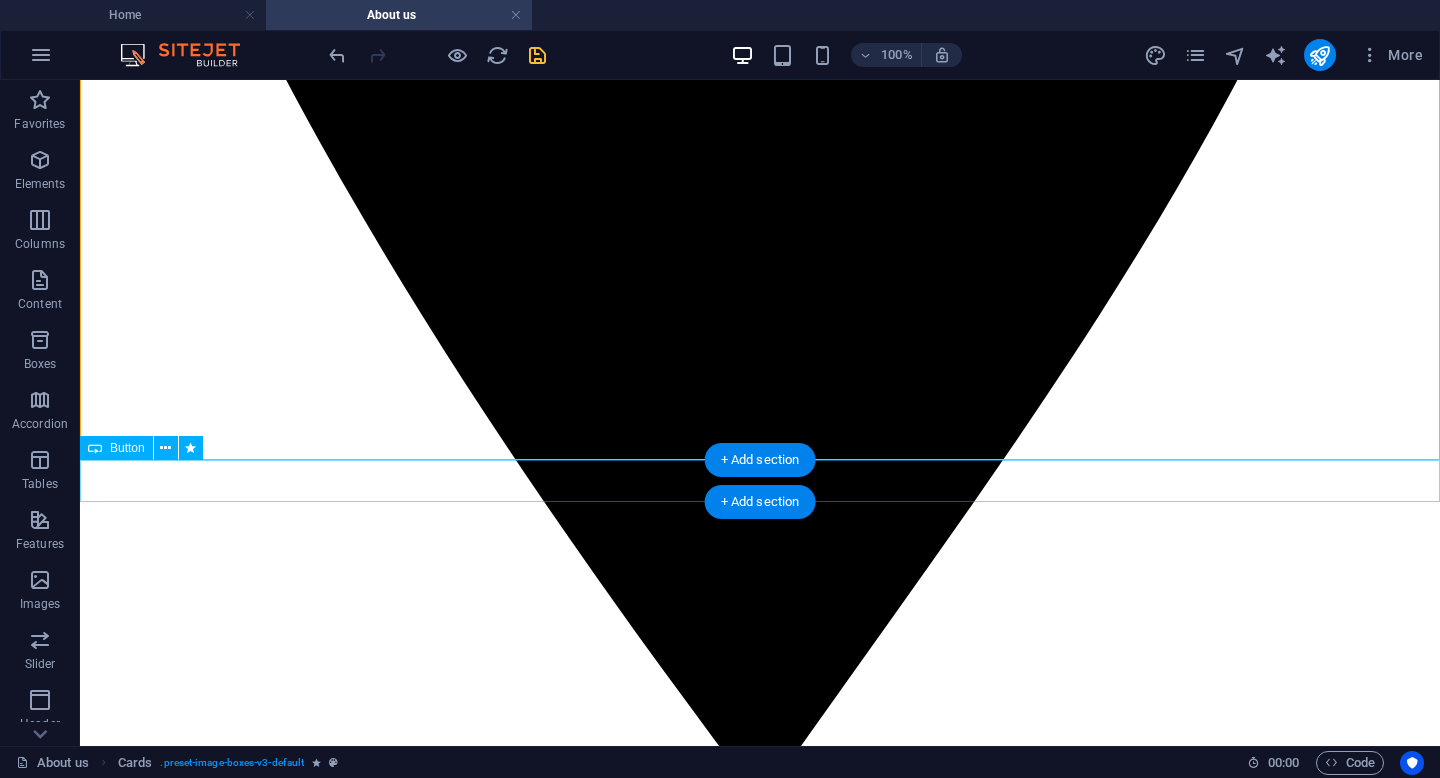 click on "See Service" at bounding box center (760, 20362) 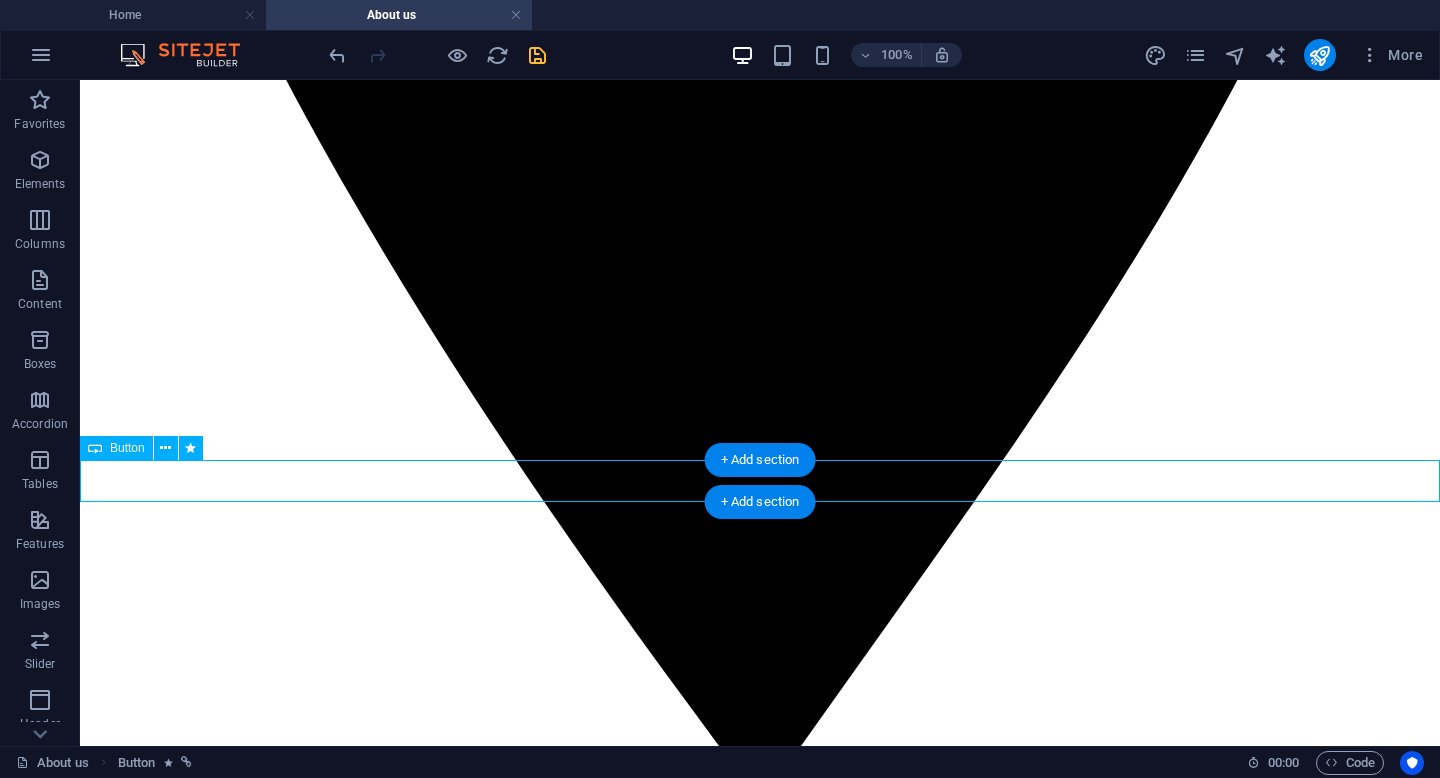 click on "See Service" at bounding box center [760, 20362] 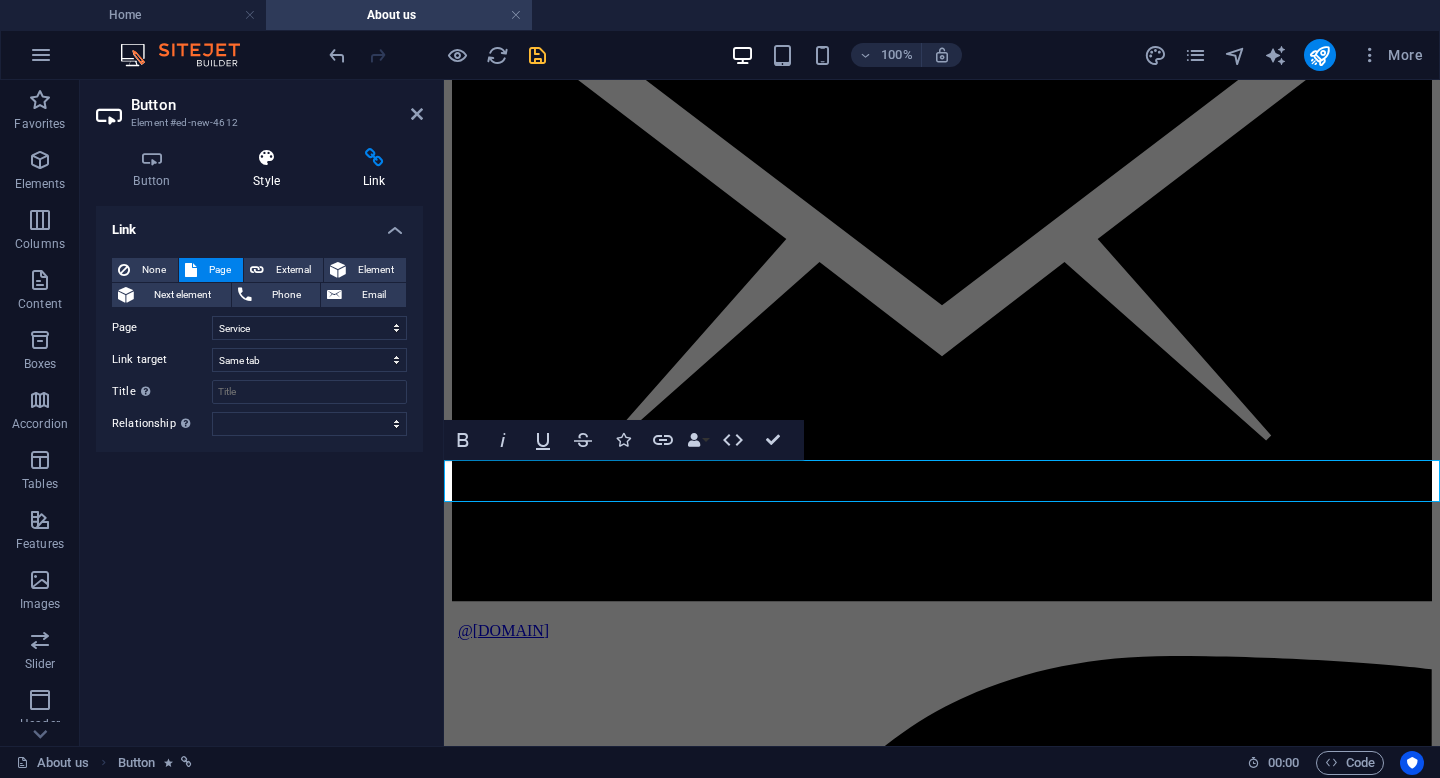 click at bounding box center [267, 158] 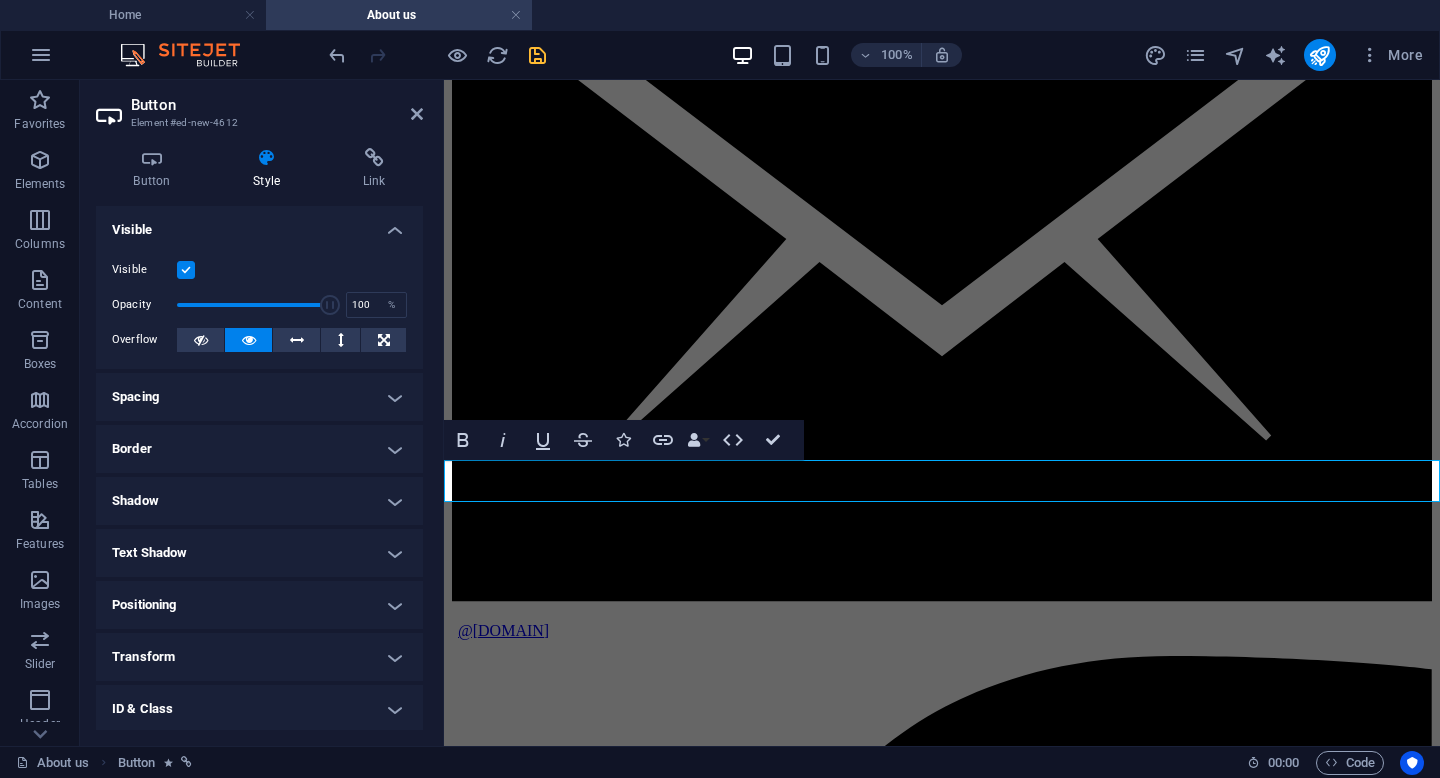 scroll, scrollTop: 107, scrollLeft: 0, axis: vertical 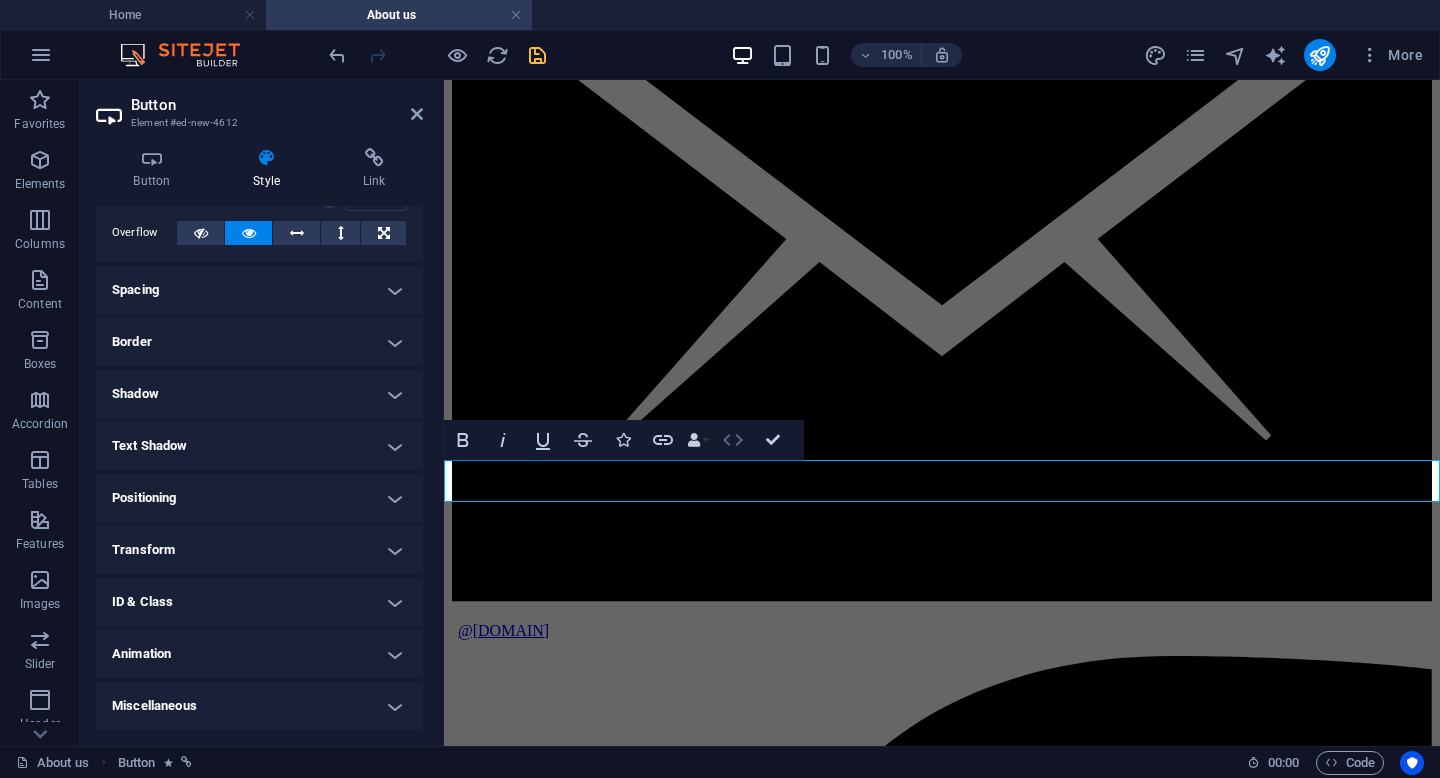 click 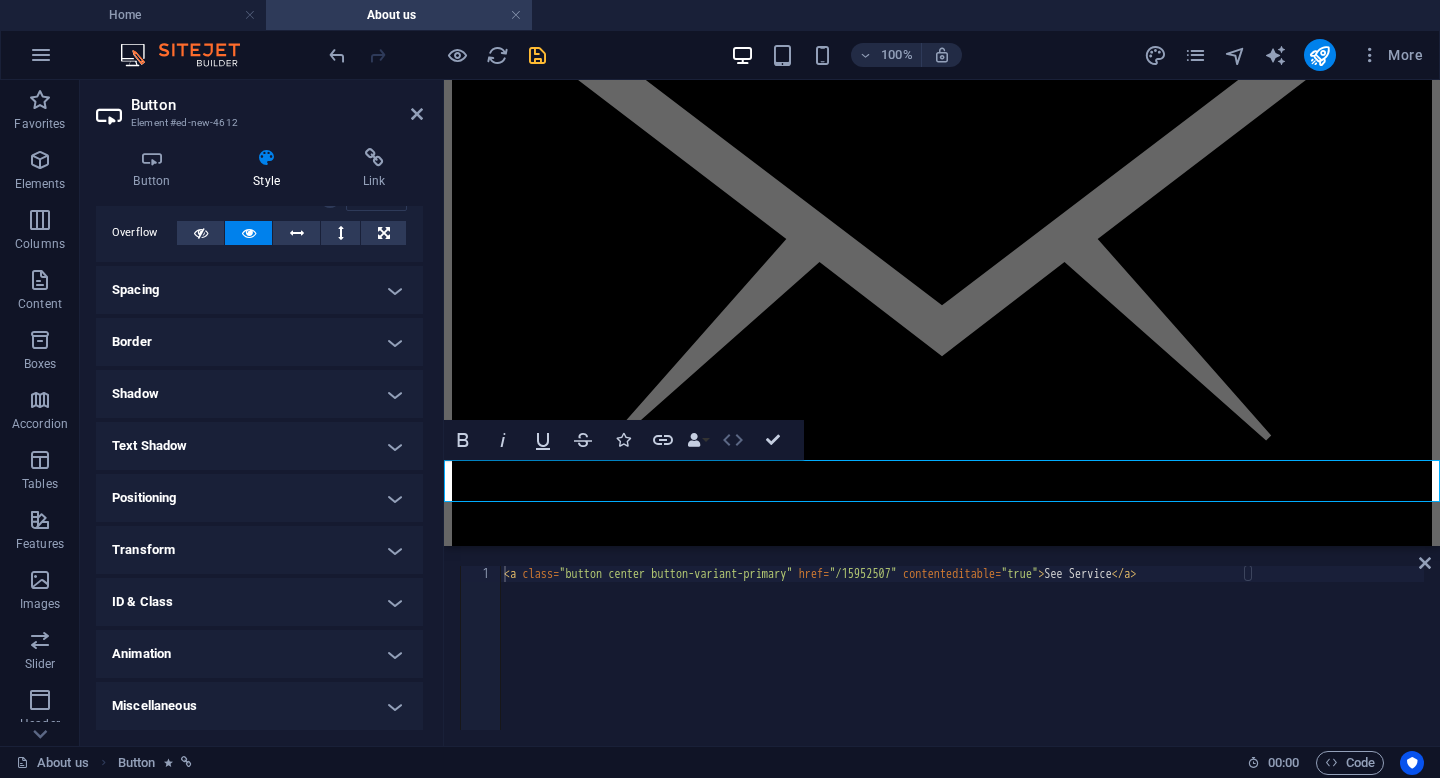 click 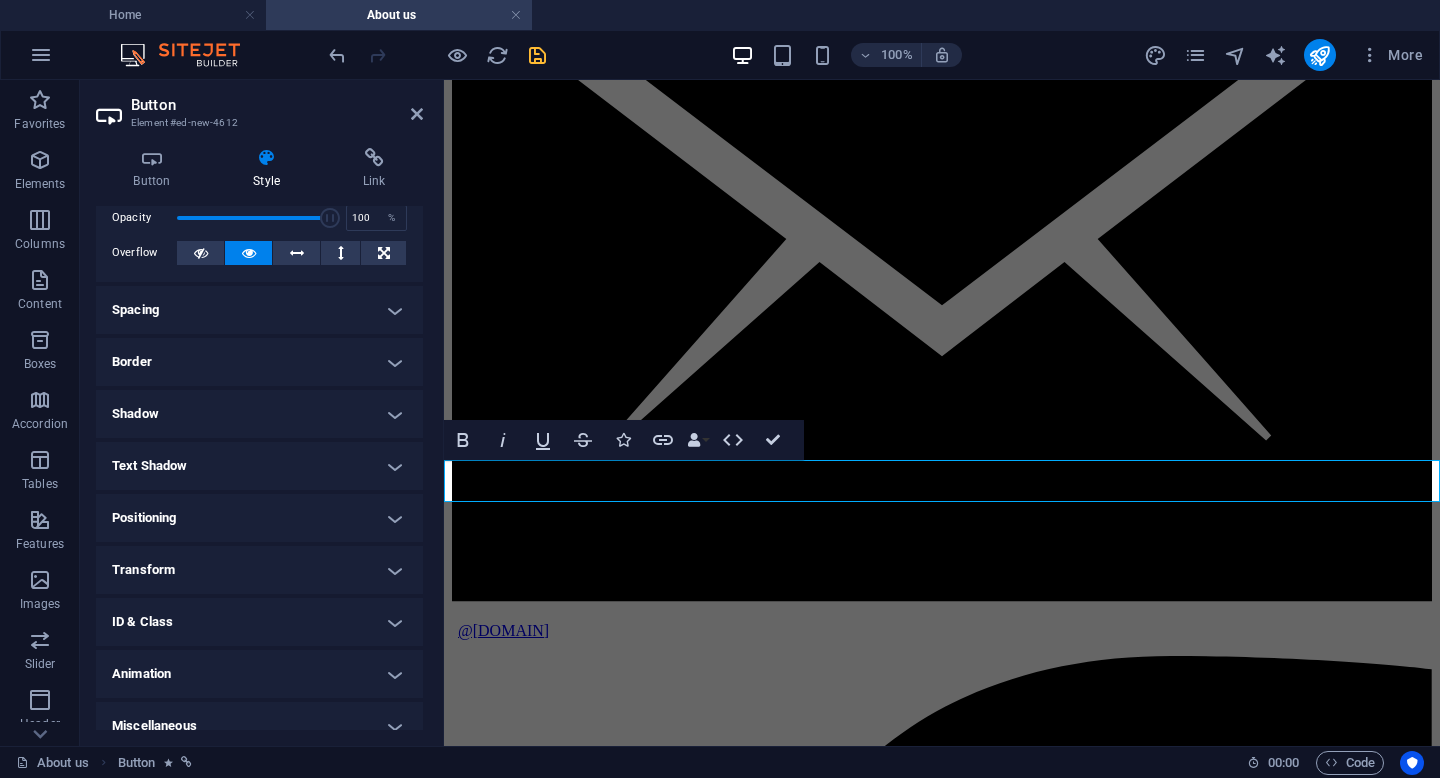 scroll, scrollTop: 107, scrollLeft: 0, axis: vertical 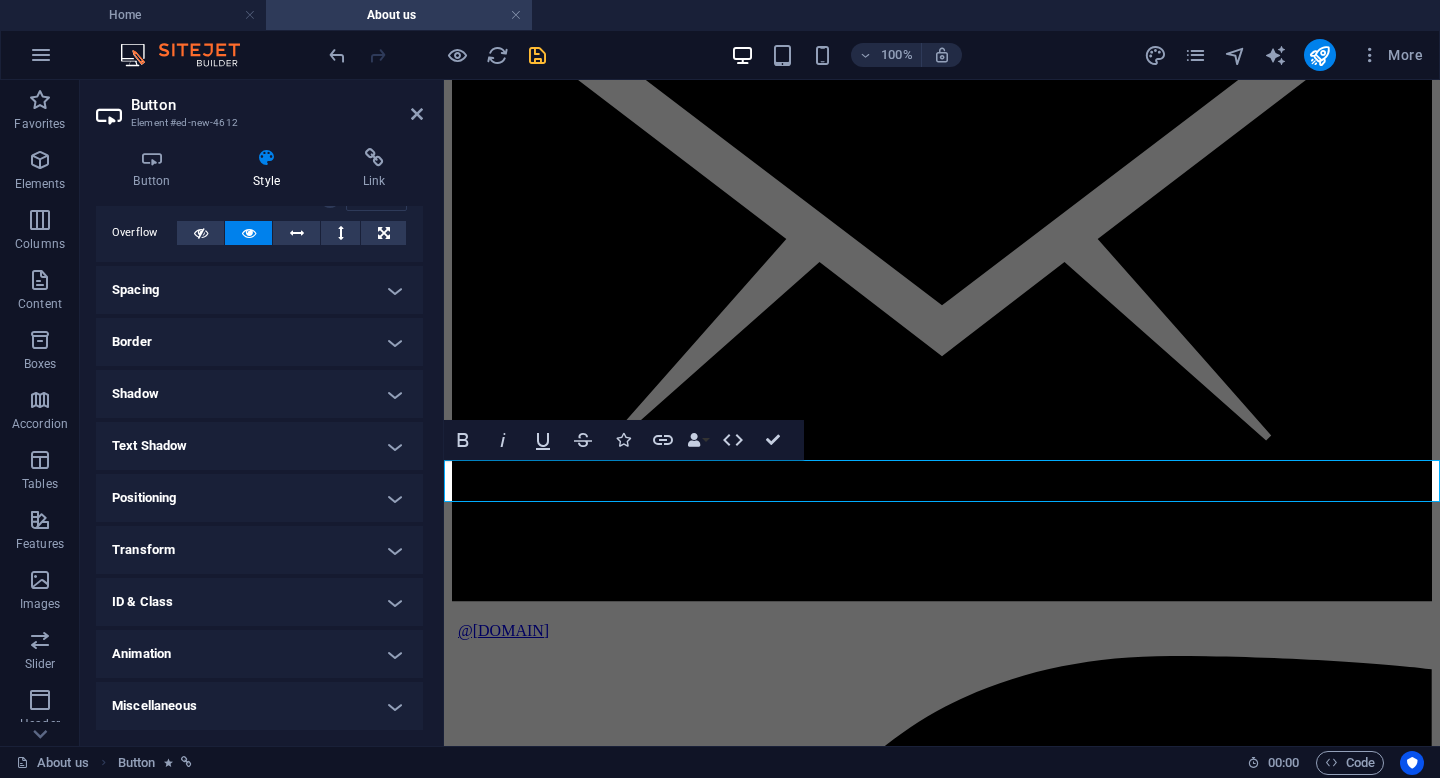 click on "Positioning" at bounding box center (259, 498) 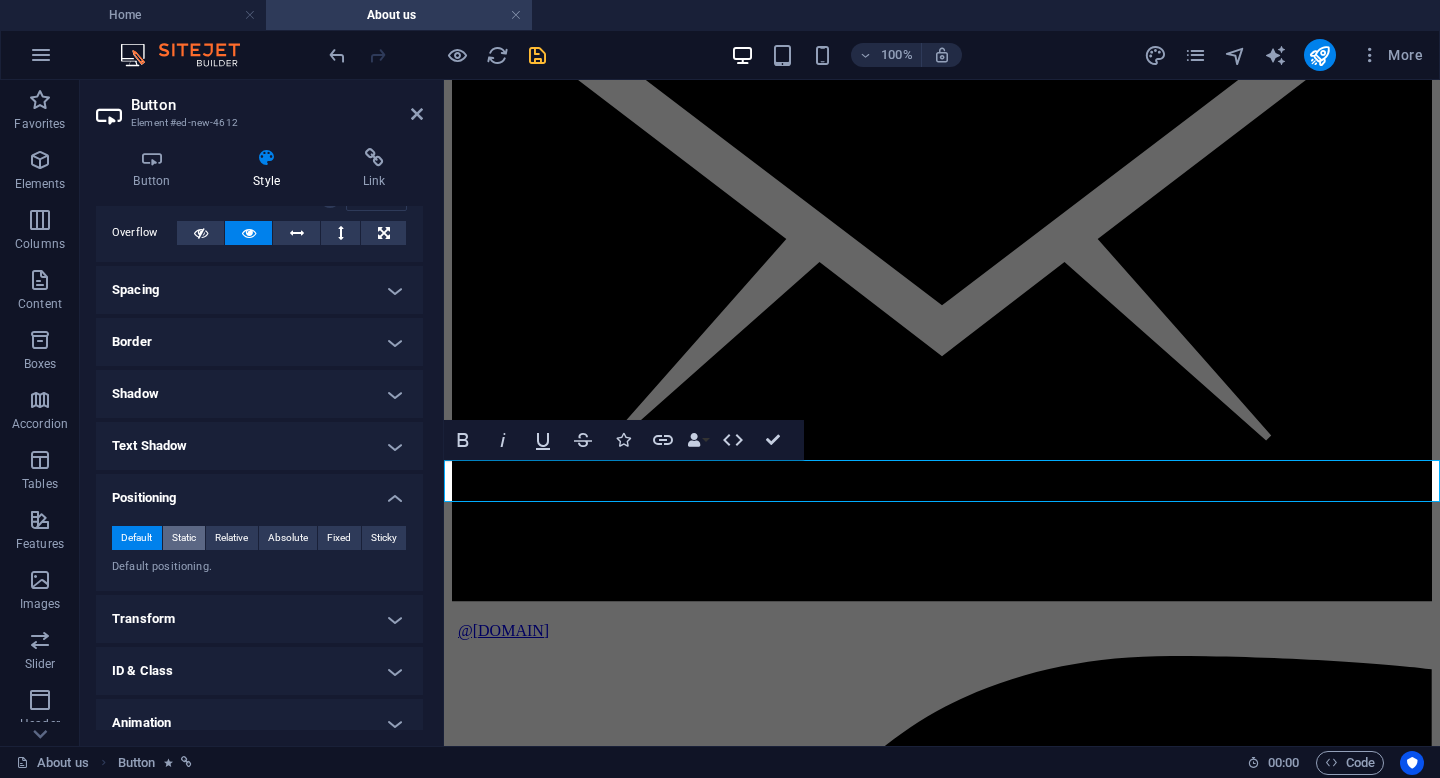 click on "Static" at bounding box center [184, 538] 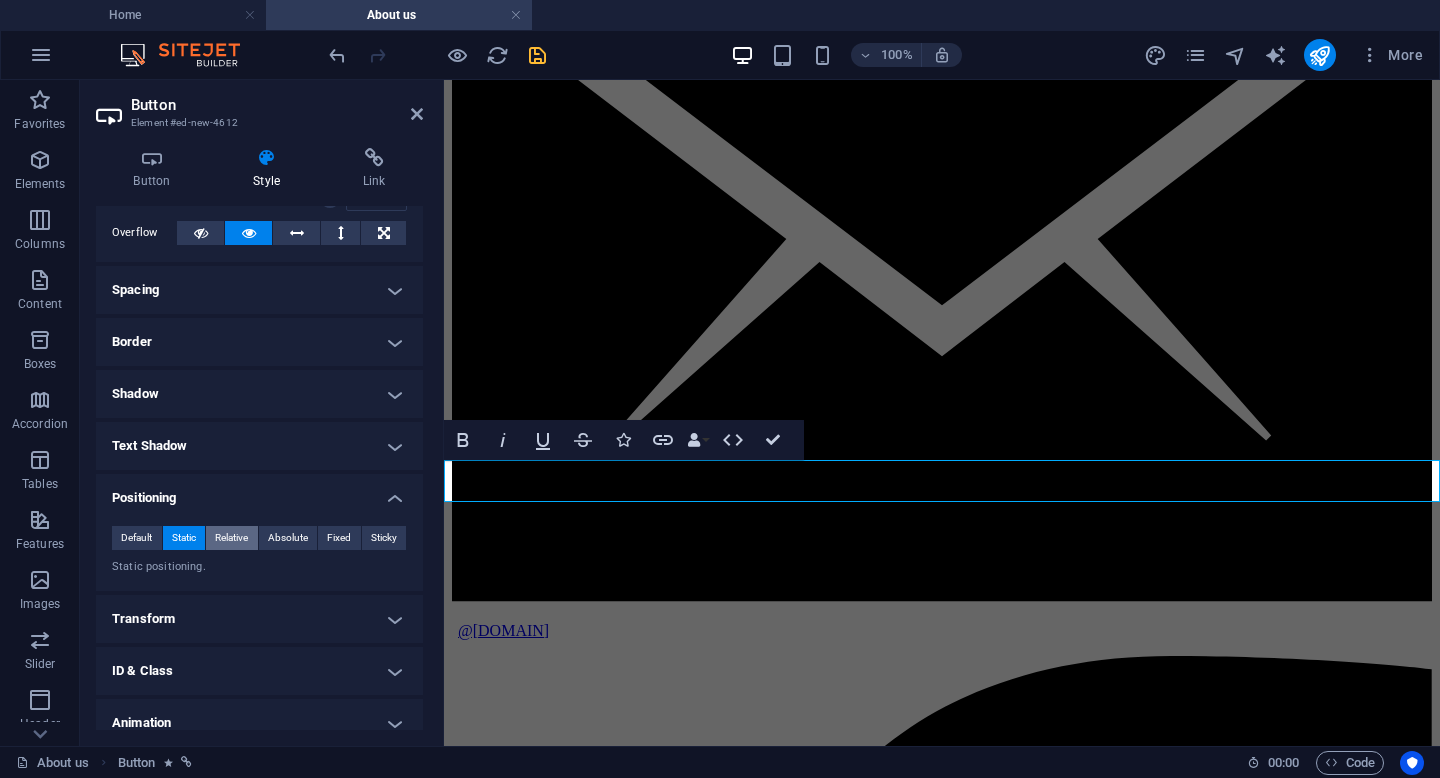 click on "Relative" at bounding box center (231, 538) 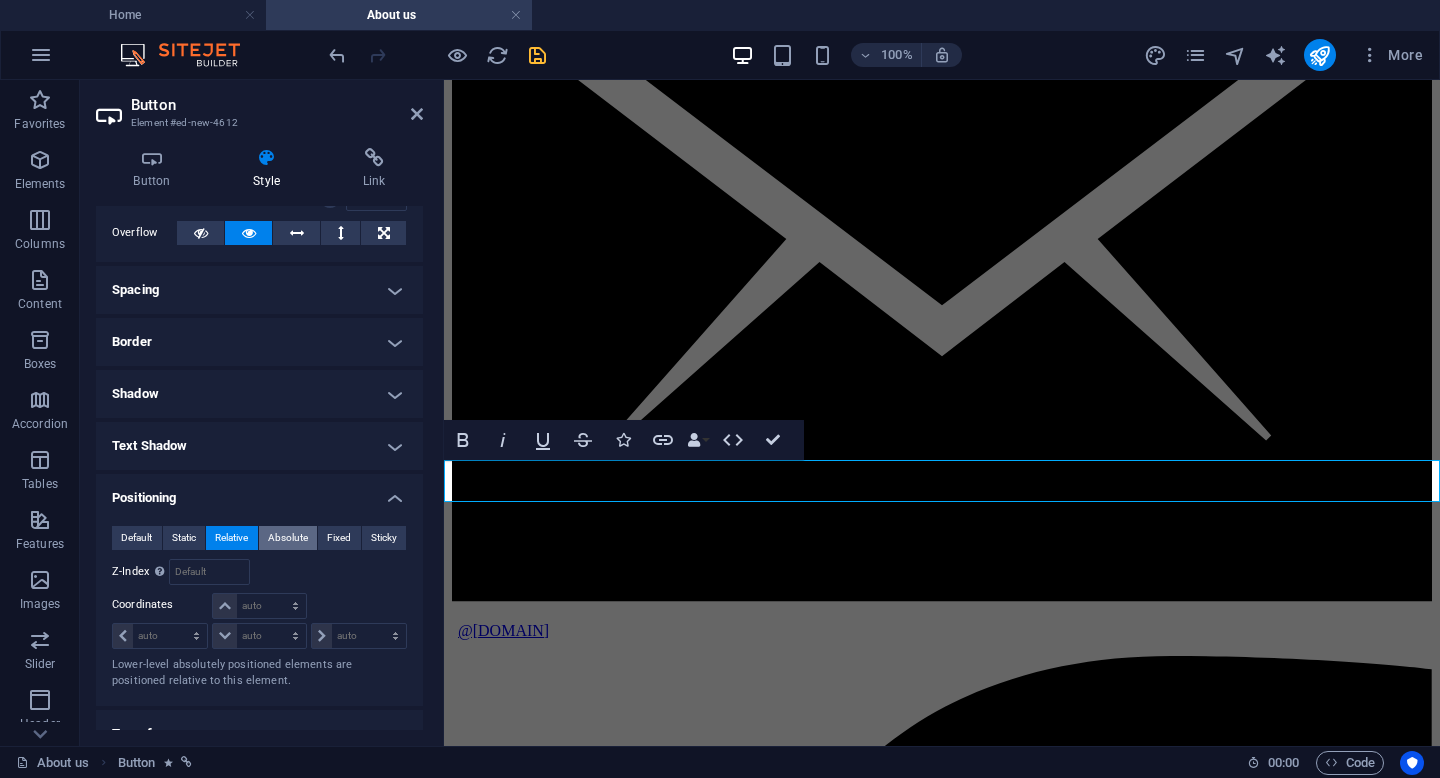 click on "Absolute" at bounding box center [288, 538] 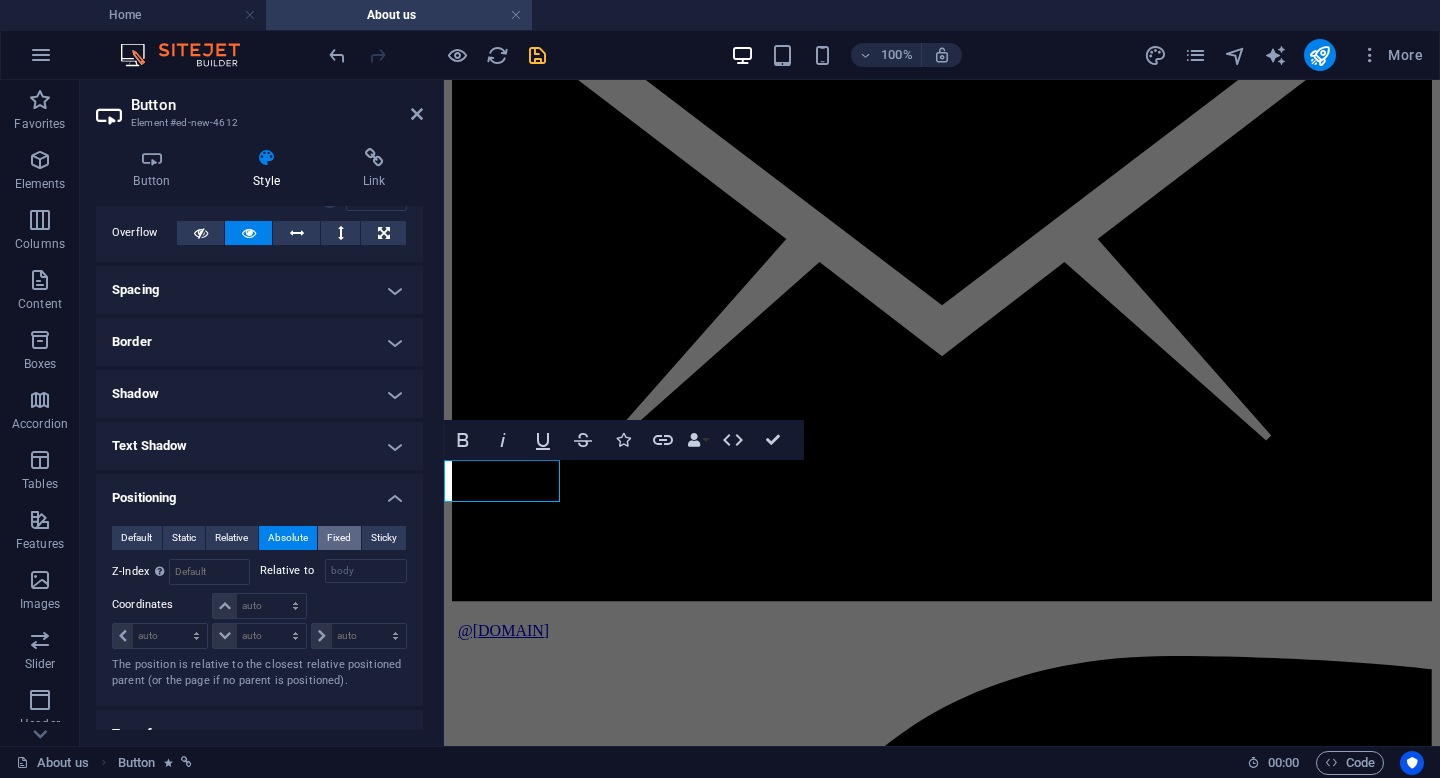 click on "Fixed" at bounding box center (339, 538) 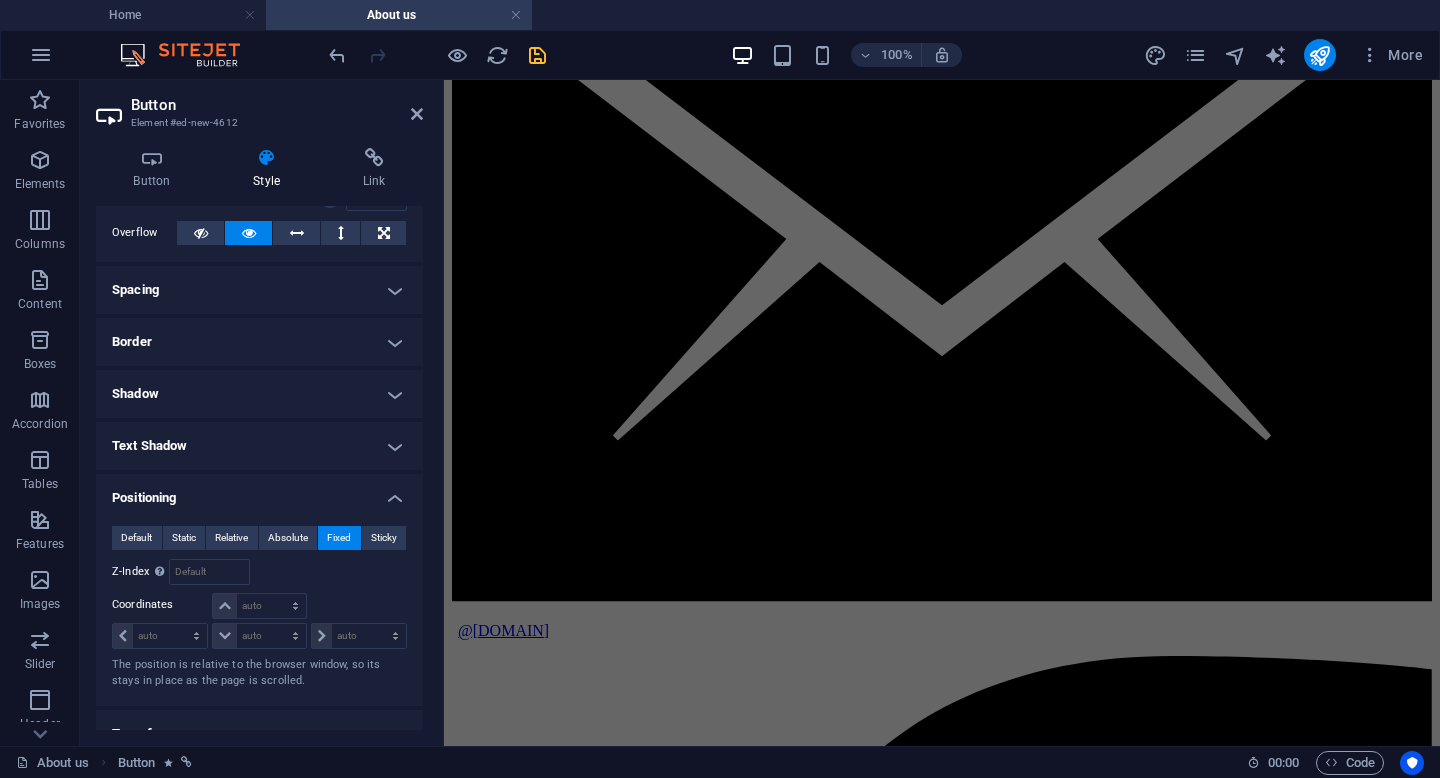 scroll, scrollTop: 3338, scrollLeft: 0, axis: vertical 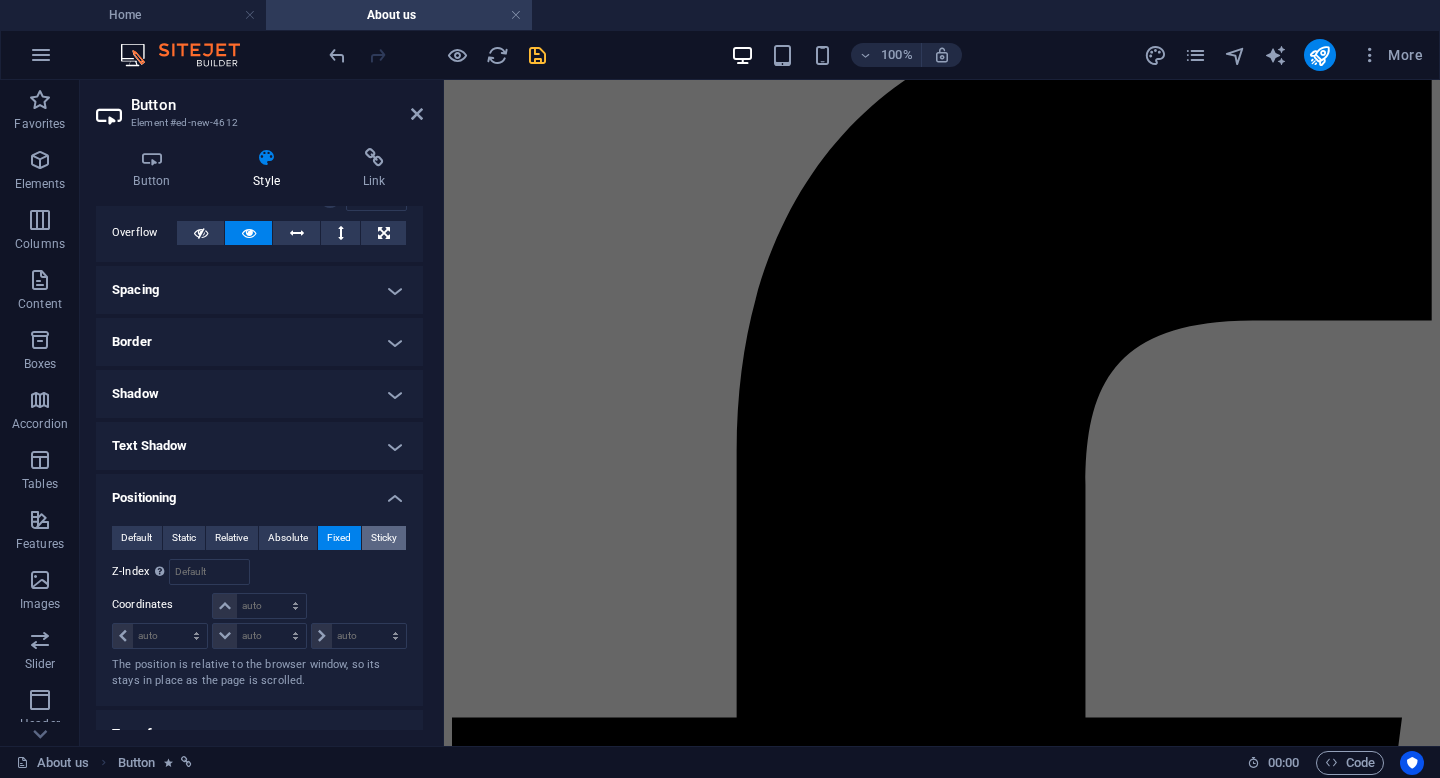 click on "Sticky" at bounding box center [384, 538] 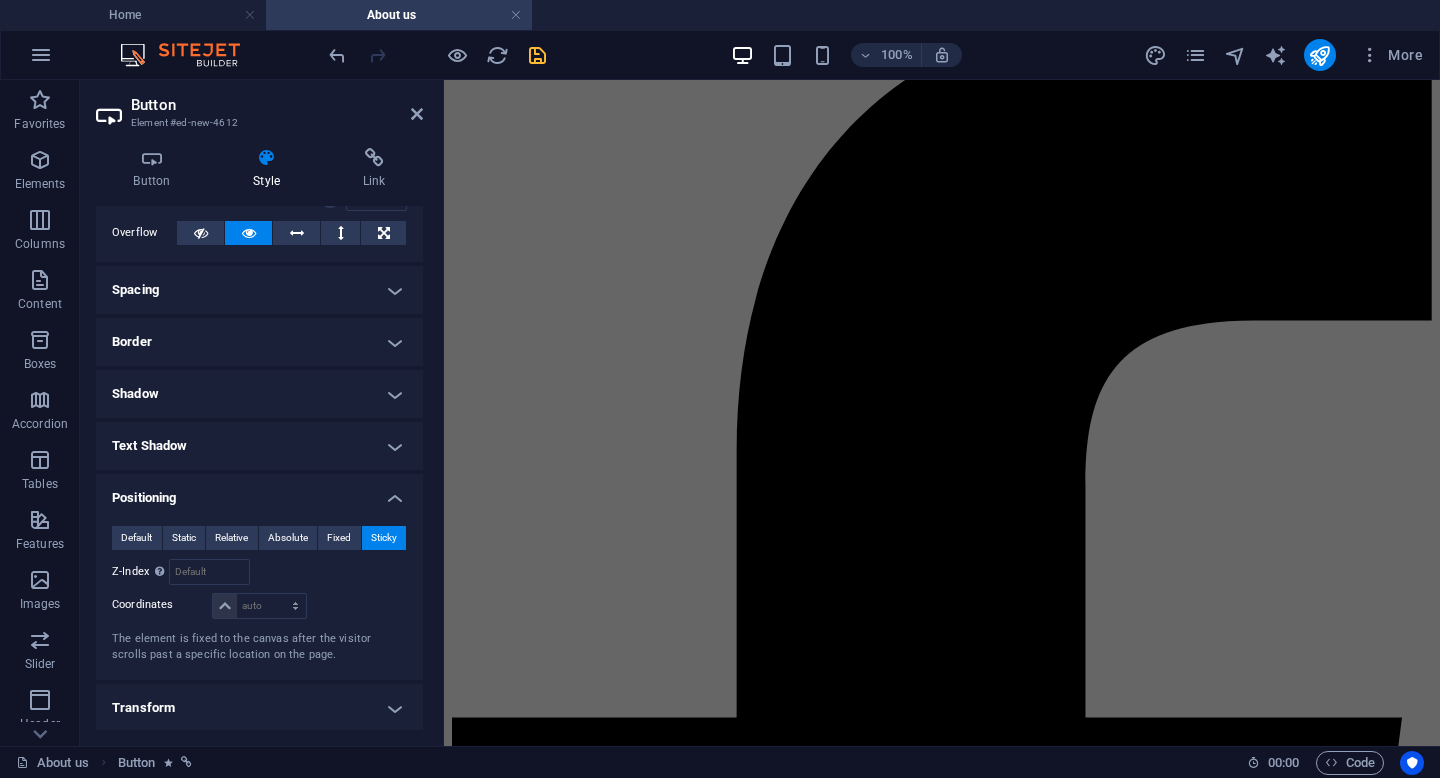 scroll, scrollTop: 2755, scrollLeft: 0, axis: vertical 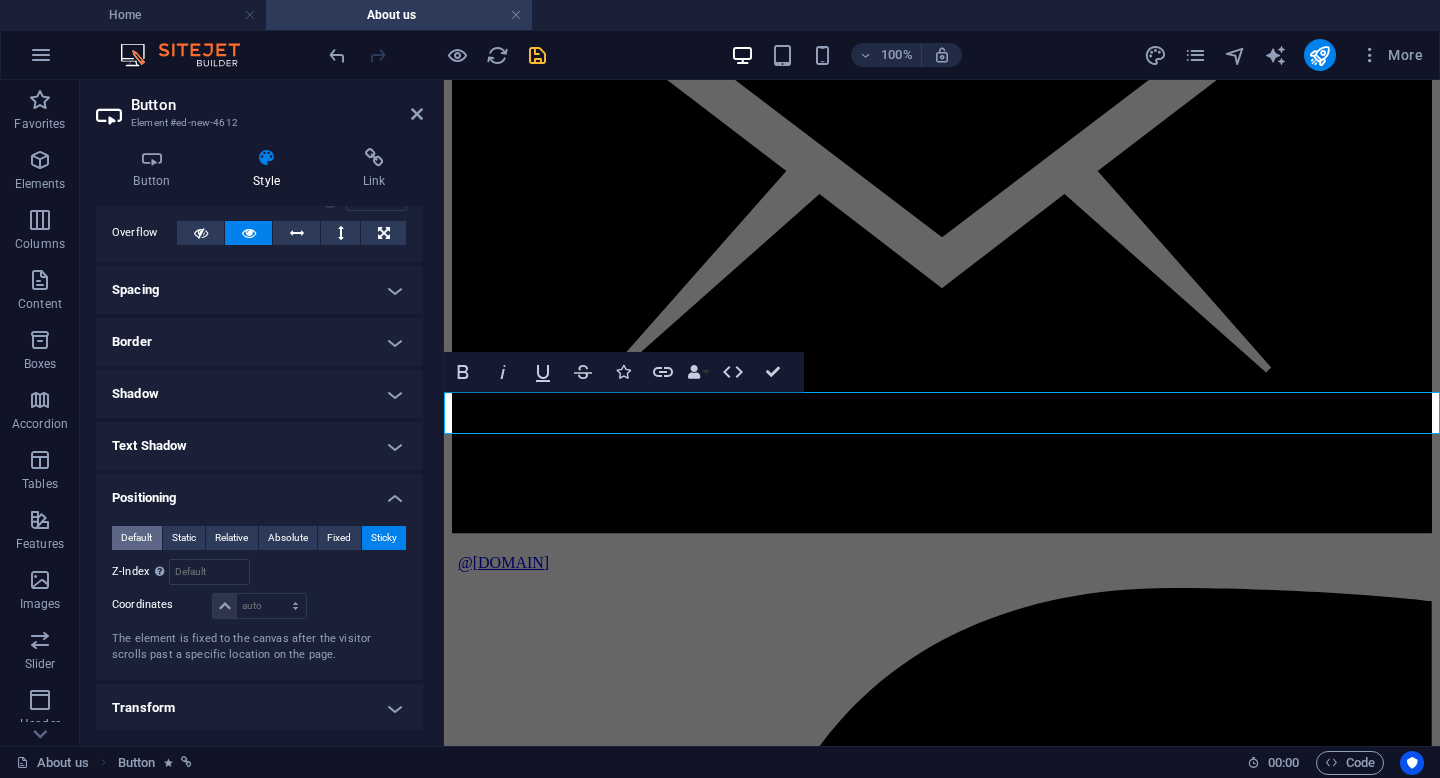 click on "Default" at bounding box center (136, 538) 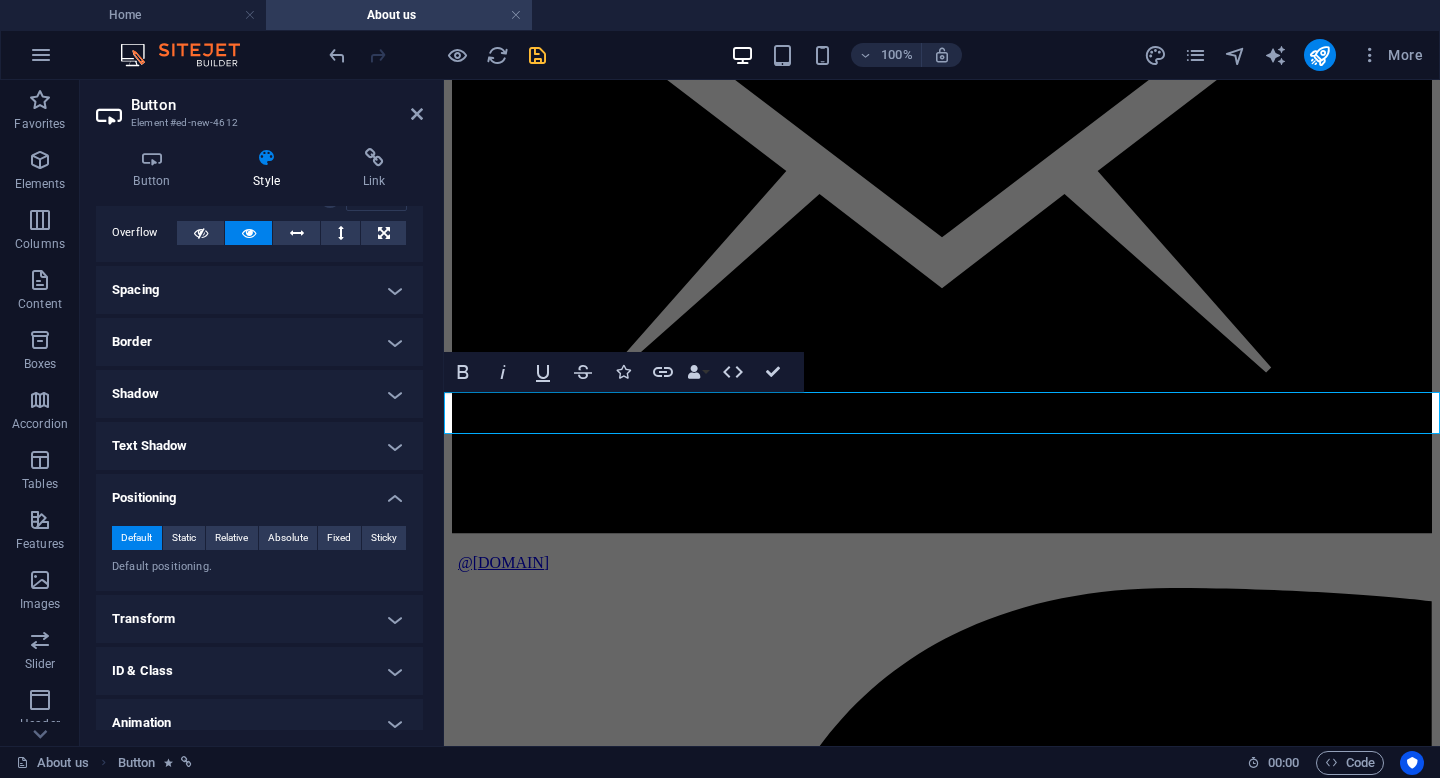 scroll, scrollTop: 120, scrollLeft: 0, axis: vertical 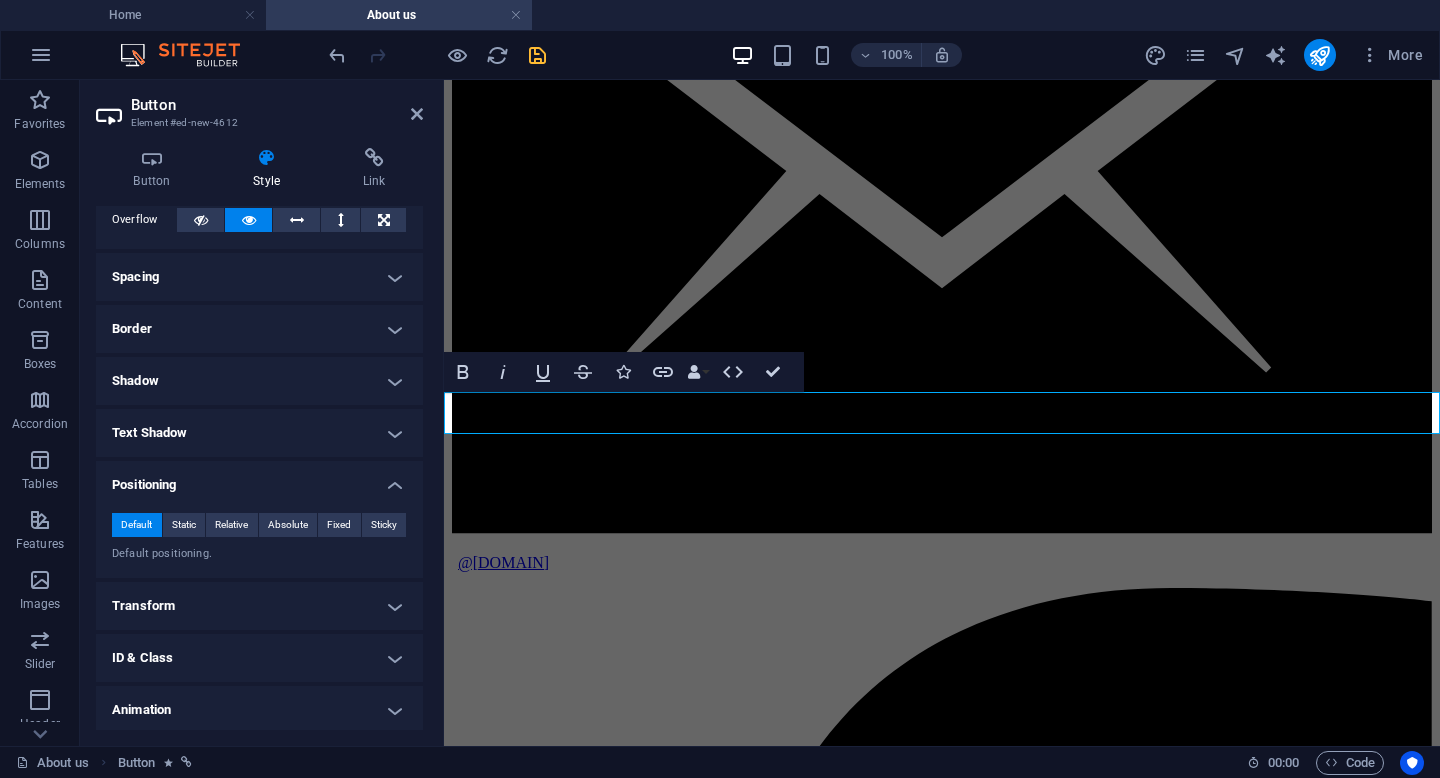 click on "Default positioning." at bounding box center [259, 554] 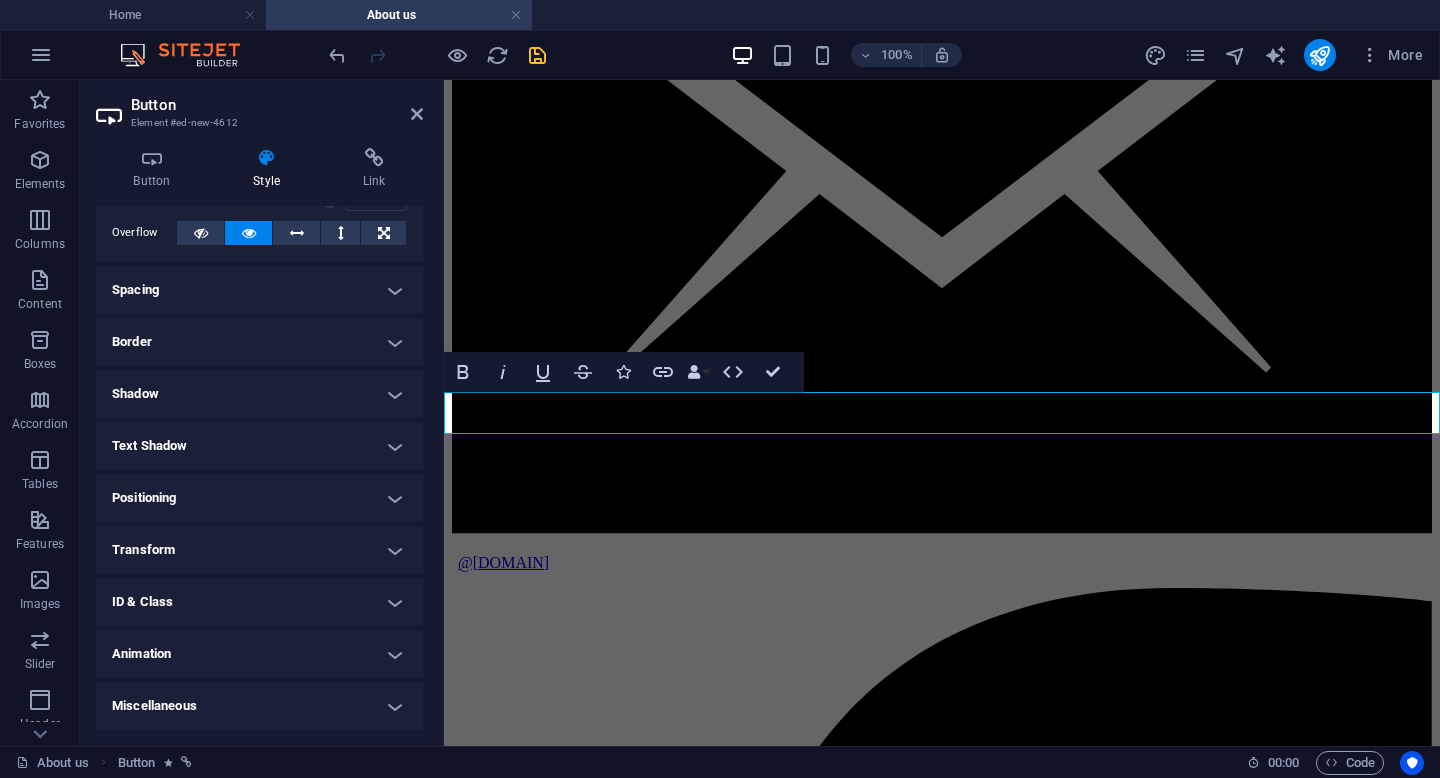 scroll, scrollTop: 0, scrollLeft: 0, axis: both 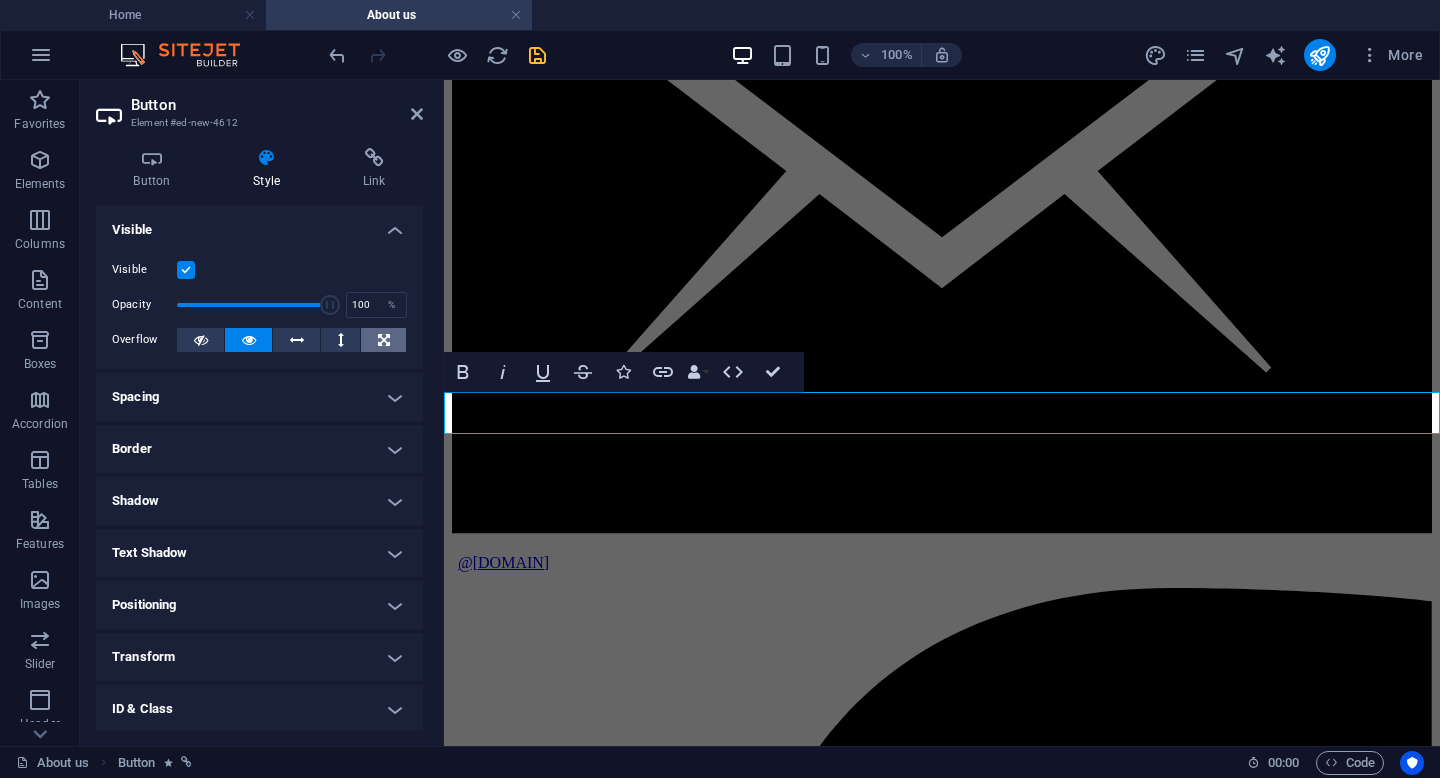 click at bounding box center (384, 340) 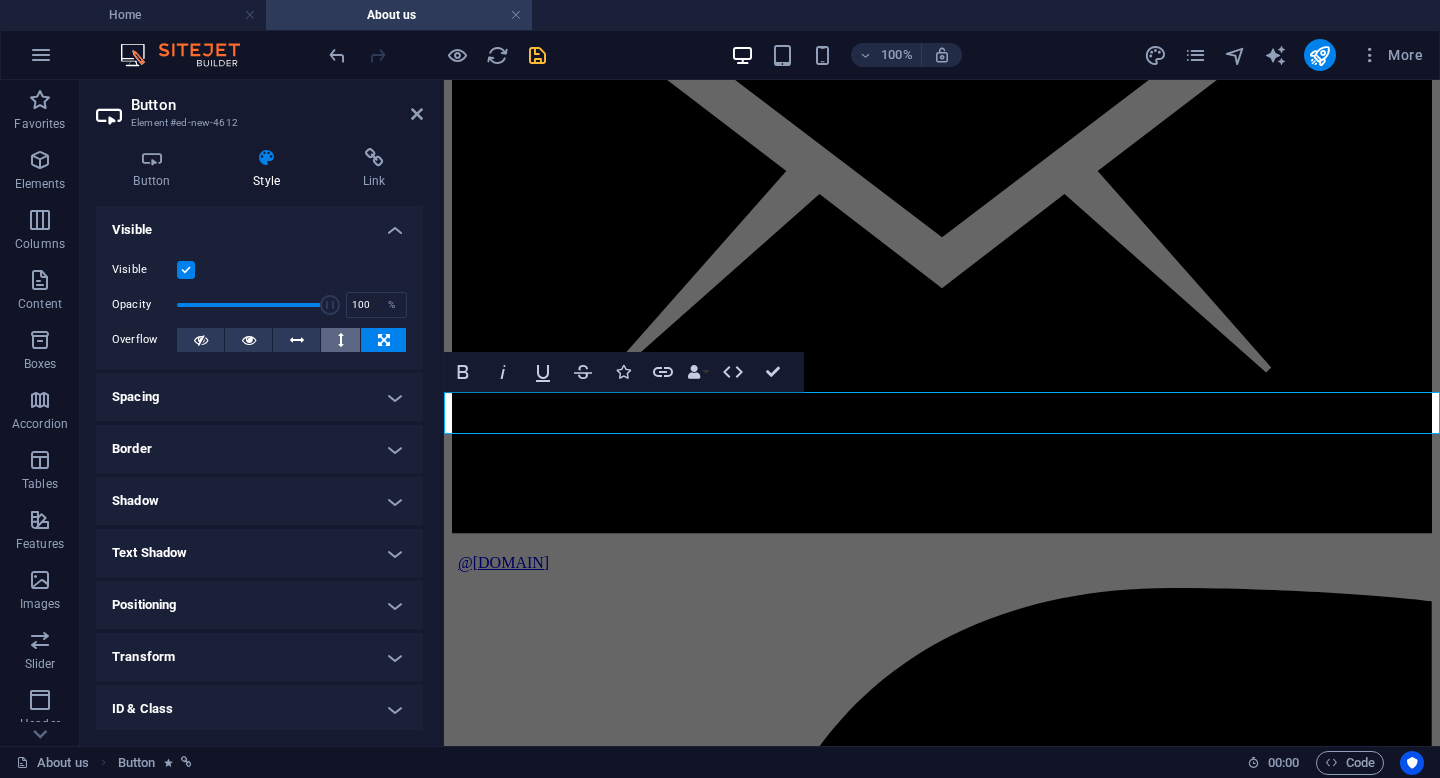 click at bounding box center (340, 340) 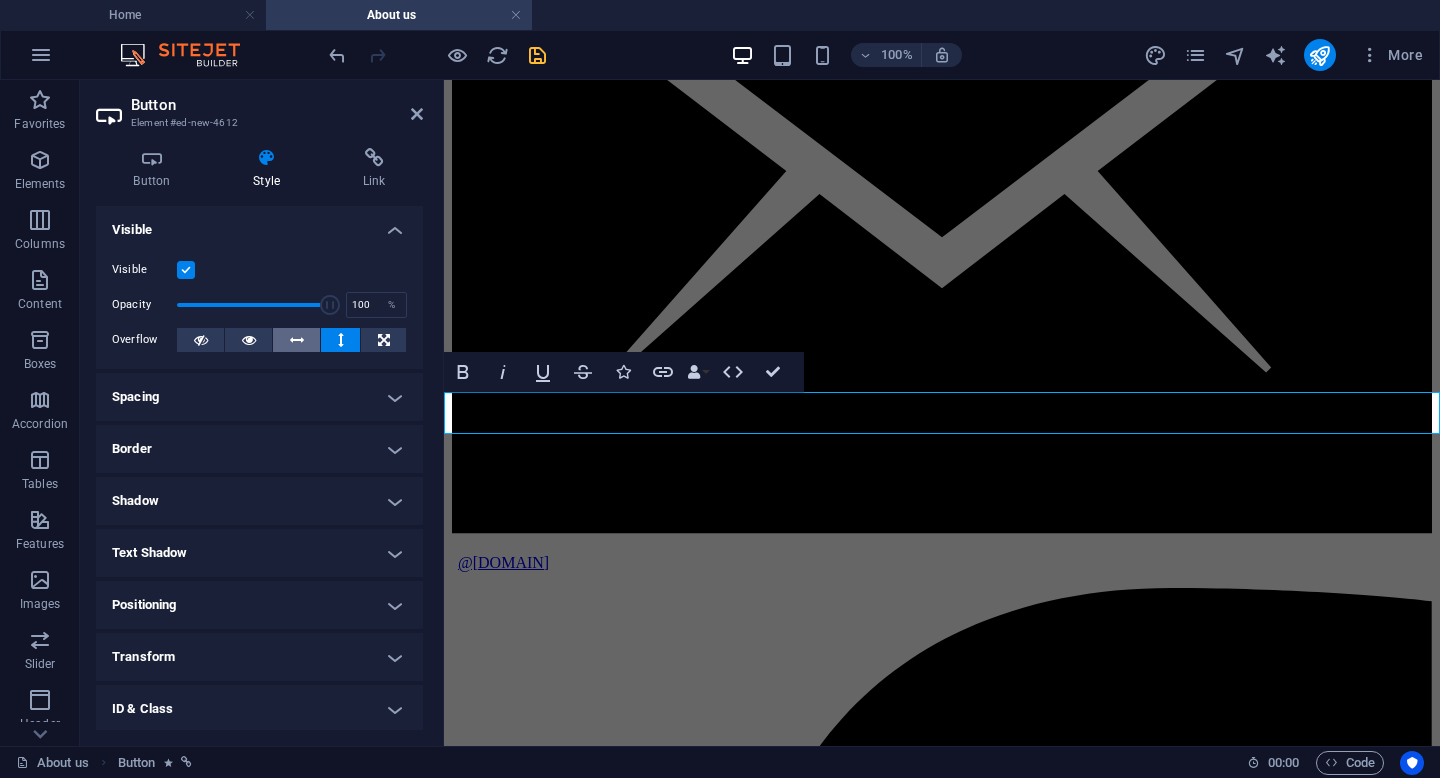 click at bounding box center (297, 340) 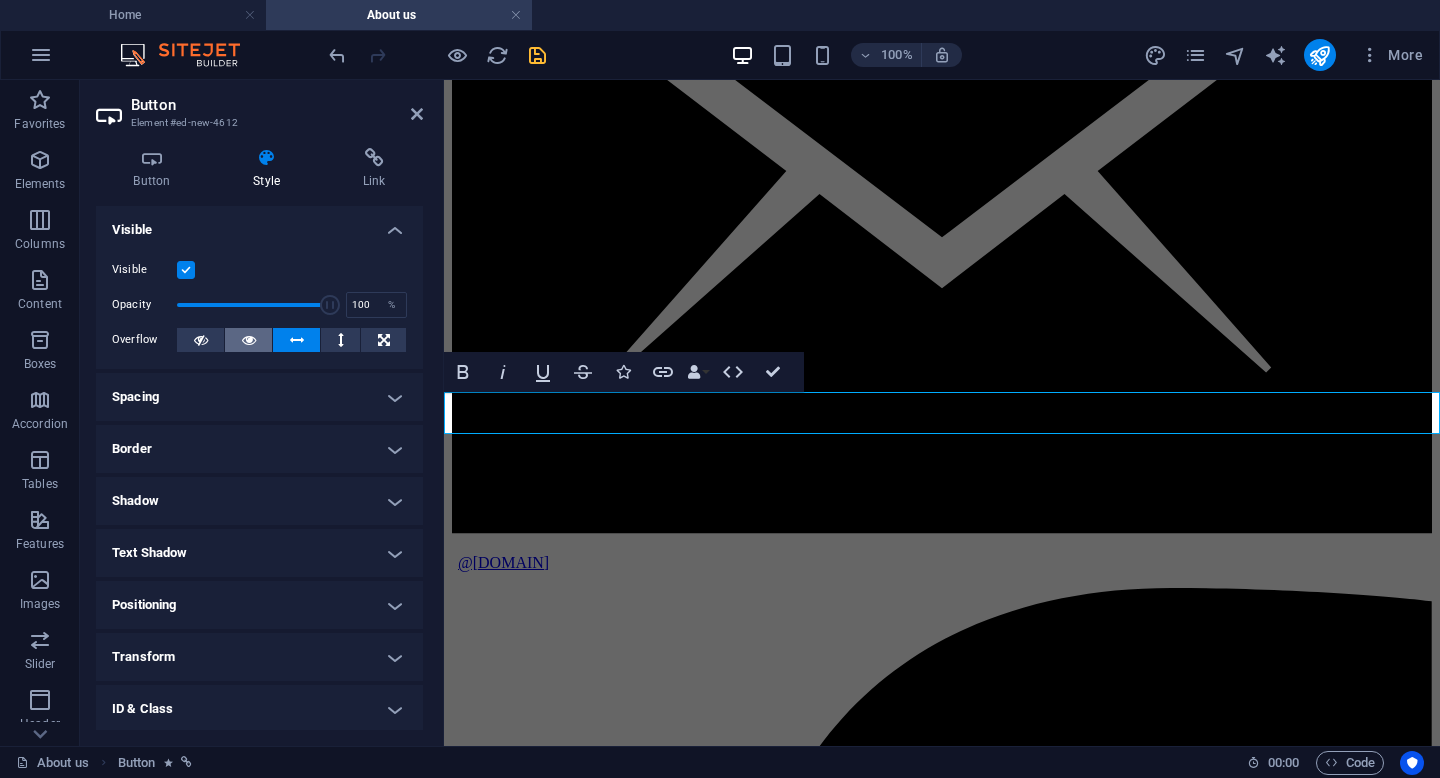 click at bounding box center [249, 340] 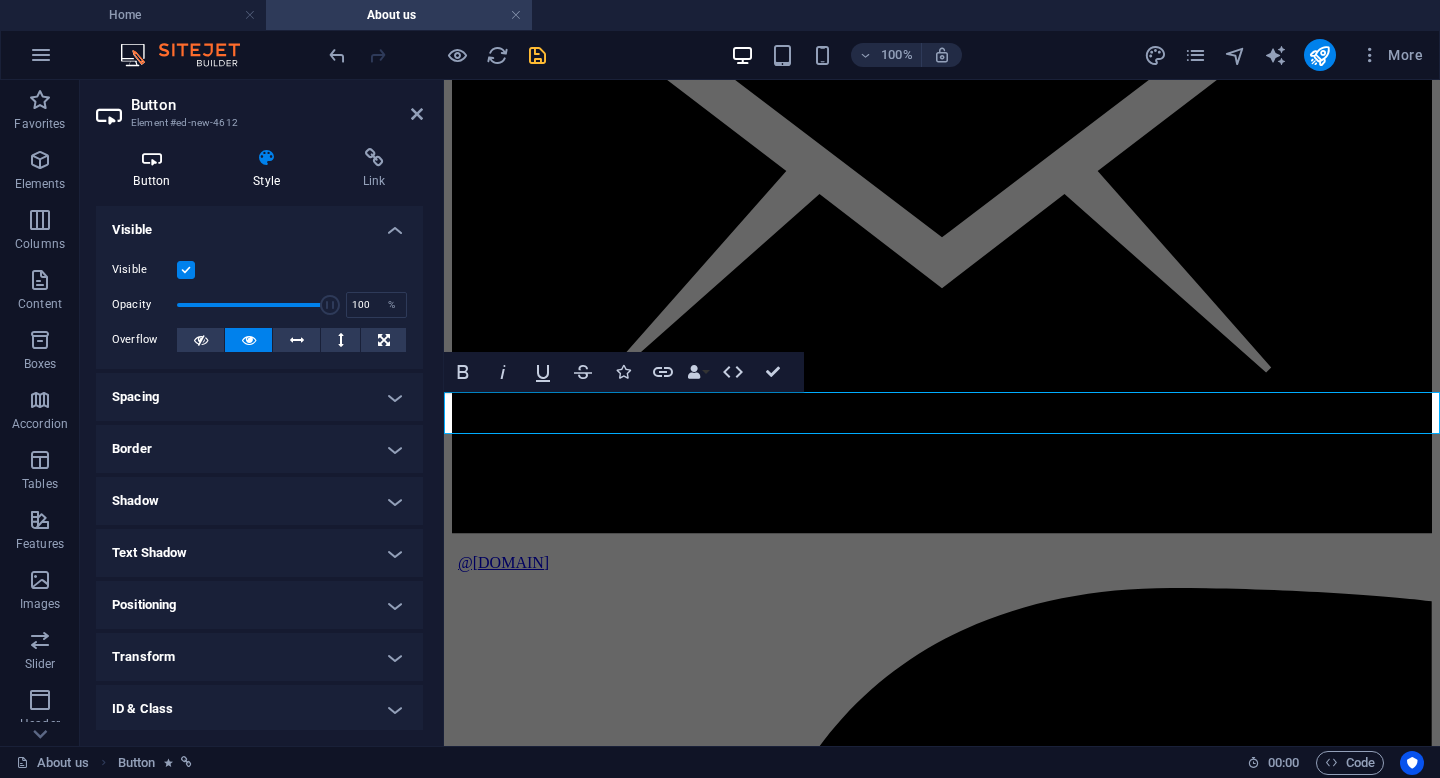 click at bounding box center (152, 158) 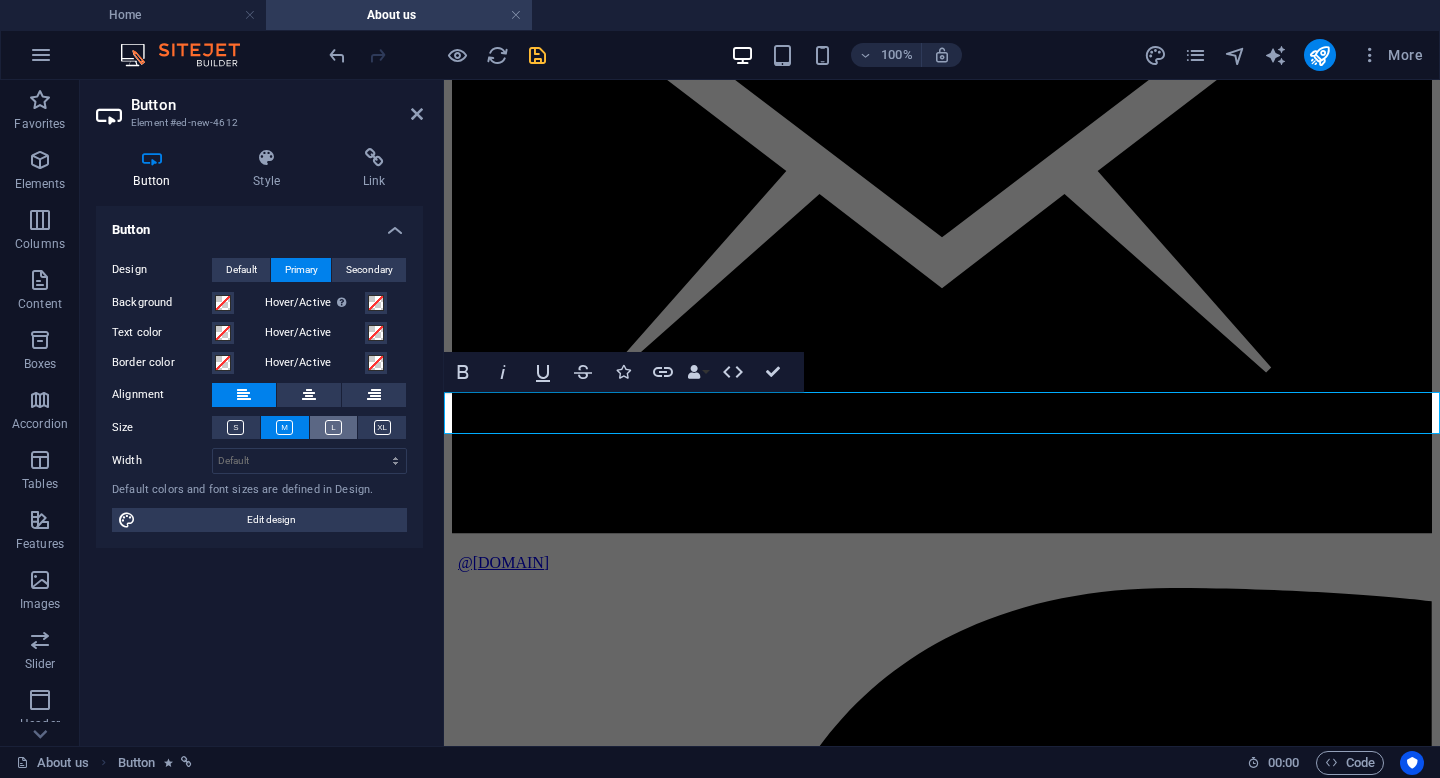 click at bounding box center [334, 427] 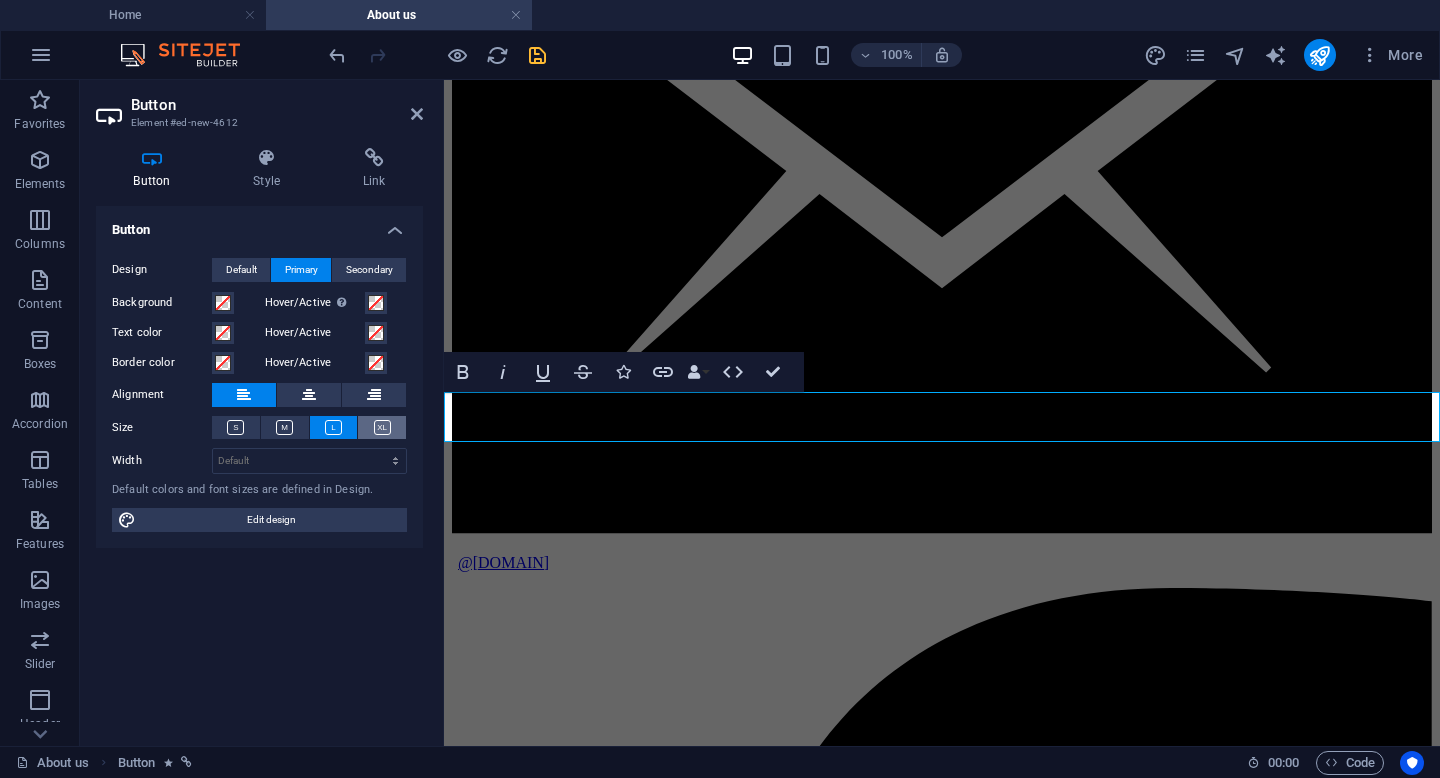click at bounding box center [382, 427] 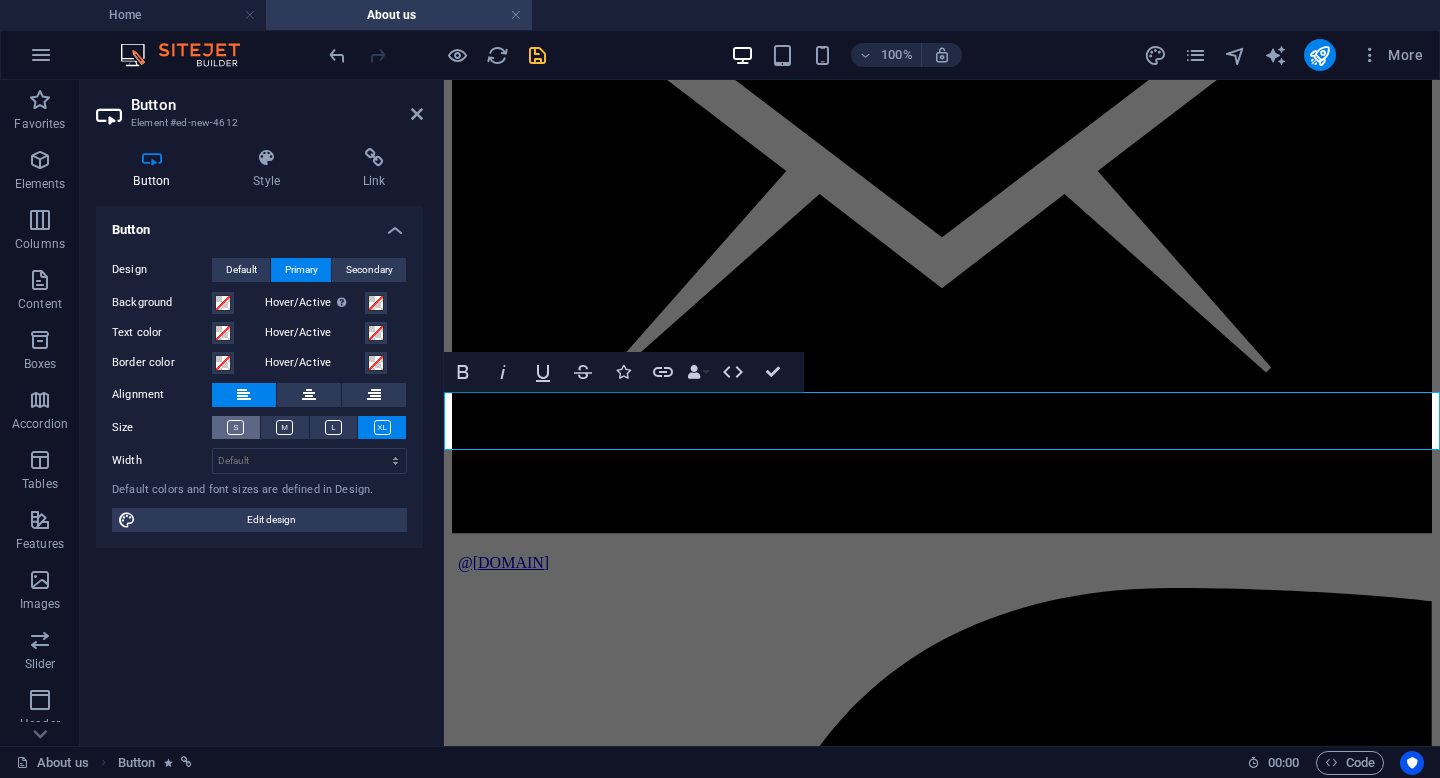 click at bounding box center (235, 427) 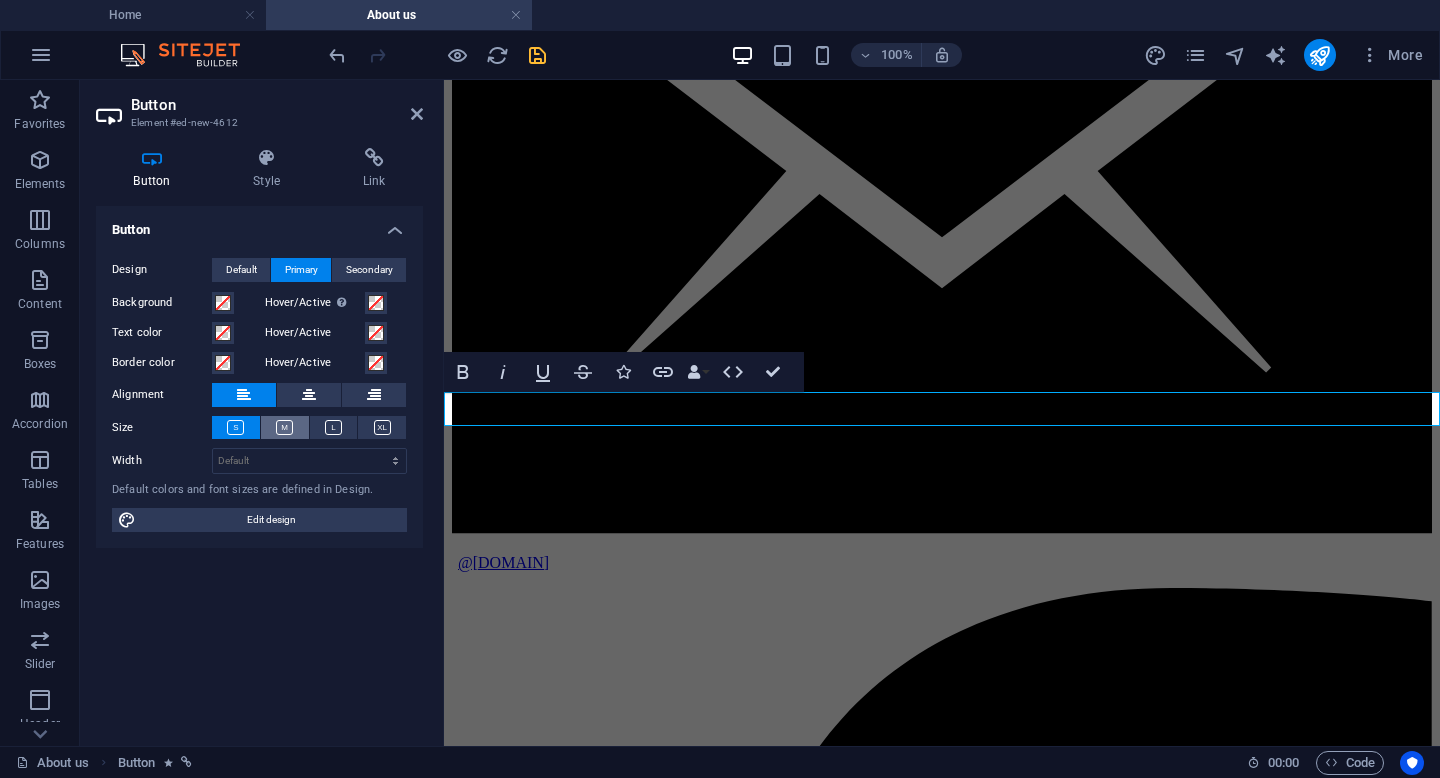 click at bounding box center (285, 427) 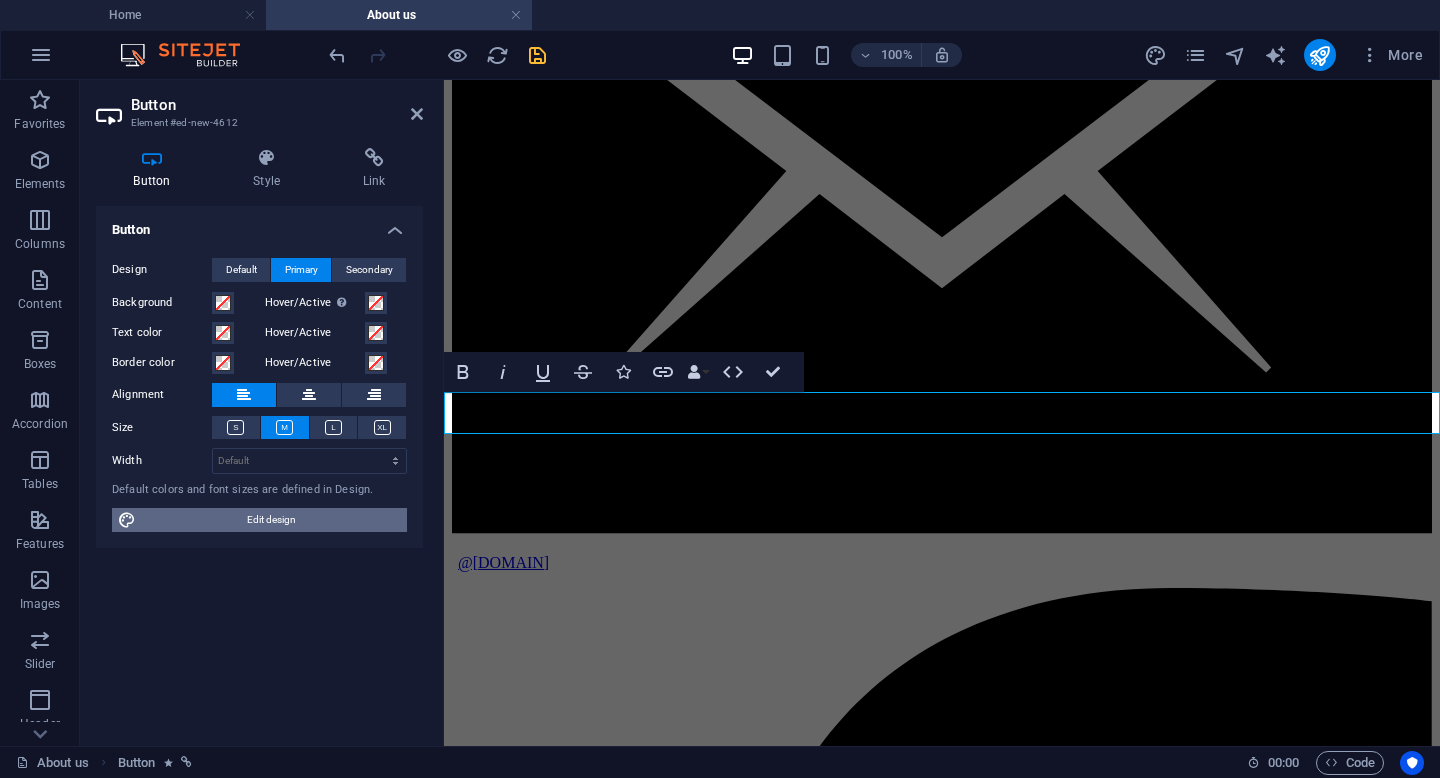 click on "Edit design" at bounding box center [271, 520] 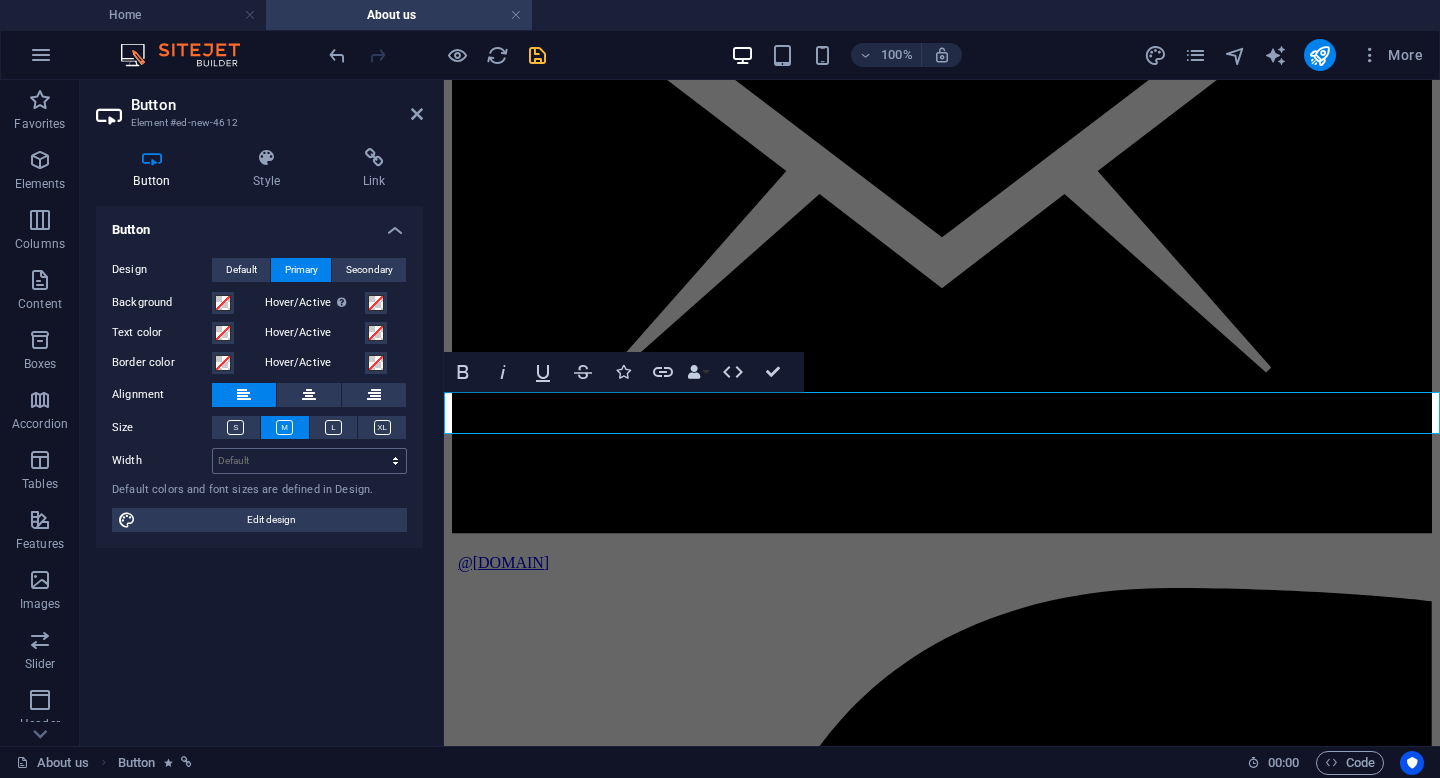select on "ease-in-out" 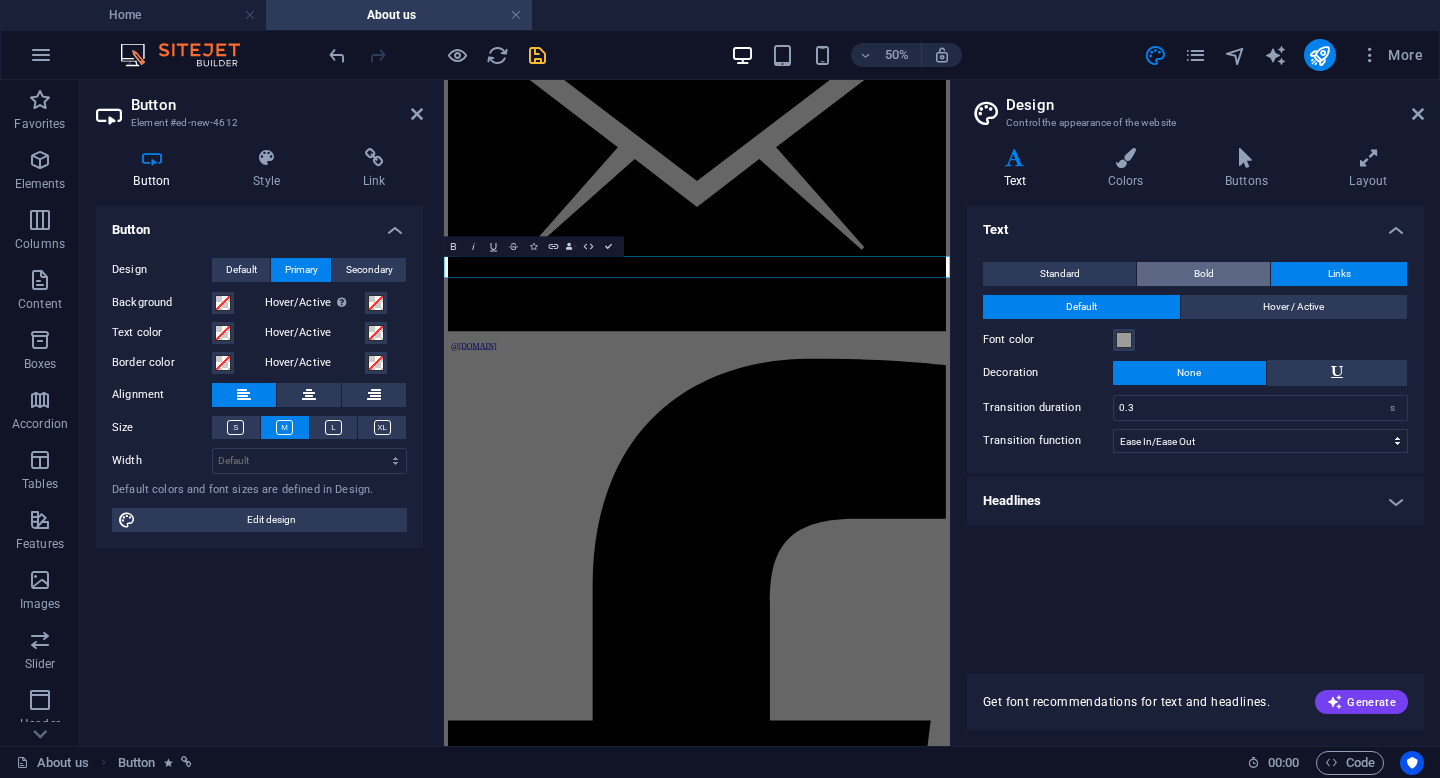 scroll, scrollTop: 2714, scrollLeft: 0, axis: vertical 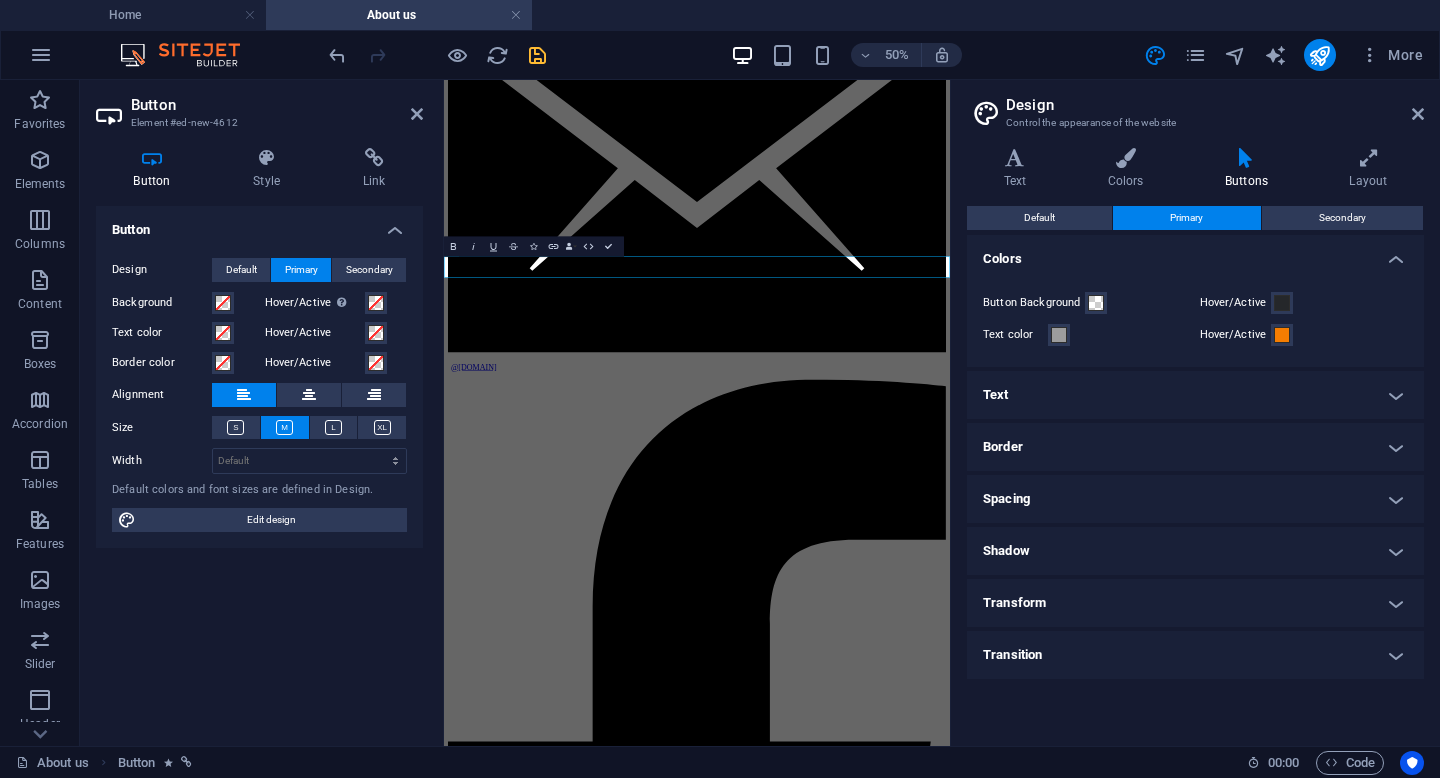 click on "Transition" at bounding box center (1195, 655) 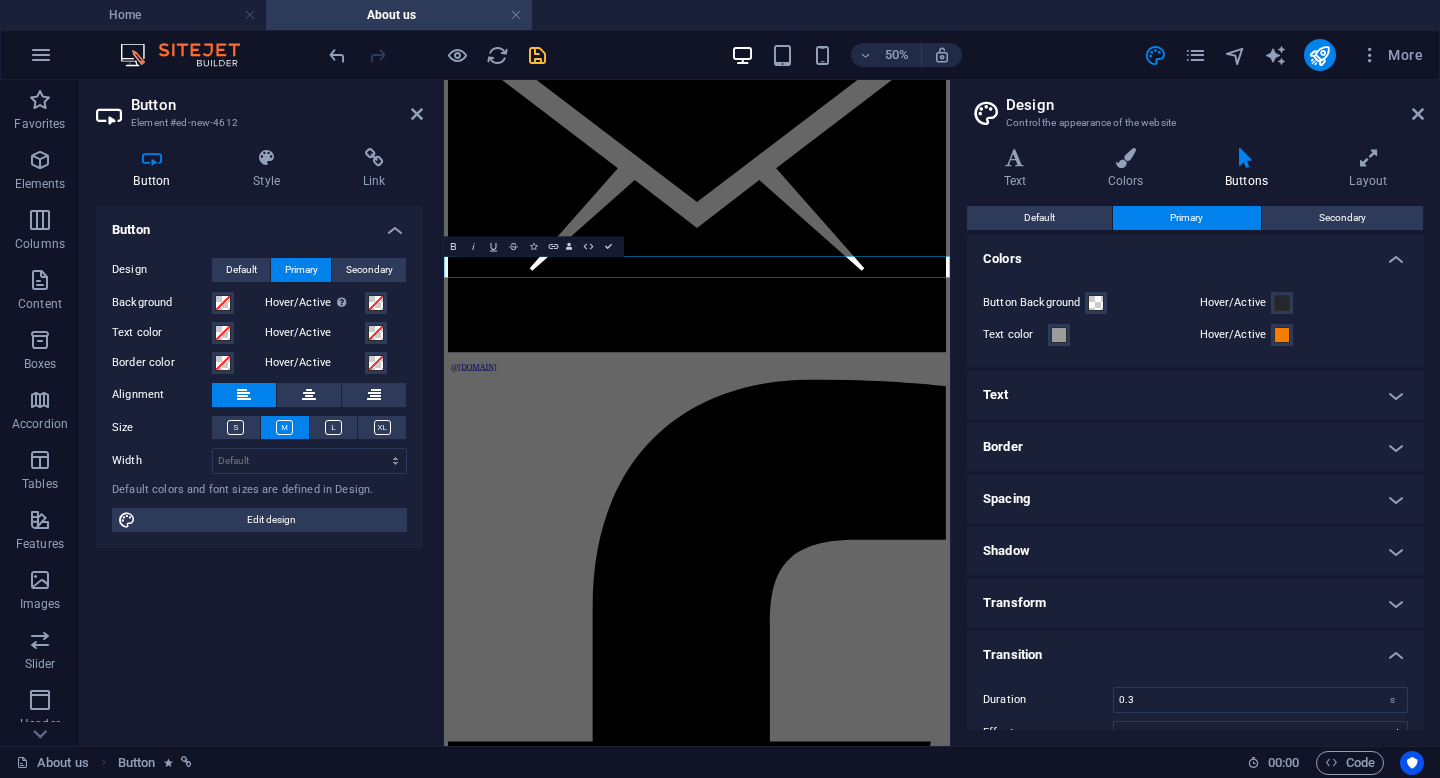 scroll, scrollTop: 35, scrollLeft: 0, axis: vertical 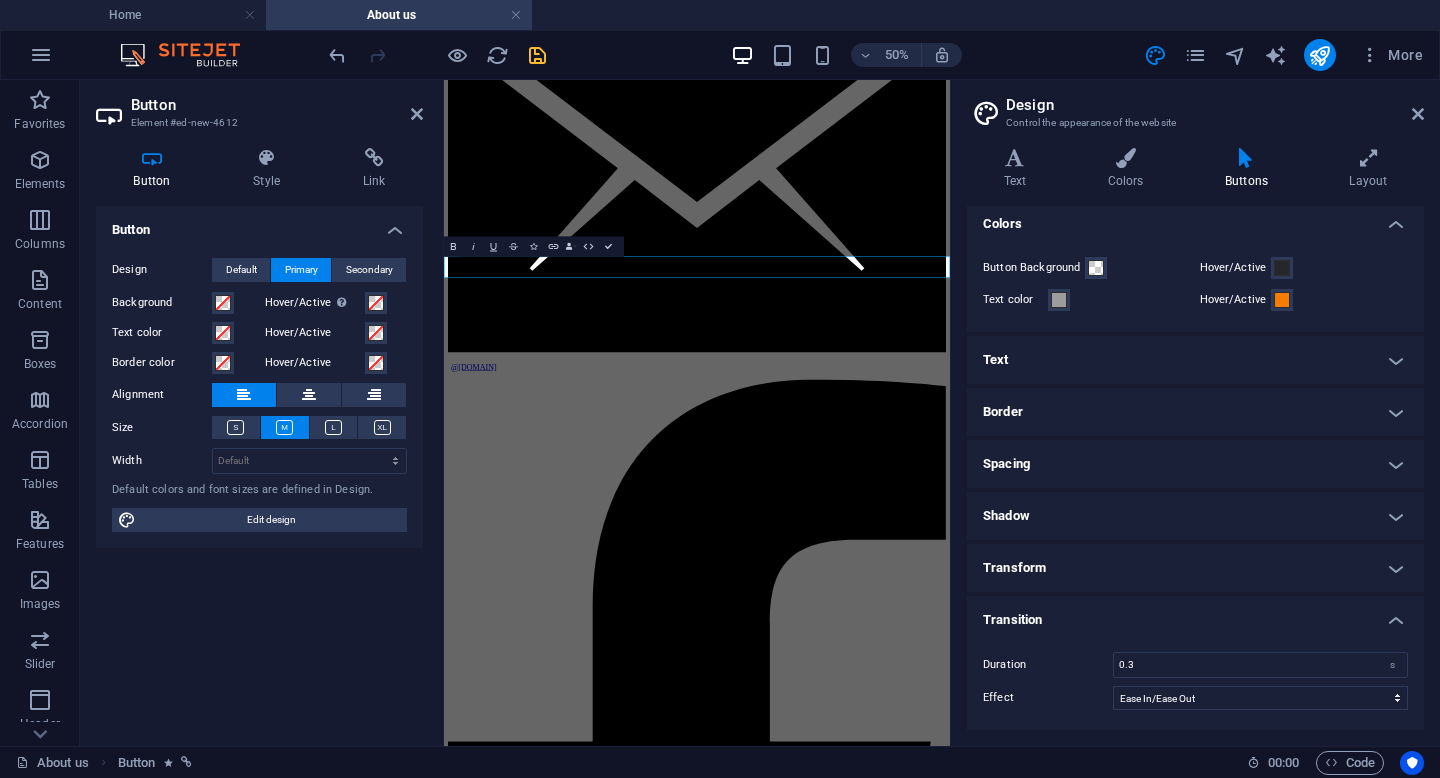 click on "Transition" at bounding box center [1195, 614] 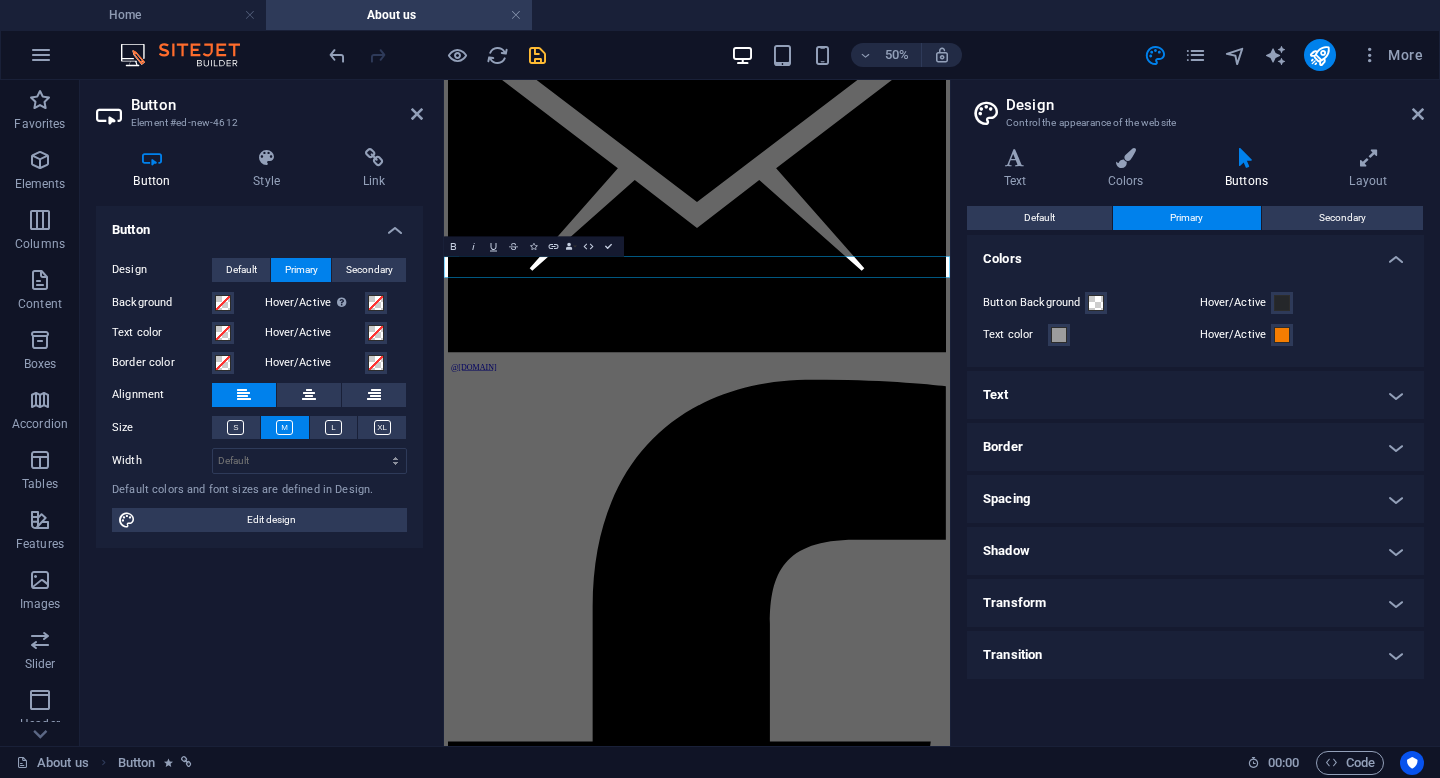 click on "Transform" at bounding box center [1195, 603] 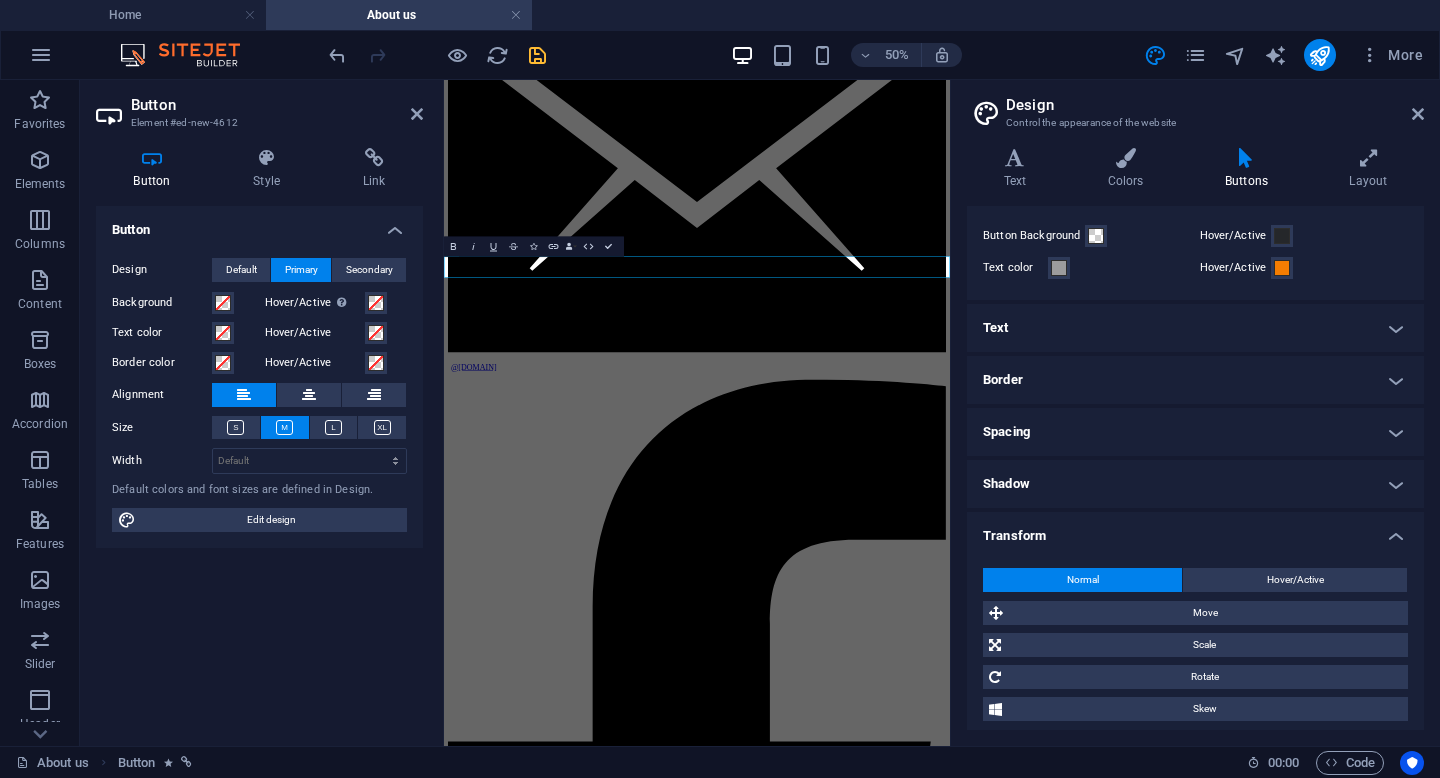 scroll, scrollTop: 130, scrollLeft: 0, axis: vertical 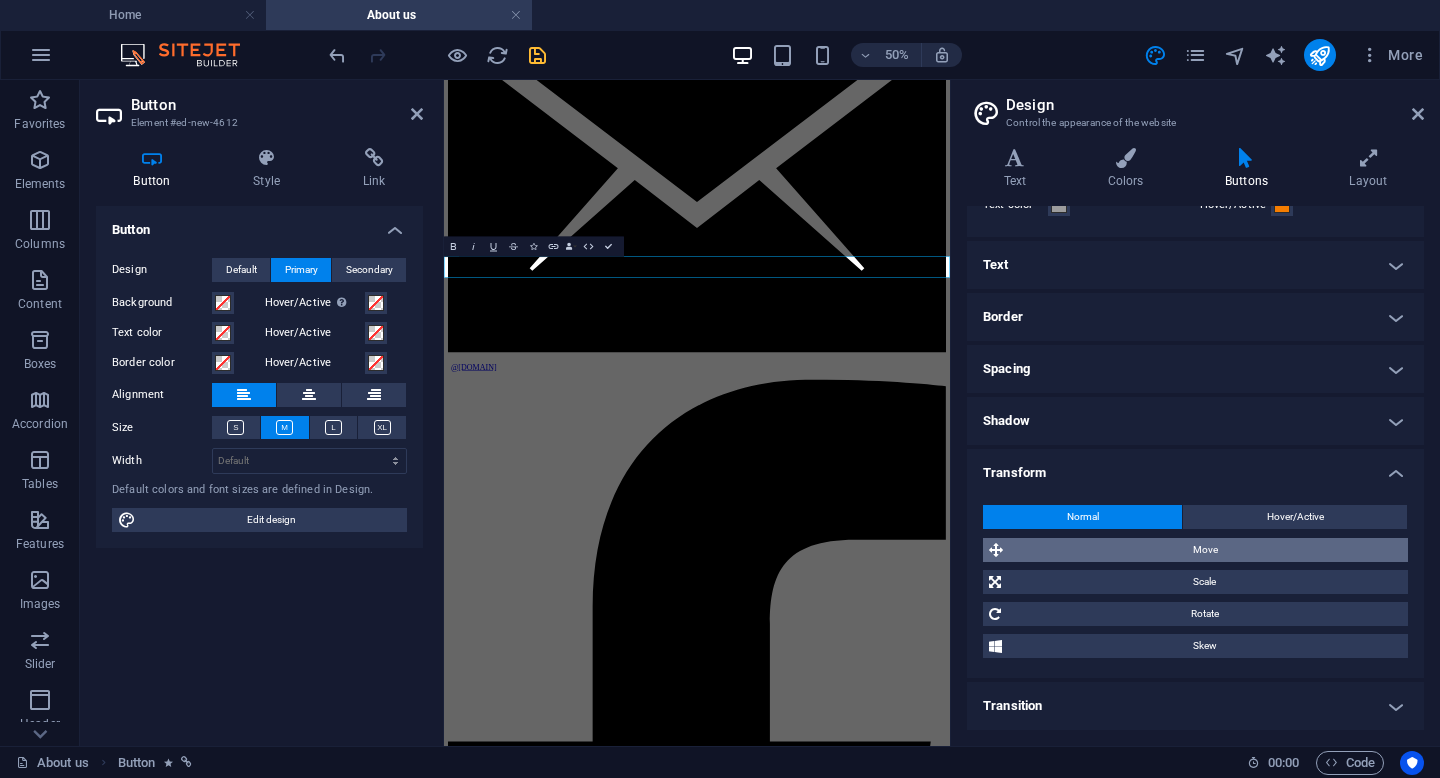 click on "Move" at bounding box center [1205, 550] 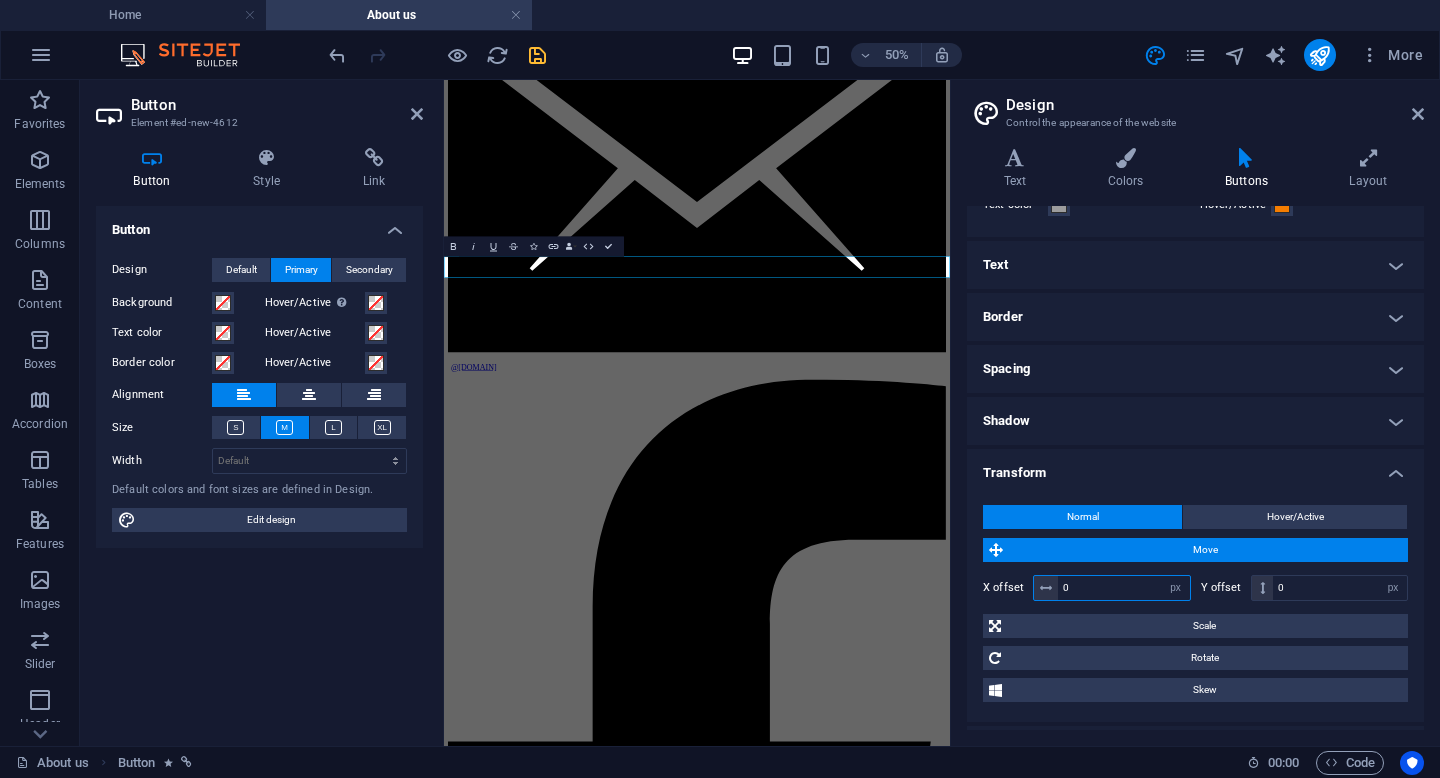 click on "0" at bounding box center [1124, 588] 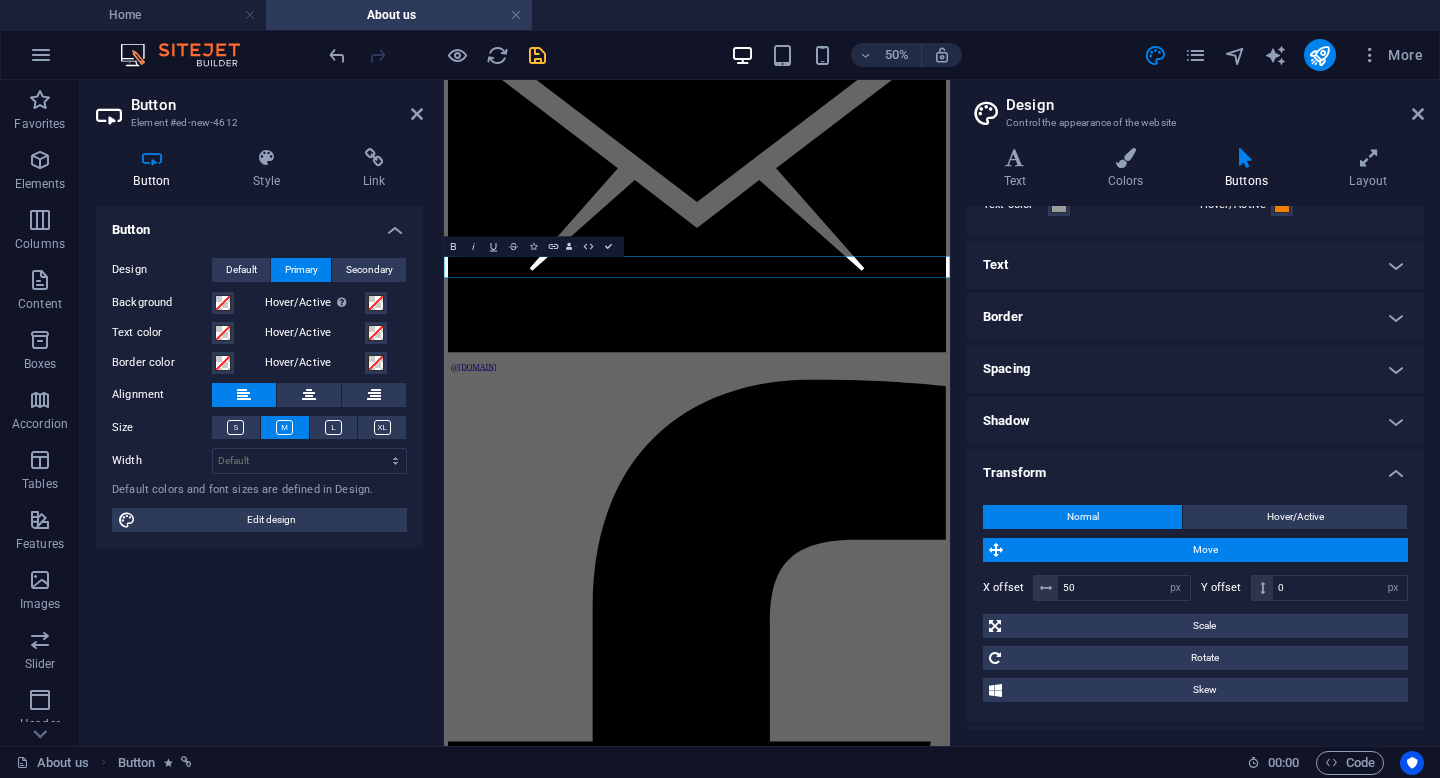 click on "Normal Hover/Active Move X offset 50 px rem % em vh vw Y offset 0 px rem % em vh vw Scale Zoom 100 % Rotate Rotate 0 ° Skew X offset 0 ° Y offset 0 ° Move X offset 0 px rem % em vh vw Y offset 0 px rem % em vh vw Scale Zoom 100 % Rotate Rotate 0 ° Skew X offset 0 ° Y offset 0 °" at bounding box center (1195, 603) 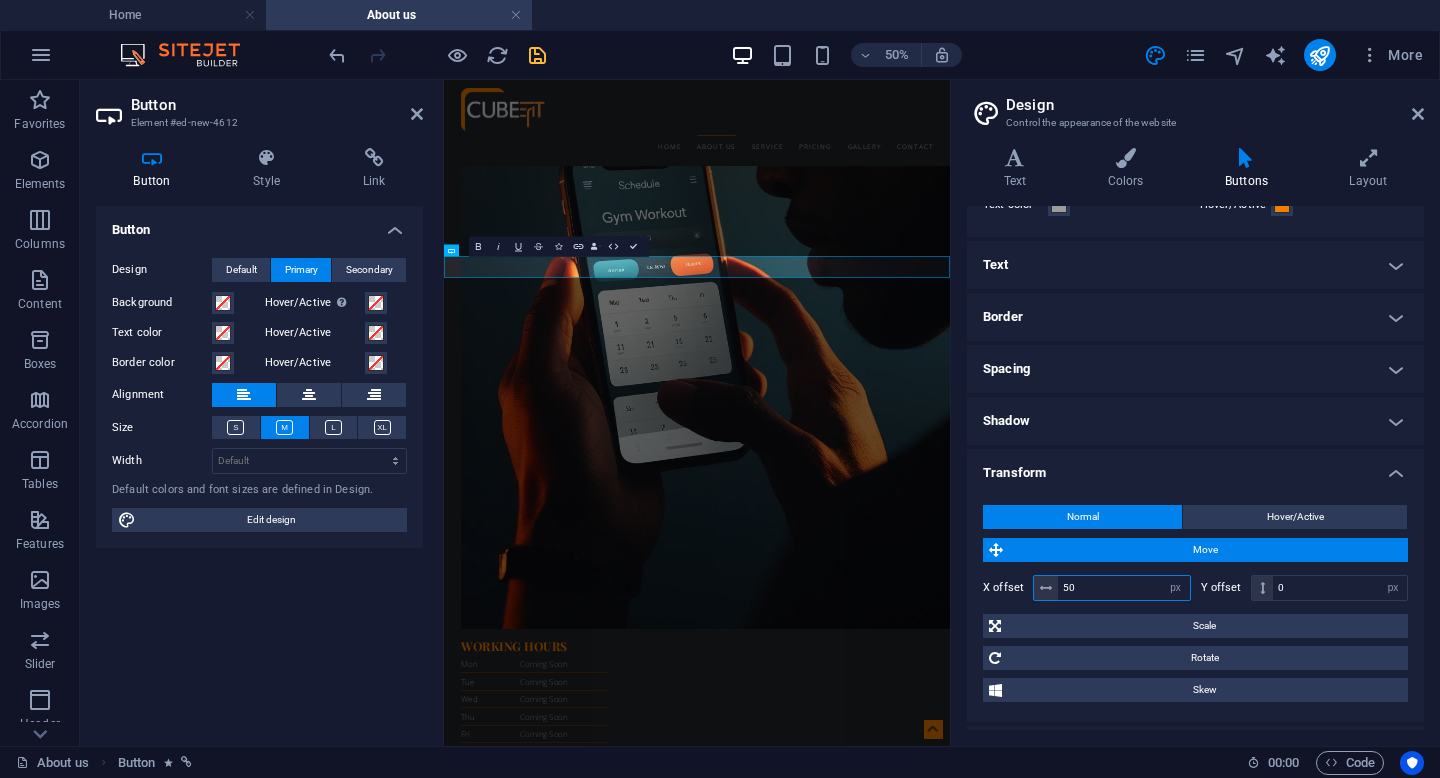 click on "50" at bounding box center [1124, 588] 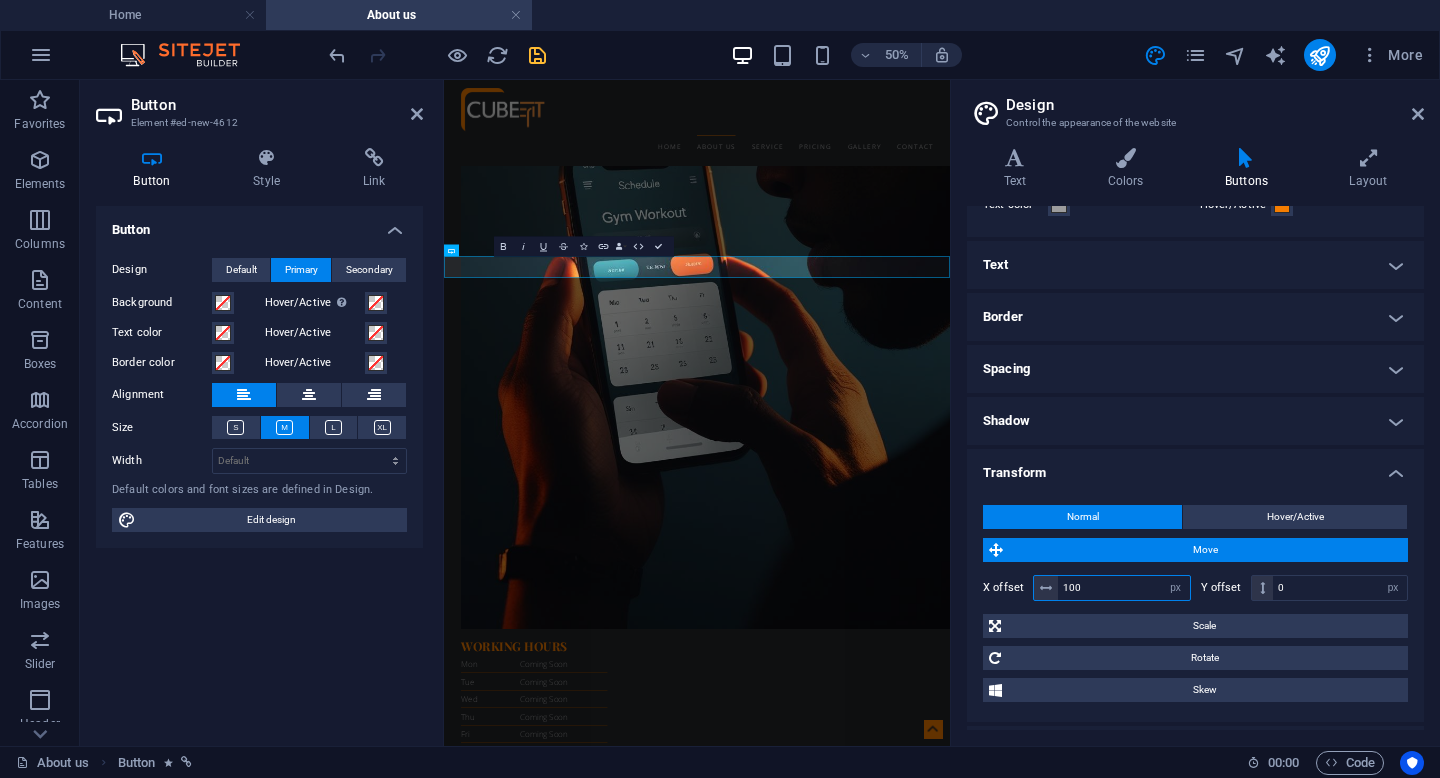 click on "100" at bounding box center [1124, 588] 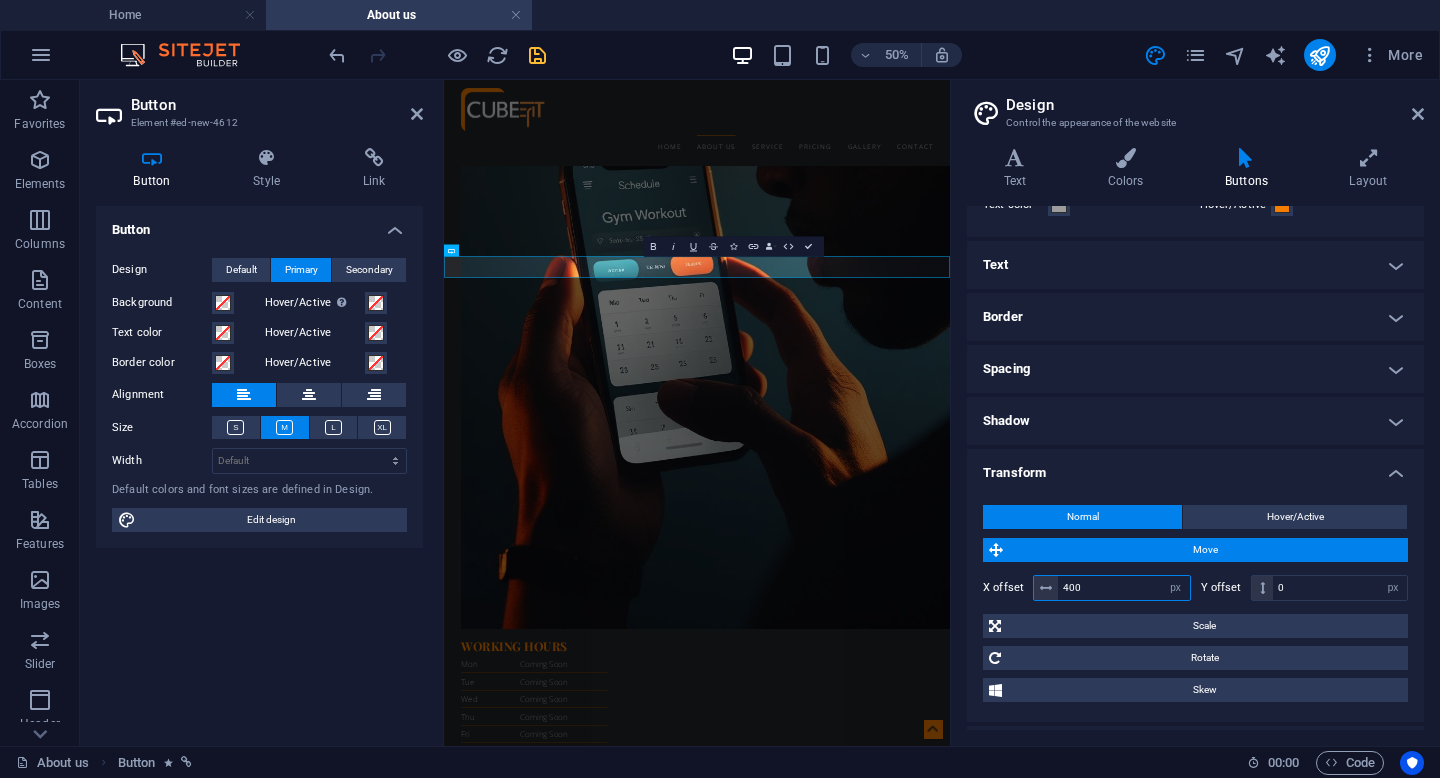 click on "400" at bounding box center [1124, 588] 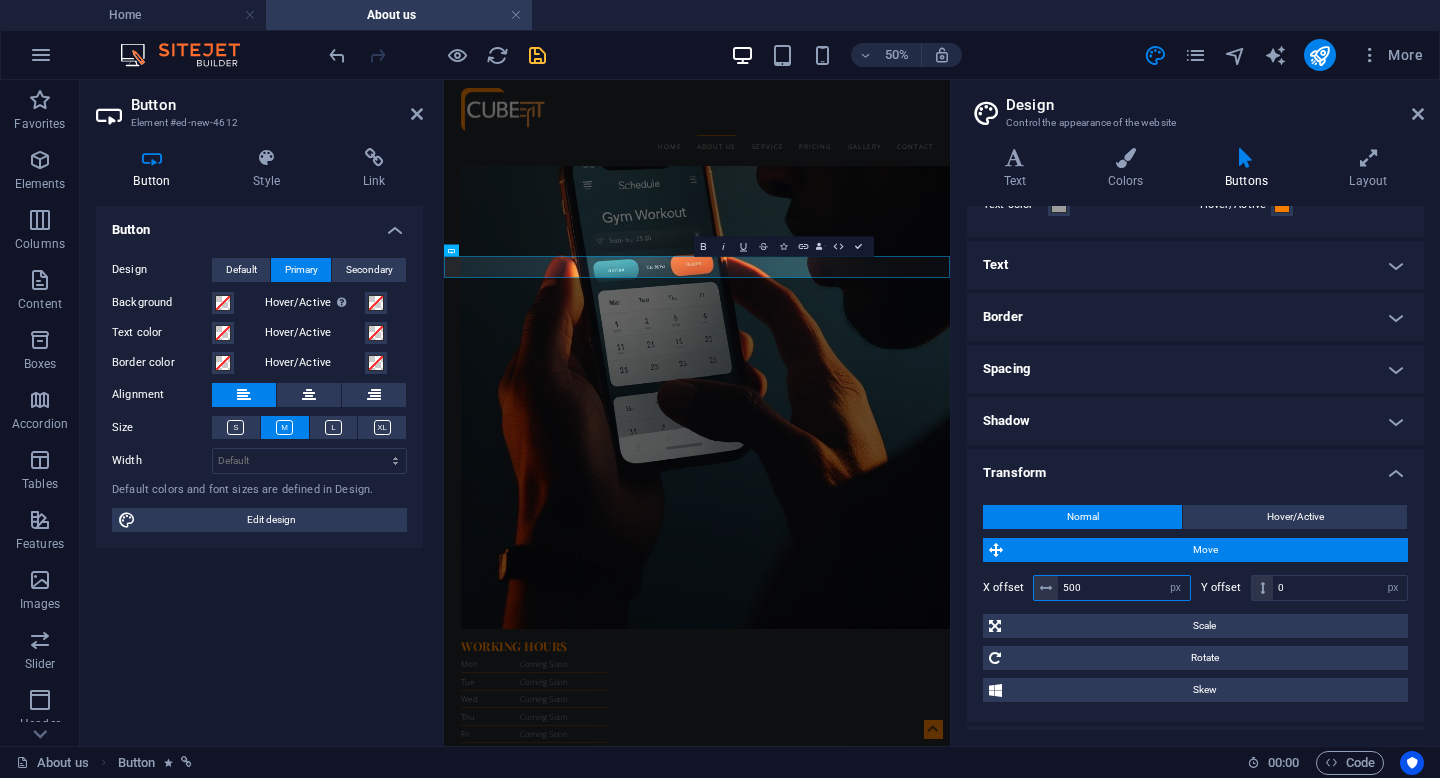 click on "500" at bounding box center (1124, 588) 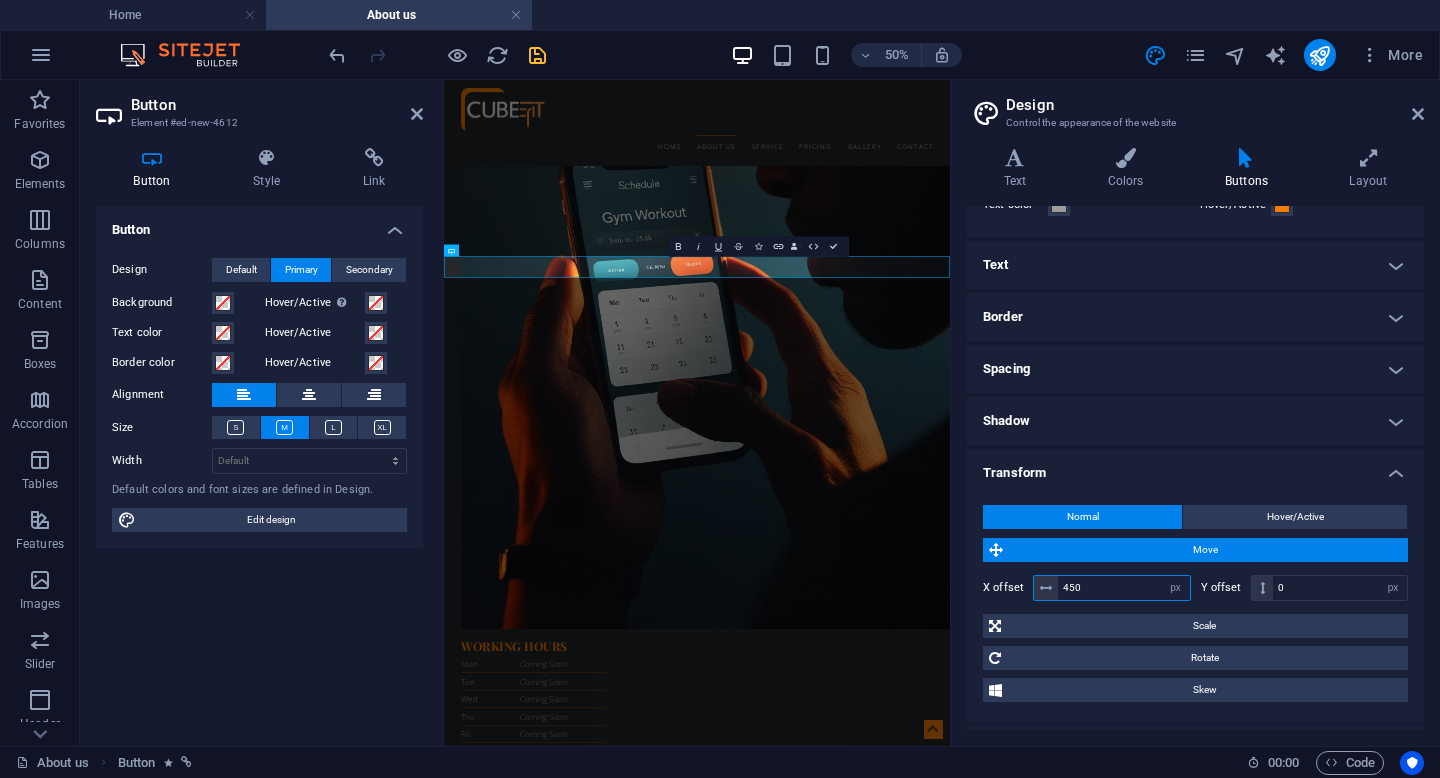 click on "450" at bounding box center [1124, 588] 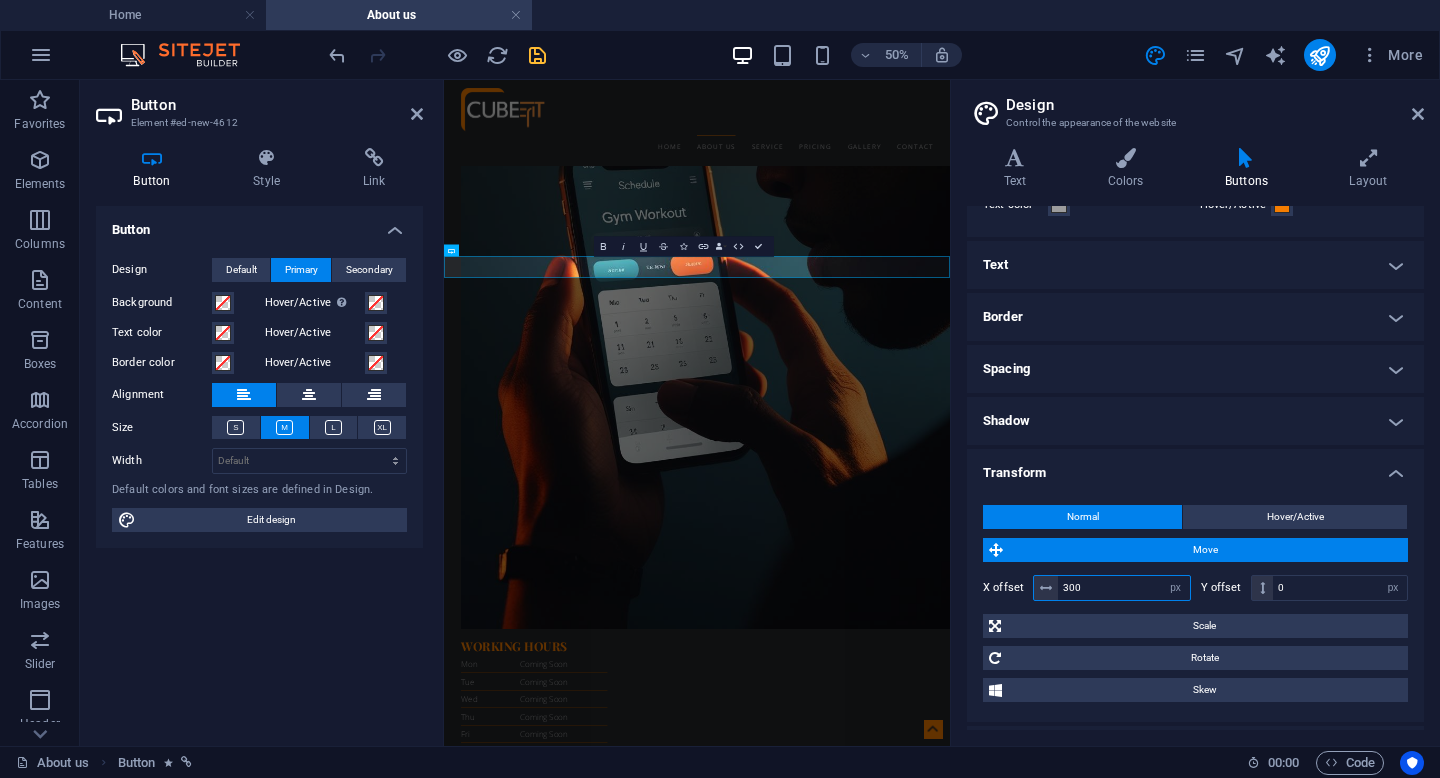 click on "300" at bounding box center [1124, 588] 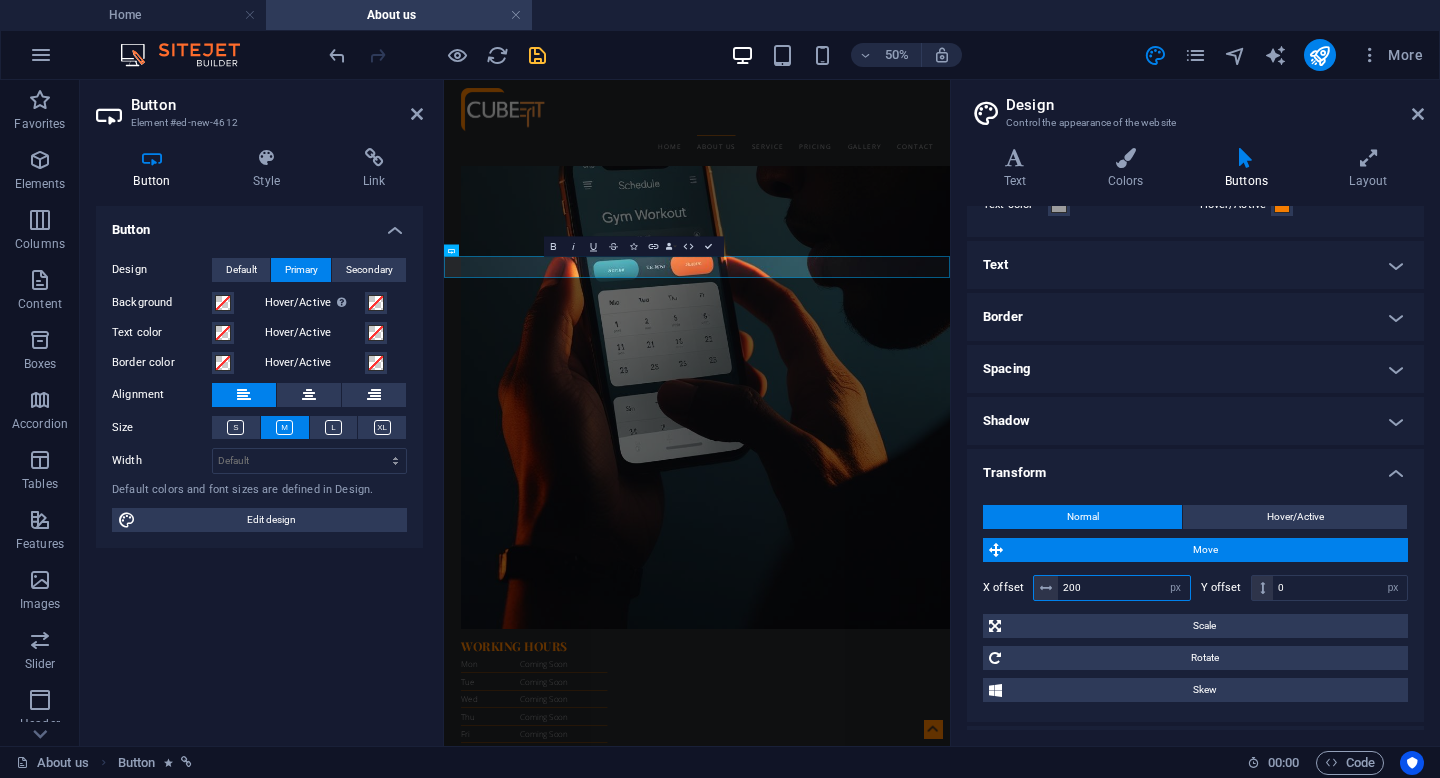 click on "200" at bounding box center [1124, 588] 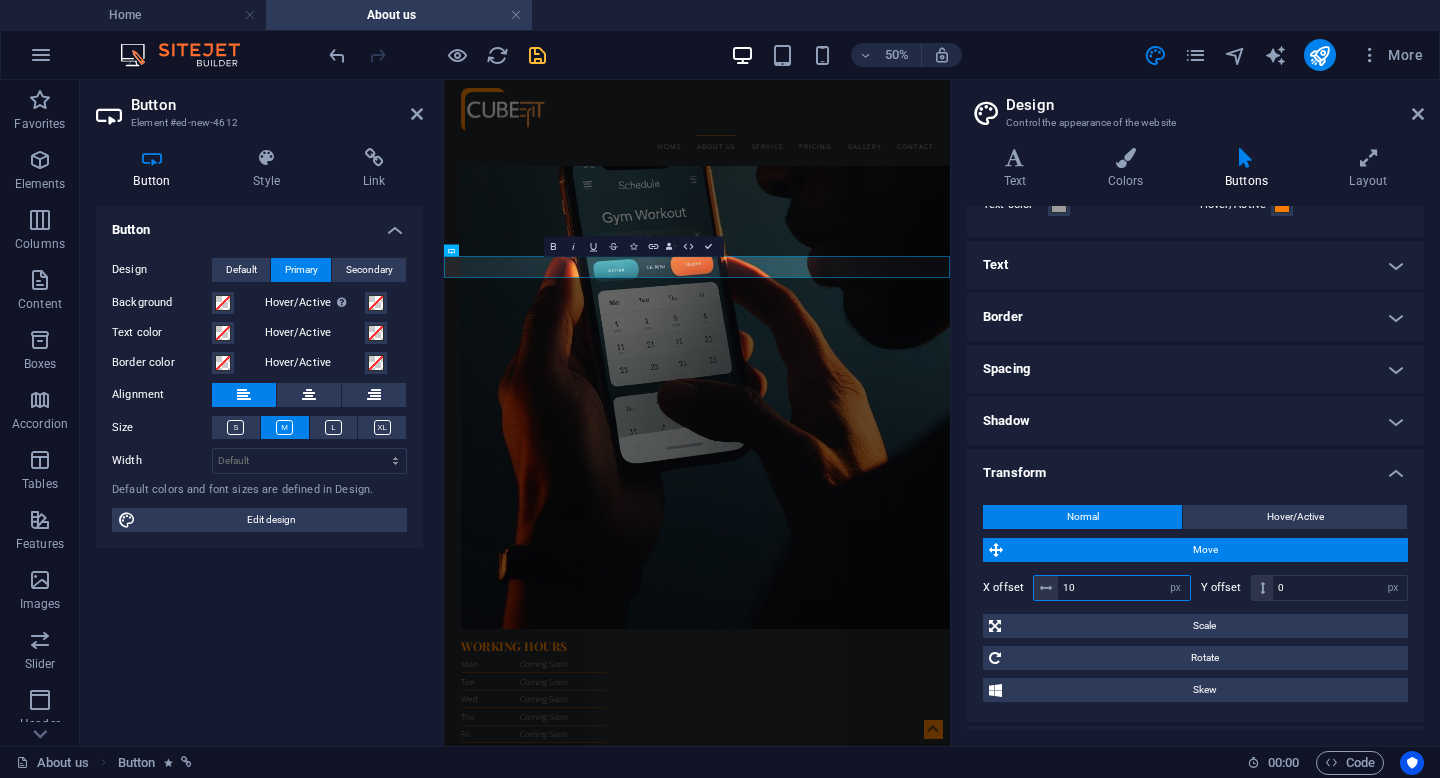type on "100" 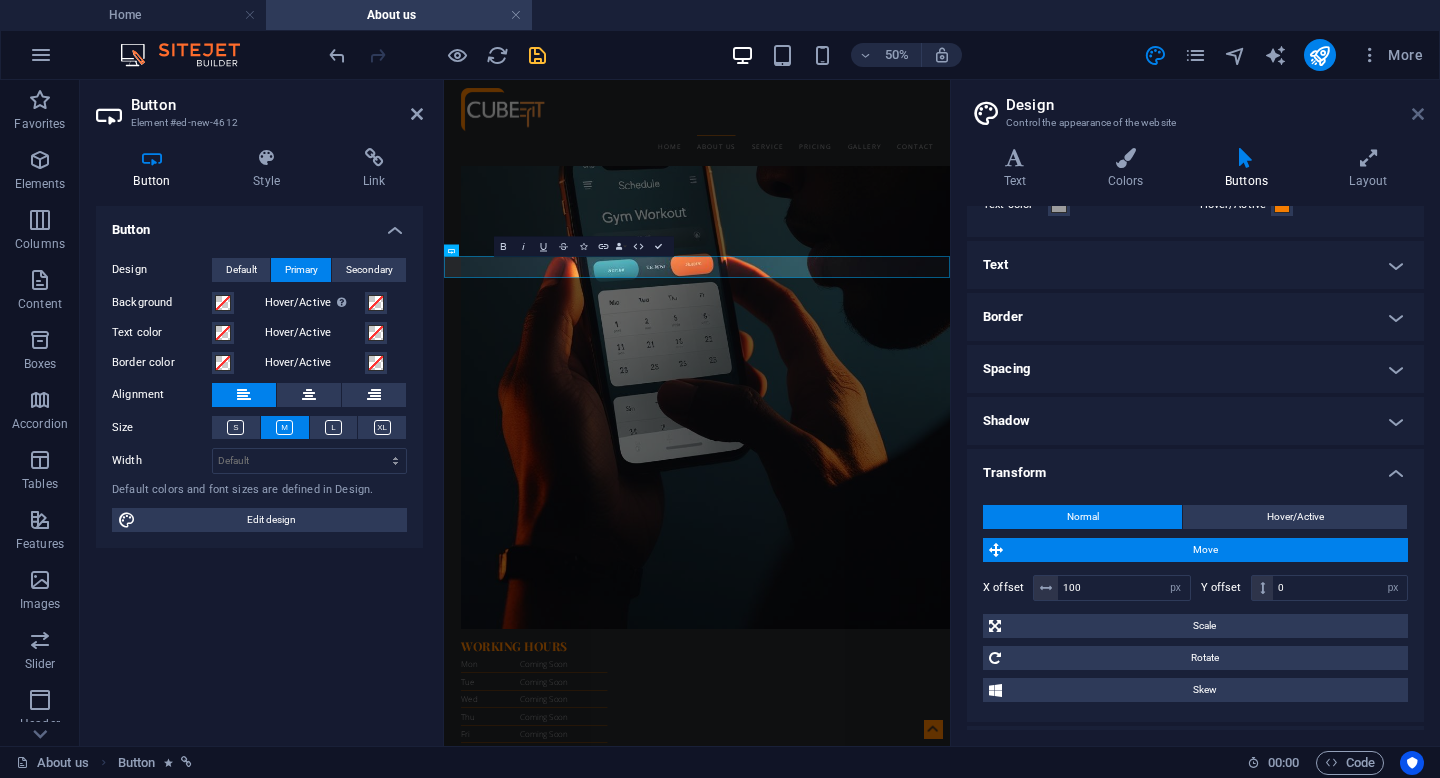 click at bounding box center [1418, 114] 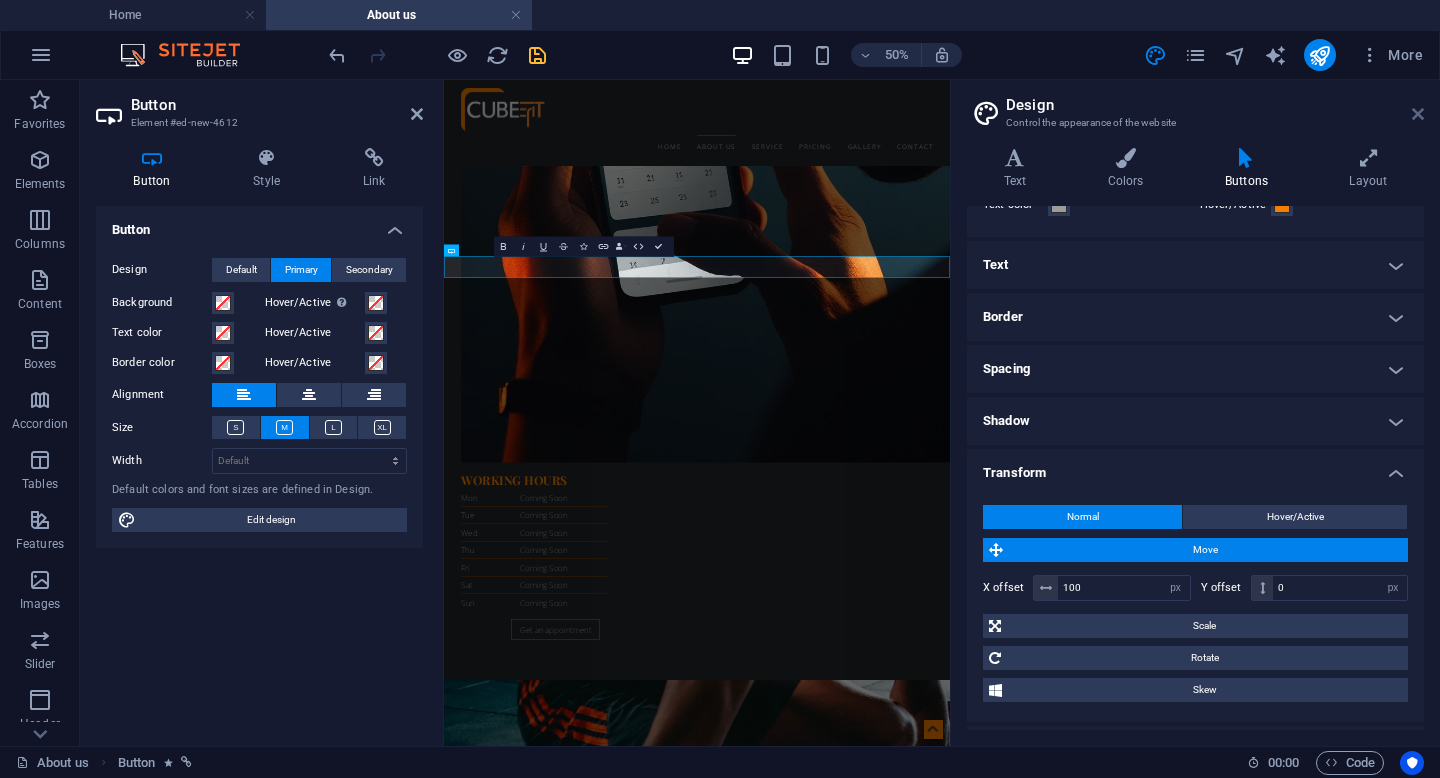 scroll, scrollTop: 2755, scrollLeft: 0, axis: vertical 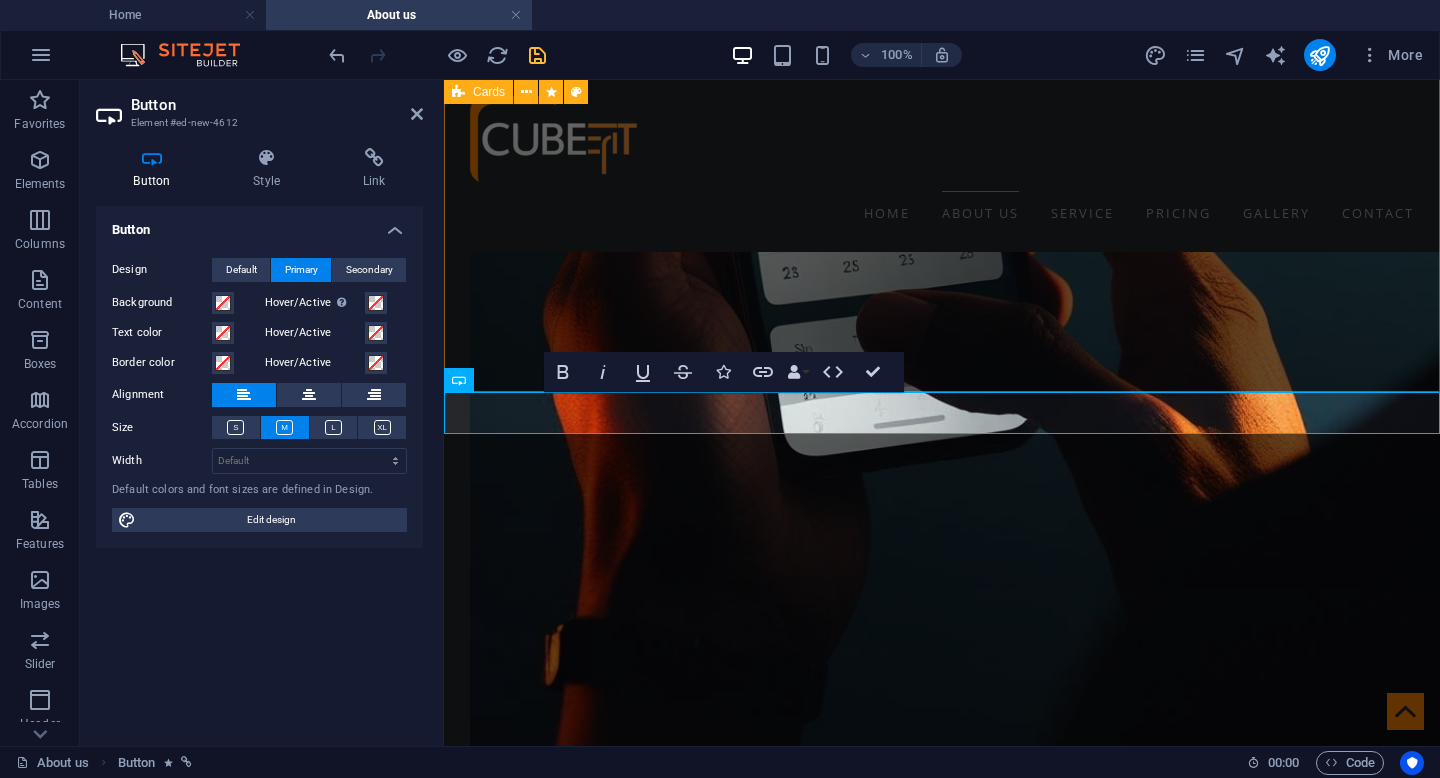 click on "Android / Ios Discover the ultimate ease of ordering with CubeFit through your favorite app, which is readily available on both Android and iOS devices. Our user-friendly platform is designed to make your experience as smooth as possible, allowing you to conveniently manage all your orders directly from your smartphone. Whether you’re at home, at work, or on the go, you can rely on our app to deliver a seamless and hassle-free experience every single time you use it. Take advantage of the flexibility and convenience that comes with having everything you need just a tap away—enjoy the freedom of ordering on your terms! AI & iot cube" at bounding box center (942, 4345) 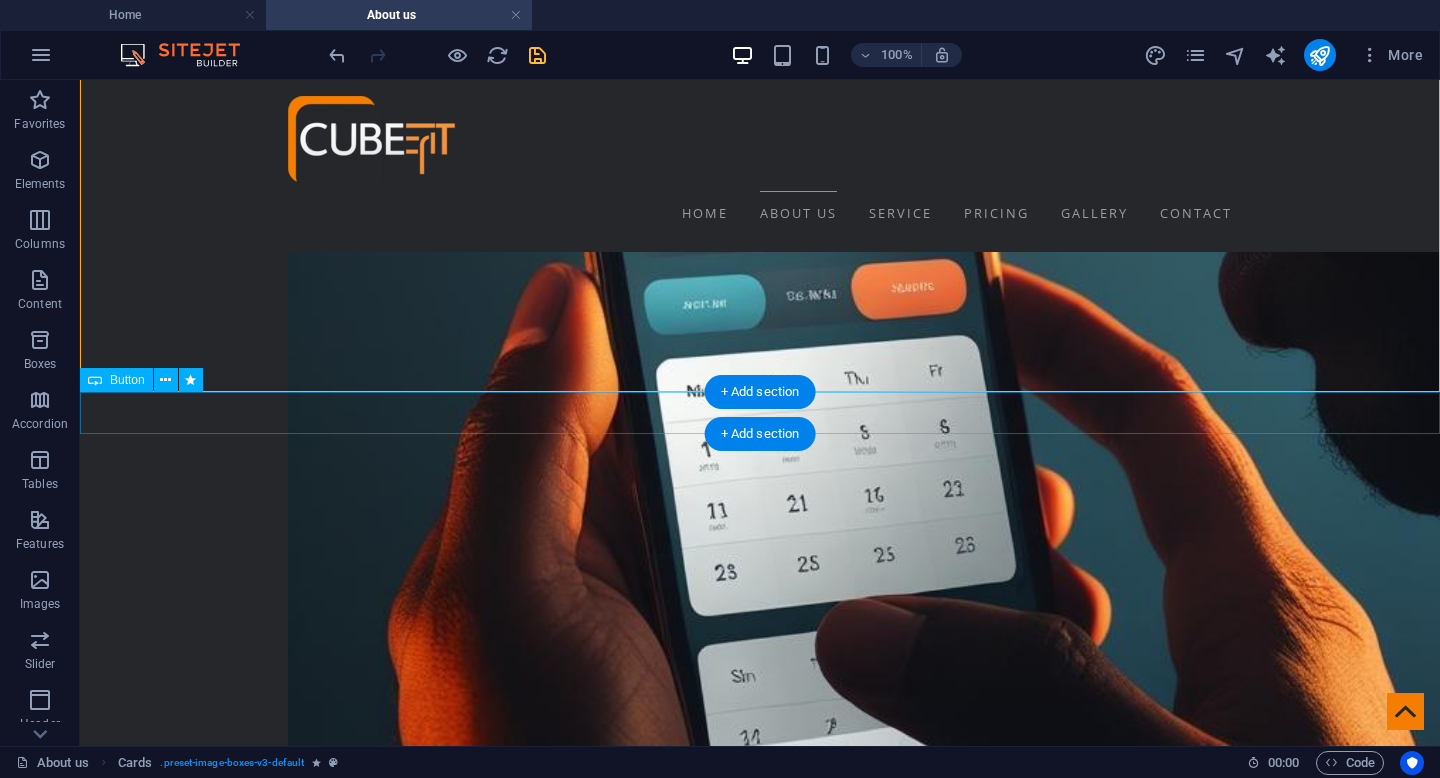 click on "See Service" at bounding box center (760, 6350) 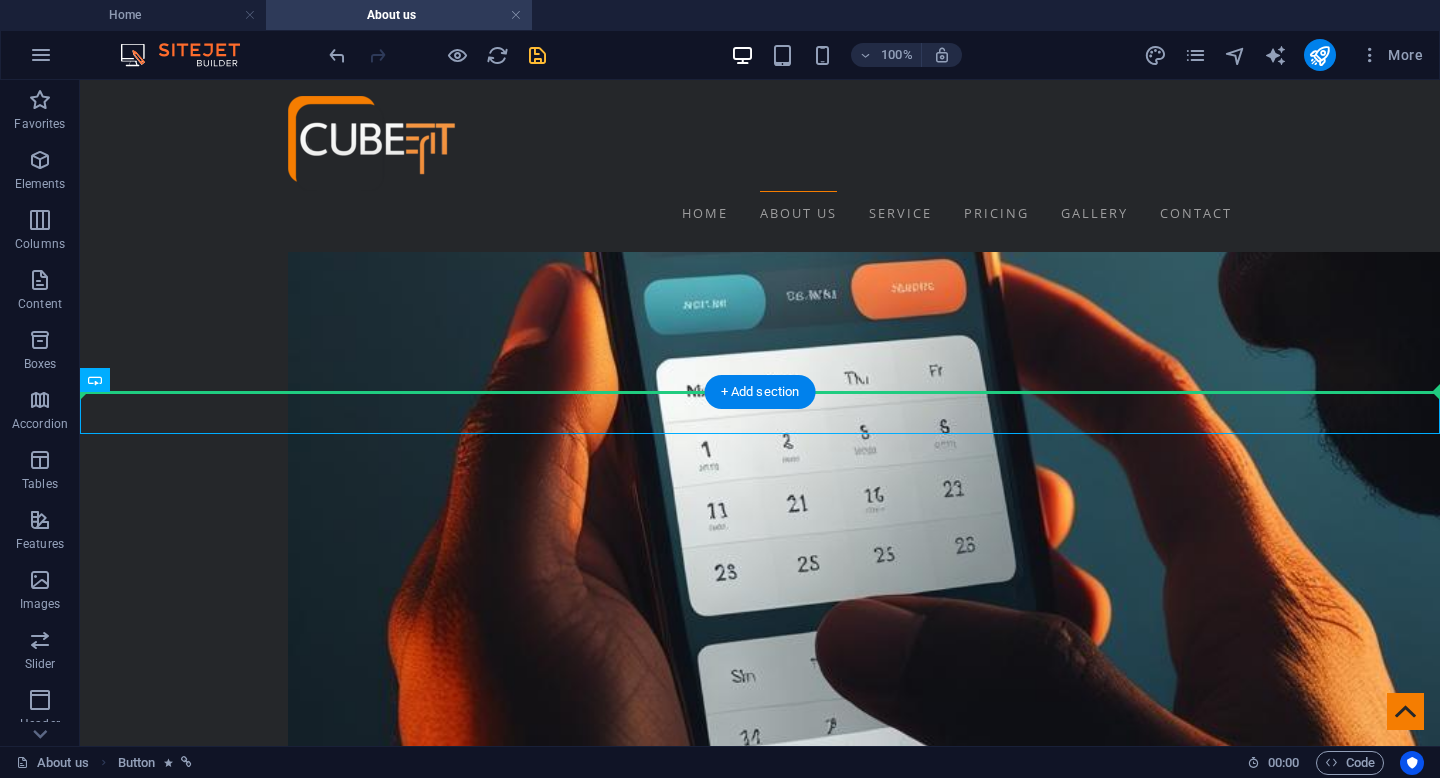 drag, startPoint x: 259, startPoint y: 418, endPoint x: 268, endPoint y: 365, distance: 53.75872 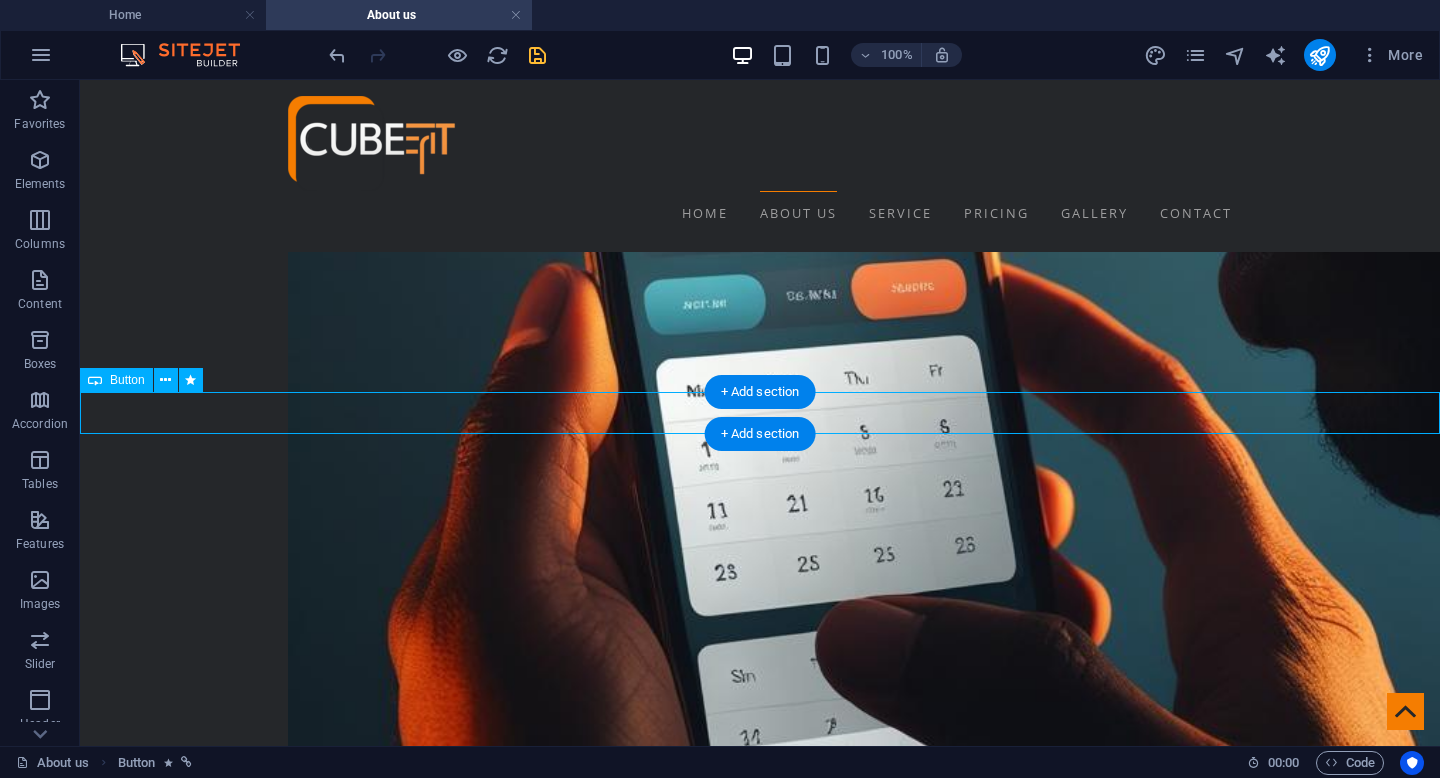 click on "See Service" at bounding box center (760, 6350) 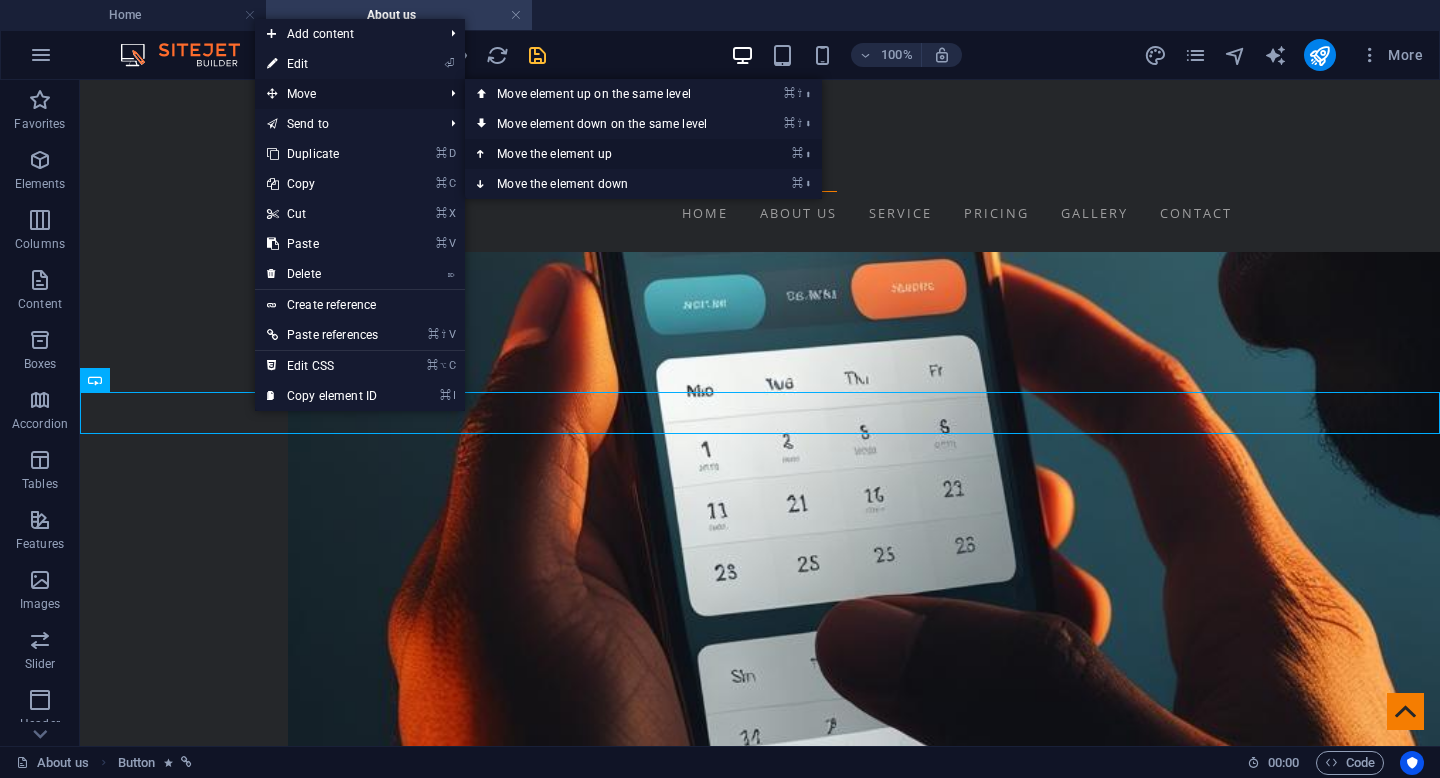 click on "⌘ ⬆  Move the element up" at bounding box center (606, 154) 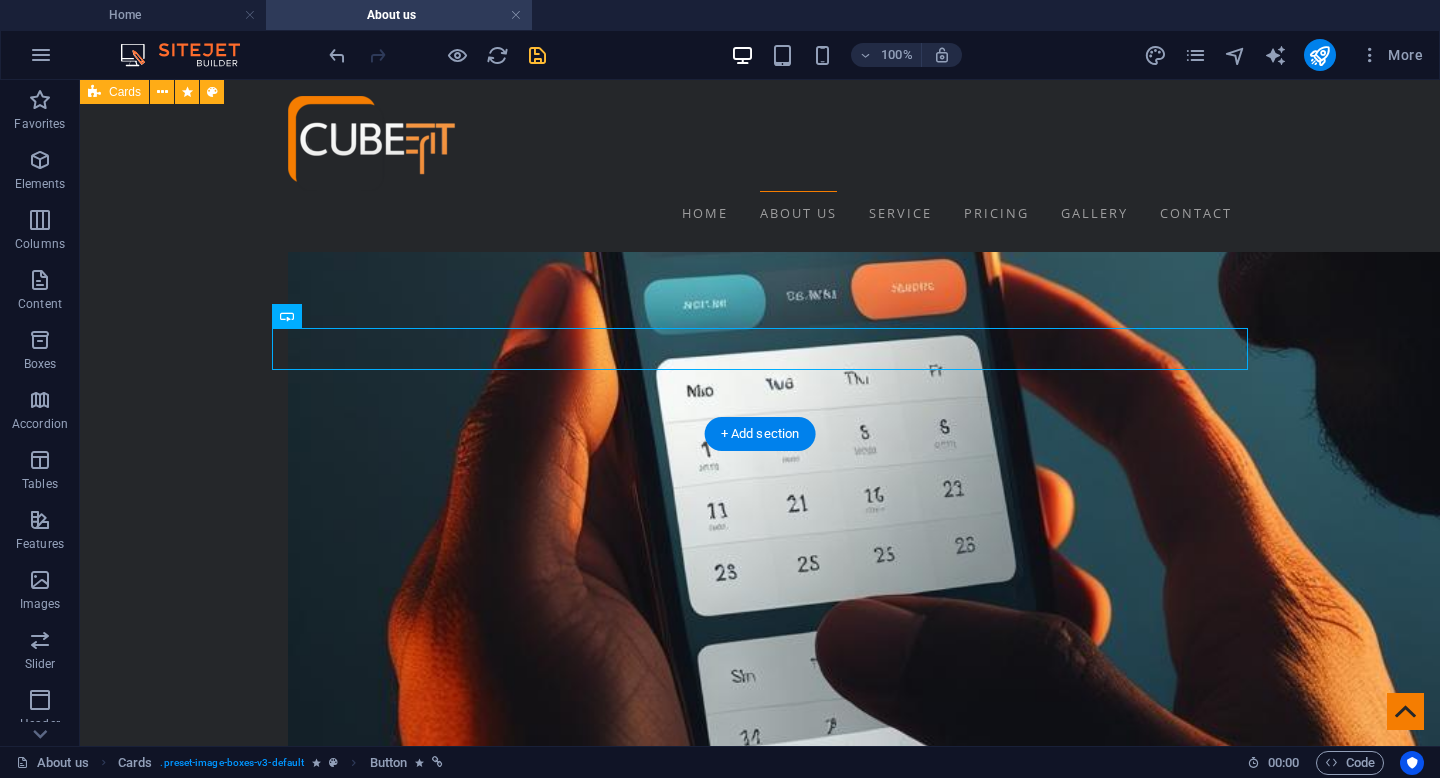 click on "Android / Ios Discover the ultimate ease of ordering with CubeFit through your favorite app, which is readily available on both Android and iOS devices. Our user-friendly platform is designed to make your experience as smooth as possible, allowing you to conveniently manage all your orders directly from your smartphone. Whether you’re at home, at work, or on the go, you can rely on our app to deliver a seamless and hassle-free experience every single time you use it. Take advantage of the flexibility and convenience that comes with having everything you need just a tap away—enjoy the freedom of ordering on your terms! AI & iot cube See Service" at bounding box center [760, 4852] 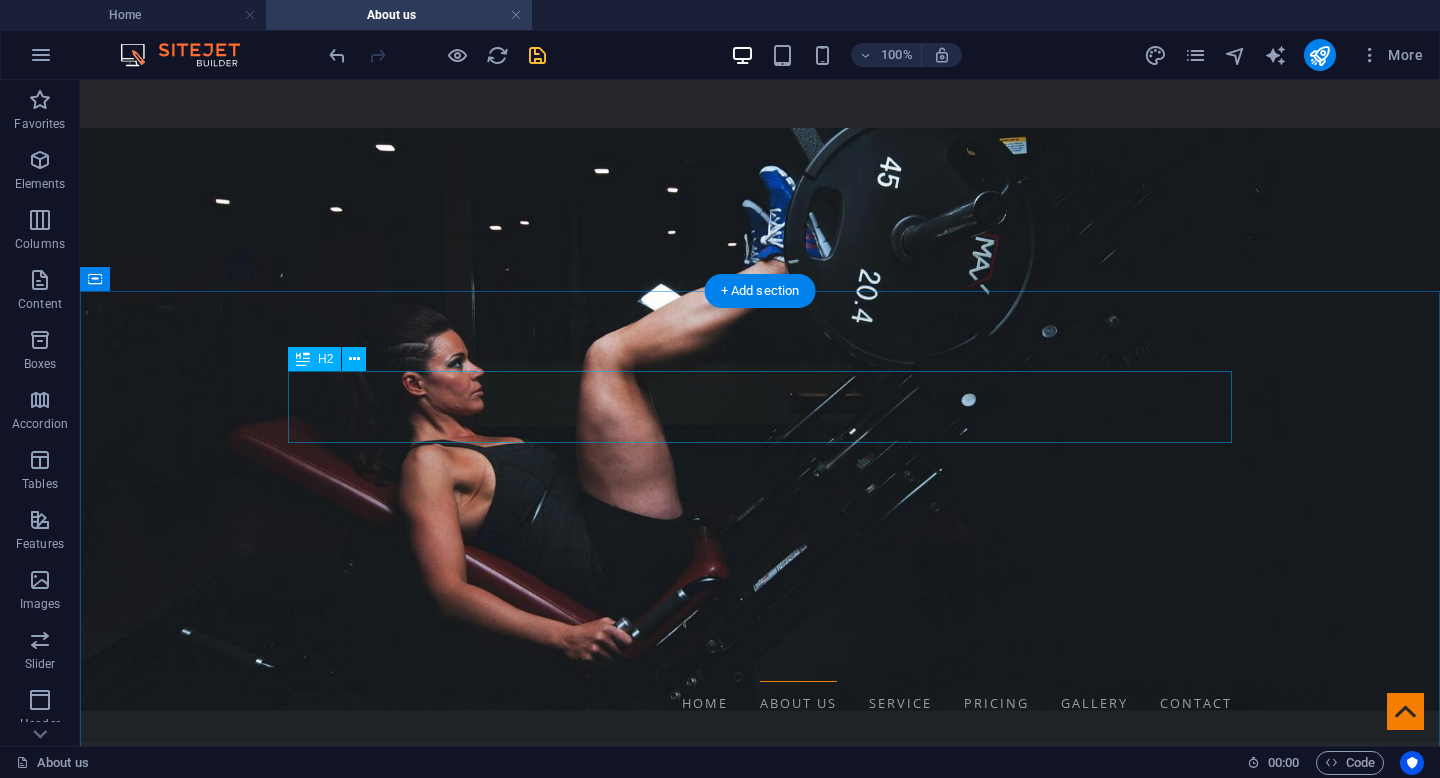 scroll, scrollTop: 348, scrollLeft: 0, axis: vertical 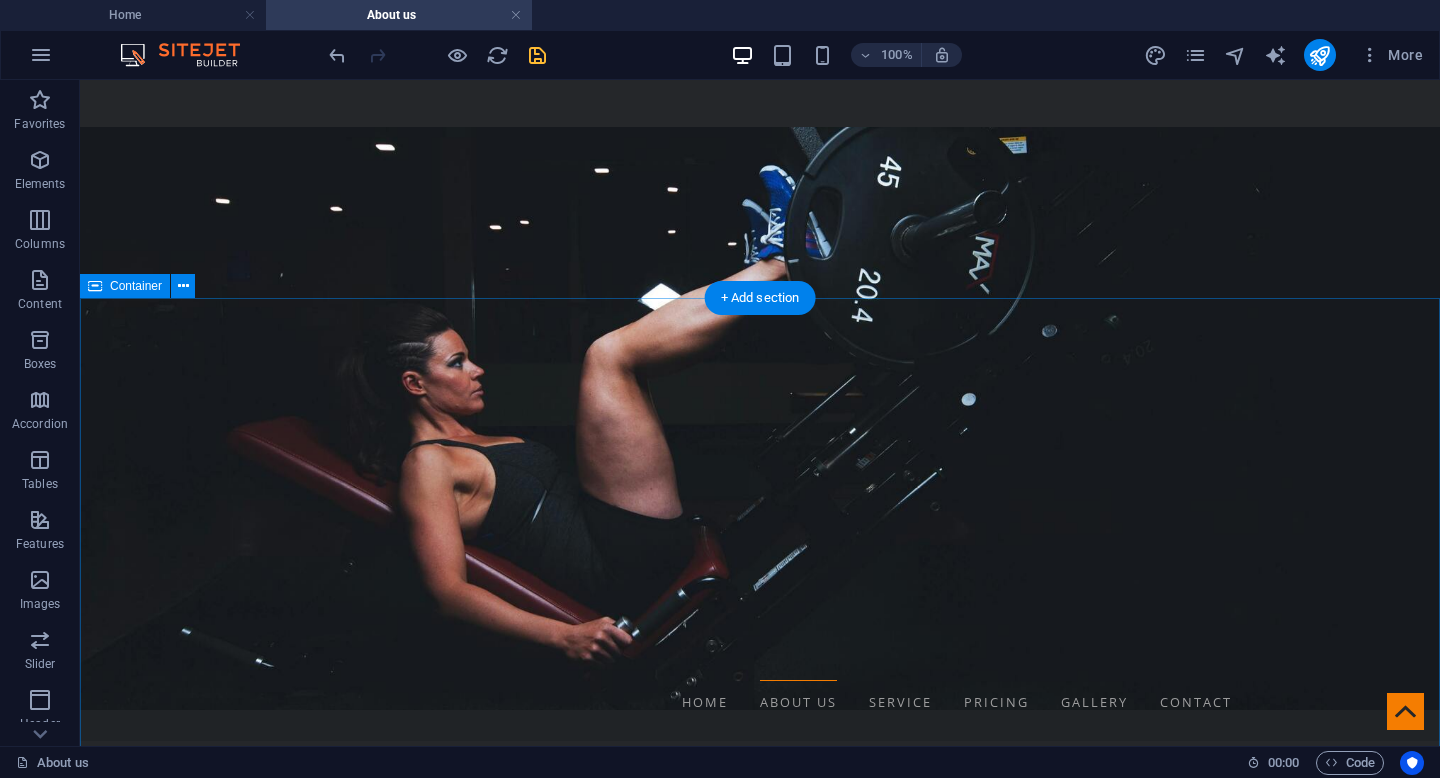 click on "We are Future of fitness About CubeFit CubeFit is the modern fitness solution that combines technology, privacy, and convenience in one modular smart gym pod. We are here to address the challenges of a fast-paced modern lifestyle by providing a private gym space that is accessible 24/7 through the CubeFit app—no queues, no distractions. Founded by a team that believes health should be easily accessible to anyone, CubeFit carries the concept of "Private. Smart. Anytime." with AI-based features, workout tracking integration, and smart scheduling that make the workout experience more personal and efficient. Amidst the hustle and bustle of the city, CubeFit offers an alternative for those who desire a gym experience without the crowds, without social pressure, yet still effective and comfortable. We are not just building workout spaces; we are also creating a healthy lifestyle ecosystem that is relevant for the future. Working hours Mon Coming Soon Tue Coming Soon Wed Coming Soon Thu Coming Soon Fri Sat Sun" at bounding box center [760, 2600] 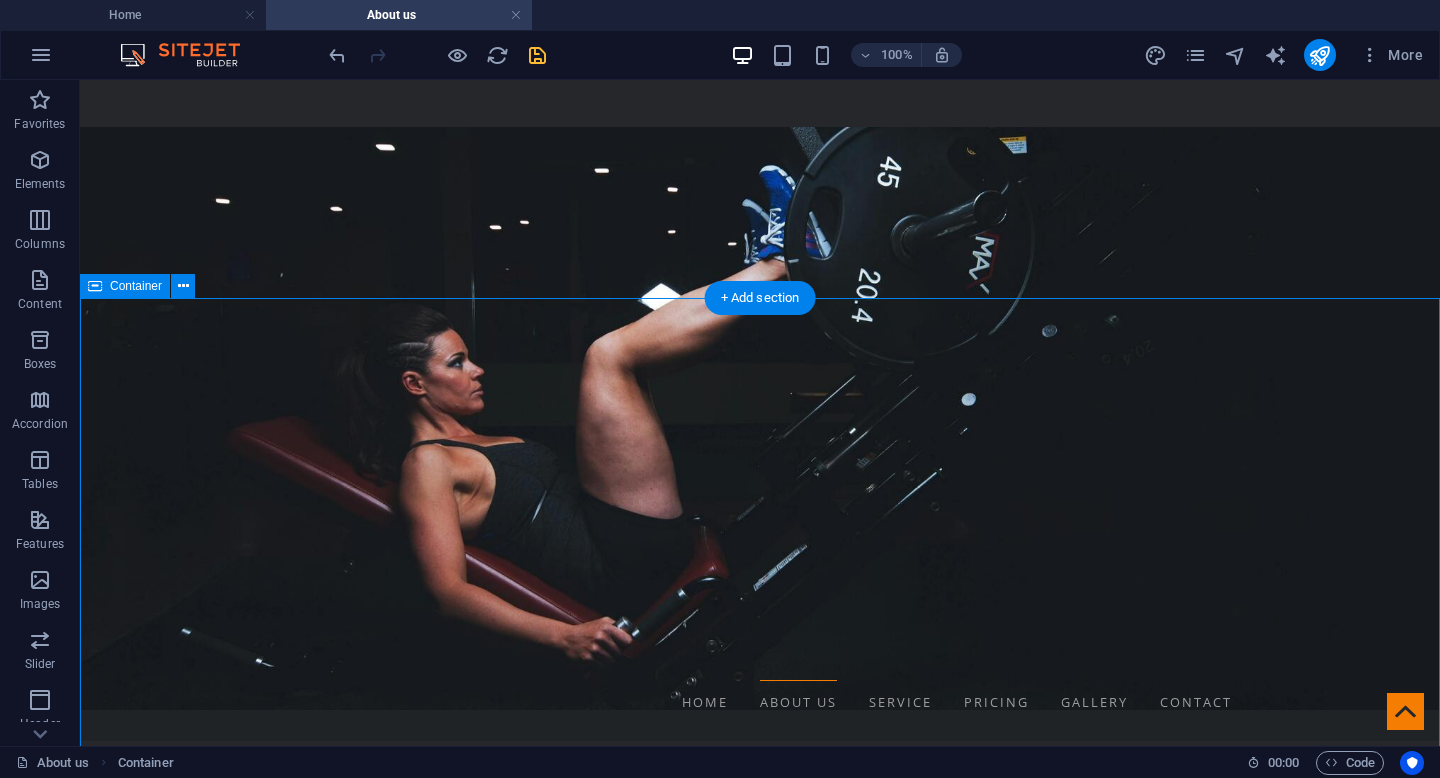 click on "We are Future of fitness About CubeFit CubeFit is the modern fitness solution that combines technology, privacy, and convenience in one modular smart gym pod. We are here to address the challenges of a fast-paced modern lifestyle by providing a private gym space that is accessible 24/7 through the CubeFit app—no queues, no distractions. Founded by a team that believes health should be easily accessible to anyone, CubeFit carries the concept of "Private. Smart. Anytime." with AI-based features, workout tracking integration, and smart scheduling that make the workout experience more personal and efficient. Amidst the hustle and bustle of the city, CubeFit offers an alternative for those who desire a gym experience without the crowds, without social pressure, yet still effective and comfortable. We are not just building workout spaces; we are also creating a healthy lifestyle ecosystem that is relevant for the future. Working hours Mon Coming Soon Tue Coming Soon Wed Coming Soon Thu Coming Soon Fri Sat Sun" at bounding box center [760, 2600] 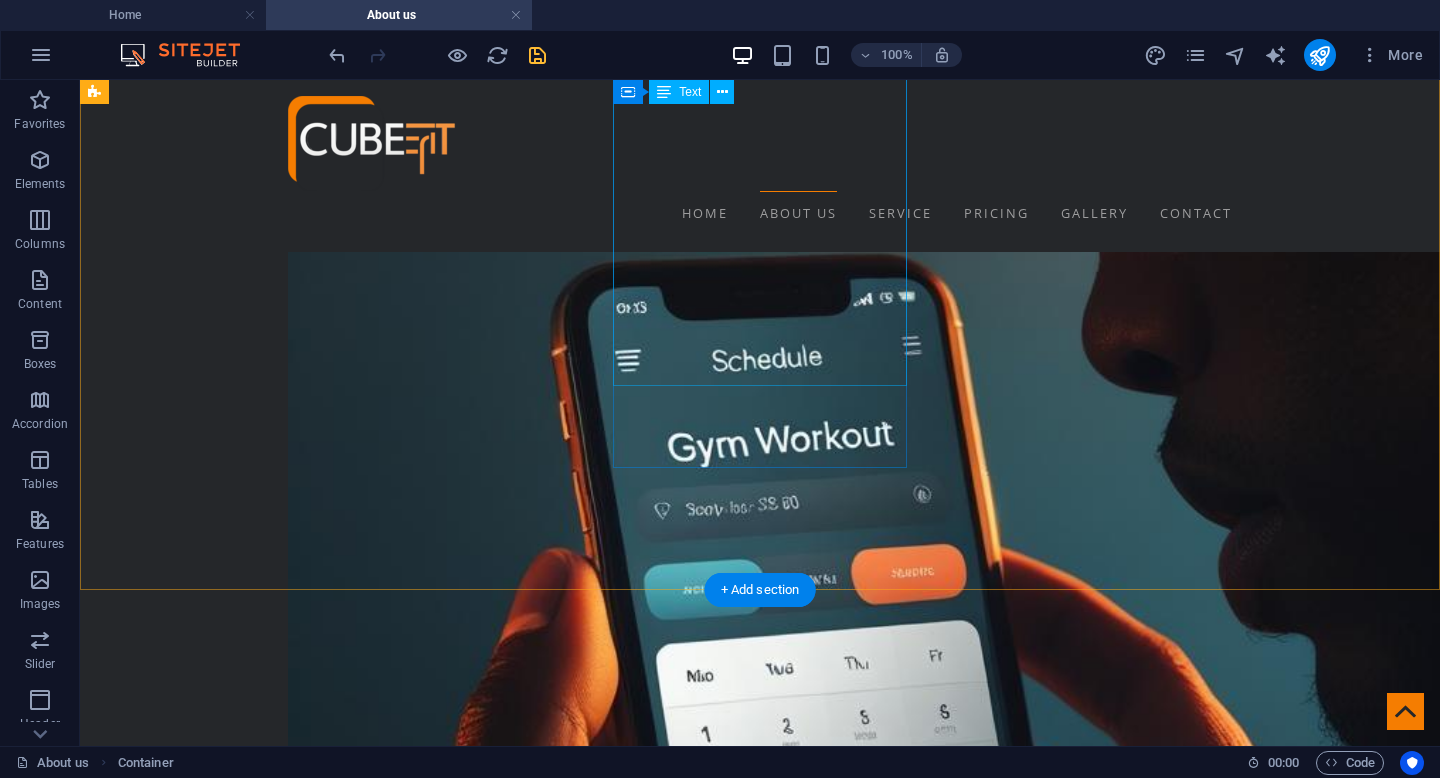 scroll, scrollTop: 2464, scrollLeft: 0, axis: vertical 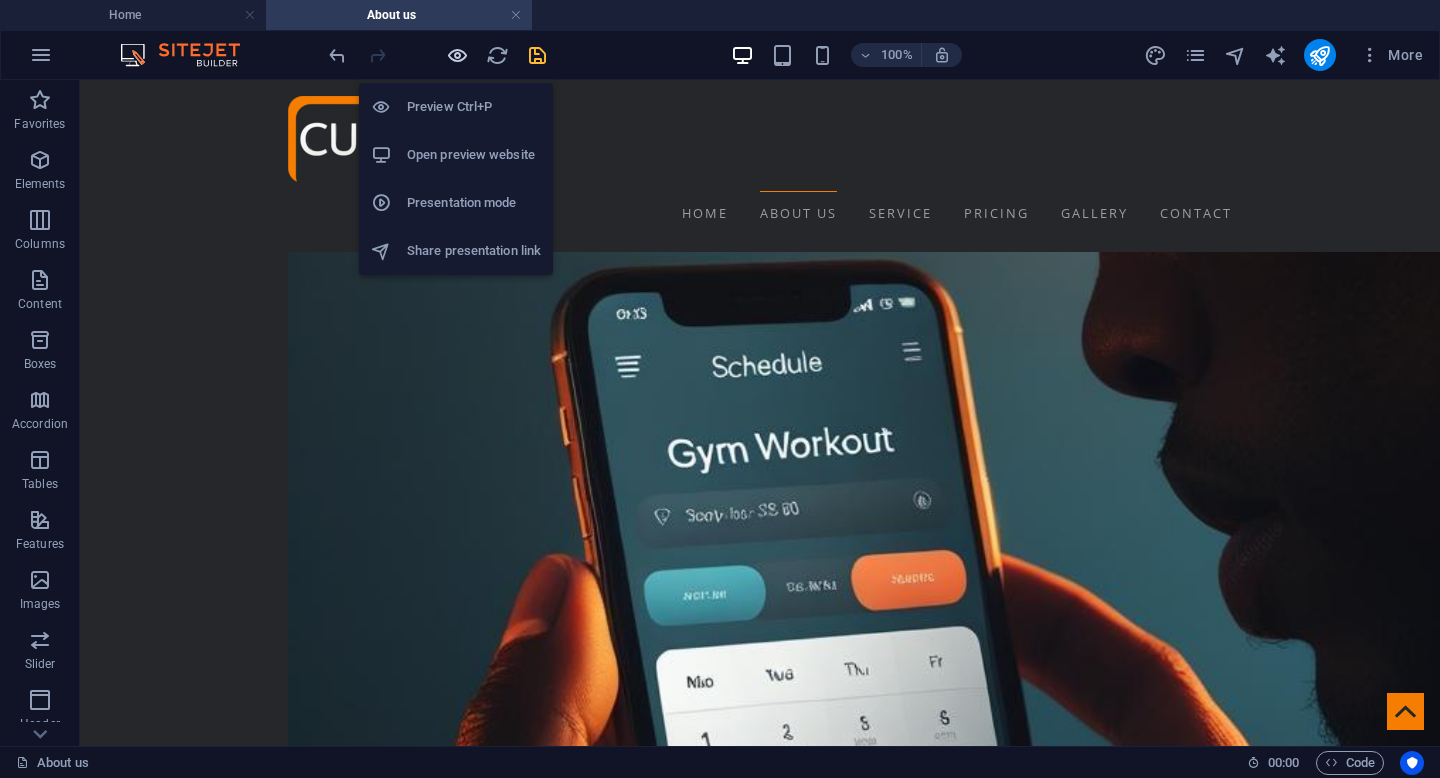 click at bounding box center [457, 55] 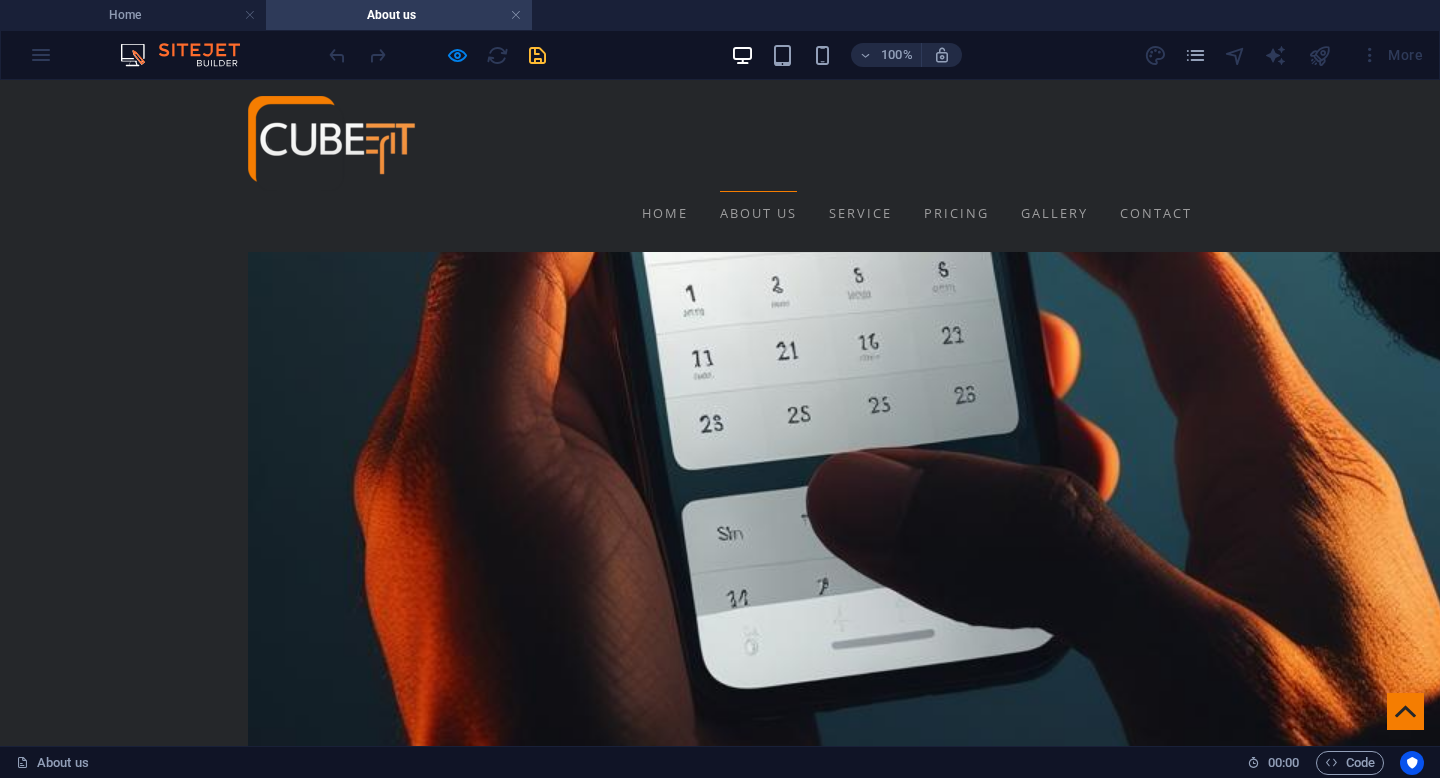 scroll, scrollTop: 2772, scrollLeft: 0, axis: vertical 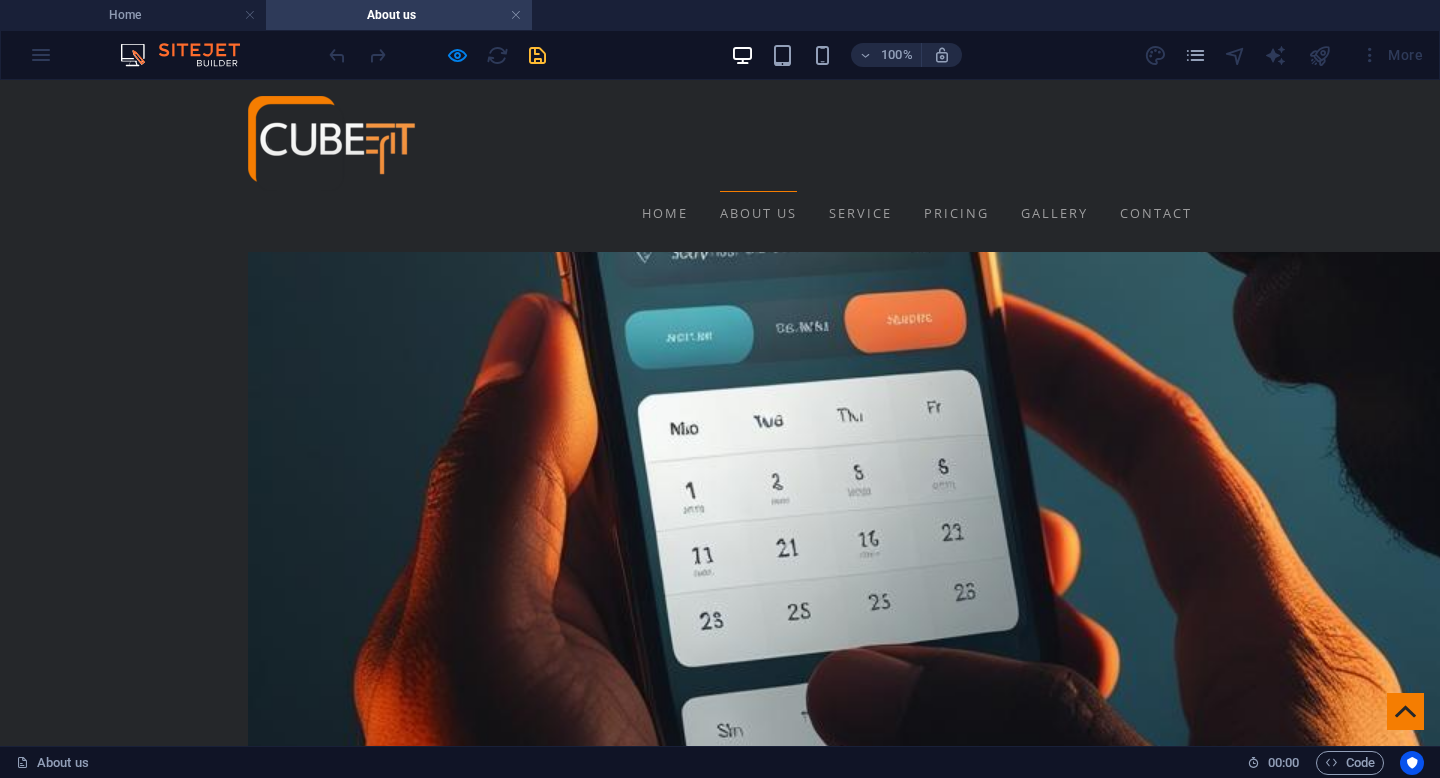 click on "See Service" at bounding box center [58, 6375] 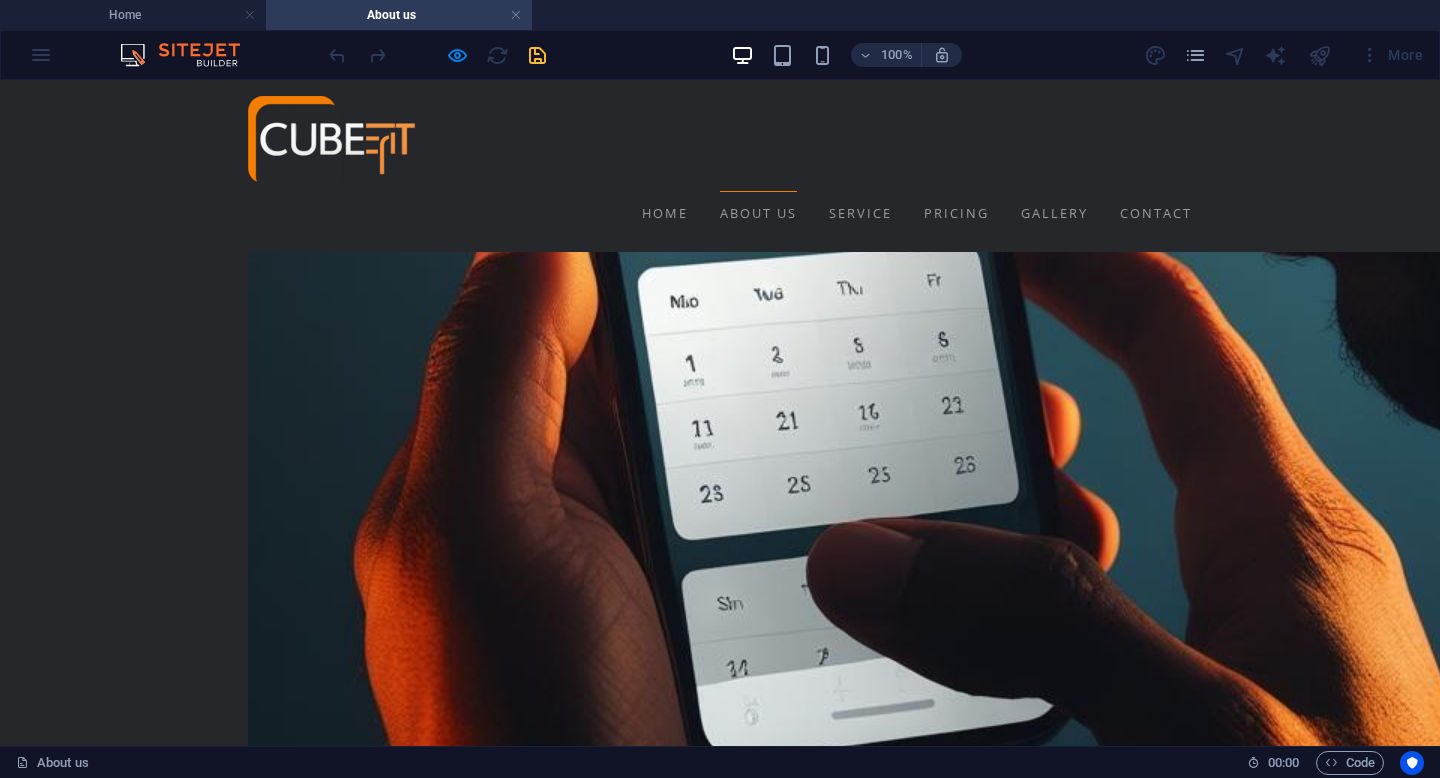 scroll, scrollTop: 0, scrollLeft: 0, axis: both 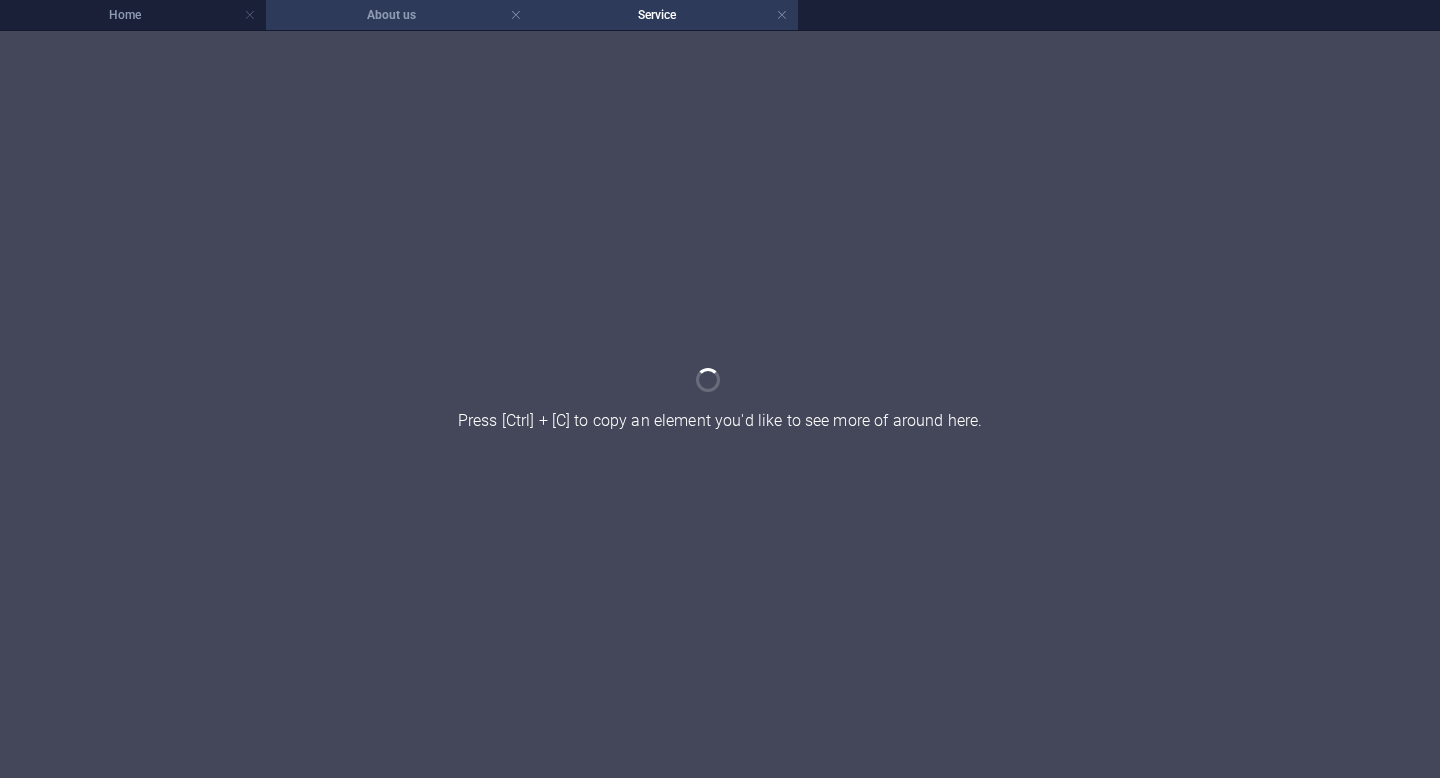 click on "About us" at bounding box center [399, 15] 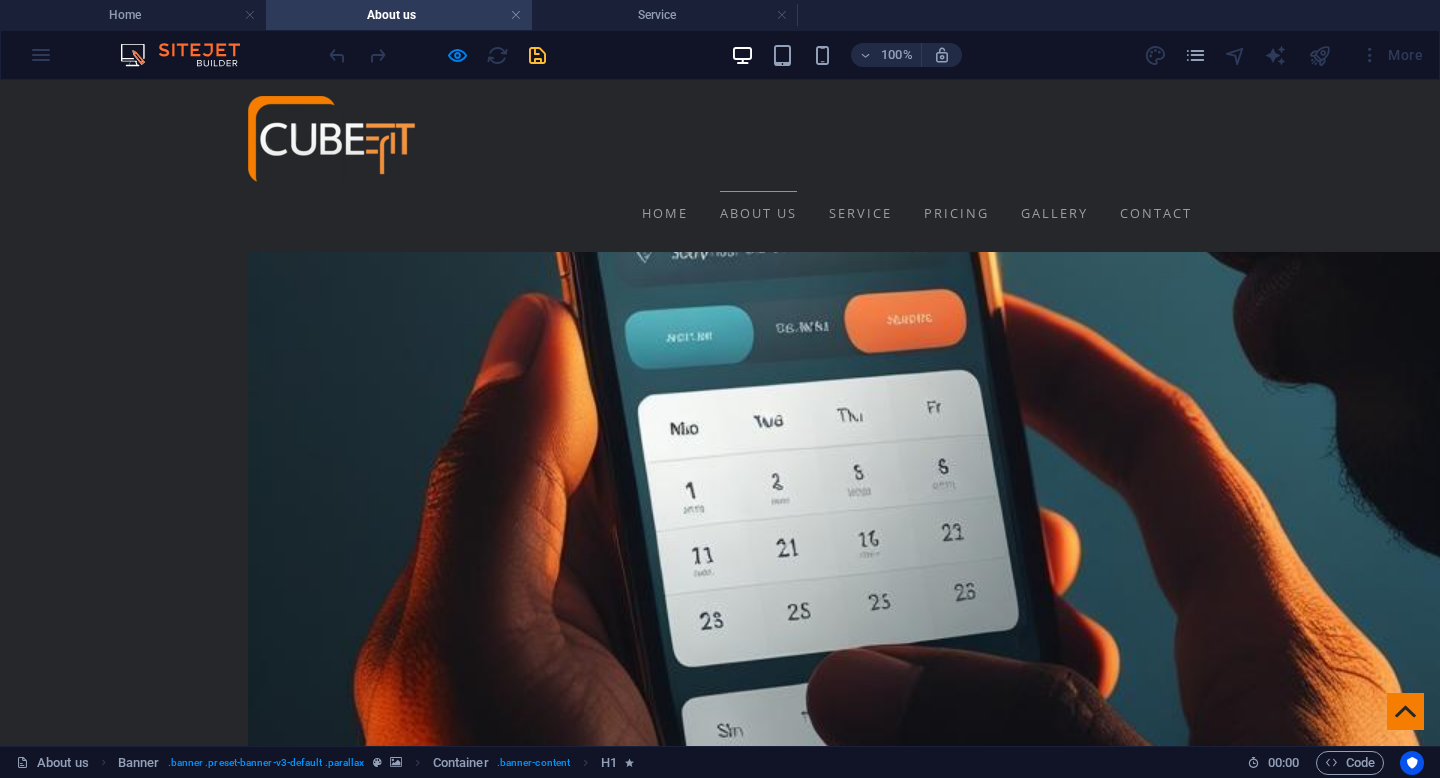 scroll, scrollTop: 2641, scrollLeft: 0, axis: vertical 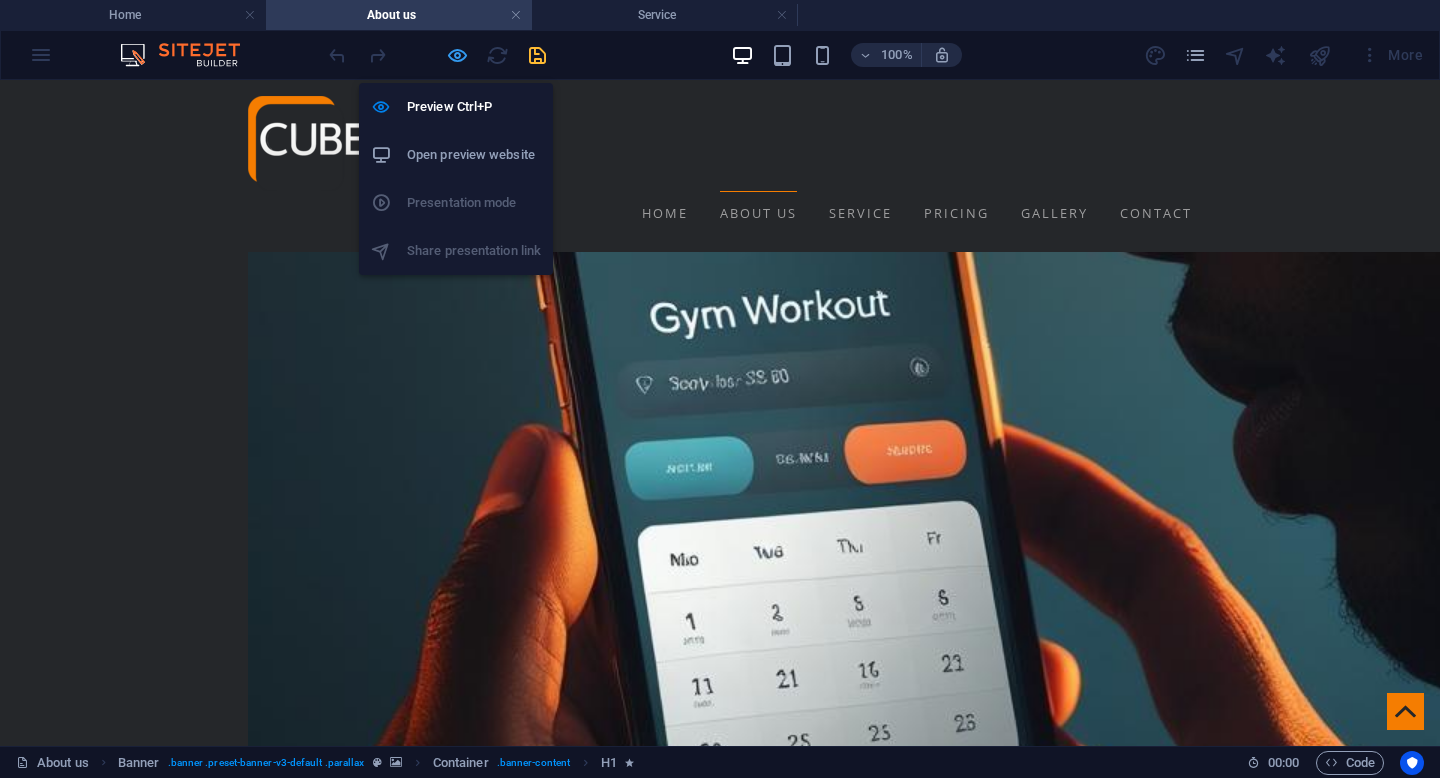 click at bounding box center [457, 55] 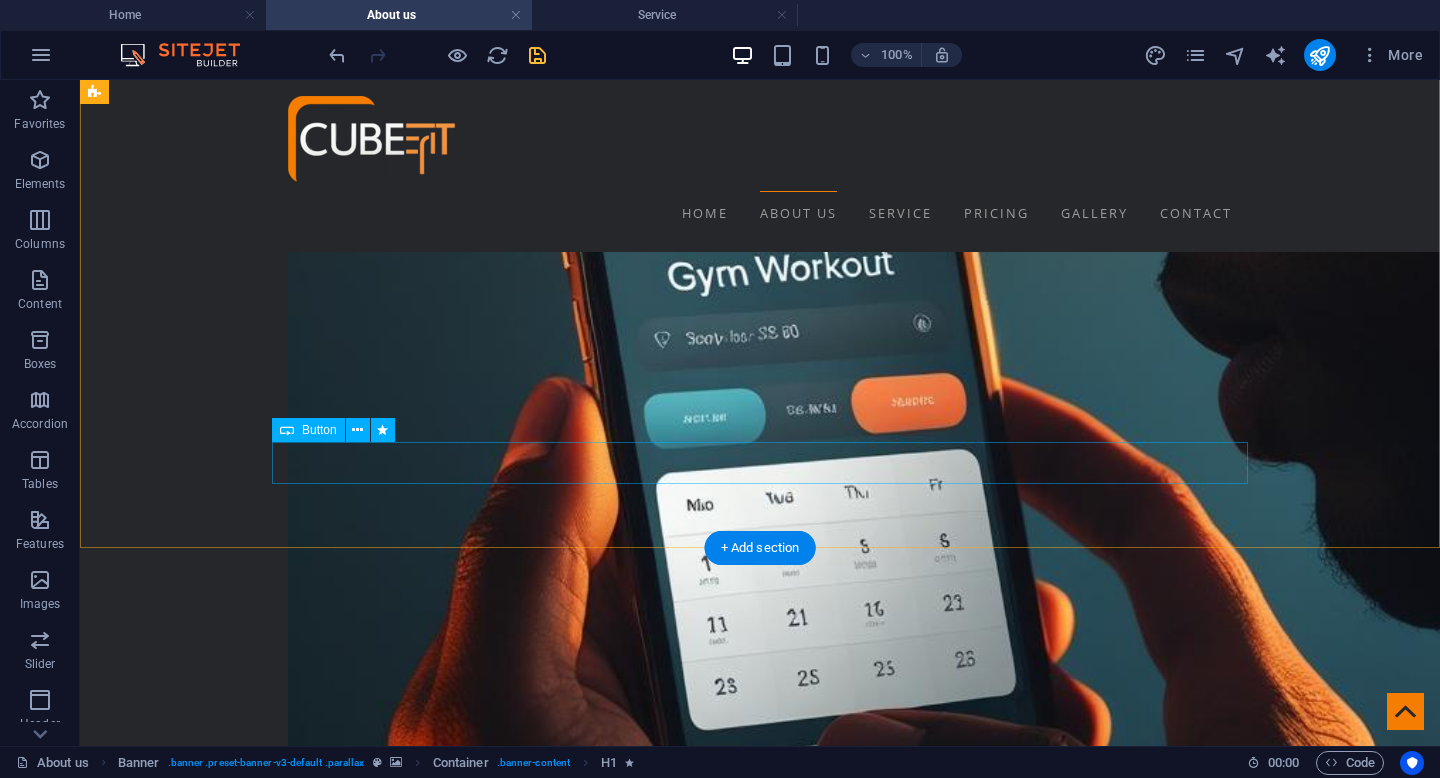 click on "See Service" at bounding box center (568, 6400) 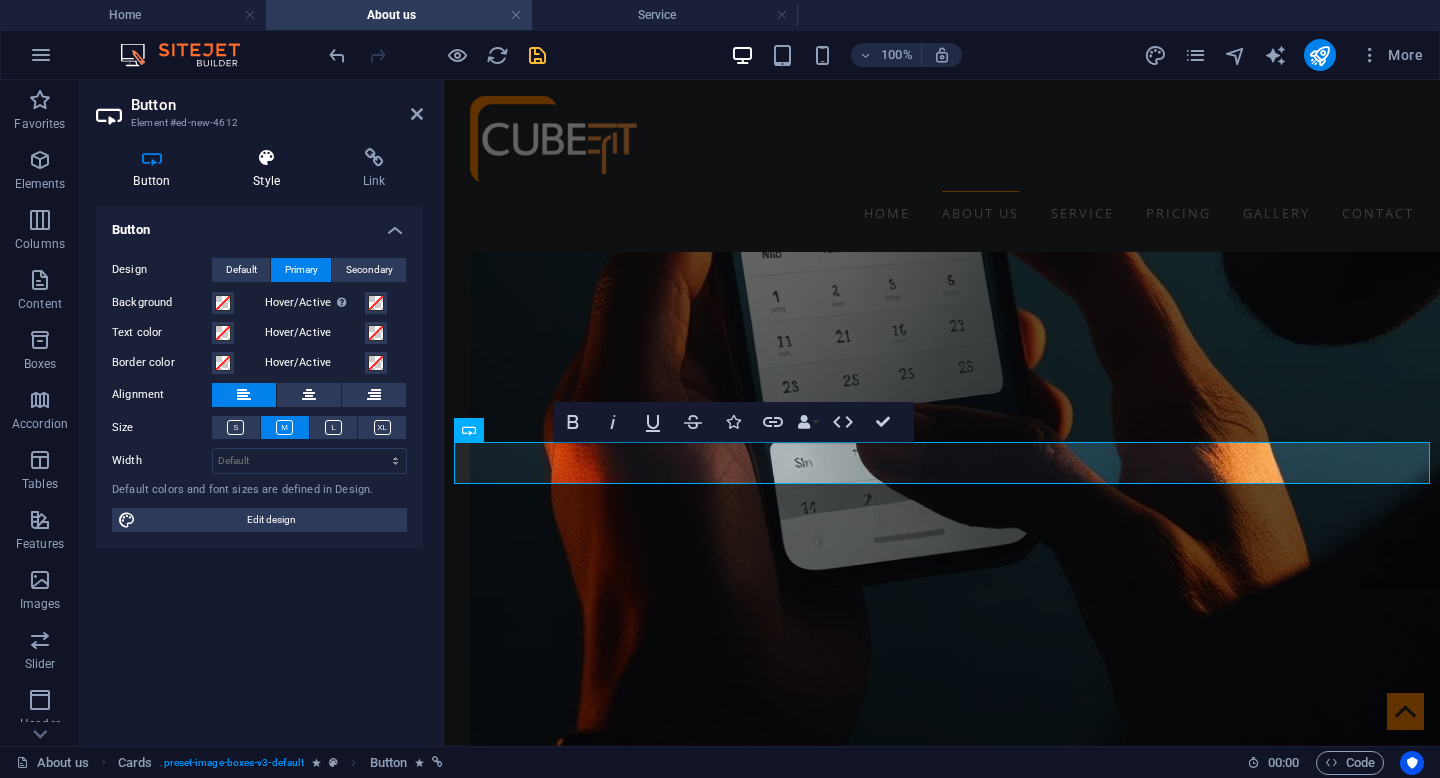 click at bounding box center (267, 158) 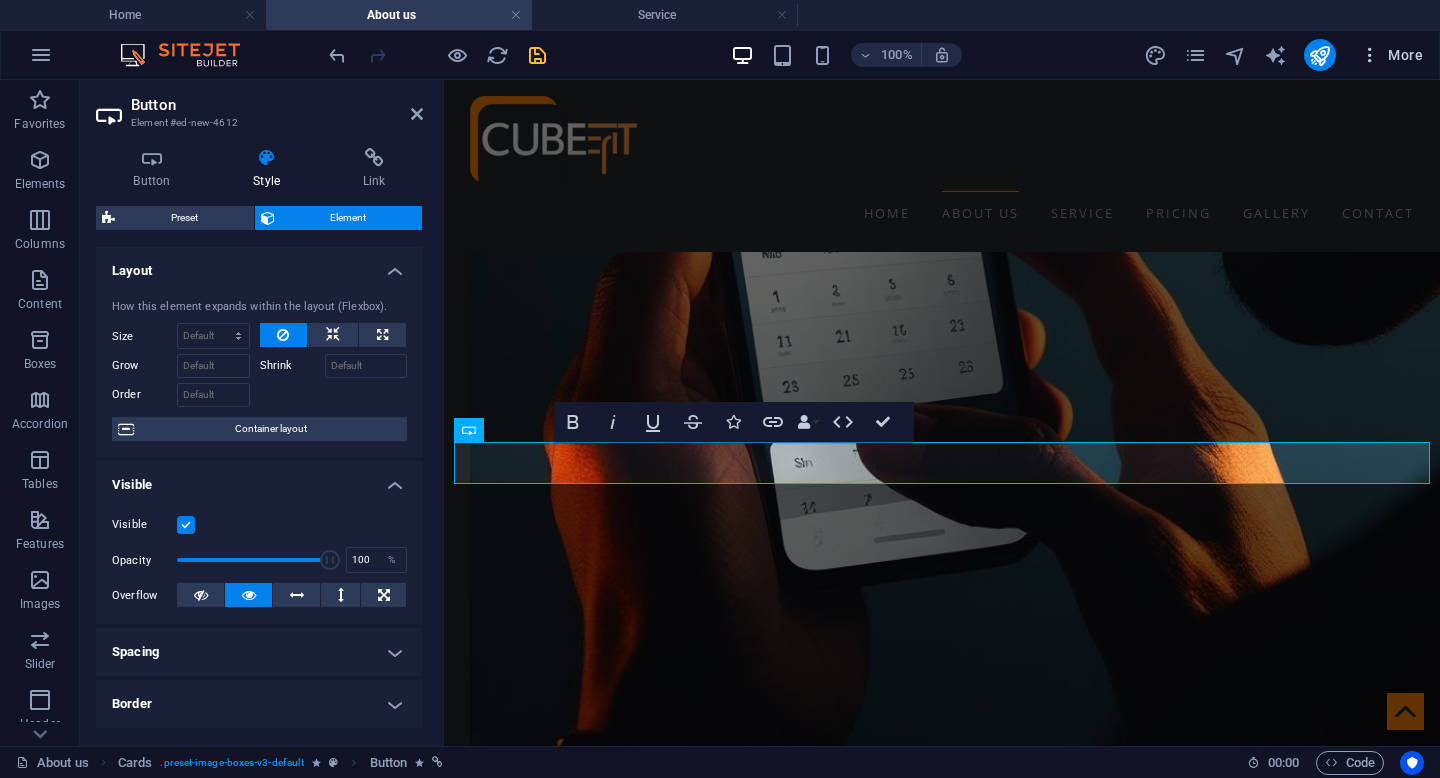 click on "More" at bounding box center [1391, 55] 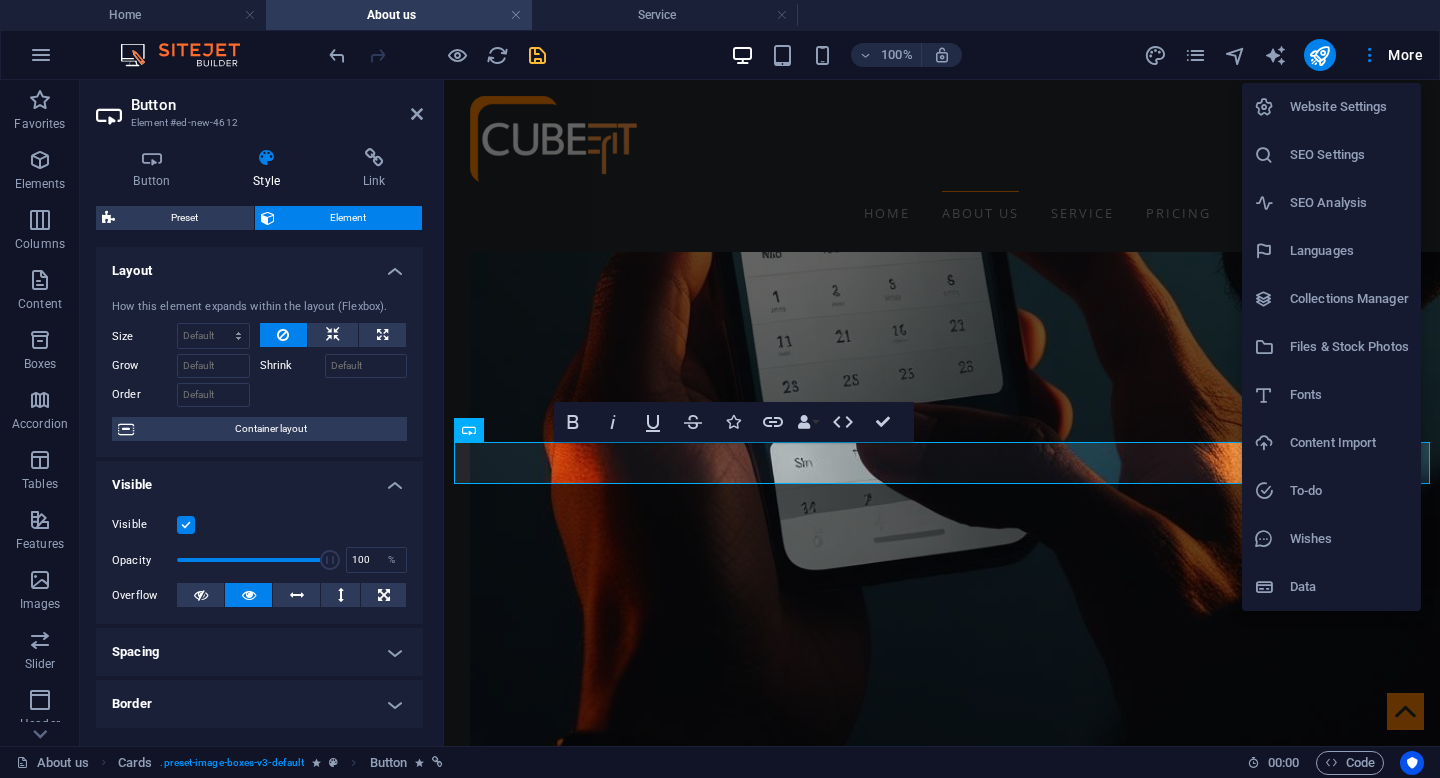 click at bounding box center (720, 389) 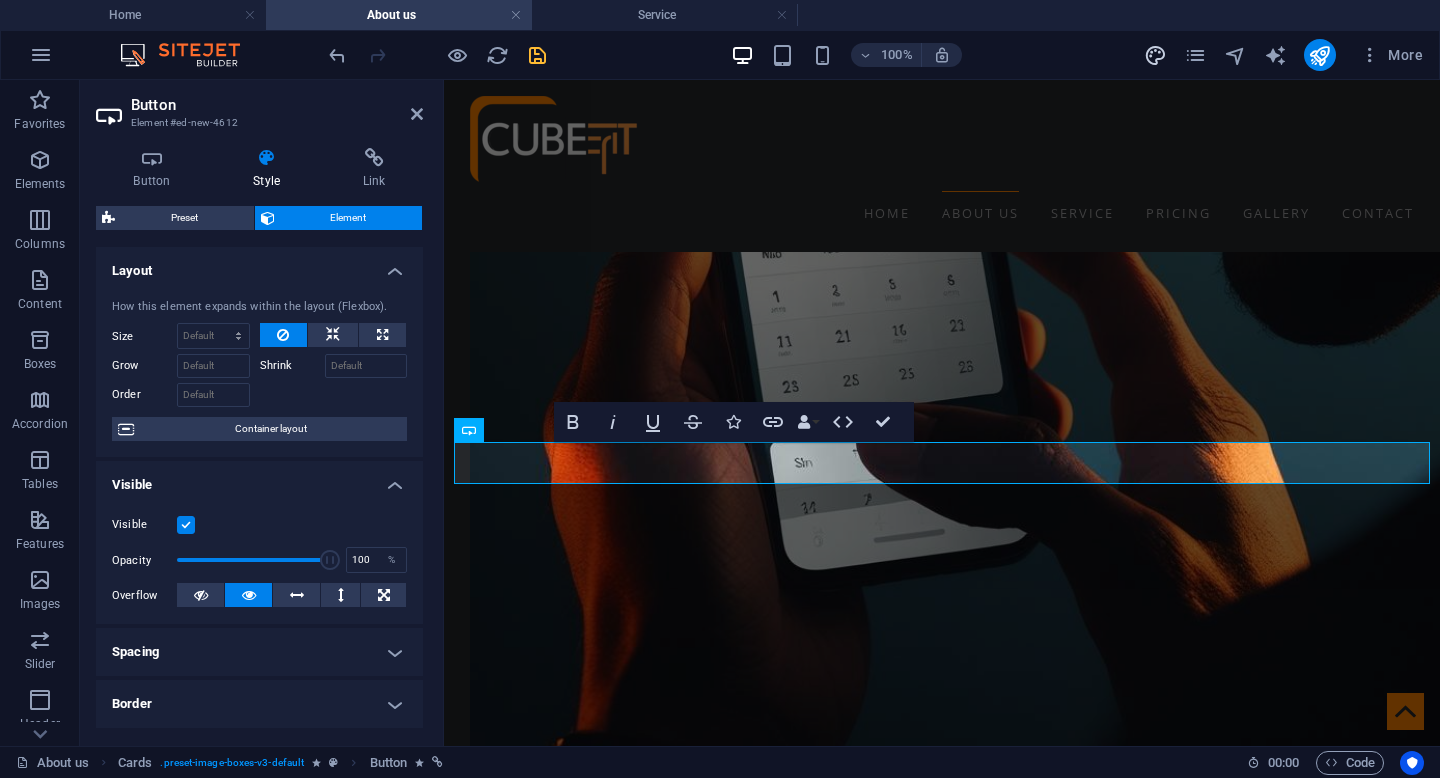 click at bounding box center [1155, 55] 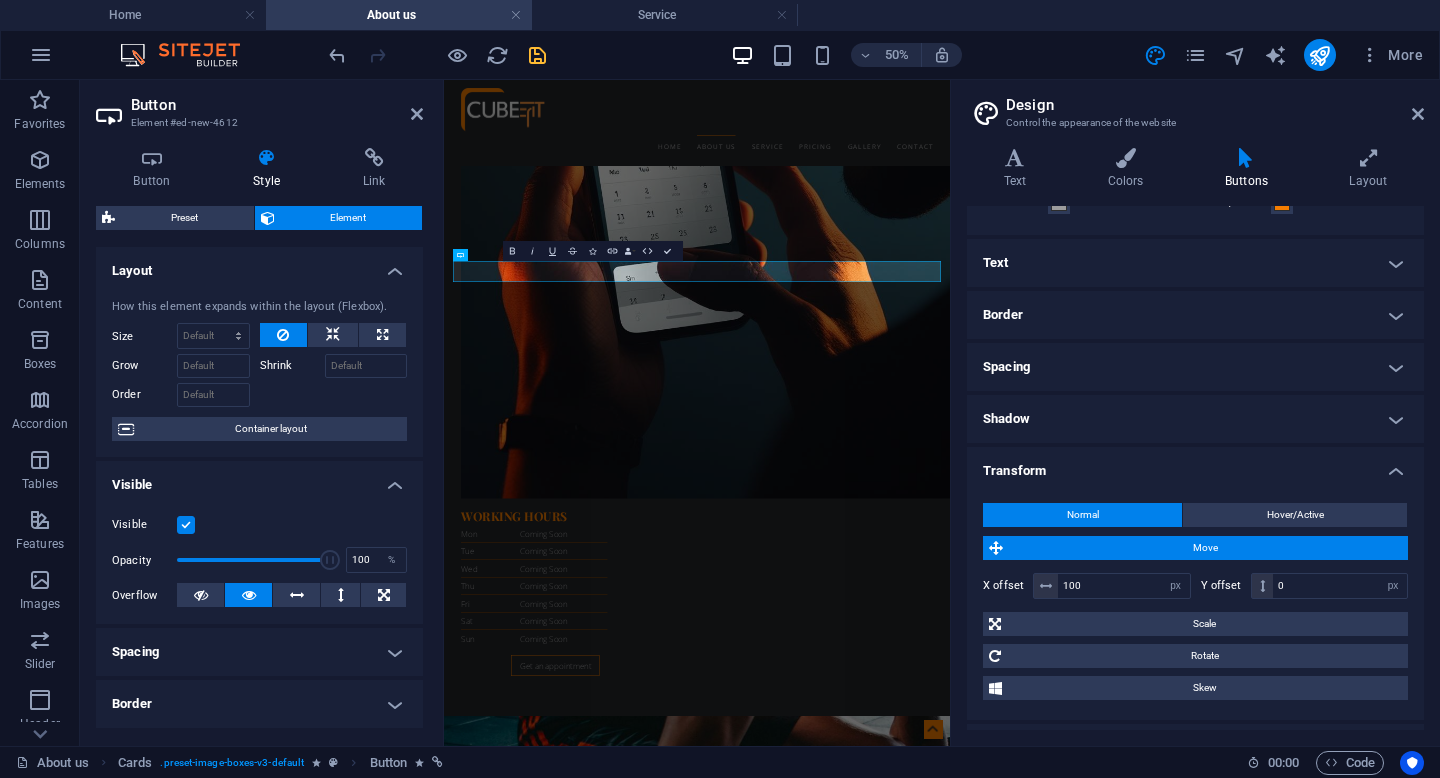 scroll, scrollTop: 174, scrollLeft: 0, axis: vertical 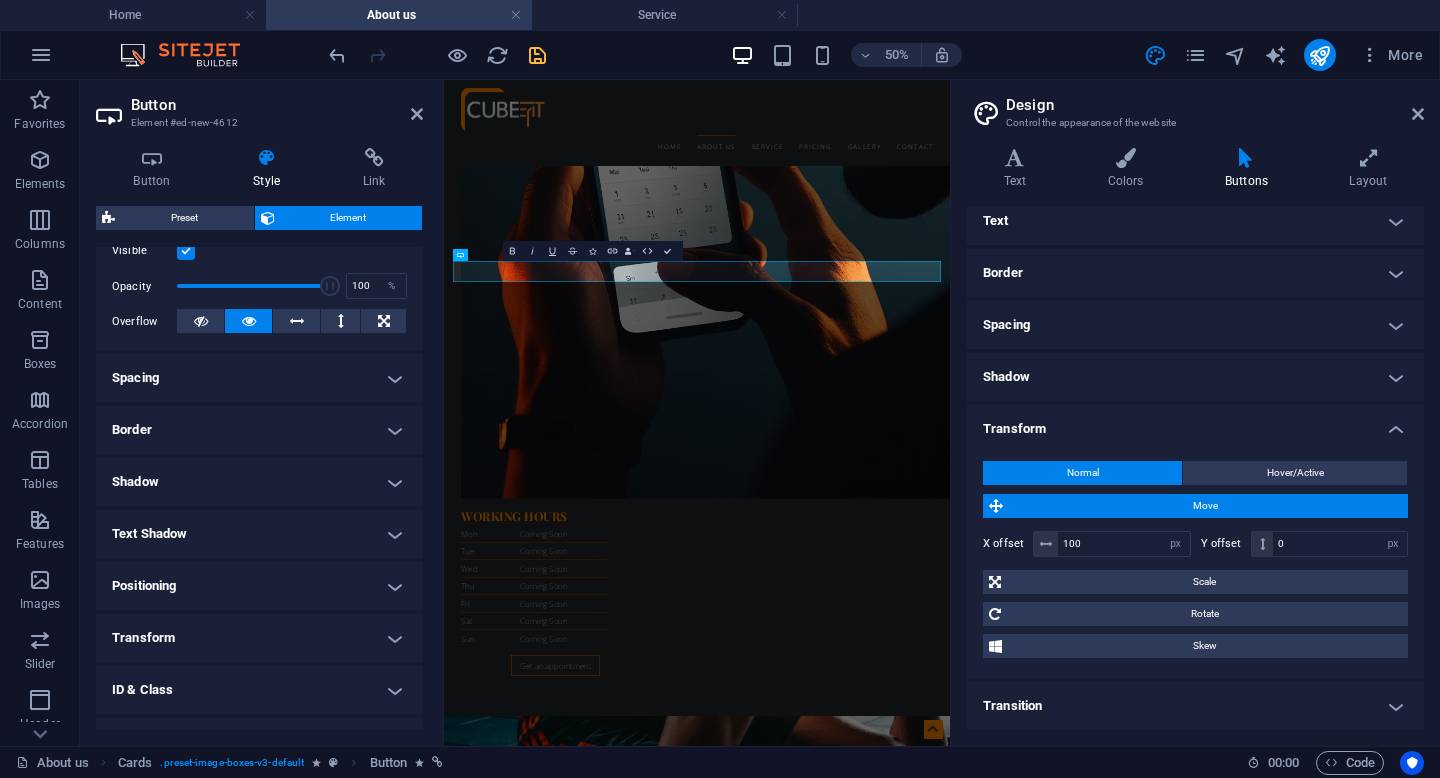 click on "Positioning" at bounding box center [259, 586] 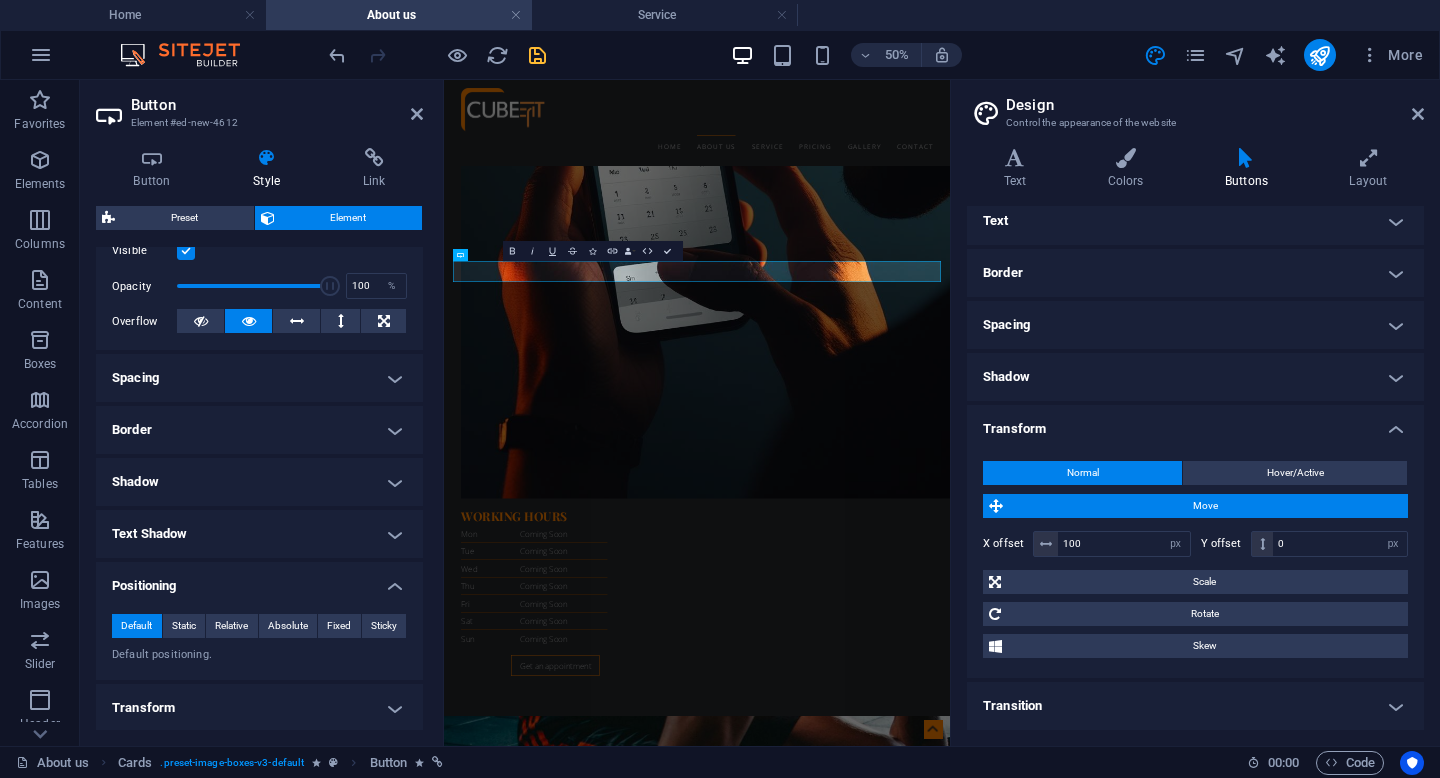 click on "Positioning" at bounding box center [259, 580] 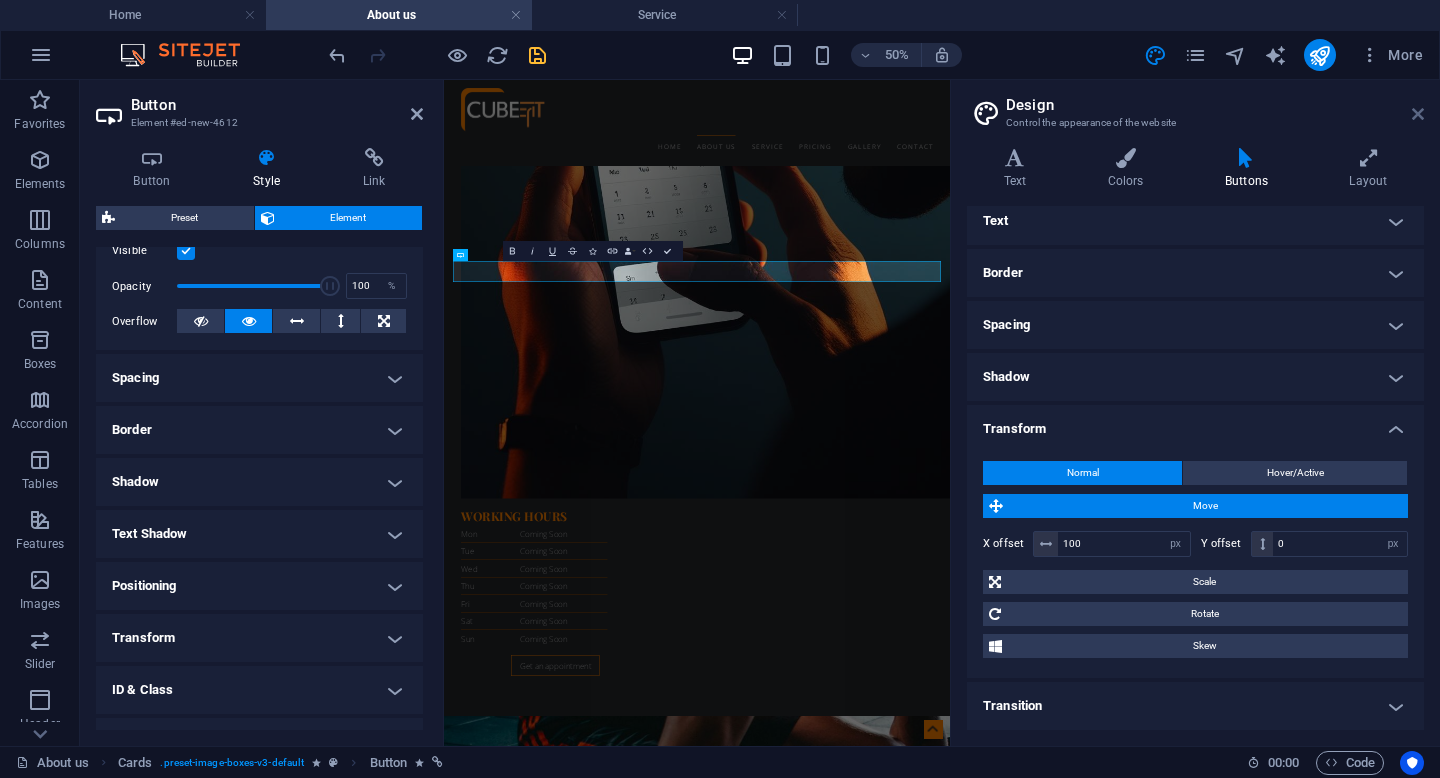 click at bounding box center (1418, 114) 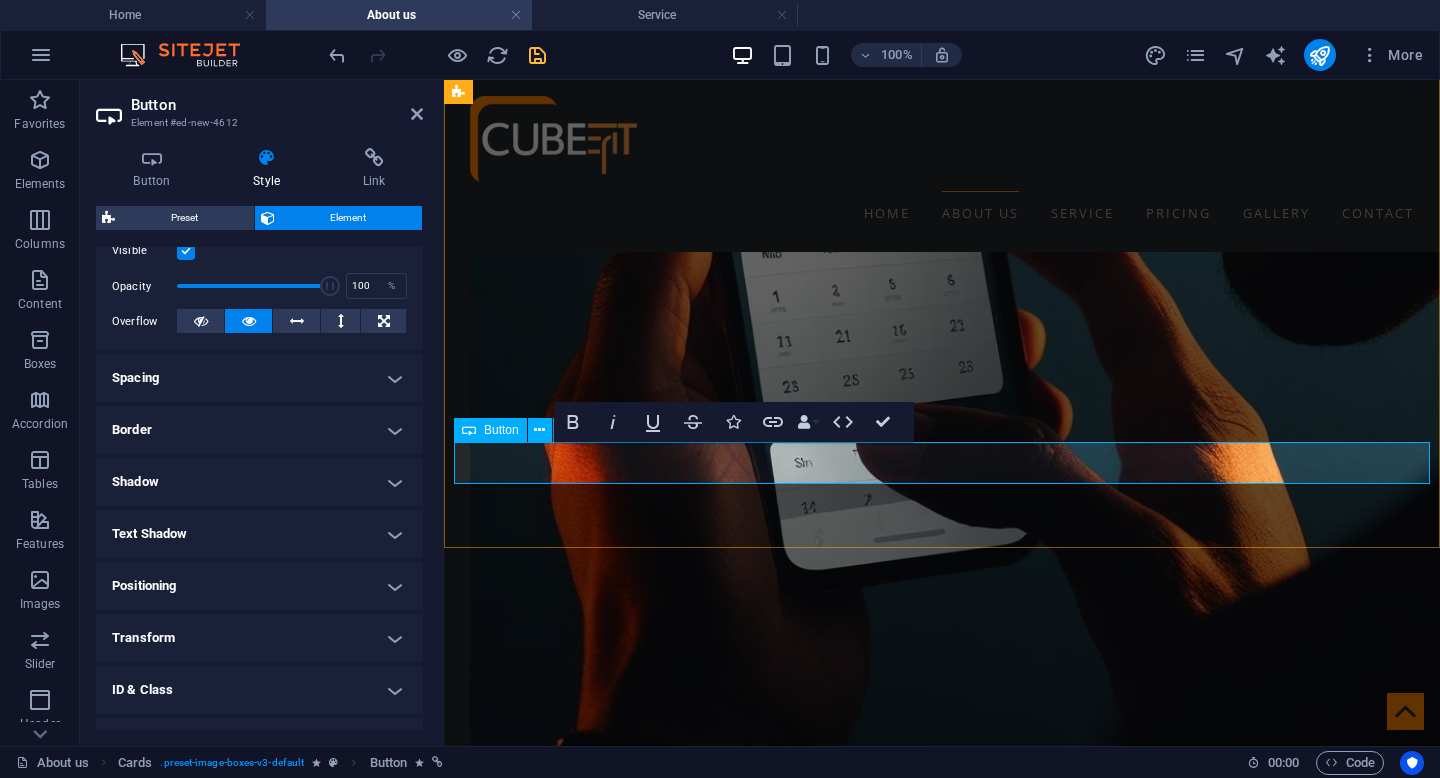 drag, startPoint x: 632, startPoint y: 472, endPoint x: 1089, endPoint y: 484, distance: 457.15753 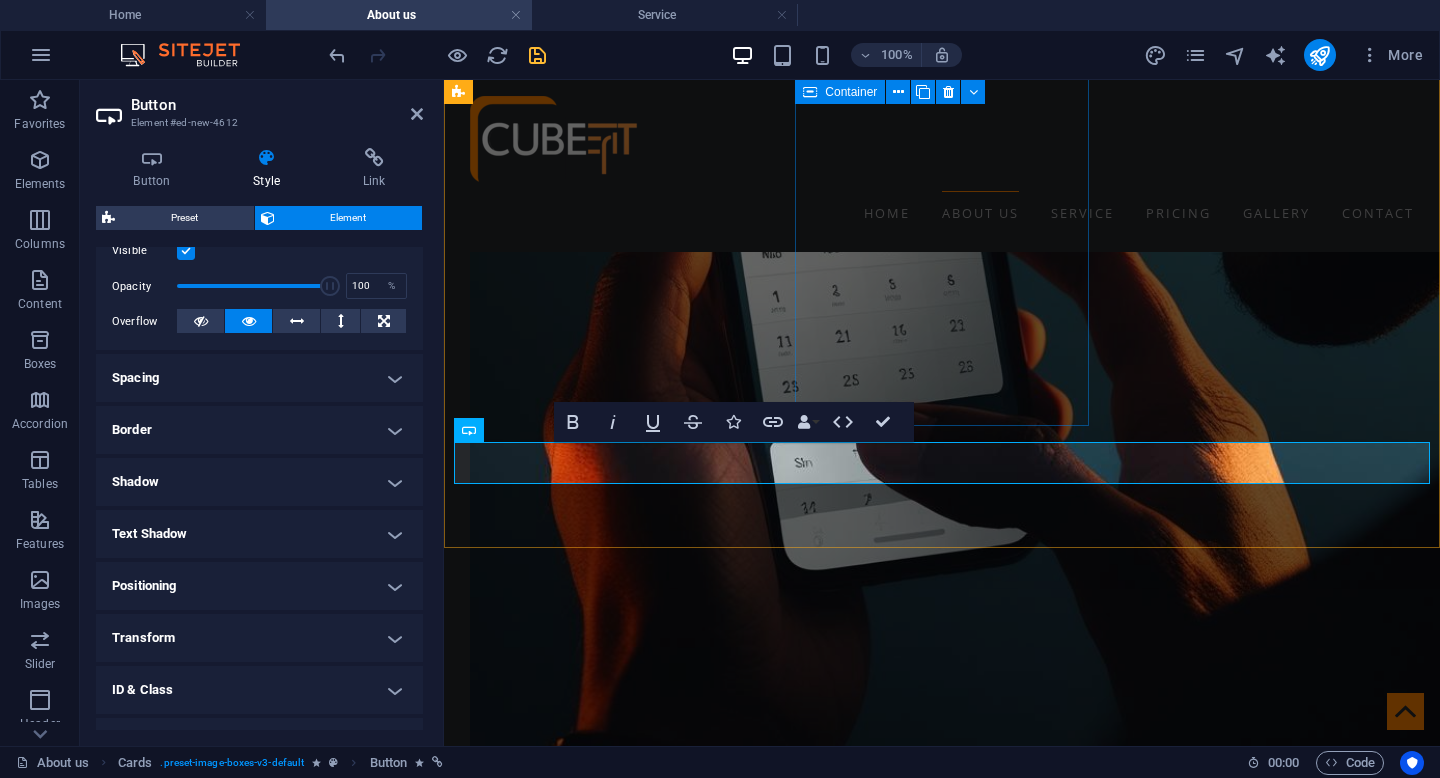 click on "AI & iot Our innovative platform harnesses the power of advanced artificial intelligence and cutting-edge Internet of Things (IoT) technologies to provide users with a seamless and intuitive experience. You can look forward to enjoying a range of personalized features that cater specifically to your individual needs and preferences. Our system is designed to be highly responsive, adapting fluidly to your unique behaviors, ensuring that every interaction is tailored for maximum convenience and satisfaction. Experience the future of technology with our dynamic solutions that prioritize your distinct journey." at bounding box center (606, 4448) 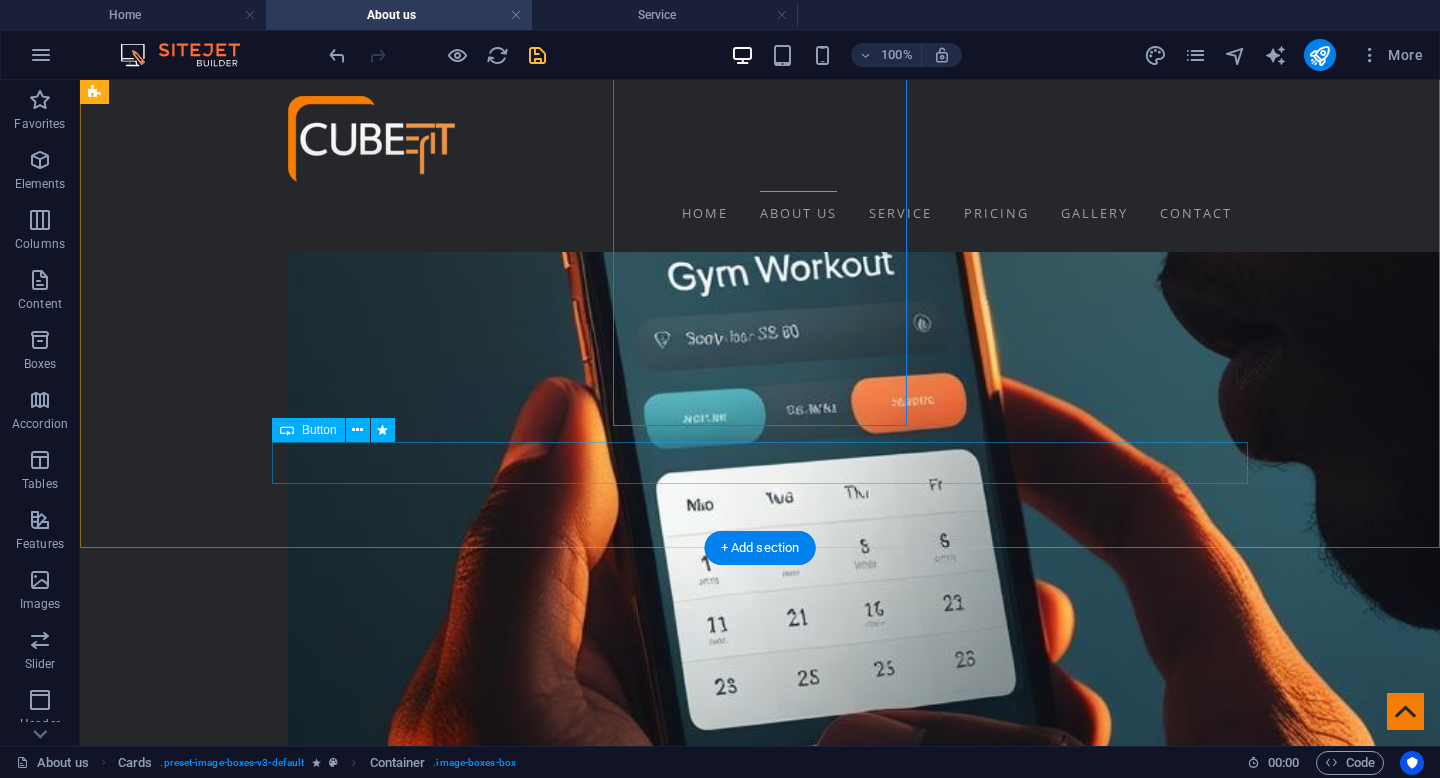 click on "See Service" at bounding box center [568, 6400] 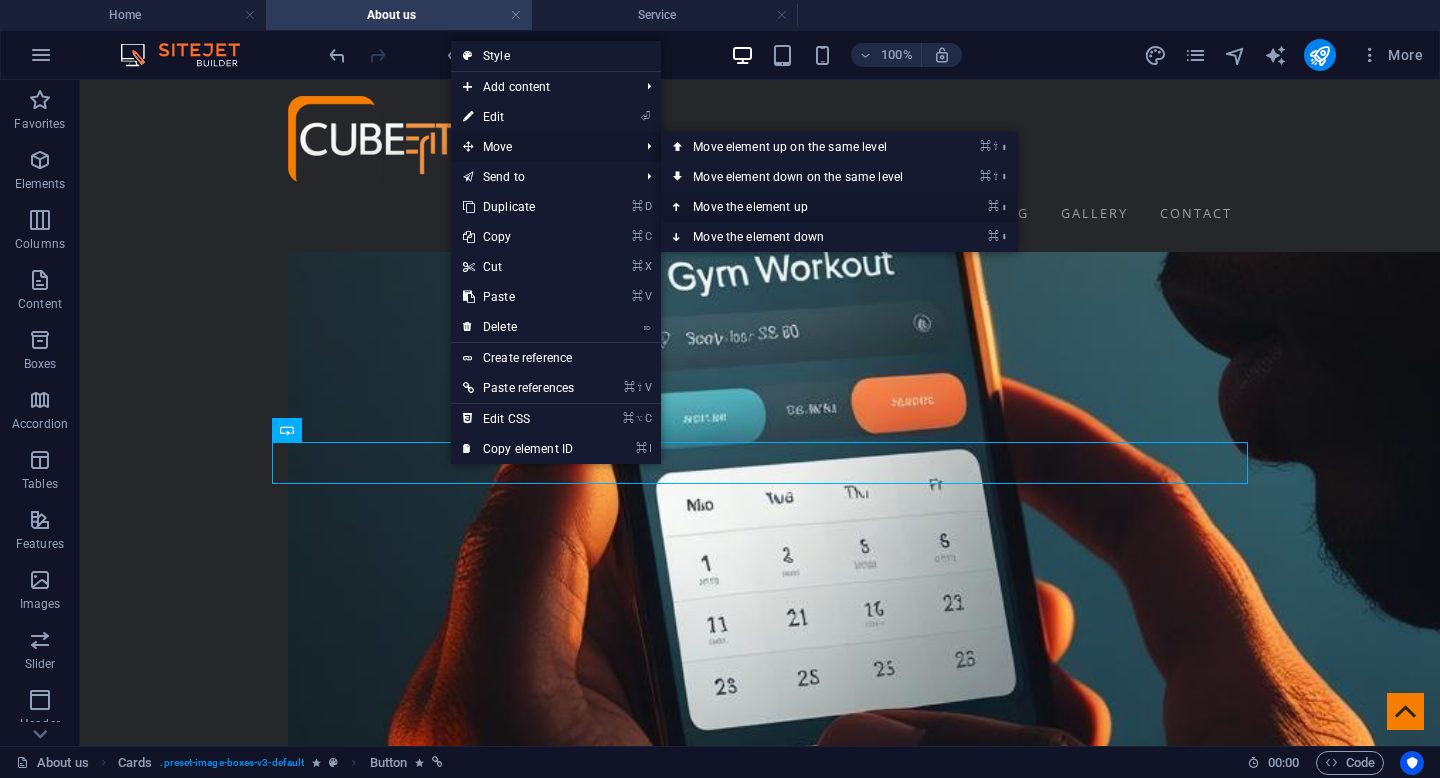 click on "⌘ ⬆  Move the element up" at bounding box center (802, 207) 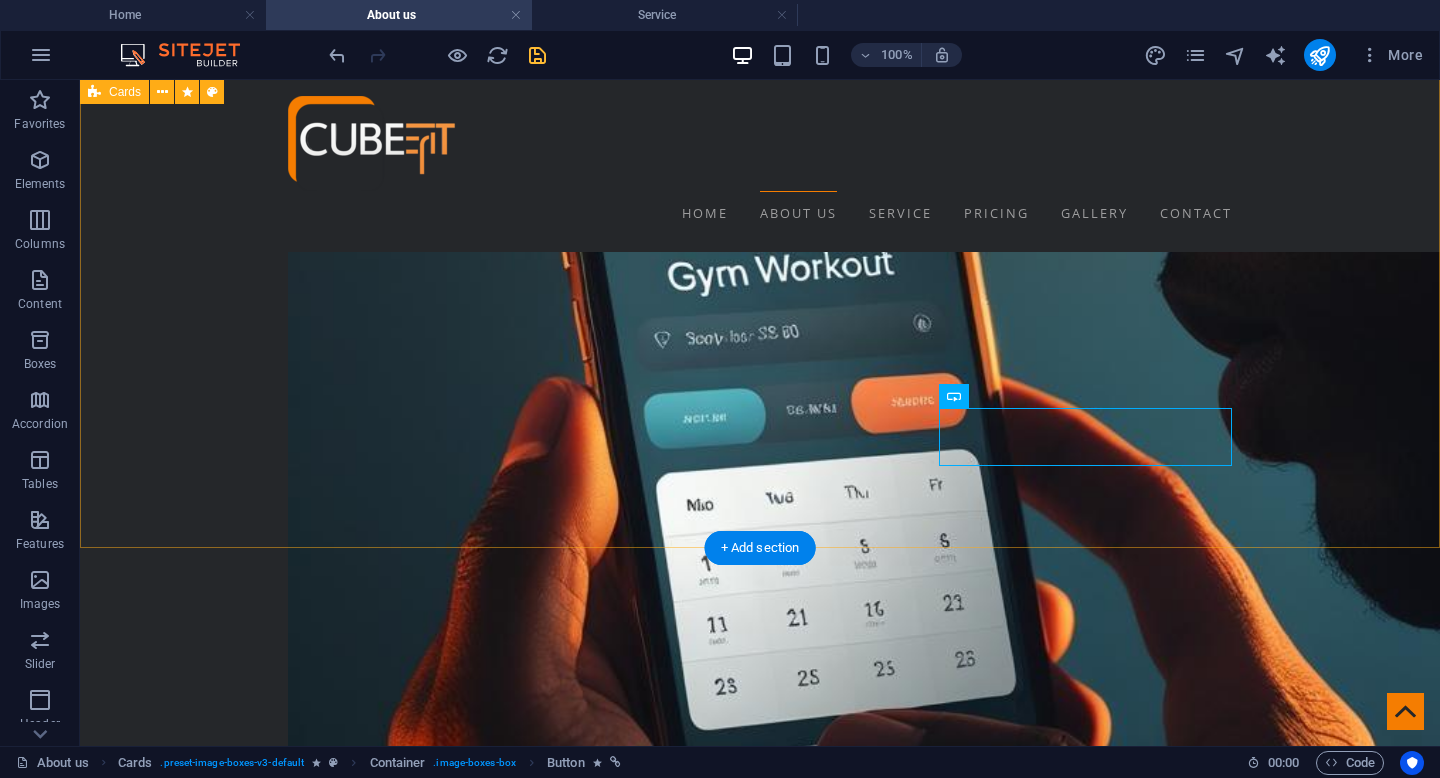 click on "Android / Ios Discover the ultimate ease of ordering with CubeFit through your favorite app, which is readily available on both Android and iOS devices. Our user-friendly platform is designed to make your experience as smooth as possible, allowing you to conveniently manage all your orders directly from your smartphone. Whether you’re at home, at work, or on the go, you can rely on our app to deliver a seamless and hassle-free experience every single time you use it. Take advantage of the flexibility and convenience that comes with having everything you need just a tap away—enjoy the freedom of ordering on your terms! AI & iot cube See Service" at bounding box center (760, 4966) 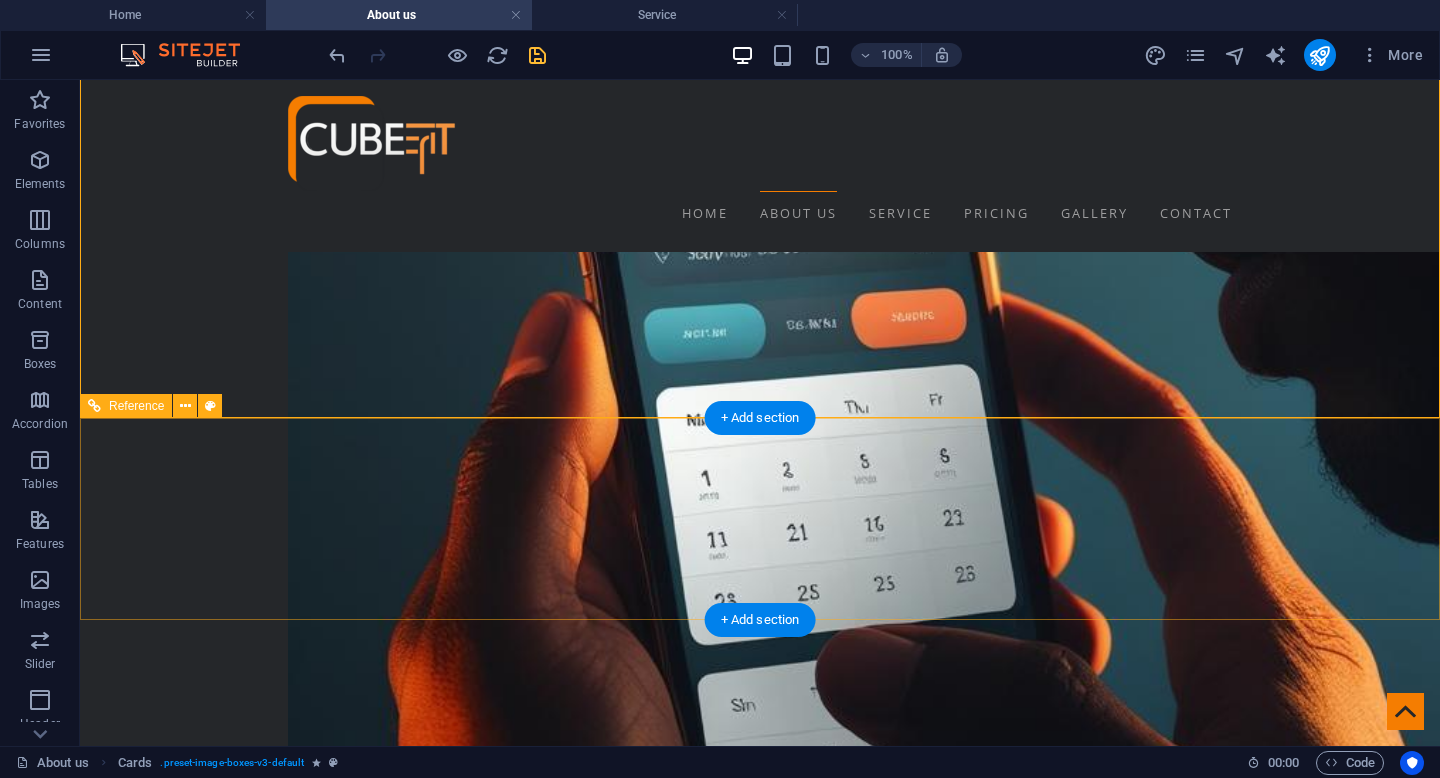 scroll, scrollTop: 2771, scrollLeft: 0, axis: vertical 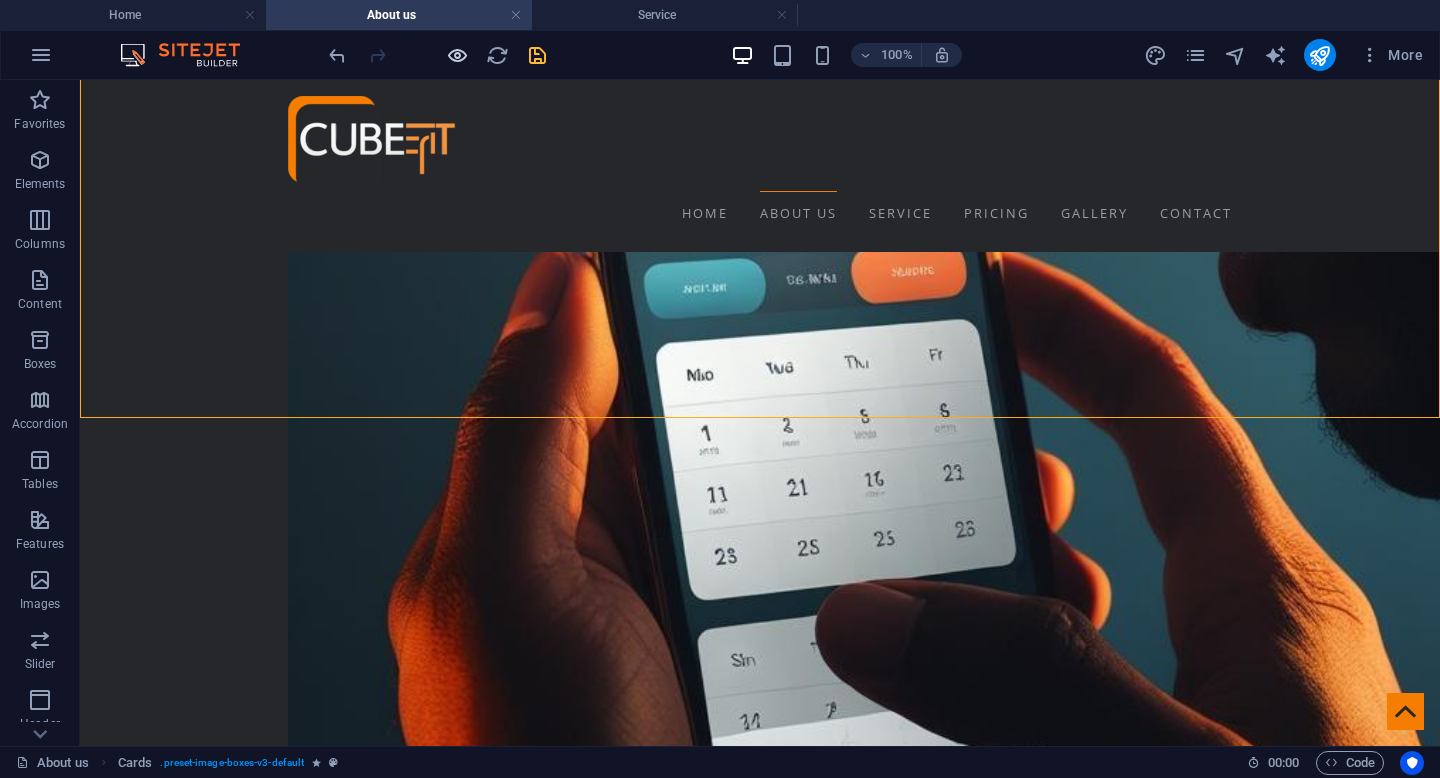 click at bounding box center (457, 55) 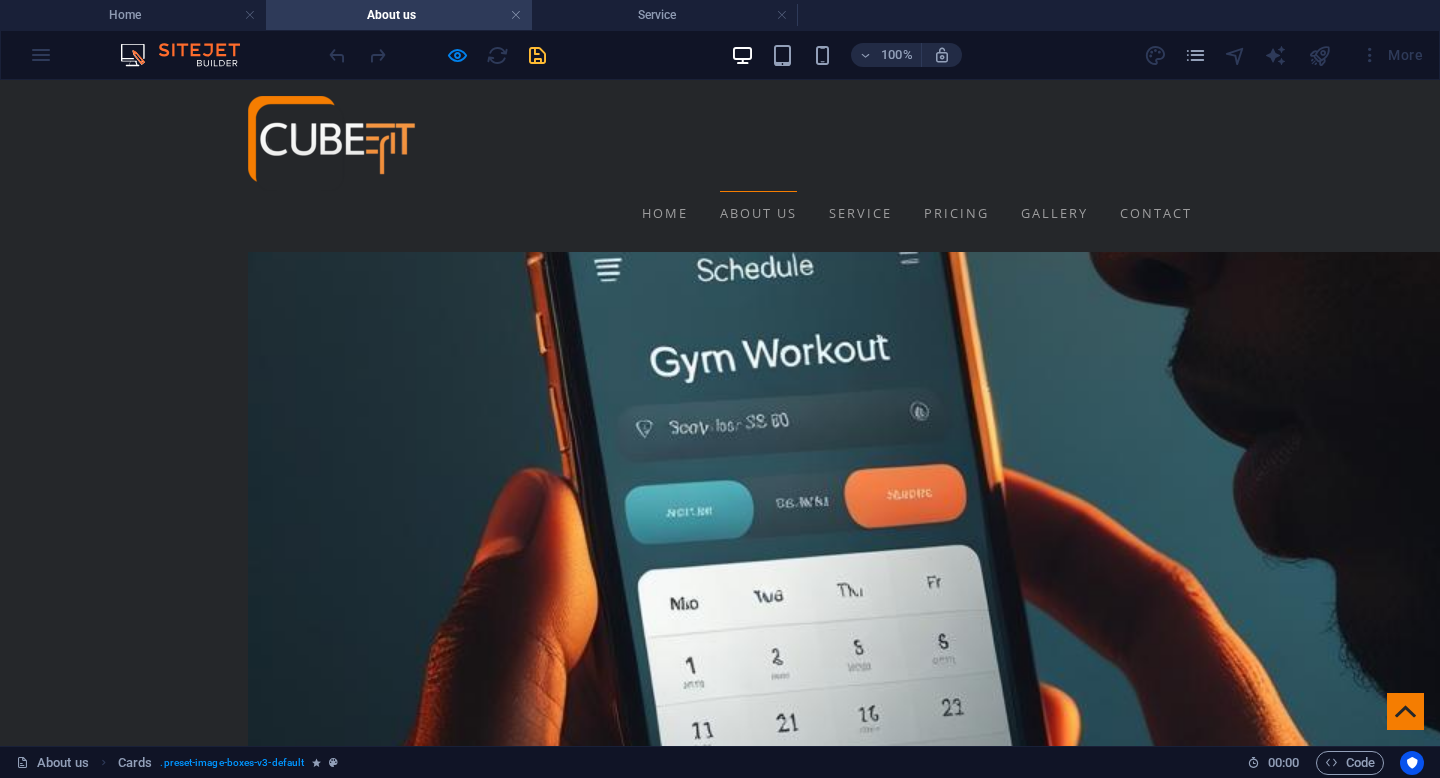 scroll, scrollTop: 2600, scrollLeft: 0, axis: vertical 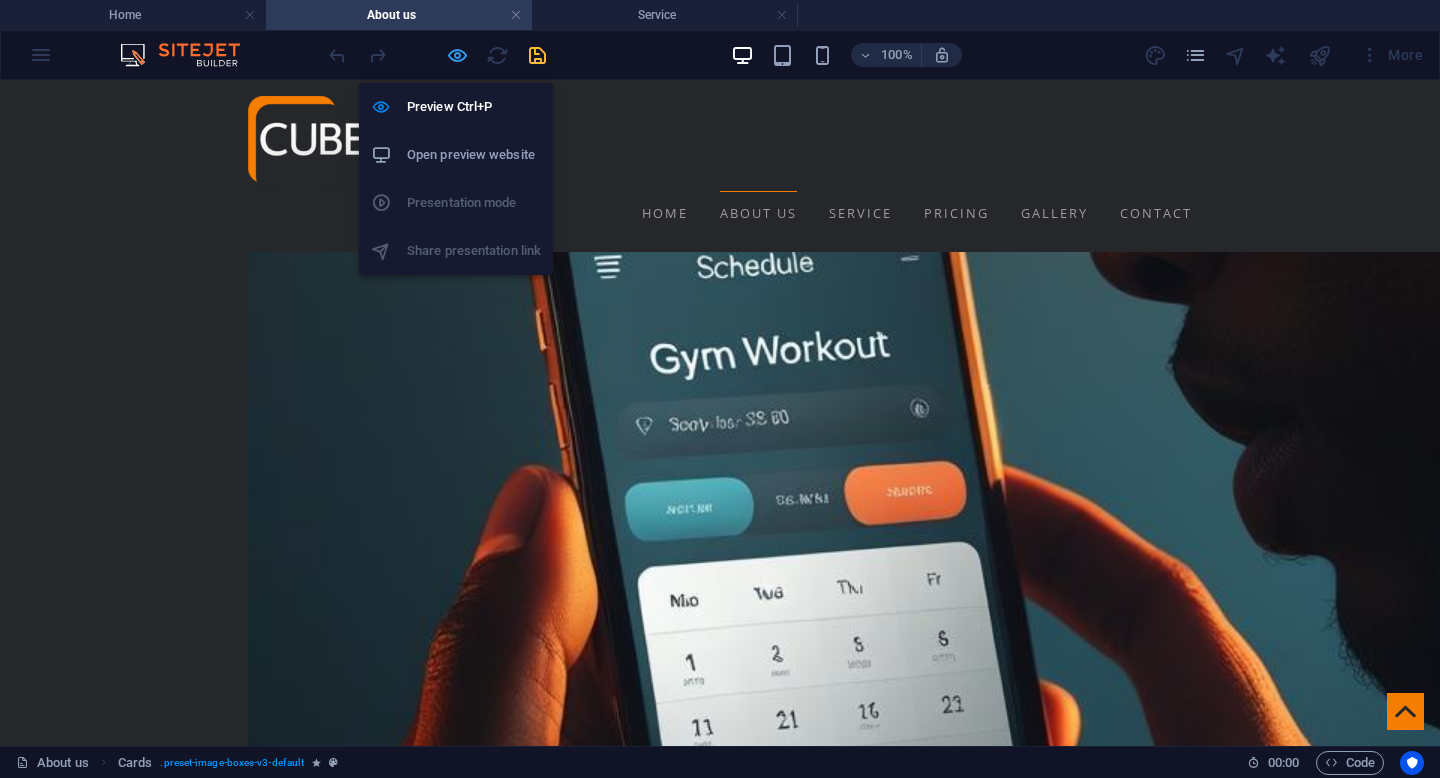 click at bounding box center [457, 55] 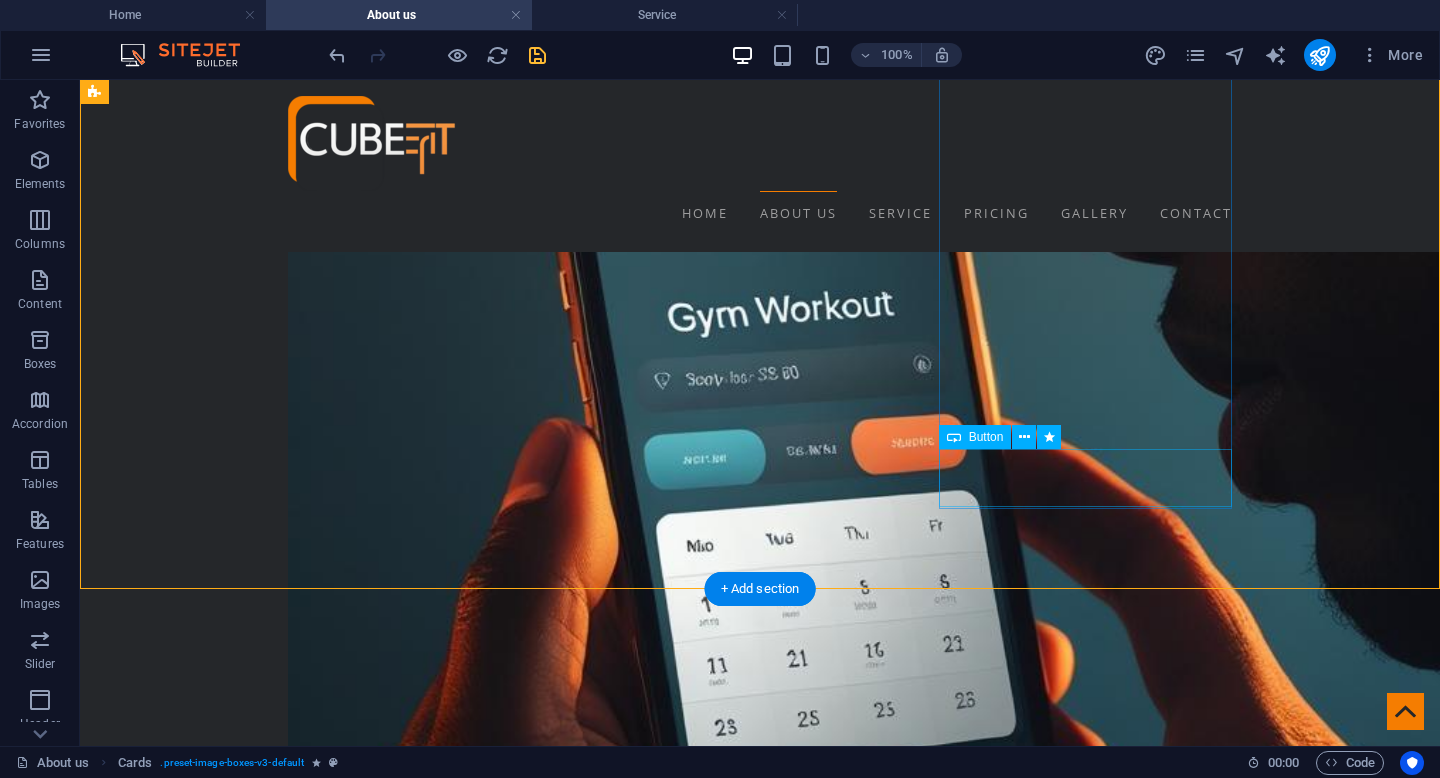 click on "See Service" at bounding box center [242, 6415] 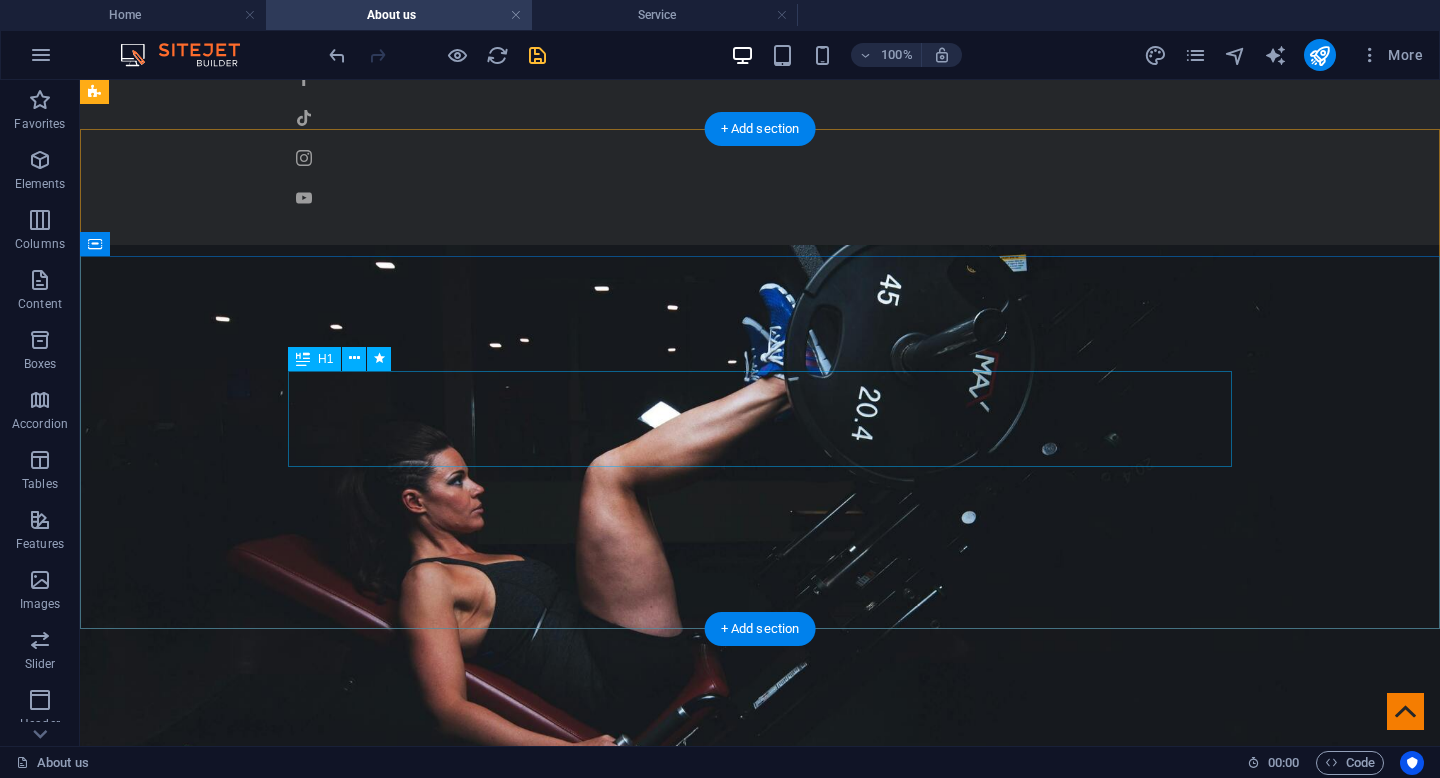 scroll, scrollTop: 0, scrollLeft: 0, axis: both 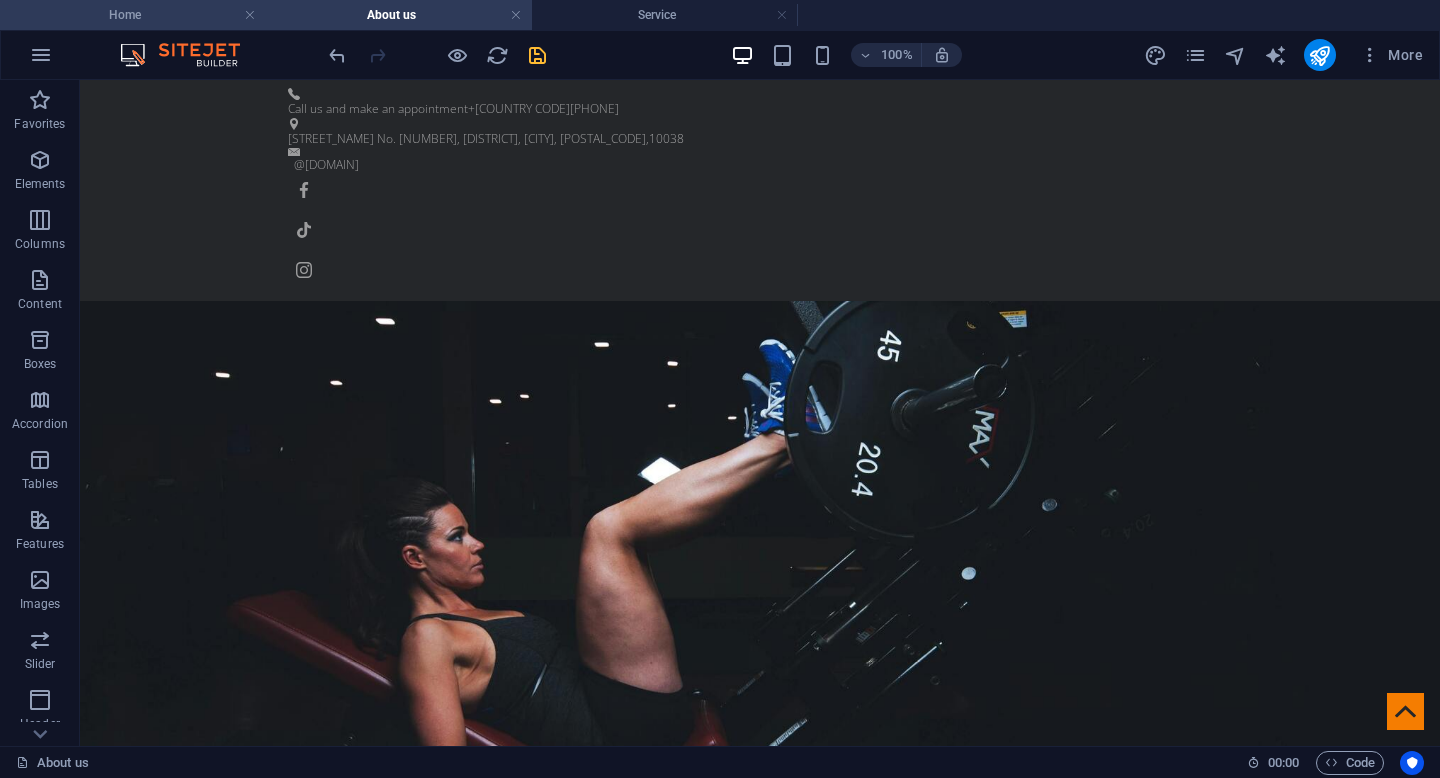 click on "Home" at bounding box center [133, 15] 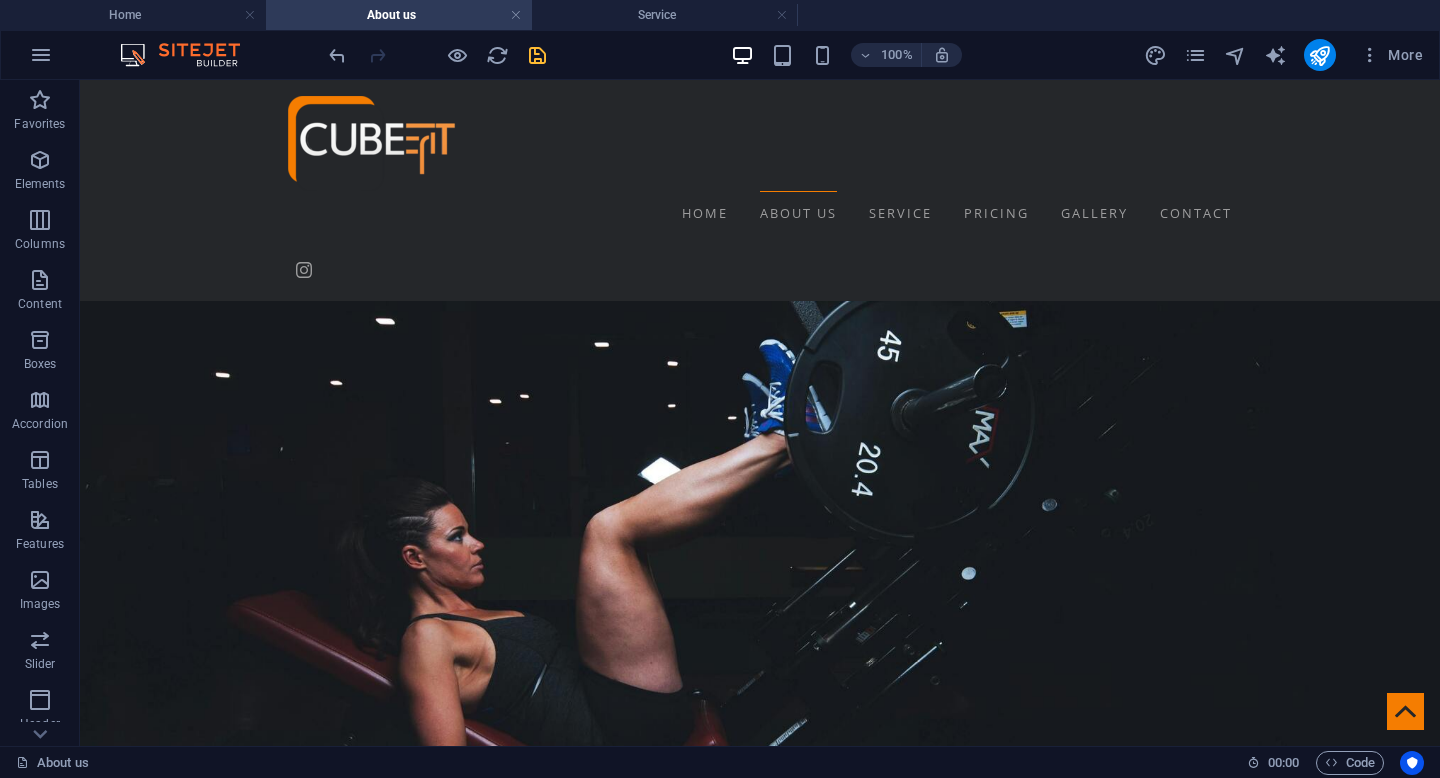 scroll, scrollTop: 4197, scrollLeft: 0, axis: vertical 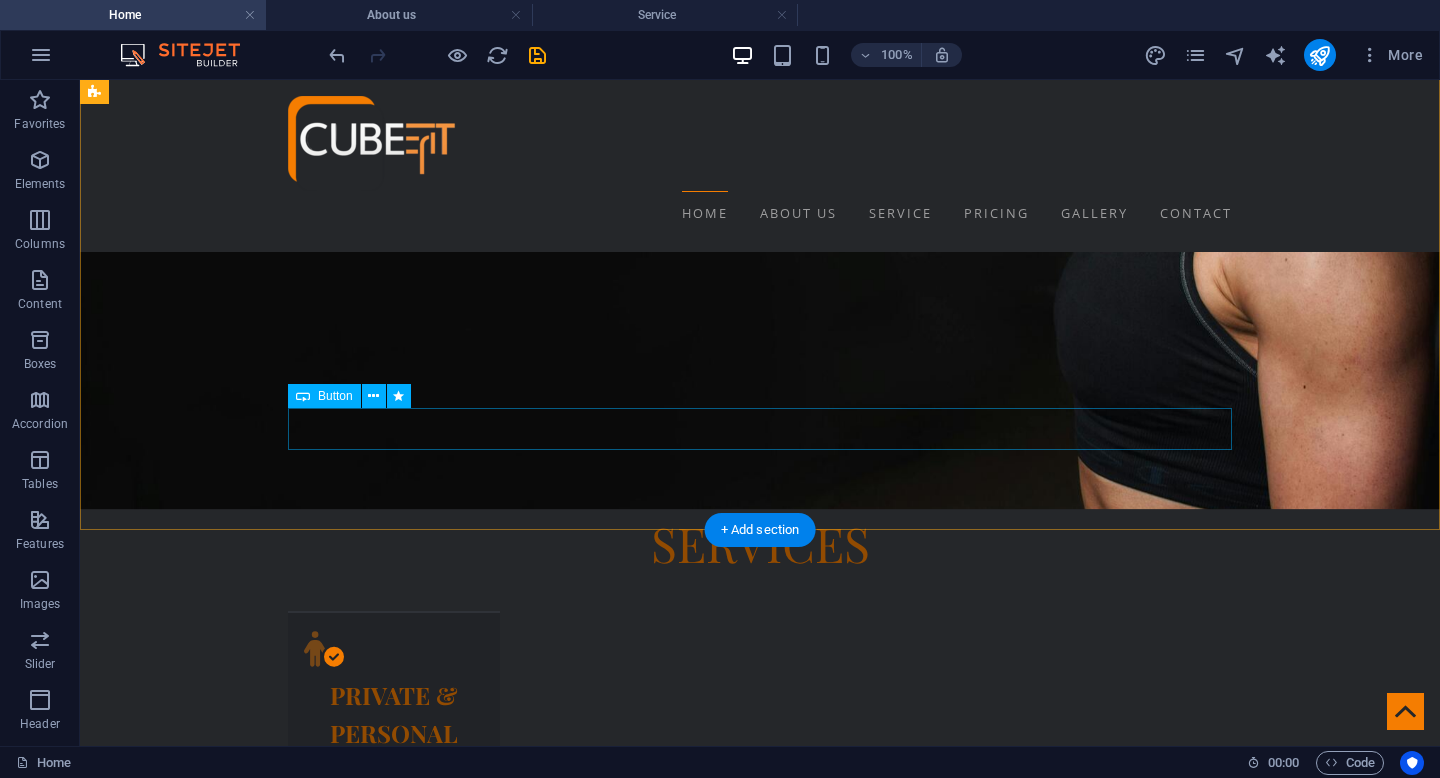 click on "See About Us" at bounding box center [568, 9348] 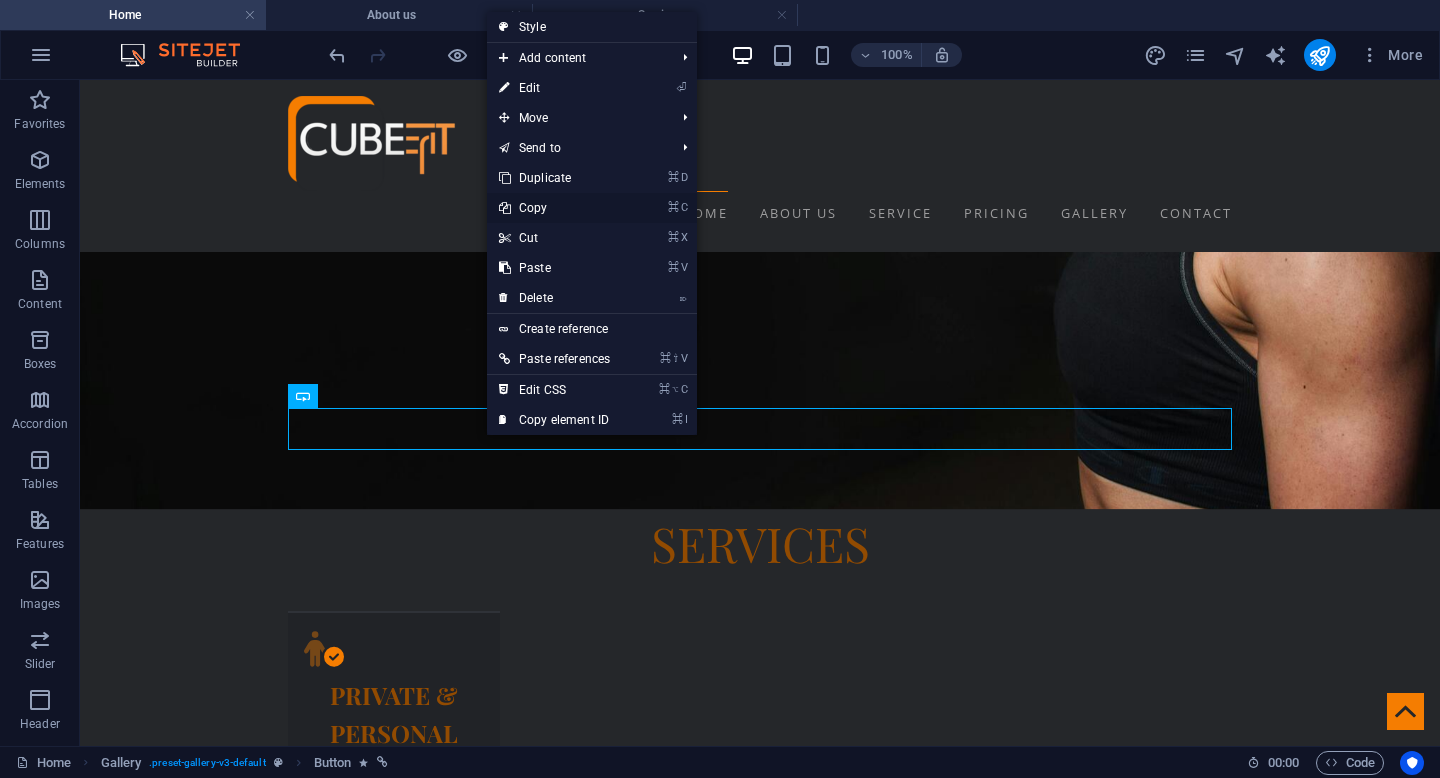 click on "⌘ C  Copy" at bounding box center [554, 208] 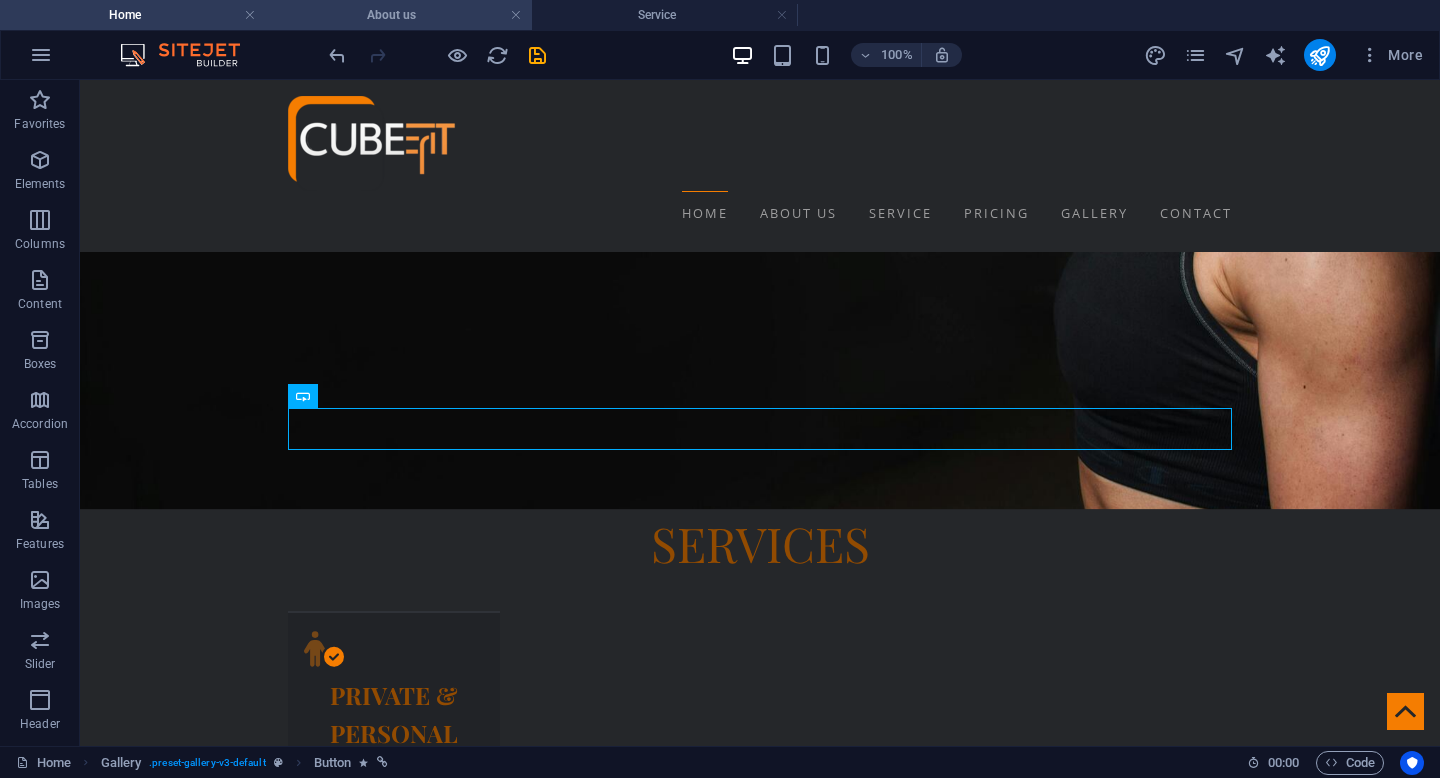 click on "About us" at bounding box center (399, 15) 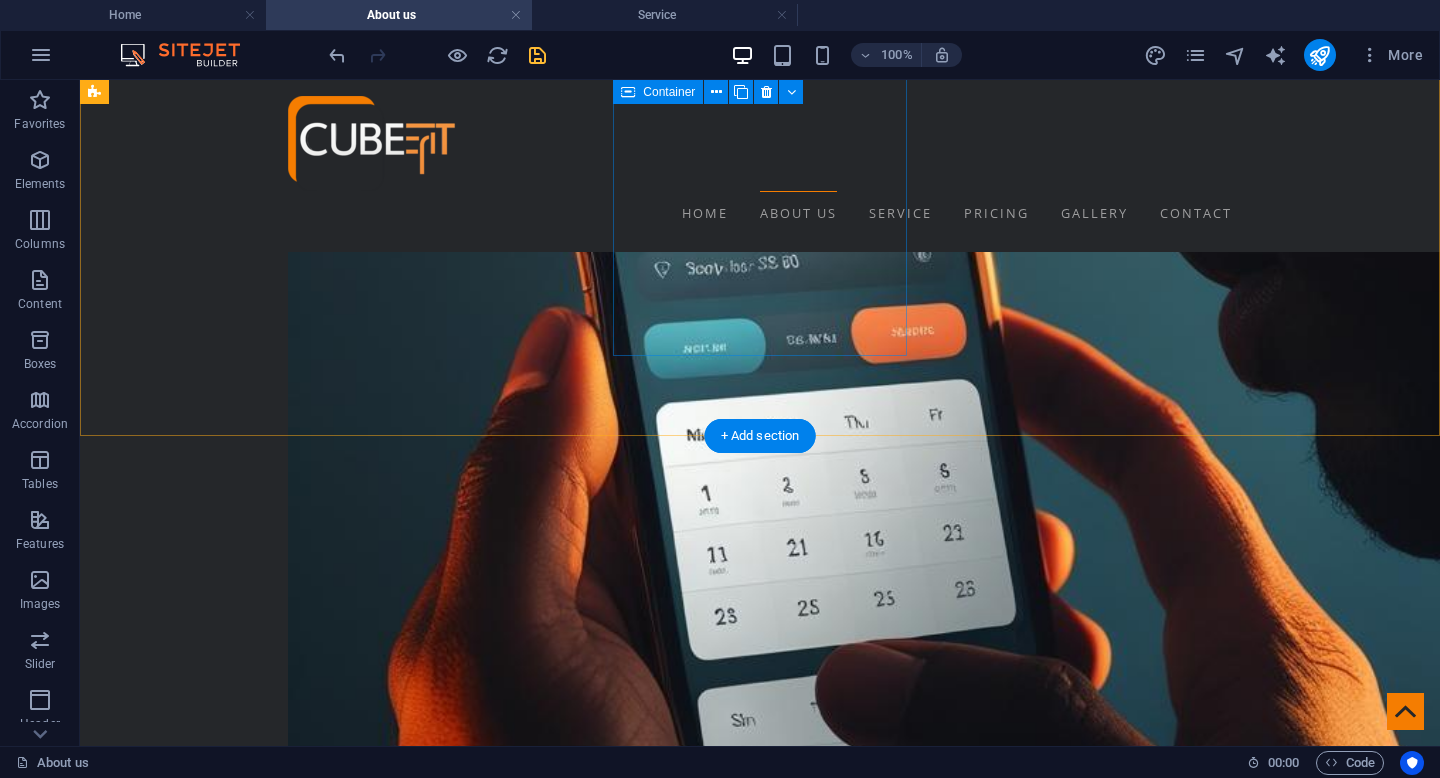 scroll, scrollTop: 2707, scrollLeft: 0, axis: vertical 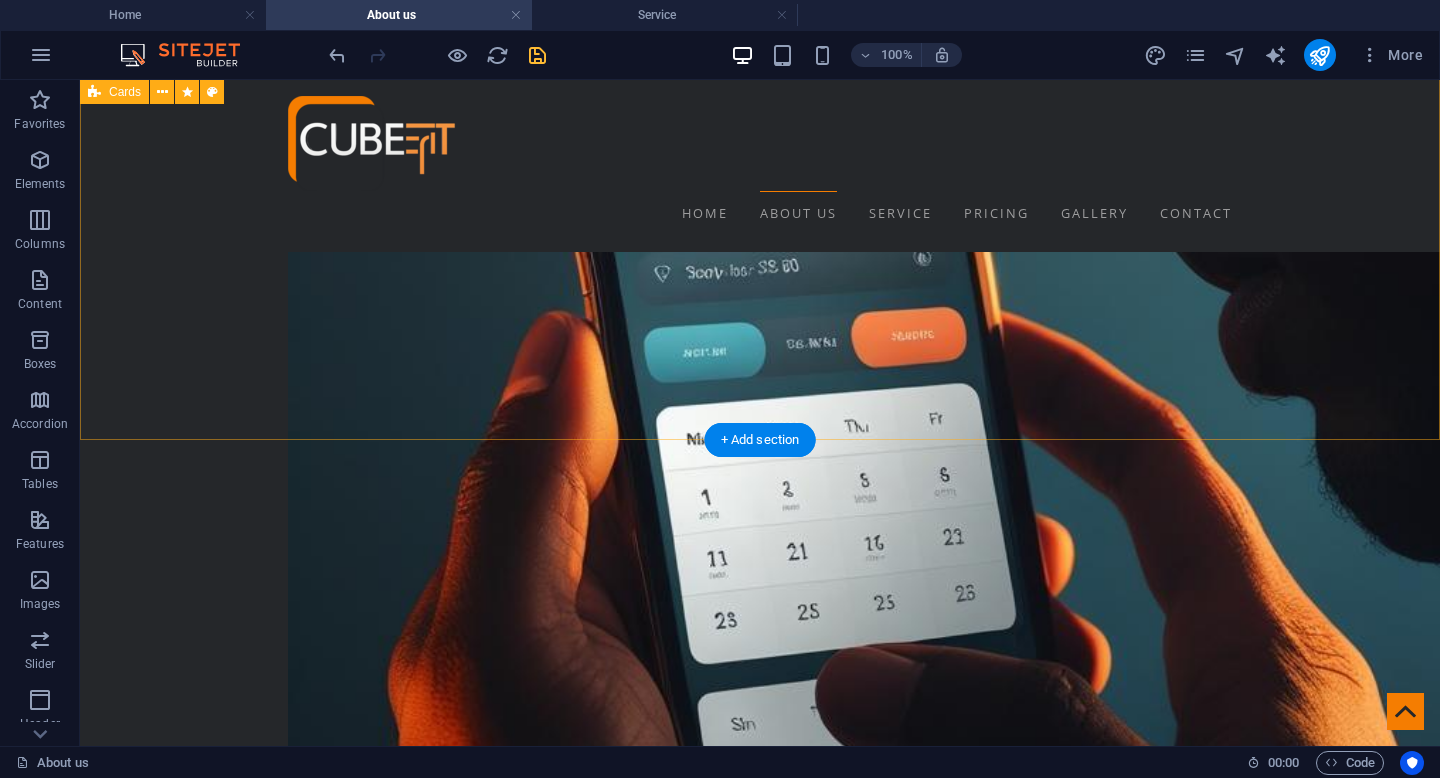 click on "Android / Ios Discover the ultimate ease of ordering with CubeFit through your favorite app, which is readily available on both Android and iOS devices. Our user-friendly platform is designed to make your experience as smooth as possible, allowing you to conveniently manage all your orders directly from your smartphone. Whether you’re at home, at work, or on the go, you can rely on our app to deliver a seamless and hassle-free experience every single time you use it. Take advantage of the flexibility and convenience that comes with having everything you need just a tap away—enjoy the freedom of ordering on your terms! AI & iot cube" at bounding box center (760, 4879) 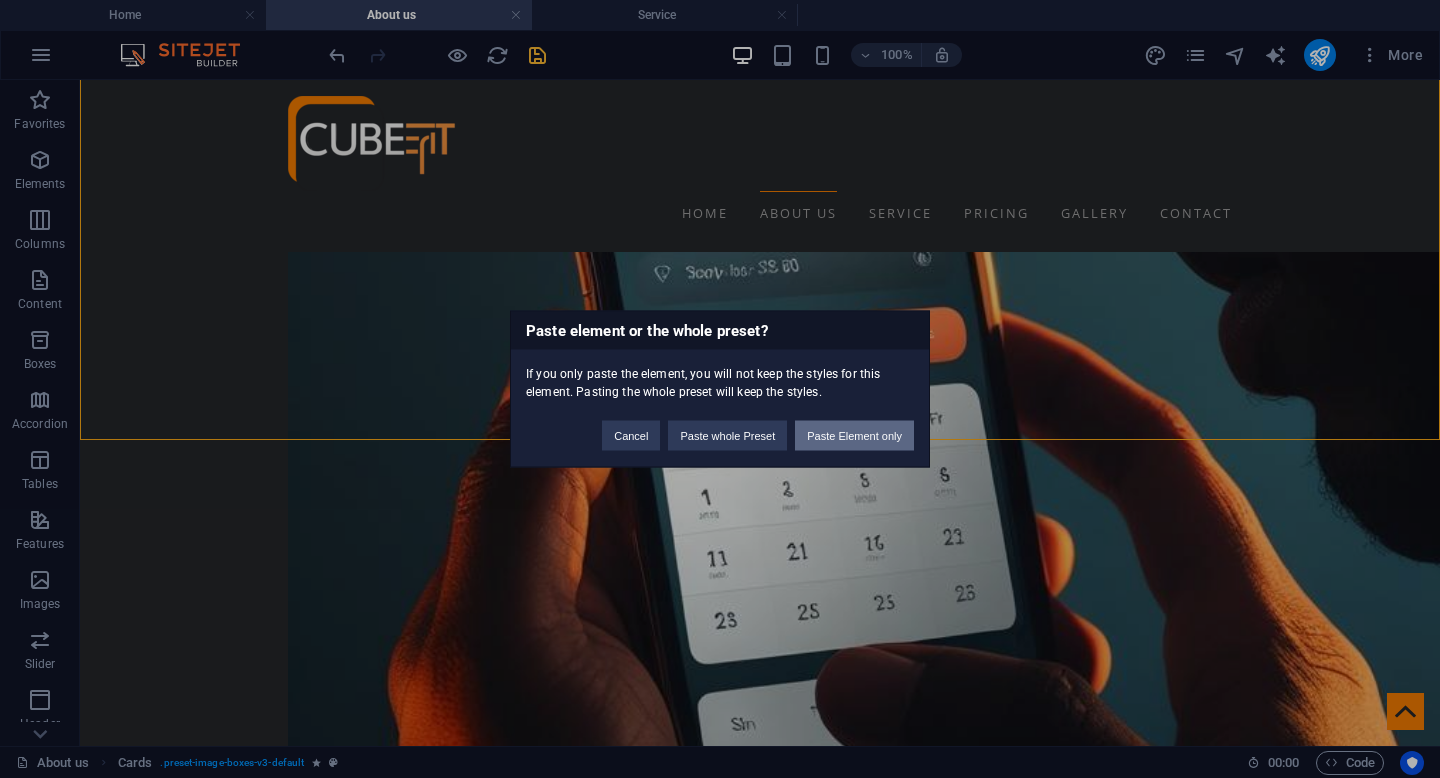 click on "Paste Element only" at bounding box center (854, 436) 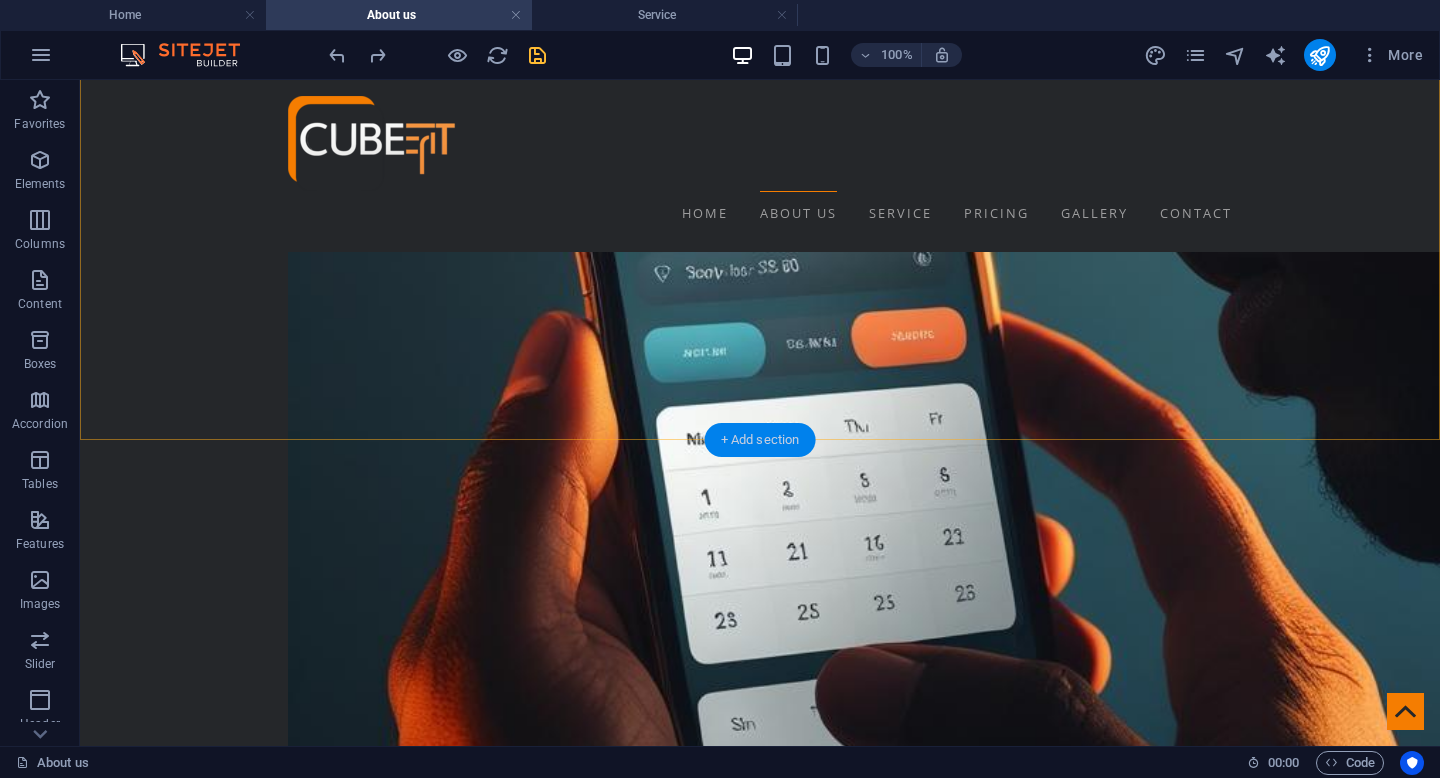 click on "+ Add section" at bounding box center [760, 440] 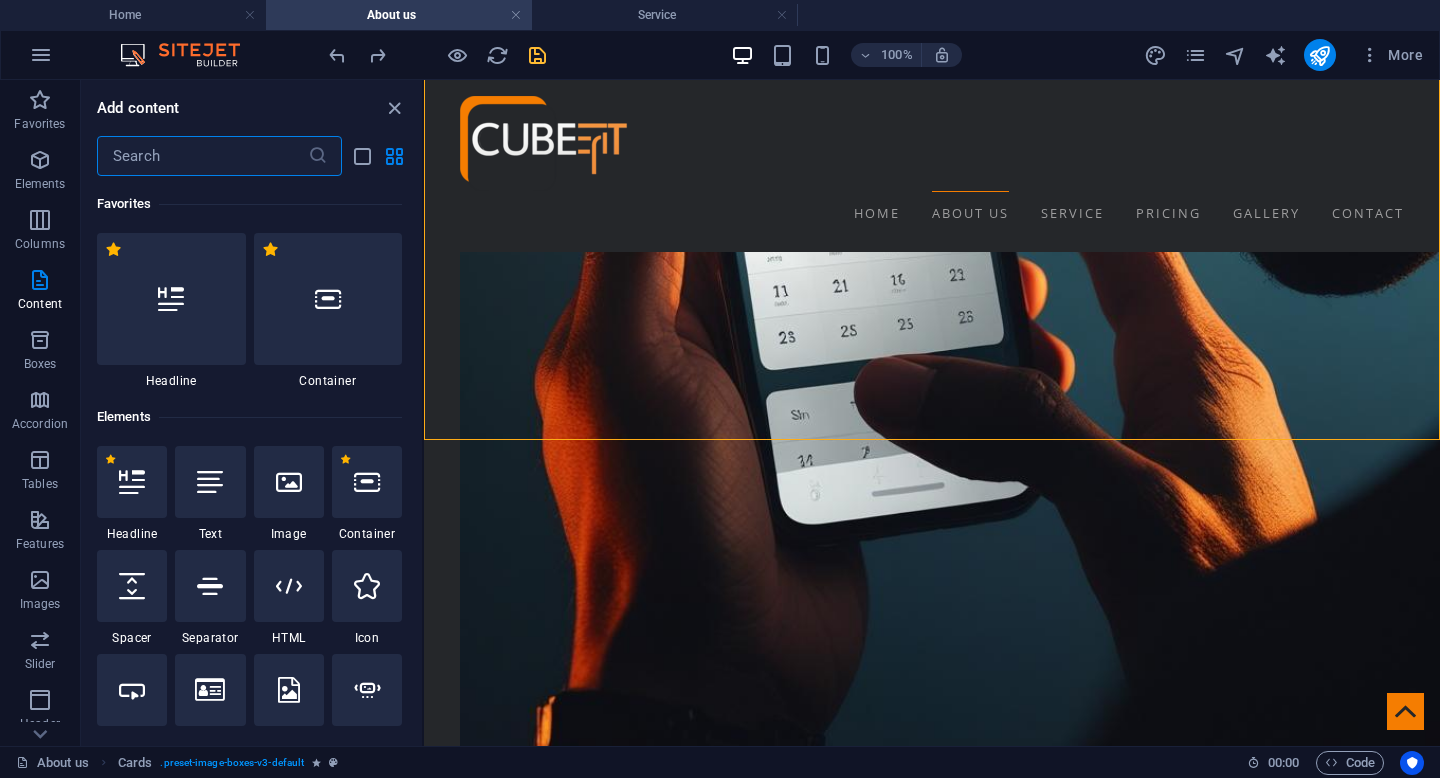 click at bounding box center (202, 156) 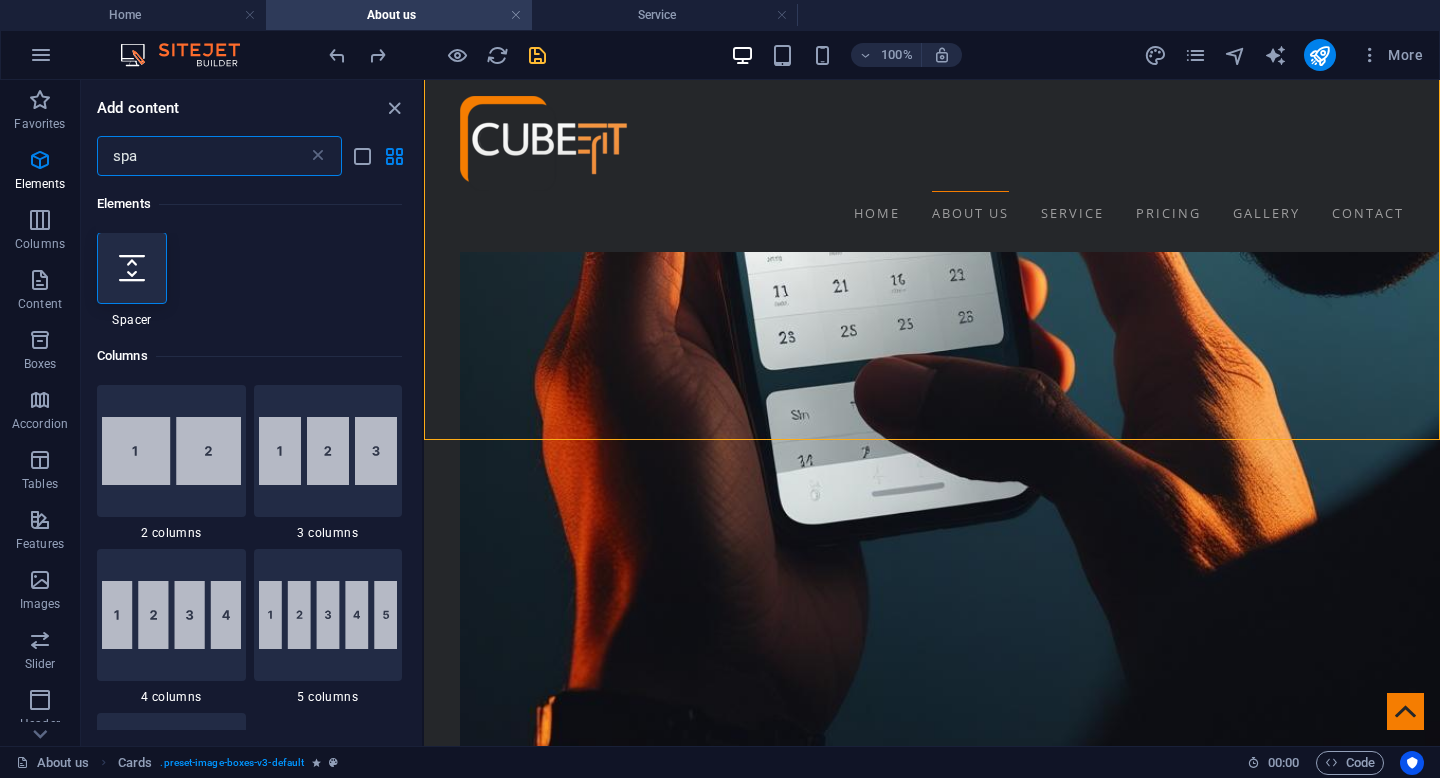 scroll, scrollTop: 0, scrollLeft: 0, axis: both 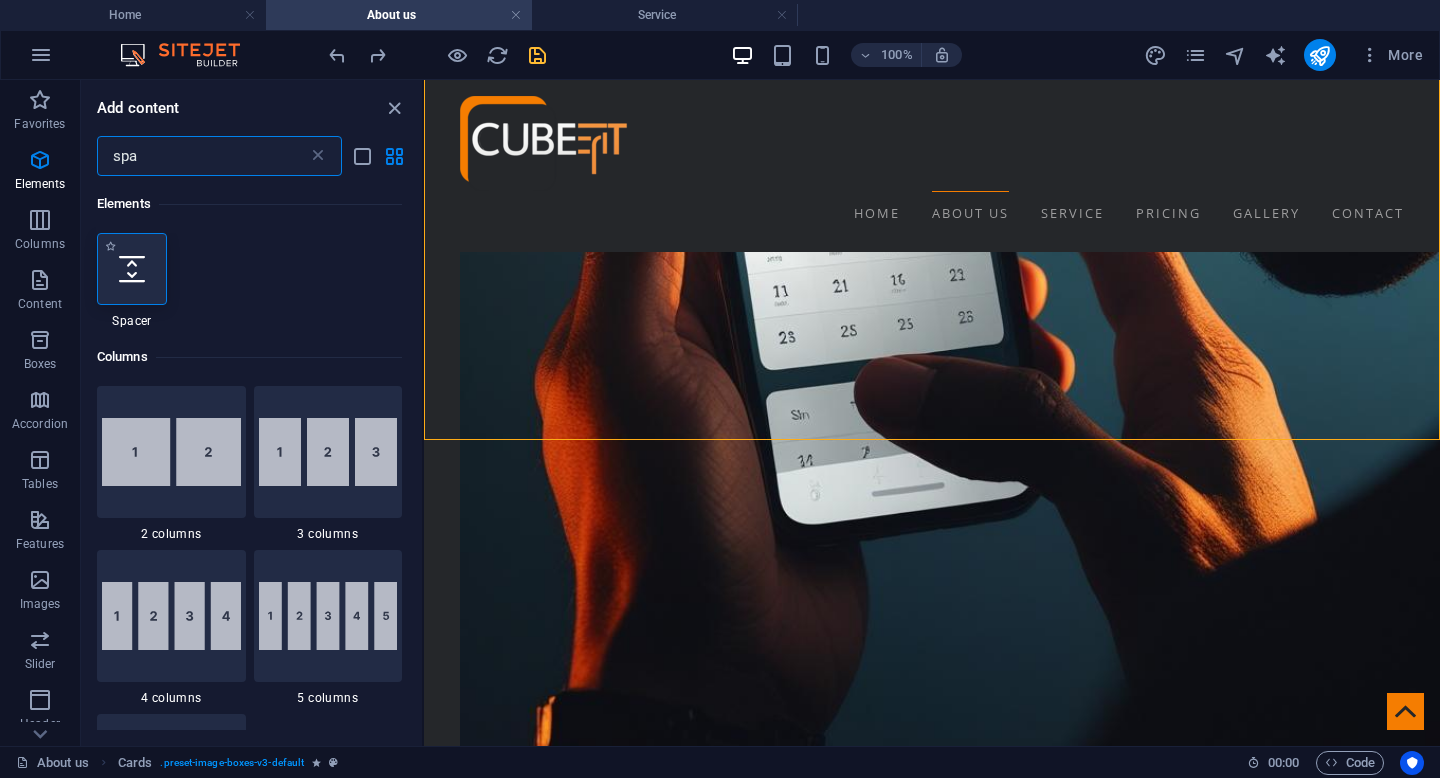 type on "spa" 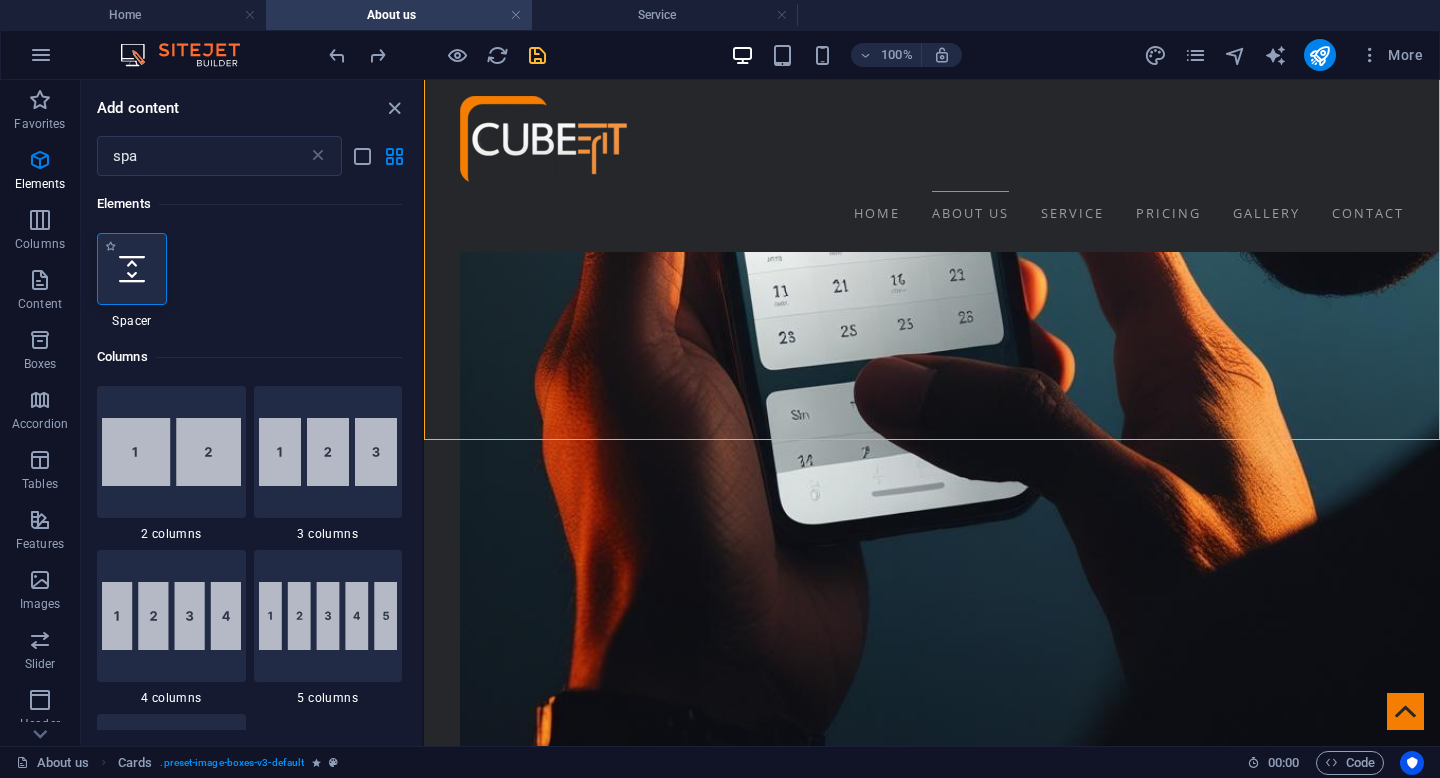 click at bounding box center [132, 269] 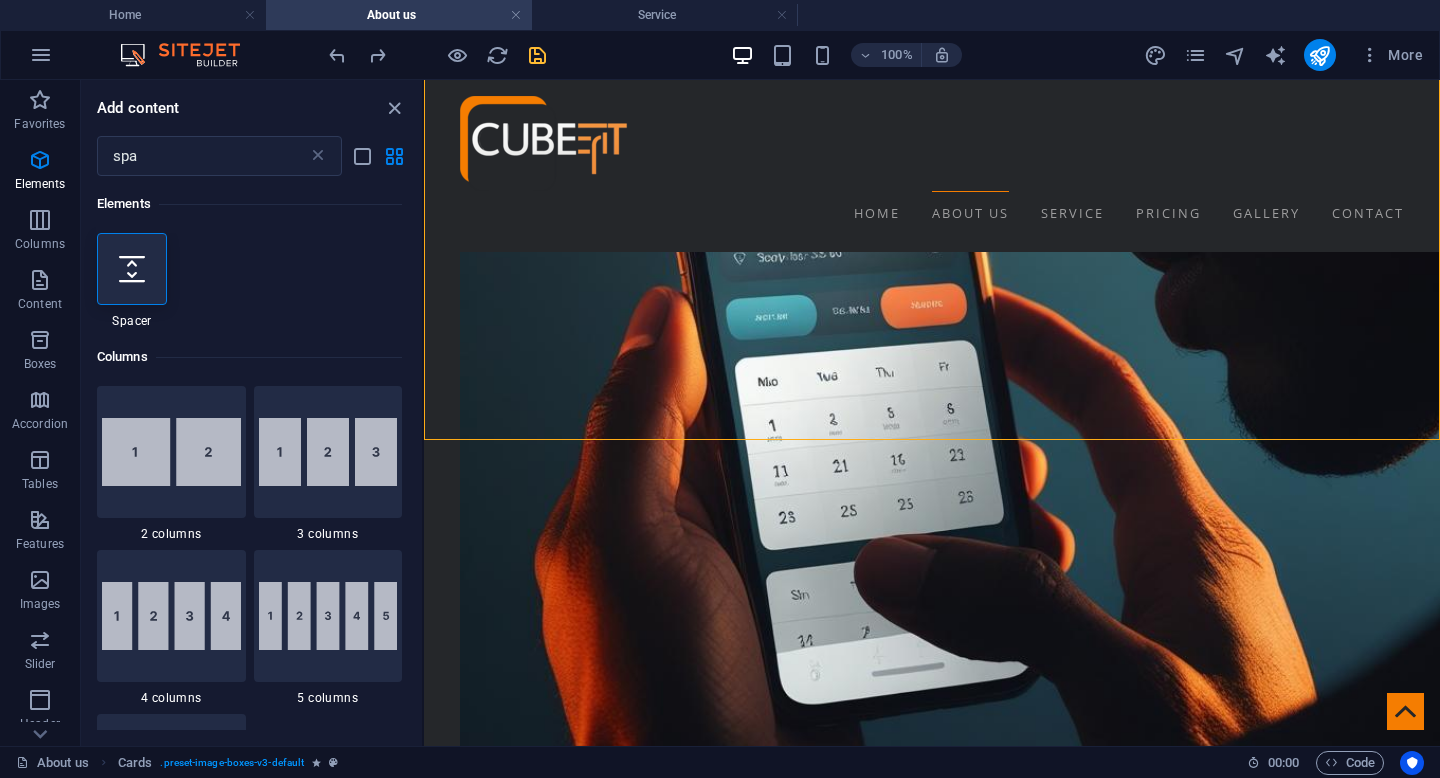select on "px" 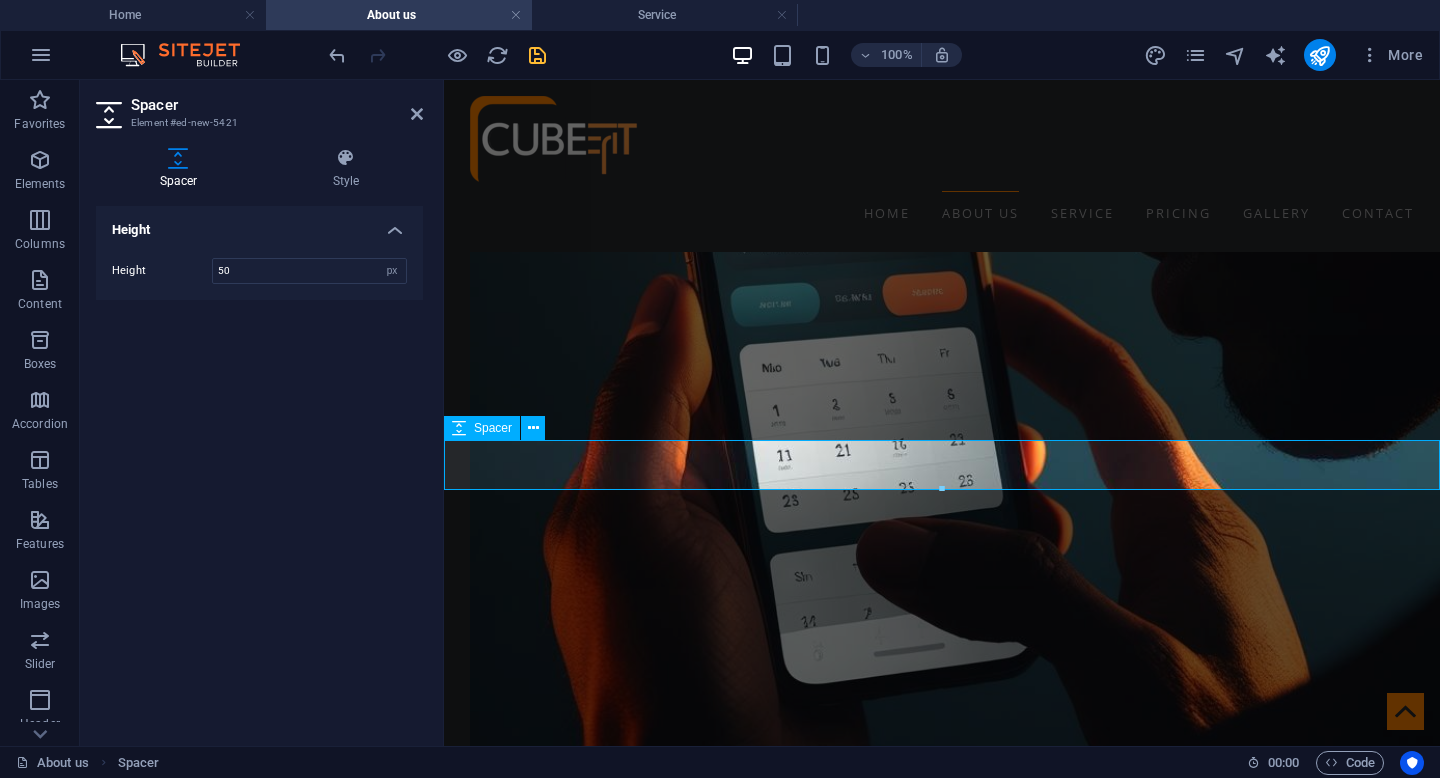 click at bounding box center (942, 6096) 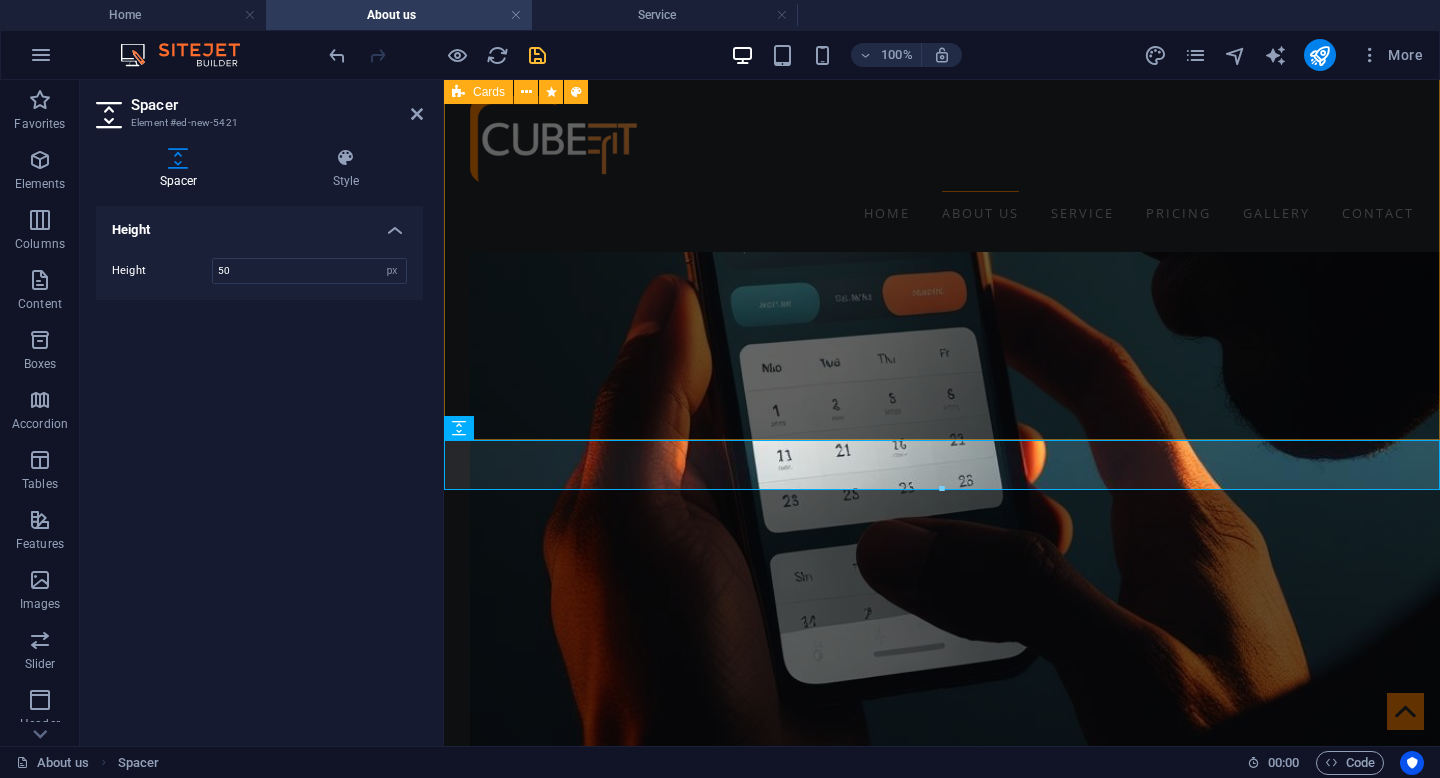 click on "Android / Ios Discover the ultimate ease of ordering with CubeFit through your favorite app, which is readily available on both Android and iOS devices. Our user-friendly platform is designed to make your experience as smooth as possible, allowing you to conveniently manage all your orders directly from your smartphone. Whether you’re at home, at work, or on the go, you can rely on our app to deliver a seamless and hassle-free experience every single time you use it. Take advantage of the flexibility and convenience that comes with having everything you need just a tap away—enjoy the freedom of ordering on your terms! AI & iot cube" at bounding box center (942, 4573) 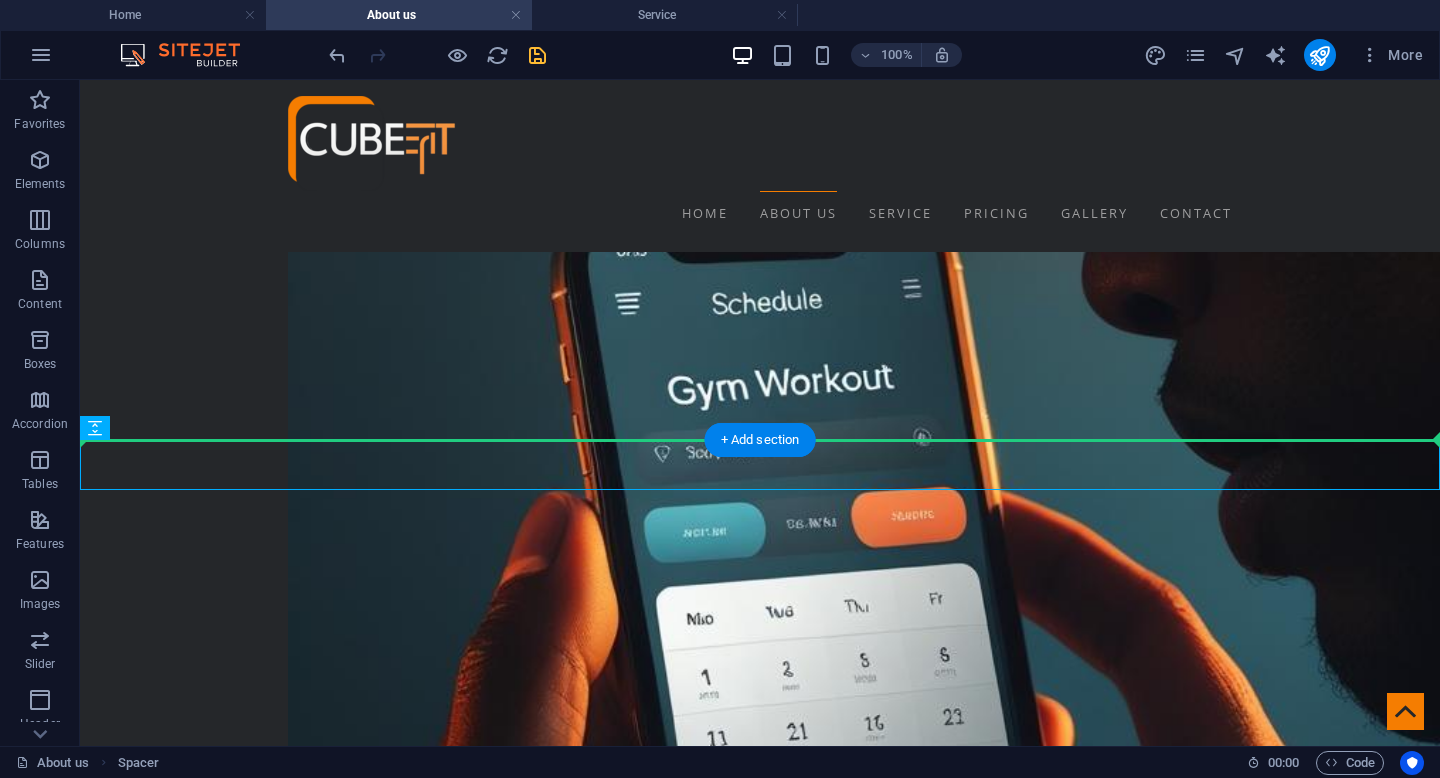 drag, startPoint x: 832, startPoint y: 458, endPoint x: 831, endPoint y: 400, distance: 58.00862 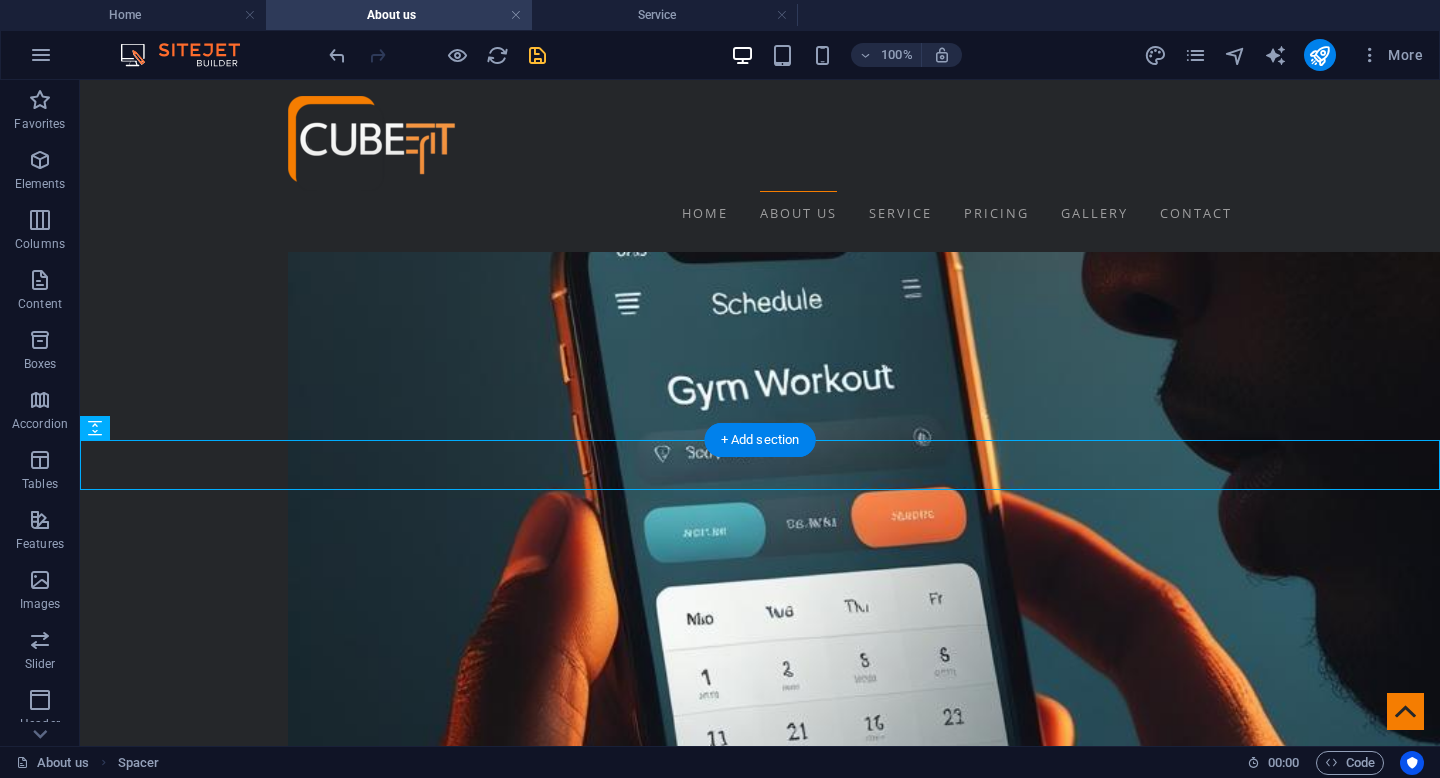 click at bounding box center [760, 6582] 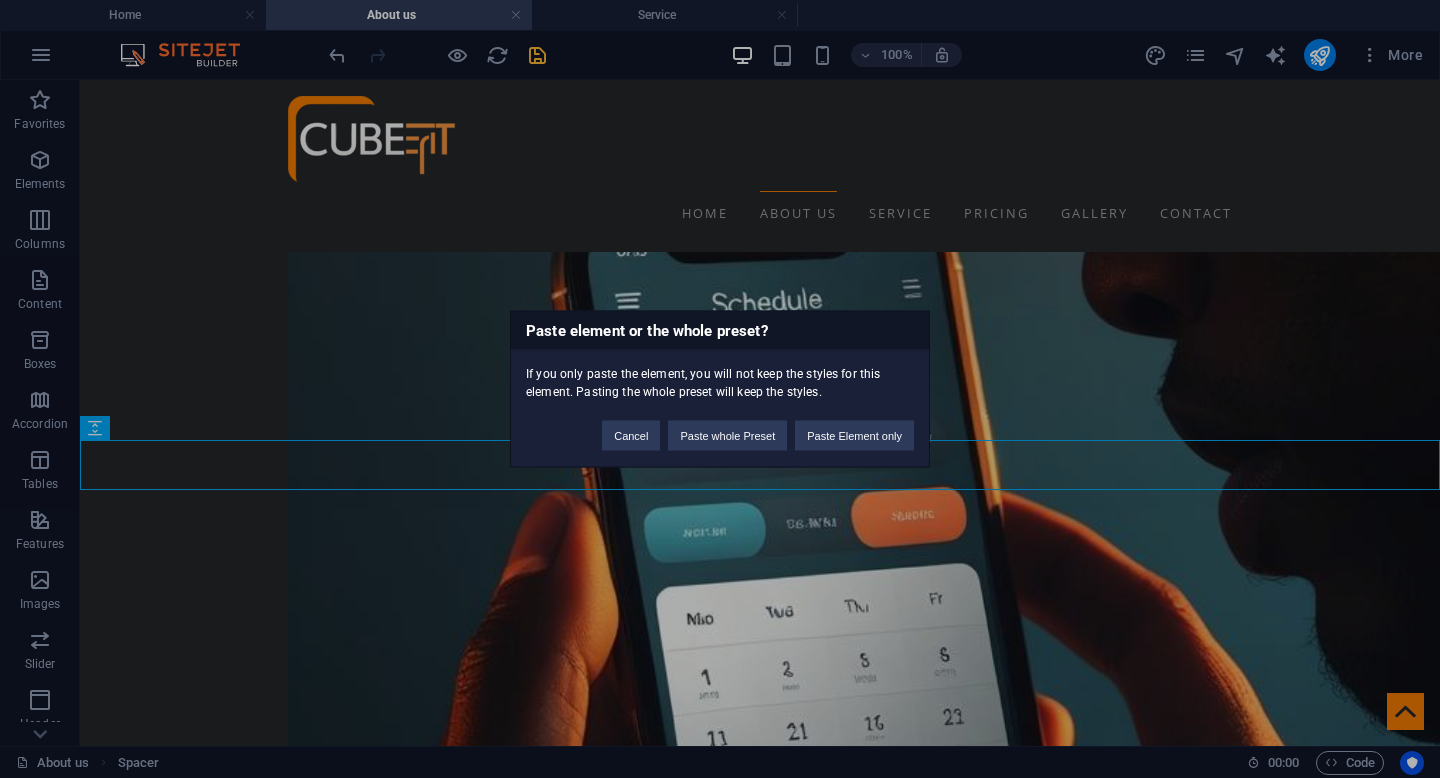 type 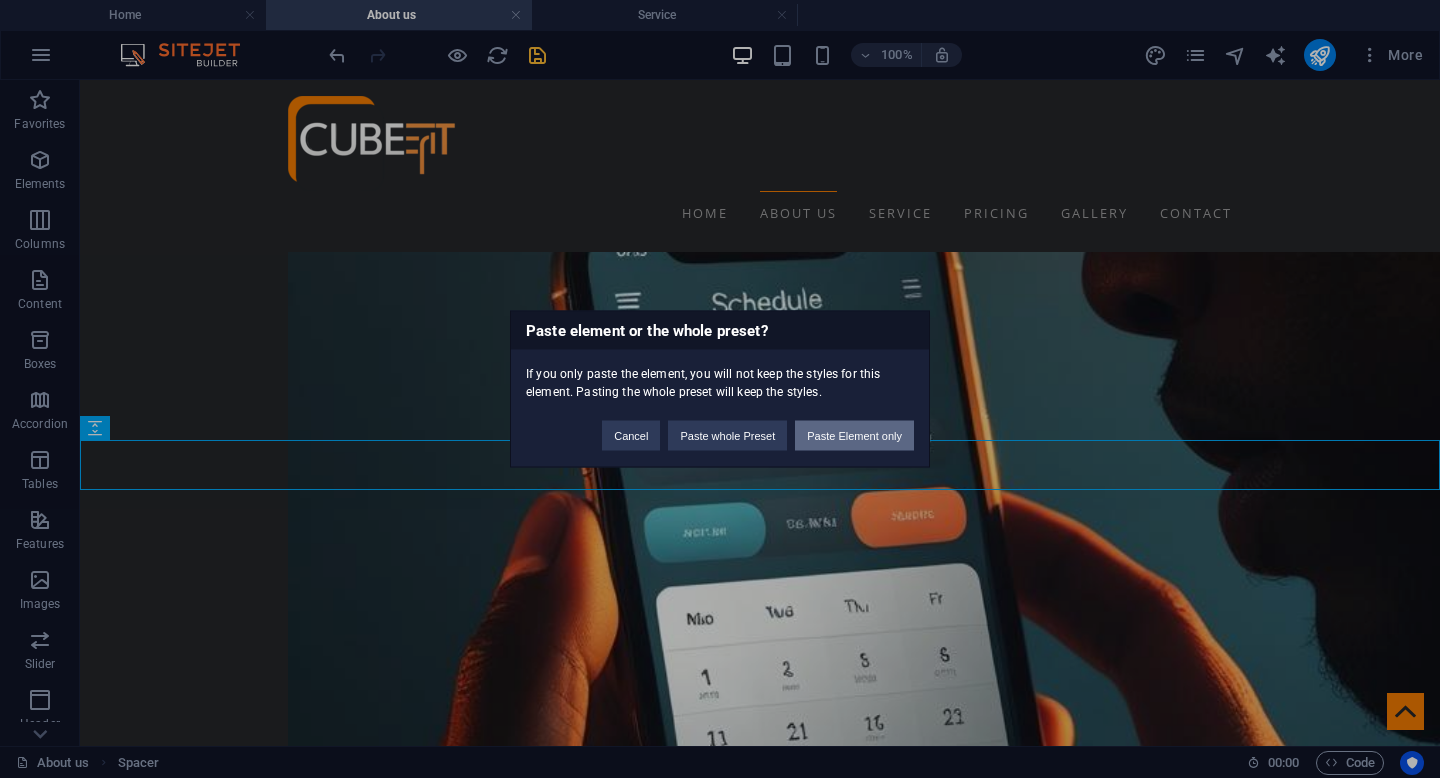 click on "Paste Element only" at bounding box center [854, 436] 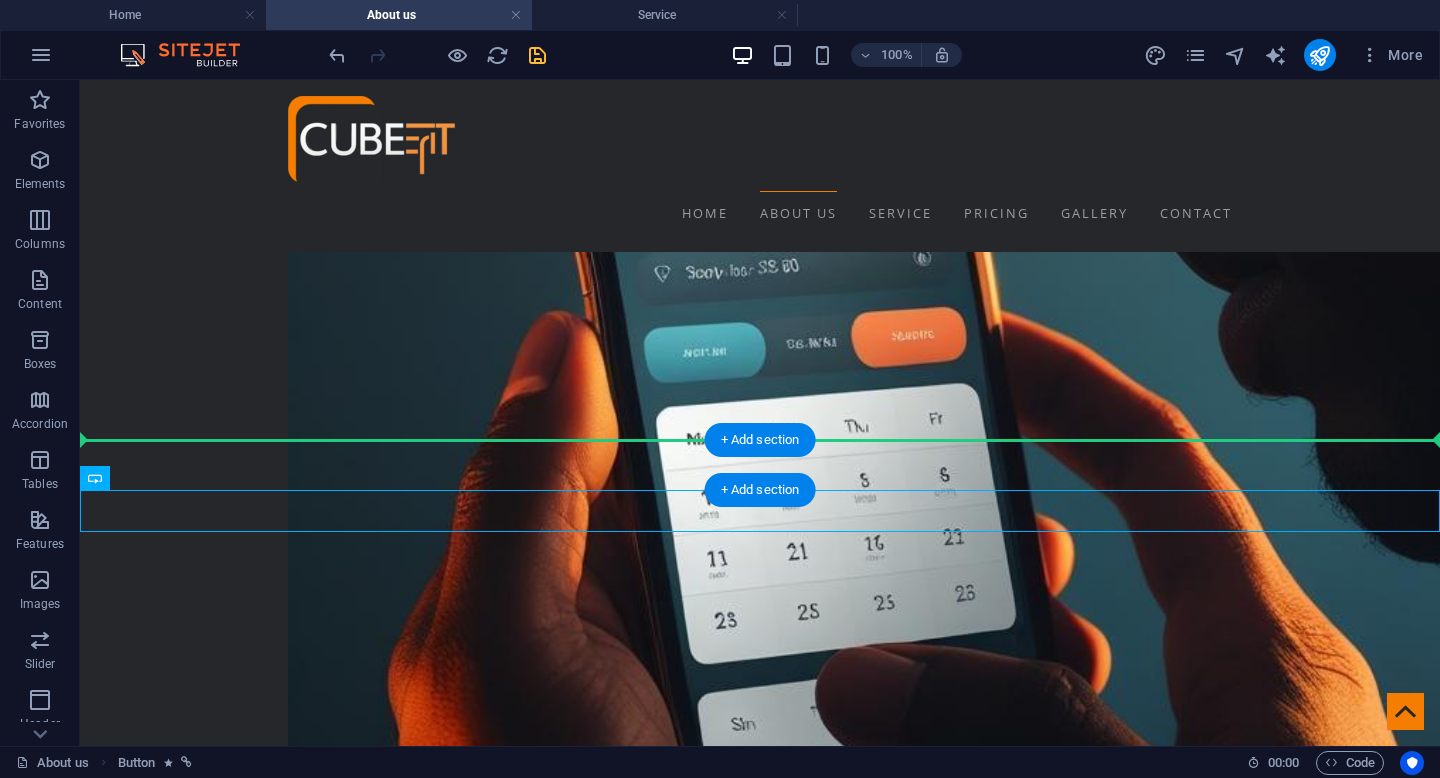 drag, startPoint x: 282, startPoint y: 511, endPoint x: 476, endPoint y: 446, distance: 204.59961 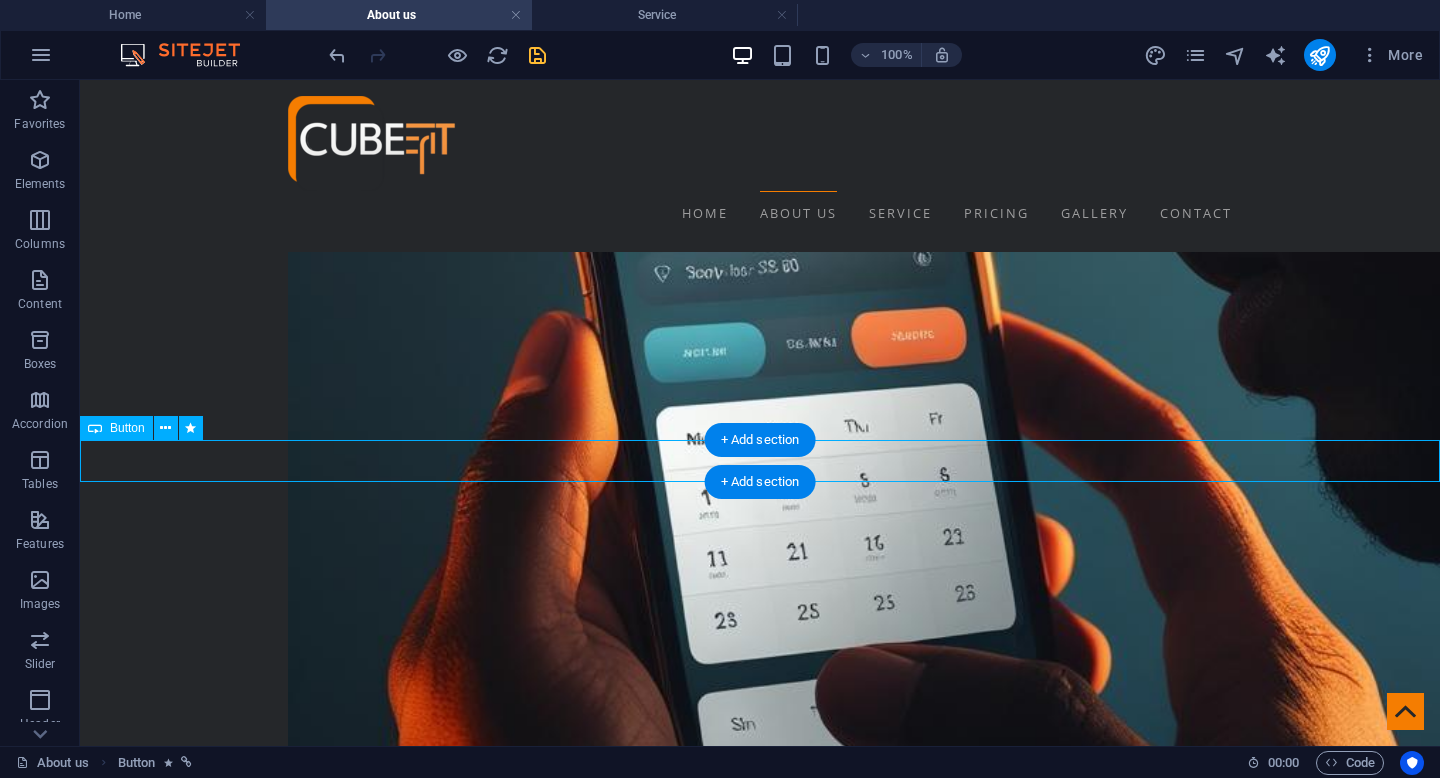click on "See About Us" at bounding box center [760, 6398] 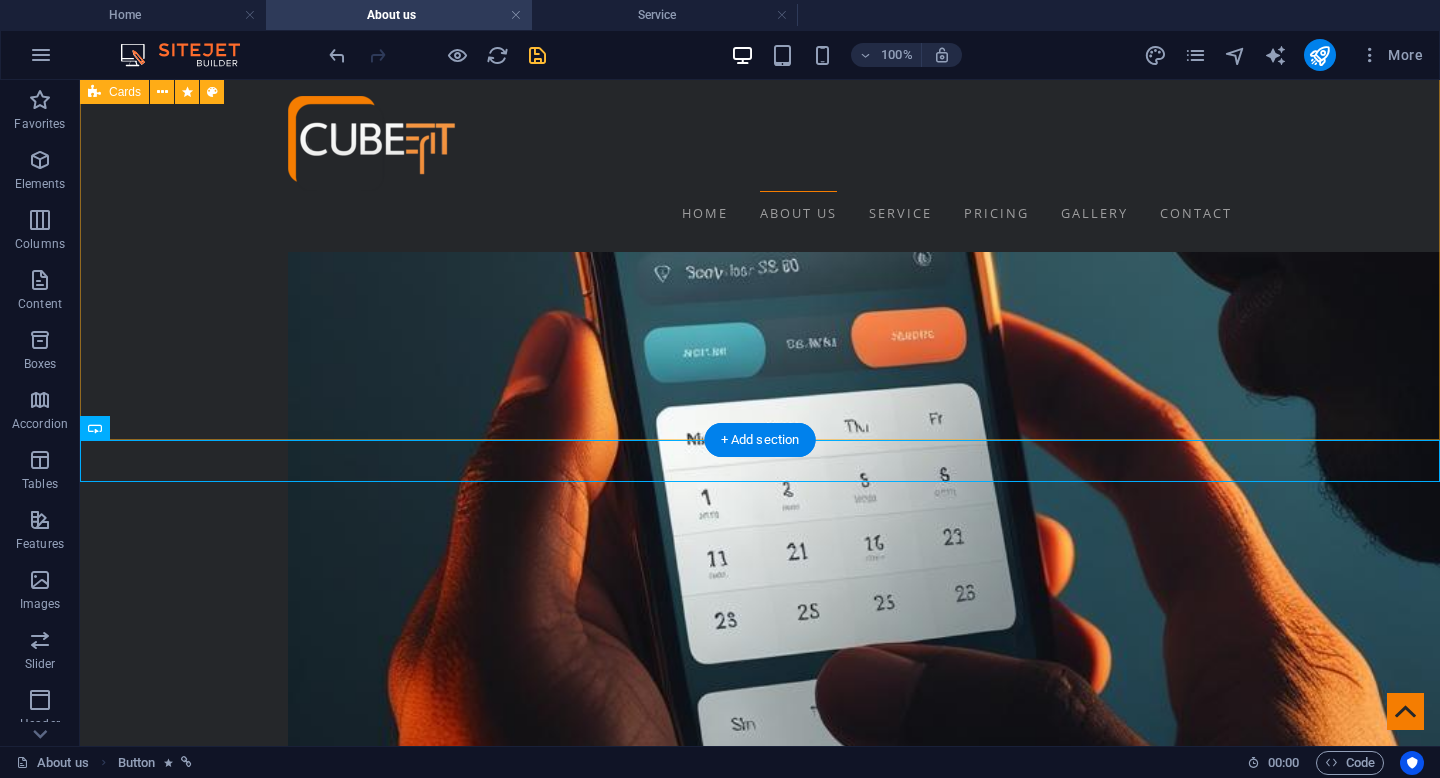 click on "Android / Ios Discover the ultimate ease of ordering with CubeFit through your favorite app, which is readily available on both Android and iOS devices. Our user-friendly platform is designed to make your experience as smooth as possible, allowing you to conveniently manage all your orders directly from your smartphone. Whether you’re at home, at work, or on the go, you can rely on our app to deliver a seamless and hassle-free experience every single time you use it. Take advantage of the flexibility and convenience that comes with having everything you need just a tap away—enjoy the freedom of ordering on your terms! AI & iot cube" at bounding box center [760, 4879] 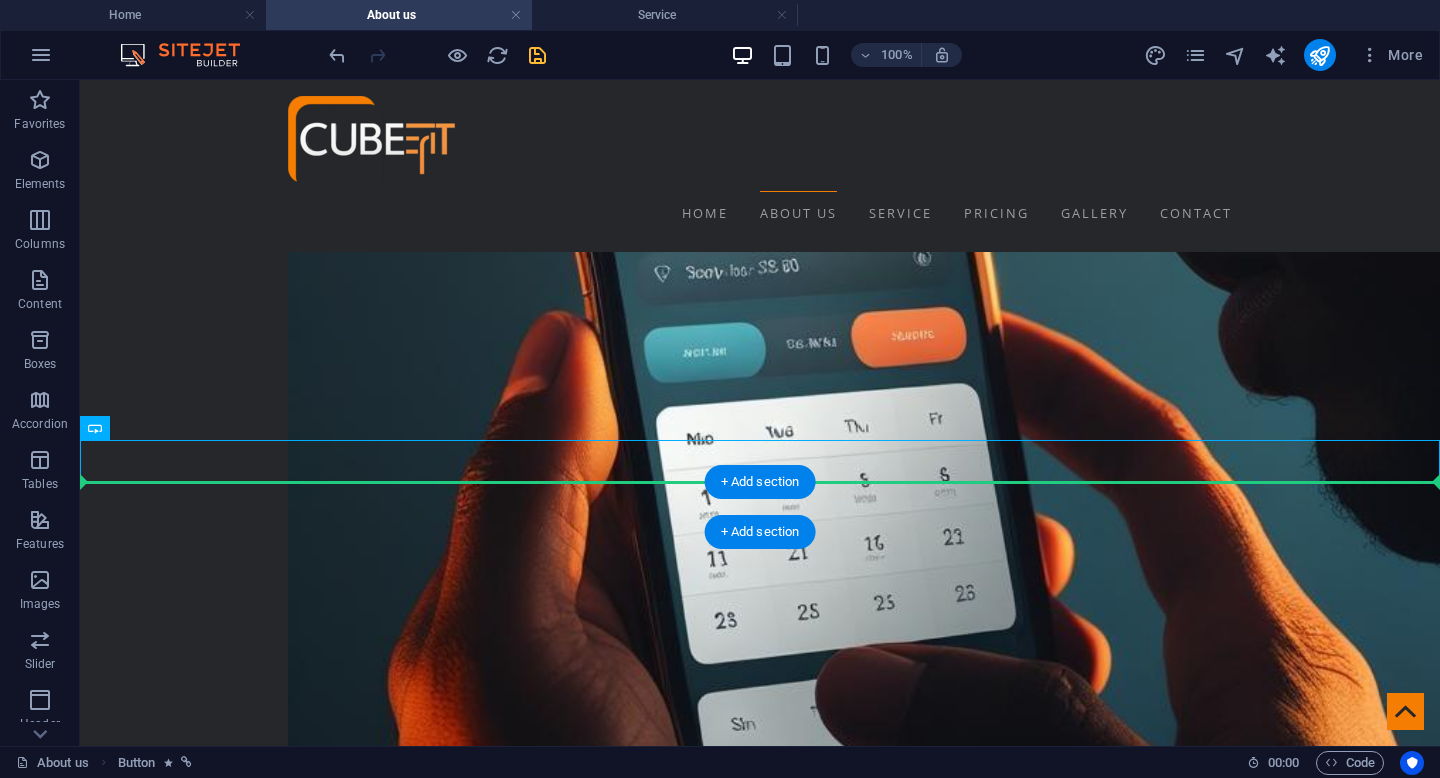 drag, startPoint x: 280, startPoint y: 462, endPoint x: 279, endPoint y: 504, distance: 42.0119 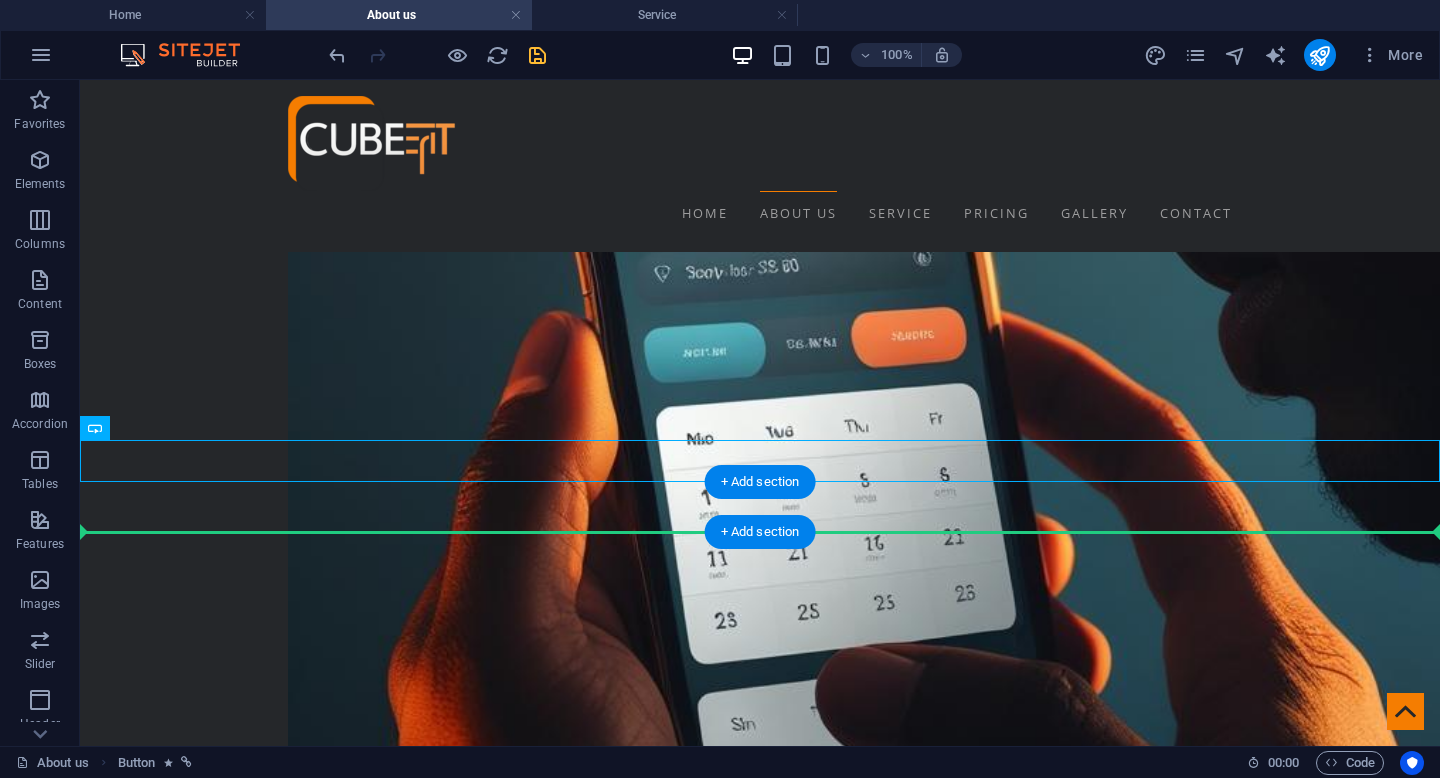drag, startPoint x: 292, startPoint y: 450, endPoint x: 288, endPoint y: 519, distance: 69.115845 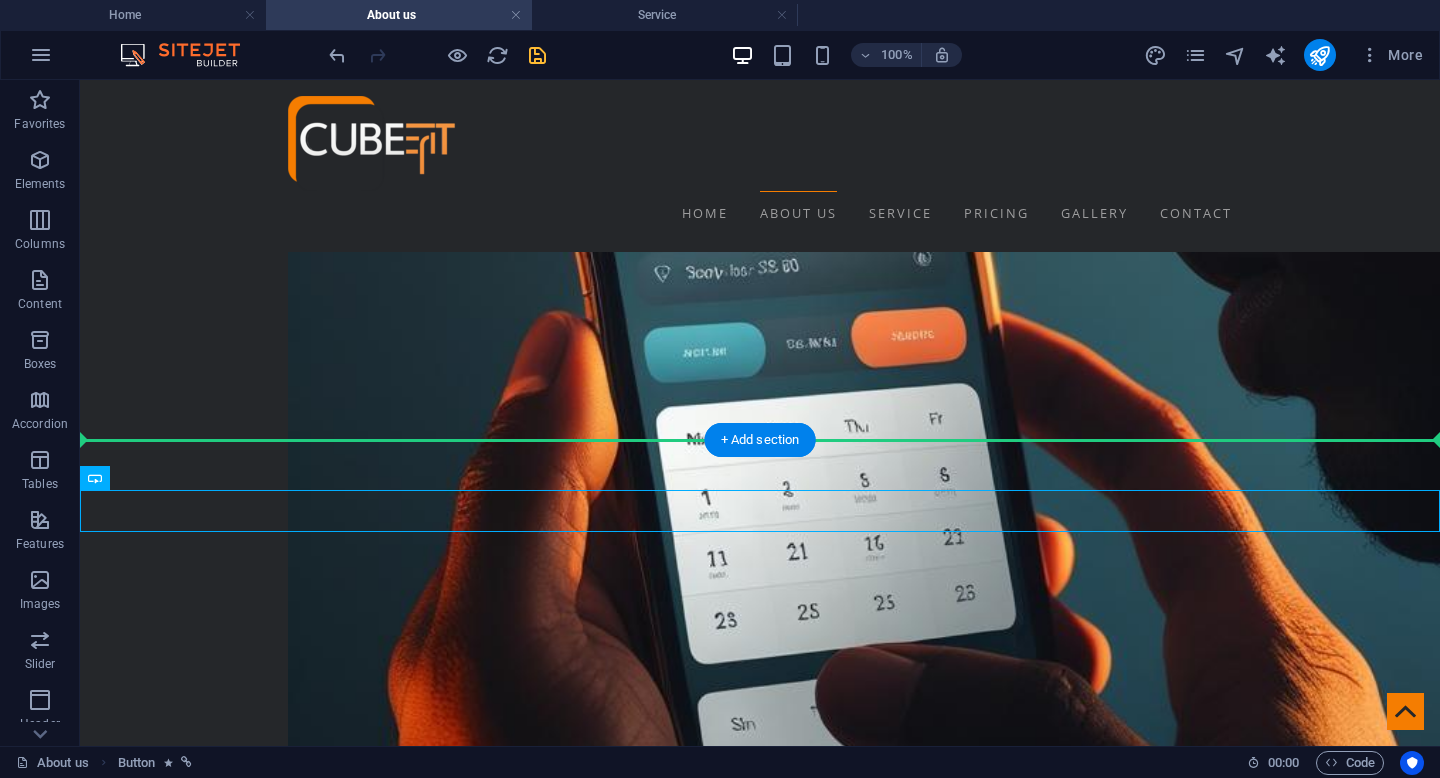 drag, startPoint x: 291, startPoint y: 509, endPoint x: 296, endPoint y: 434, distance: 75.16648 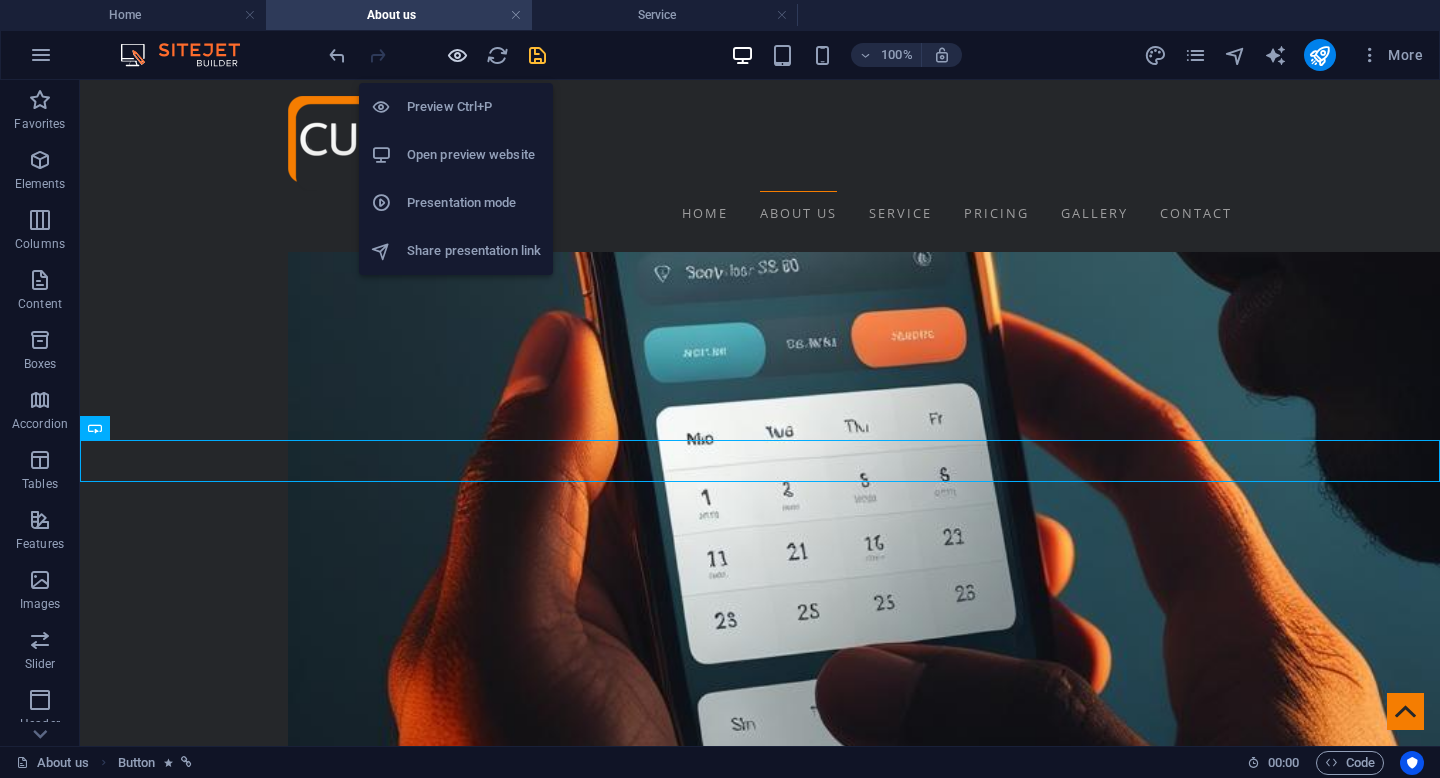 click at bounding box center [457, 55] 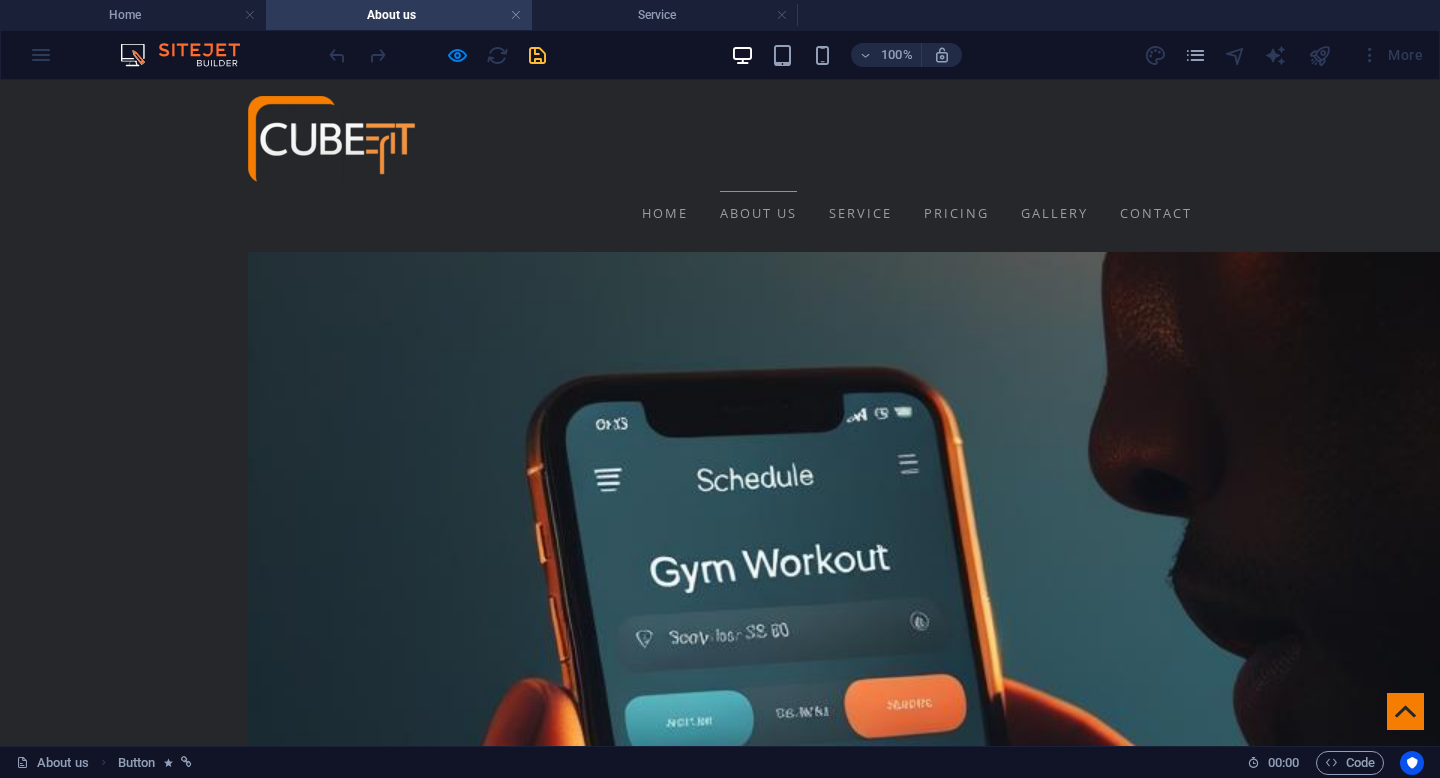scroll, scrollTop: 2709, scrollLeft: 0, axis: vertical 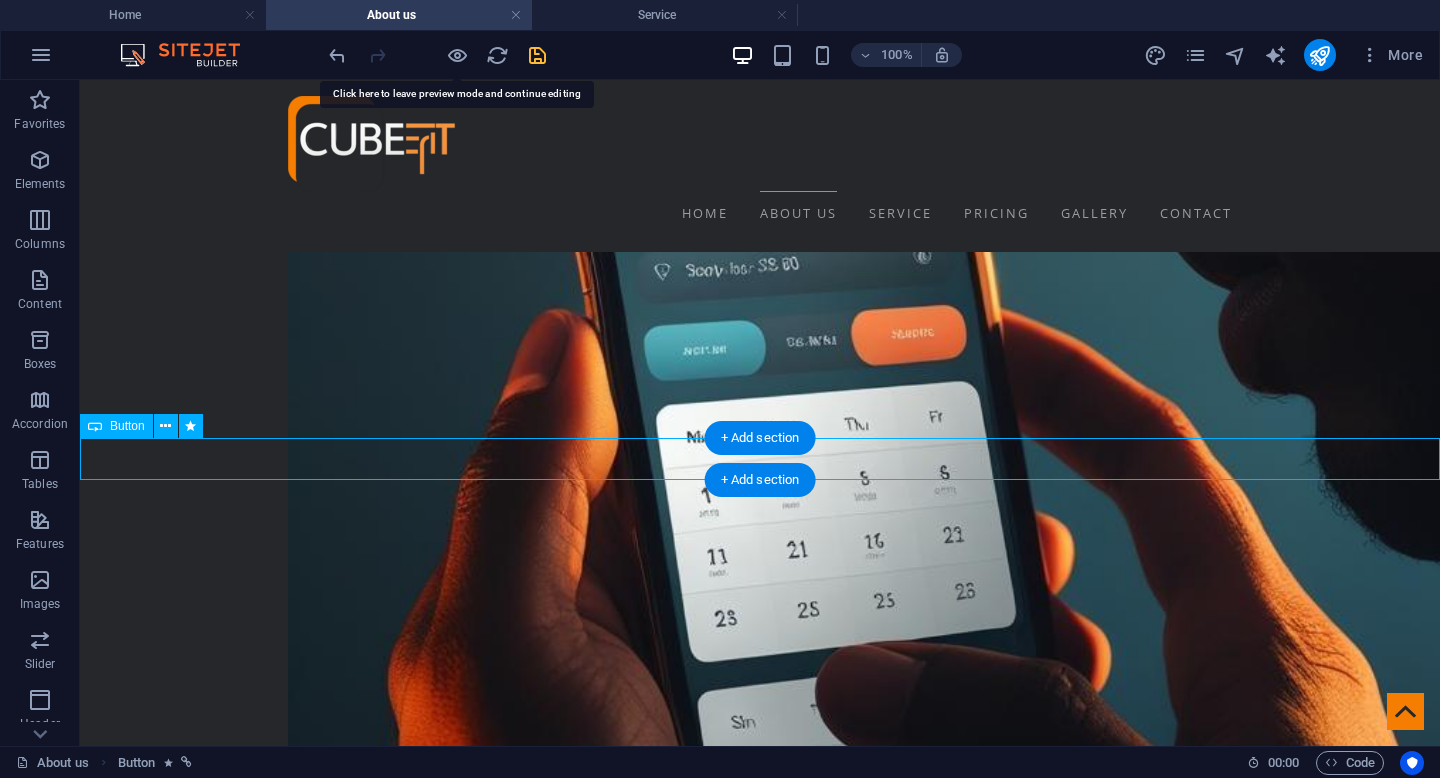 click on "See About Us" at bounding box center [760, 6396] 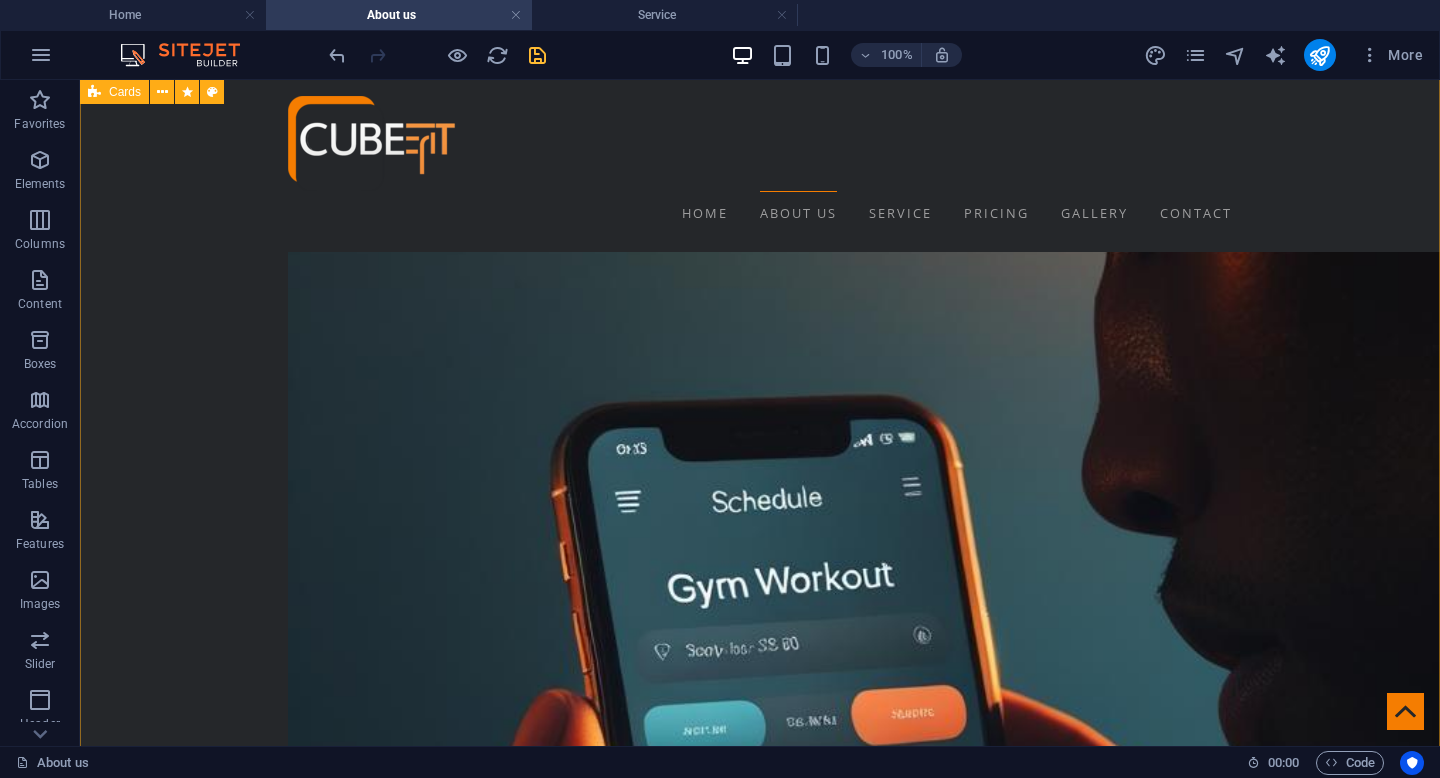 scroll, scrollTop: 2071, scrollLeft: 0, axis: vertical 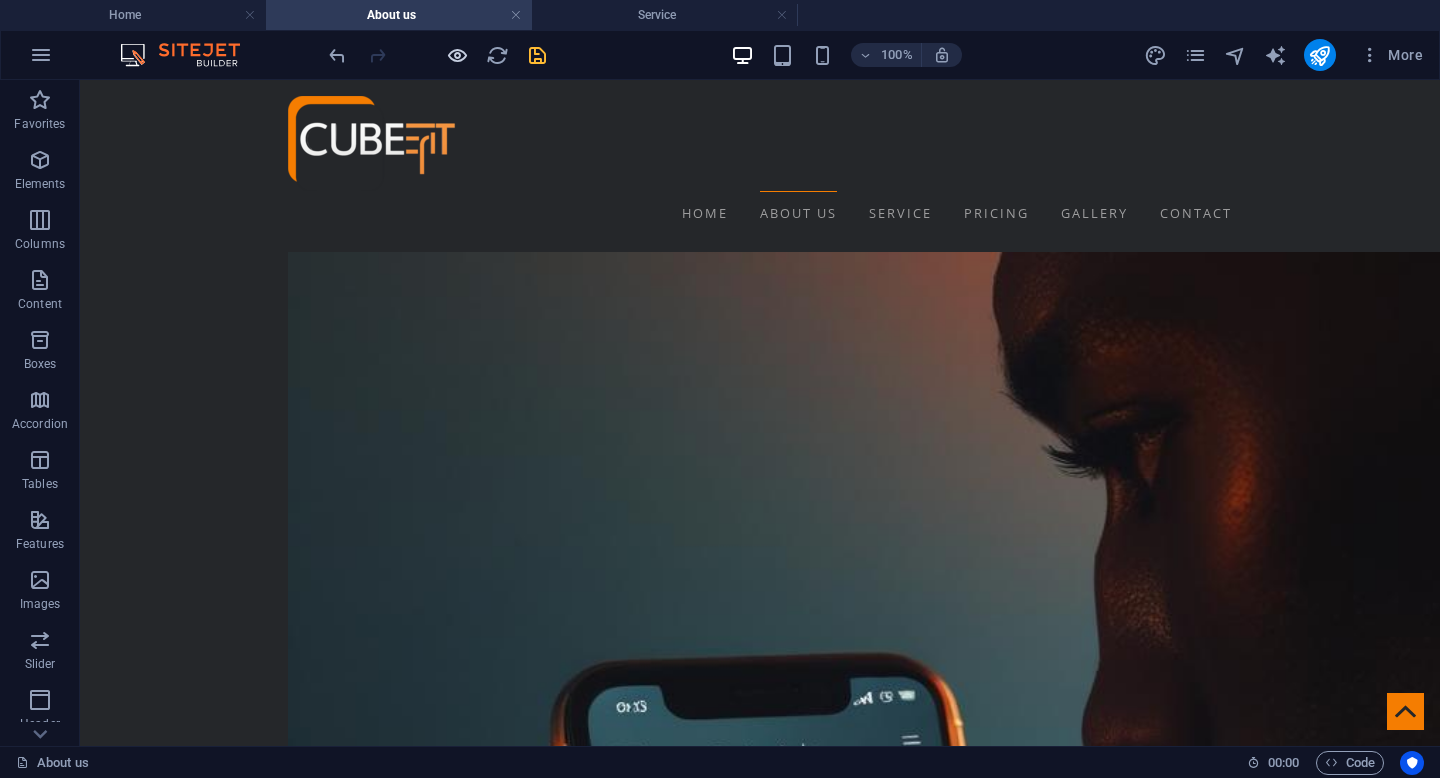 click at bounding box center (457, 55) 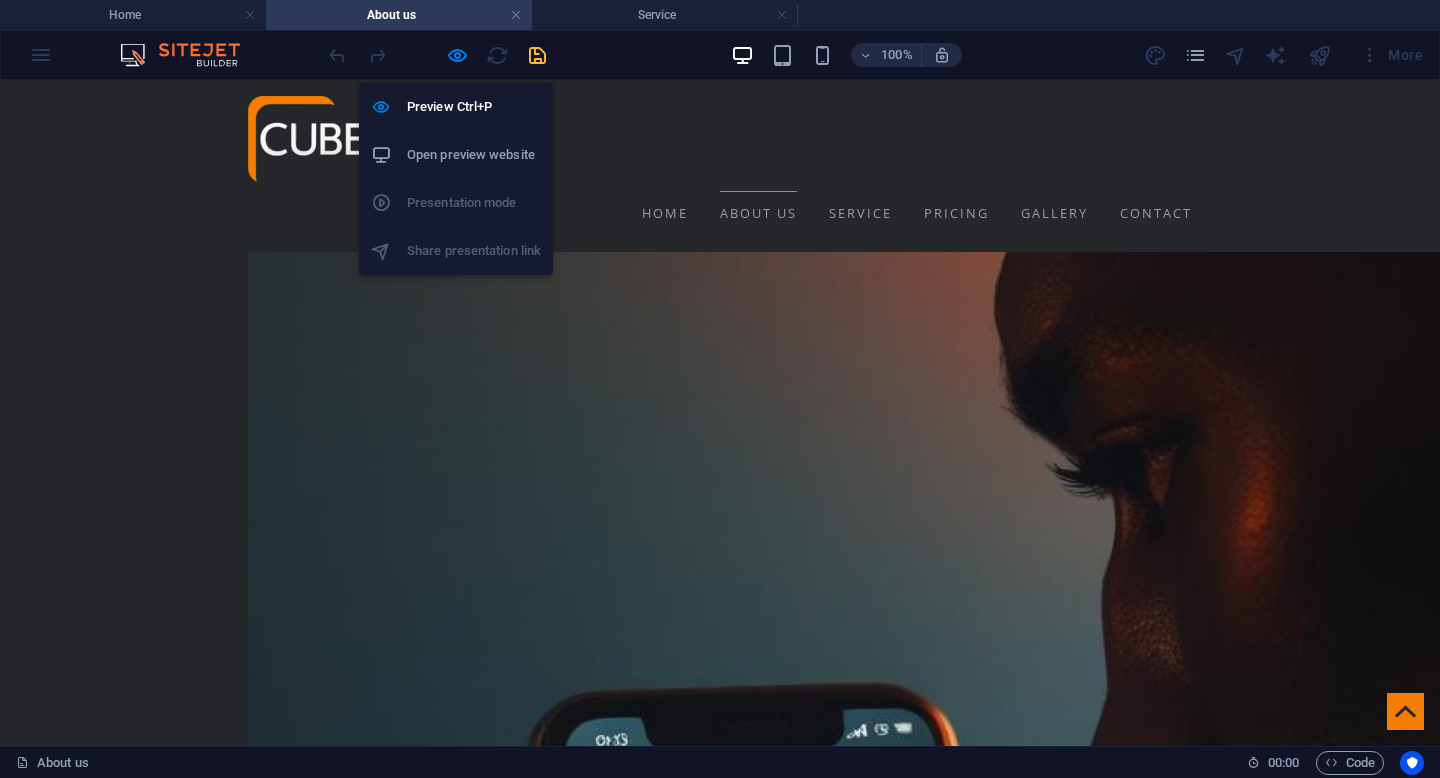 click on "Open preview website" at bounding box center (474, 155) 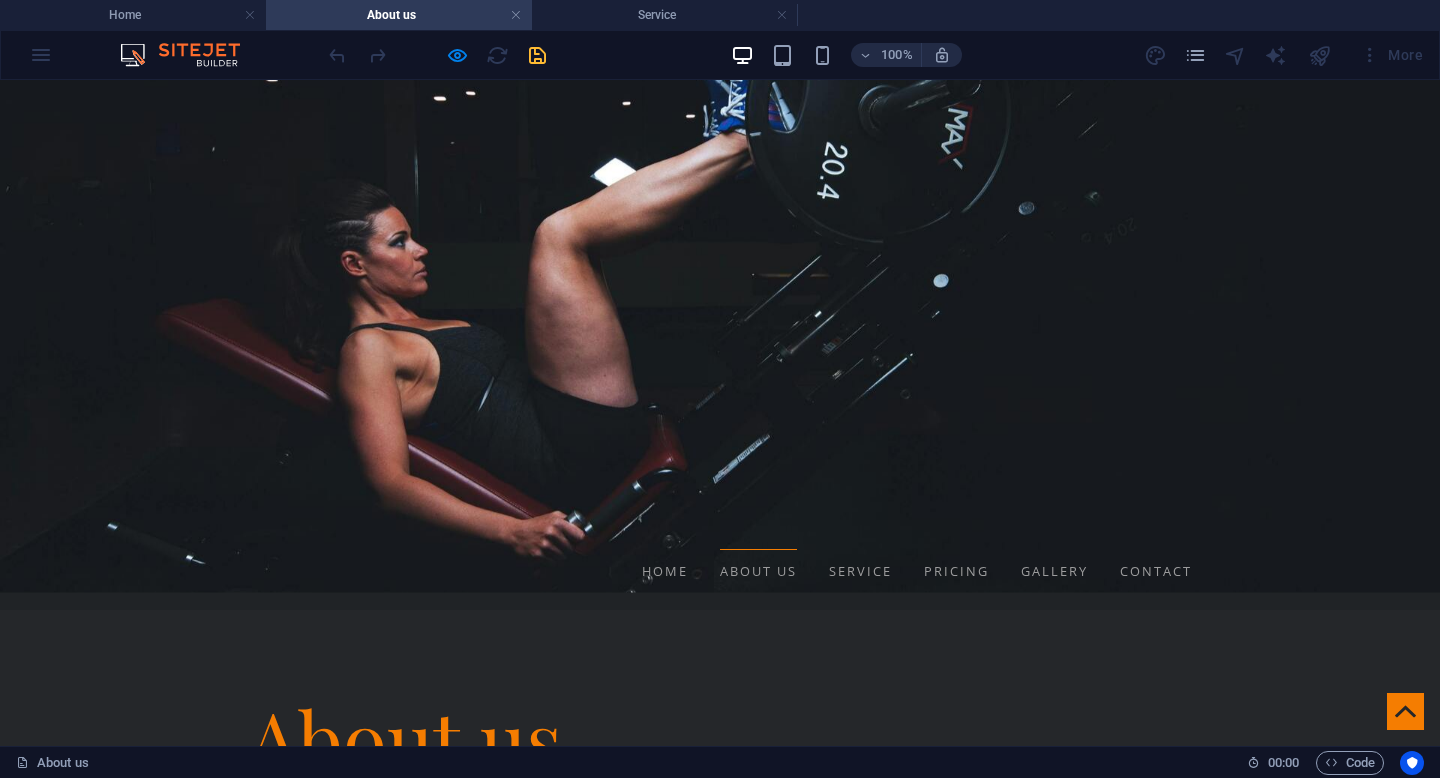 scroll, scrollTop: 0, scrollLeft: 0, axis: both 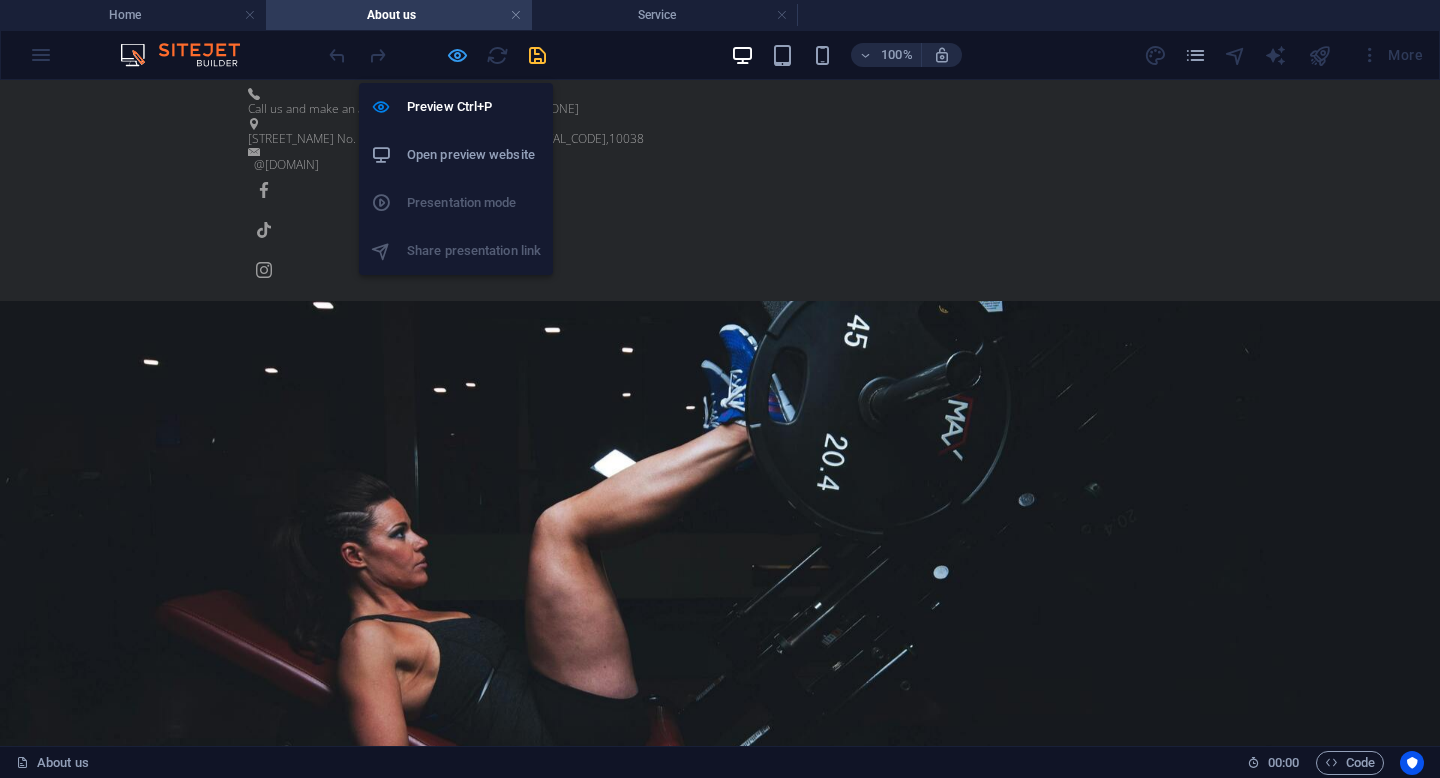 click at bounding box center (457, 55) 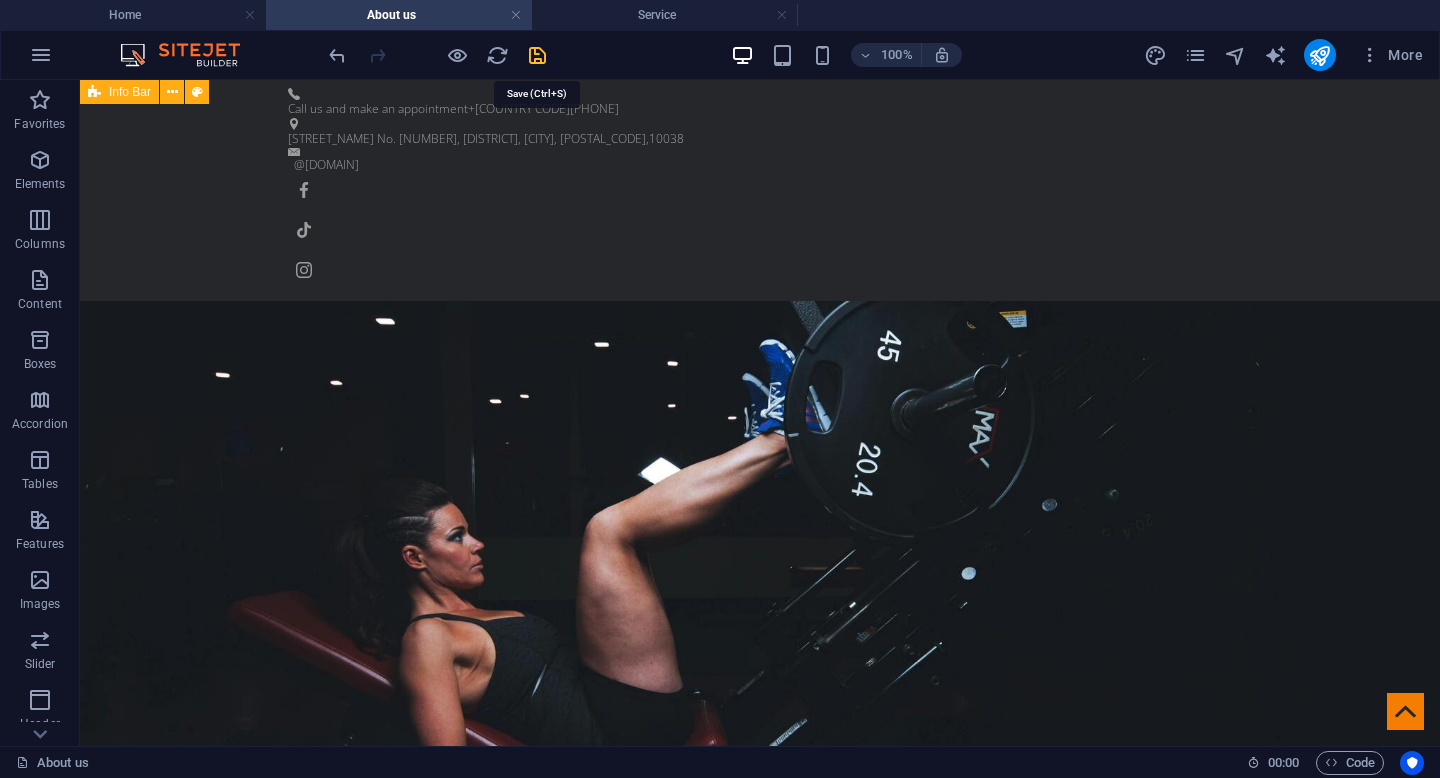 click at bounding box center (537, 55) 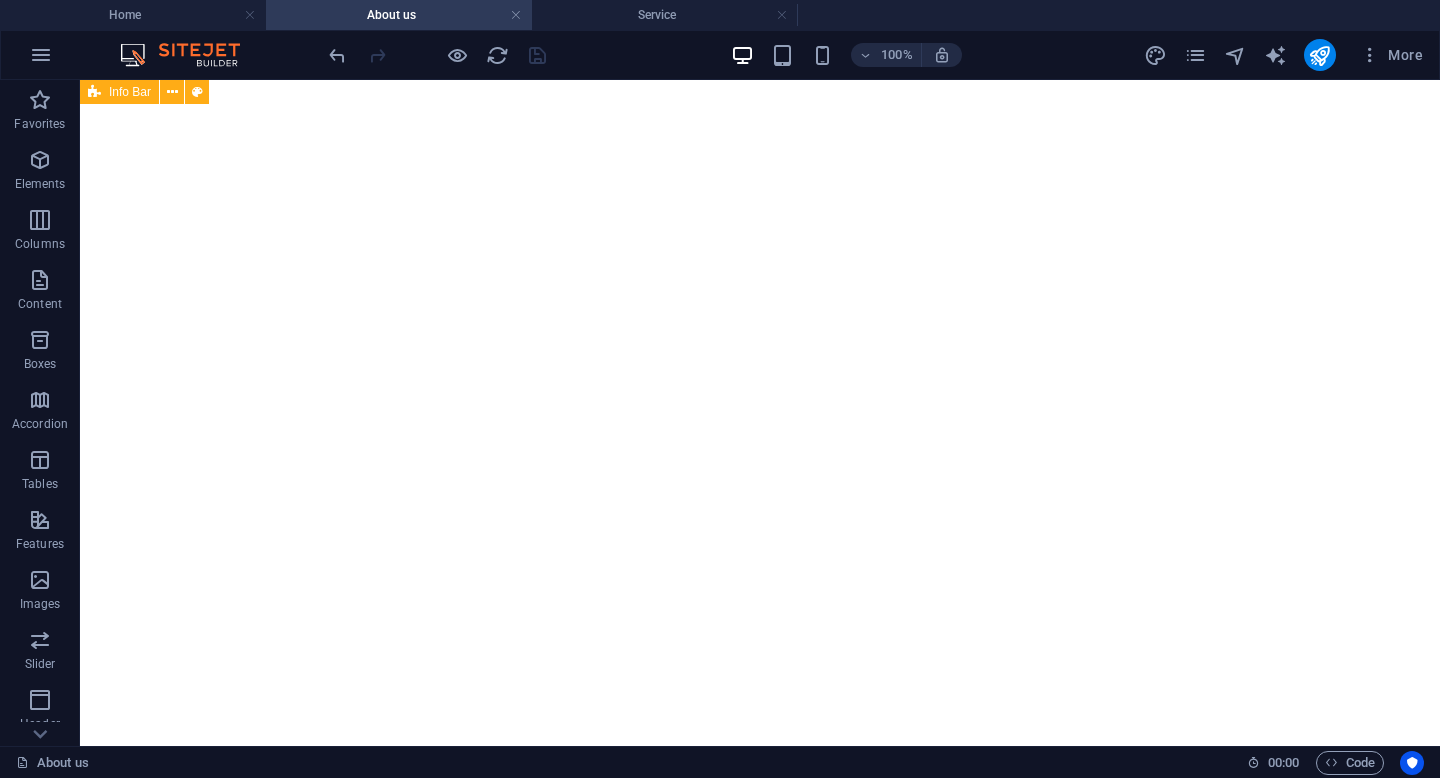 scroll, scrollTop: 0, scrollLeft: 0, axis: both 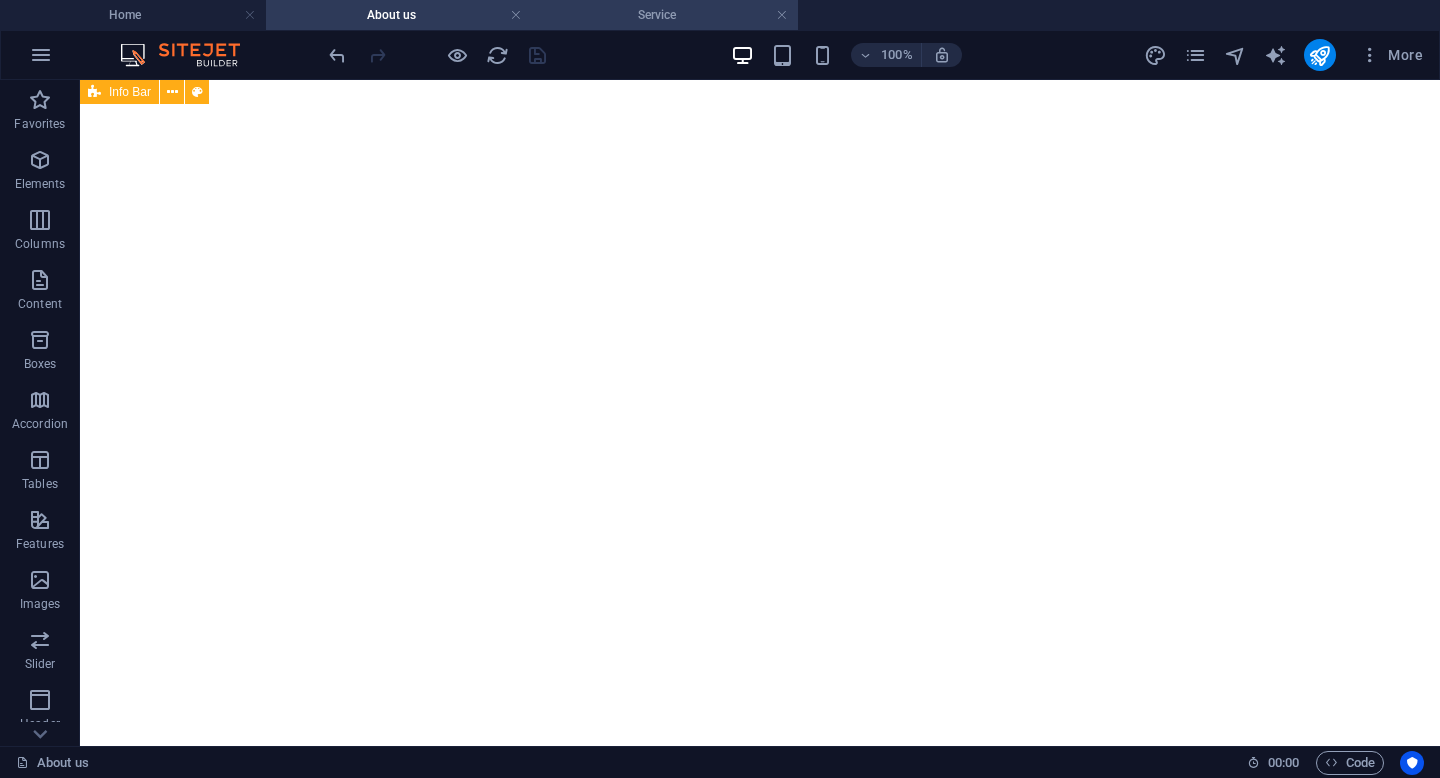 click on "Service" at bounding box center [665, 15] 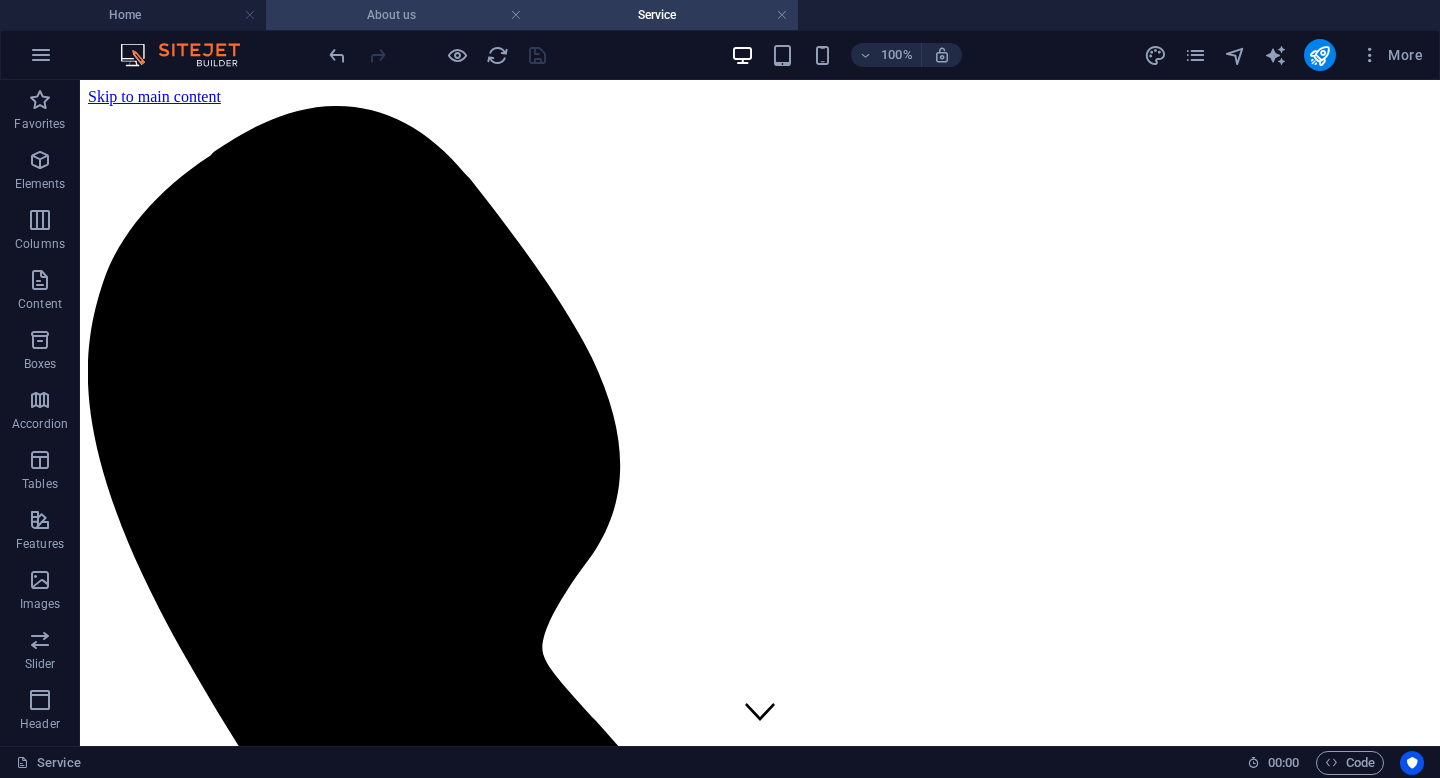 scroll, scrollTop: 0, scrollLeft: 0, axis: both 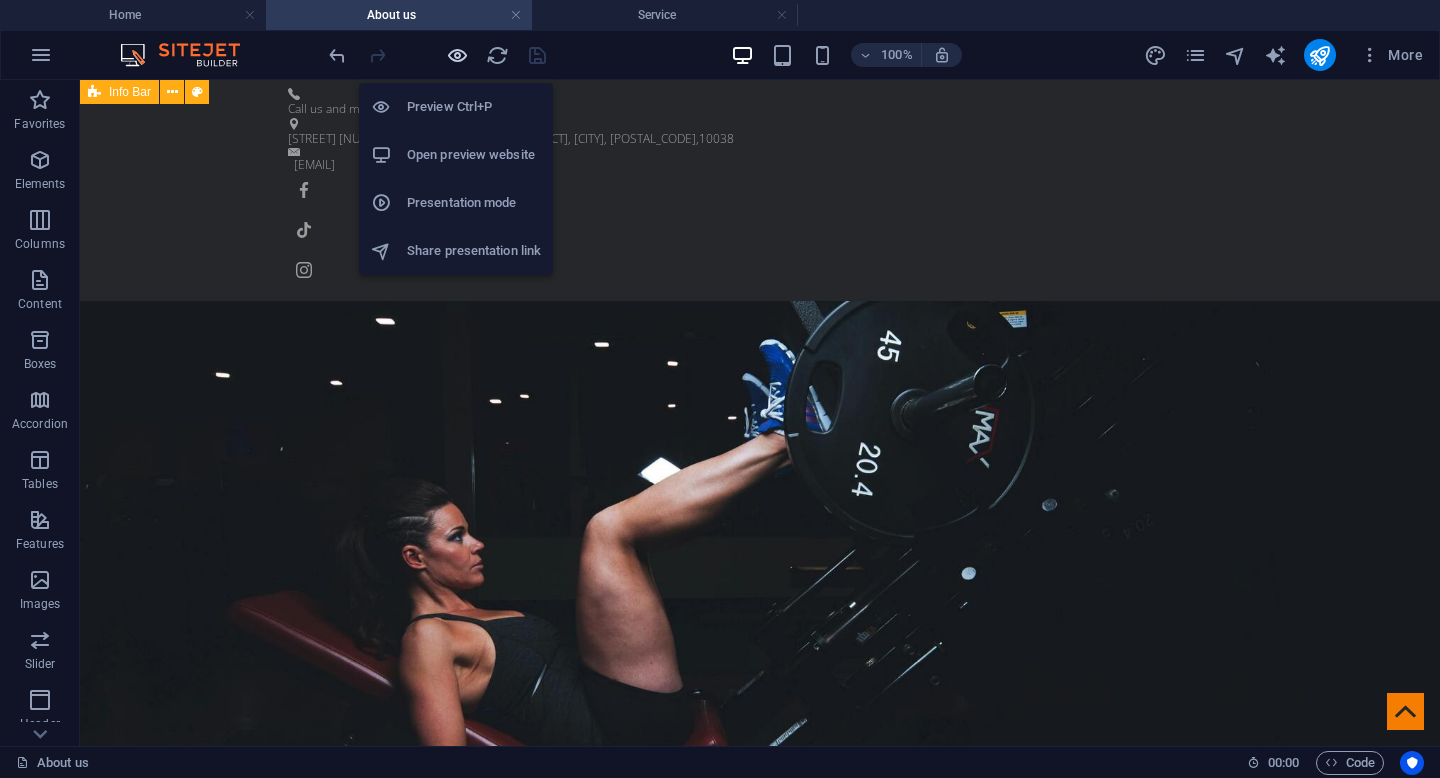 click at bounding box center [457, 55] 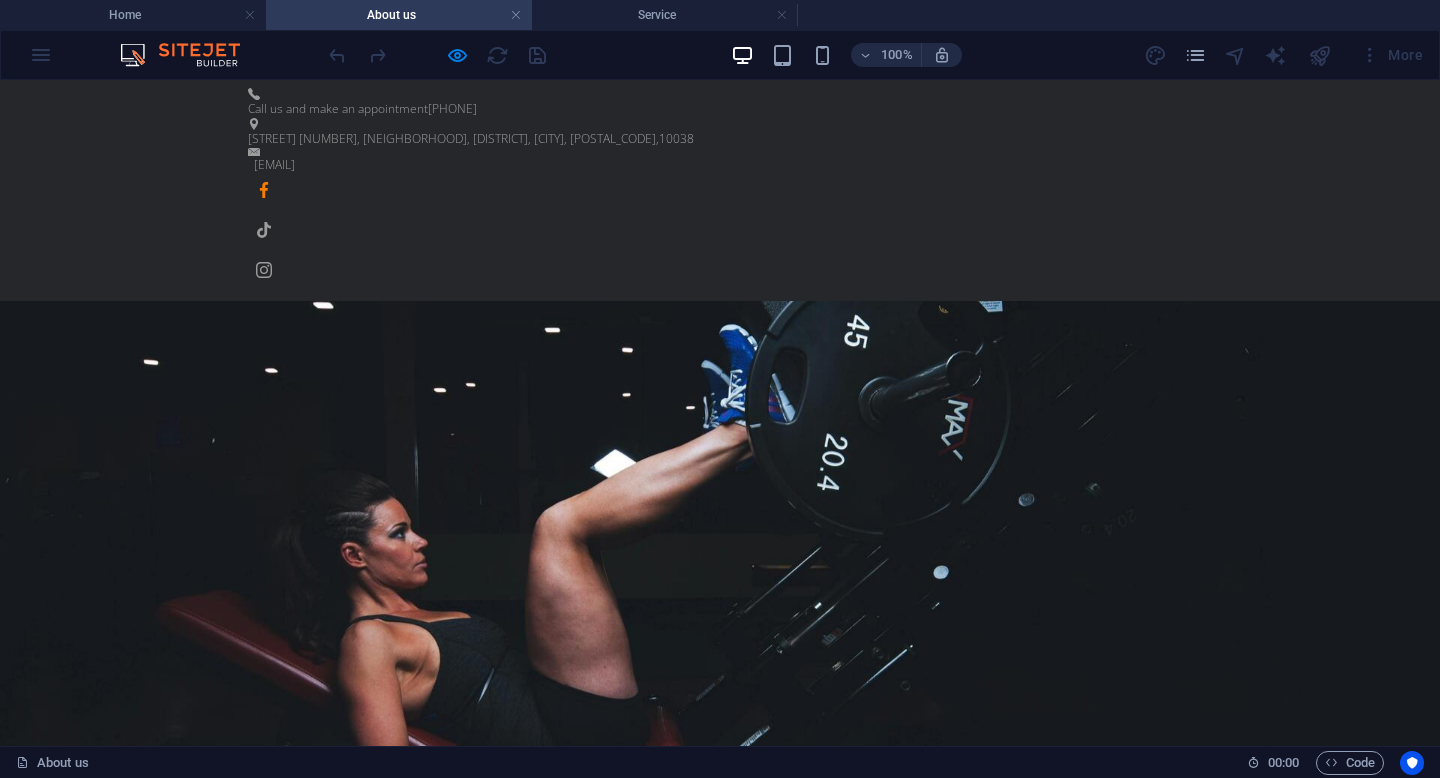 click 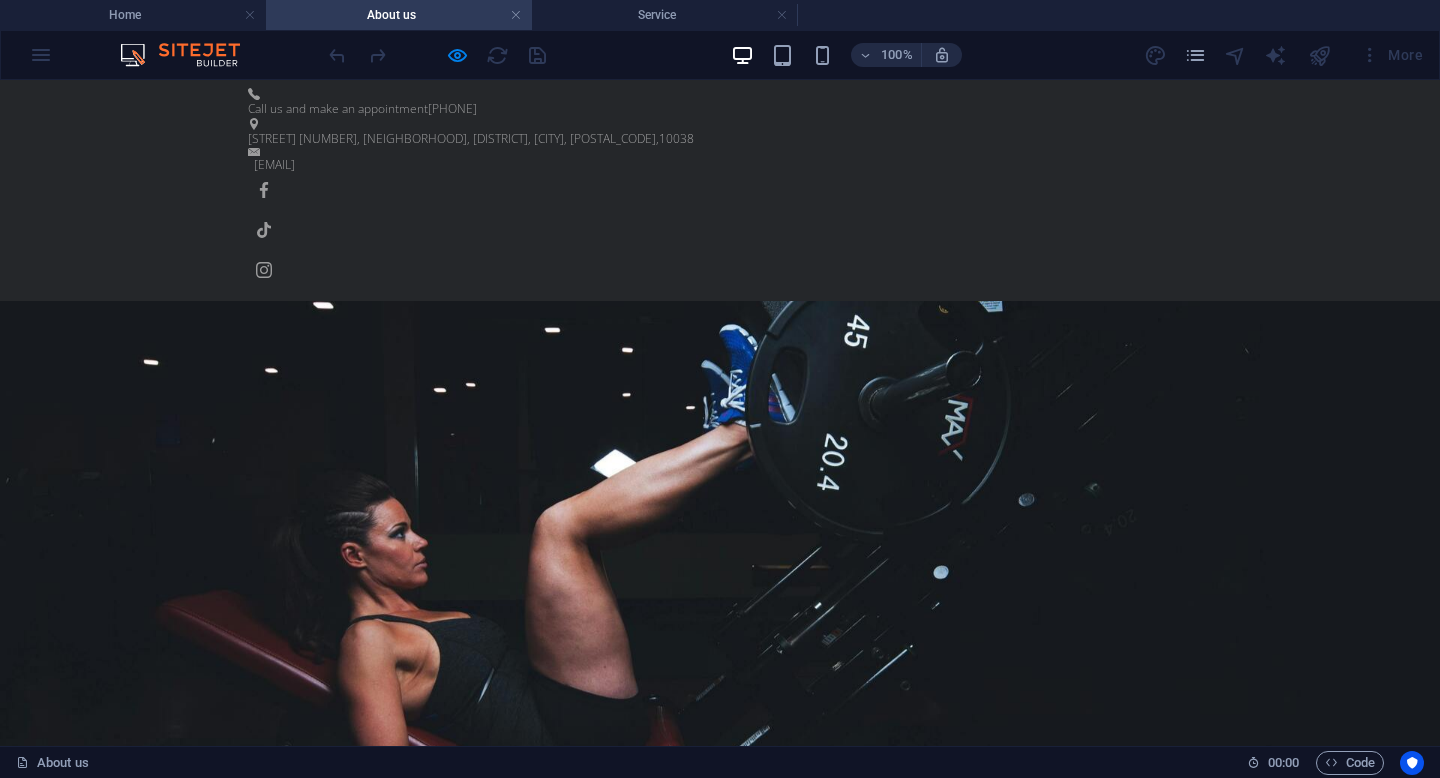 click at bounding box center [457, 55] 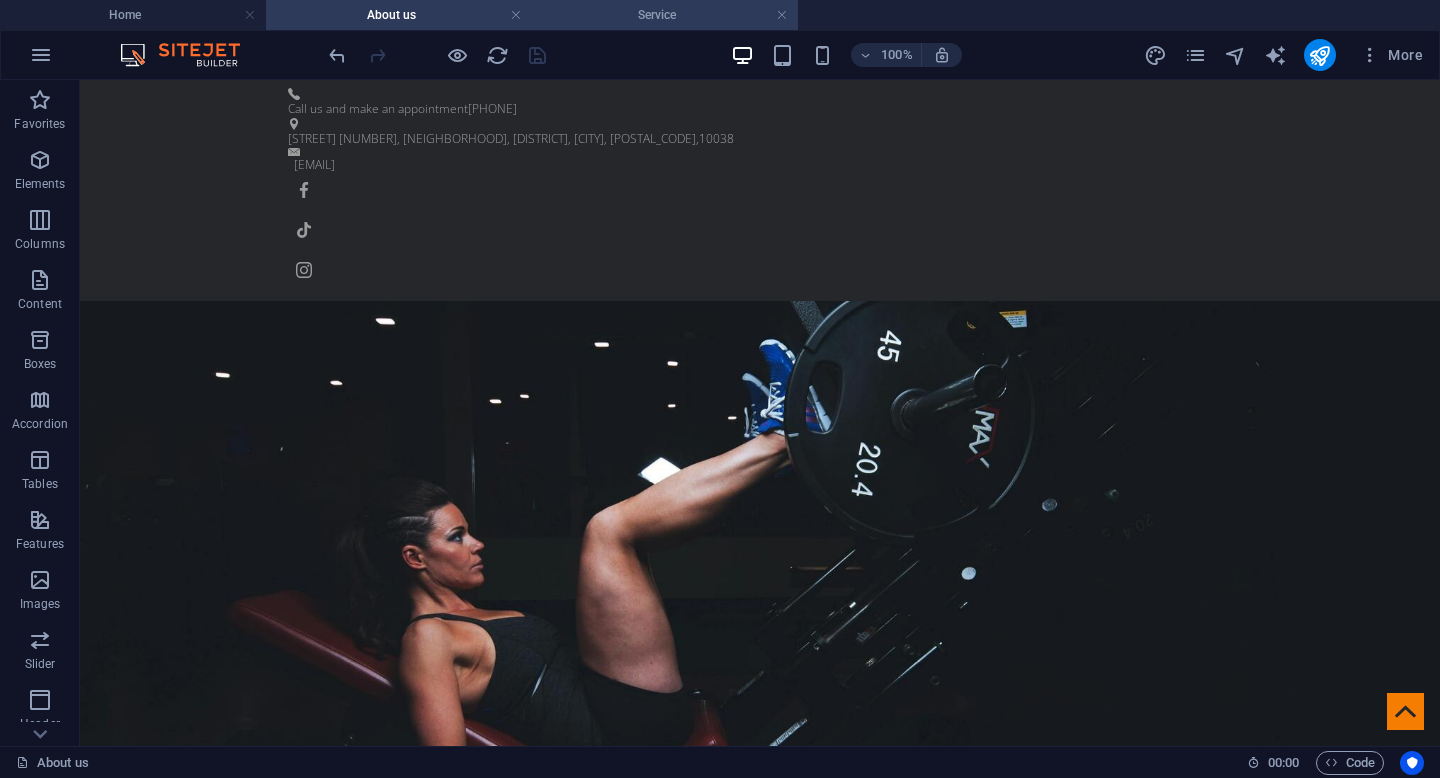 click on "Service" at bounding box center [665, 15] 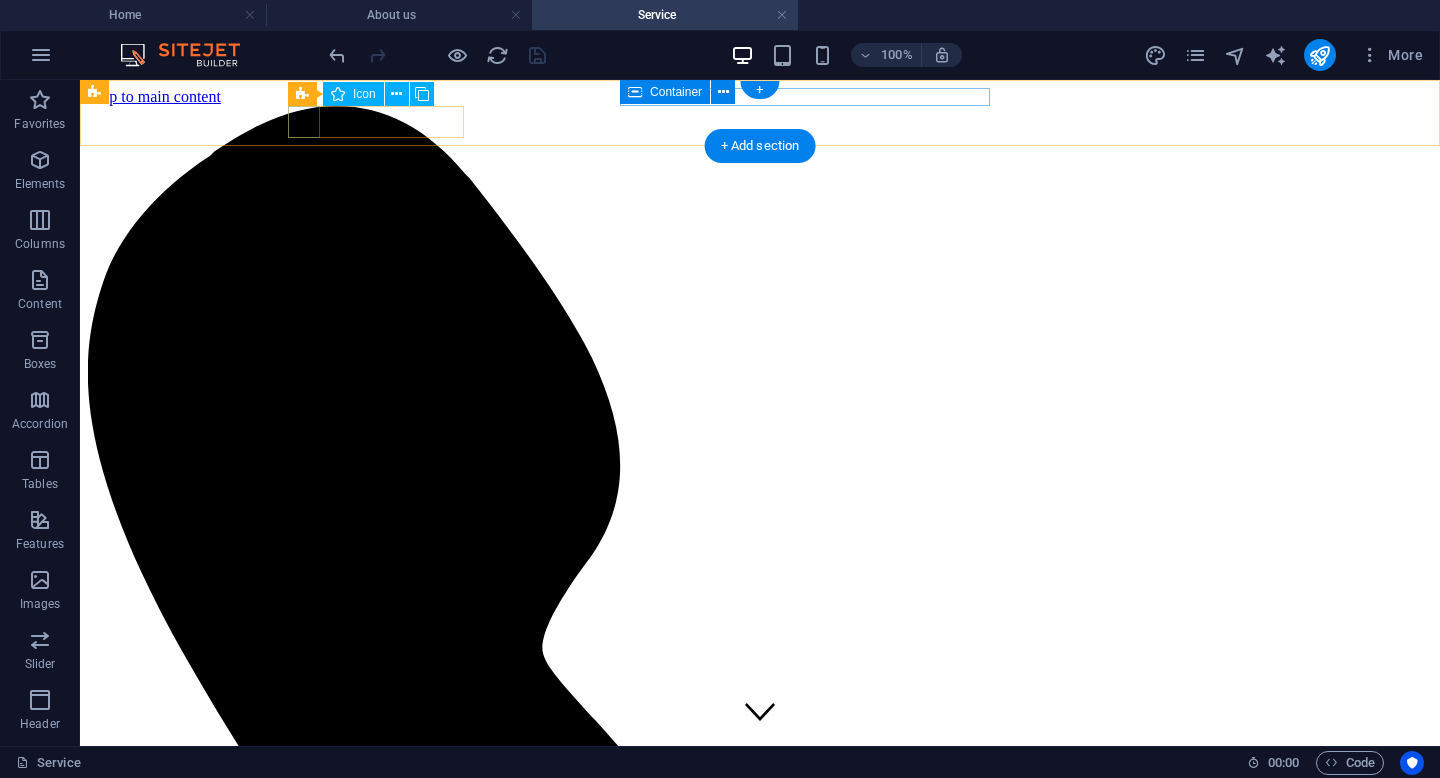 click at bounding box center (760, 5789) 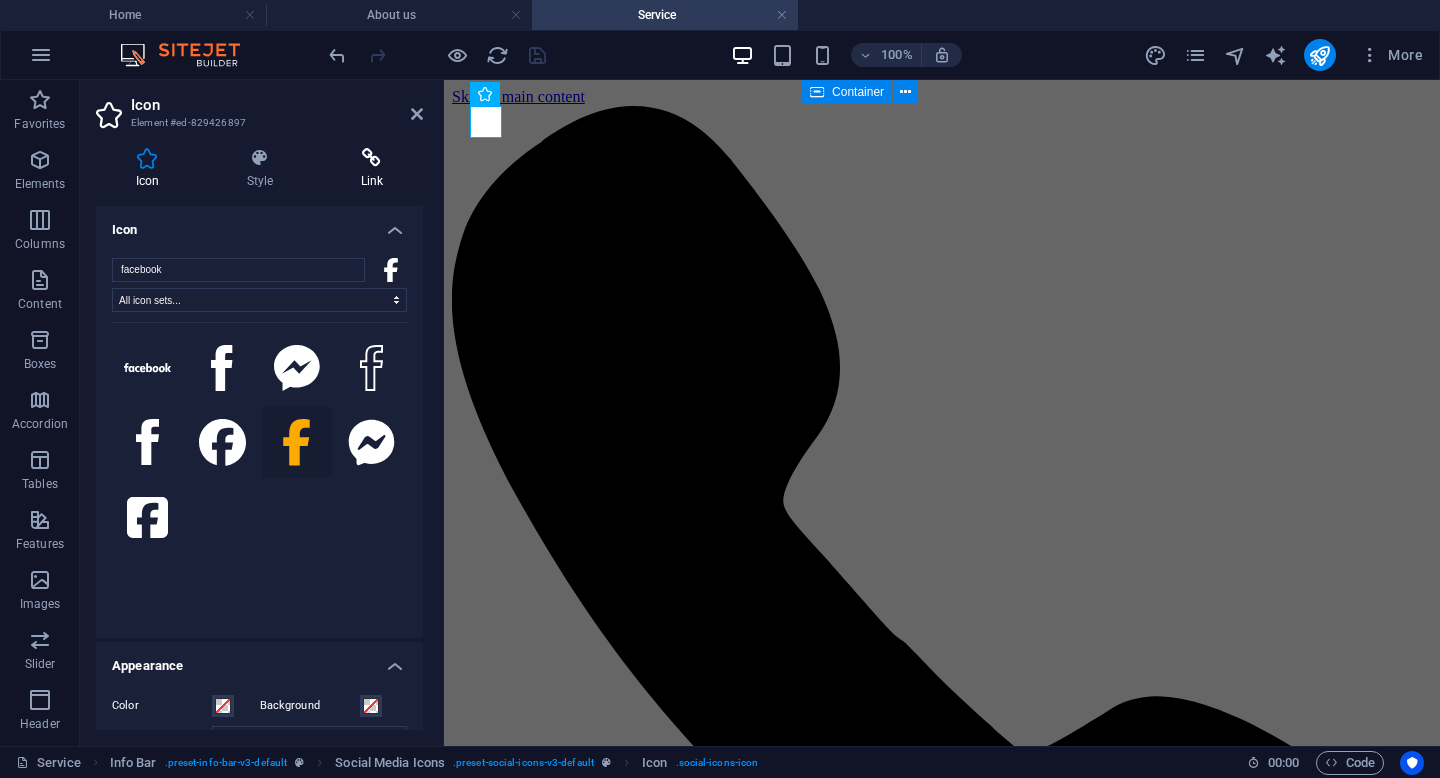 click at bounding box center (372, 158) 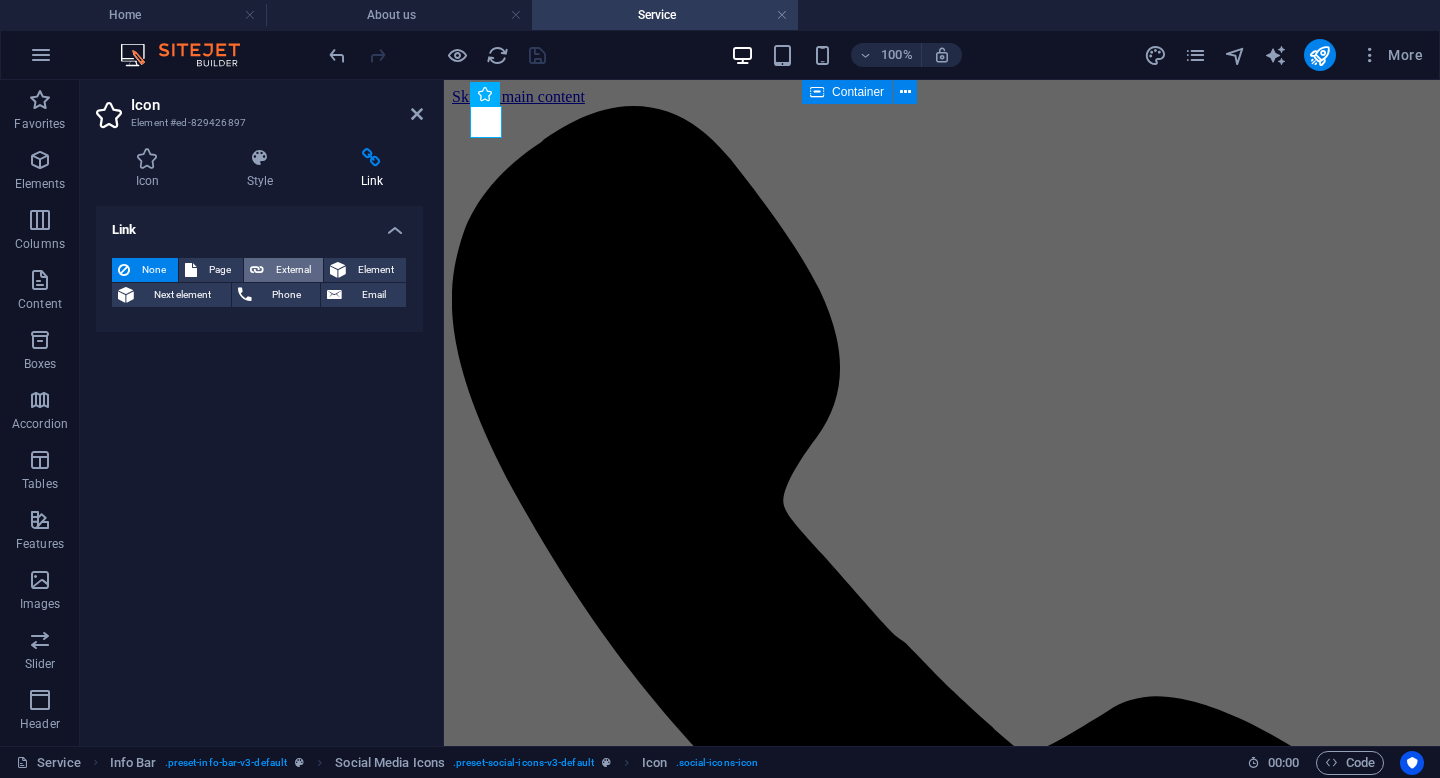 click on "External" at bounding box center (293, 270) 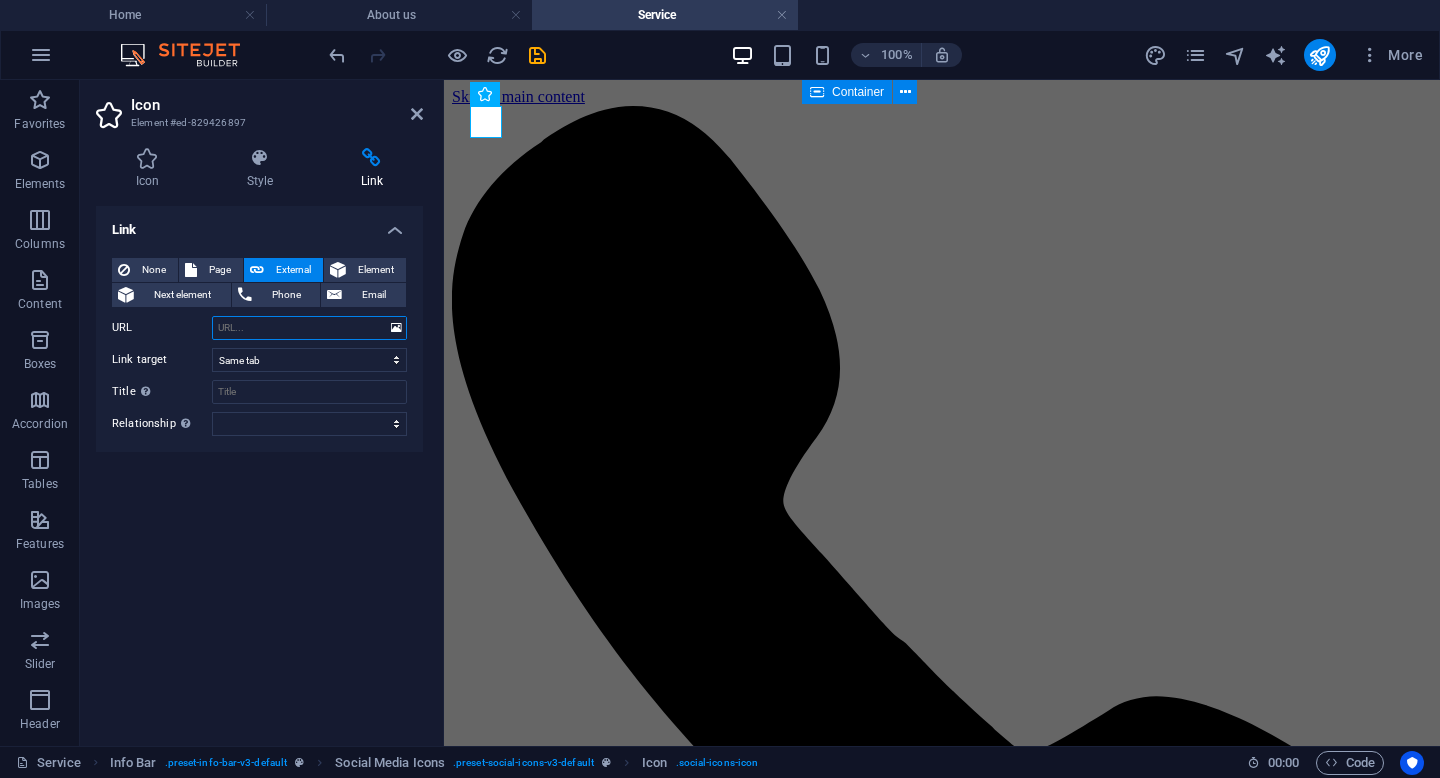 select on "blank" 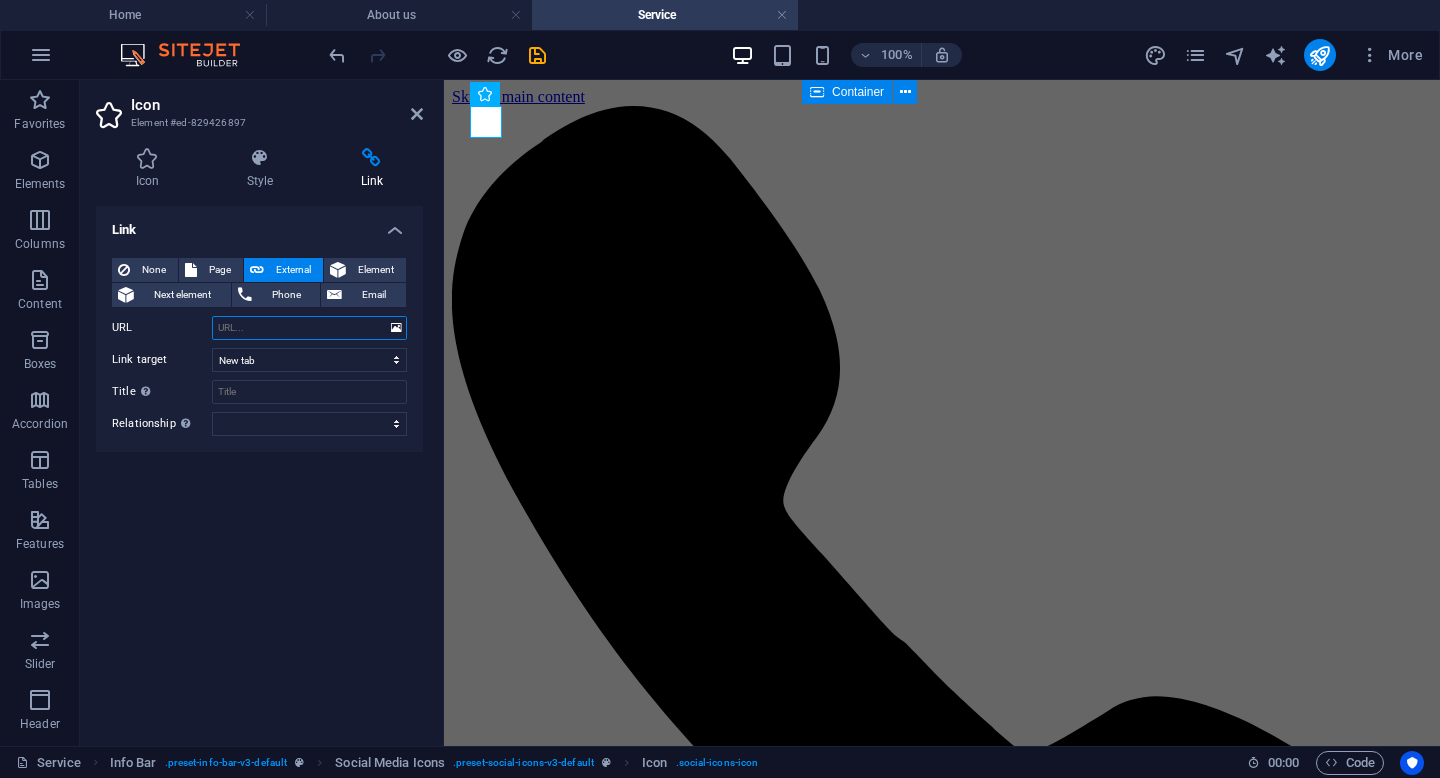 click on "URL" at bounding box center [309, 328] 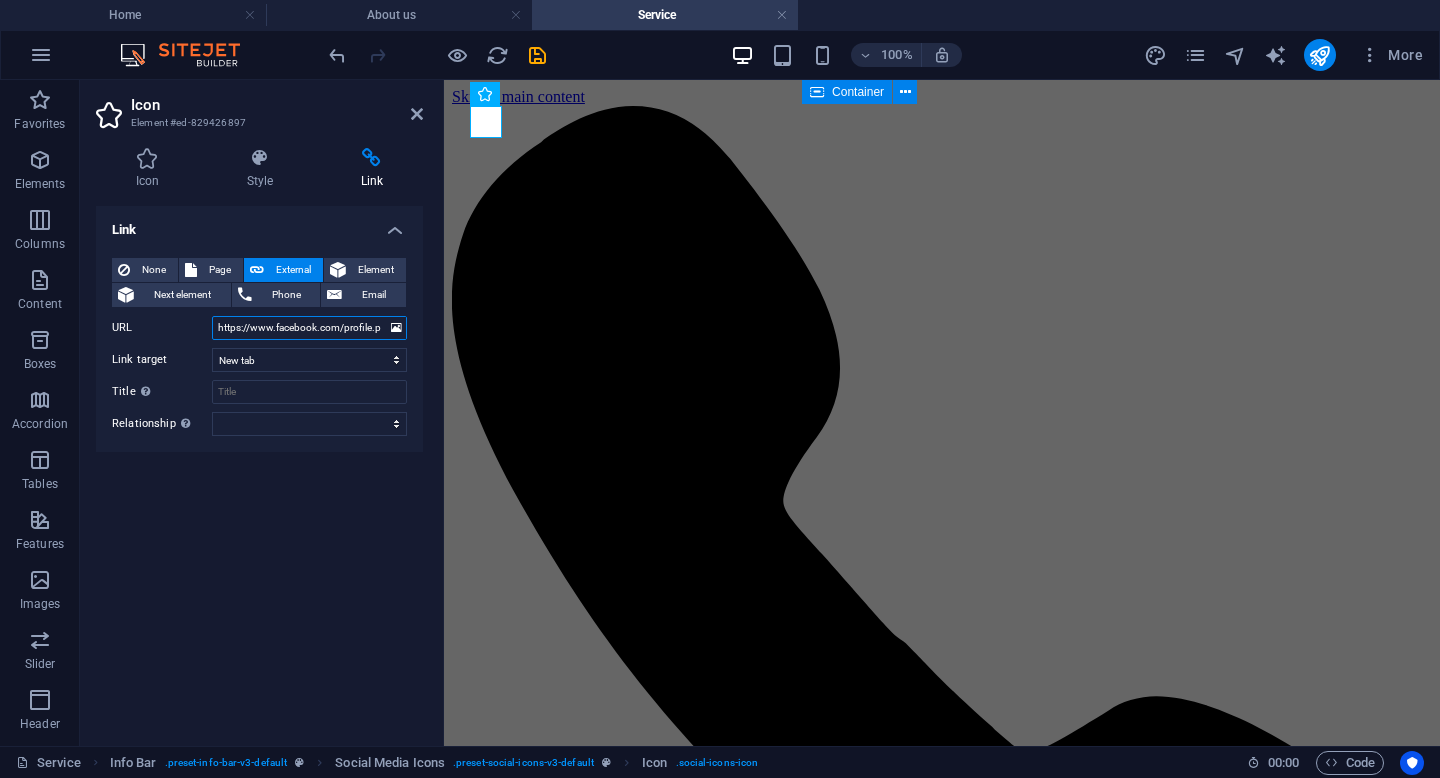 scroll, scrollTop: 0, scrollLeft: 106, axis: horizontal 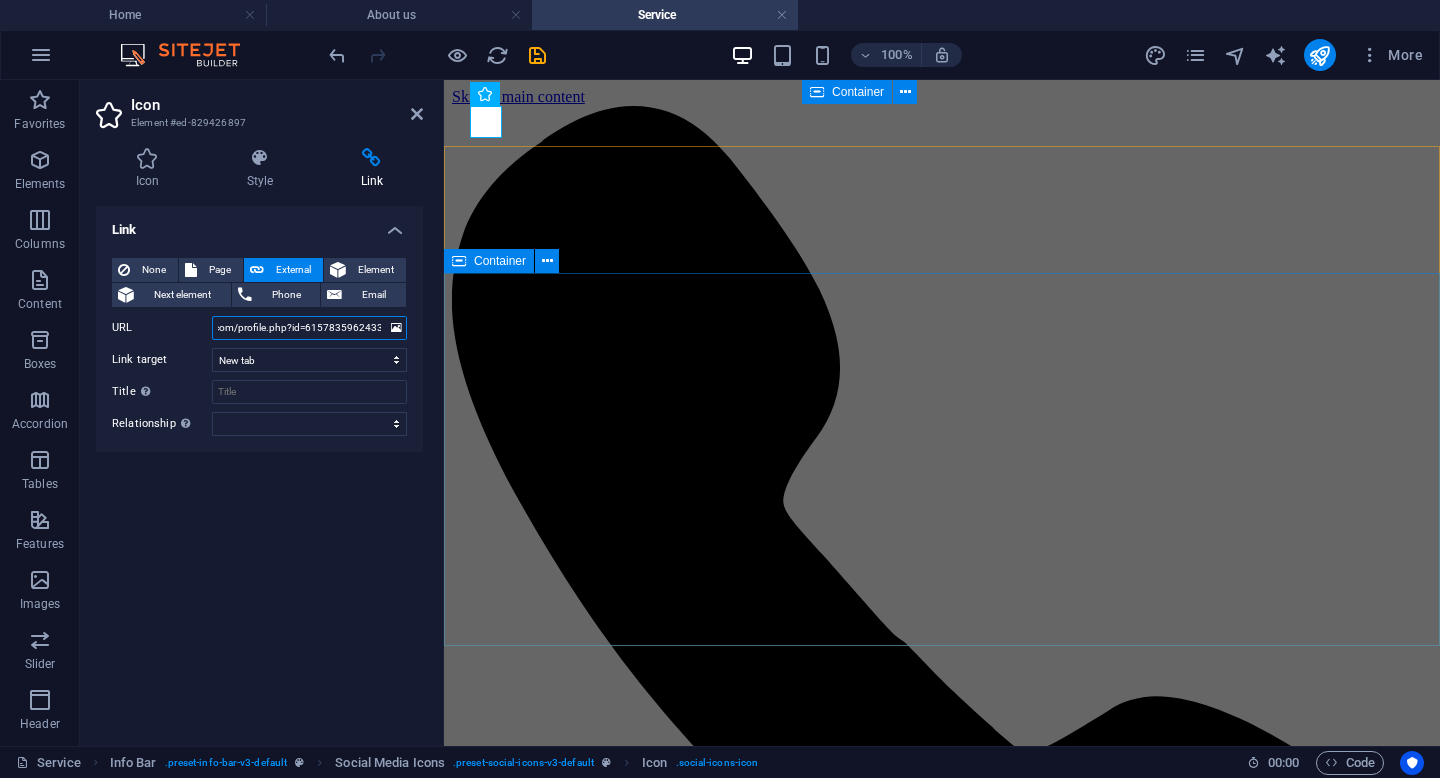 type on "https://www.facebook.com/profile.php?id=61578359624333" 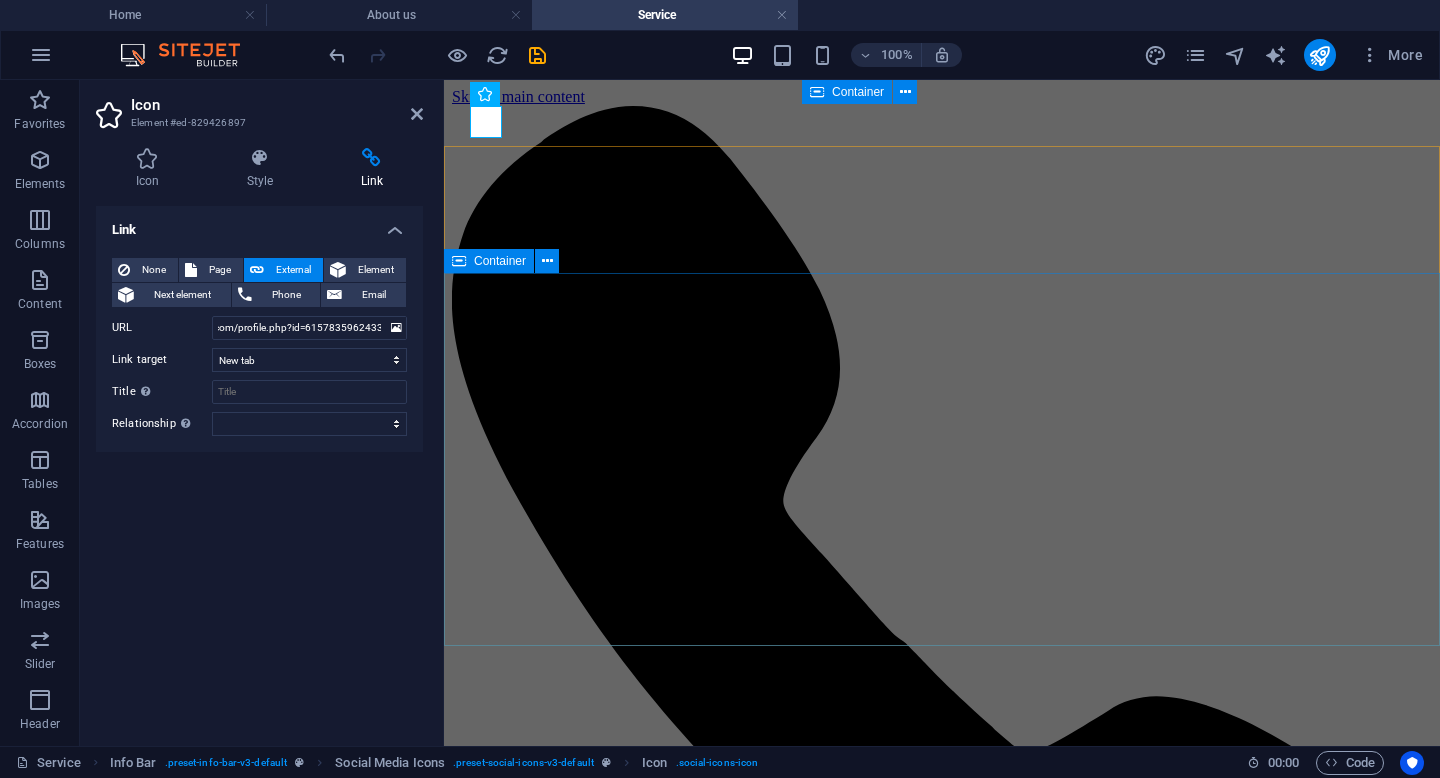 scroll, scrollTop: 340, scrollLeft: 0, axis: vertical 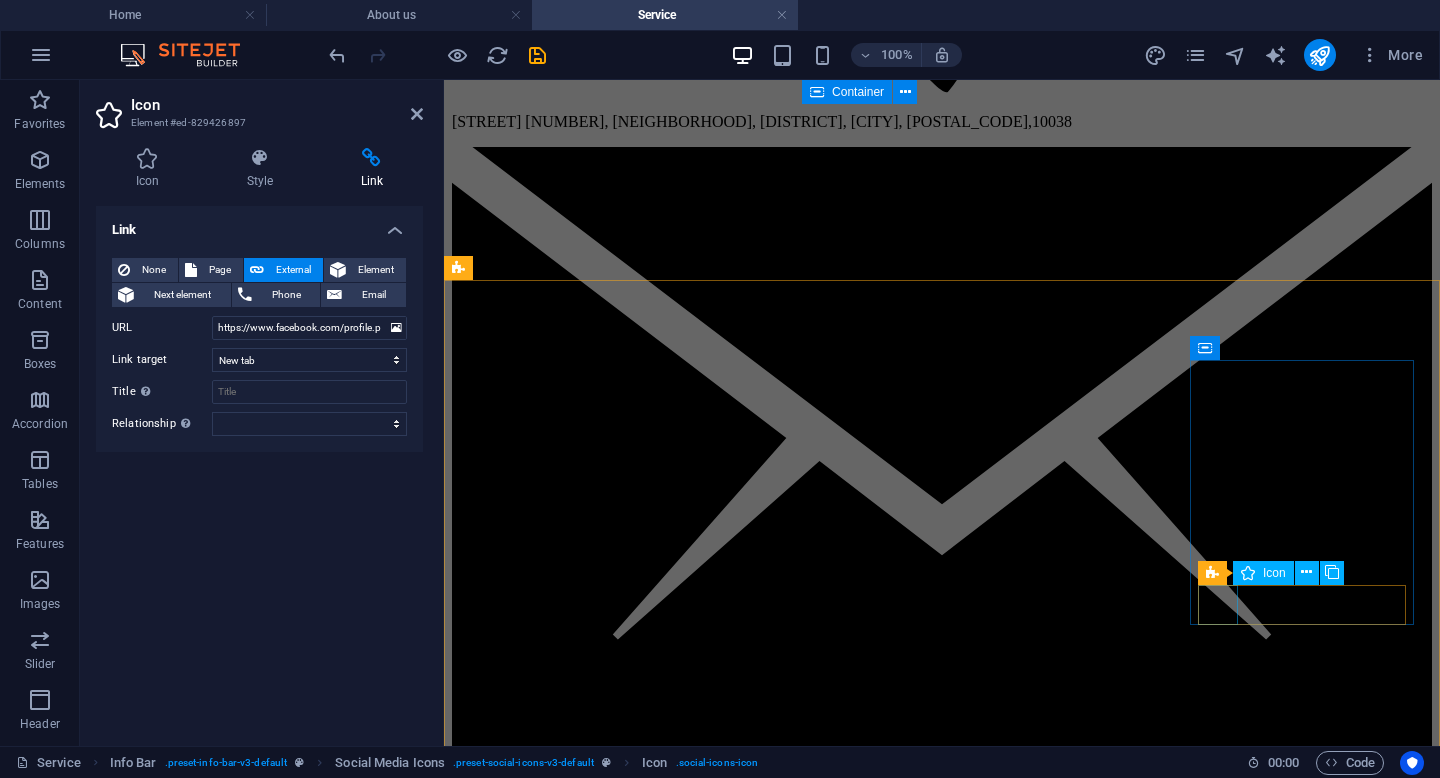 click at bounding box center [942, 21482] 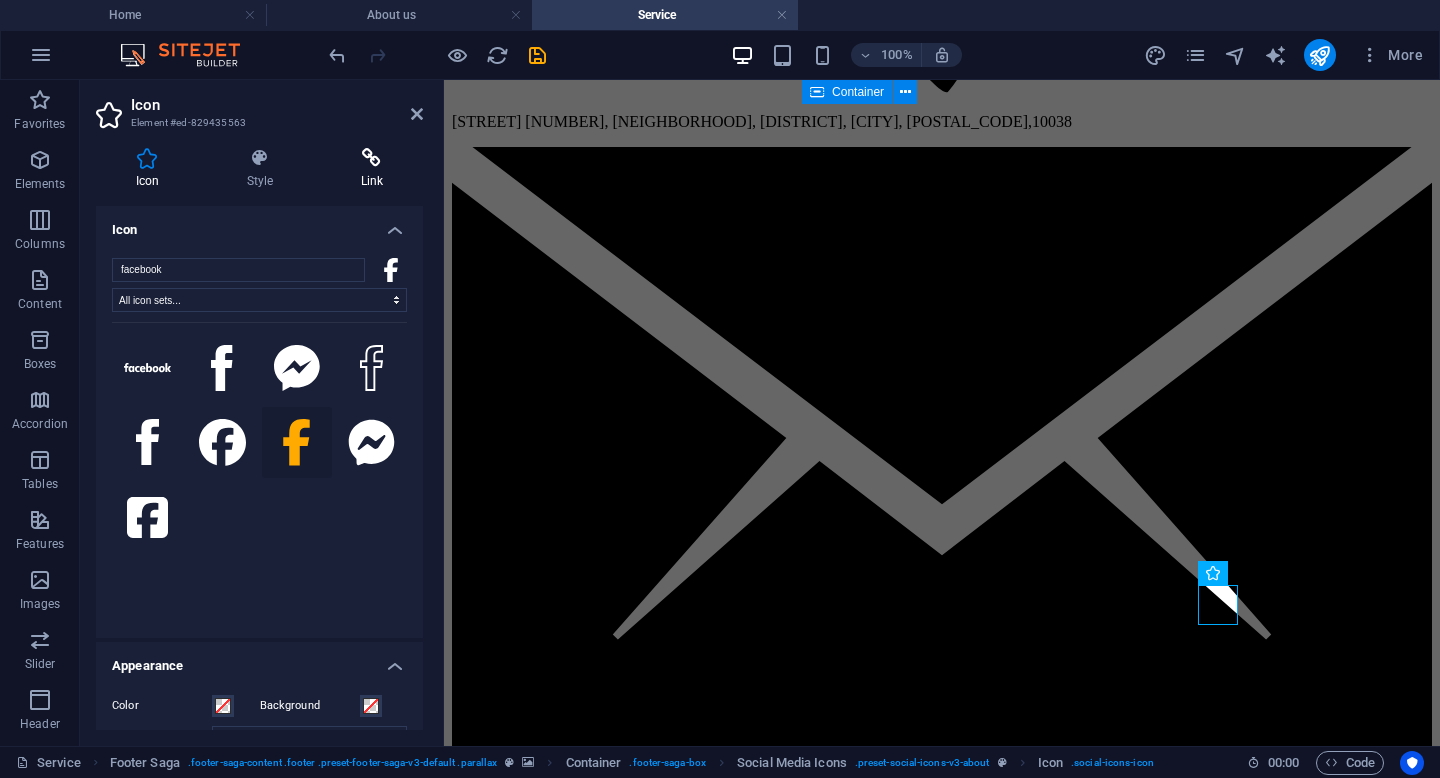 click at bounding box center (372, 158) 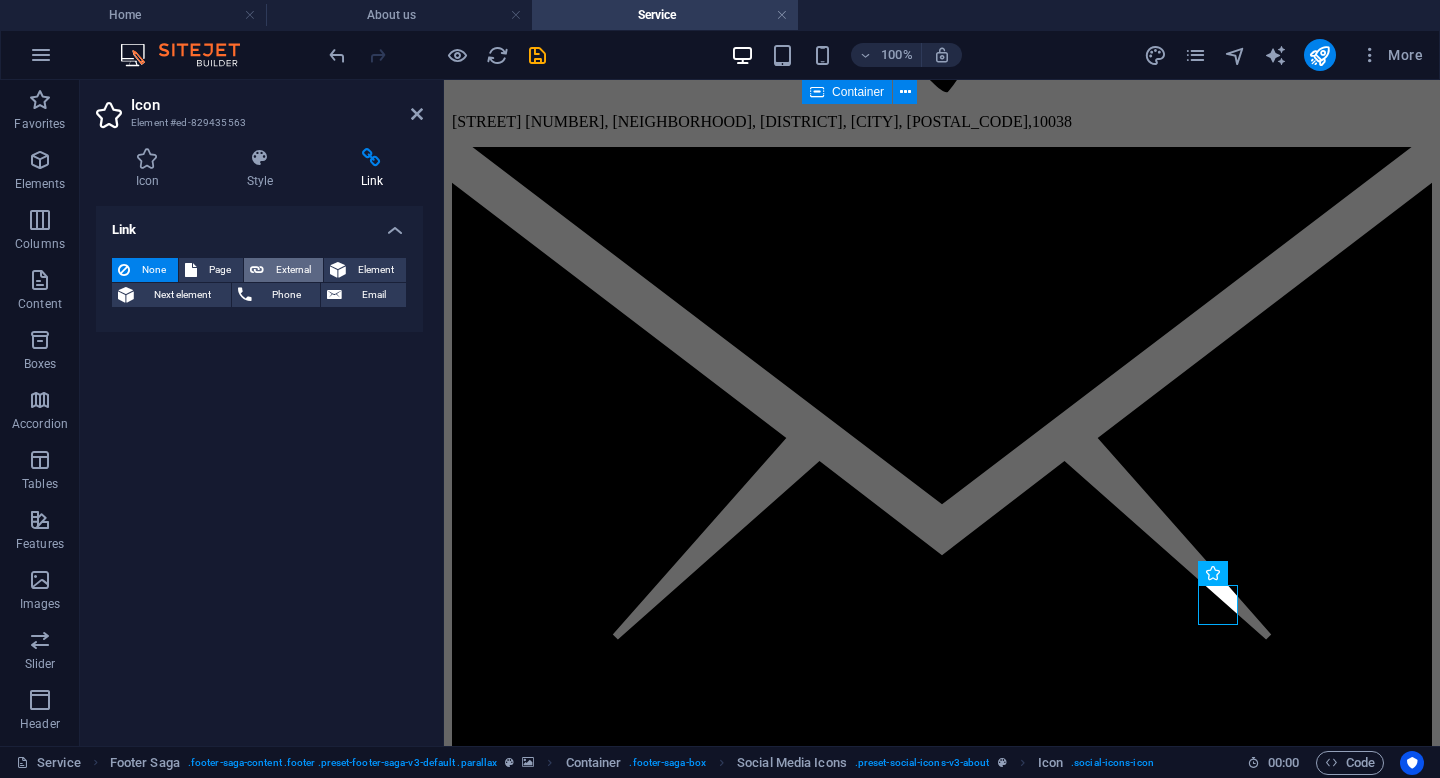 click on "External" at bounding box center [293, 270] 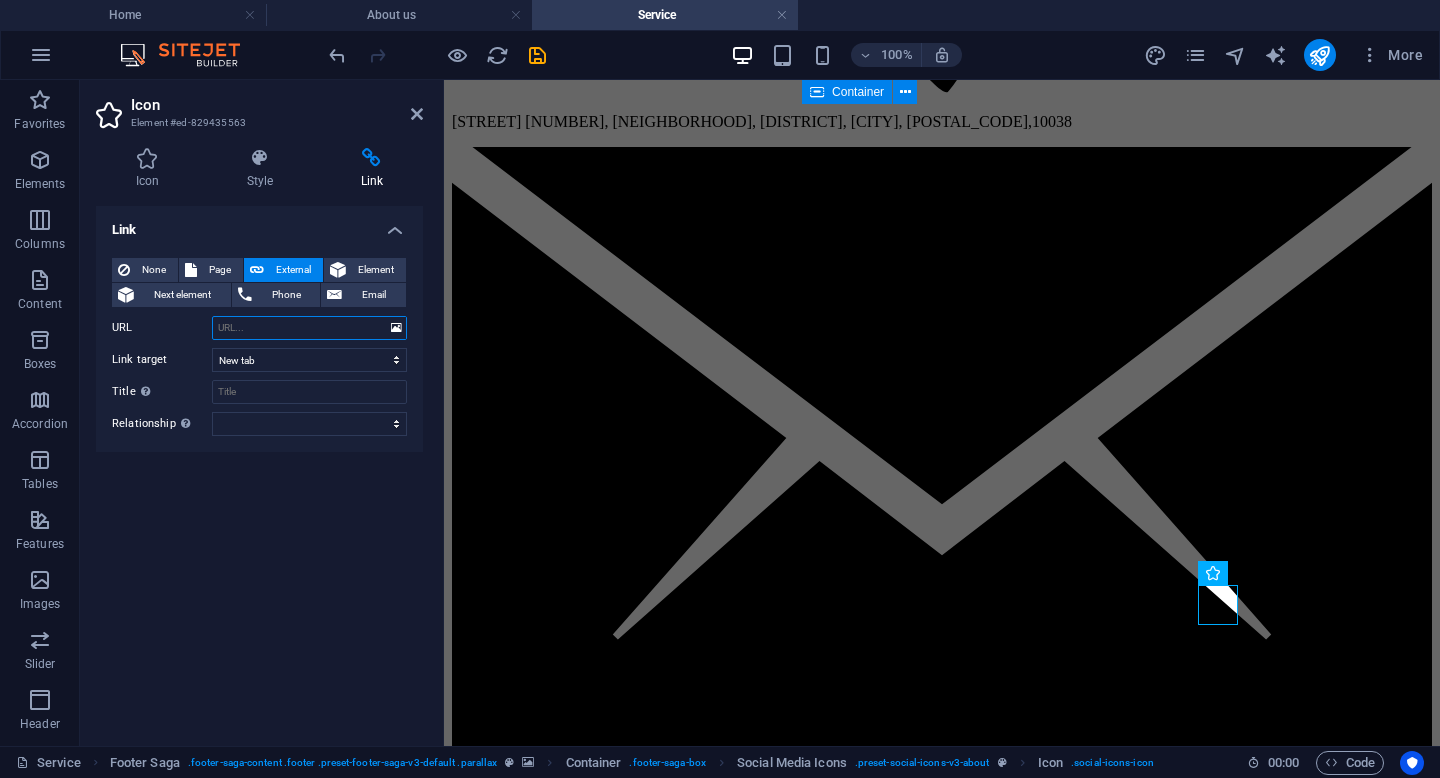 click on "URL" at bounding box center [309, 328] 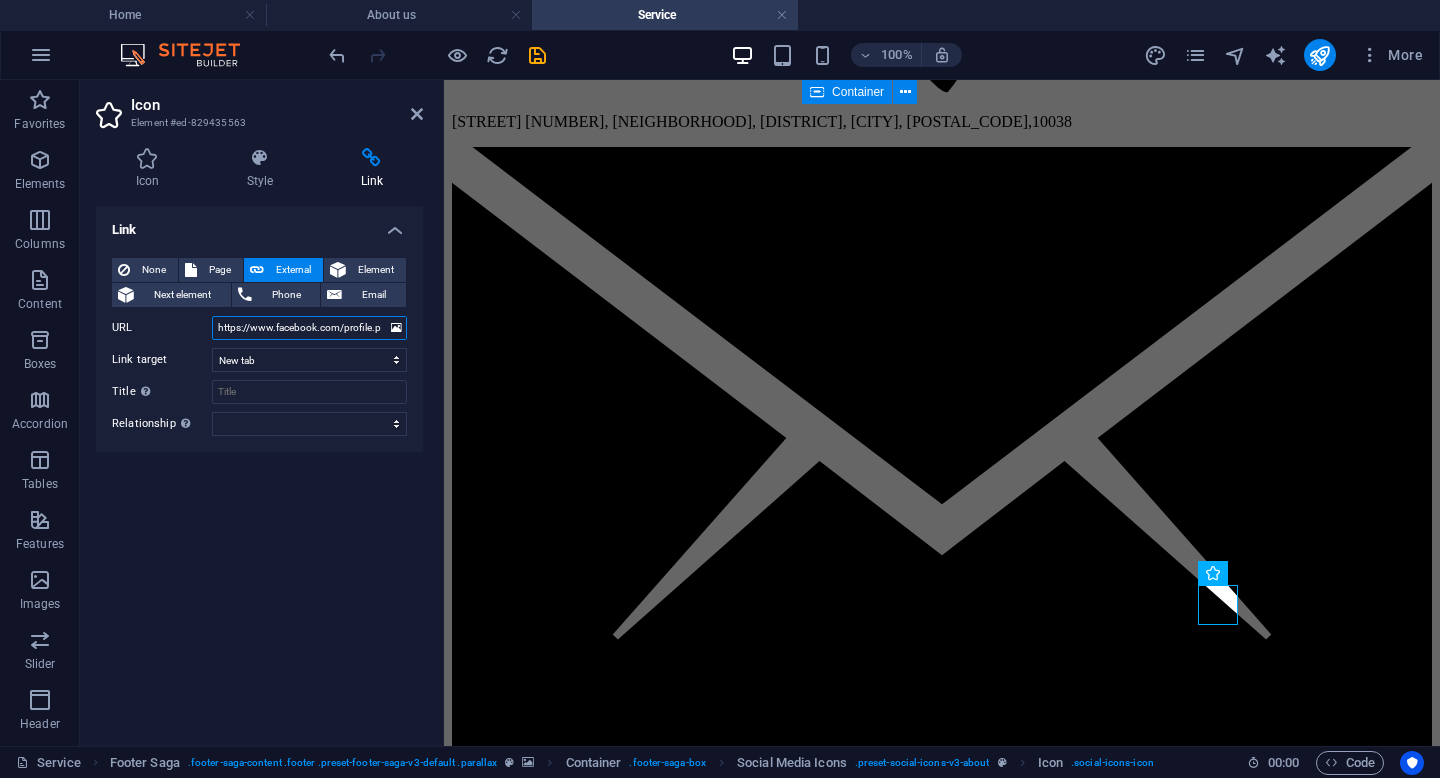 scroll, scrollTop: 0, scrollLeft: 106, axis: horizontal 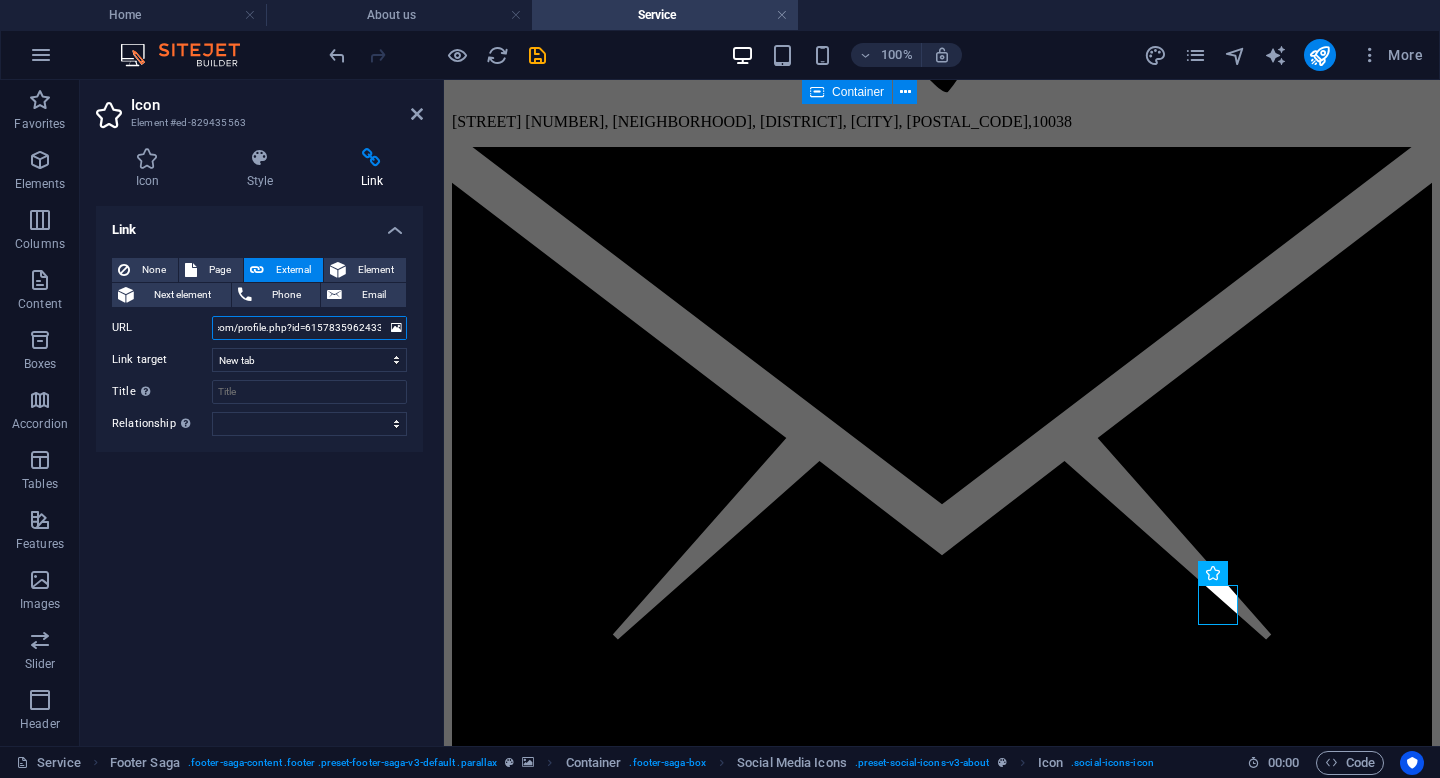 type on "https://www.facebook.com/profile.php?id=61578359624333" 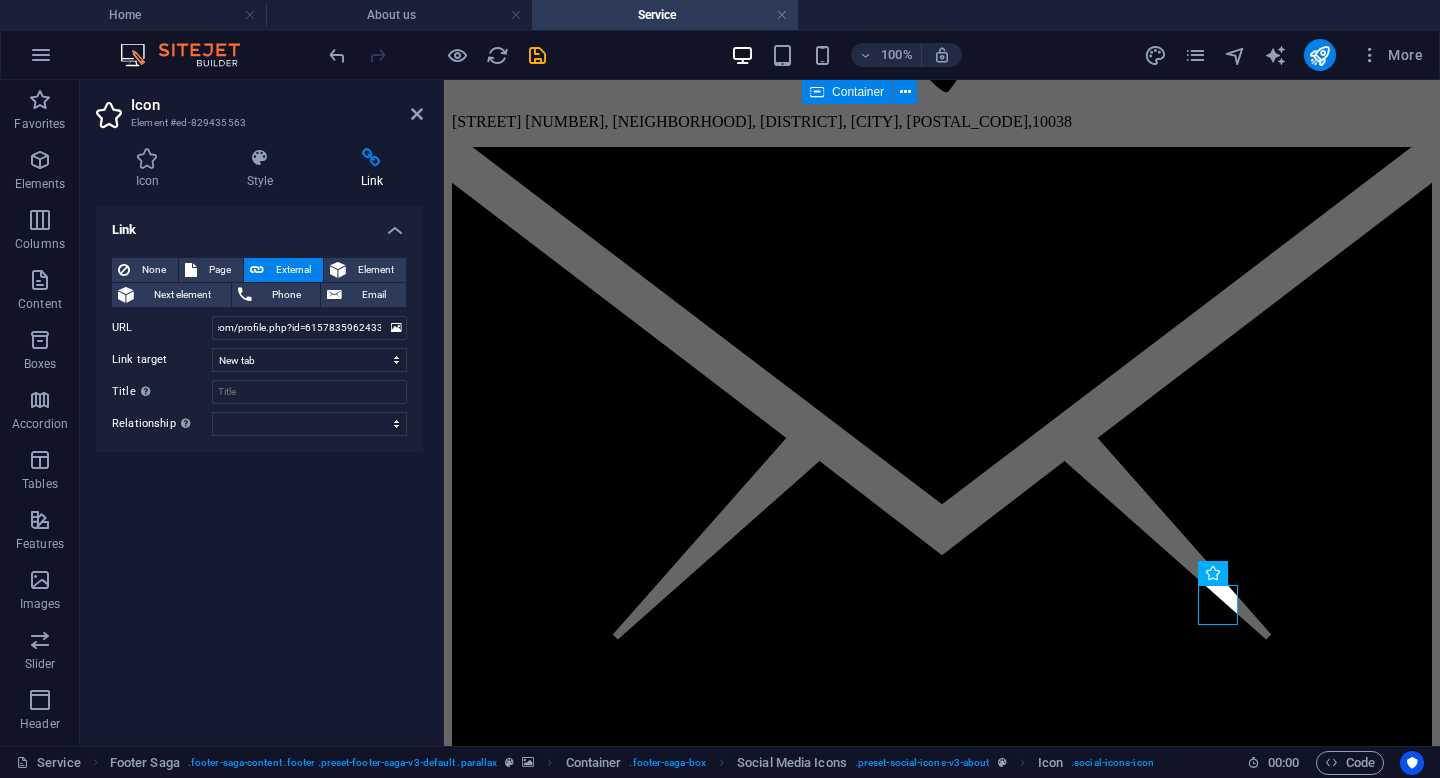 scroll, scrollTop: 0, scrollLeft: 0, axis: both 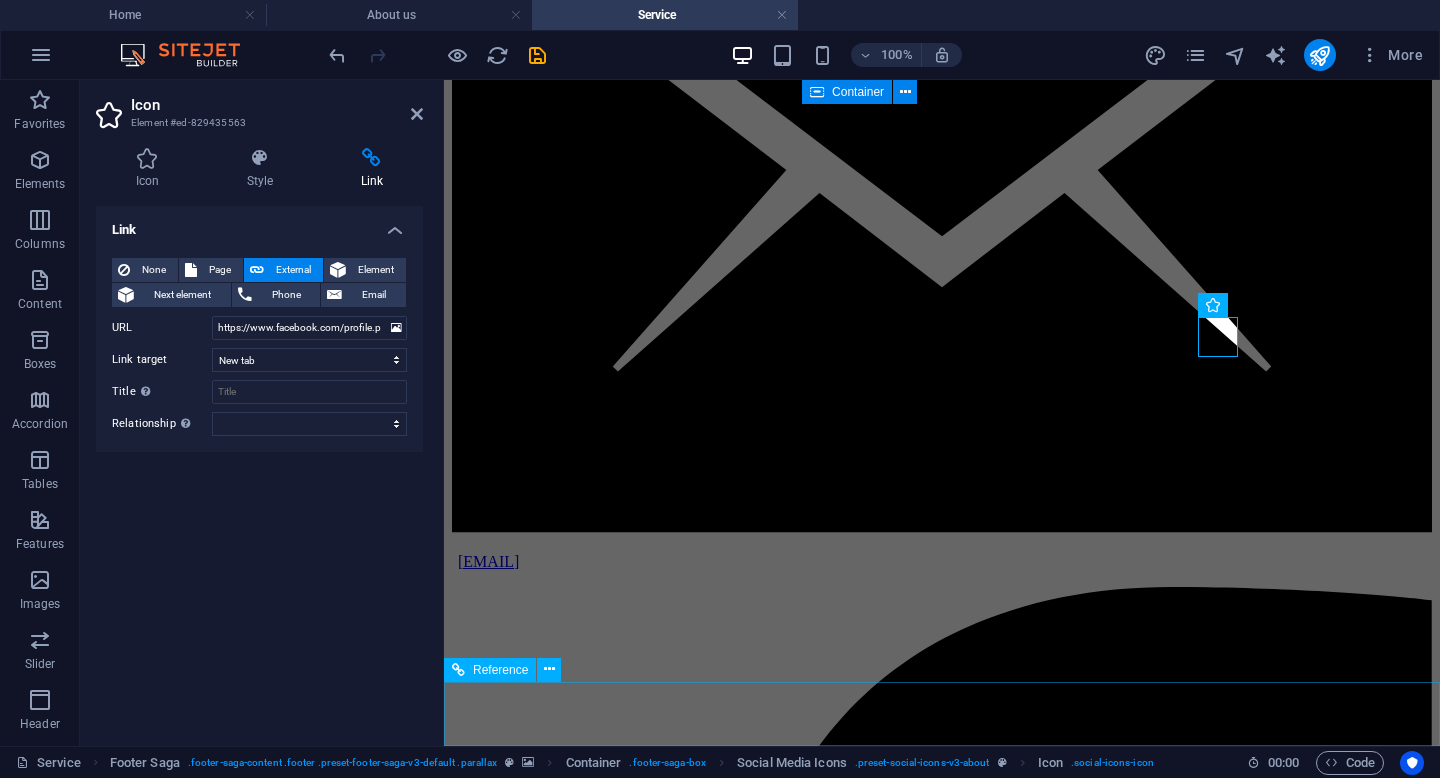 click at bounding box center (942, 26910) 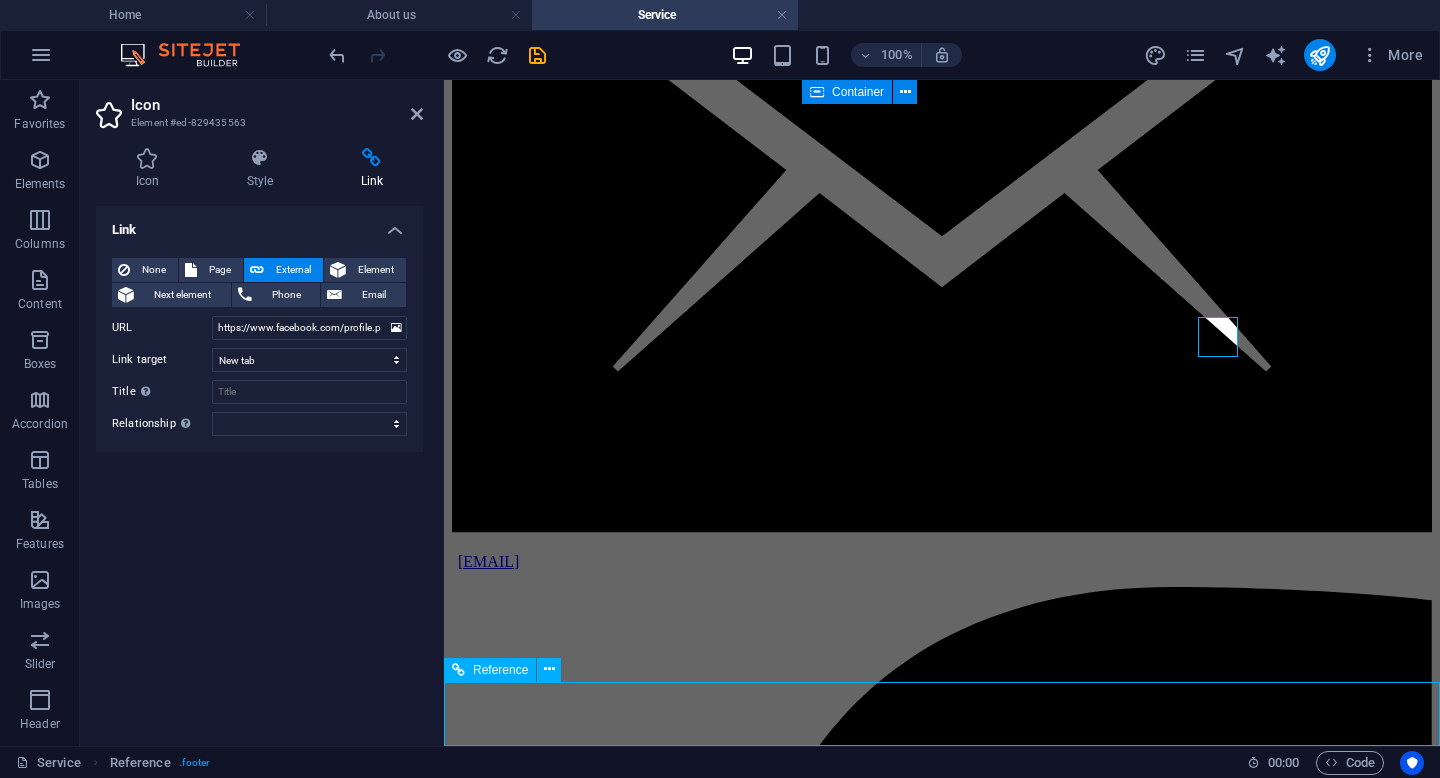 click at bounding box center [942, 26910] 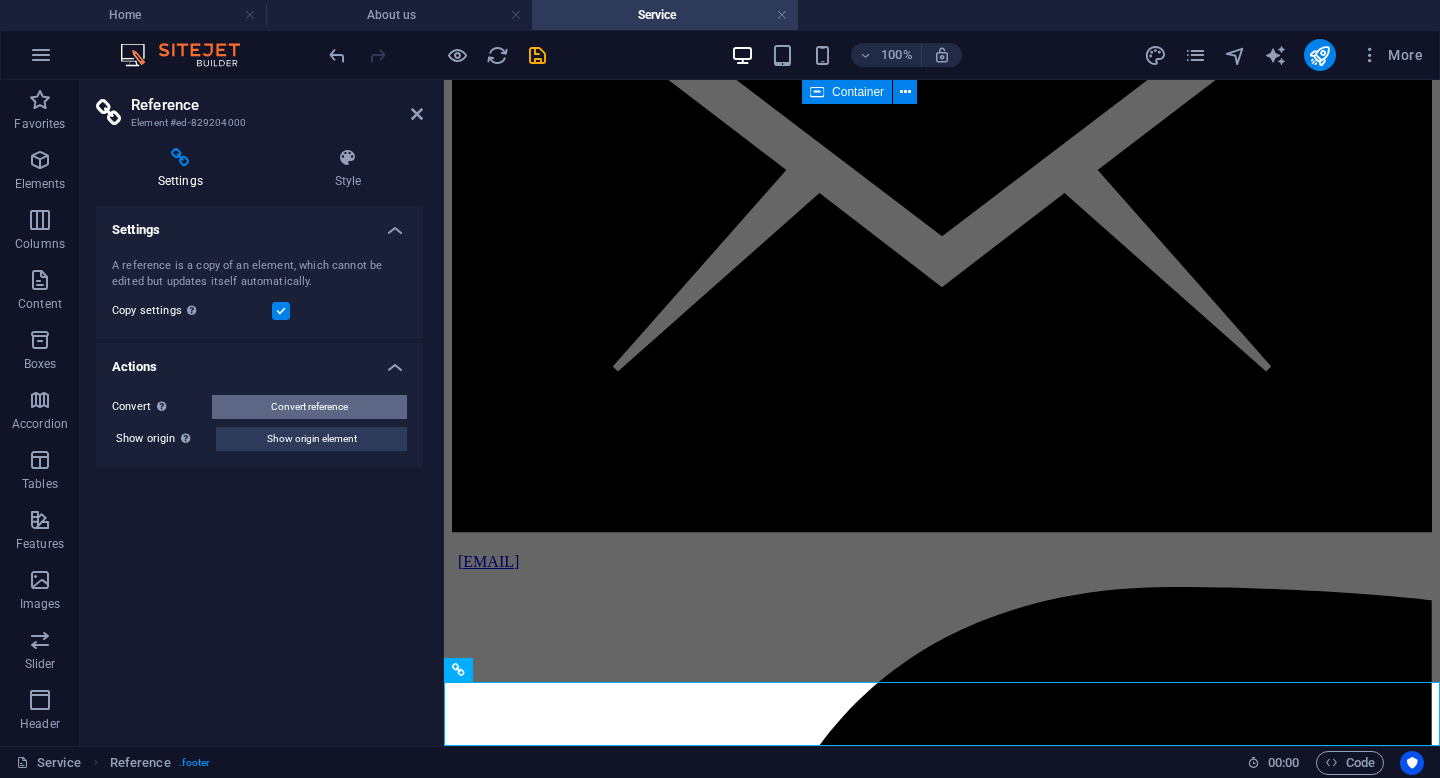 click on "Convert reference" at bounding box center (309, 407) 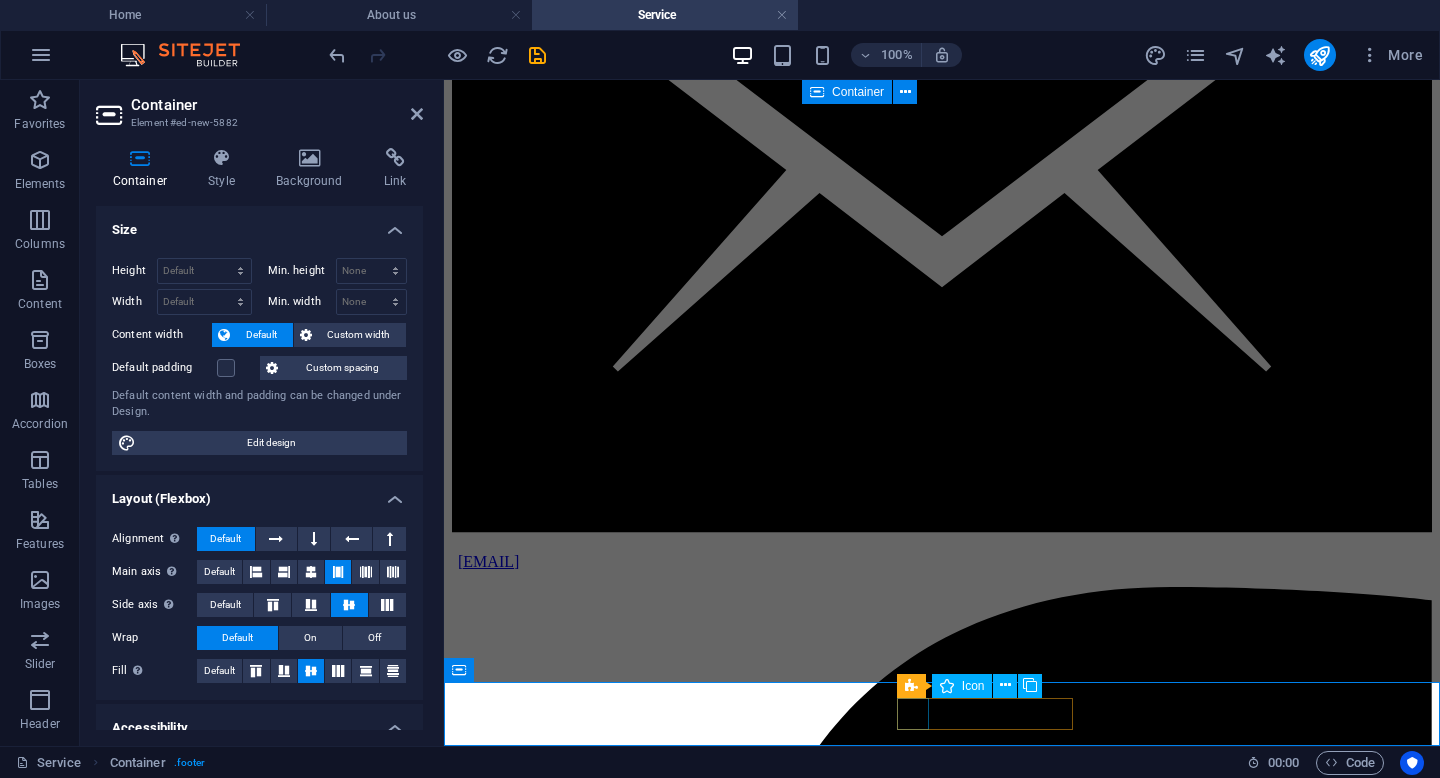 click at bounding box center (942, 26910) 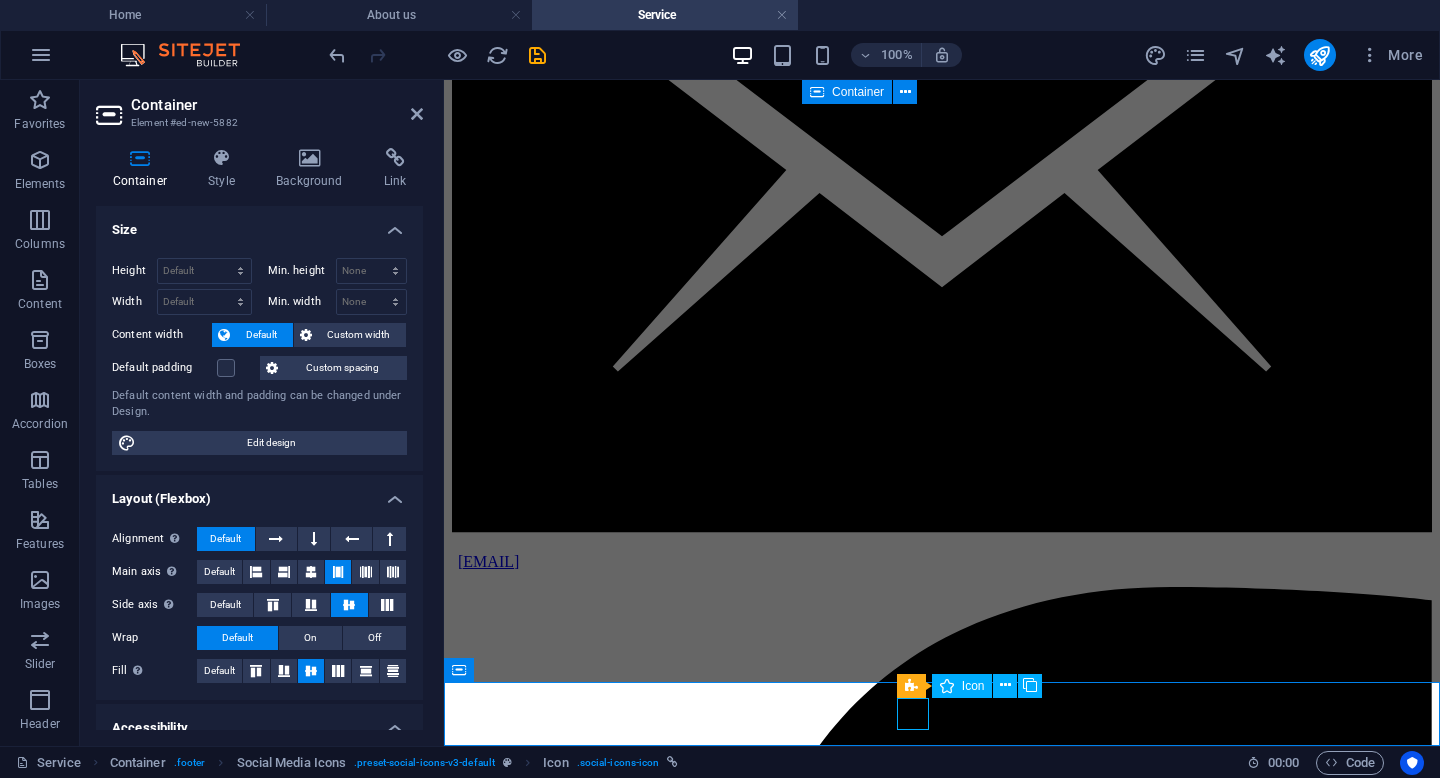 click at bounding box center [942, 26910] 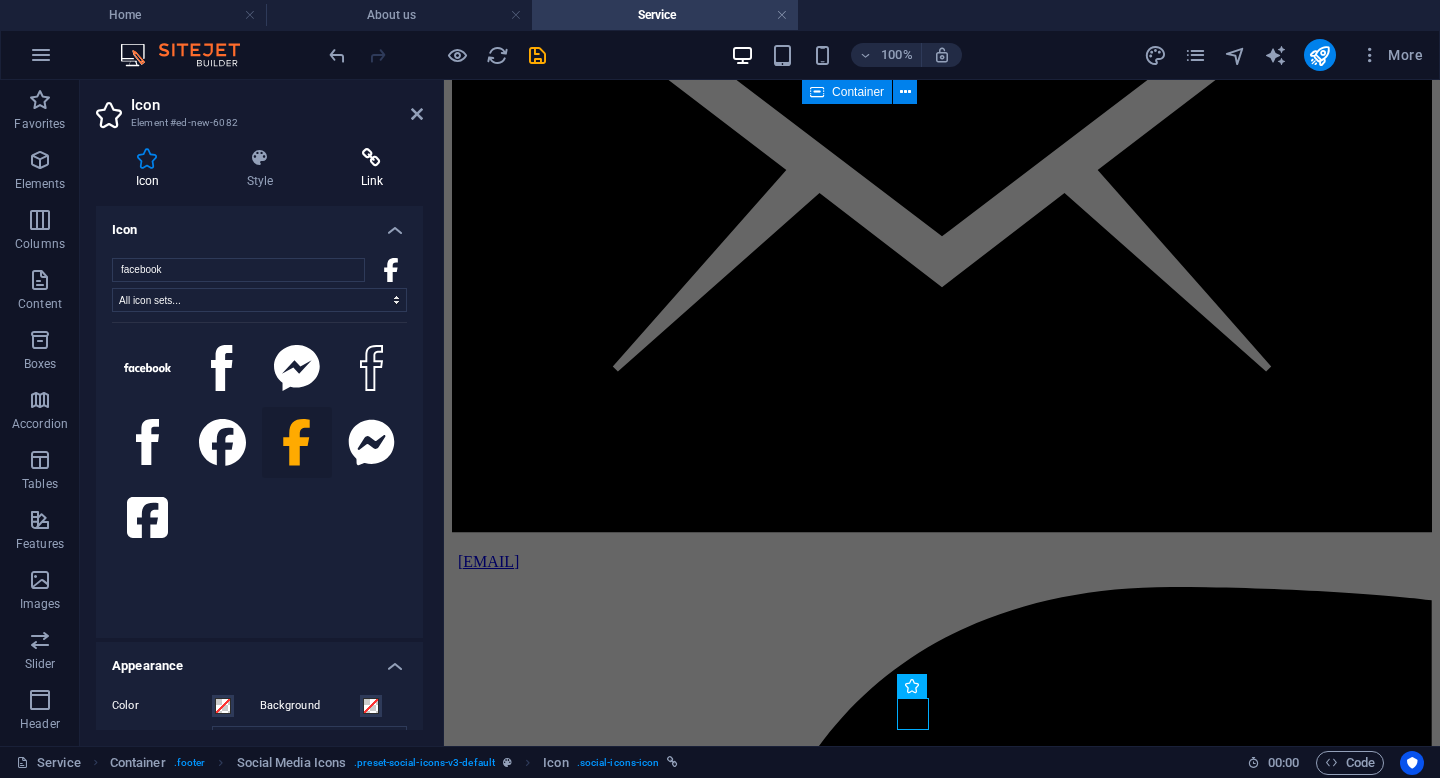 click at bounding box center (372, 158) 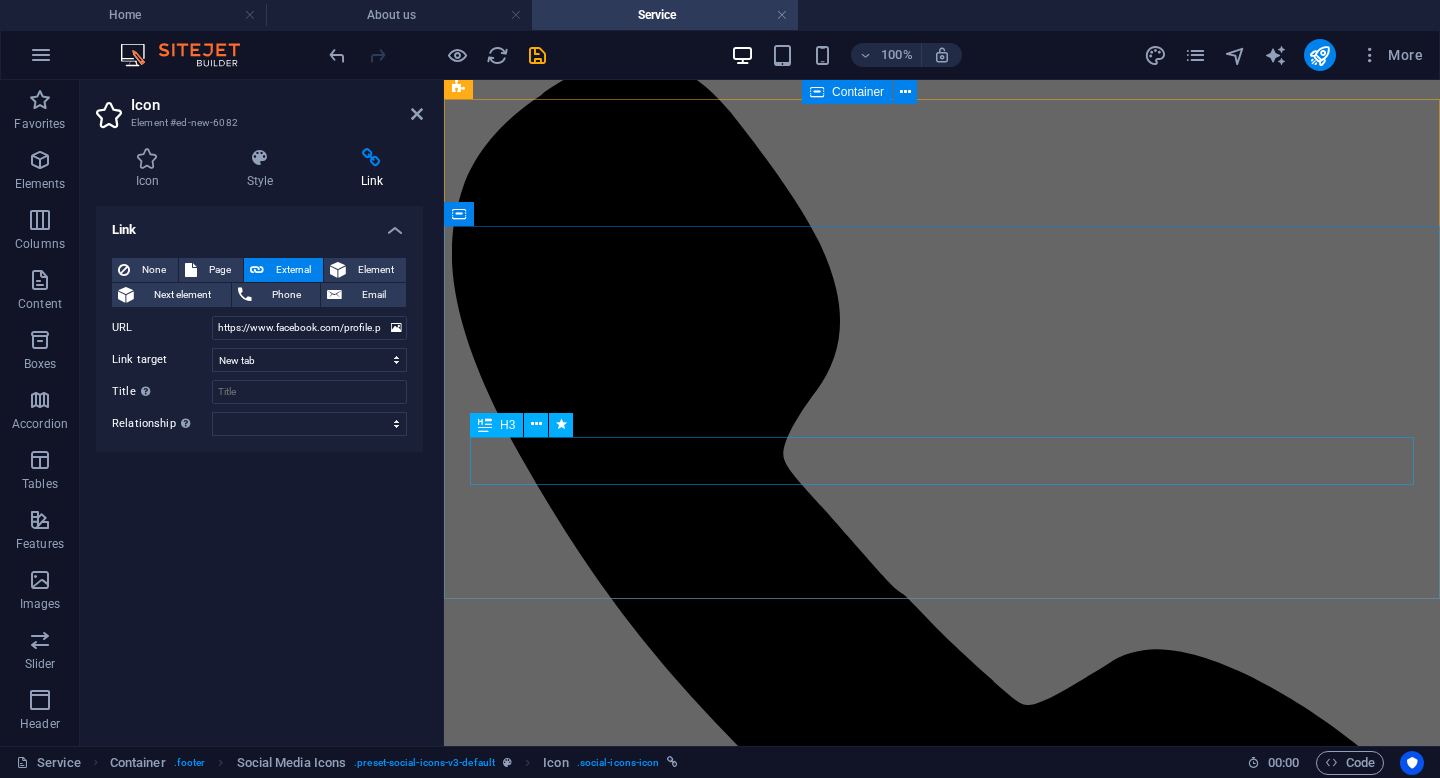 scroll, scrollTop: 0, scrollLeft: 0, axis: both 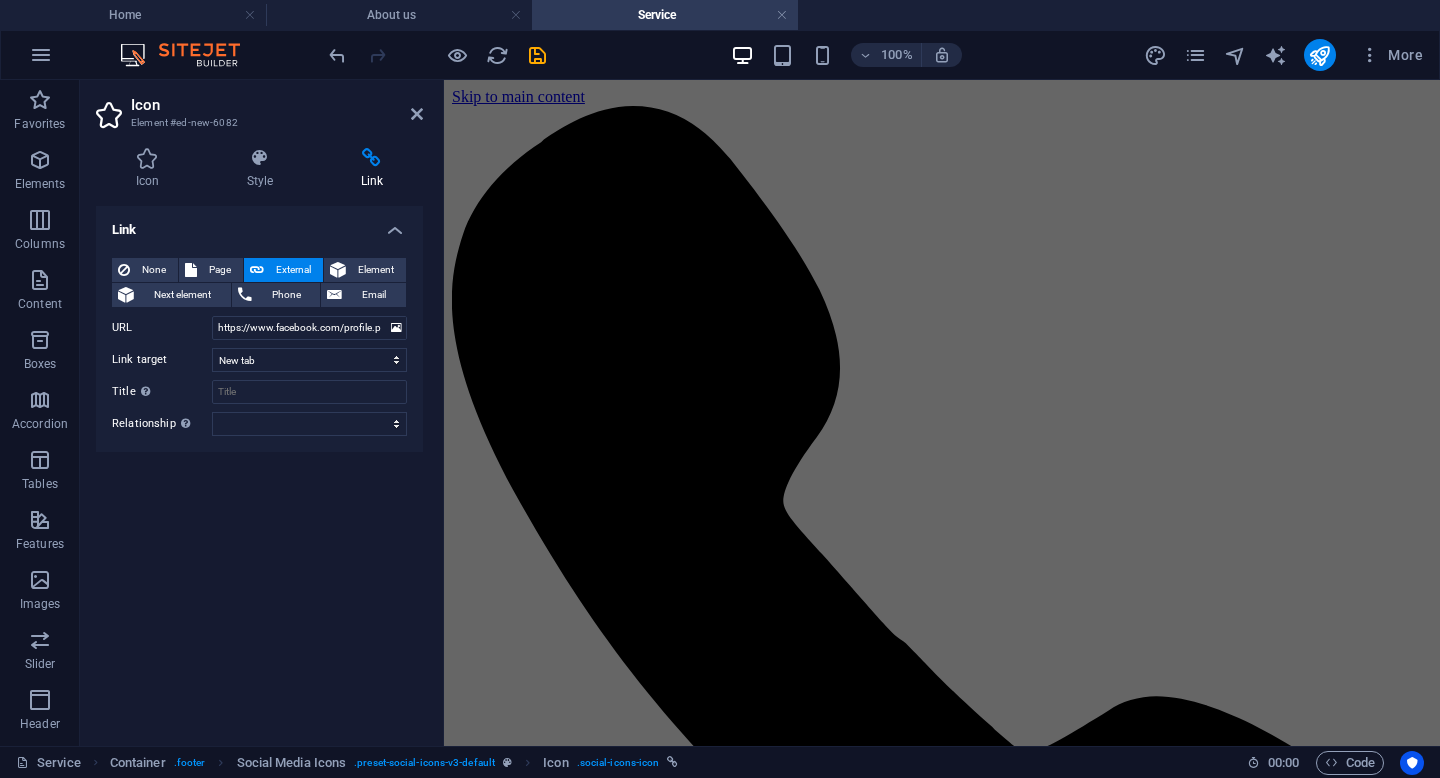 click at bounding box center (942, 6863) 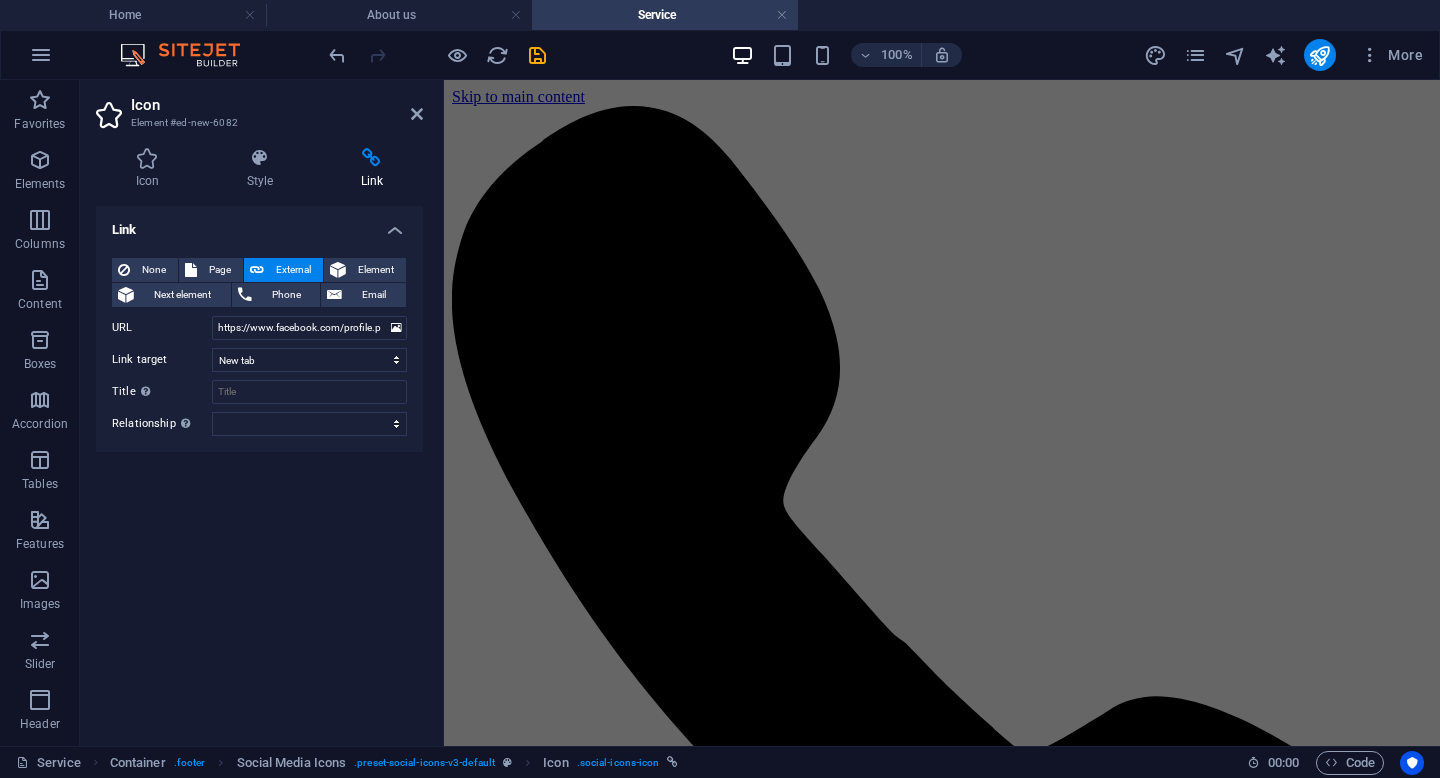 click at bounding box center (942, 6863) 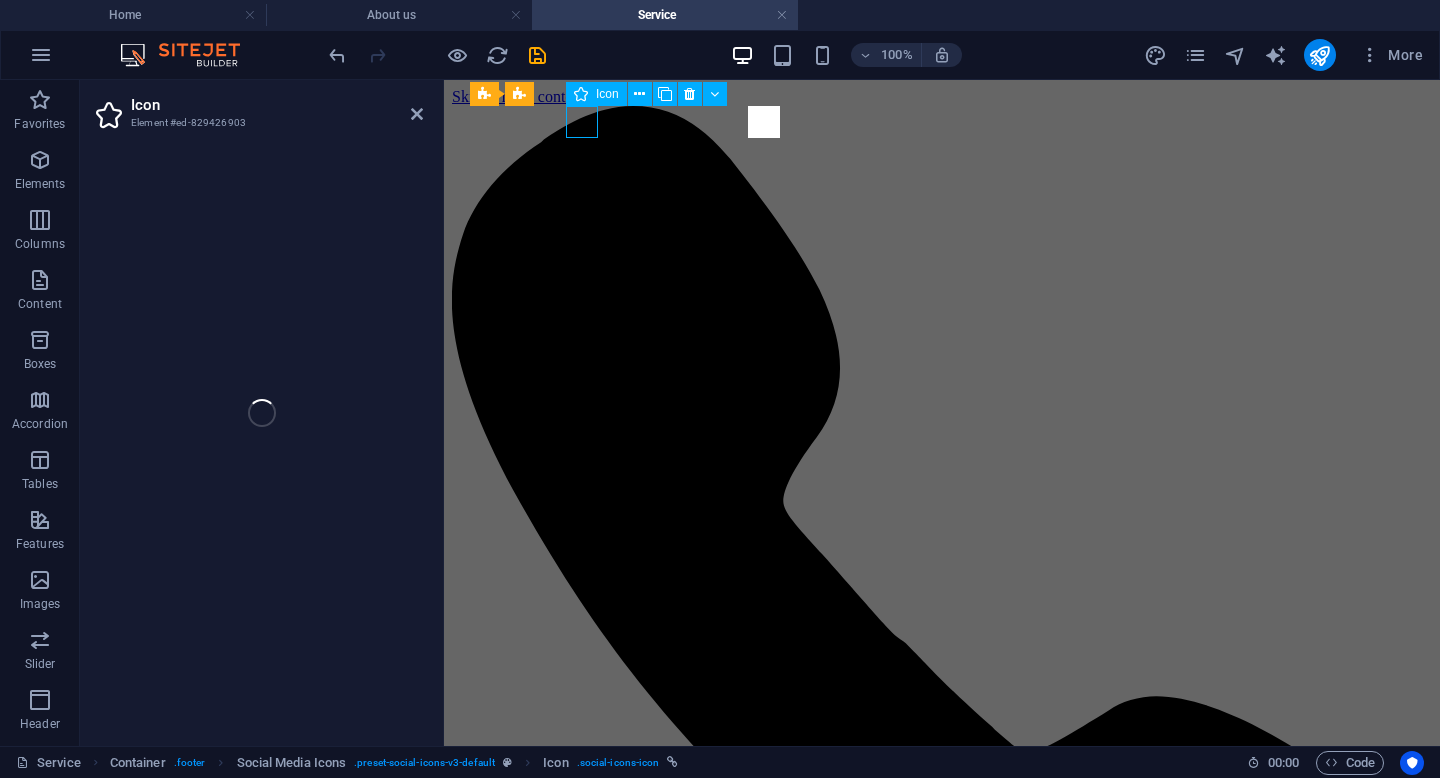 select on "xMidYMid" 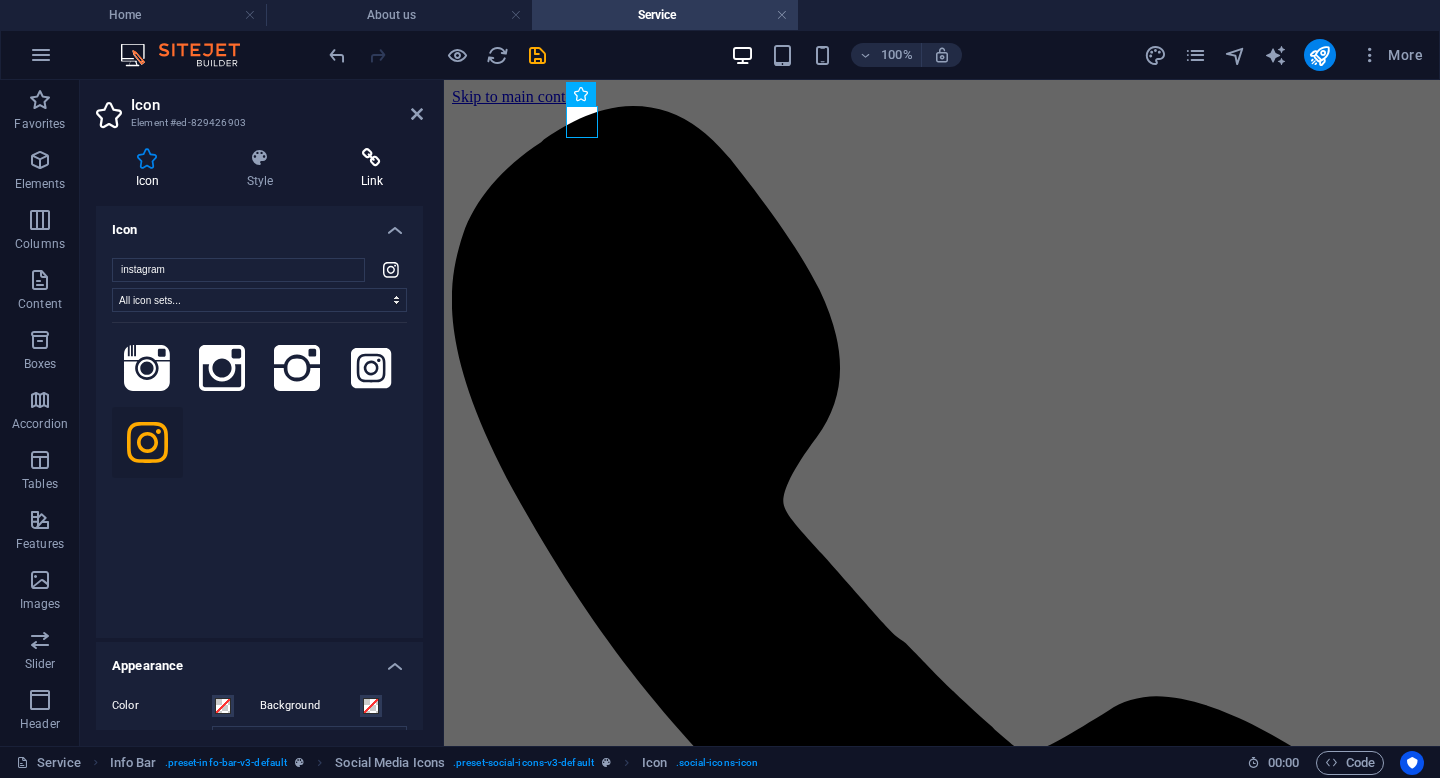 click at bounding box center (372, 158) 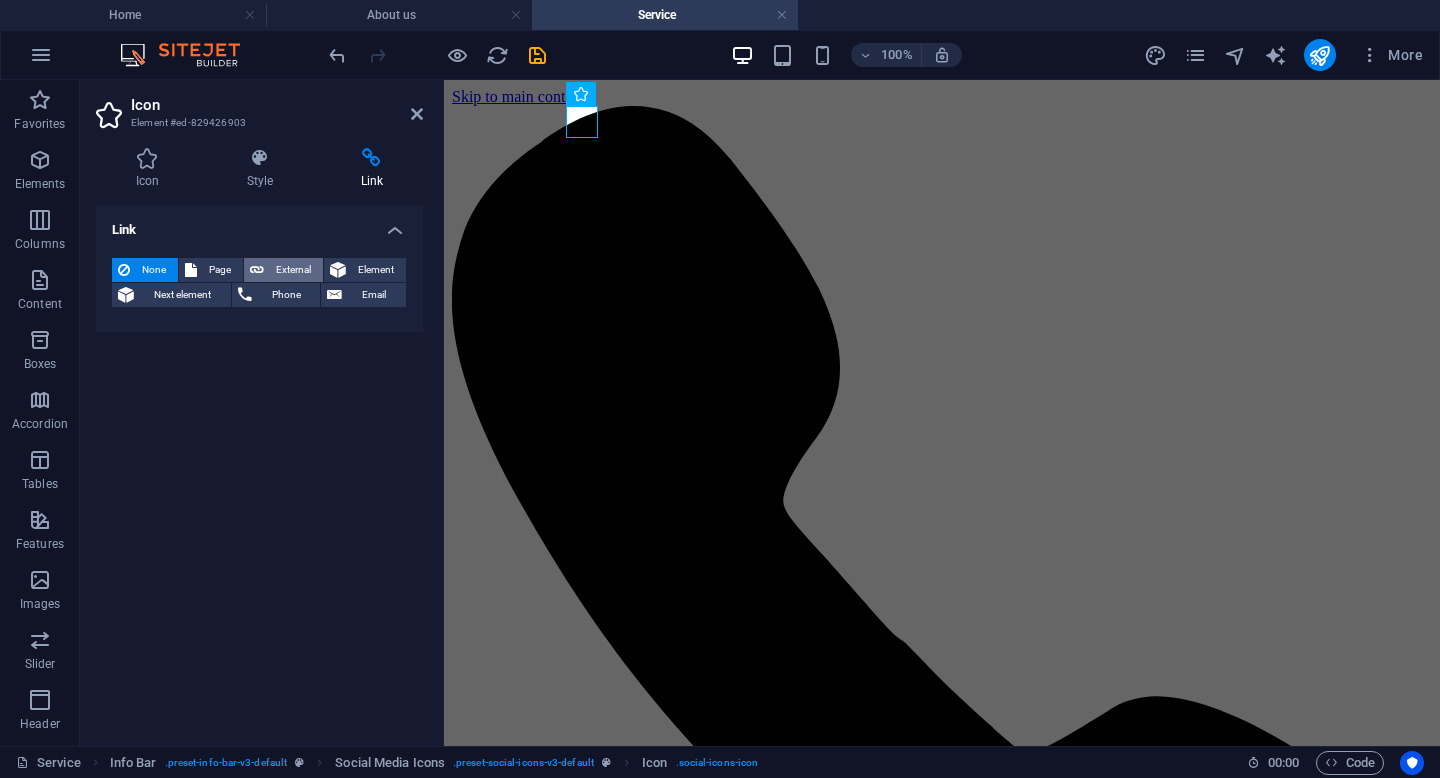 click on "External" at bounding box center (293, 270) 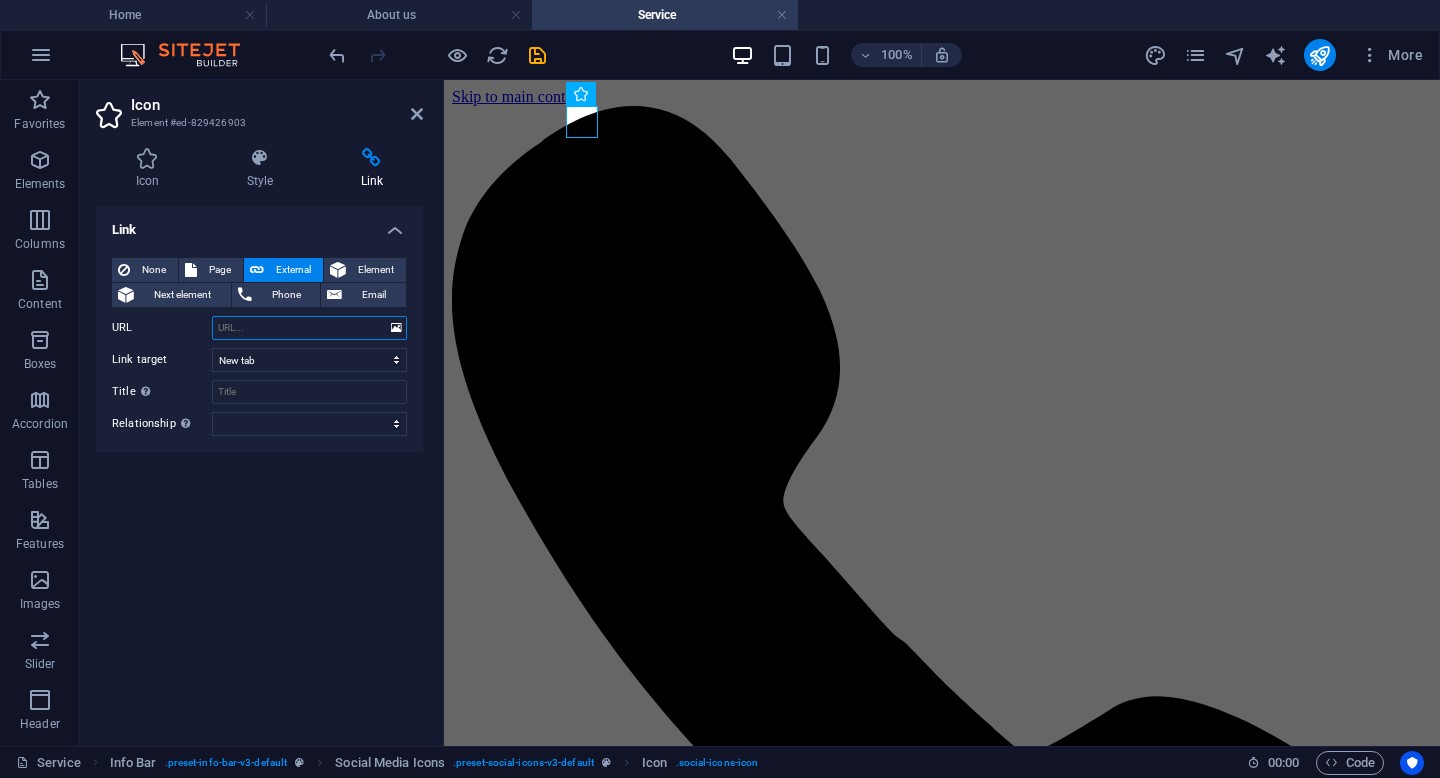 paste on "https://www.instagram.com/cubefit.id/" 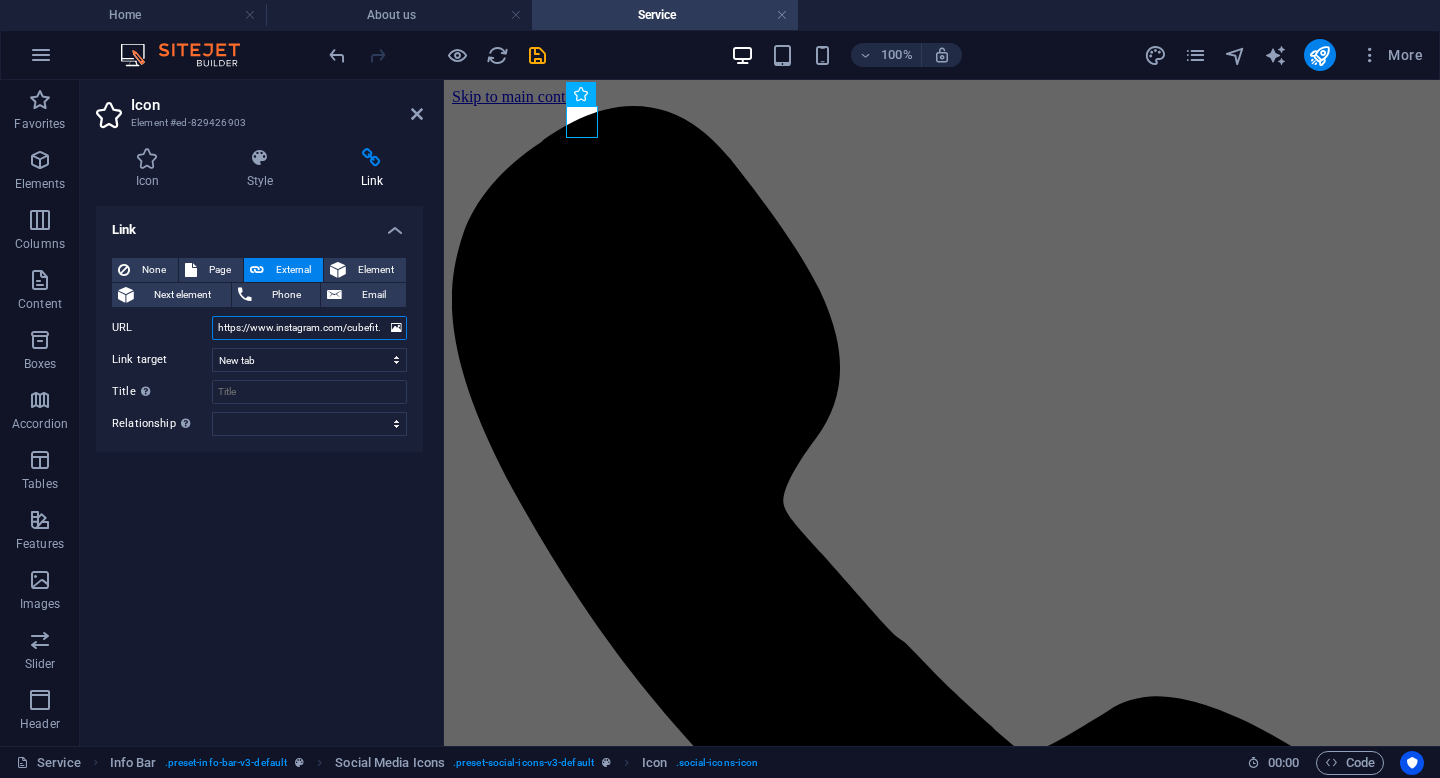 scroll, scrollTop: 0, scrollLeft: 10, axis: horizontal 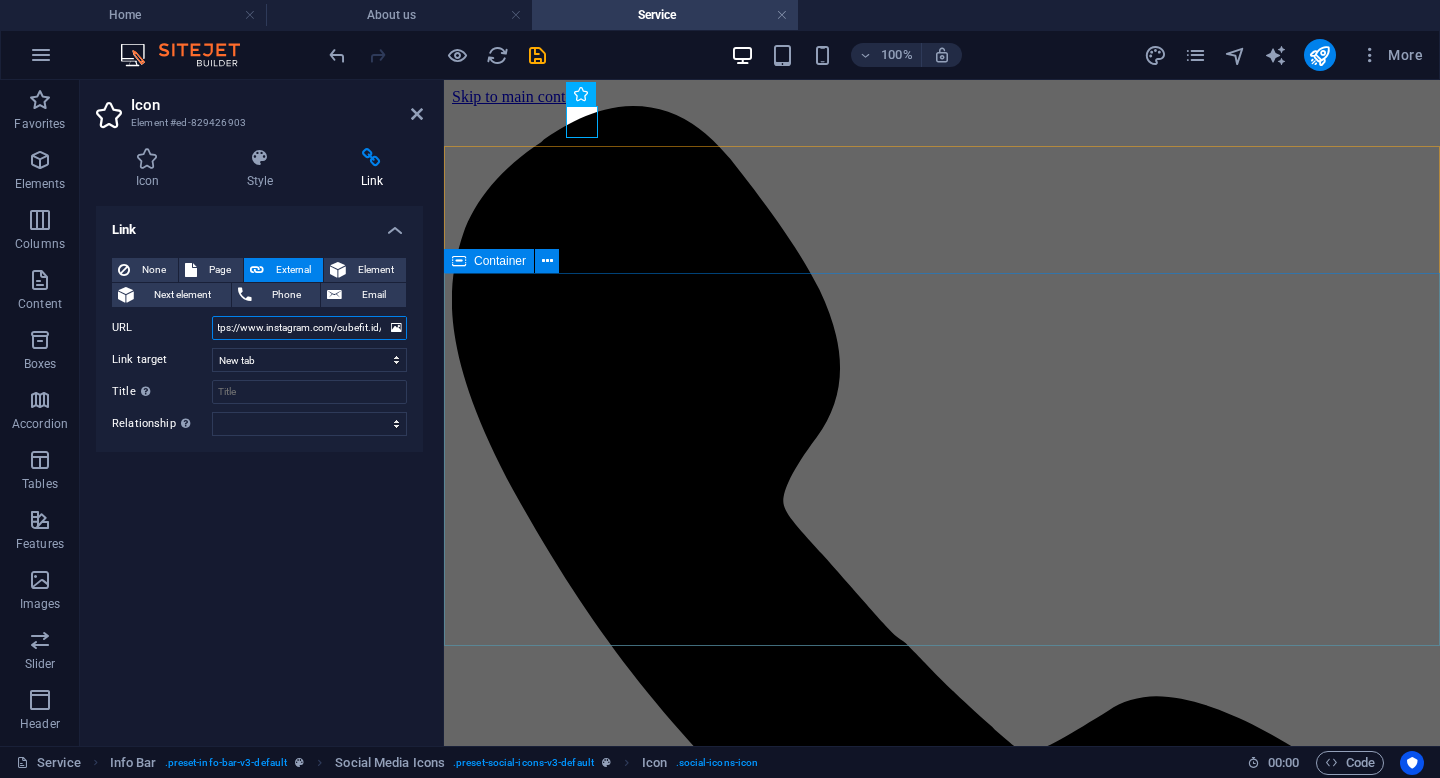 type on "https://www.instagram.com/cubefit.id/" 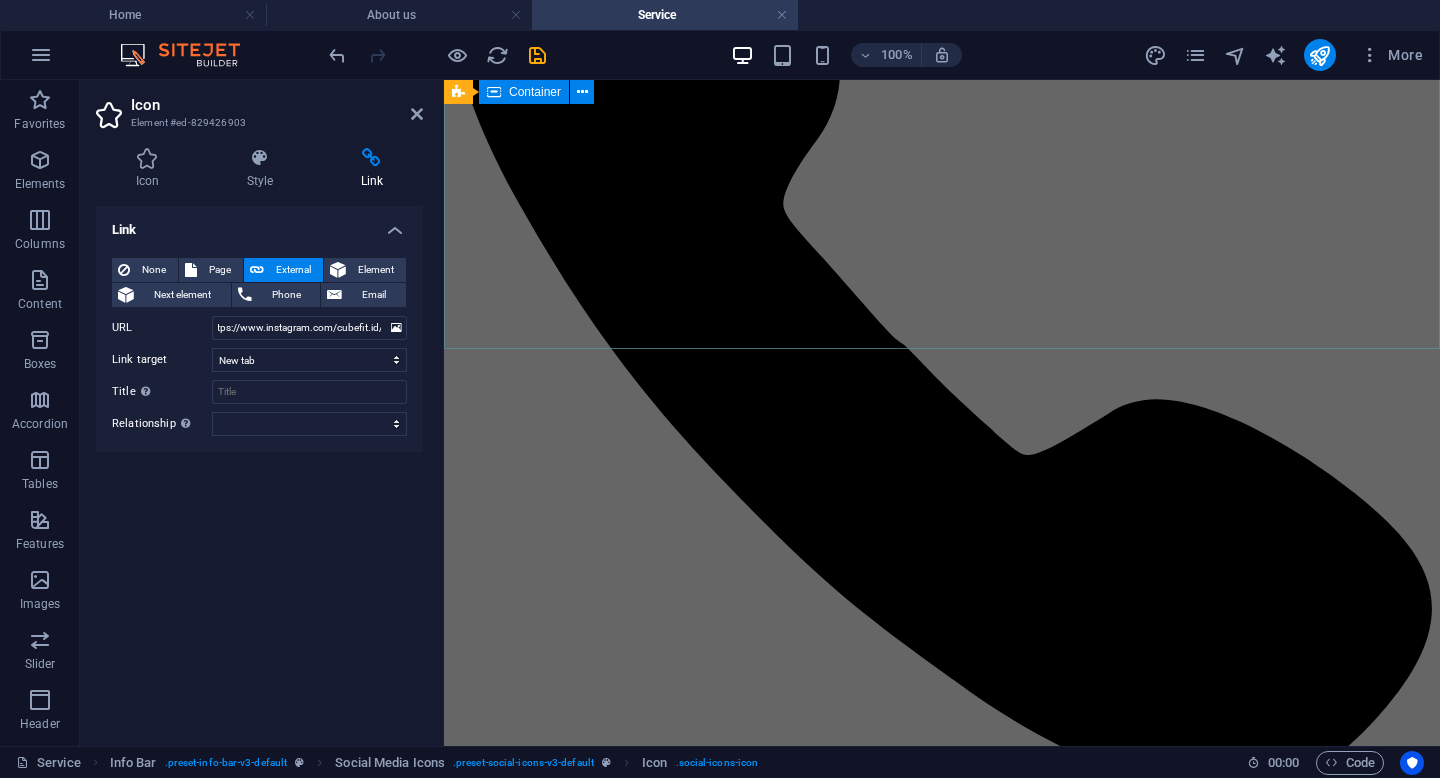scroll, scrollTop: 0, scrollLeft: 0, axis: both 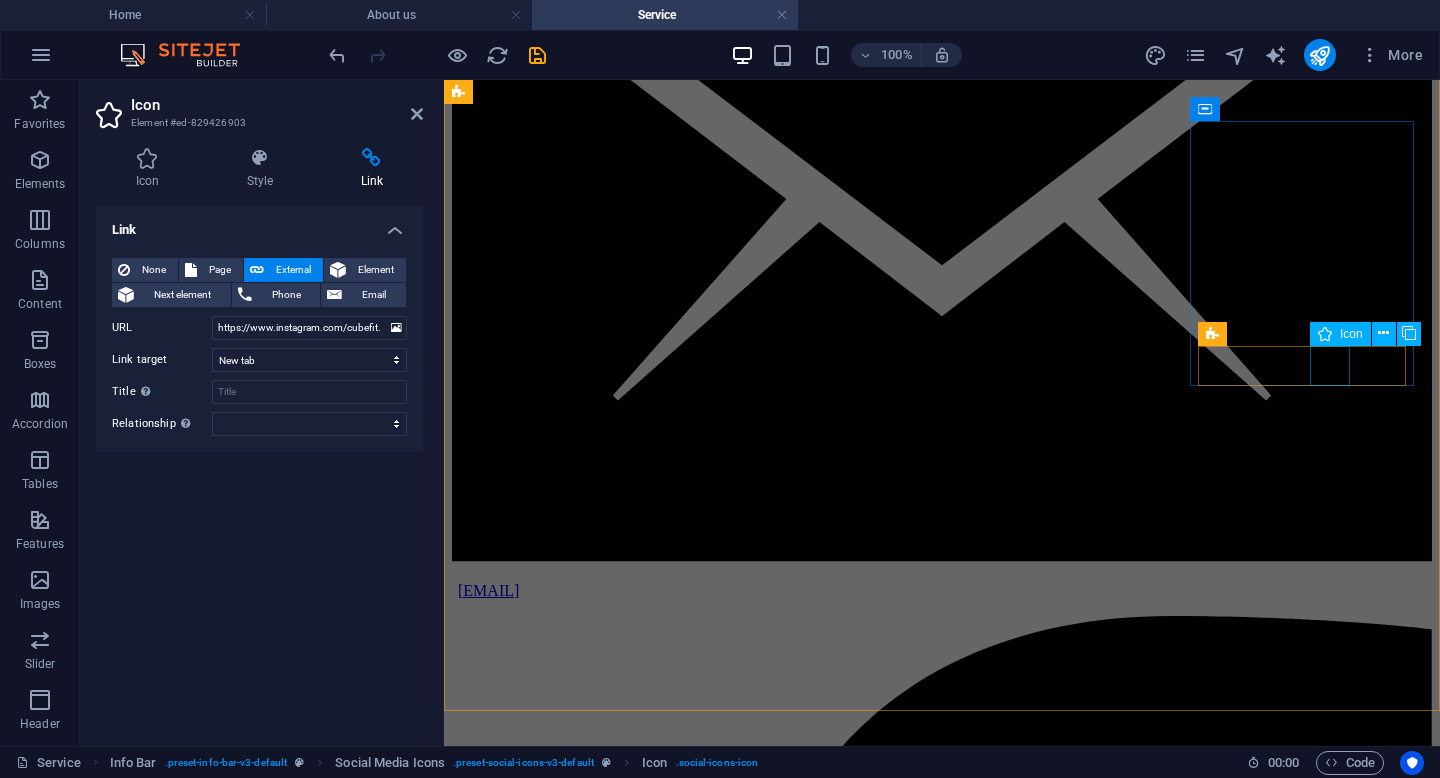 click at bounding box center [942, 23812] 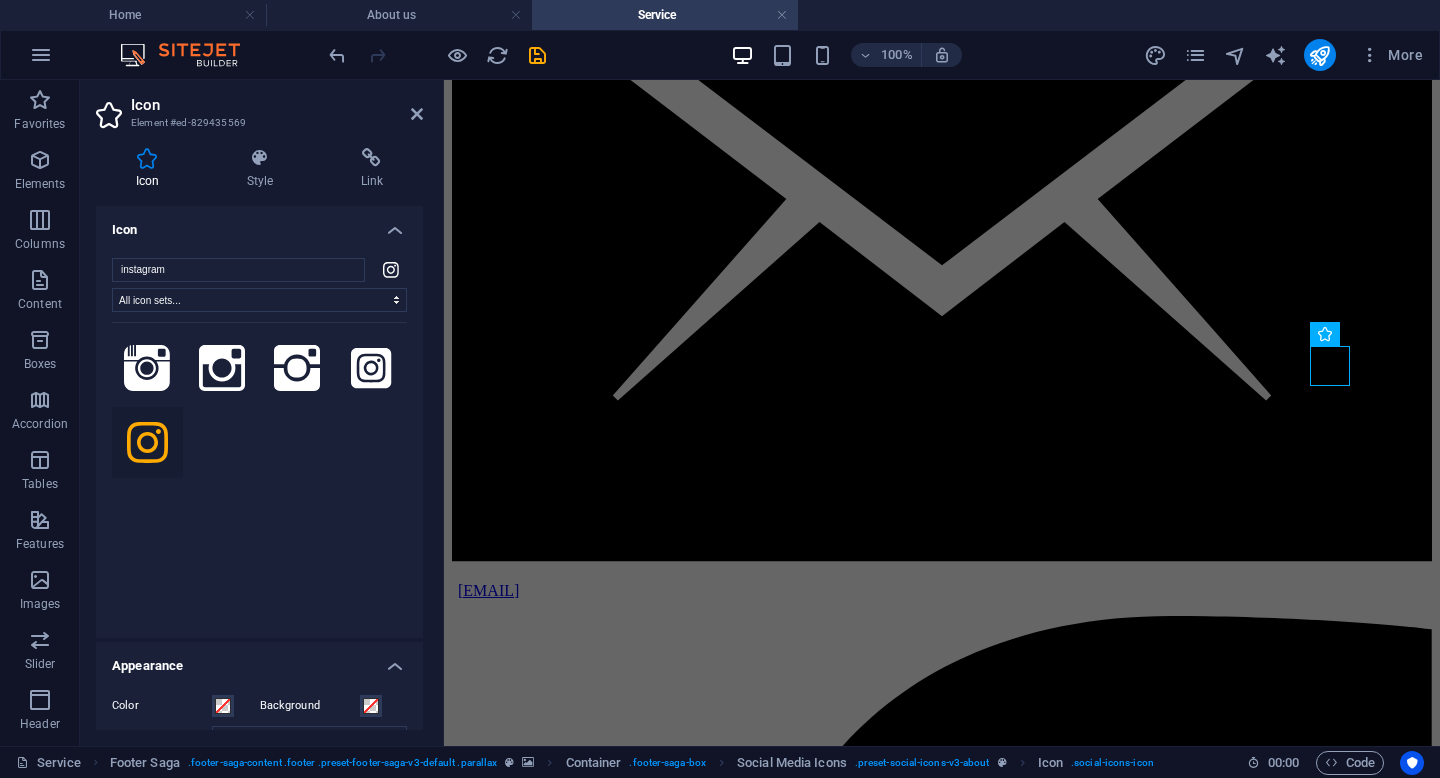 click at bounding box center (372, 158) 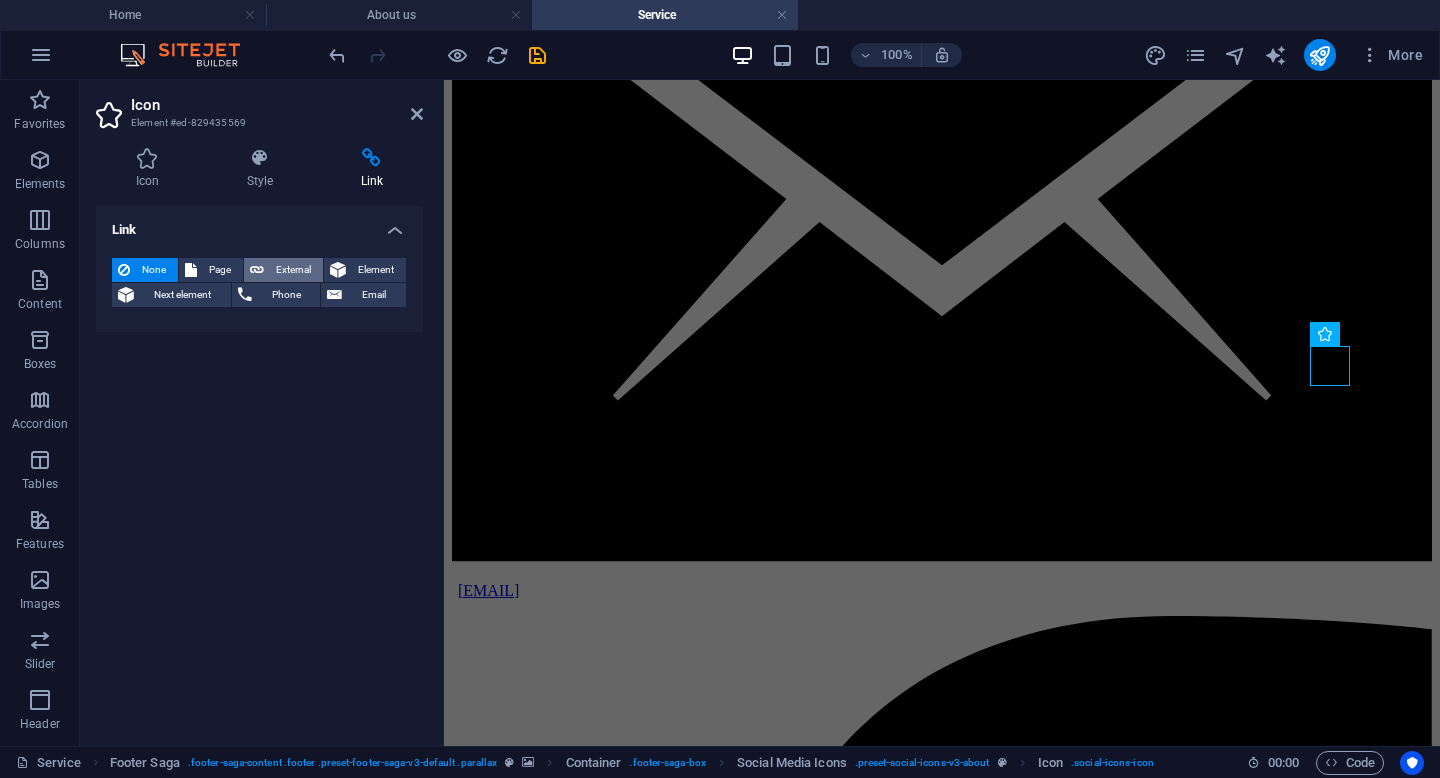 click on "External" at bounding box center [293, 270] 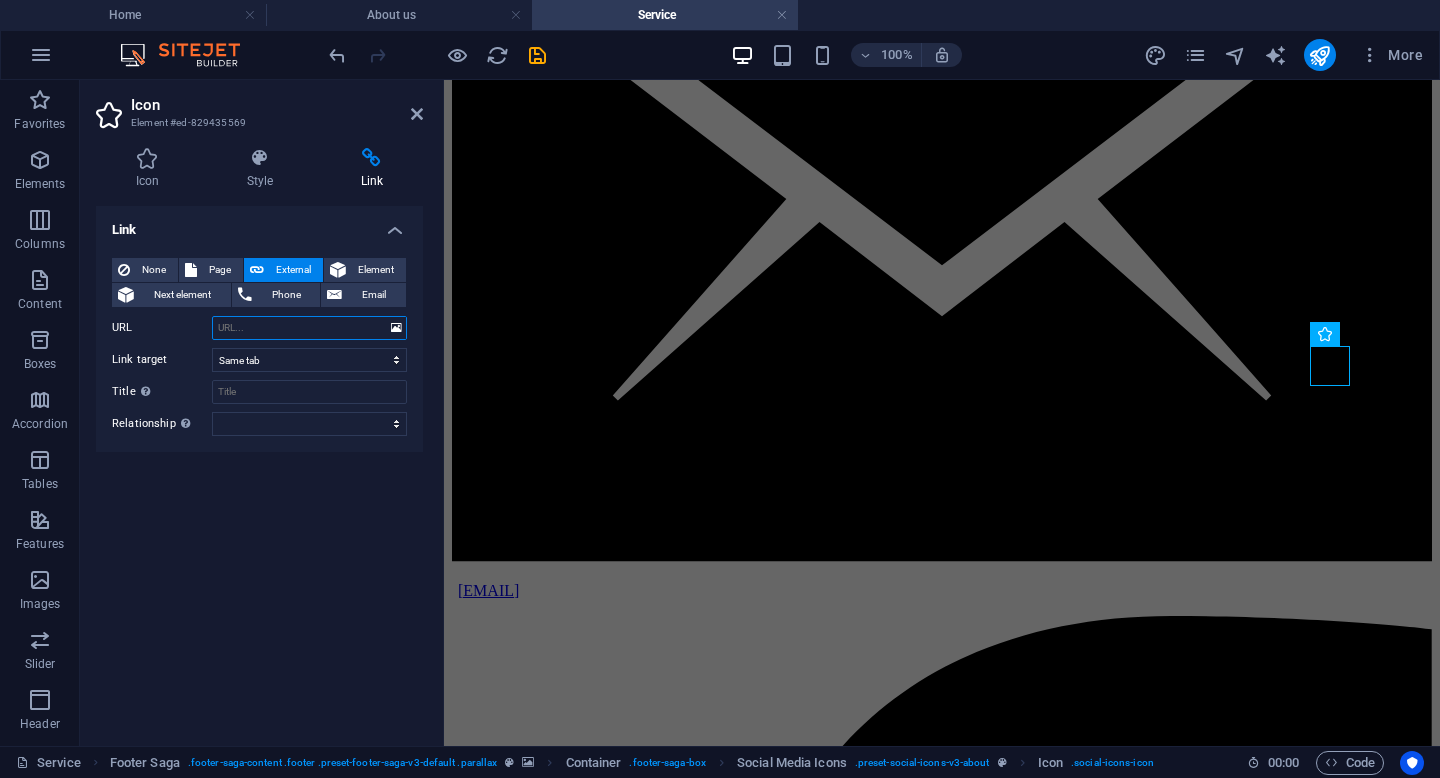 select on "blank" 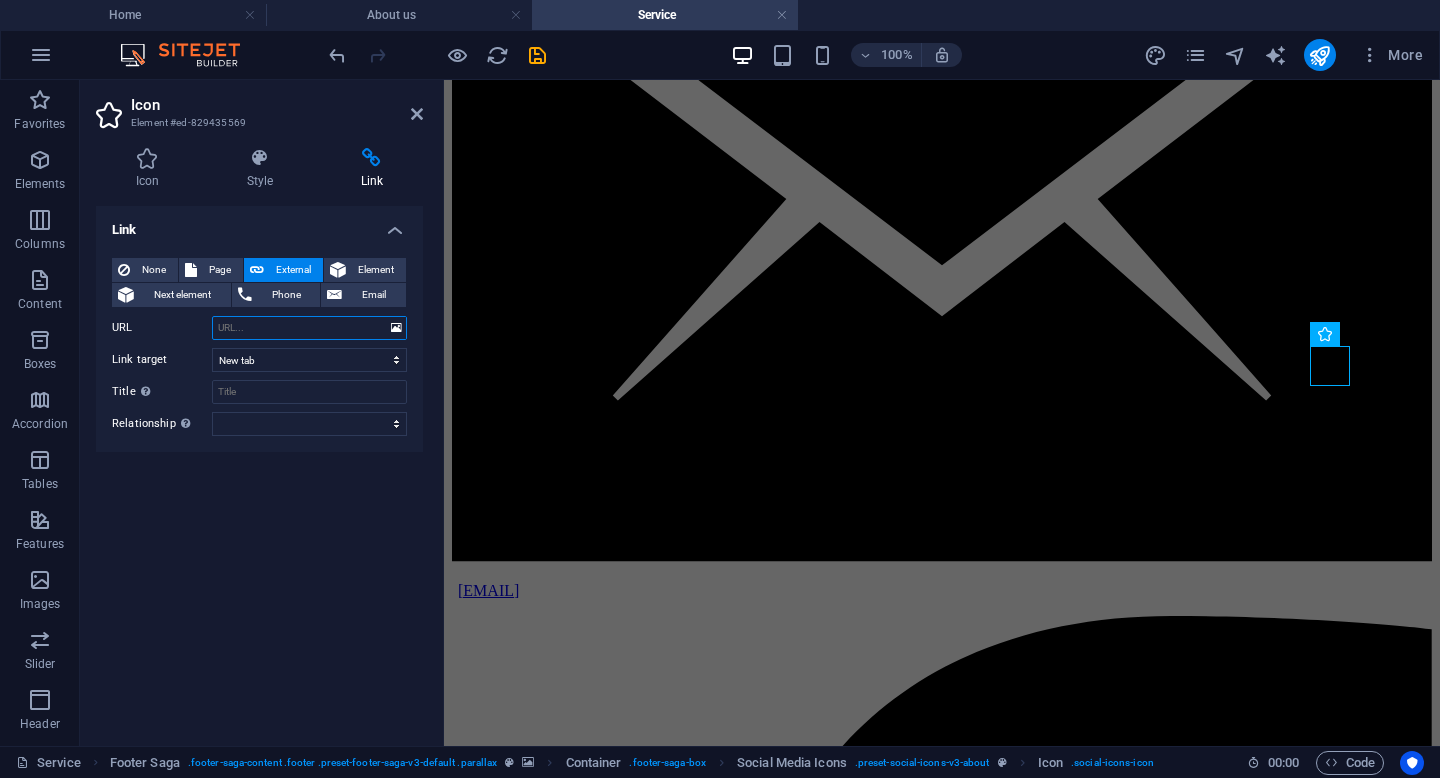 click on "URL" at bounding box center [309, 328] 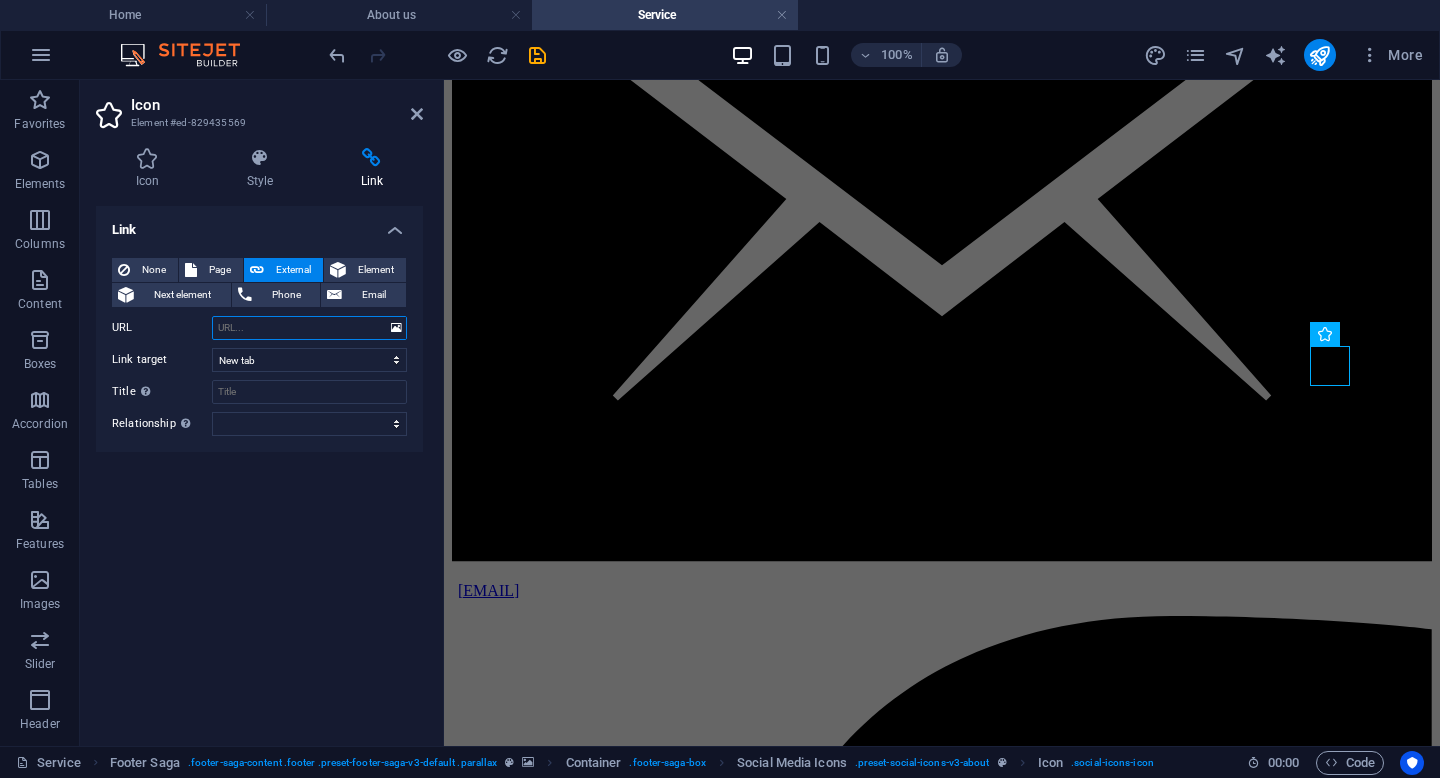 paste on "https://www.instagram.com/cubefit.id/" 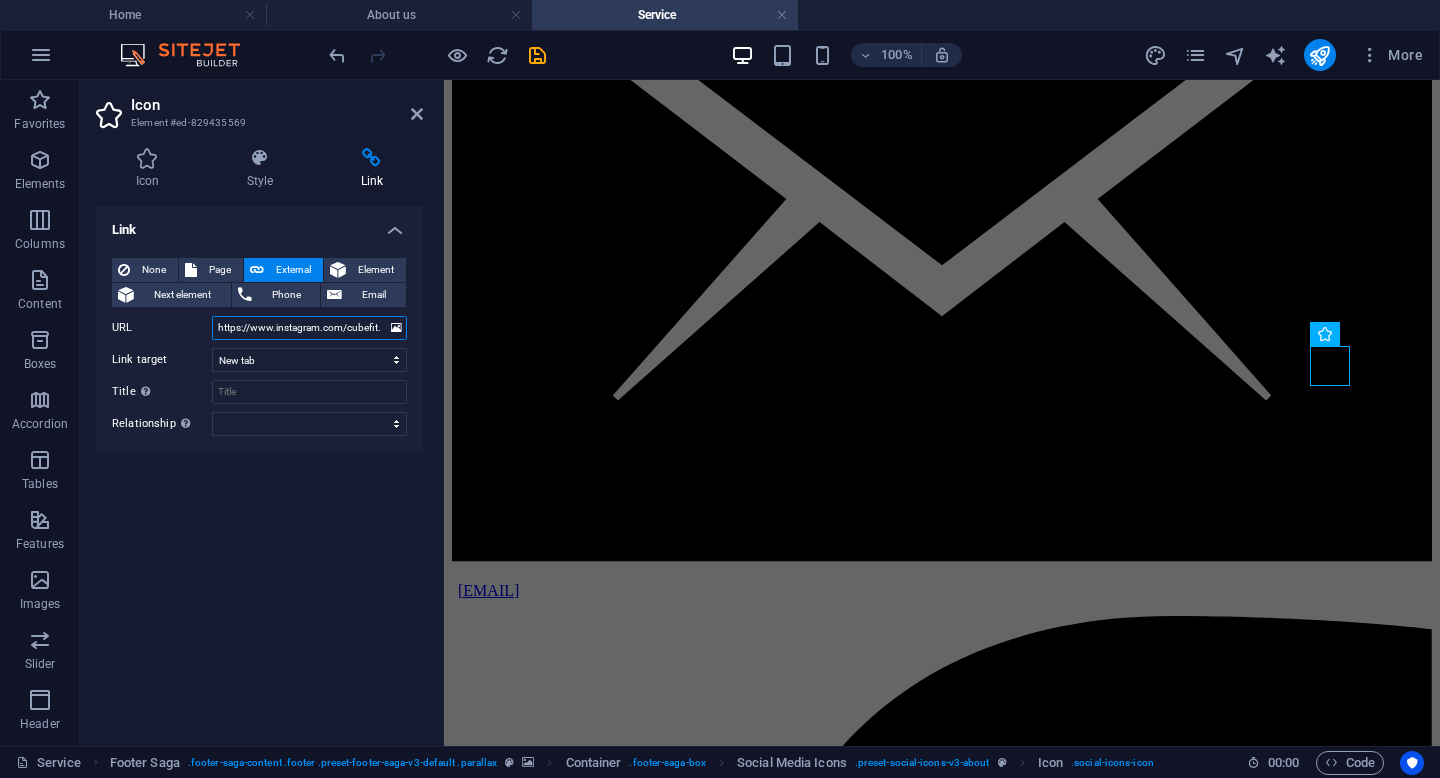 scroll, scrollTop: 0, scrollLeft: 10, axis: horizontal 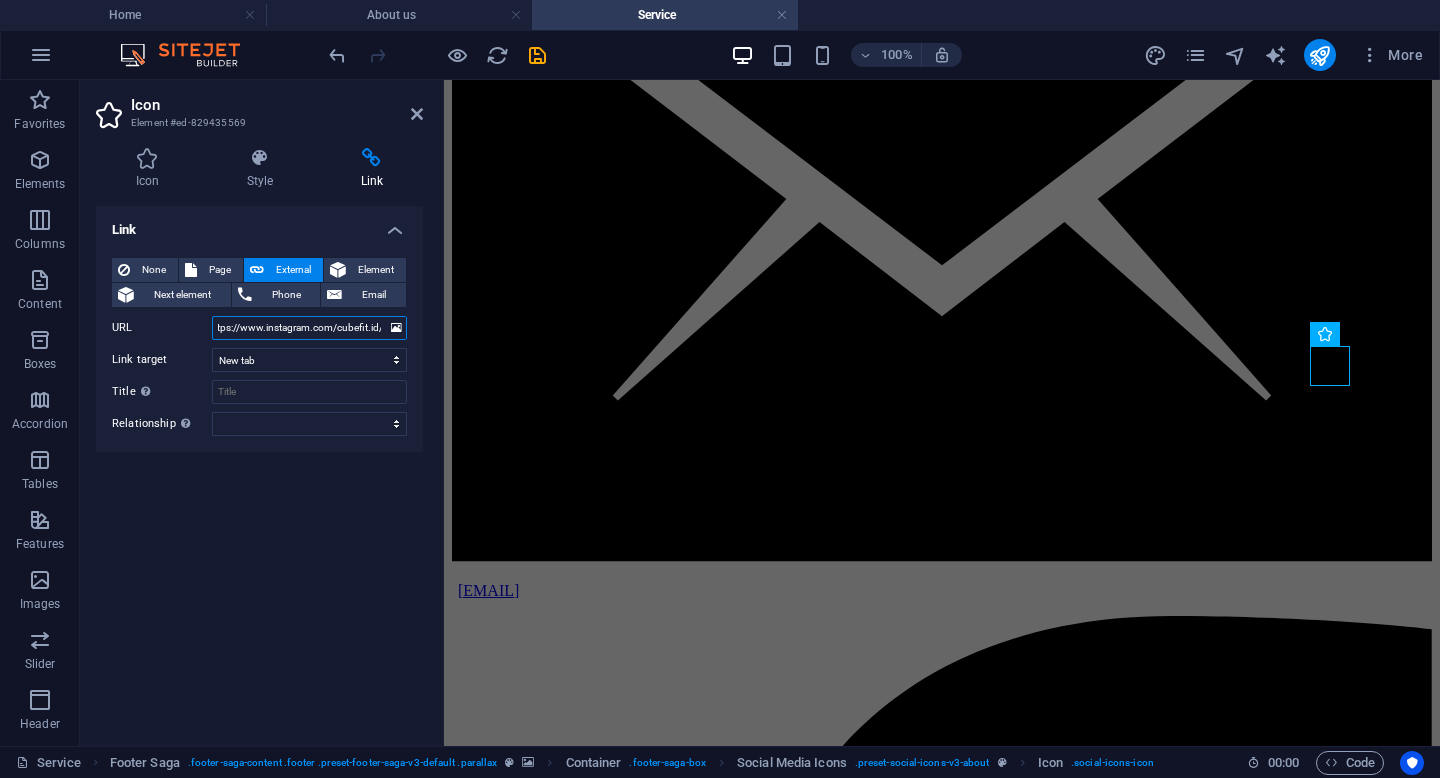 type on "https://www.instagram.com/cubefit.id/" 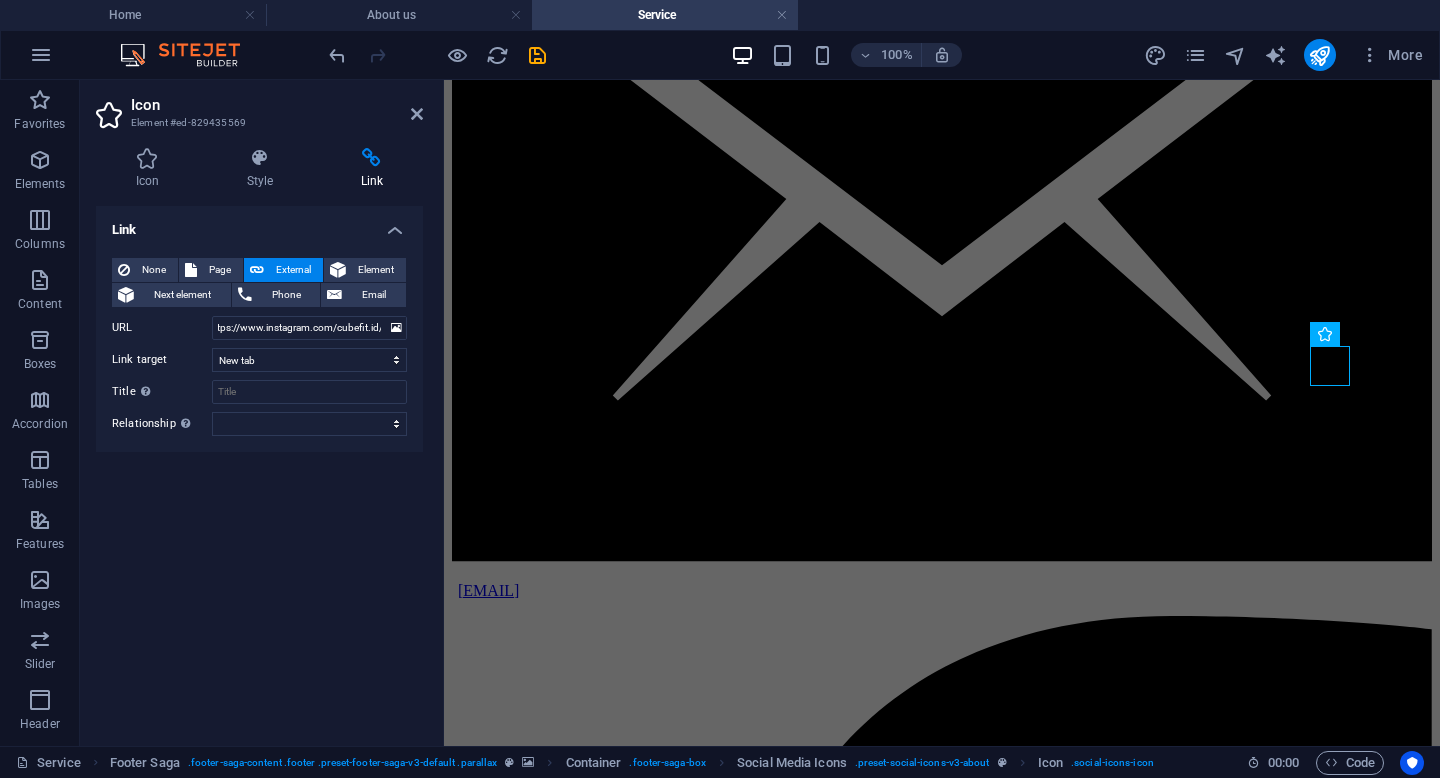 scroll, scrollTop: 2756, scrollLeft: 0, axis: vertical 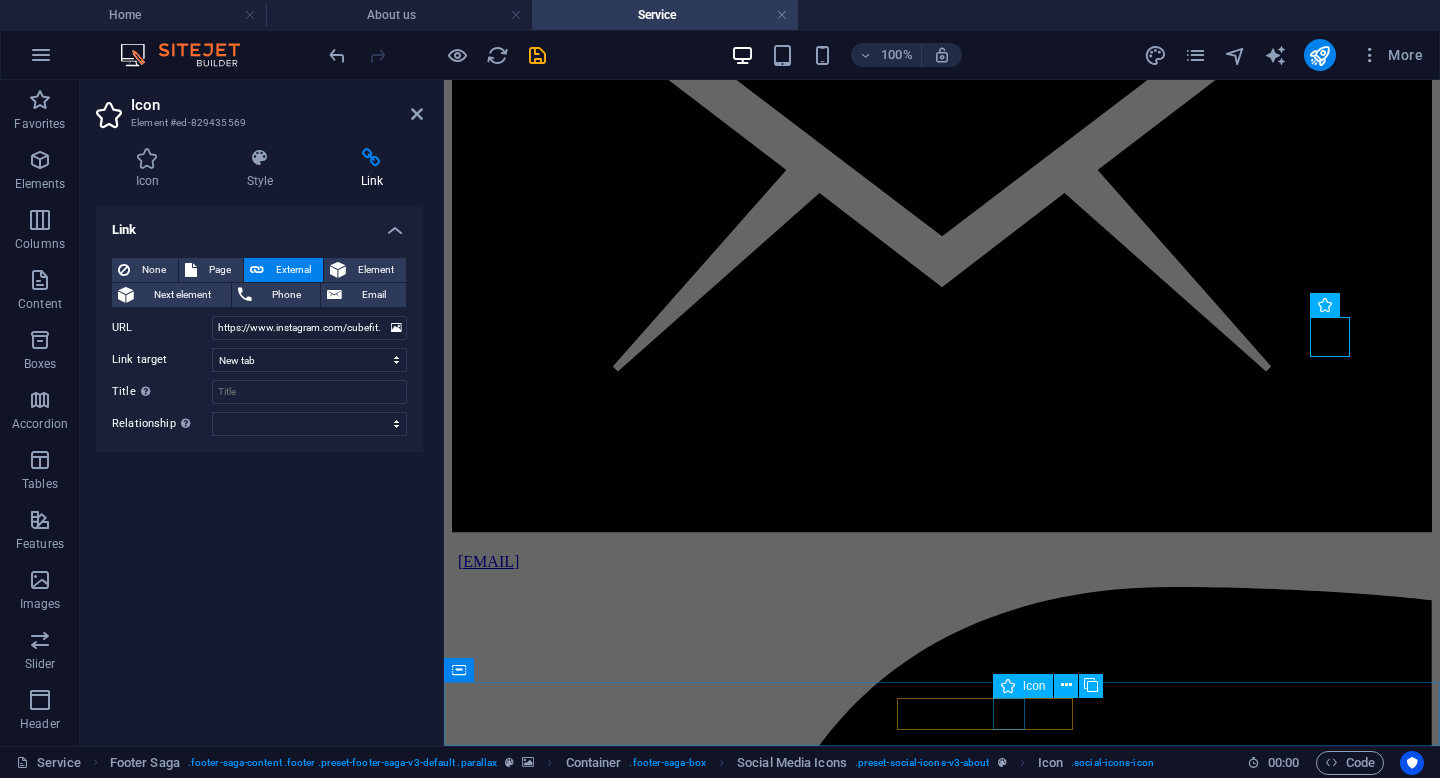 click at bounding box center [942, 29478] 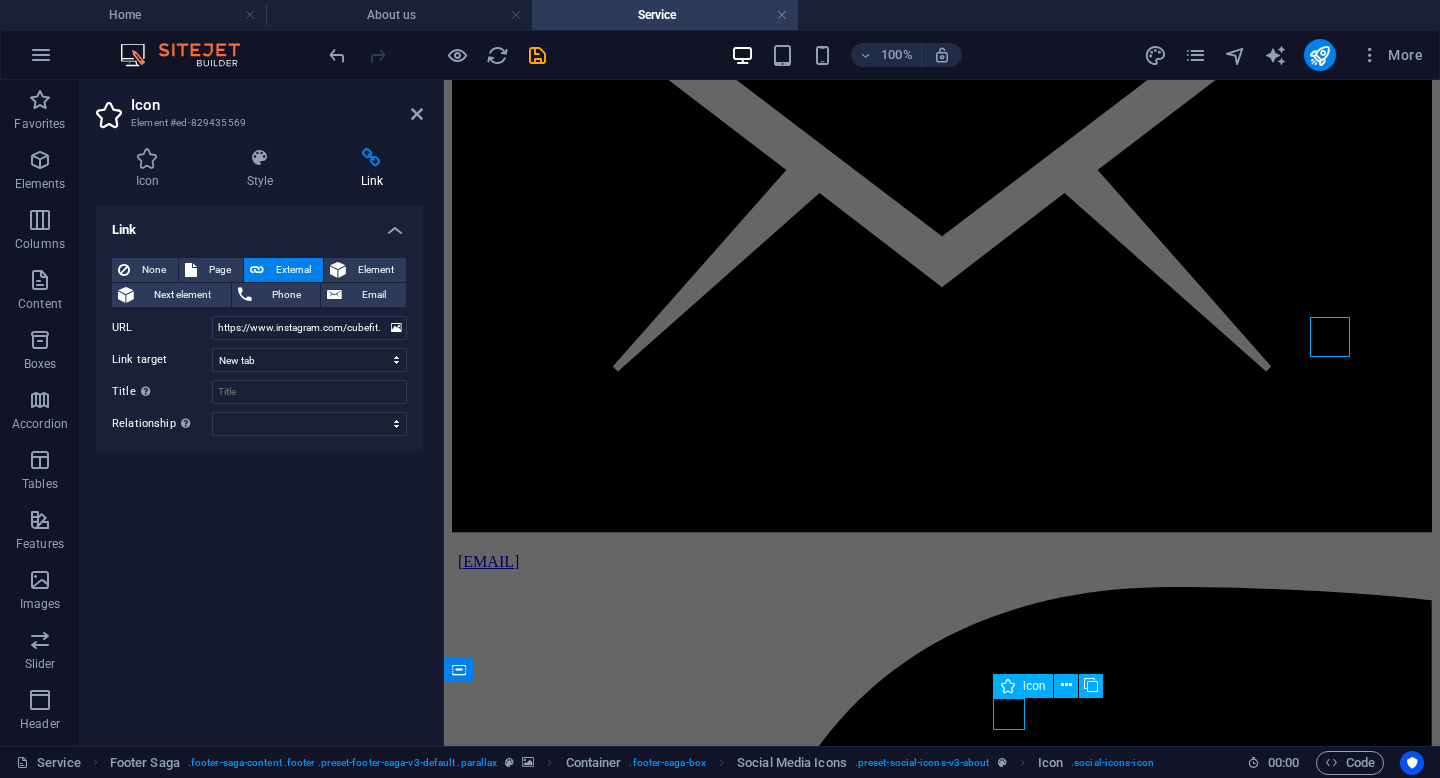 click at bounding box center [942, 29478] 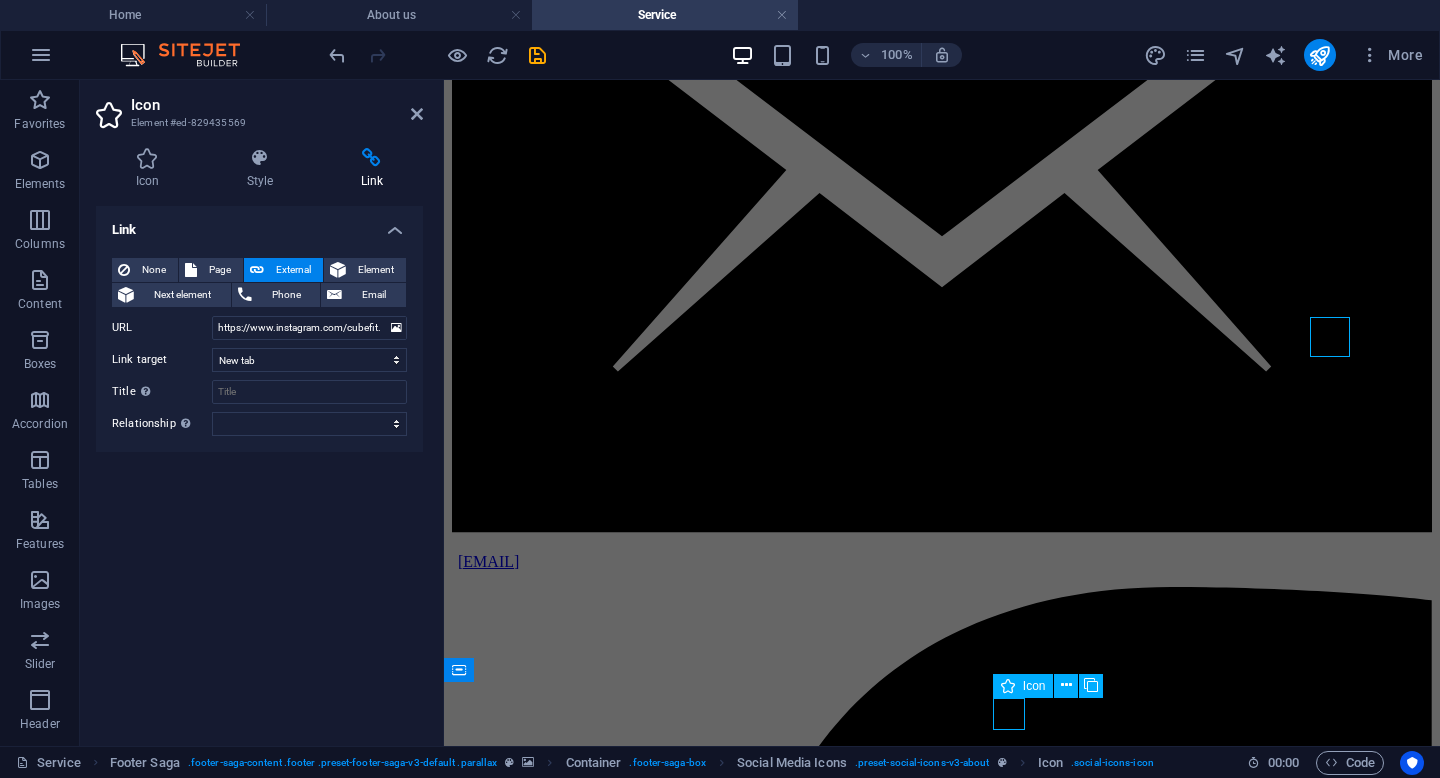 select on "xMidYMid" 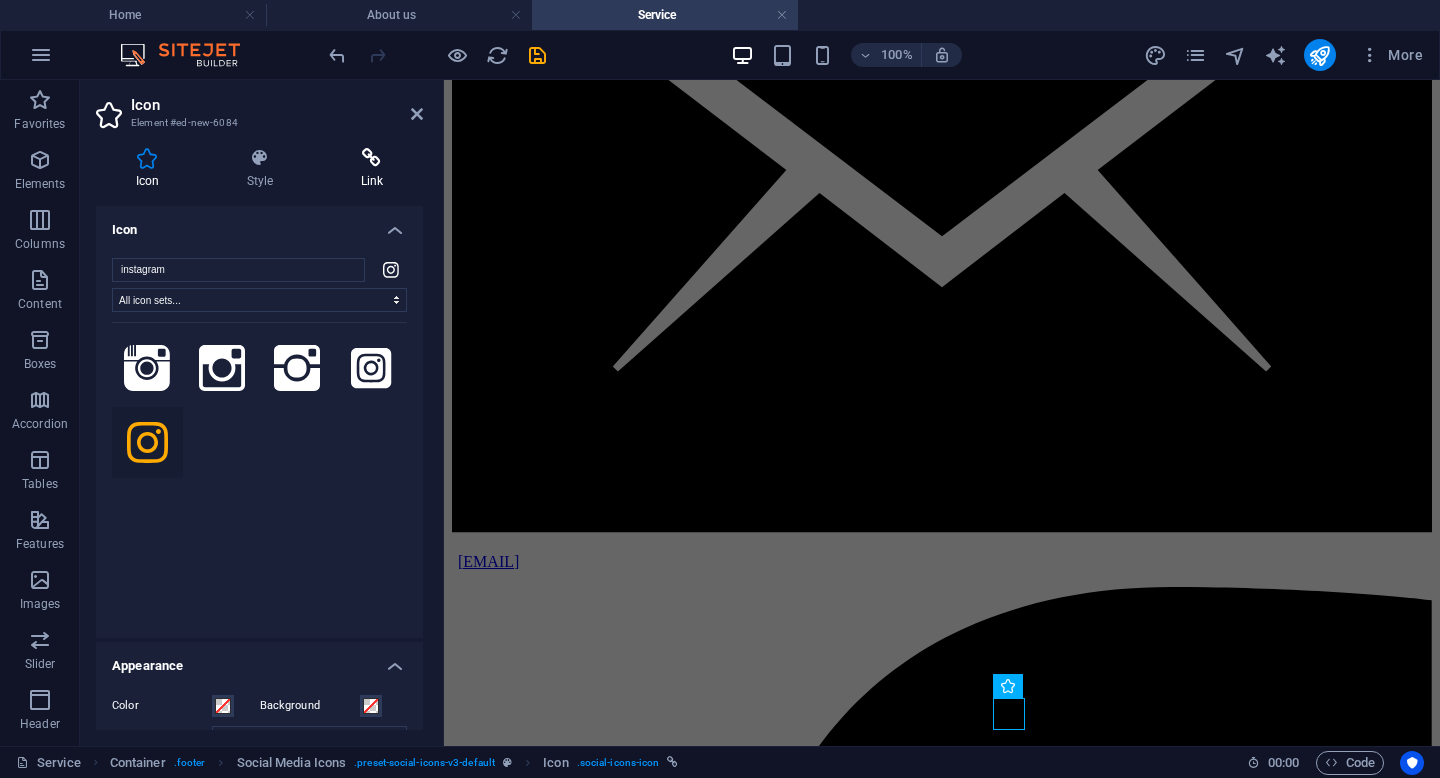 click on "Link" at bounding box center (372, 169) 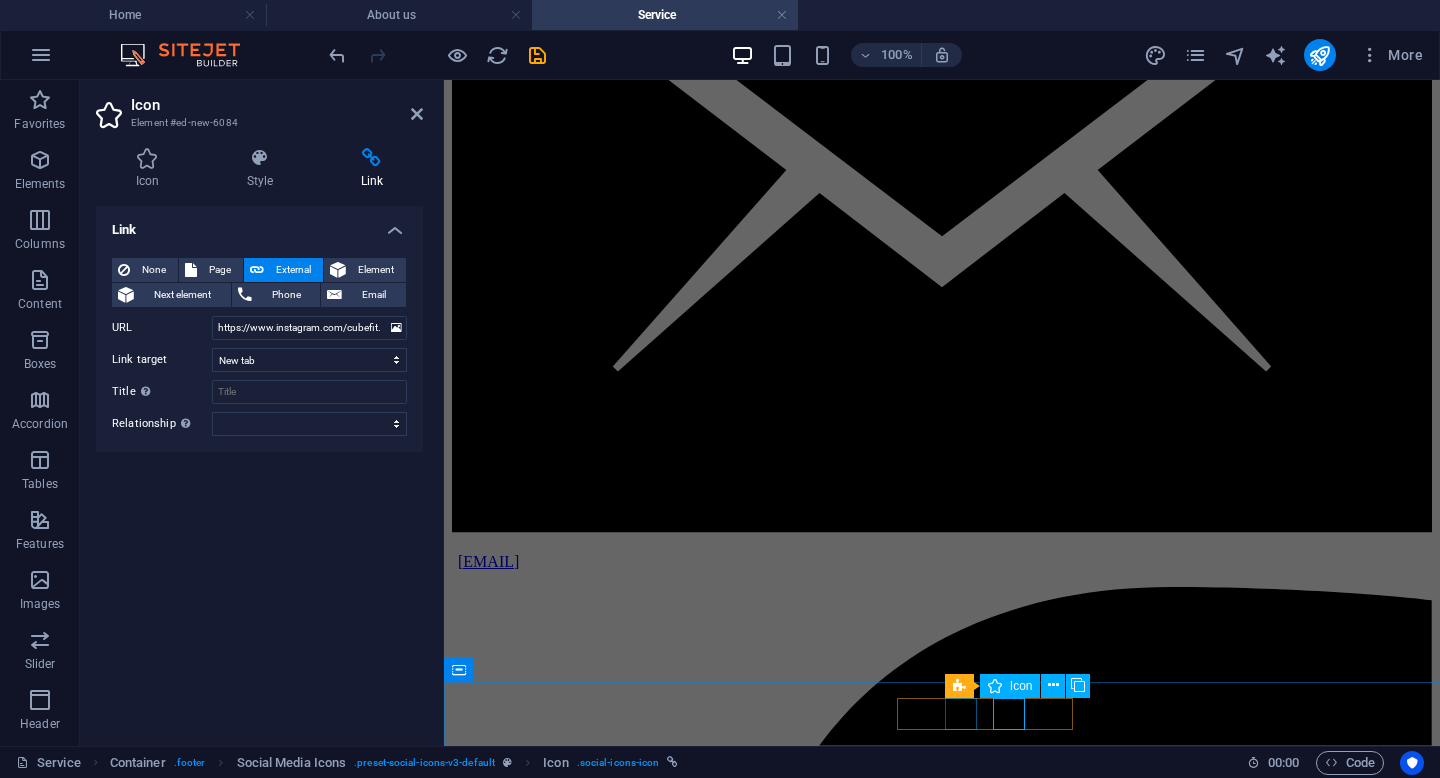 click at bounding box center (942, 28424) 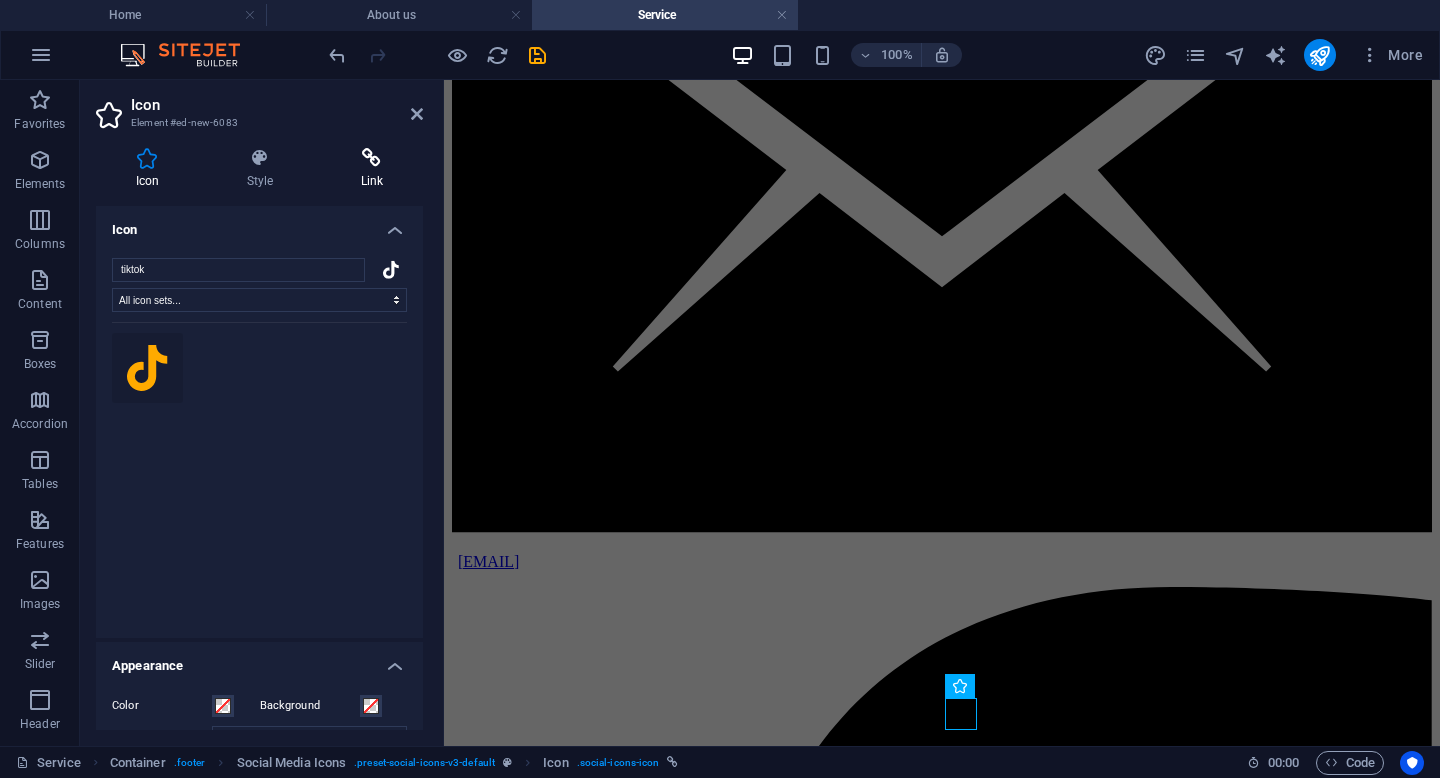 click on "Link" at bounding box center [372, 169] 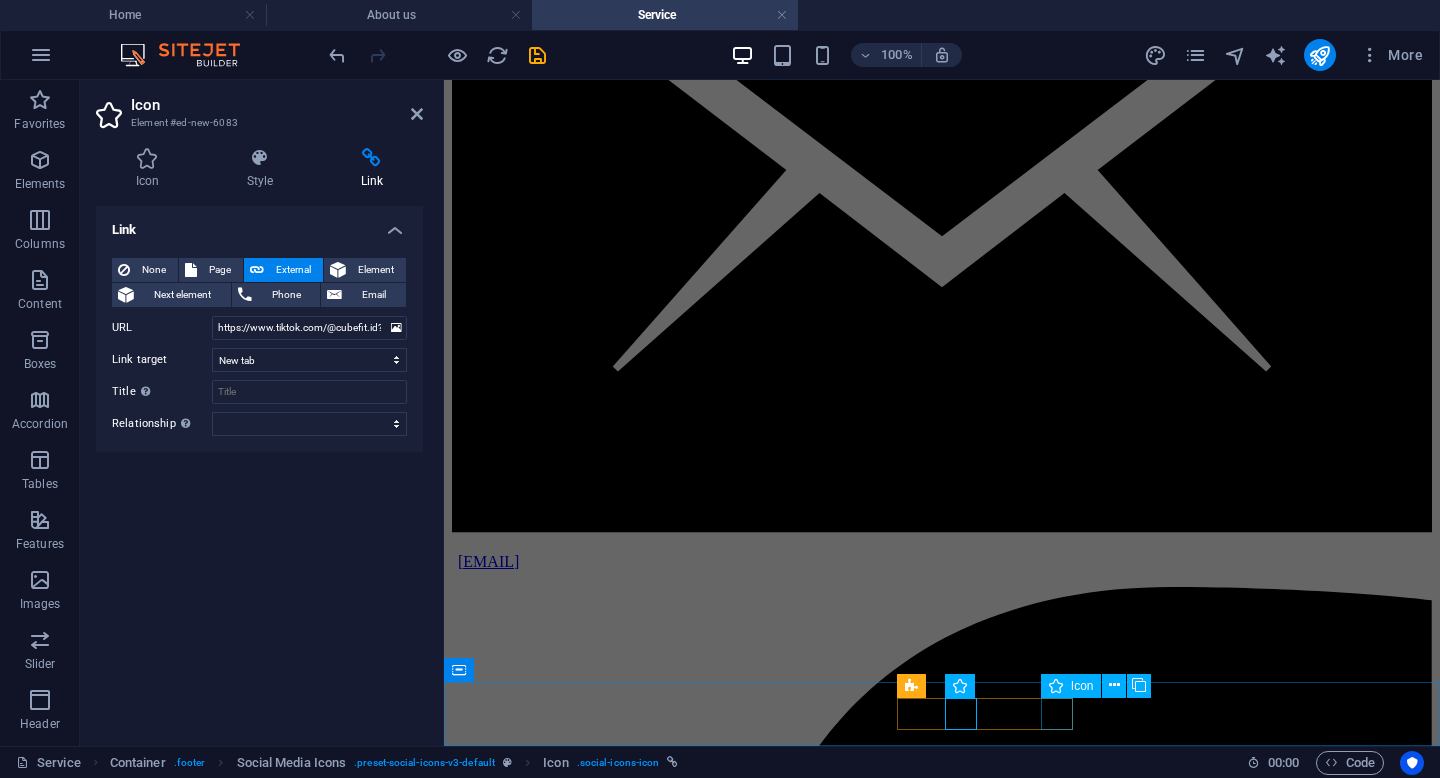 click at bounding box center (942, 30316) 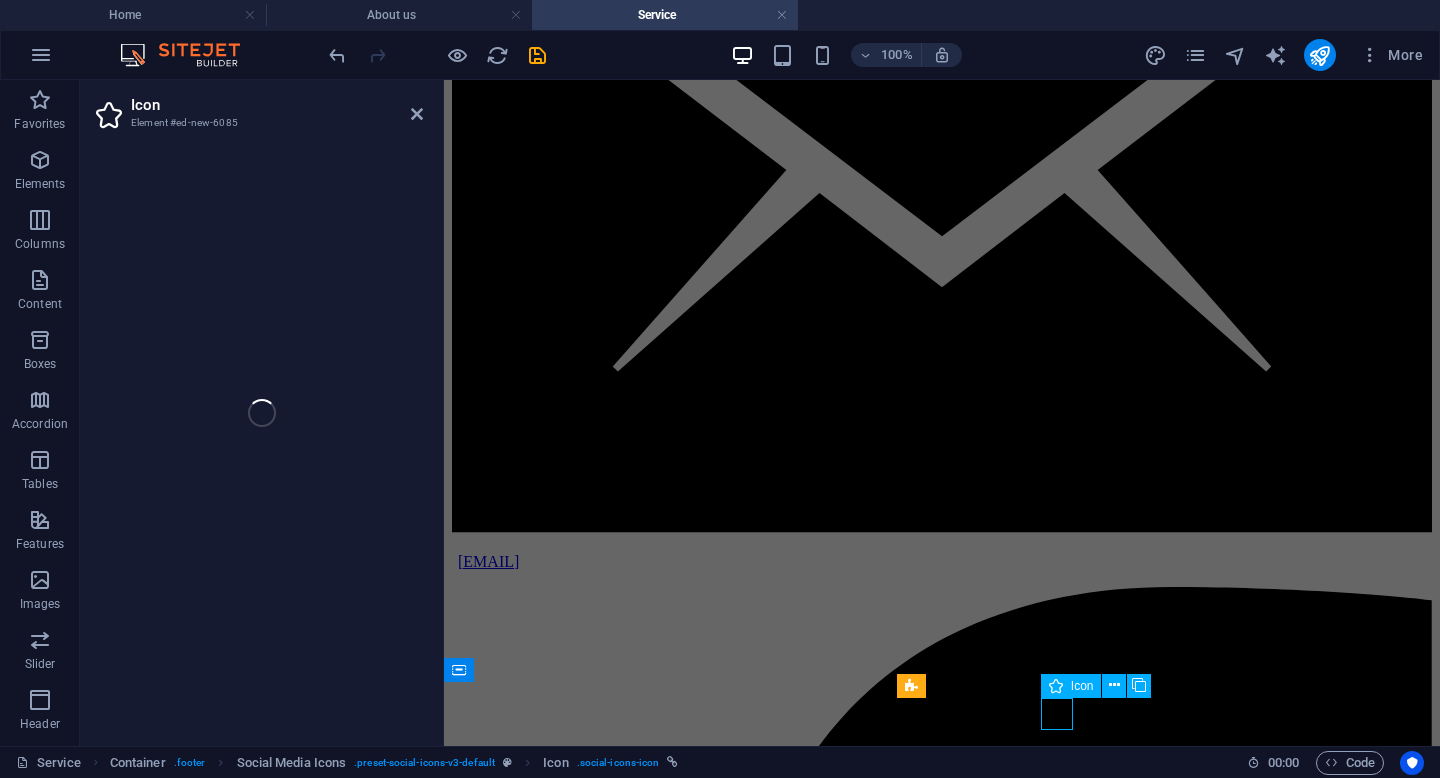 select on "xMidYMid" 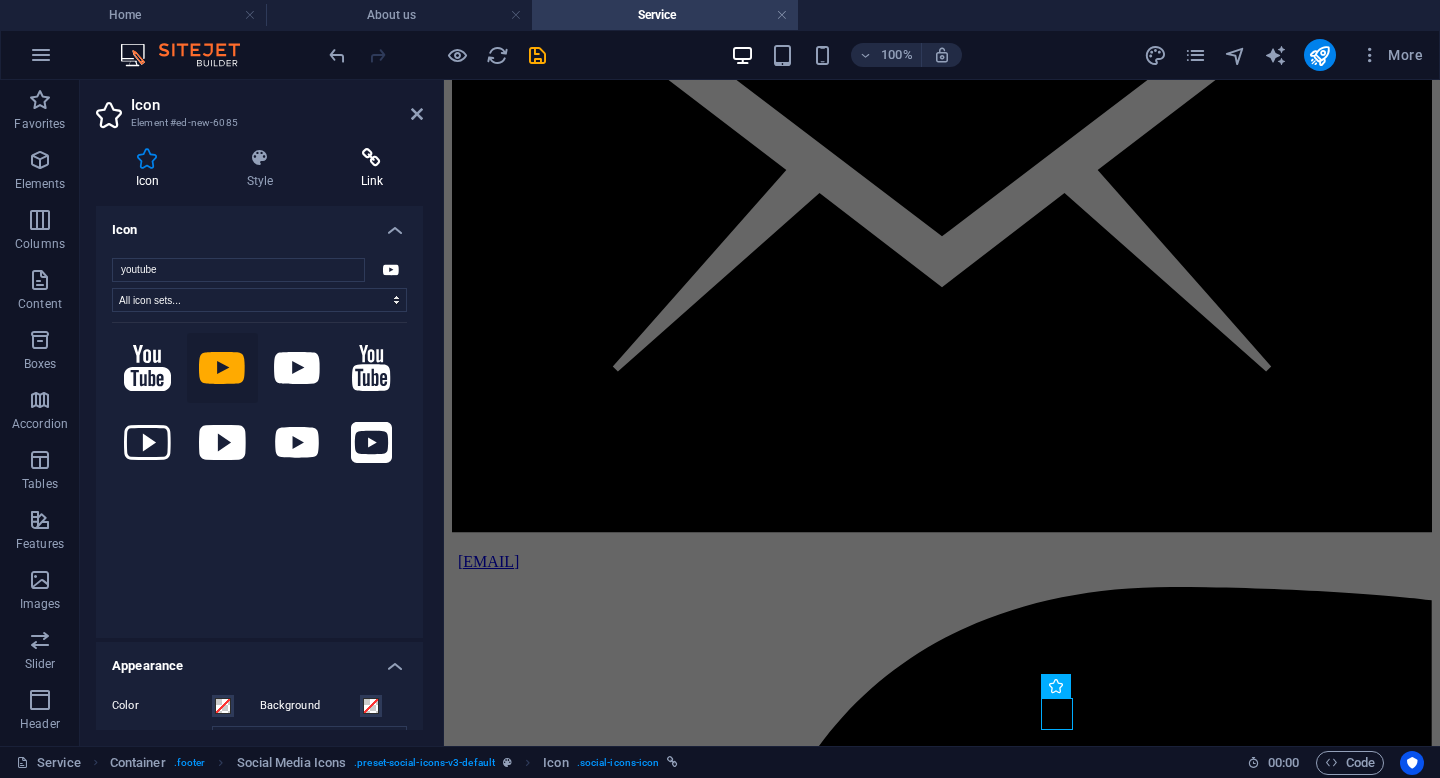 click at bounding box center [372, 158] 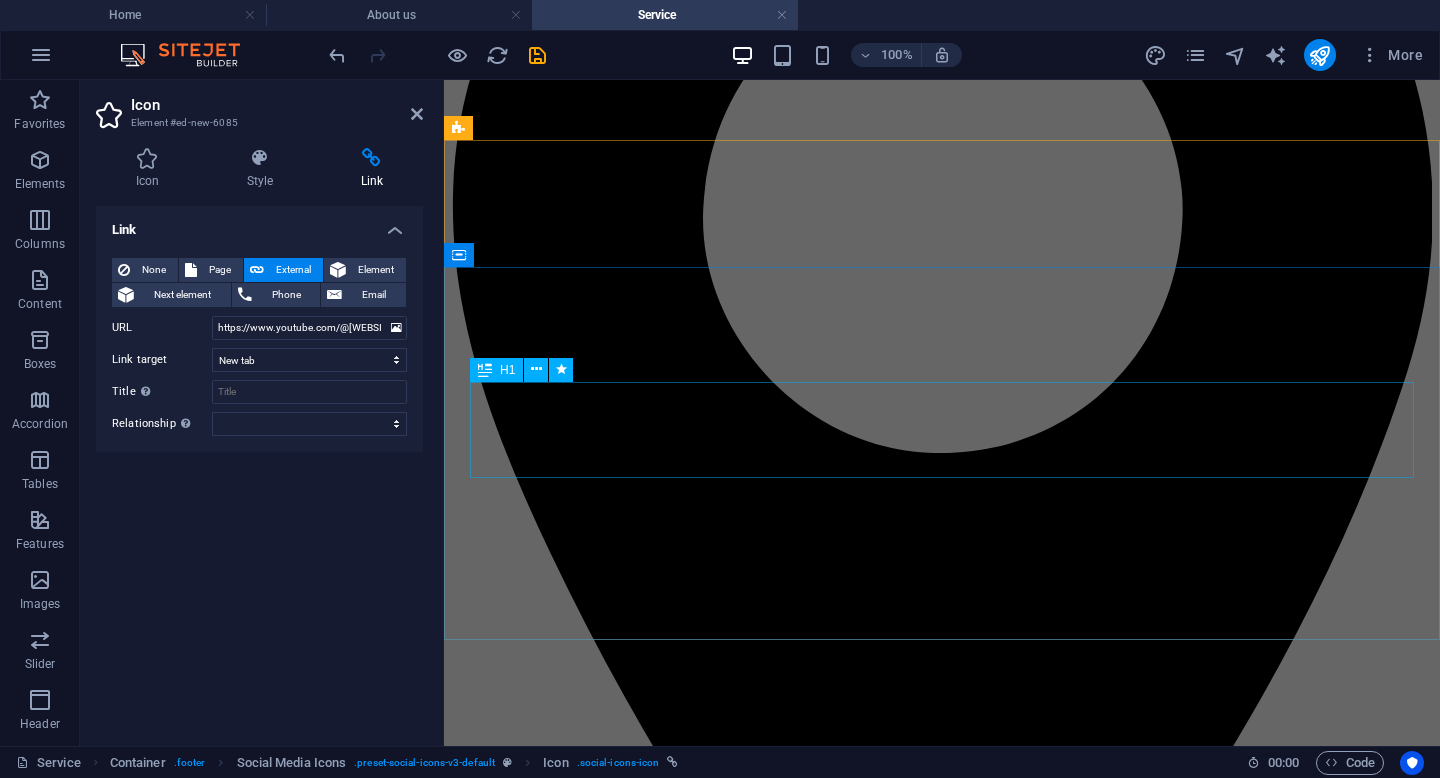 scroll, scrollTop: 0, scrollLeft: 0, axis: both 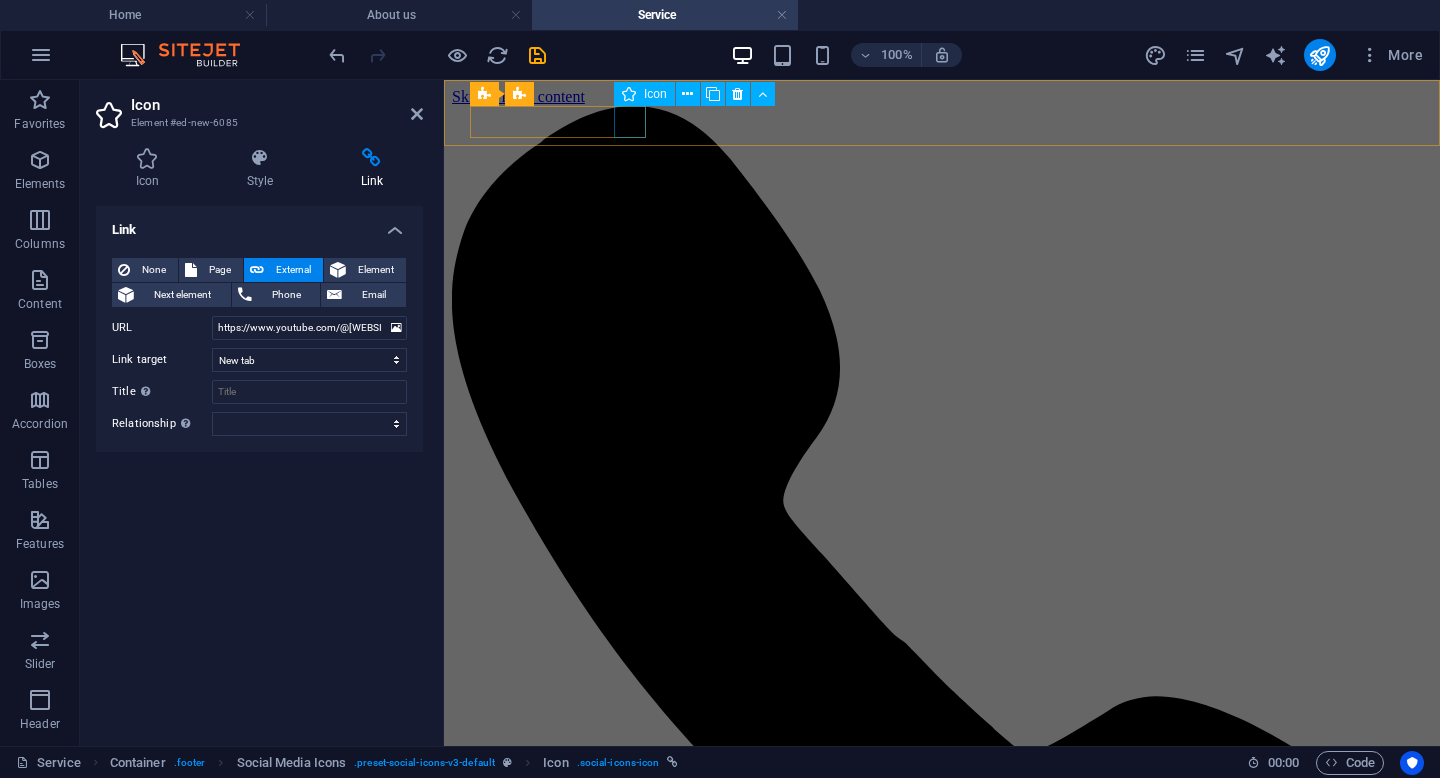 click at bounding box center [942, 7701] 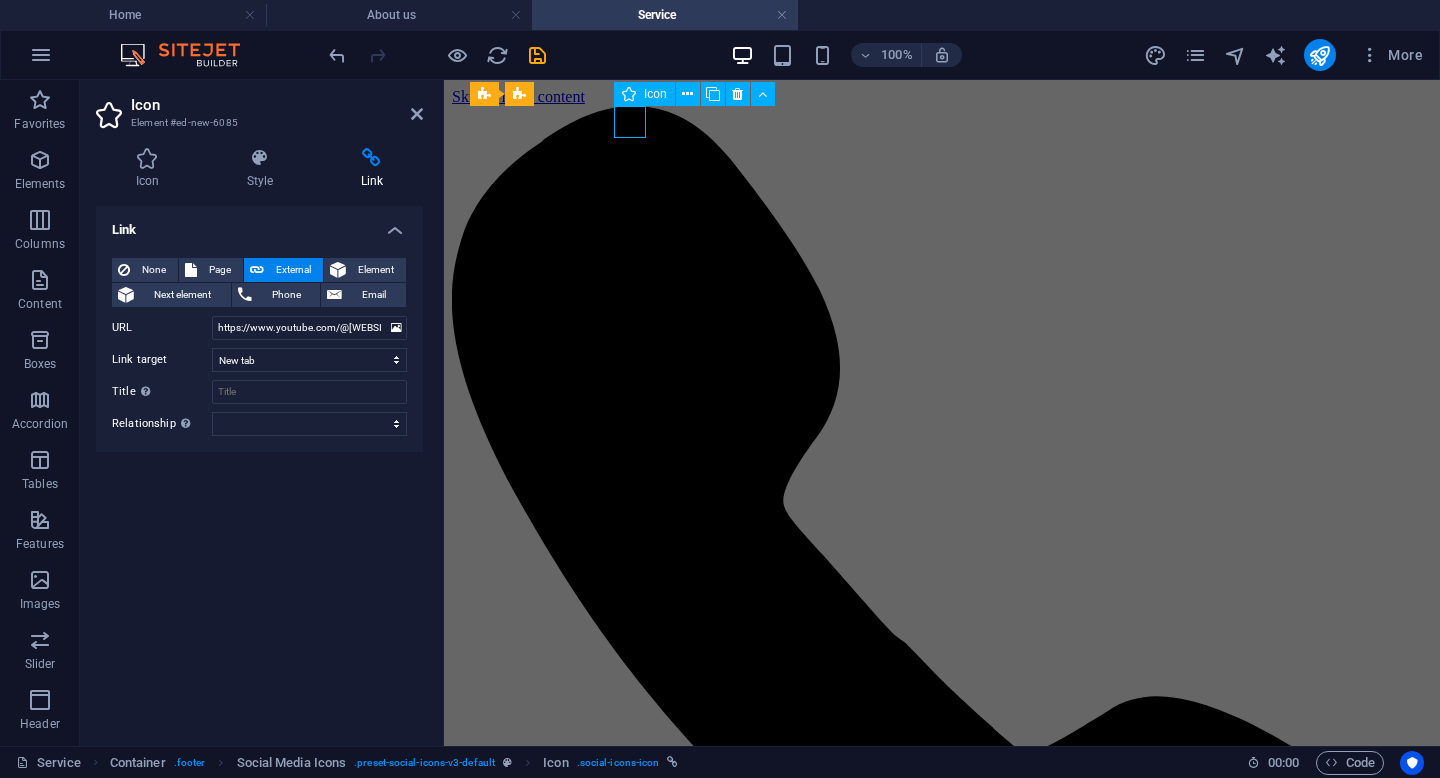 click at bounding box center [942, 7701] 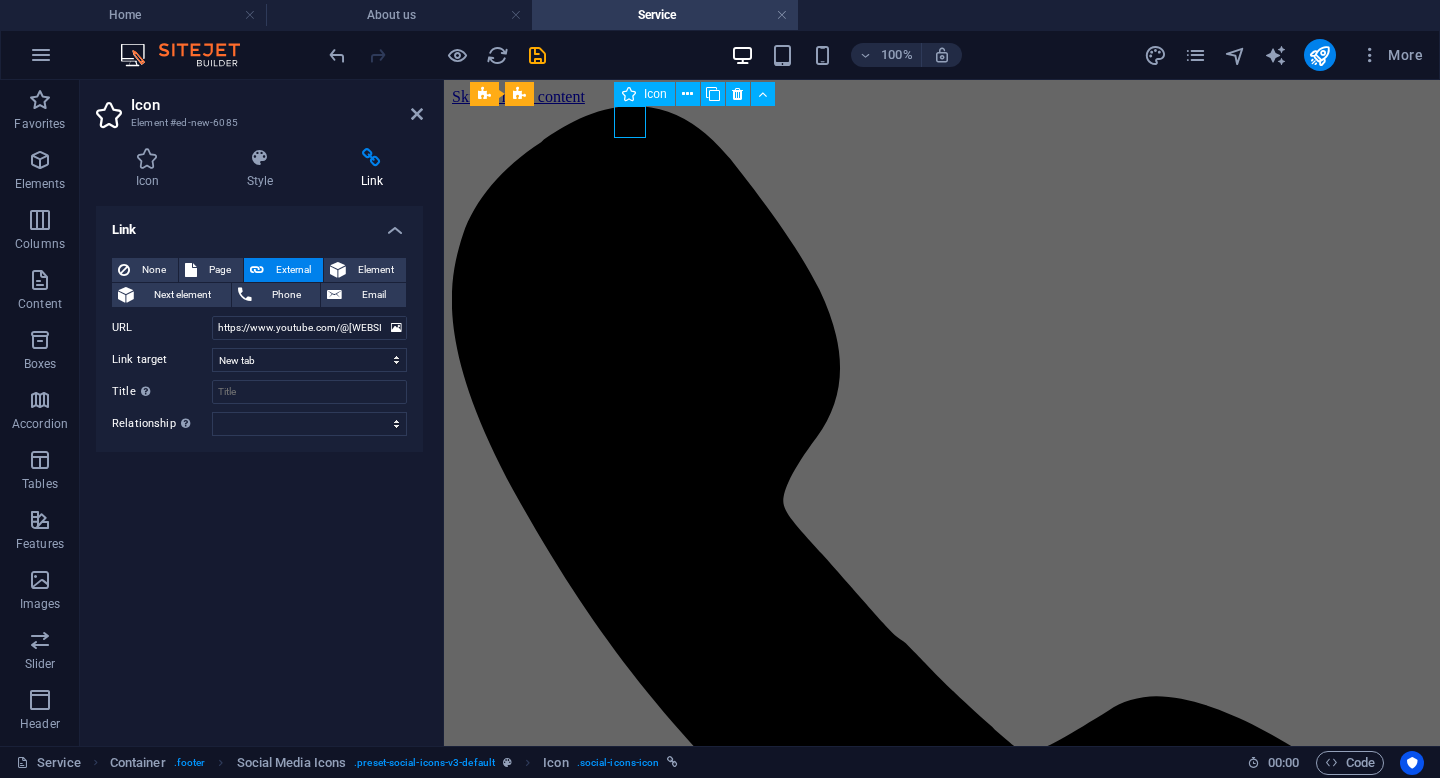 select on "xMidYMid" 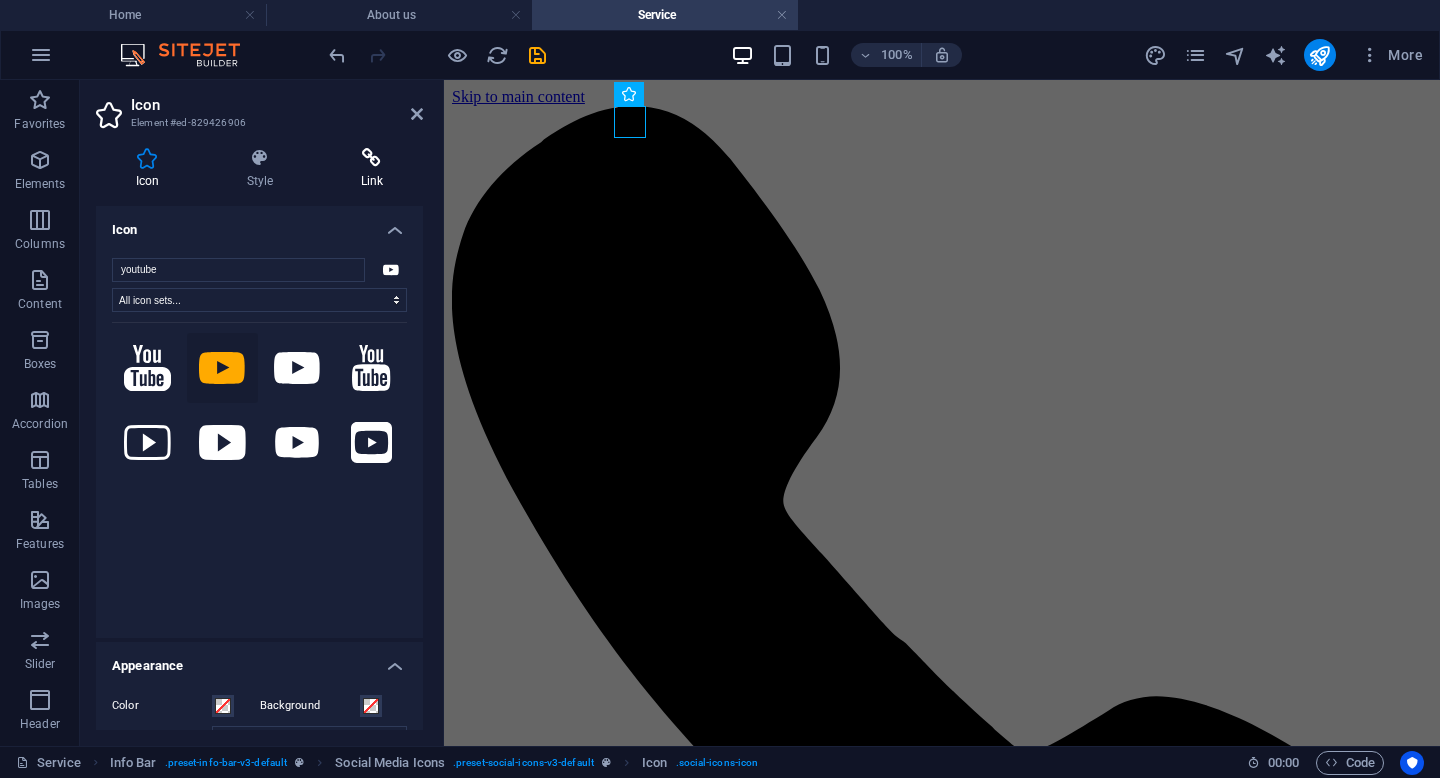 click on "Link" at bounding box center [372, 169] 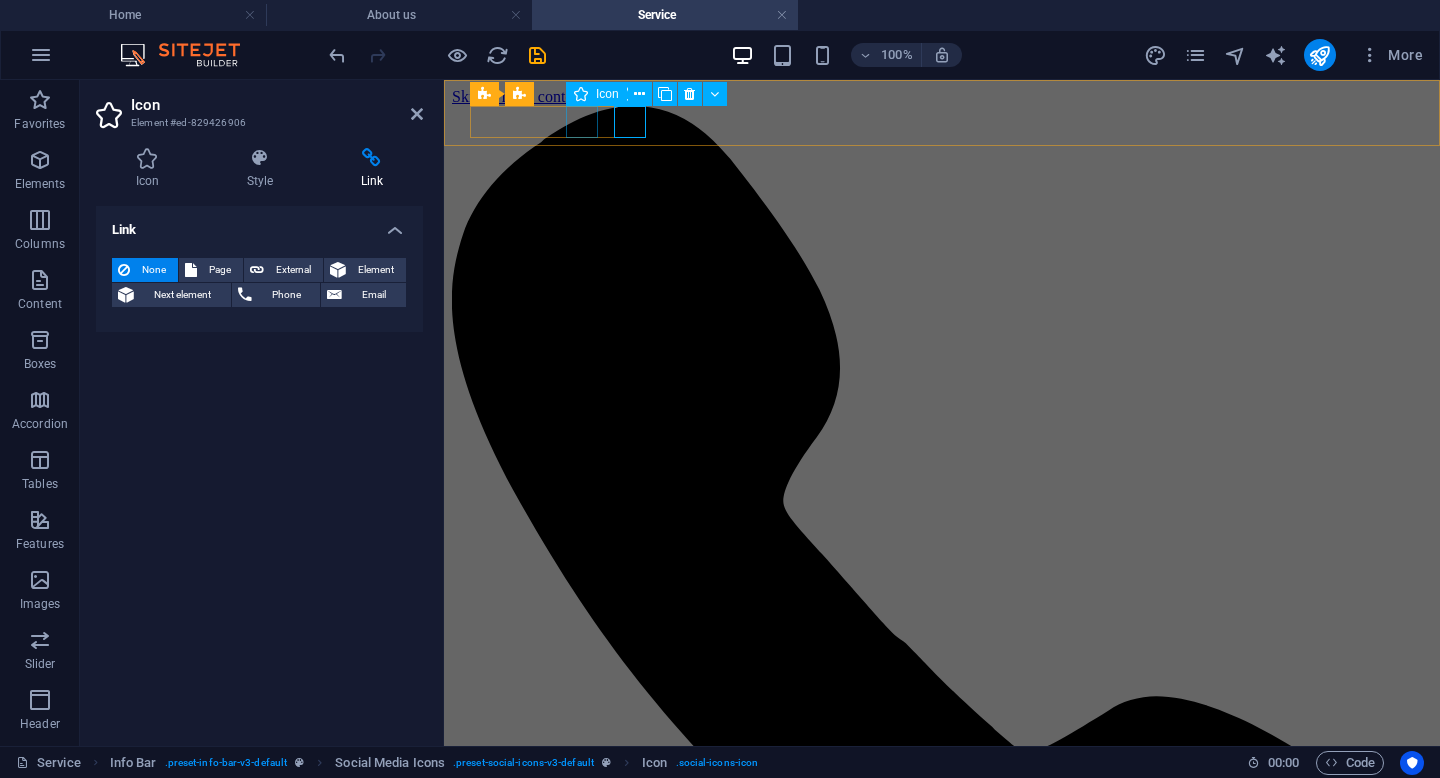 click at bounding box center (942, 6863) 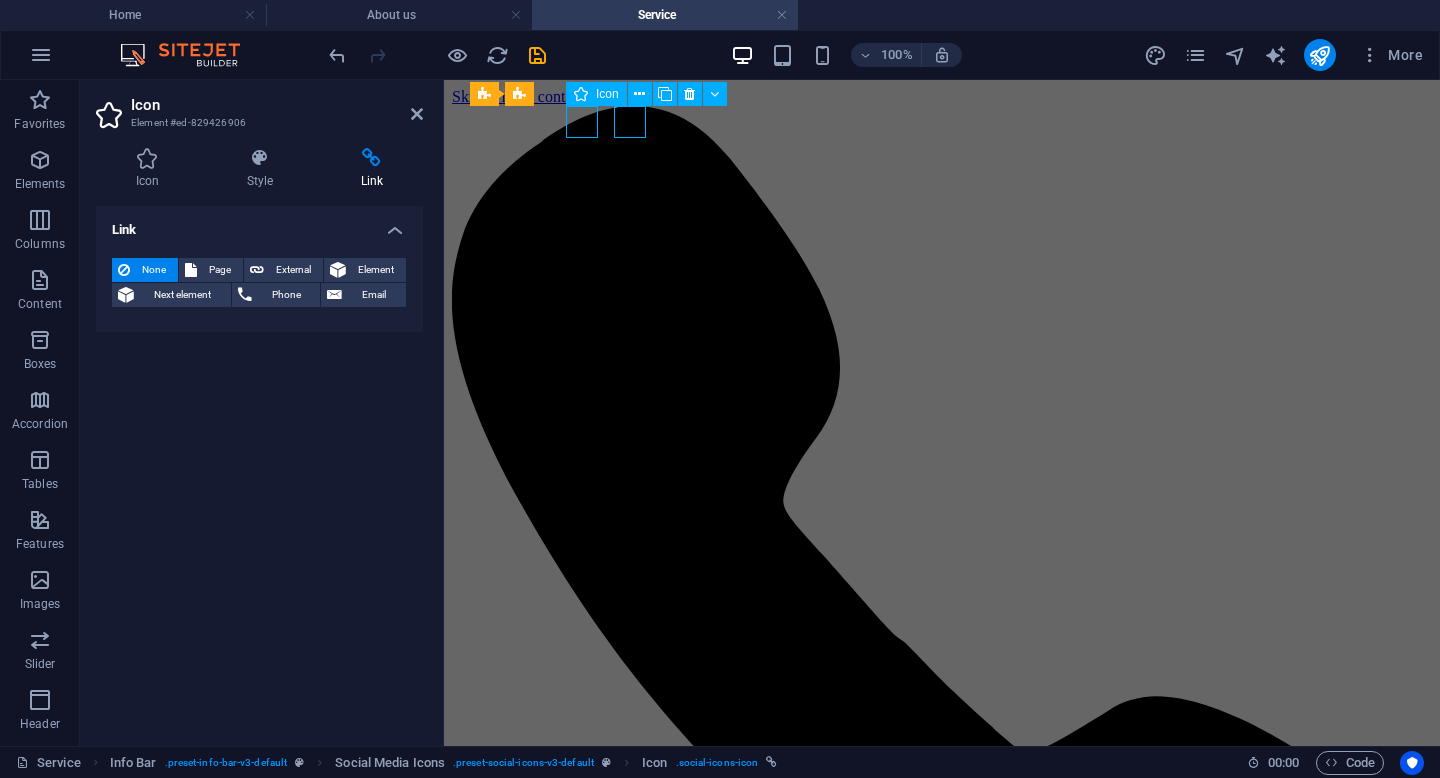 click at bounding box center [942, 6863] 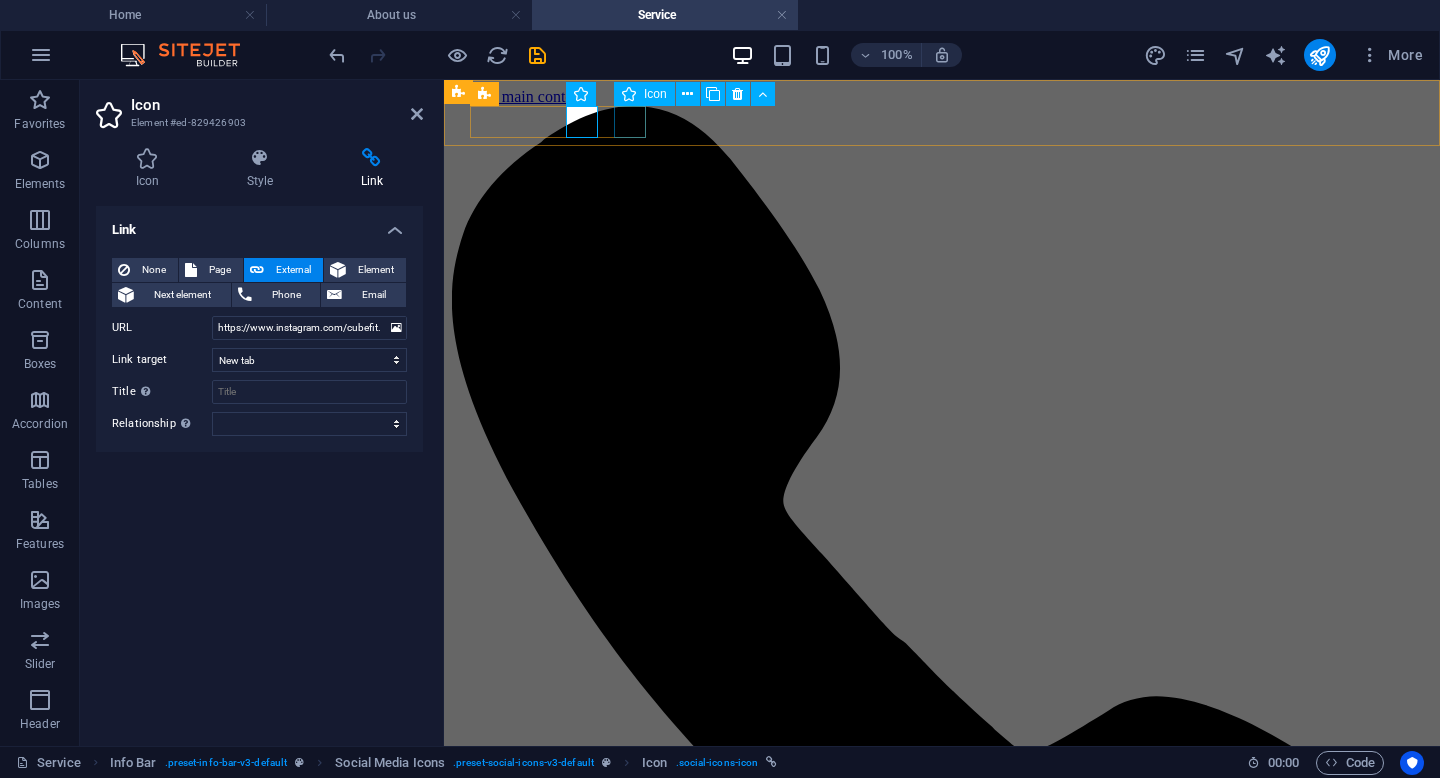 click at bounding box center (942, 5809) 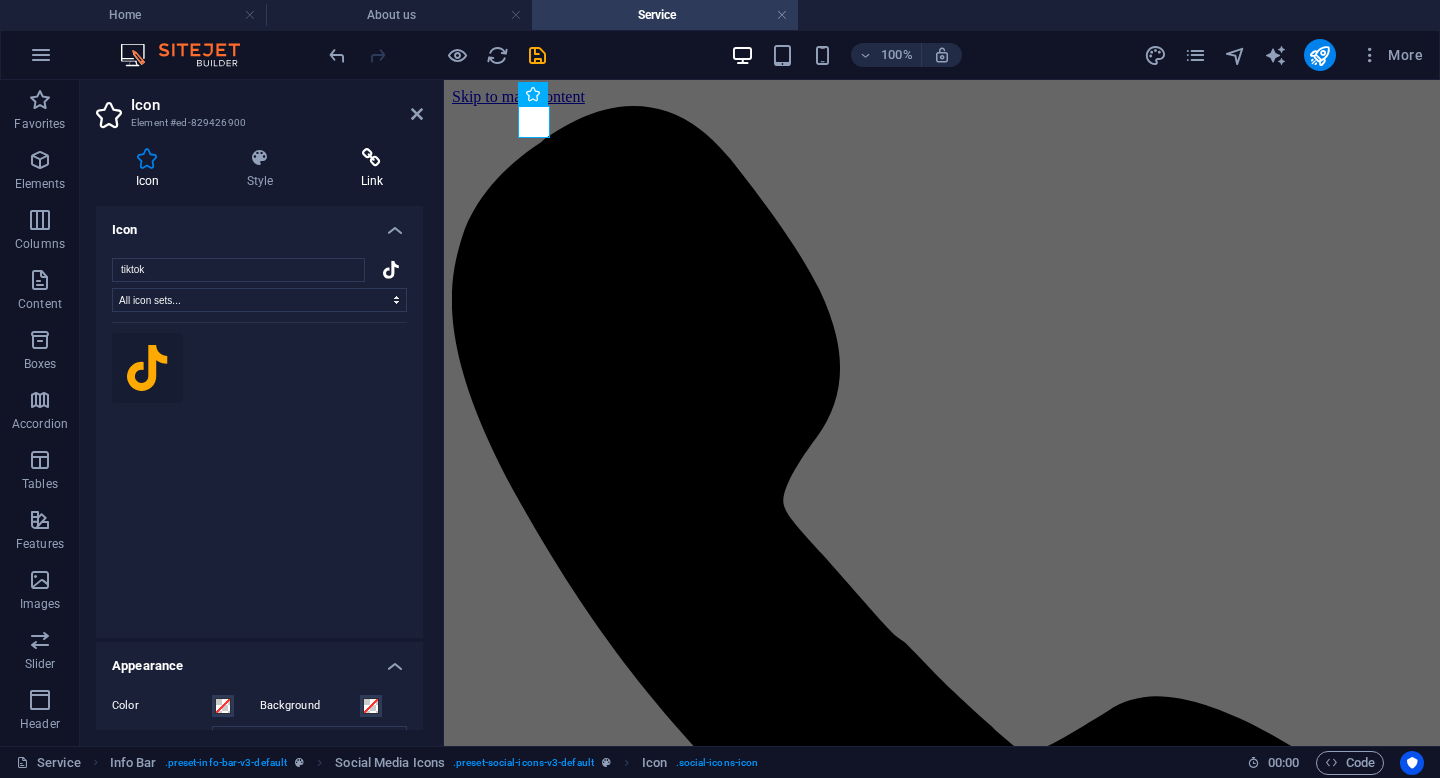 click at bounding box center [372, 158] 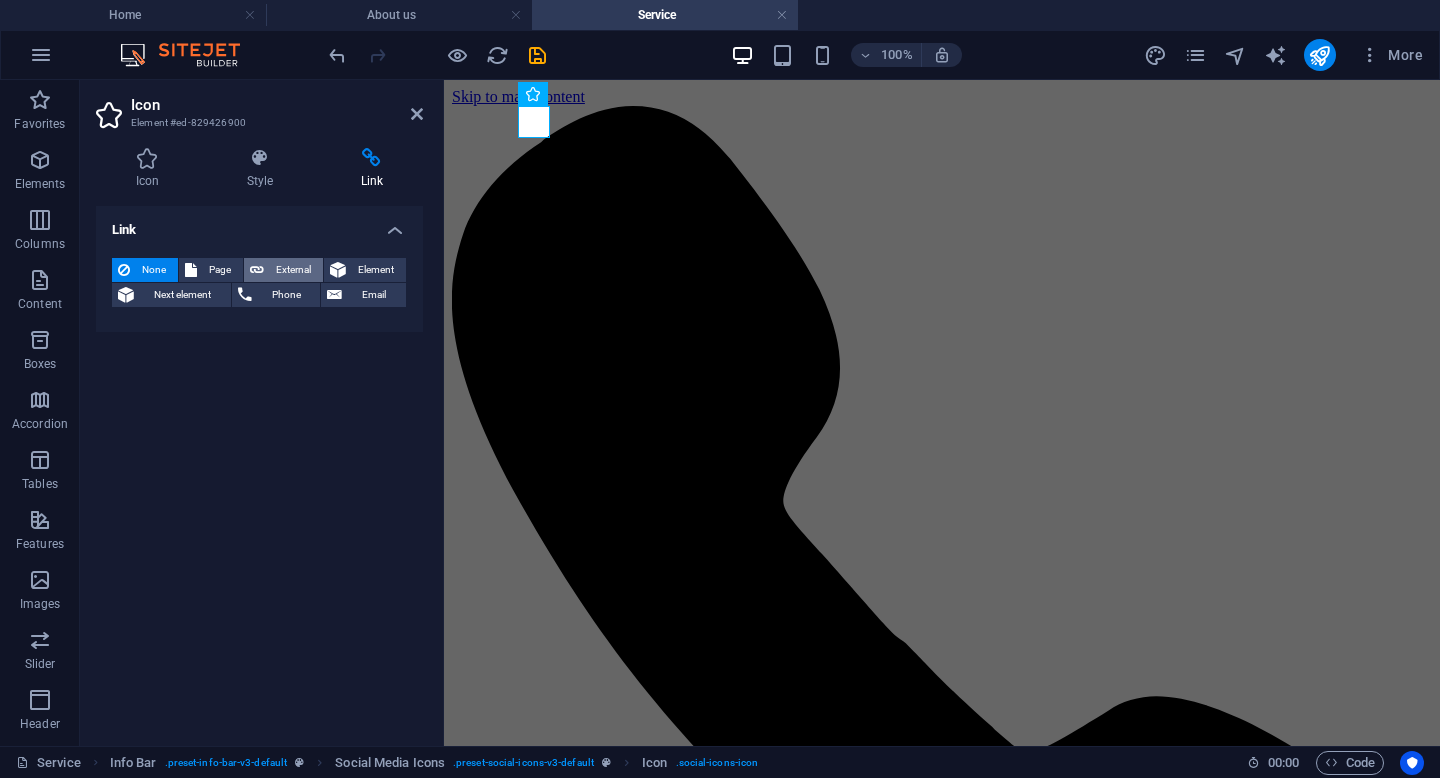 click on "External" at bounding box center (293, 270) 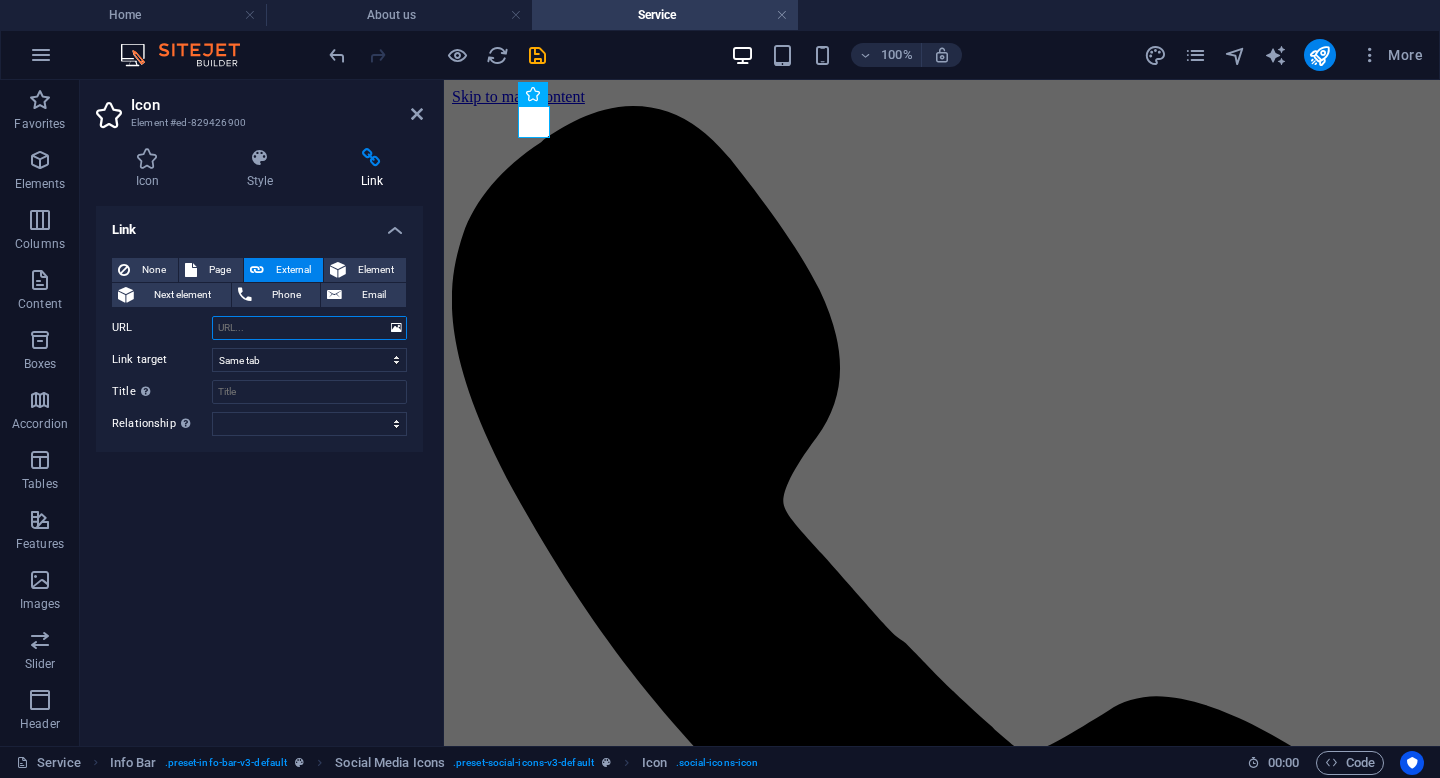 select on "blank" 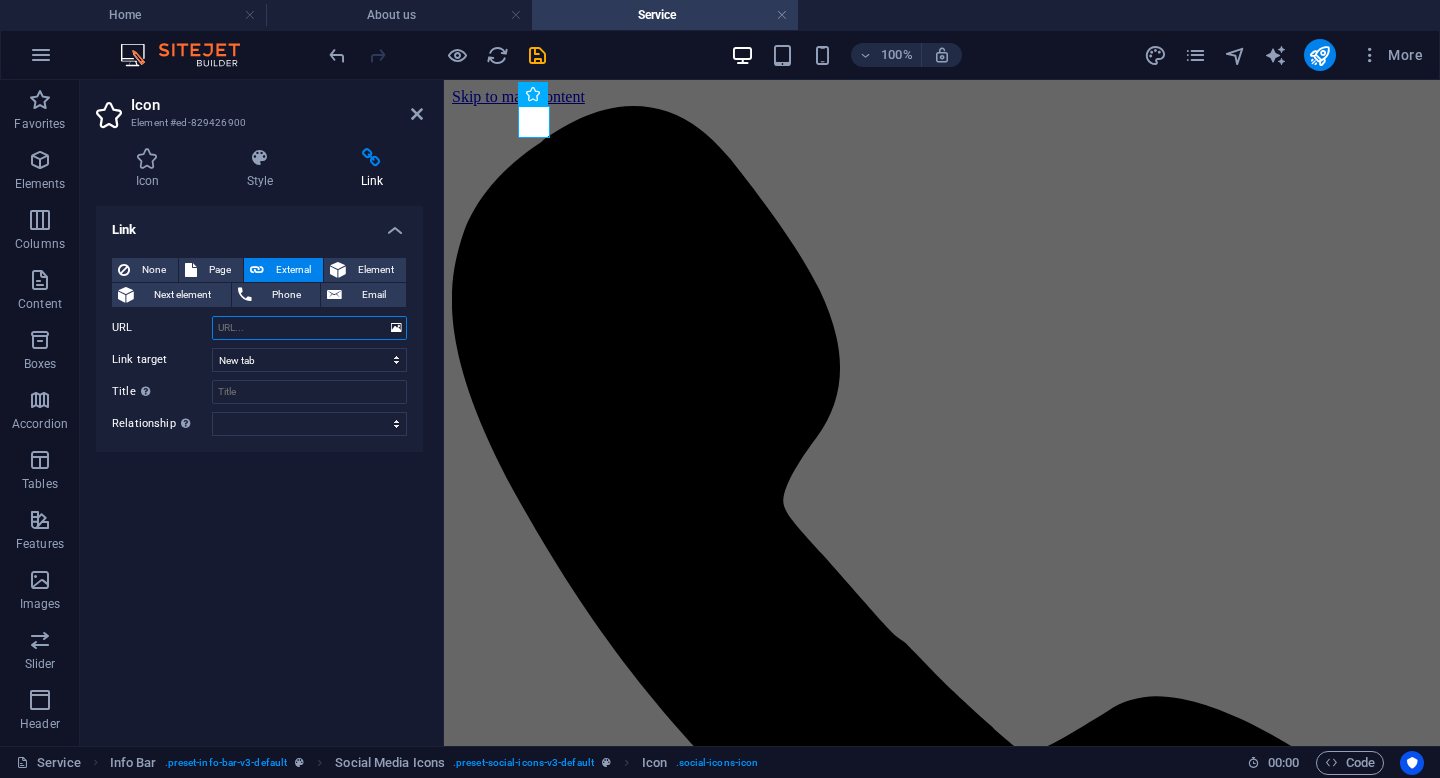 paste on "https://www.tiktok.com/@cubefit.id?_t=ZS-8yLDmc2ORtp&_r=1" 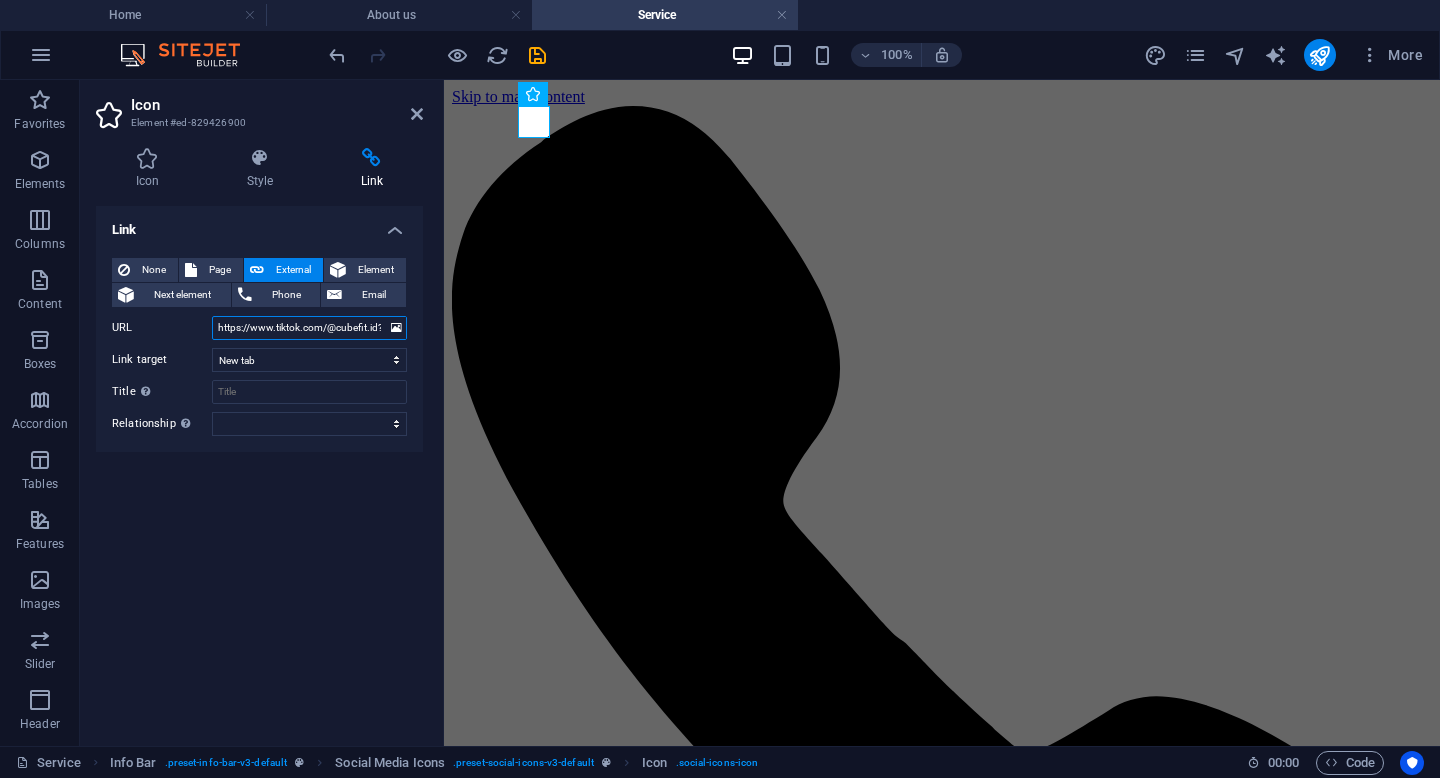 scroll, scrollTop: 0, scrollLeft: 117, axis: horizontal 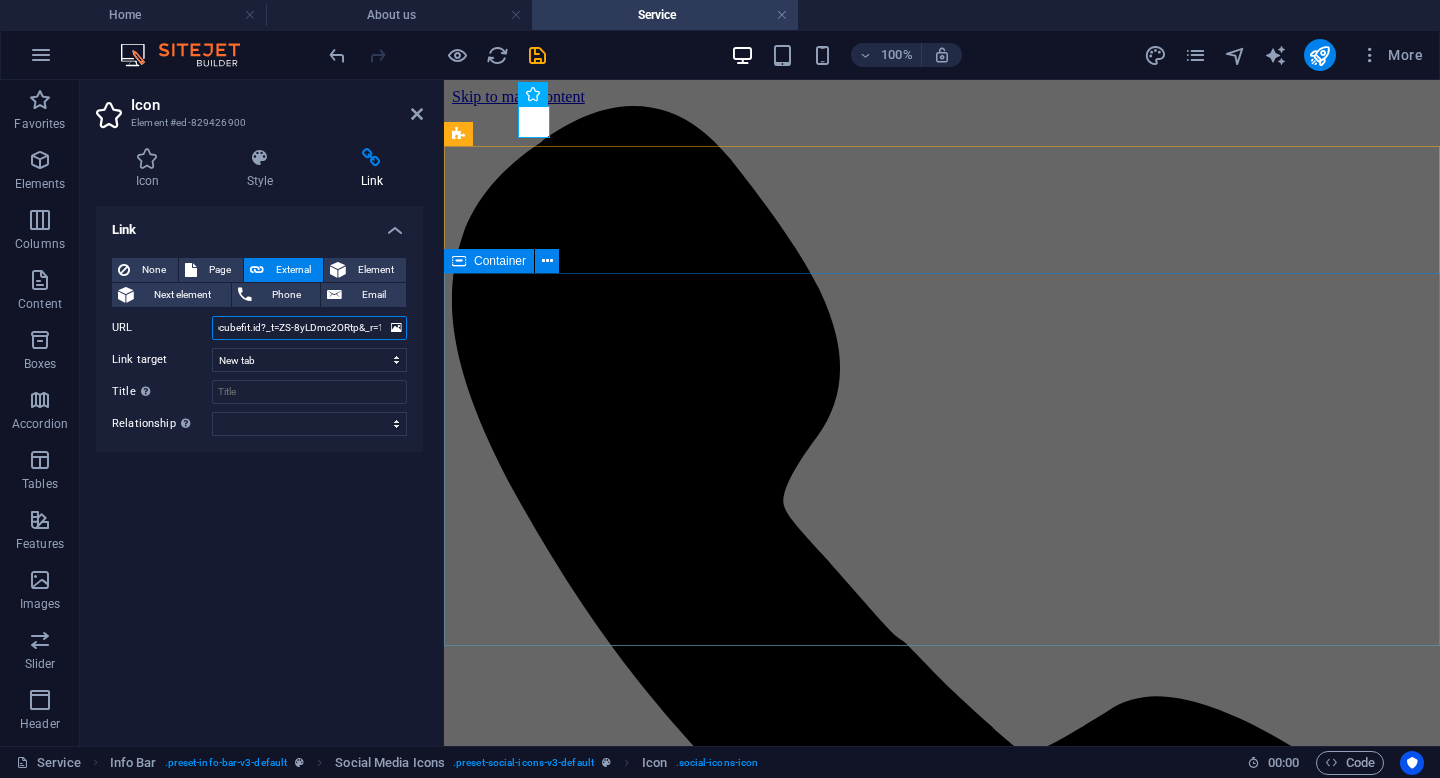 type on "https://www.tiktok.com/@cubefit.id?_t=ZS-8yLDmc2ORtp&_r=1" 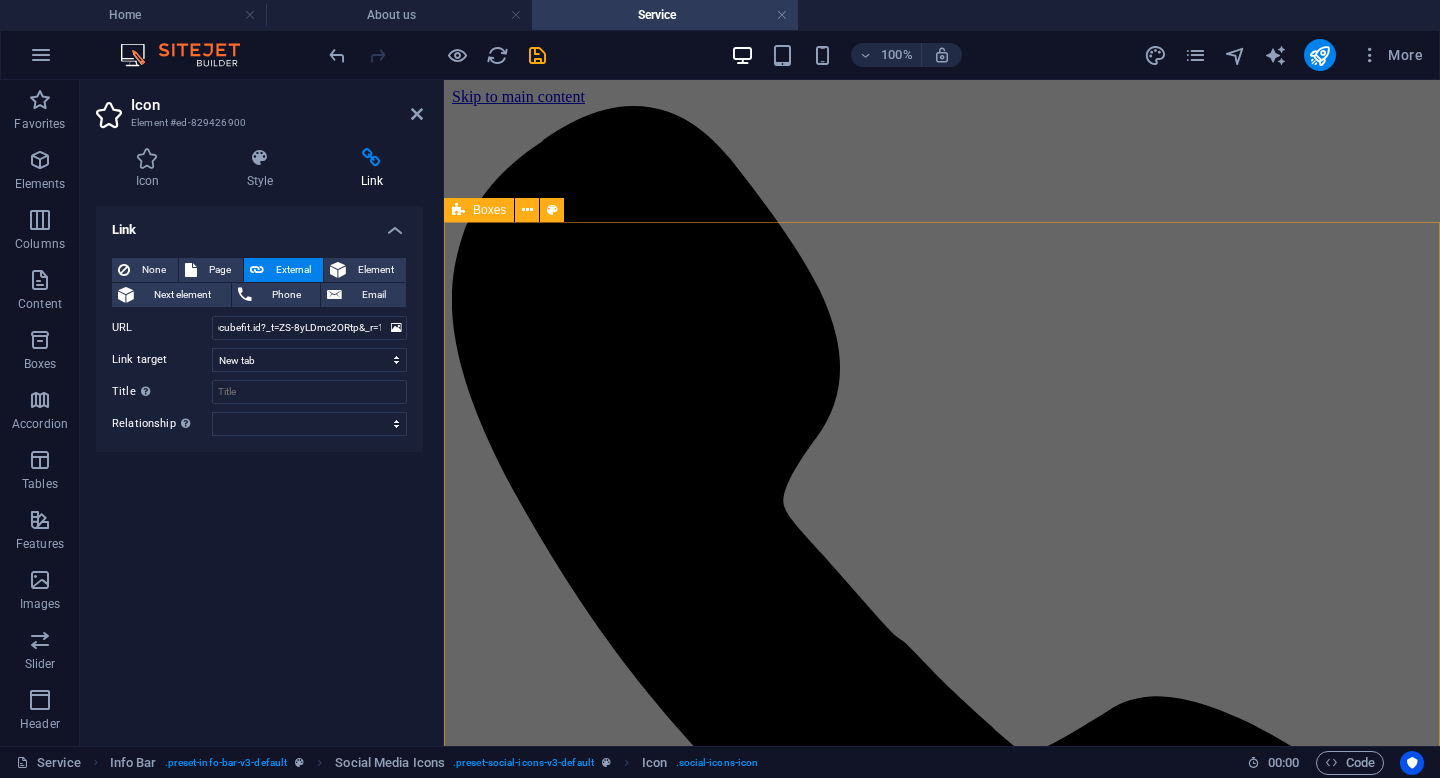 scroll, scrollTop: 0, scrollLeft: 0, axis: both 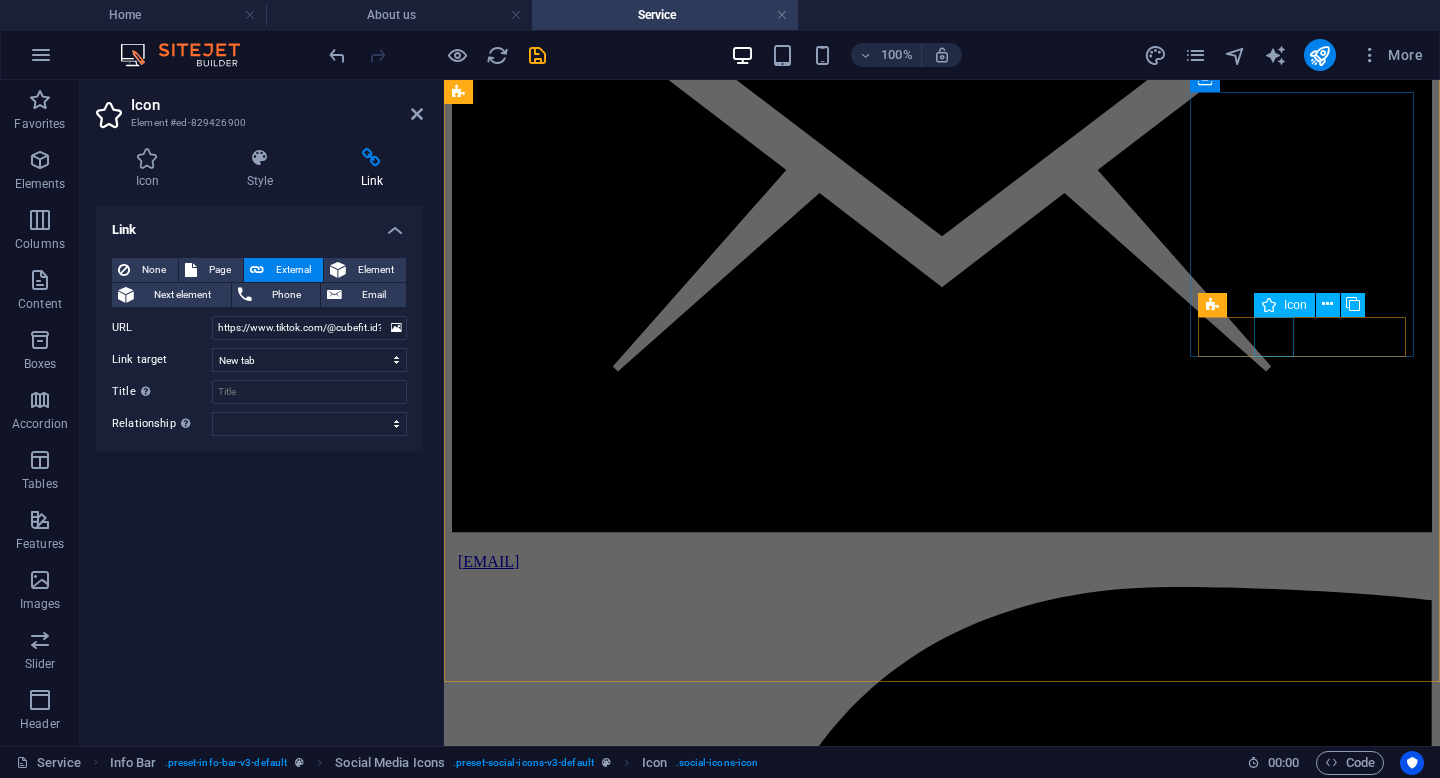 click at bounding box center (942, 22729) 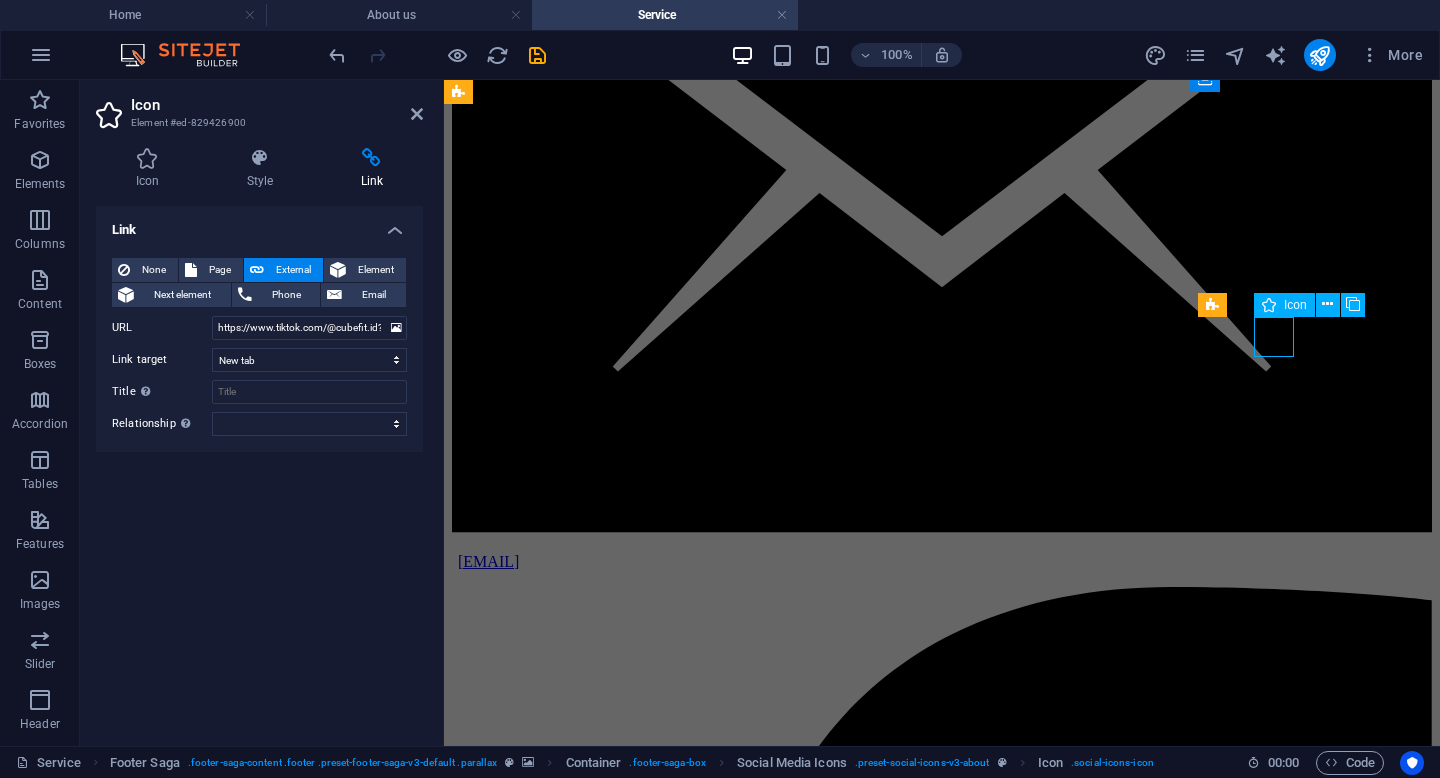 click at bounding box center (942, 22729) 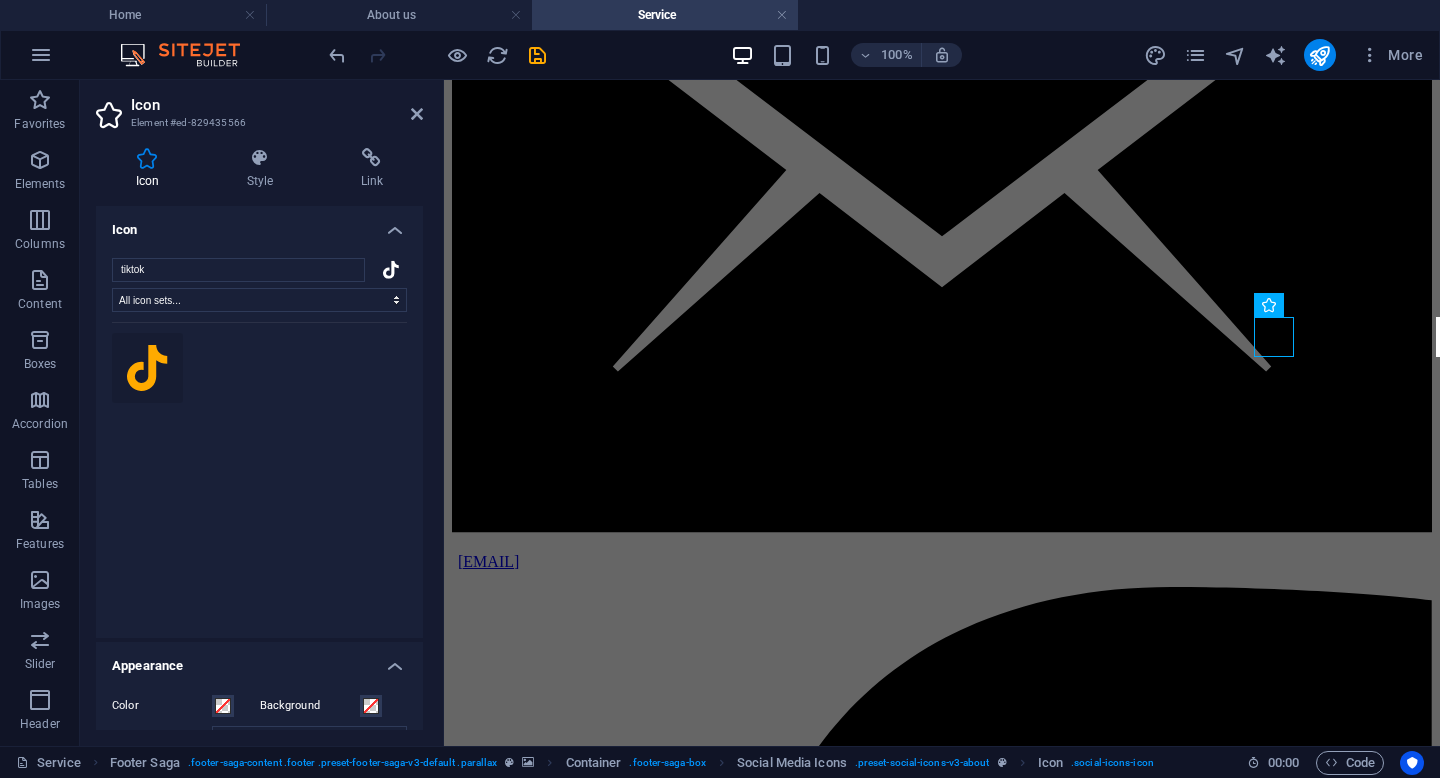 click on "Link" at bounding box center [372, 169] 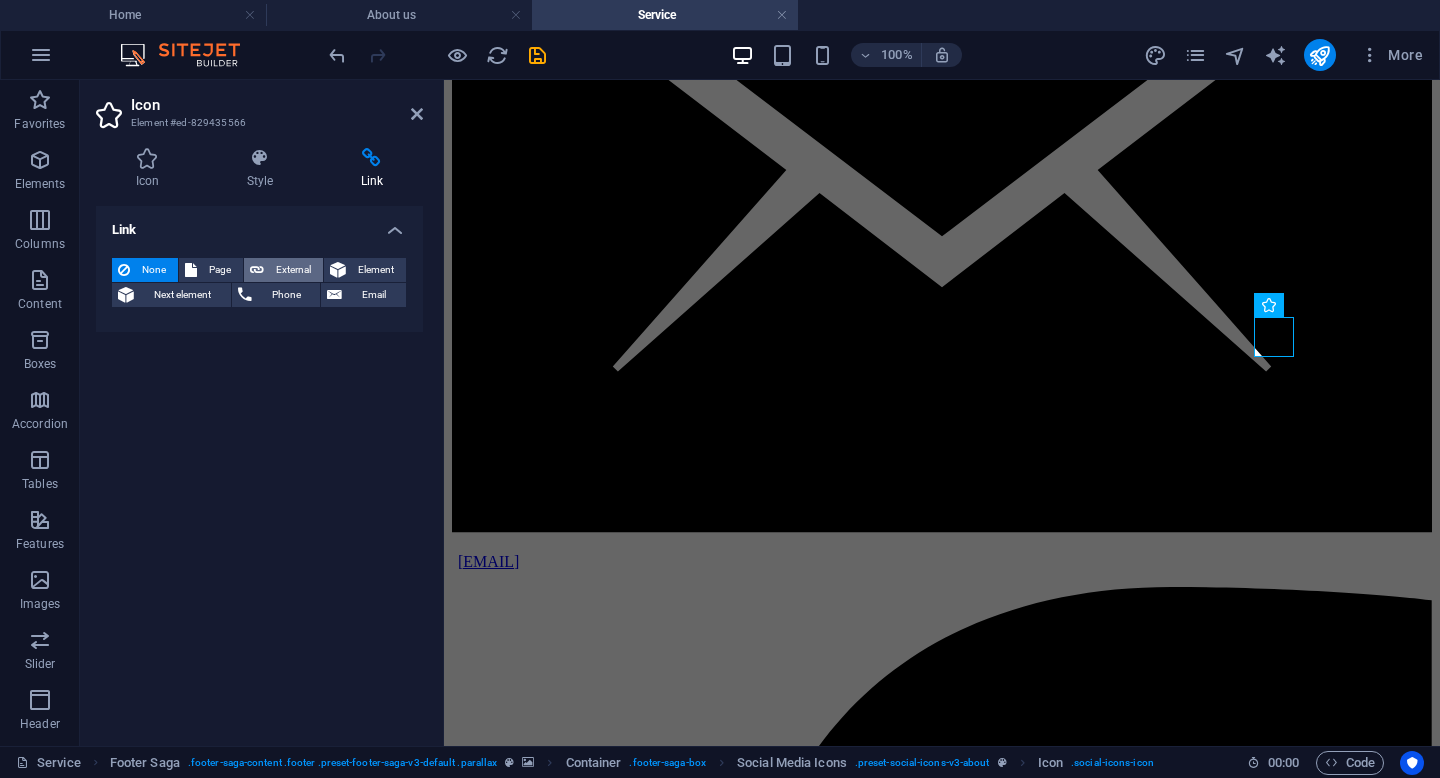 click on "External" at bounding box center (293, 270) 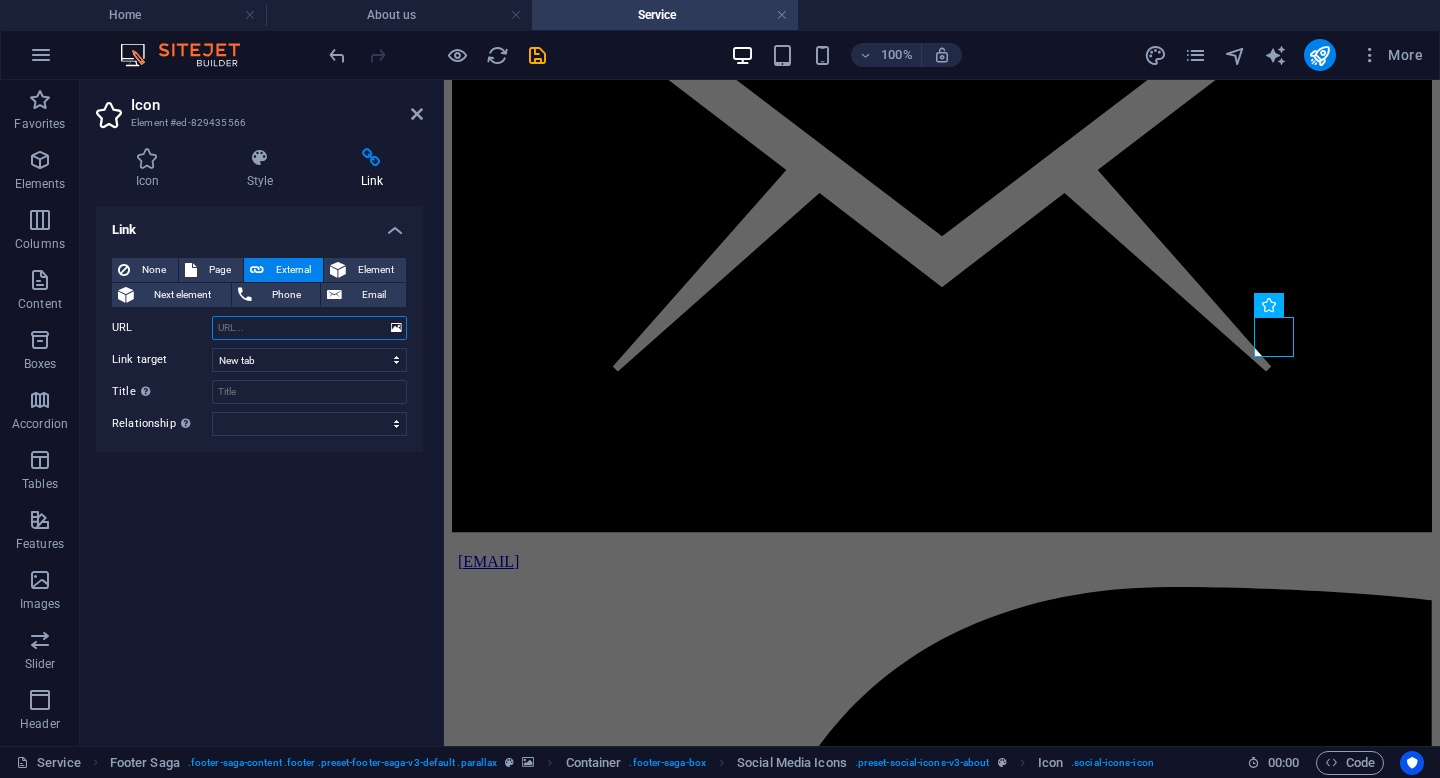 paste on "https://www.tiktok.com/@cubefit.id?_t=ZS-8yLDmc2ORtp&_r=1" 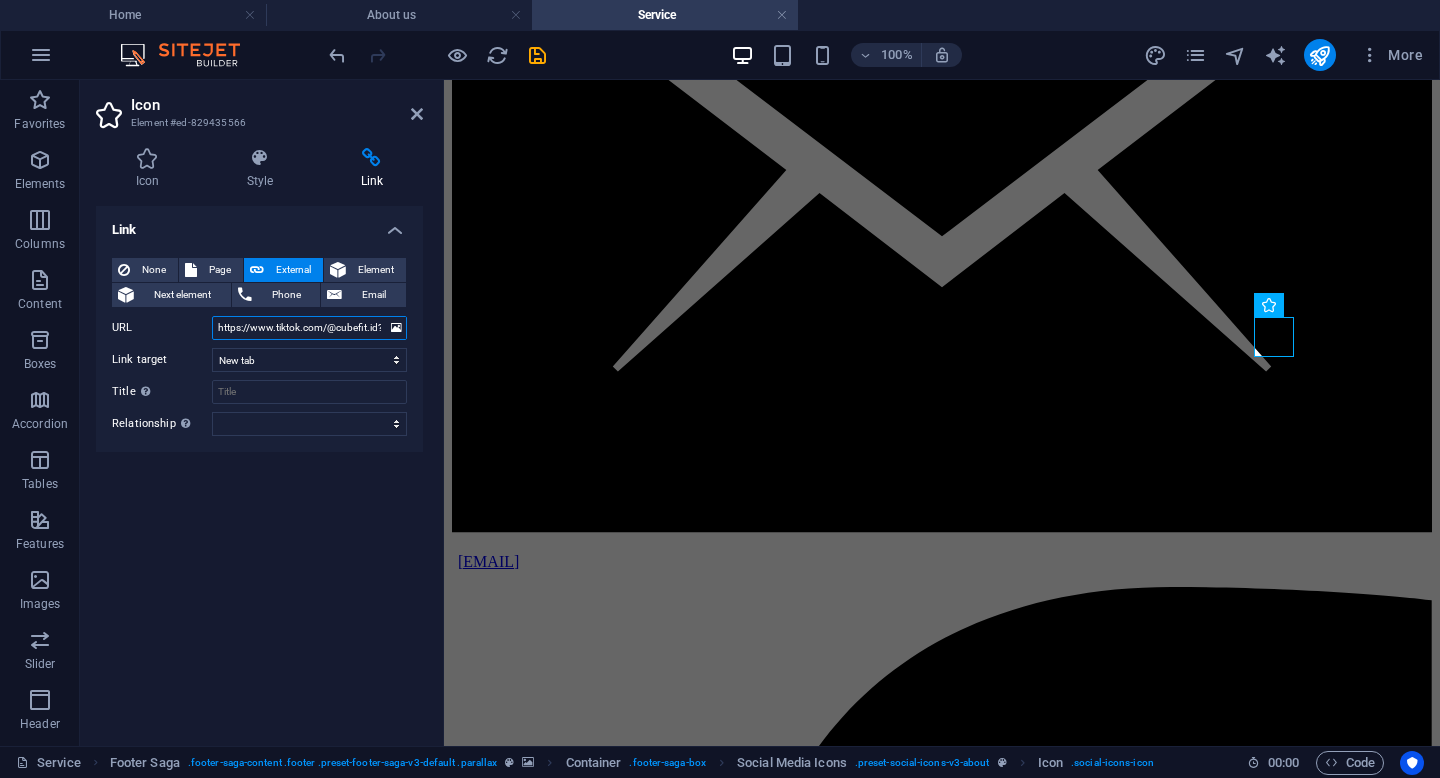 scroll, scrollTop: 0, scrollLeft: 117, axis: horizontal 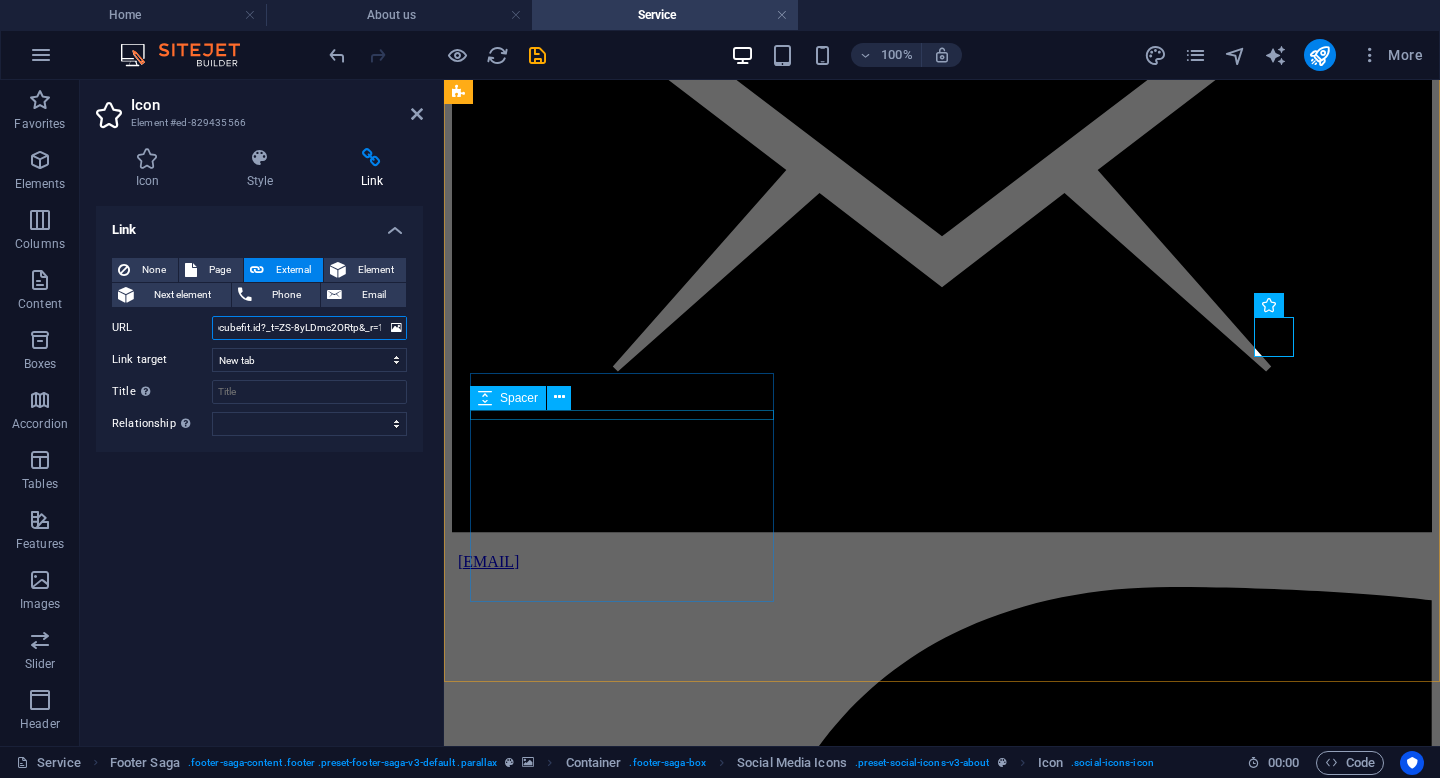 type on "https://www.tiktok.com/@cubefit.id?_t=ZS-8yLDmc2ORtp&_r=1" 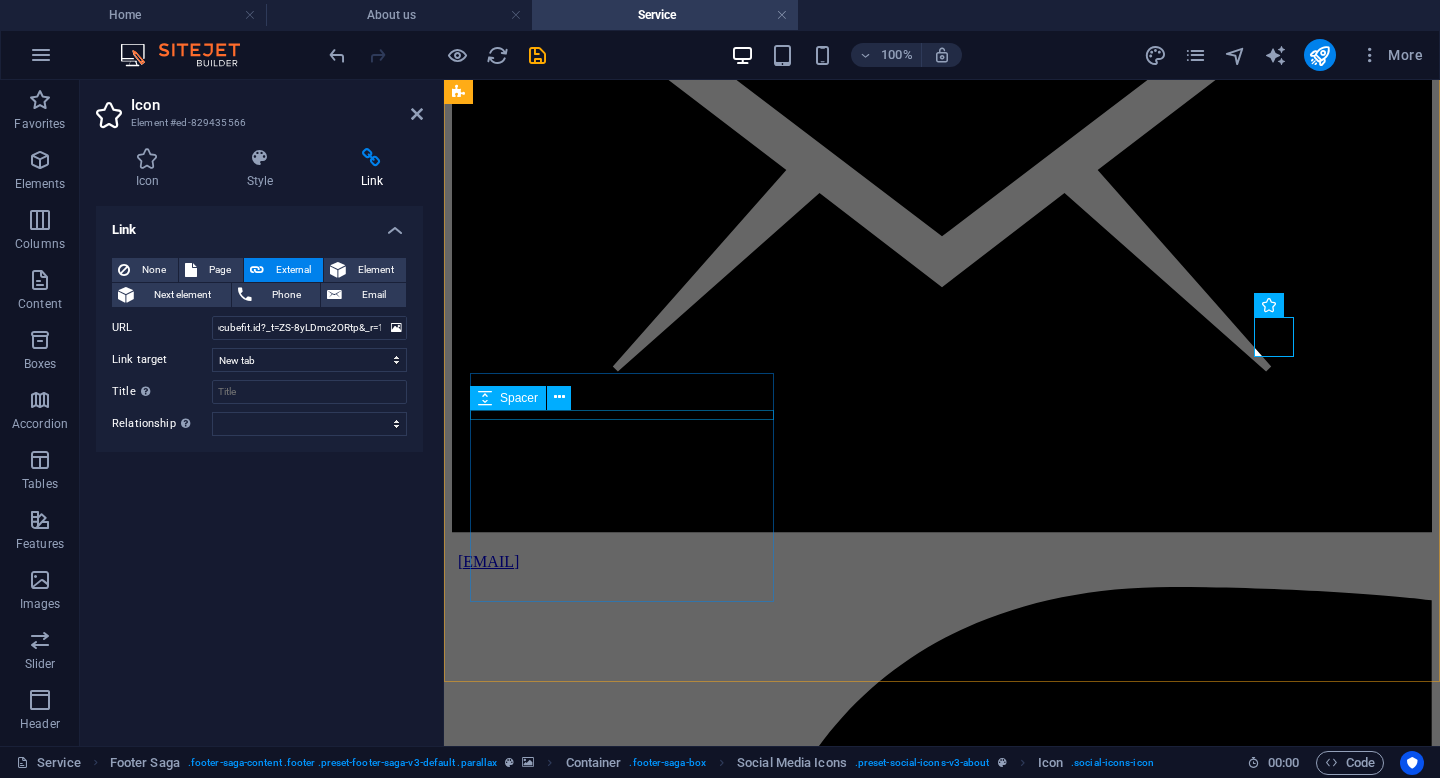 scroll, scrollTop: 0, scrollLeft: 0, axis: both 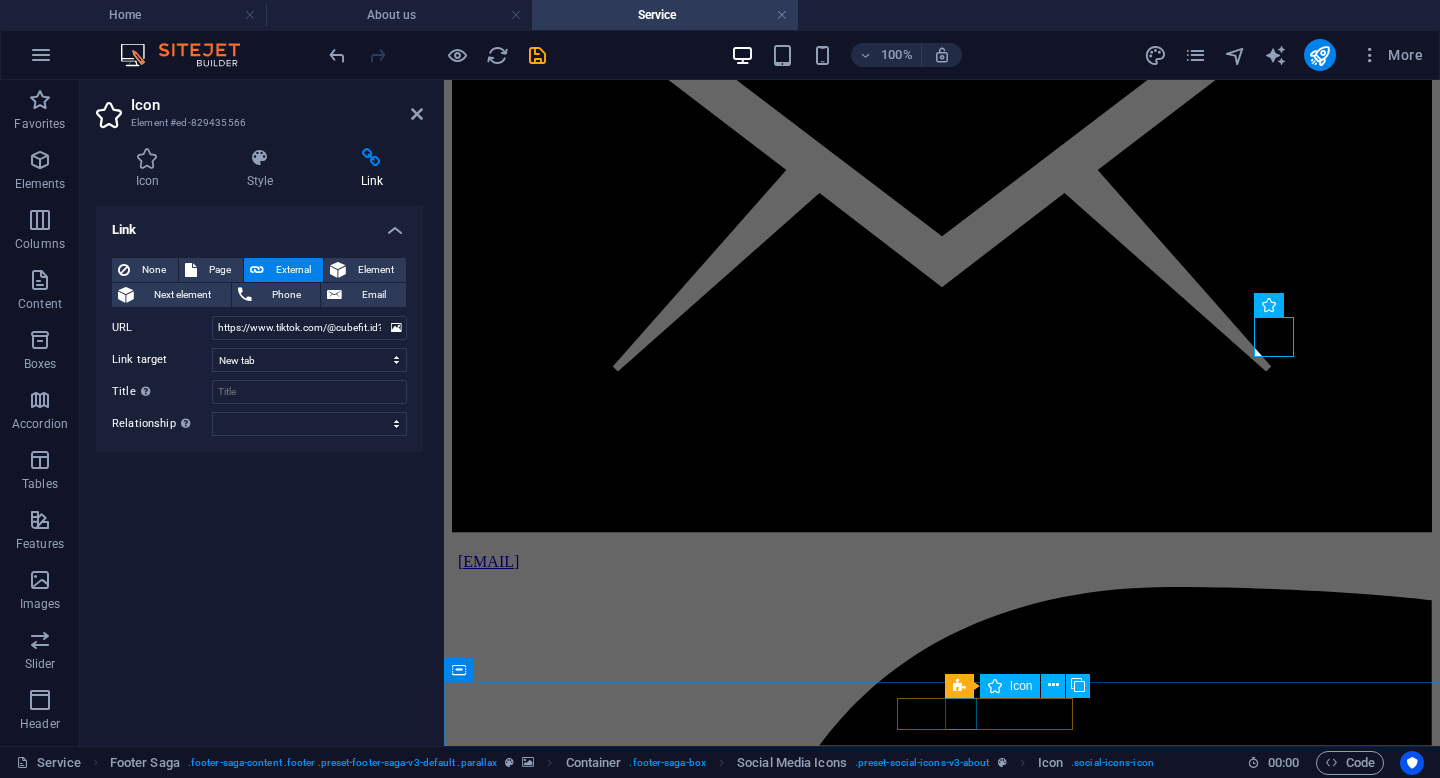 click at bounding box center (942, 28424) 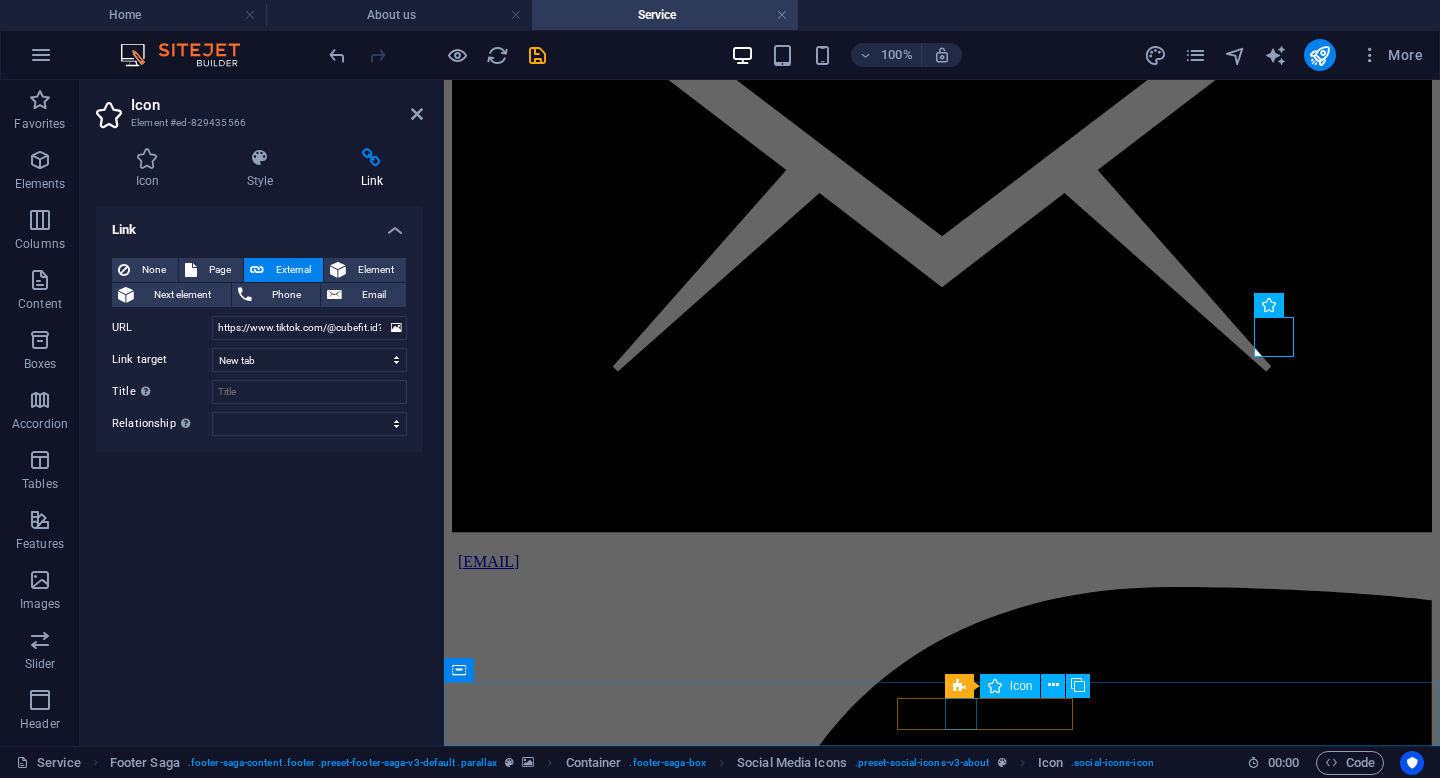click at bounding box center [942, 28424] 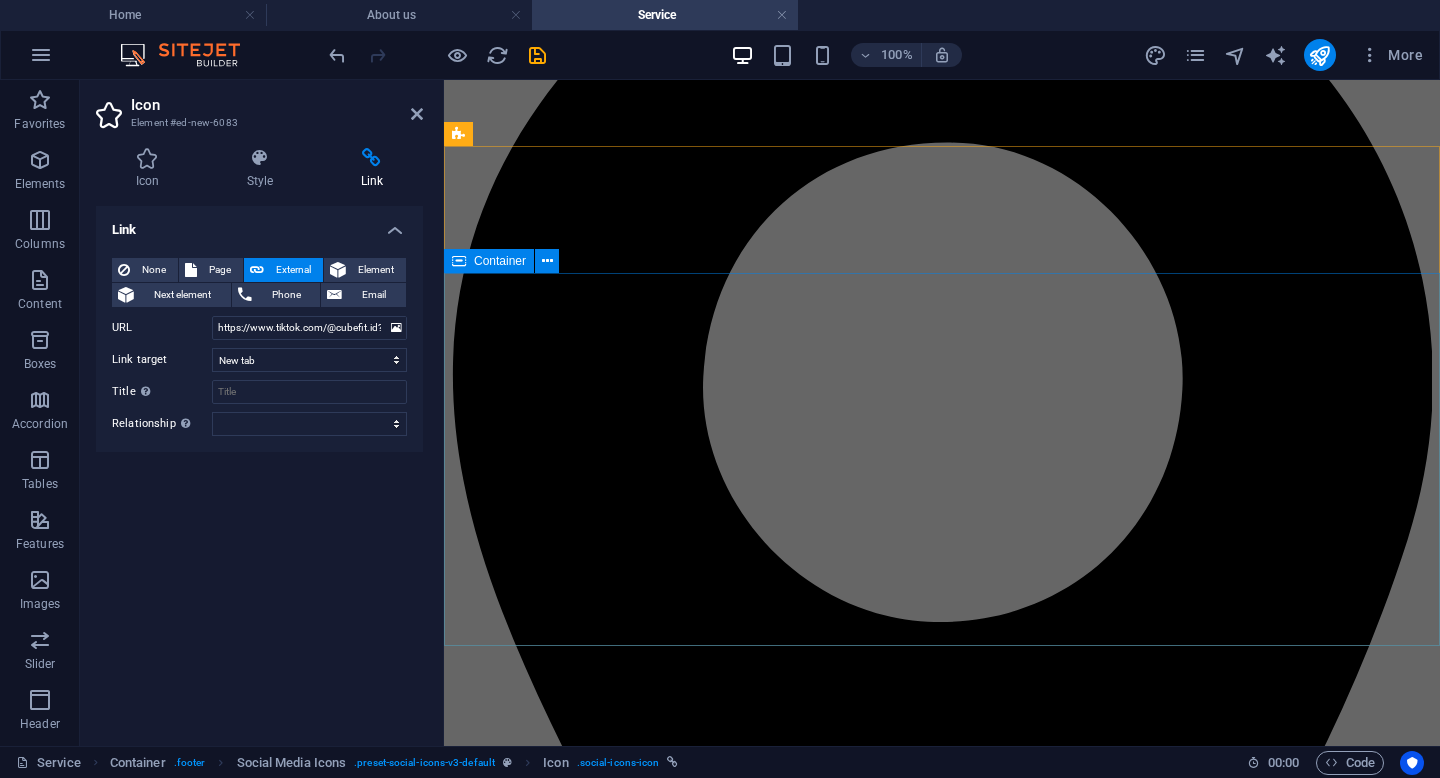 scroll, scrollTop: 0, scrollLeft: 0, axis: both 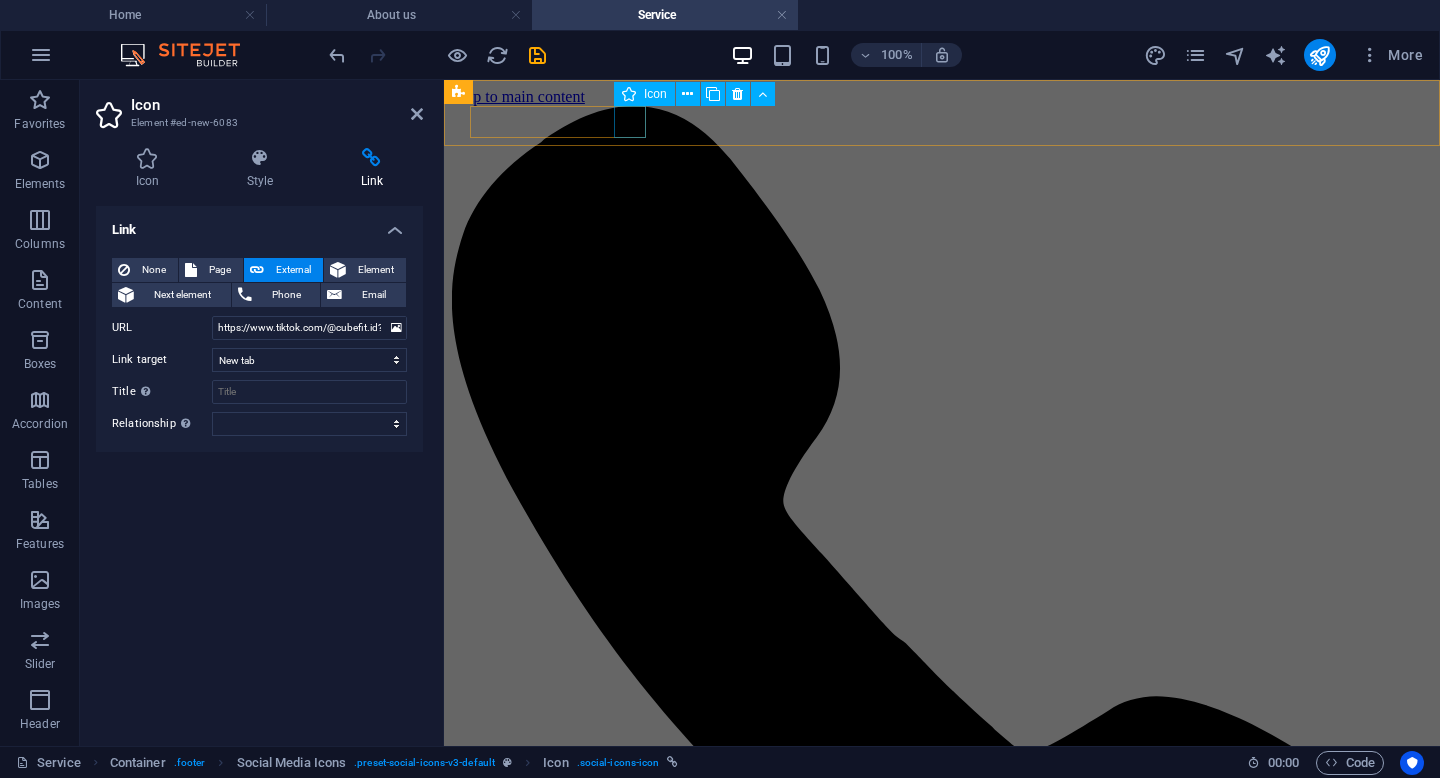 click at bounding box center [942, 7701] 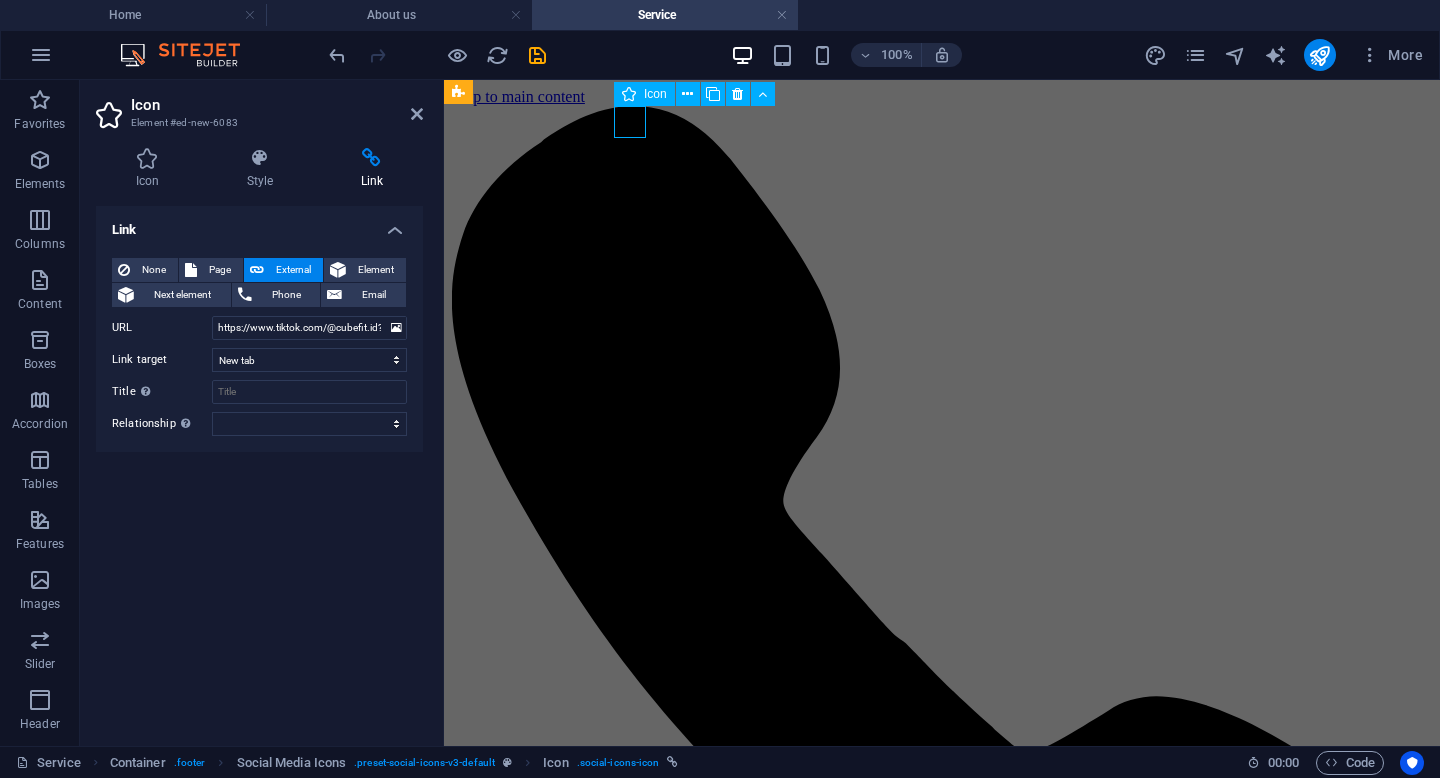 click at bounding box center (942, 7701) 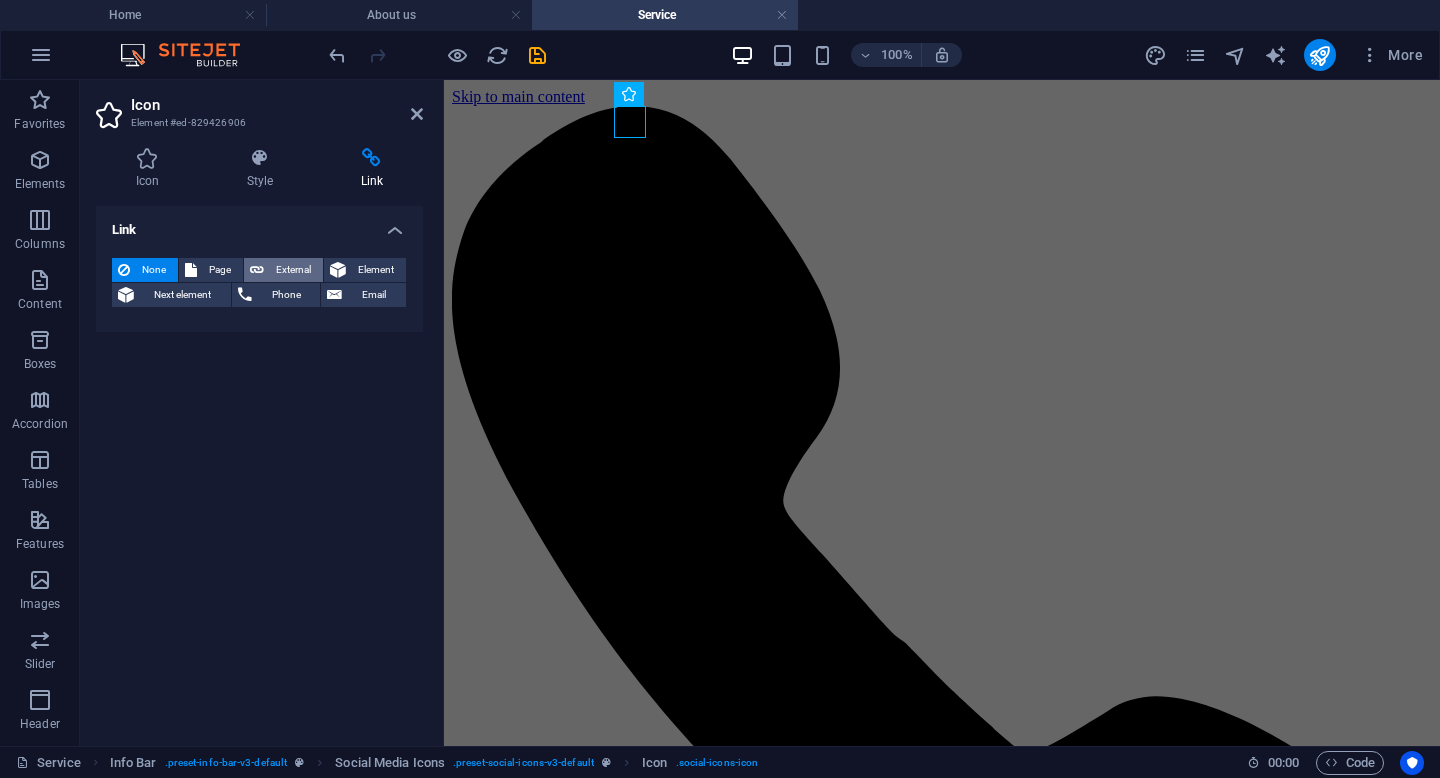 click on "External" at bounding box center (293, 270) 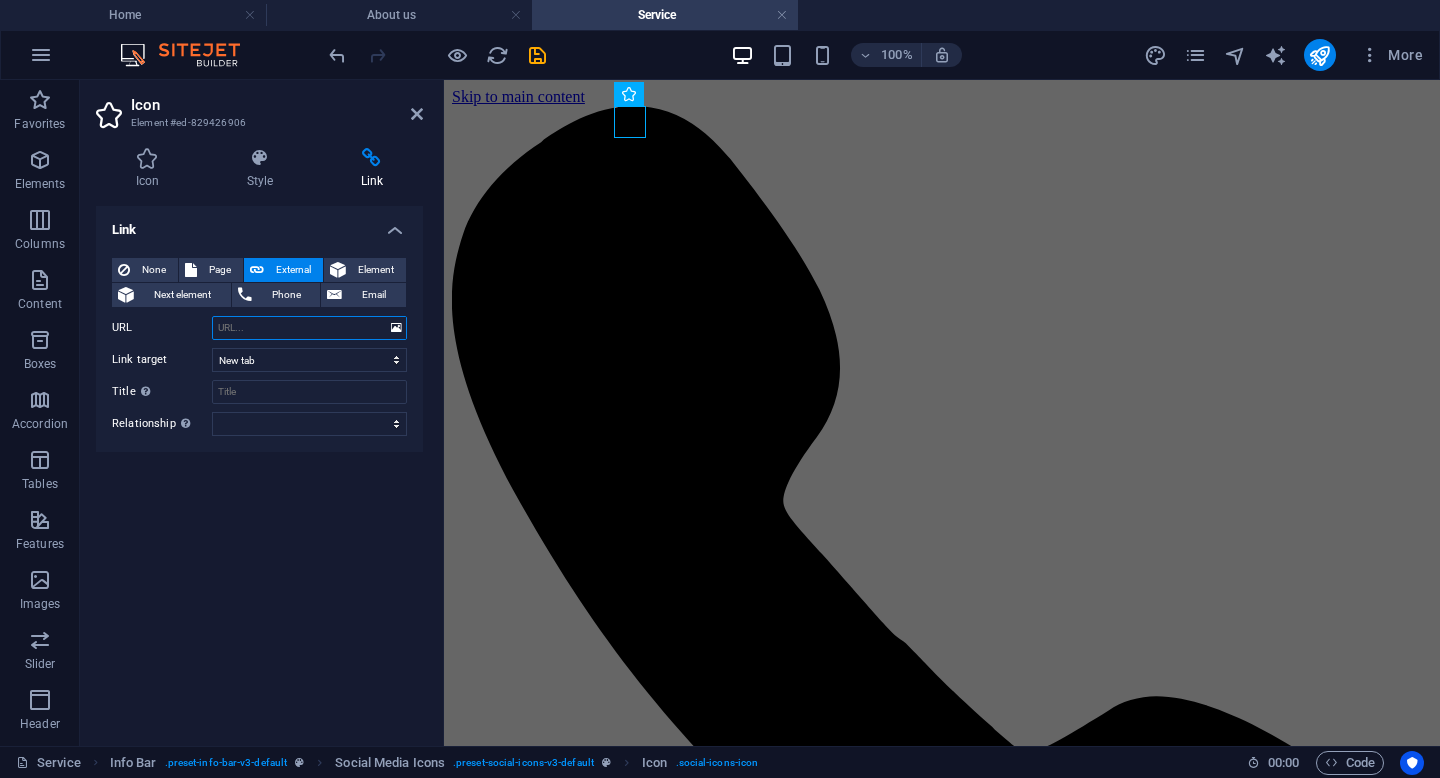 paste on "https://www.youtube.com/@CubefitIndonesia" 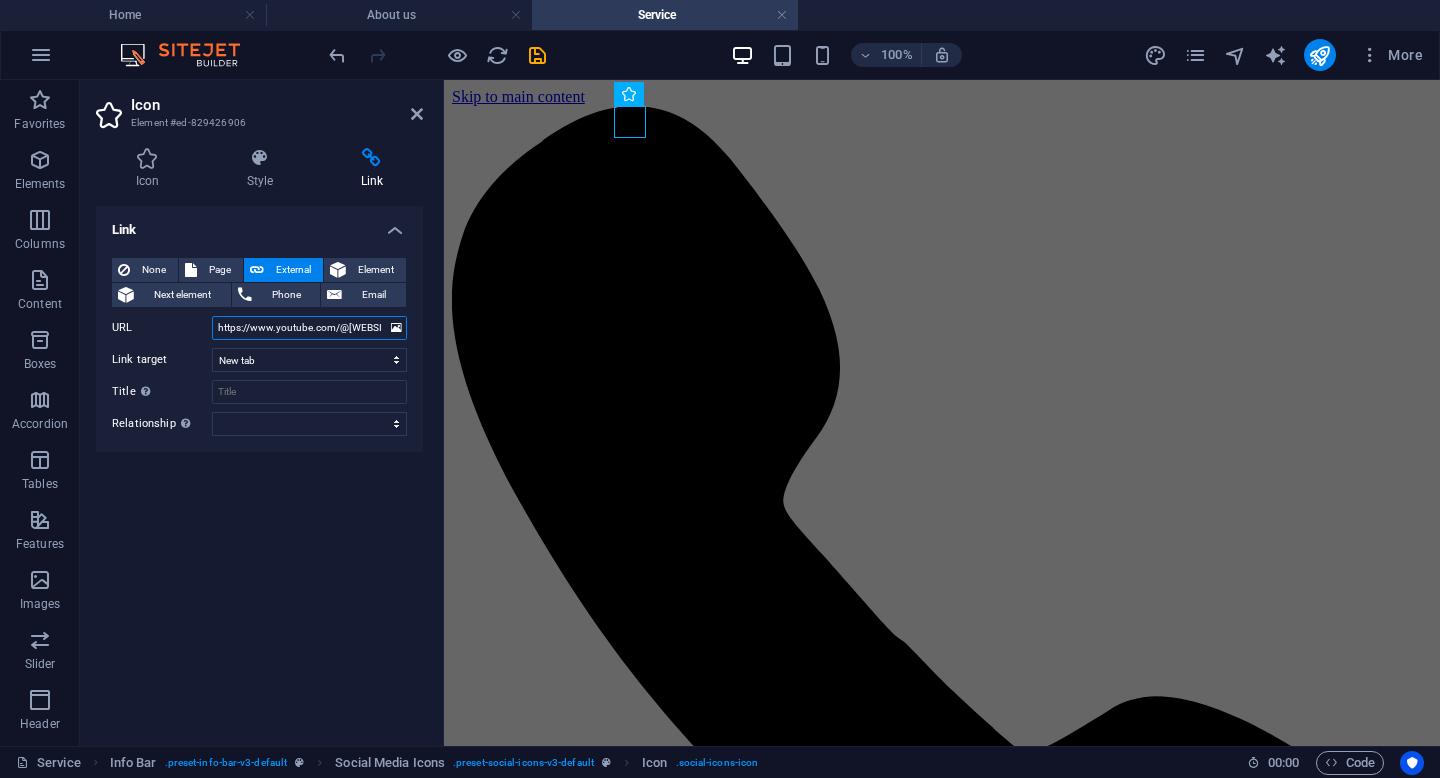 scroll, scrollTop: 0, scrollLeft: 40, axis: horizontal 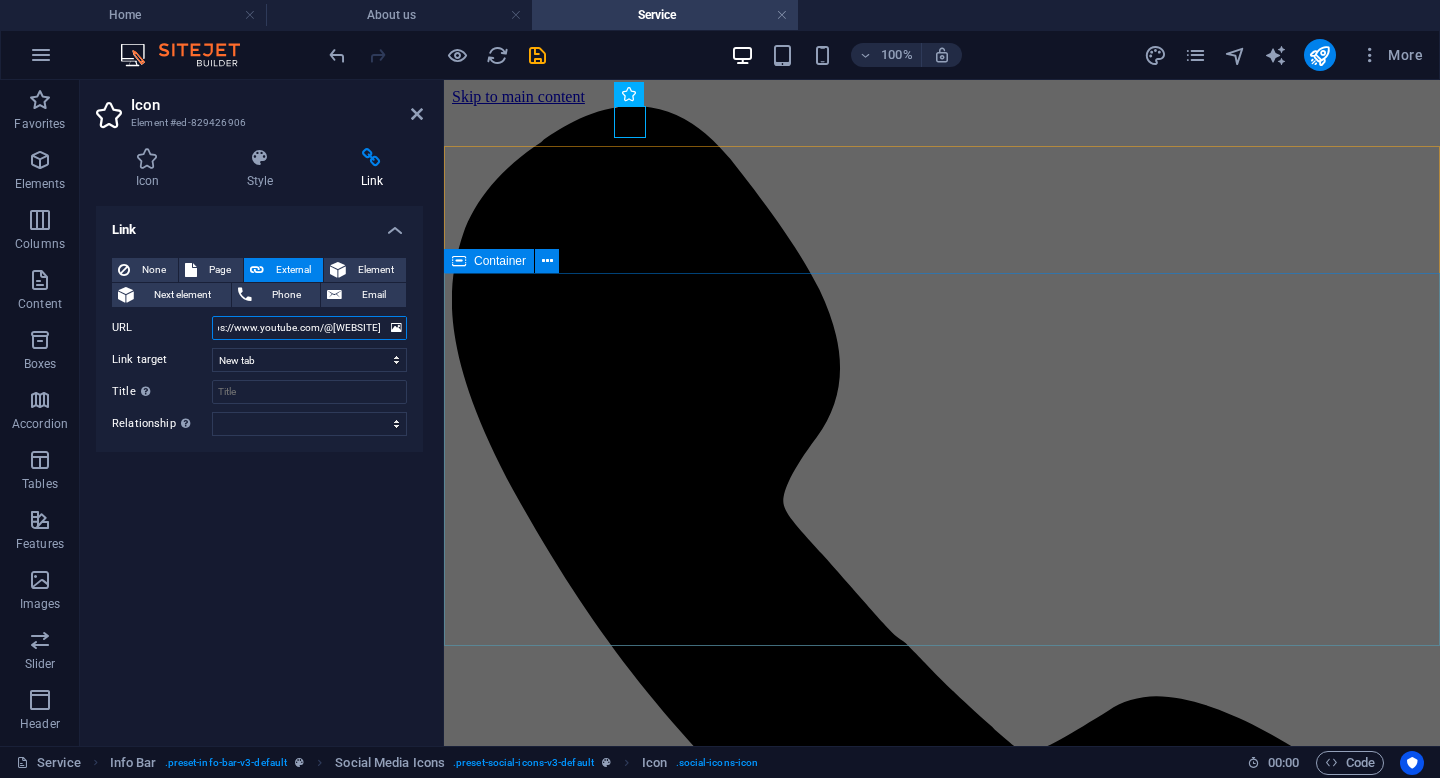 type on "https://www.youtube.com/@CubefitIndonesia" 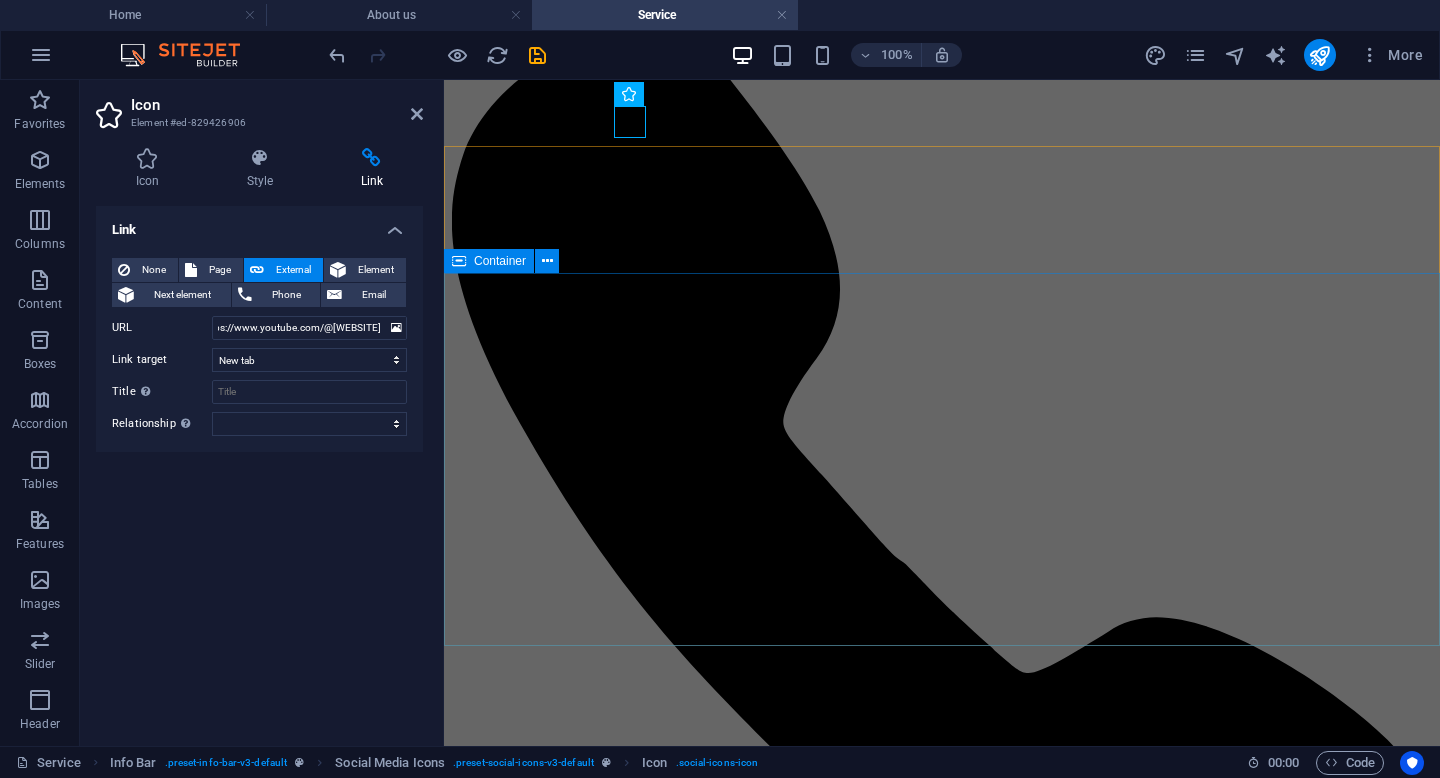 scroll, scrollTop: 0, scrollLeft: 0, axis: both 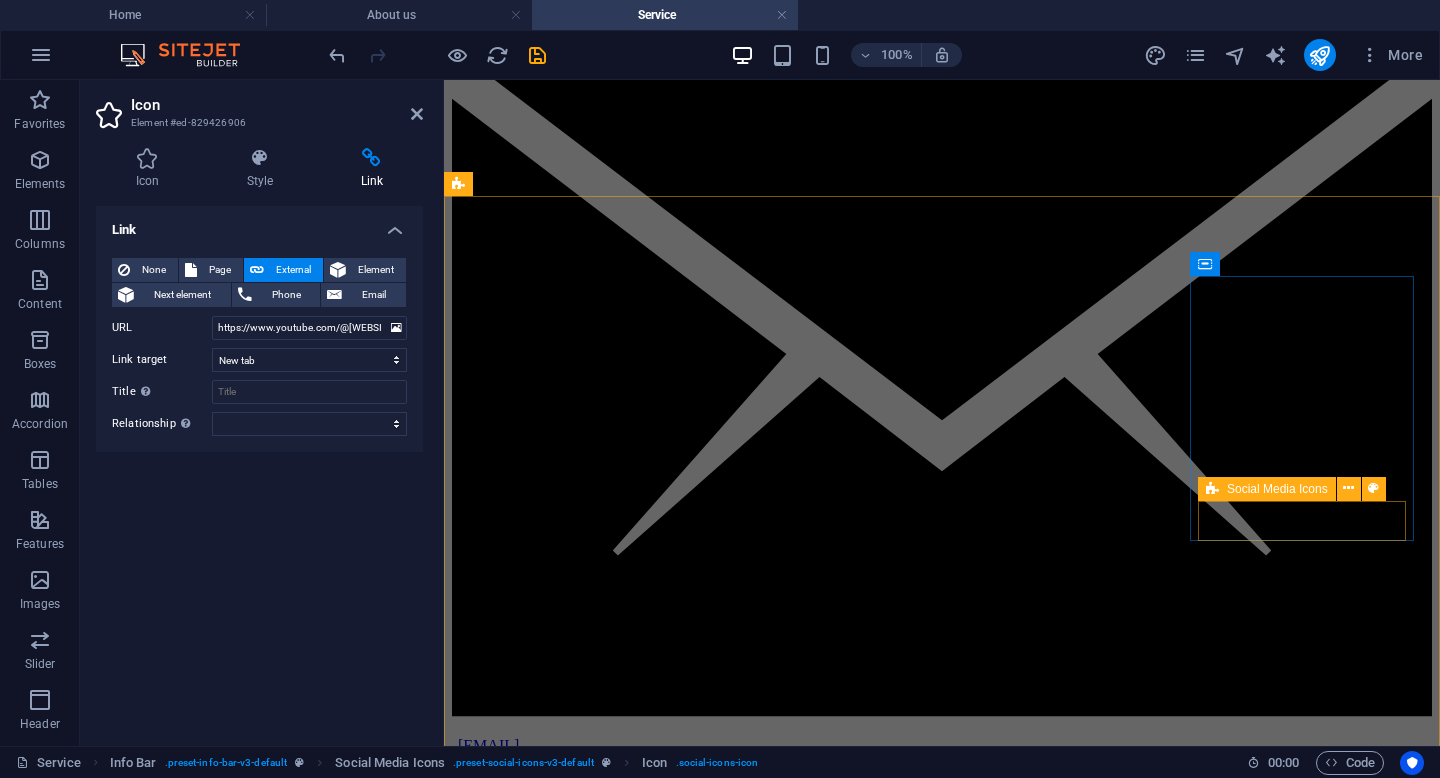 click at bounding box center (942, 24805) 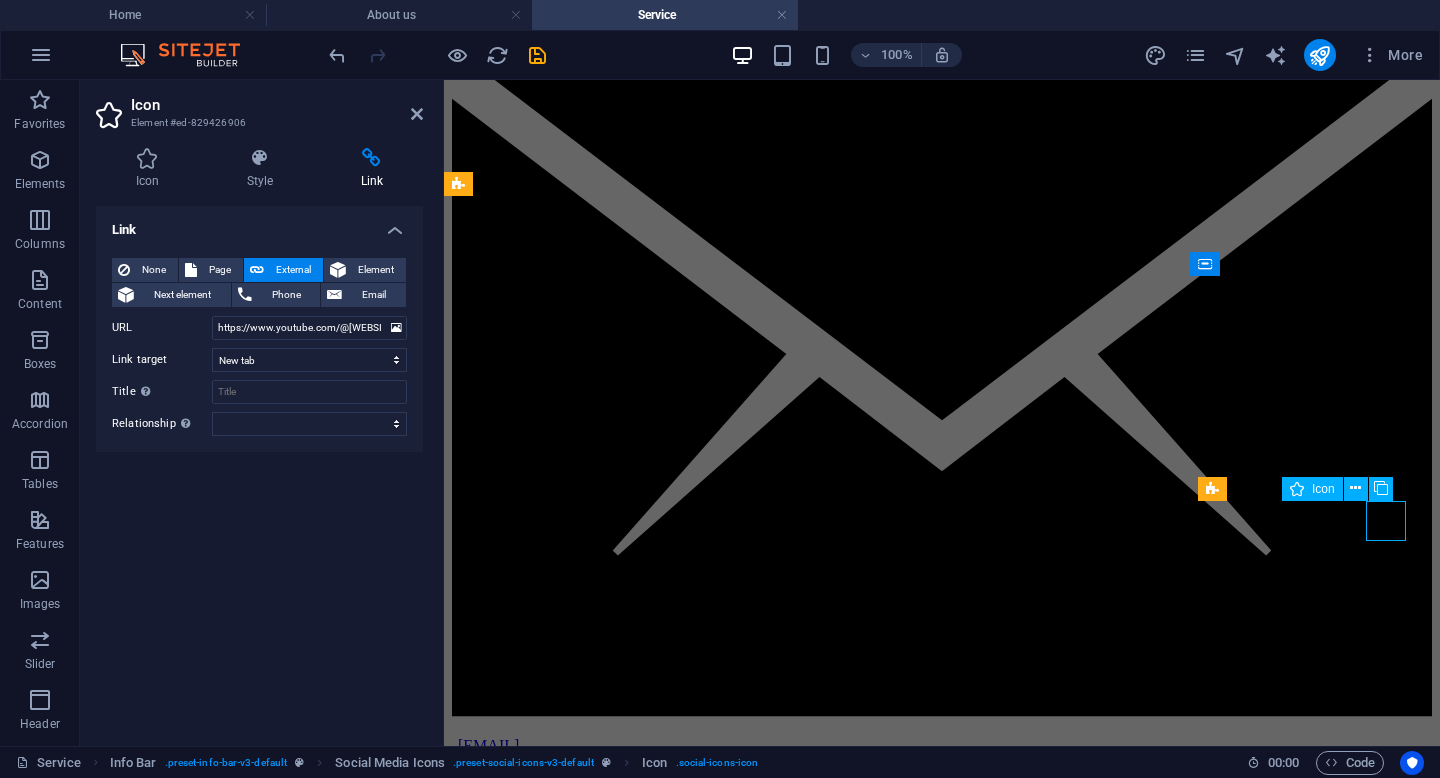 click at bounding box center (942, 24805) 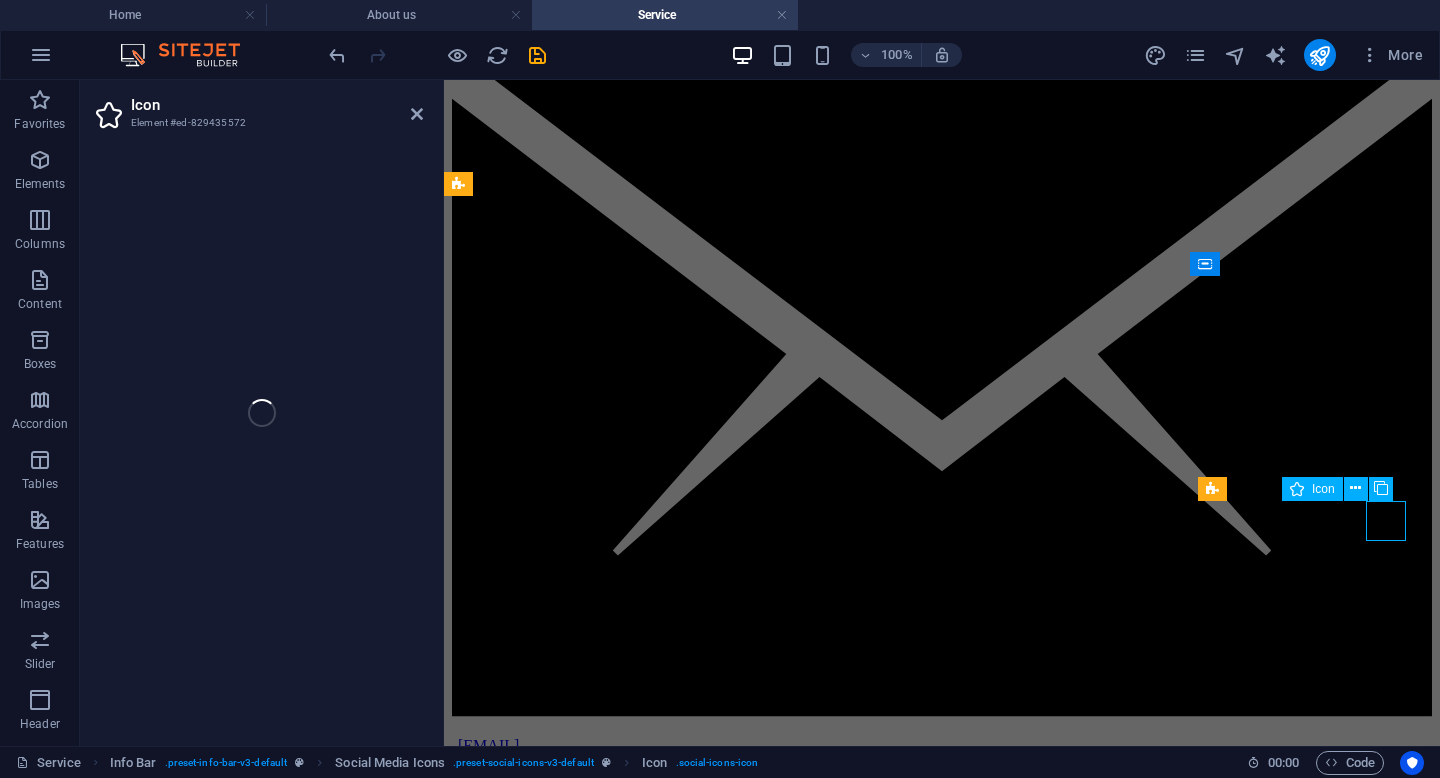 select on "xMidYMid" 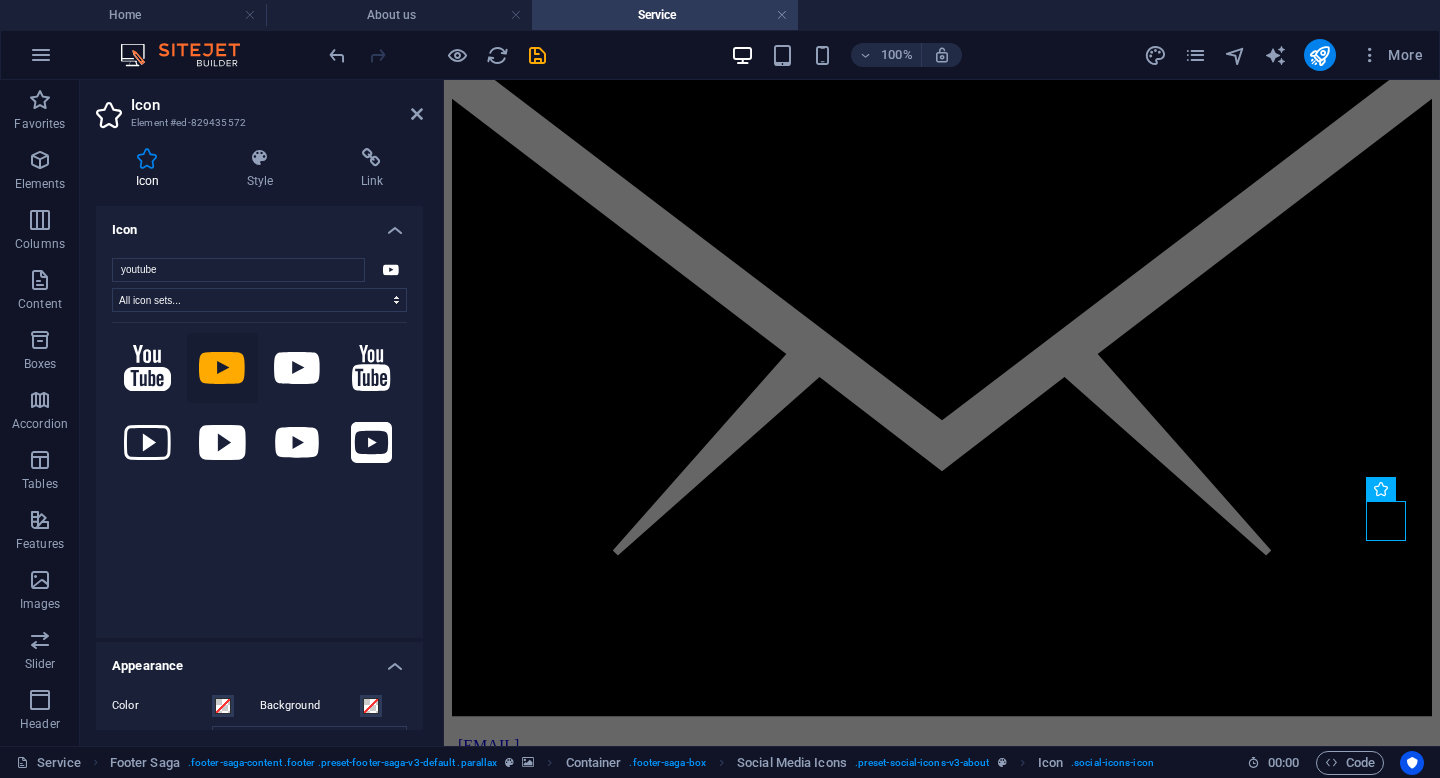 click at bounding box center [372, 158] 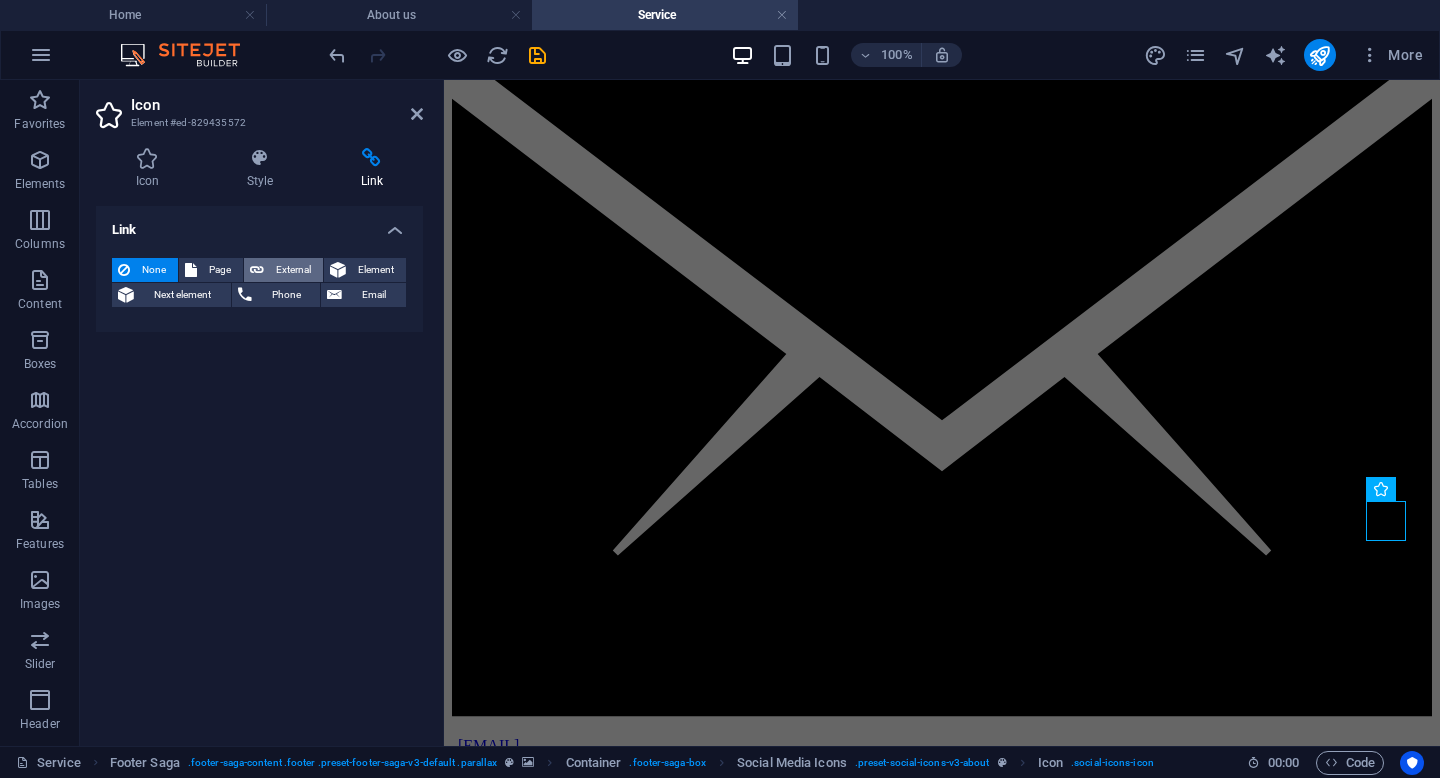 click on "External" at bounding box center (293, 270) 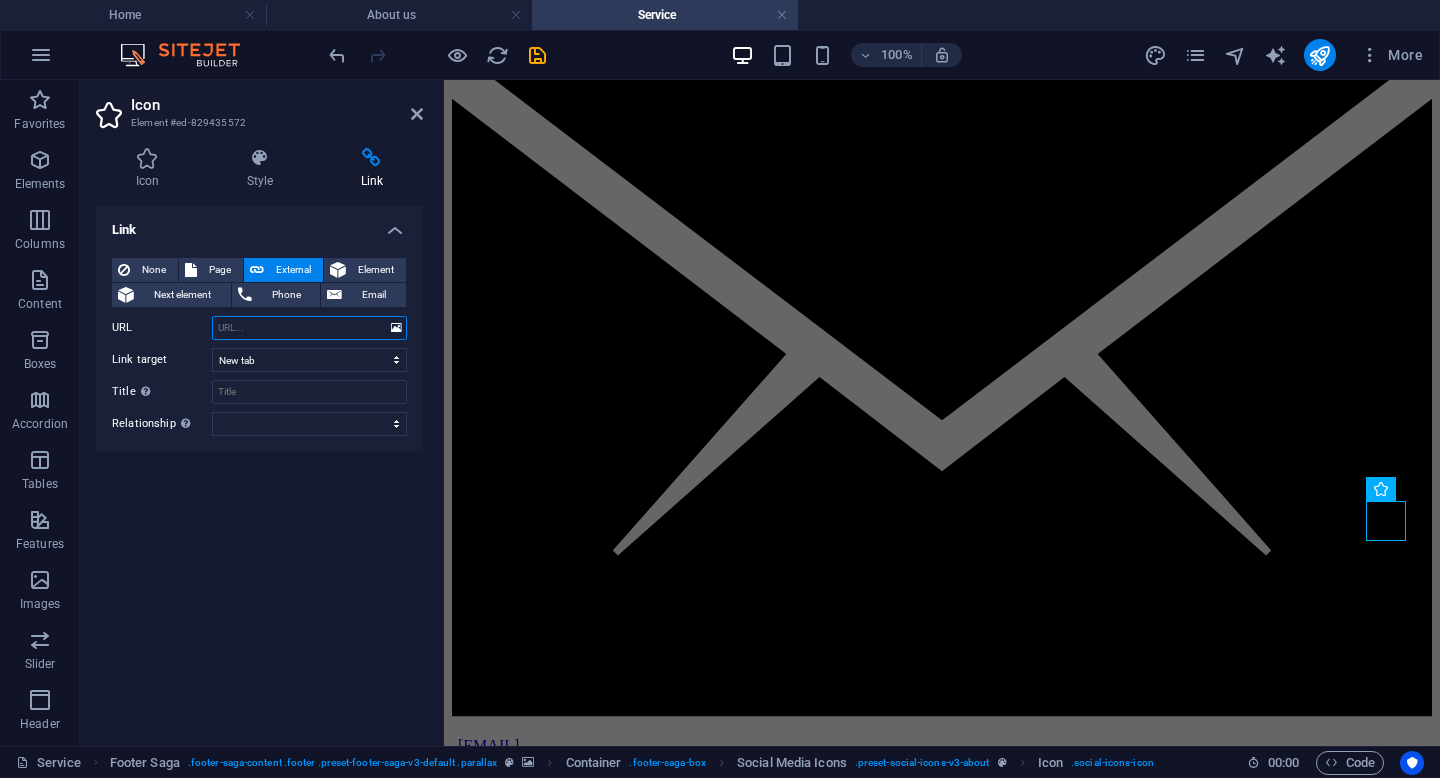 paste on "https://www.youtube.com/@CubefitIndonesia" 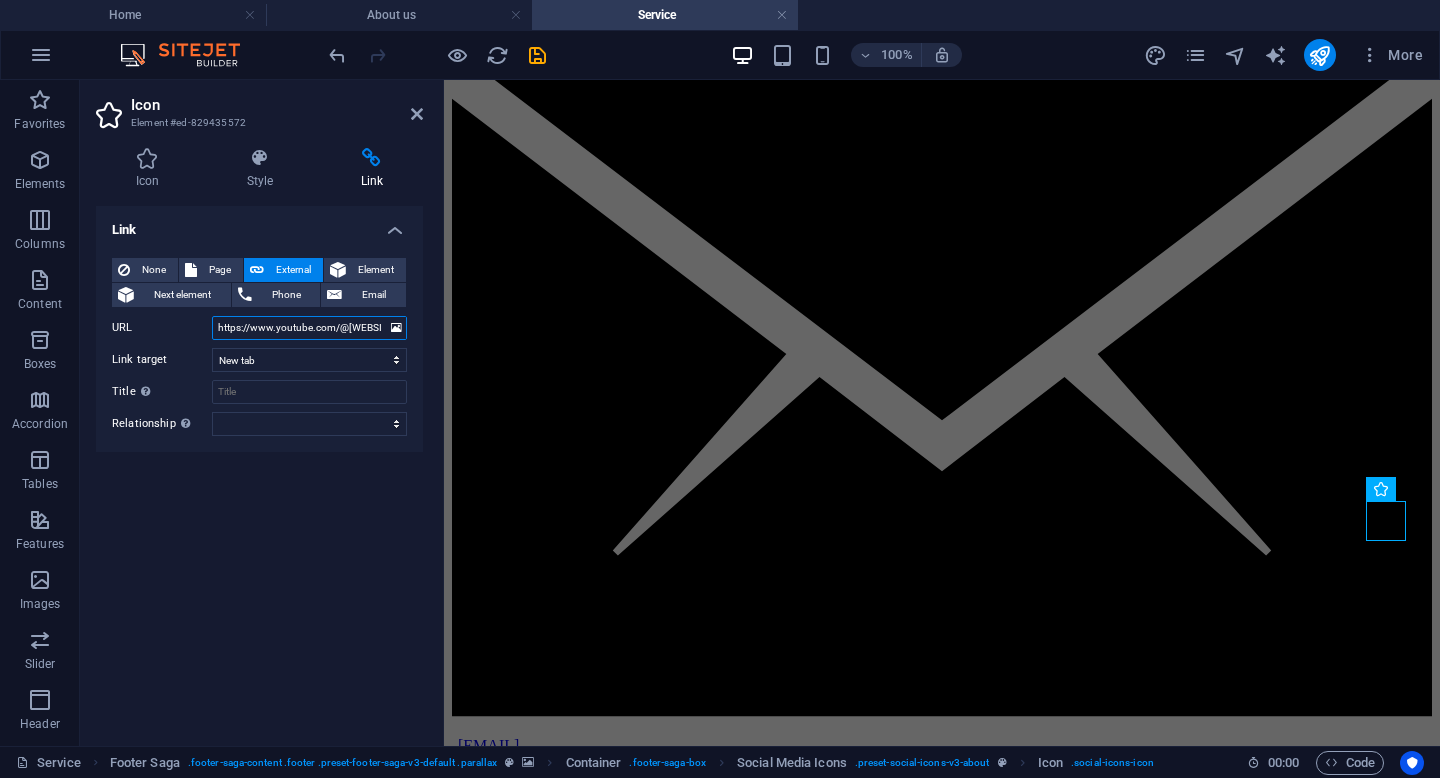 scroll, scrollTop: 0, scrollLeft: 40, axis: horizontal 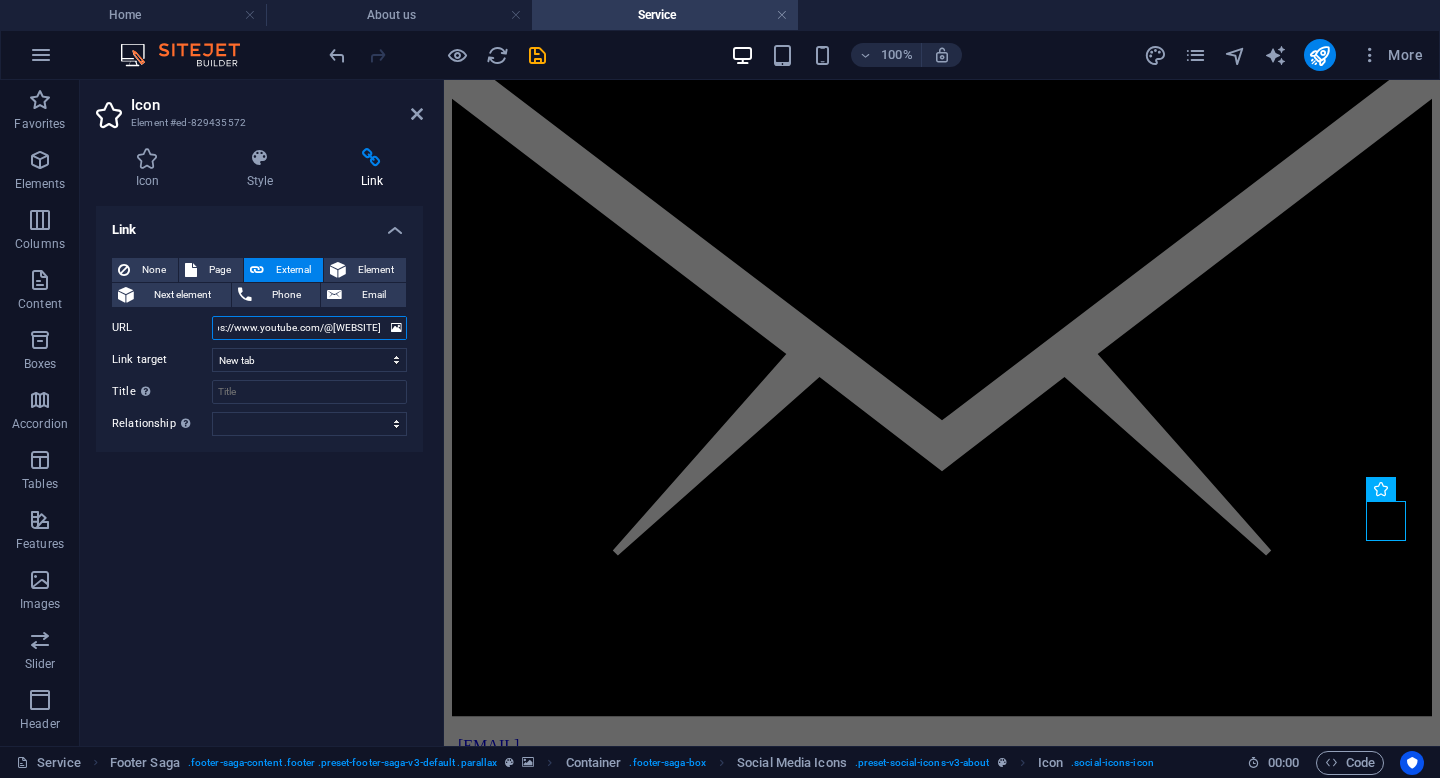 type on "https://www.youtube.com/@CubefitIndonesia" 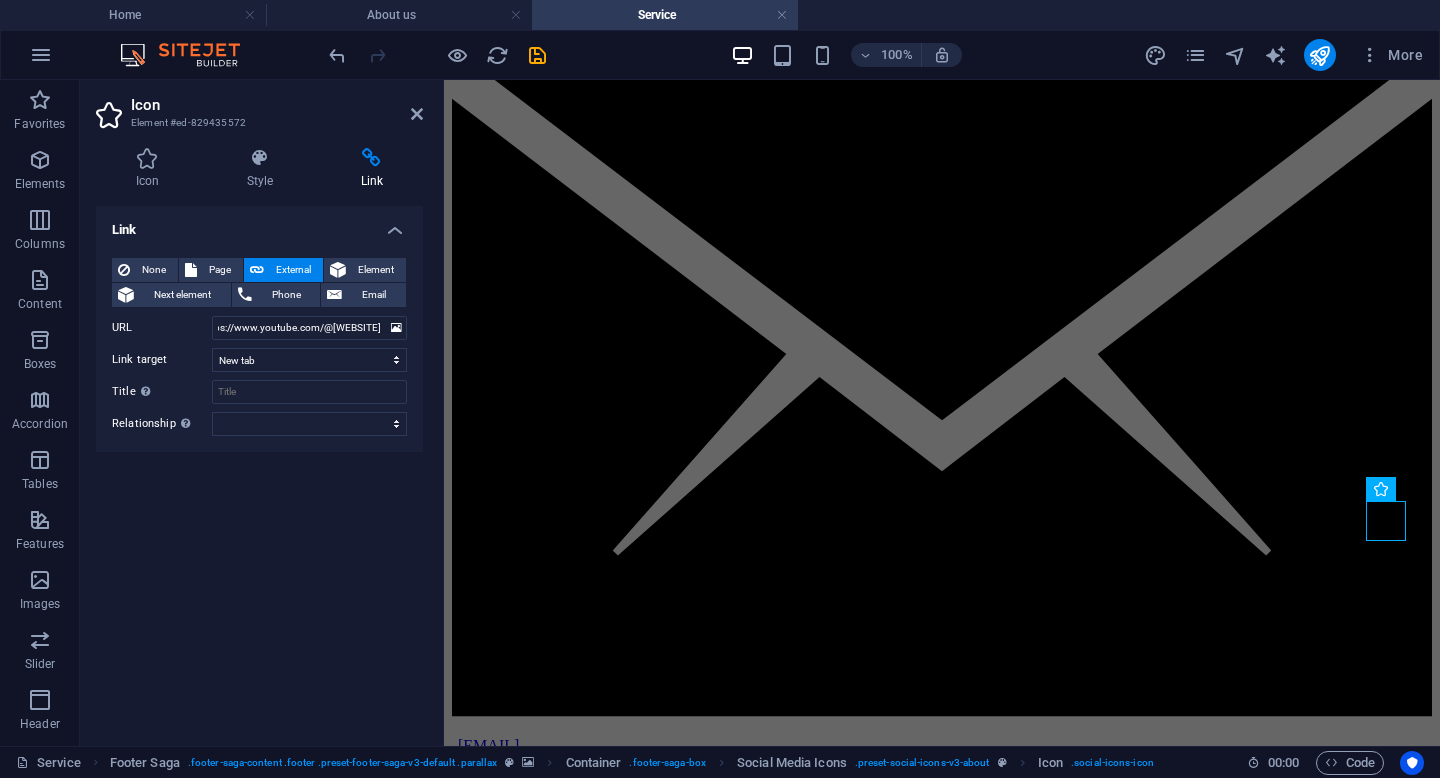 click at bounding box center [942, 14593] 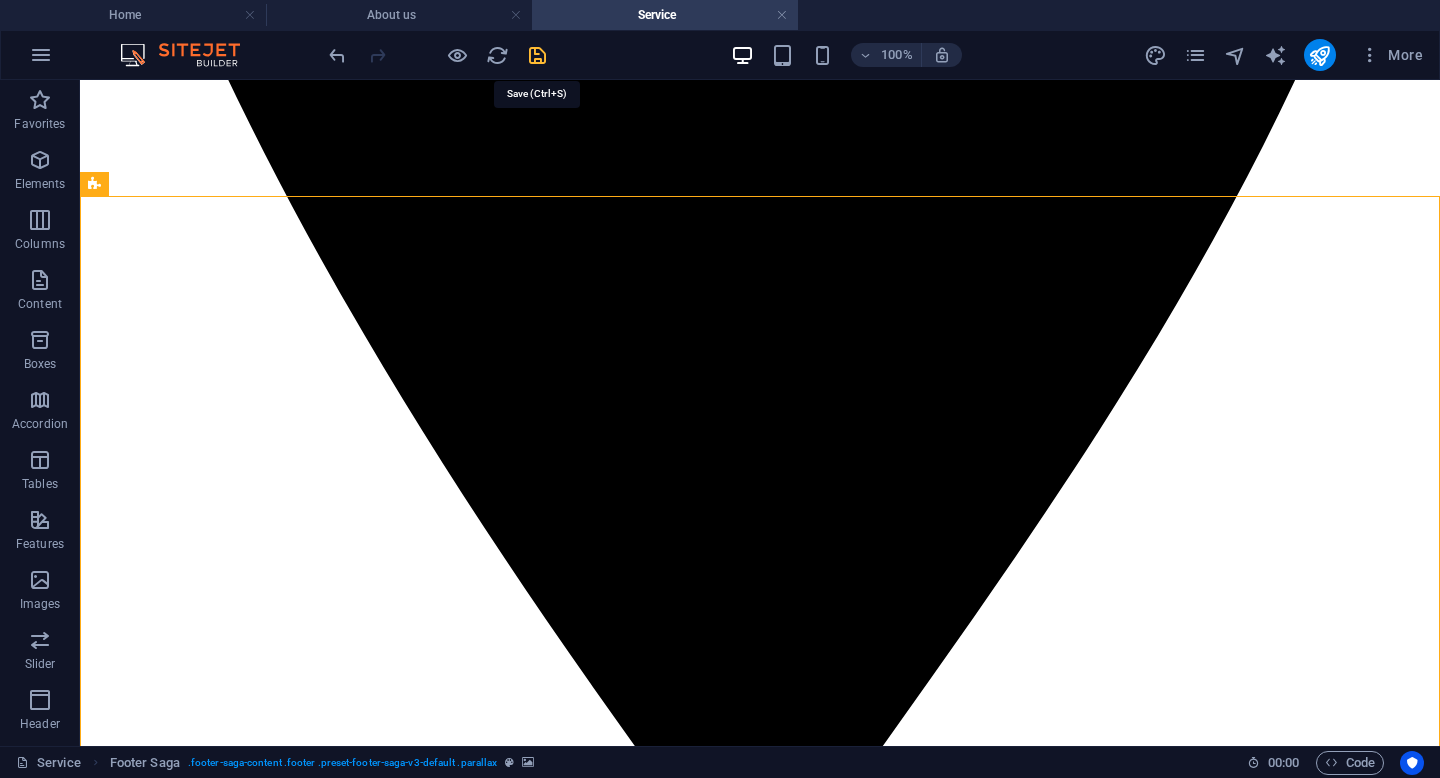 click at bounding box center [537, 55] 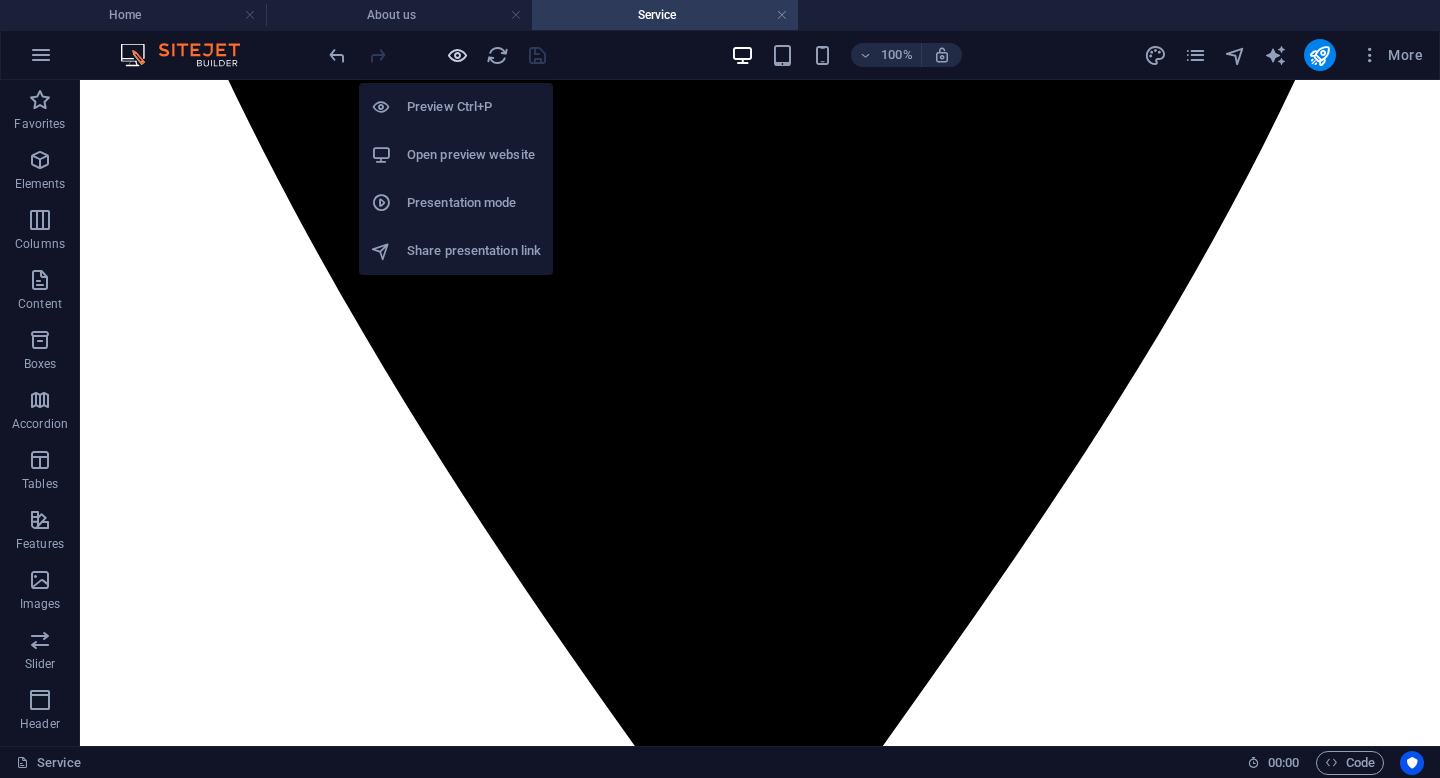click at bounding box center [457, 55] 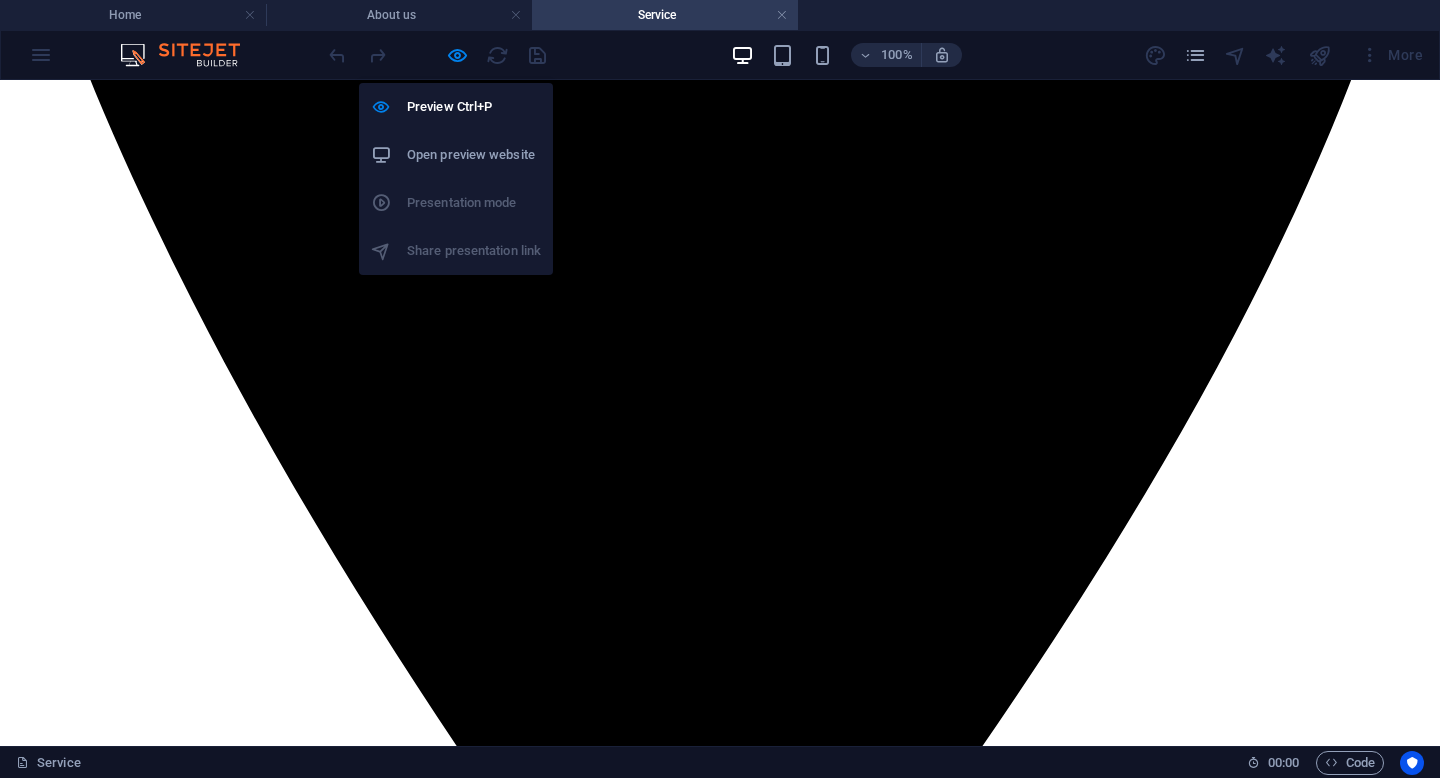 scroll, scrollTop: 2571, scrollLeft: 0, axis: vertical 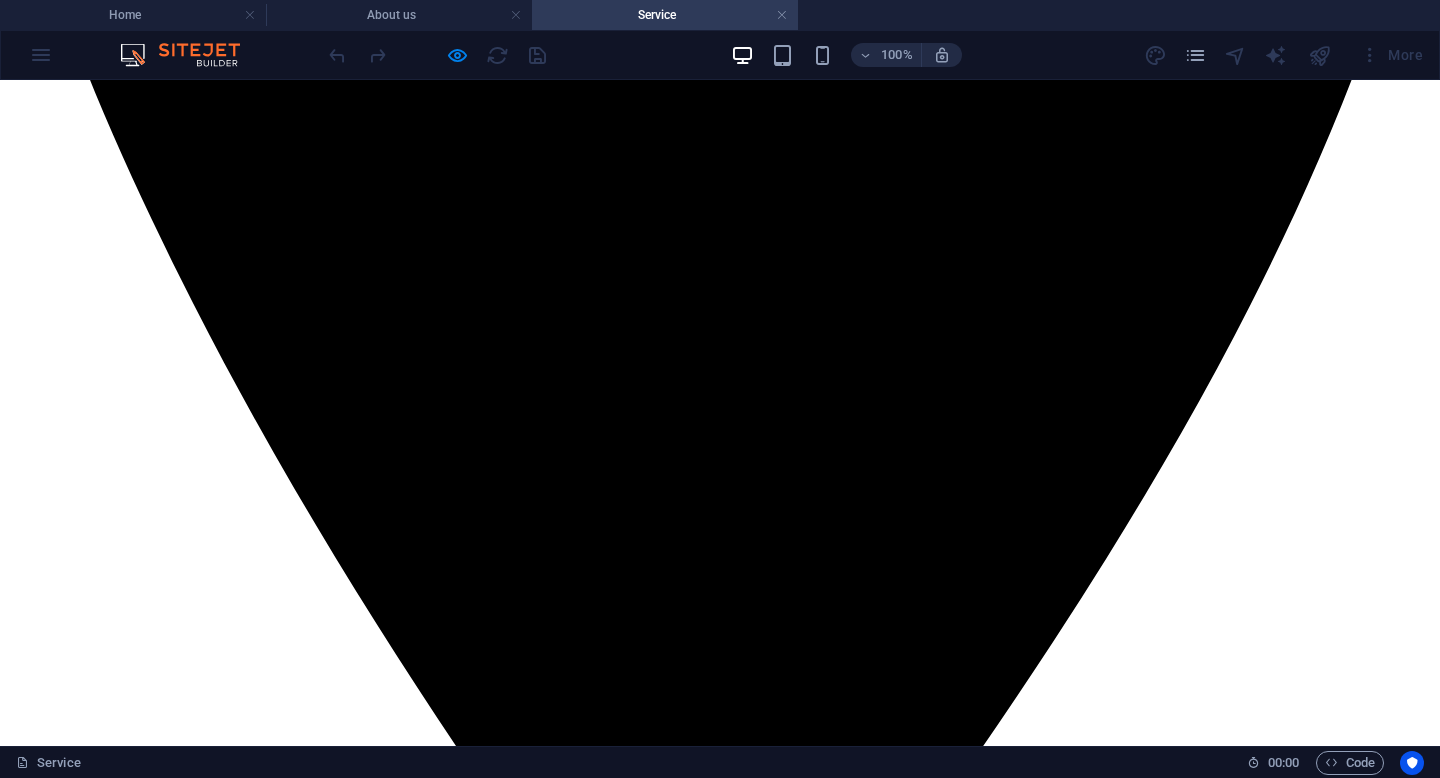 click on "Pricing" at bounding box center [71, 9753] 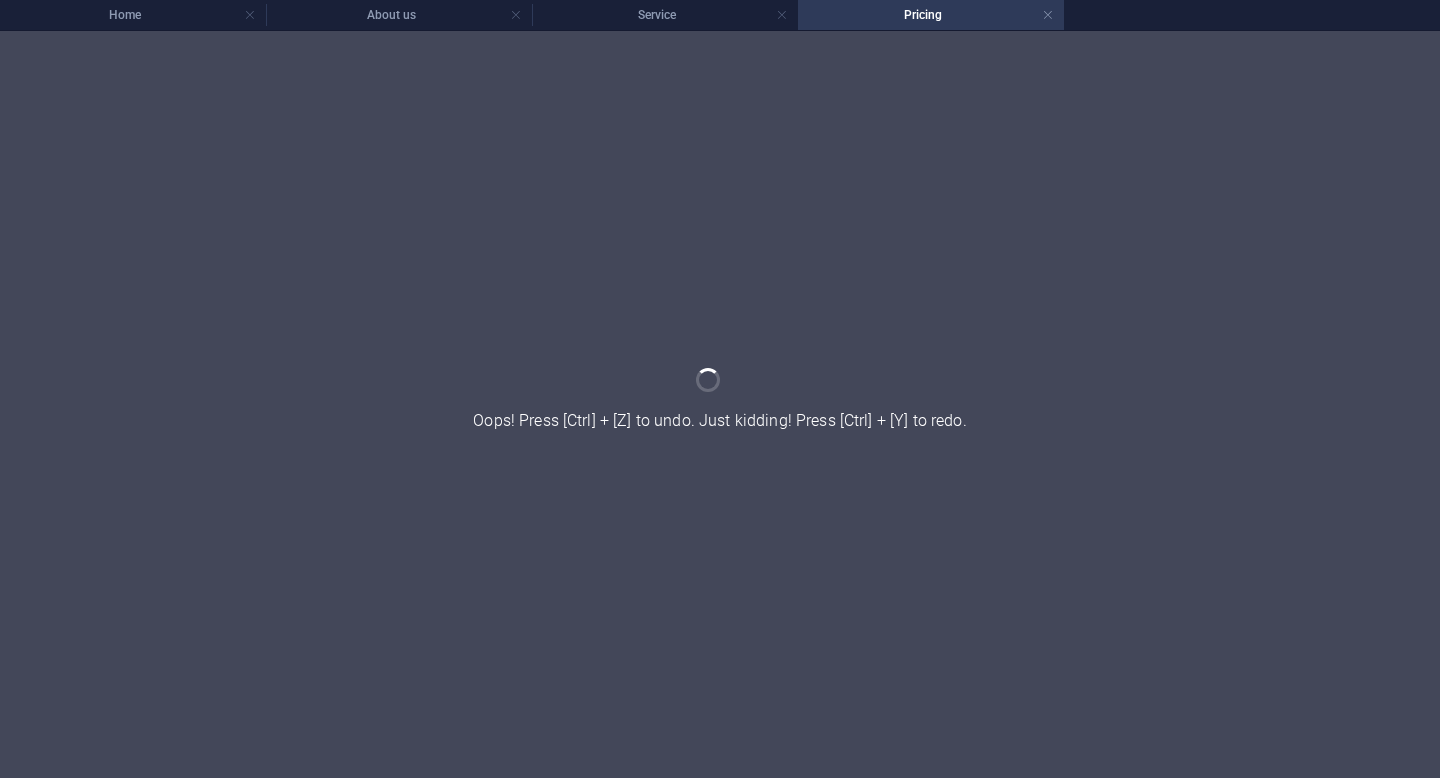 scroll, scrollTop: 0, scrollLeft: 0, axis: both 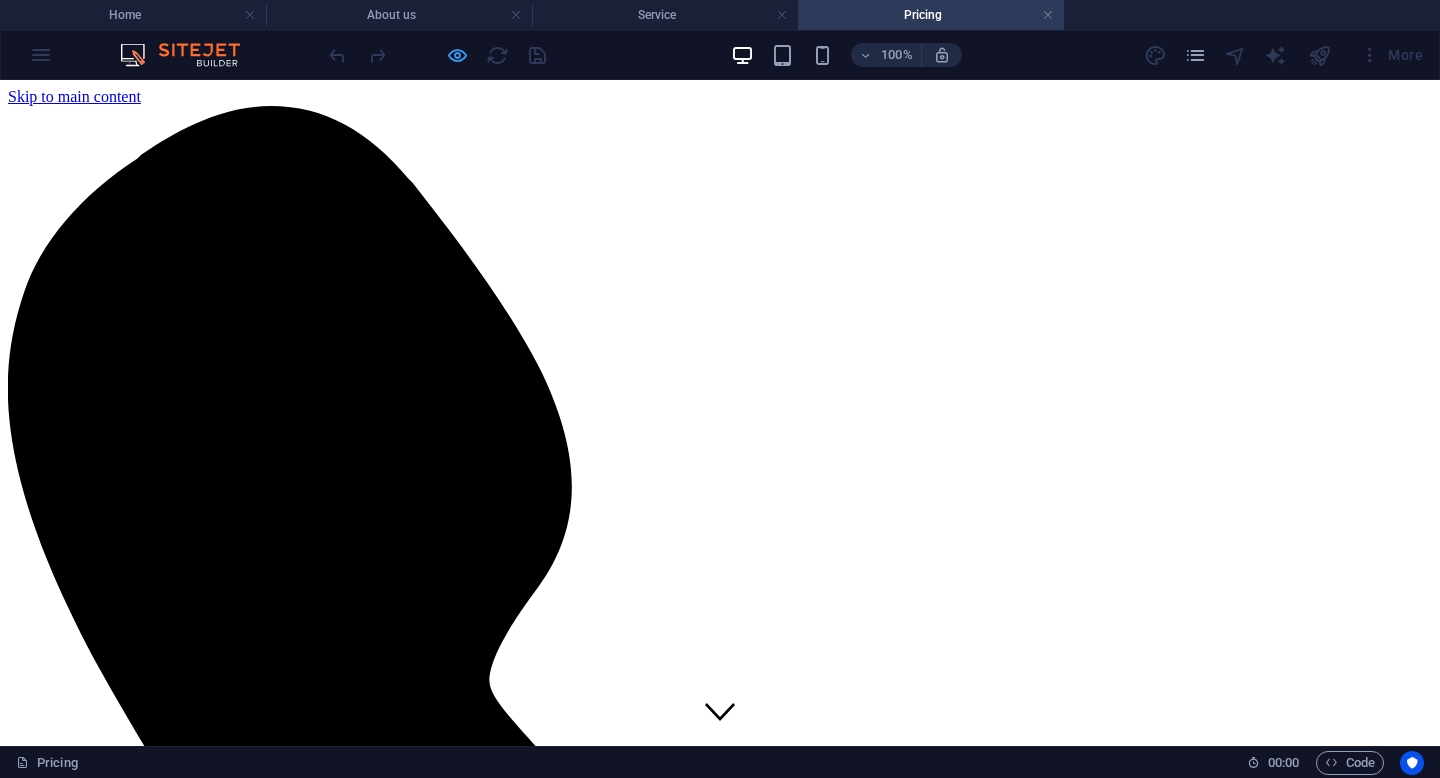 click at bounding box center (457, 55) 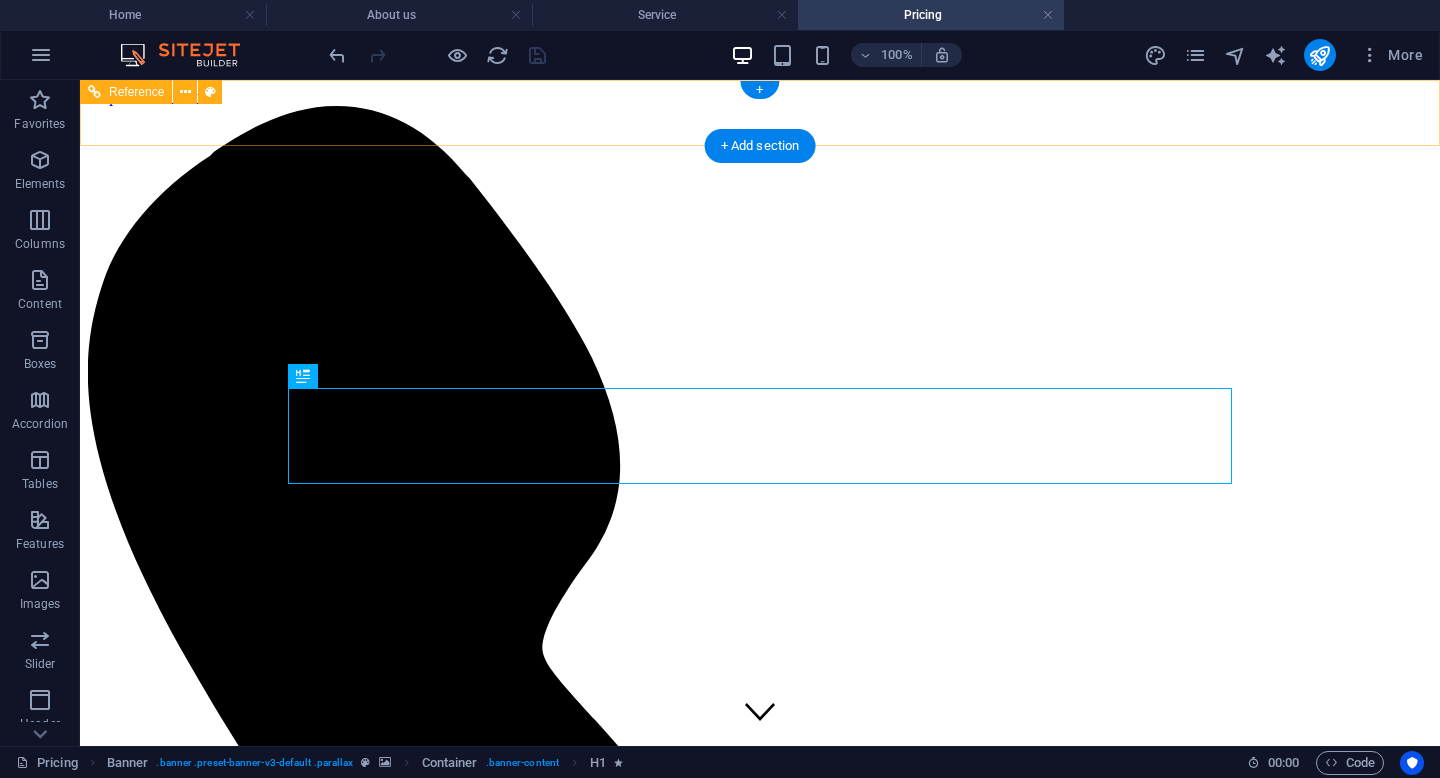 click at bounding box center [760, 5789] 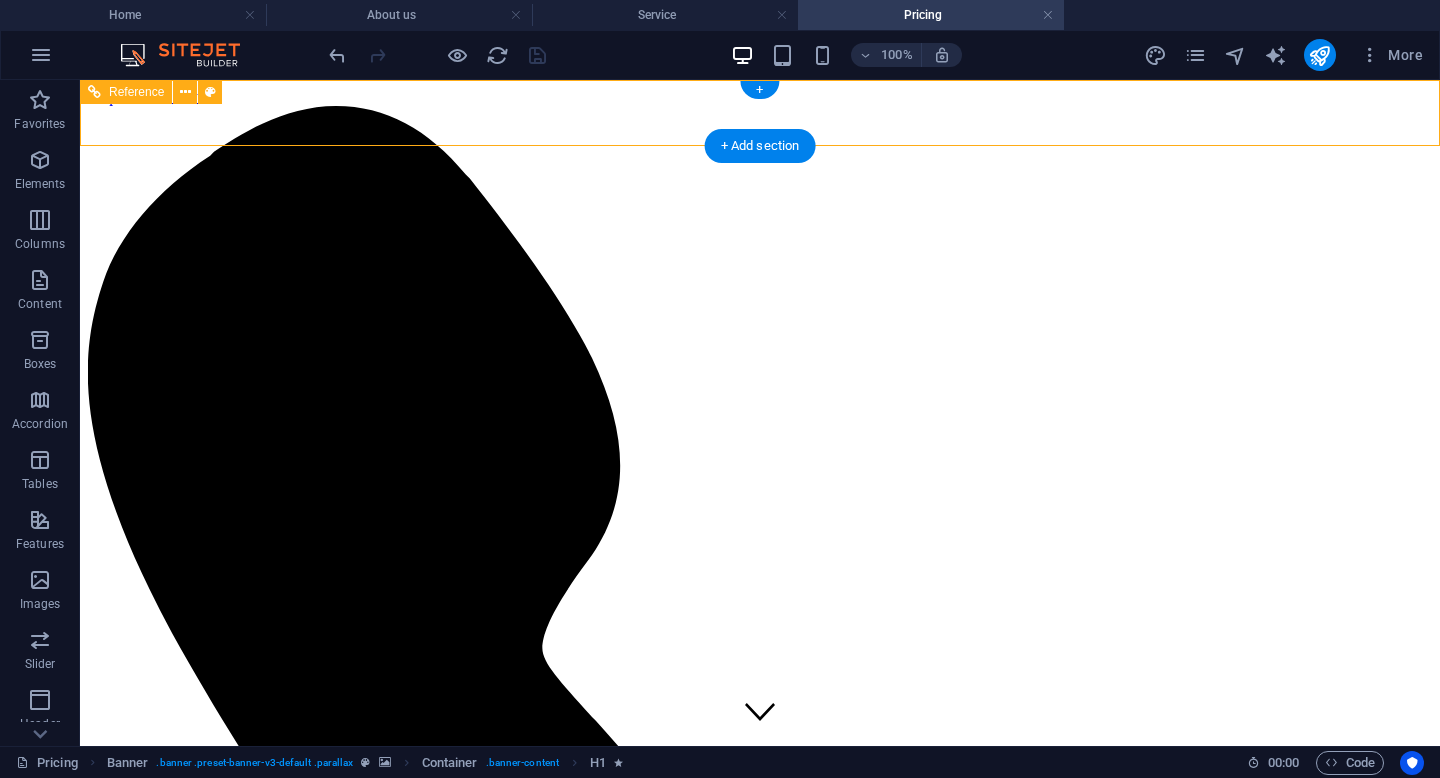 click at bounding box center [760, 5789] 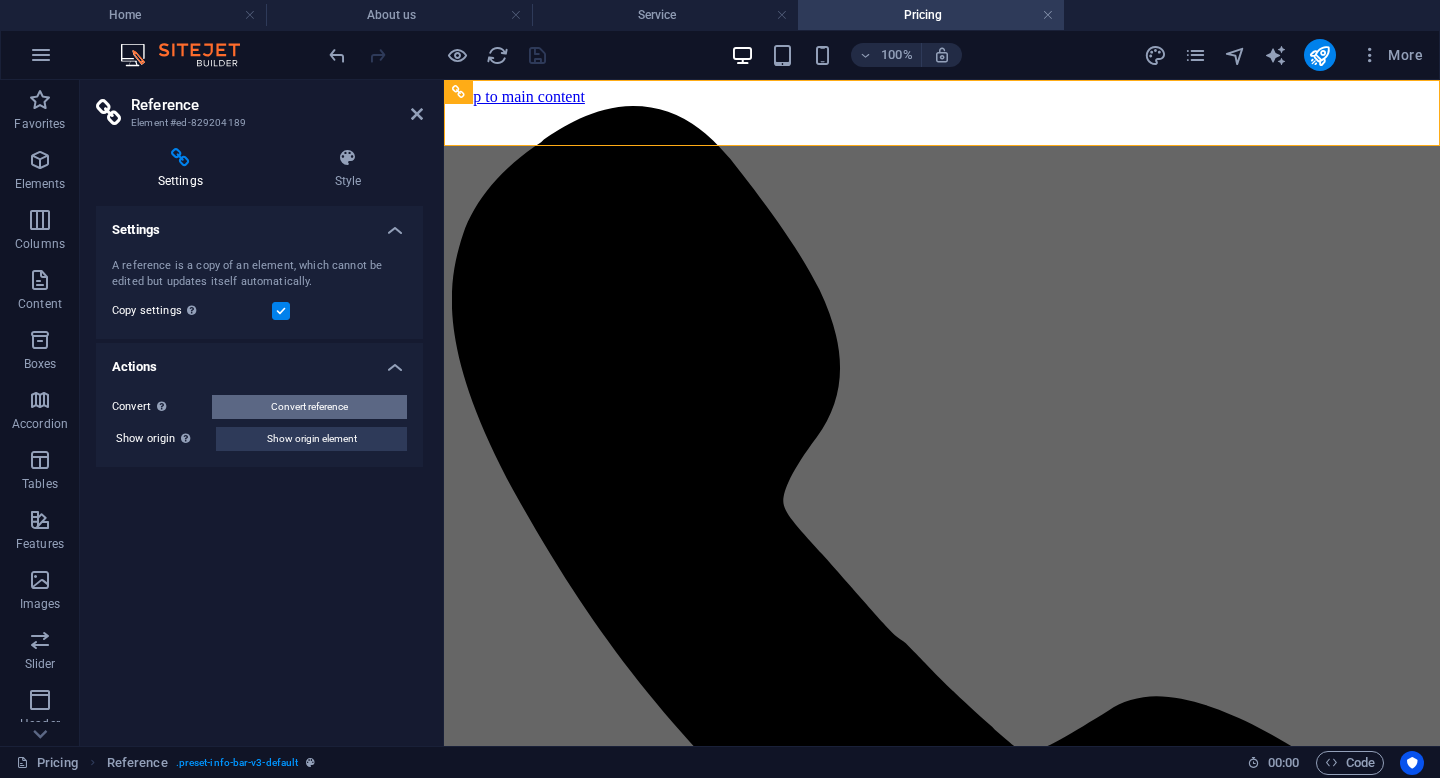 click on "Convert reference" at bounding box center [309, 407] 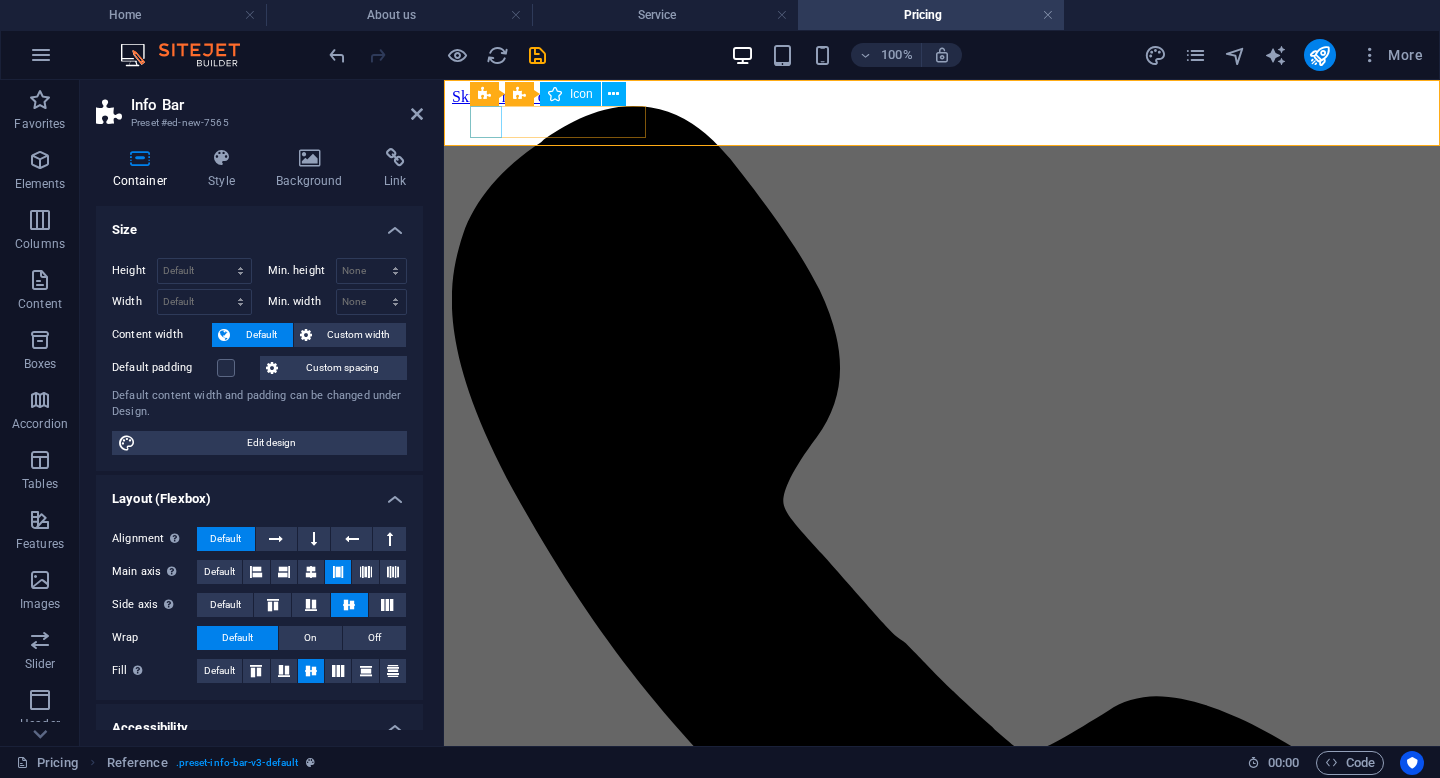 click at bounding box center [942, 4295] 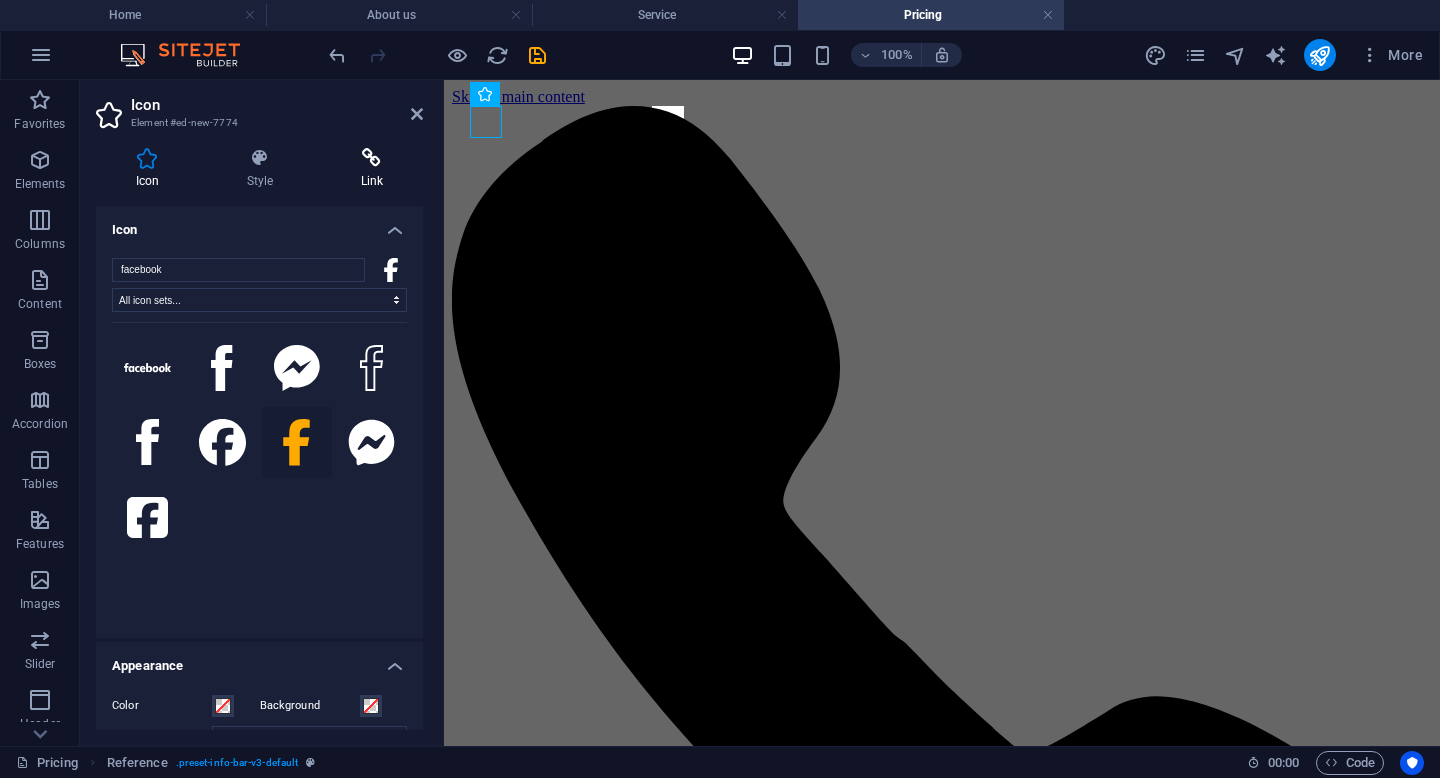 click at bounding box center [372, 158] 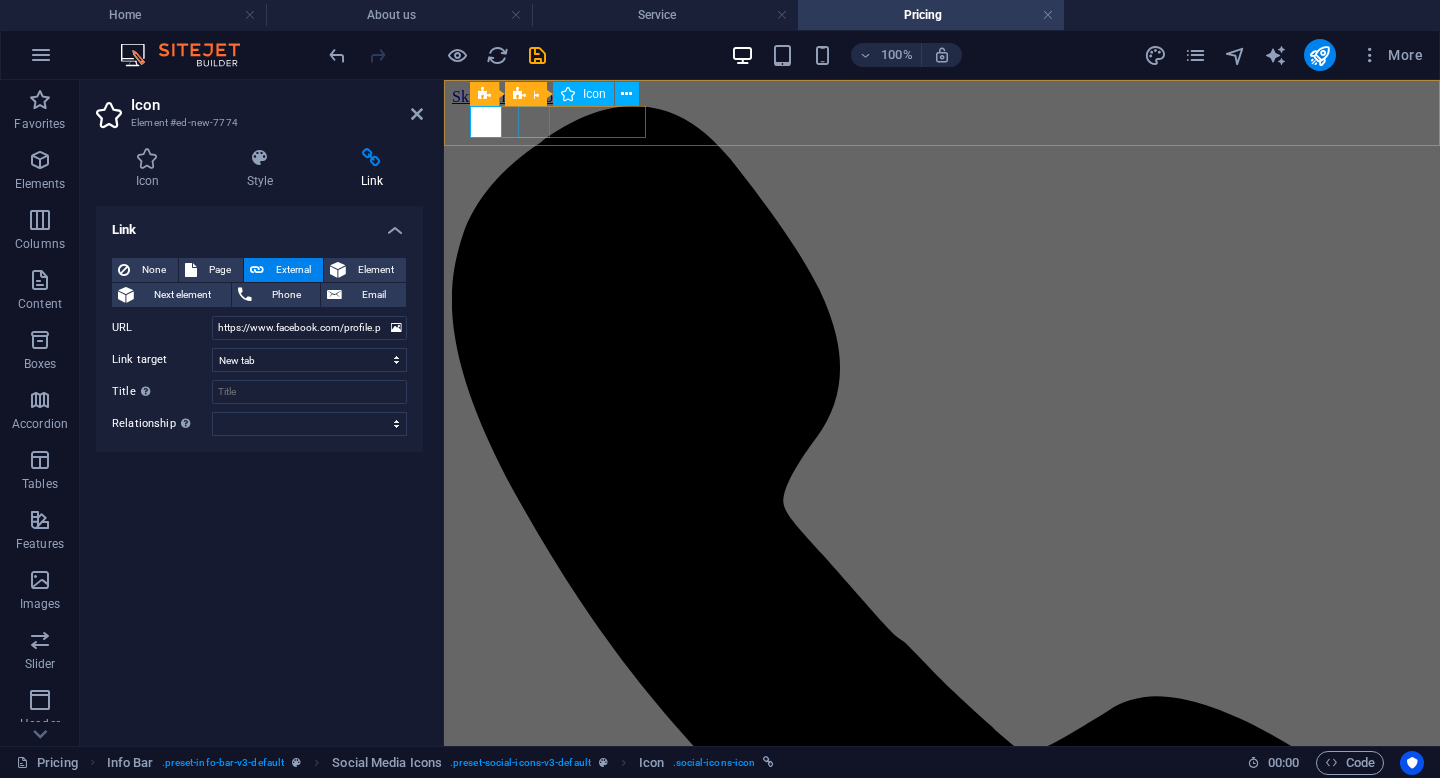 click at bounding box center [942, 5809] 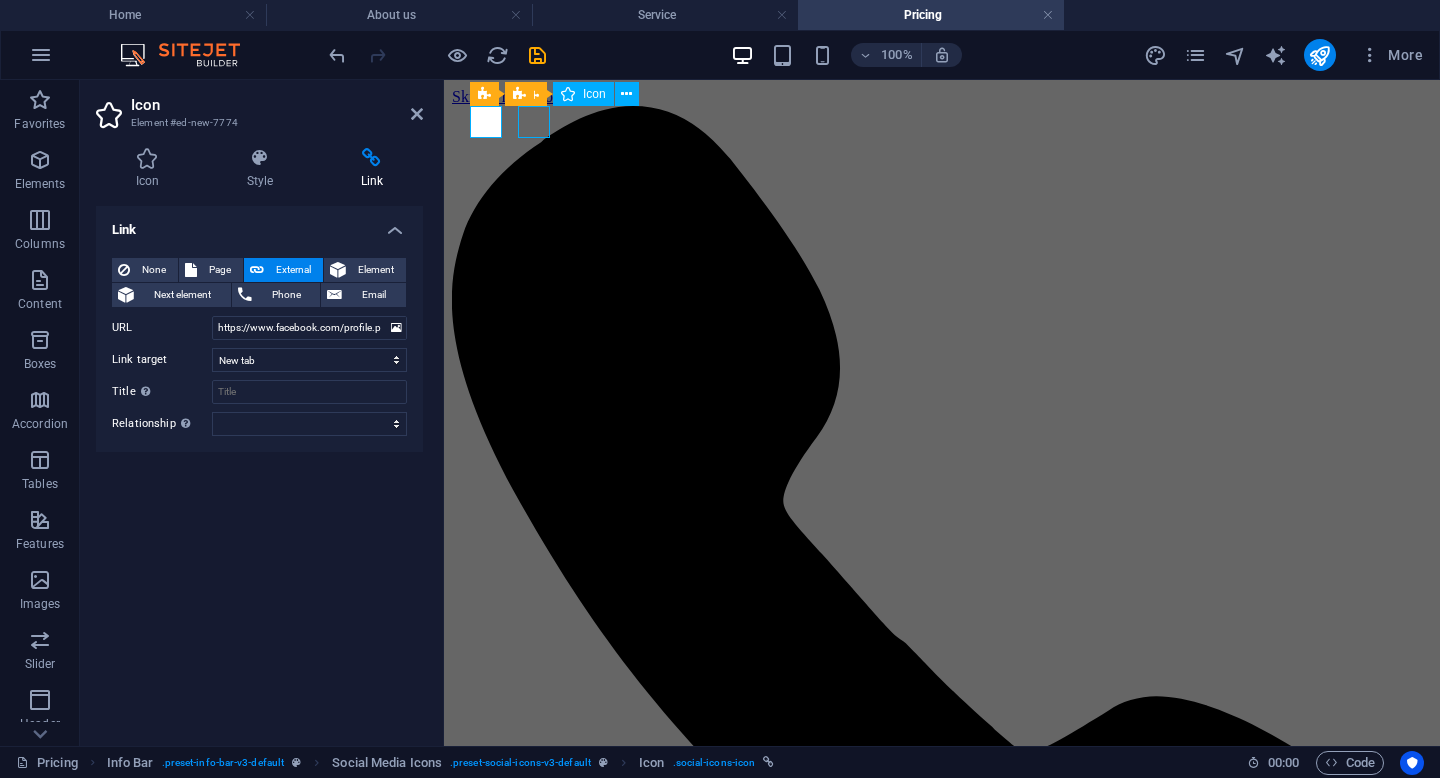 click at bounding box center (942, 5809) 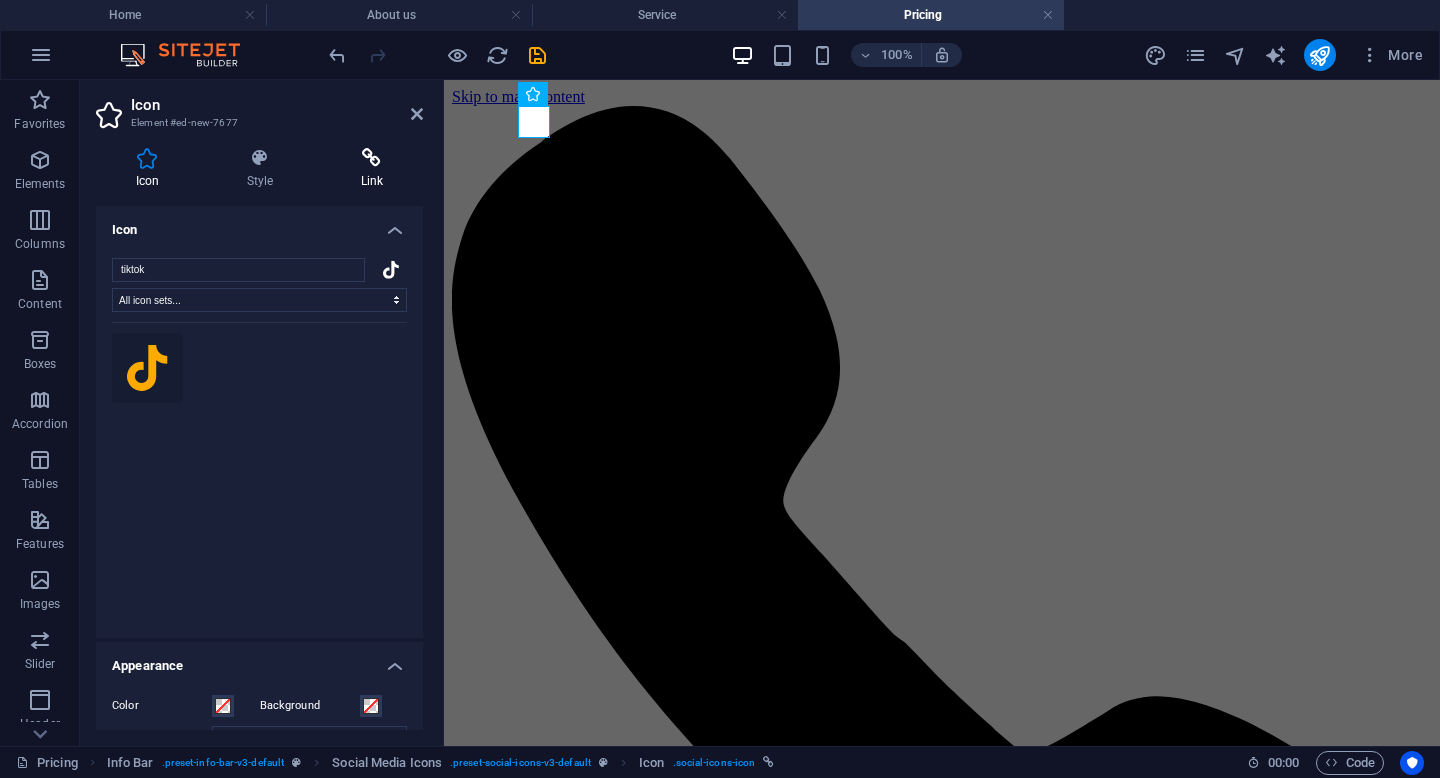 click at bounding box center (372, 158) 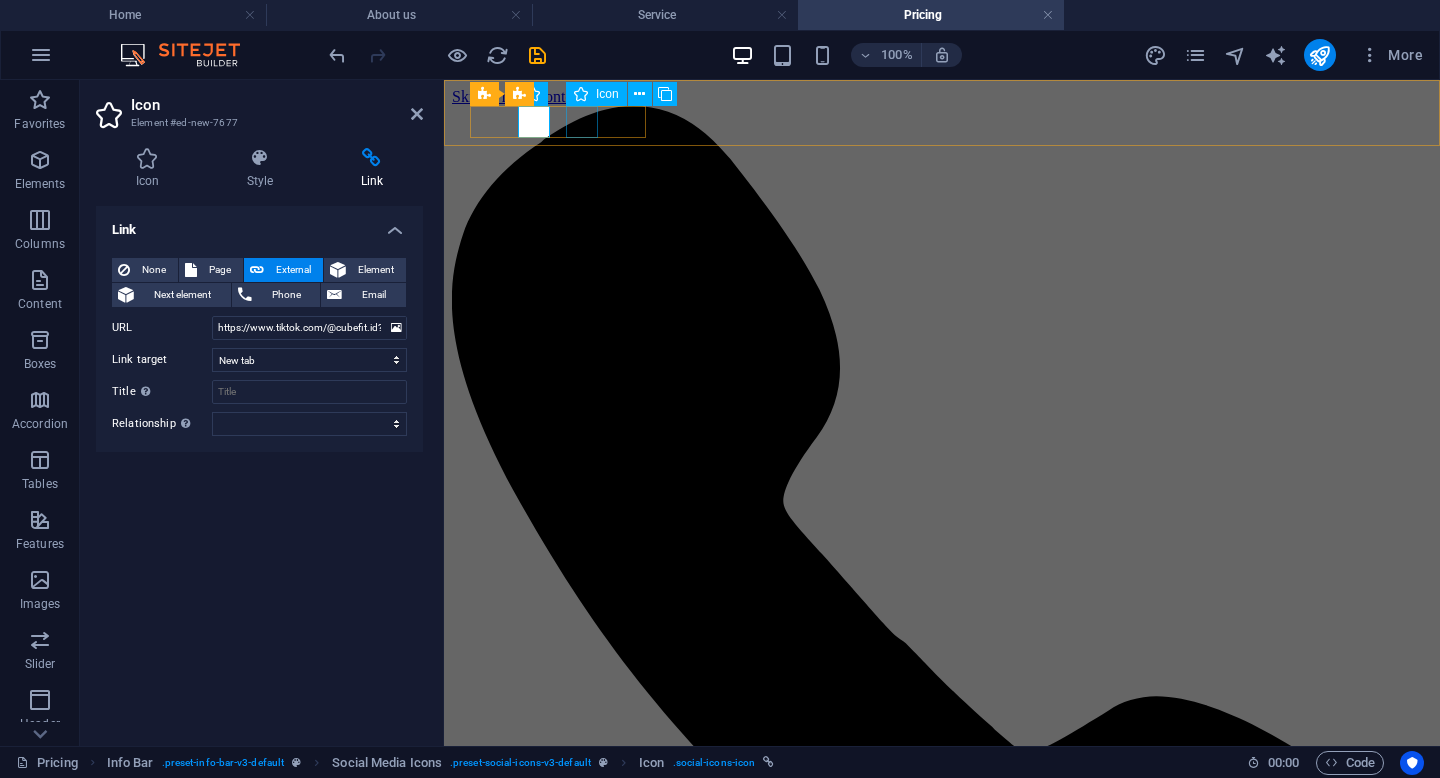 click at bounding box center [942, 6863] 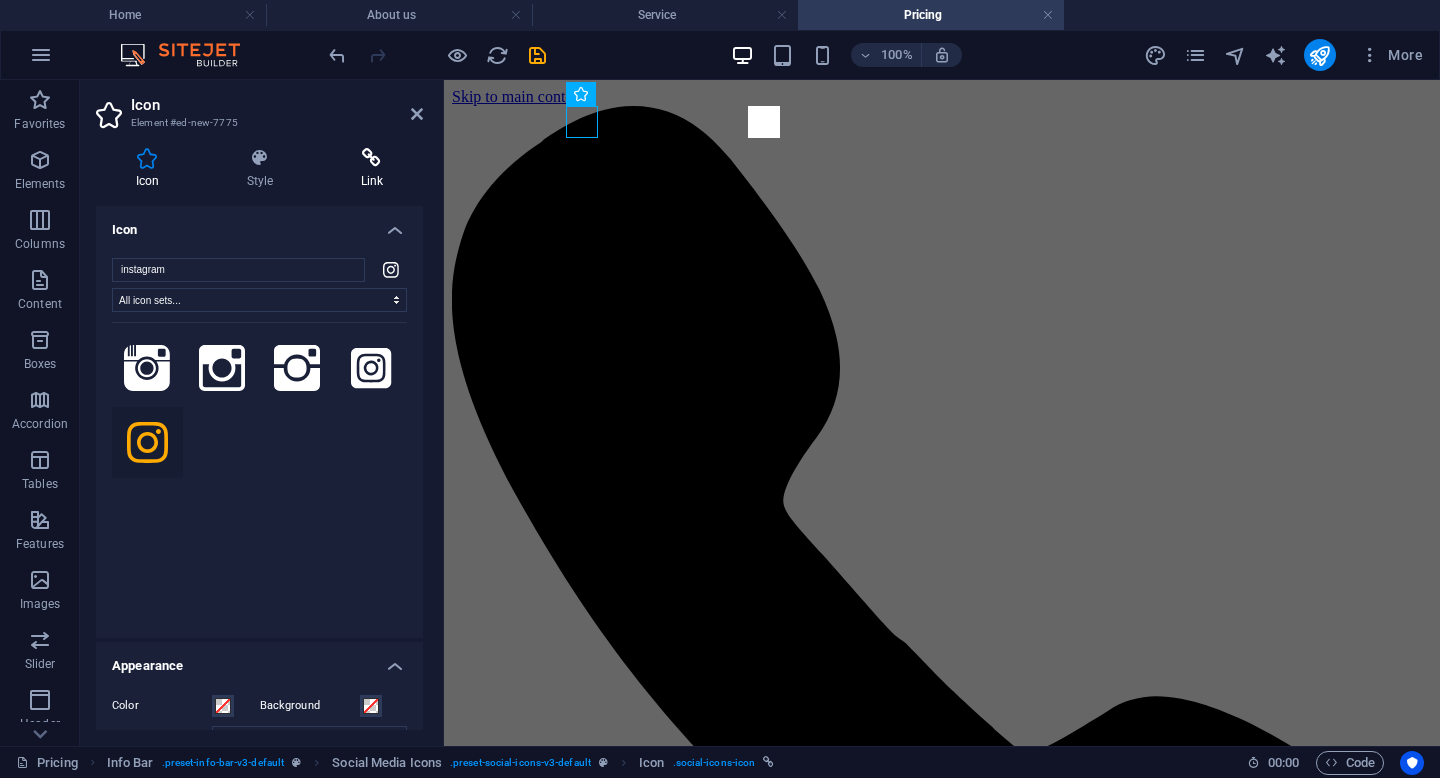 click on "Link" at bounding box center (372, 169) 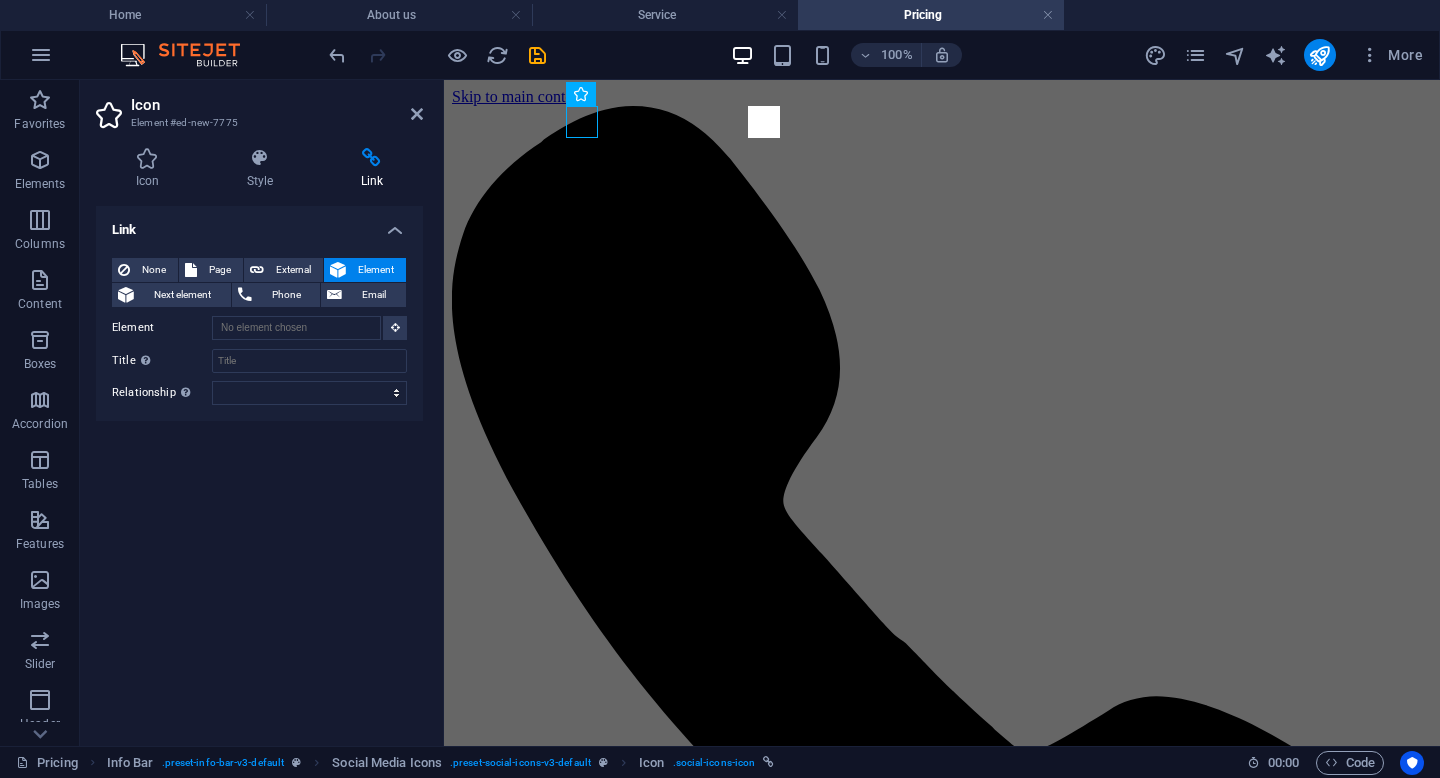 click at bounding box center (372, 158) 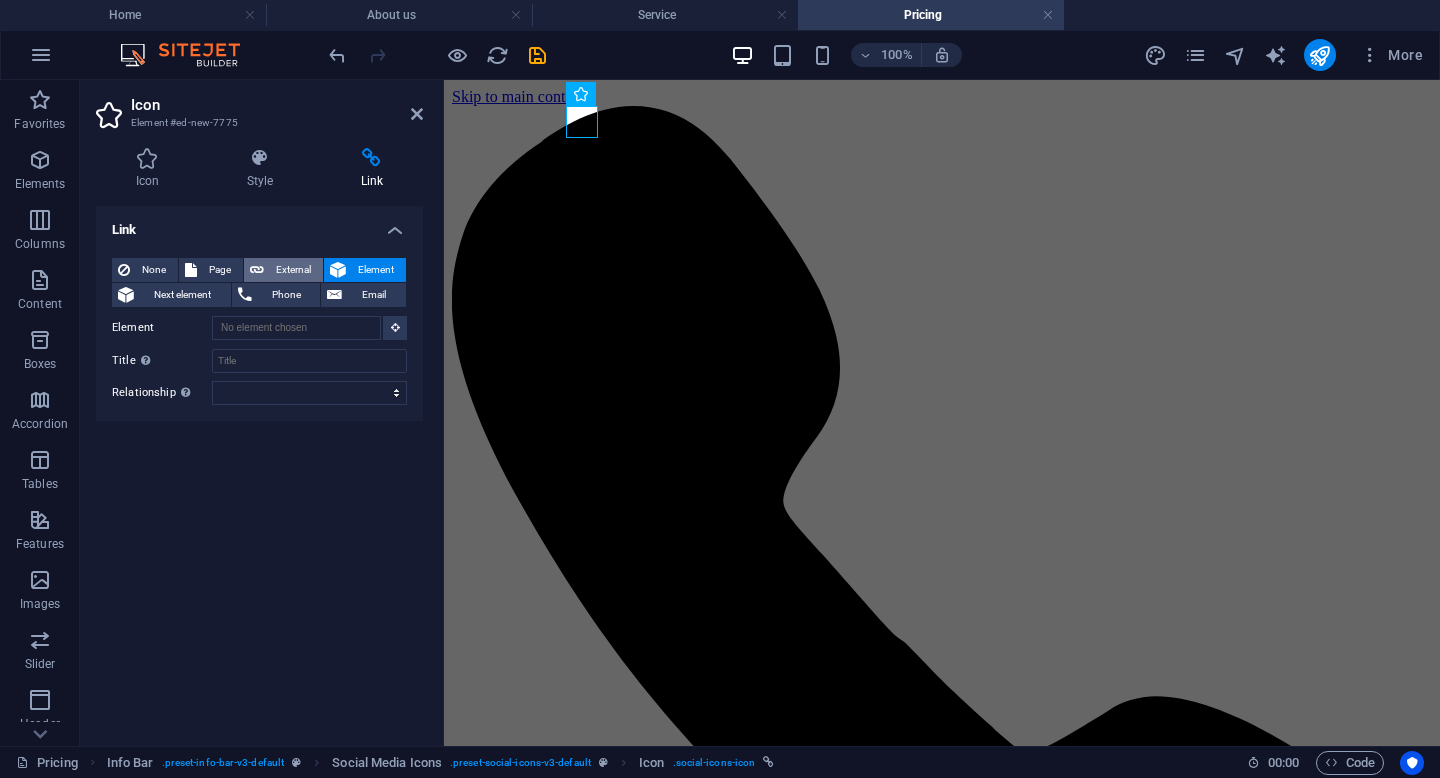 click on "External" at bounding box center [293, 270] 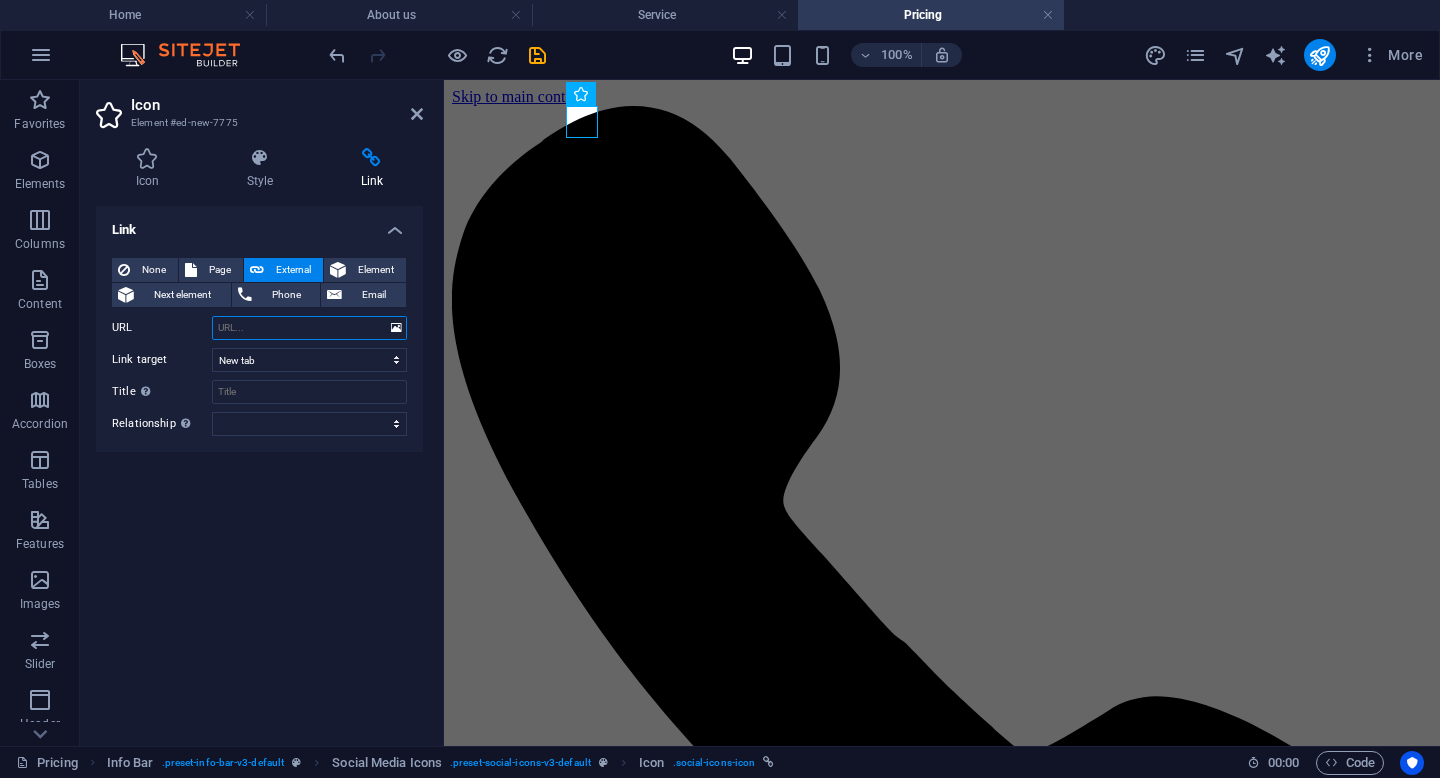 click on "URL" at bounding box center [309, 328] 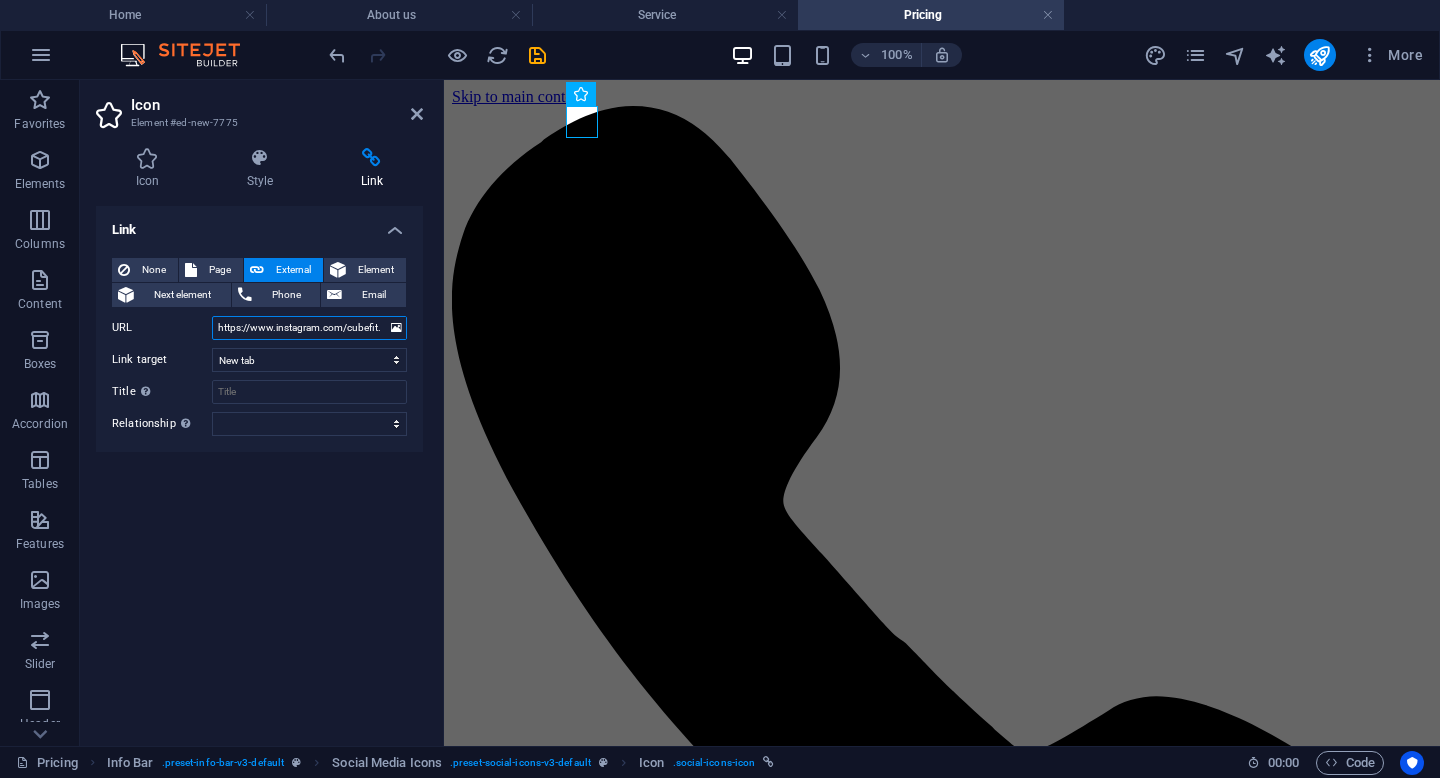 scroll, scrollTop: 0, scrollLeft: 10, axis: horizontal 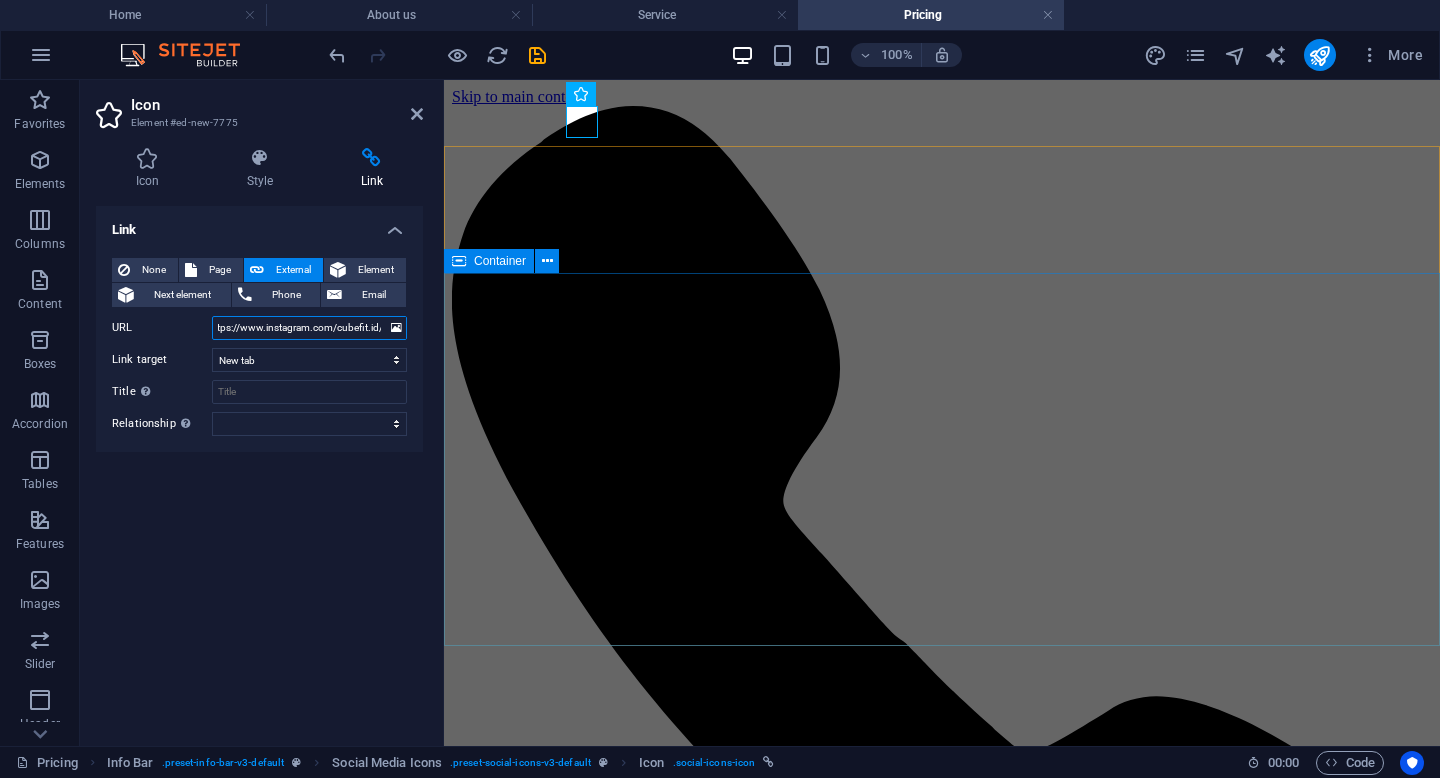 type on "https://www.instagram.com/cubefit.id/" 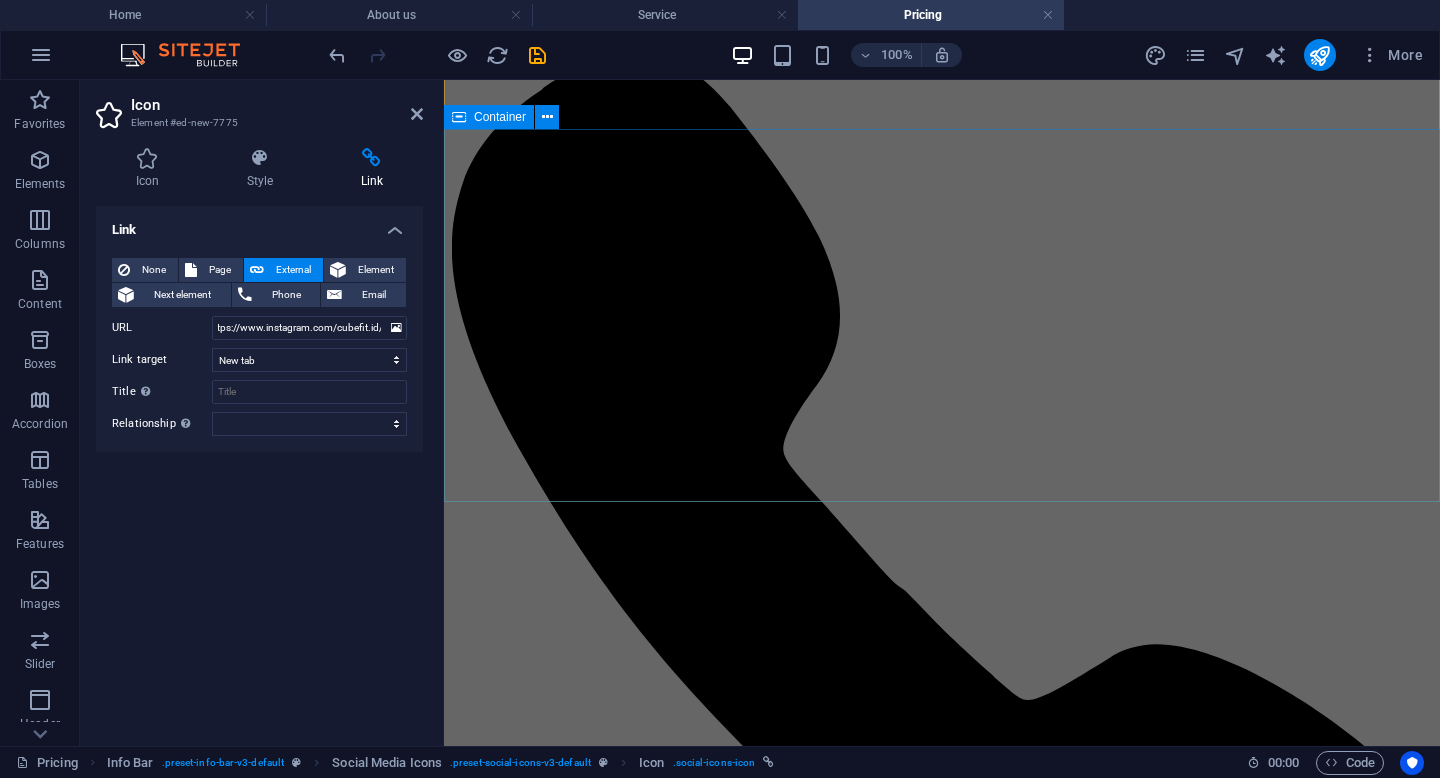 scroll, scrollTop: 0, scrollLeft: 0, axis: both 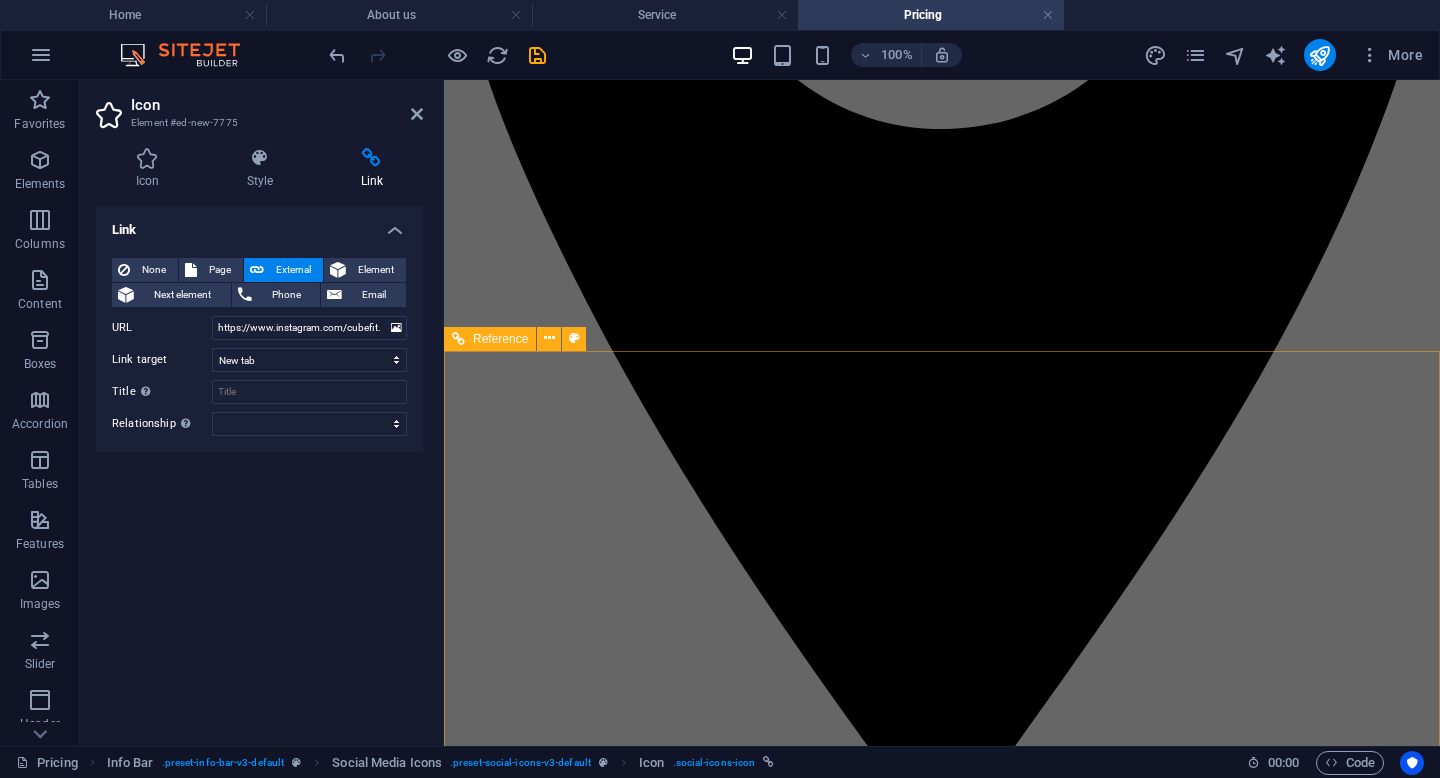 click at bounding box center (942, 19501) 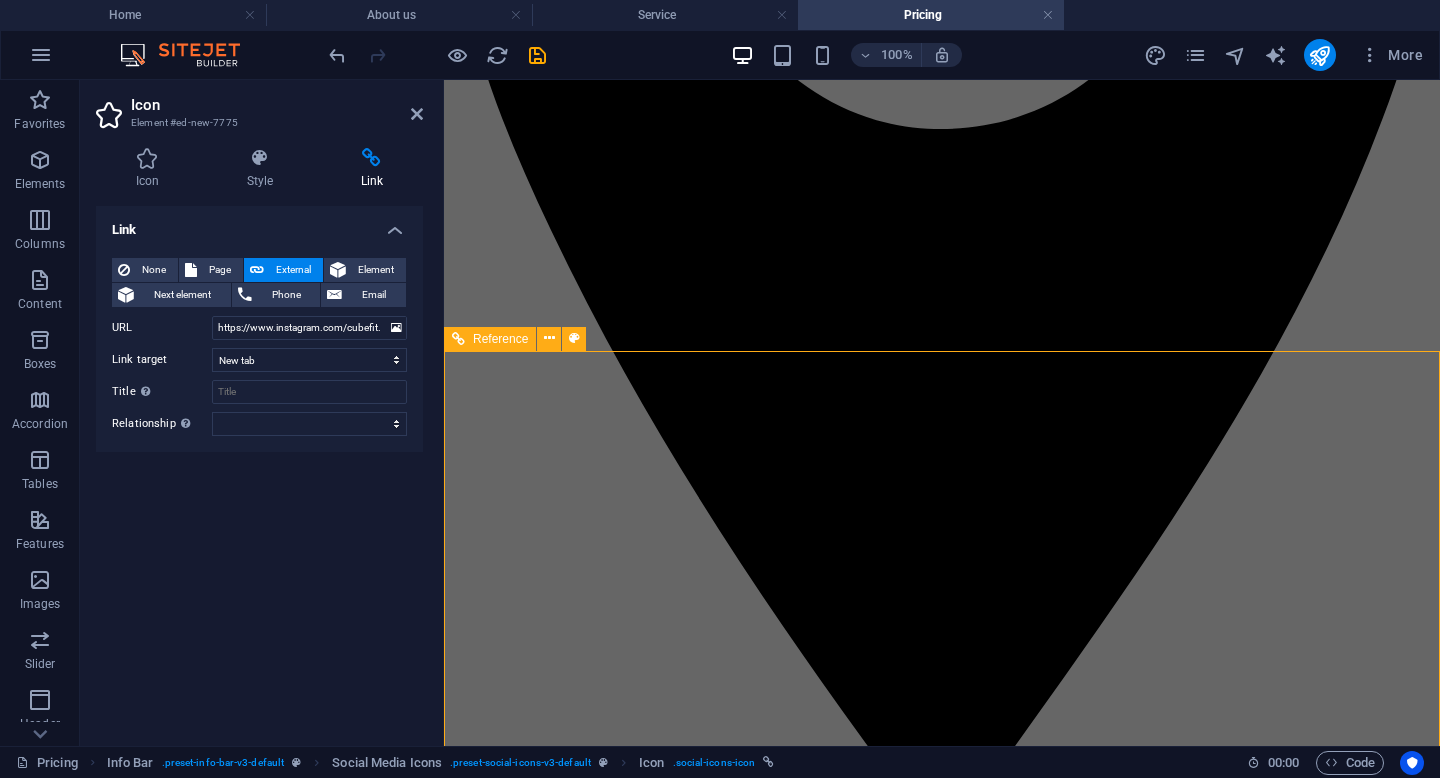 click at bounding box center (942, 19501) 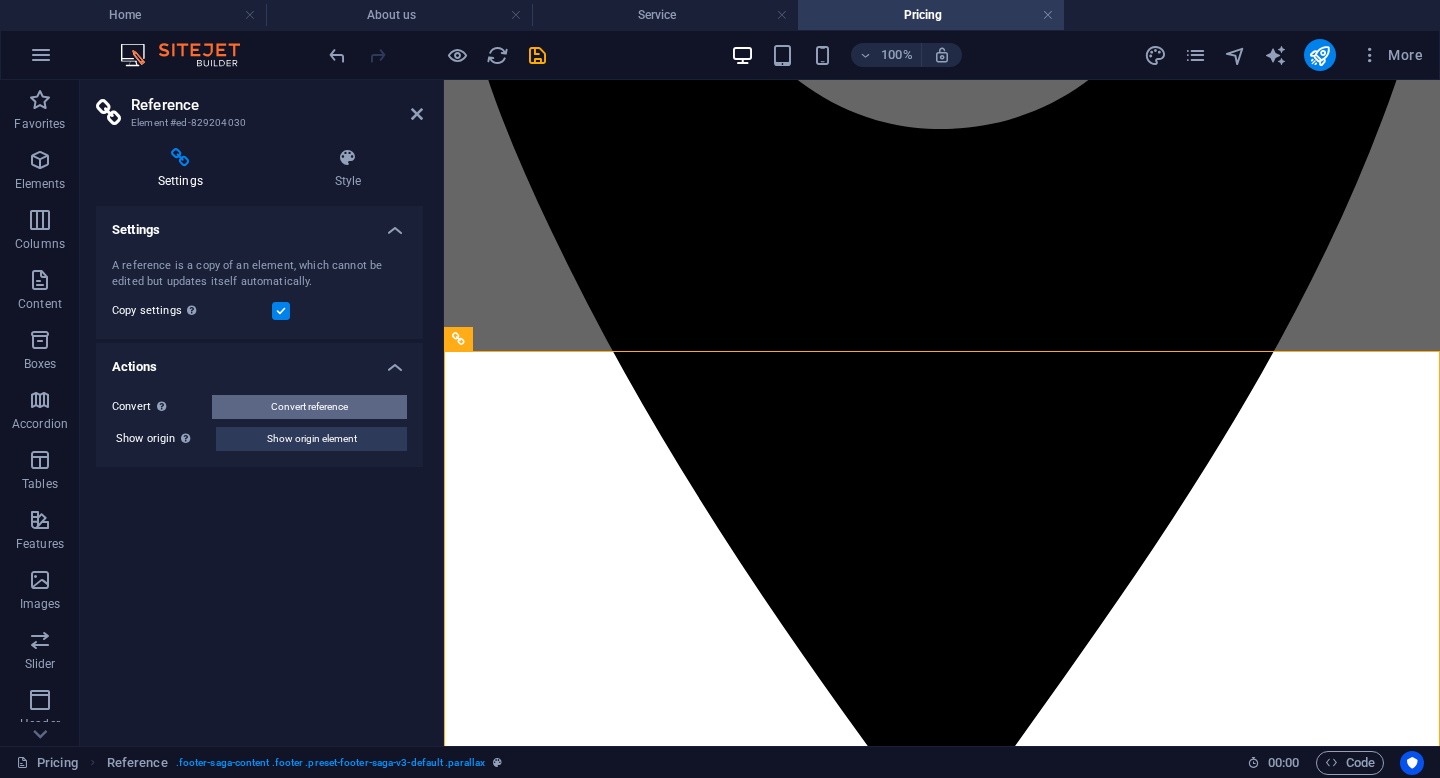 drag, startPoint x: 348, startPoint y: 410, endPoint x: 81, endPoint y: 348, distance: 274.104 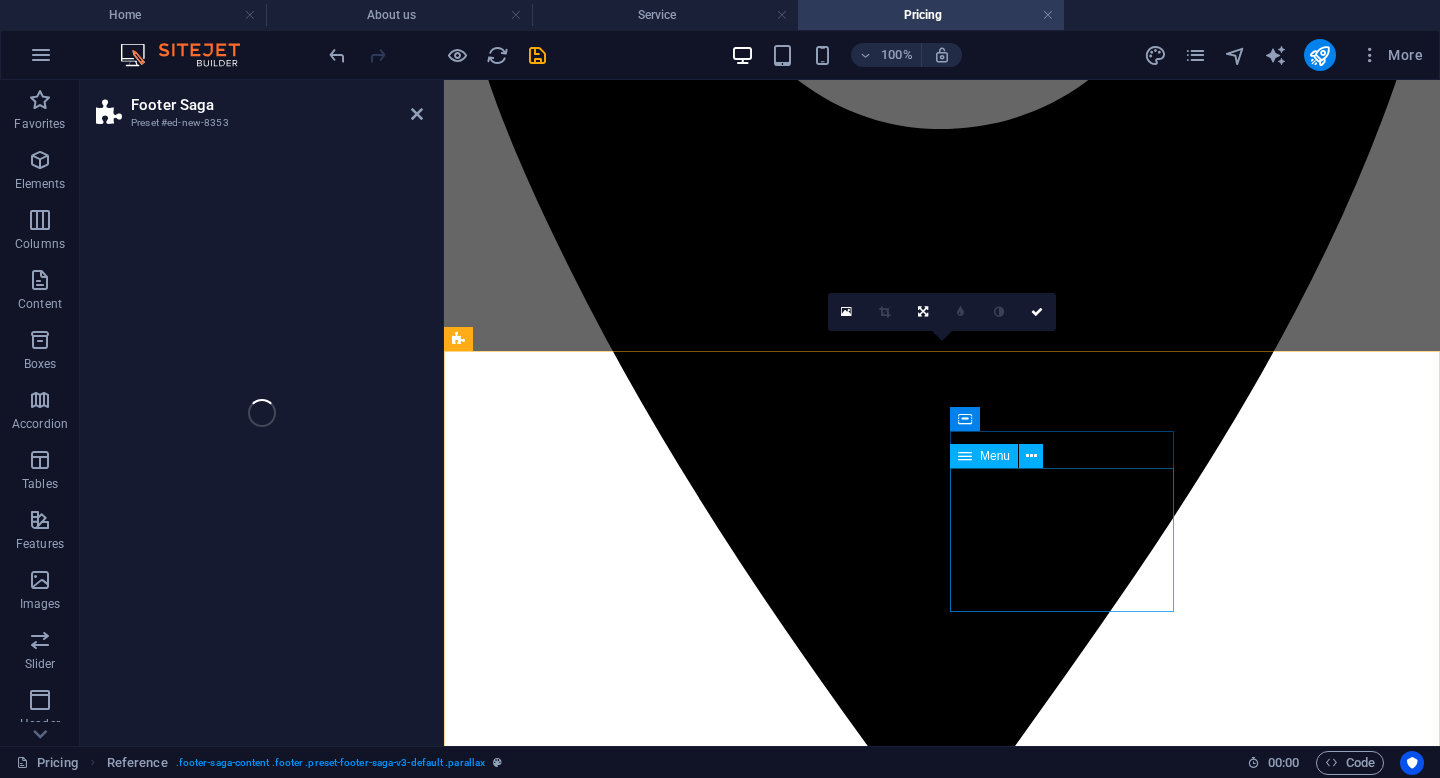 select on "footer" 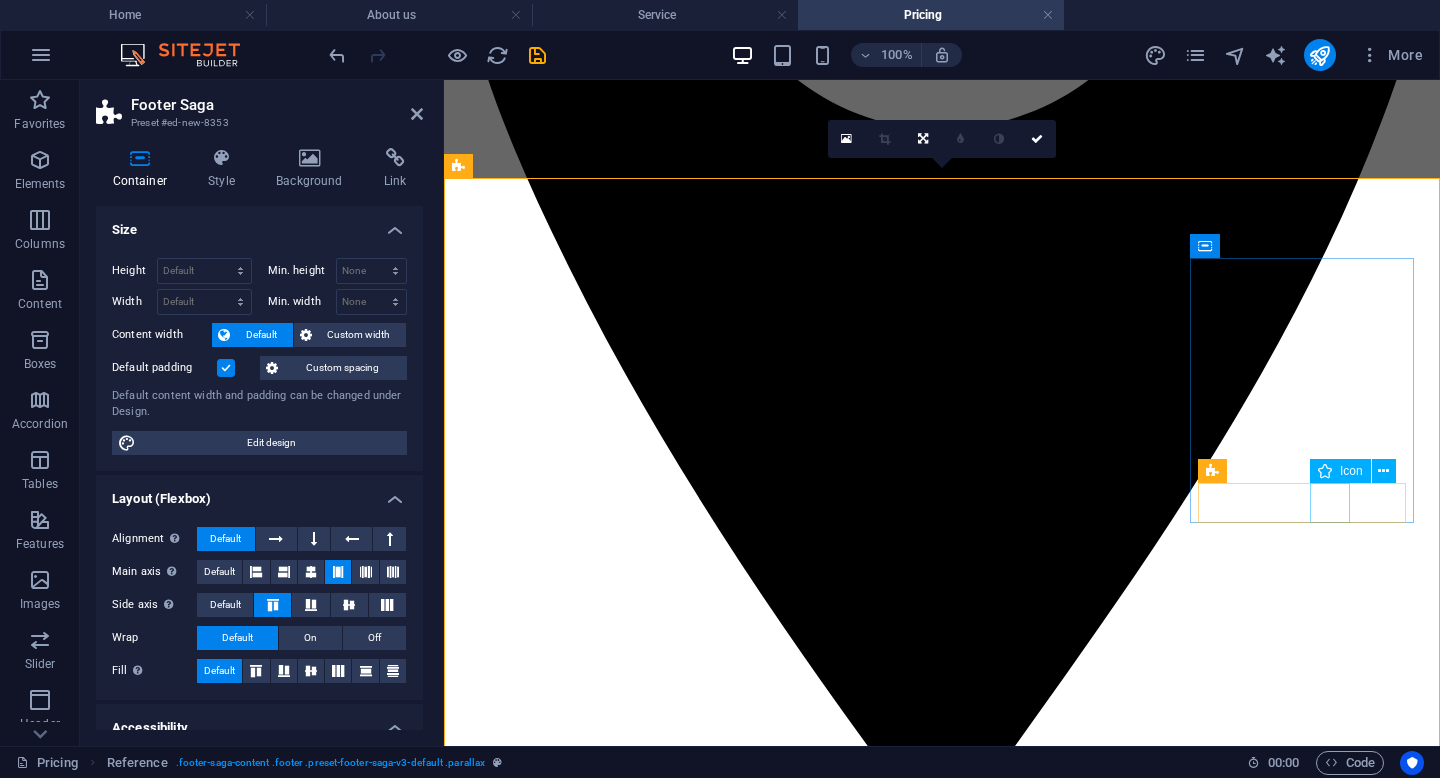 click at bounding box center [942, 19662] 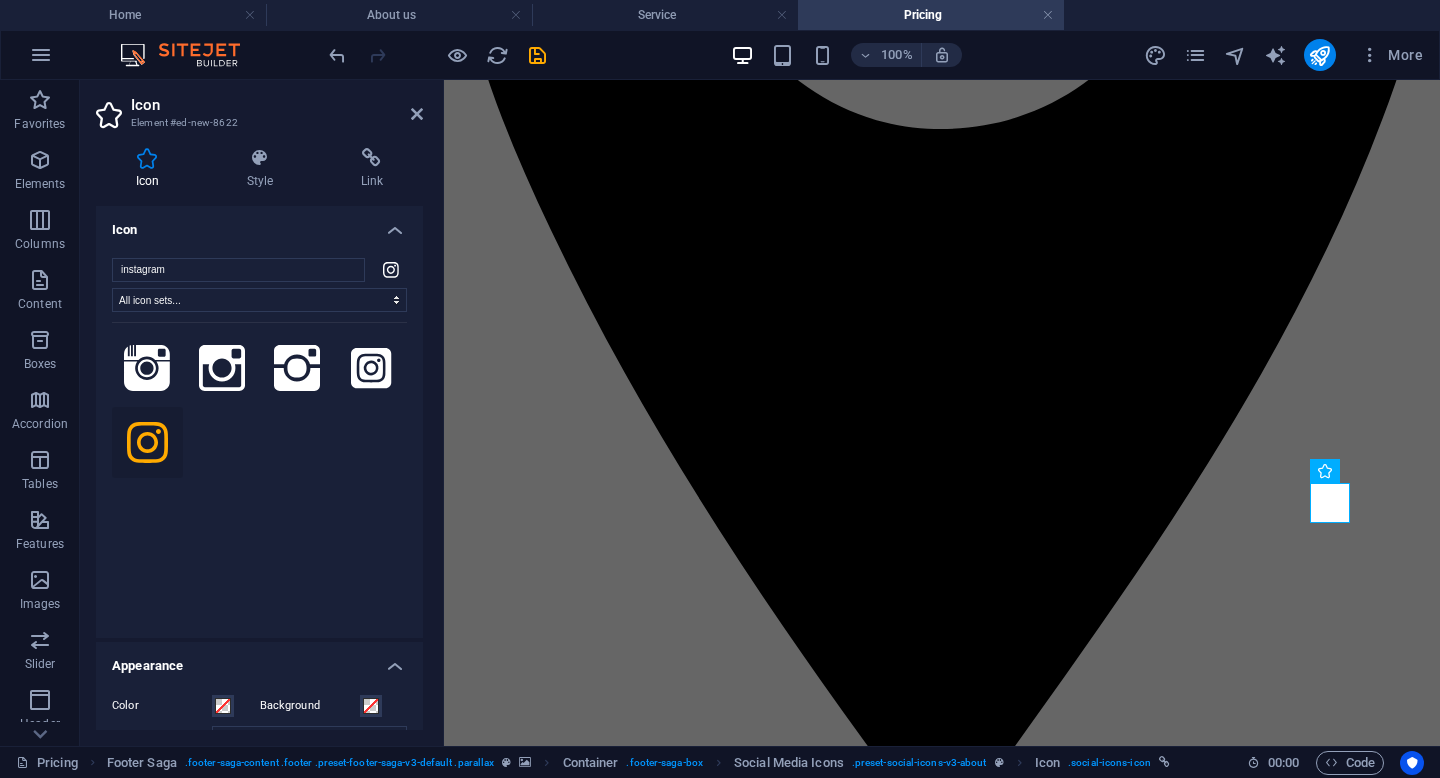 click on "Link" at bounding box center (372, 169) 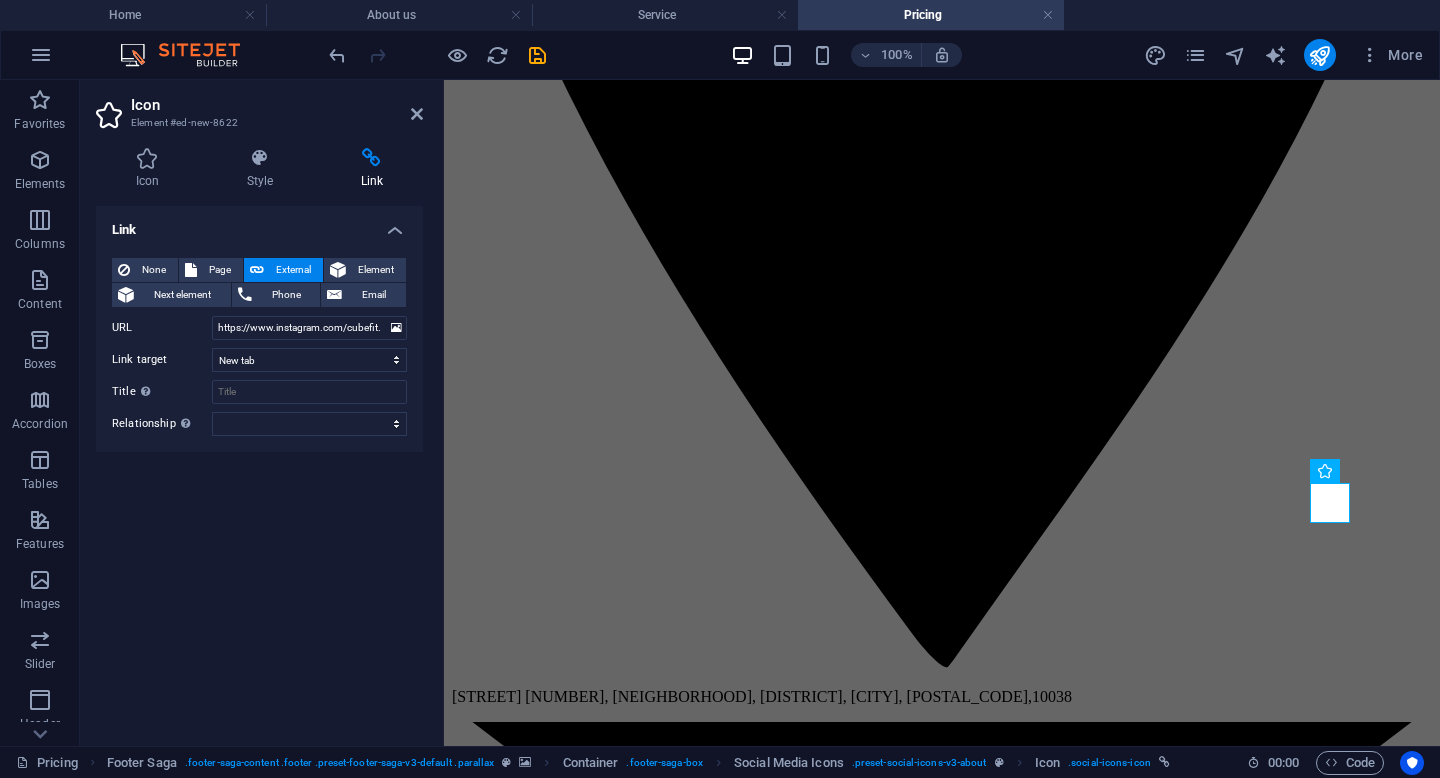 scroll, scrollTop: 2079, scrollLeft: 0, axis: vertical 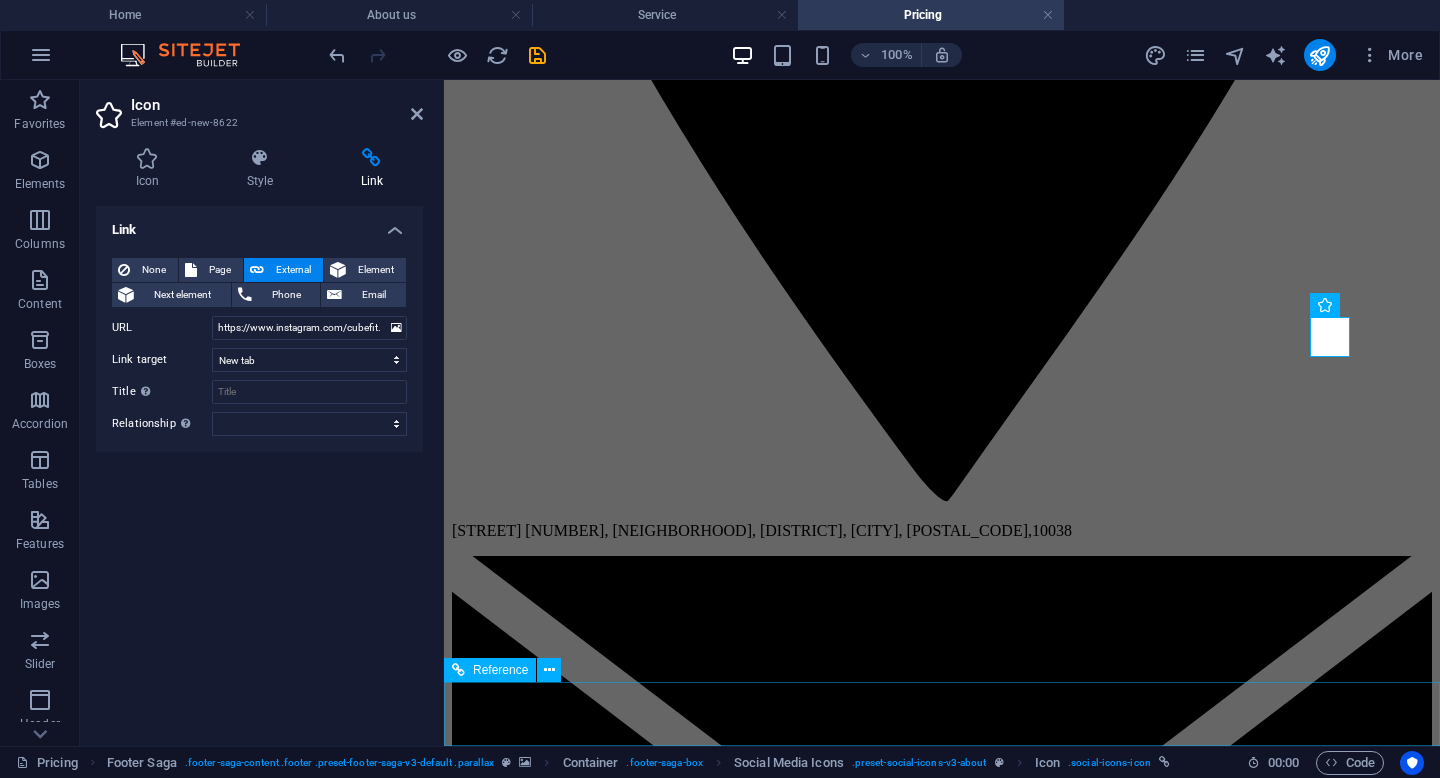 click at bounding box center [942, 25019] 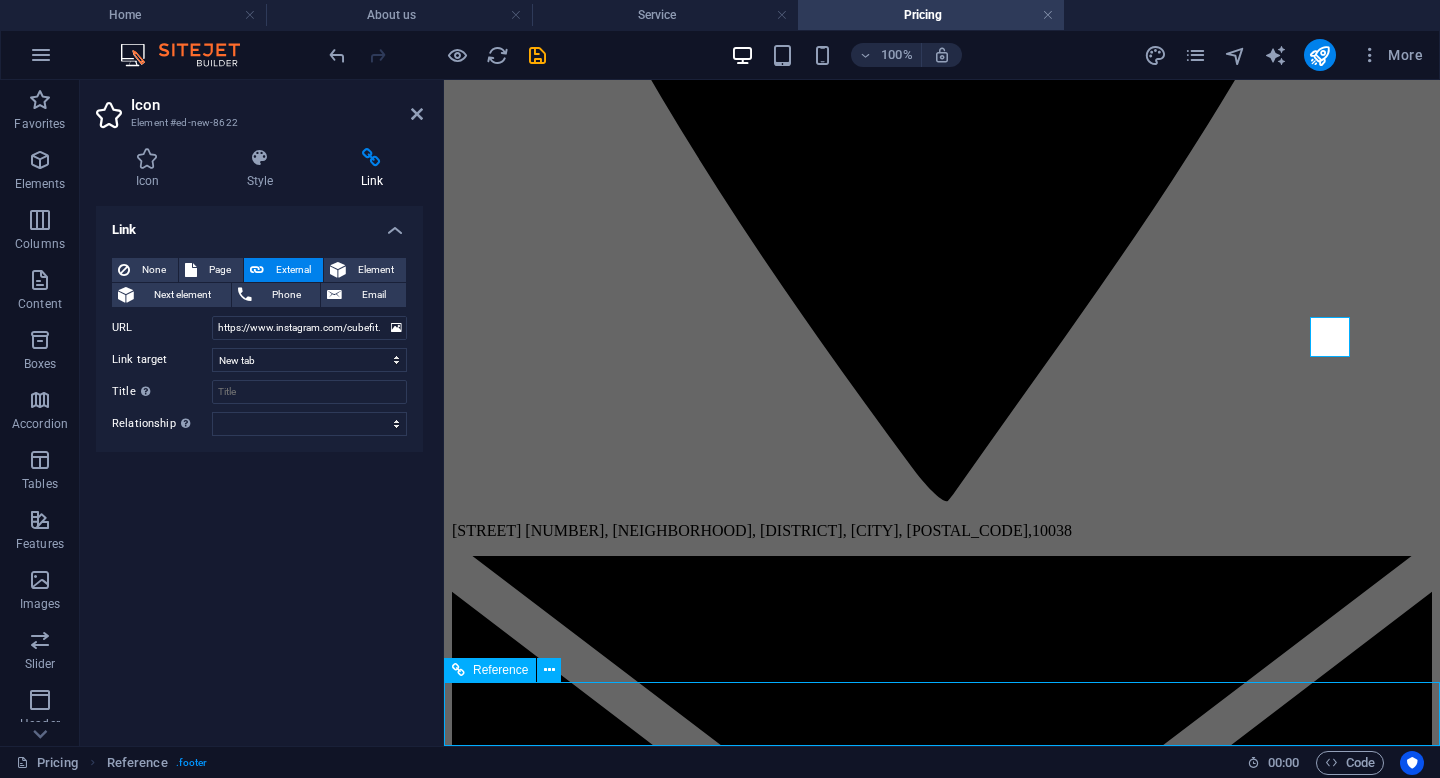 click on "Copyright ©  cubefitindonesia.com Legal Notice  |  Privacy" at bounding box center (942, 23850) 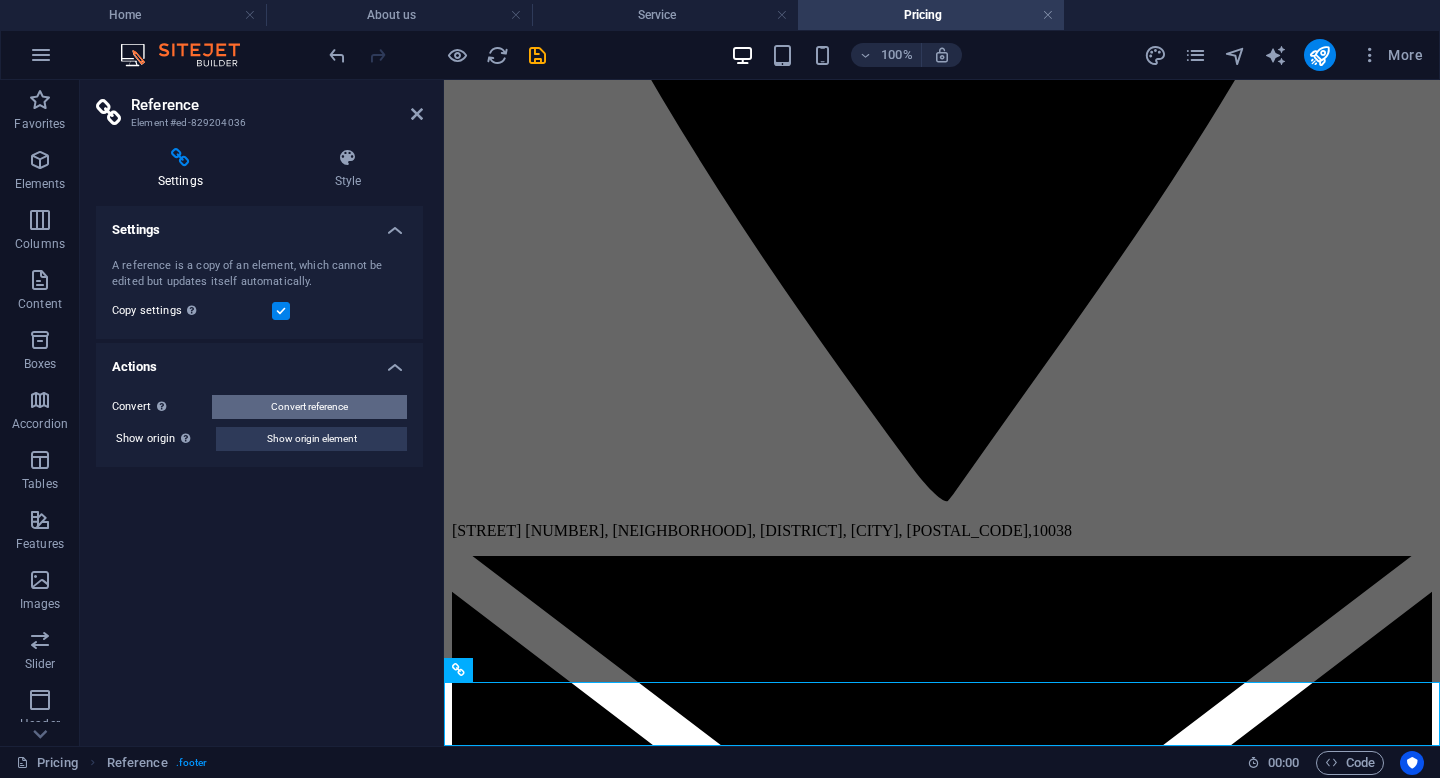 click on "Convert reference" at bounding box center (309, 407) 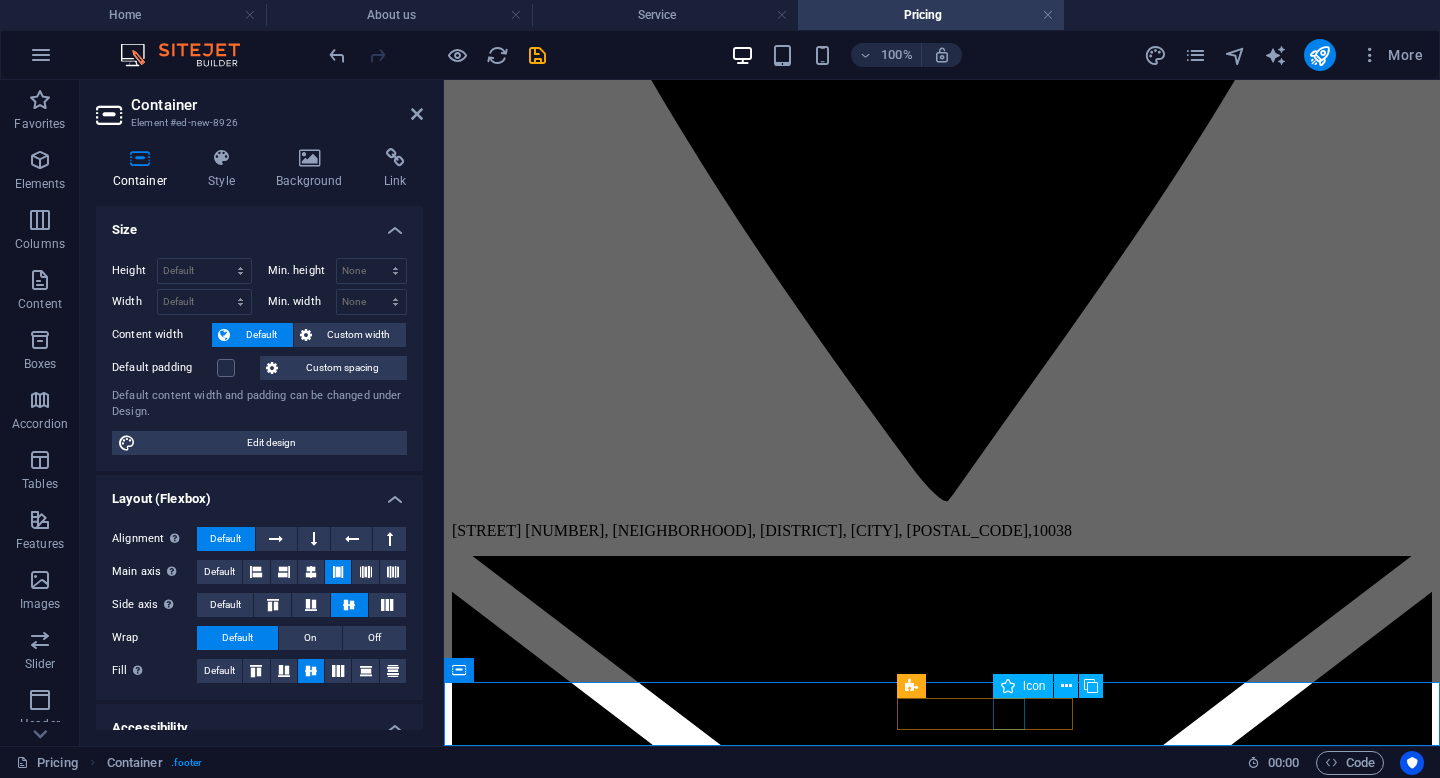 click at bounding box center (942, 25019) 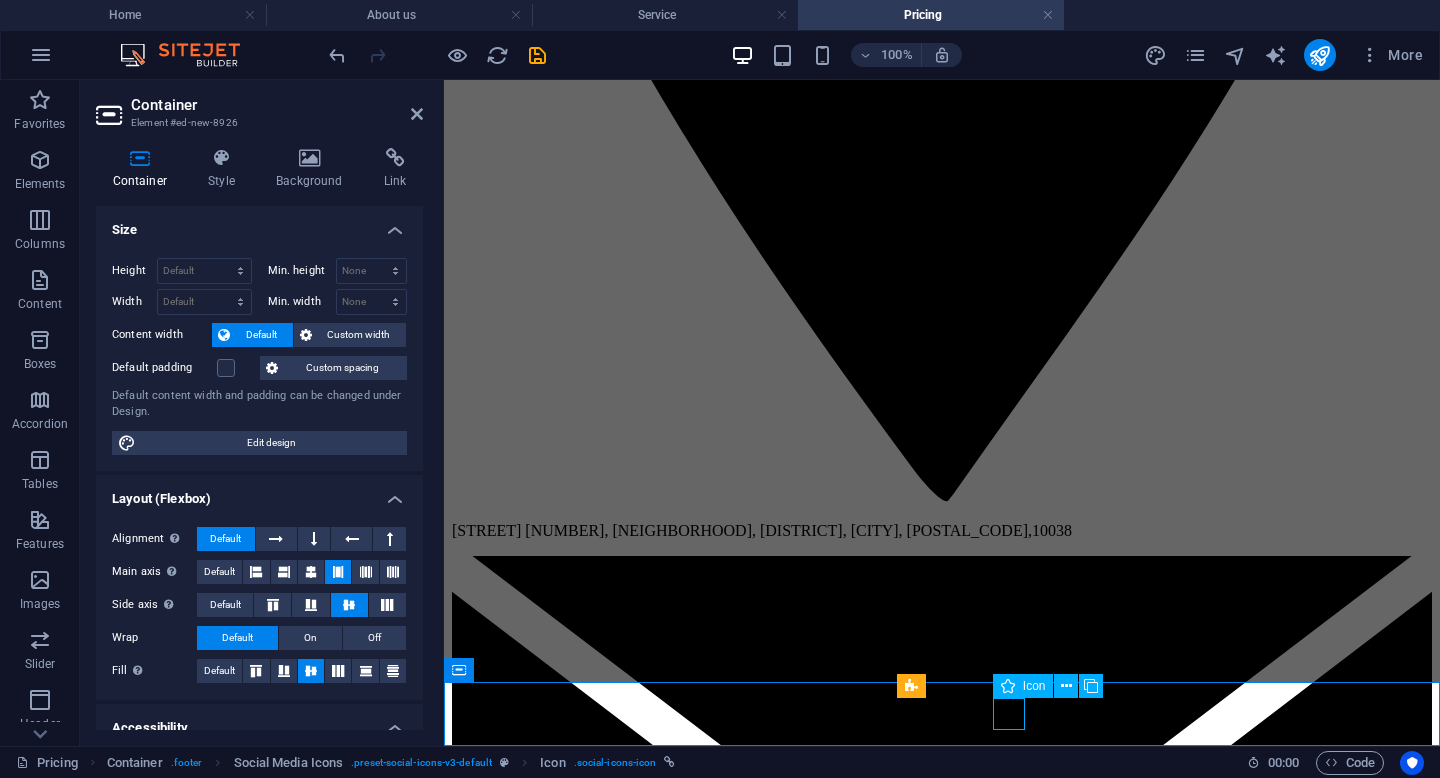click at bounding box center [942, 25019] 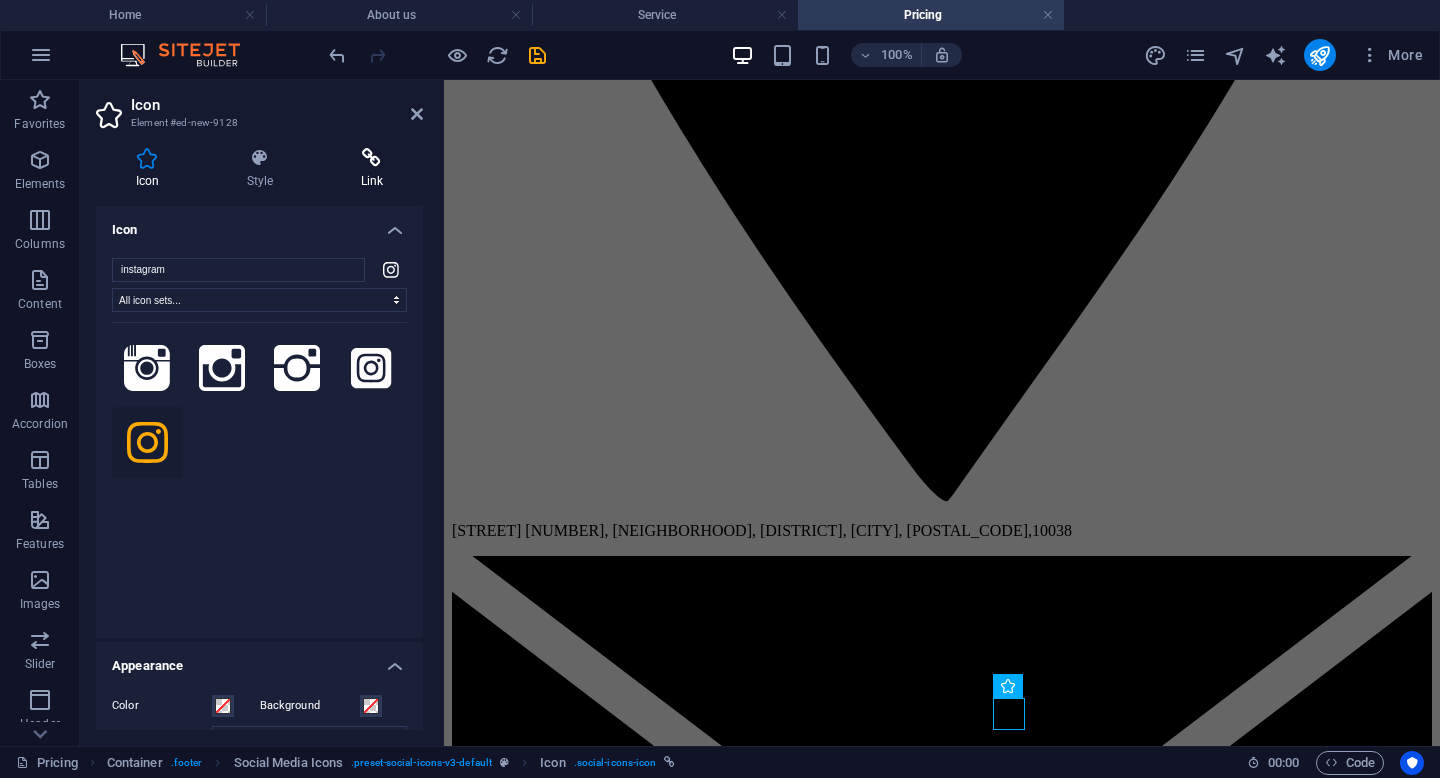 click on "Link" at bounding box center [372, 169] 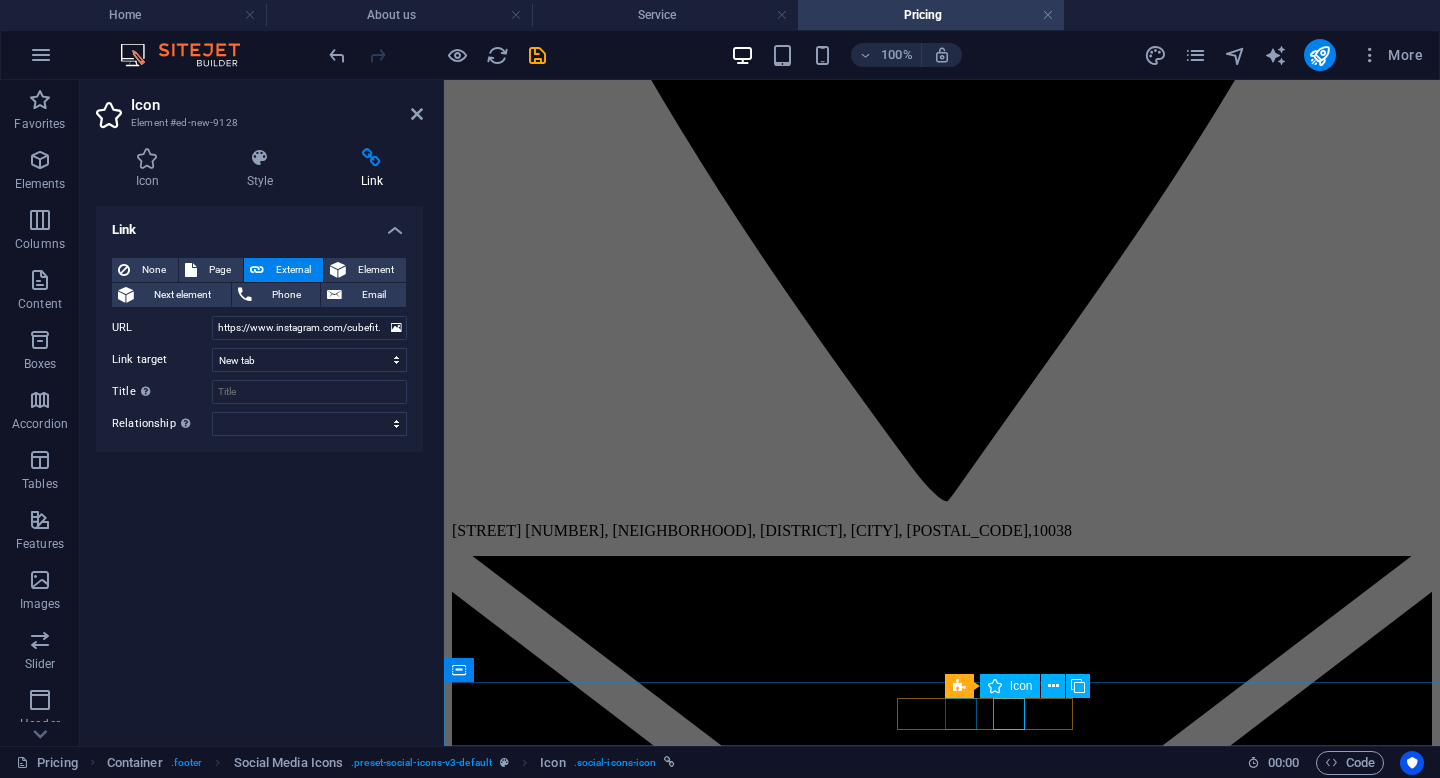 click at bounding box center (942, 23965) 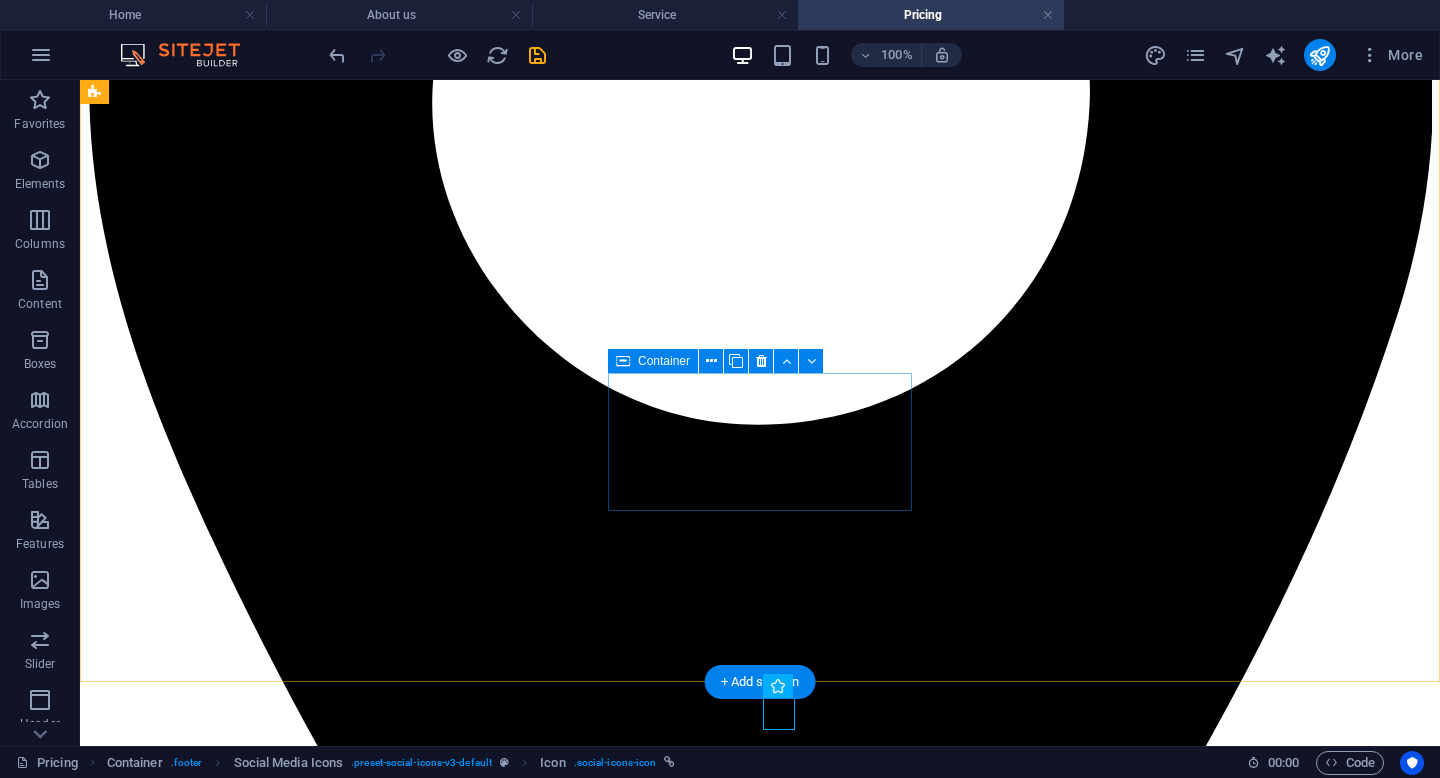 click at bounding box center (760, 31793) 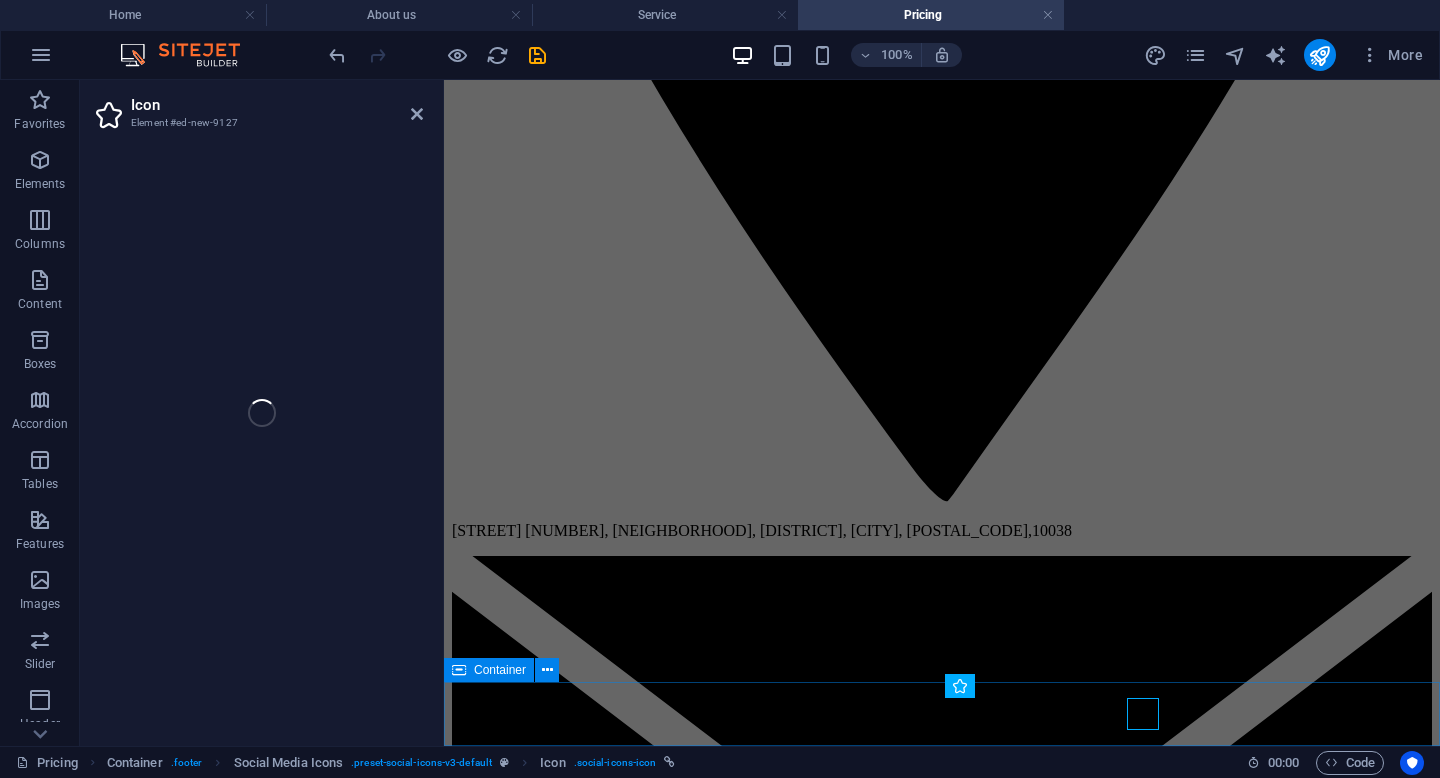 select on "xMidYMid" 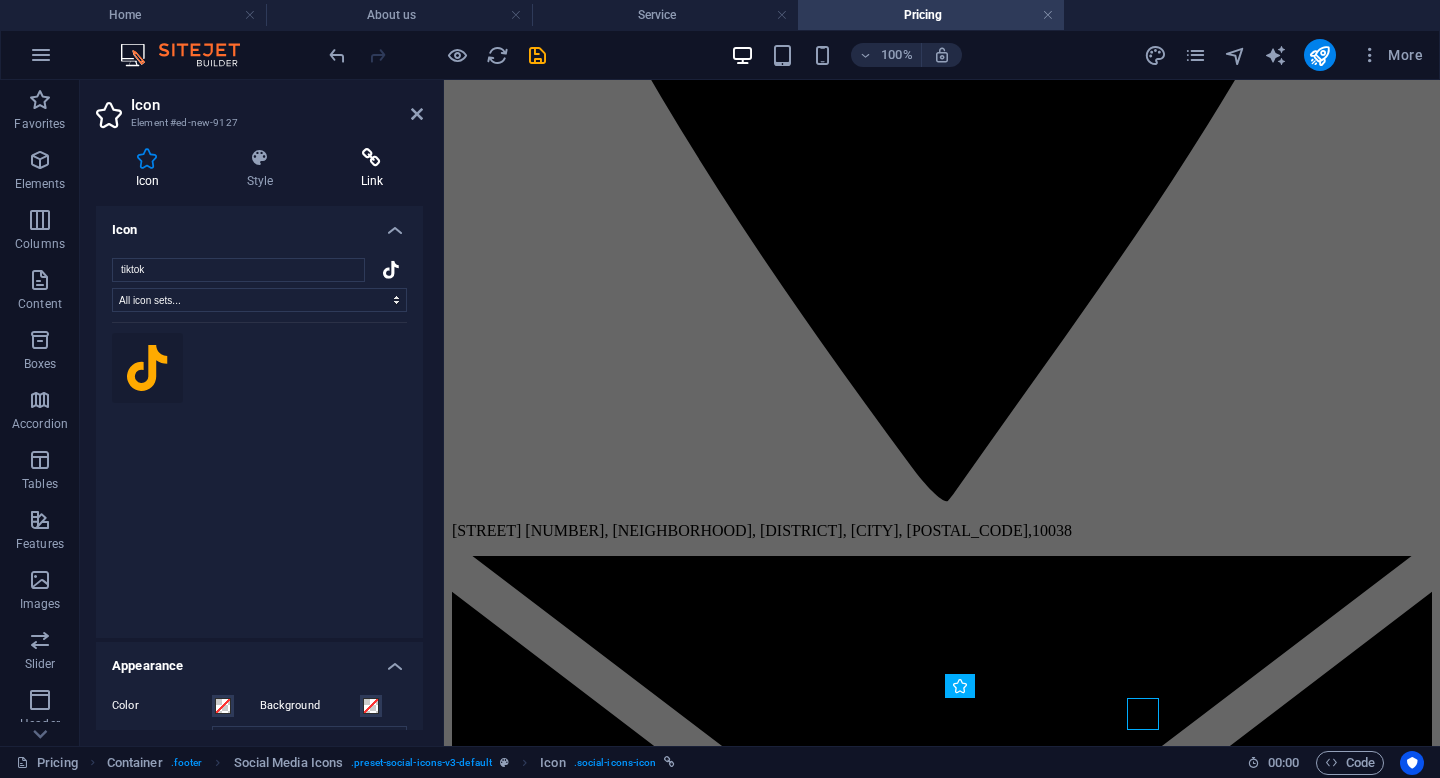 click at bounding box center [372, 158] 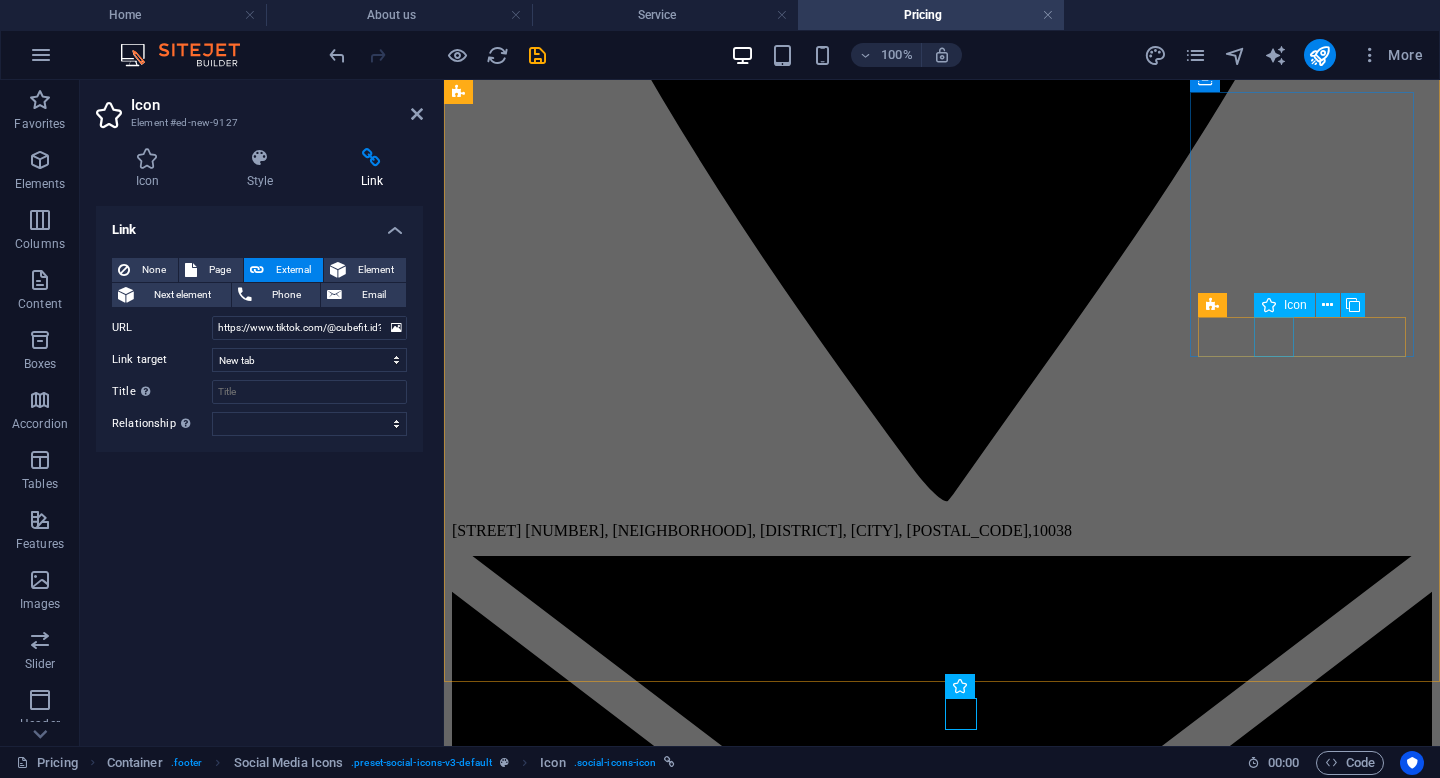 click at bounding box center [942, 18269] 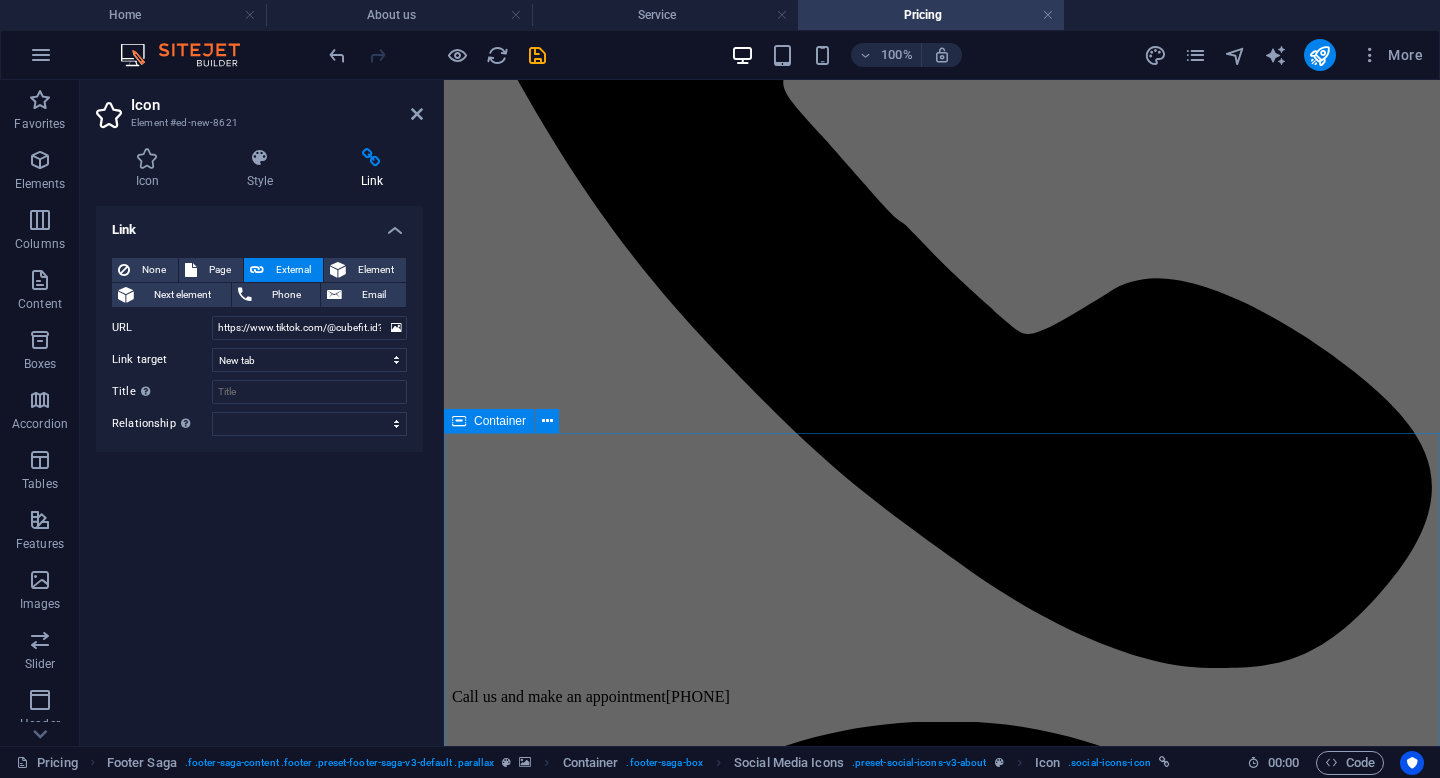 scroll, scrollTop: 0, scrollLeft: 0, axis: both 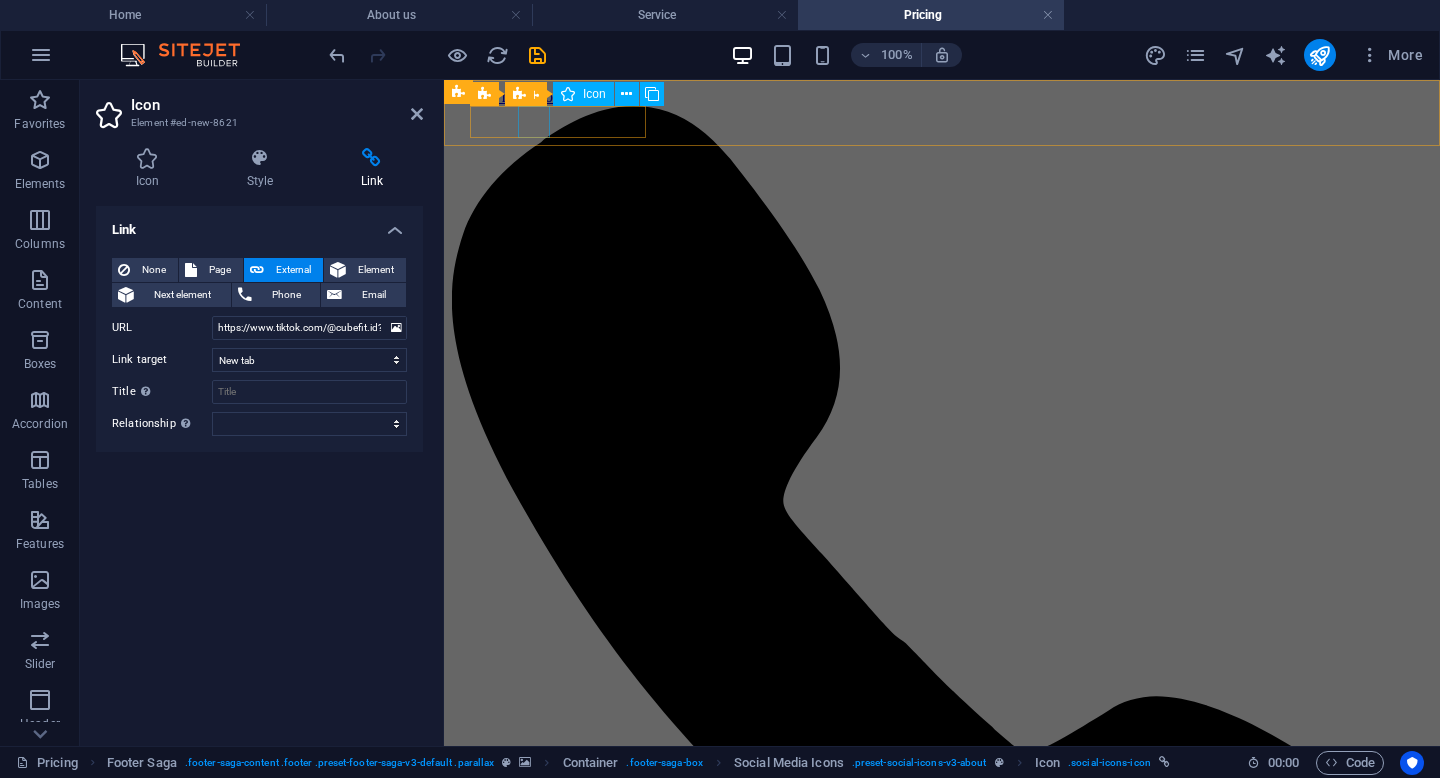 click at bounding box center (942, 5809) 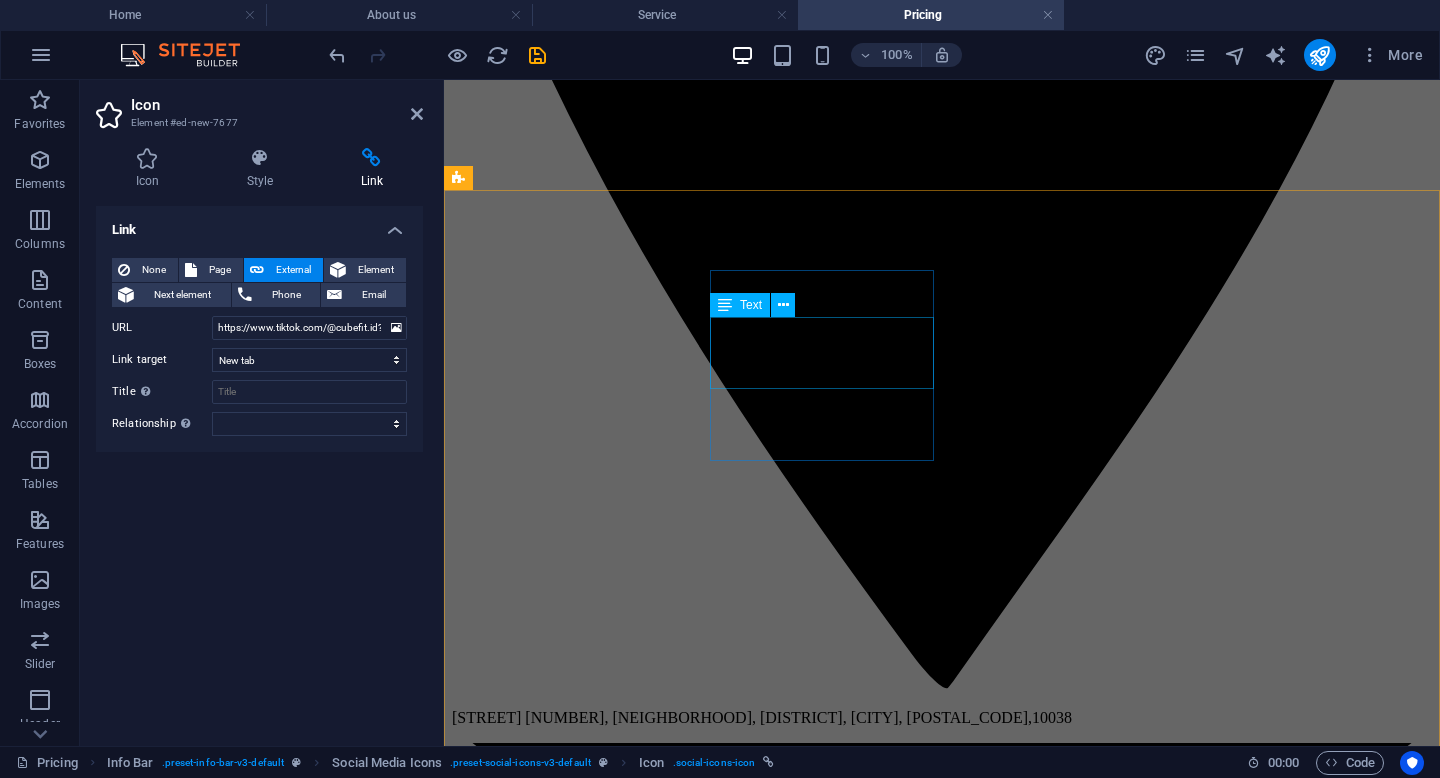 scroll, scrollTop: 1908, scrollLeft: 0, axis: vertical 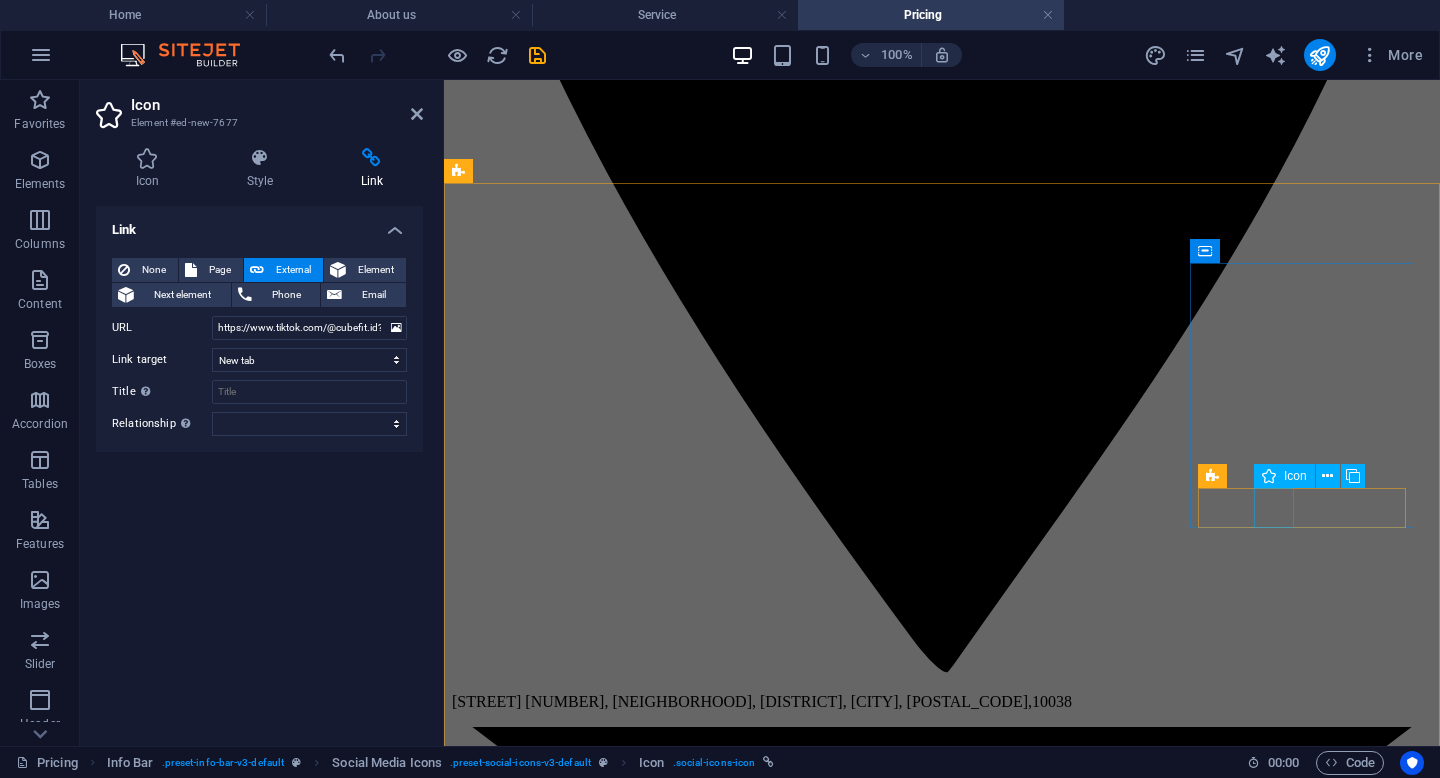 click at bounding box center [942, 18440] 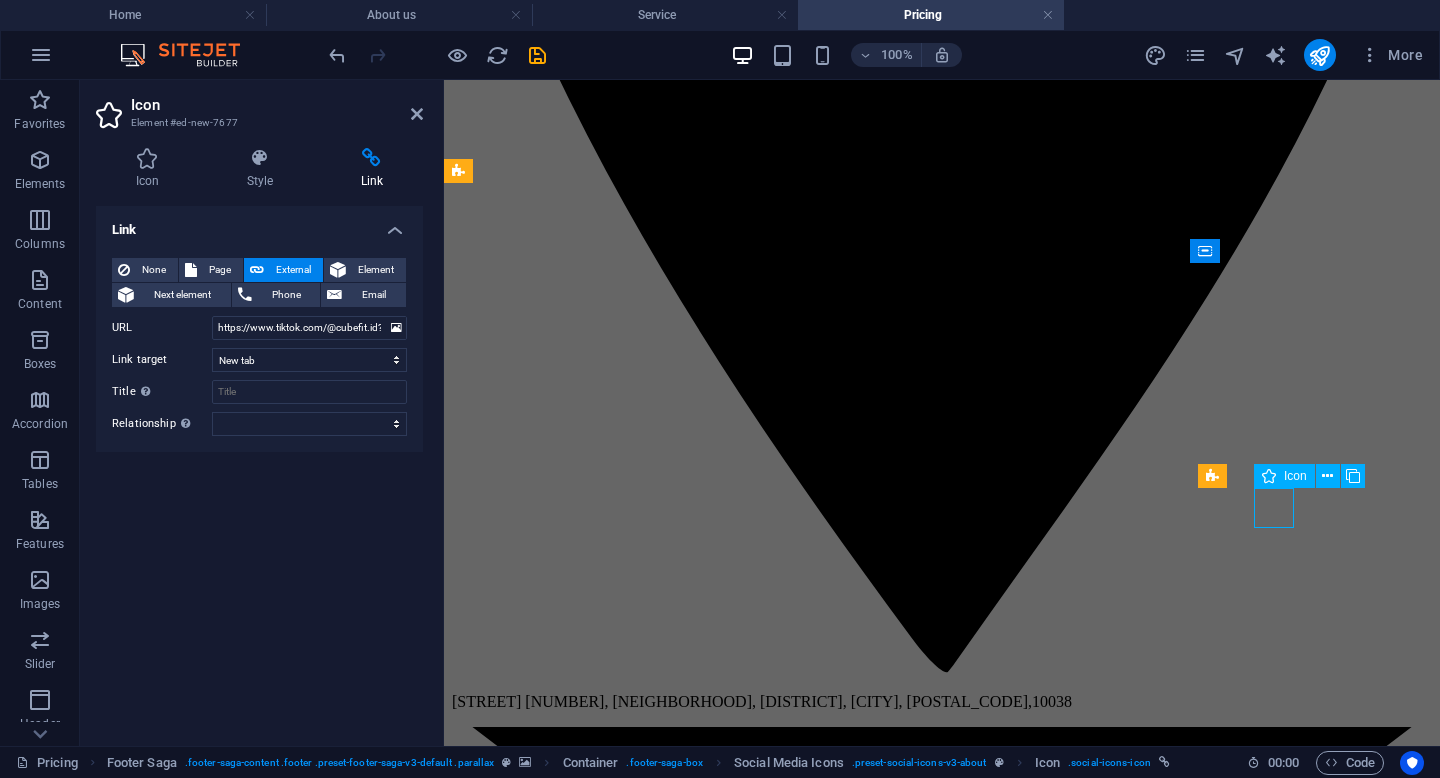 click at bounding box center (942, 18440) 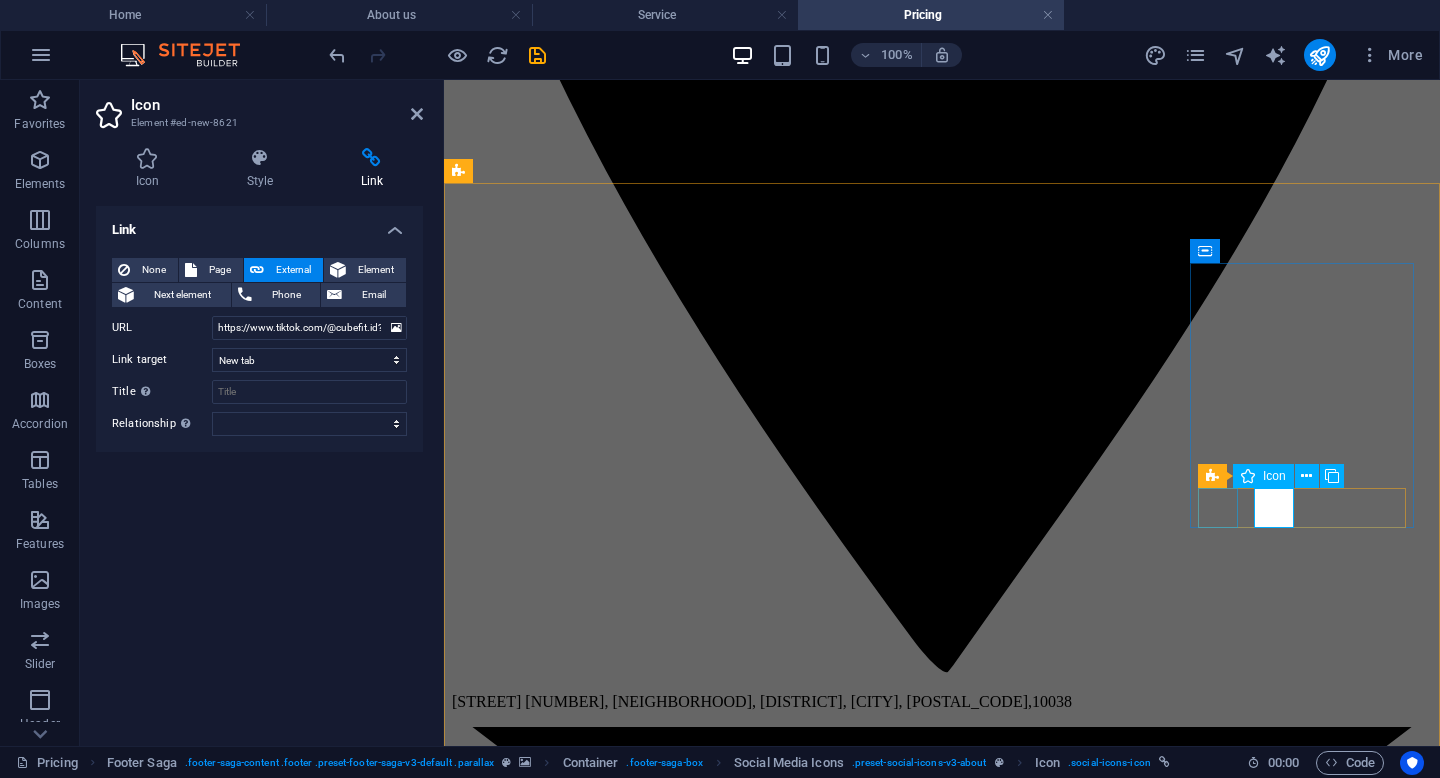 click at bounding box center (942, 16926) 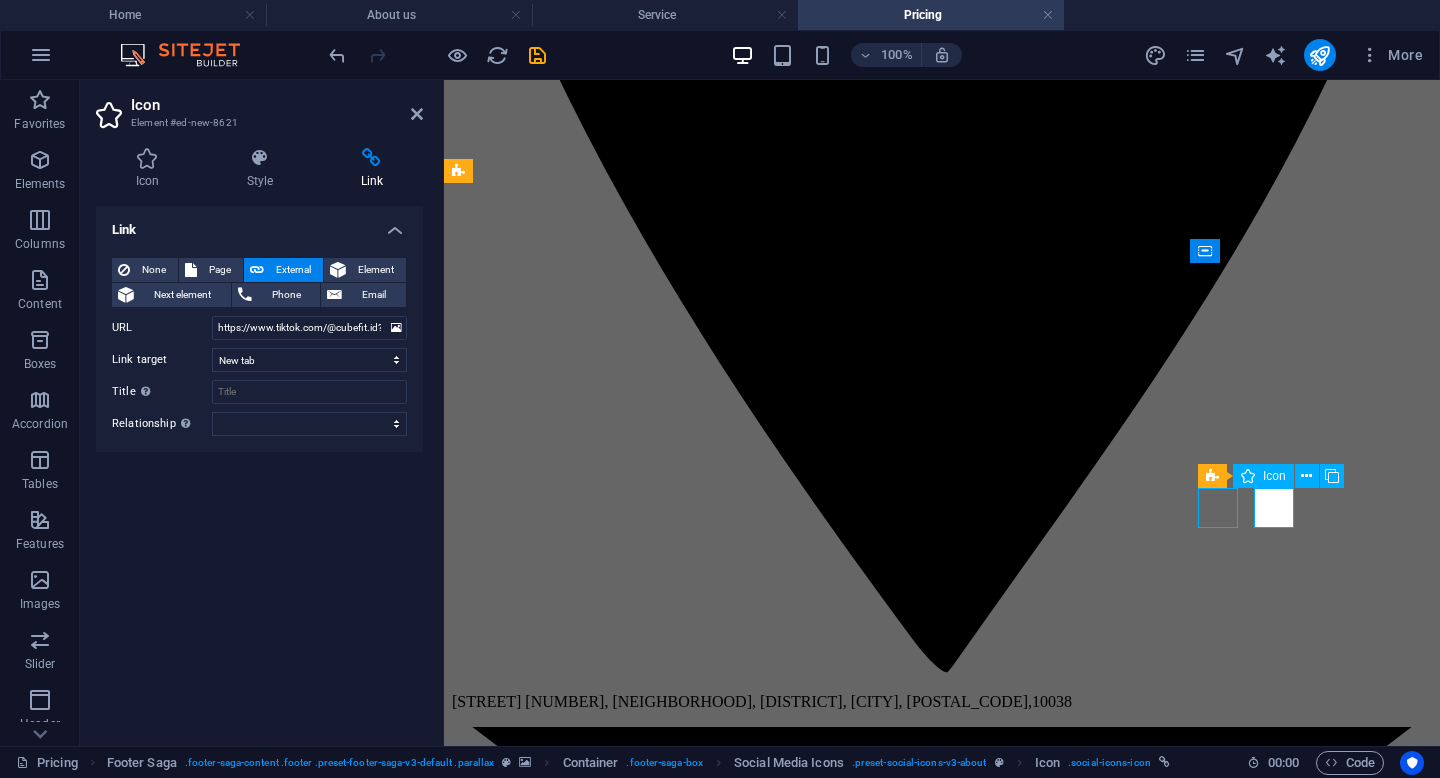 click at bounding box center (942, 16926) 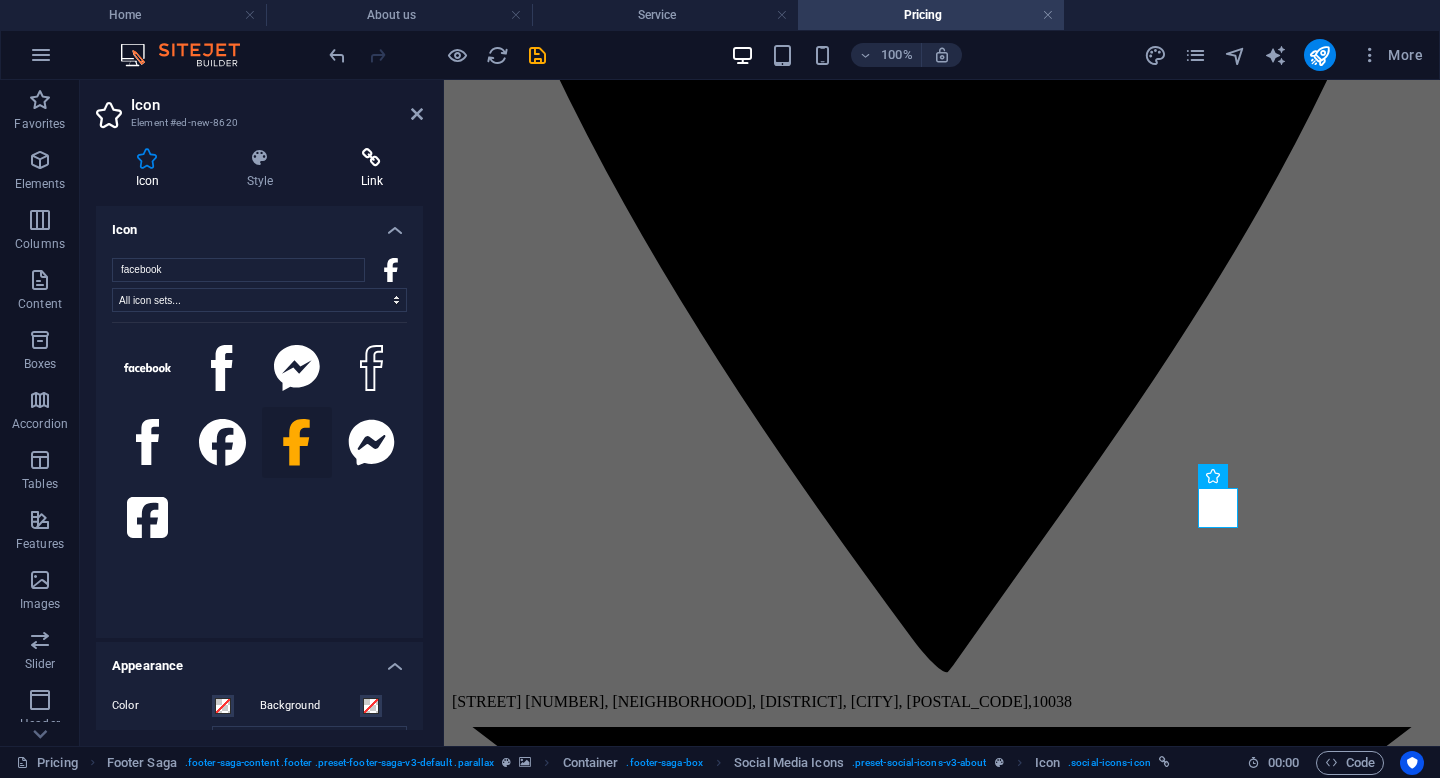 click on "Link" at bounding box center [372, 169] 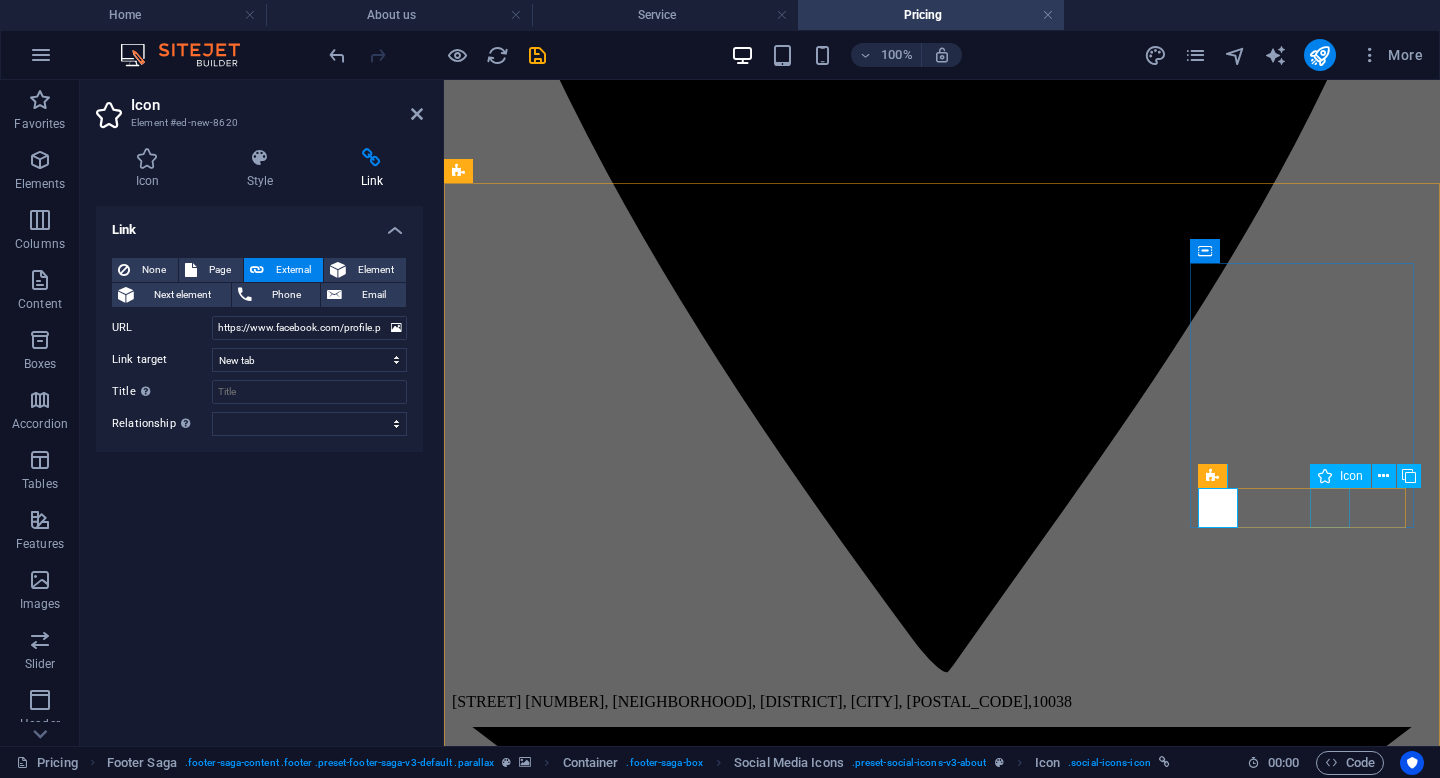 click at bounding box center (942, 19494) 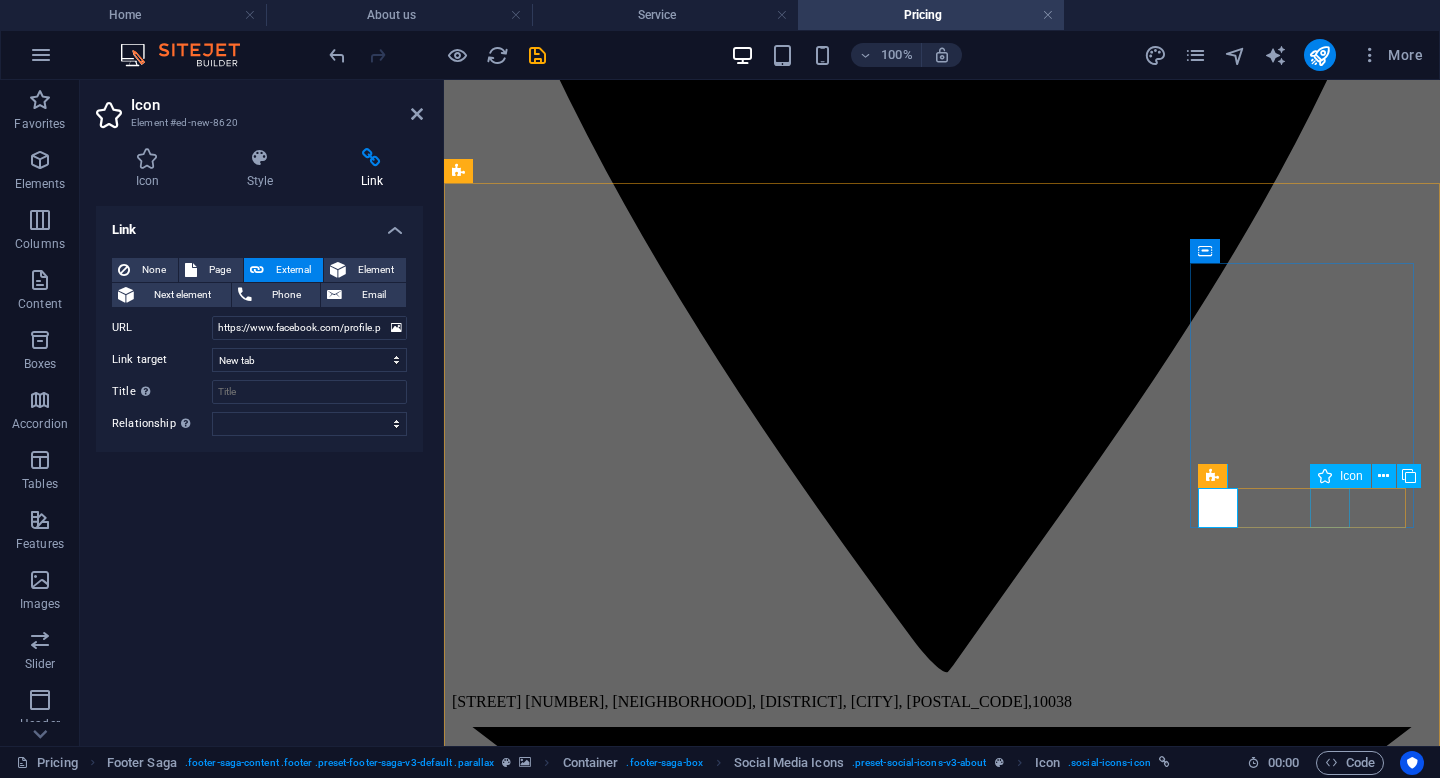 click at bounding box center [942, 19494] 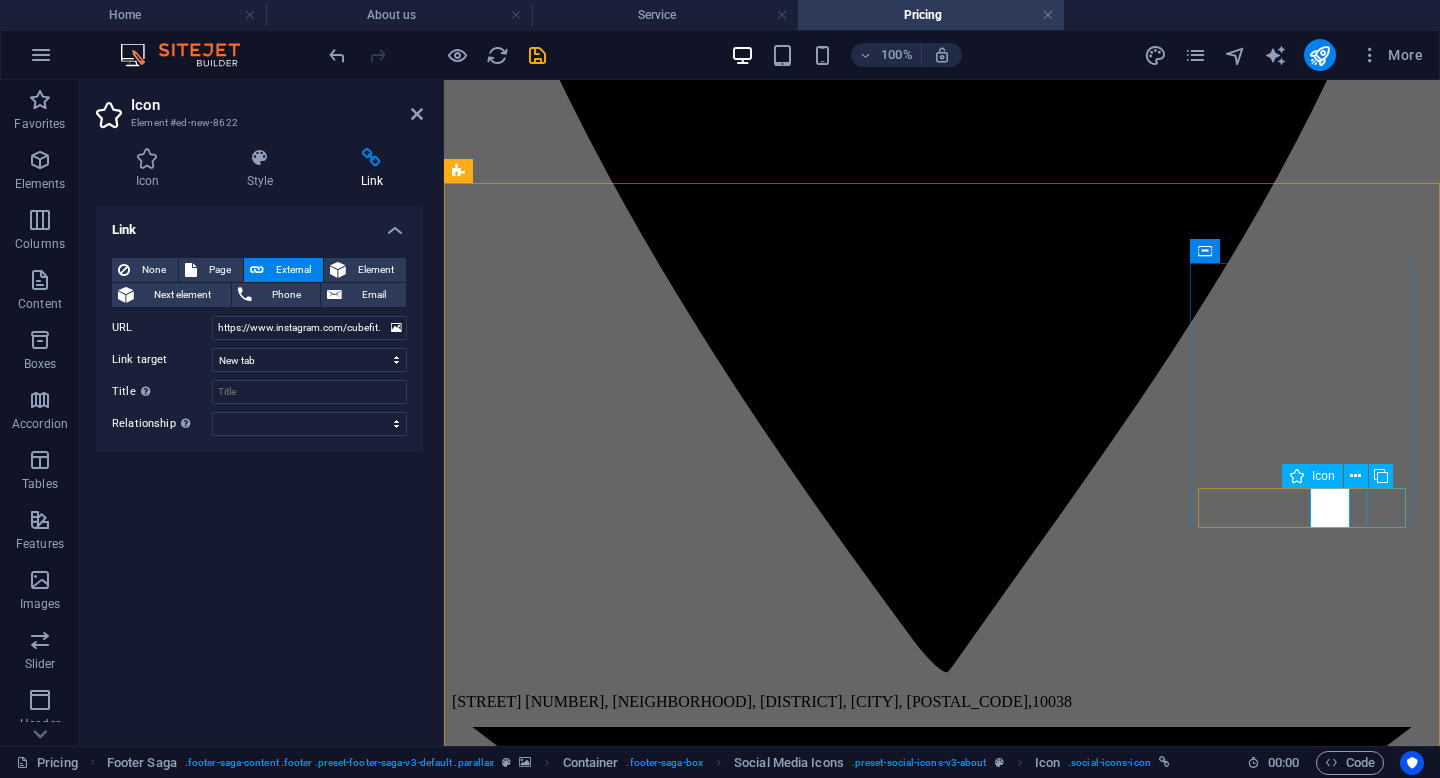 click at bounding box center (942, 20332) 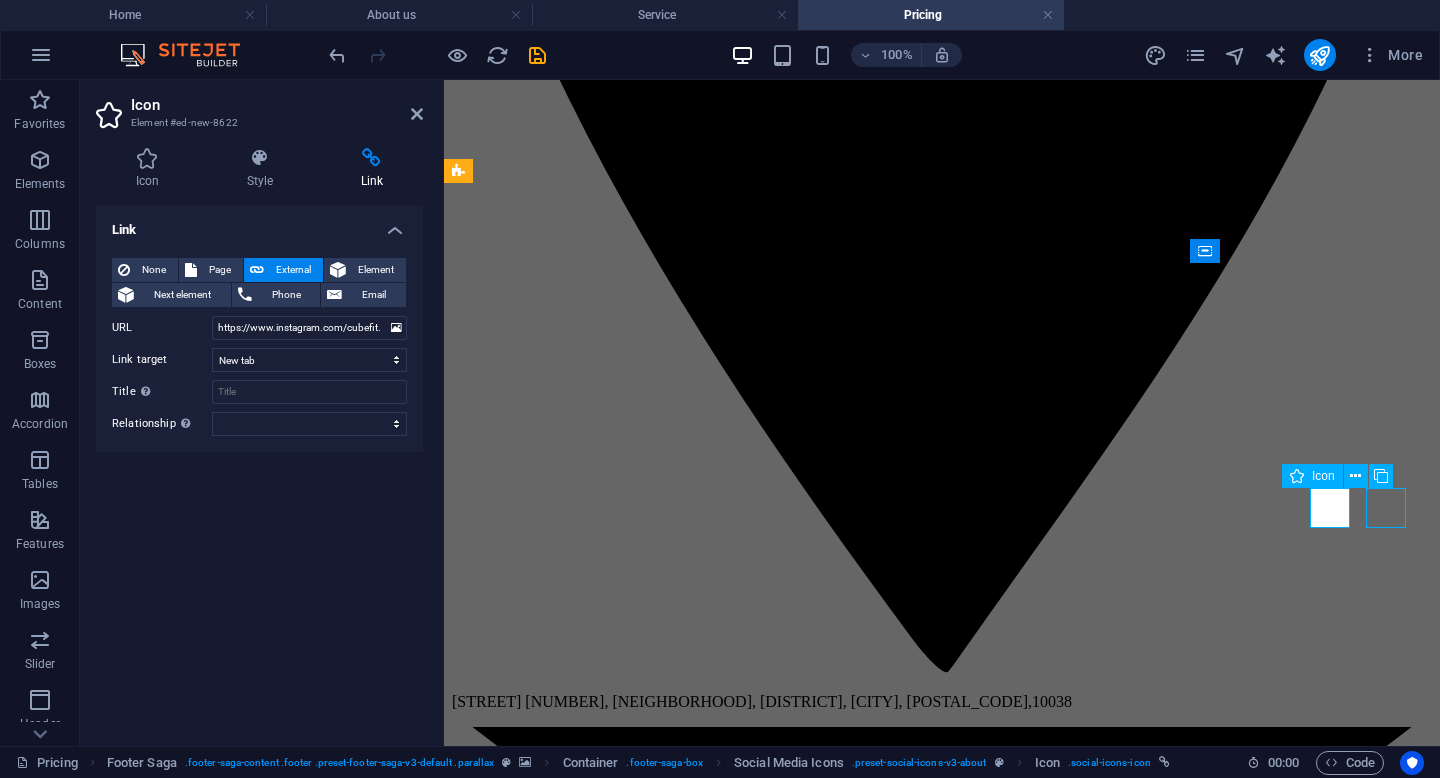 click at bounding box center (942, 20332) 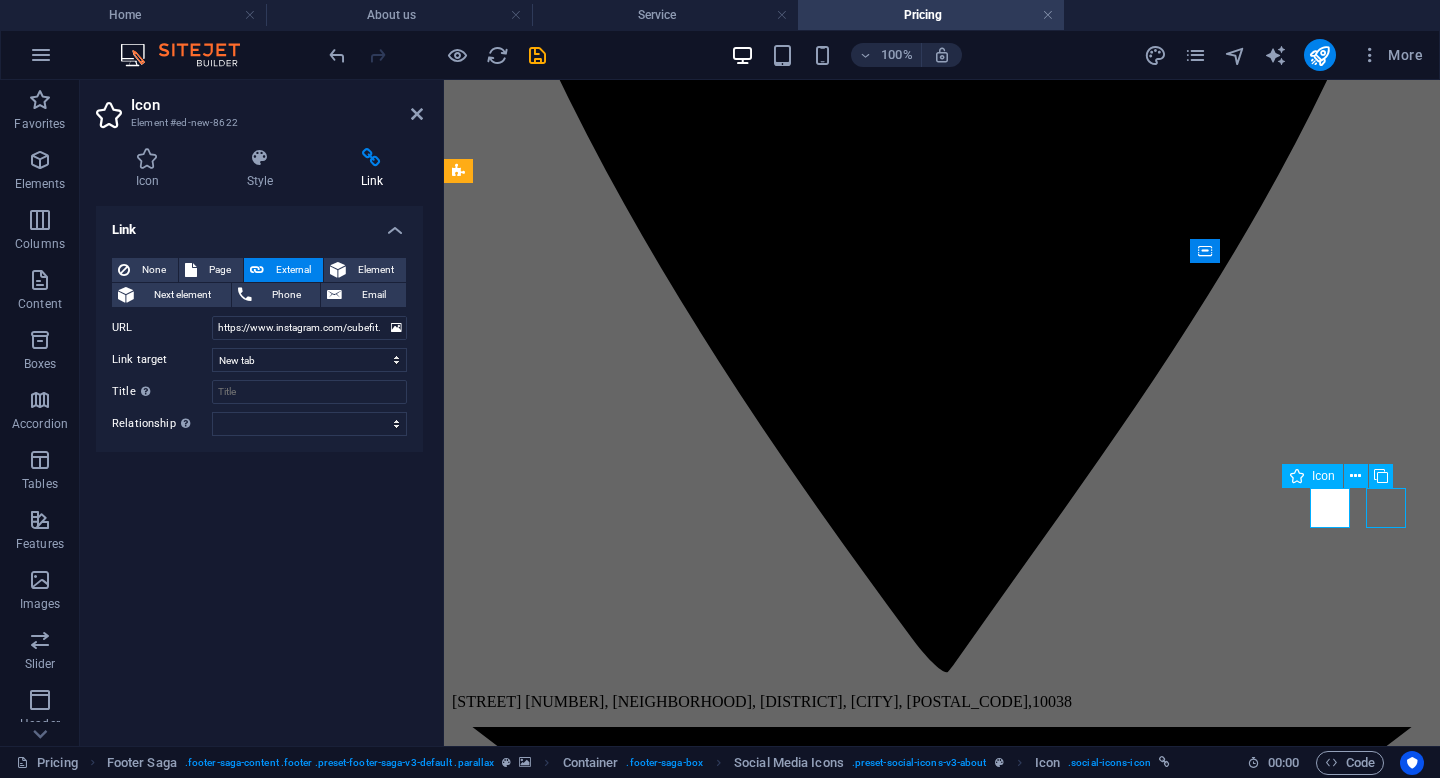 select on "xMidYMid" 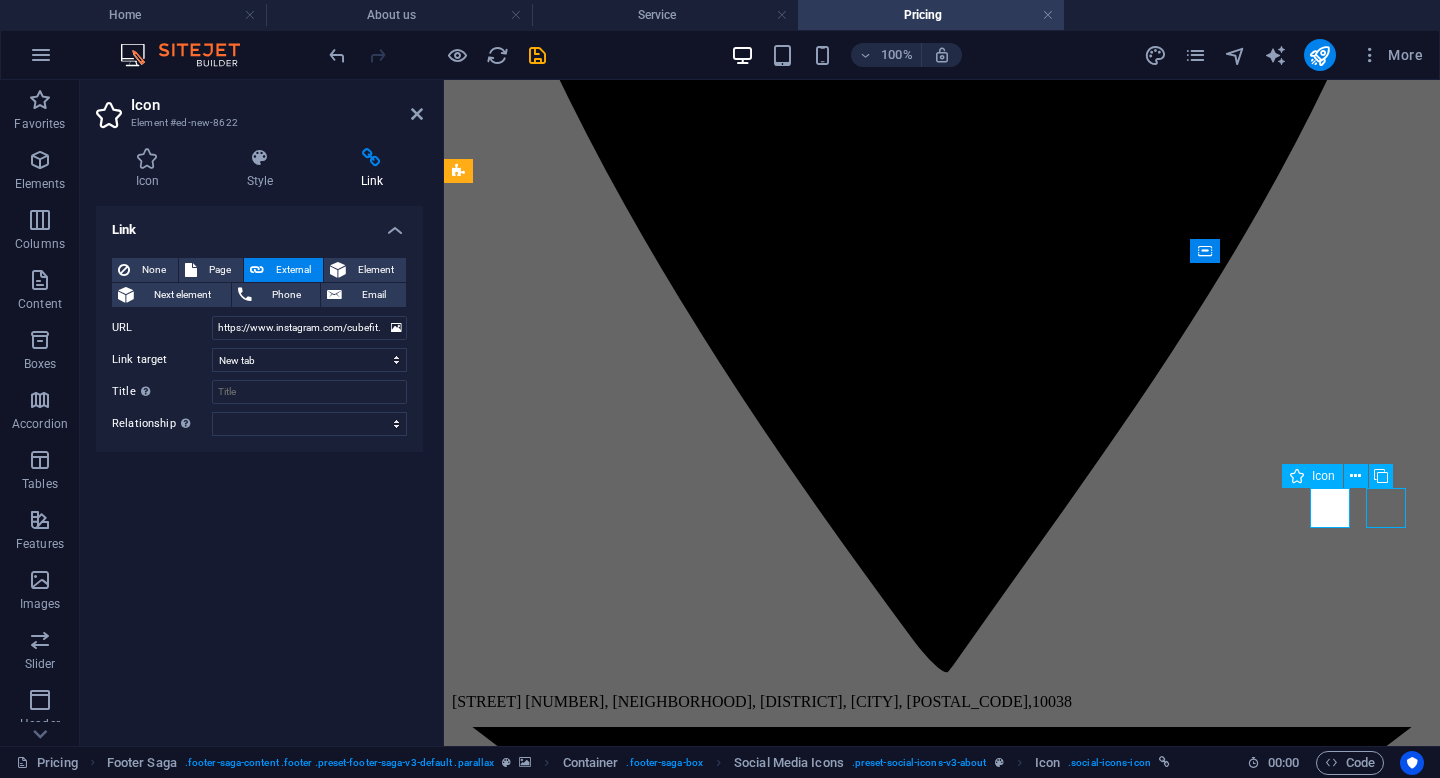 select on "px" 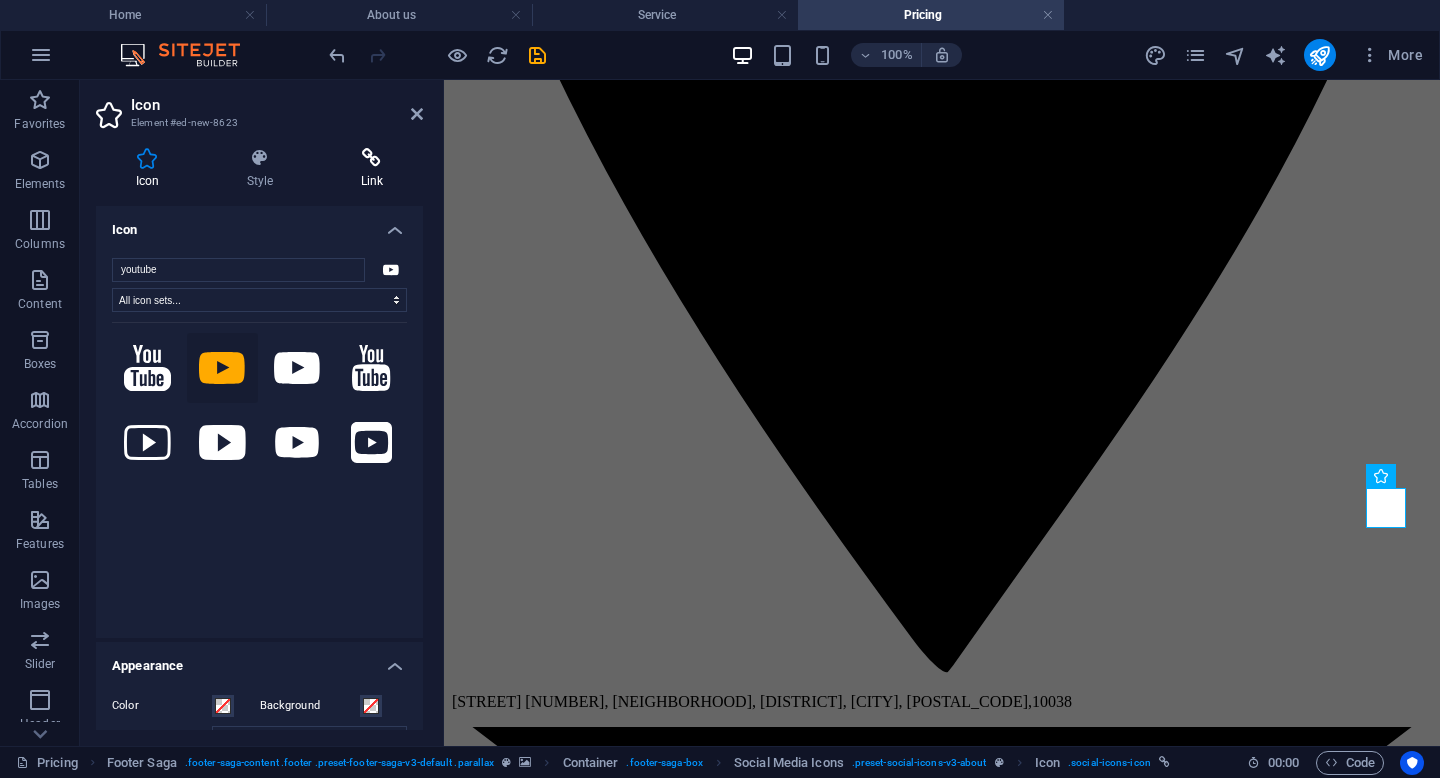 click at bounding box center [372, 158] 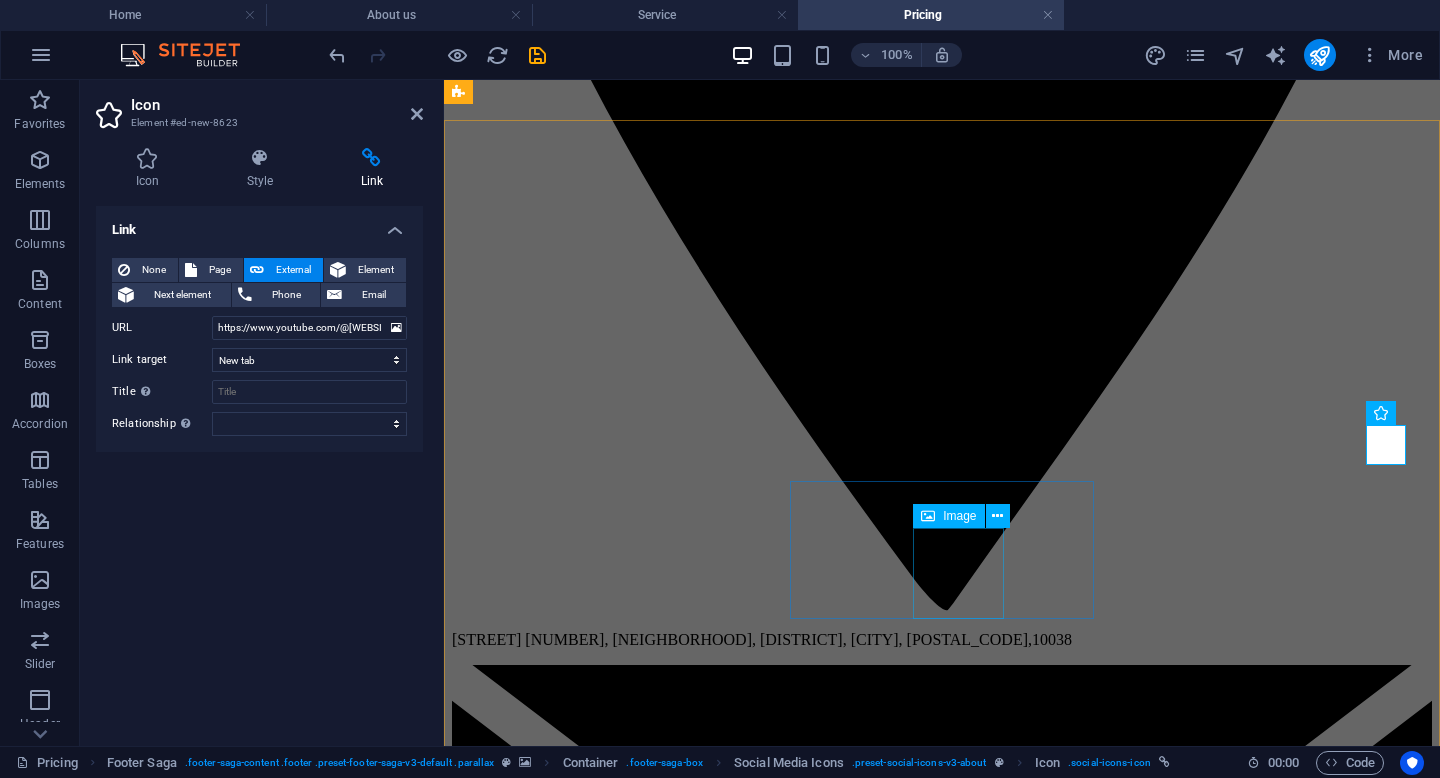 scroll, scrollTop: 1944, scrollLeft: 0, axis: vertical 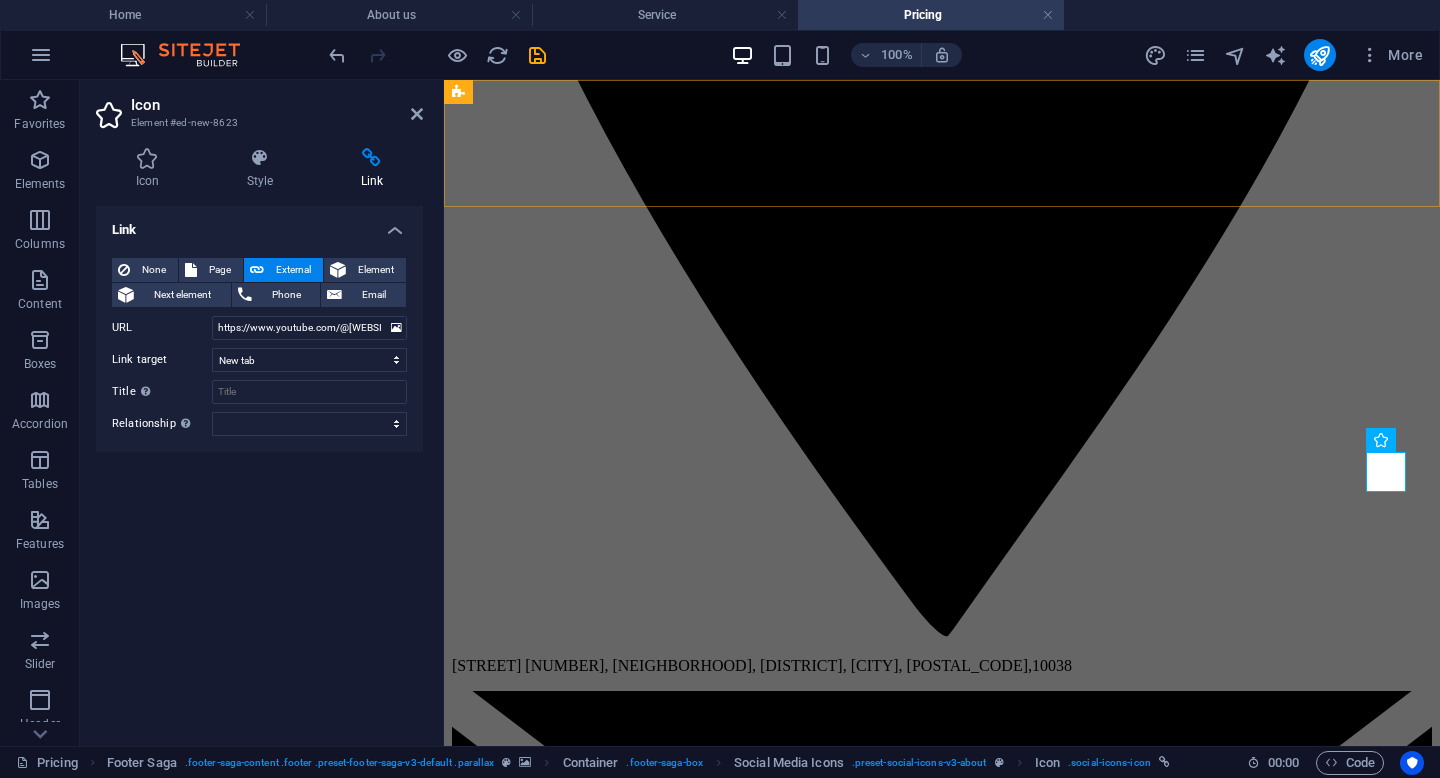 click on "Home About us Service Pricing Gallery Contact" at bounding box center (942, 7456) 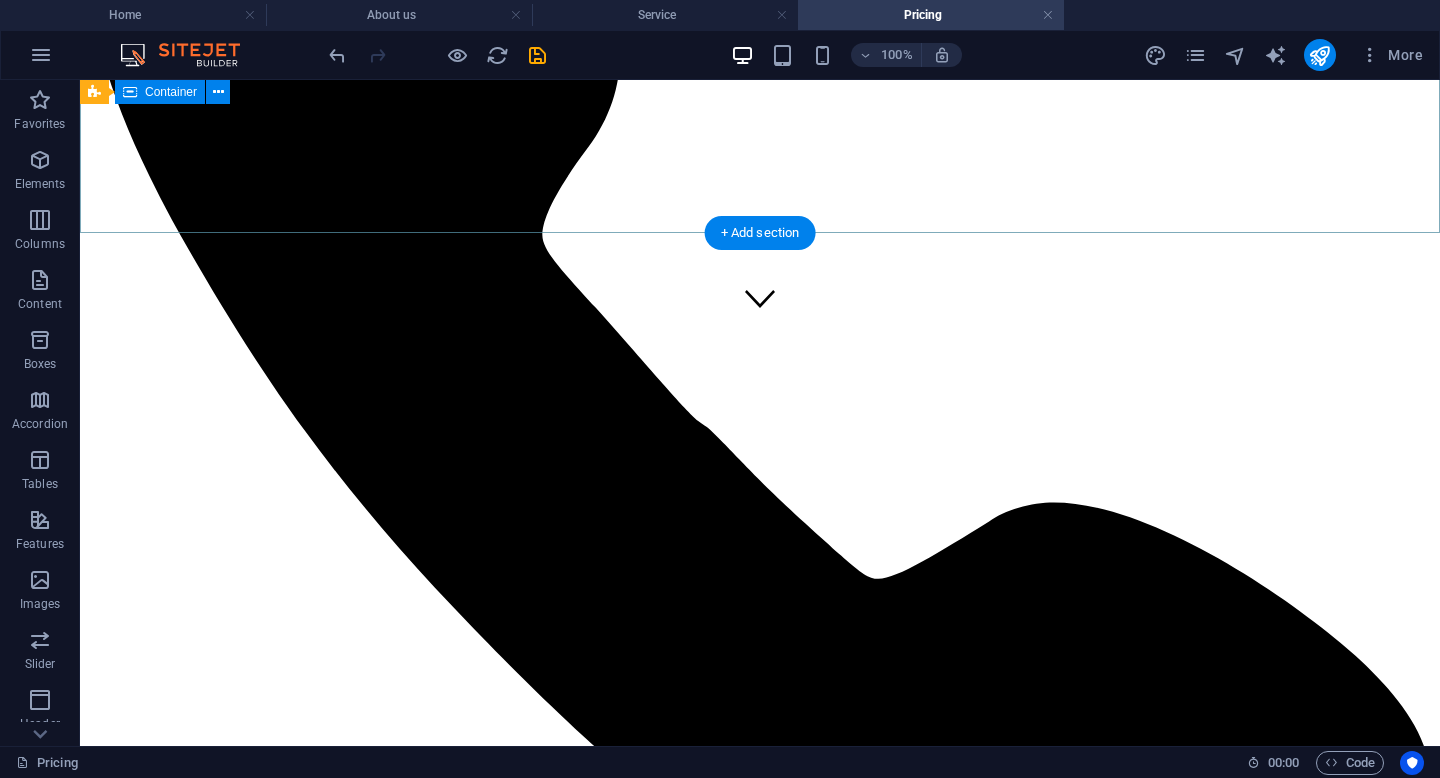 scroll, scrollTop: 0, scrollLeft: 0, axis: both 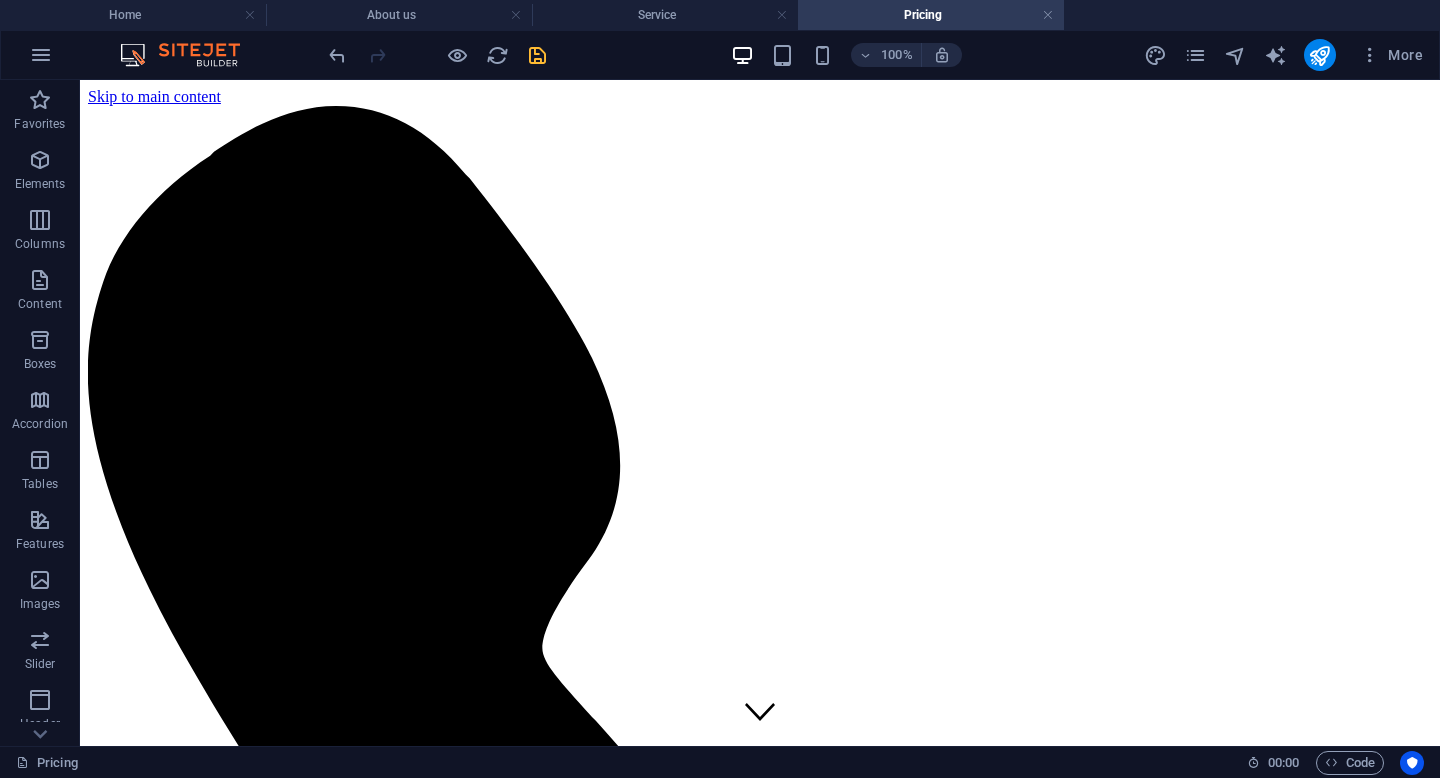 click at bounding box center [537, 55] 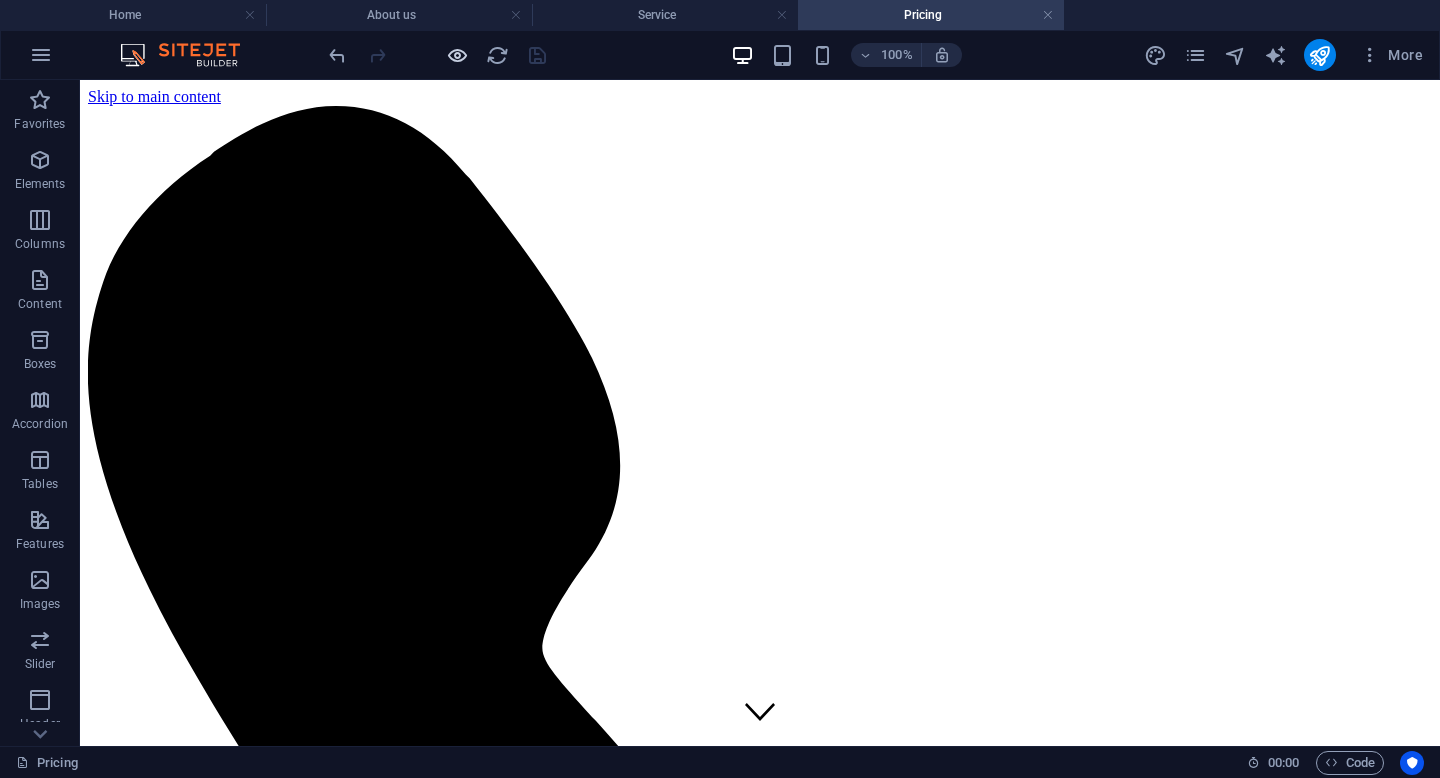 click at bounding box center (457, 55) 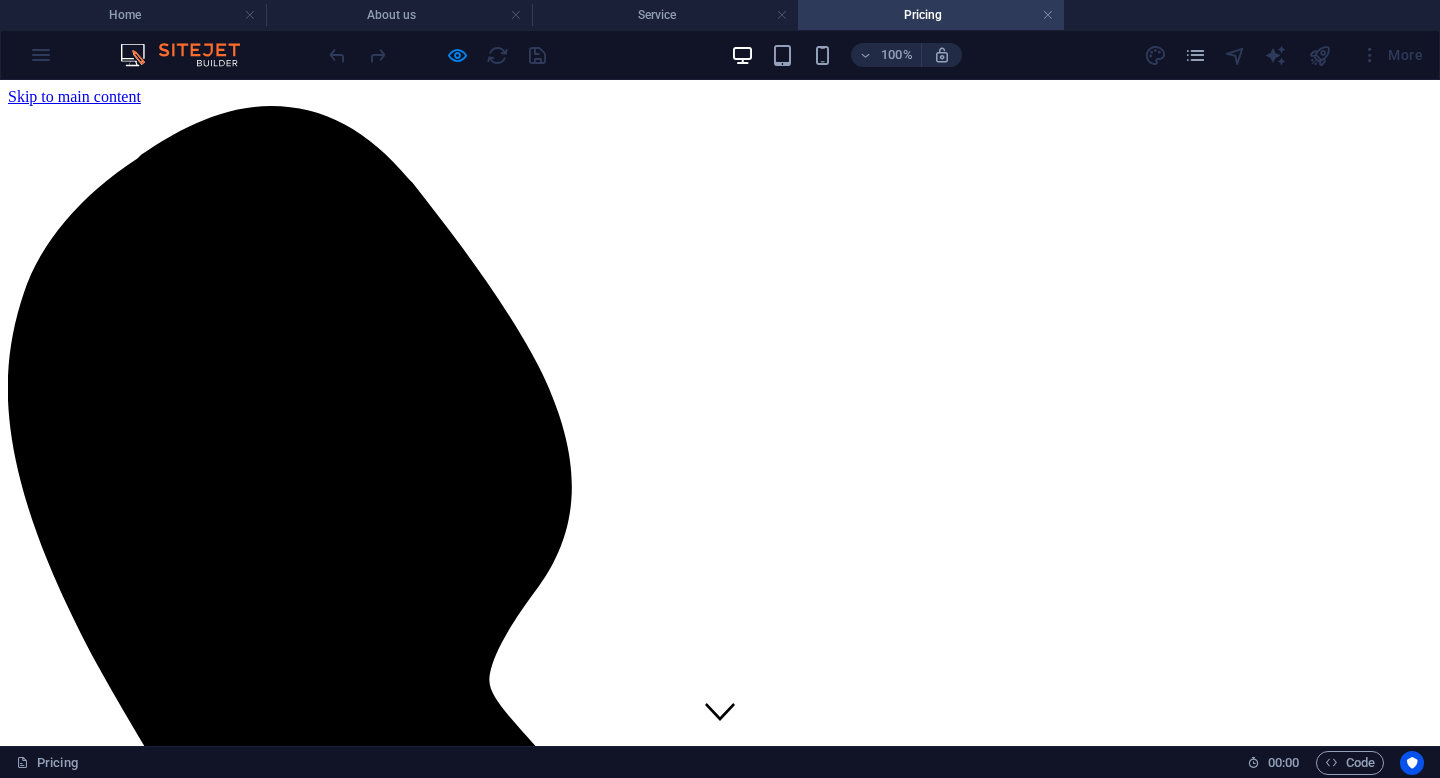 click on "Gallery" at bounding box center (72, 12342) 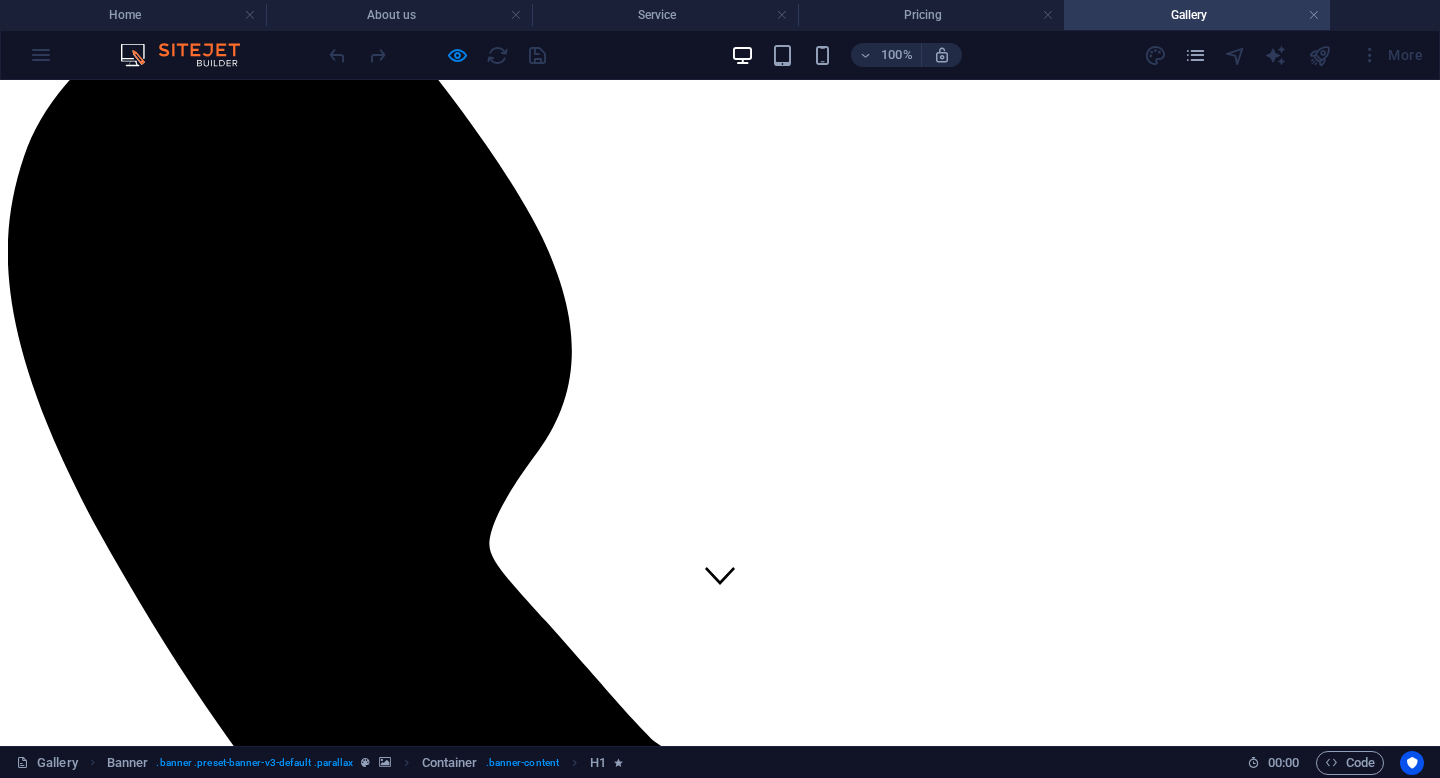 scroll, scrollTop: 240, scrollLeft: 0, axis: vertical 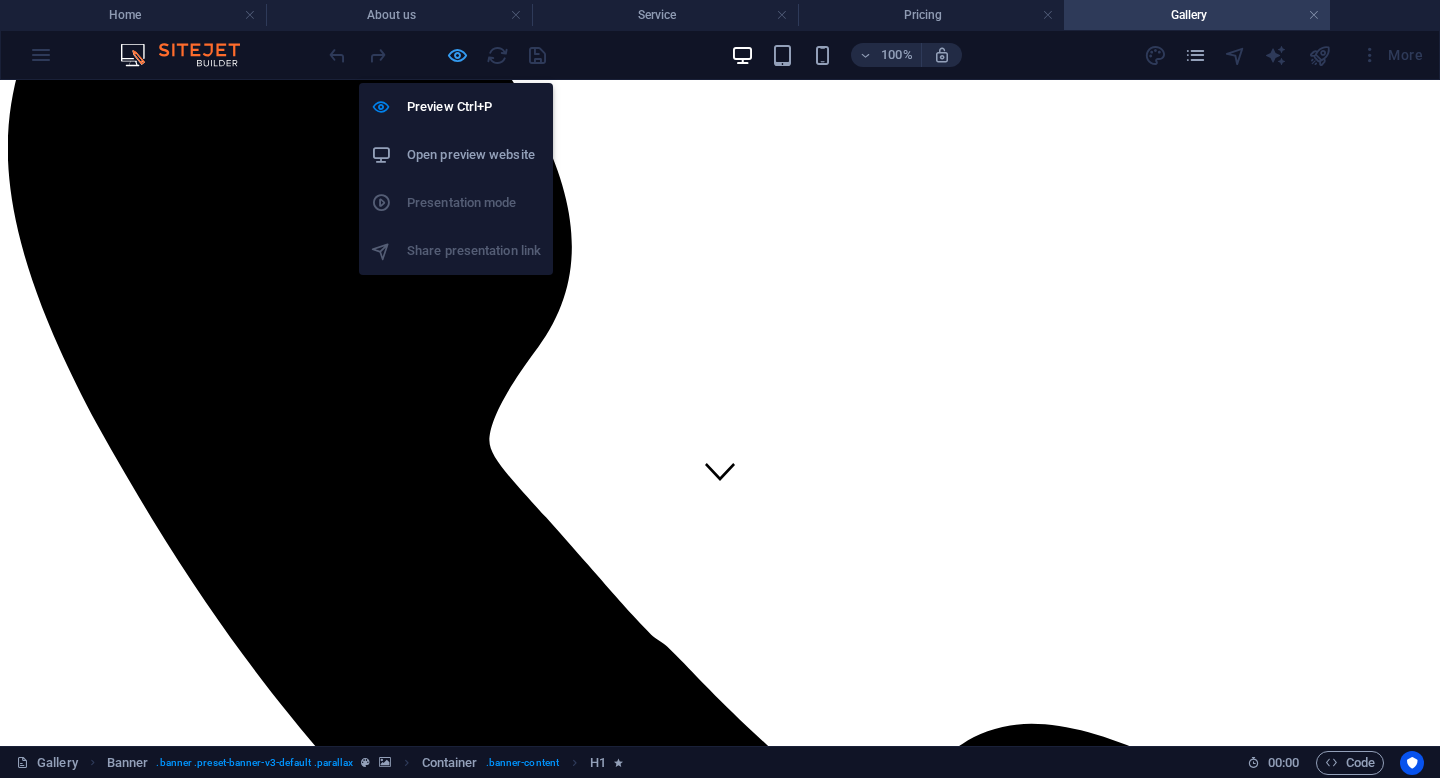 click at bounding box center (457, 55) 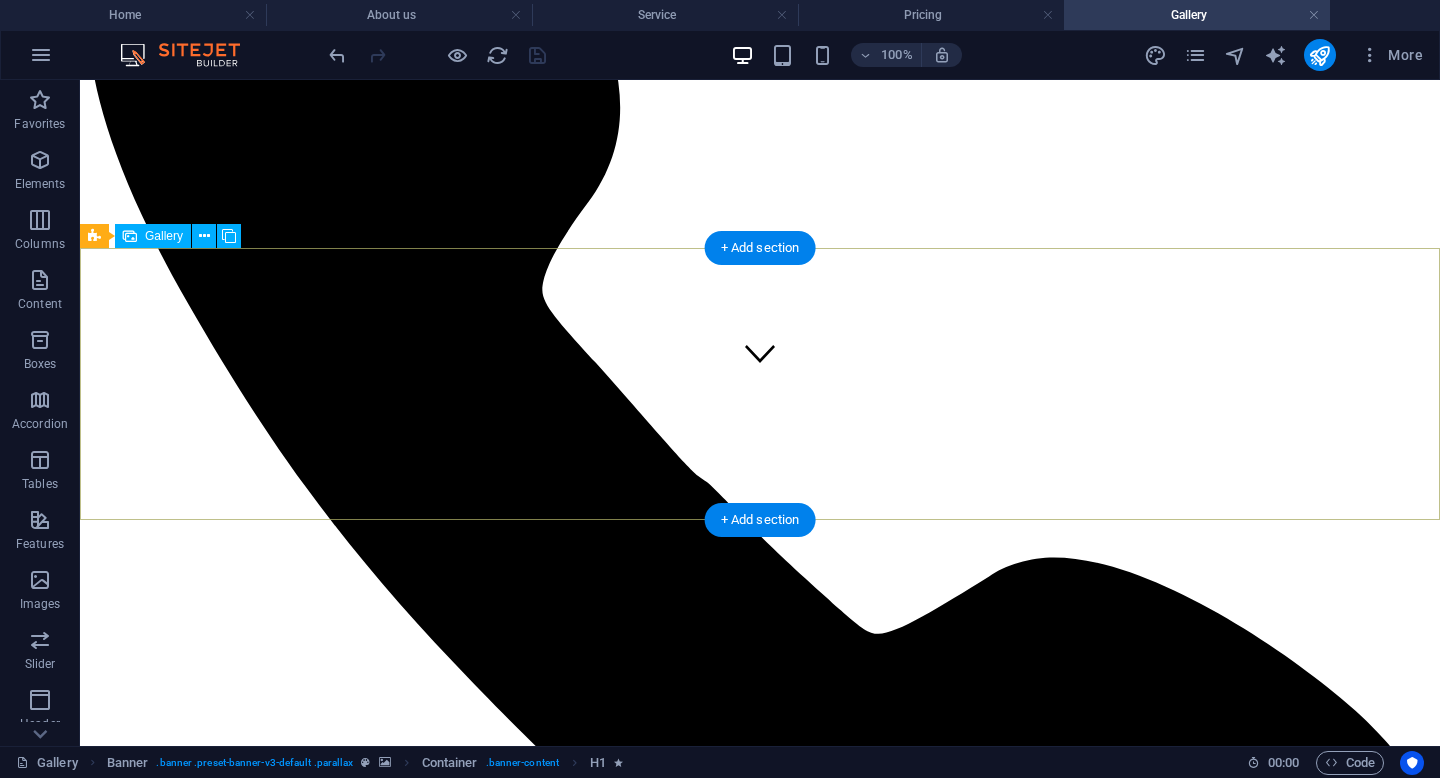 scroll, scrollTop: 0, scrollLeft: 0, axis: both 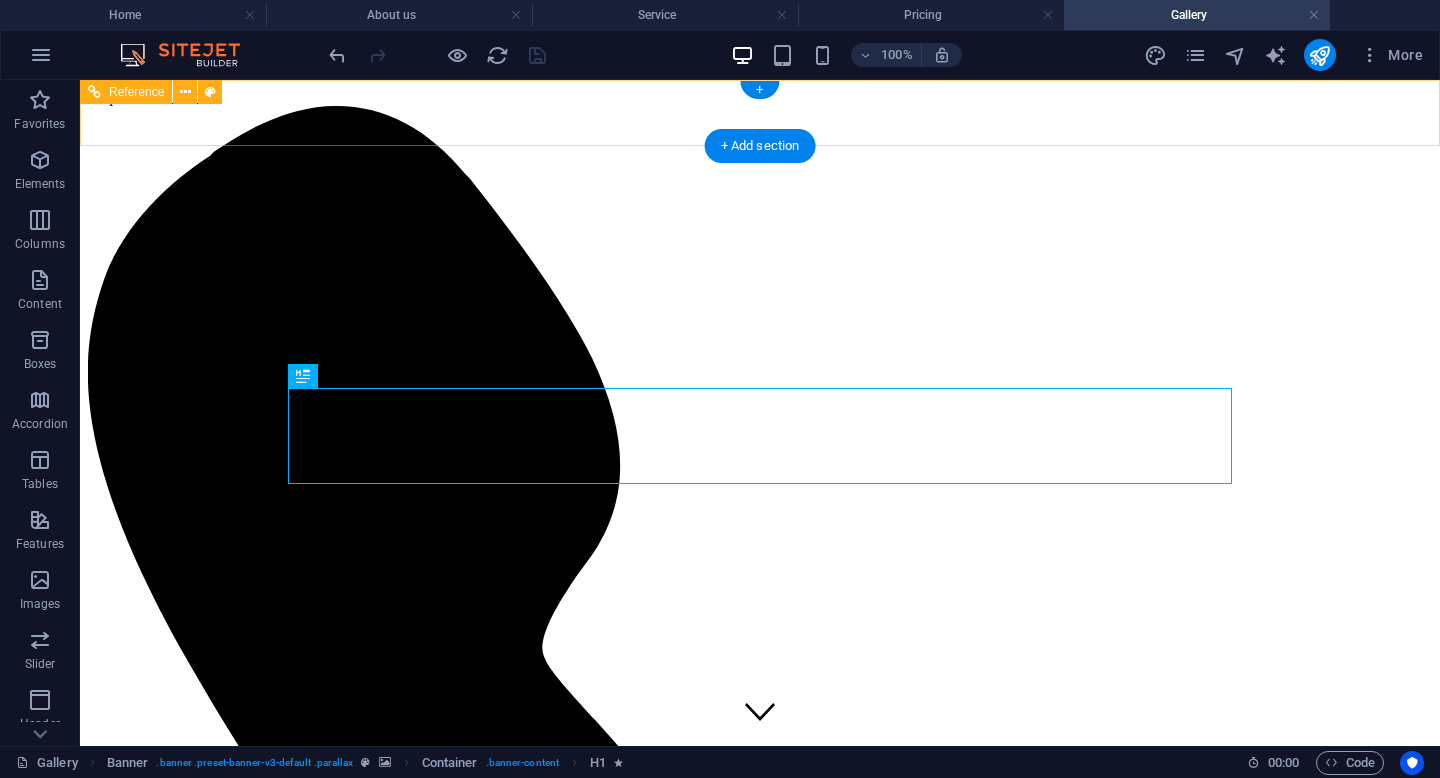 click at bounding box center (760, 5789) 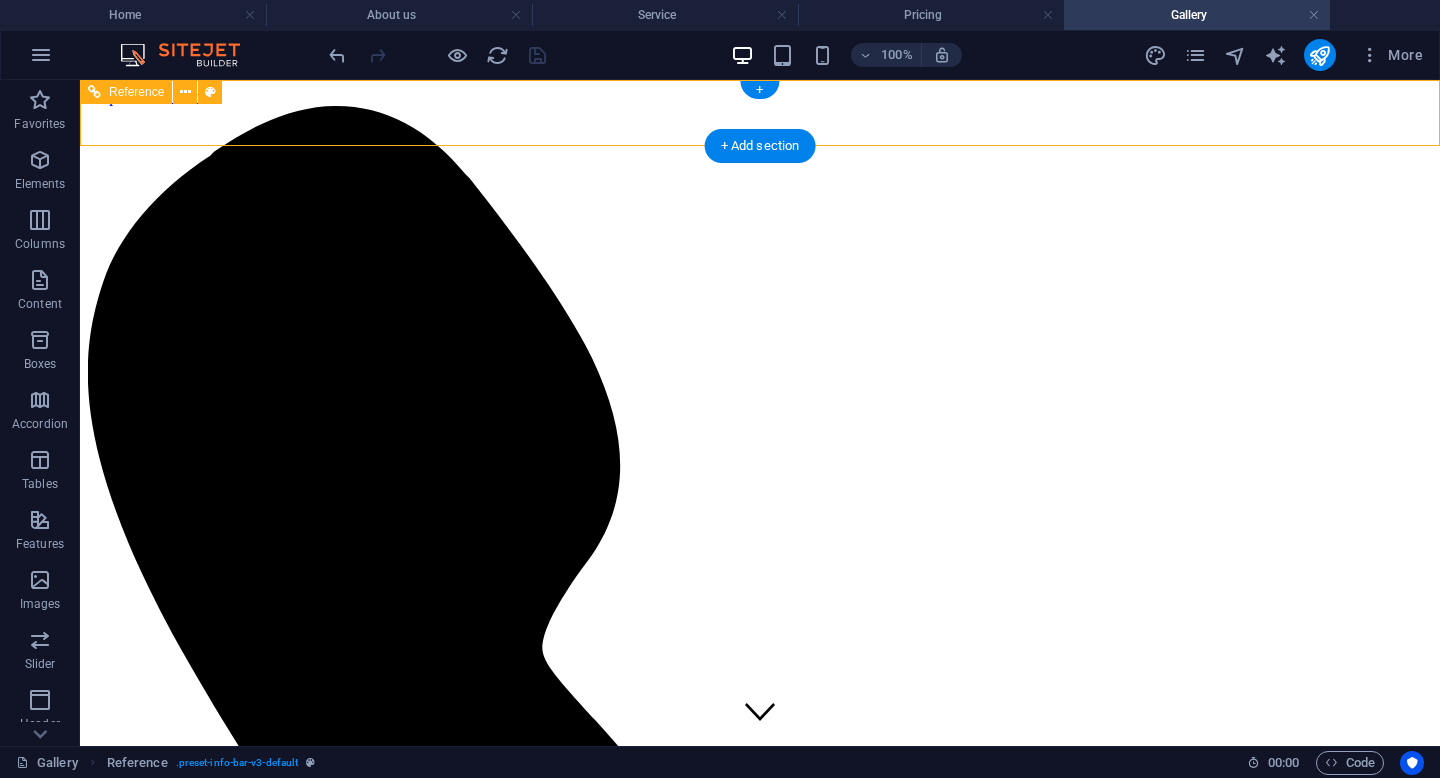 click at bounding box center [760, 5789] 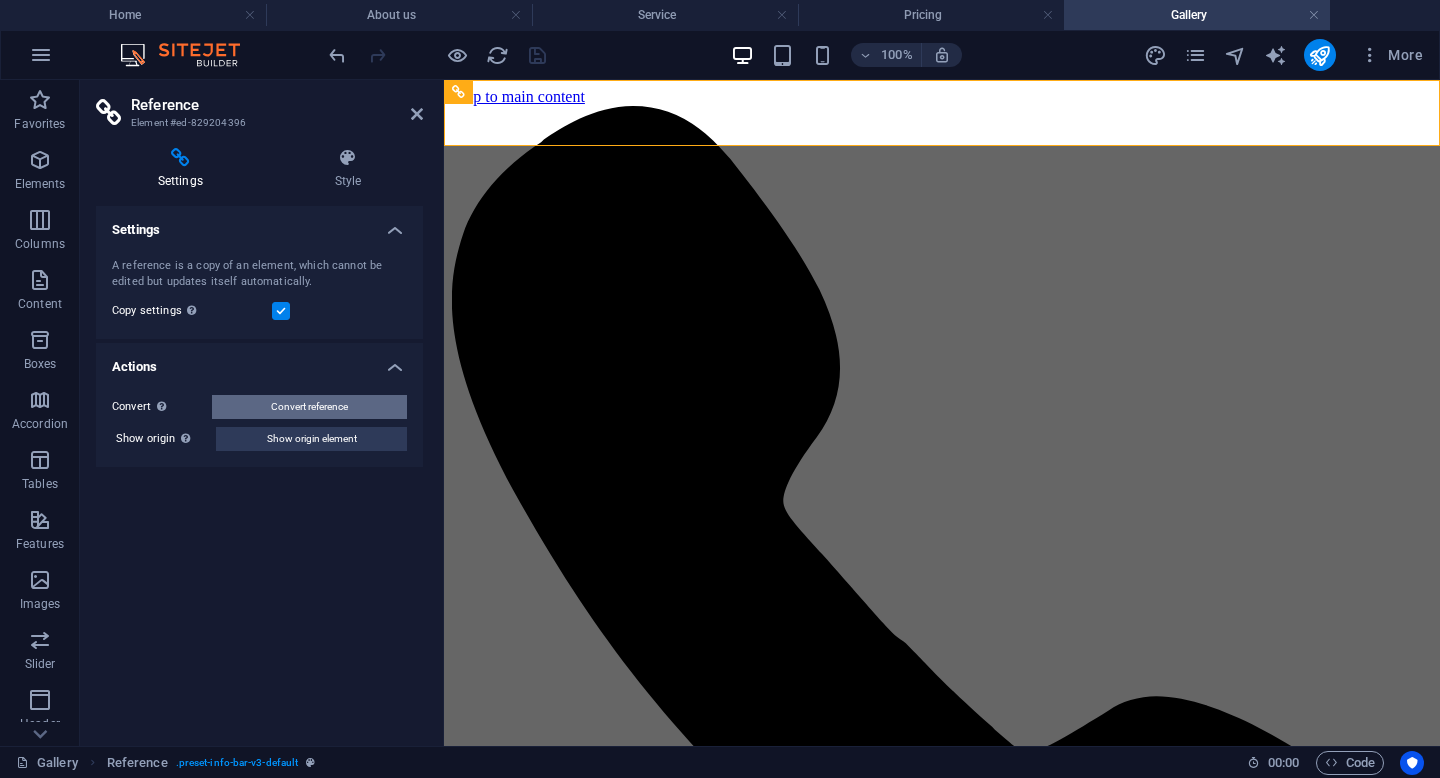 drag, startPoint x: 305, startPoint y: 403, endPoint x: 43, endPoint y: 46, distance: 442.82388 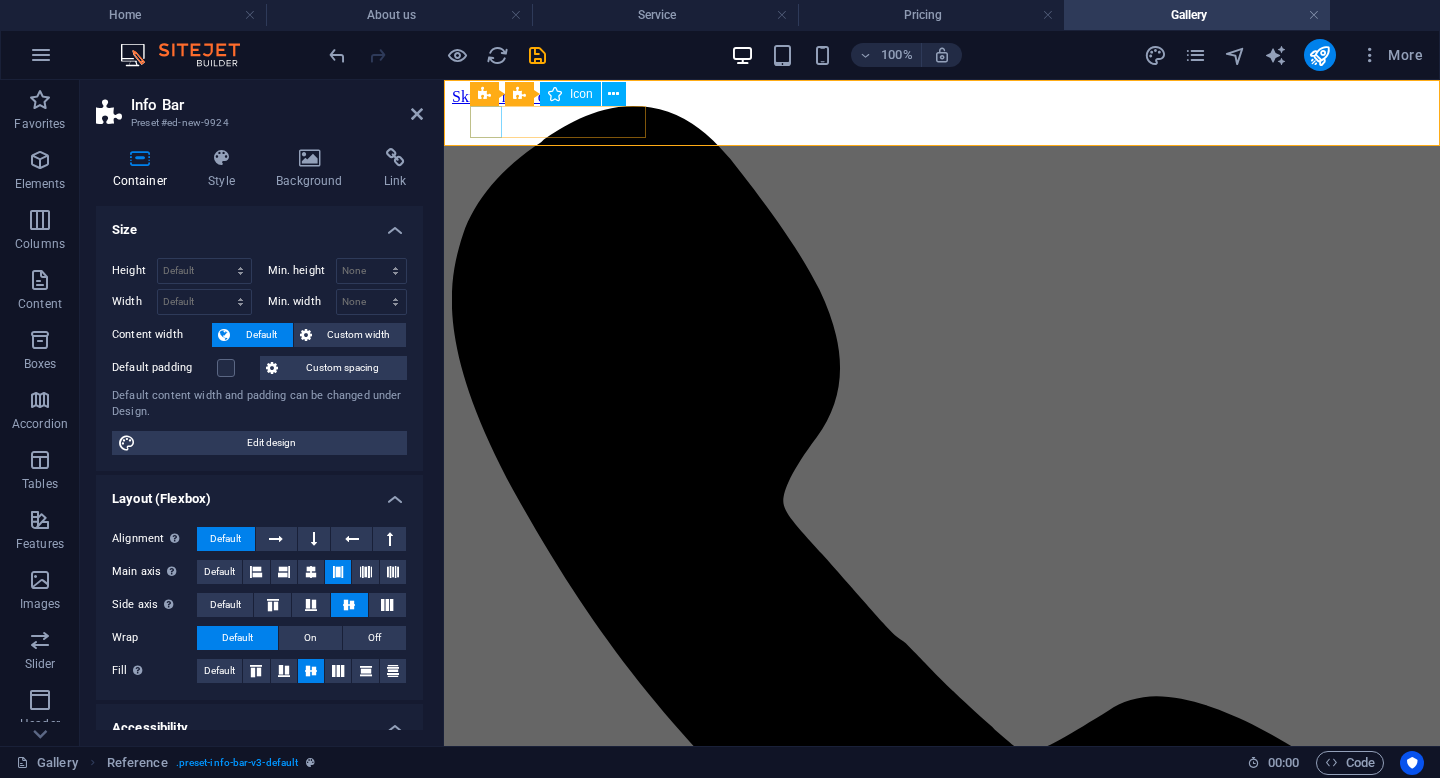 click at bounding box center [942, 4295] 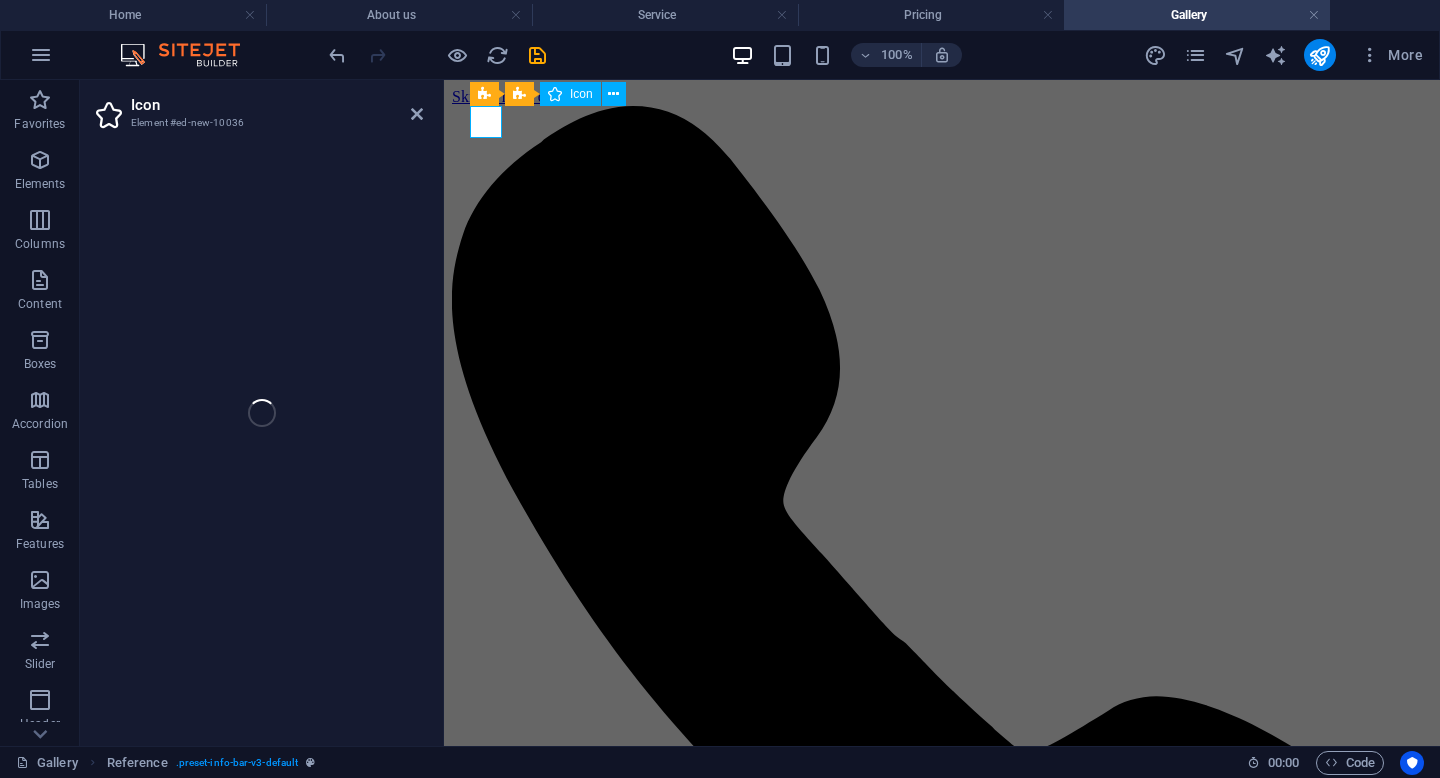 select on "xMidYMid" 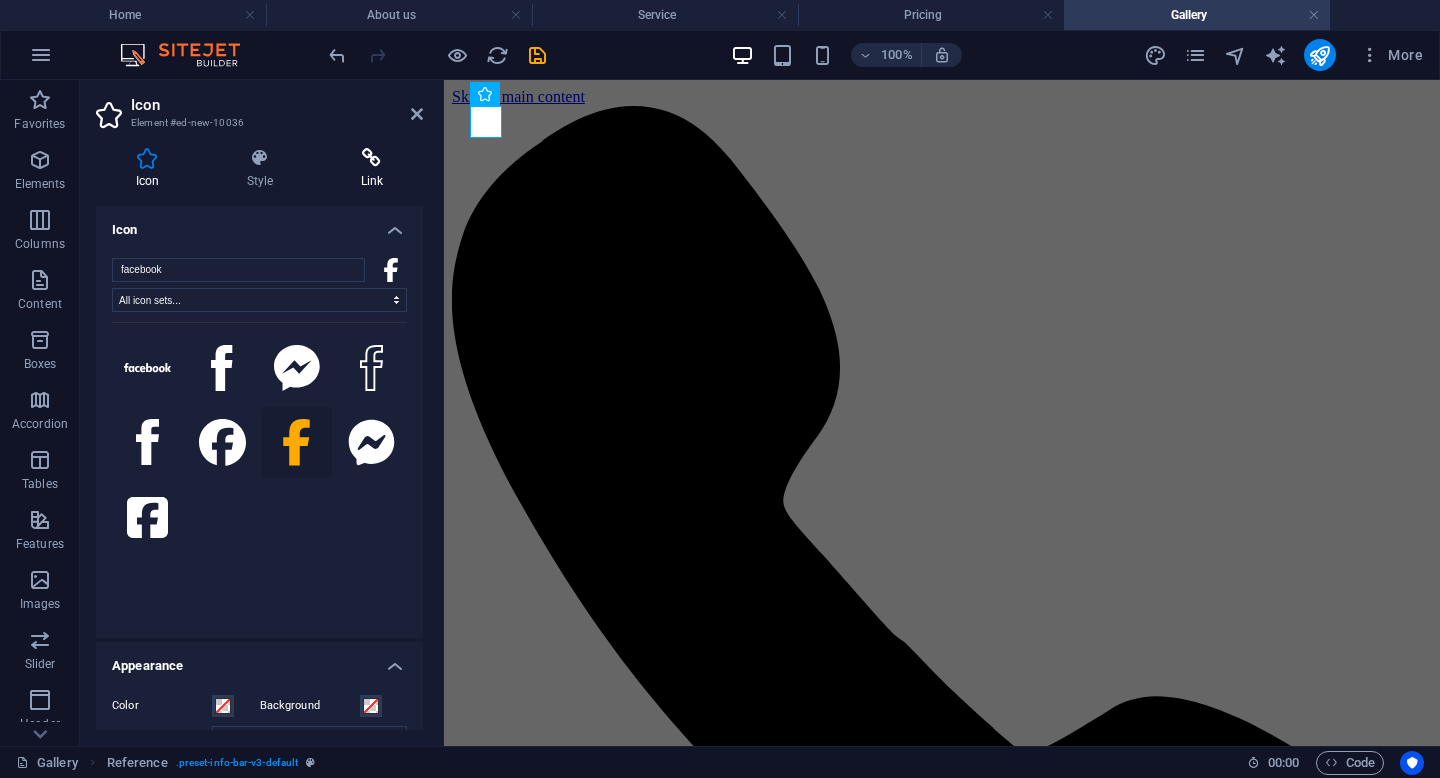 click at bounding box center (372, 158) 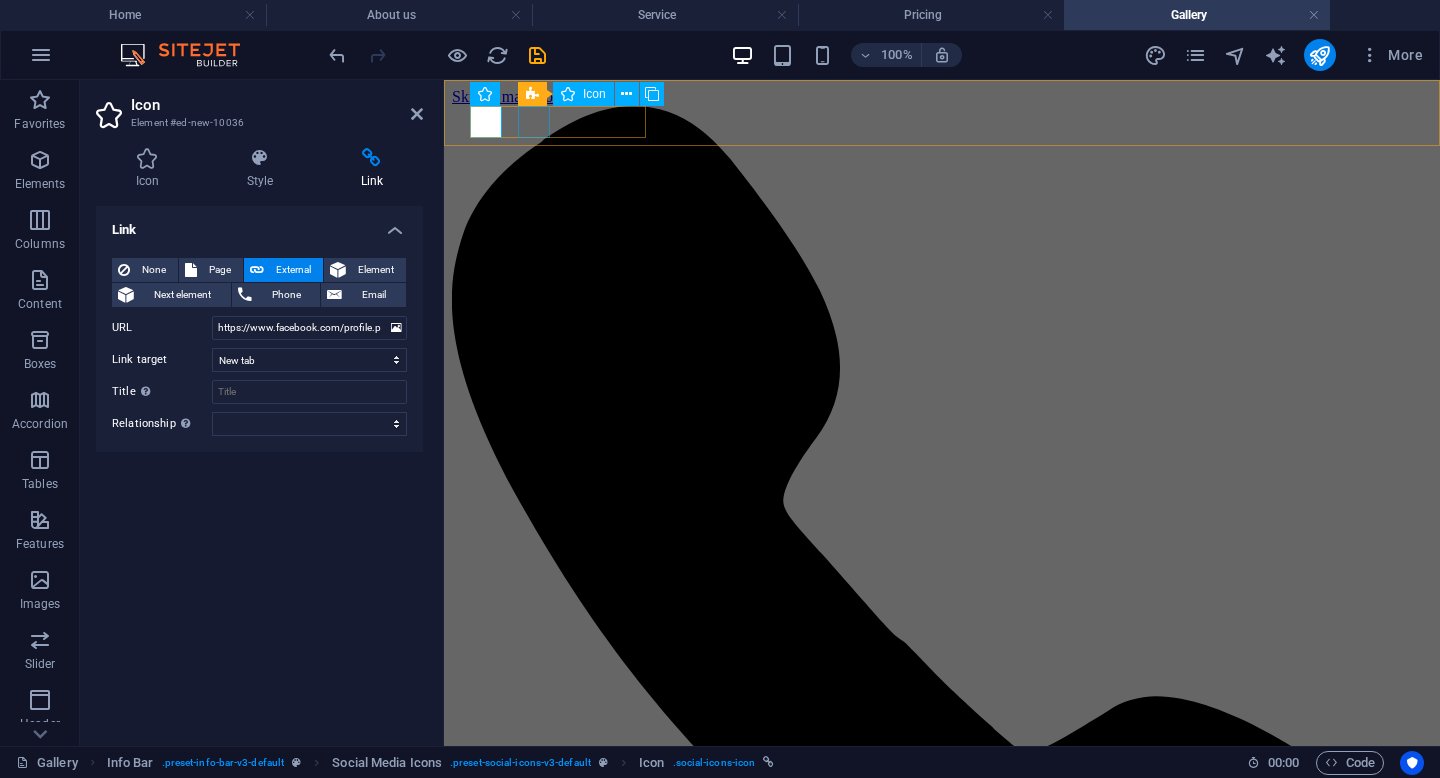 click at bounding box center [942, 5809] 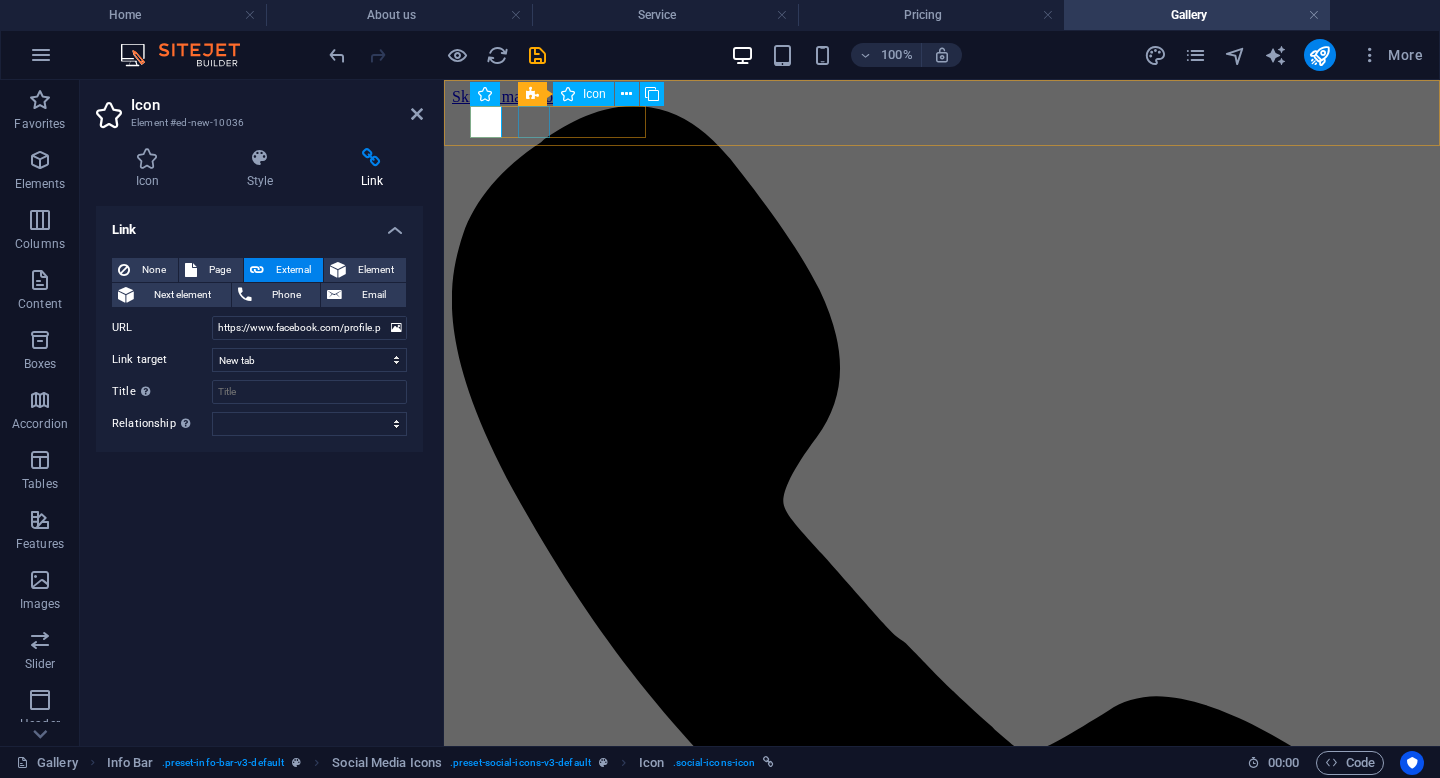 click at bounding box center [942, 5809] 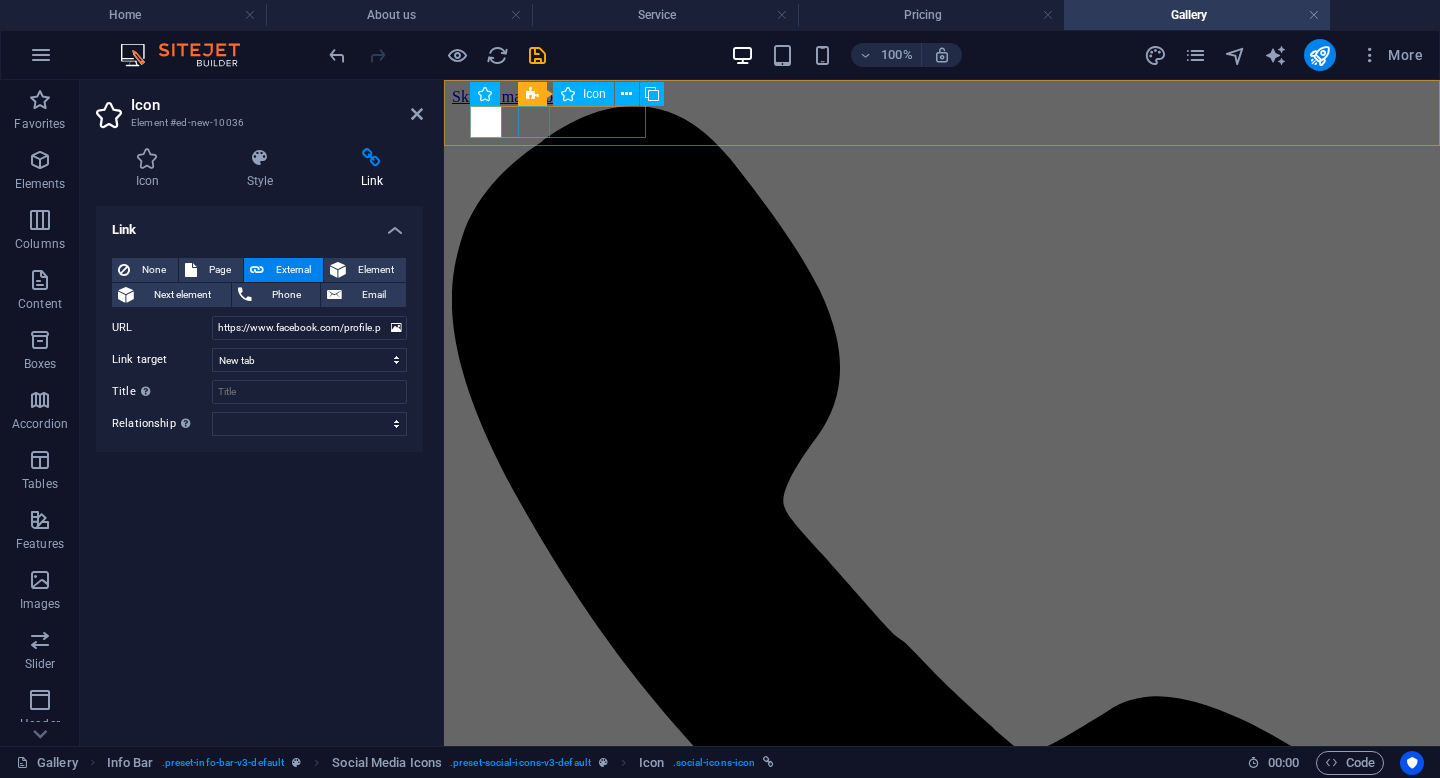 select on "xMidYMid" 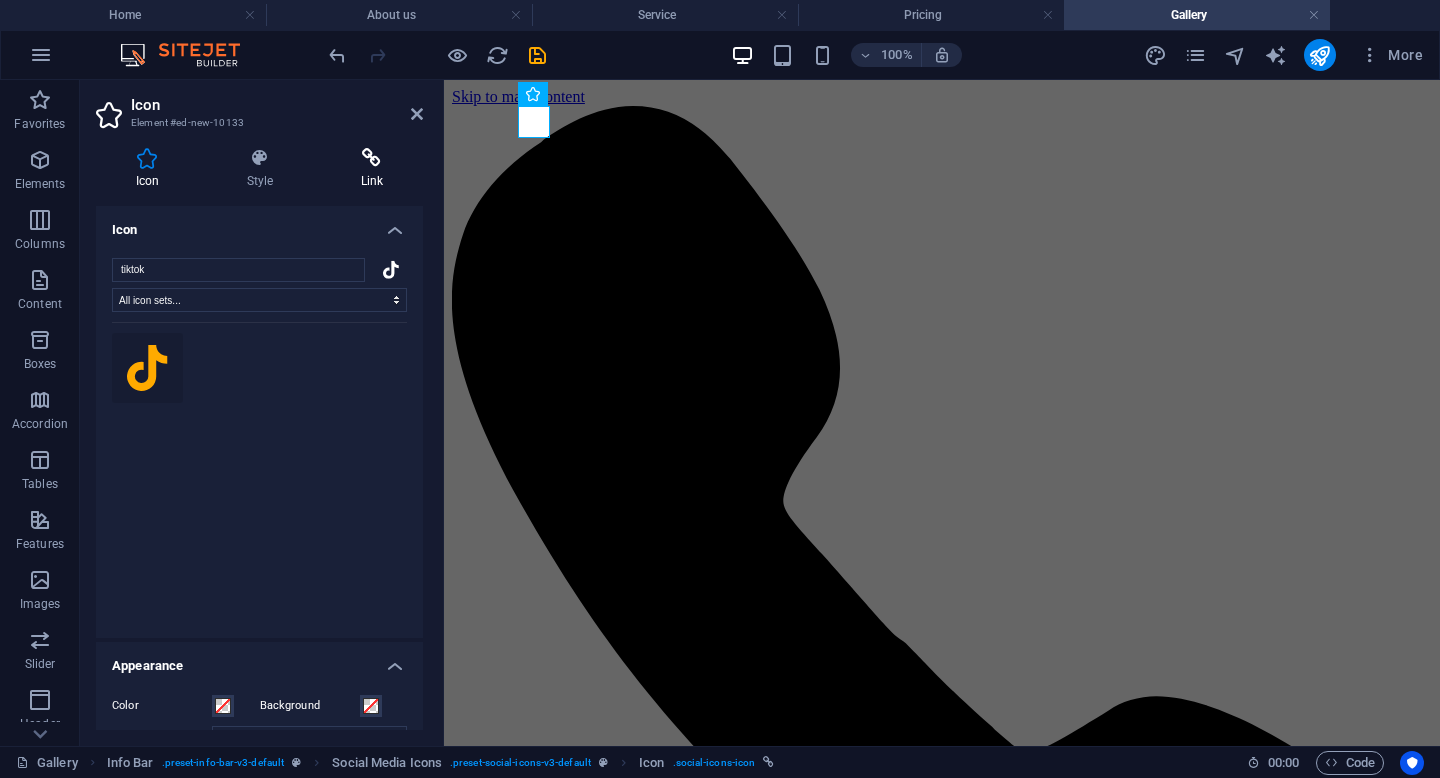 click at bounding box center (372, 158) 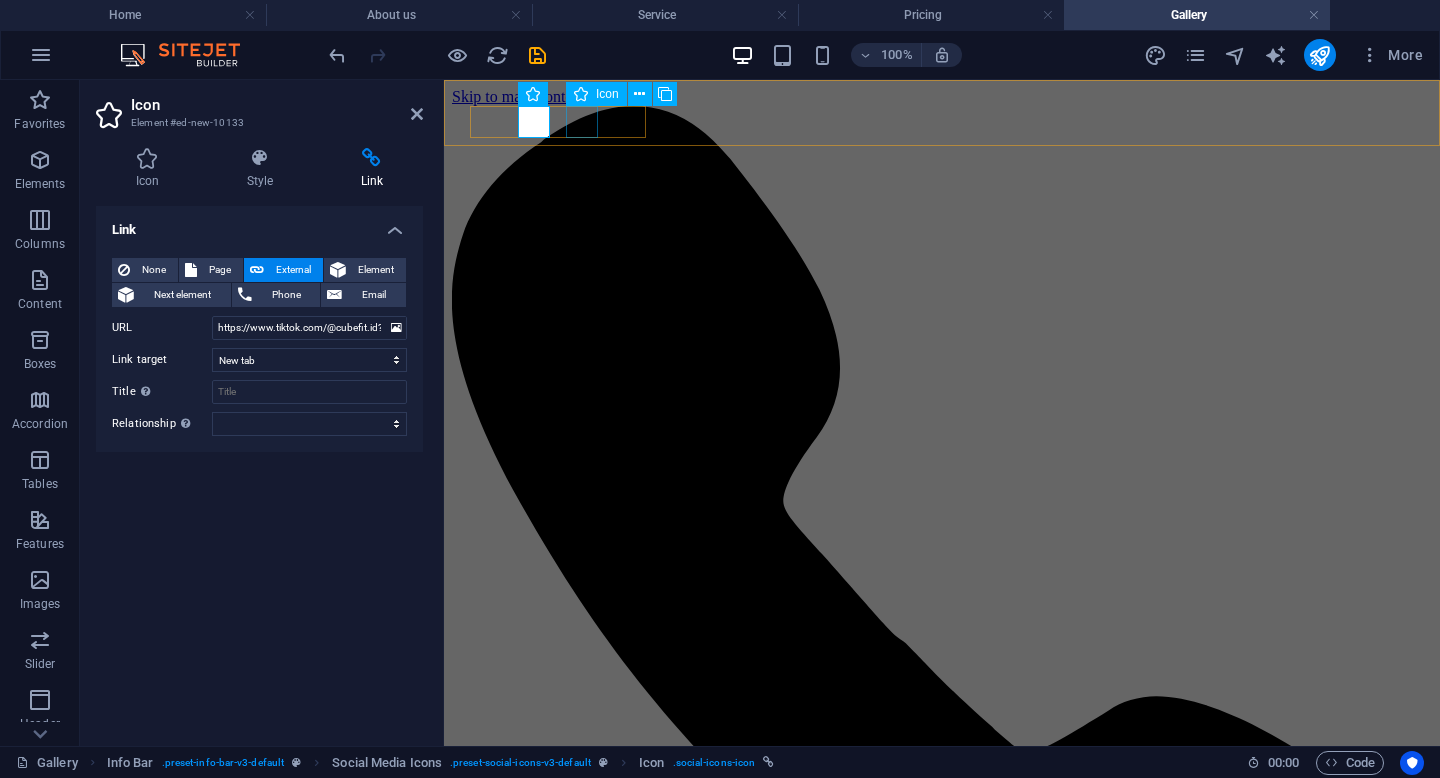 click at bounding box center [942, 6863] 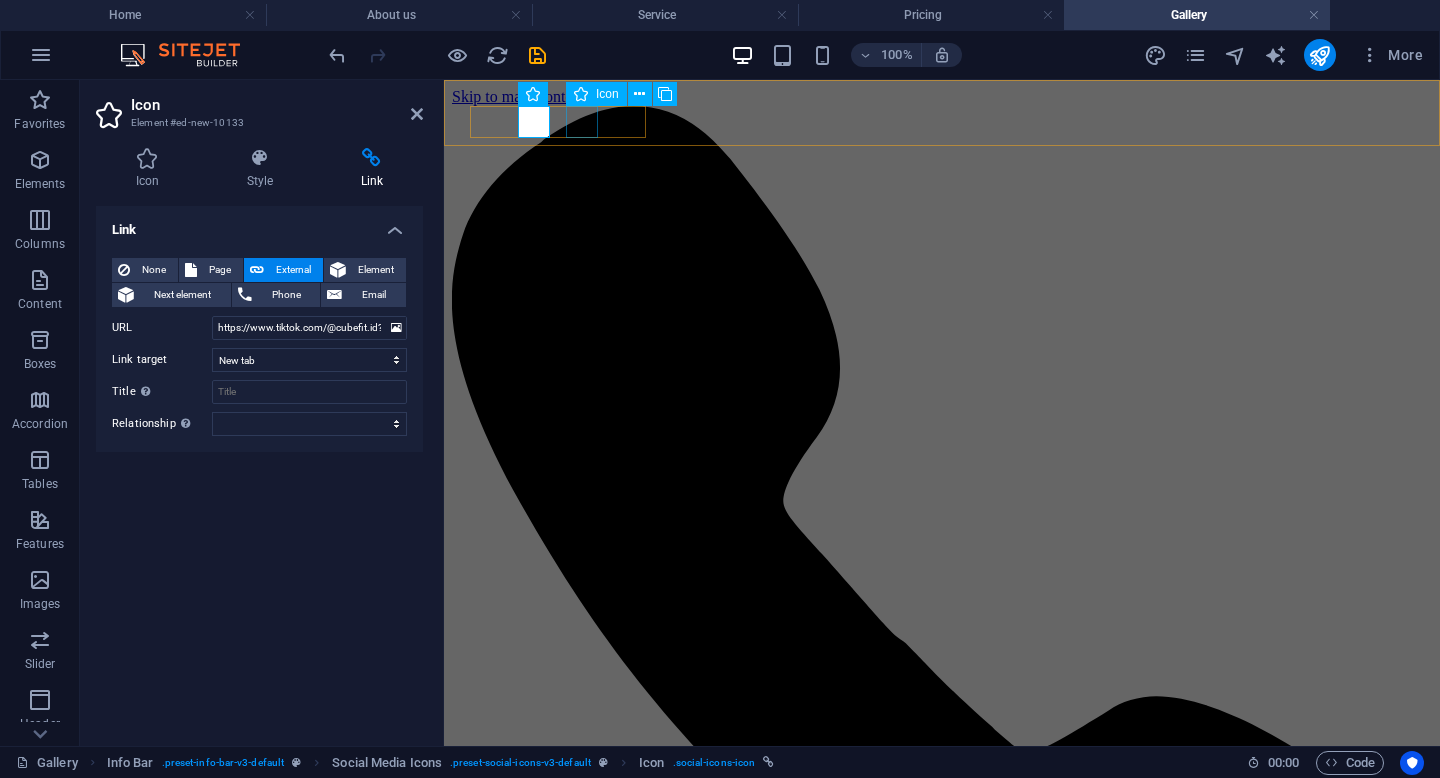 click at bounding box center [942, 6863] 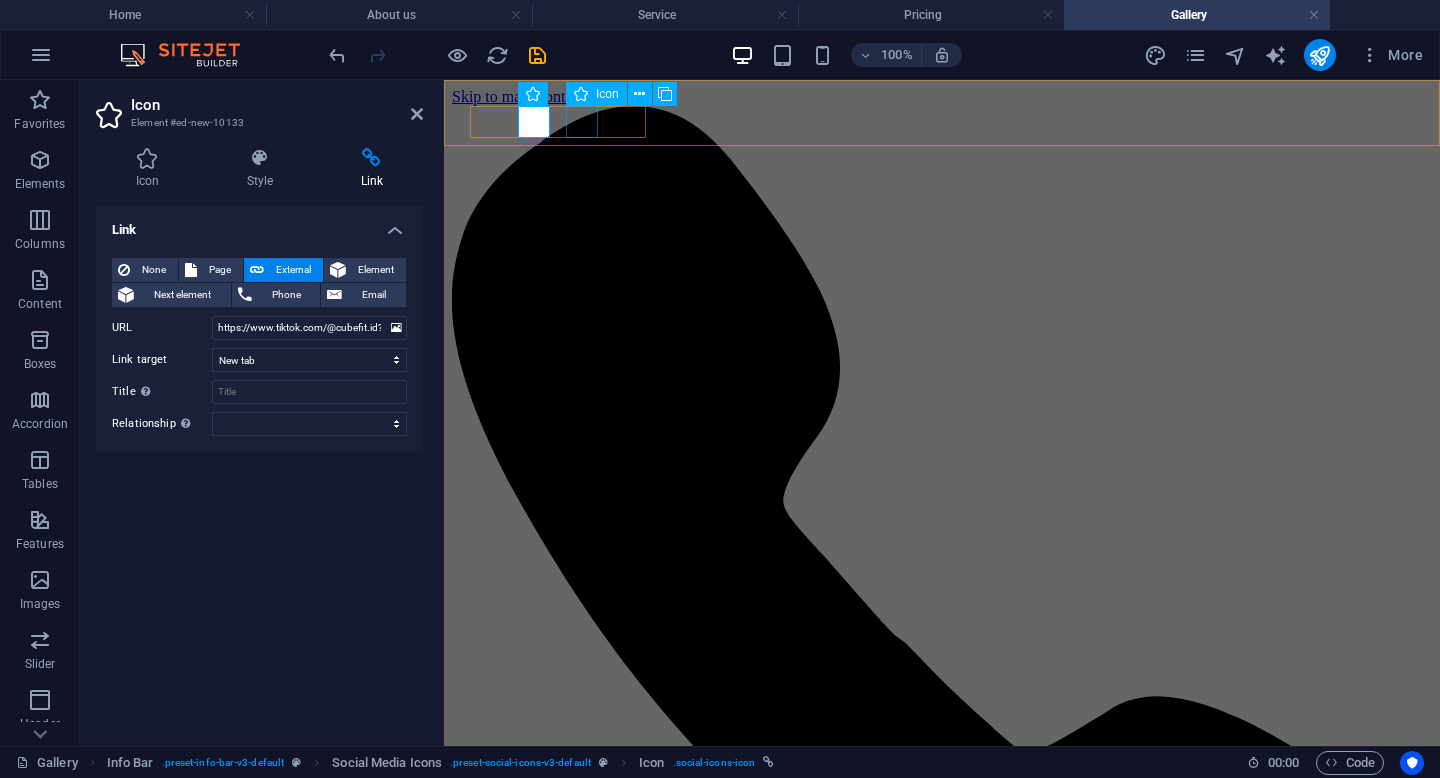 select on "xMidYMid" 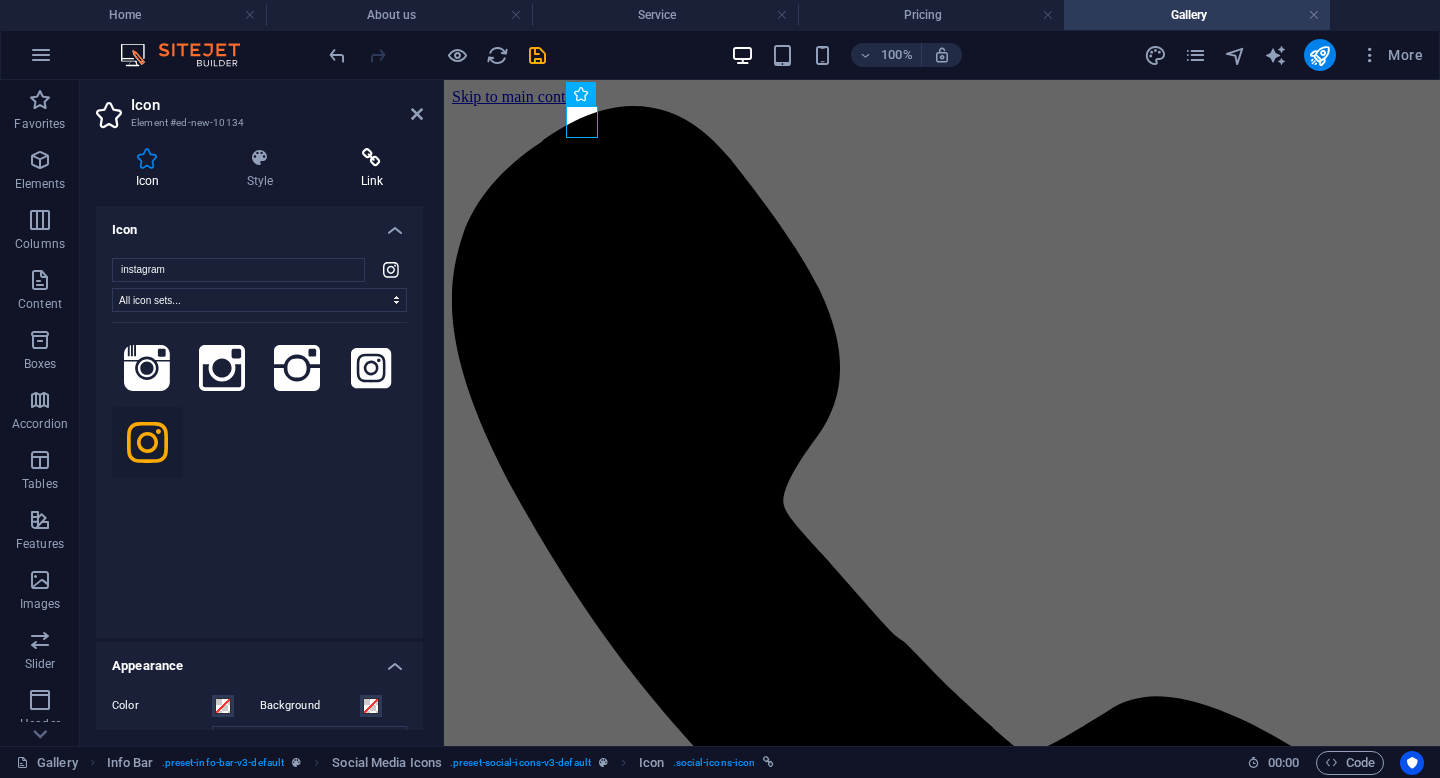 click at bounding box center [372, 158] 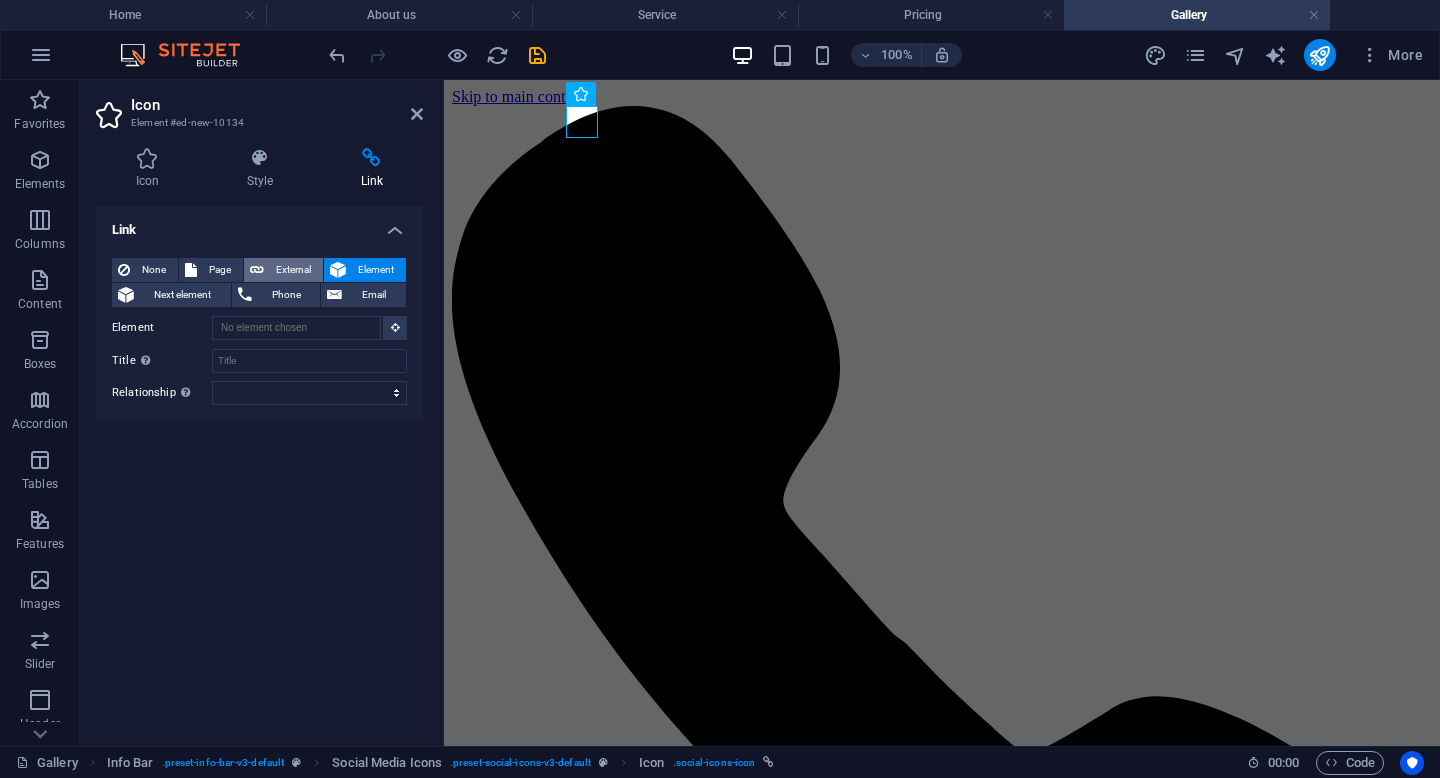 click at bounding box center [257, 270] 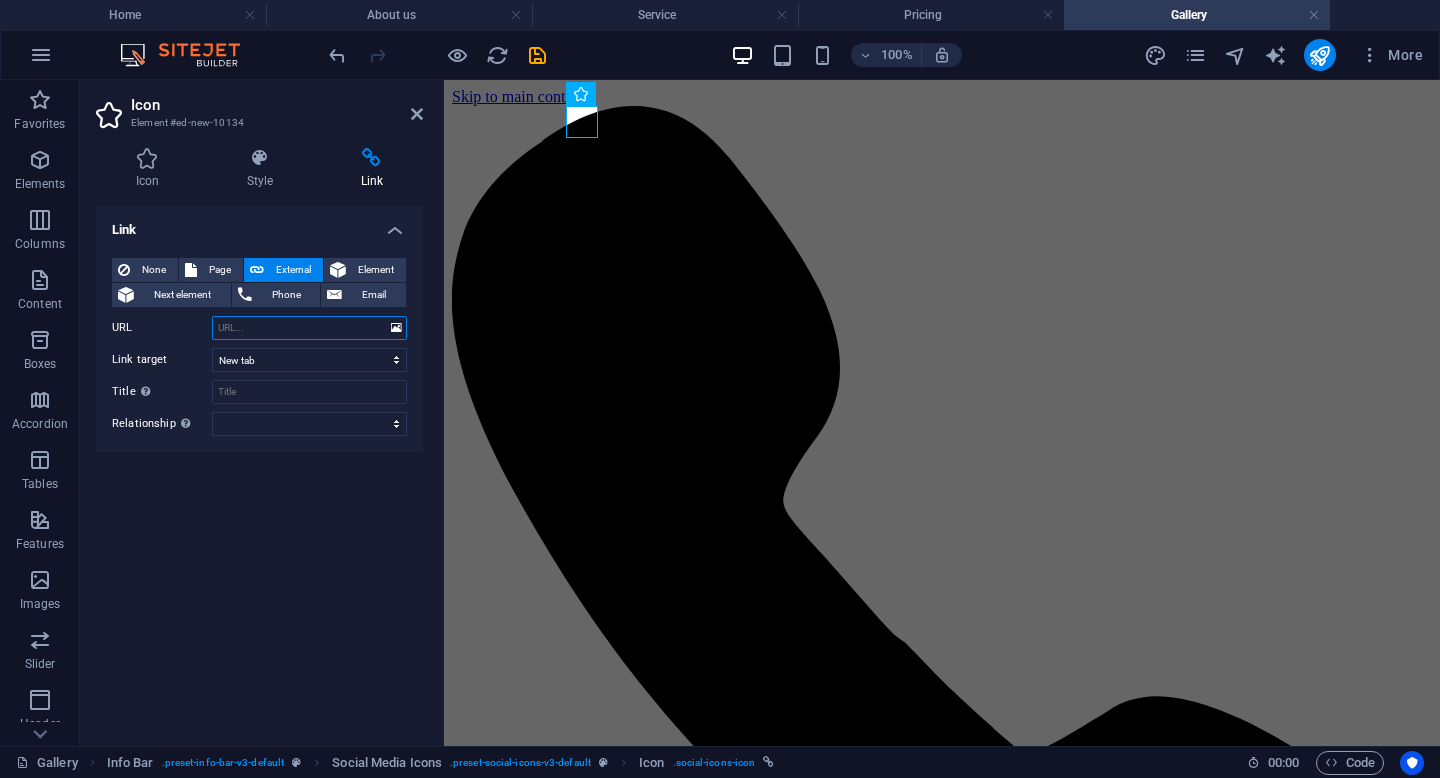 paste on "https://www.instagram.com/cubefit.id/" 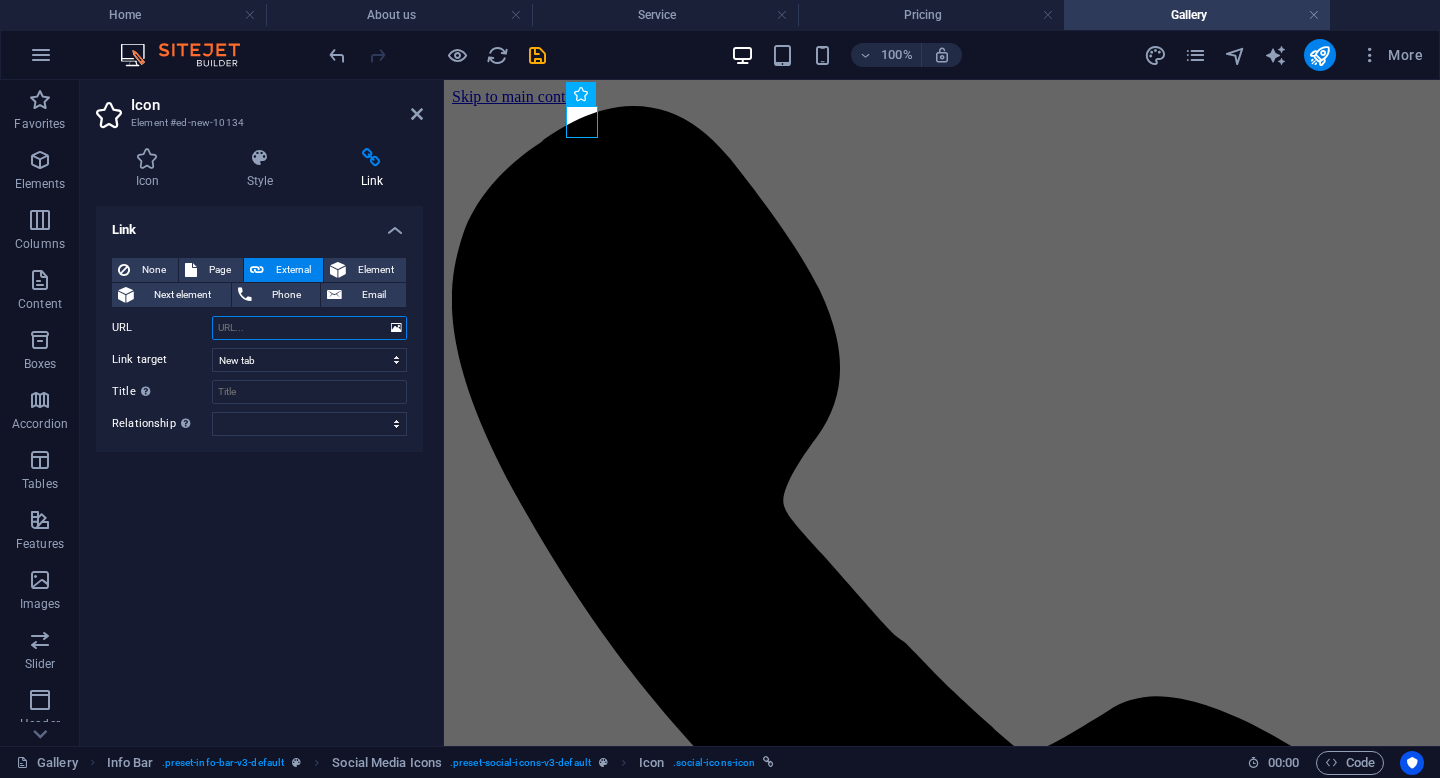 type on "https://www.instagram.com/cubefit.id/" 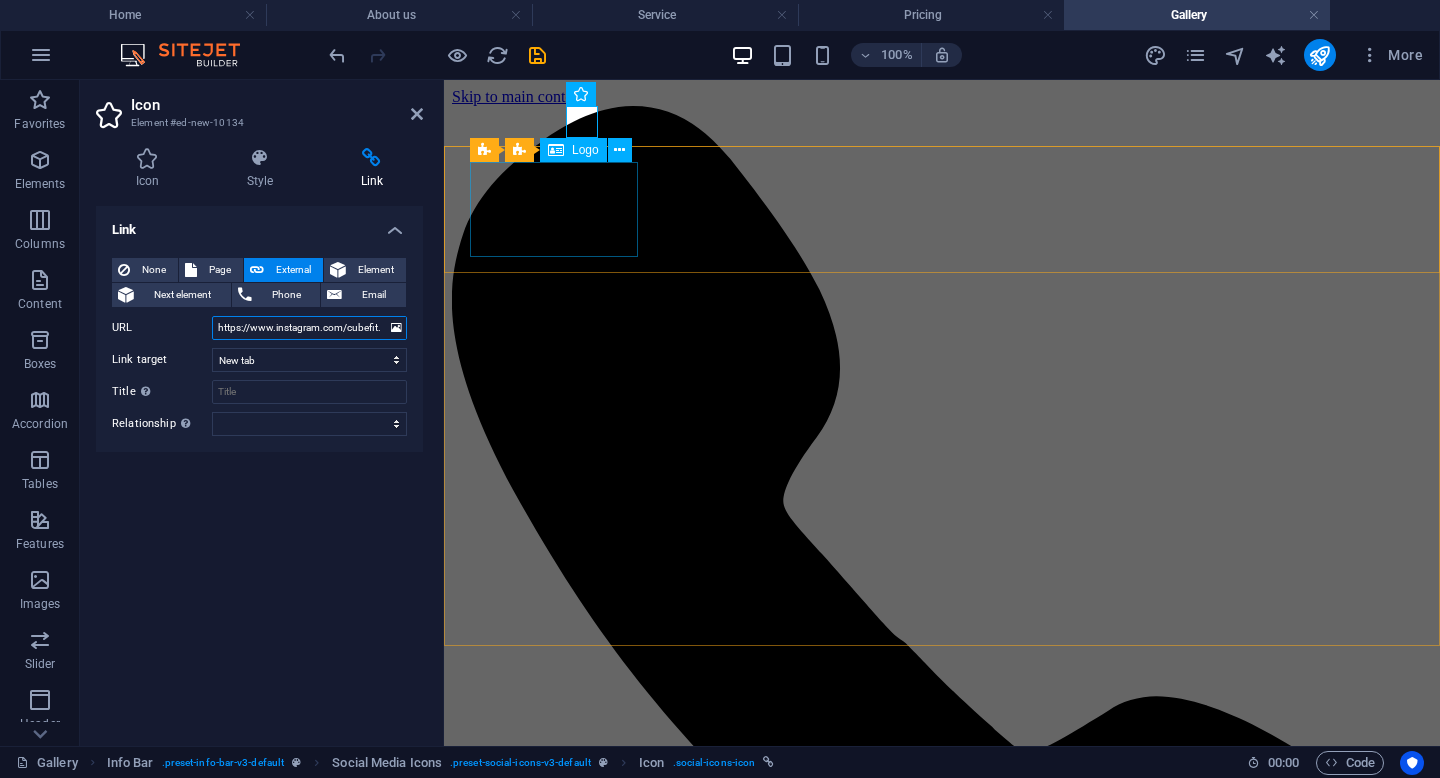 scroll, scrollTop: 0, scrollLeft: 10, axis: horizontal 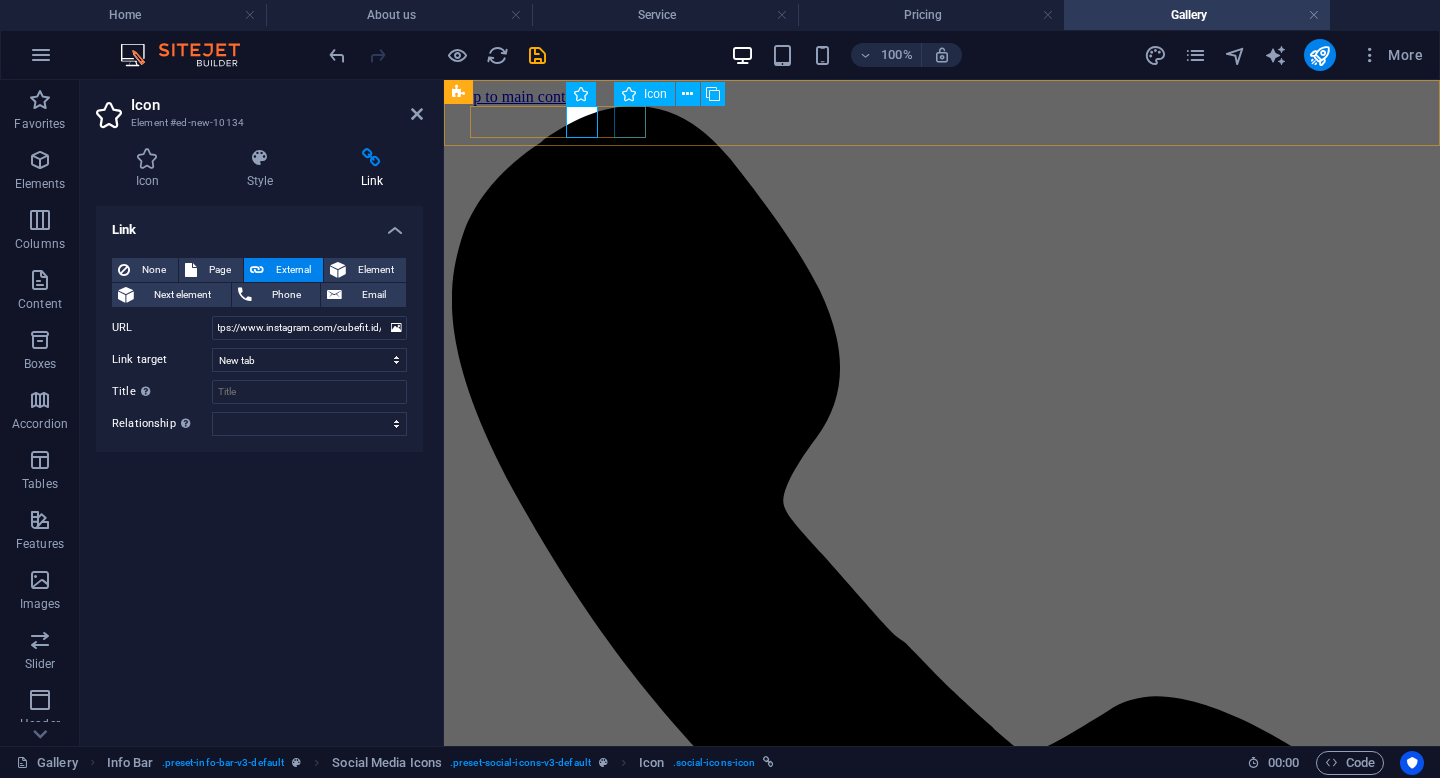 click at bounding box center (942, 7701) 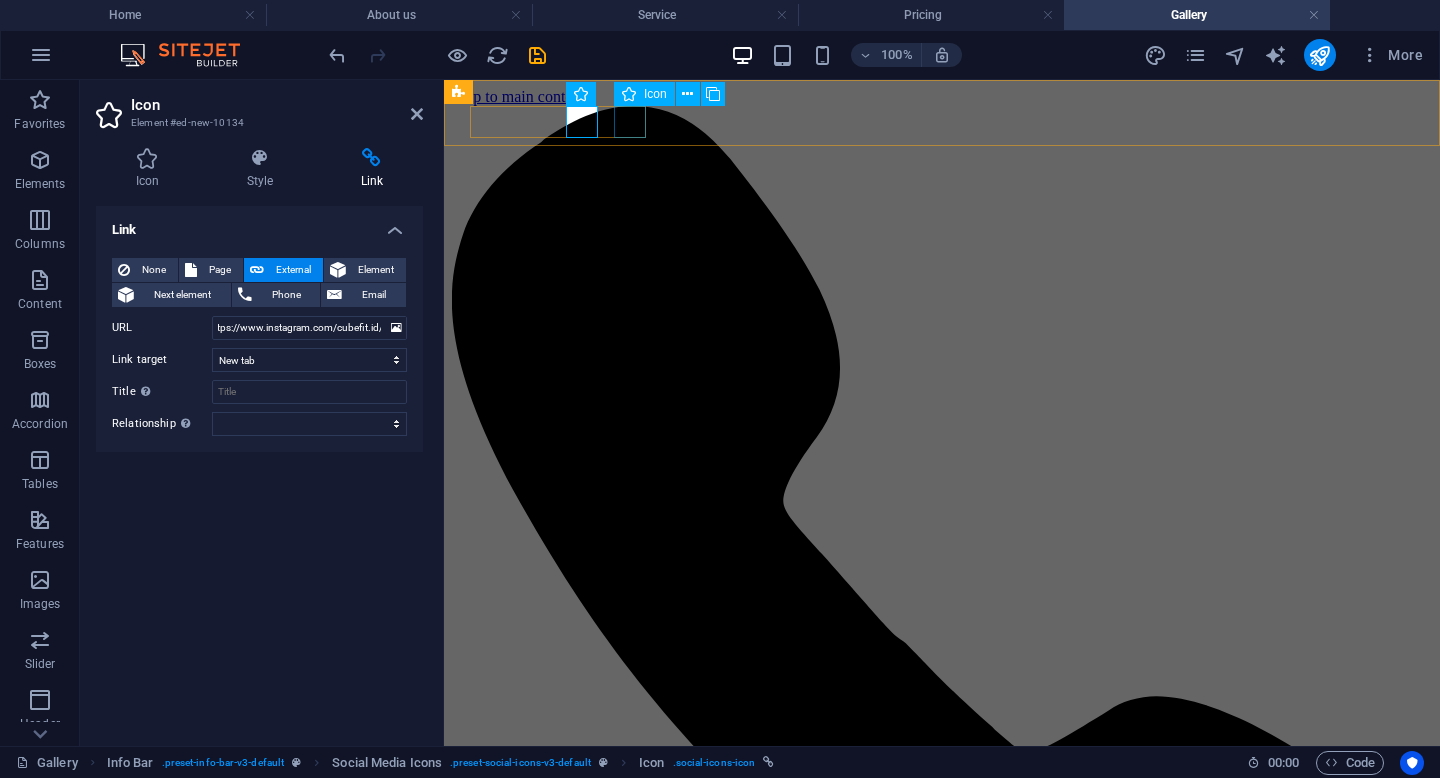 click at bounding box center [942, 7701] 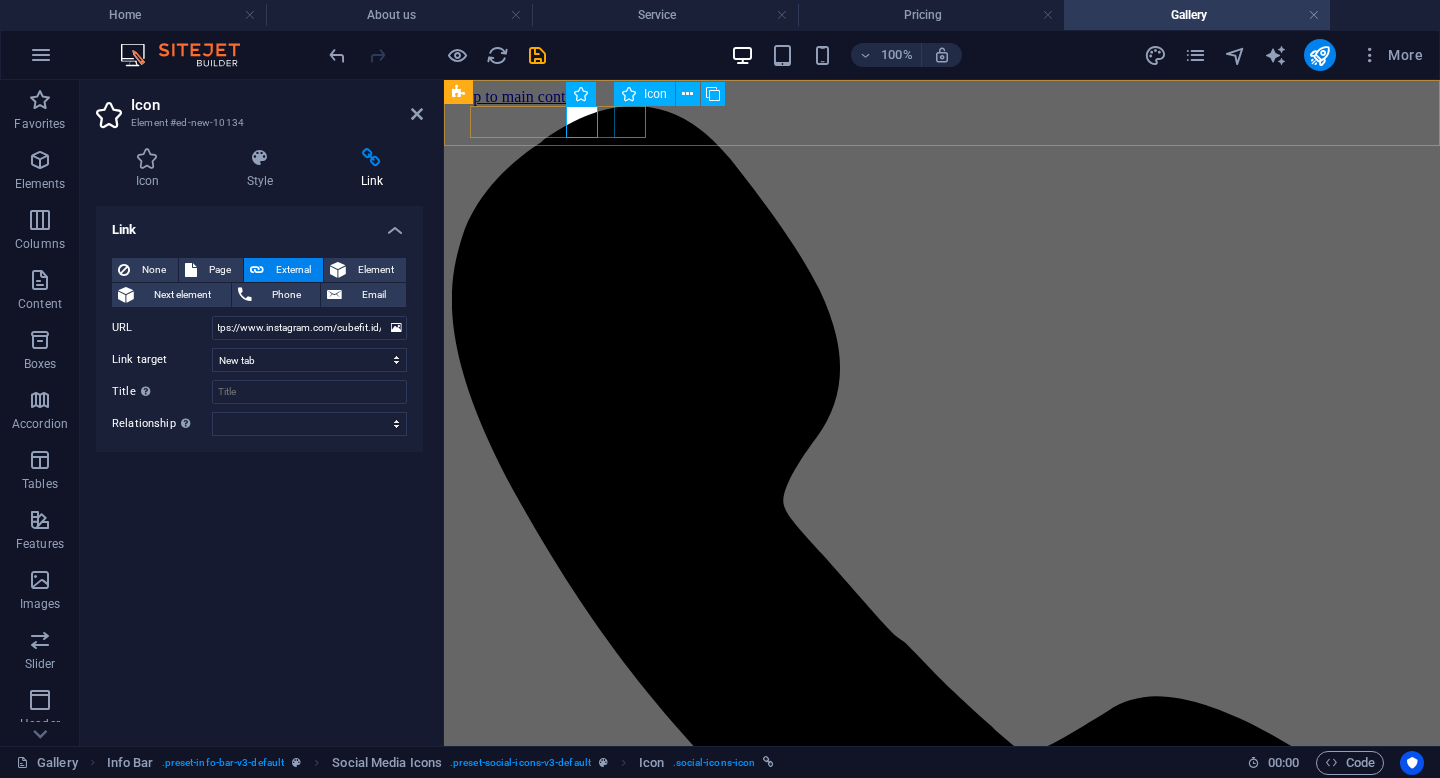 scroll, scrollTop: 0, scrollLeft: 0, axis: both 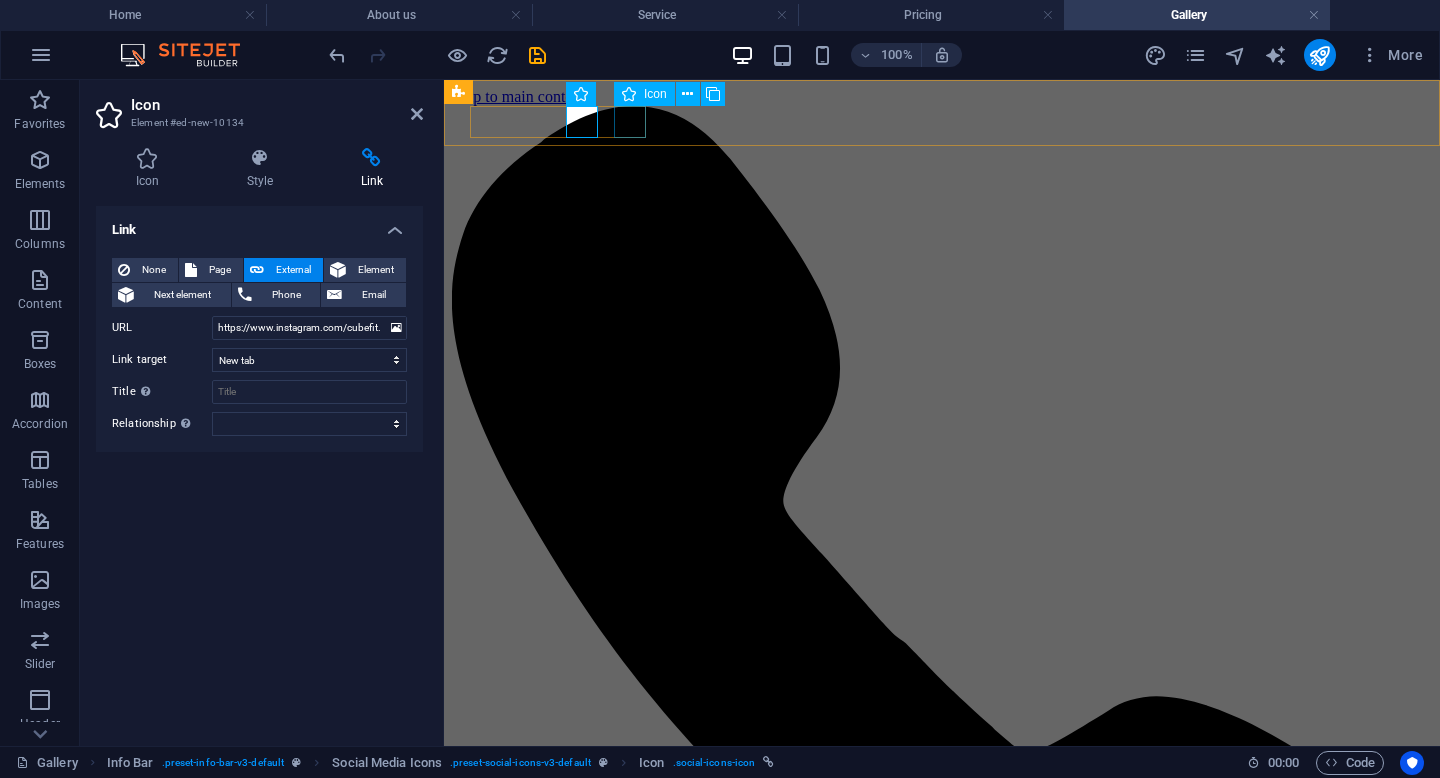 select on "xMidYMid" 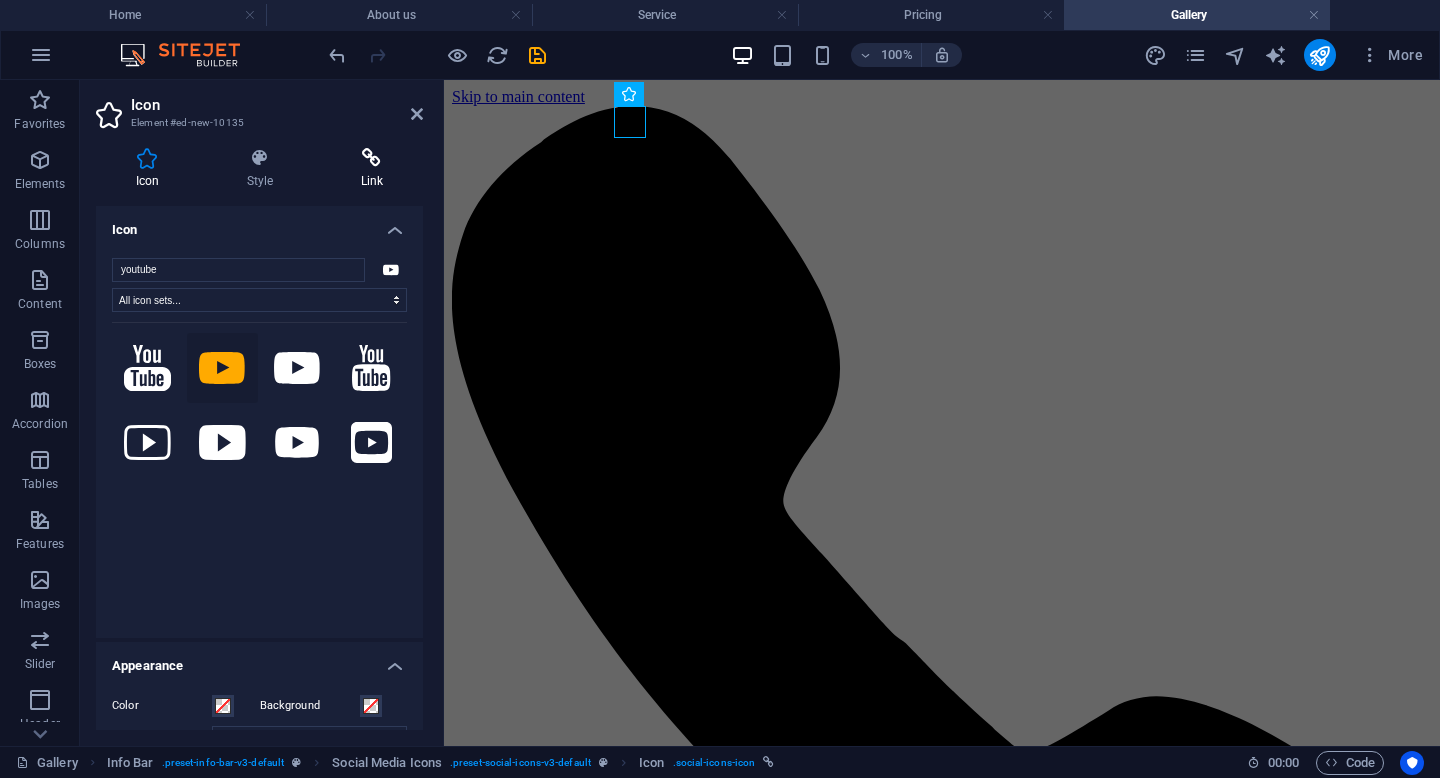click at bounding box center (372, 158) 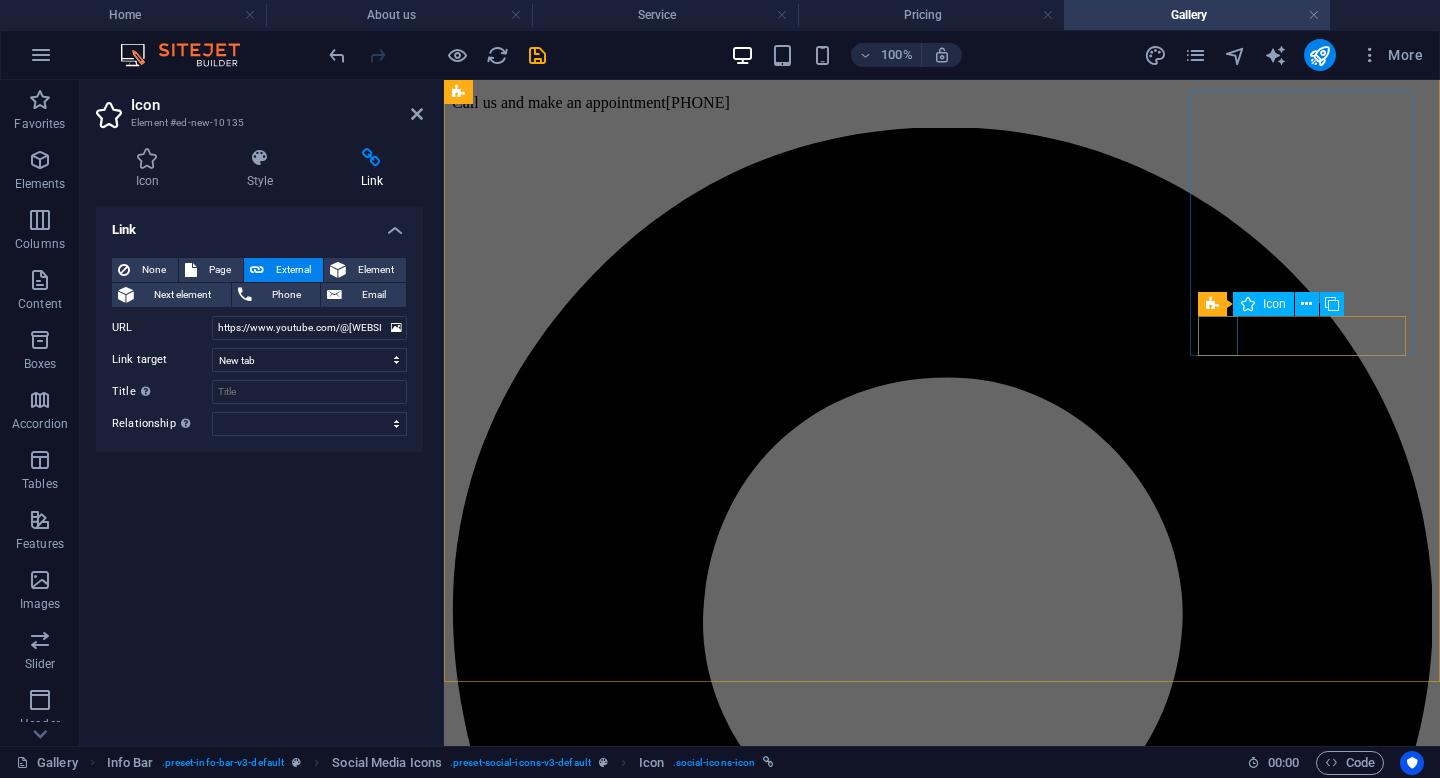 scroll, scrollTop: 1066, scrollLeft: 0, axis: vertical 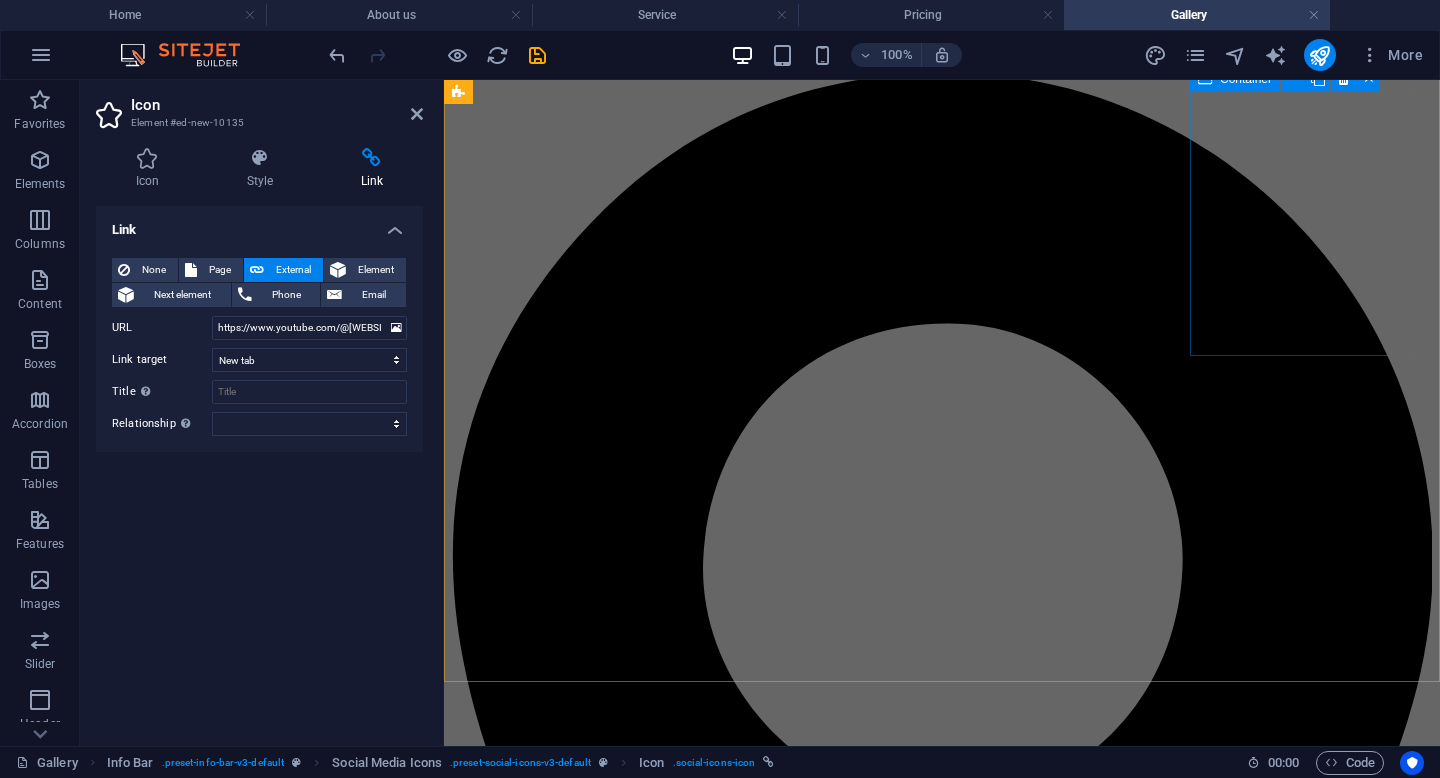 click at bounding box center (942, 20010) 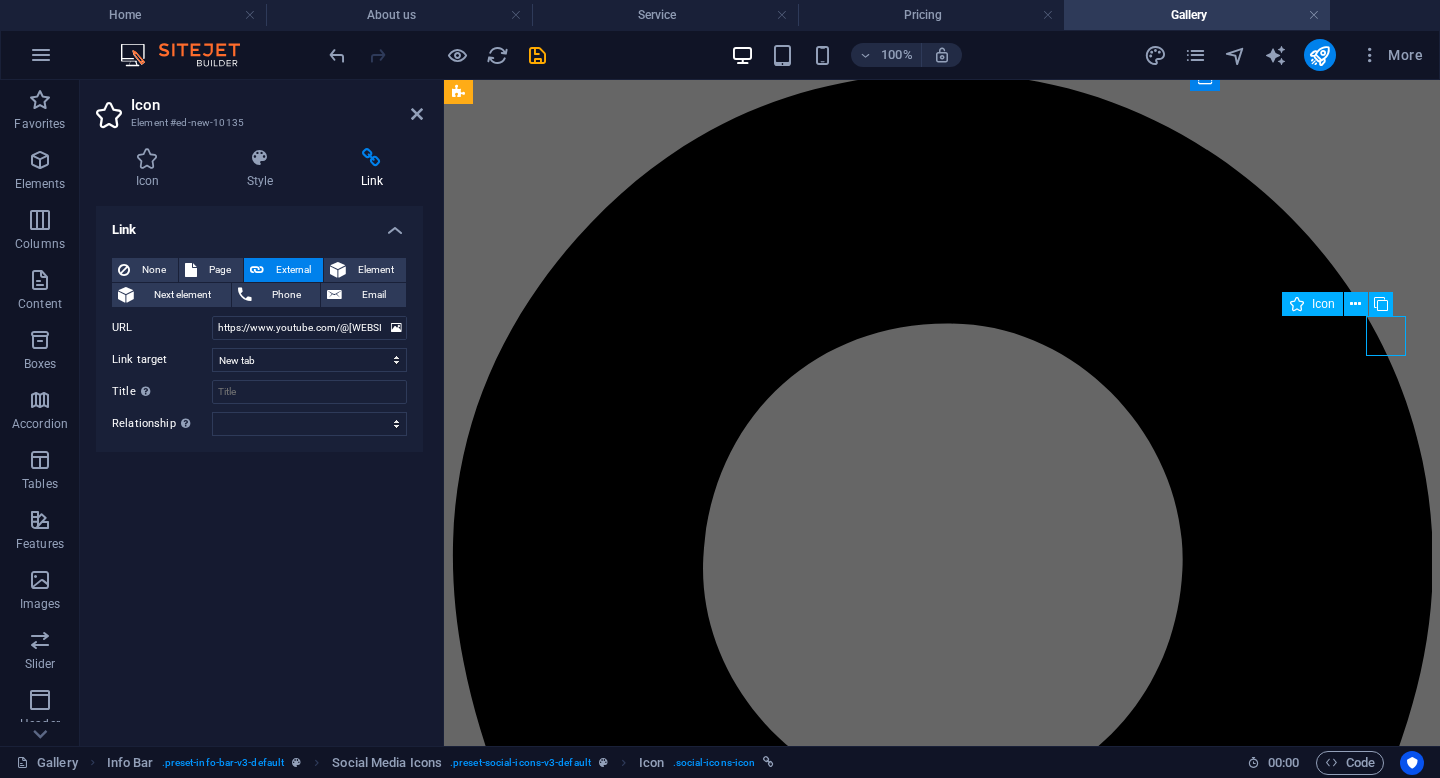 click at bounding box center (942, 20010) 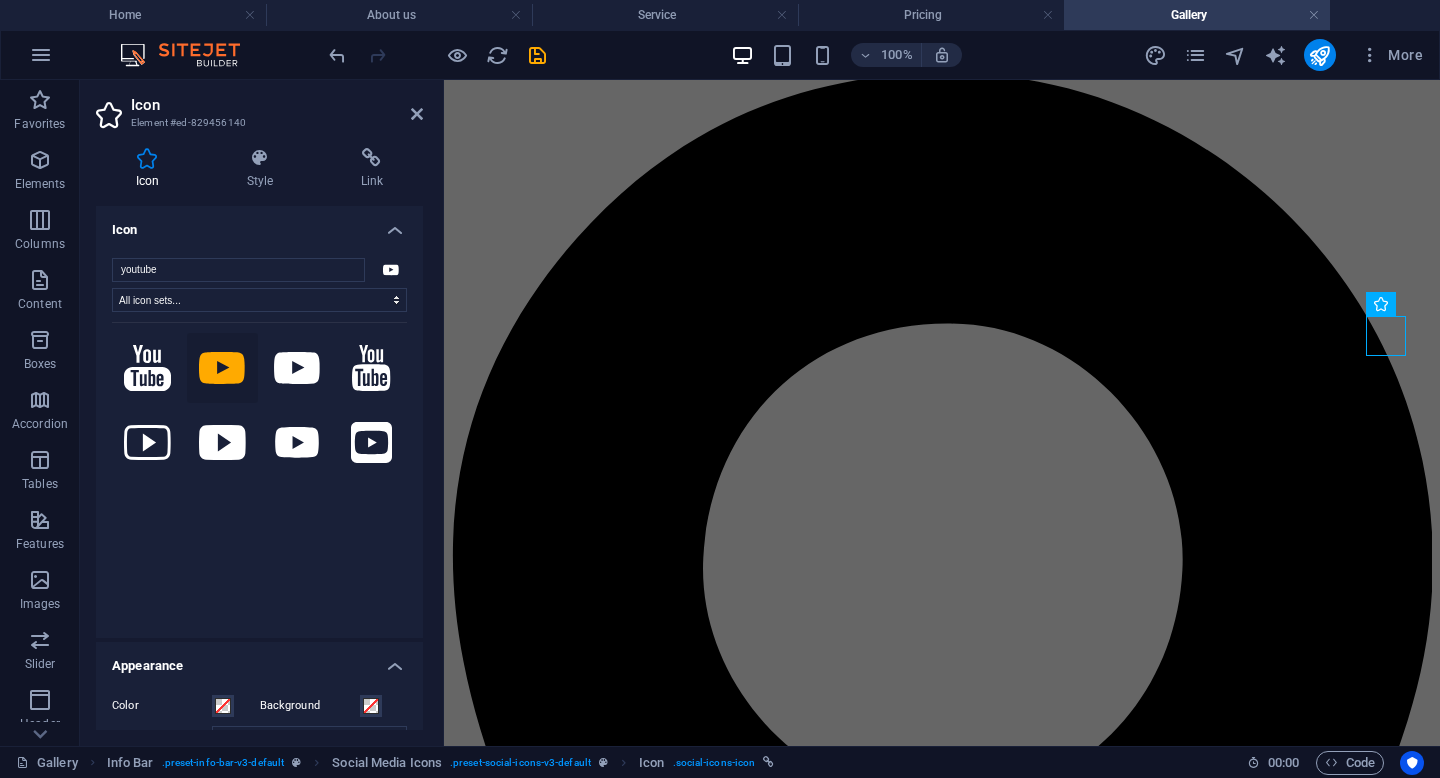 click at bounding box center (372, 158) 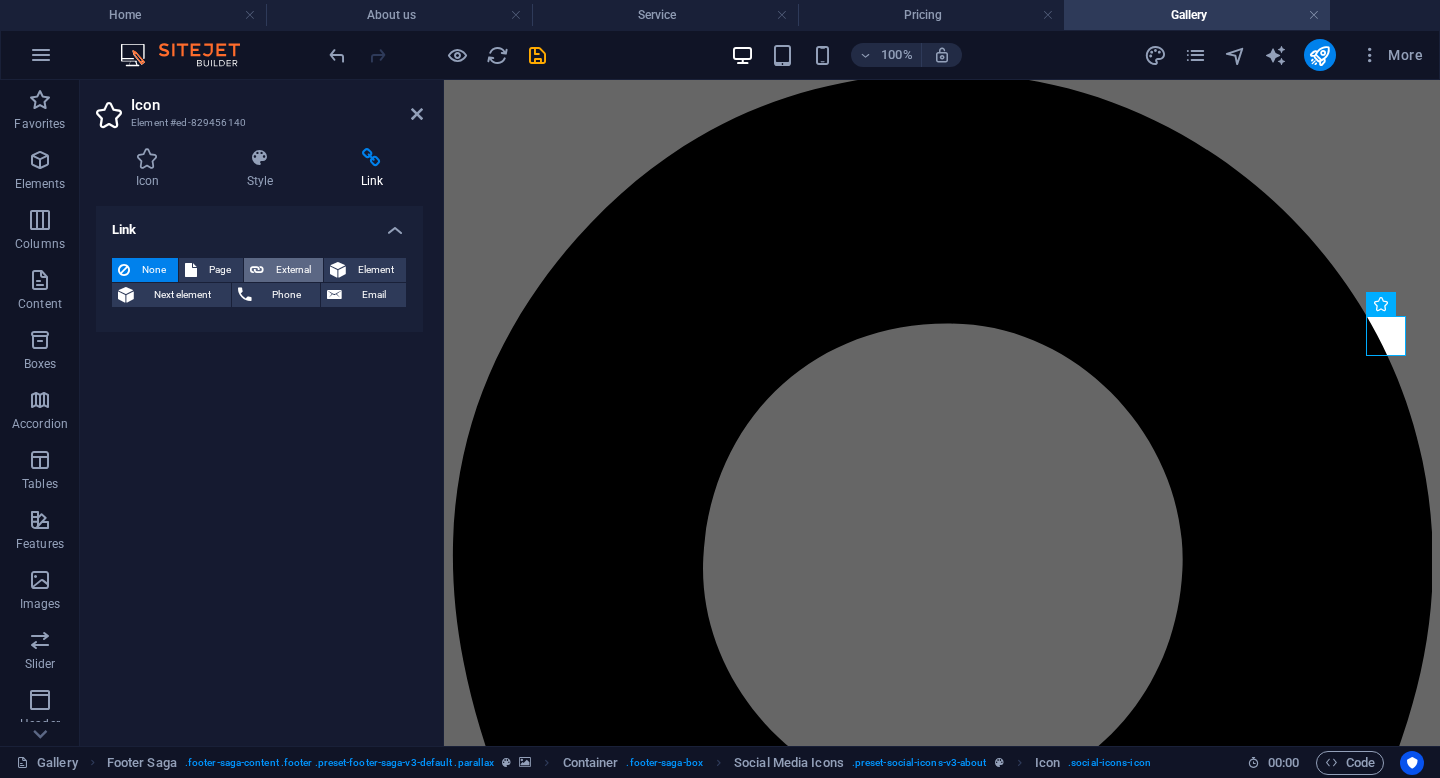 click on "External" at bounding box center (293, 270) 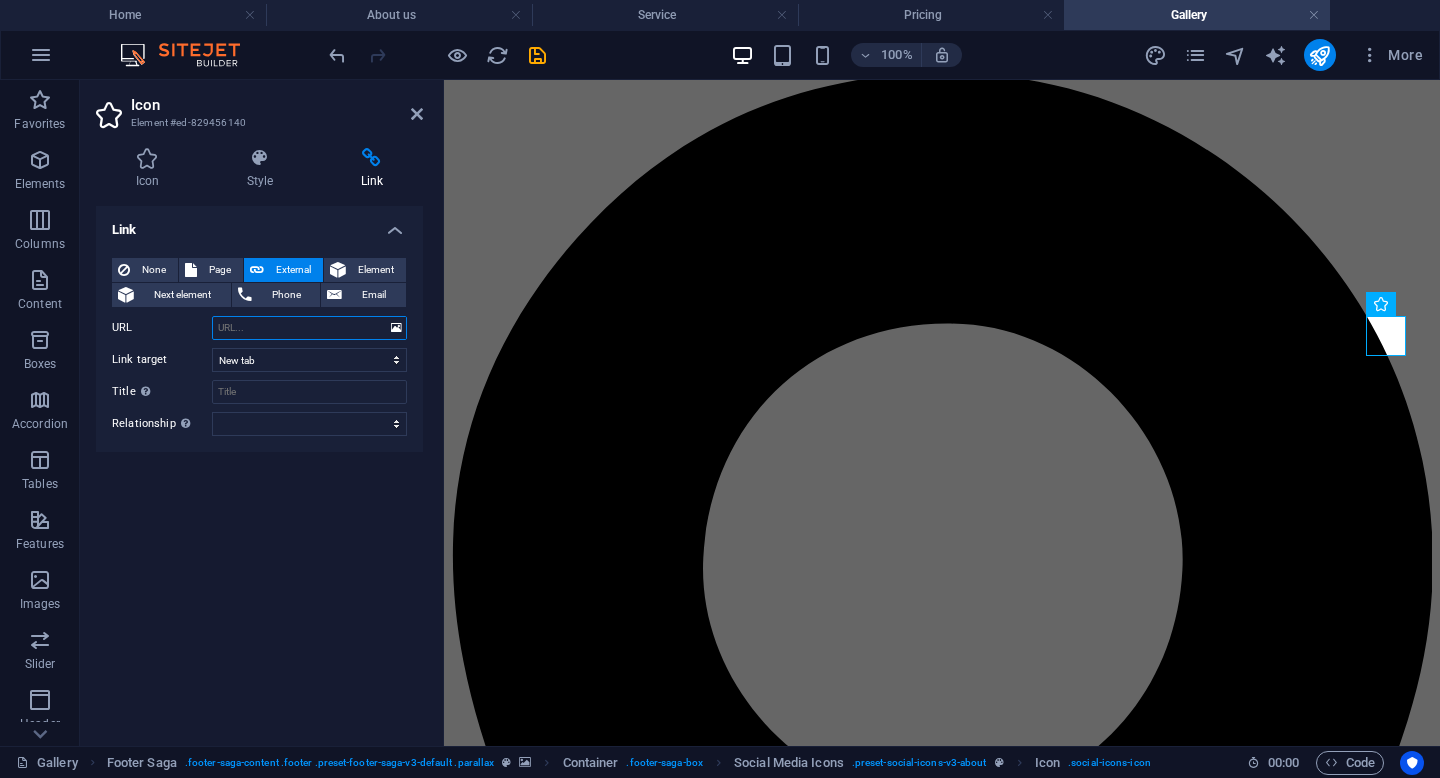 paste on "https://www.instagram.com/cubefit.id/" 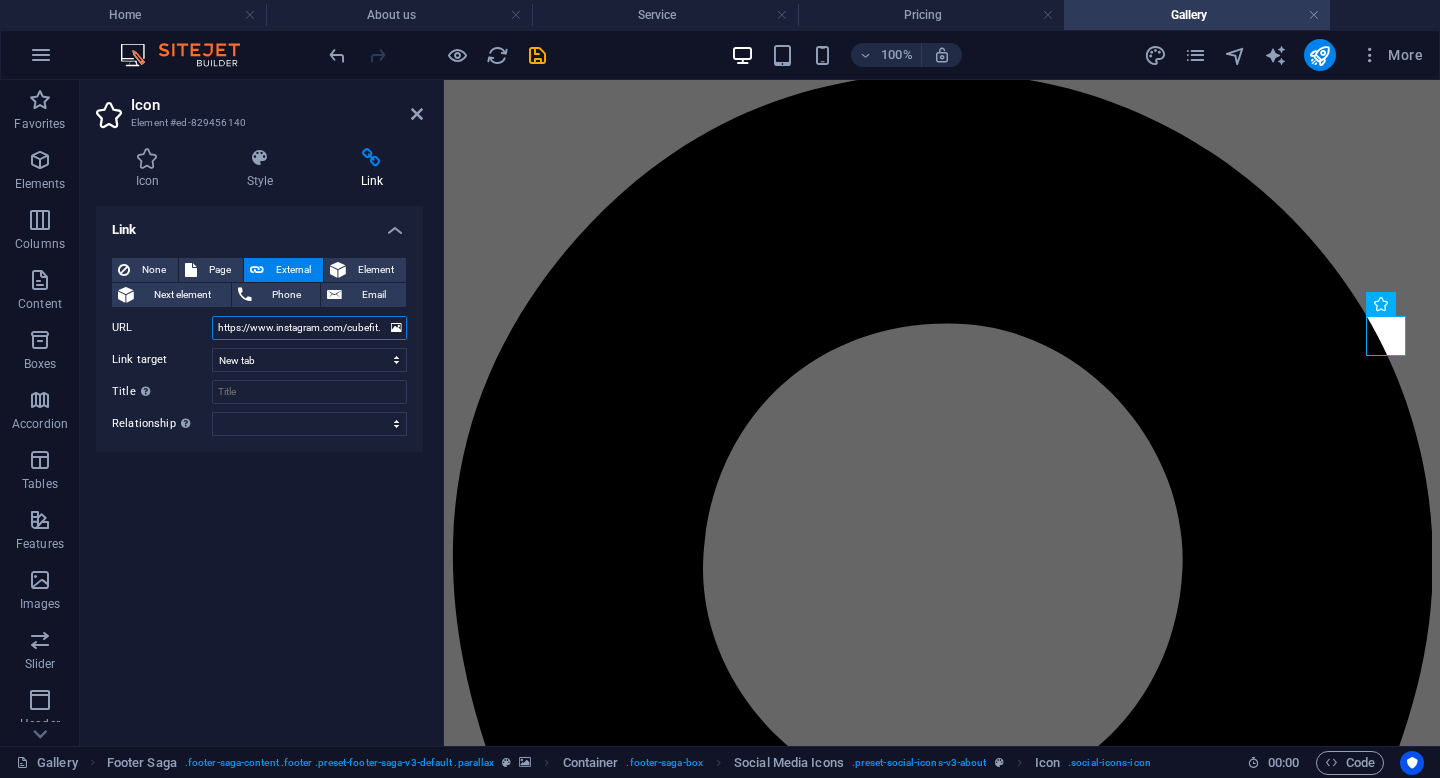 scroll, scrollTop: 0, scrollLeft: 10, axis: horizontal 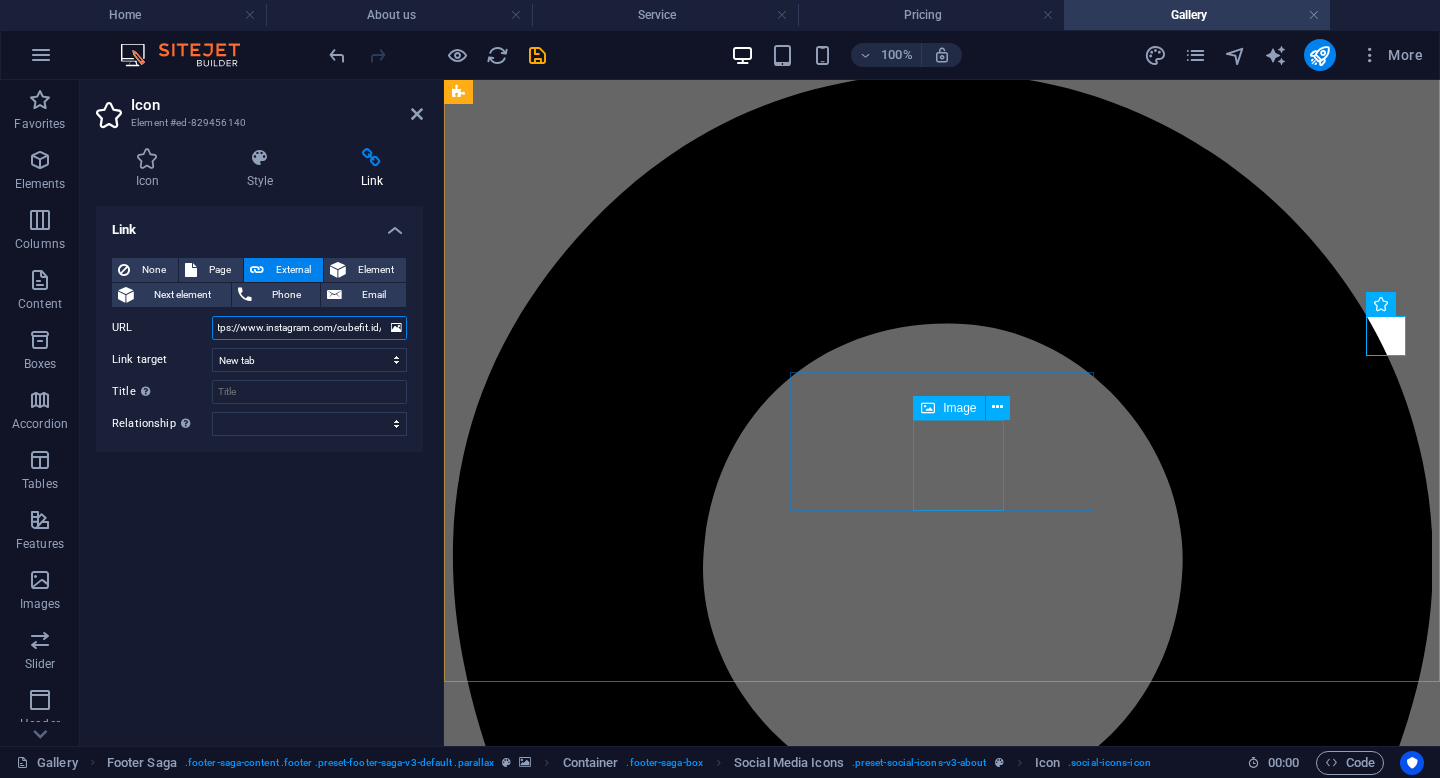 type on "https://www.instagram.com/cubefit.id/" 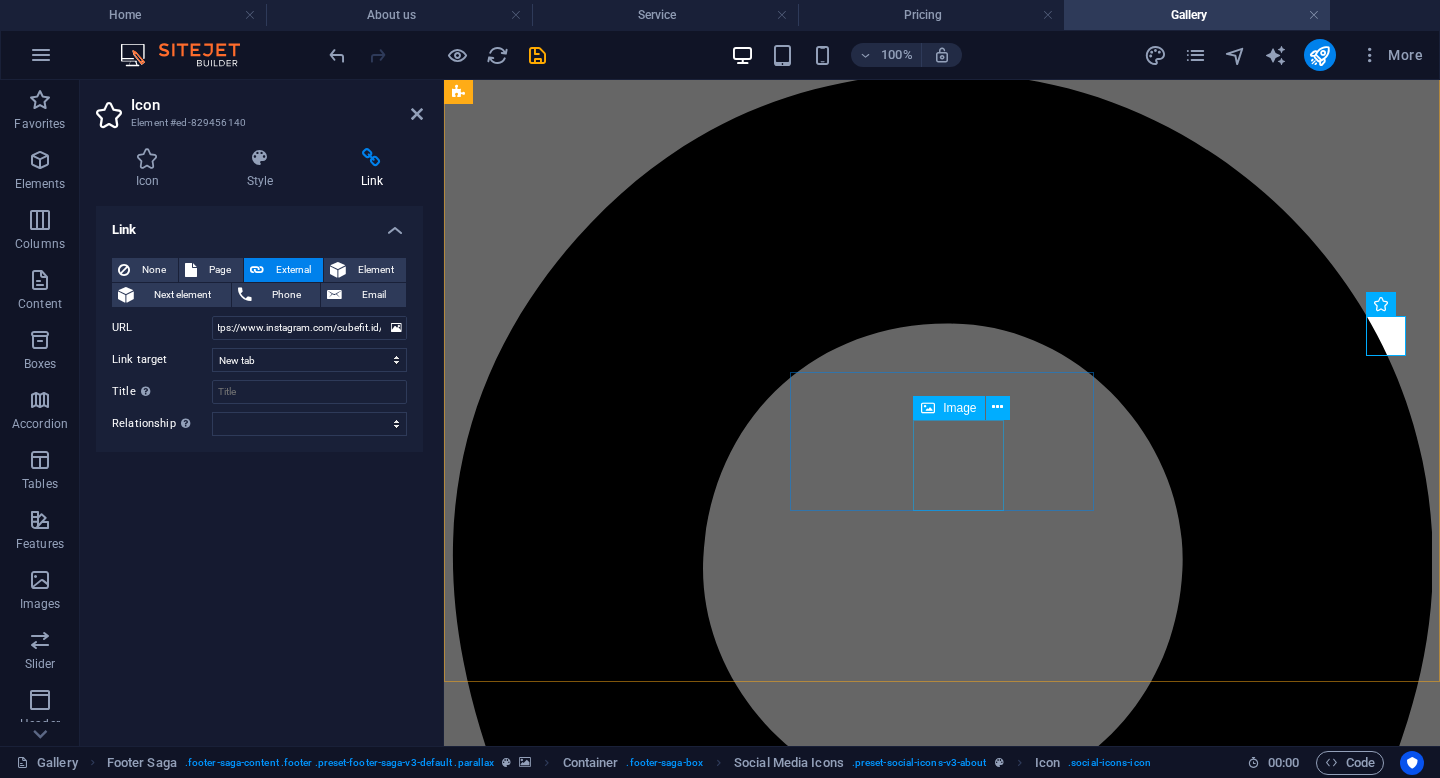 scroll, scrollTop: 0, scrollLeft: 0, axis: both 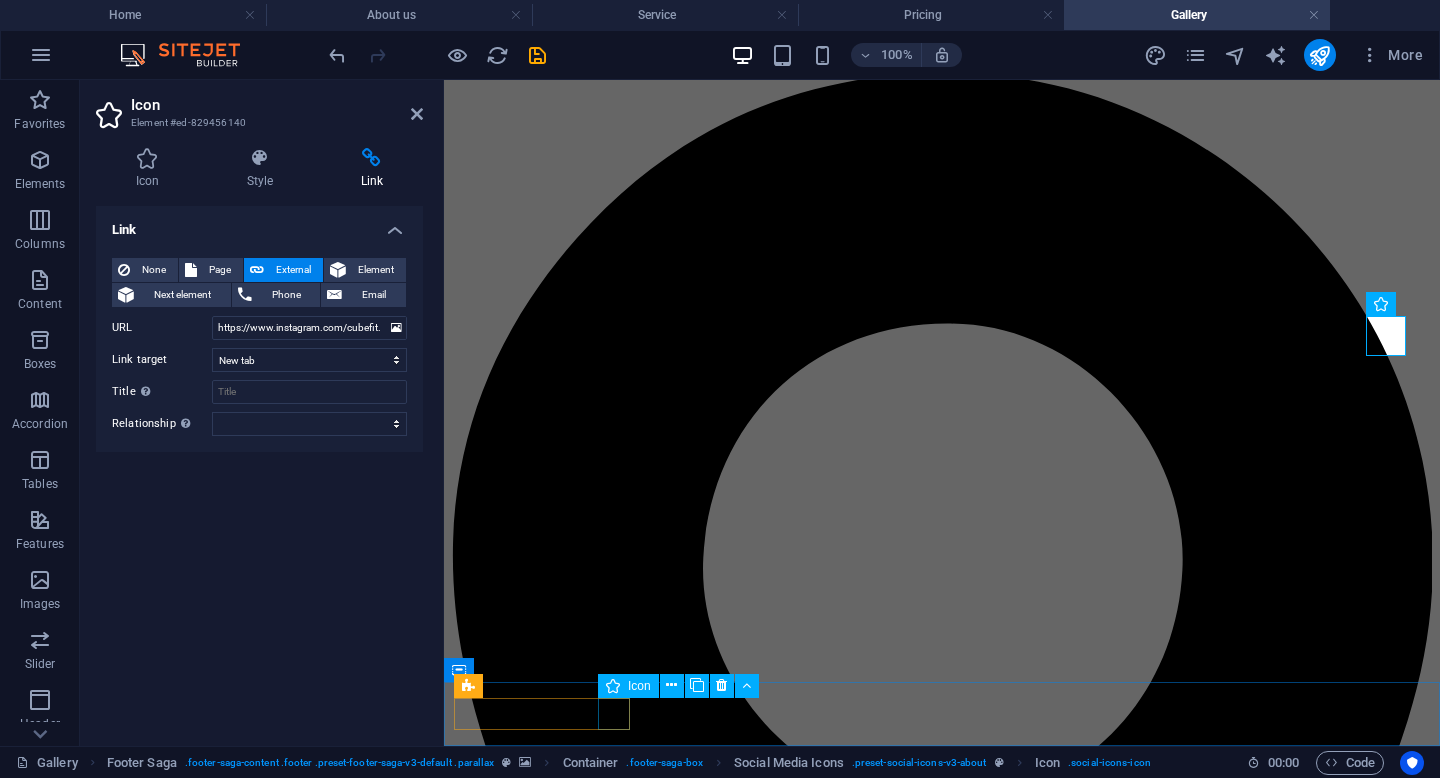 click at bounding box center [942, 25656] 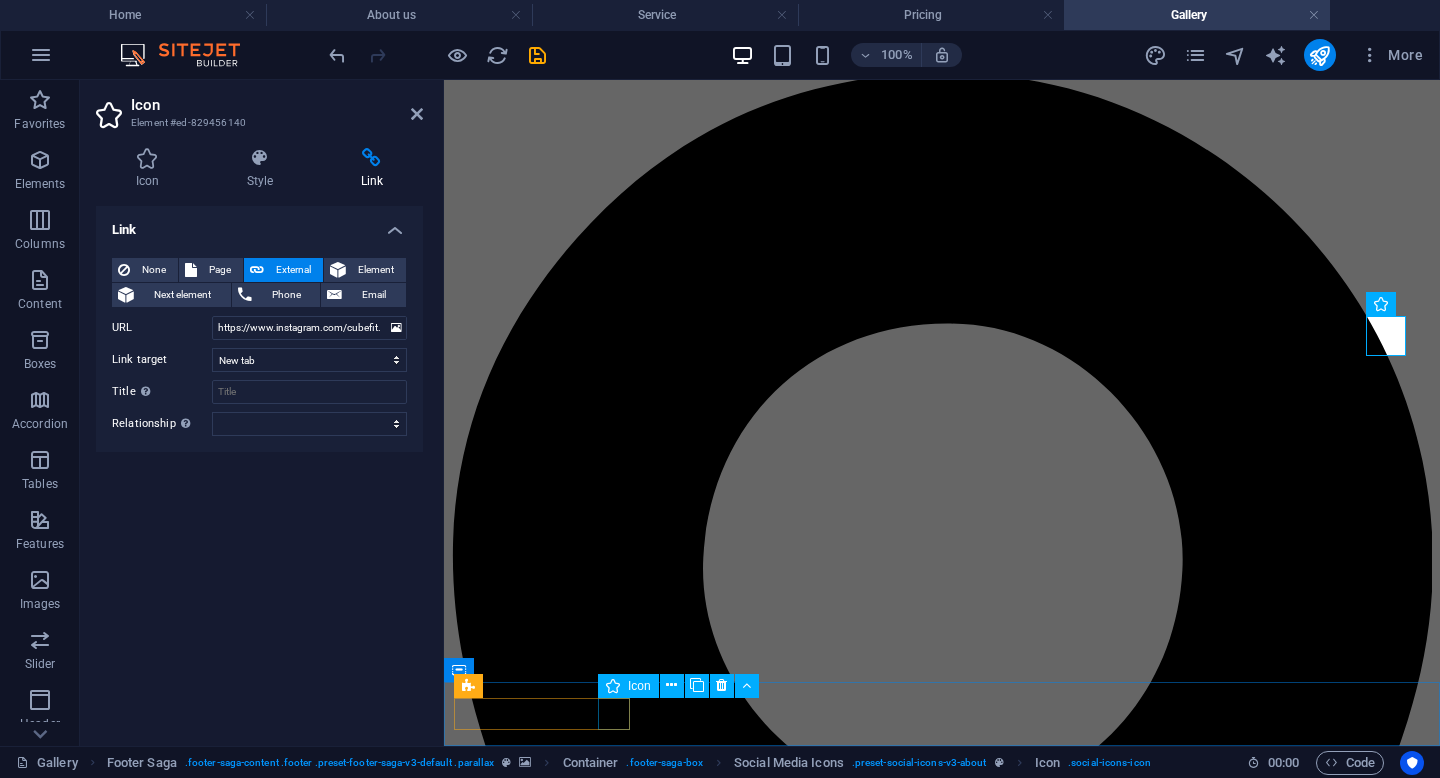 click at bounding box center [942, 25656] 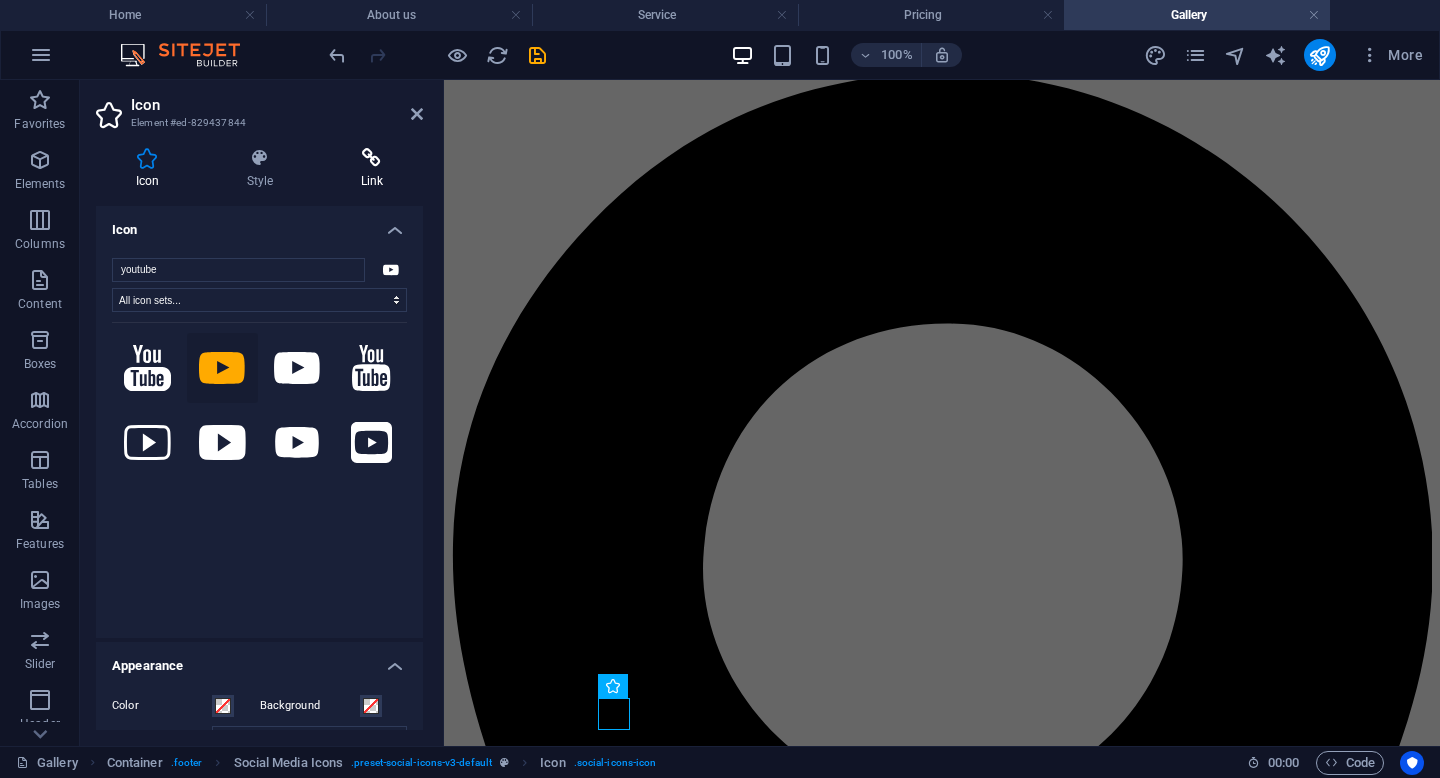 click at bounding box center (372, 158) 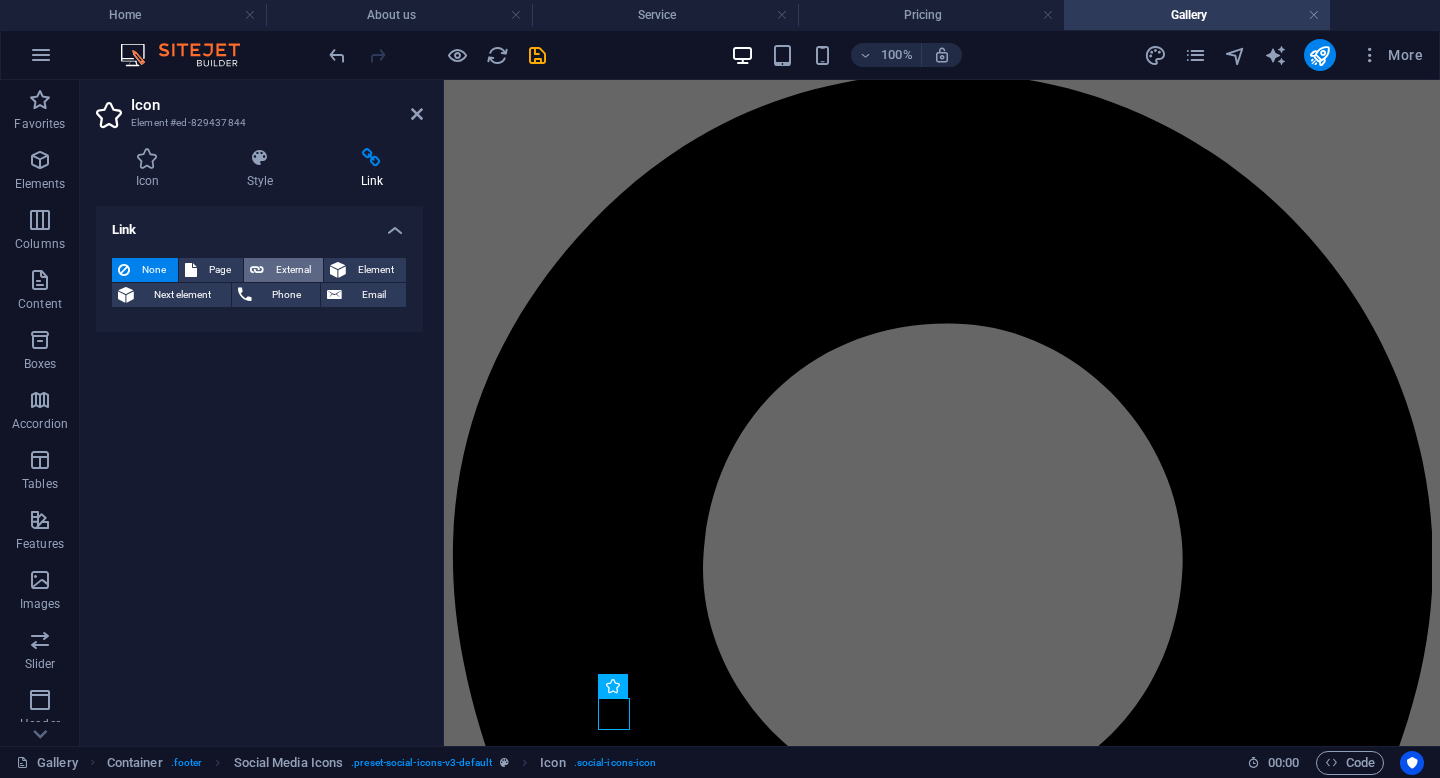 click on "External" at bounding box center (293, 270) 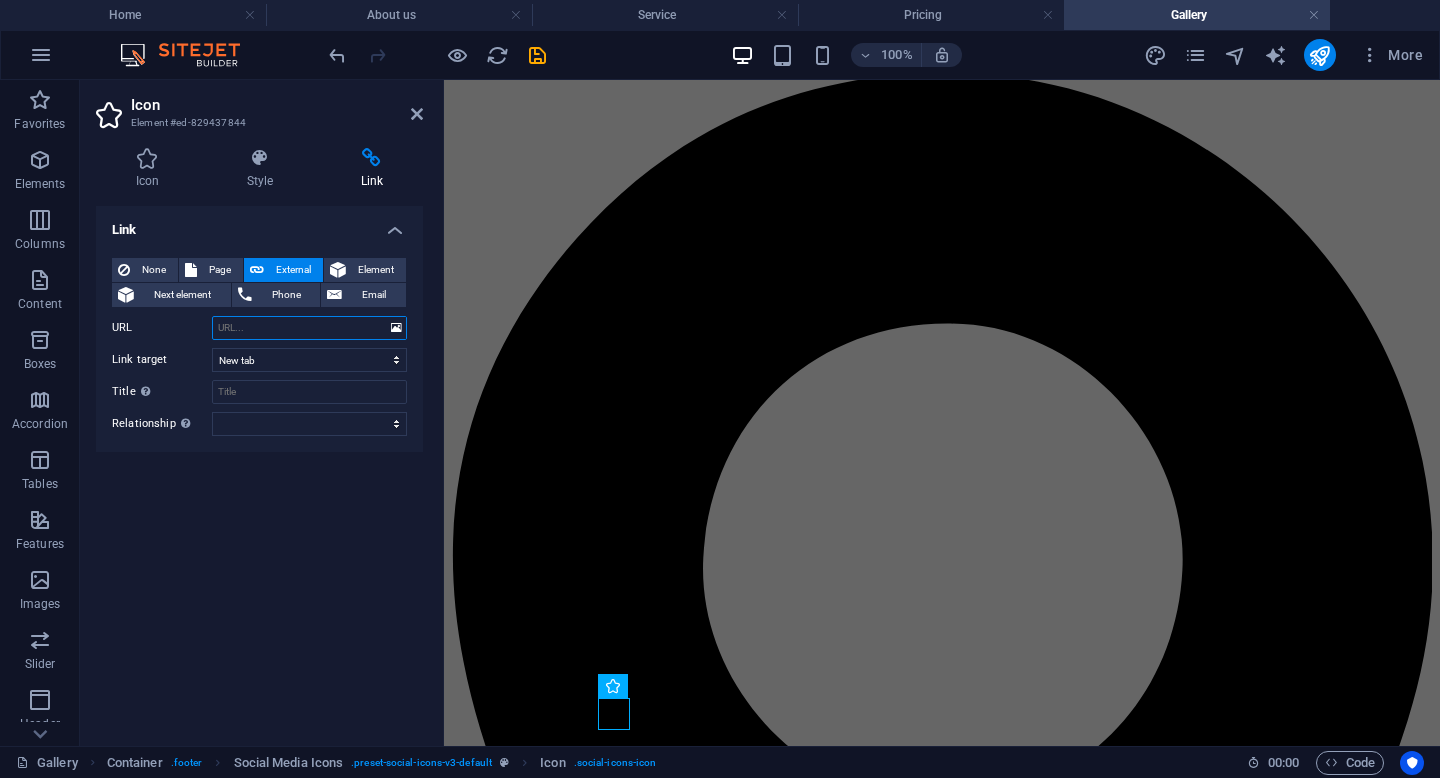 paste on "https://www.instagram.com/cubefit.id/" 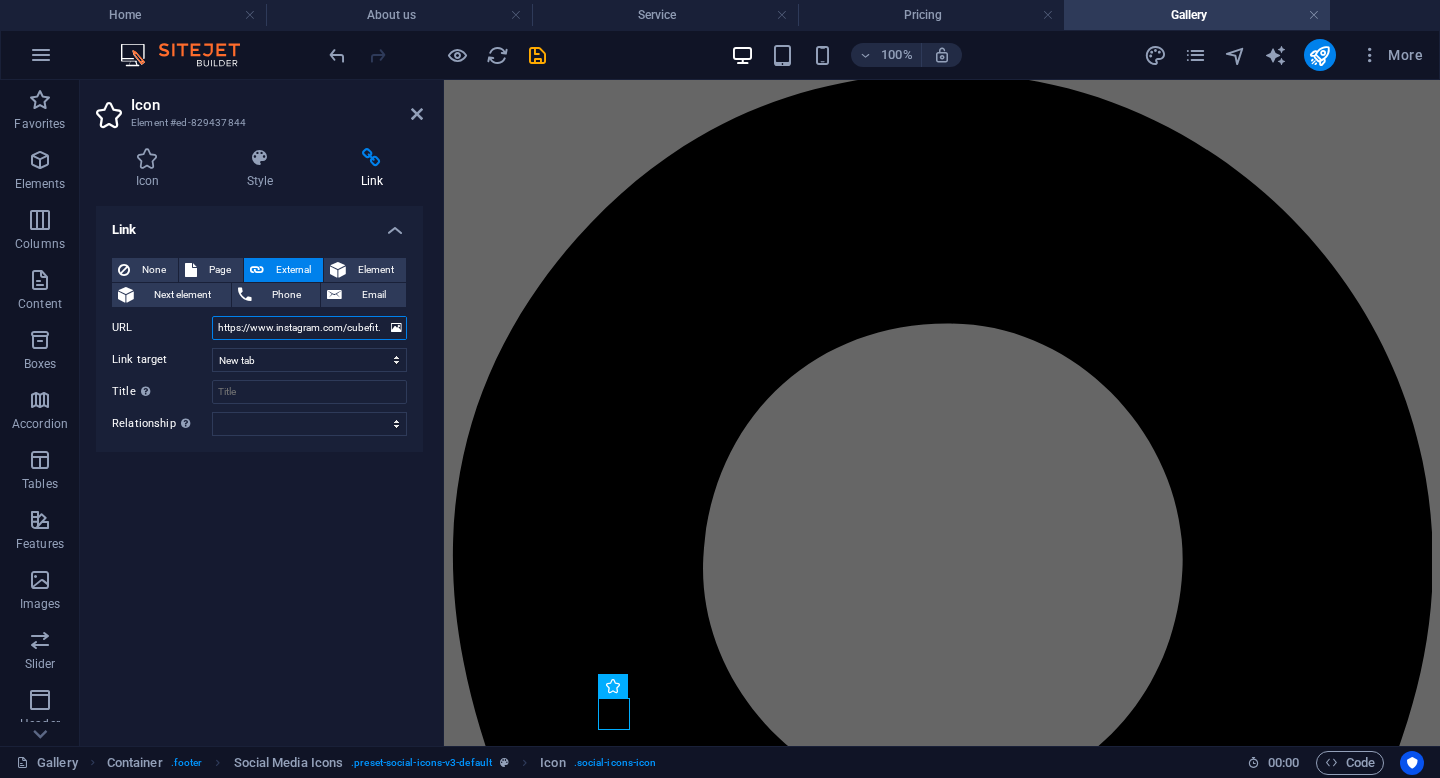 scroll, scrollTop: 0, scrollLeft: 10, axis: horizontal 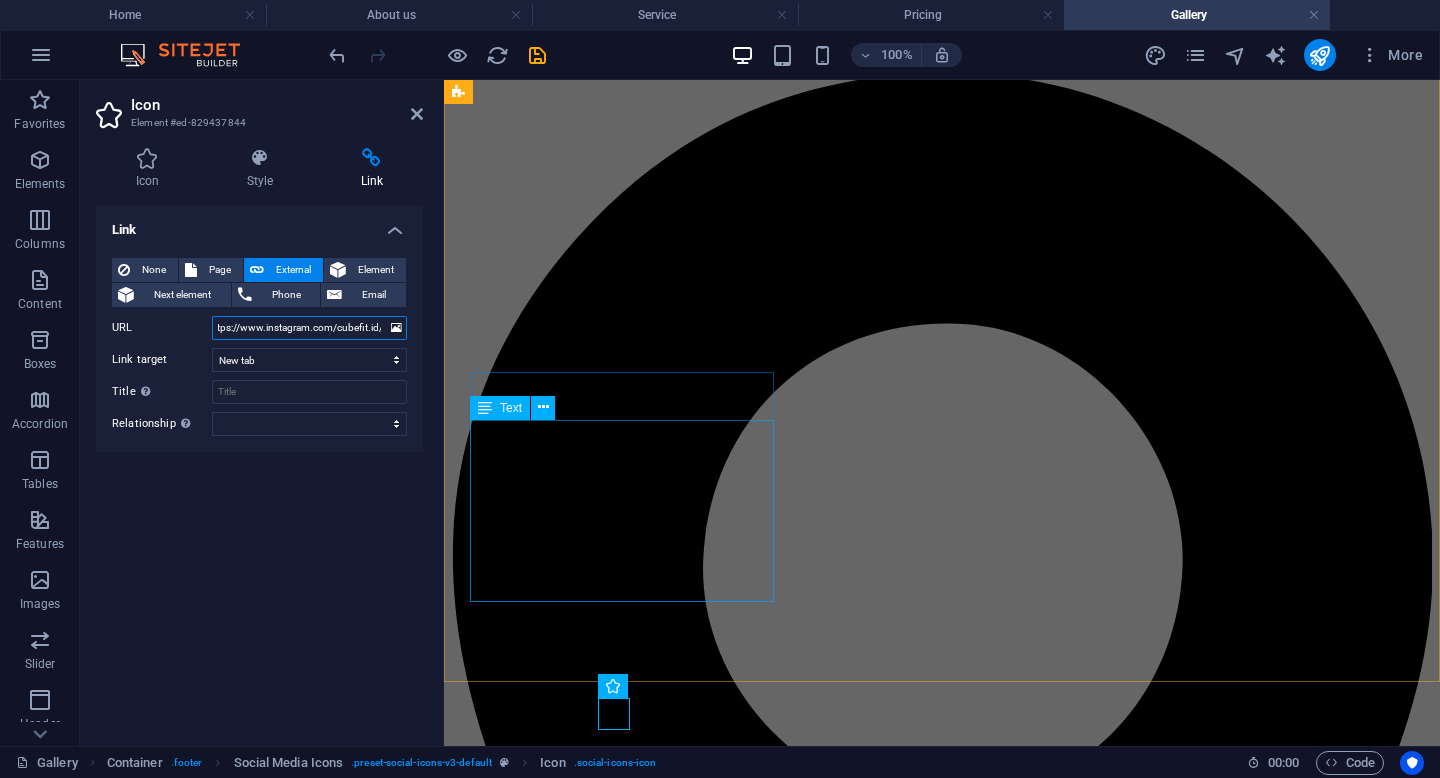 type on "https://www.instagram.com/cubefit.id/" 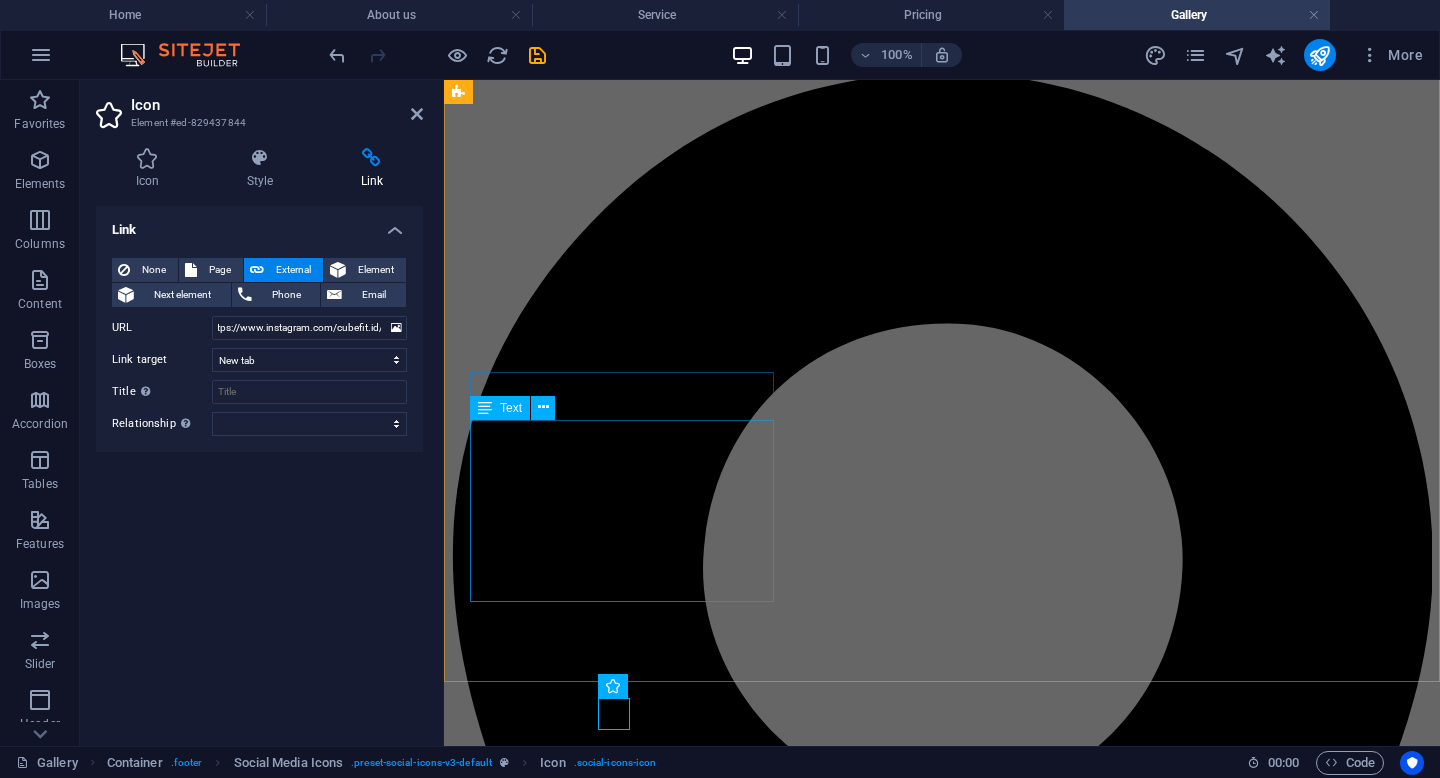 click on "Legal Notice  |  Privacy" at bounding box center [942, 23675] 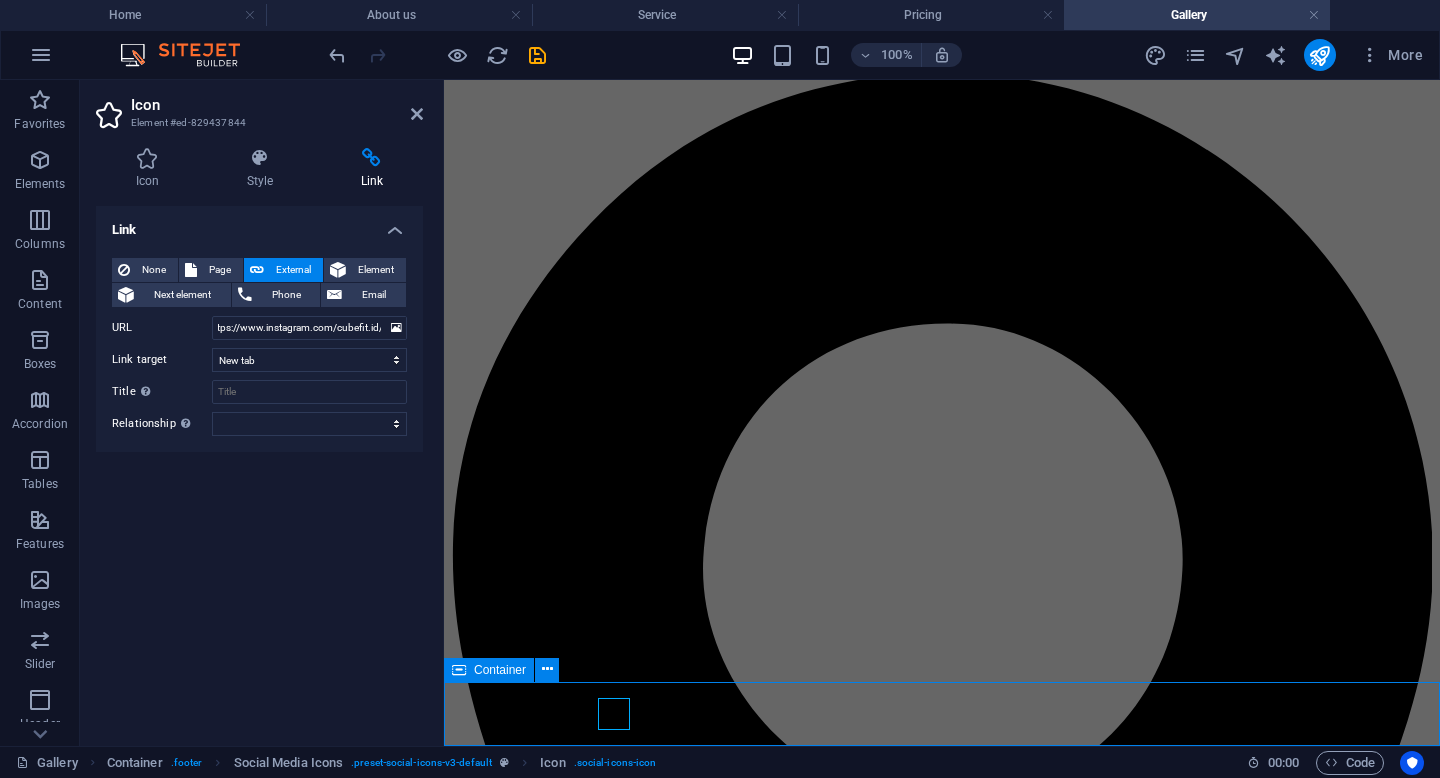 scroll, scrollTop: 0, scrollLeft: 0, axis: both 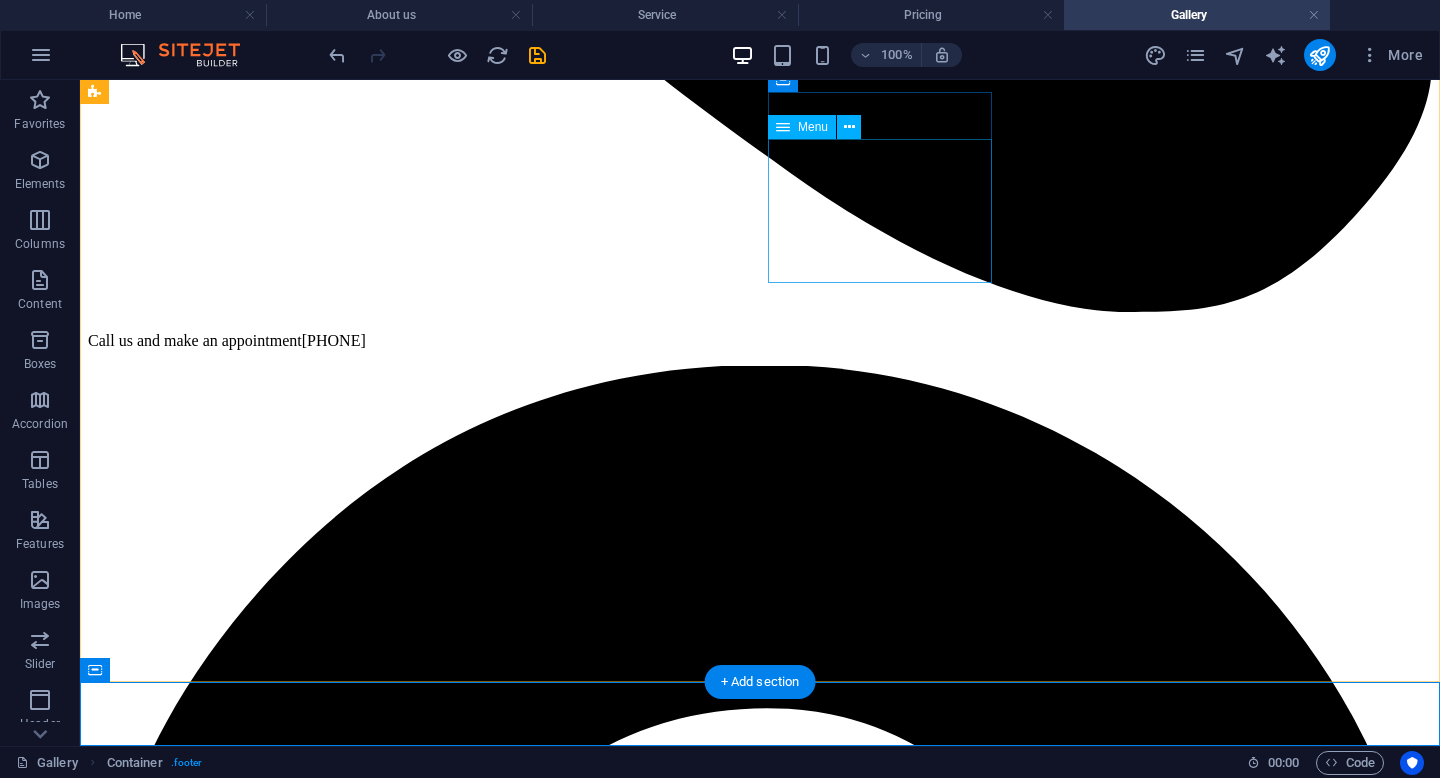 click at bounding box center [760, 25591] 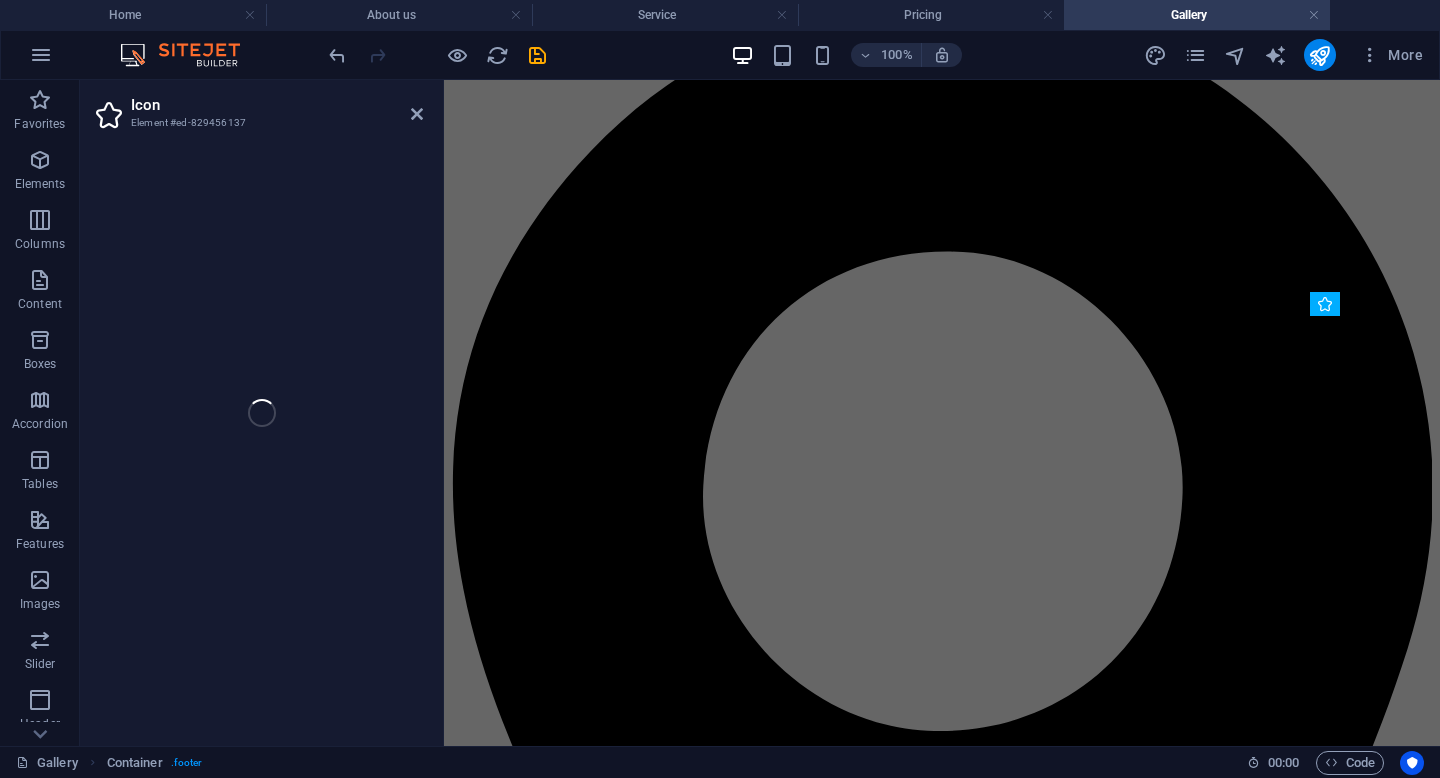 scroll, scrollTop: 1066, scrollLeft: 0, axis: vertical 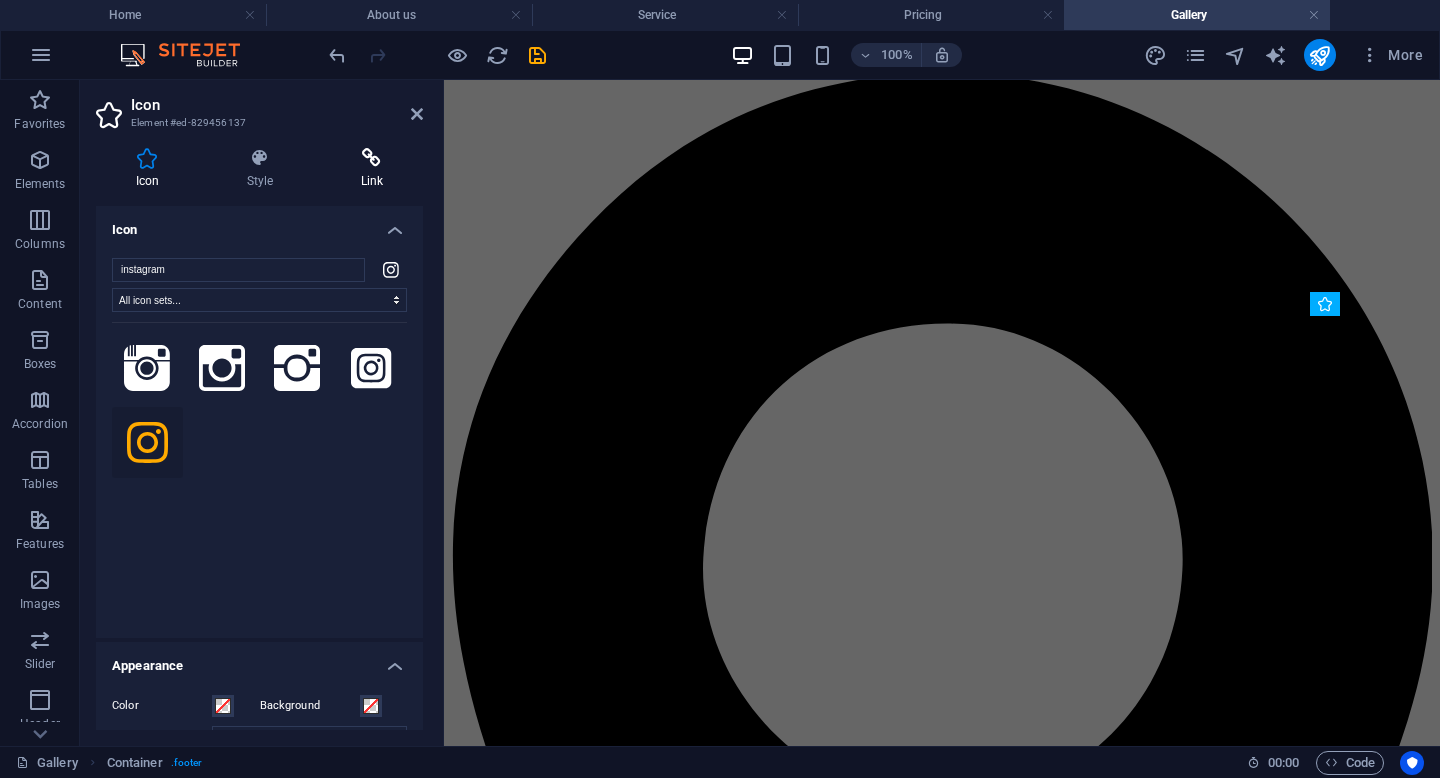 click on "Link" at bounding box center (372, 169) 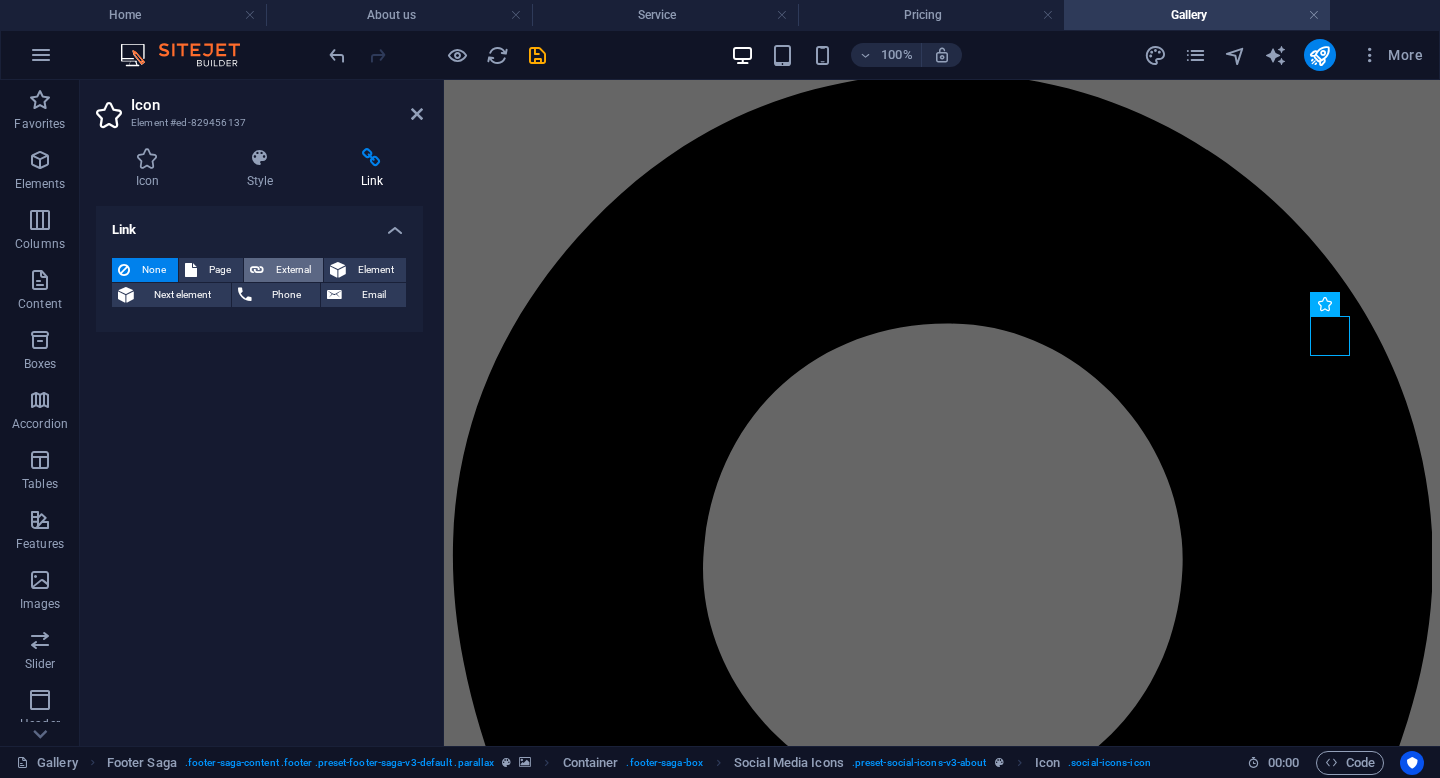 click on "External" at bounding box center (293, 270) 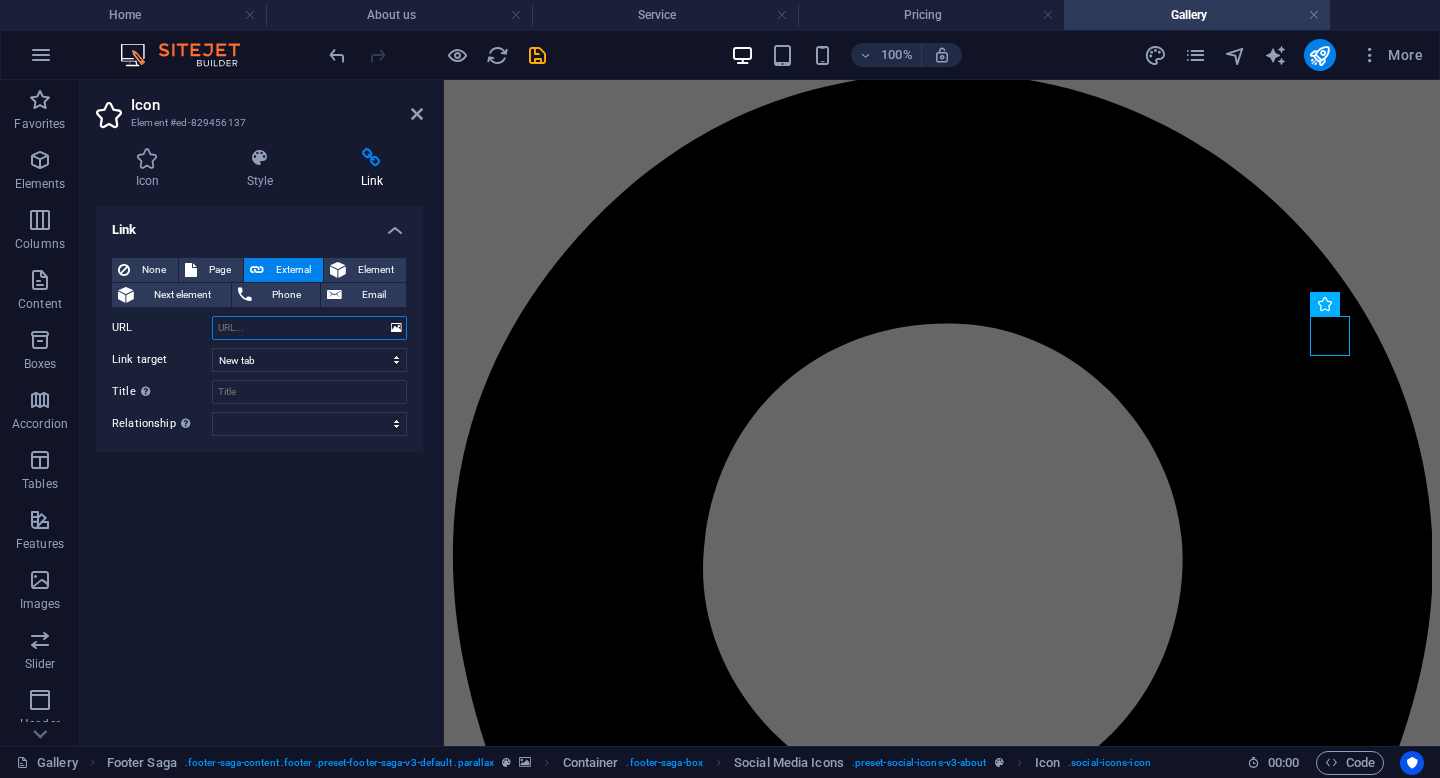 paste on "https://www.instagram.com/cubefit.id/" 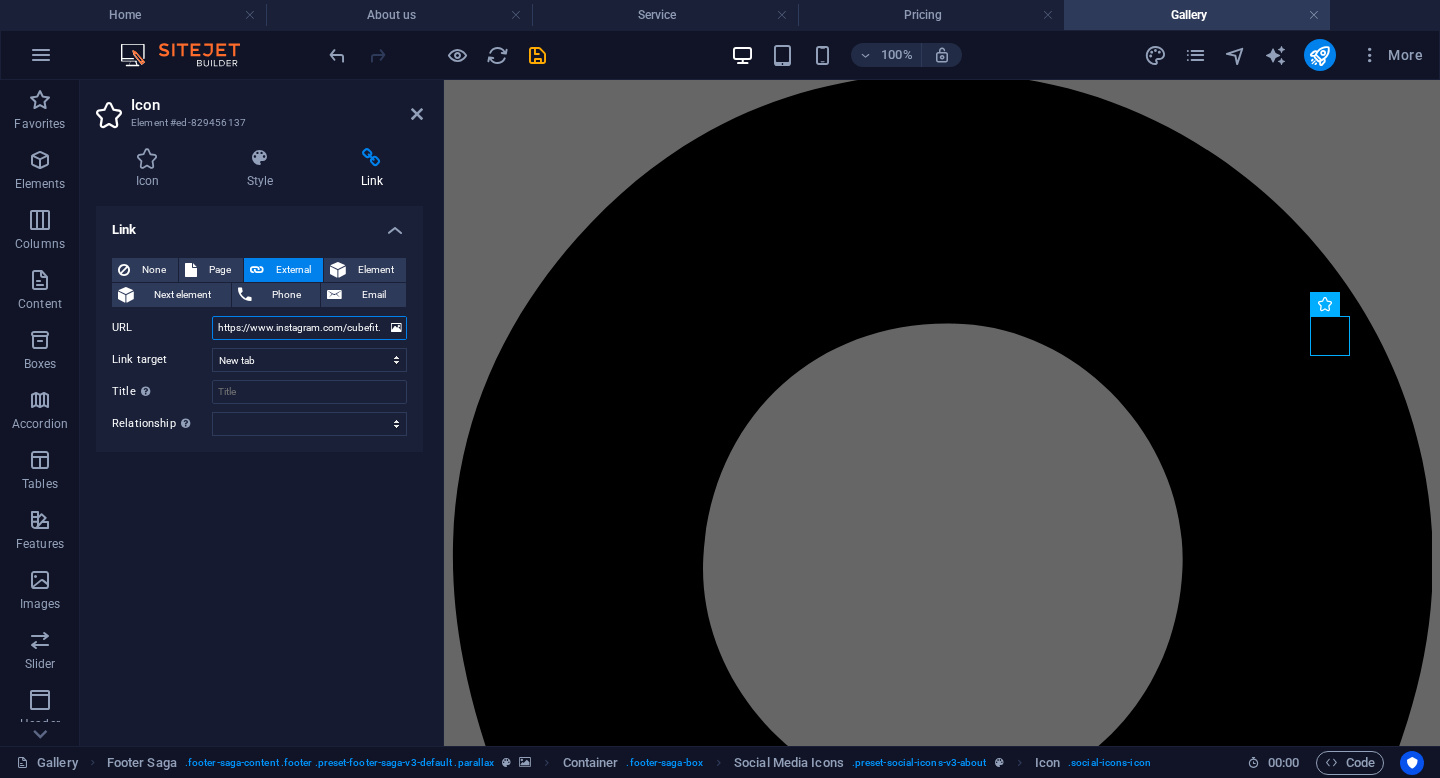 scroll, scrollTop: 0, scrollLeft: 10, axis: horizontal 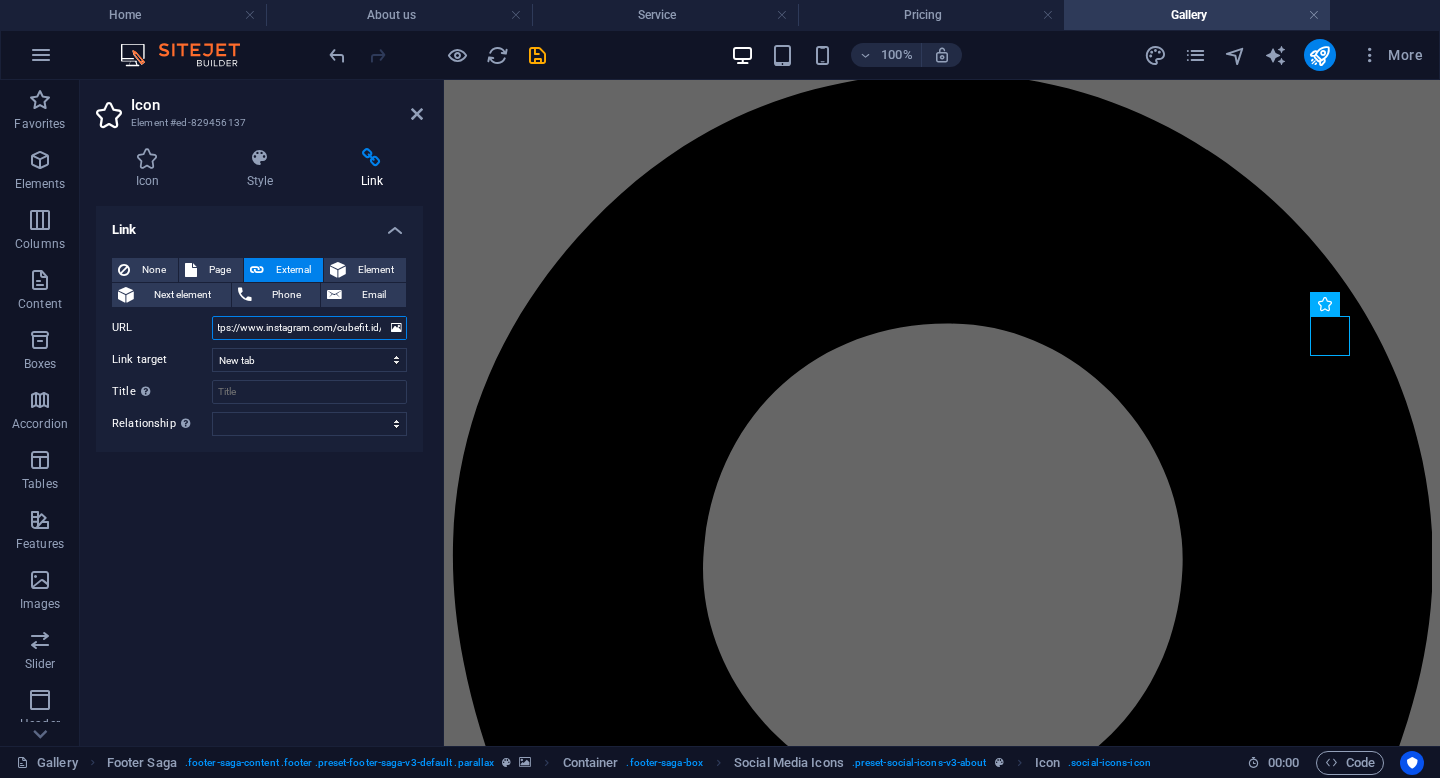 type on "https://www.instagram.com/cubefit.id/" 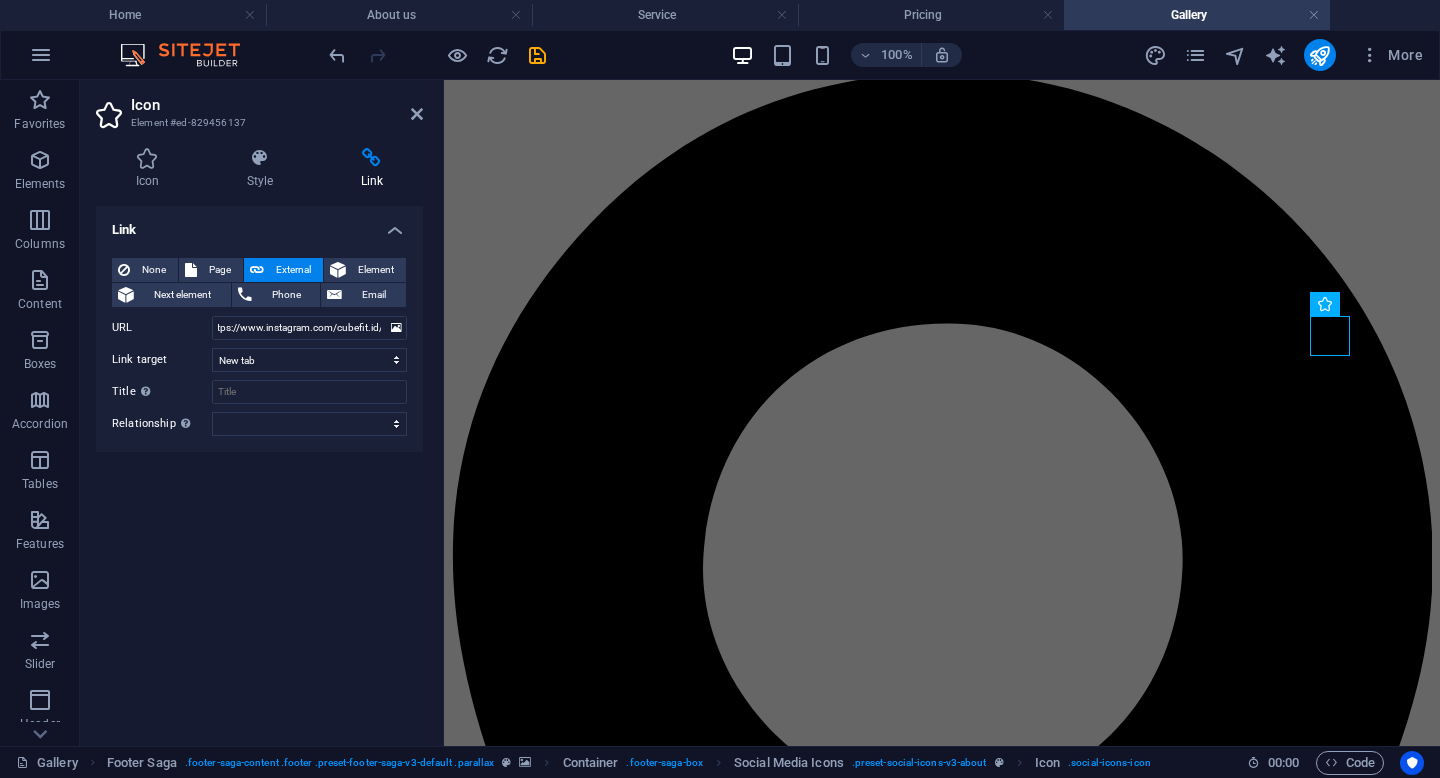 scroll, scrollTop: 0, scrollLeft: 0, axis: both 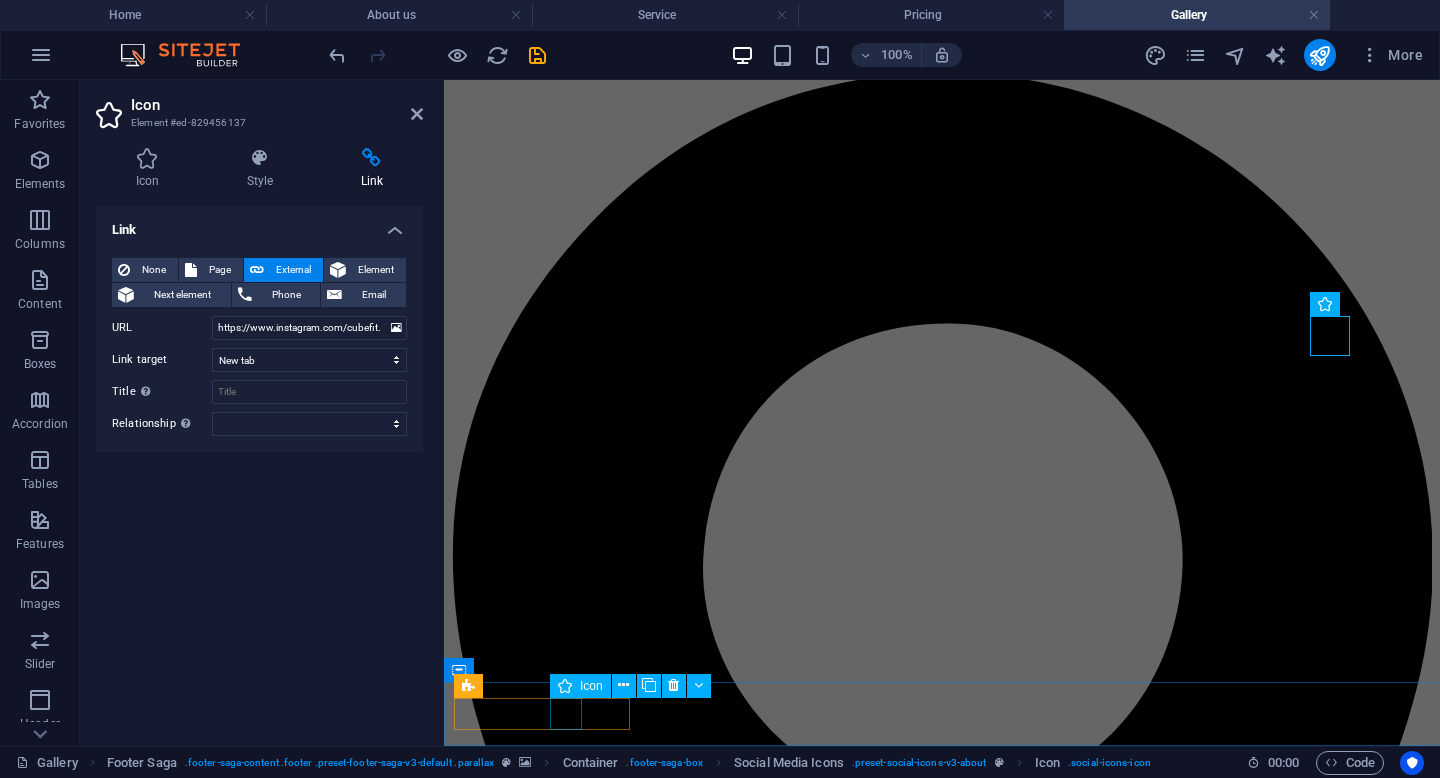 click at bounding box center [942, 24818] 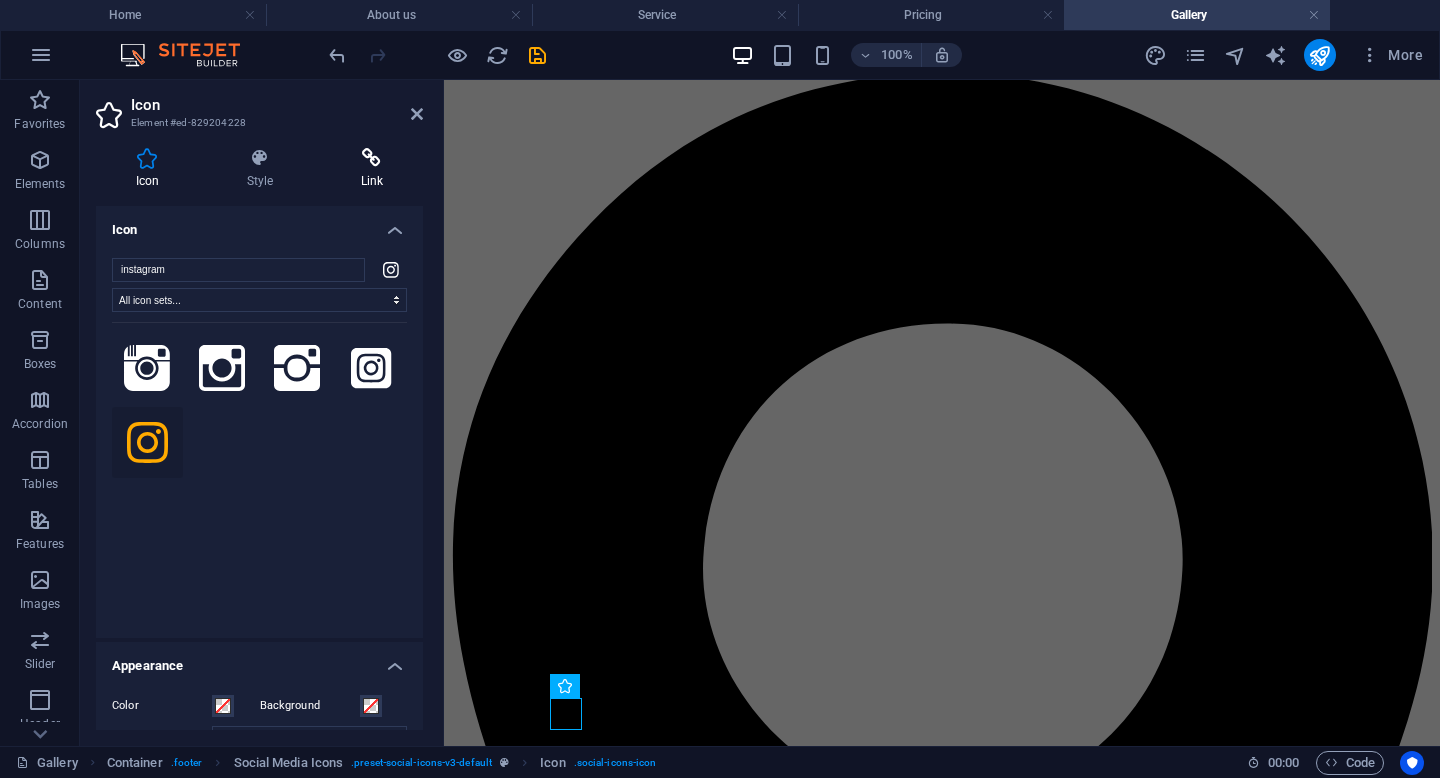 click at bounding box center [372, 158] 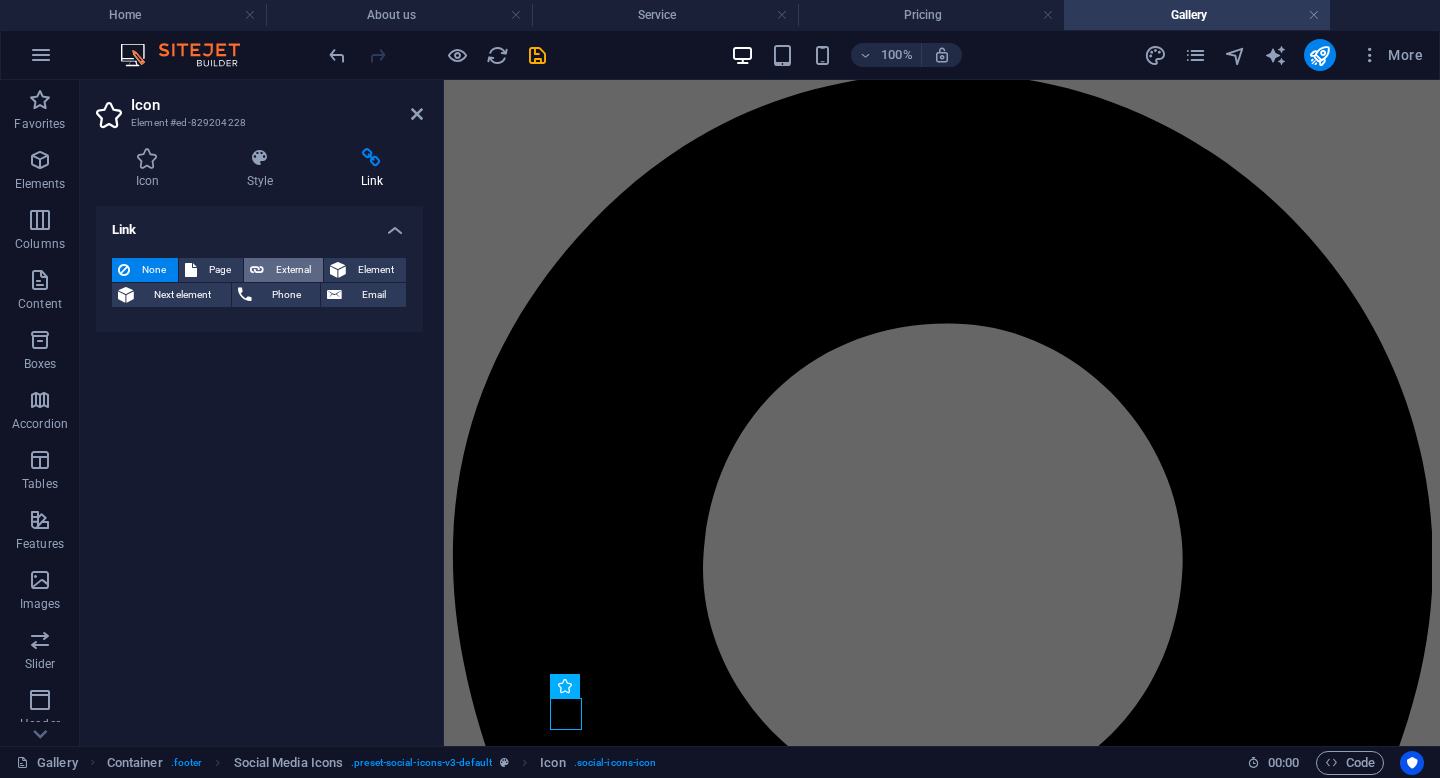 click on "External" at bounding box center [293, 270] 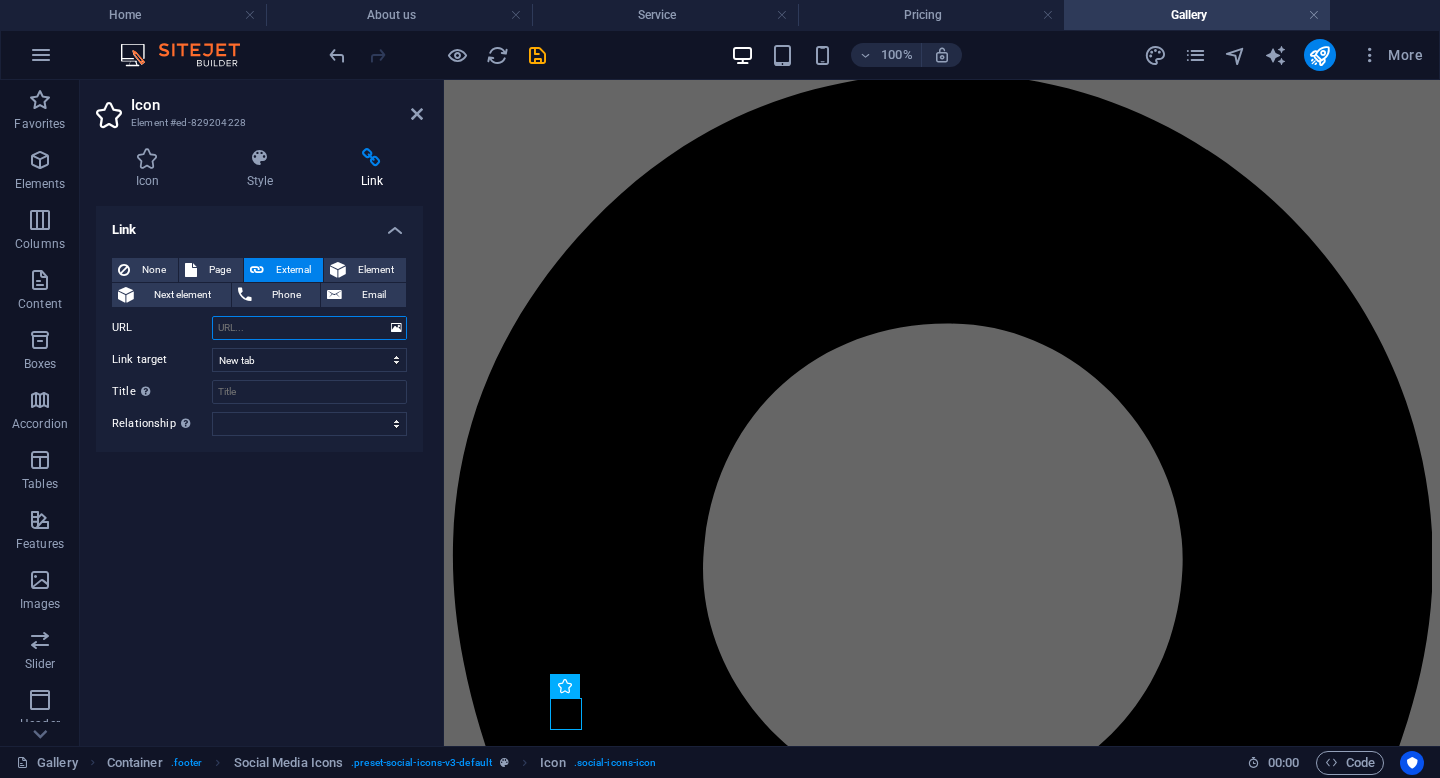 paste on "https://www.instagram.com/cubefit.id/" 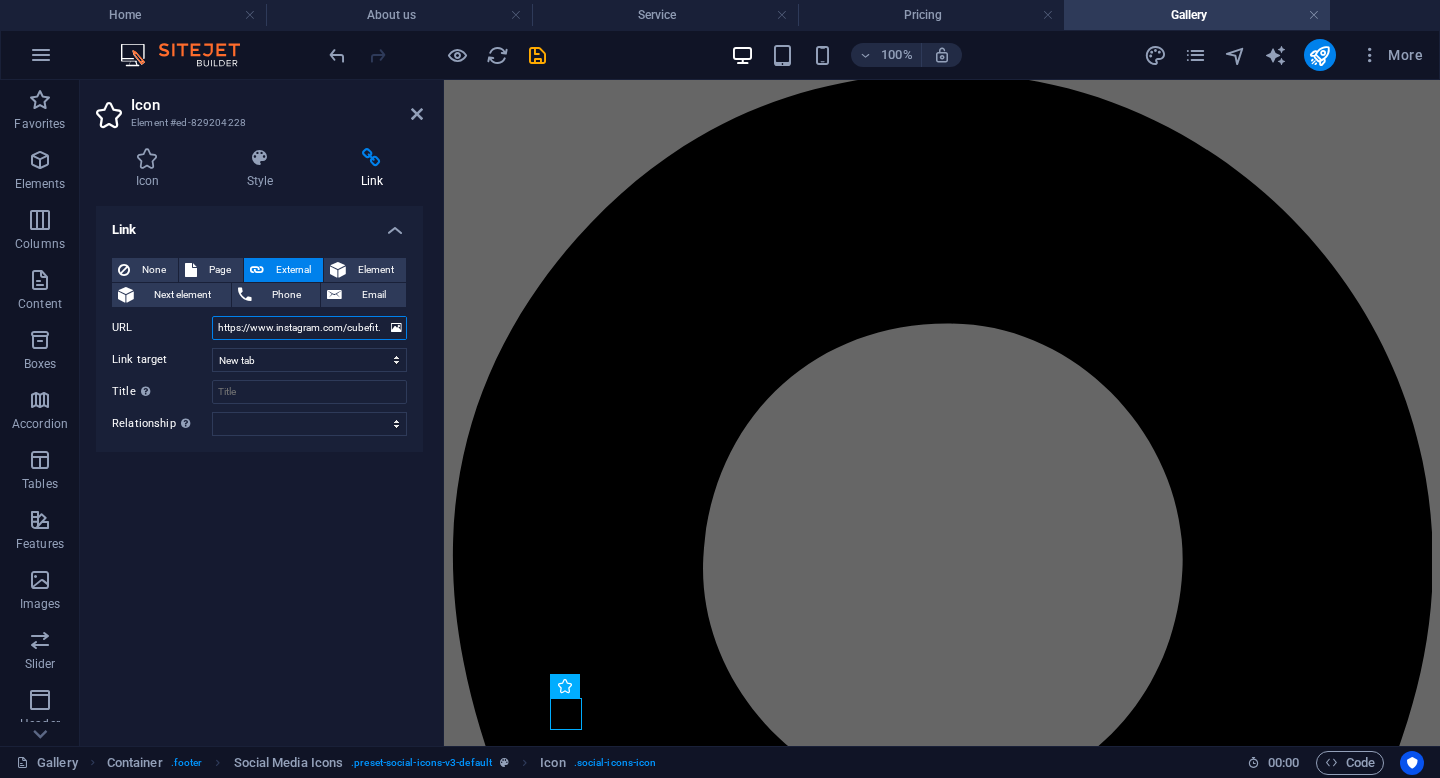 scroll, scrollTop: 0, scrollLeft: 10, axis: horizontal 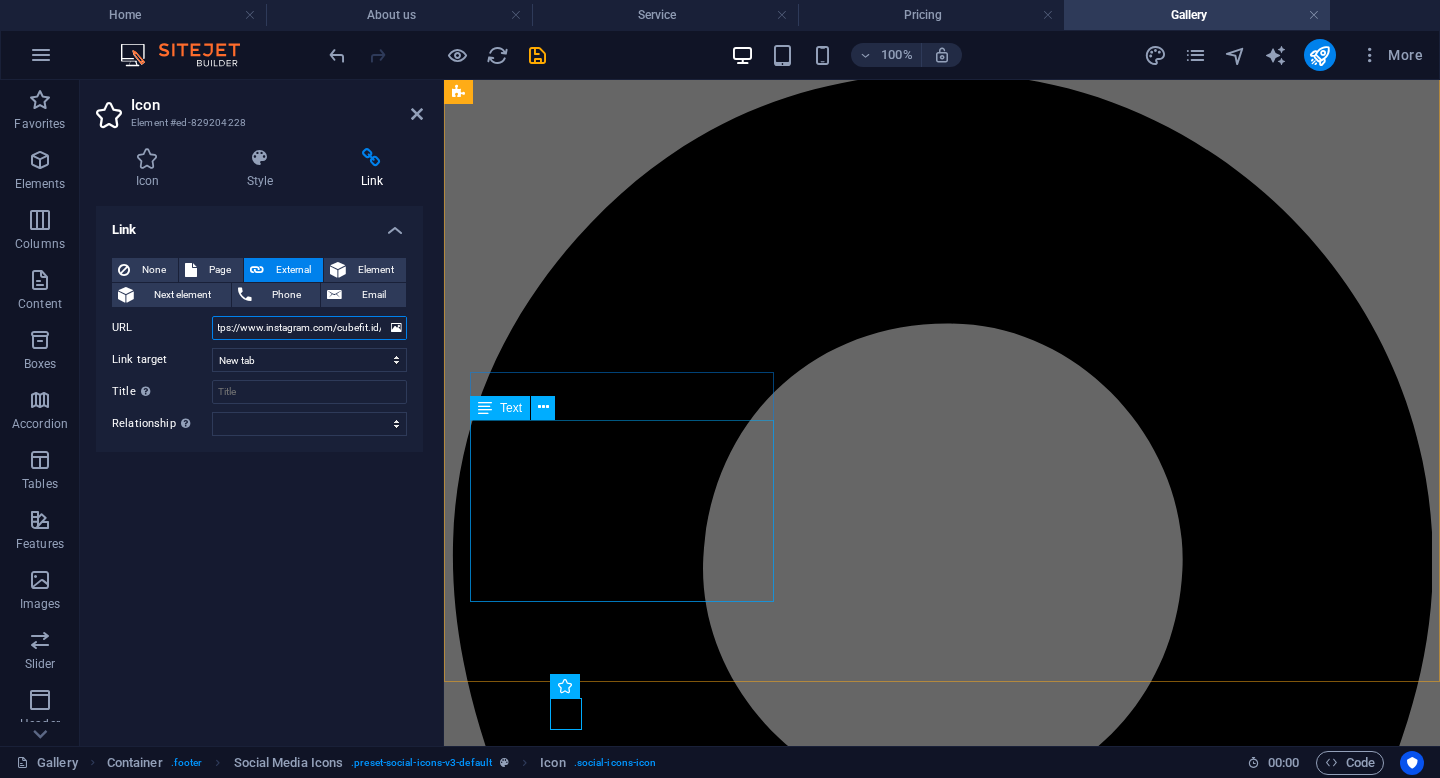 type on "https://www.instagram.com/cubefit.id/" 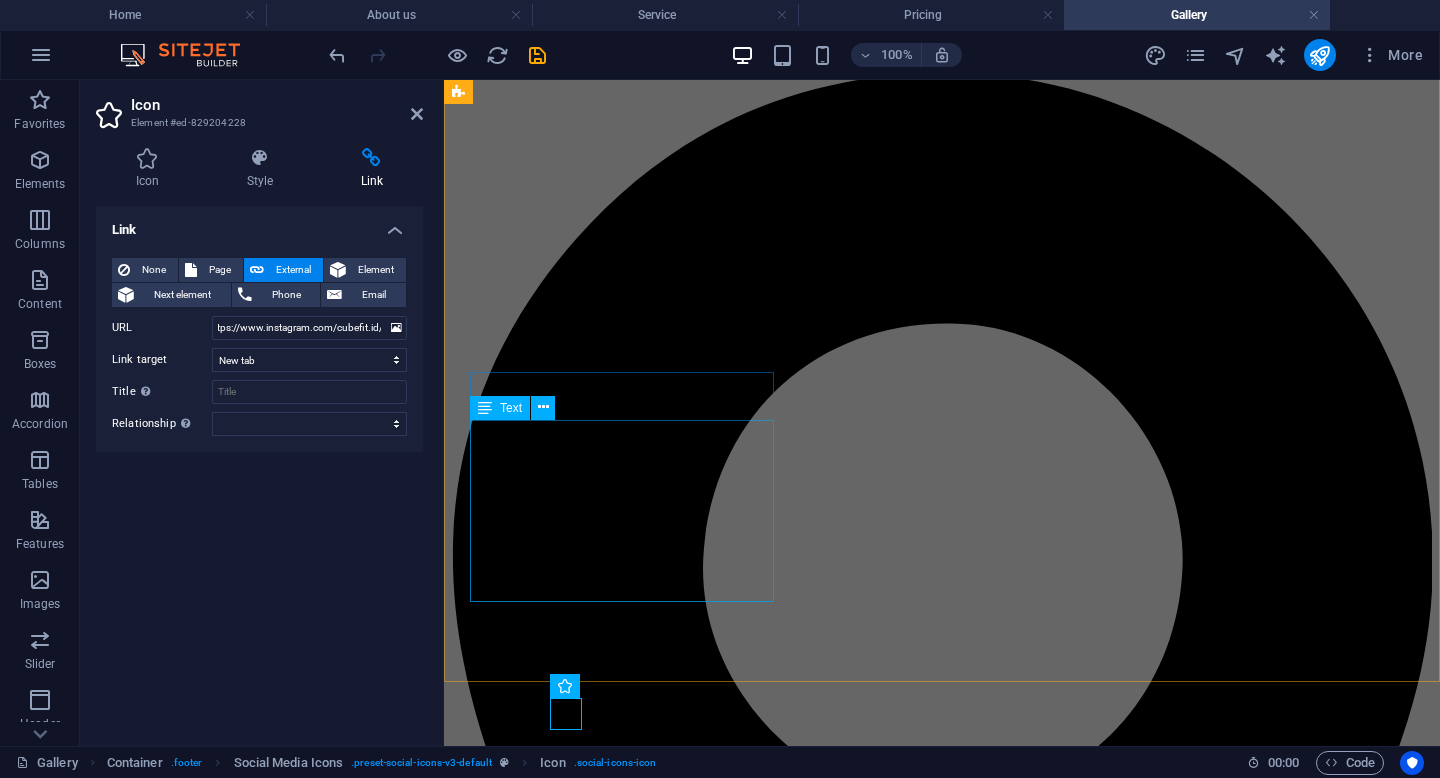 scroll, scrollTop: 0, scrollLeft: 0, axis: both 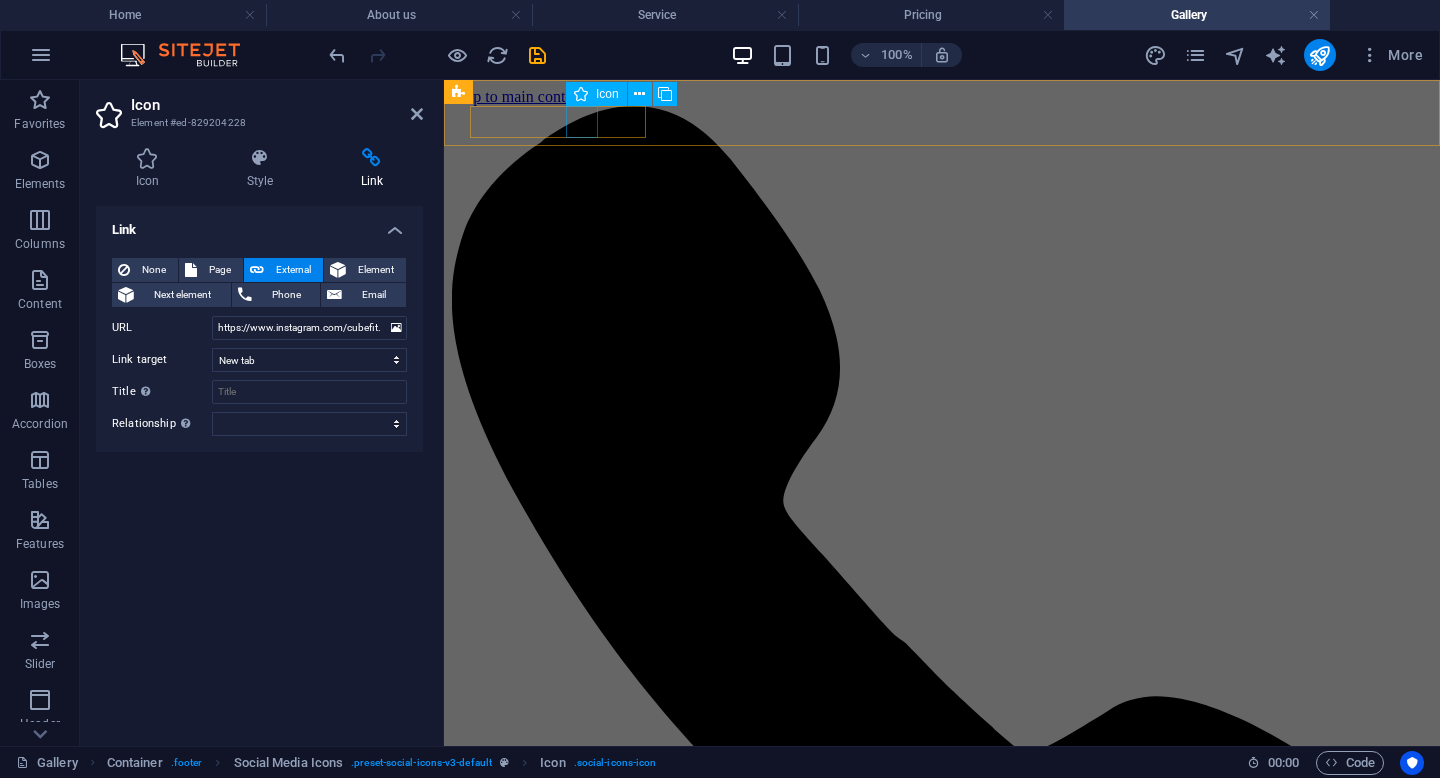click at bounding box center (942, 6863) 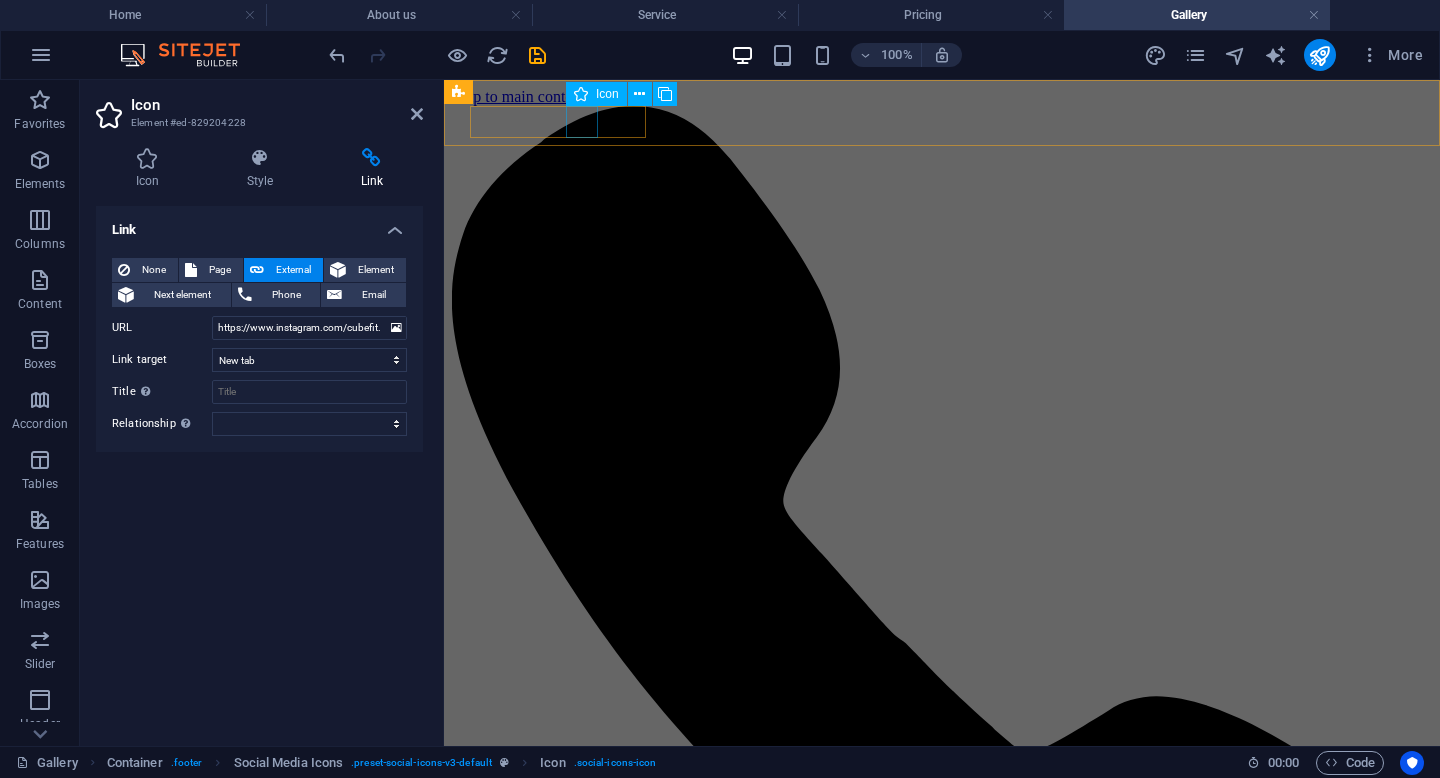 click at bounding box center (942, 6863) 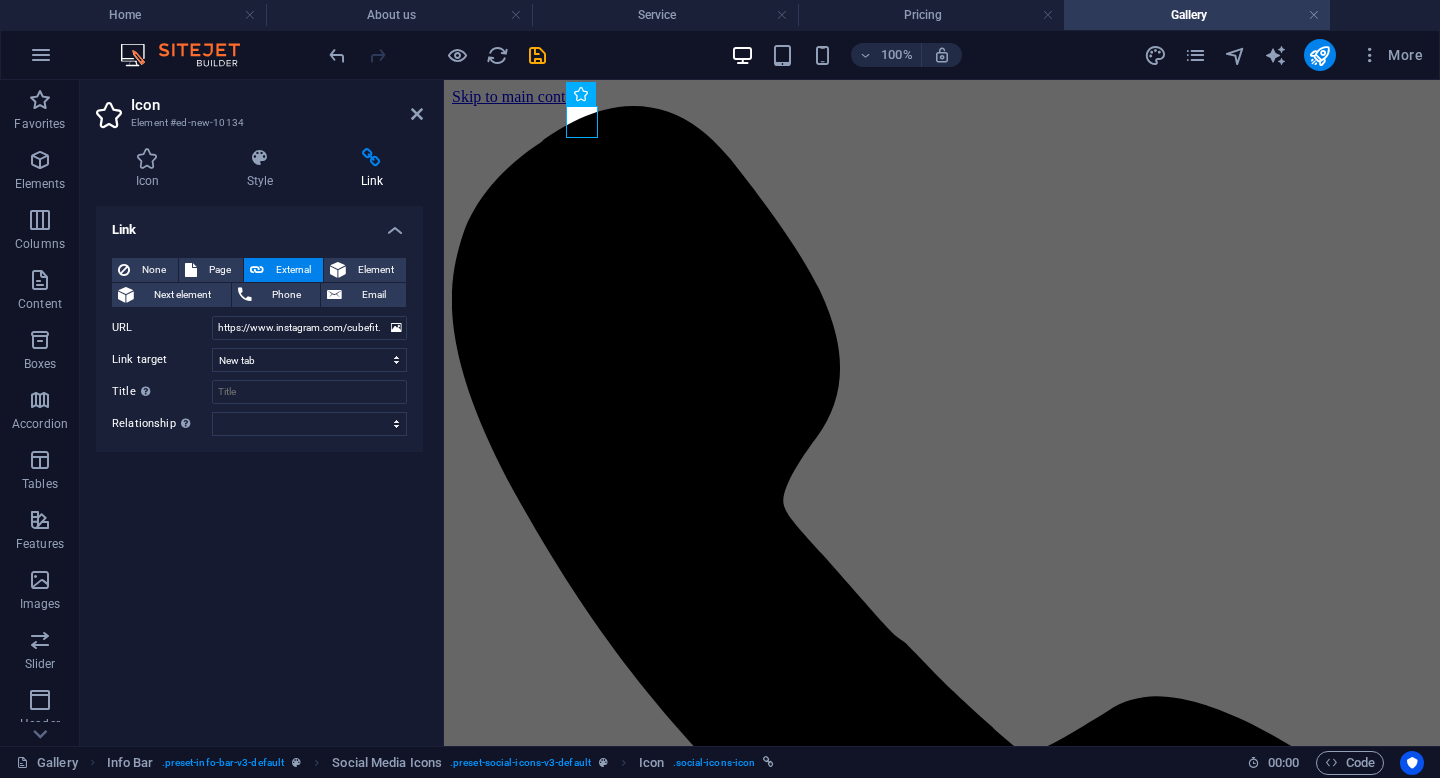 click at bounding box center (942, 4295) 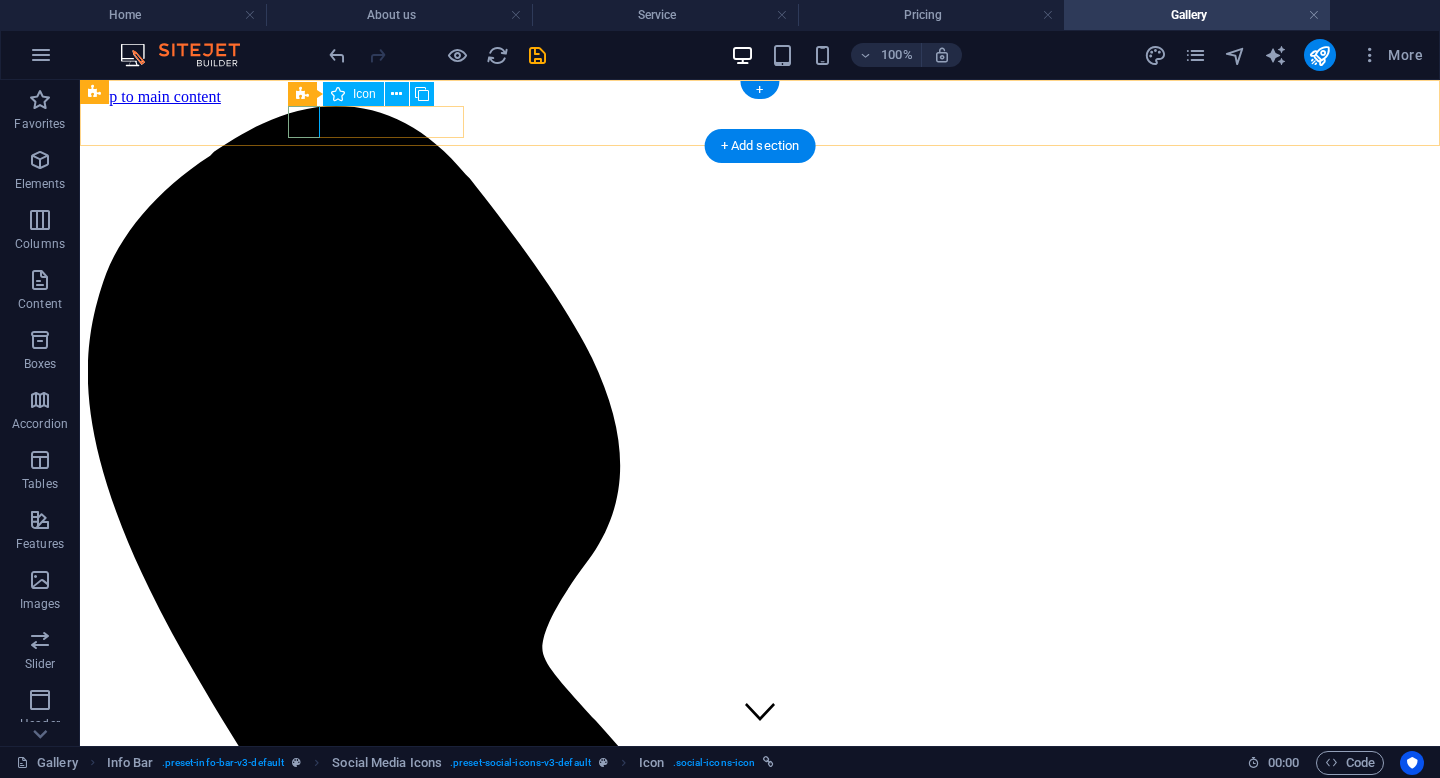 click at bounding box center [760, 5789] 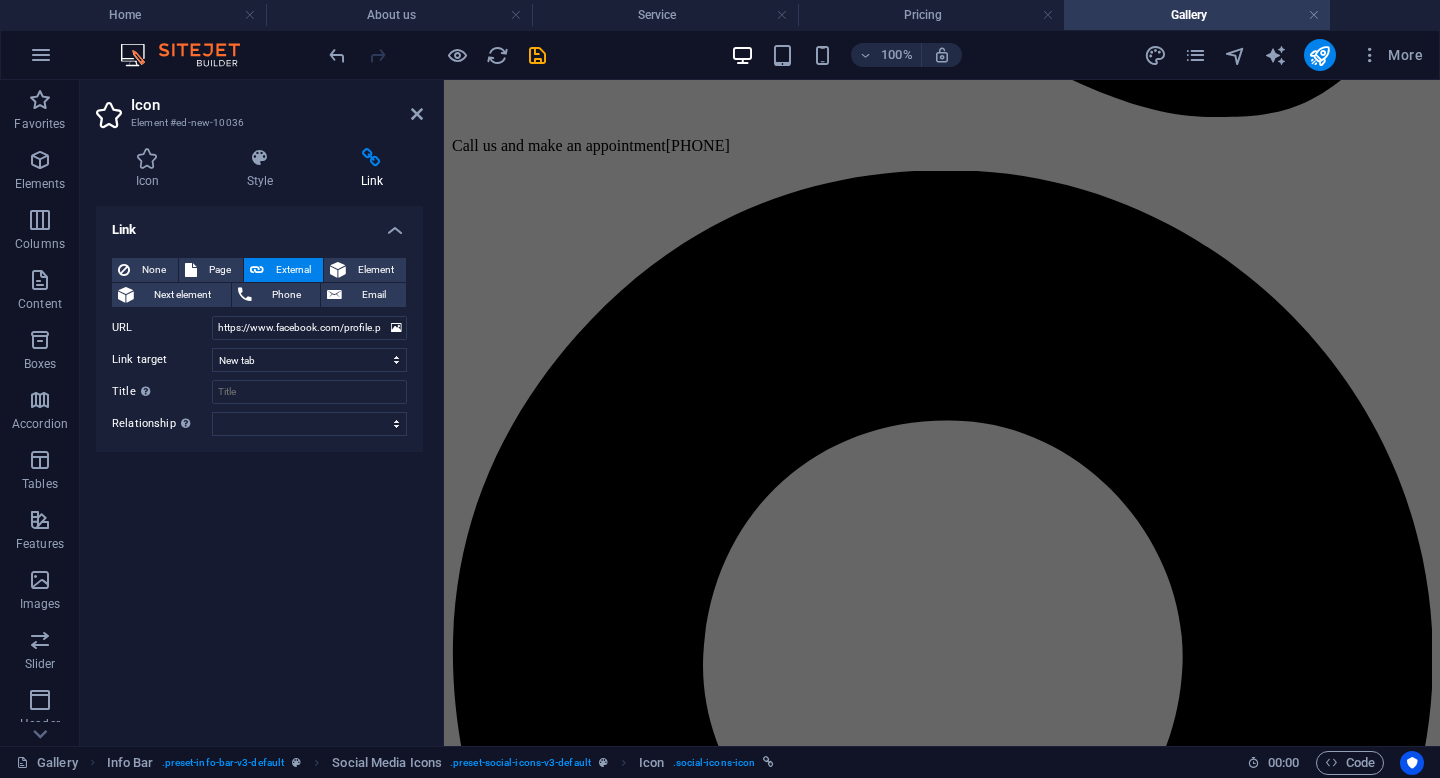 scroll, scrollTop: 1066, scrollLeft: 0, axis: vertical 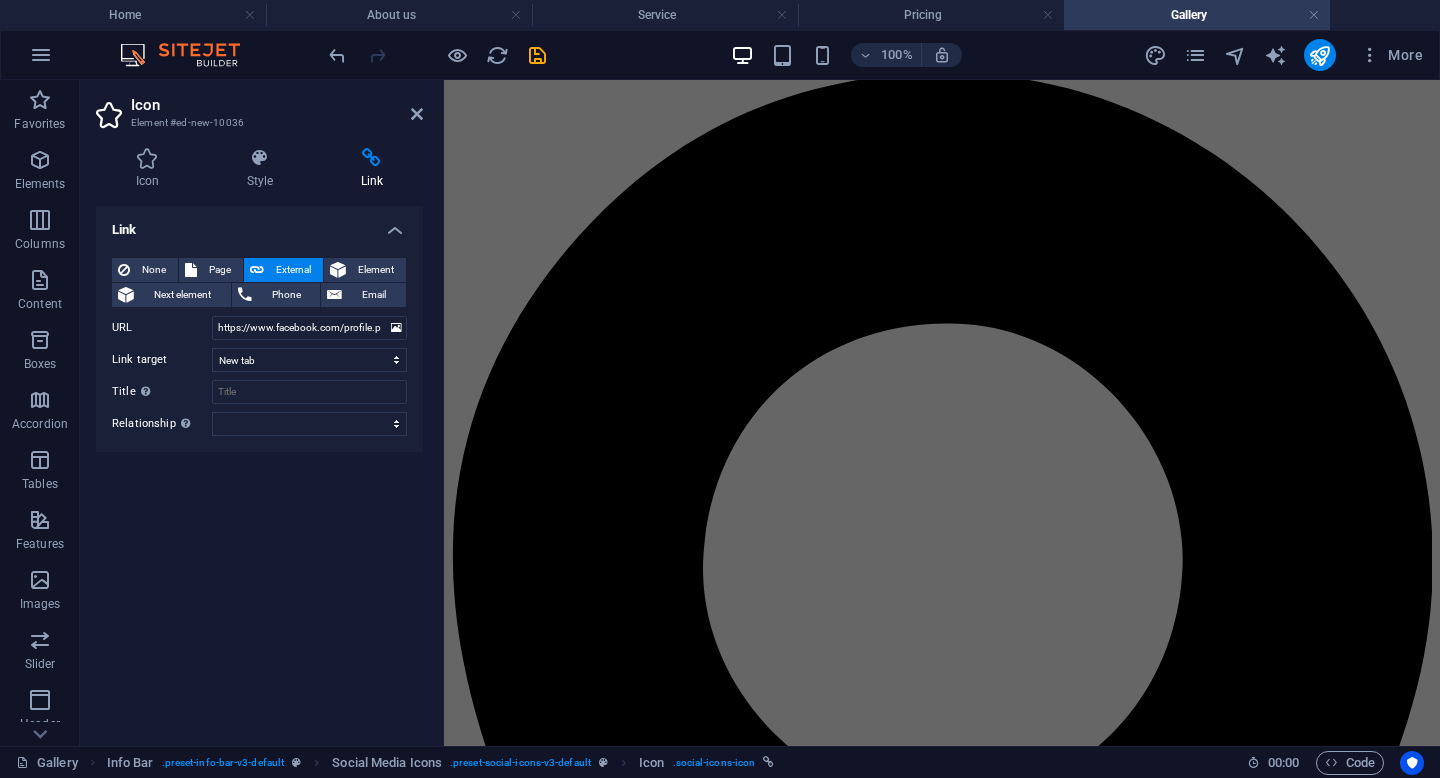 click at bounding box center (942, 16604) 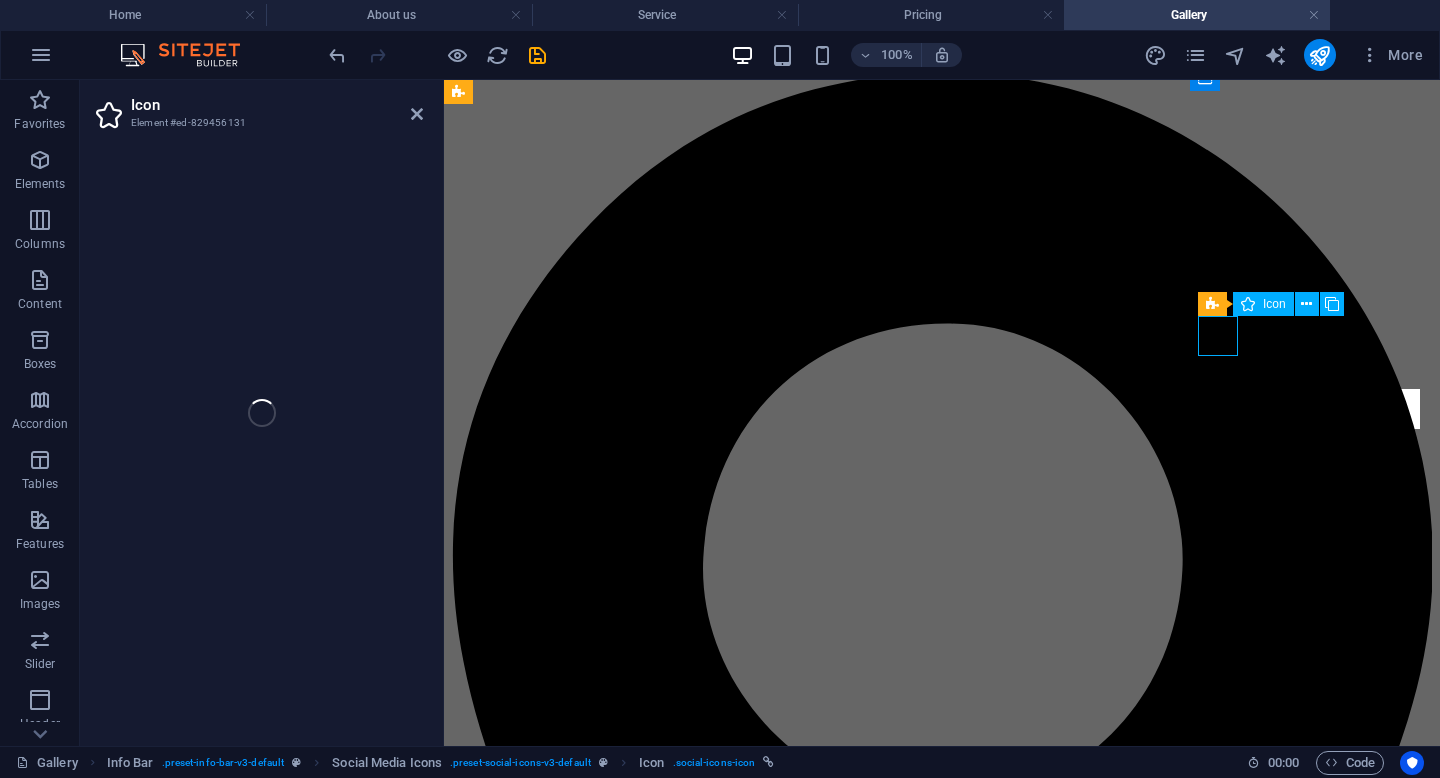 select on "xMidYMid" 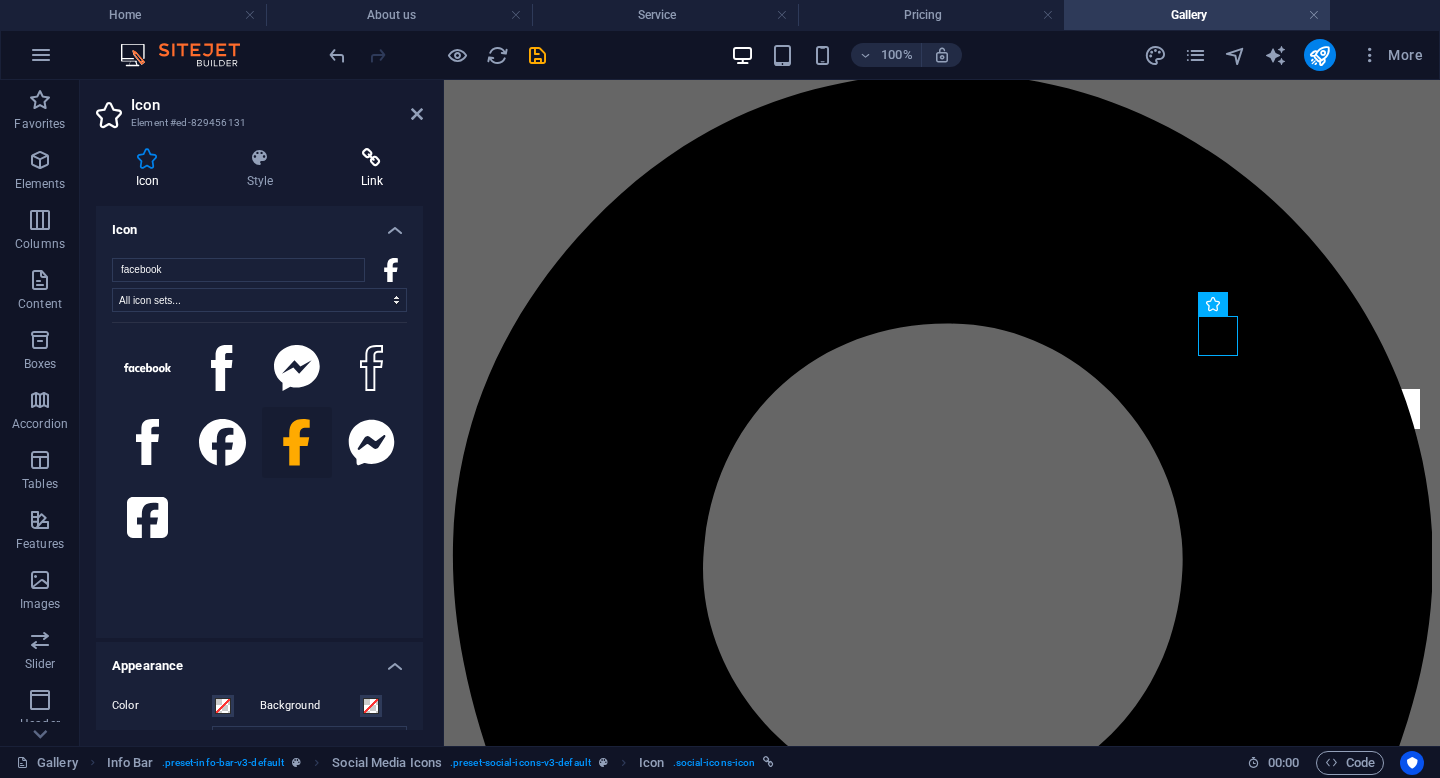 click at bounding box center [372, 158] 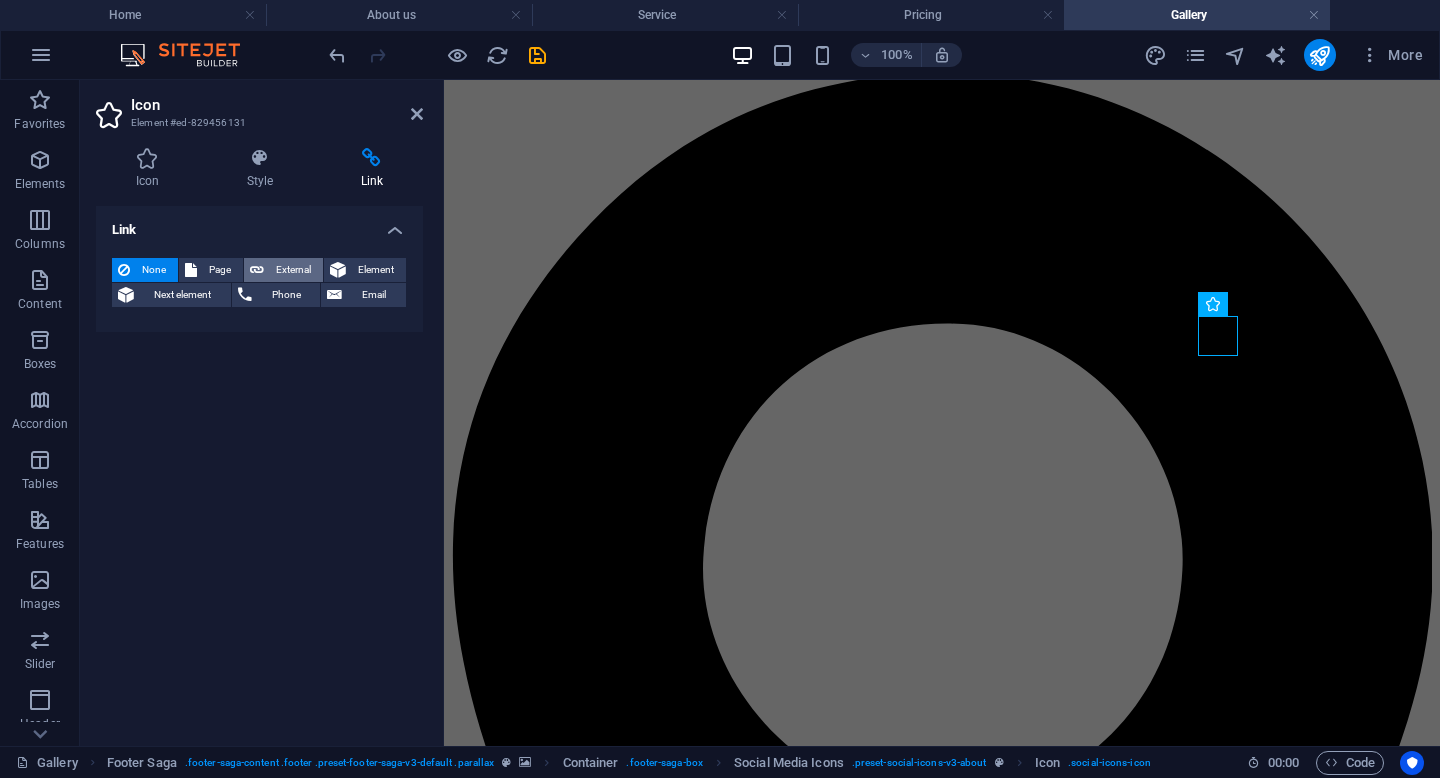 click on "External" at bounding box center (293, 270) 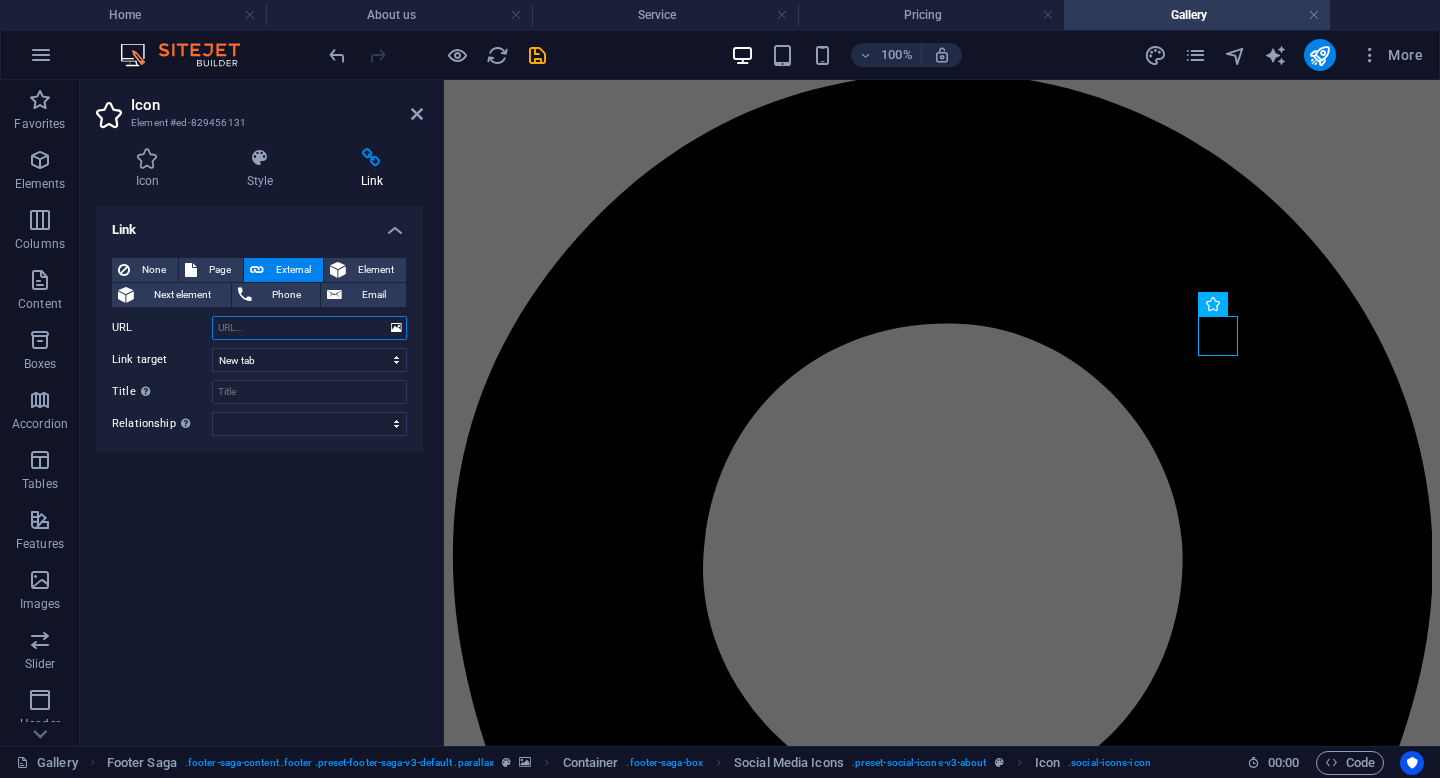 click on "URL" at bounding box center [309, 328] 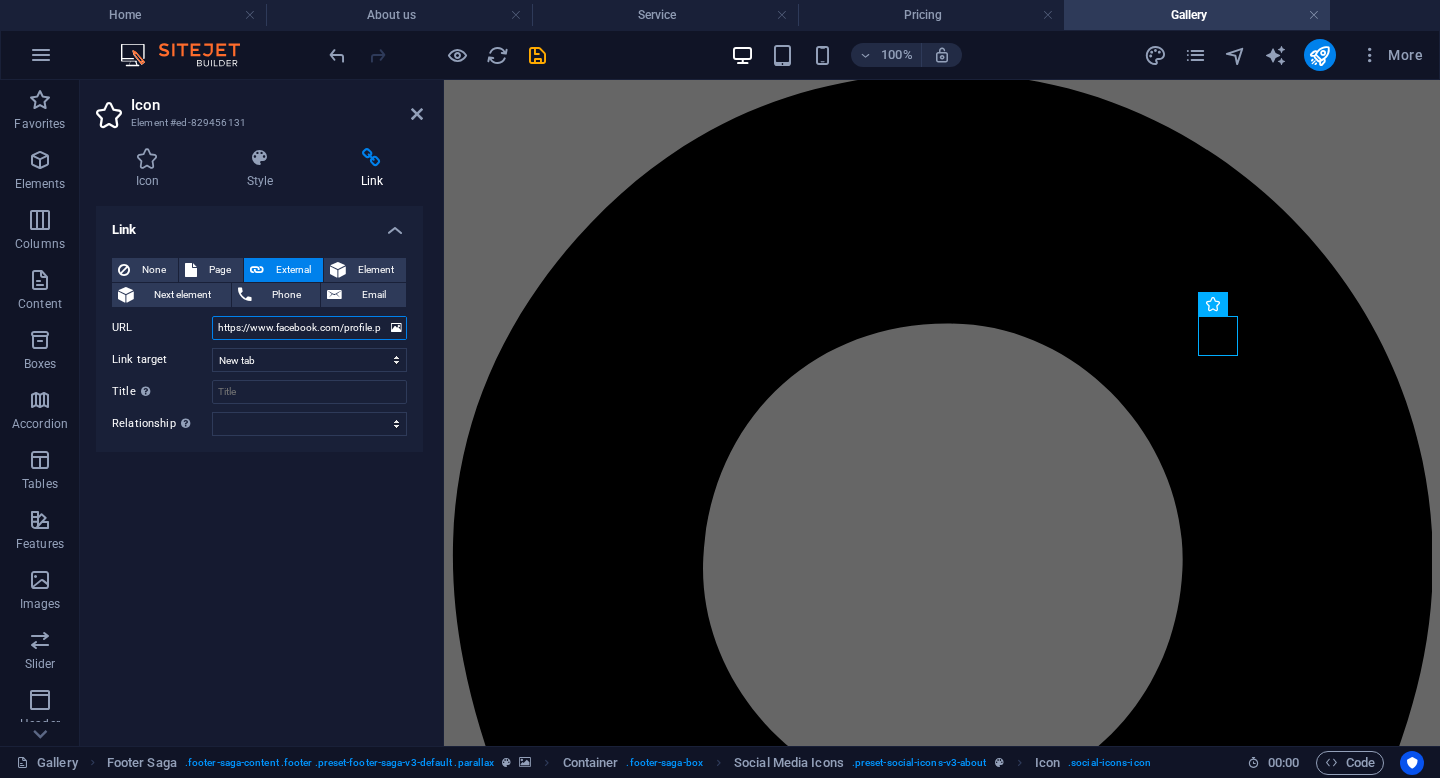scroll, scrollTop: 0, scrollLeft: 106, axis: horizontal 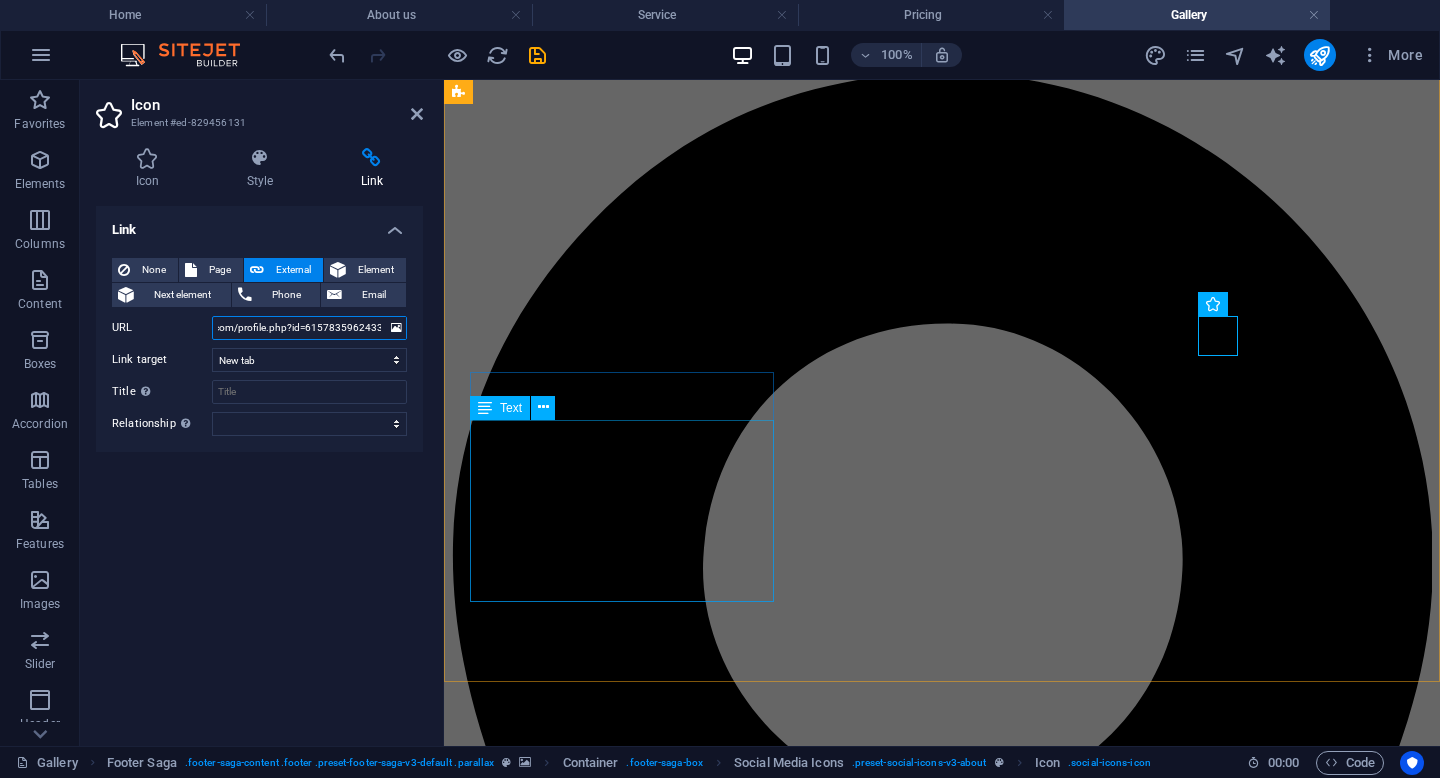 type on "https://www.facebook.com/profile.php?id=61578359624333" 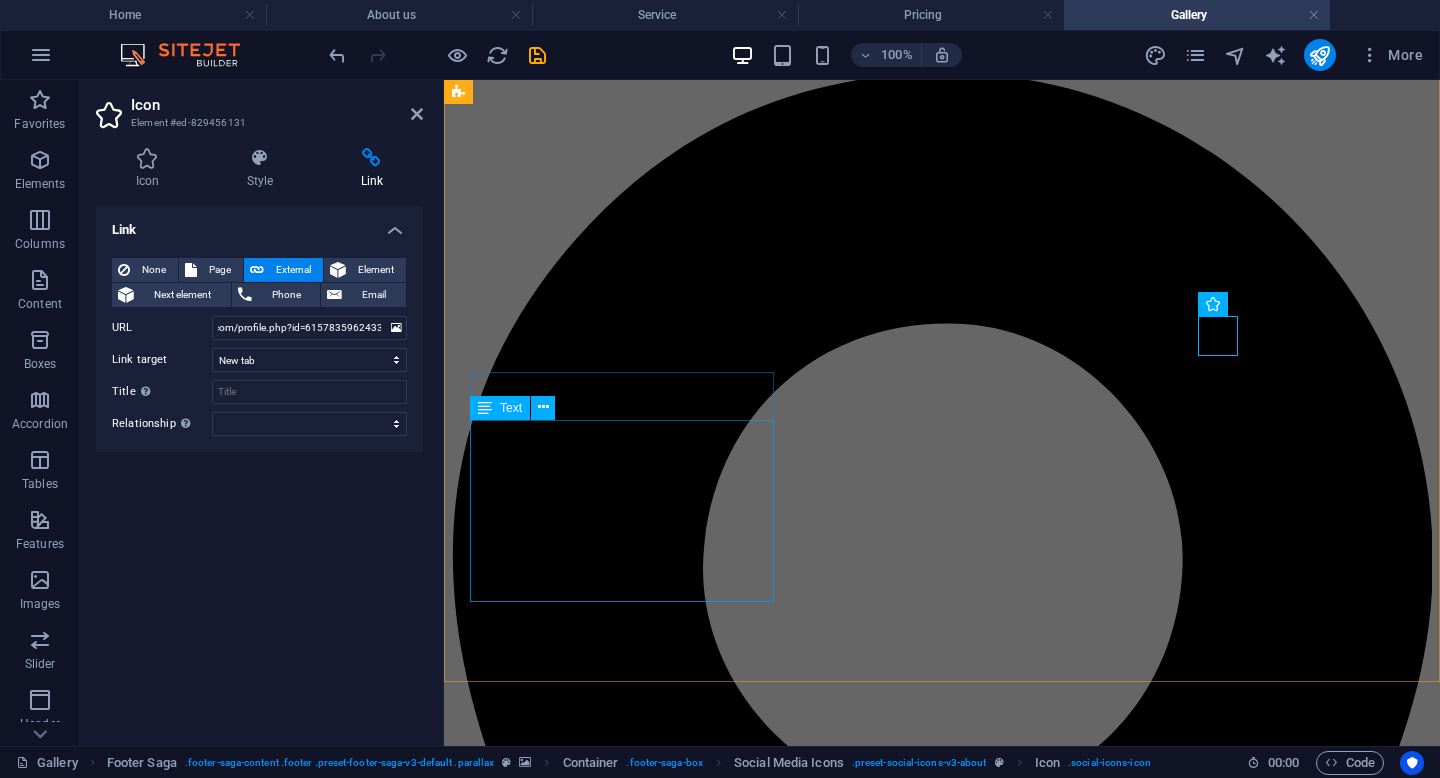 scroll, scrollTop: 0, scrollLeft: 0, axis: both 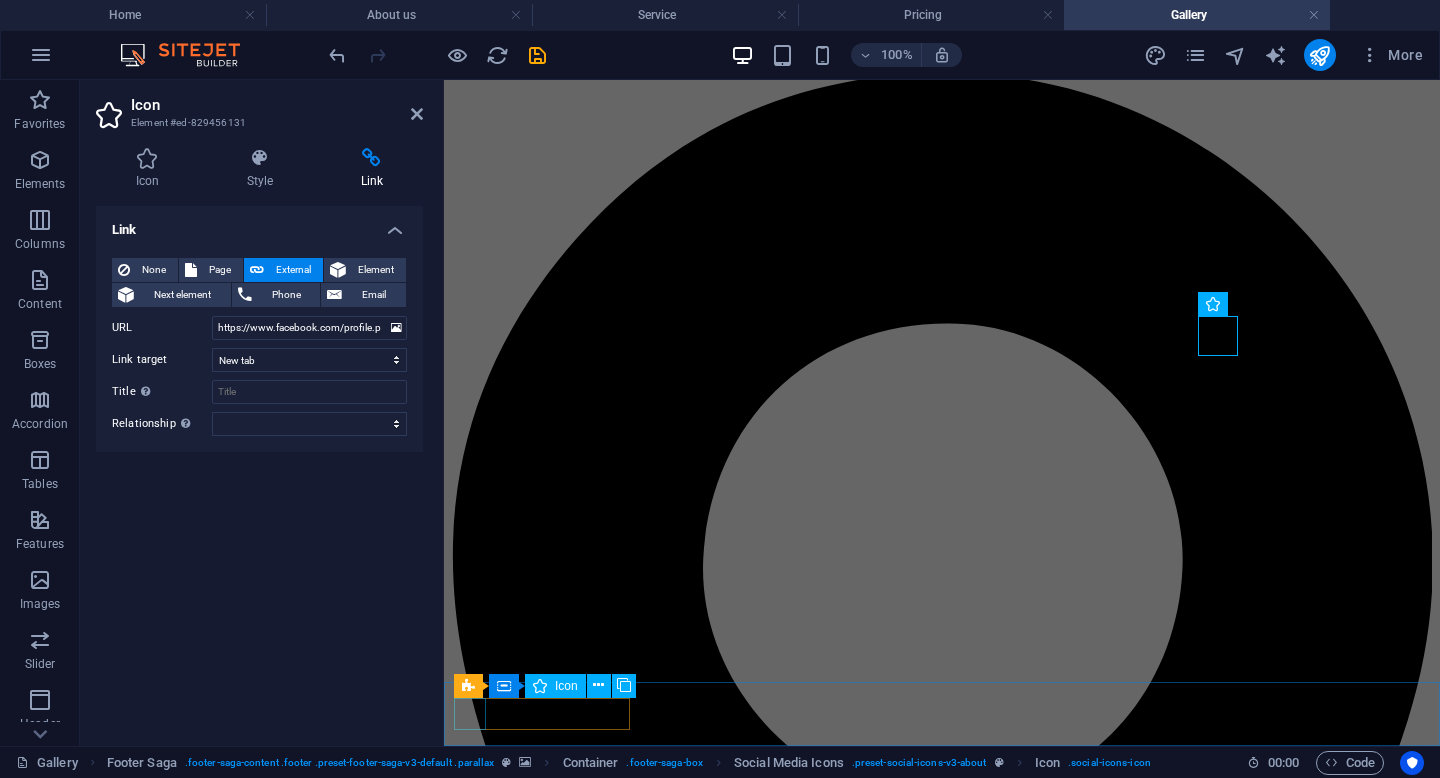 click at bounding box center (942, 22250) 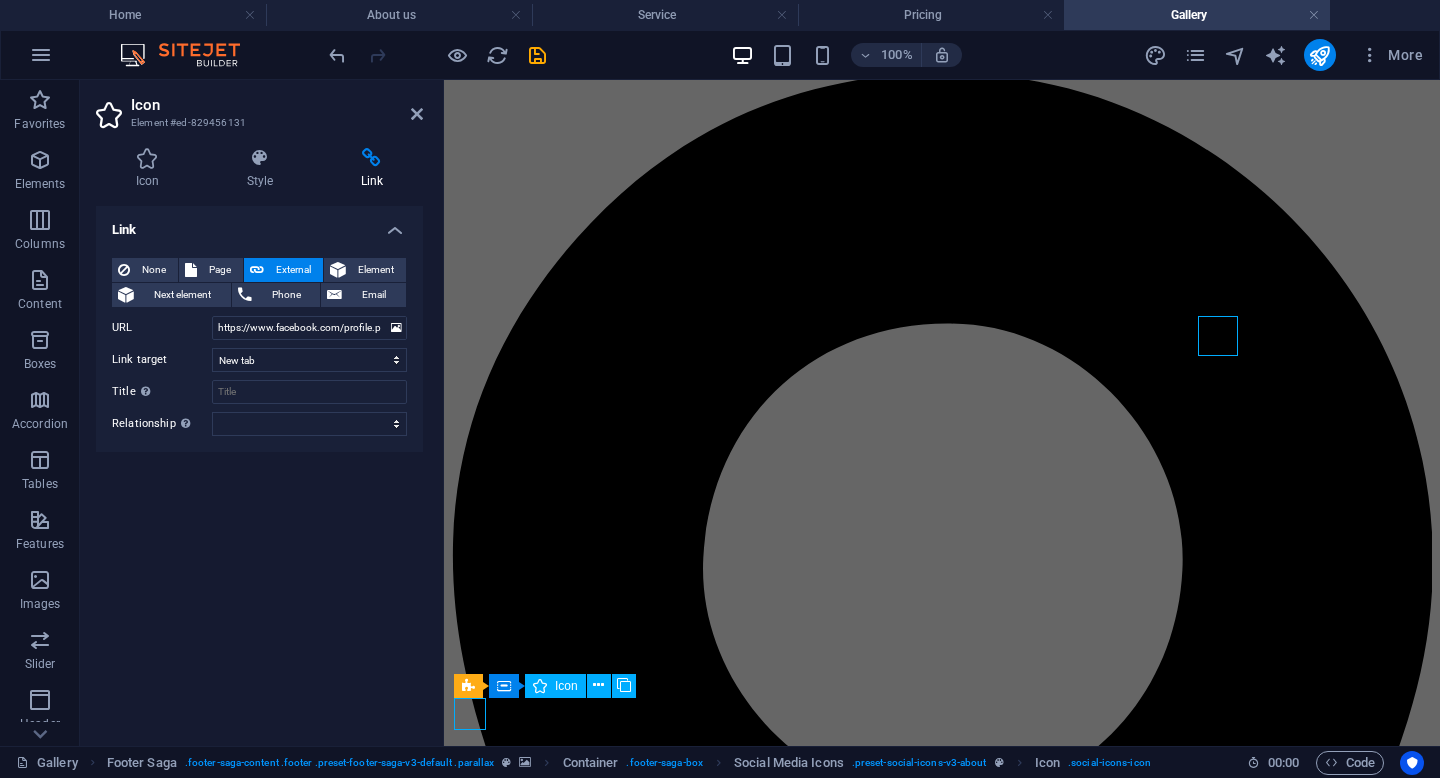click at bounding box center (942, 22250) 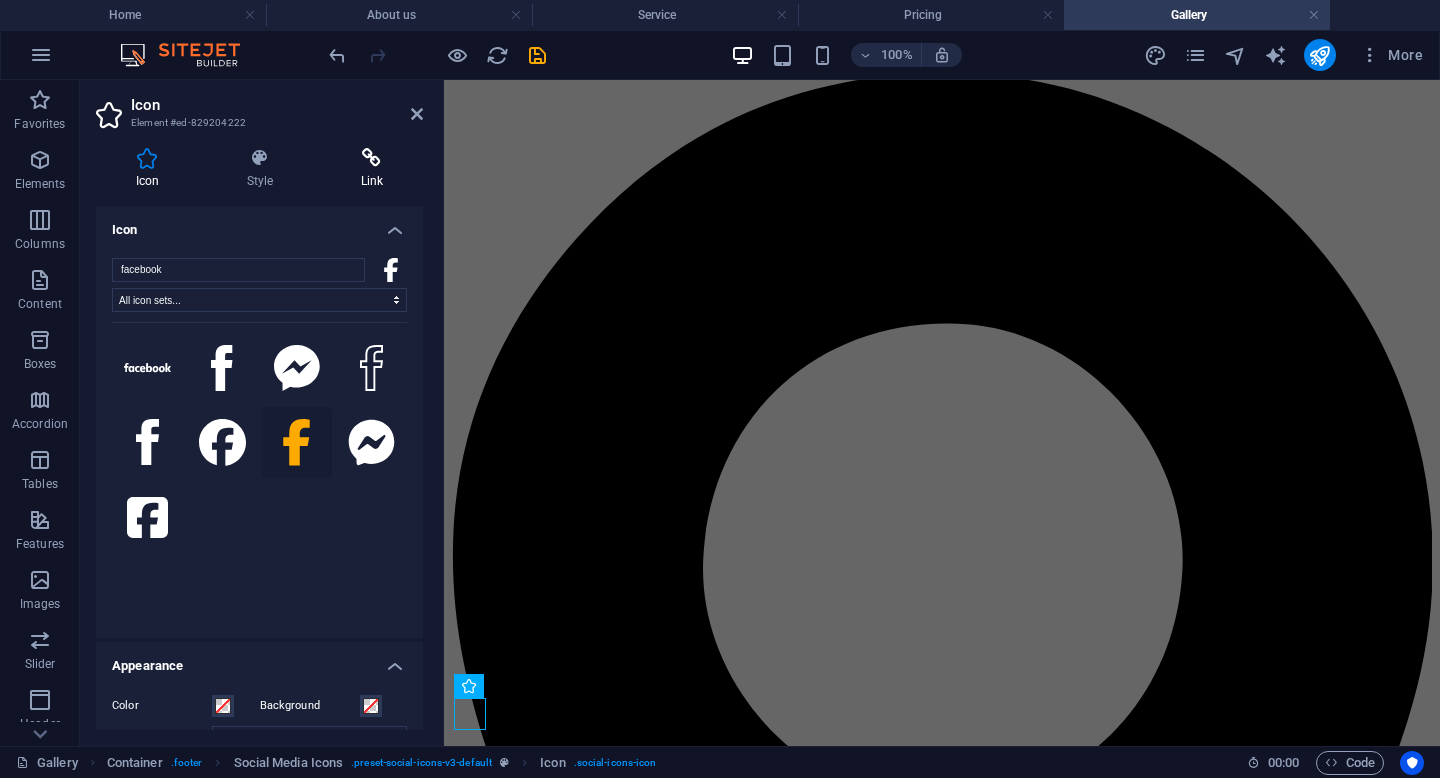 click on "Link" at bounding box center (372, 169) 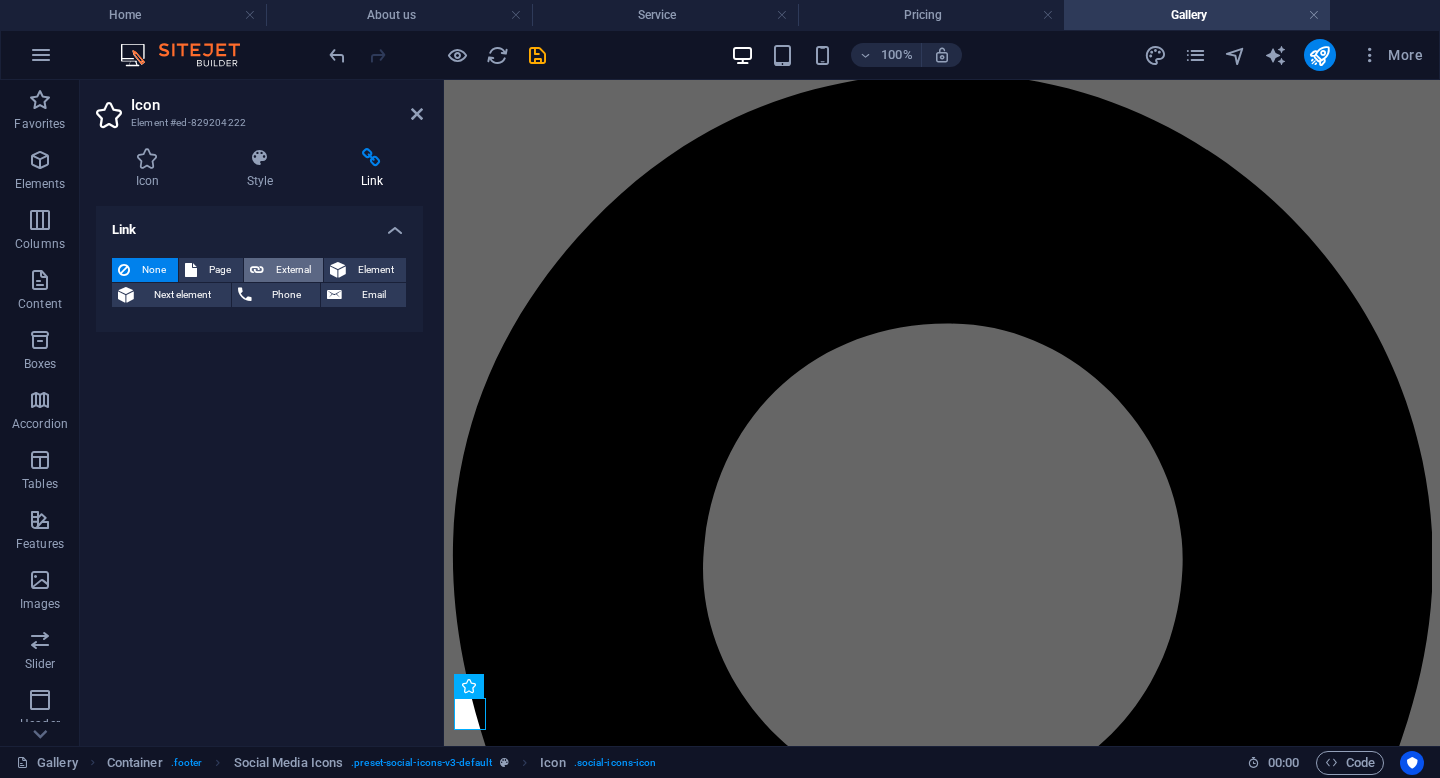 click on "External" at bounding box center [293, 270] 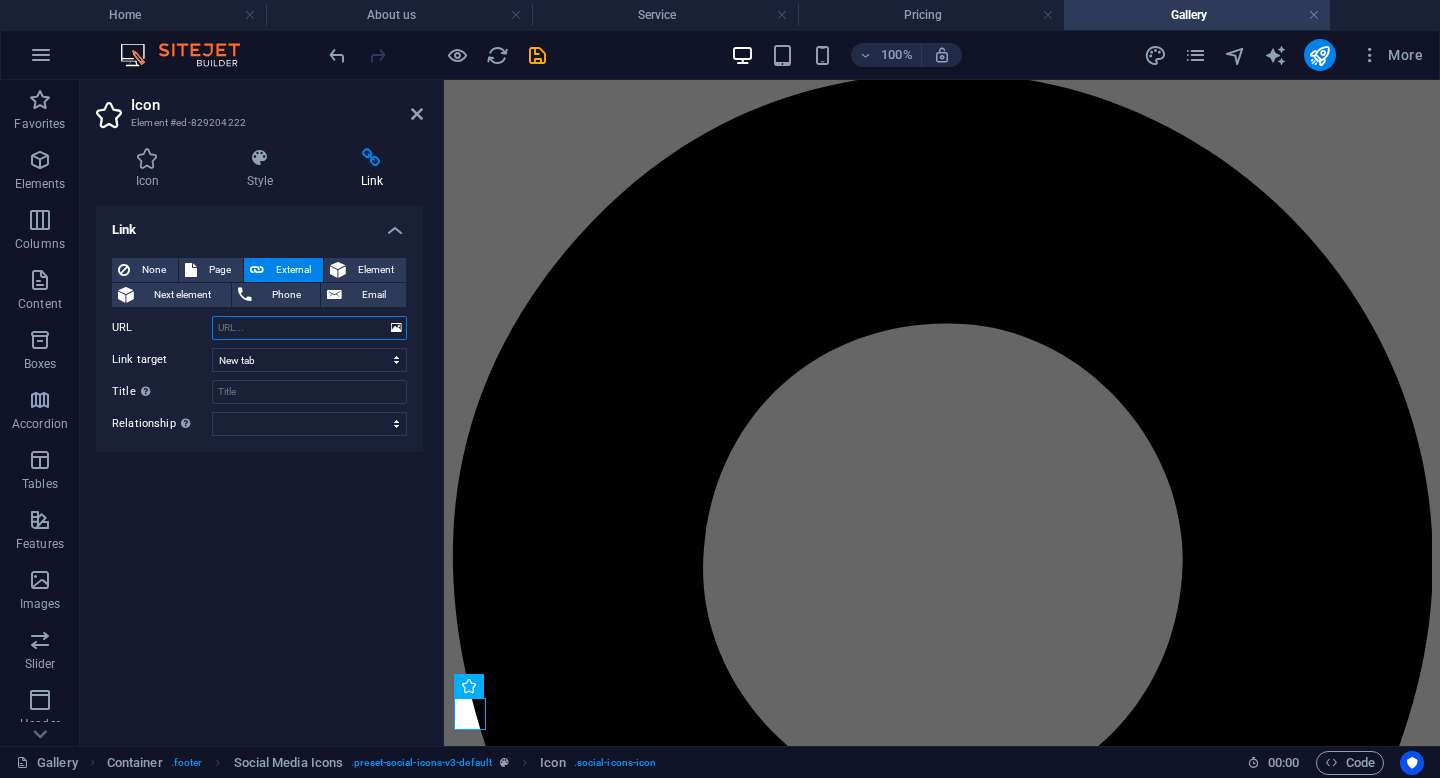 paste on "https://www.facebook.com/profile.php?id=61578359624333" 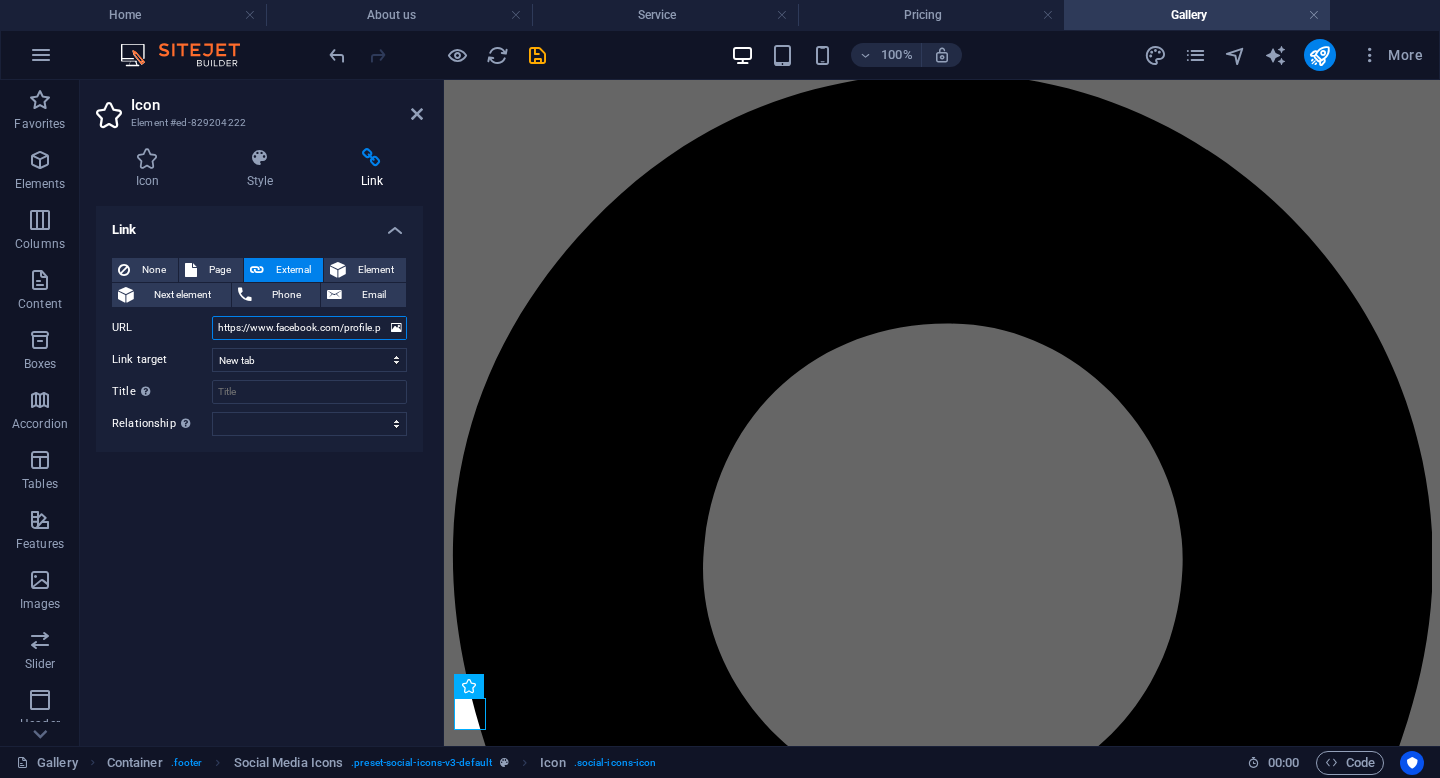 scroll, scrollTop: 0, scrollLeft: 106, axis: horizontal 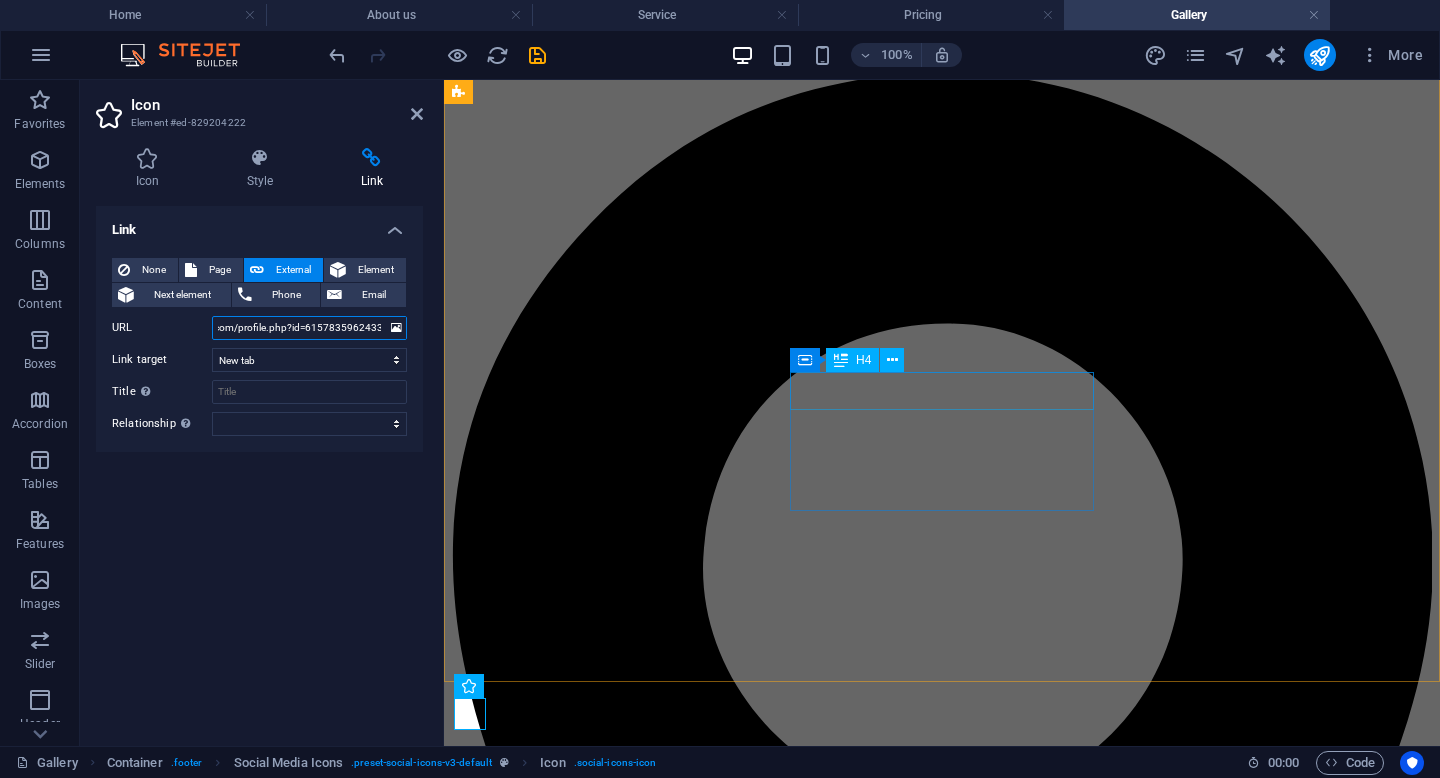 type on "https://www.facebook.com/profile.php?id=61578359624333" 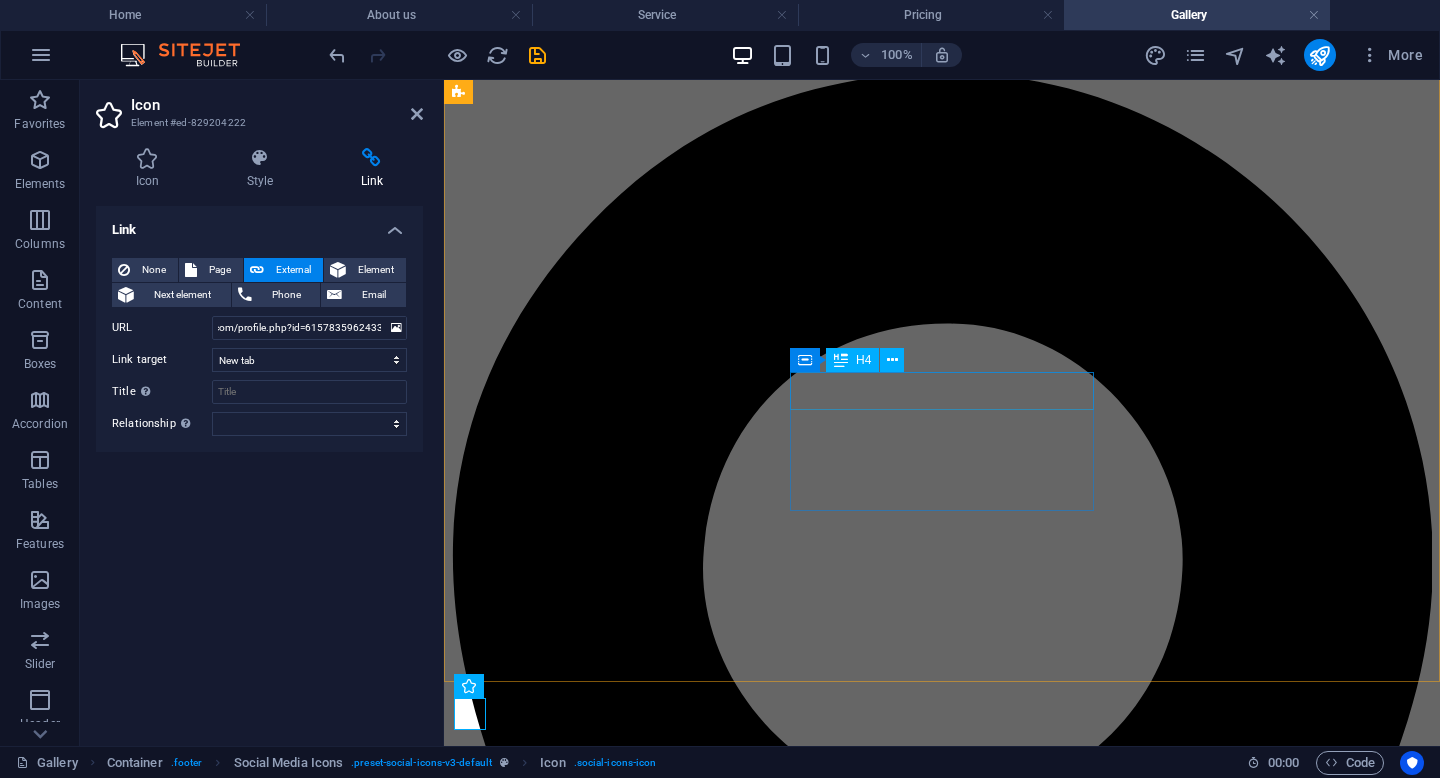 scroll, scrollTop: 0, scrollLeft: 0, axis: both 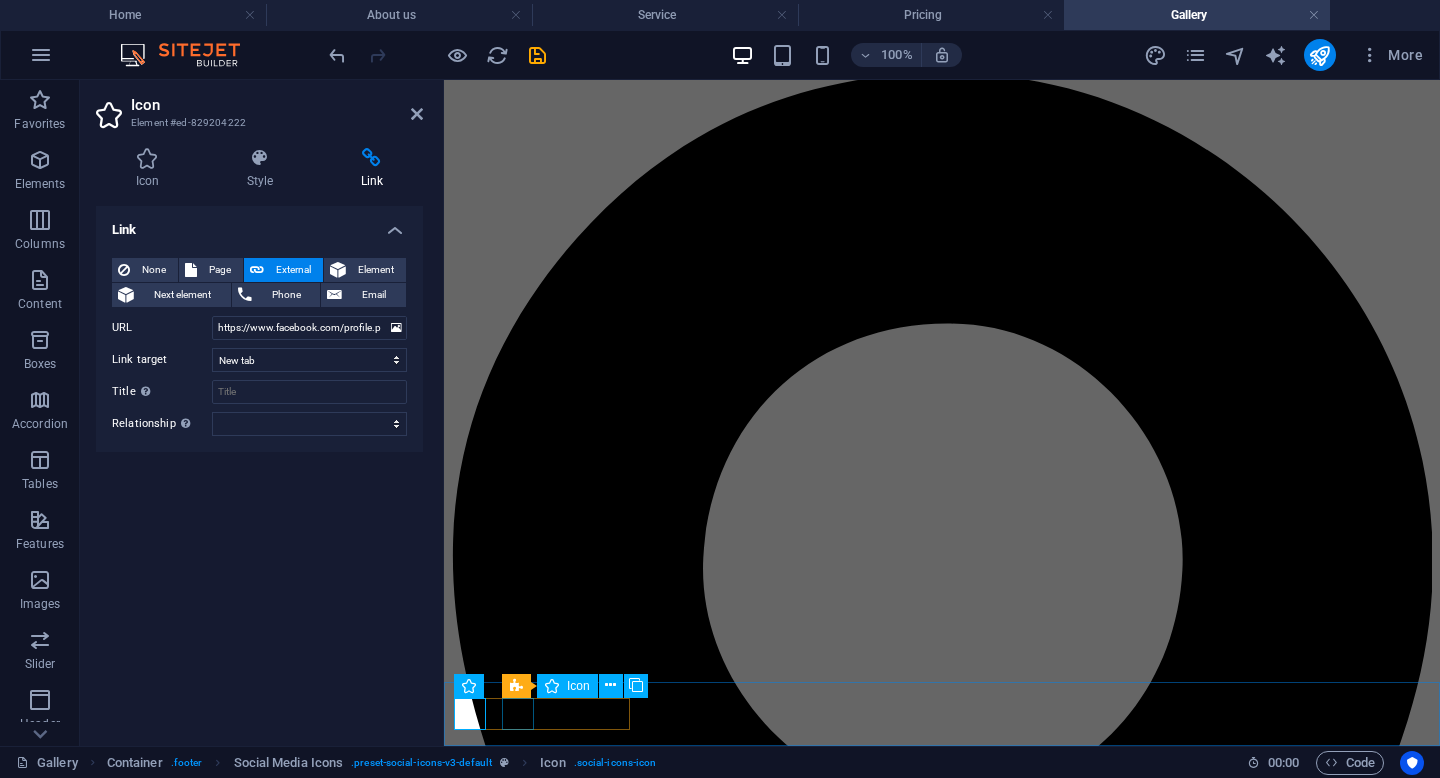 click at bounding box center (942, 23764) 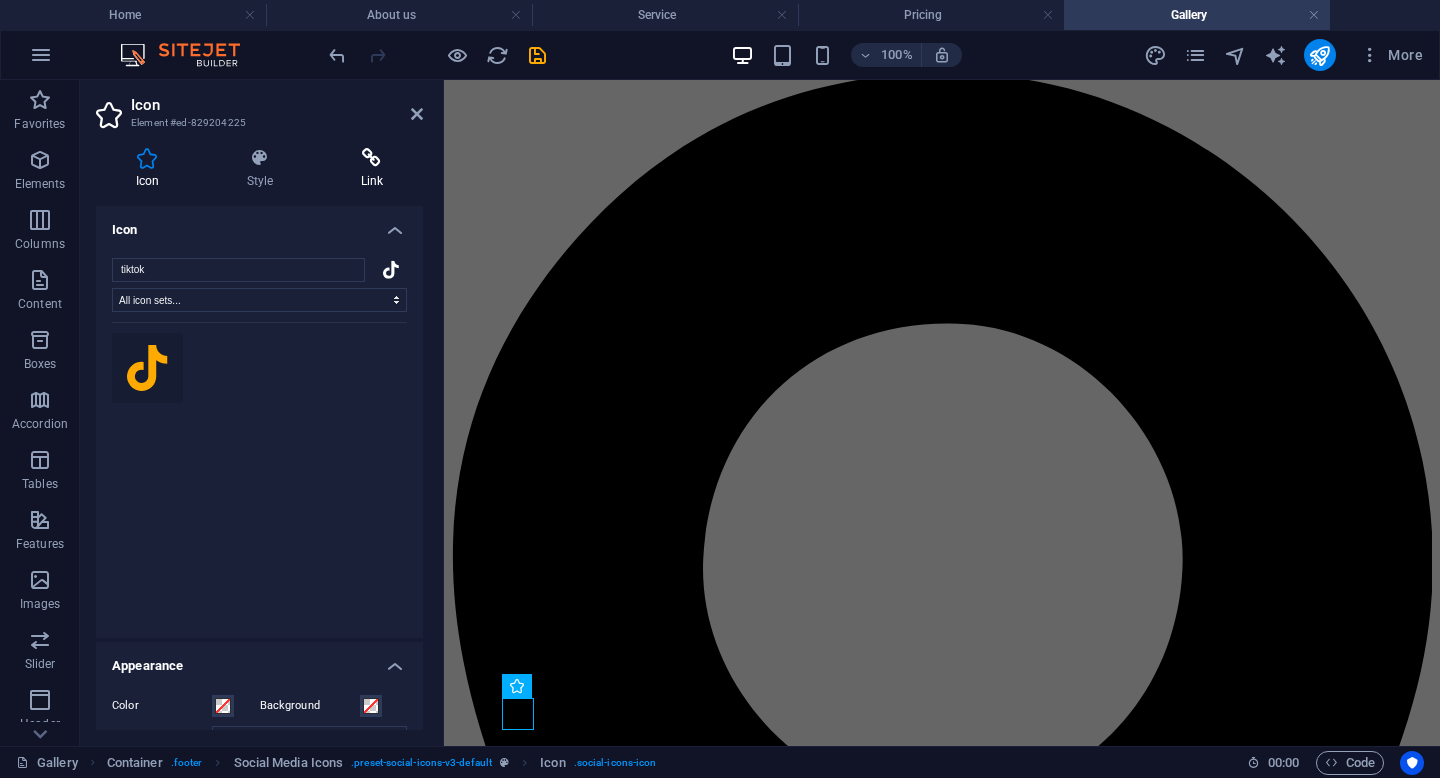 click at bounding box center (372, 158) 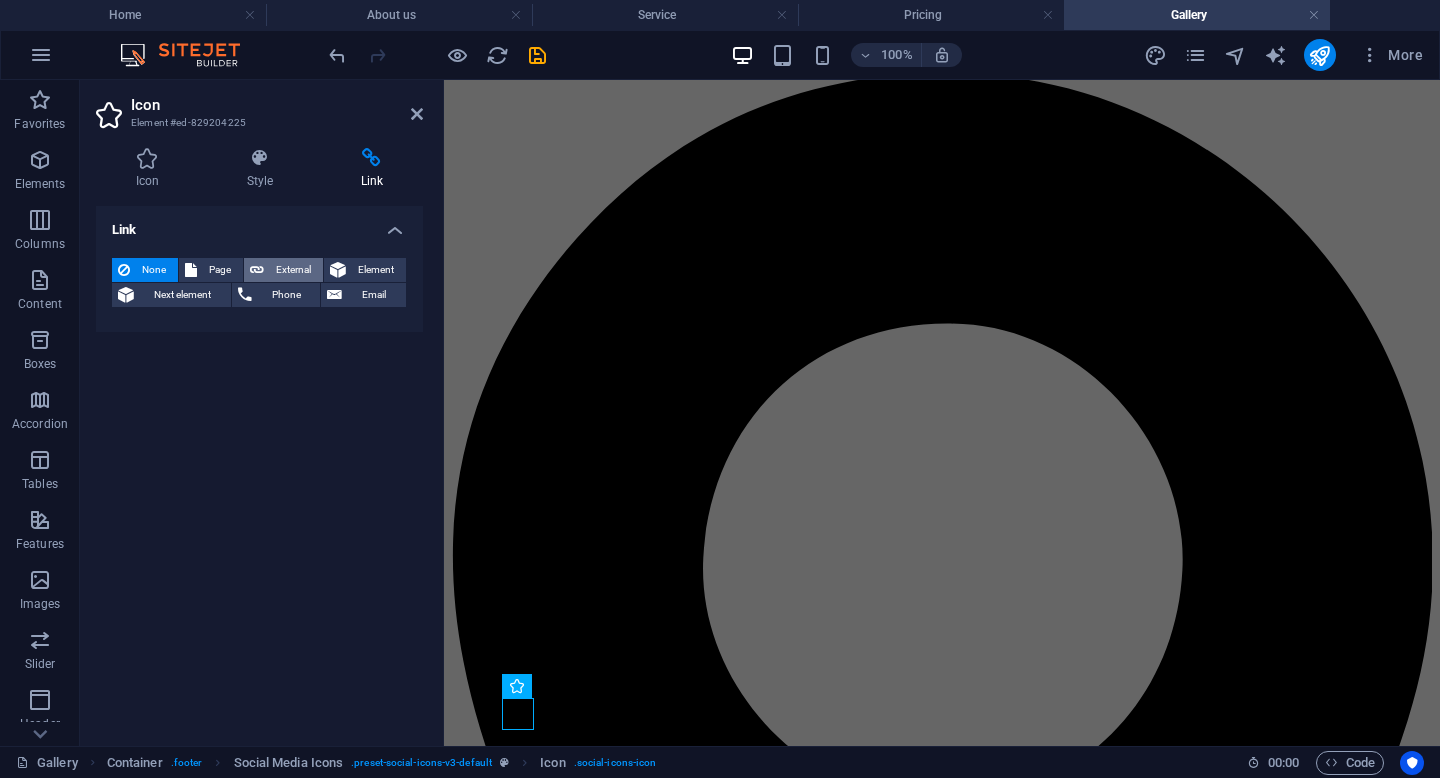 click on "External" at bounding box center (293, 270) 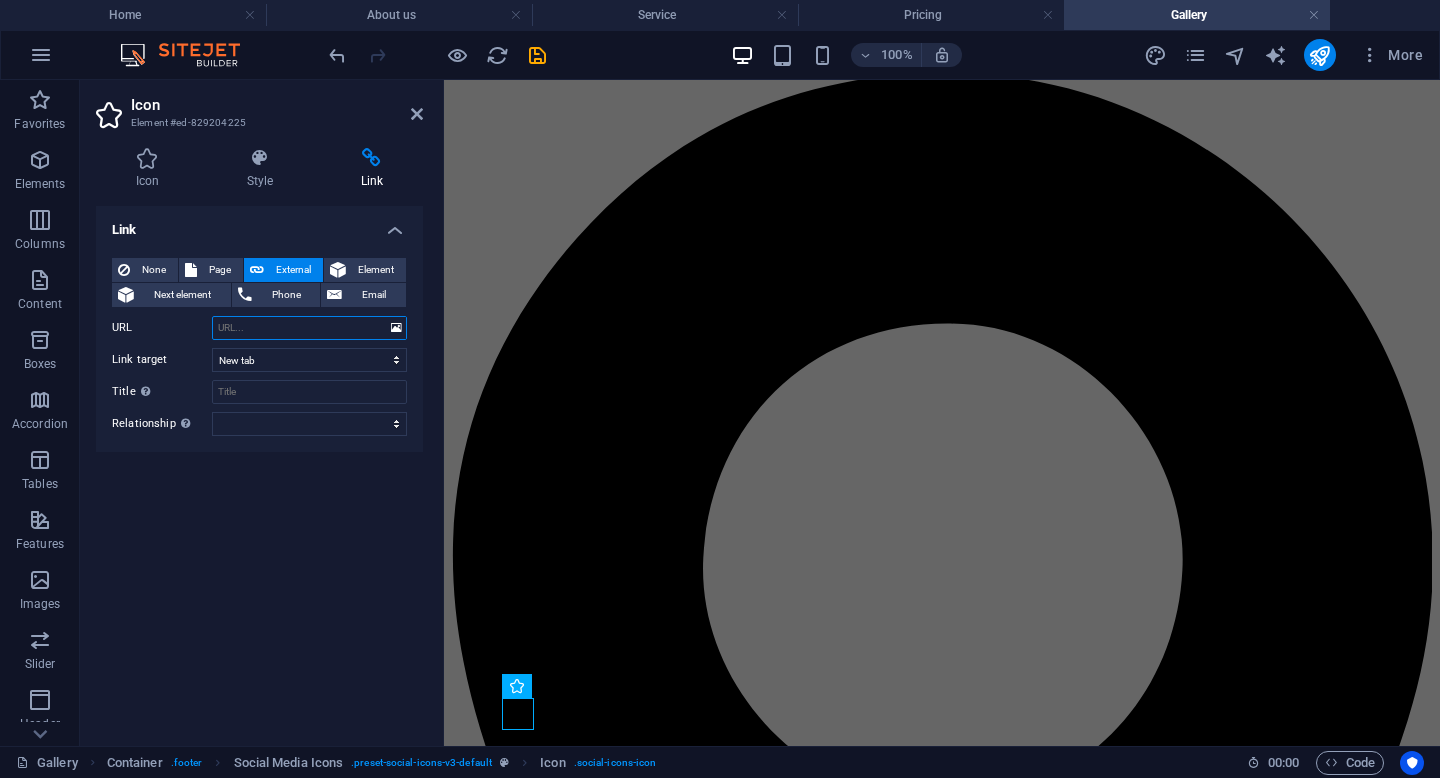 paste on "https://www.tiktok.com/@cubefit.id?_t=ZS-8yLDmc2ORtp&_r=1" 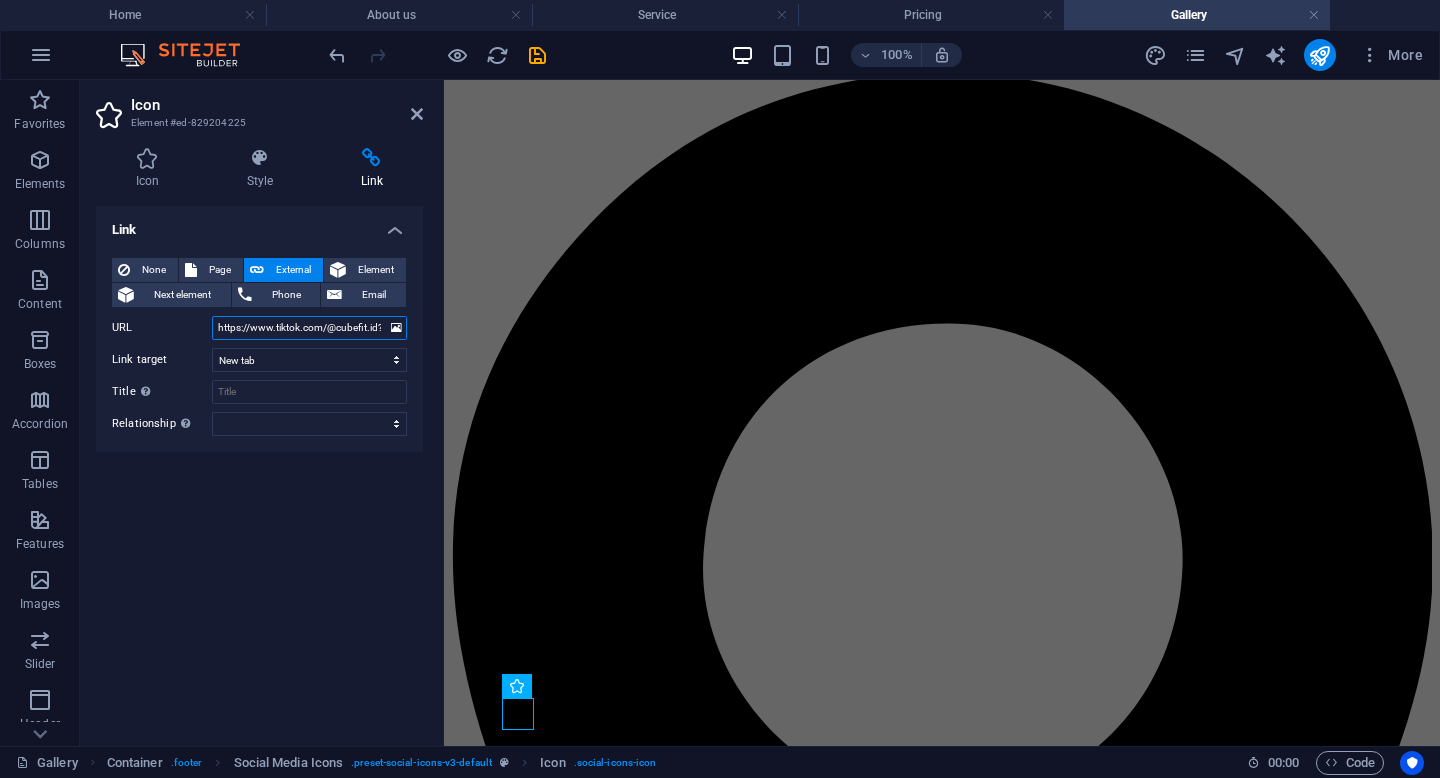 scroll, scrollTop: 0, scrollLeft: 117, axis: horizontal 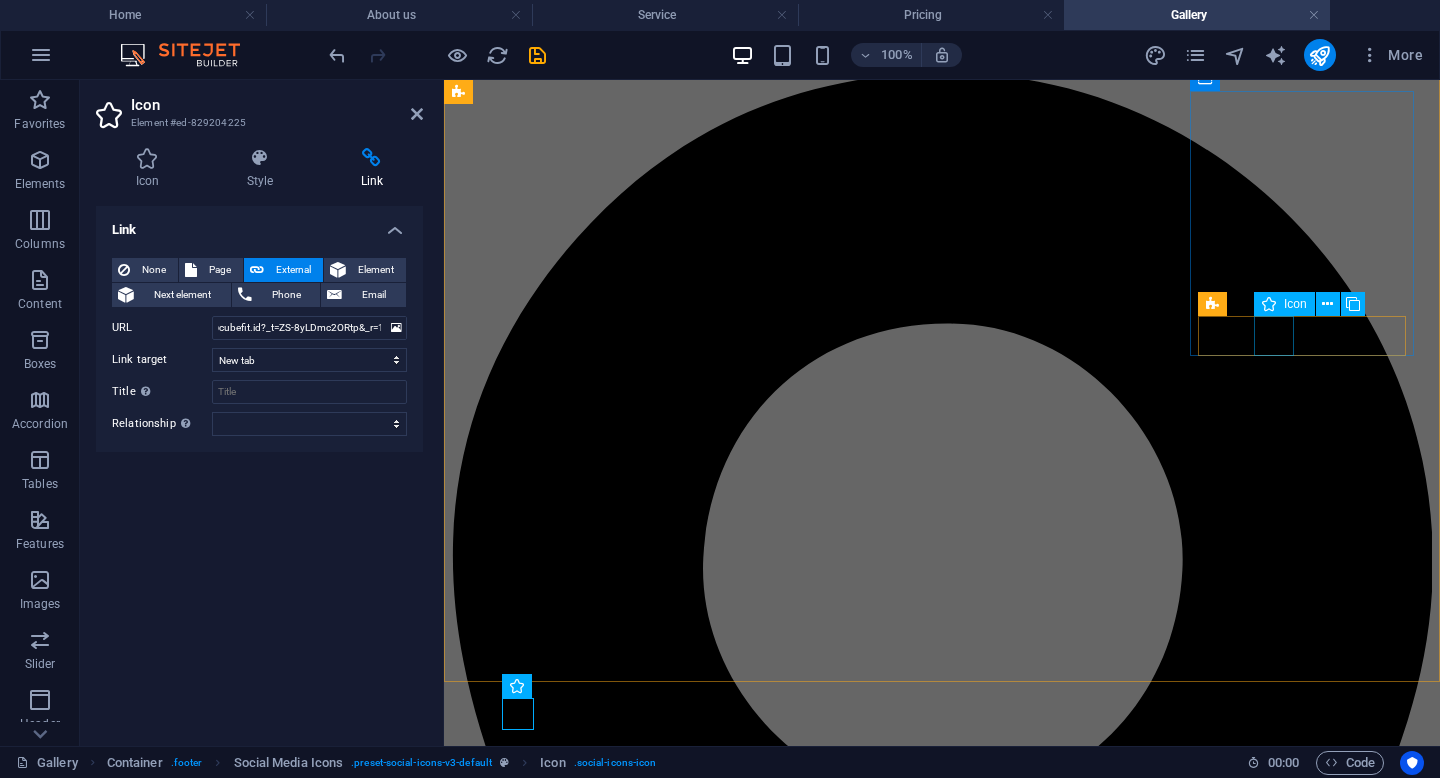 click at bounding box center [942, 18118] 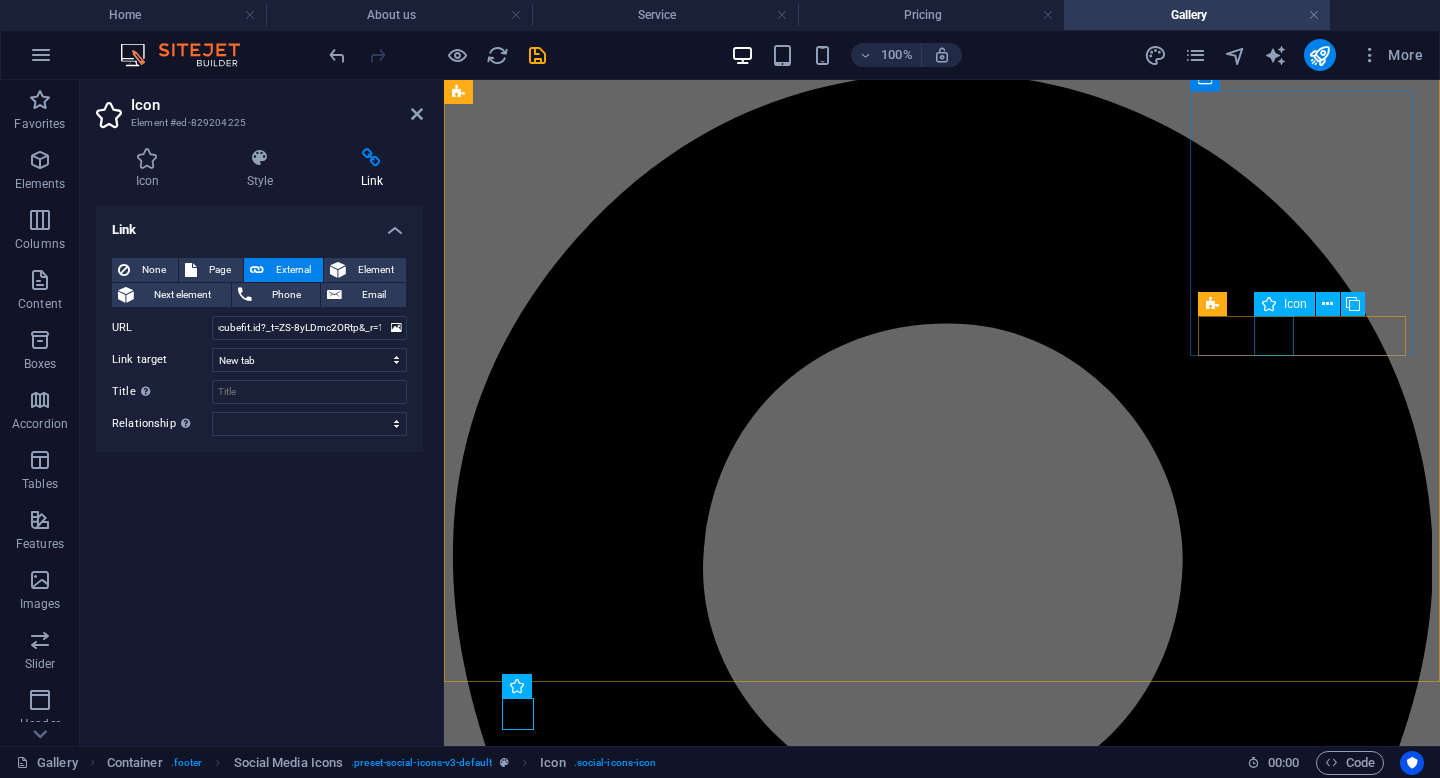 click at bounding box center (942, 18118) 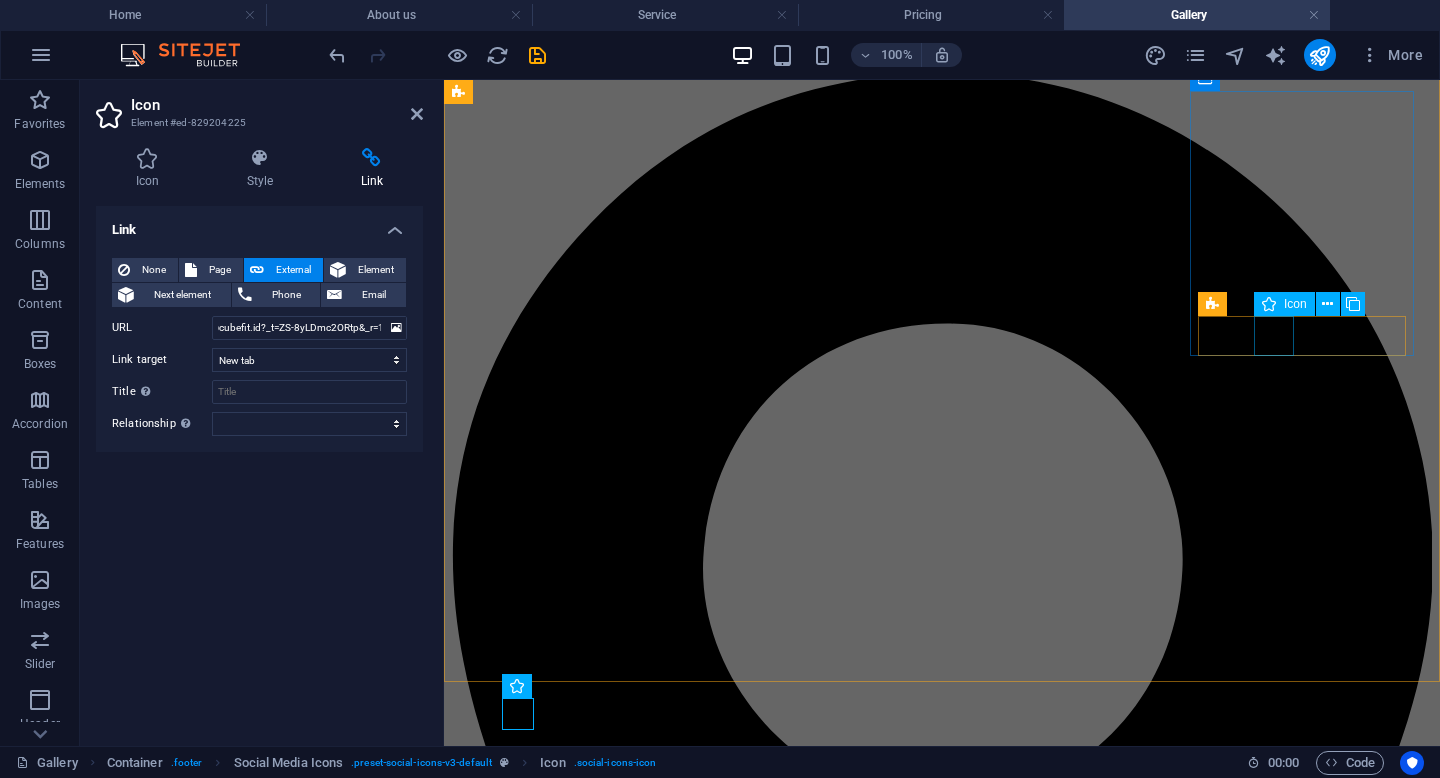 scroll, scrollTop: 0, scrollLeft: 0, axis: both 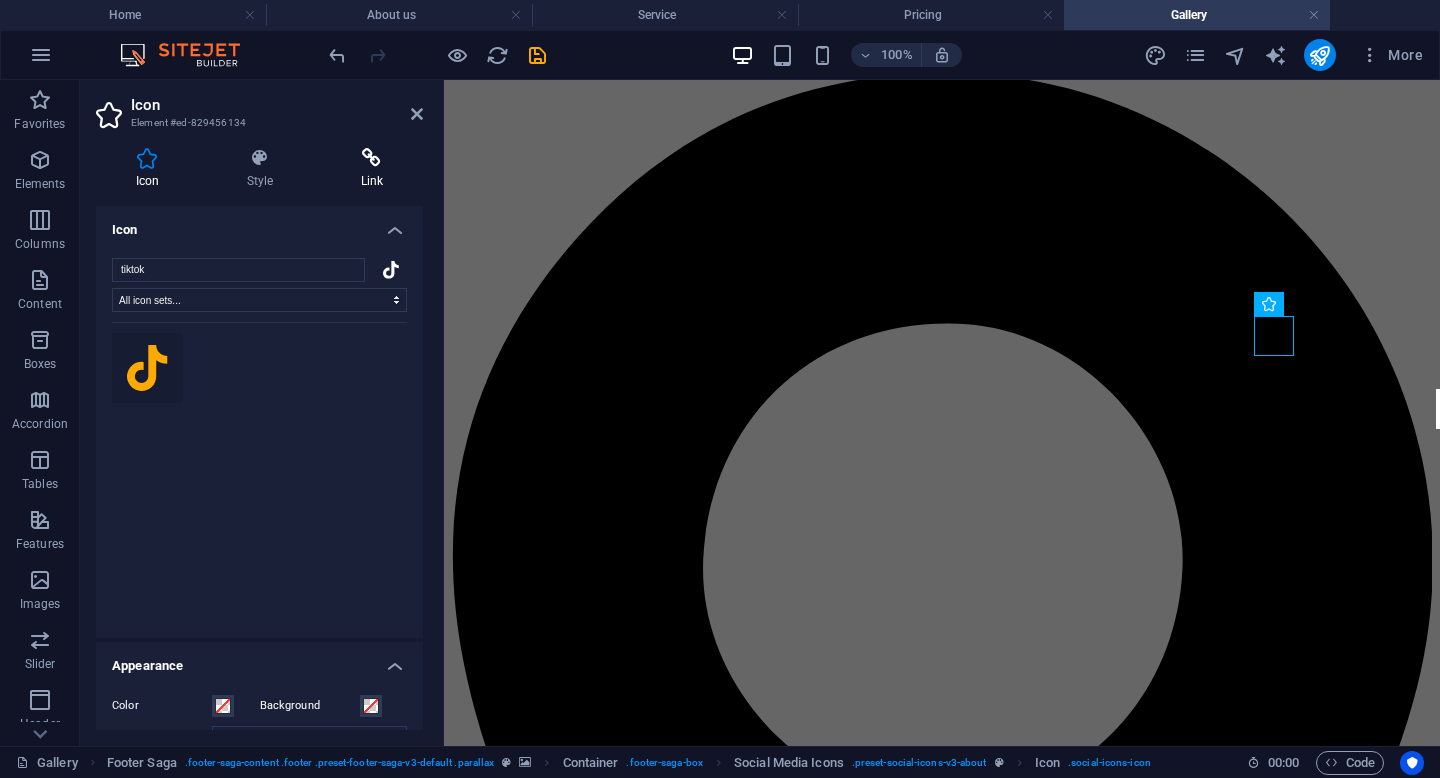 click at bounding box center [372, 158] 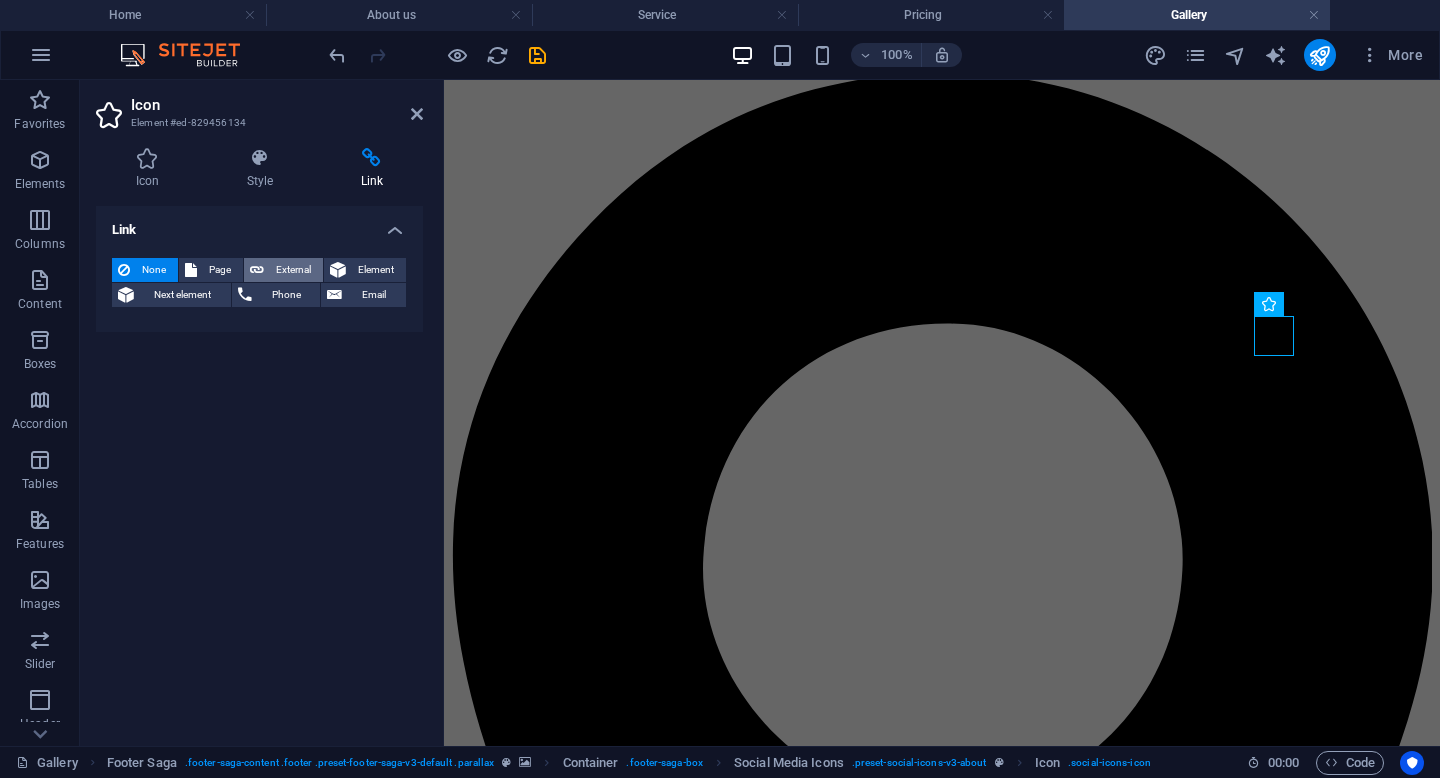 click on "External" at bounding box center (293, 270) 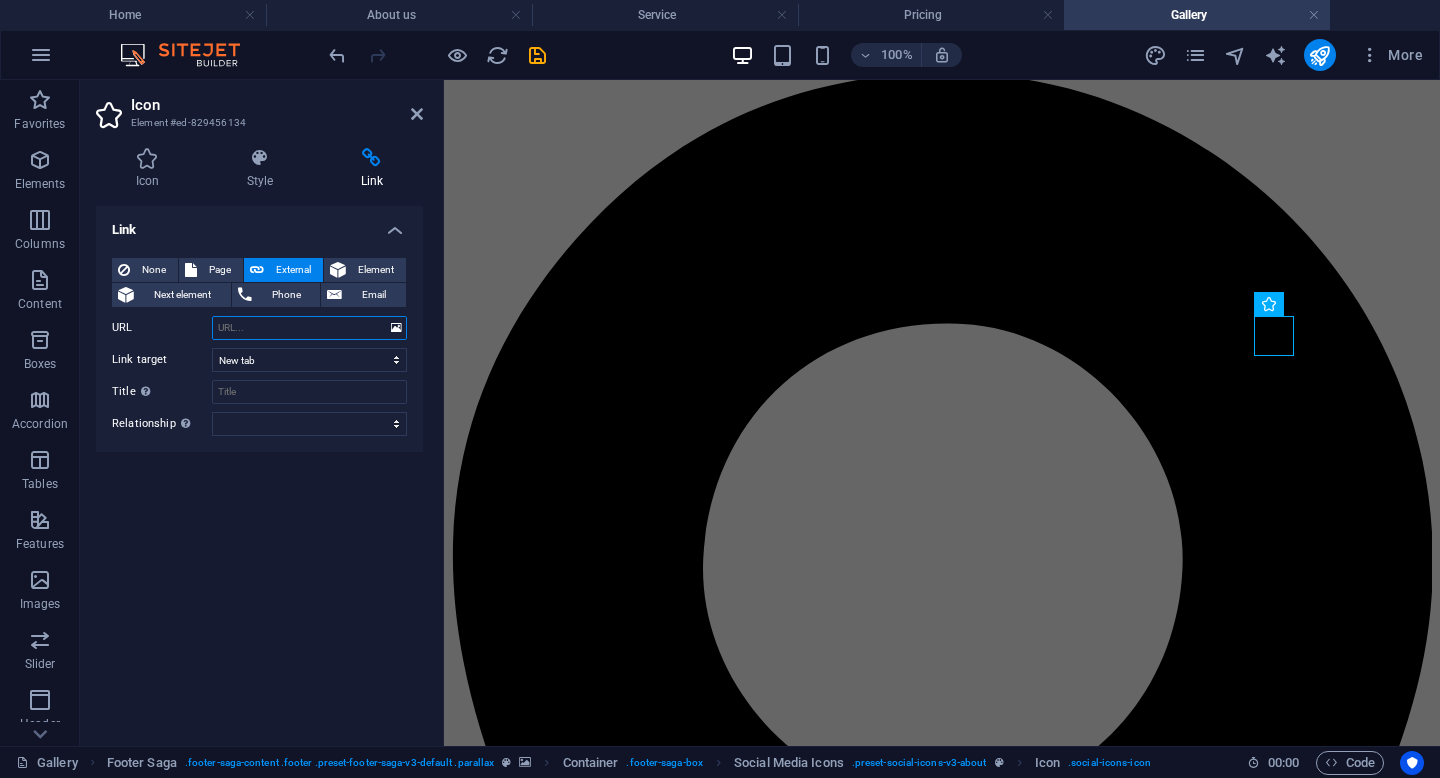 paste on "https://www.tiktok.com/@cubefit.id?_t=ZS-8yLDmc2ORtp&_r=1" 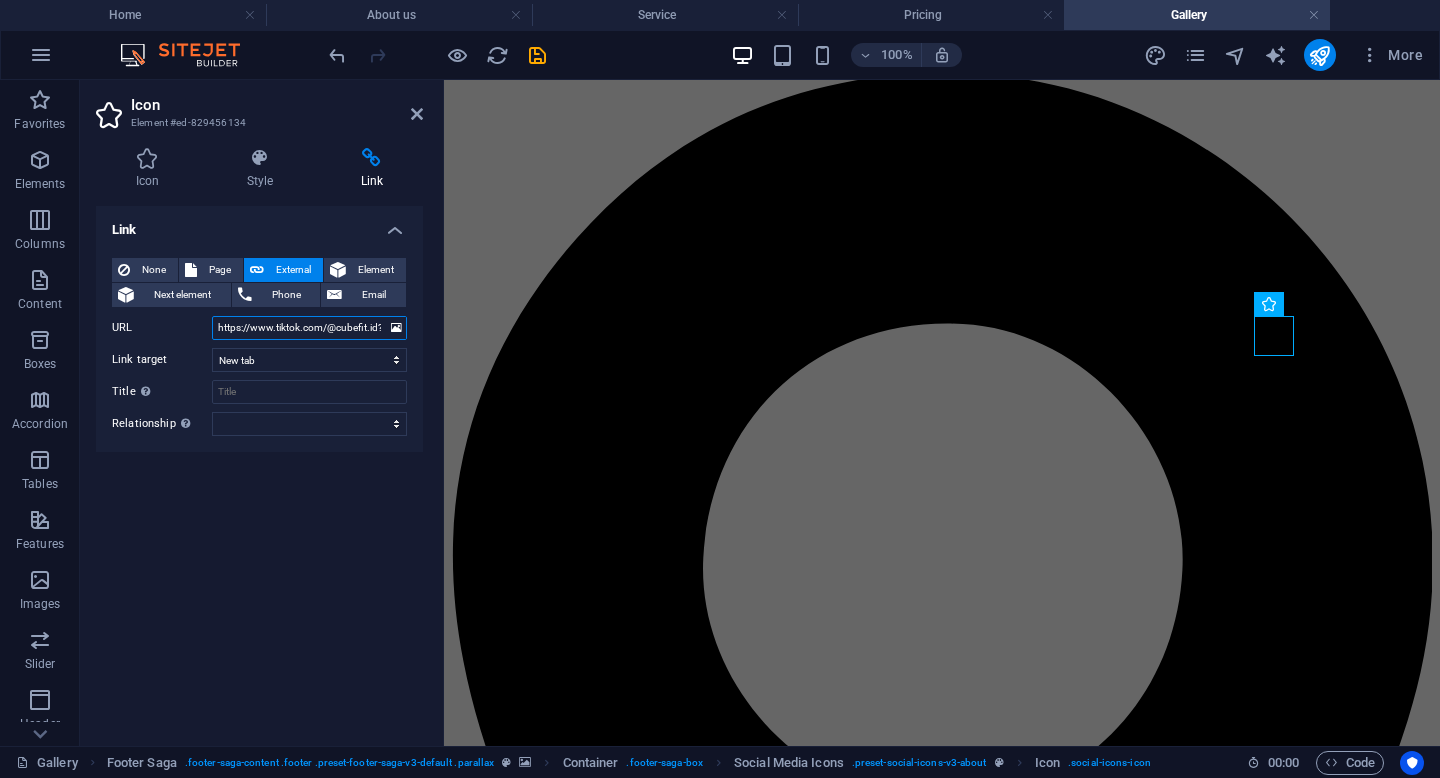 scroll, scrollTop: 0, scrollLeft: 117, axis: horizontal 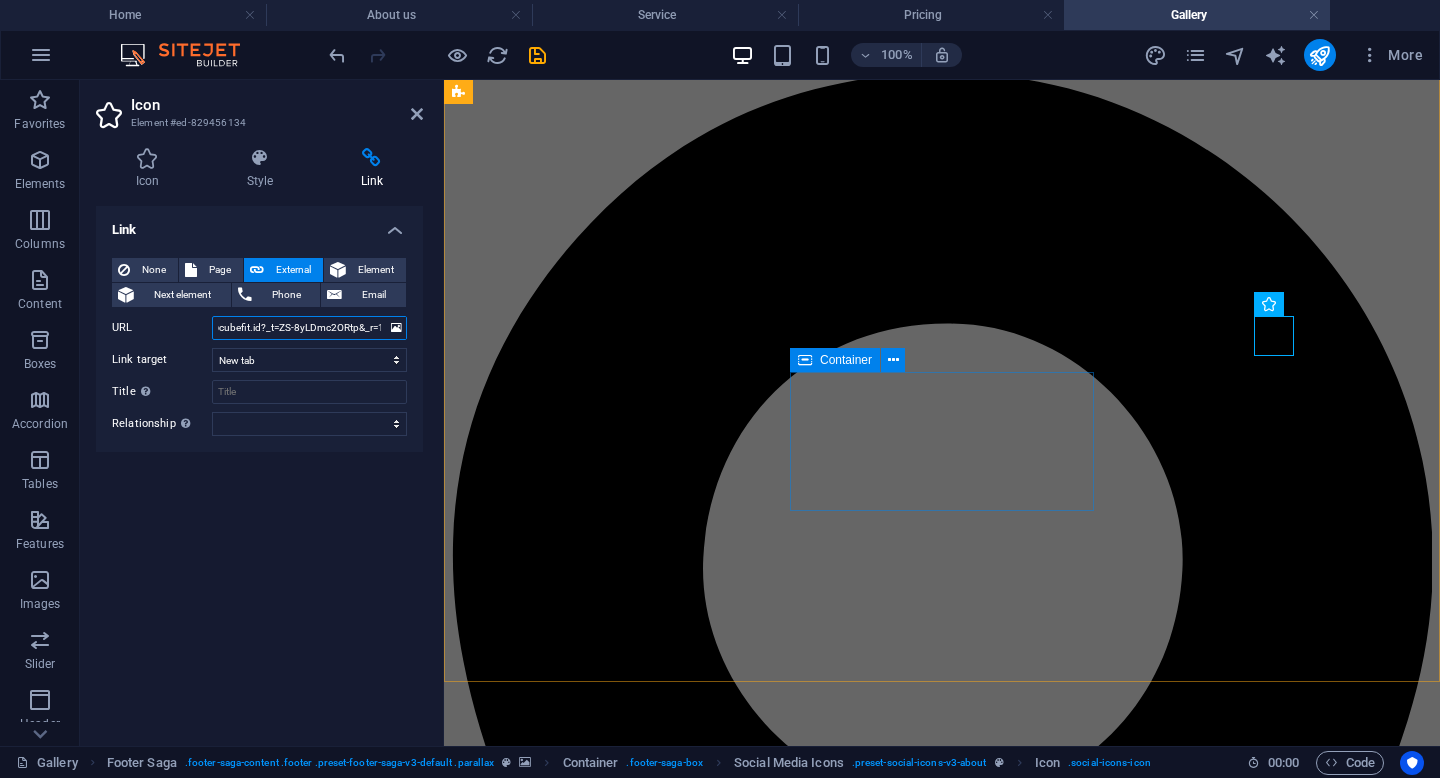 type on "https://www.tiktok.com/@cubefit.id?_t=ZS-8yLDmc2ORtp&_r=1" 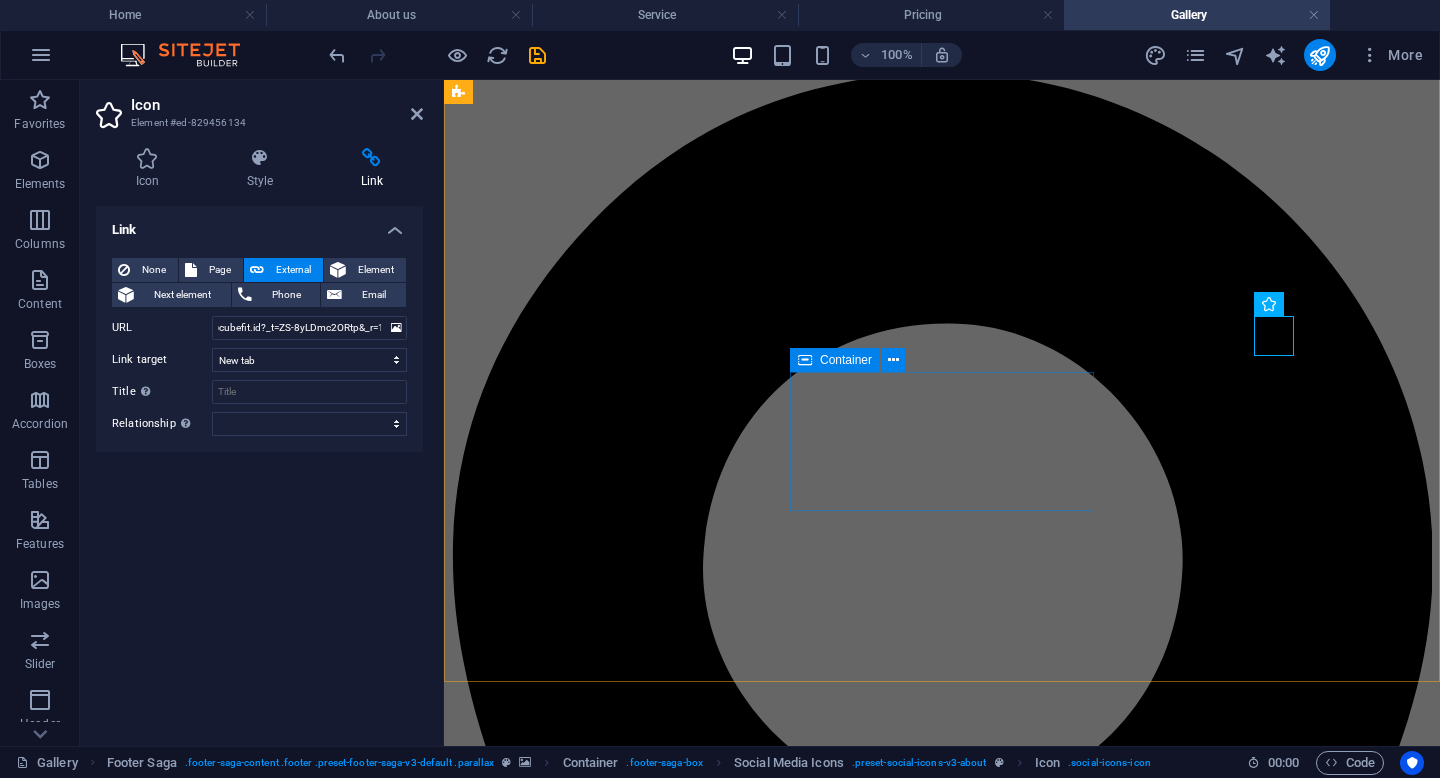 scroll, scrollTop: 0, scrollLeft: 0, axis: both 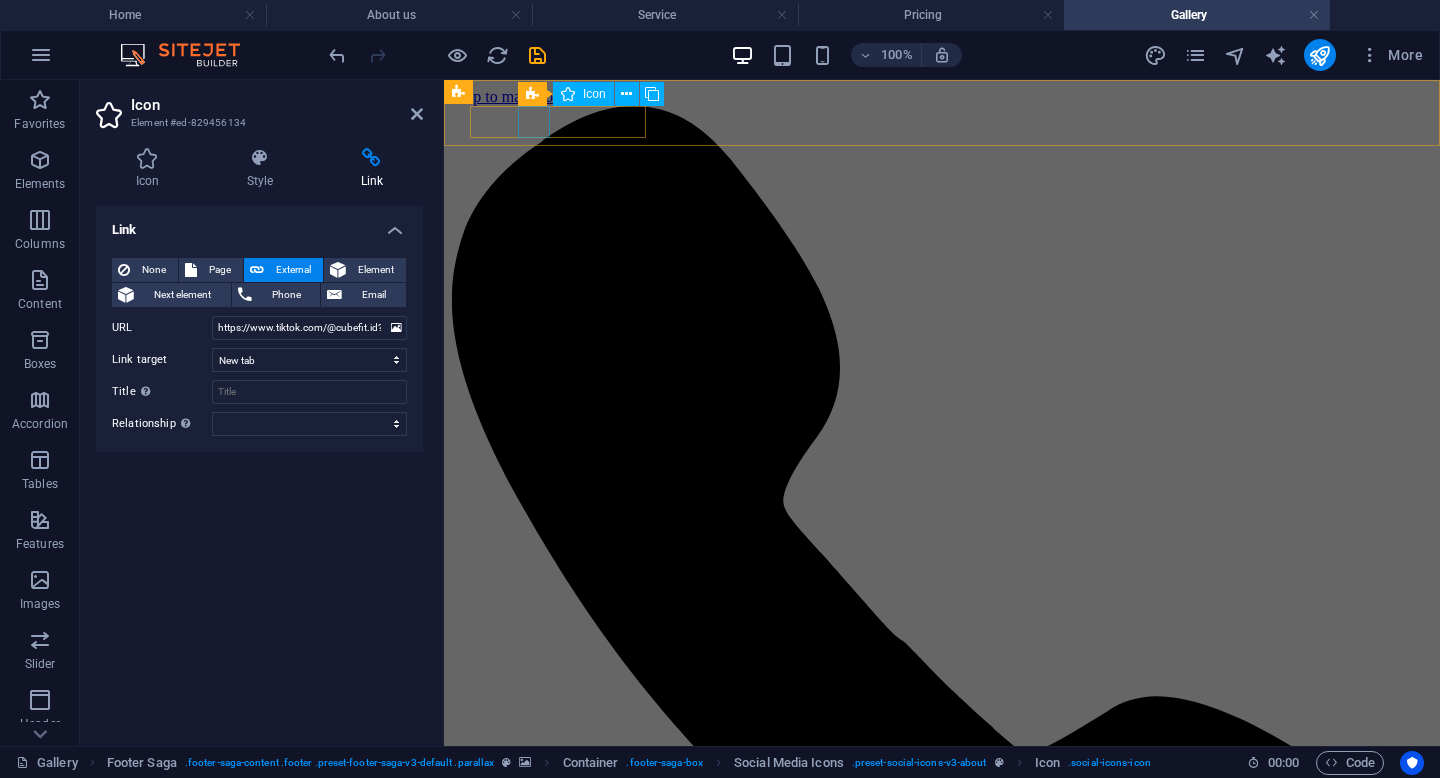 click at bounding box center [942, 5809] 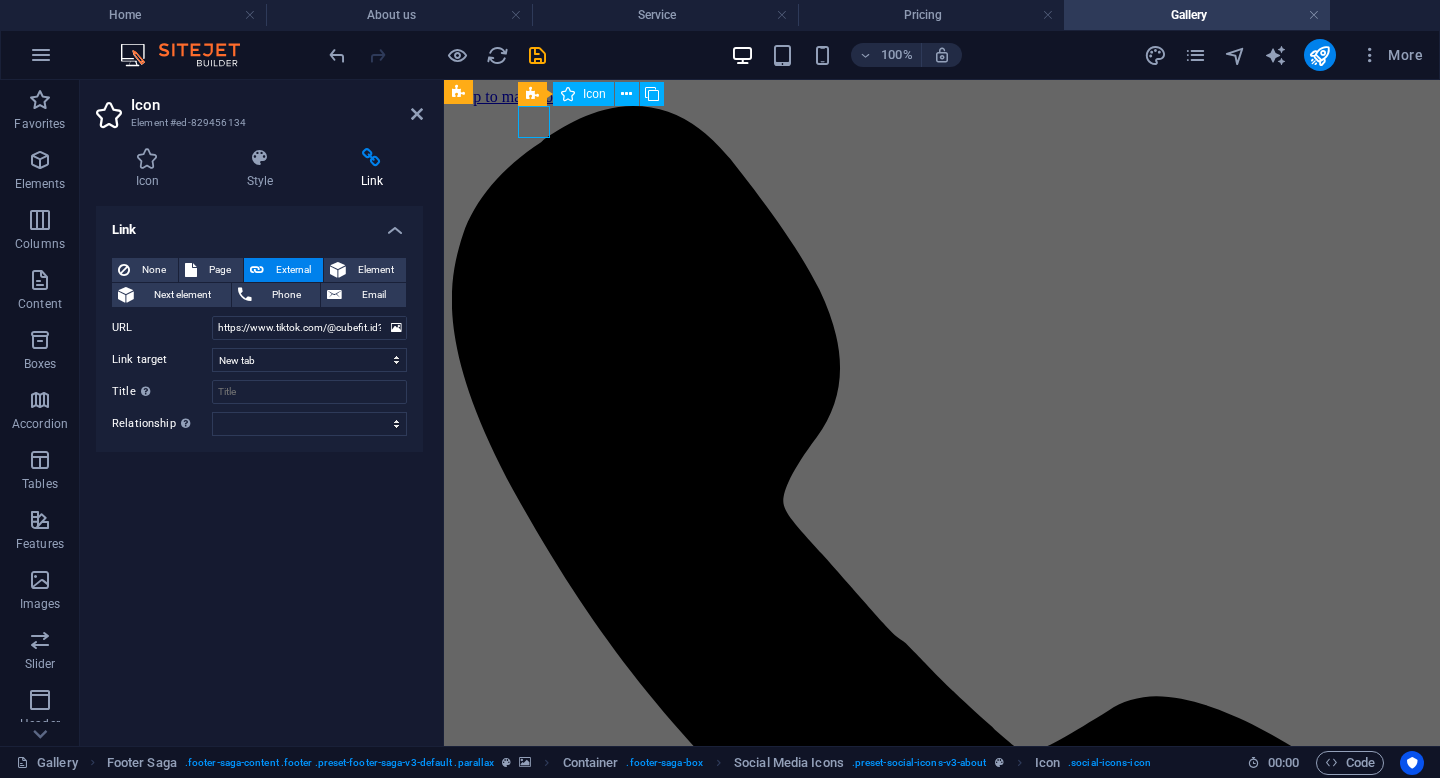 click at bounding box center (942, 5809) 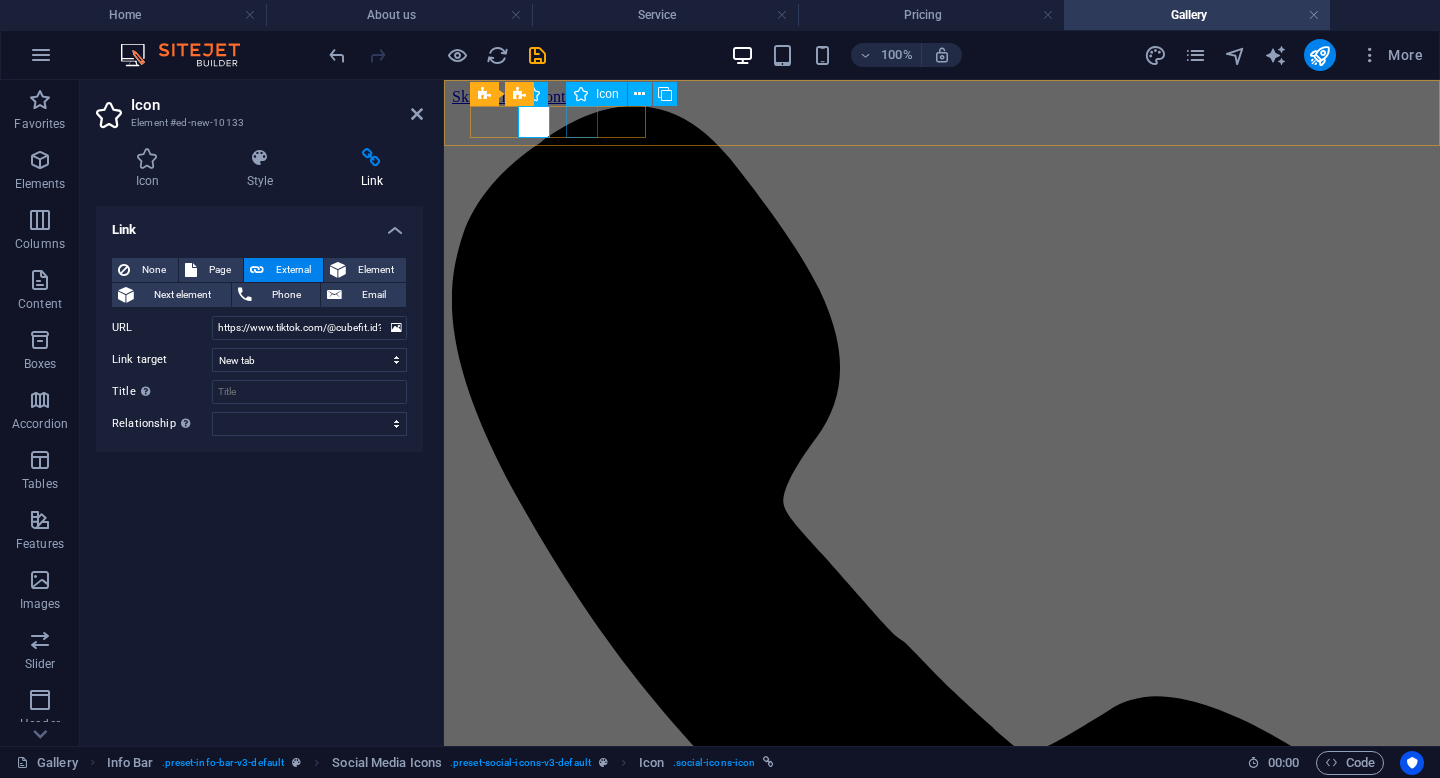 click at bounding box center (942, 6863) 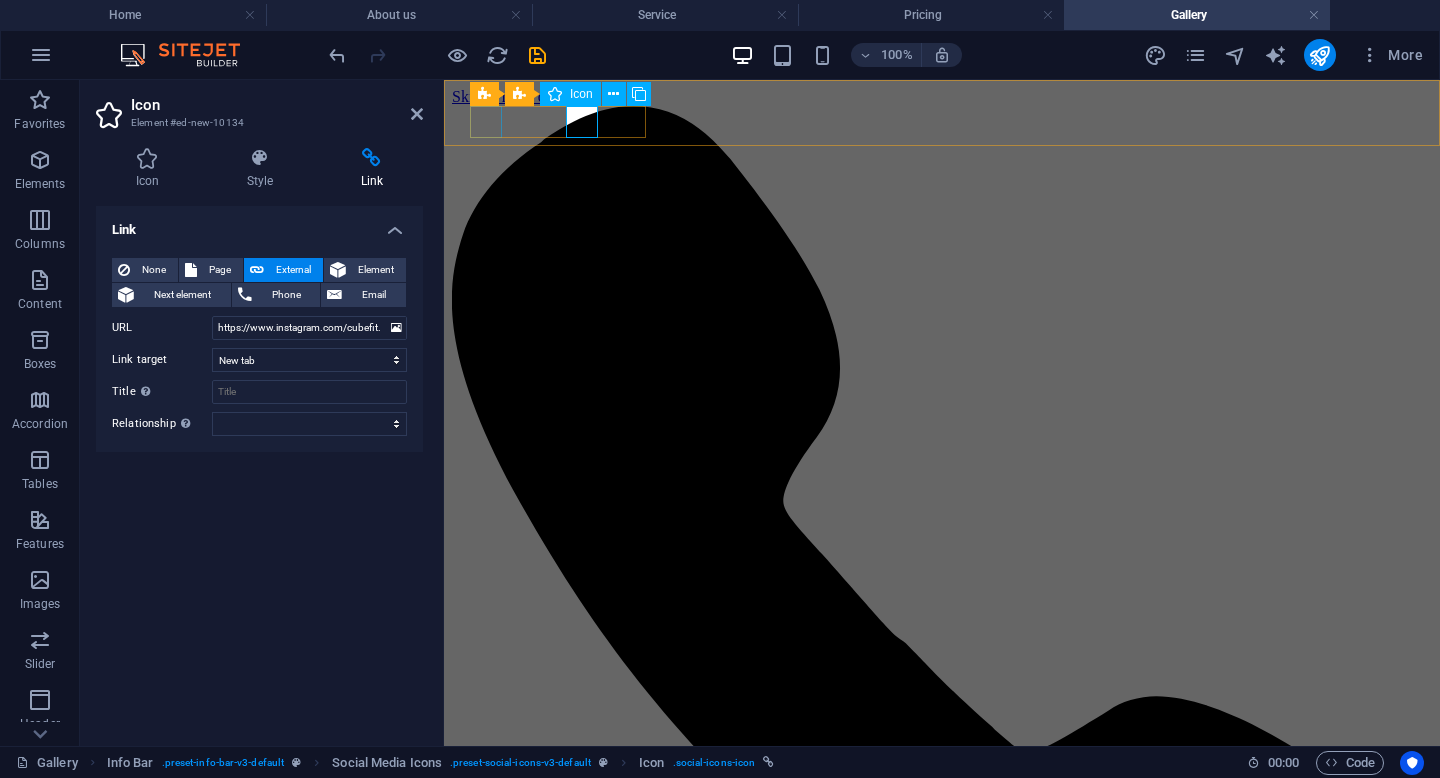 click at bounding box center [942, 4295] 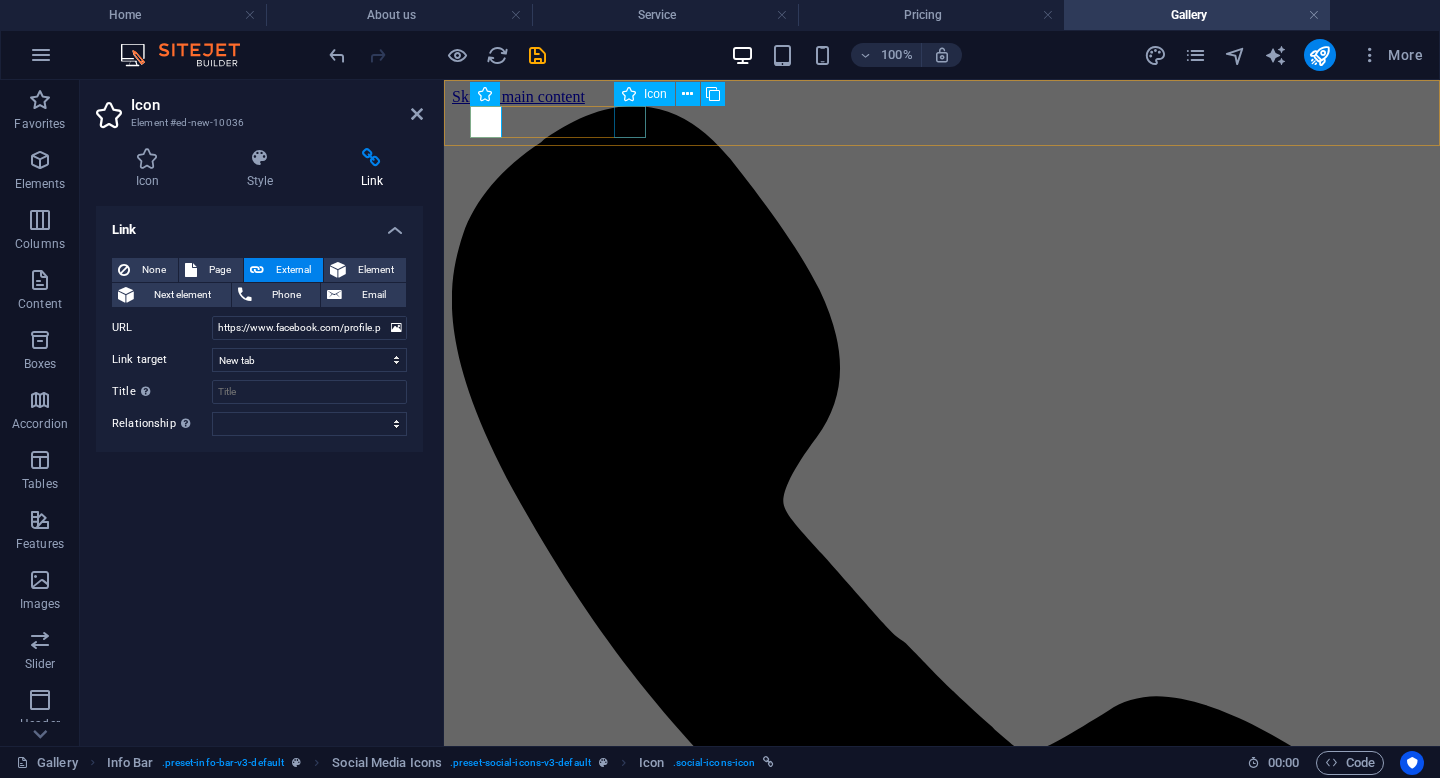 click at bounding box center (942, 7701) 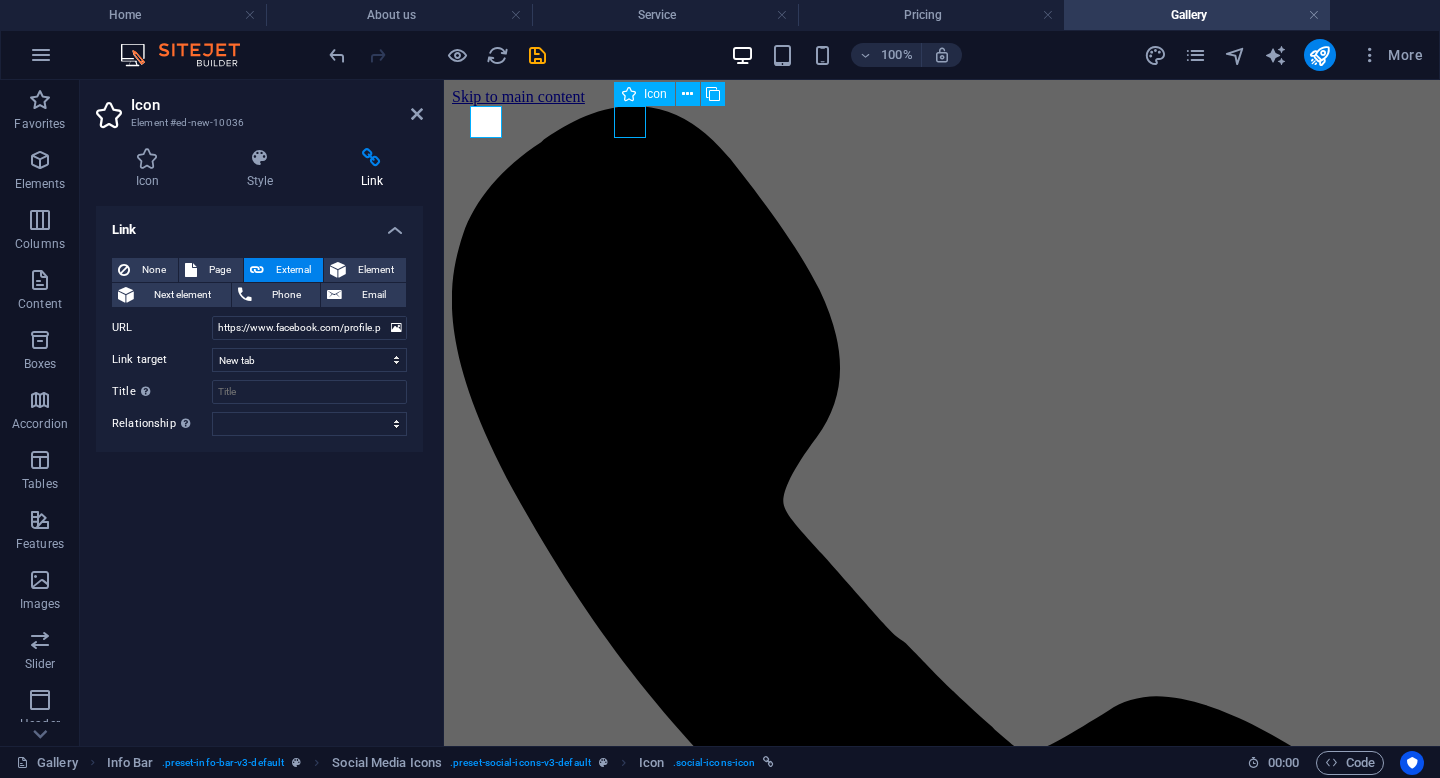 click at bounding box center [942, 7701] 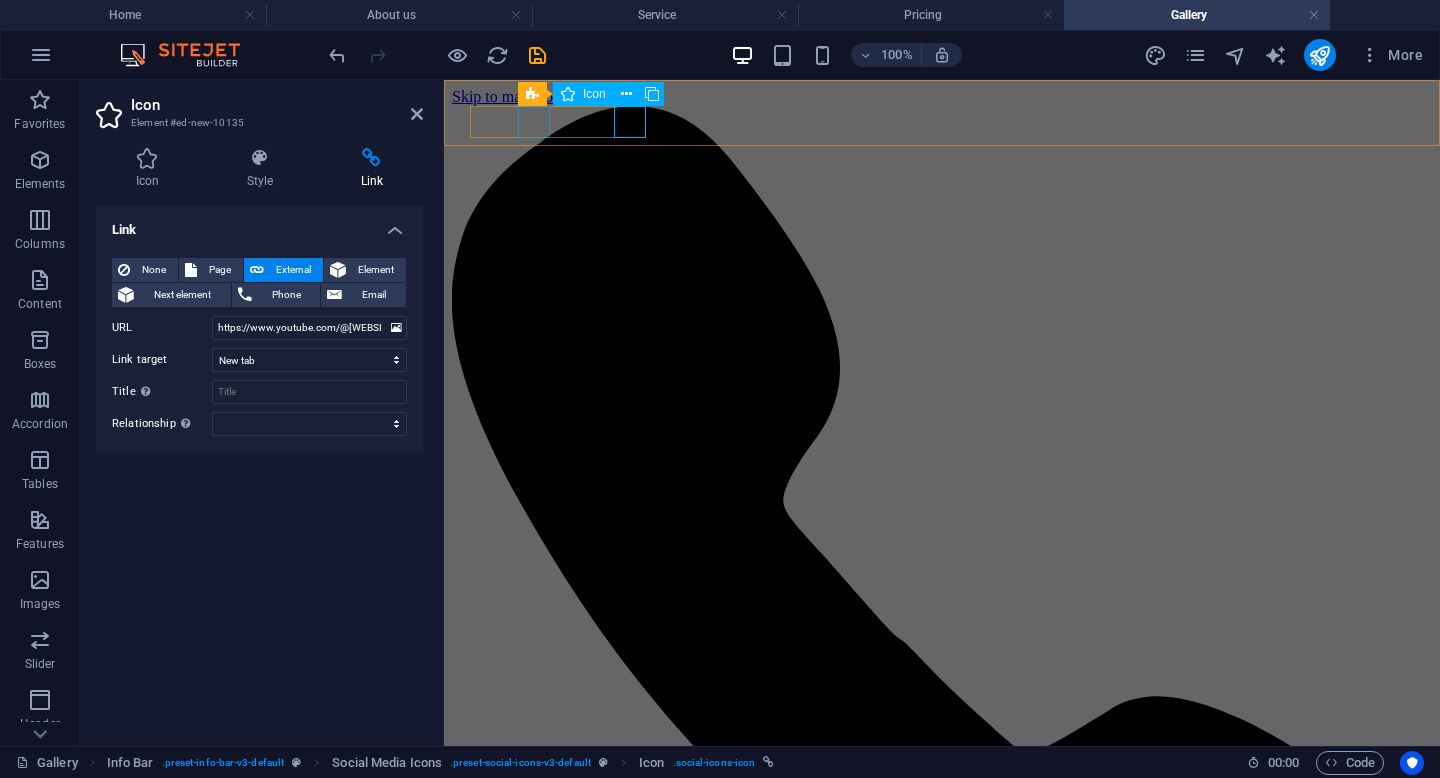 click at bounding box center [942, 5809] 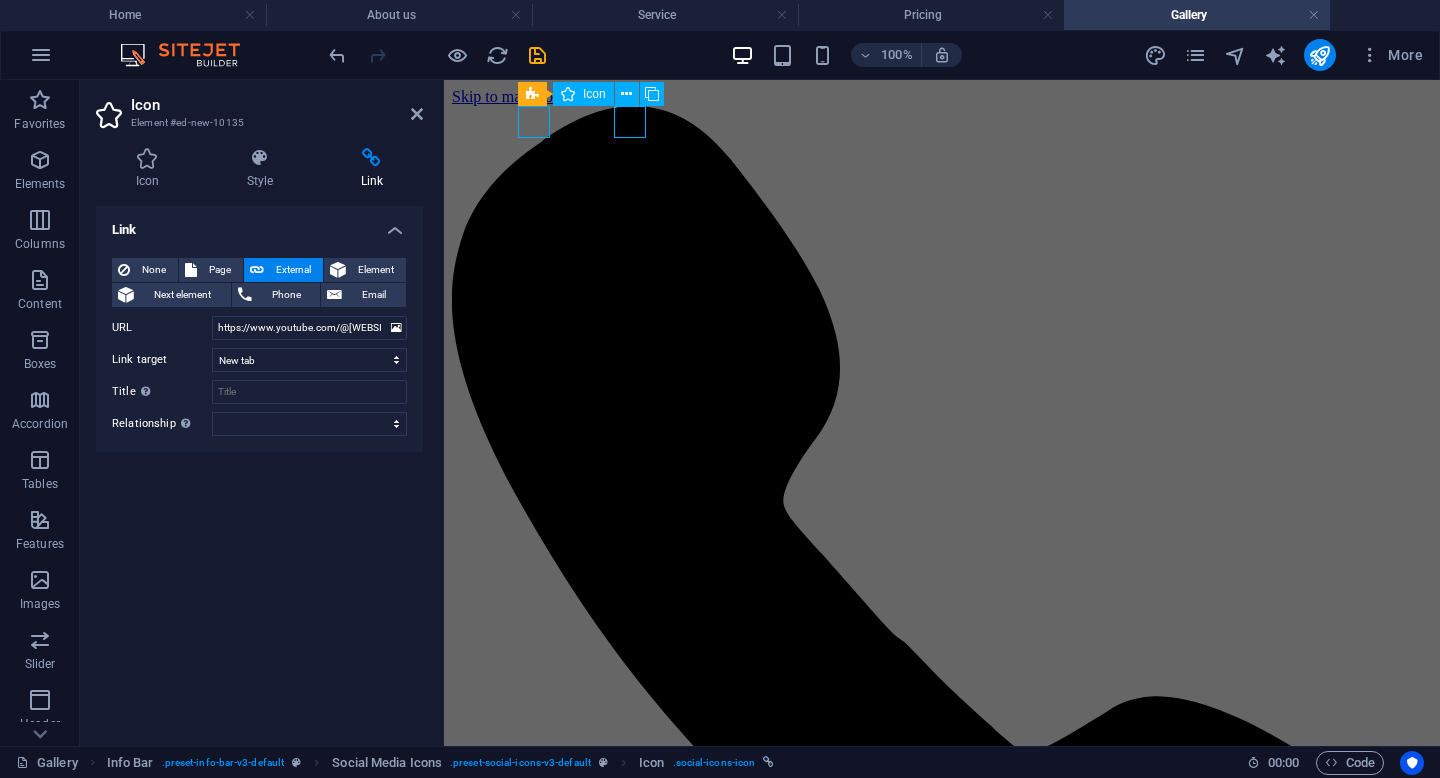 click at bounding box center (942, 5809) 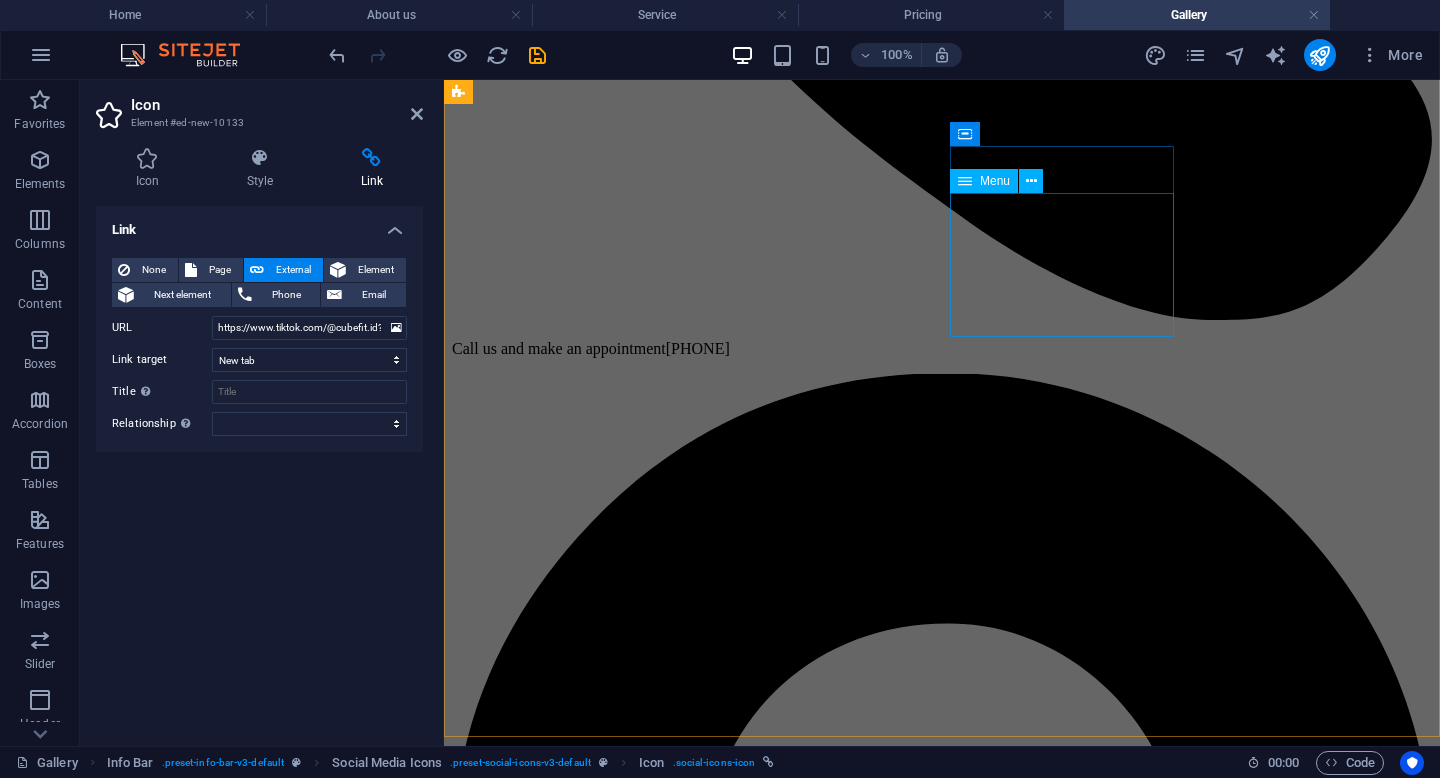 scroll, scrollTop: 1013, scrollLeft: 0, axis: vertical 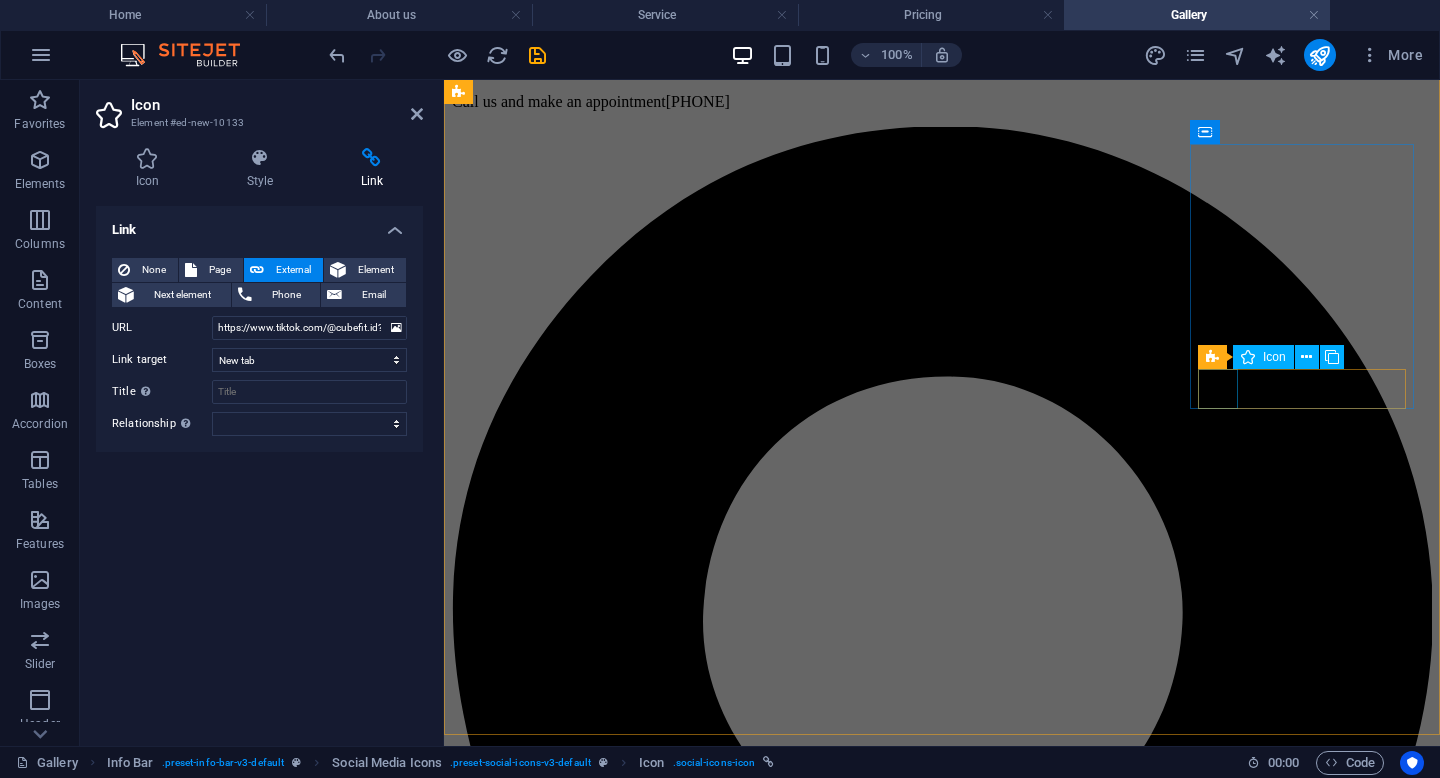 click at bounding box center [942, 16657] 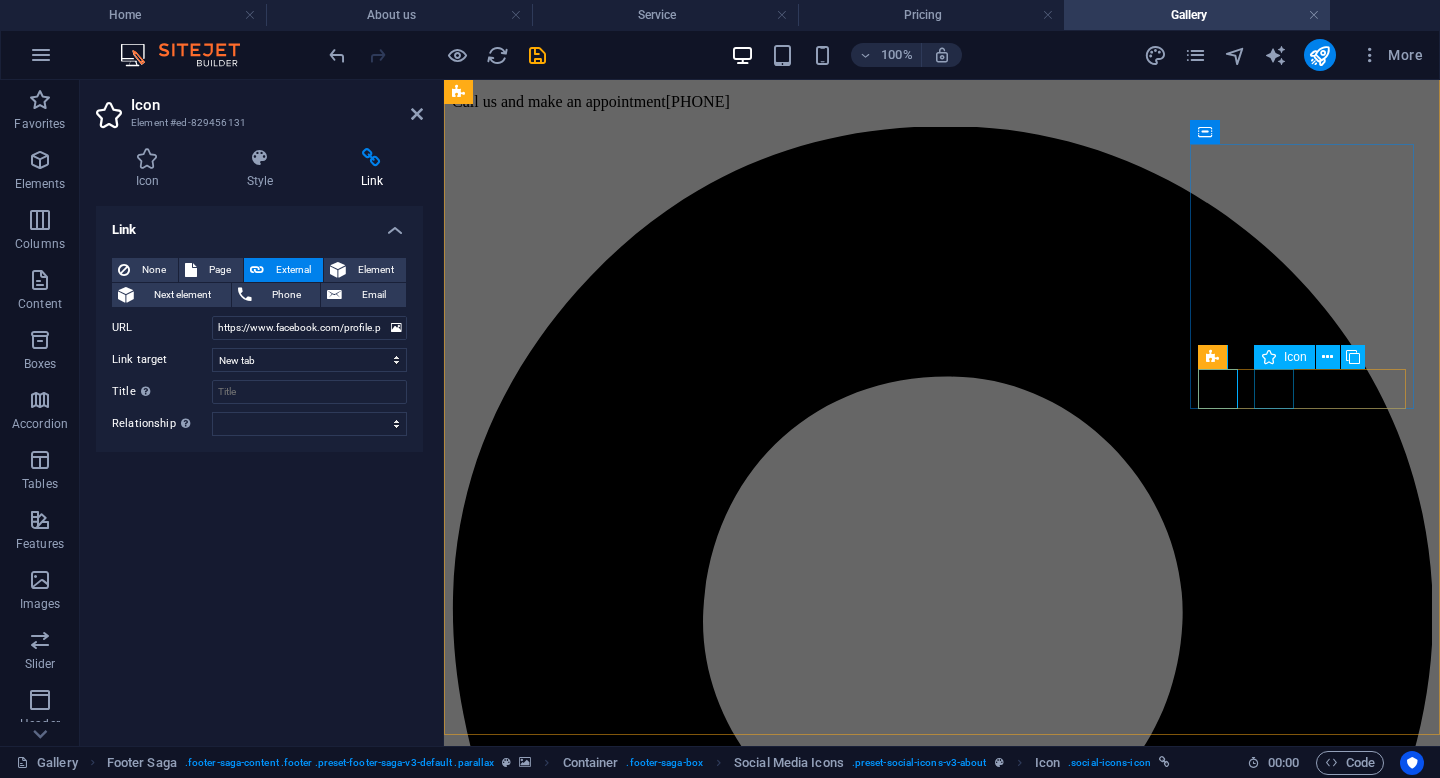 click at bounding box center (942, 18171) 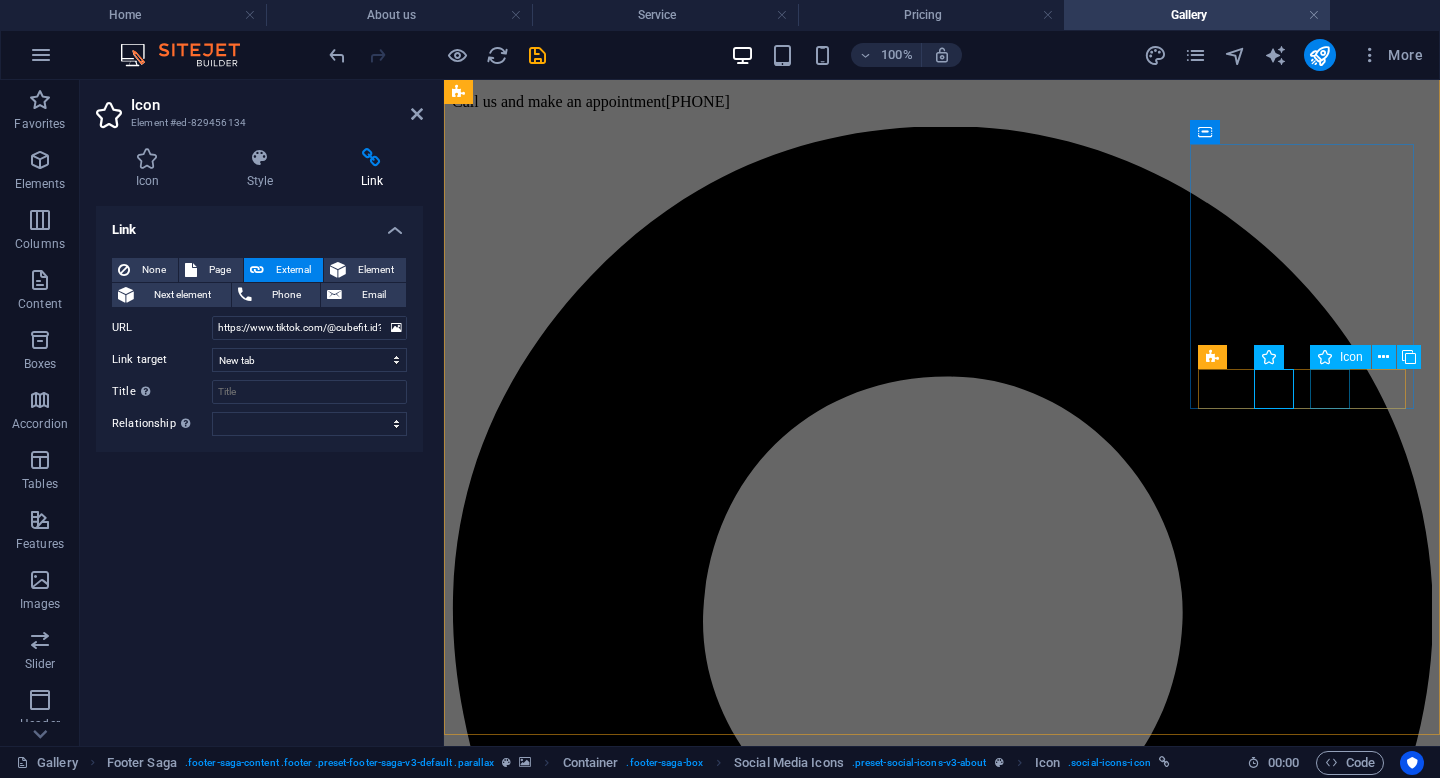 click at bounding box center [942, 19225] 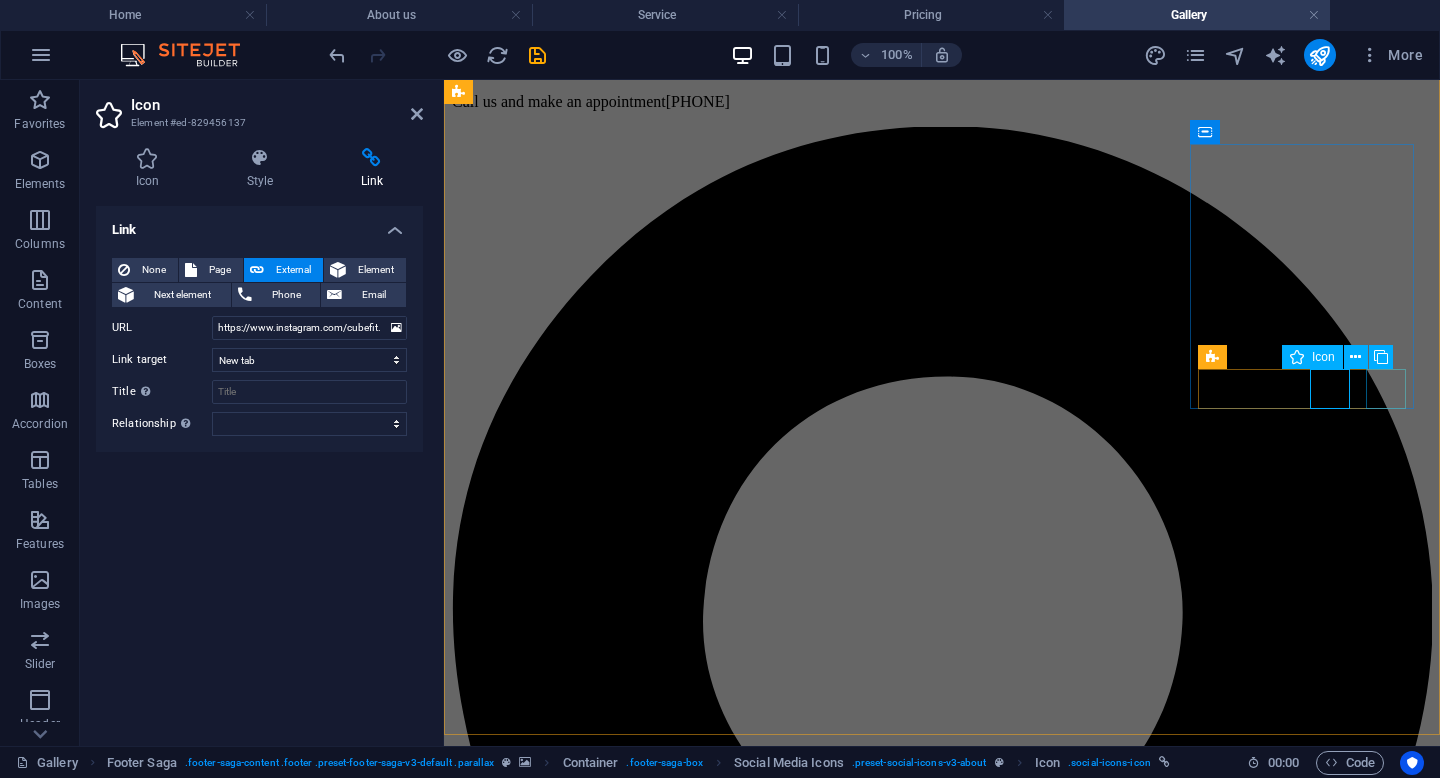 click at bounding box center (942, 20063) 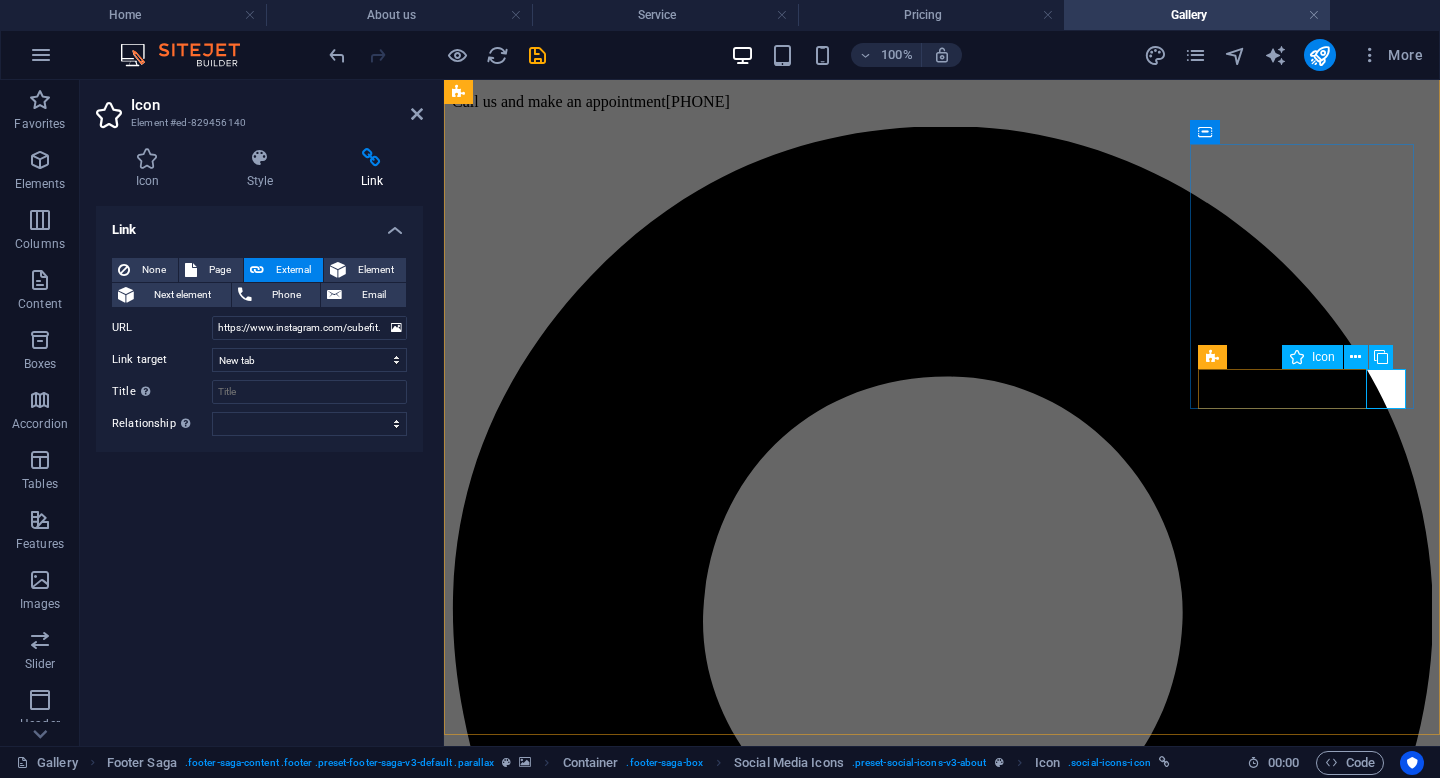 click at bounding box center (942, 20063) 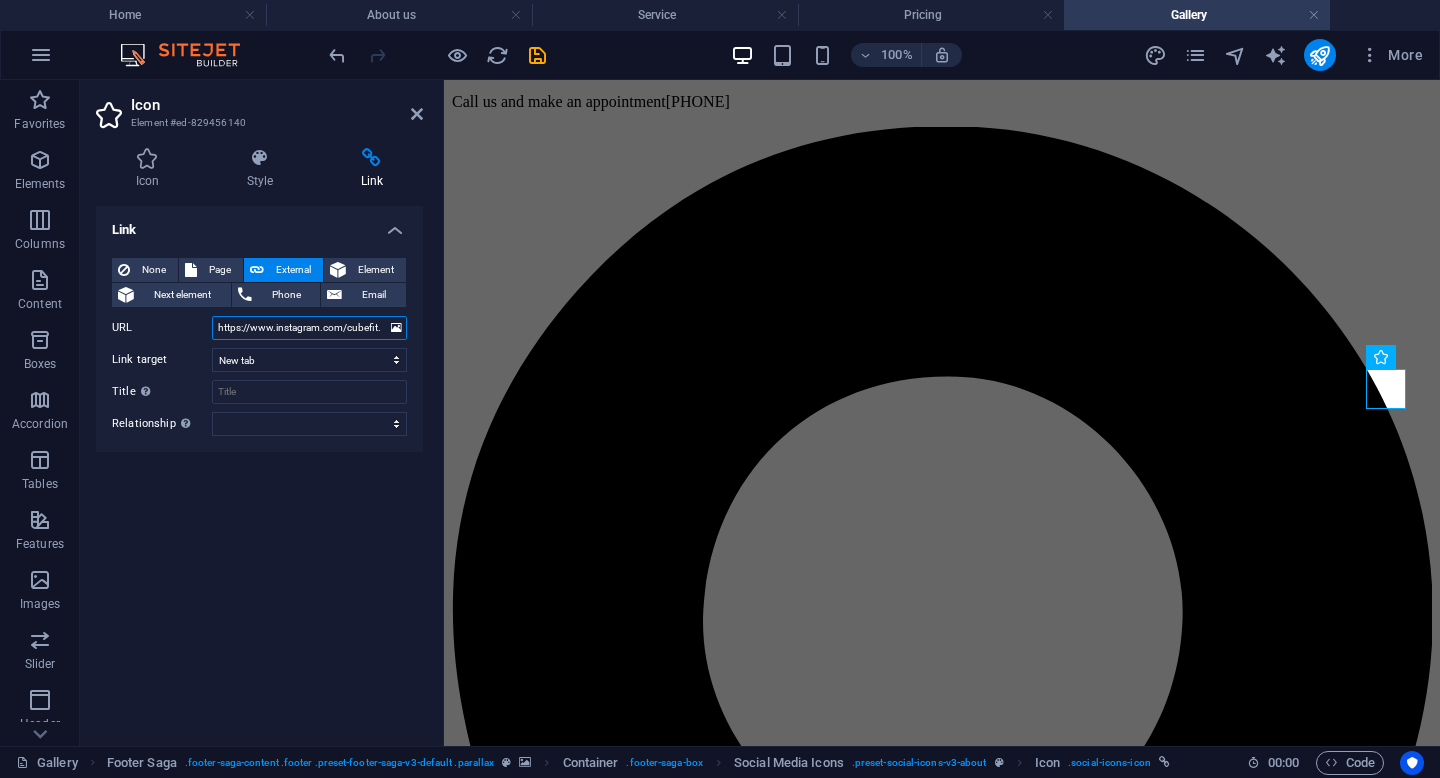 click on "https://www.instagram.com/cubefit.id/" at bounding box center (309, 328) 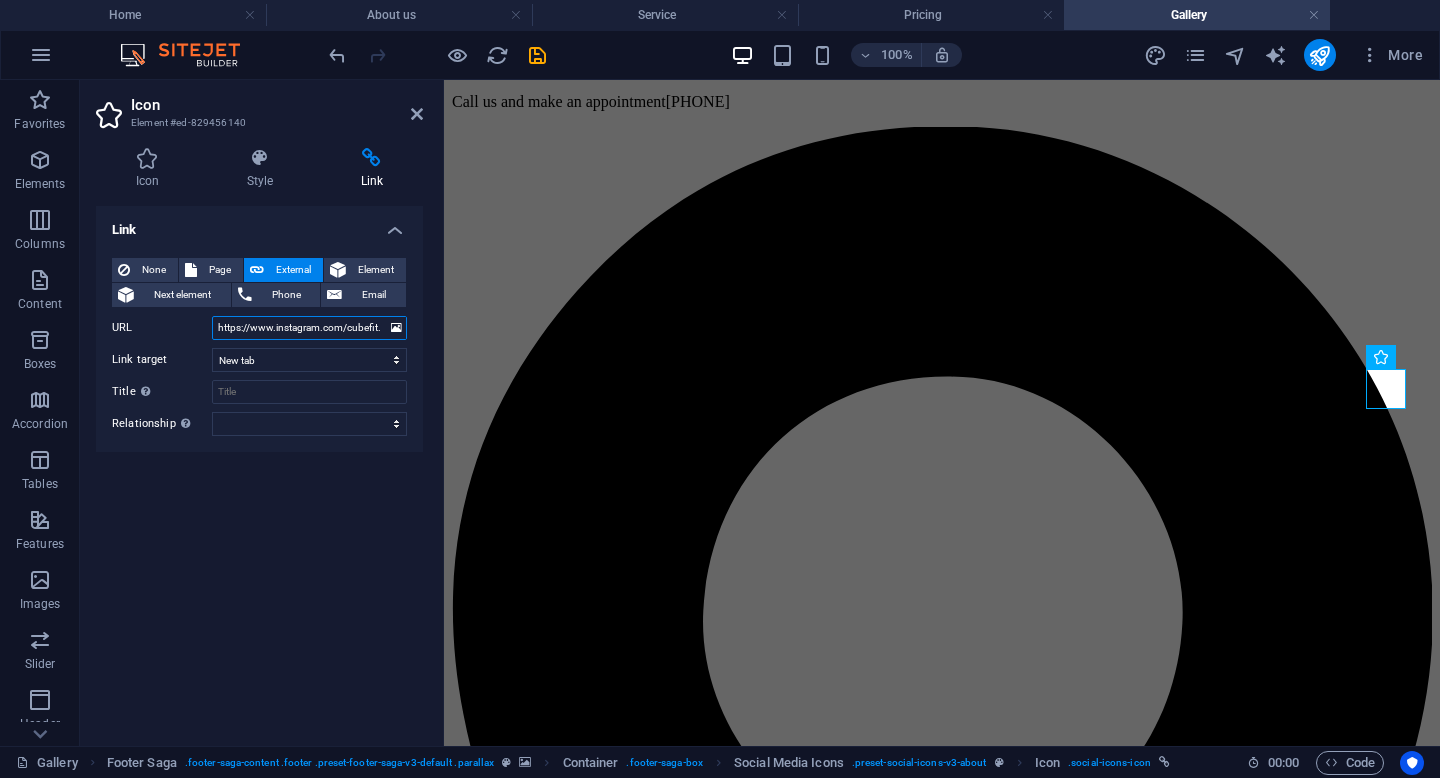 click on "https://www.instagram.com/cubefit.id/" at bounding box center (309, 328) 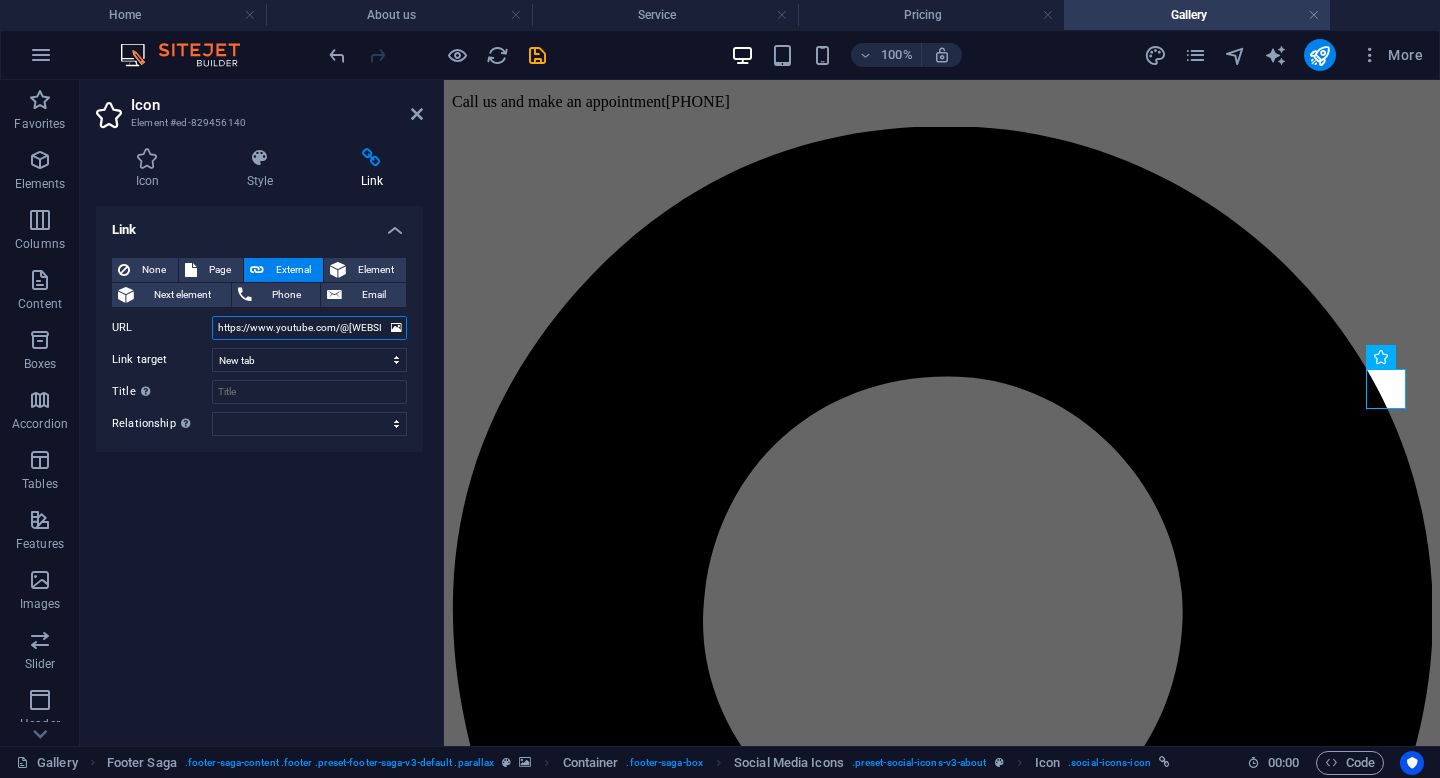 scroll, scrollTop: 0, scrollLeft: 40, axis: horizontal 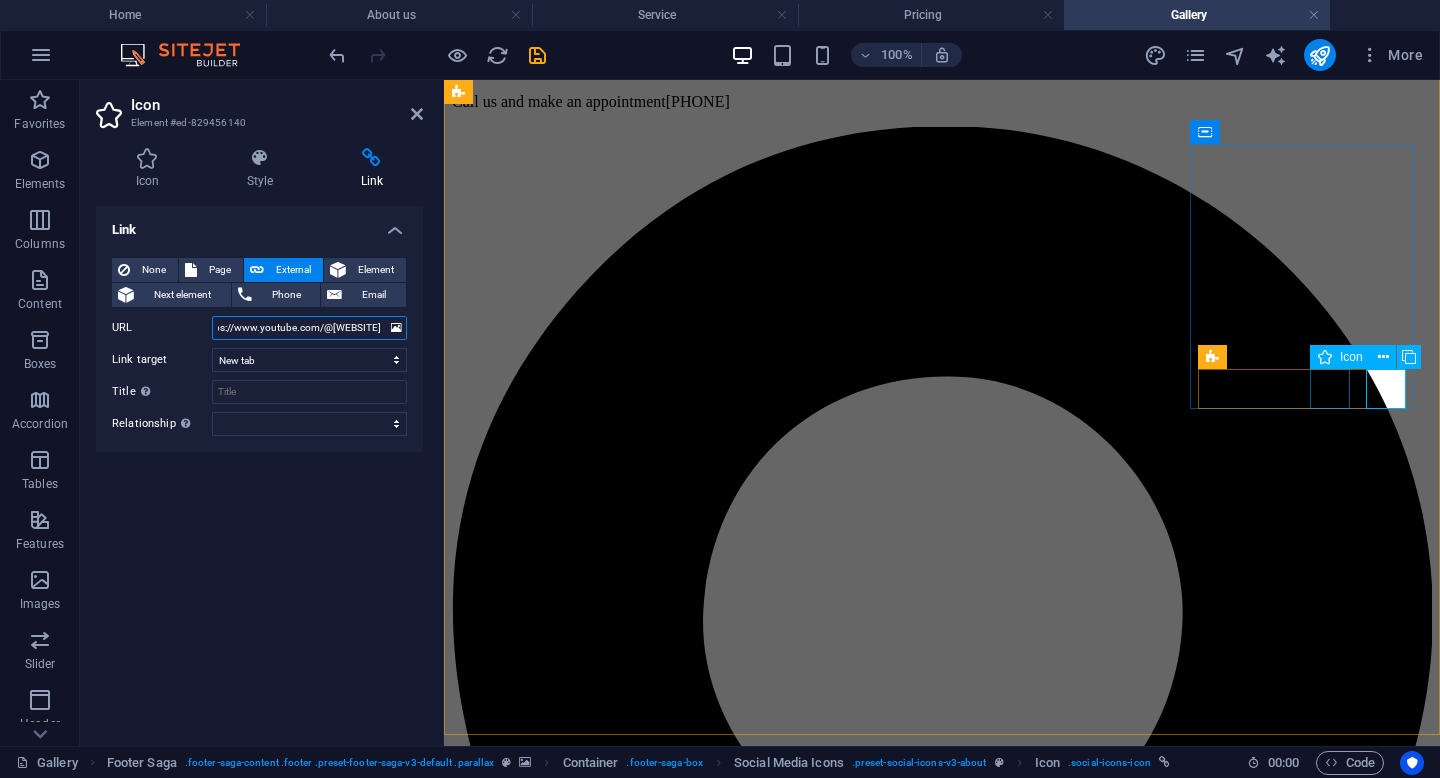 type on "https://www.youtube.com/@CubefitIndonesia" 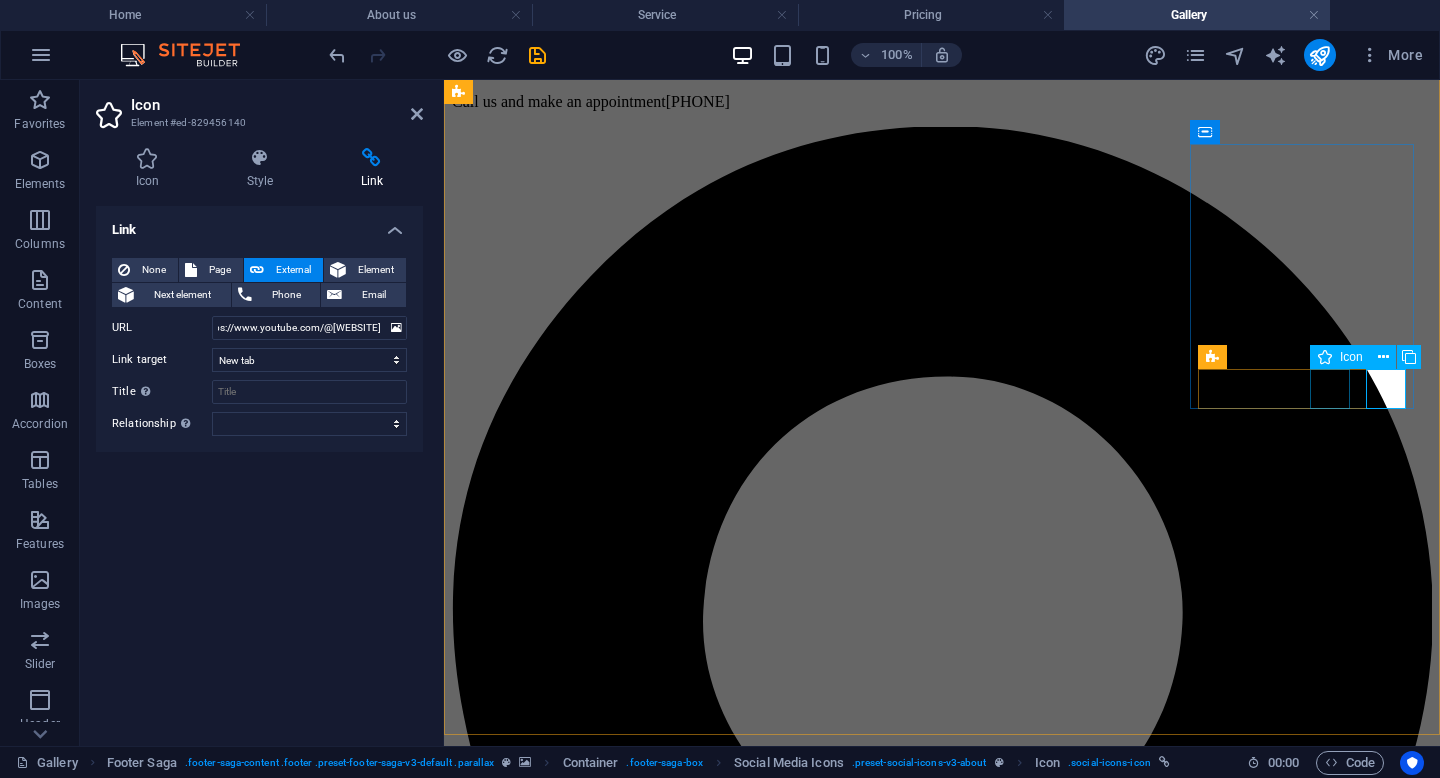 click at bounding box center [942, 19225] 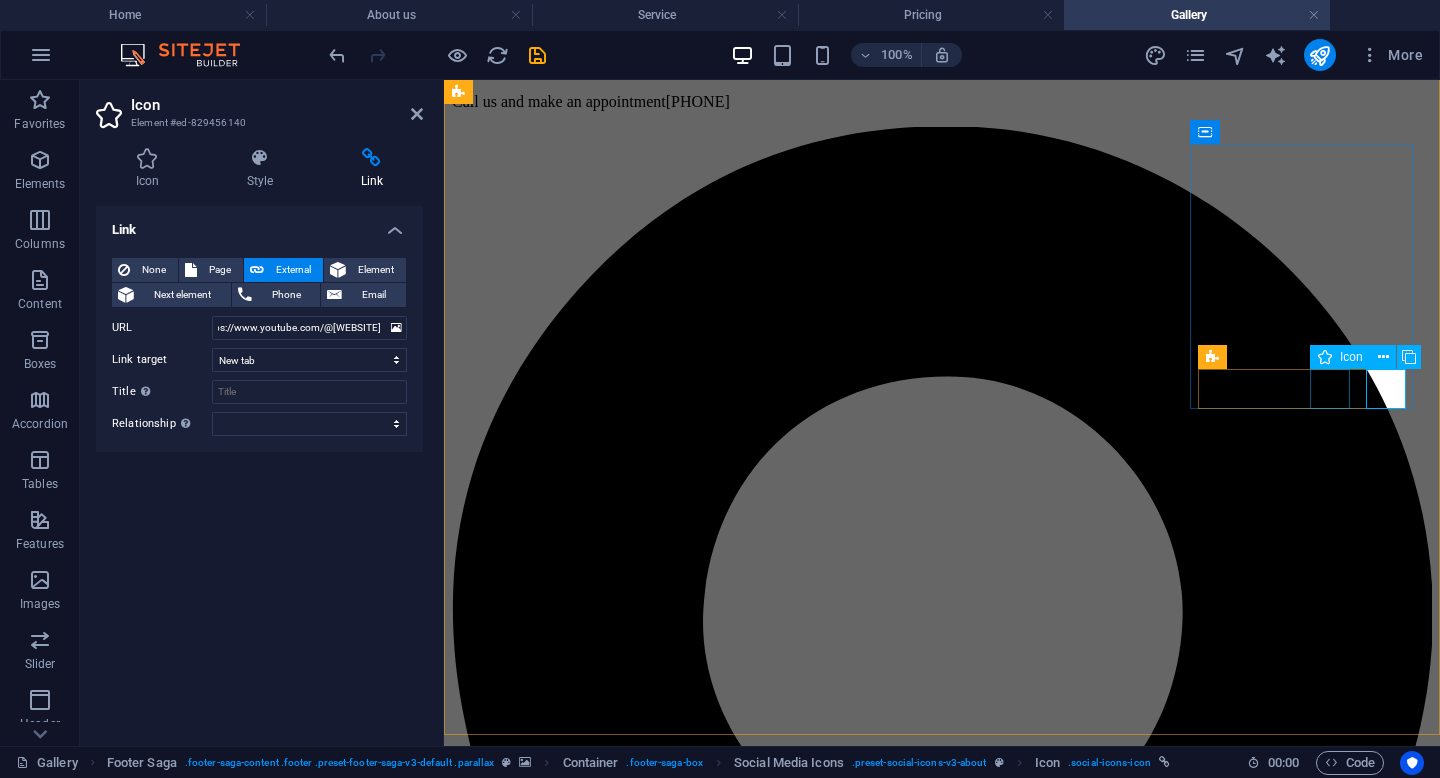 click at bounding box center (942, 19225) 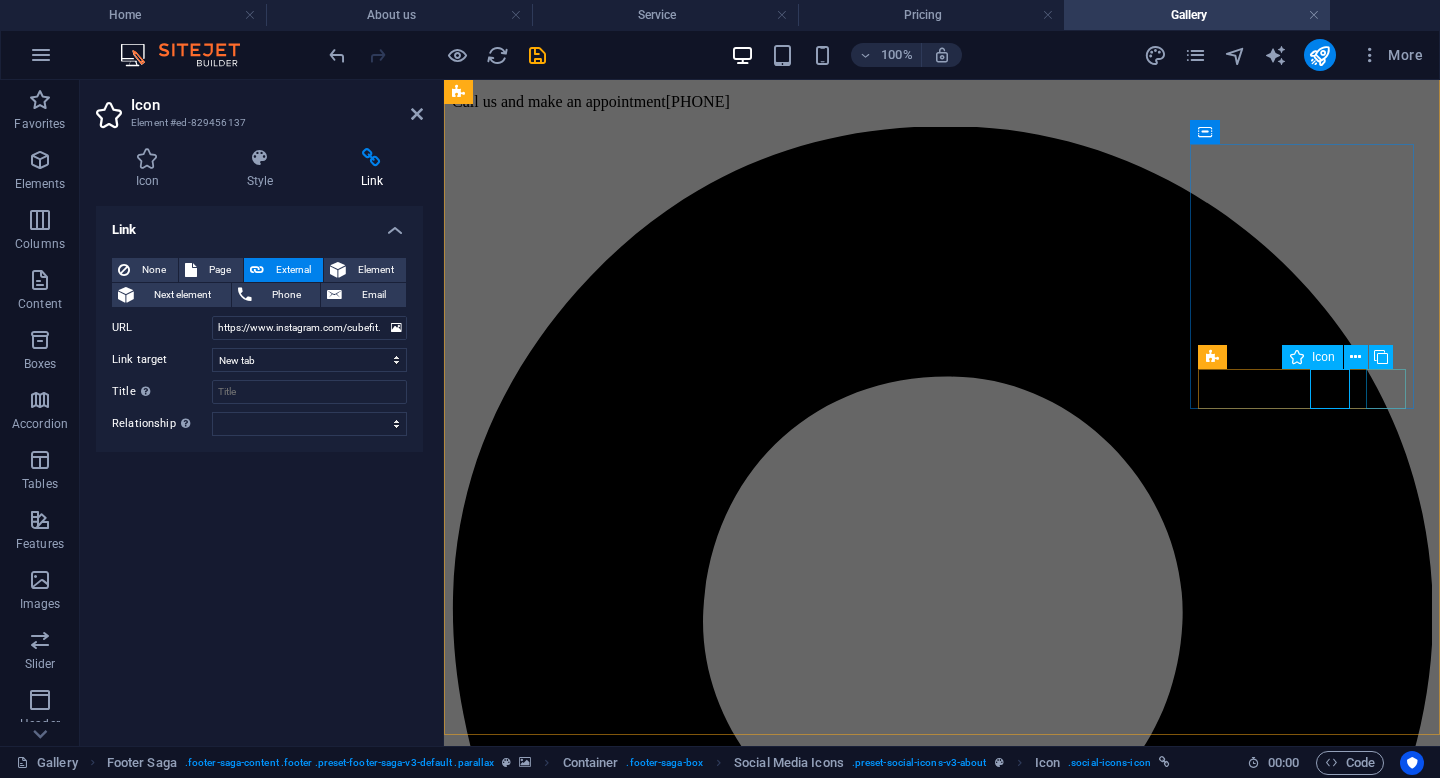 click at bounding box center [942, 20063] 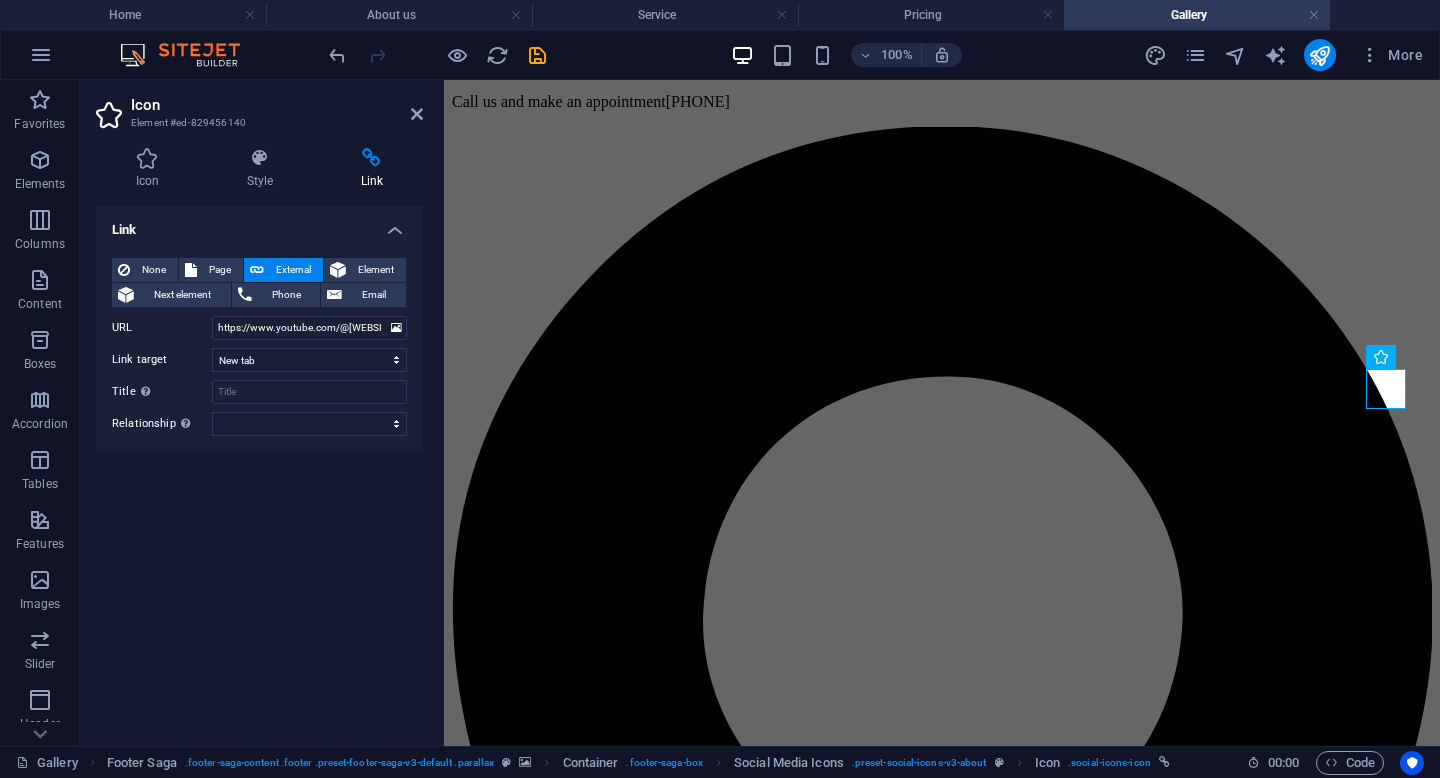 scroll, scrollTop: 1066, scrollLeft: 0, axis: vertical 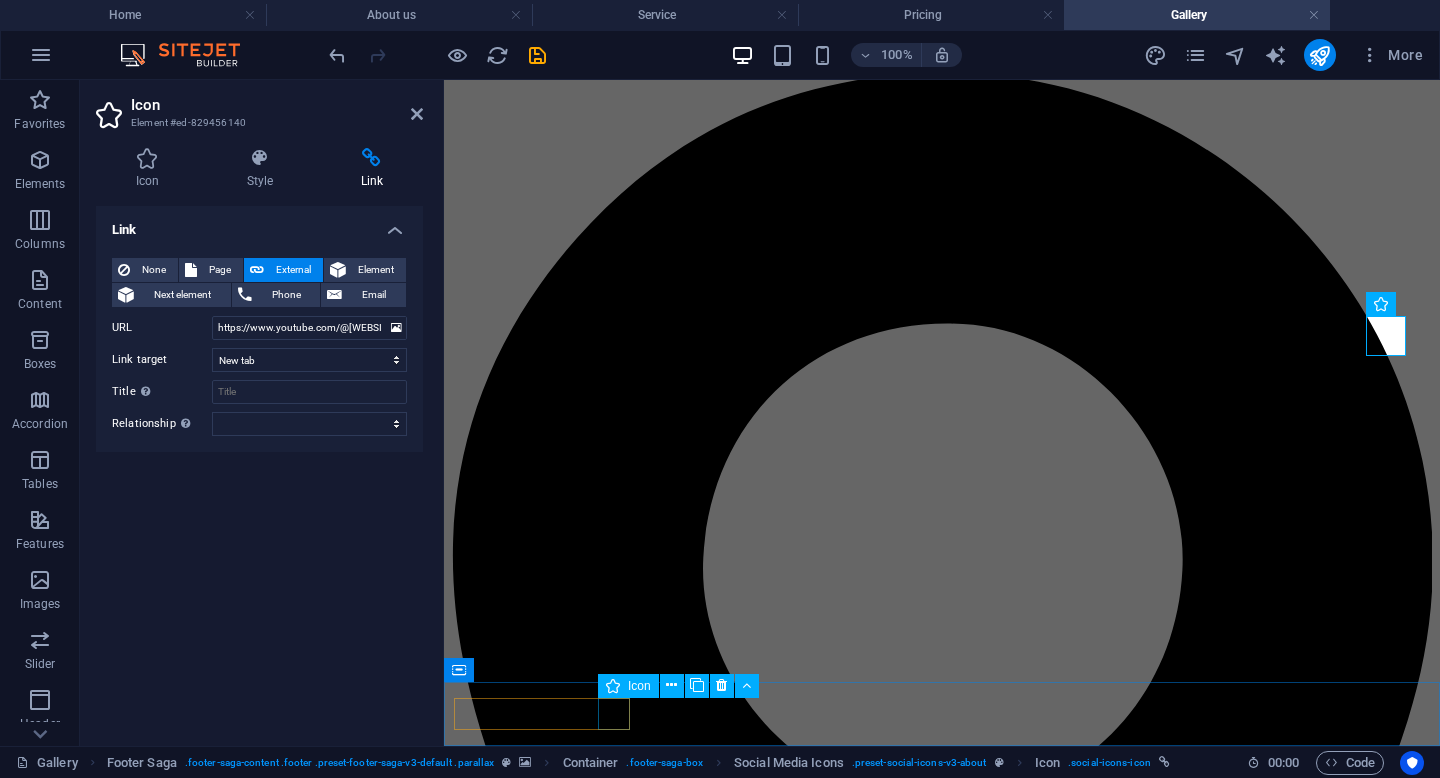 click at bounding box center (942, 25656) 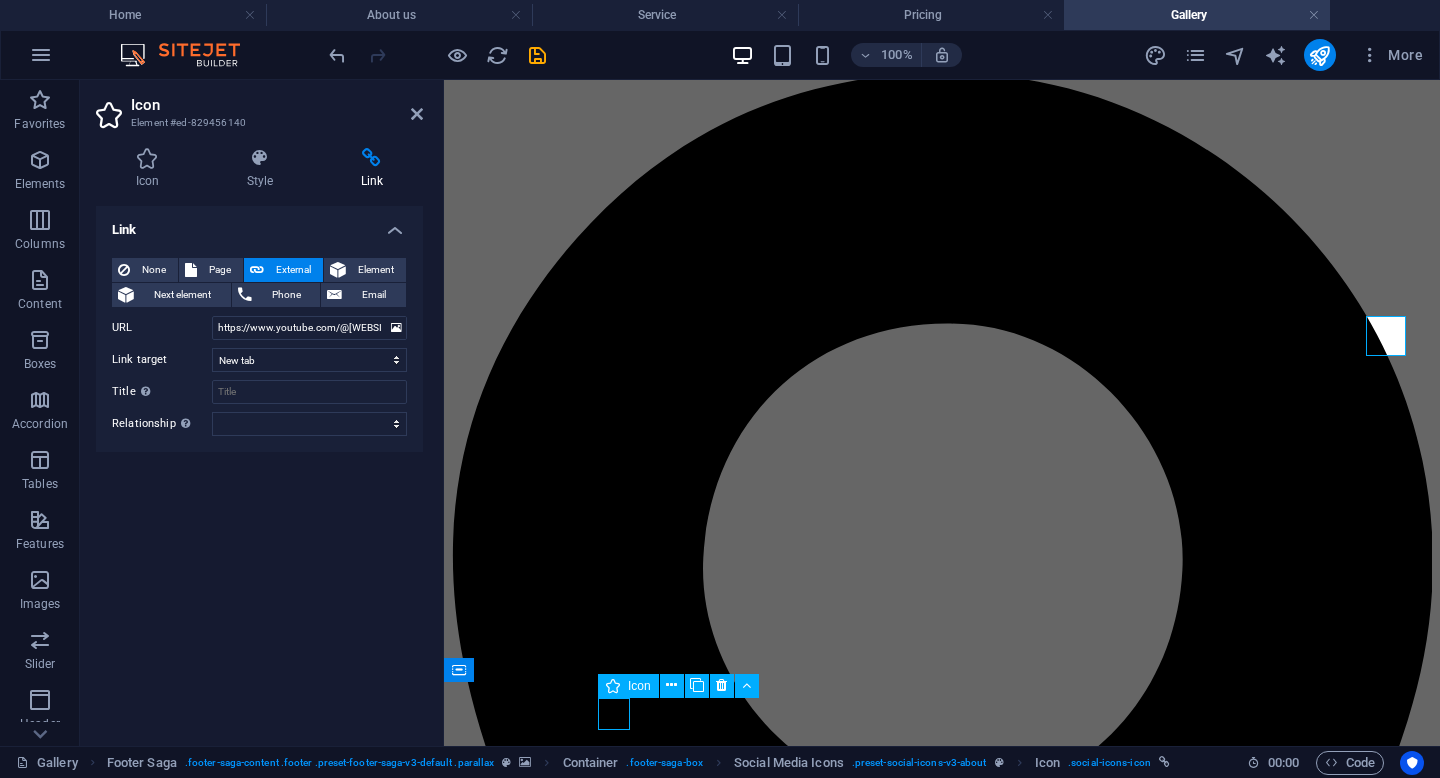 click at bounding box center (942, 25656) 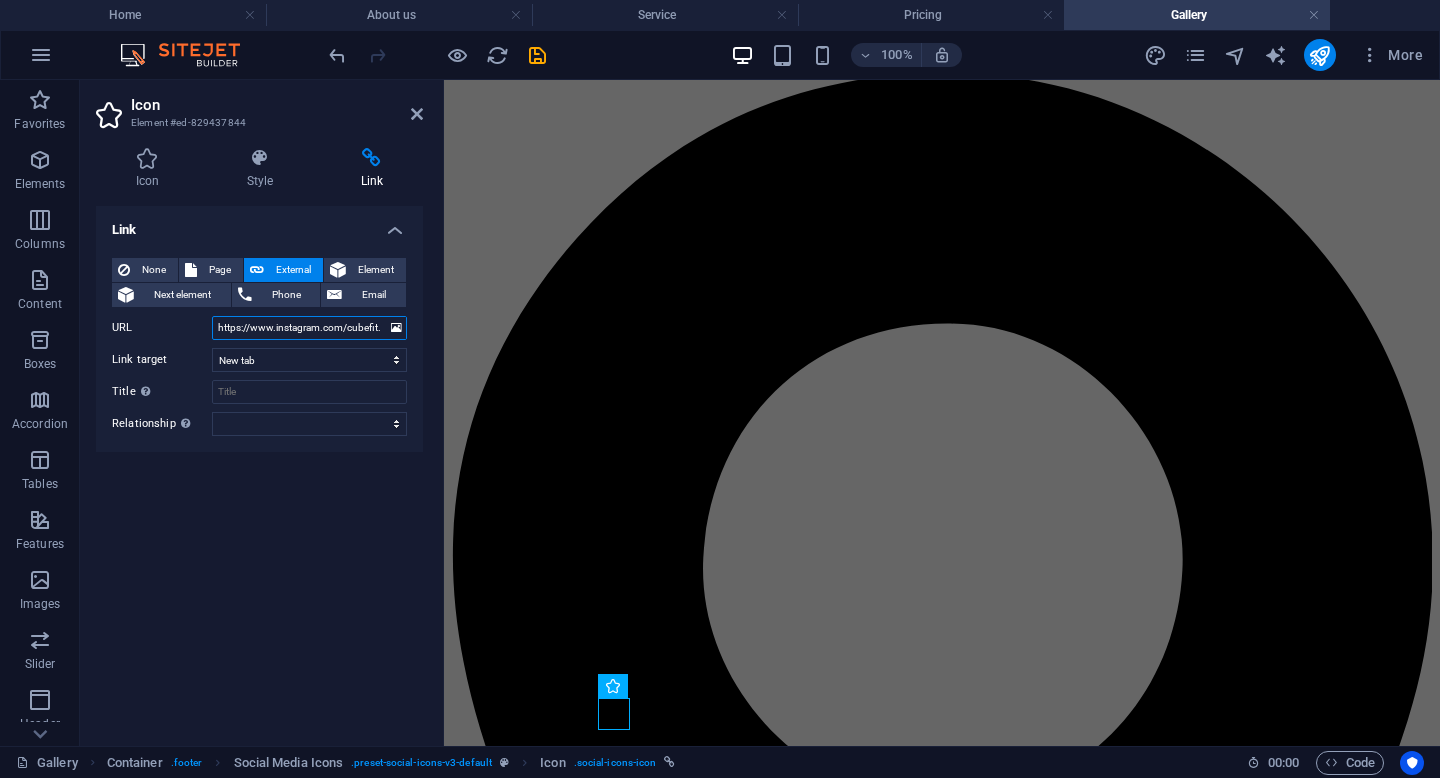 click on "https://www.instagram.com/cubefit.id/" at bounding box center [309, 328] 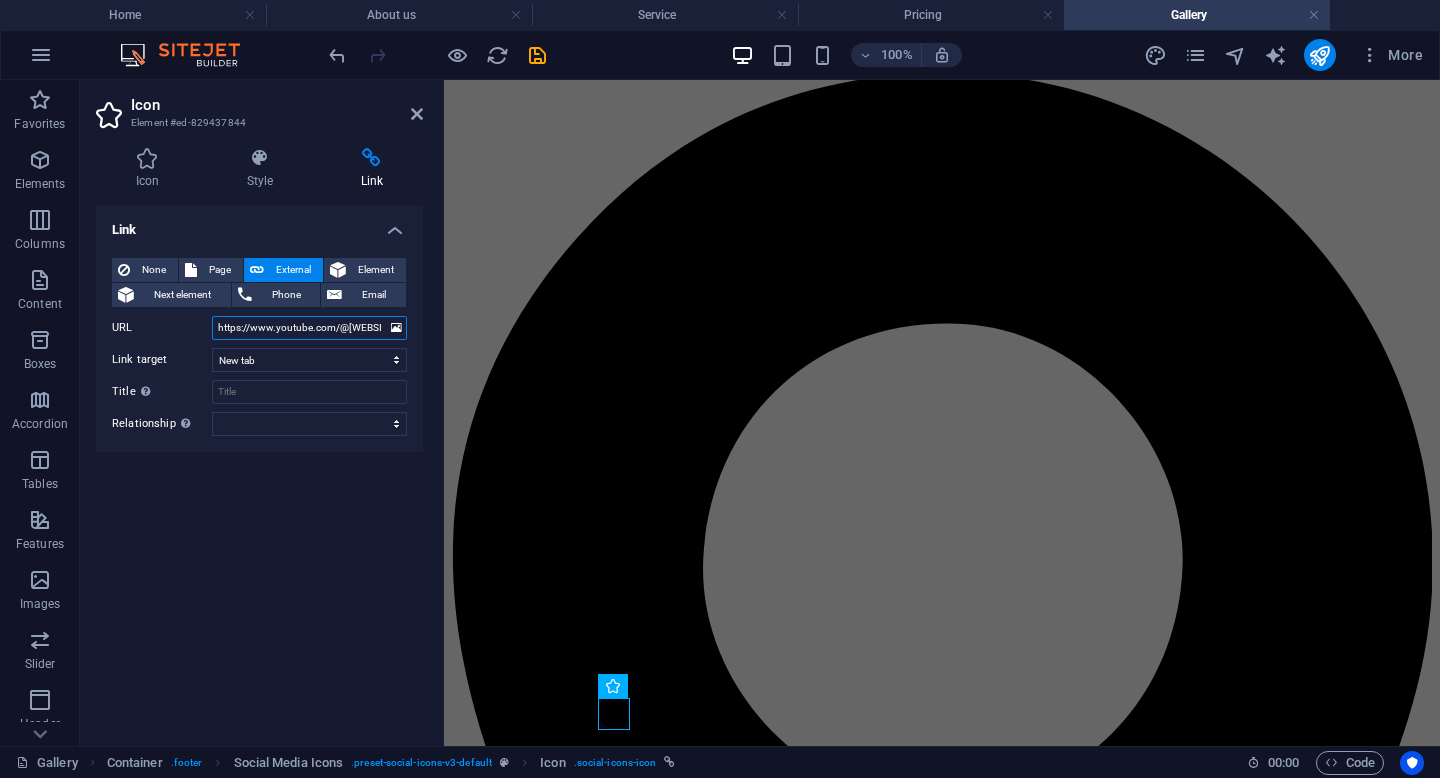 scroll, scrollTop: 0, scrollLeft: 40, axis: horizontal 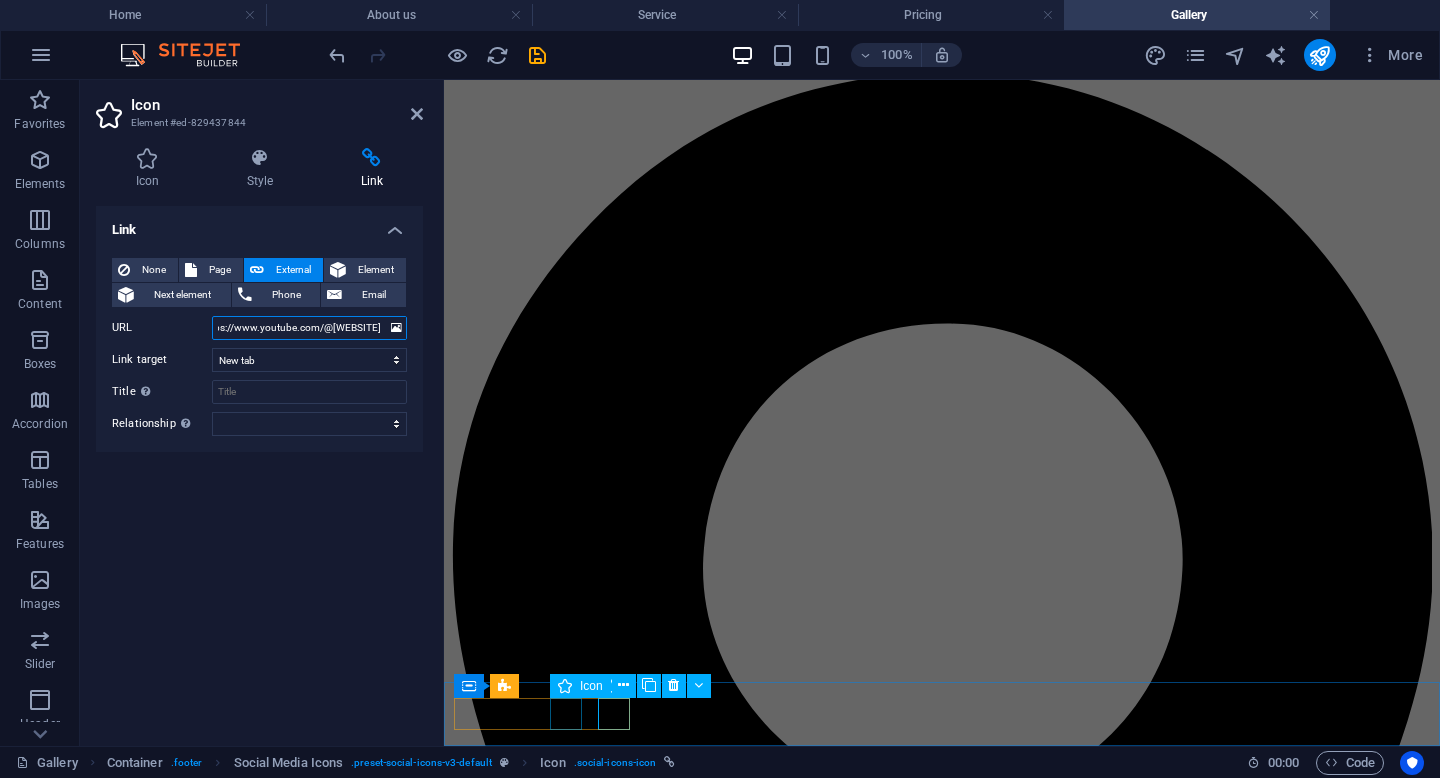 type on "https://www.youtube.com/@CubefitIndonesia" 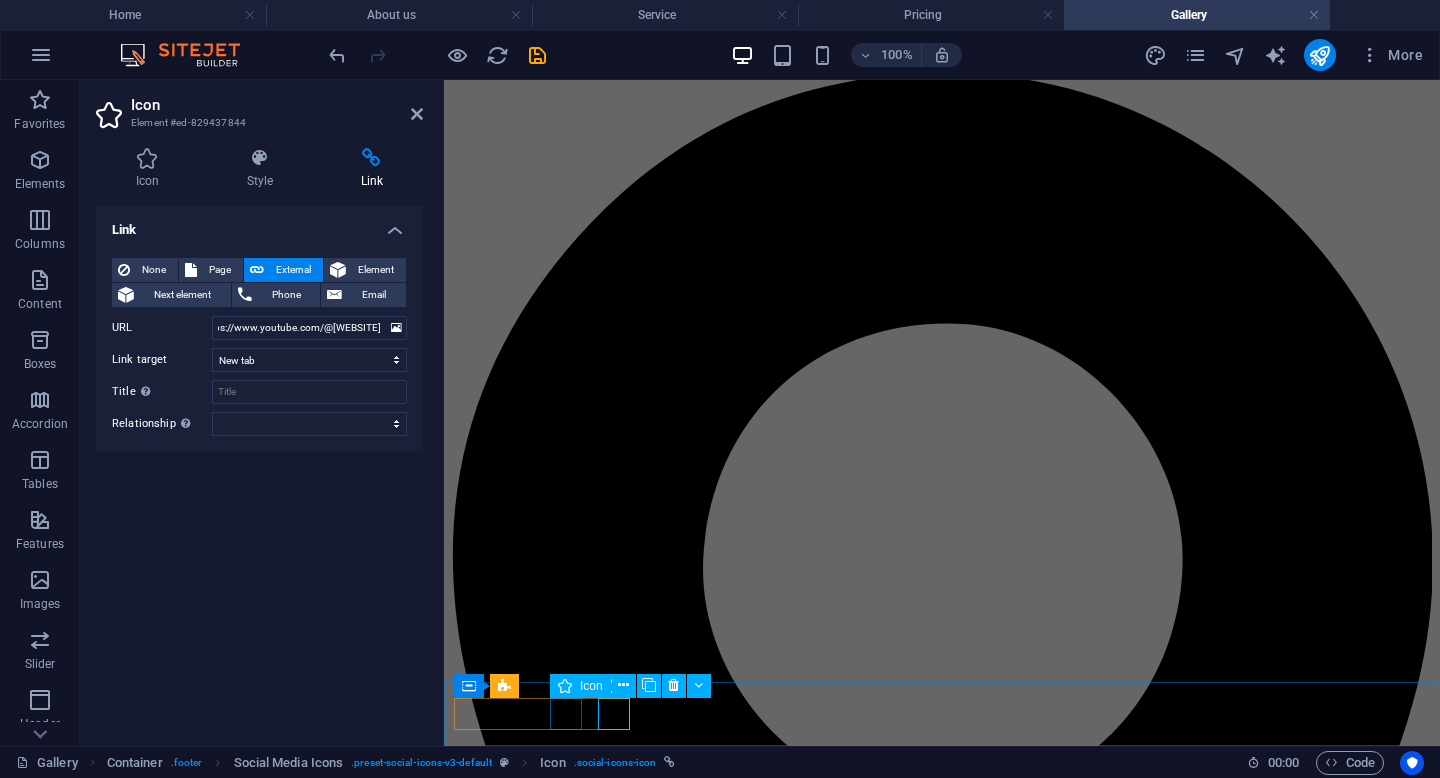 click at bounding box center (942, 24818) 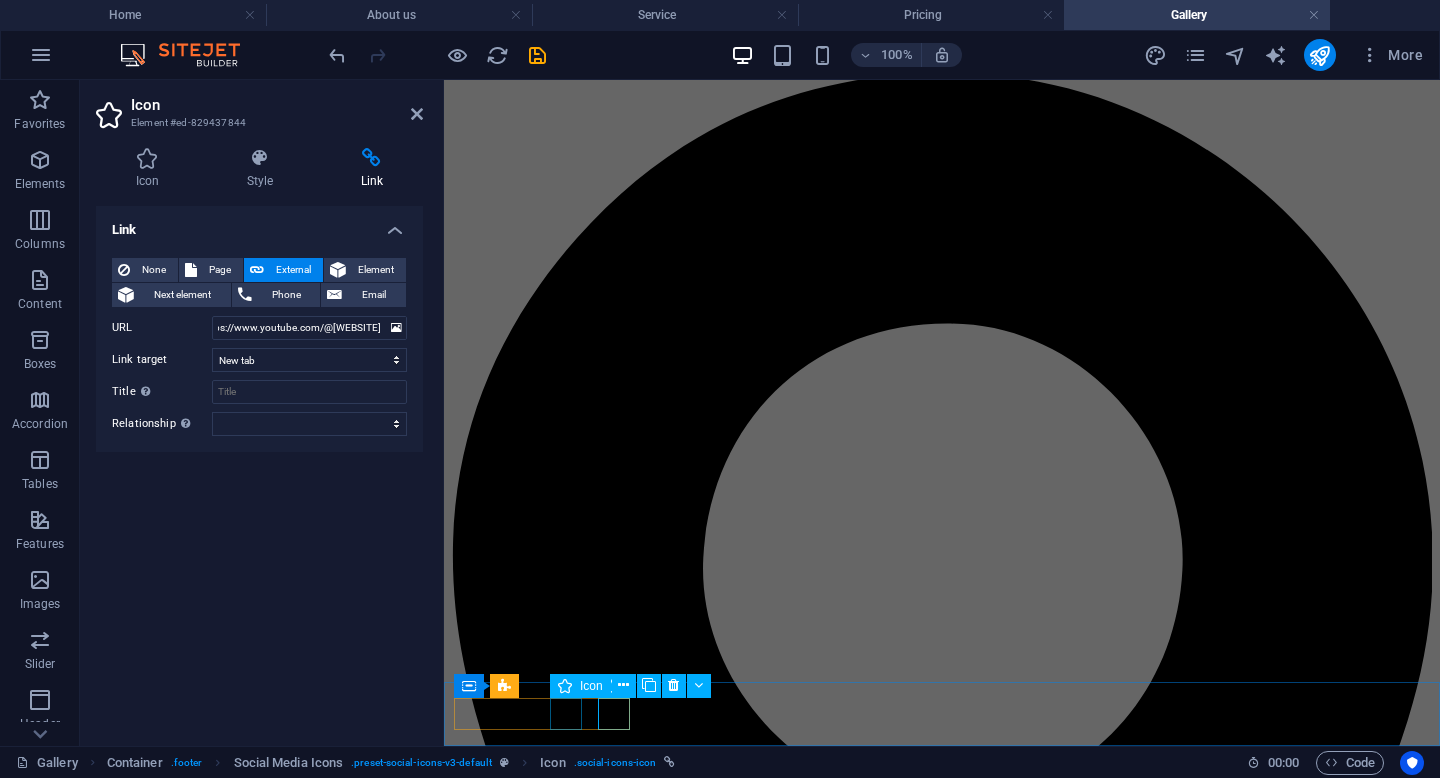 click at bounding box center (942, 24818) 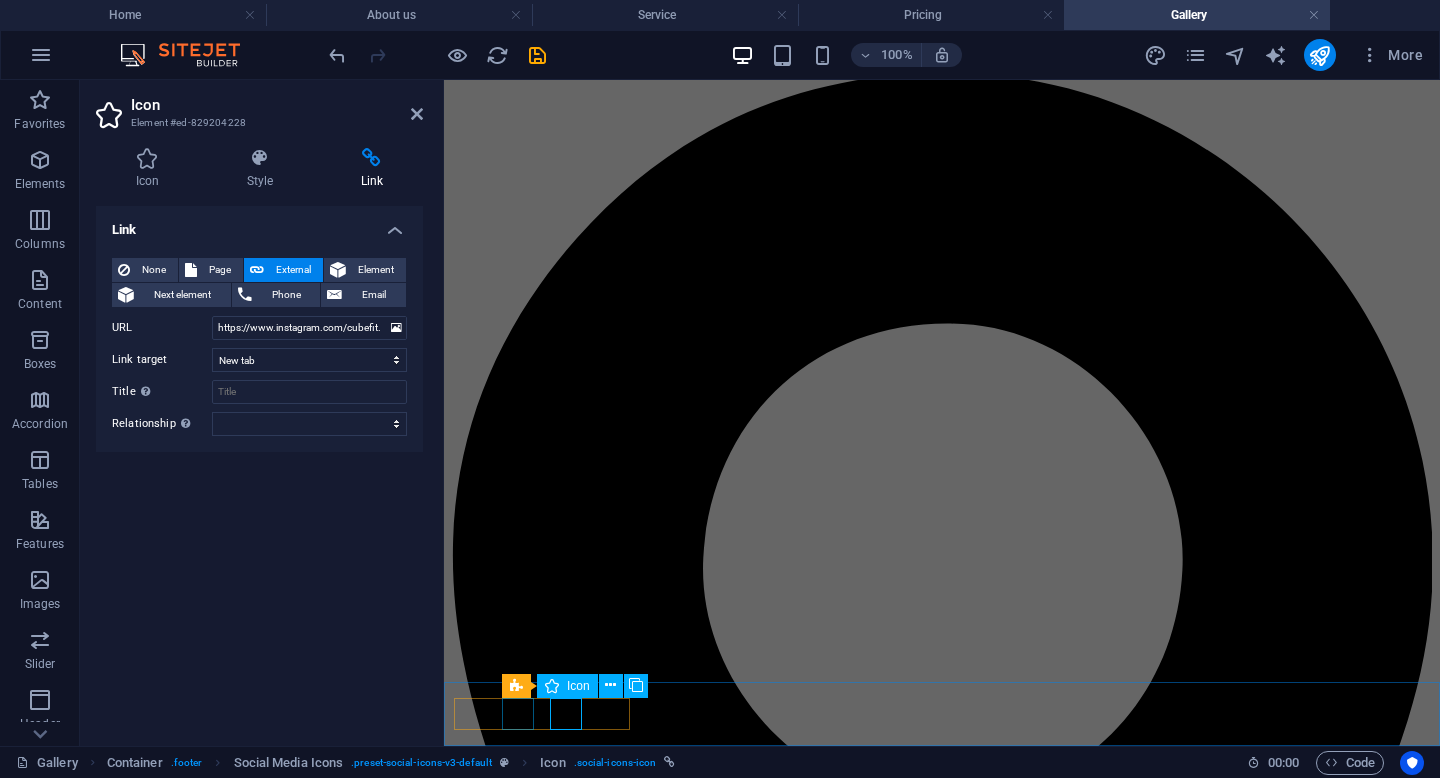 click at bounding box center (942, 23764) 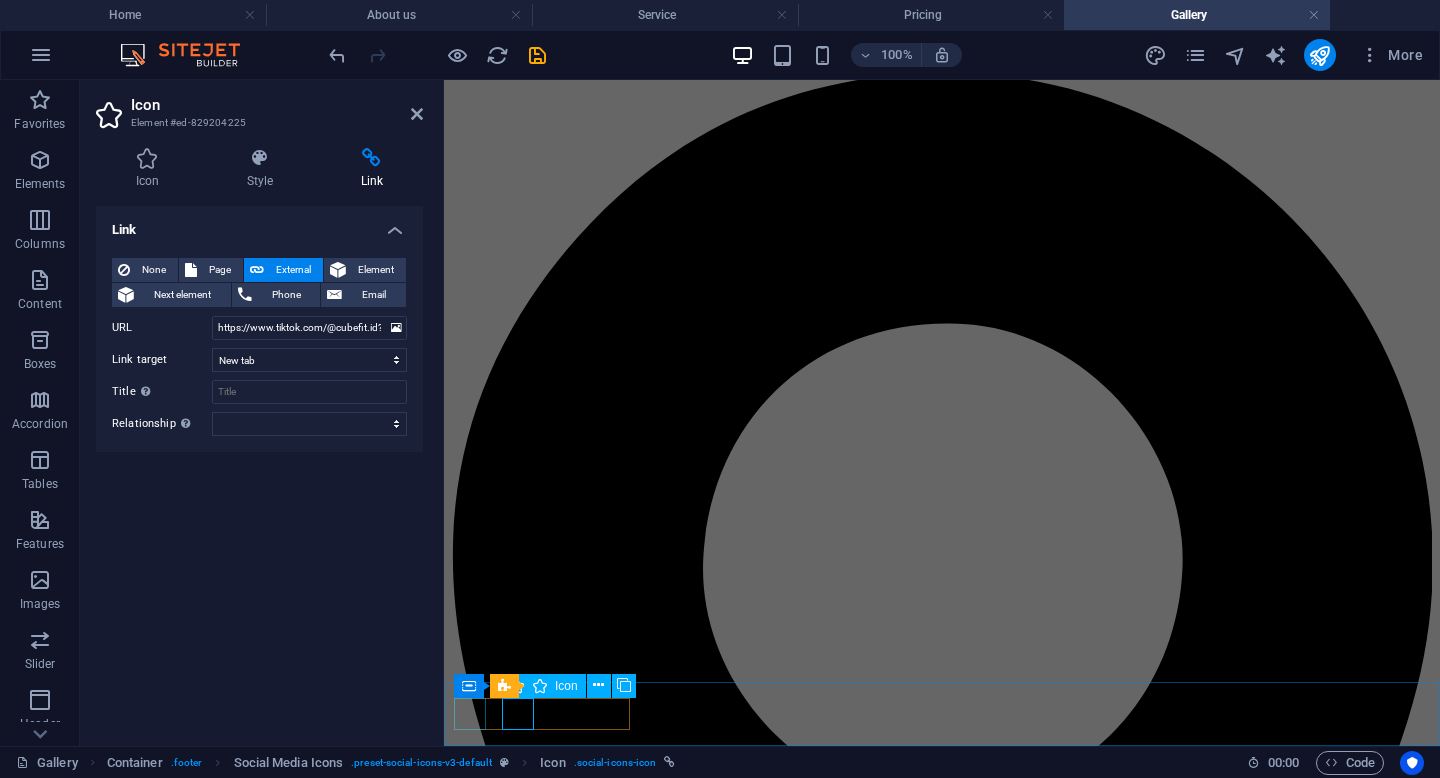 click at bounding box center (942, 22250) 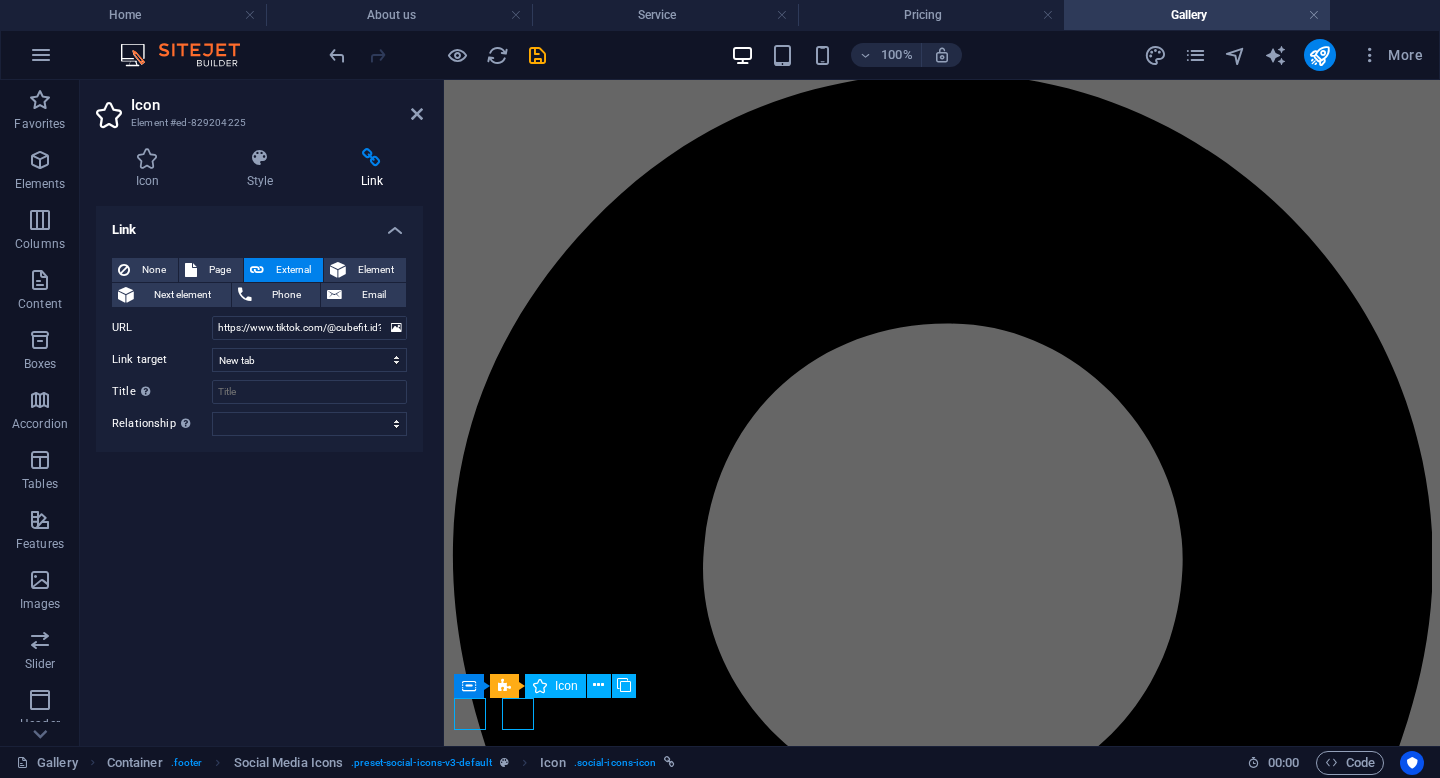 click at bounding box center [942, 22250] 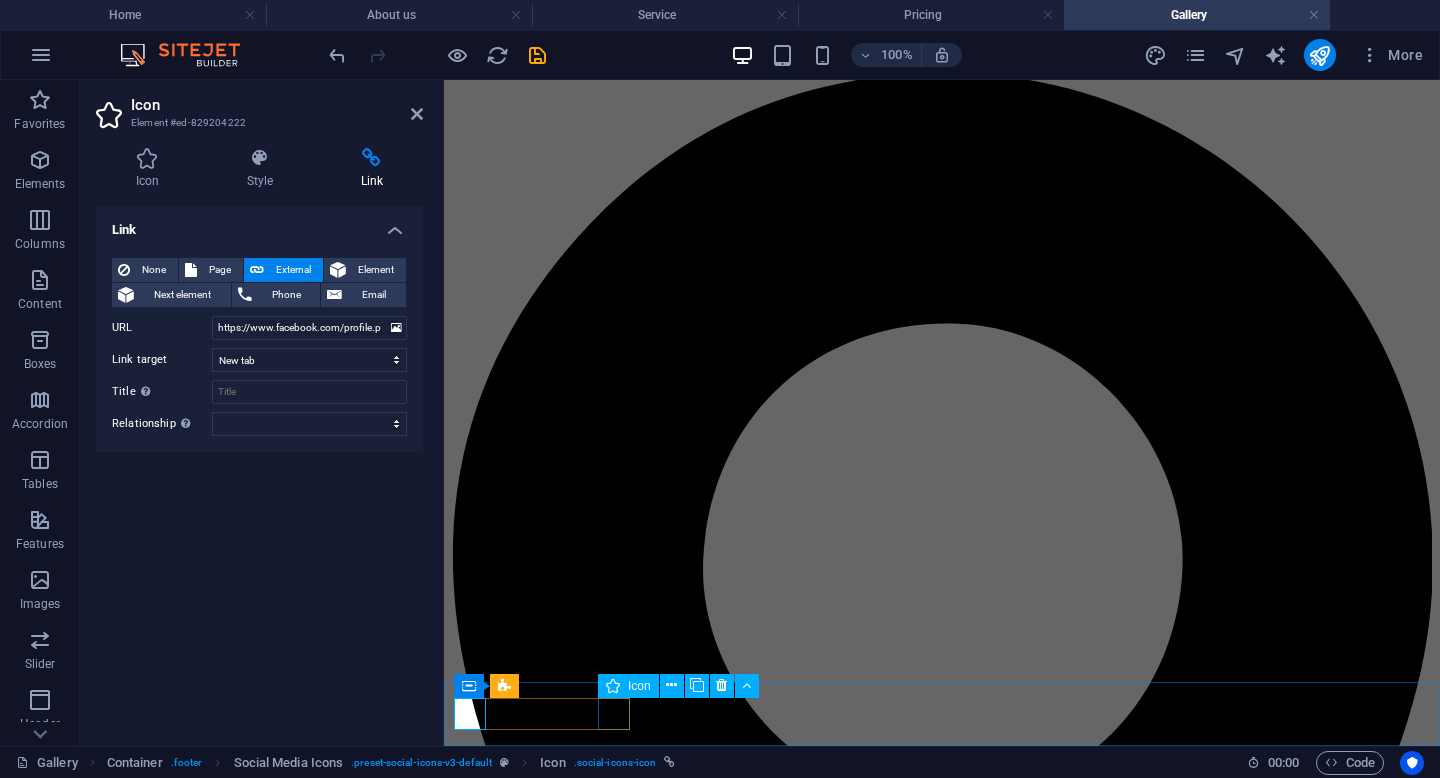 click at bounding box center [942, 25656] 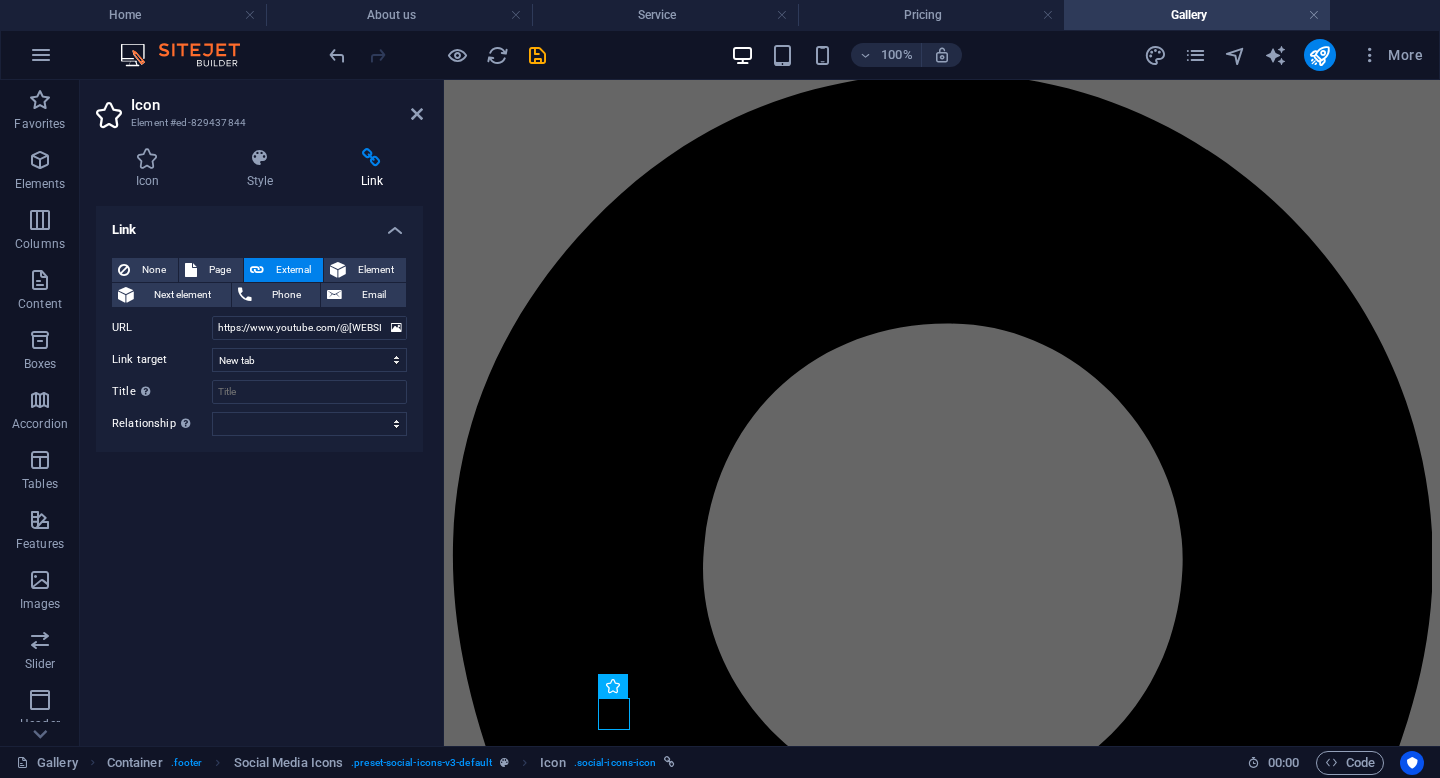 click at bounding box center (942, 14327) 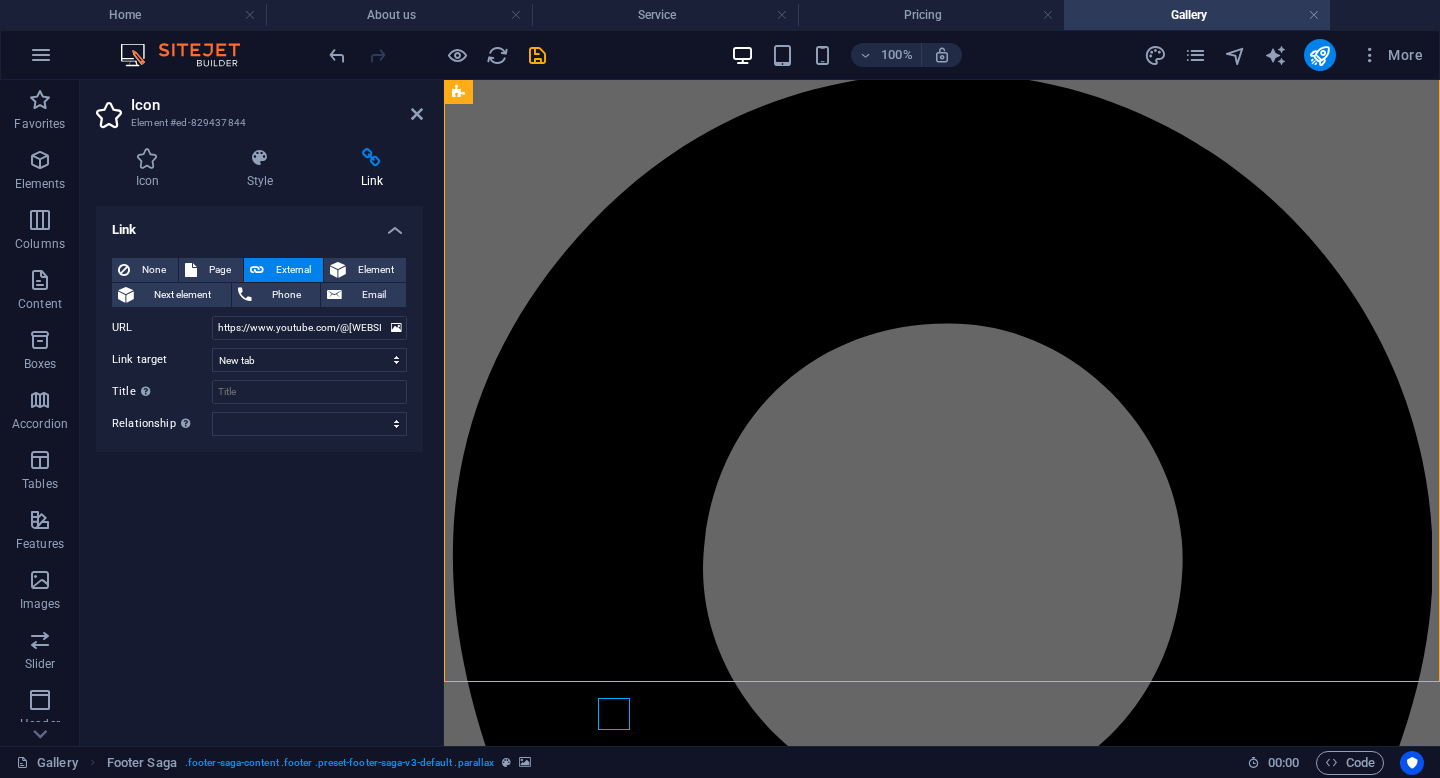 scroll, scrollTop: 1138, scrollLeft: 0, axis: vertical 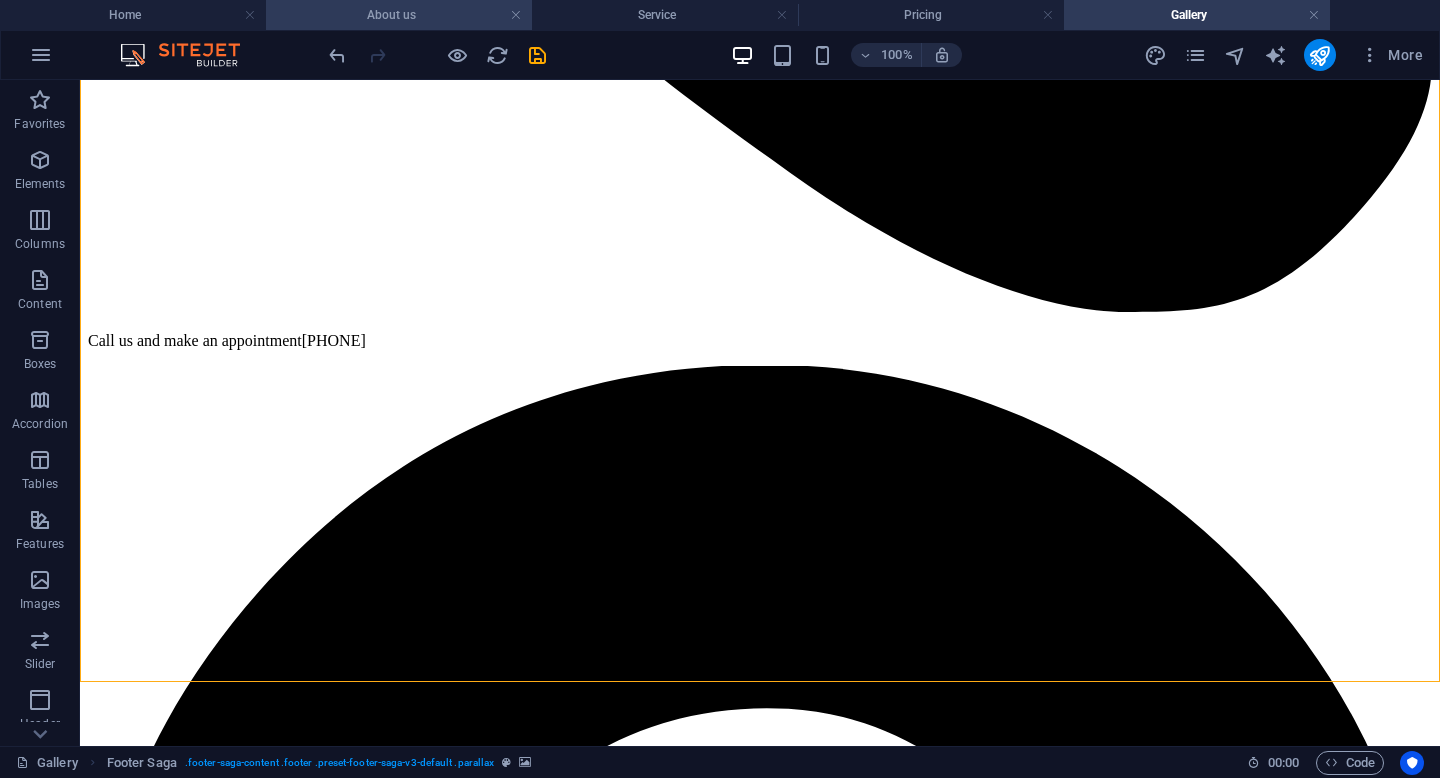 click on "About us" at bounding box center [399, 15] 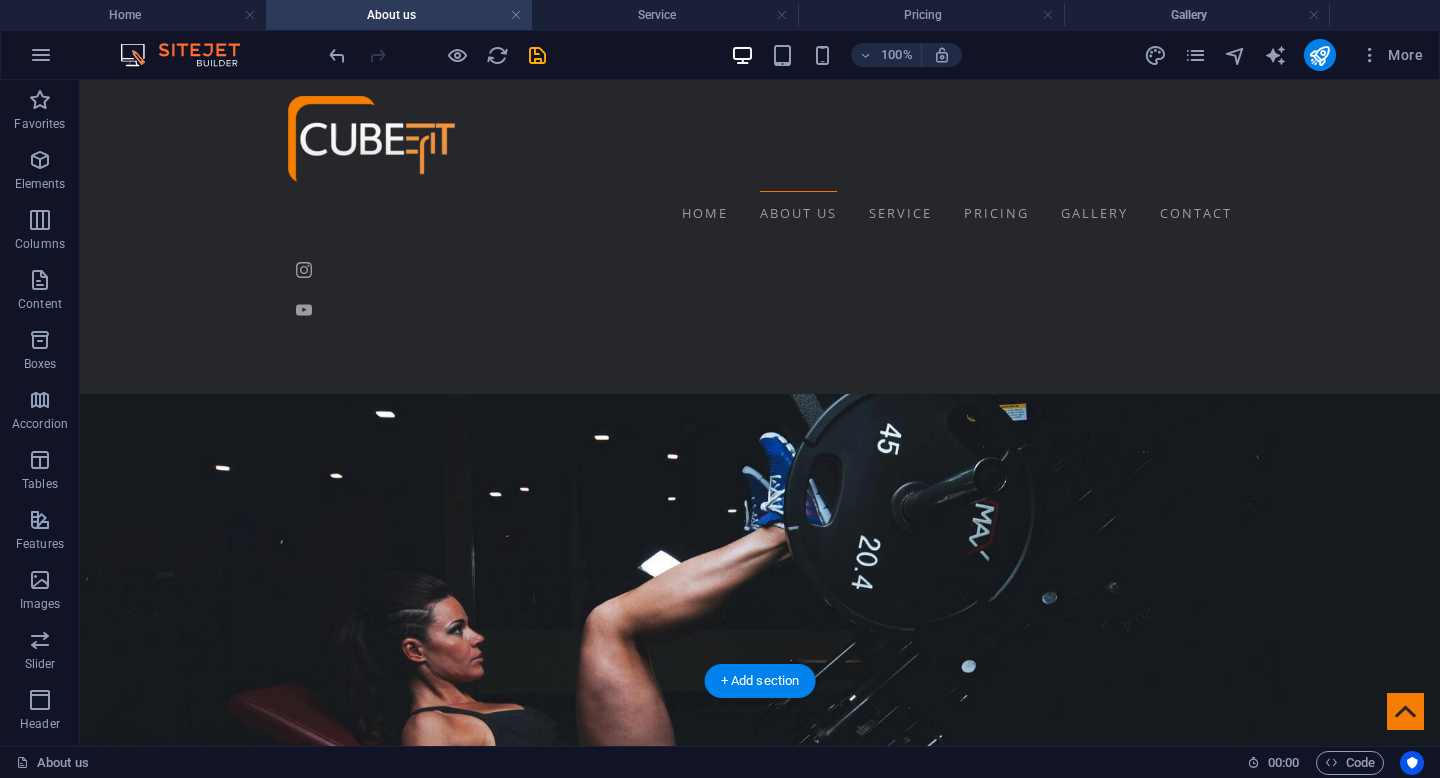 scroll, scrollTop: 3388, scrollLeft: 0, axis: vertical 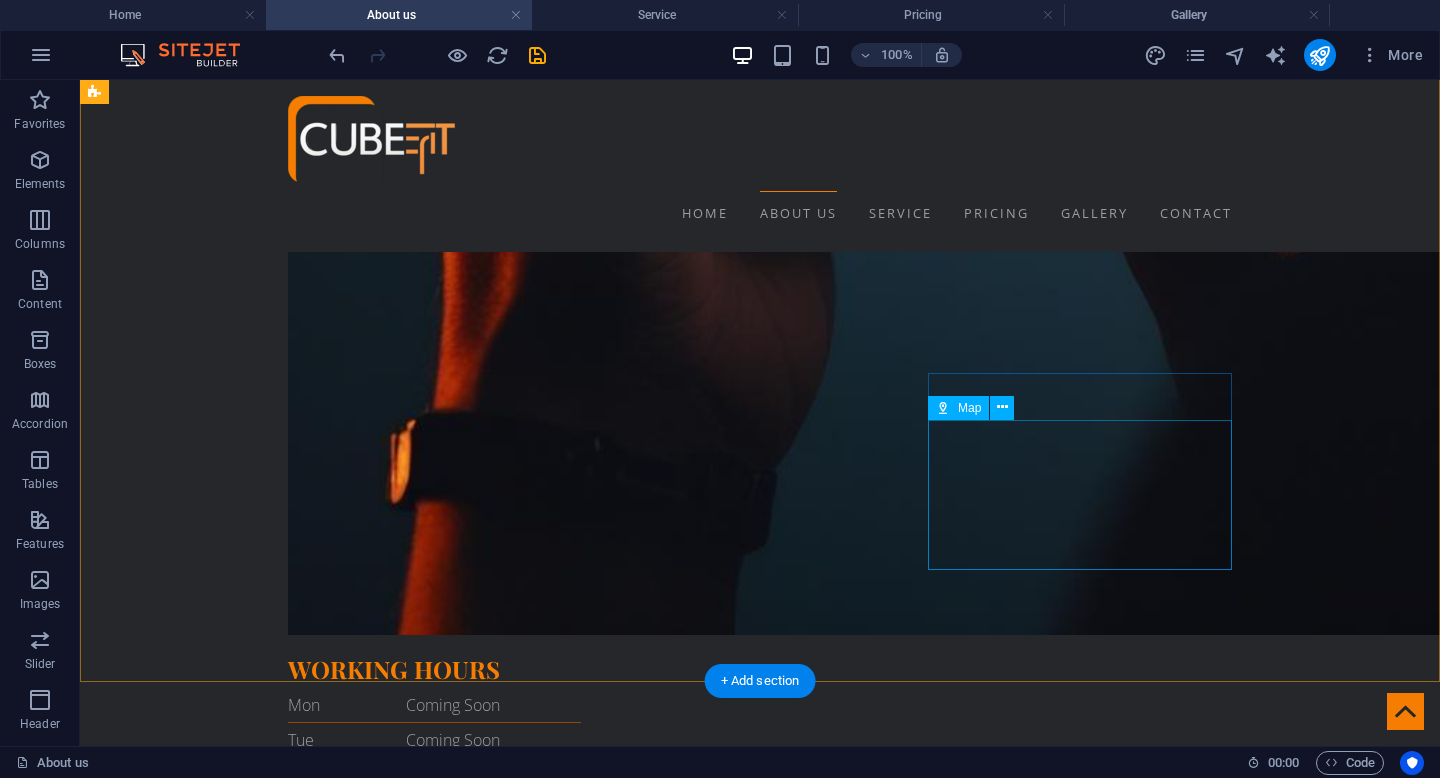 click at bounding box center (568, 8953) 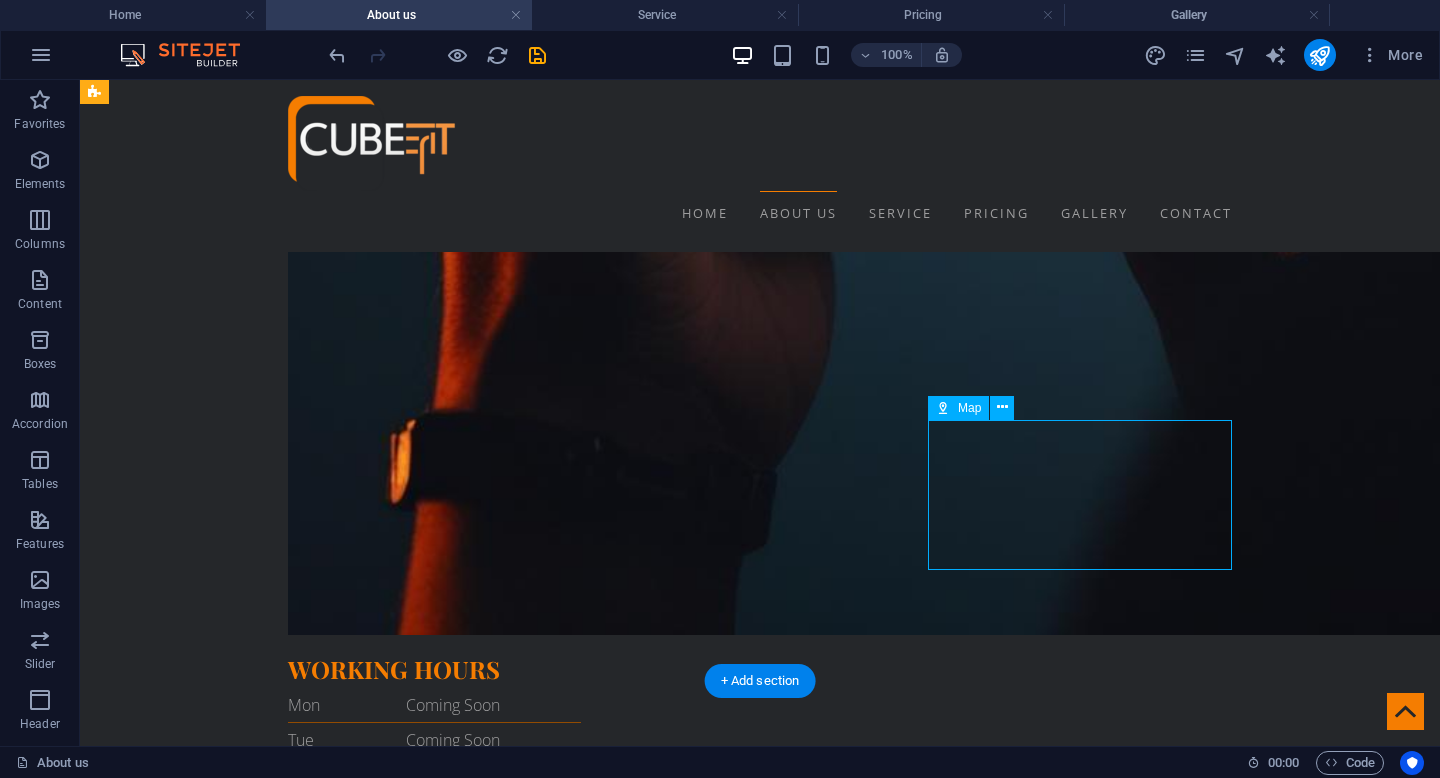 click at bounding box center (568, 8953) 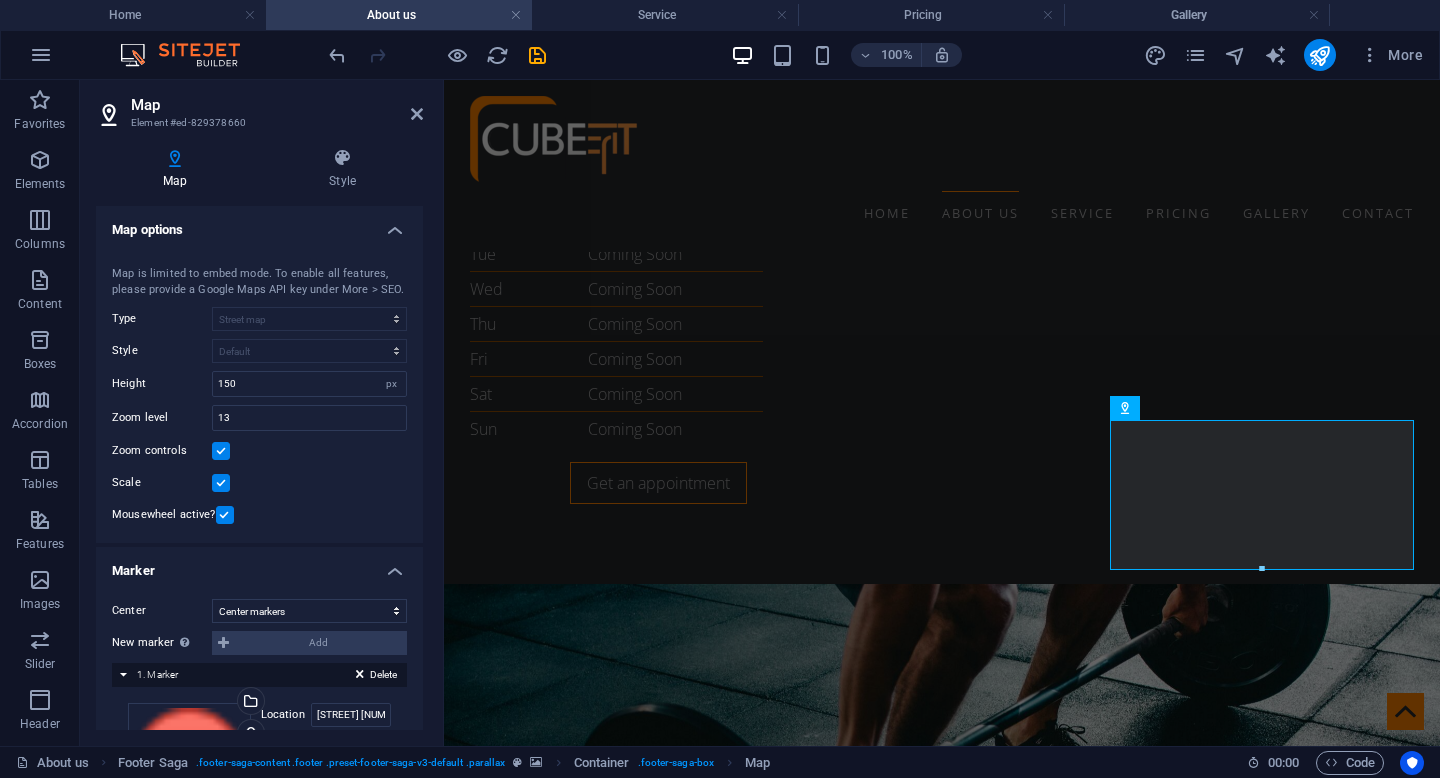 scroll, scrollTop: 219, scrollLeft: 0, axis: vertical 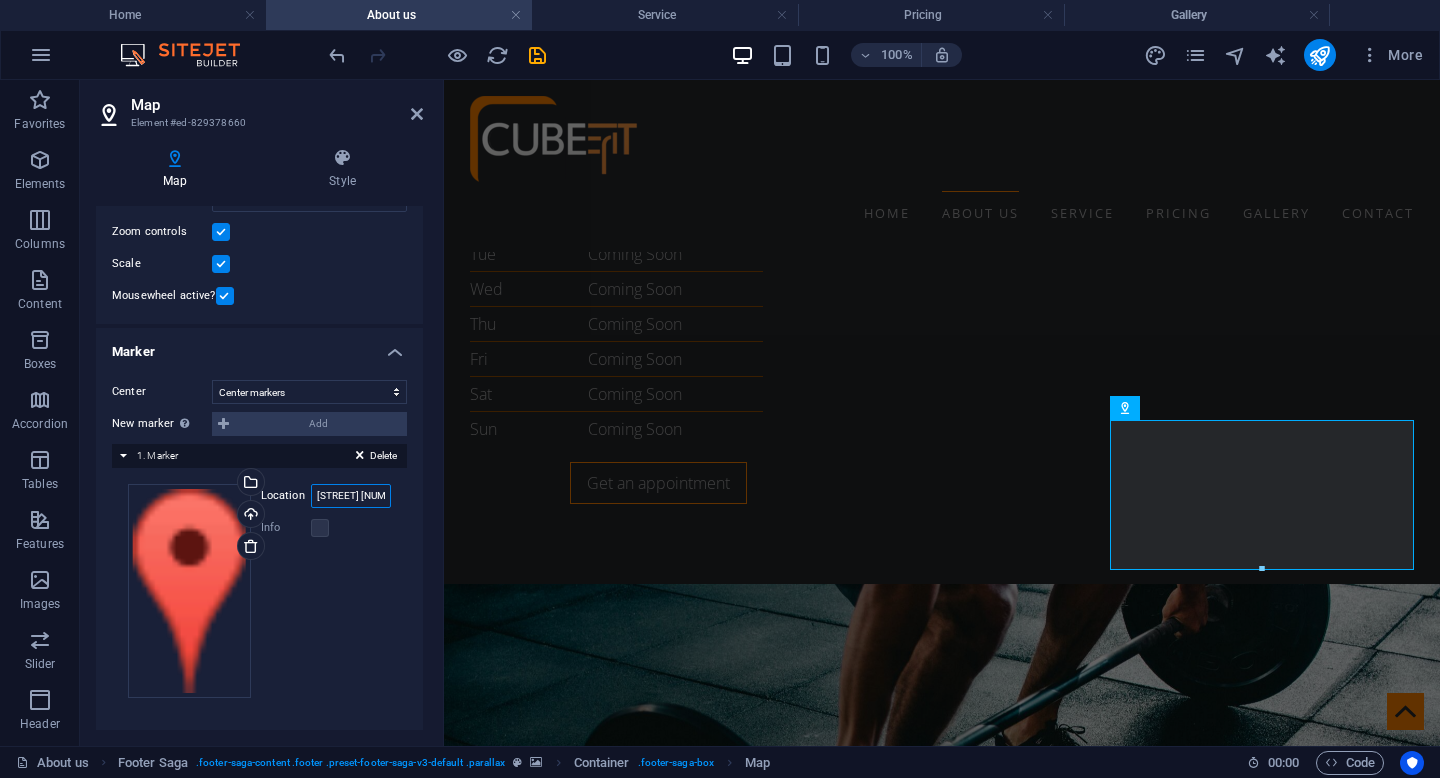 click on "Jl. K.H. Mas Mansyur No.121, RT.10/RW.11, Karet Tengsin, Kecamatan Tanah Abang, Kota Jakarta Pusat, Daerah Khusus Ibukota Jakarta 10250, Indonesia" at bounding box center (351, 496) 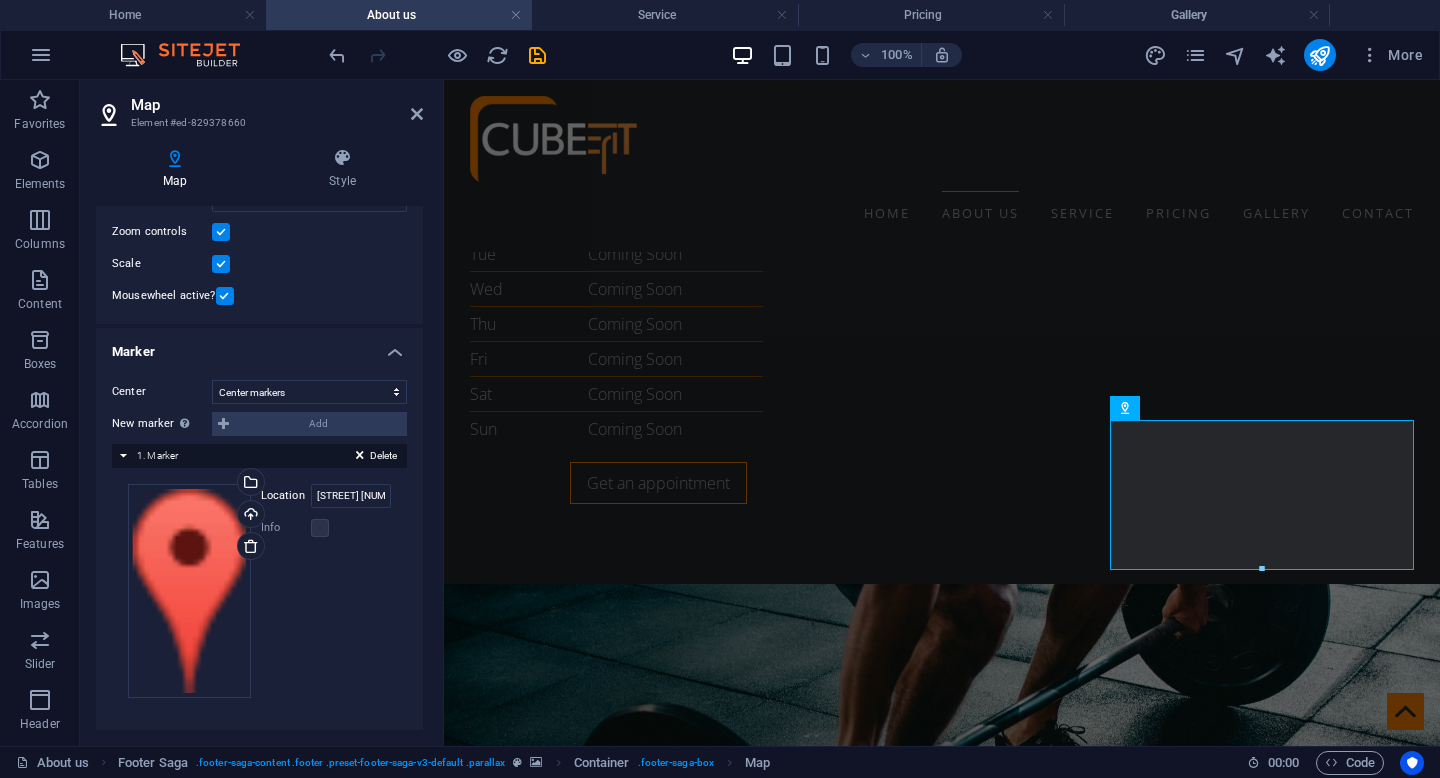 click at bounding box center [942, 5886] 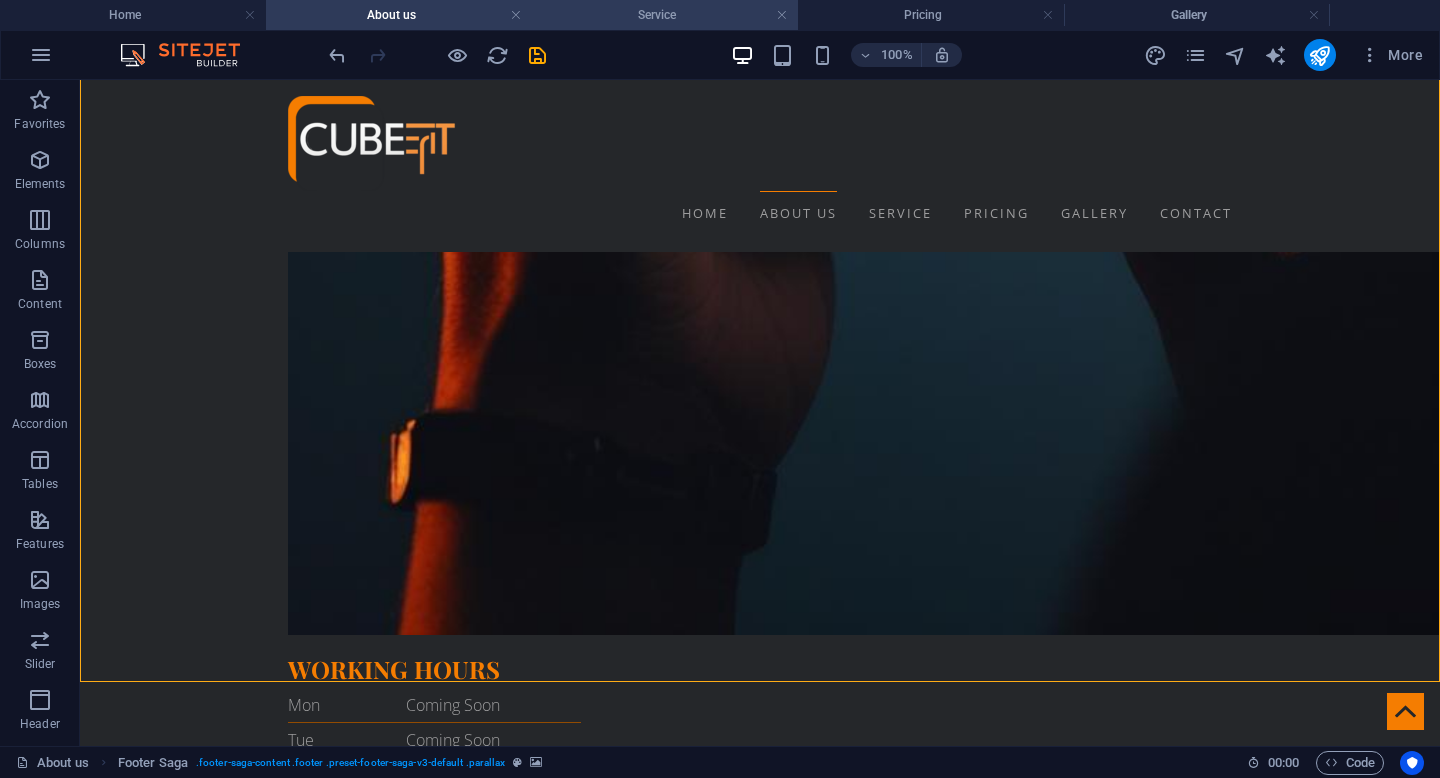 click on "Service" at bounding box center (665, 15) 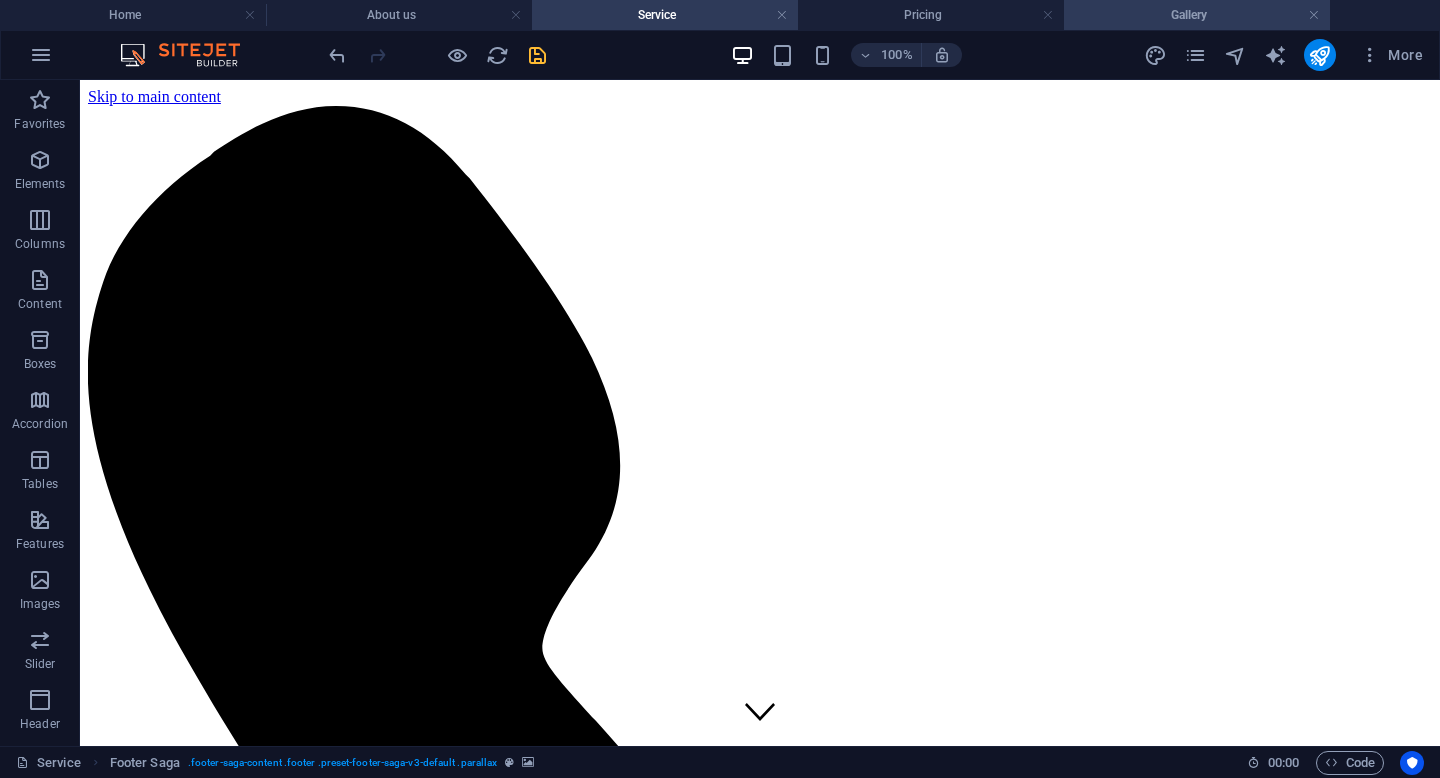 scroll, scrollTop: 0, scrollLeft: 0, axis: both 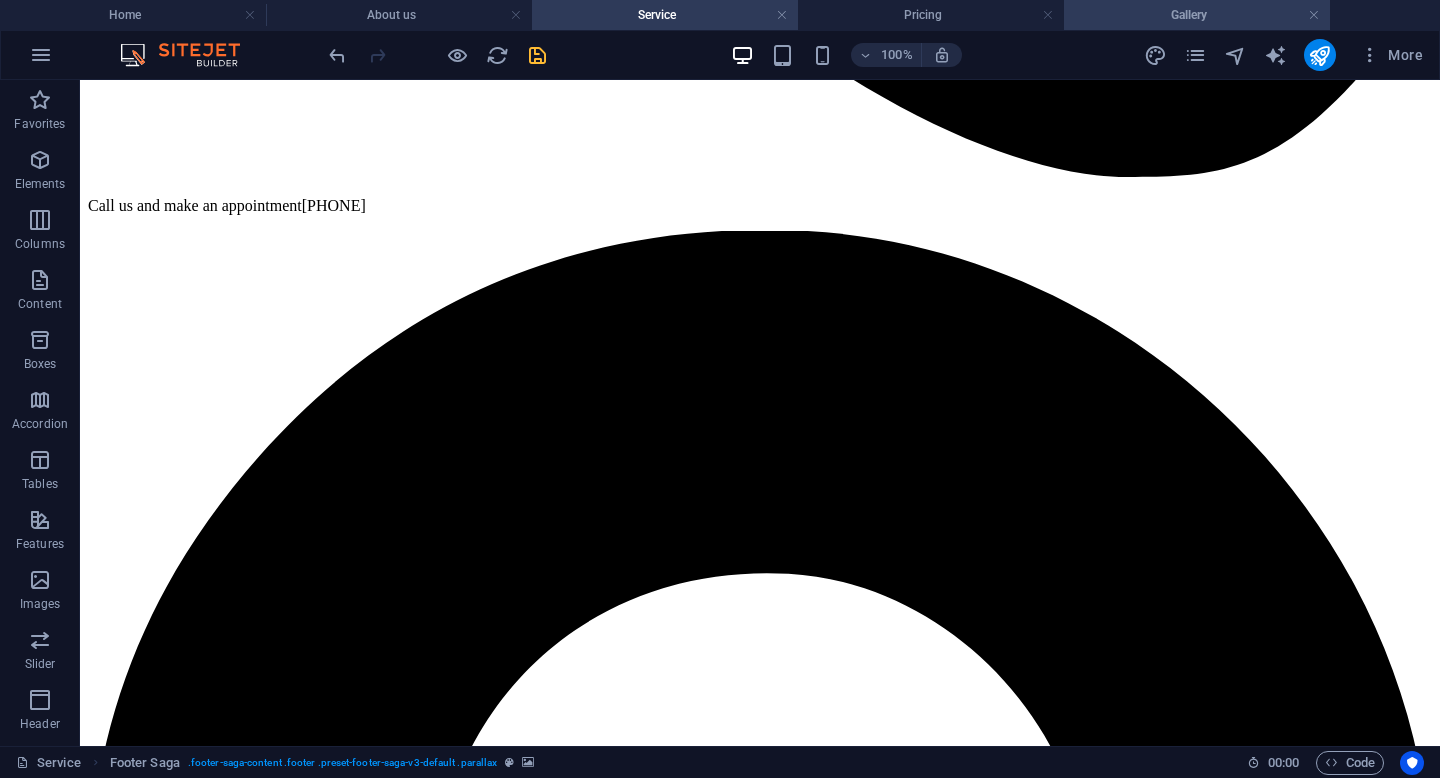 click on "Gallery" at bounding box center [1197, 15] 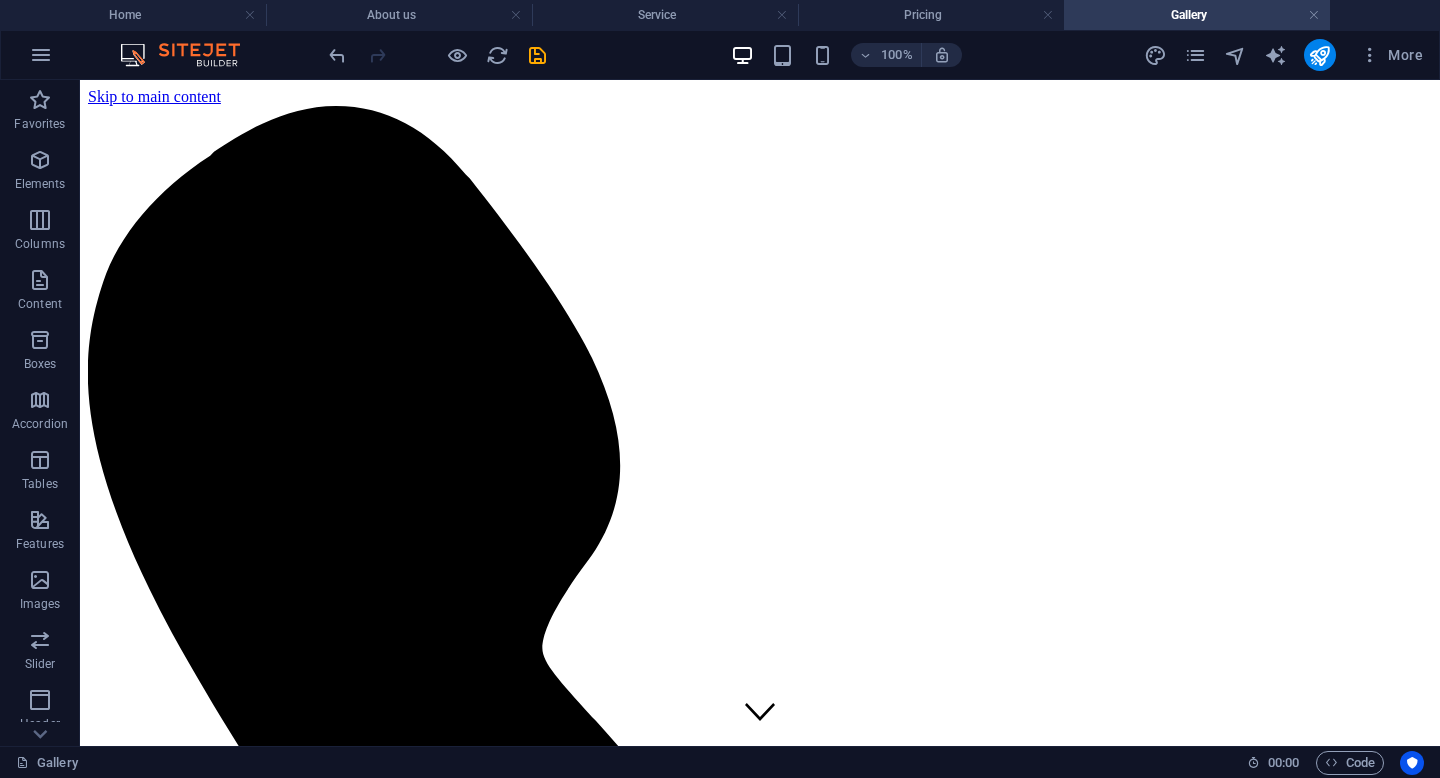 scroll, scrollTop: 1138, scrollLeft: 0, axis: vertical 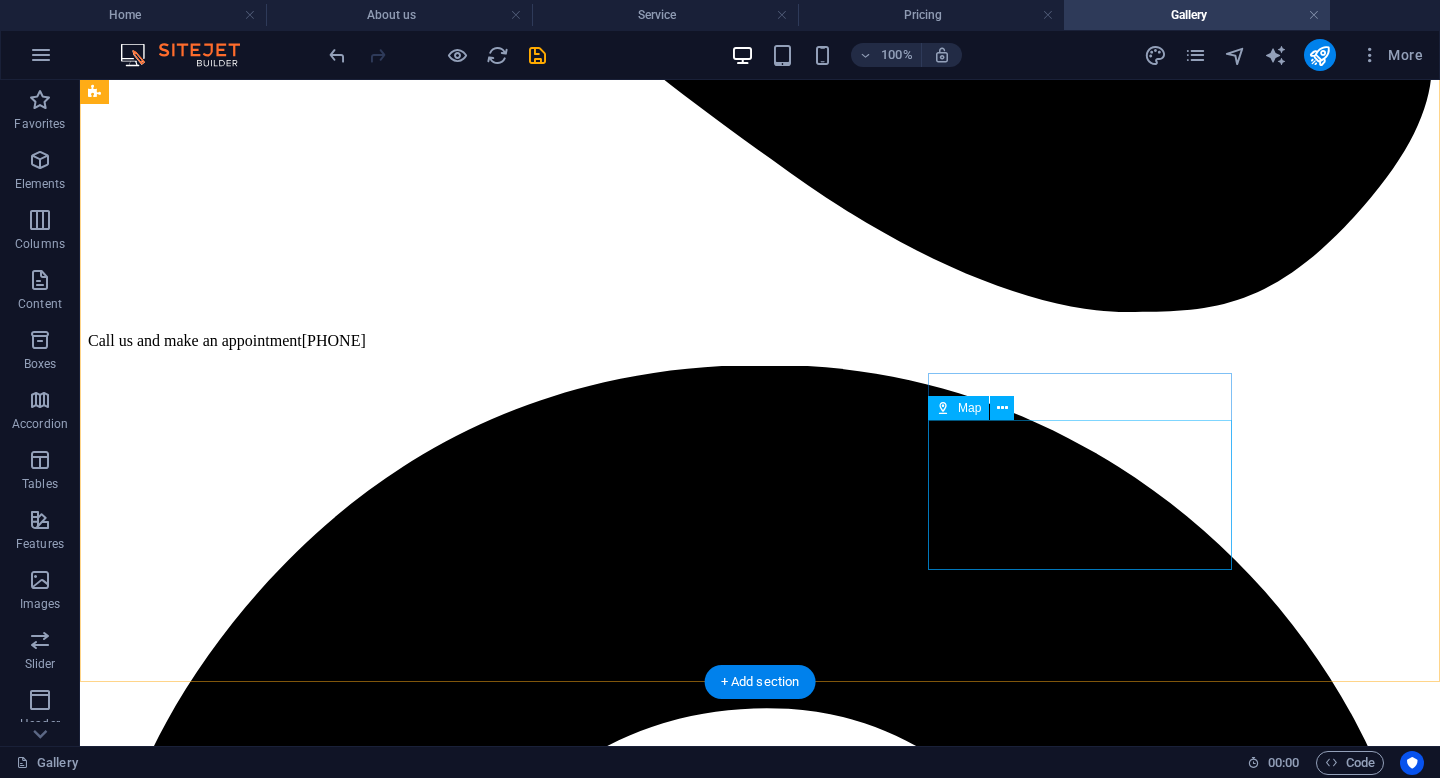 click at bounding box center (760, 28063) 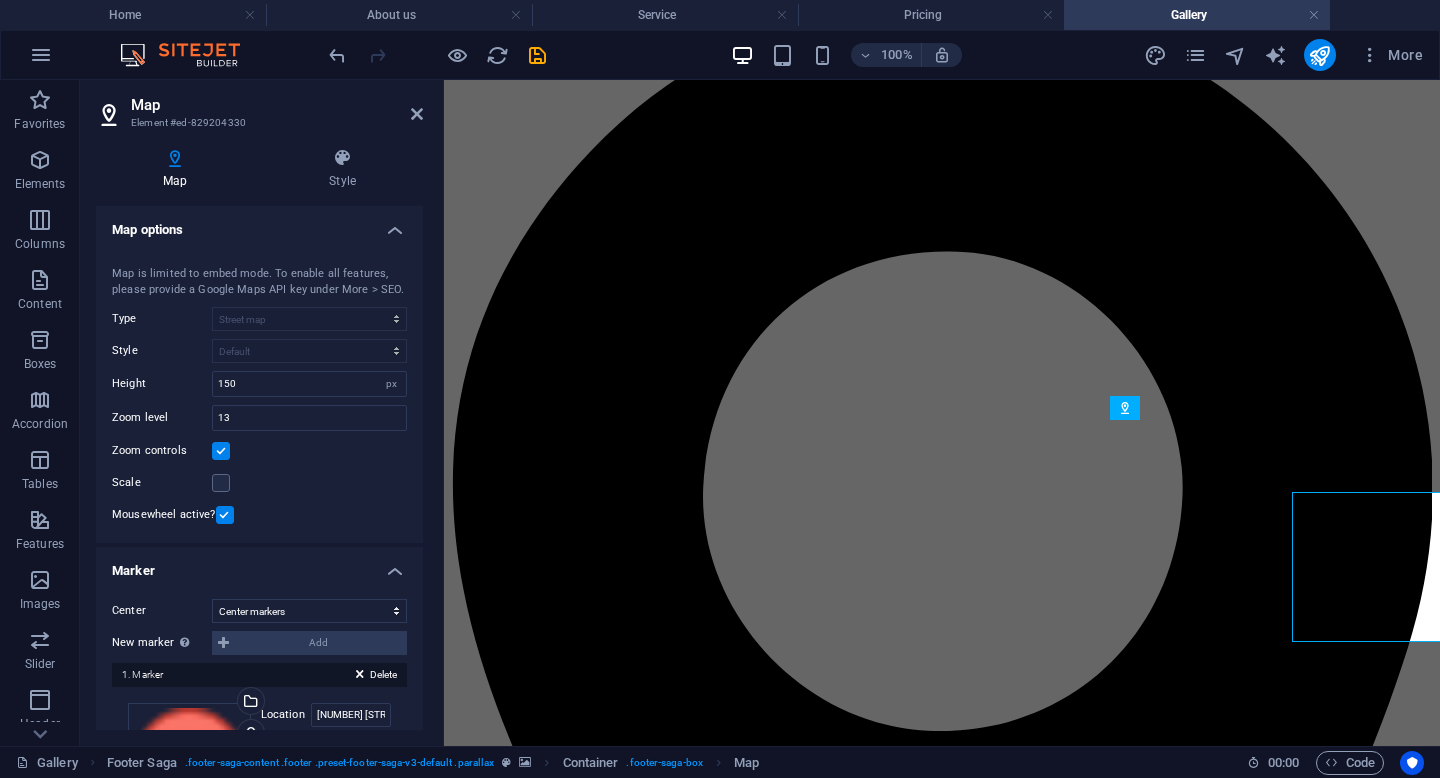 scroll, scrollTop: 1066, scrollLeft: 0, axis: vertical 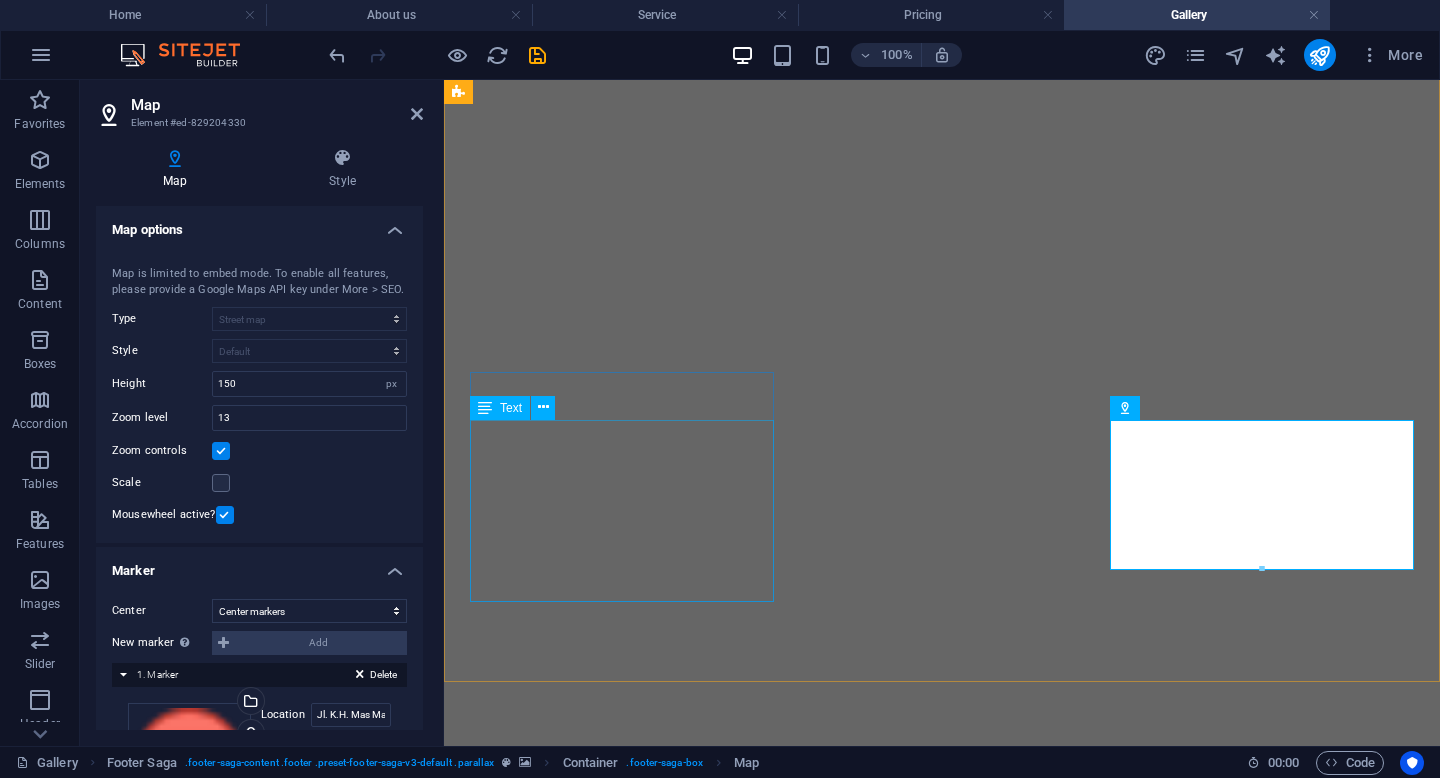 select on "1" 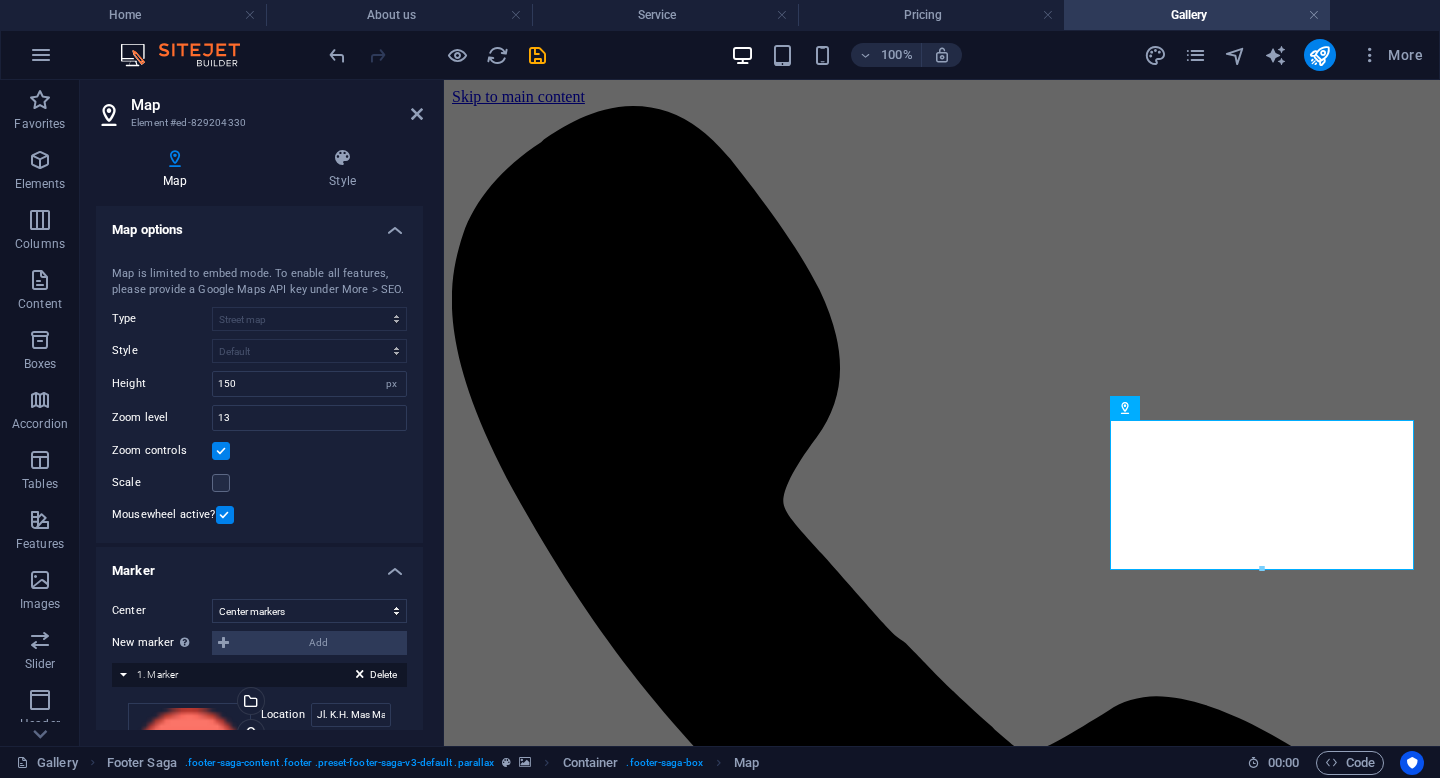 scroll, scrollTop: 219, scrollLeft: 0, axis: vertical 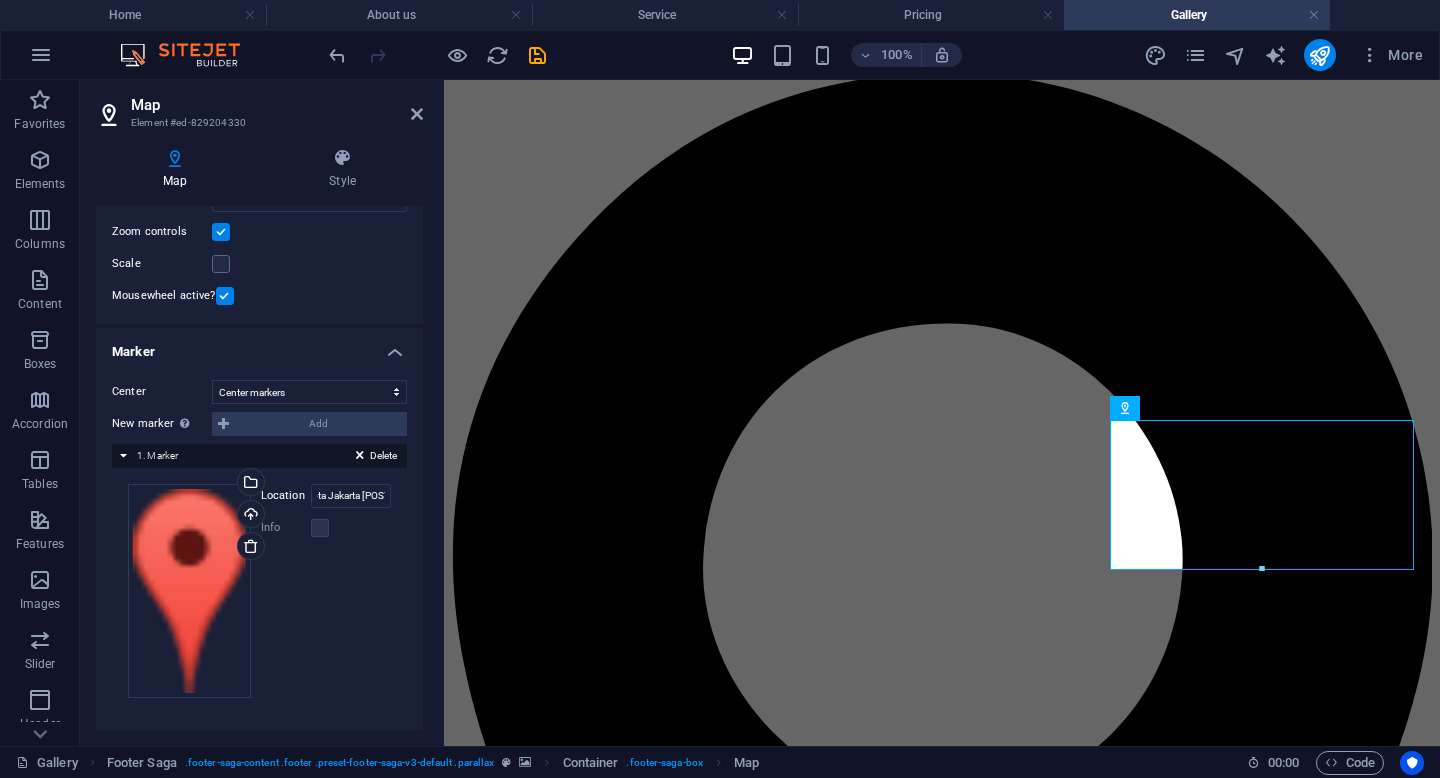 type on "Jl. K.H. Mas Mansyur No.121, RT.10/RW.11, Karet Tengsin, Kecamatan Tanah Abang, Kota Jakarta Pusat, Daerah Khusus Ibukota Jakarta 10250, Indonesia" 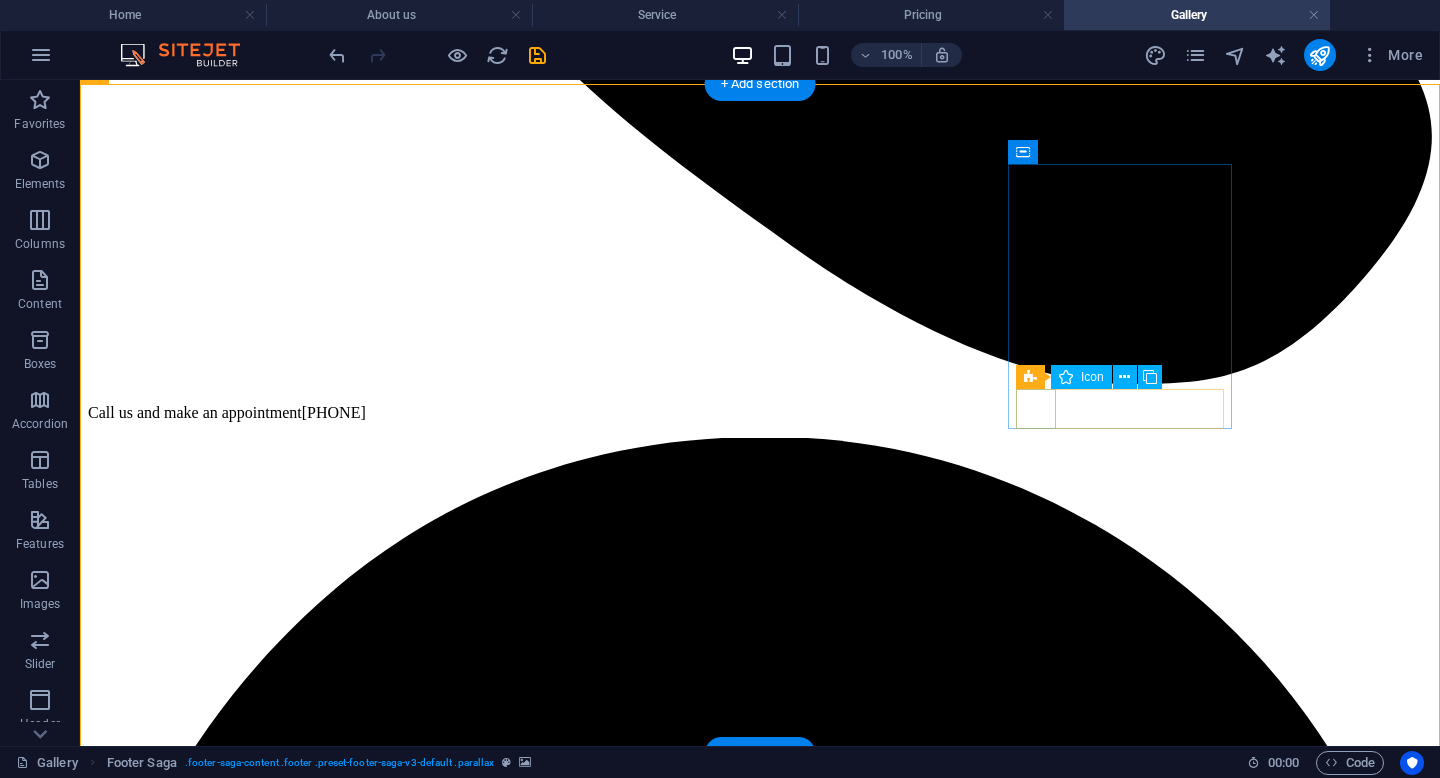 click at bounding box center [760, 22143] 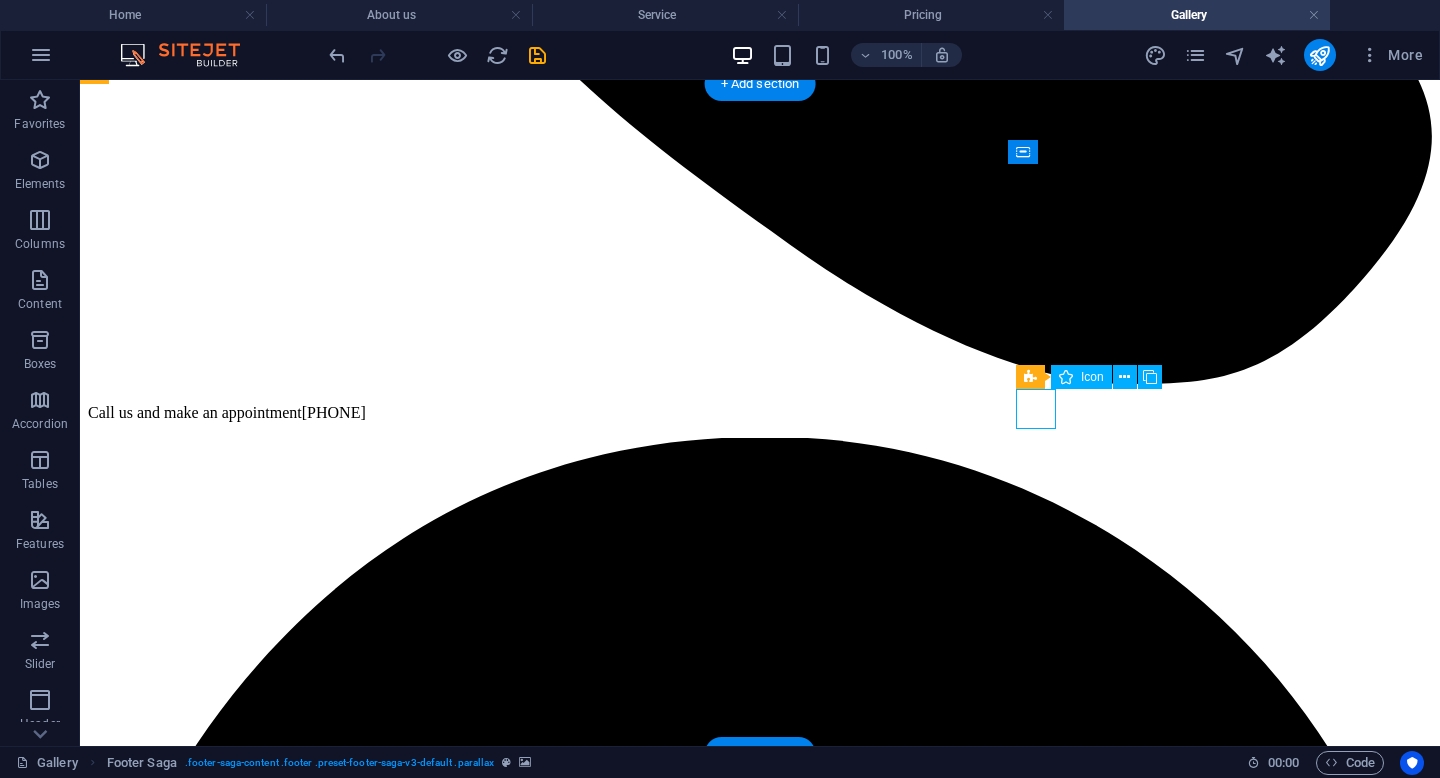 click at bounding box center [760, 22143] 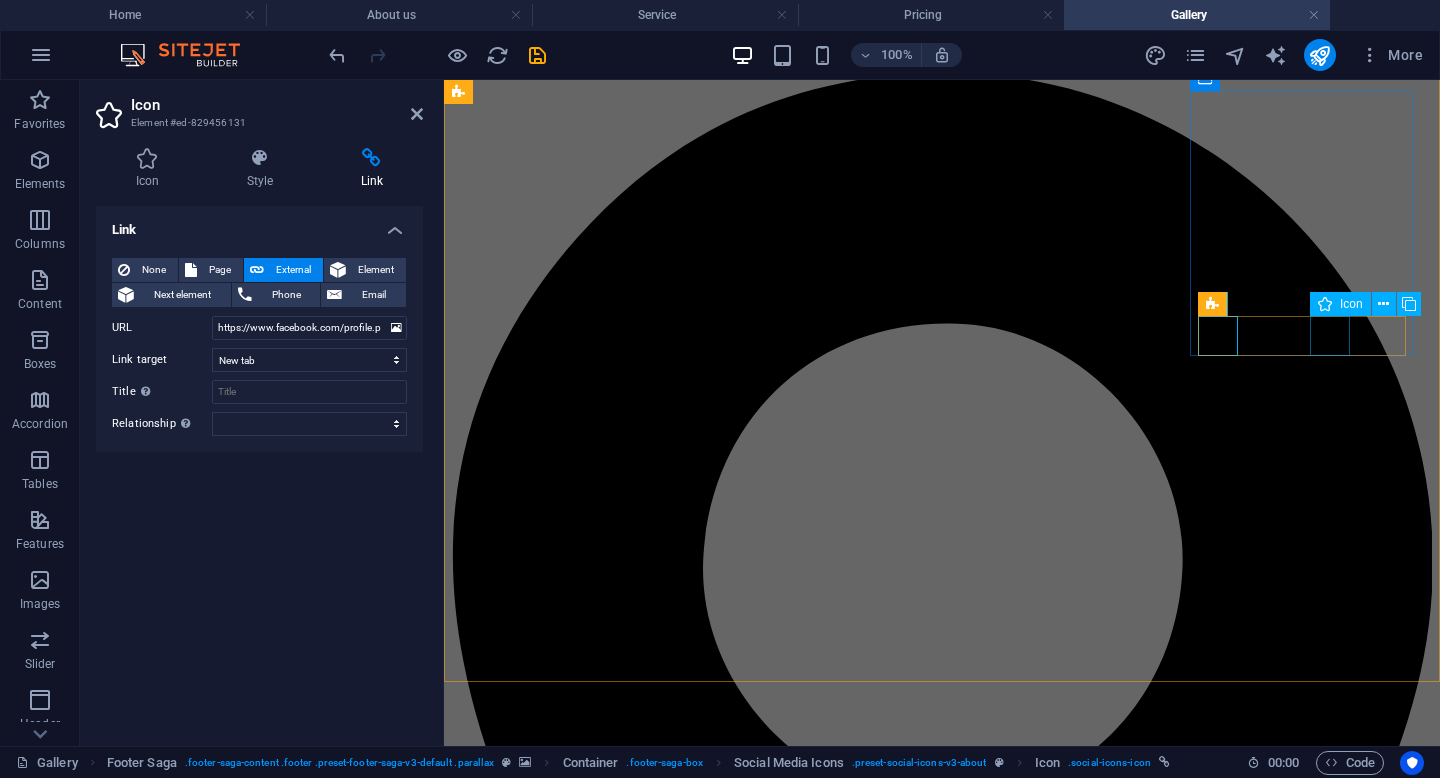click at bounding box center [942, 19172] 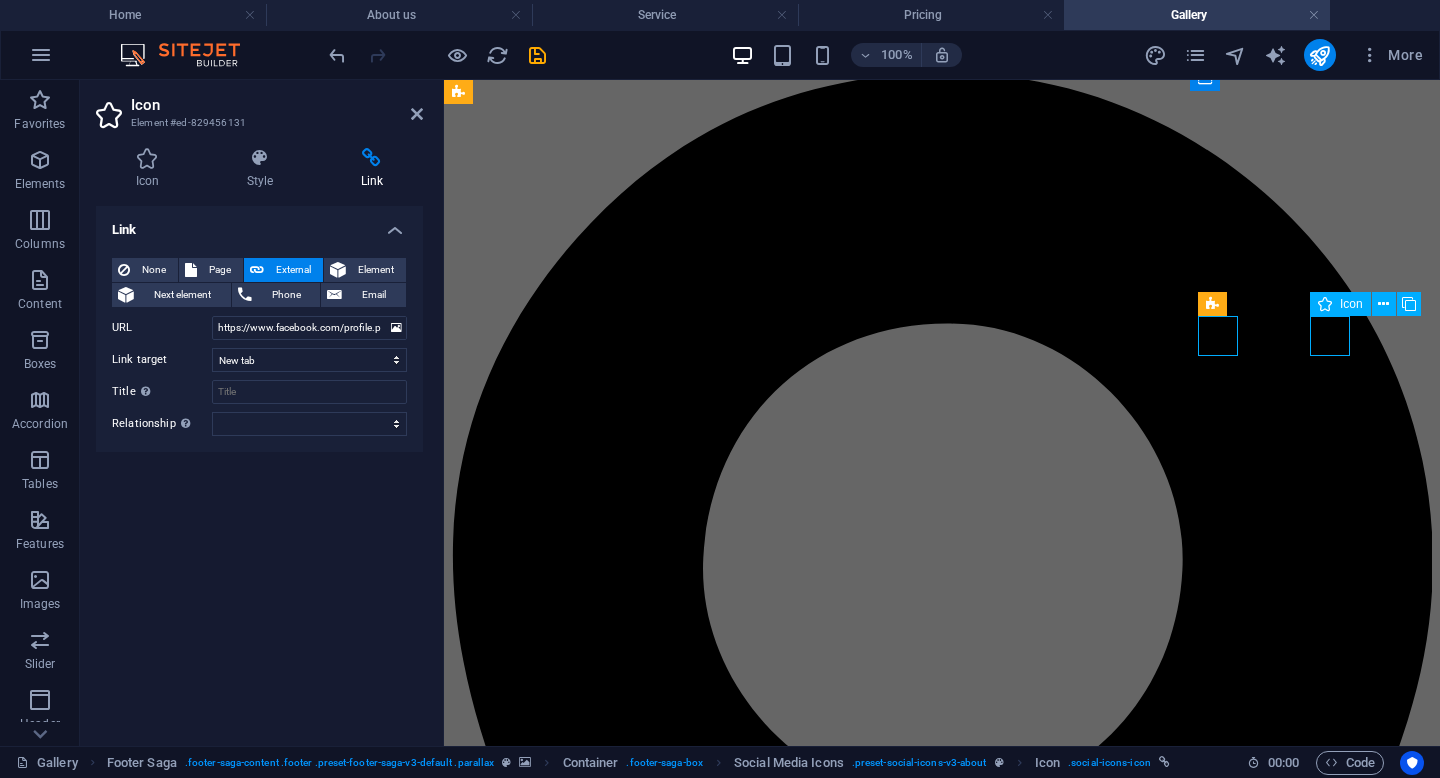 click at bounding box center (942, 19172) 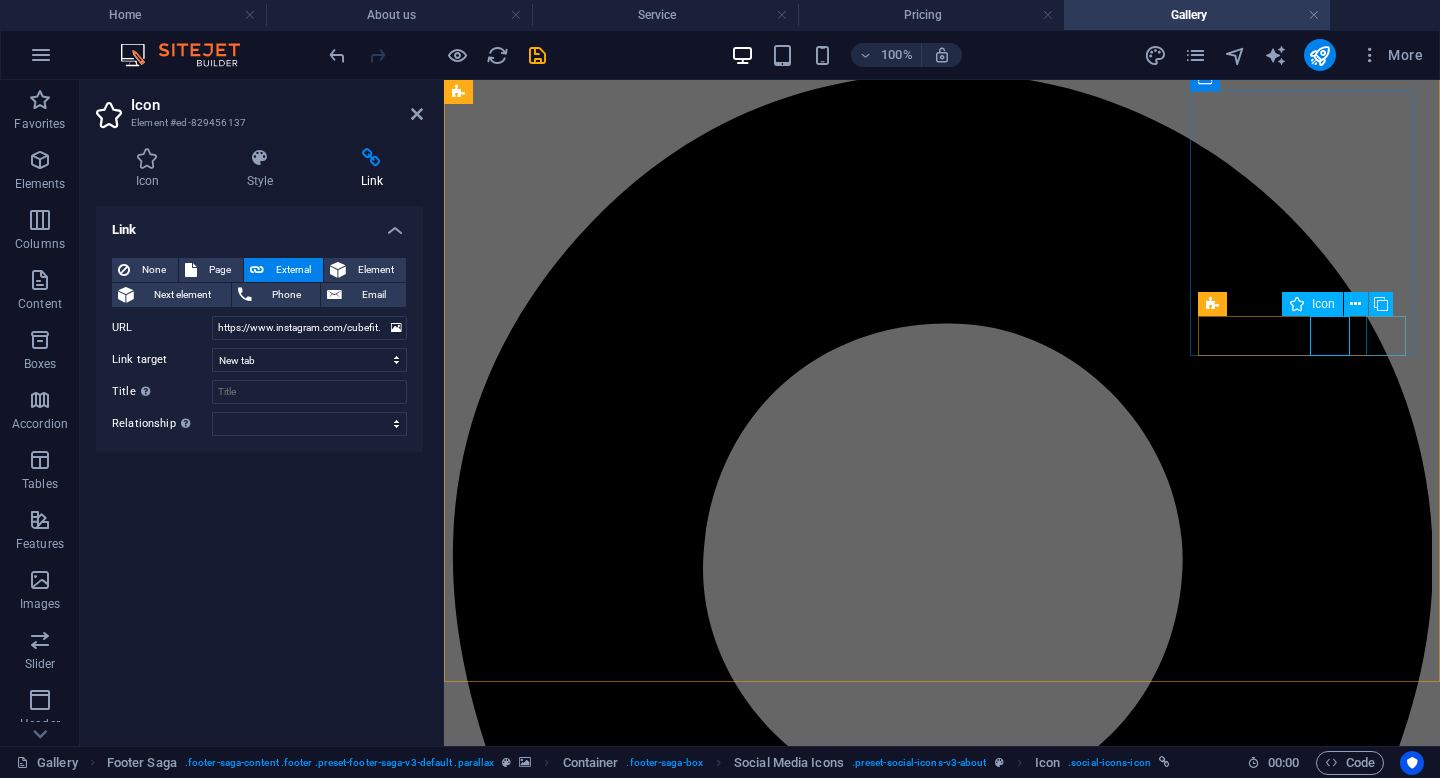 click at bounding box center [942, 20010] 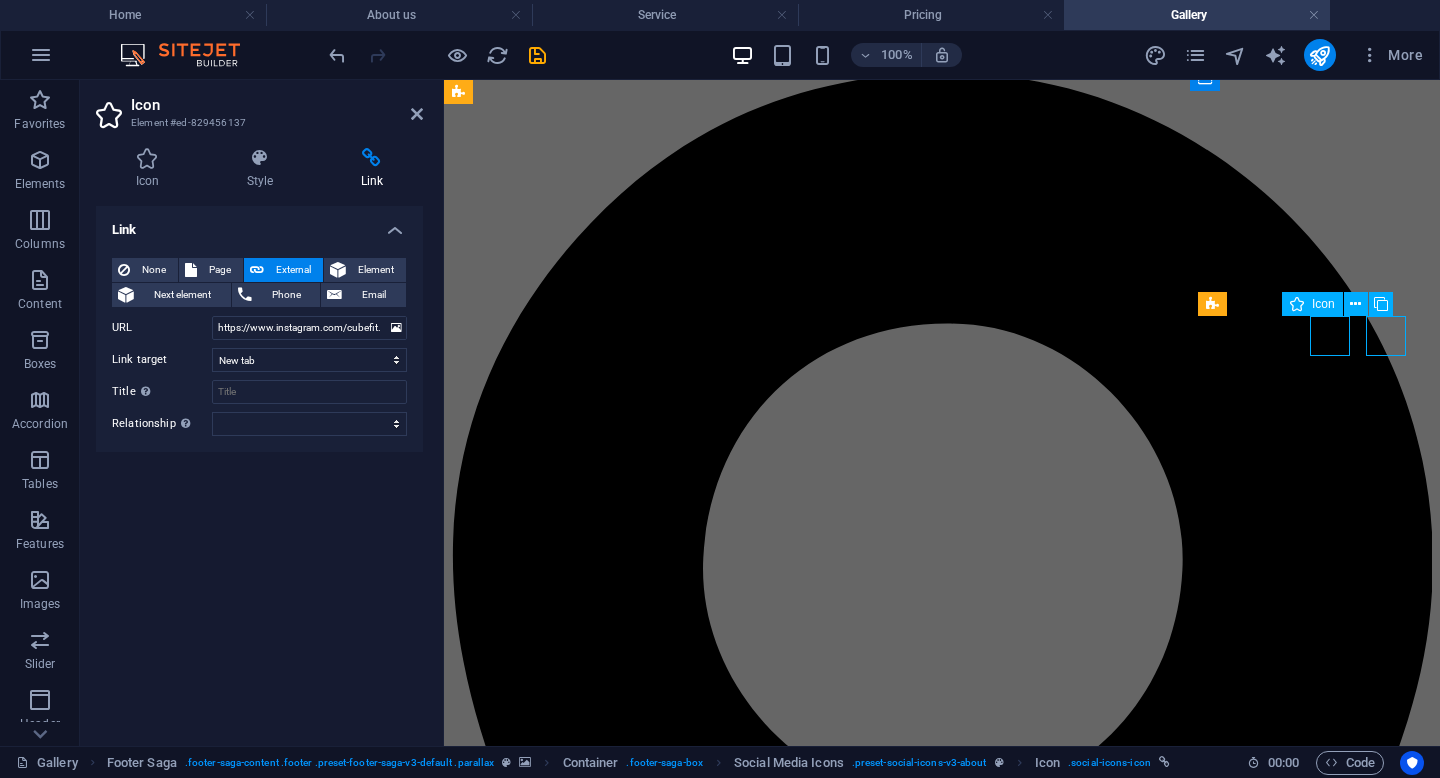 click at bounding box center (942, 20010) 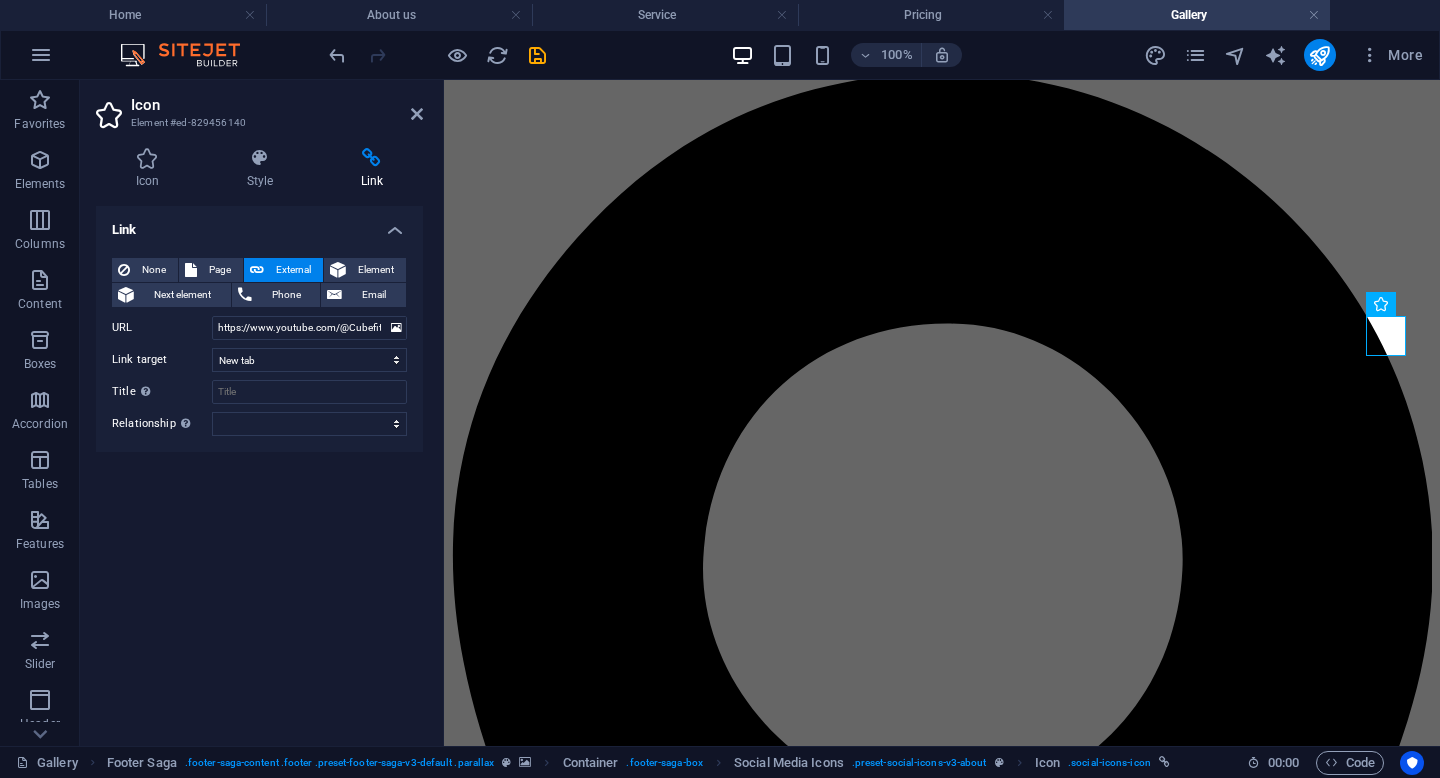 click at bounding box center [942, 14327] 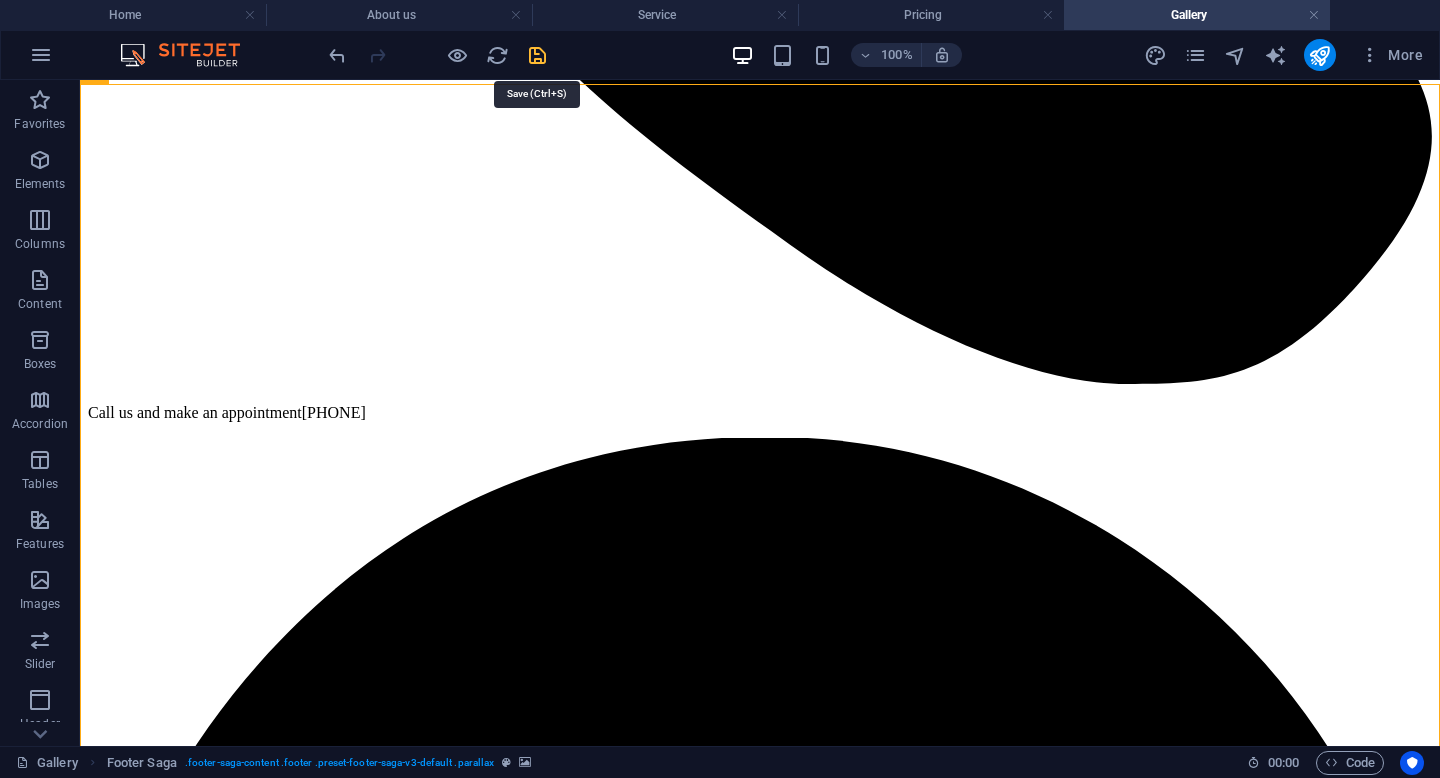 click at bounding box center (537, 55) 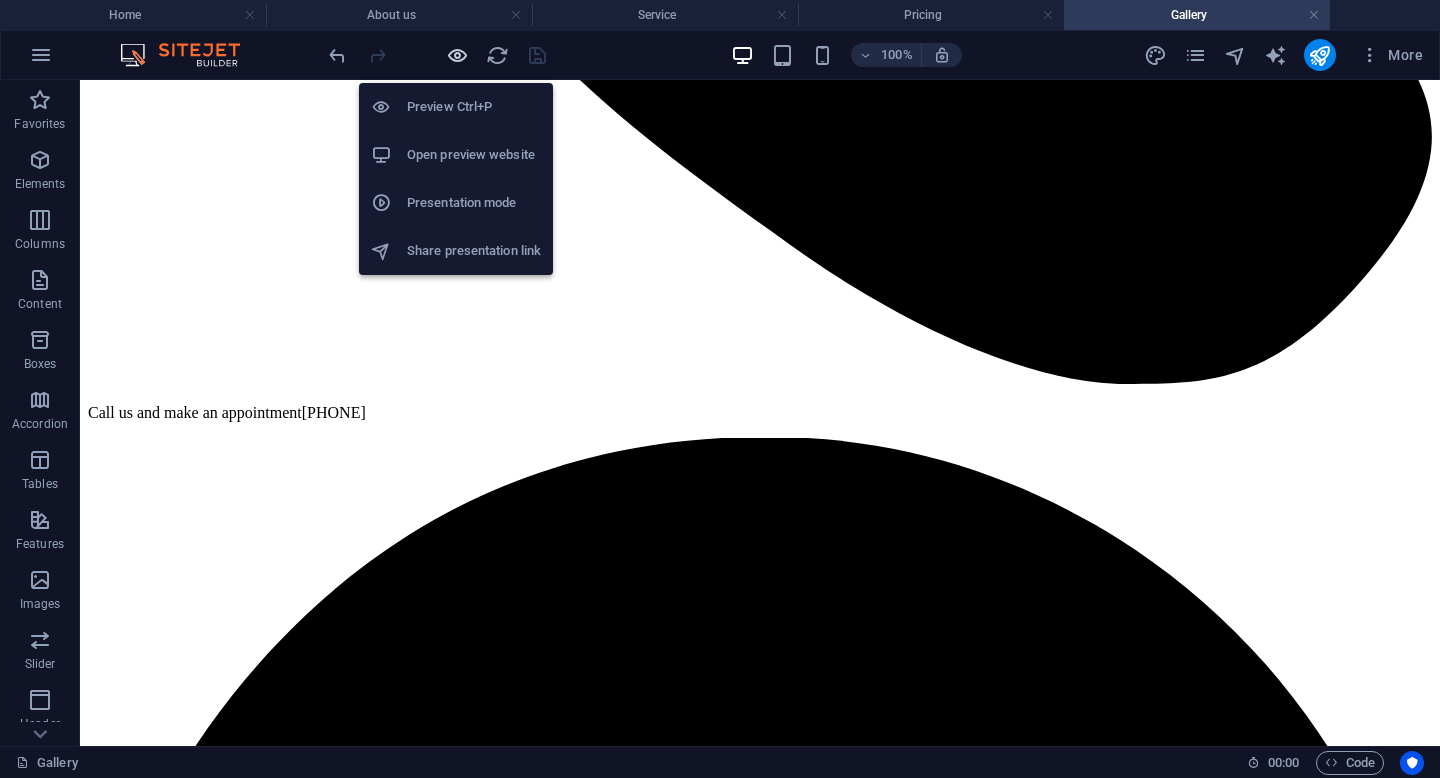 click at bounding box center (457, 55) 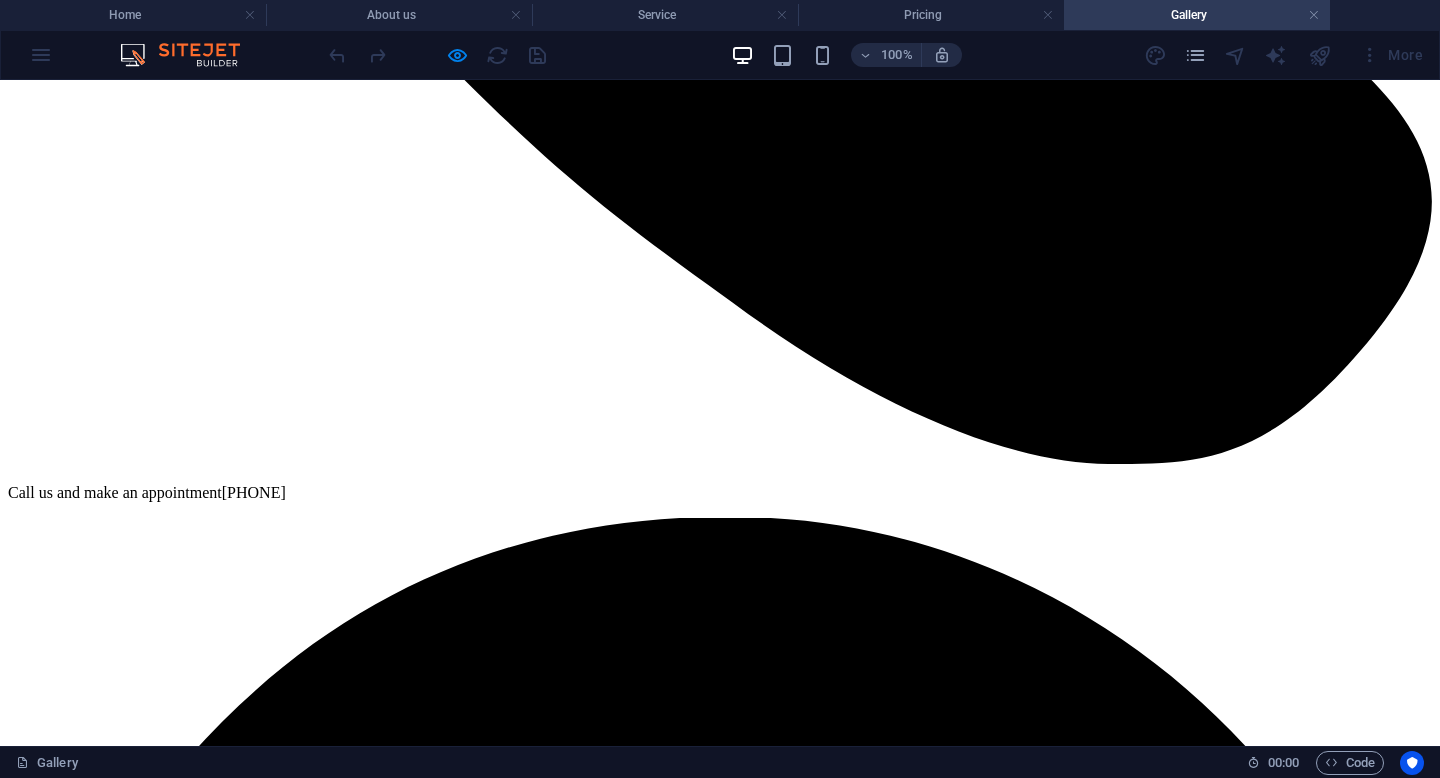 click on "Contact" at bounding box center (73, 11294) 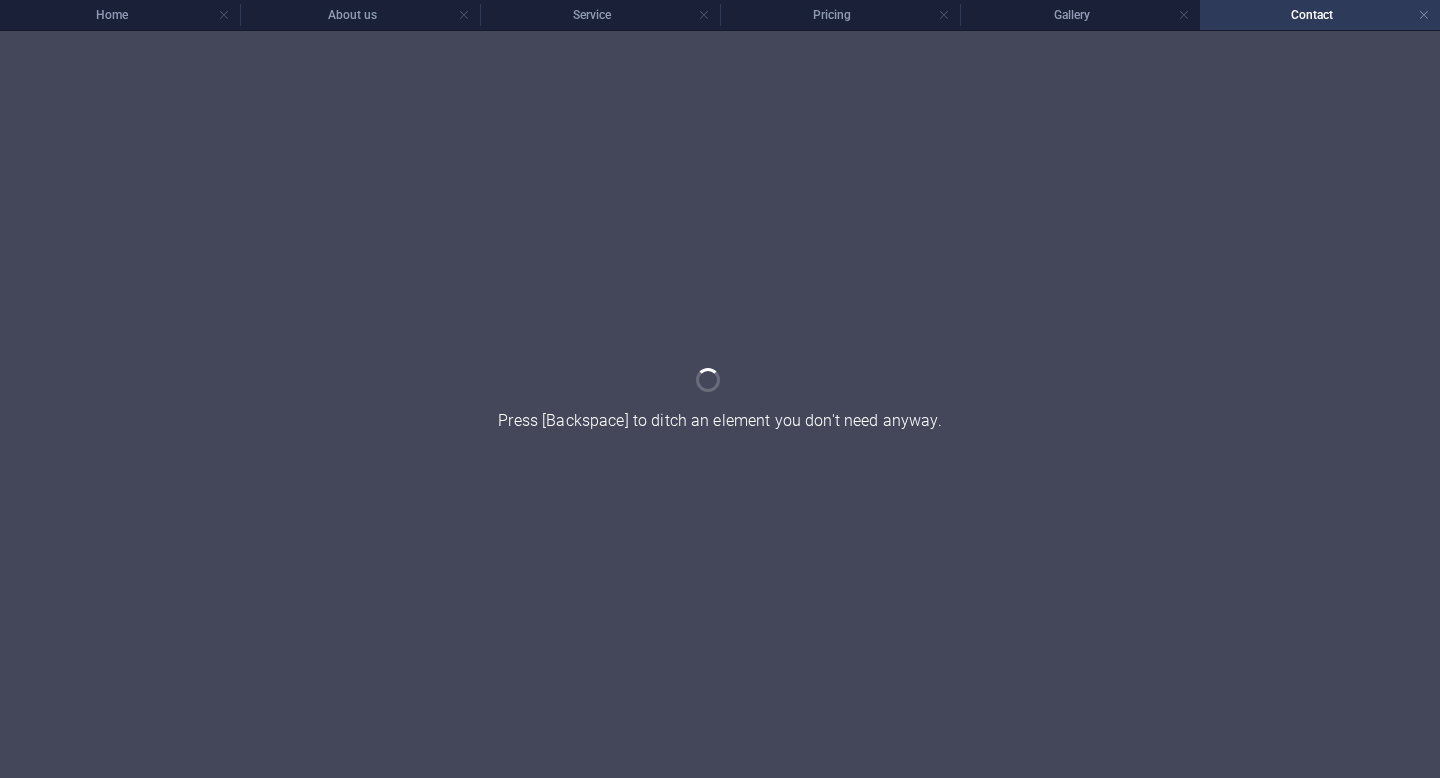 scroll, scrollTop: 0, scrollLeft: 0, axis: both 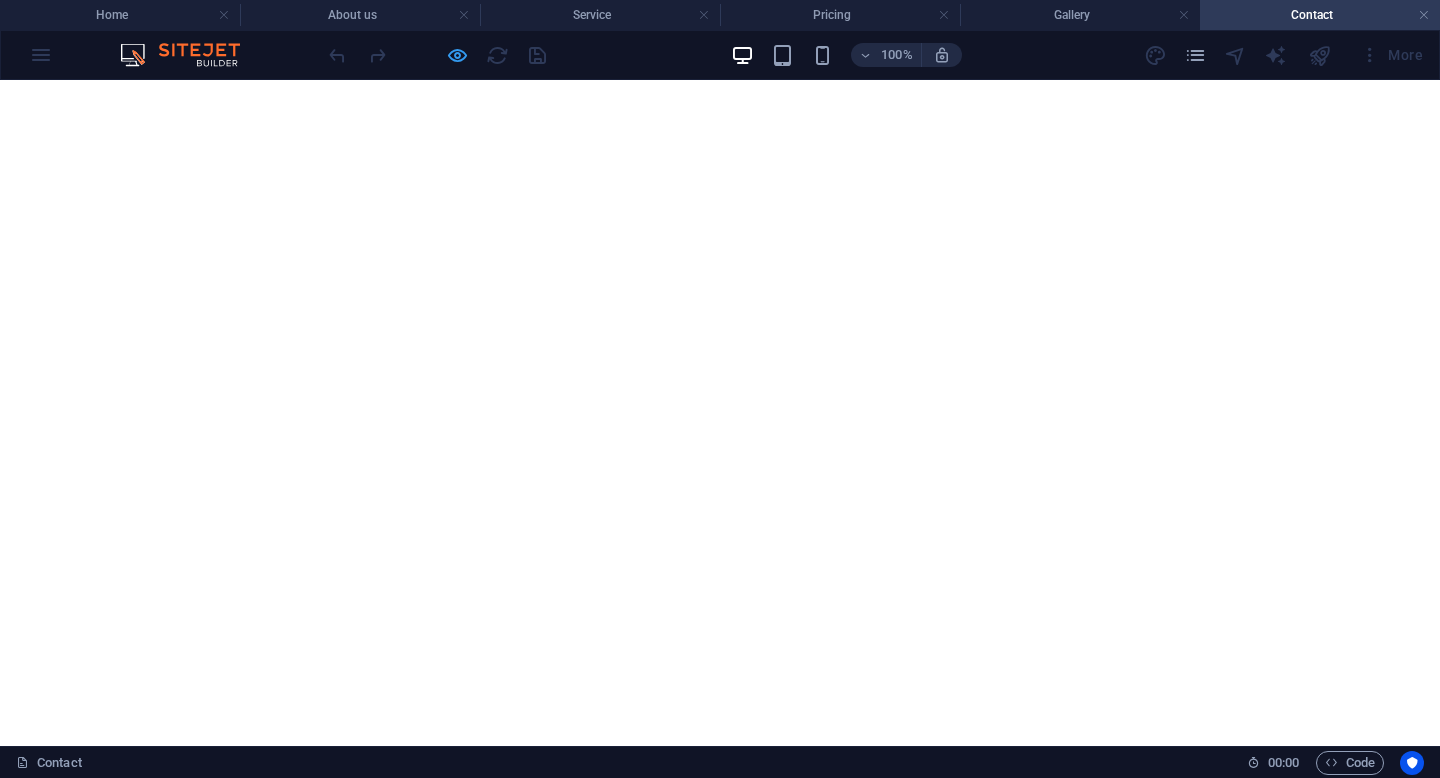 click at bounding box center [457, 55] 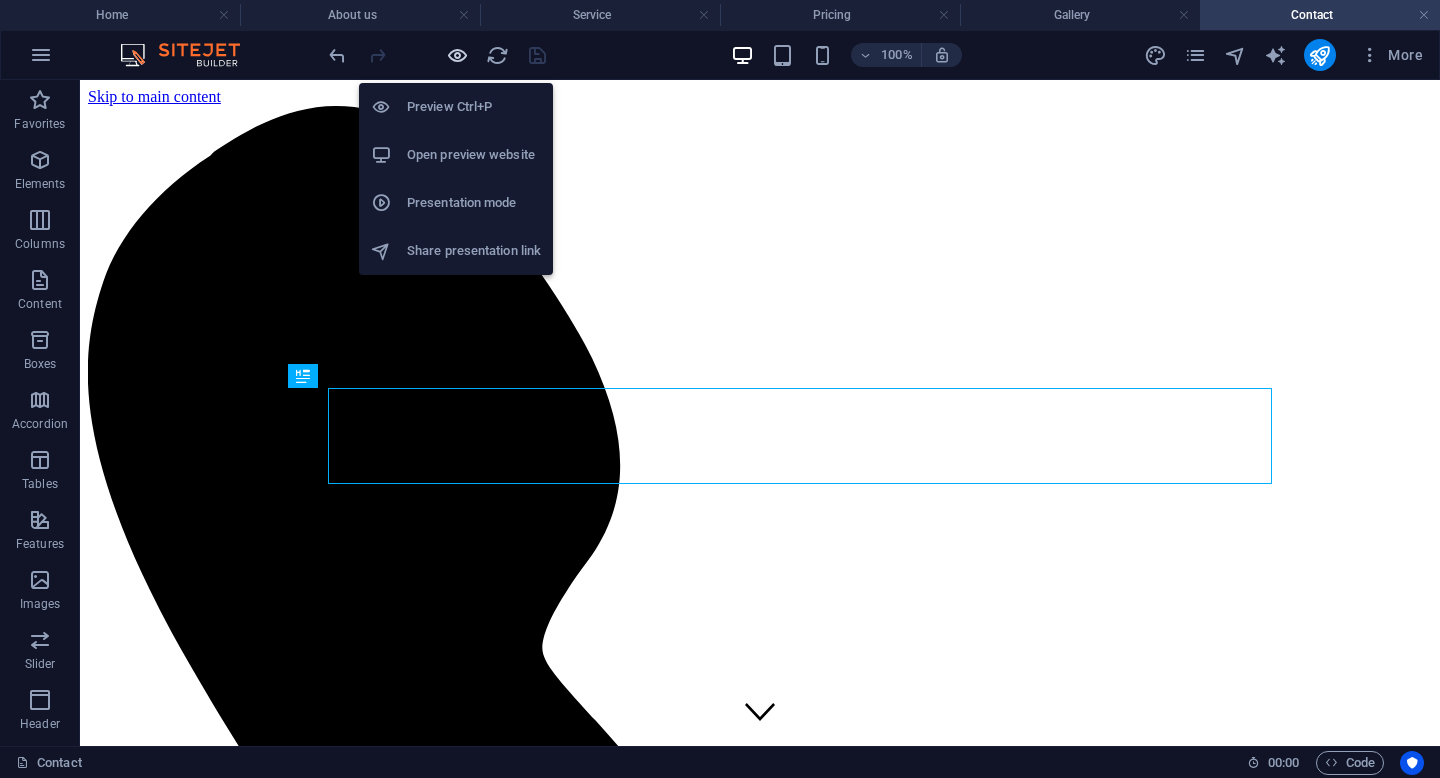 scroll, scrollTop: 0, scrollLeft: 0, axis: both 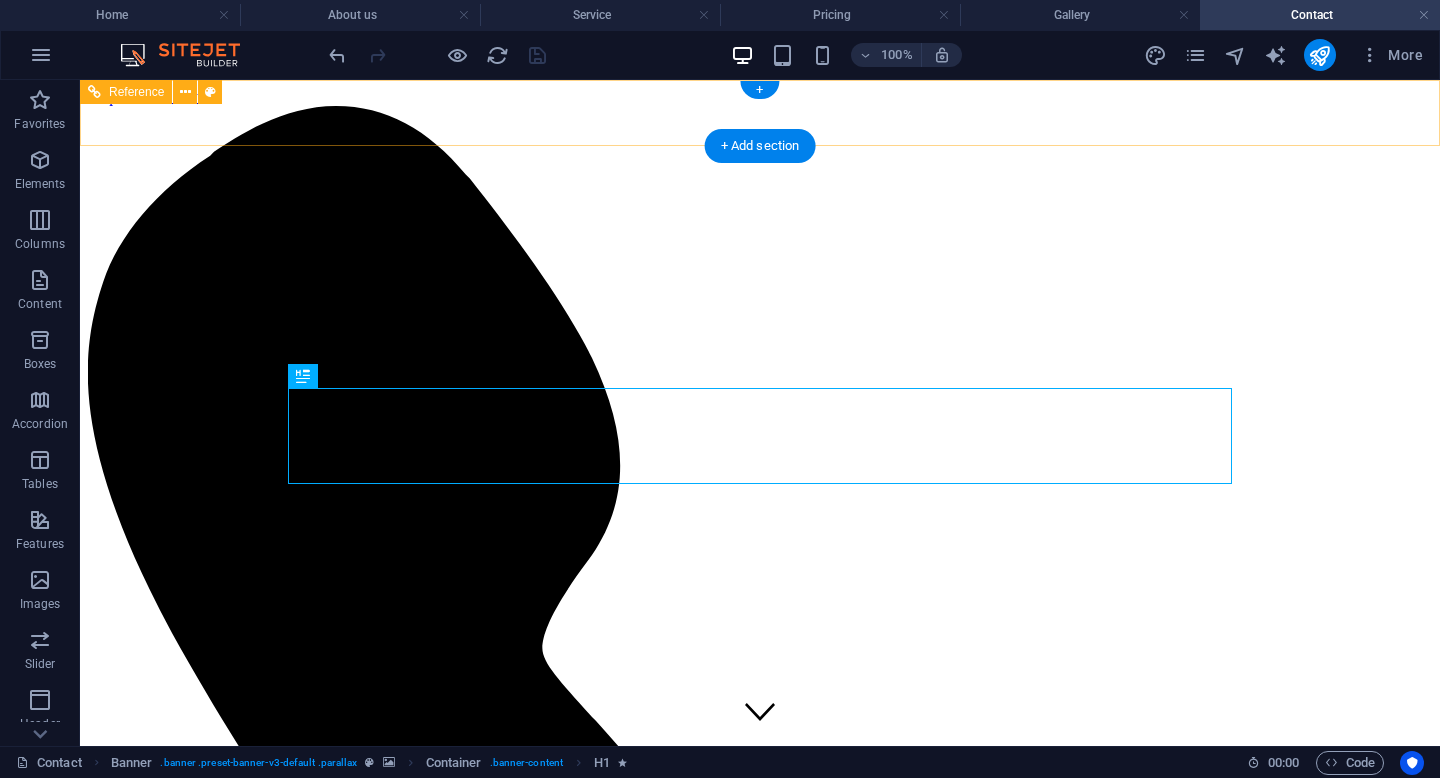 click at bounding box center (760, 5789) 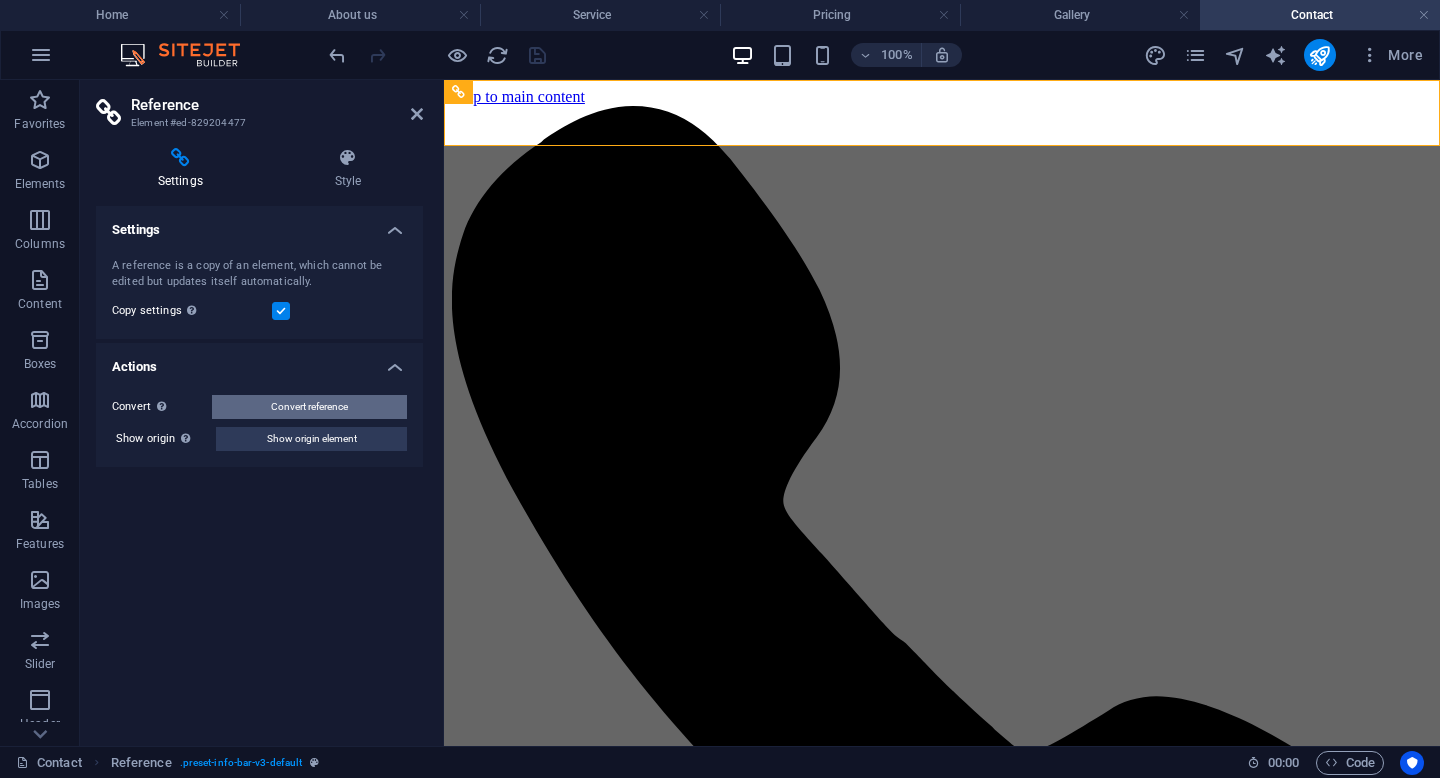 click on "Convert reference" at bounding box center [309, 407] 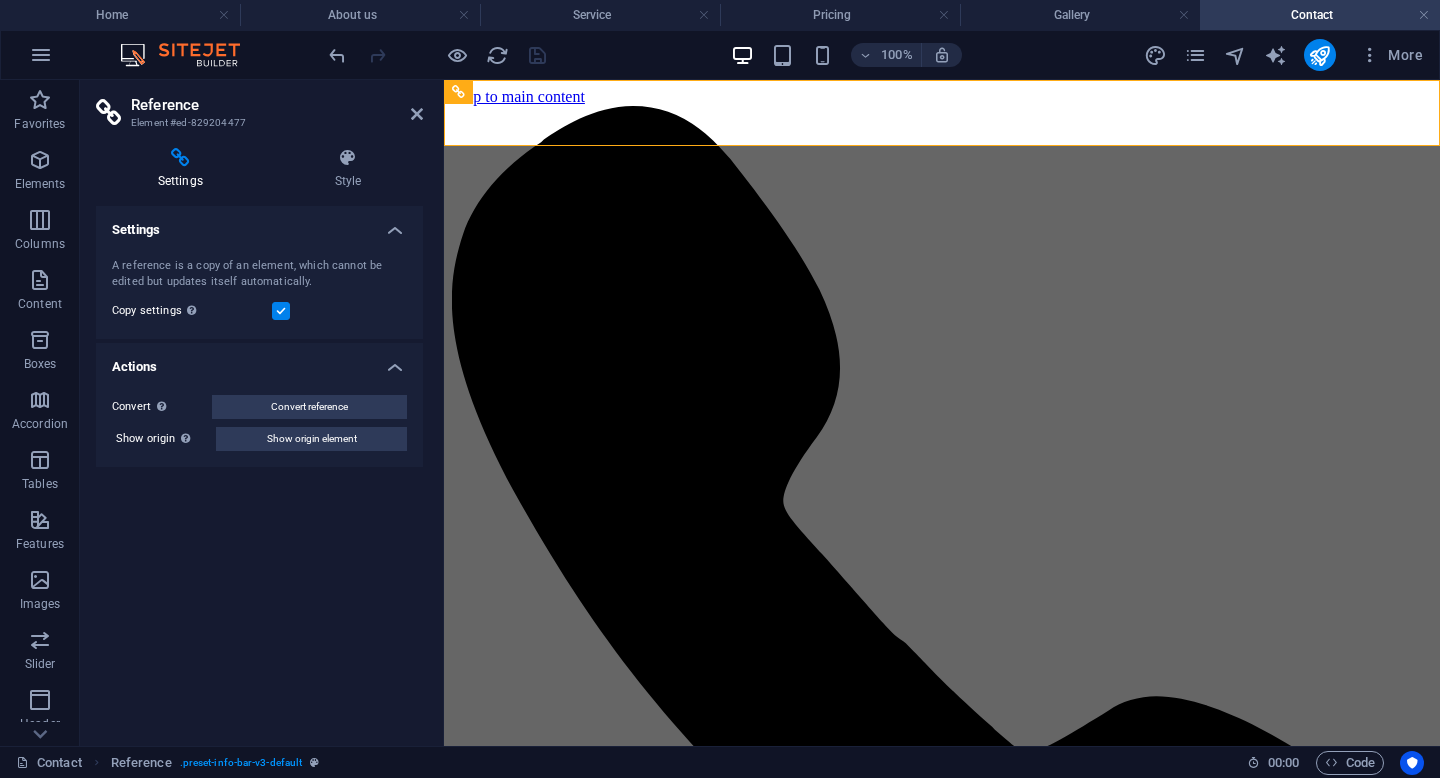 click at bounding box center [942, 4295] 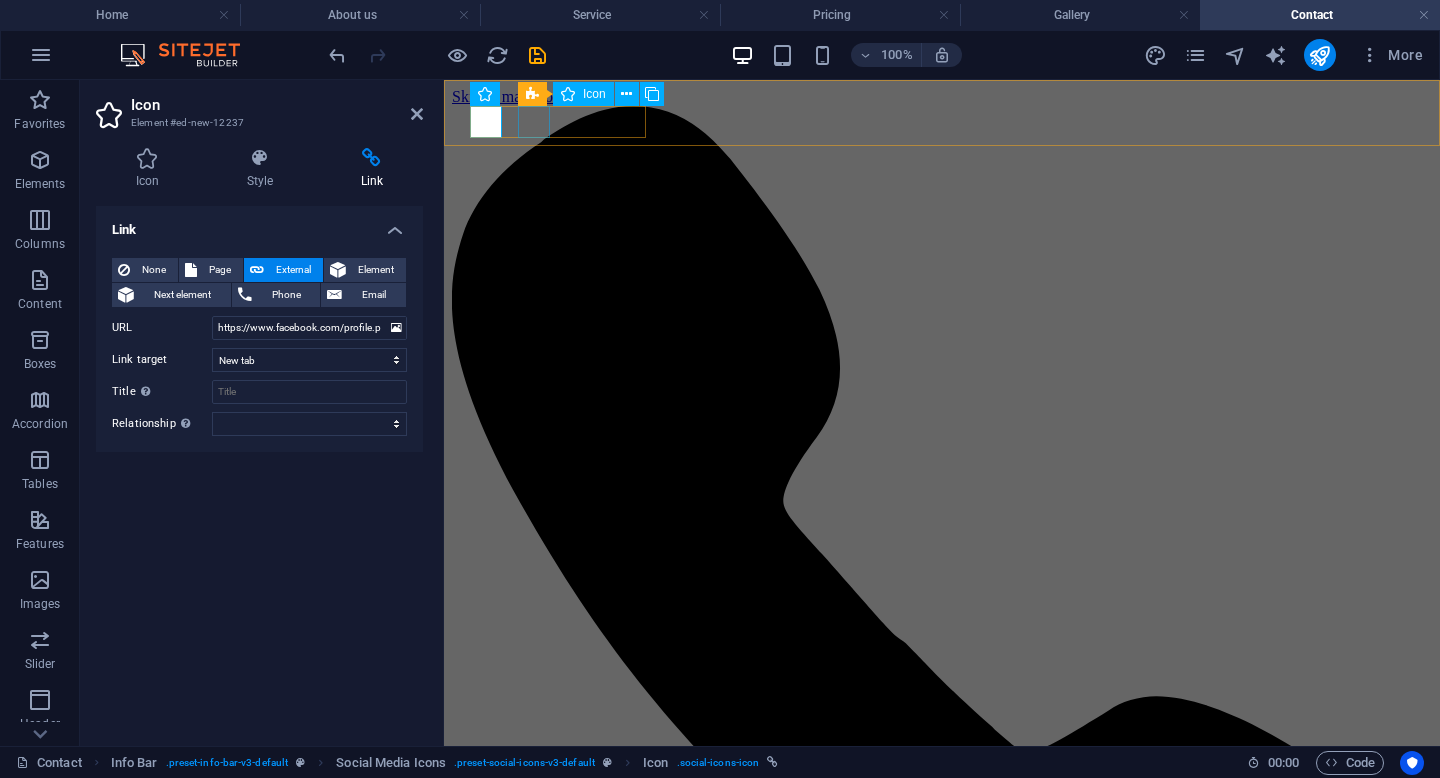 click at bounding box center [942, 5809] 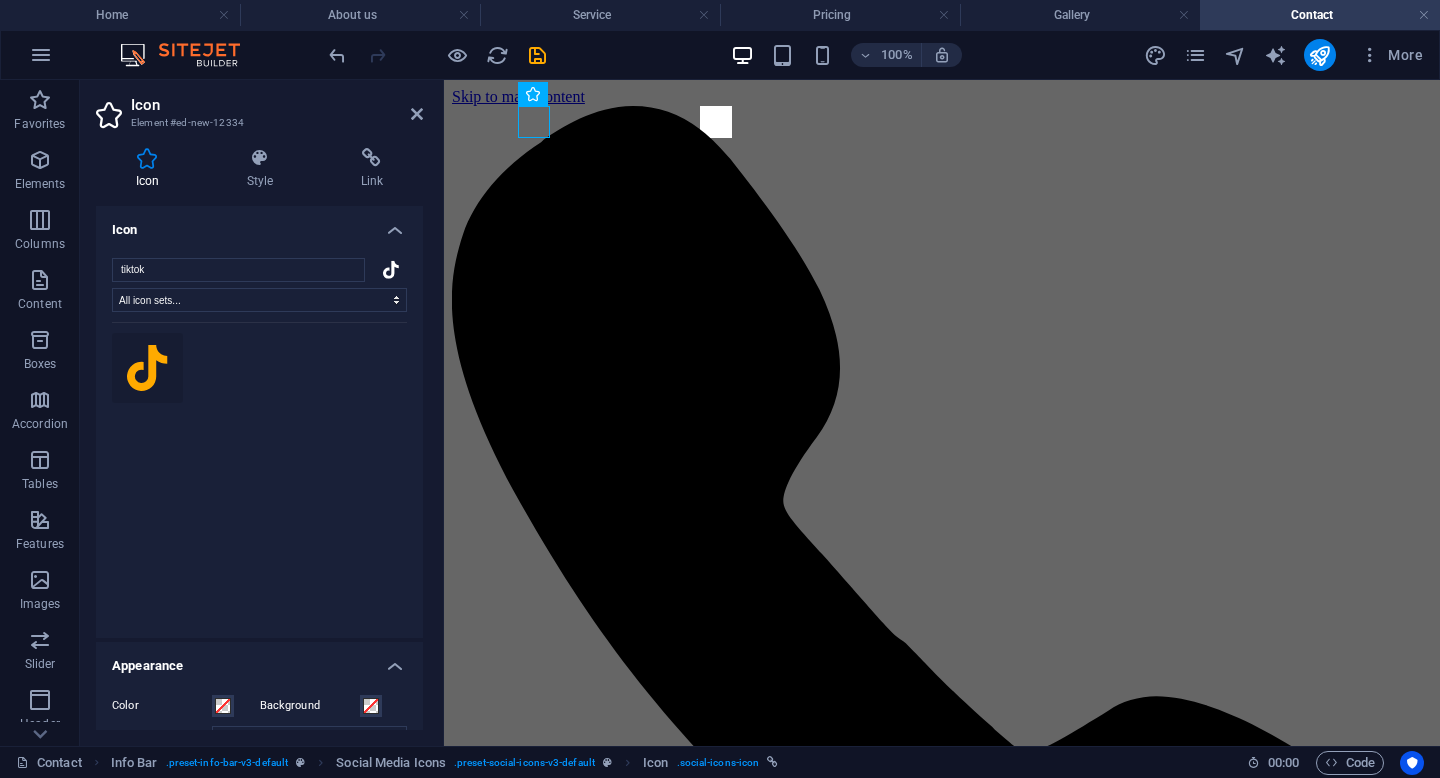 click at bounding box center [372, 158] 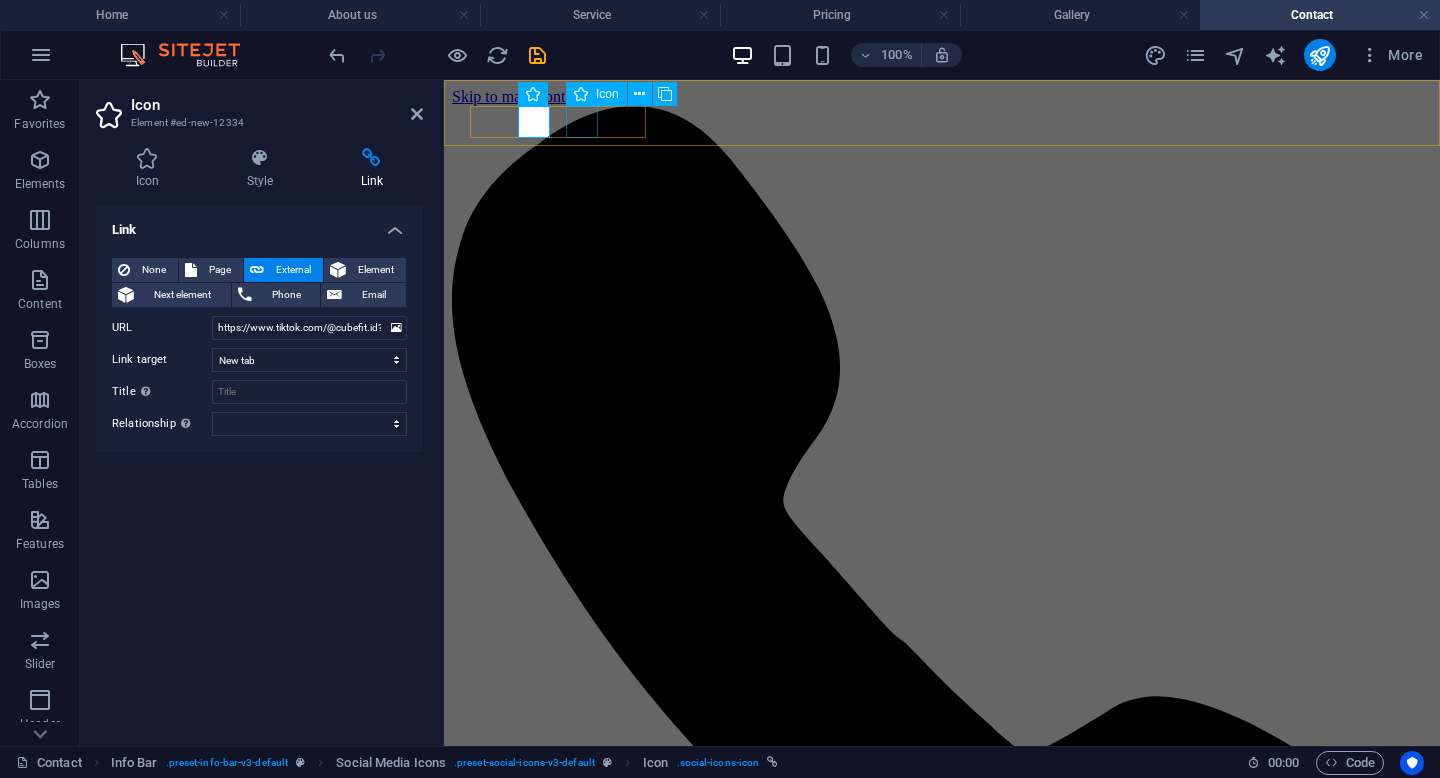 click at bounding box center [942, 6863] 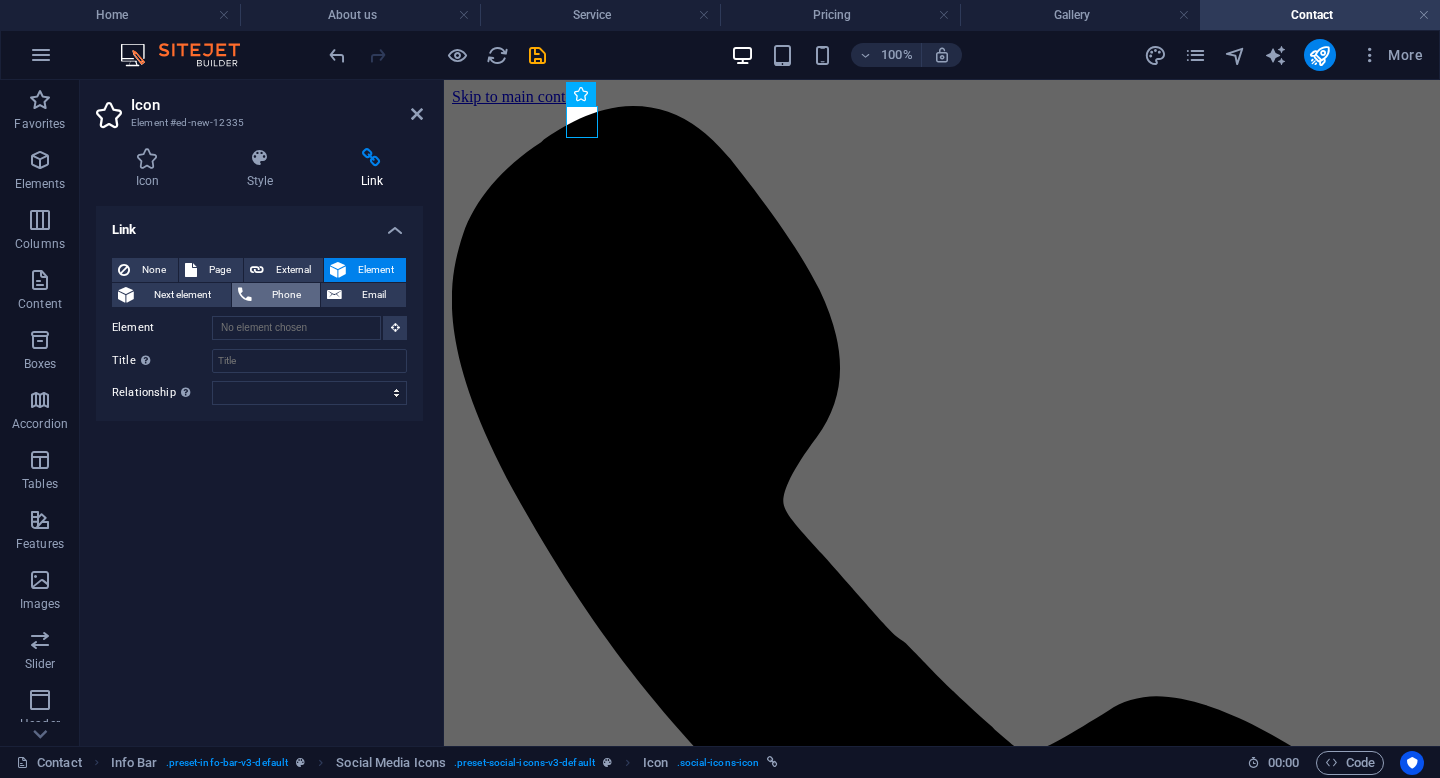 click on "External" at bounding box center [293, 270] 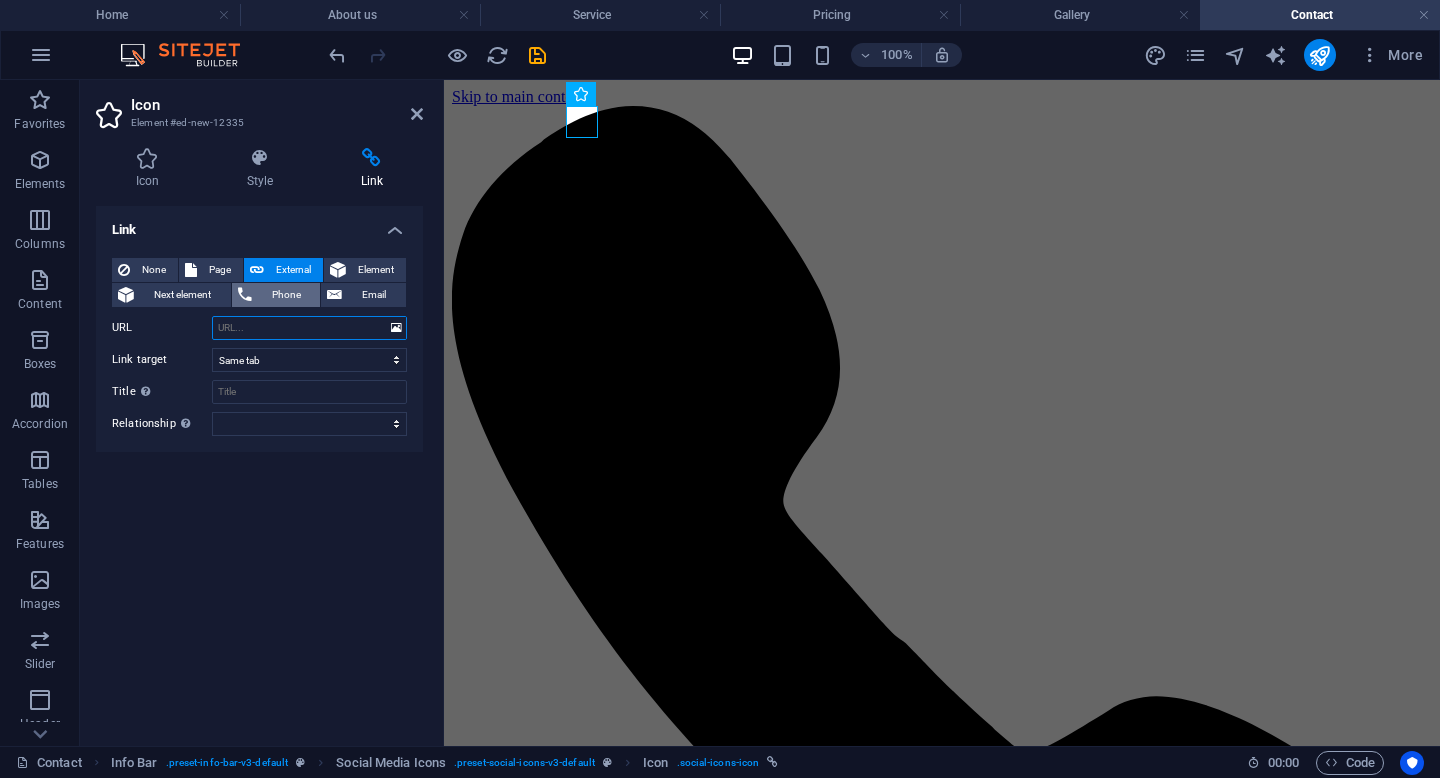 select on "blank" 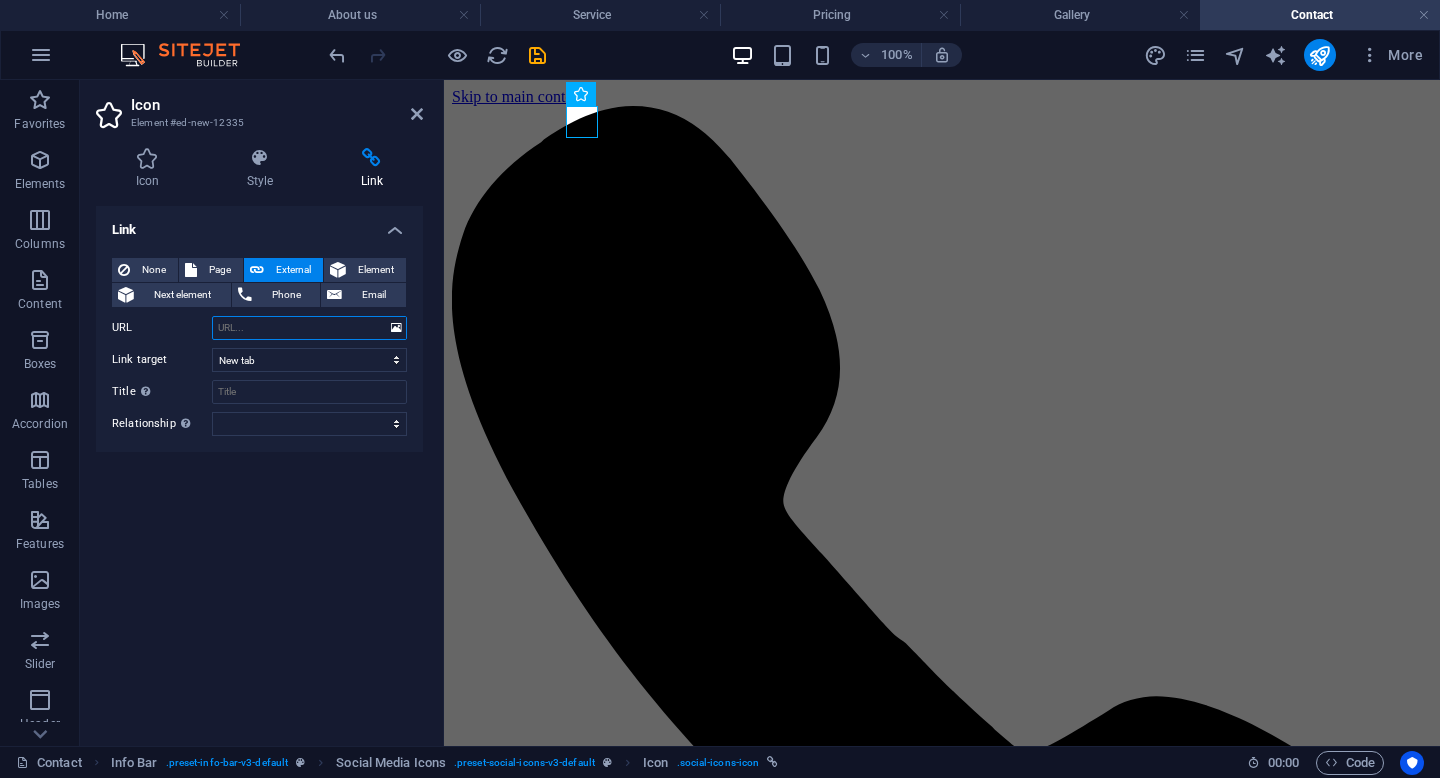 click on "URL" at bounding box center (309, 328) 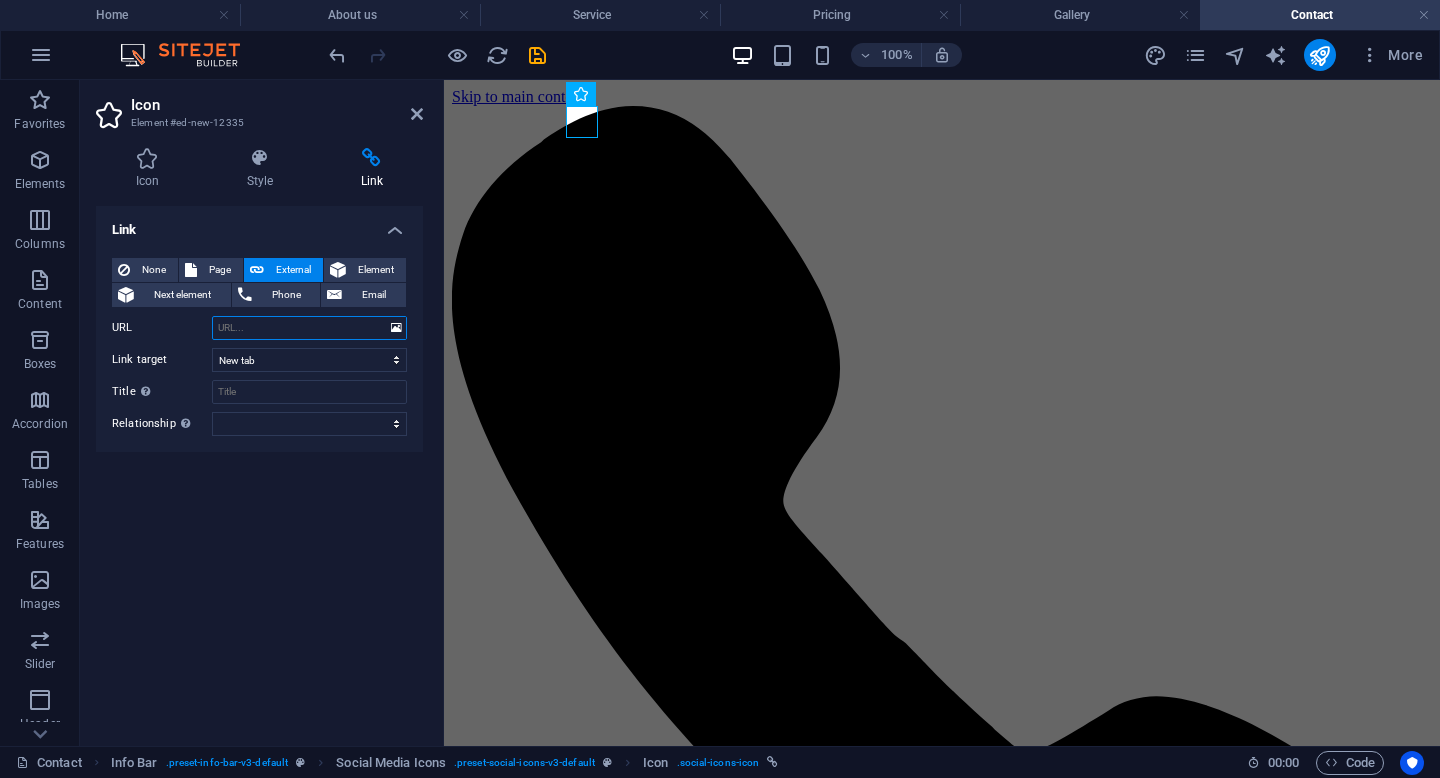 paste on "https://www.instagram.com/cubefit.id/" 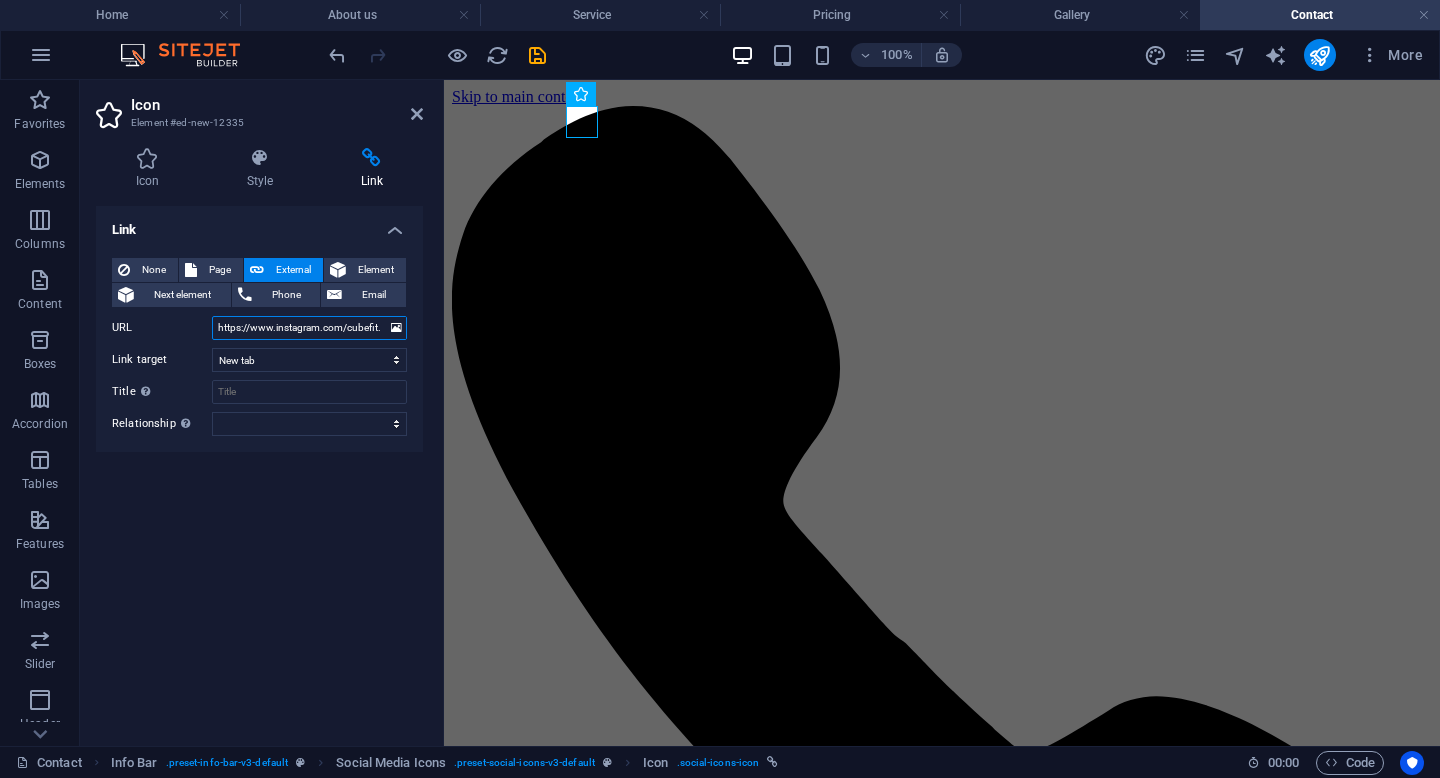 scroll, scrollTop: 0, scrollLeft: 10, axis: horizontal 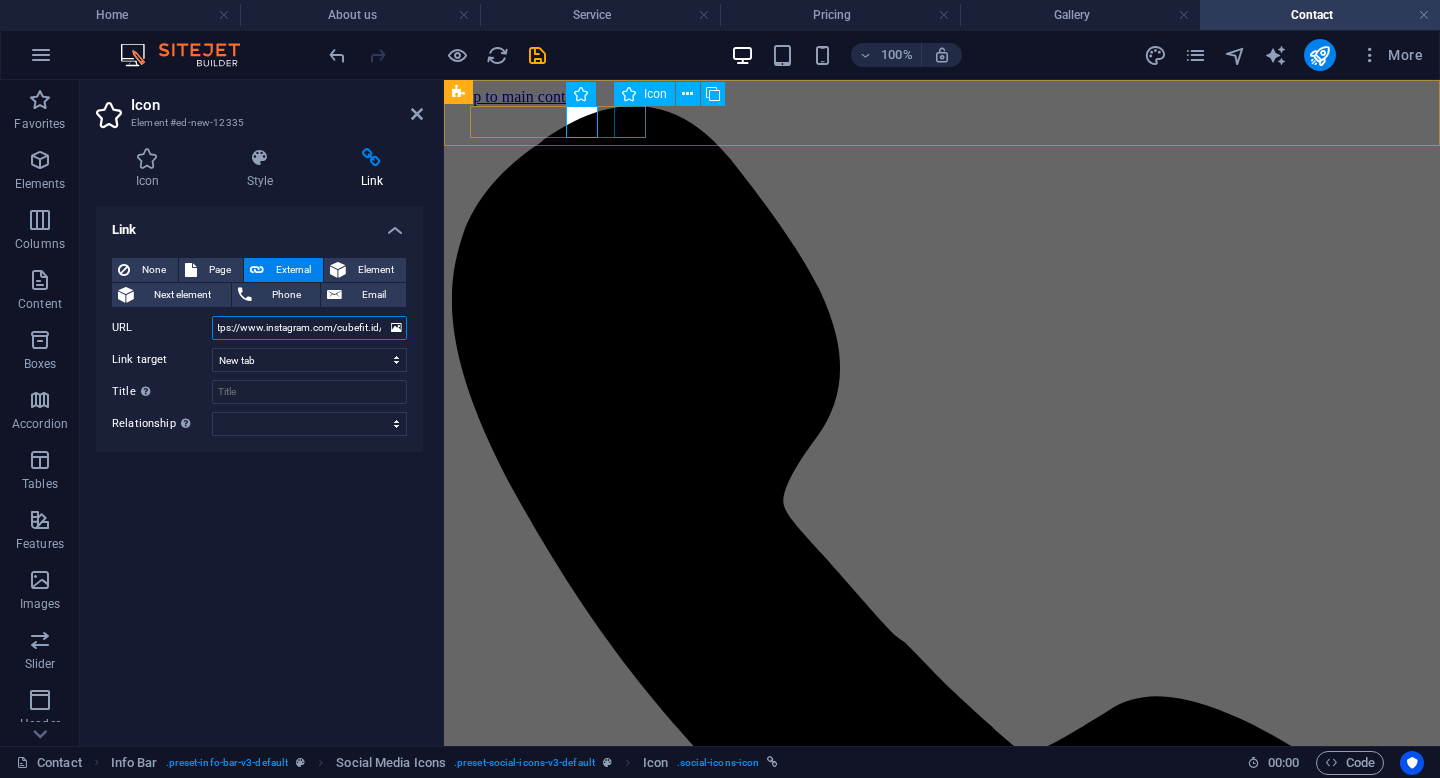 type on "https://www.instagram.com/cubefit.id/" 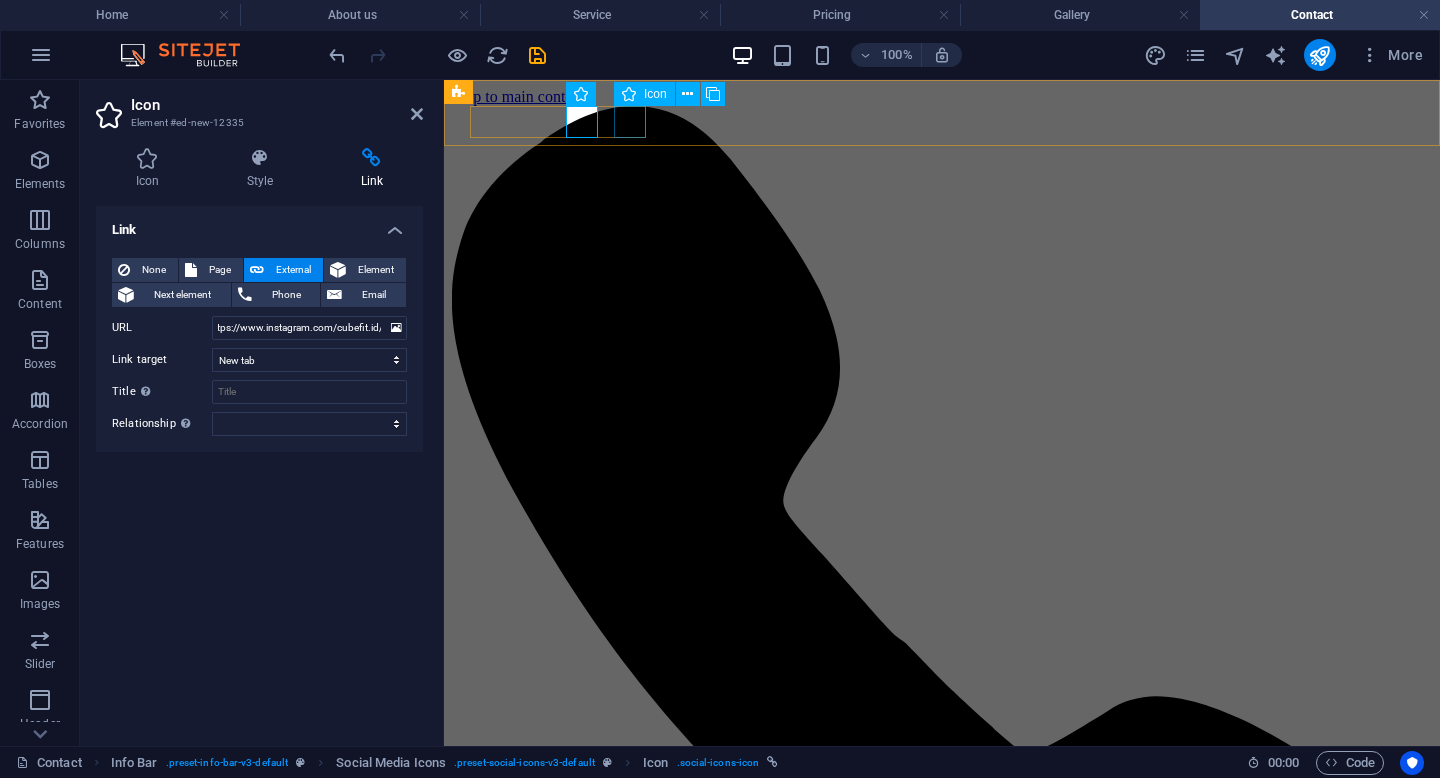 click at bounding box center [942, 7701] 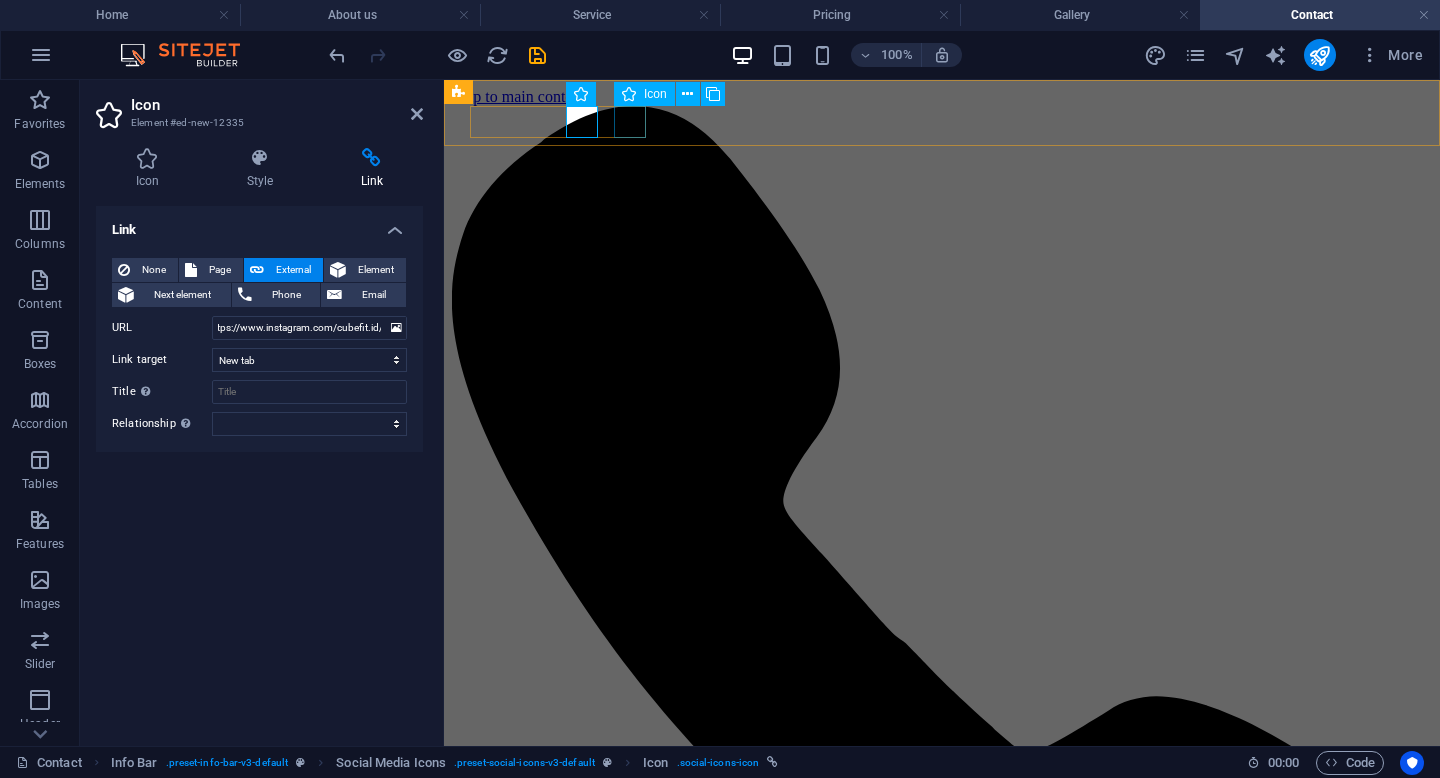 click at bounding box center [942, 7701] 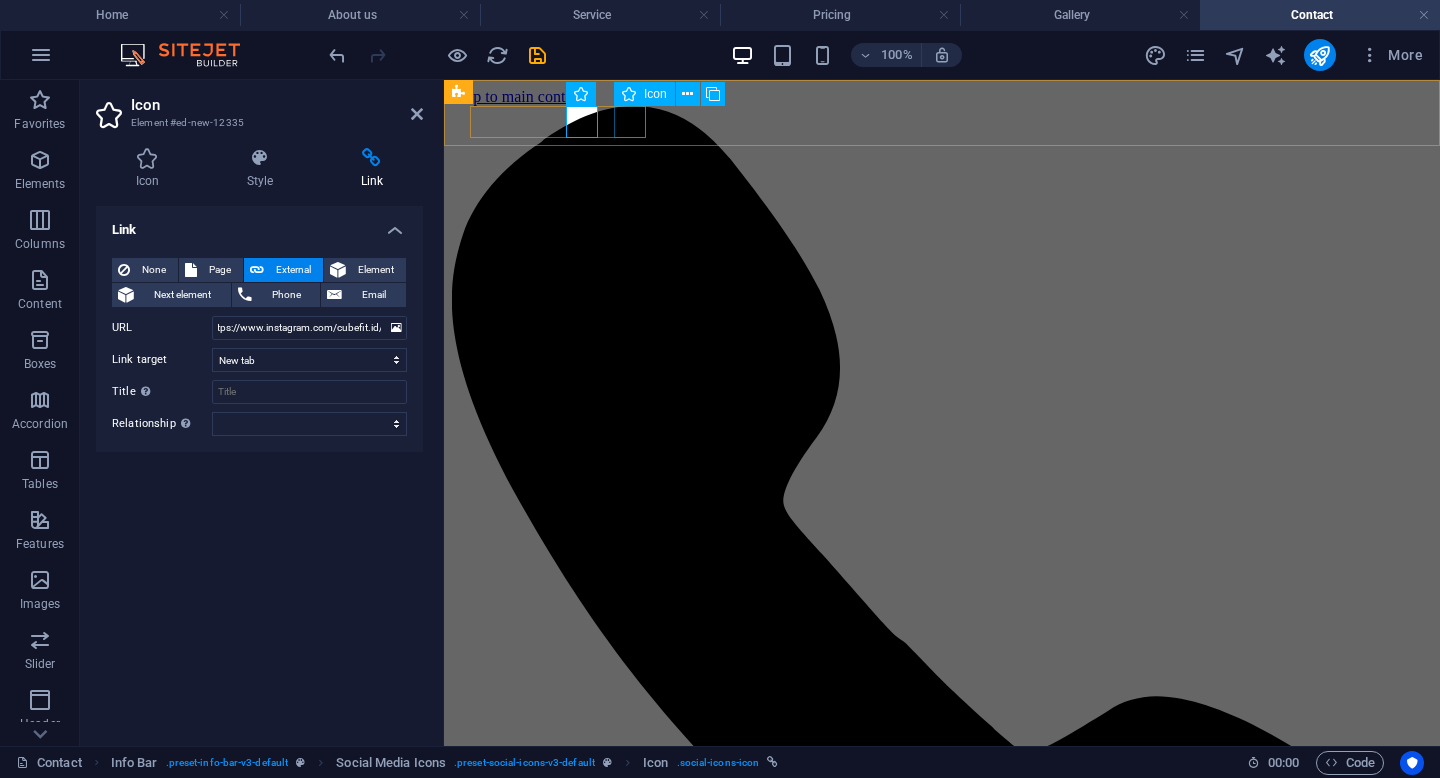 scroll, scrollTop: 0, scrollLeft: 0, axis: both 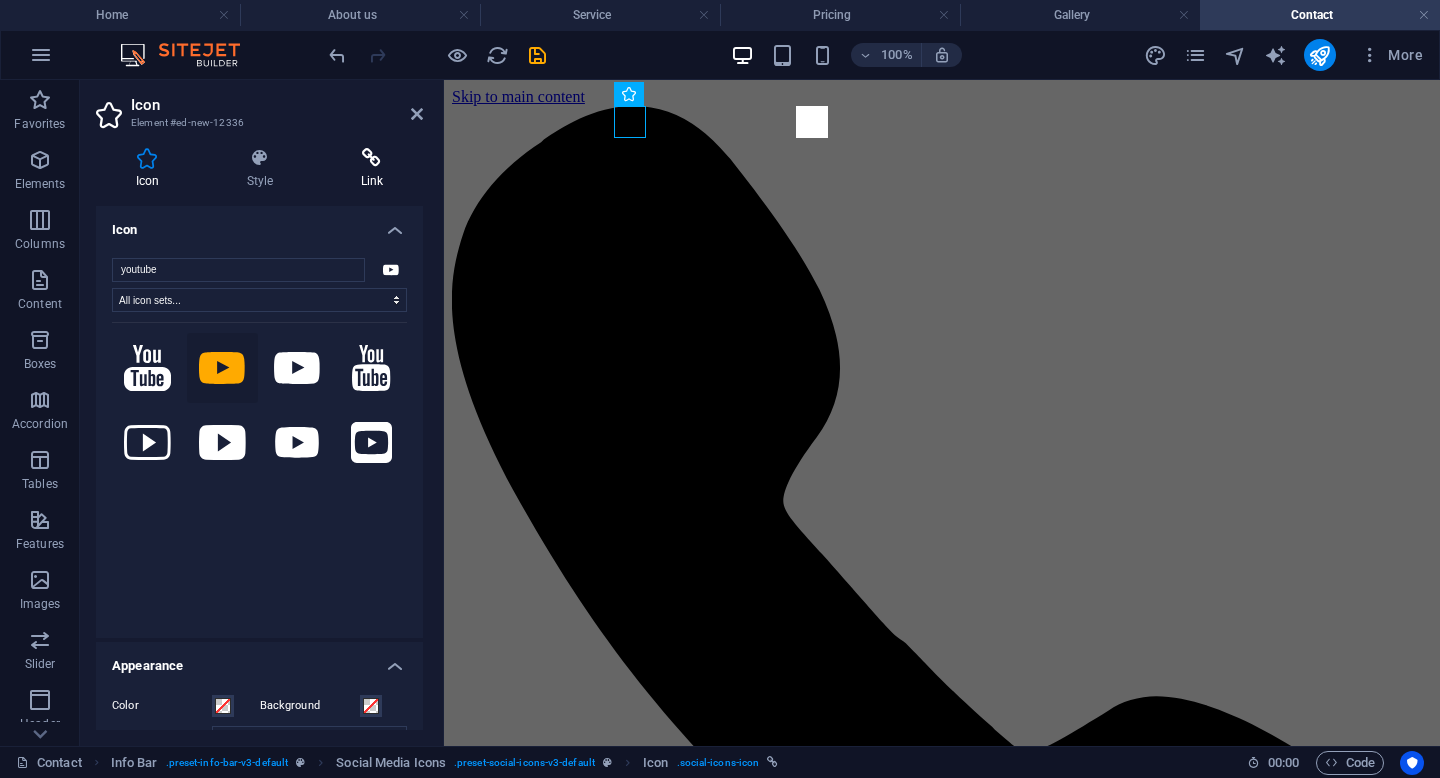 click at bounding box center (372, 158) 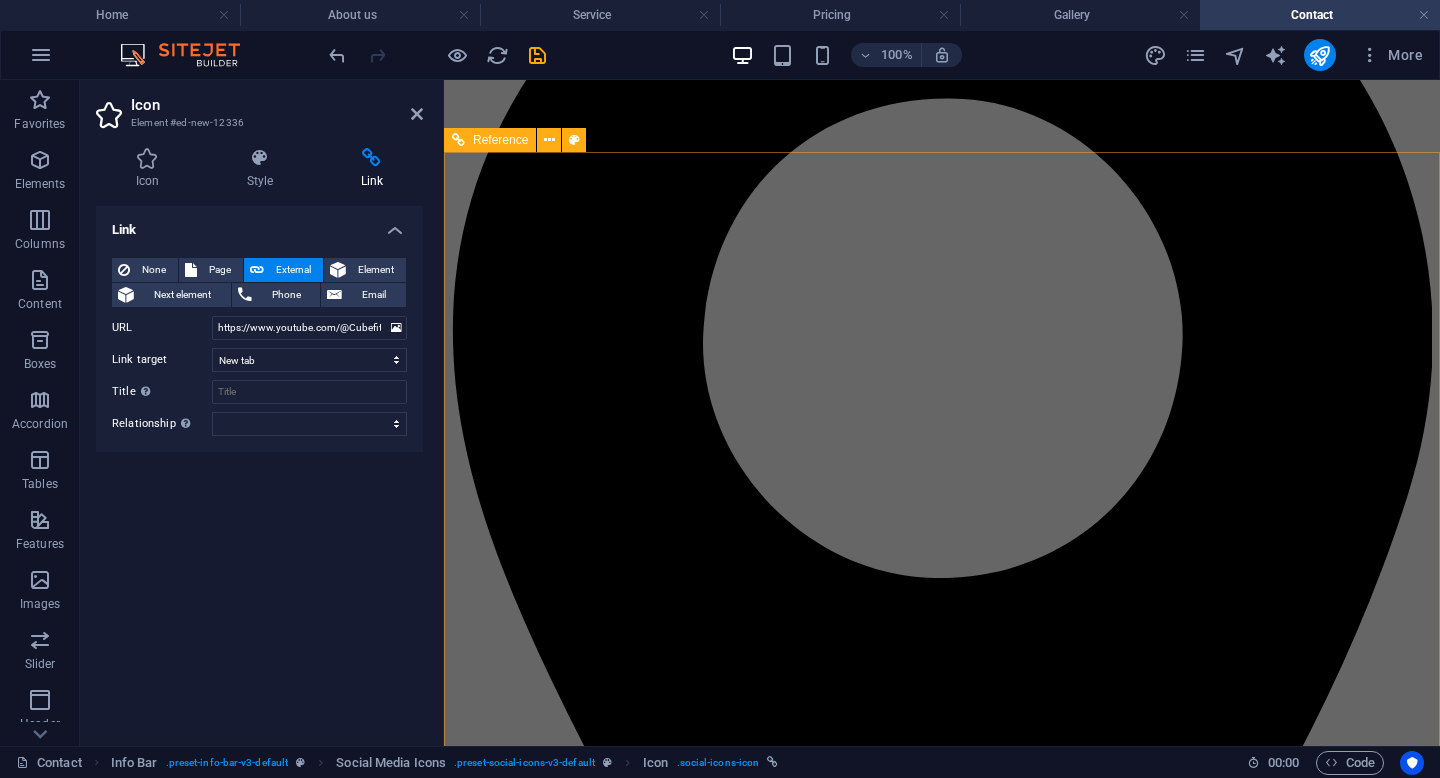 scroll, scrollTop: 1601, scrollLeft: 0, axis: vertical 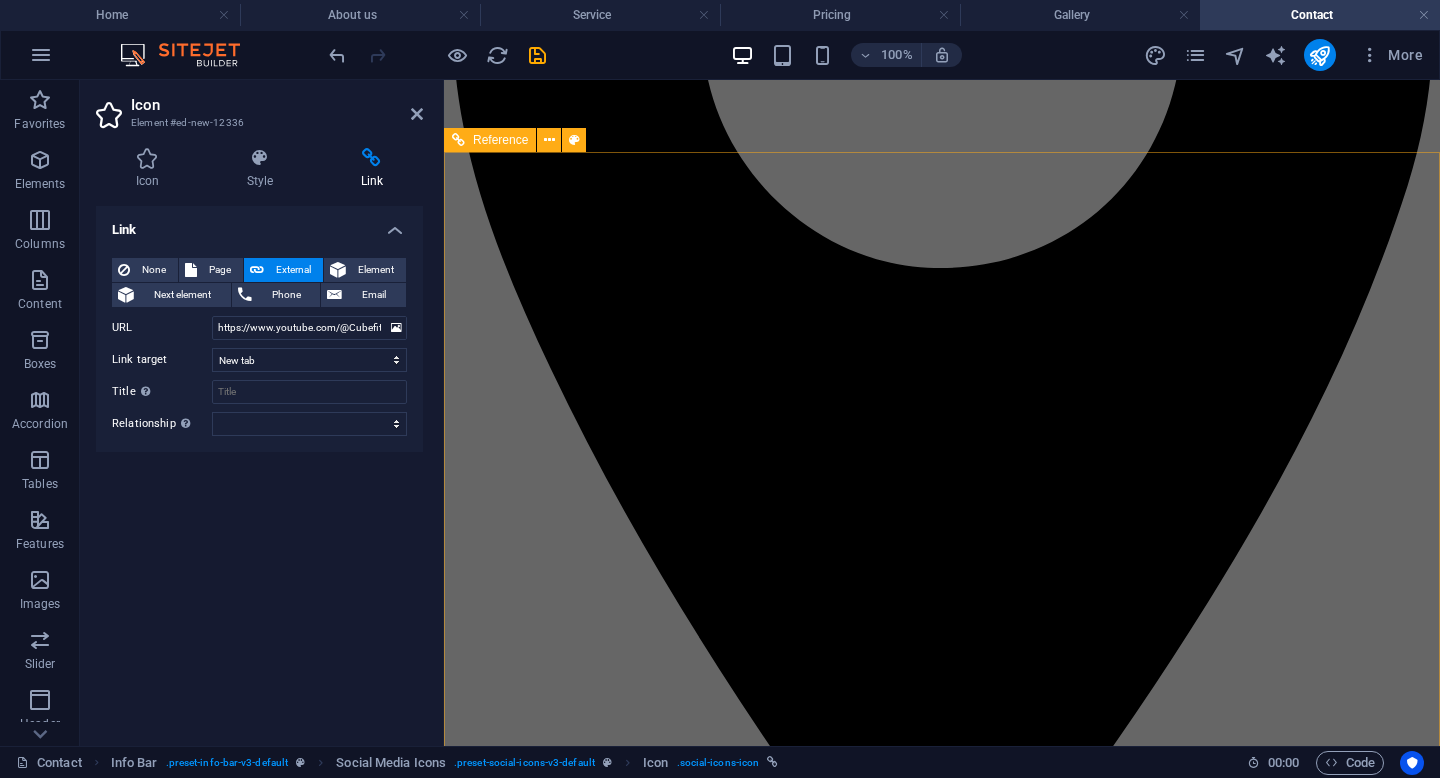 click at bounding box center [942, 16228] 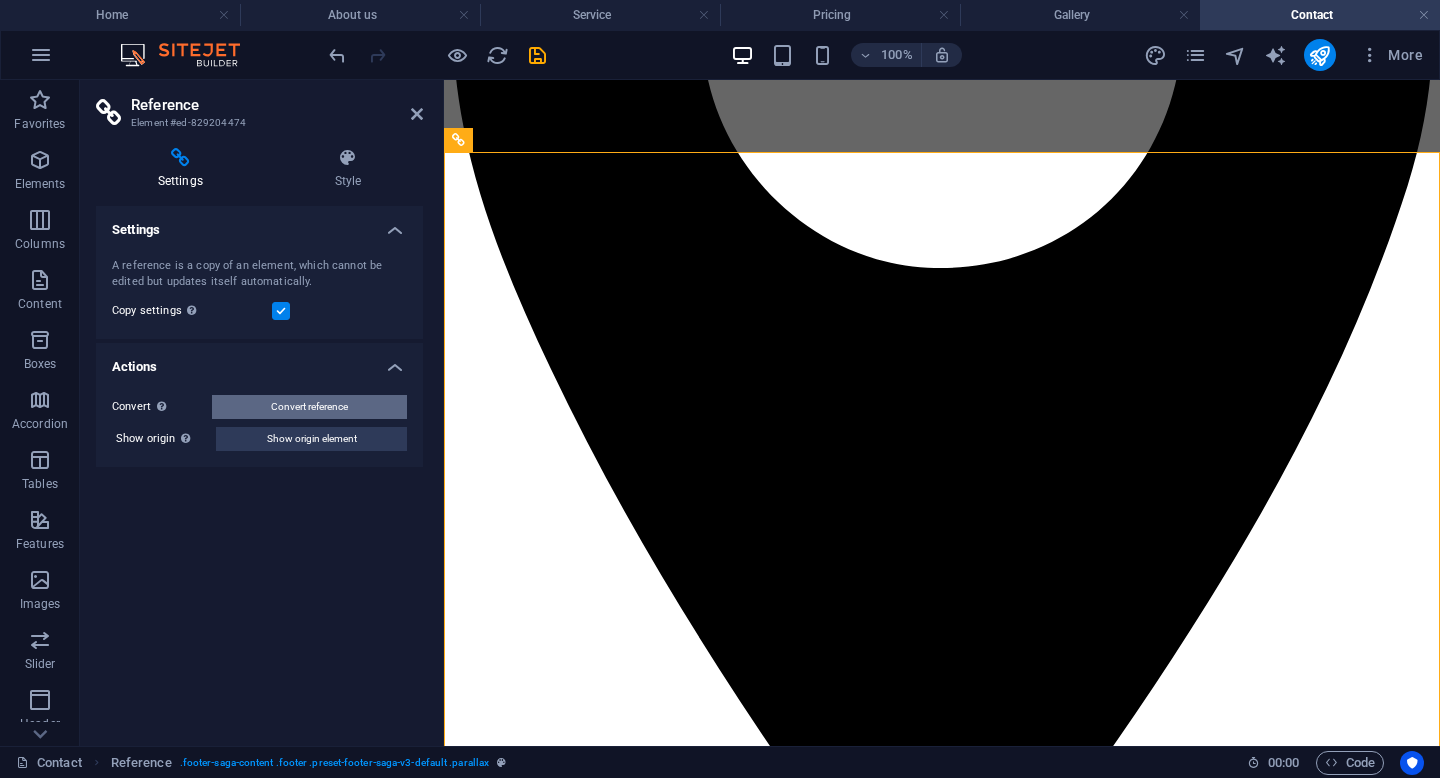 click on "Convert reference" at bounding box center (309, 407) 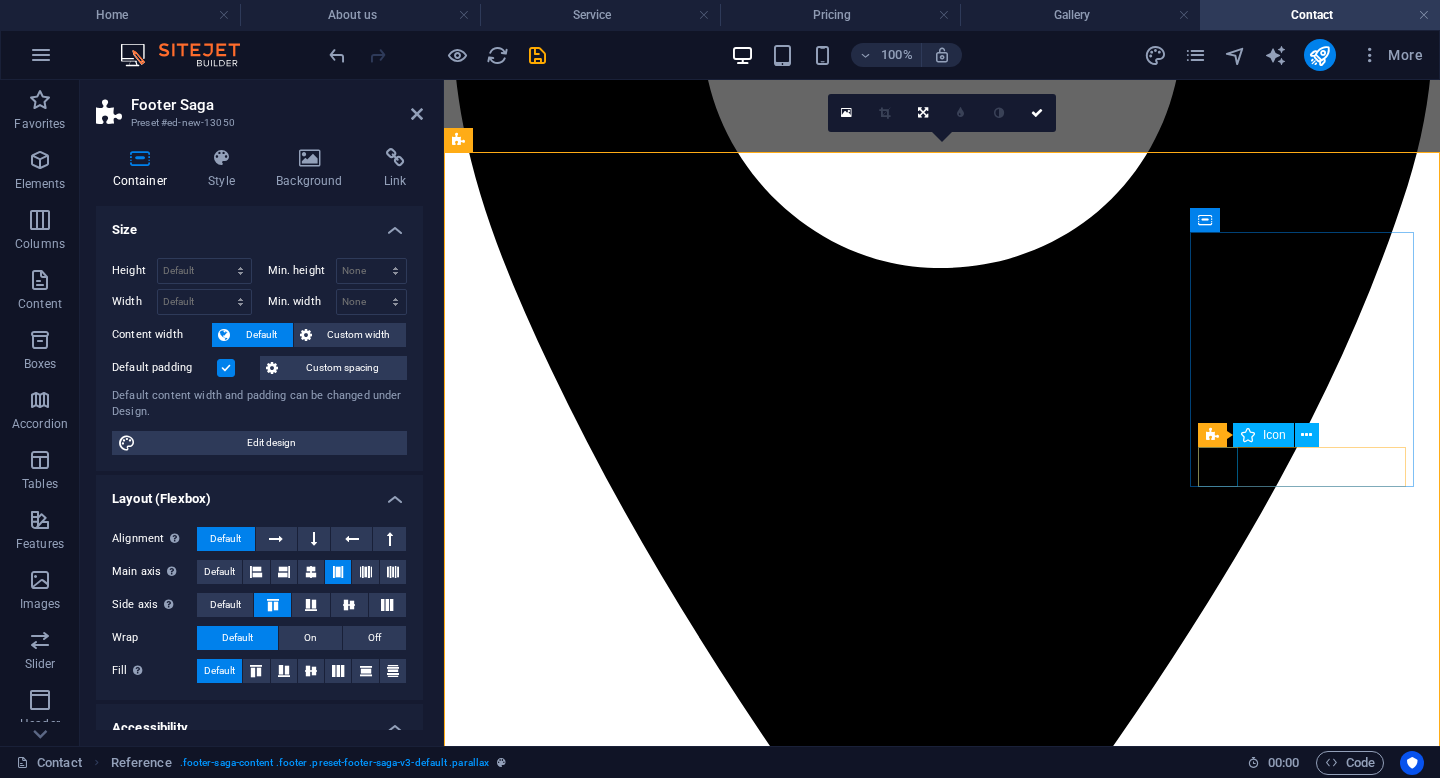 click at bounding box center [942, 16023] 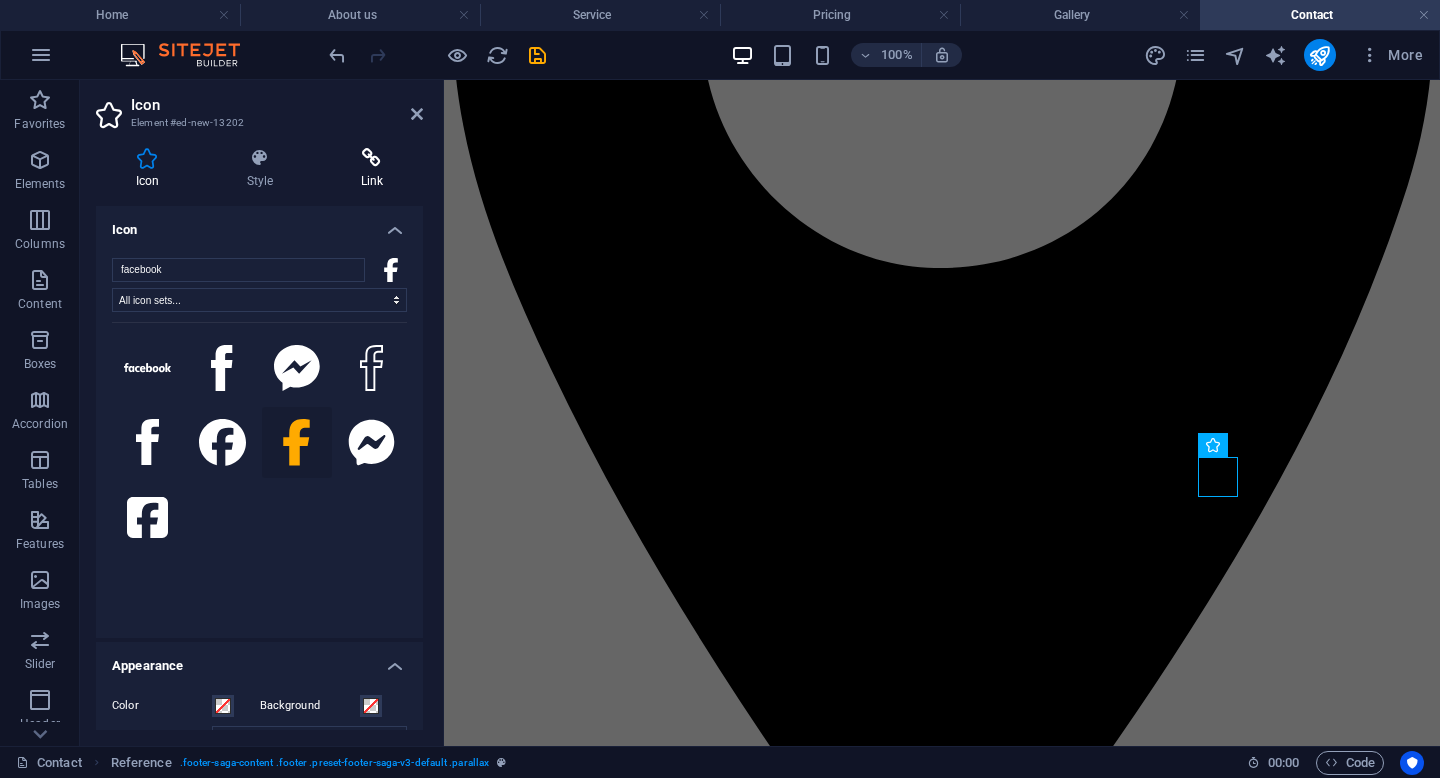 click at bounding box center (372, 158) 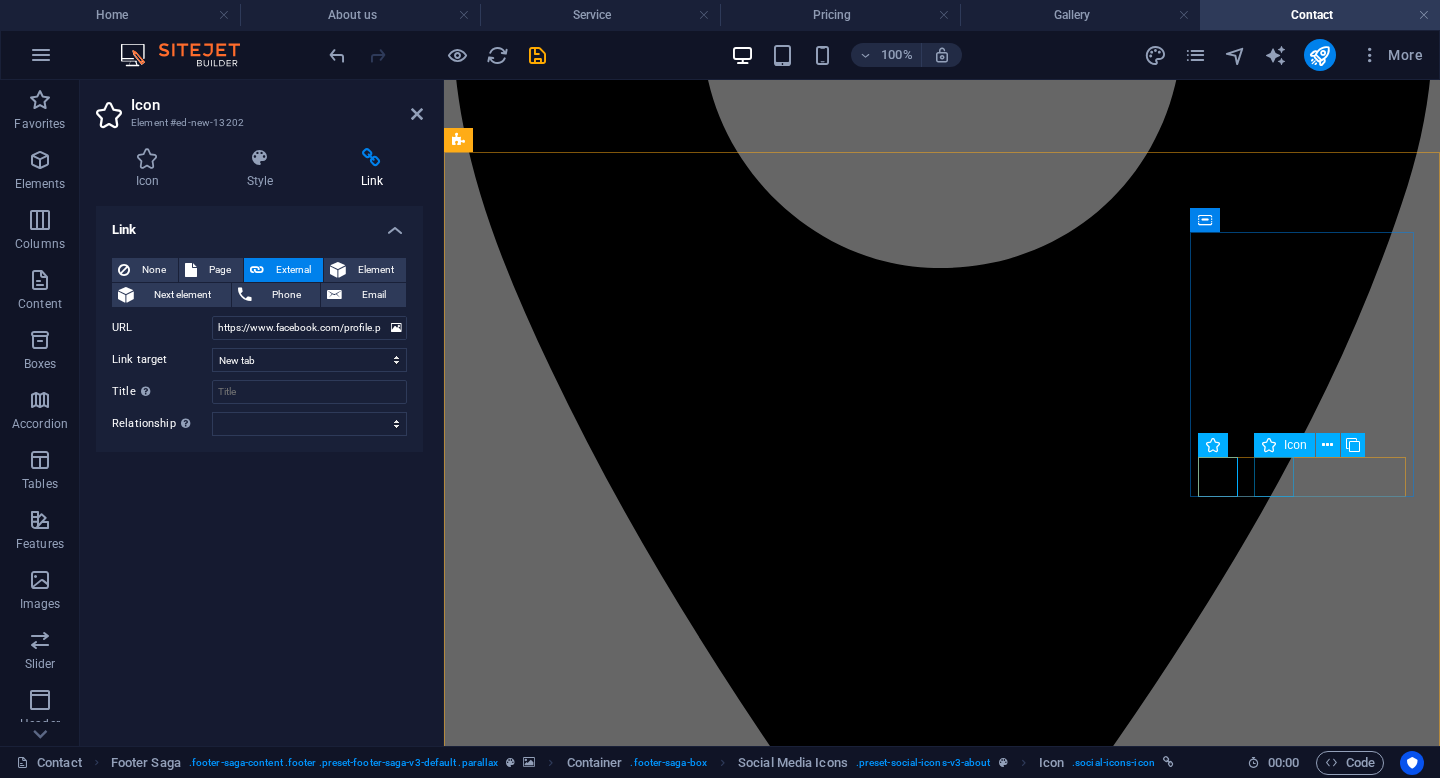 click at bounding box center [942, 18003] 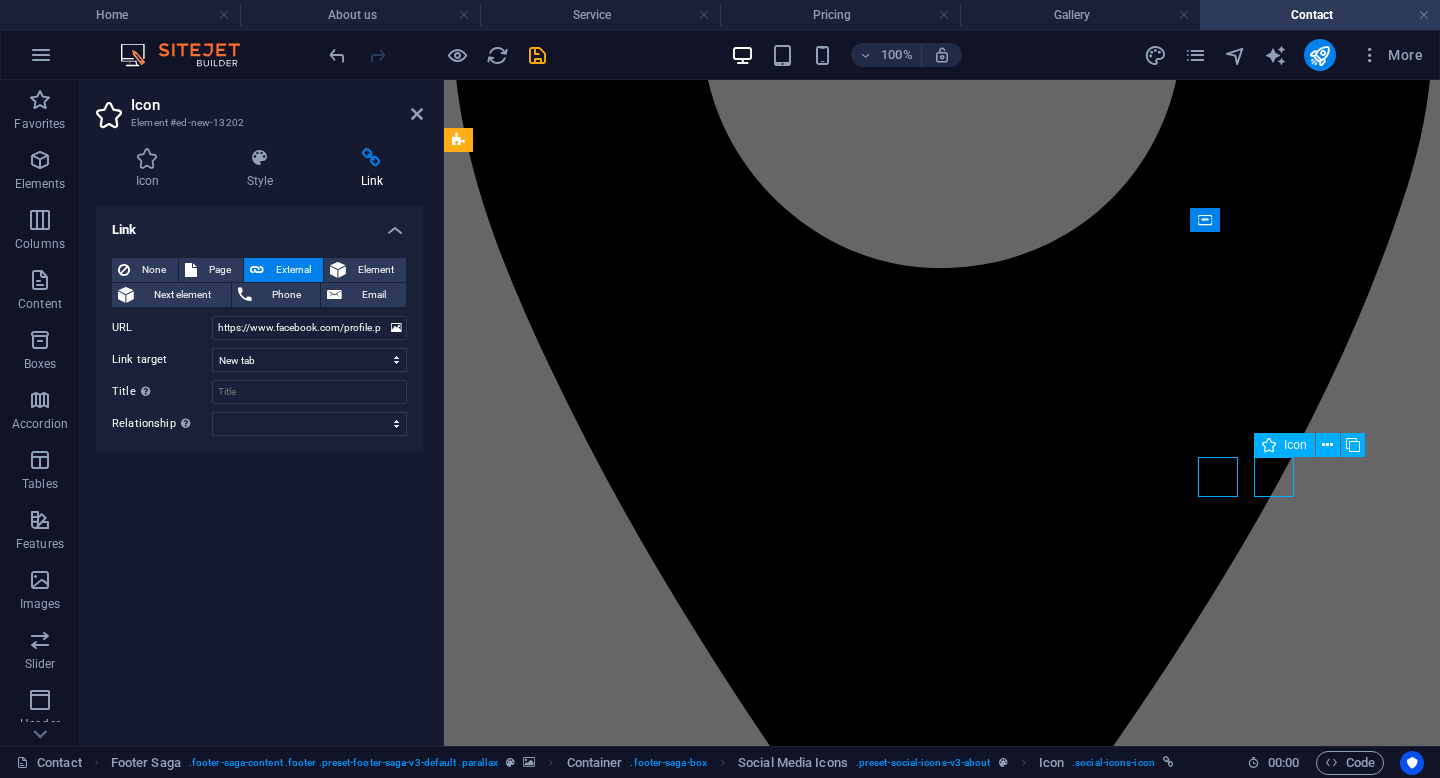 click at bounding box center [942, 18003] 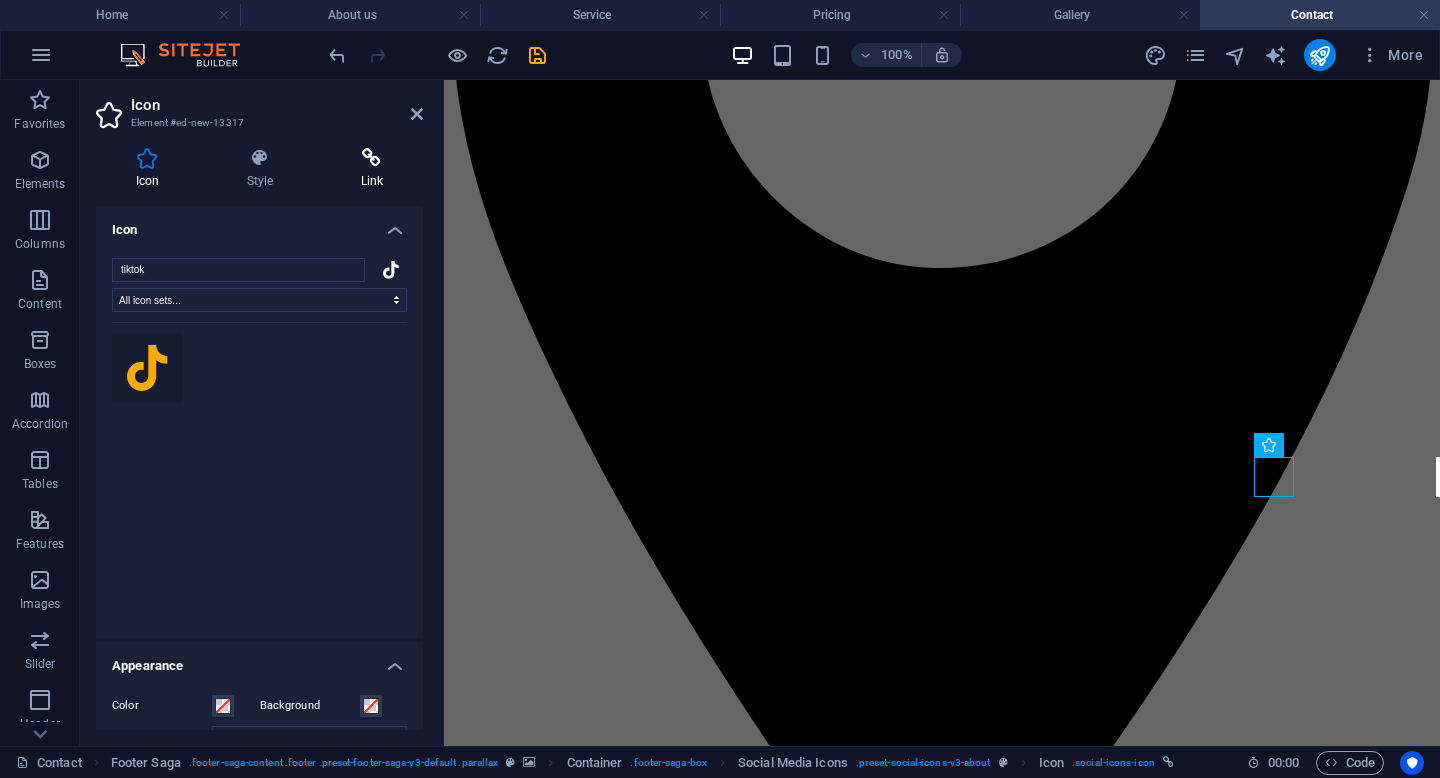 click on "Link" at bounding box center [372, 169] 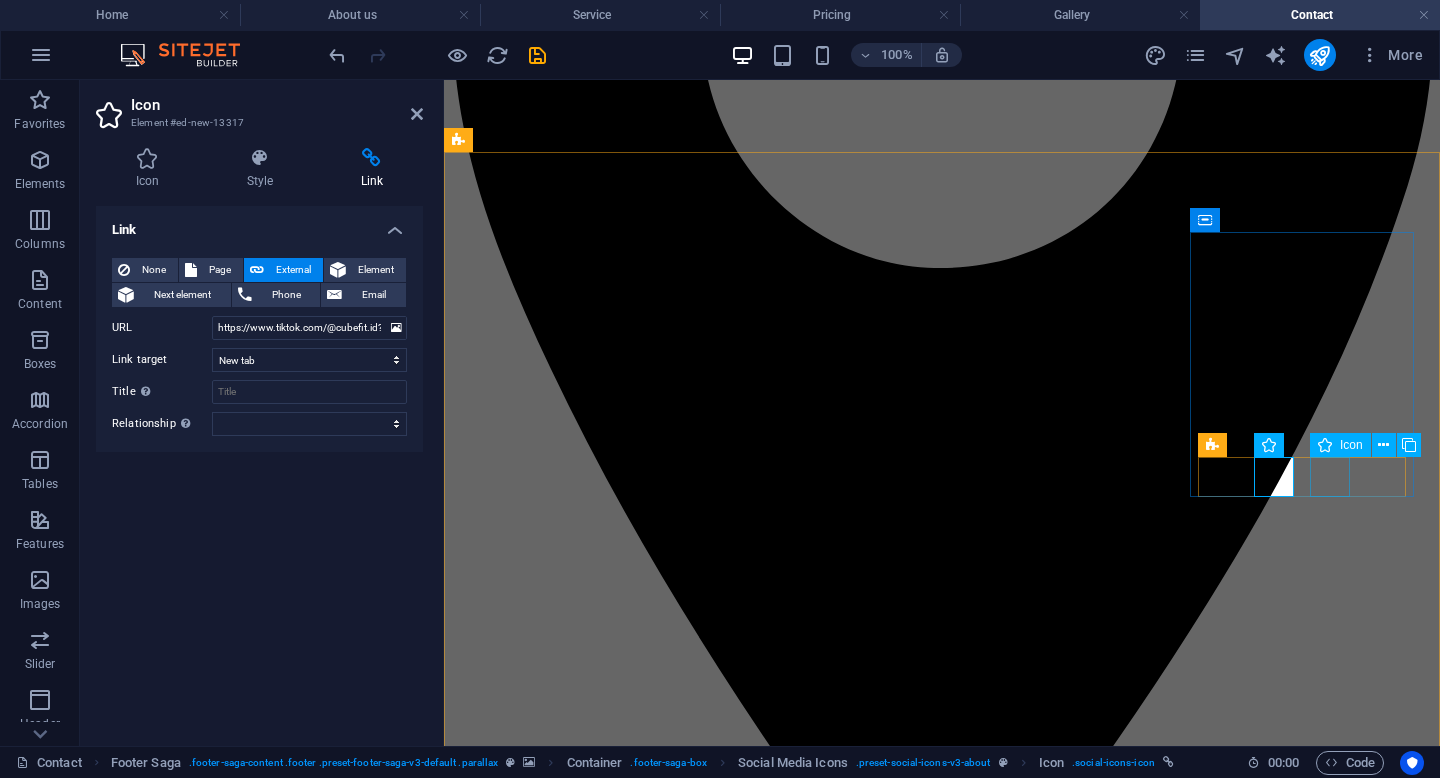 click at bounding box center [942, 19057] 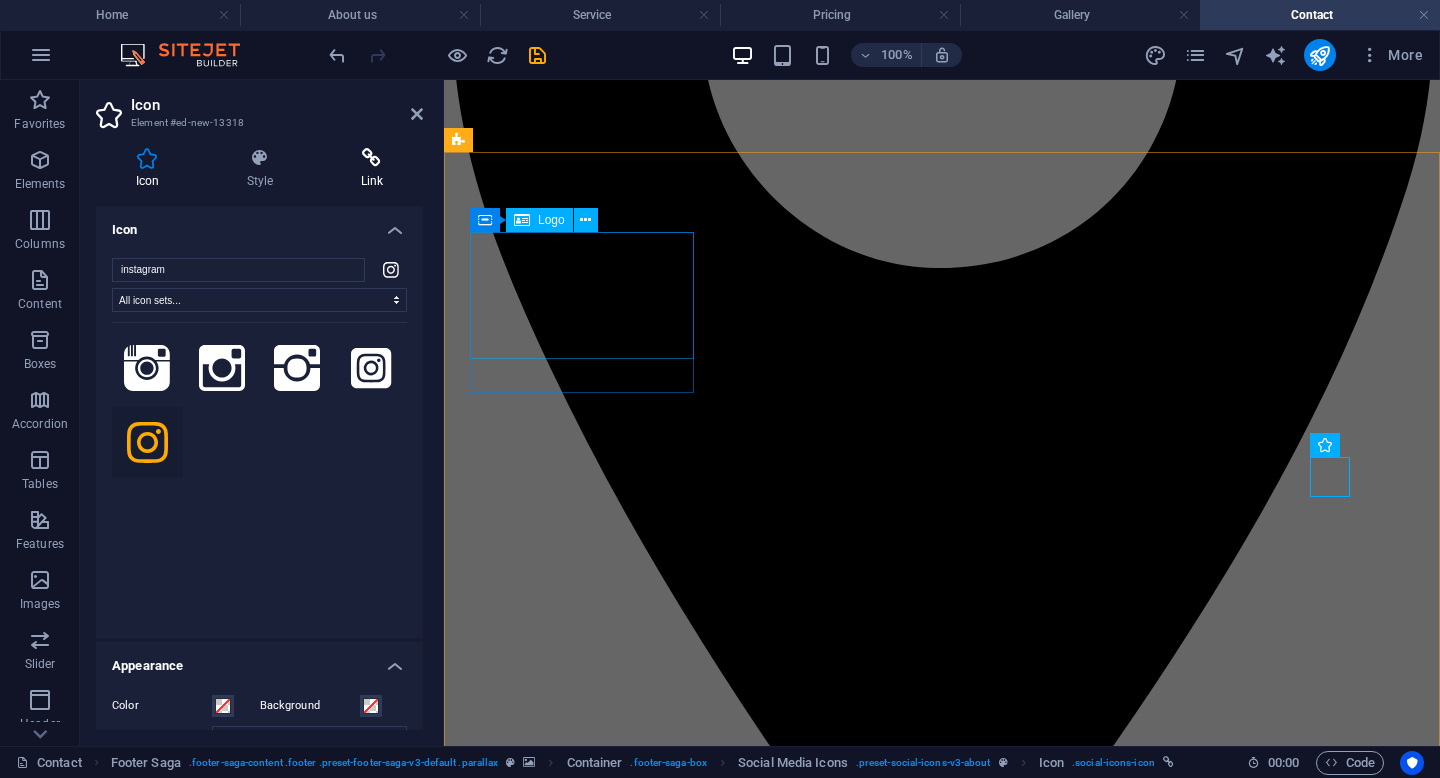 click at bounding box center [372, 158] 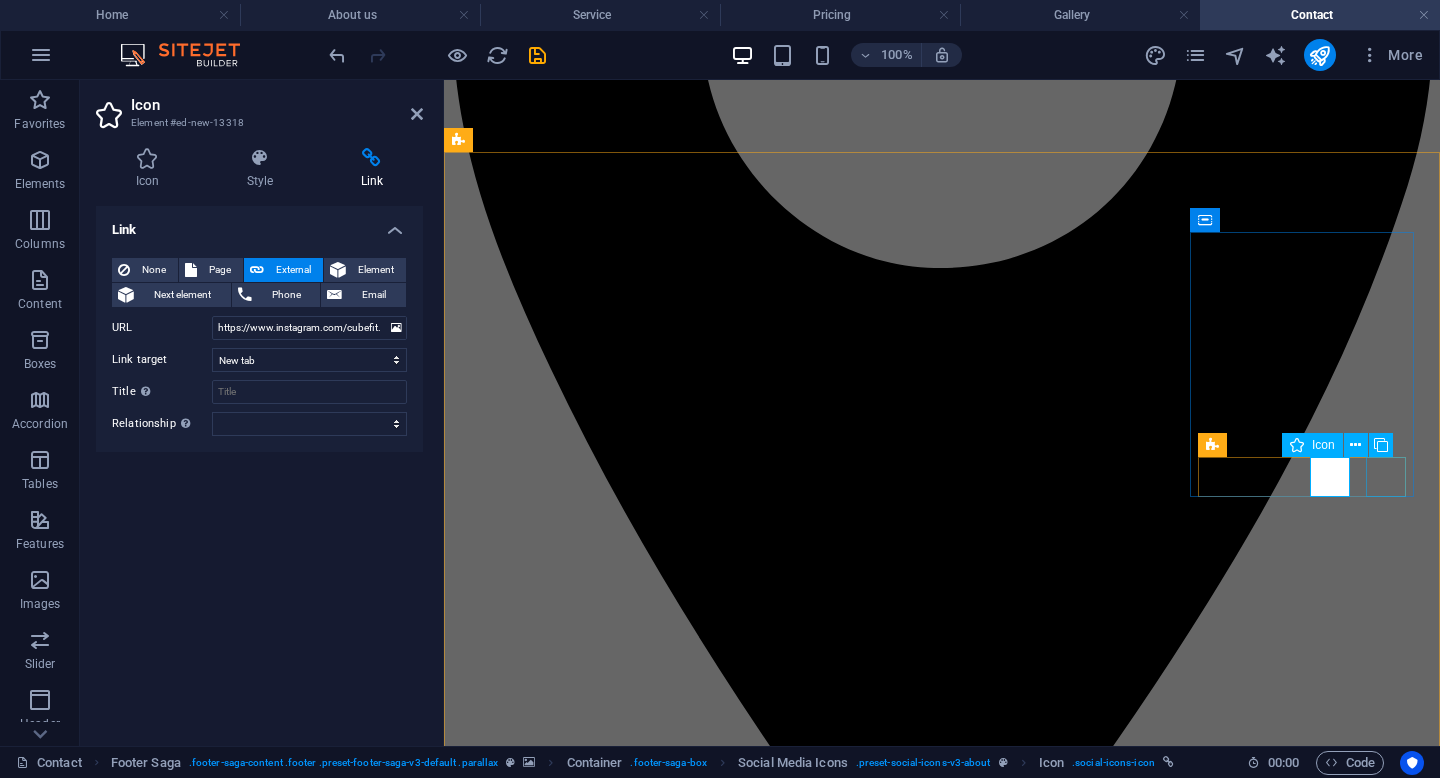 click at bounding box center [942, 19895] 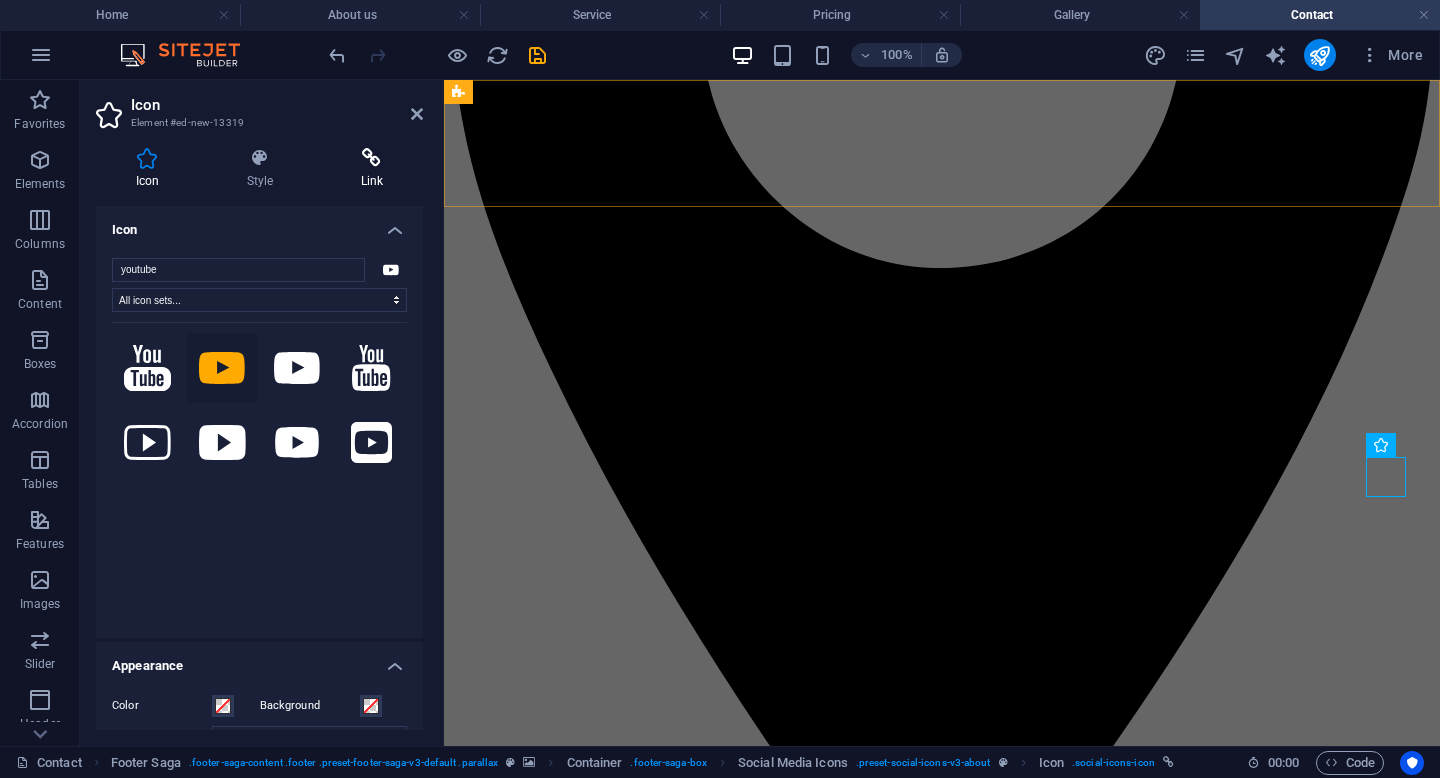 click at bounding box center (372, 158) 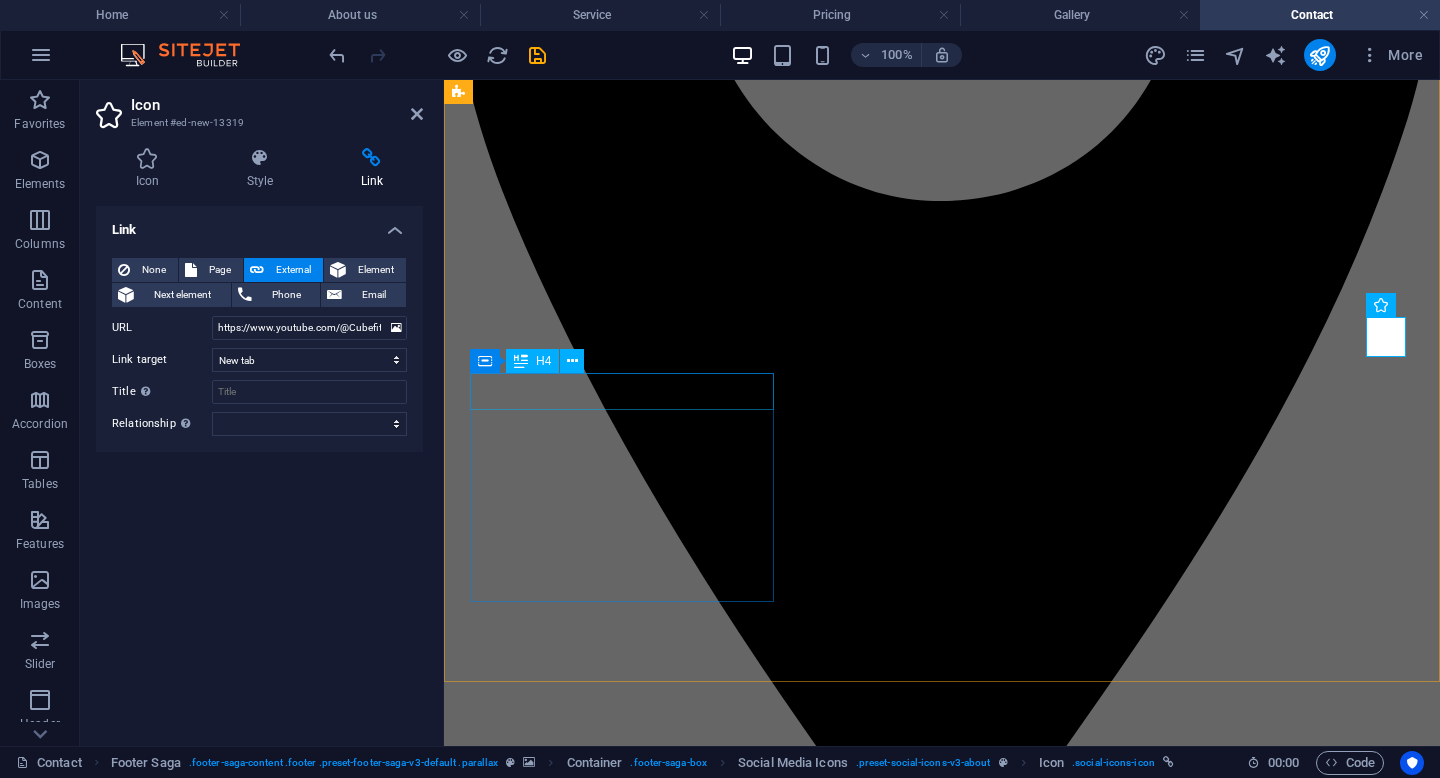 scroll, scrollTop: 1741, scrollLeft: 0, axis: vertical 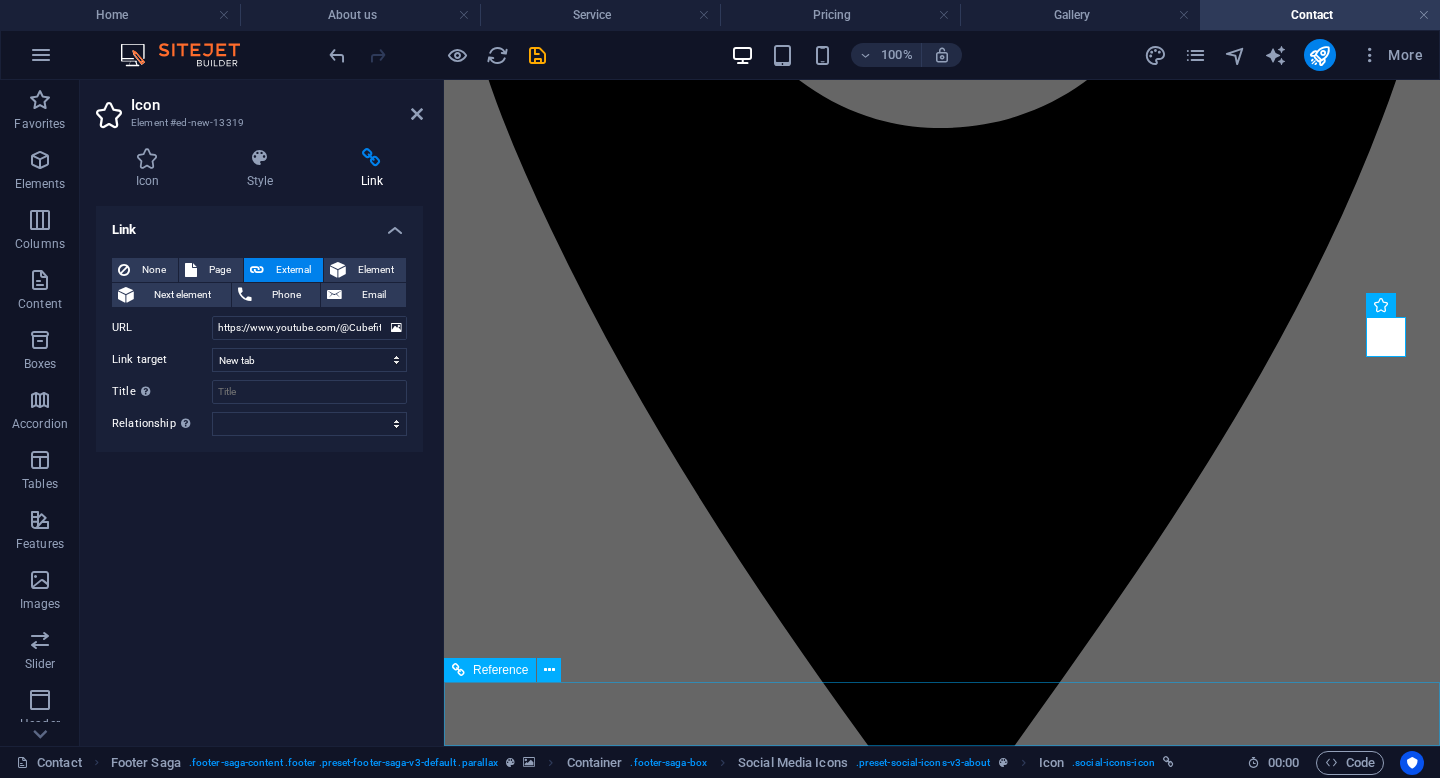 click at bounding box center [942, 21945] 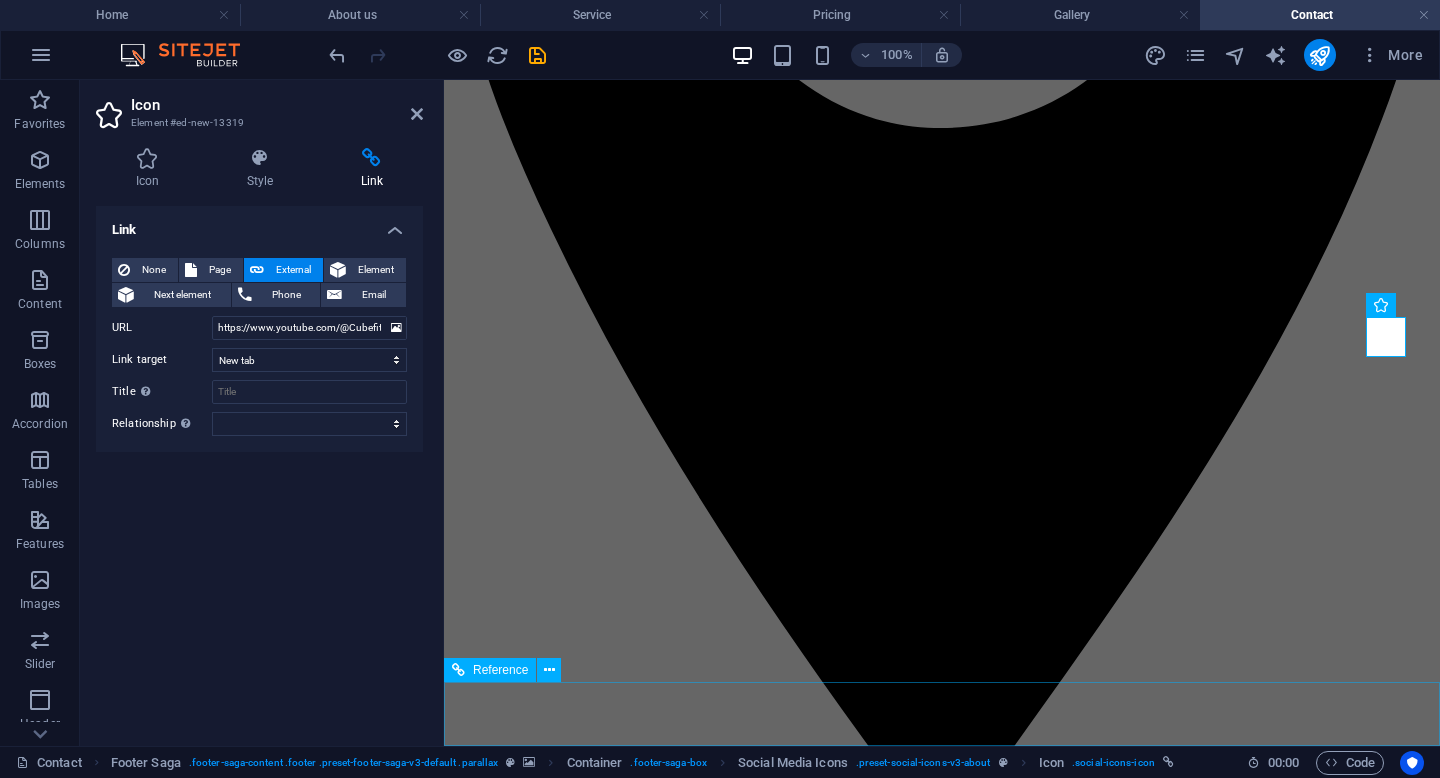 click at bounding box center [942, 21945] 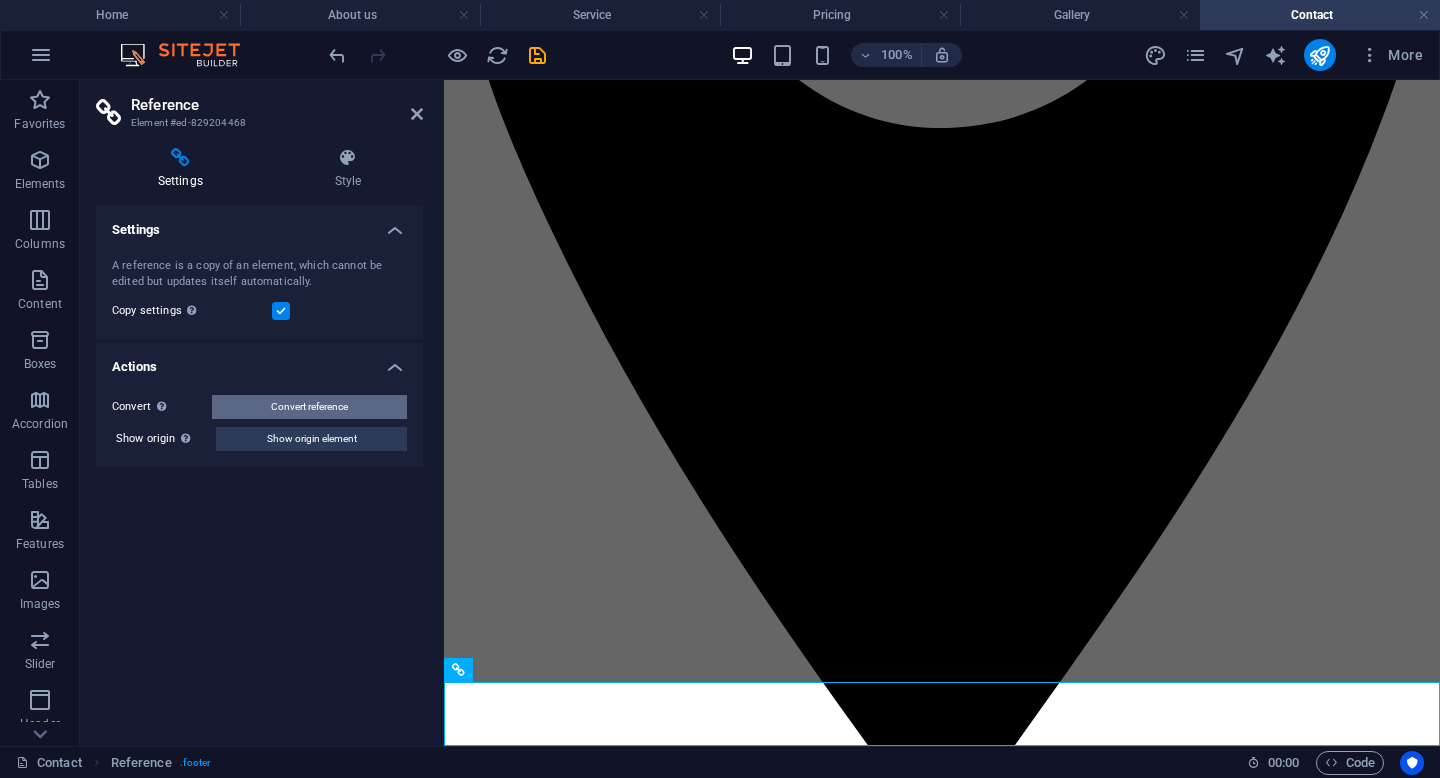 click on "Convert reference" at bounding box center (309, 407) 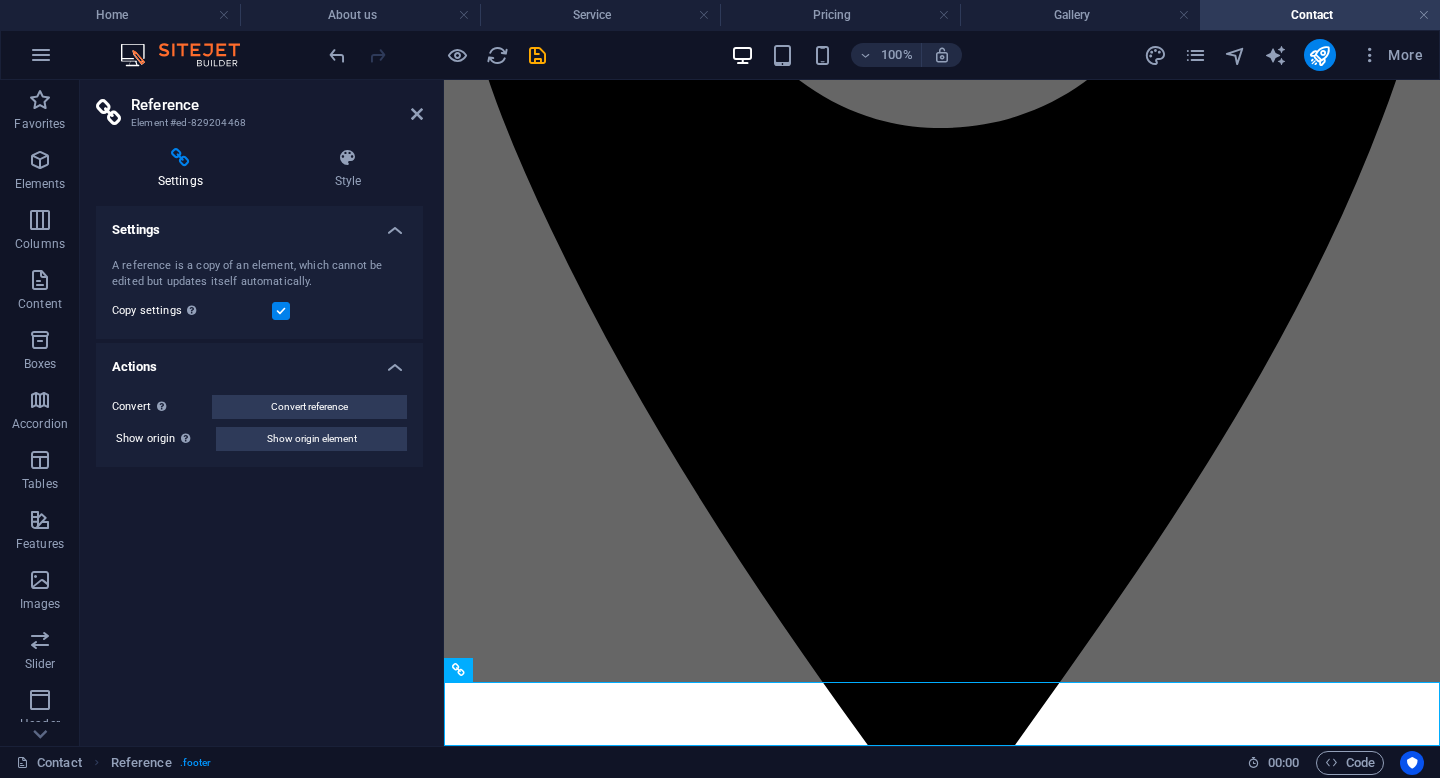 click at bounding box center (942, 21945) 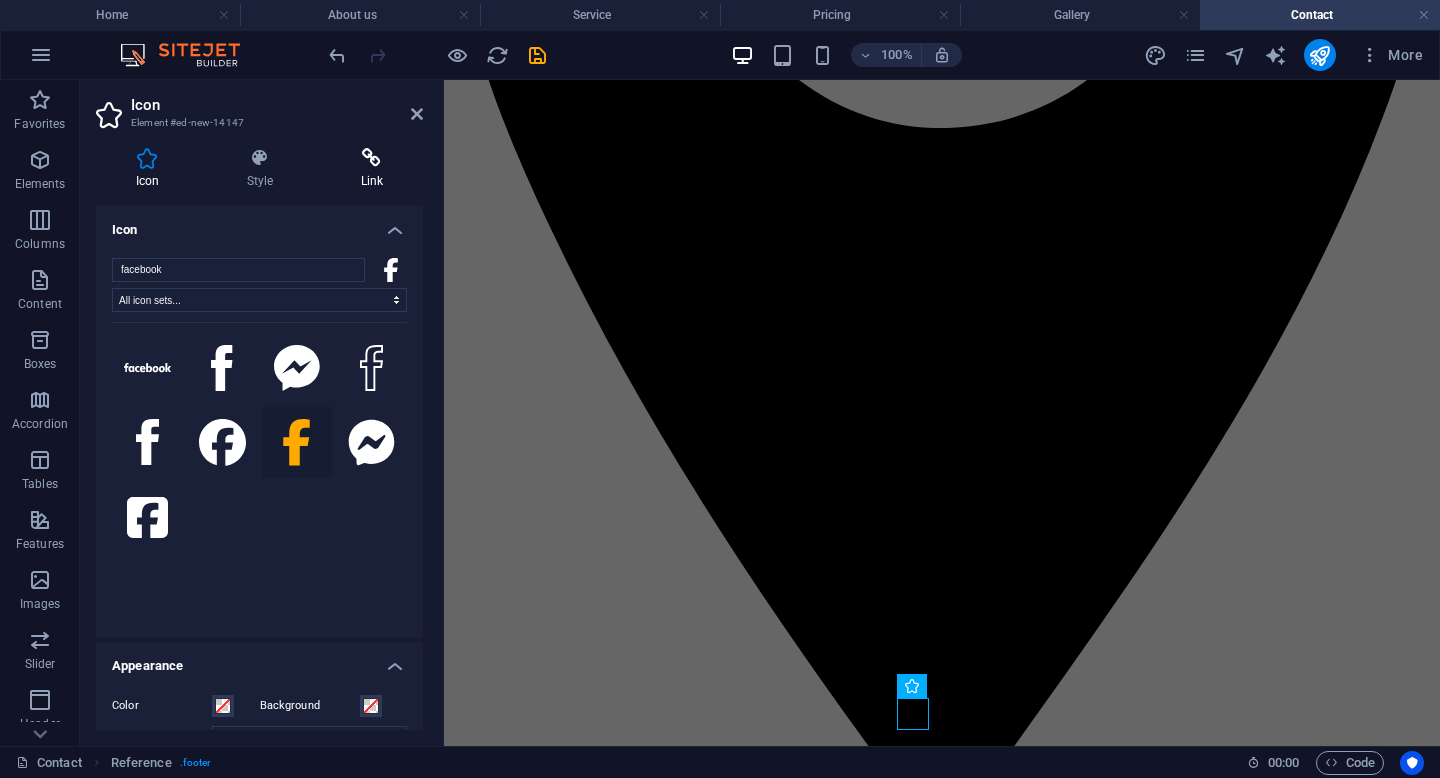 click at bounding box center [372, 158] 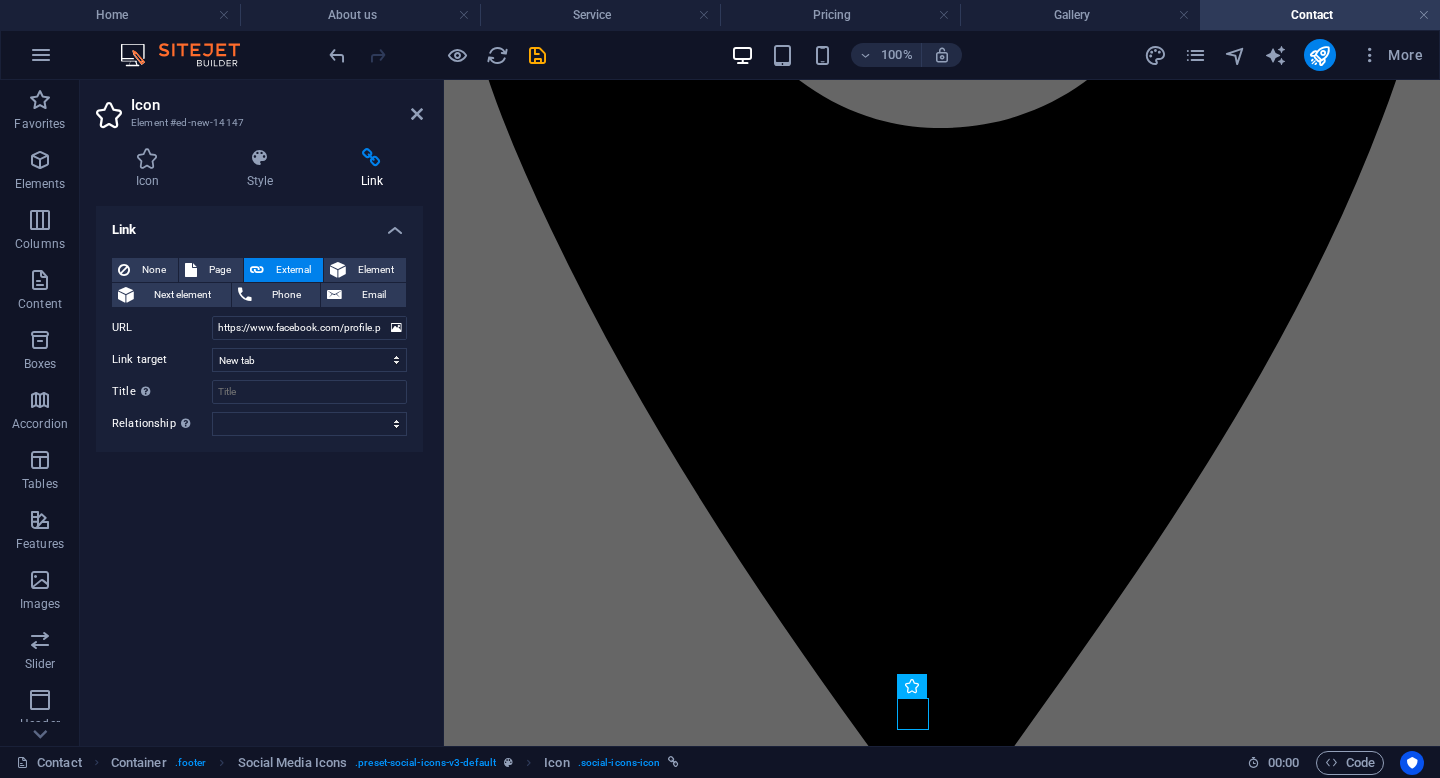 click at bounding box center (942, 23460) 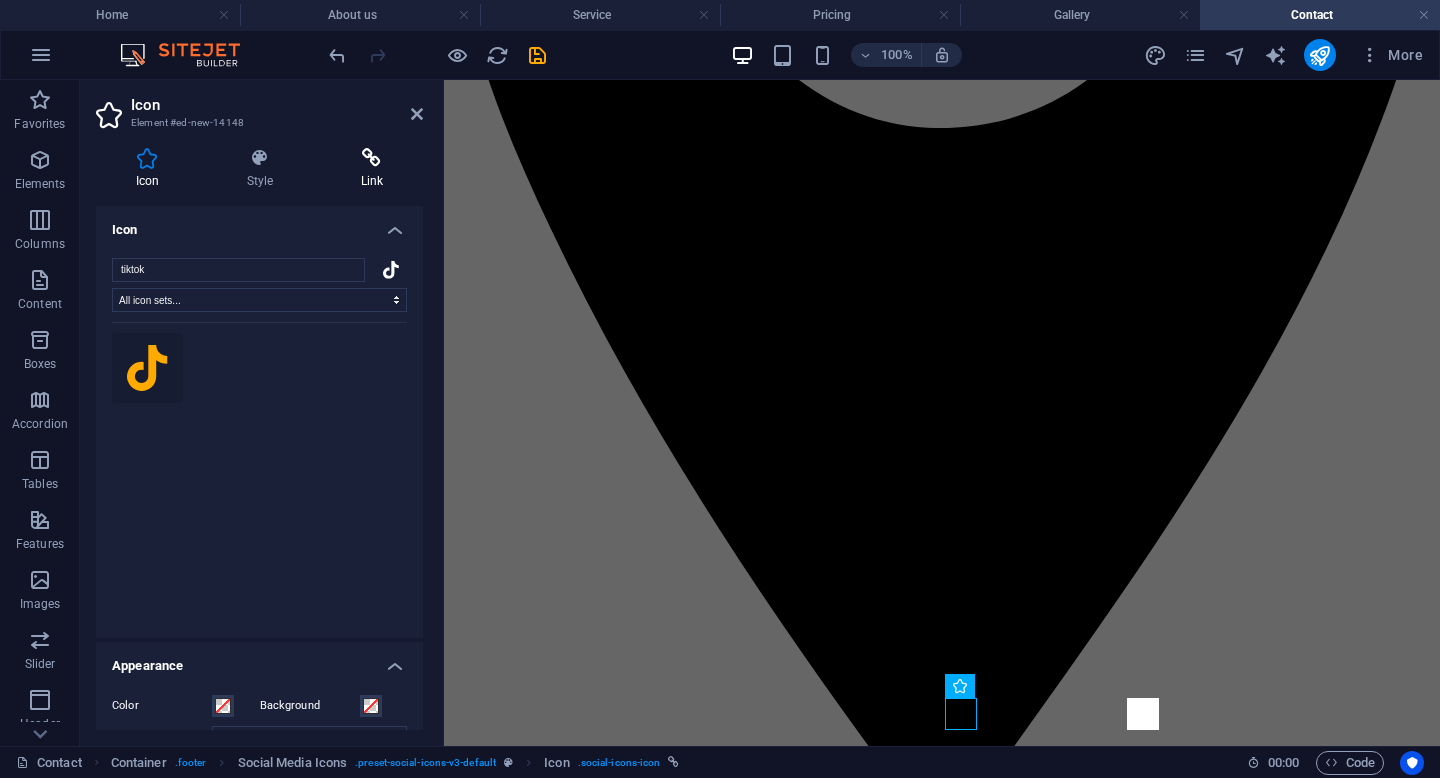 click at bounding box center (372, 158) 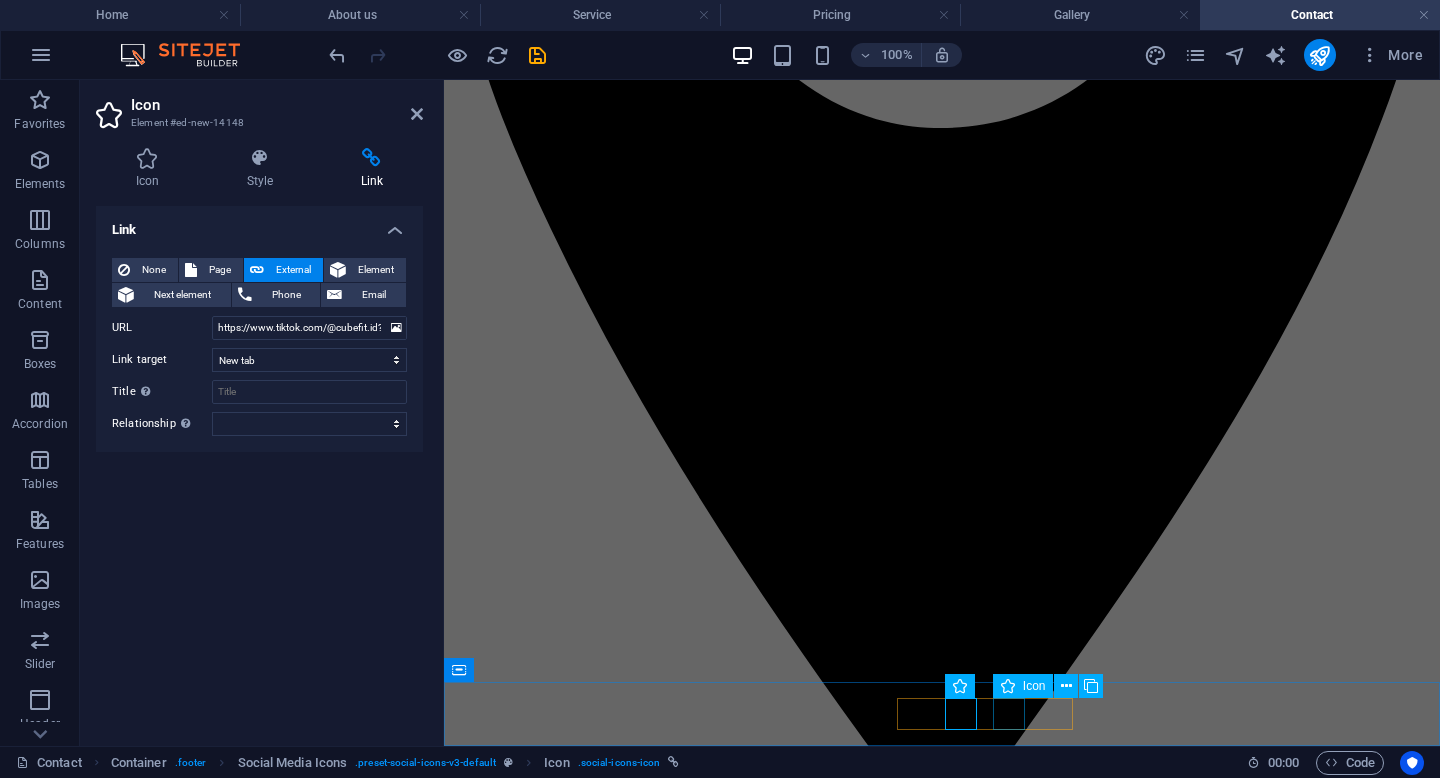 click at bounding box center (942, 24514) 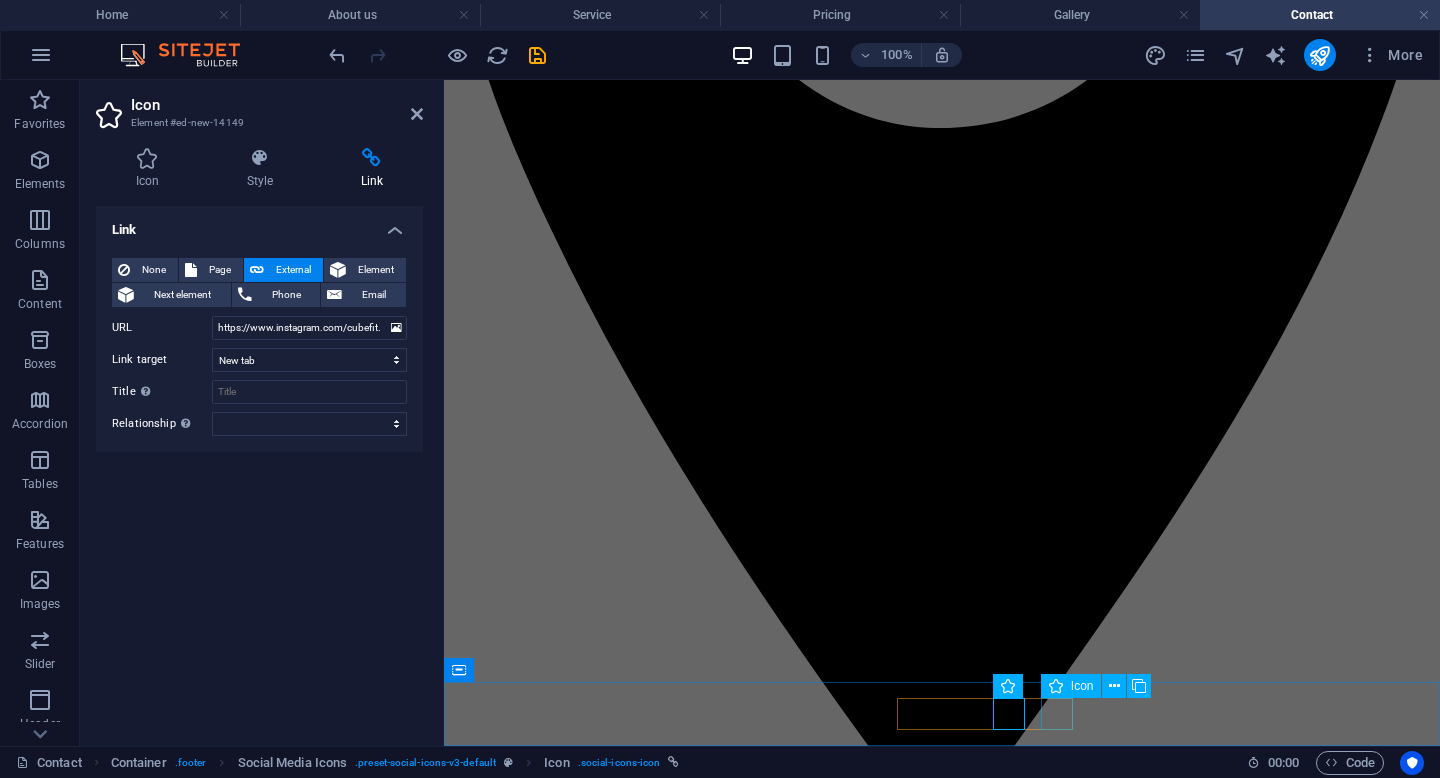 click at bounding box center [942, 25352] 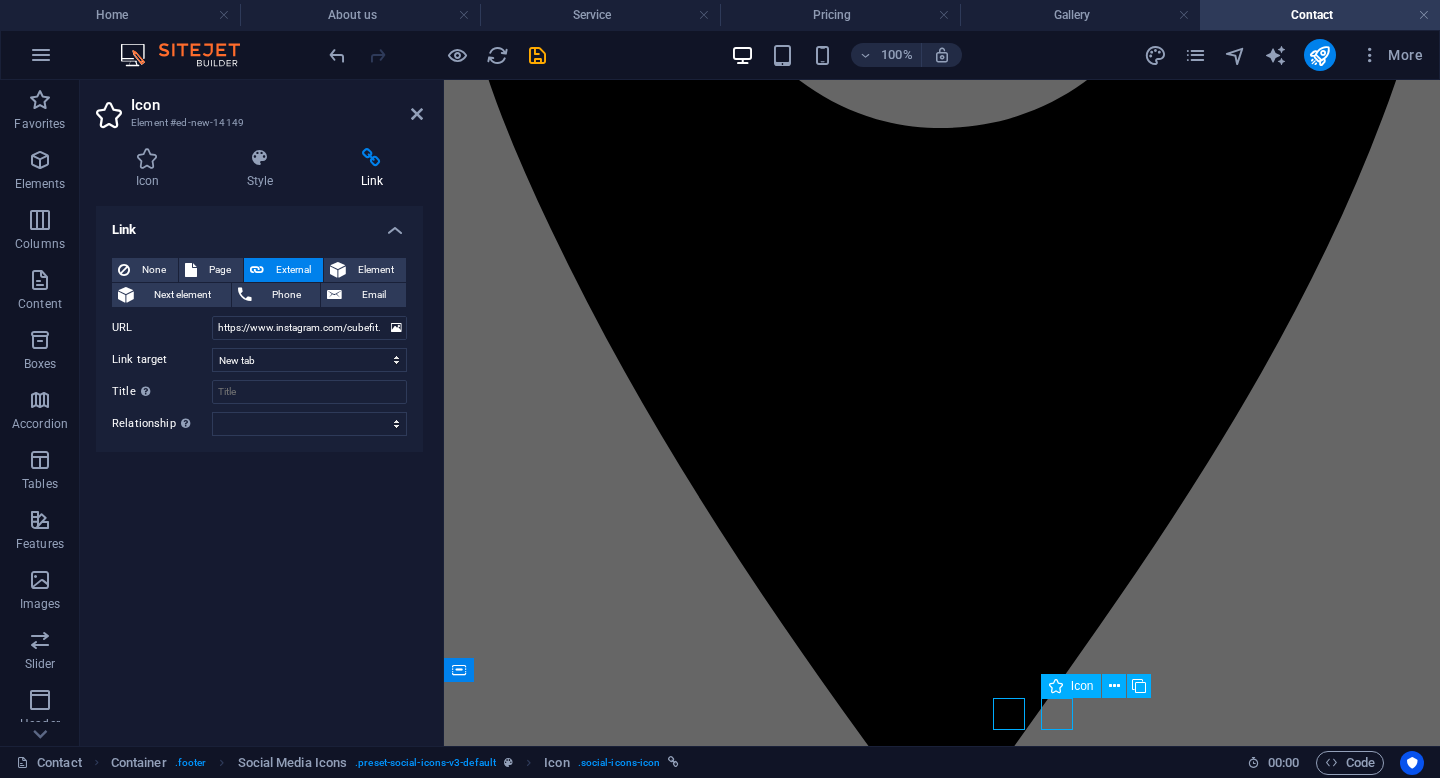click at bounding box center (942, 25352) 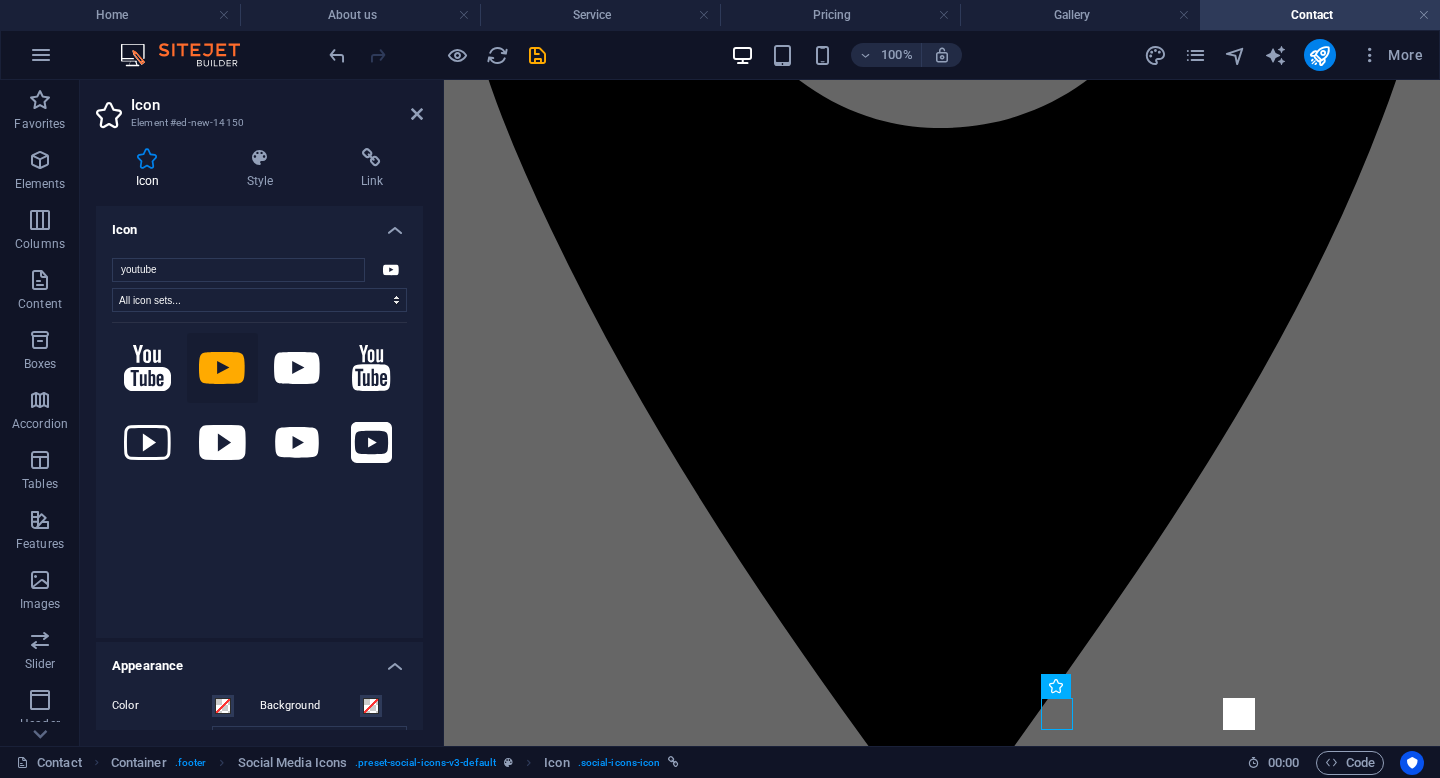 click at bounding box center [372, 158] 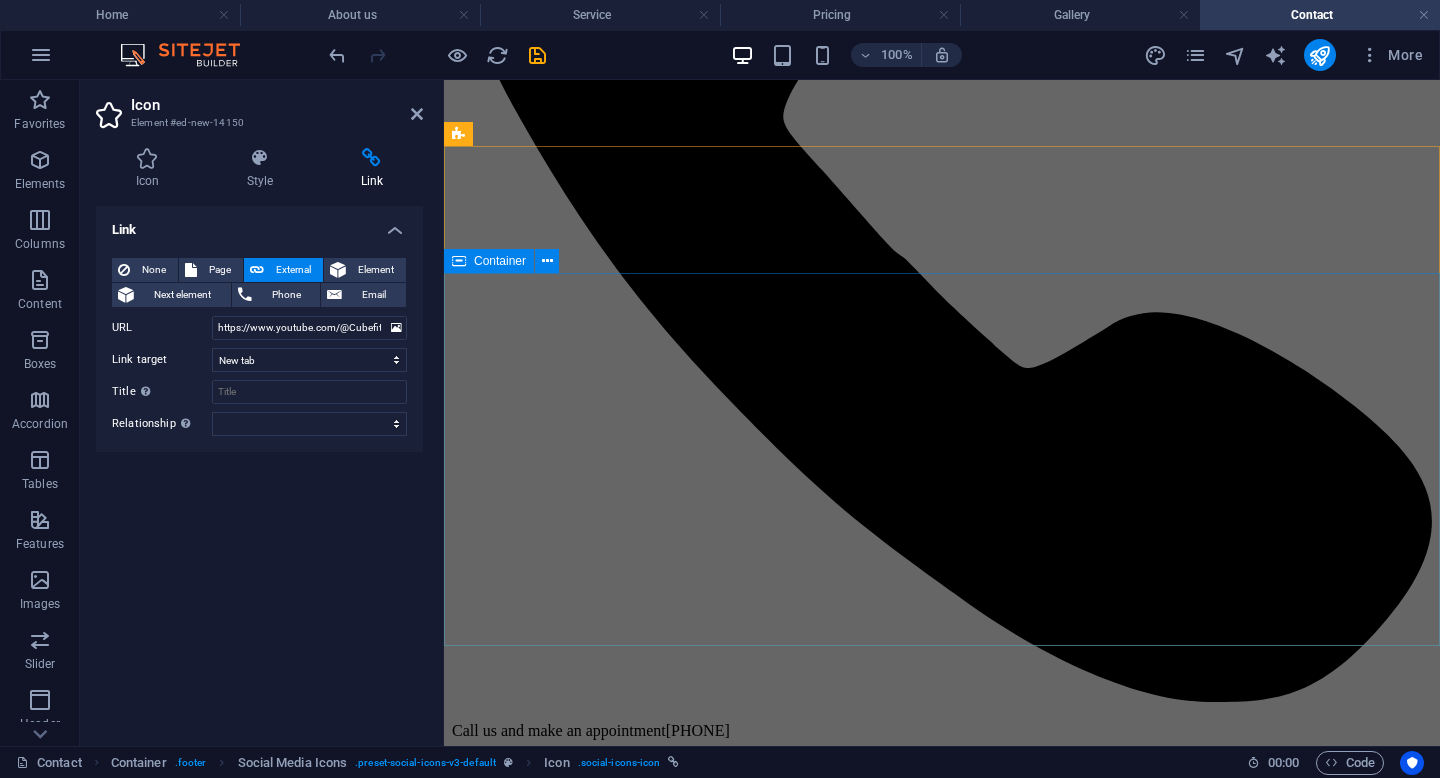scroll, scrollTop: 0, scrollLeft: 0, axis: both 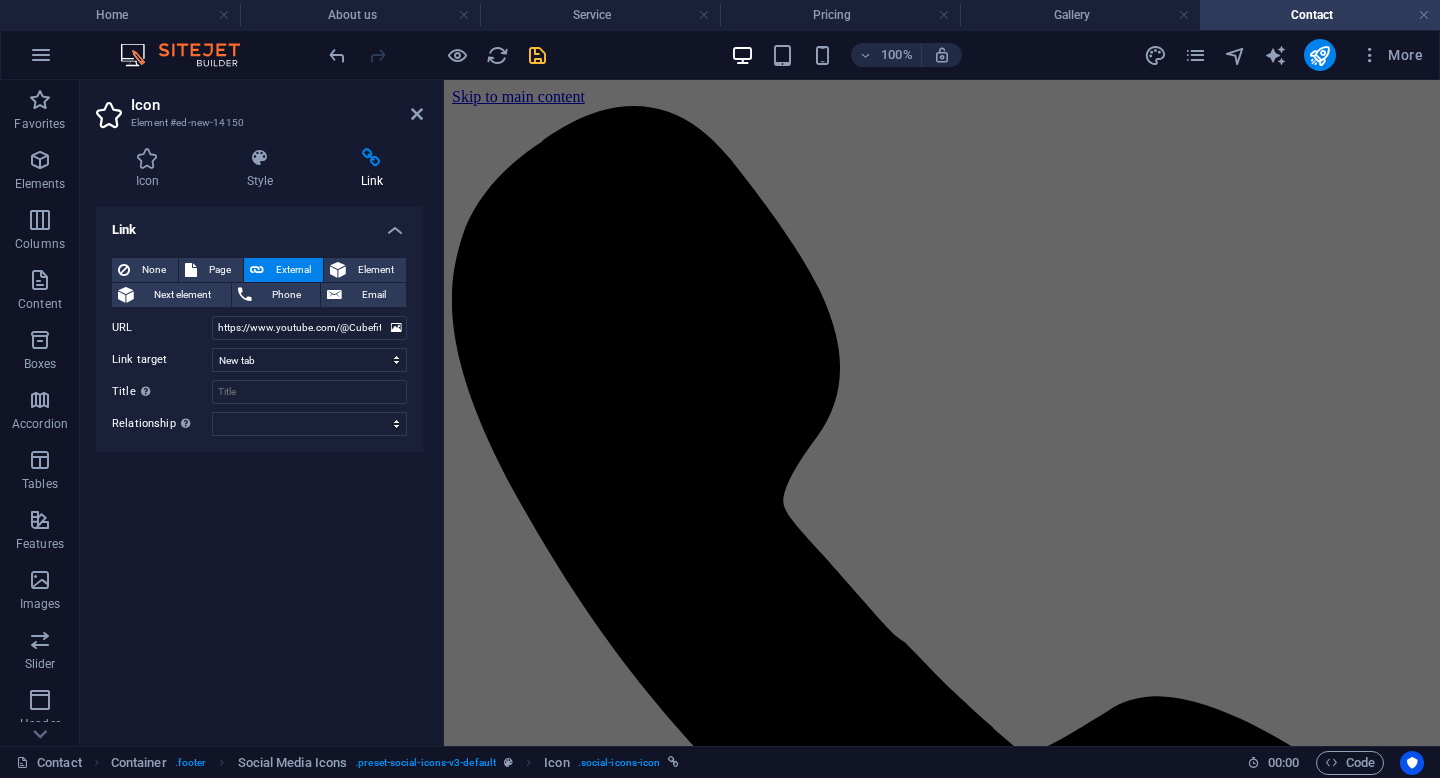 click at bounding box center (537, 55) 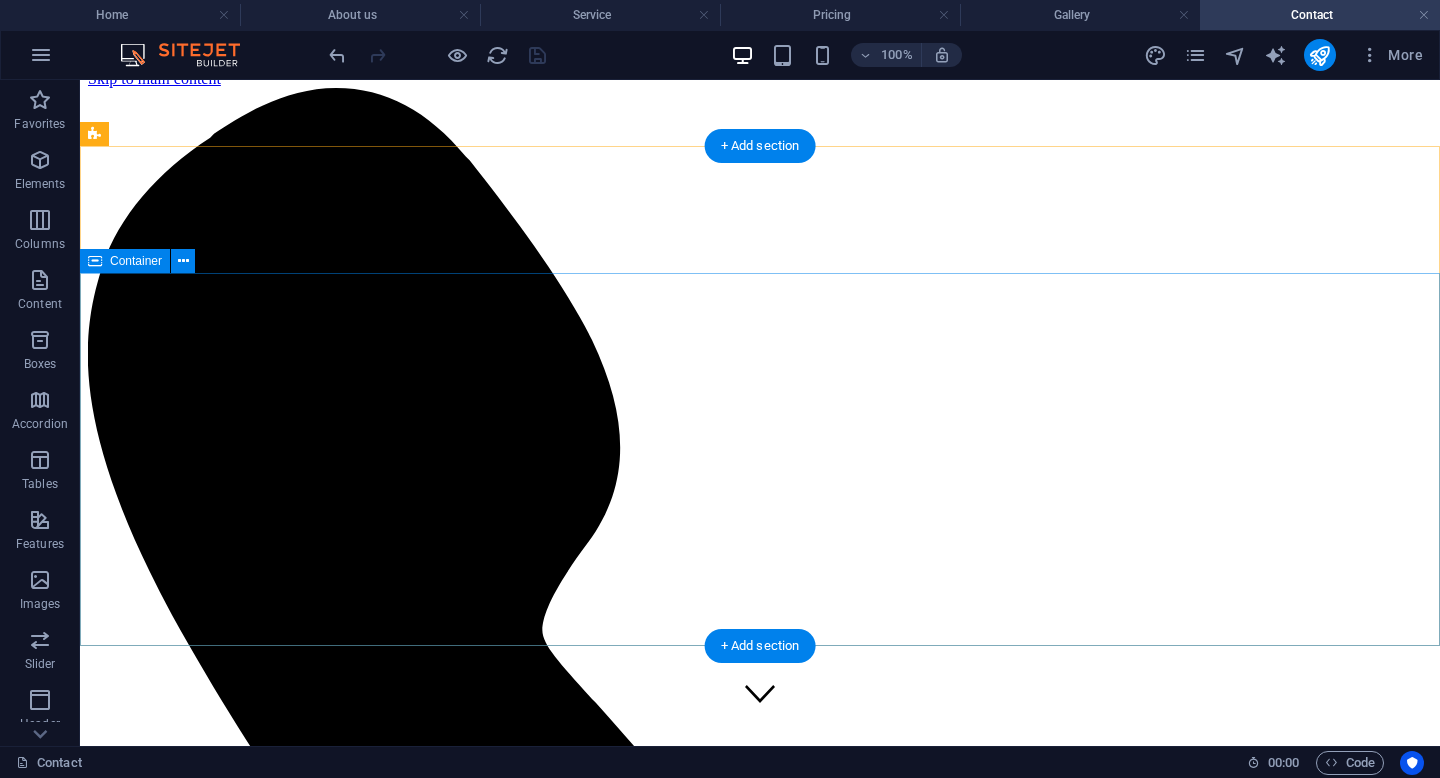scroll, scrollTop: 0, scrollLeft: 0, axis: both 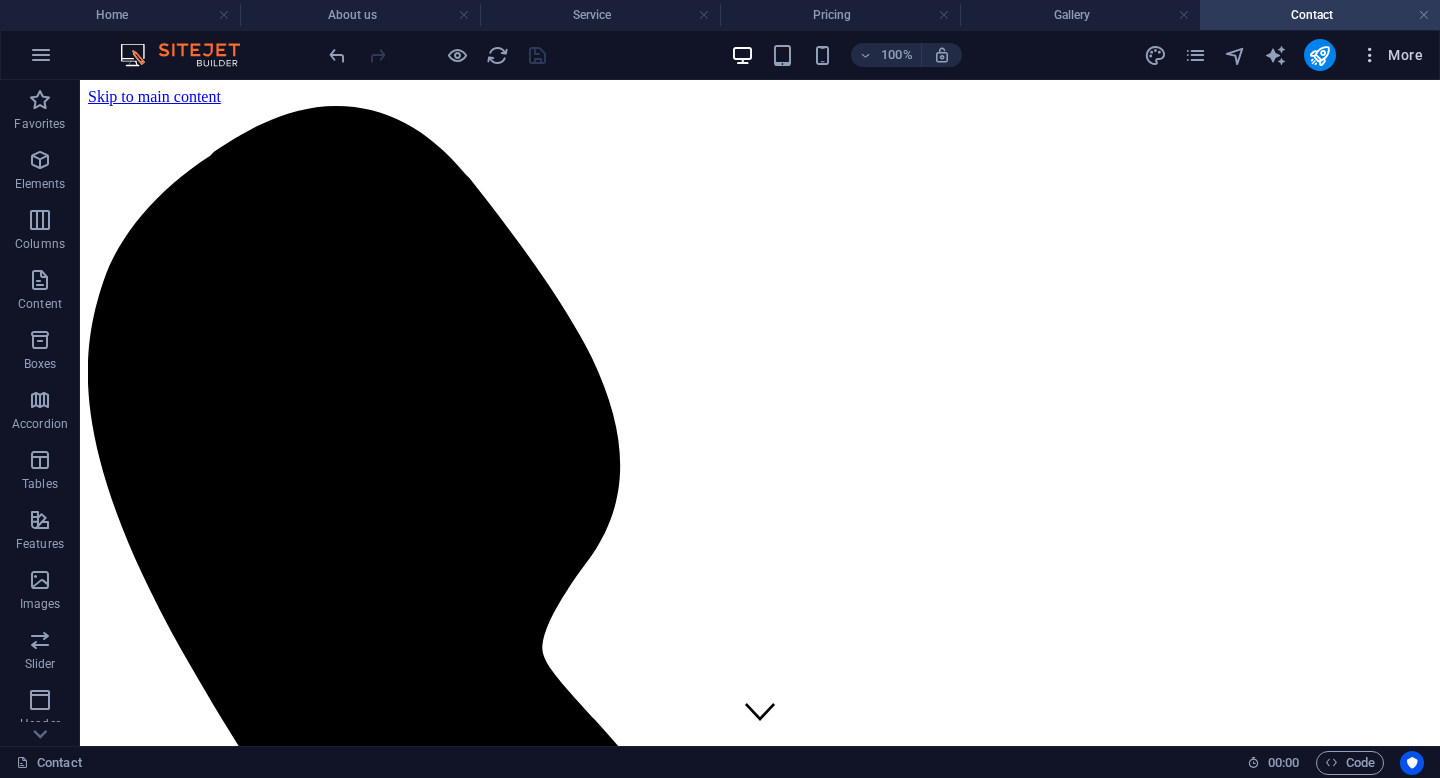 click on "More" at bounding box center (1391, 55) 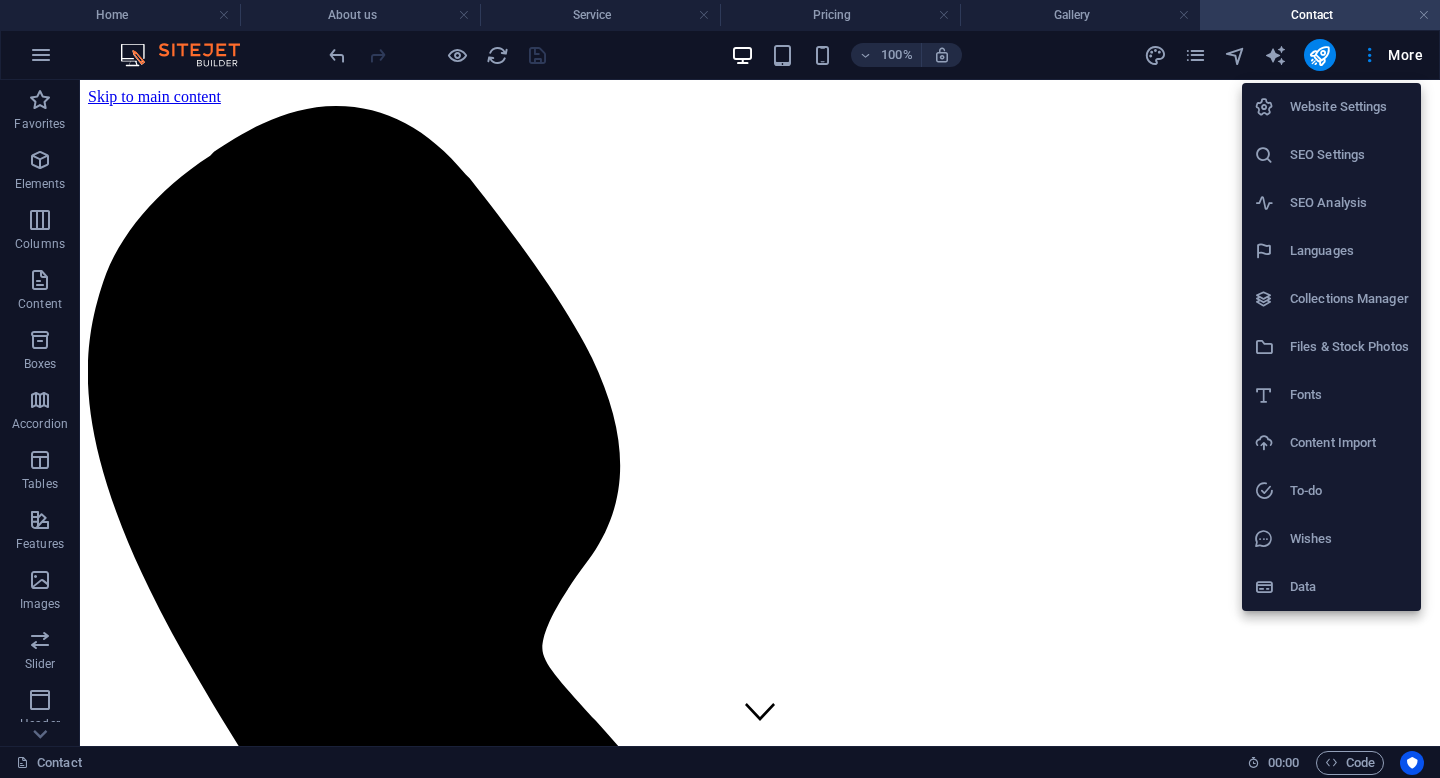 click on "Website Settings" at bounding box center [1349, 107] 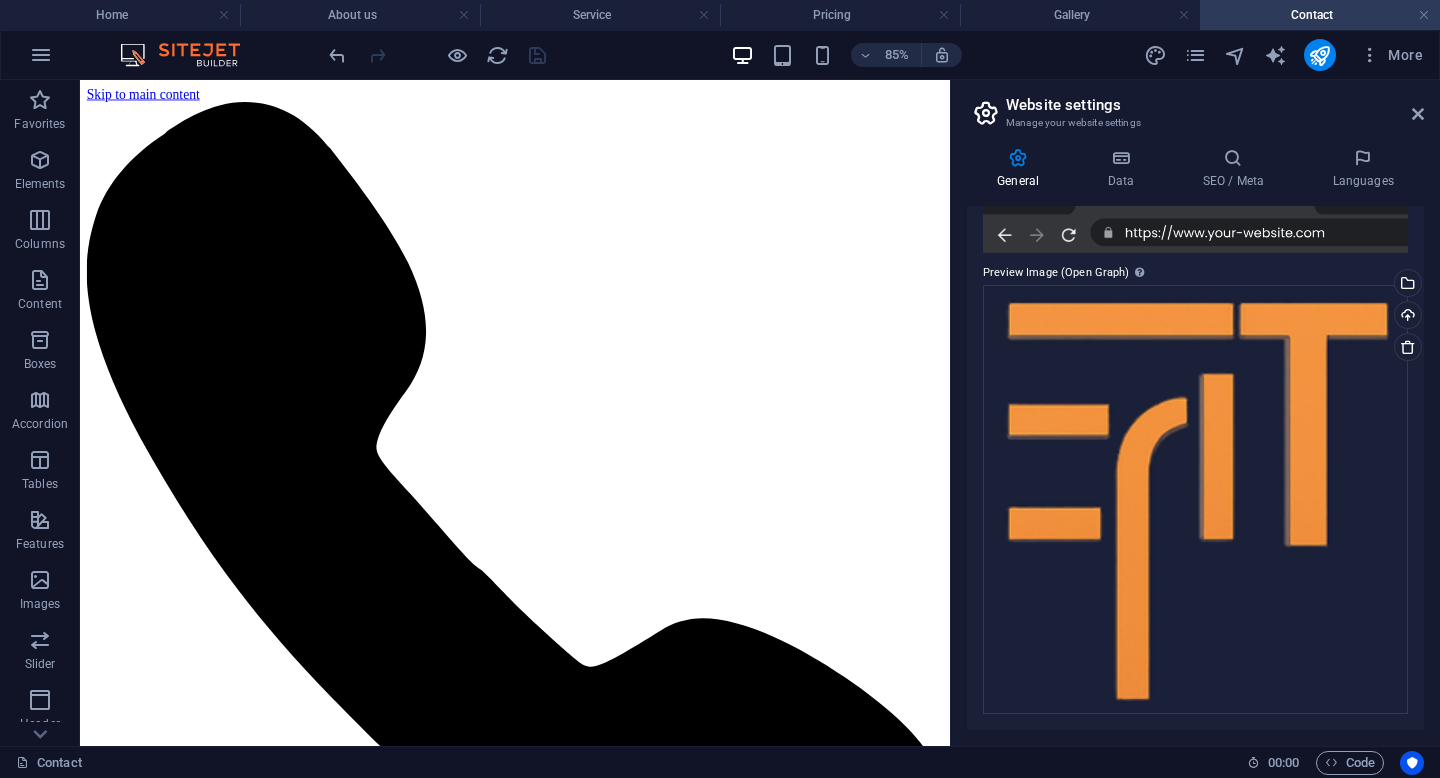 scroll, scrollTop: 0, scrollLeft: 0, axis: both 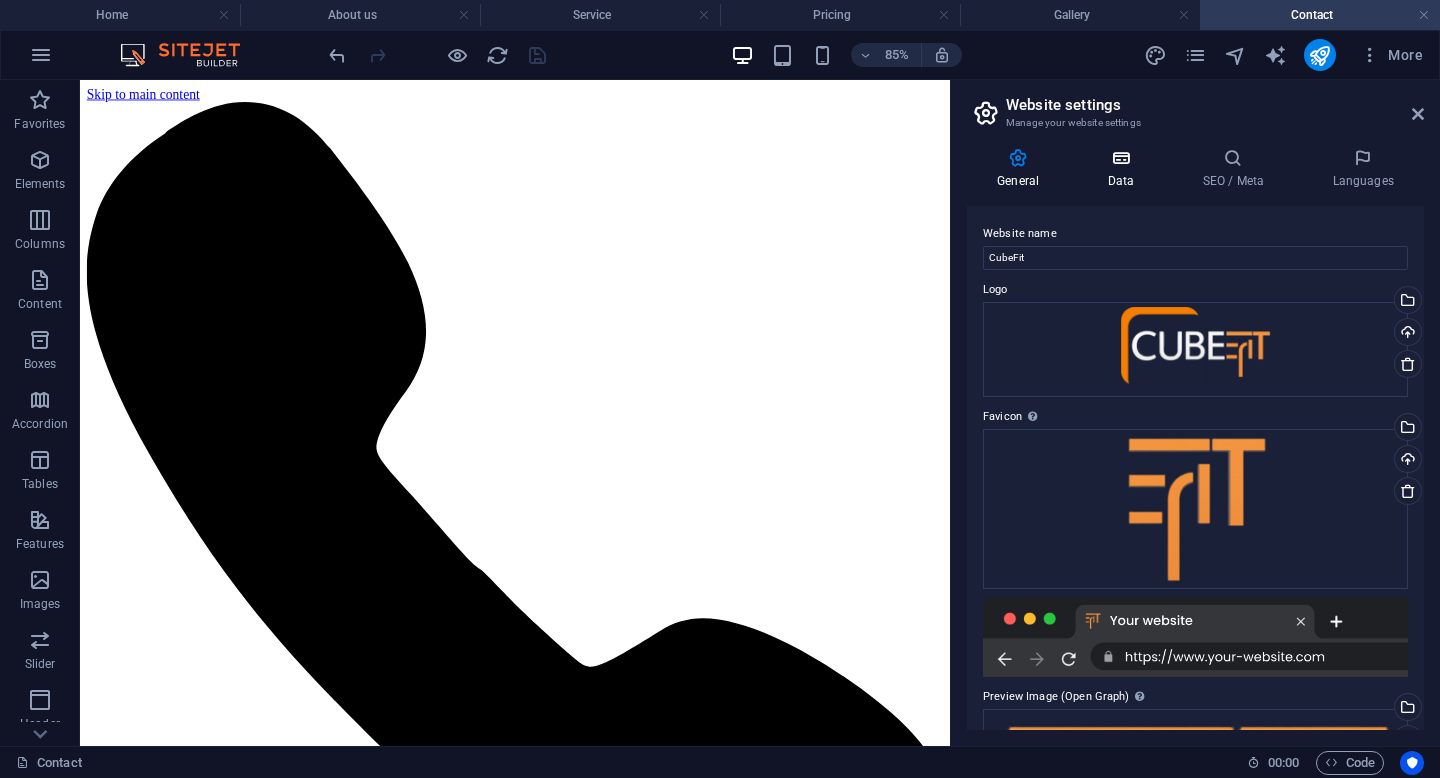 click at bounding box center (1120, 158) 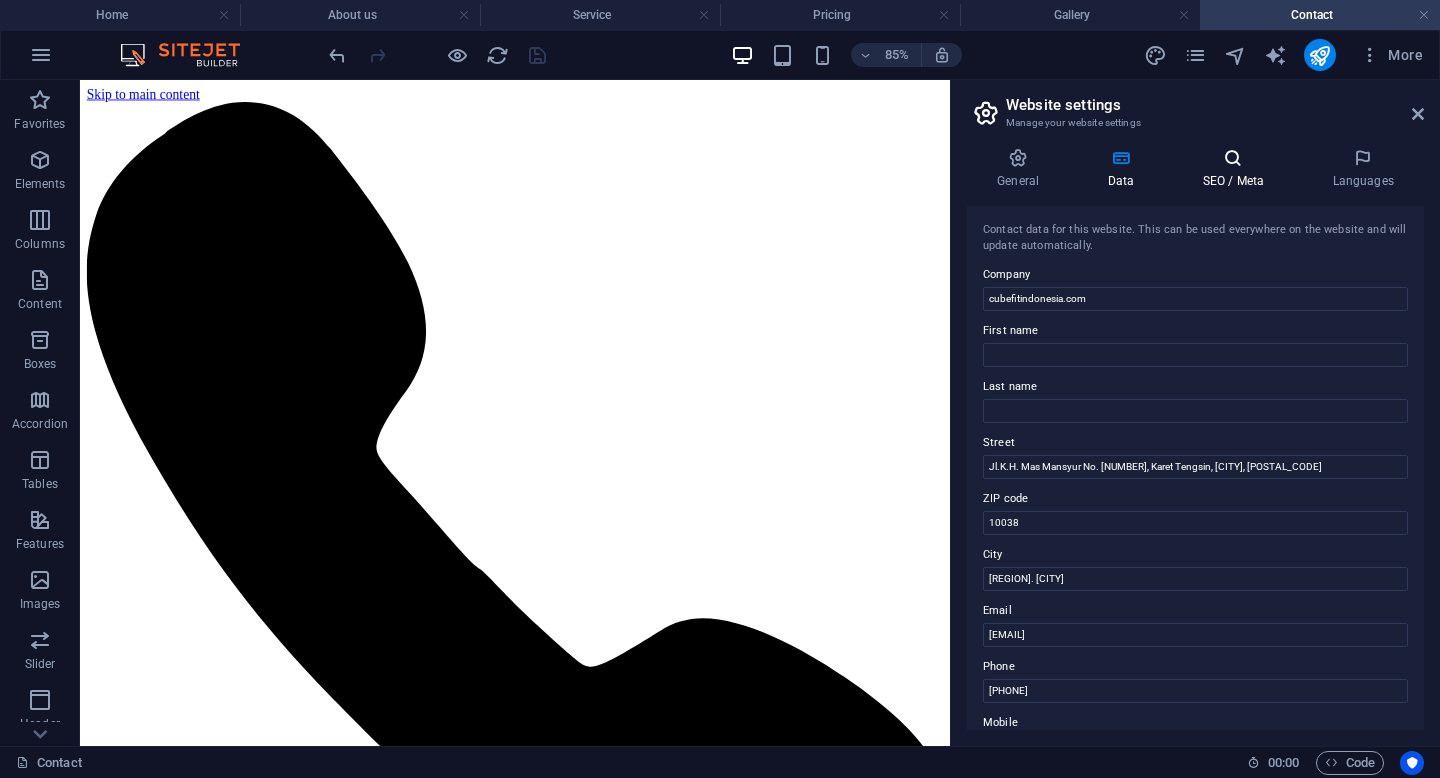click on "SEO / Meta" at bounding box center [1237, 169] 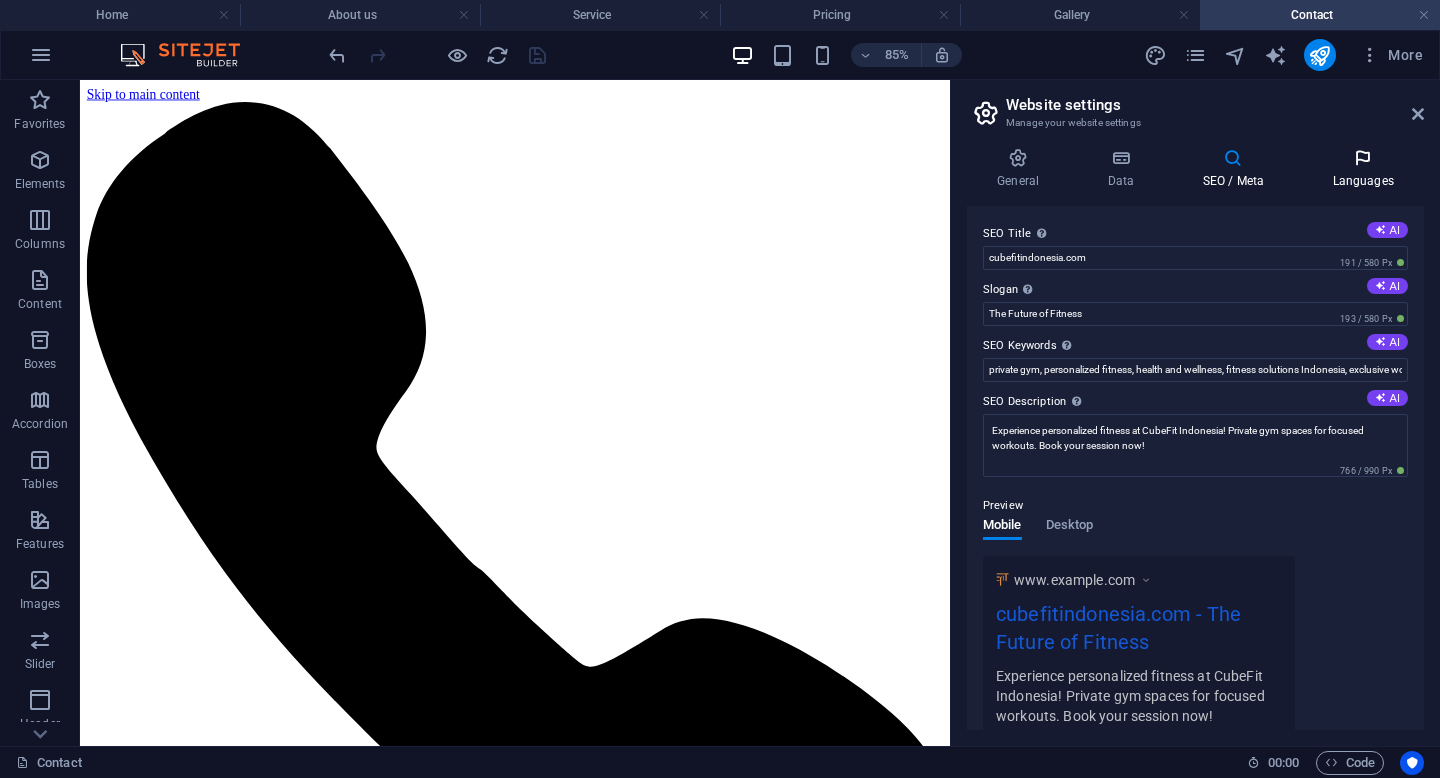 click on "Languages" at bounding box center (1363, 169) 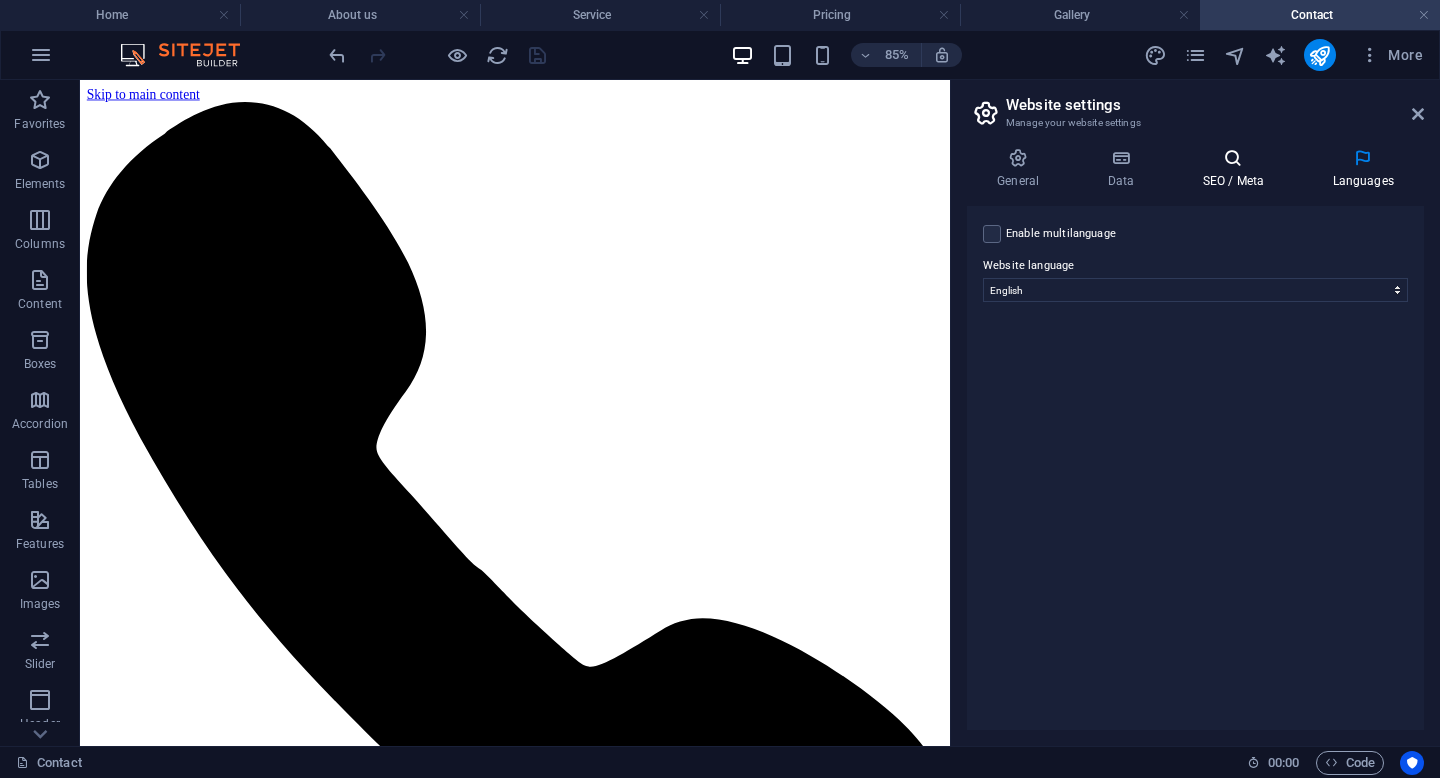 click at bounding box center [1233, 158] 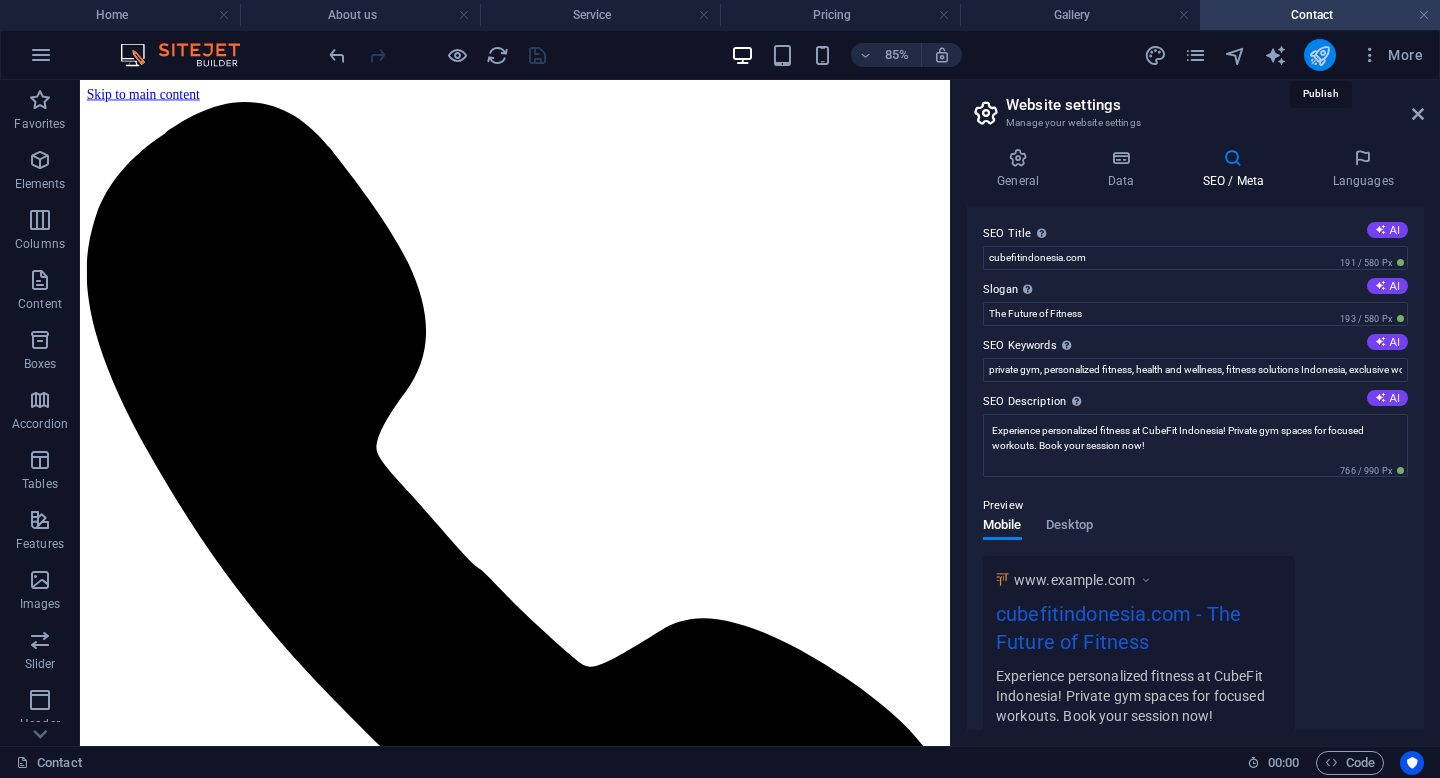click at bounding box center [1319, 55] 